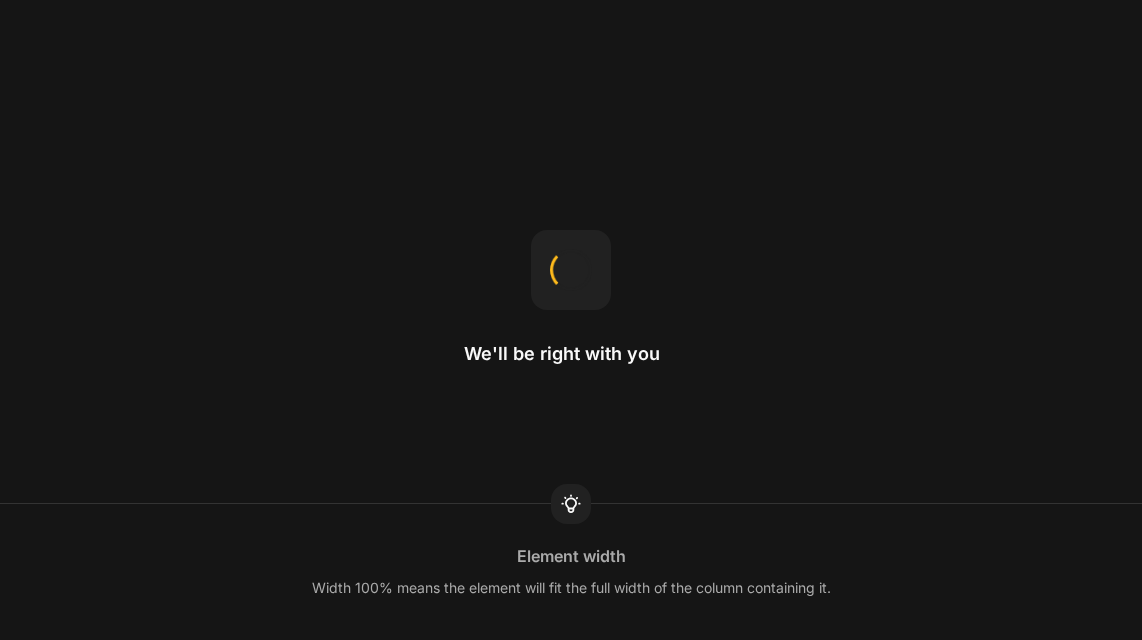 scroll, scrollTop: 0, scrollLeft: 0, axis: both 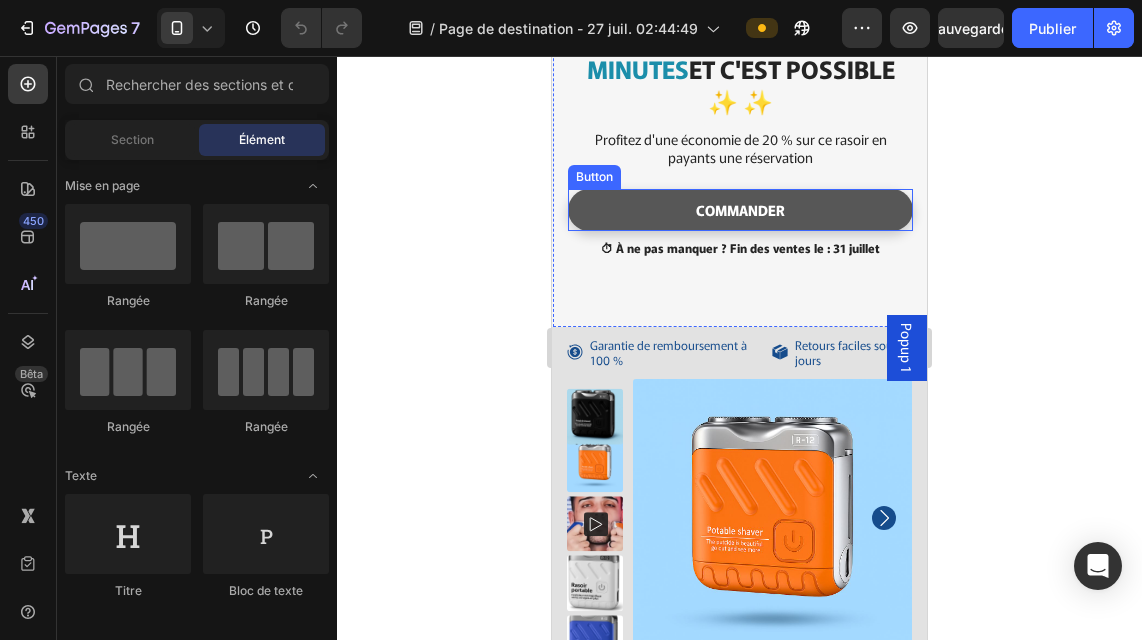 click on "COMMANDER" at bounding box center [740, 210] 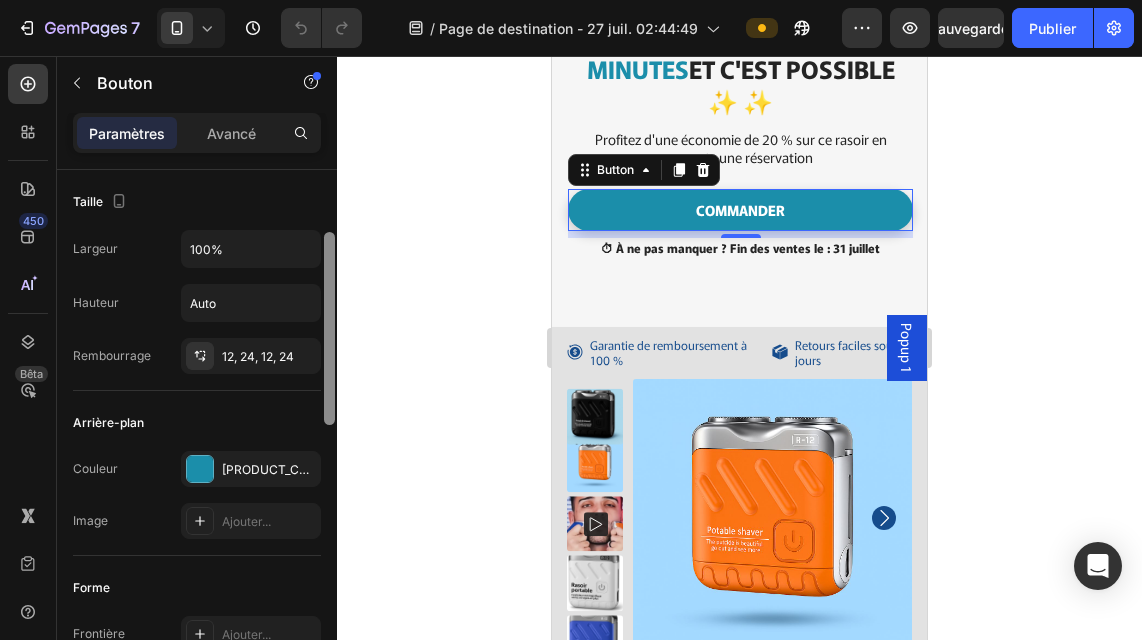 scroll, scrollTop: 46, scrollLeft: 0, axis: vertical 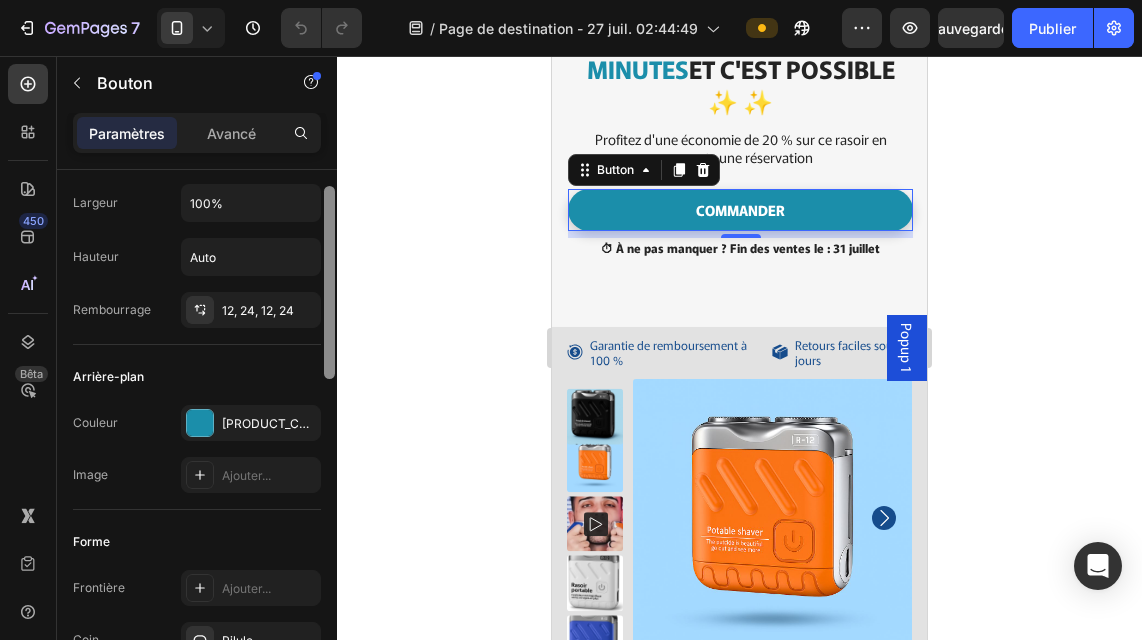 drag, startPoint x: 331, startPoint y: 337, endPoint x: 330, endPoint y: 370, distance: 33.01515 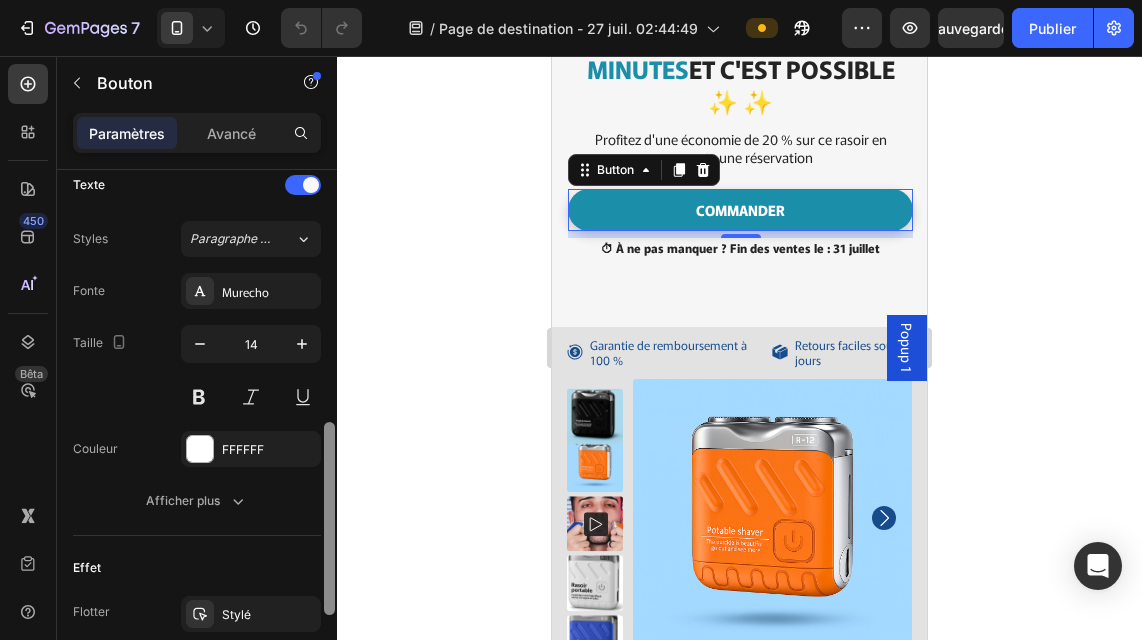 scroll, scrollTop: 687, scrollLeft: 0, axis: vertical 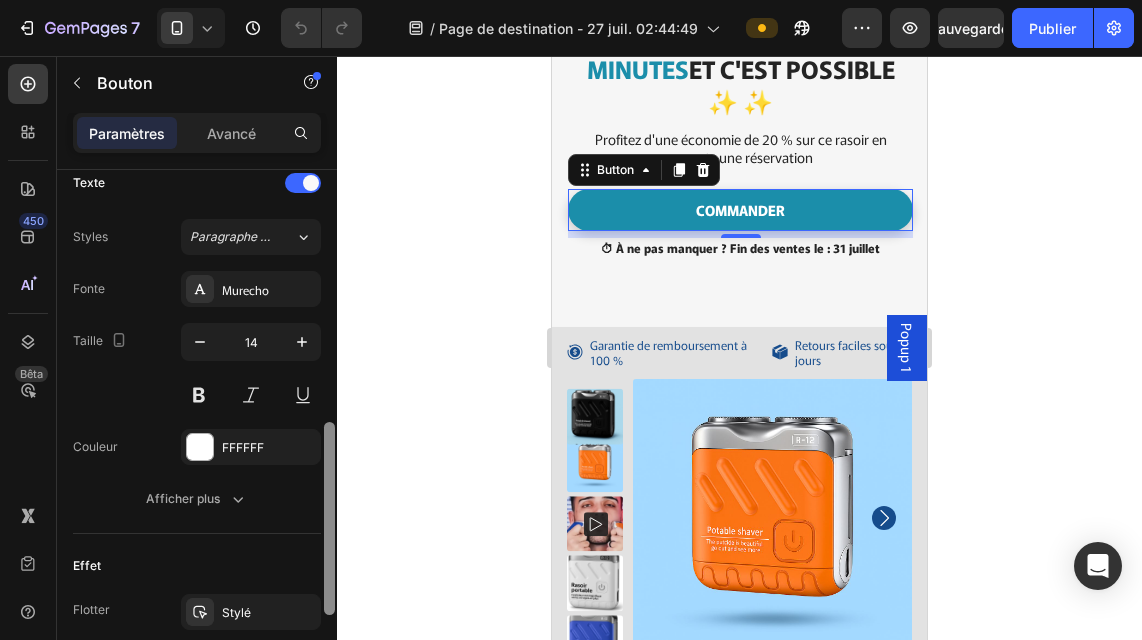 drag, startPoint x: 330, startPoint y: 371, endPoint x: 332, endPoint y: 587, distance: 216.00926 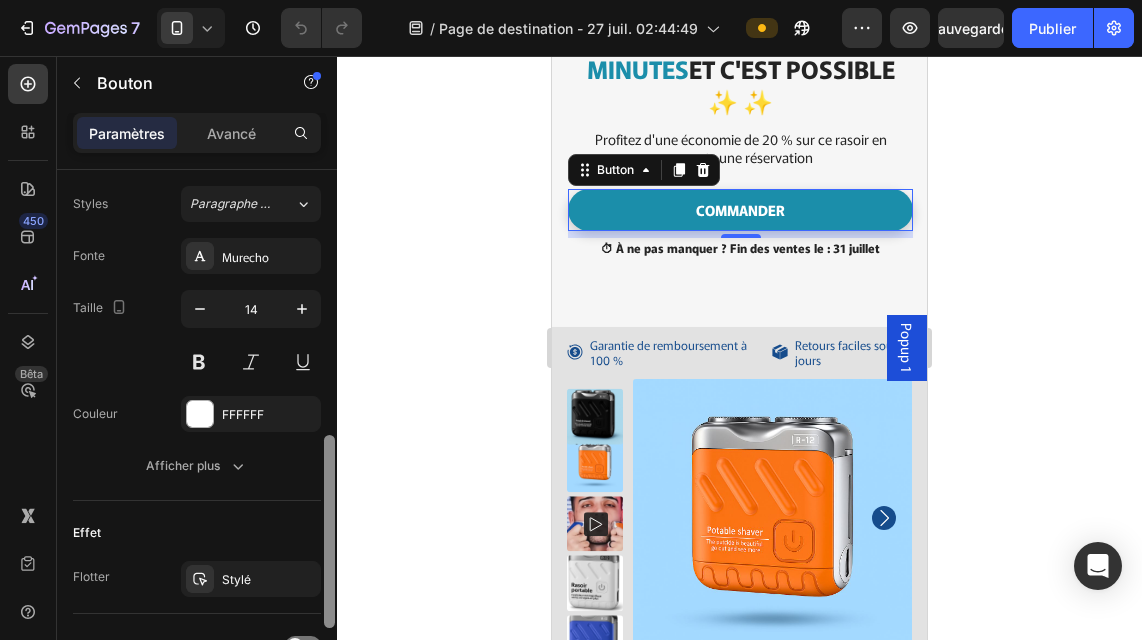 scroll, scrollTop: 717, scrollLeft: 0, axis: vertical 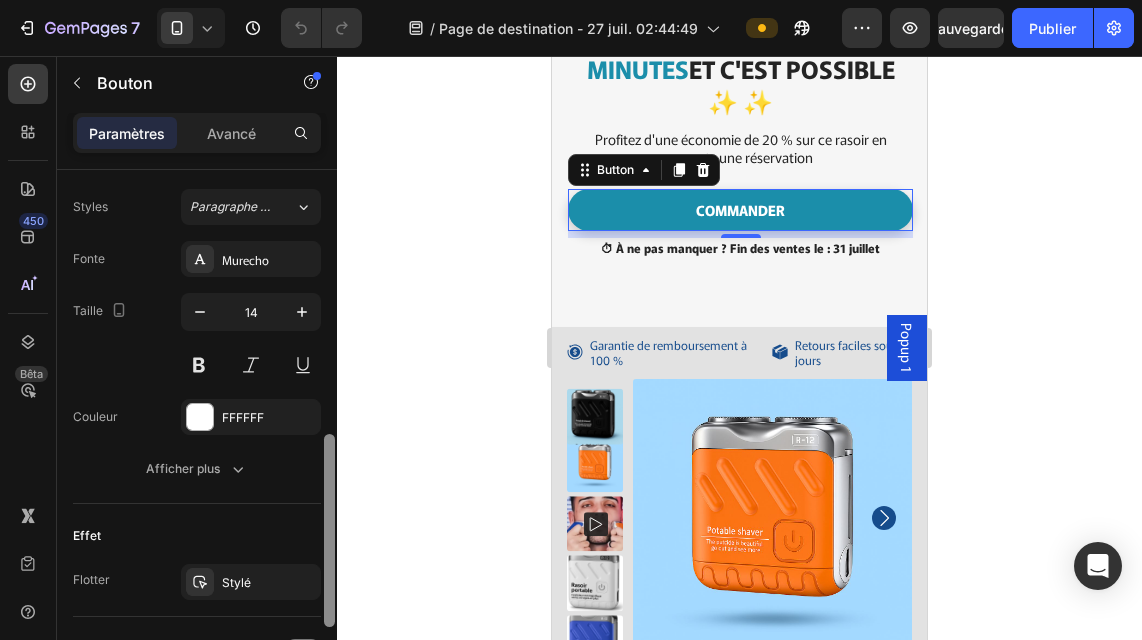 drag, startPoint x: 332, startPoint y: 587, endPoint x: 332, endPoint y: 598, distance: 11 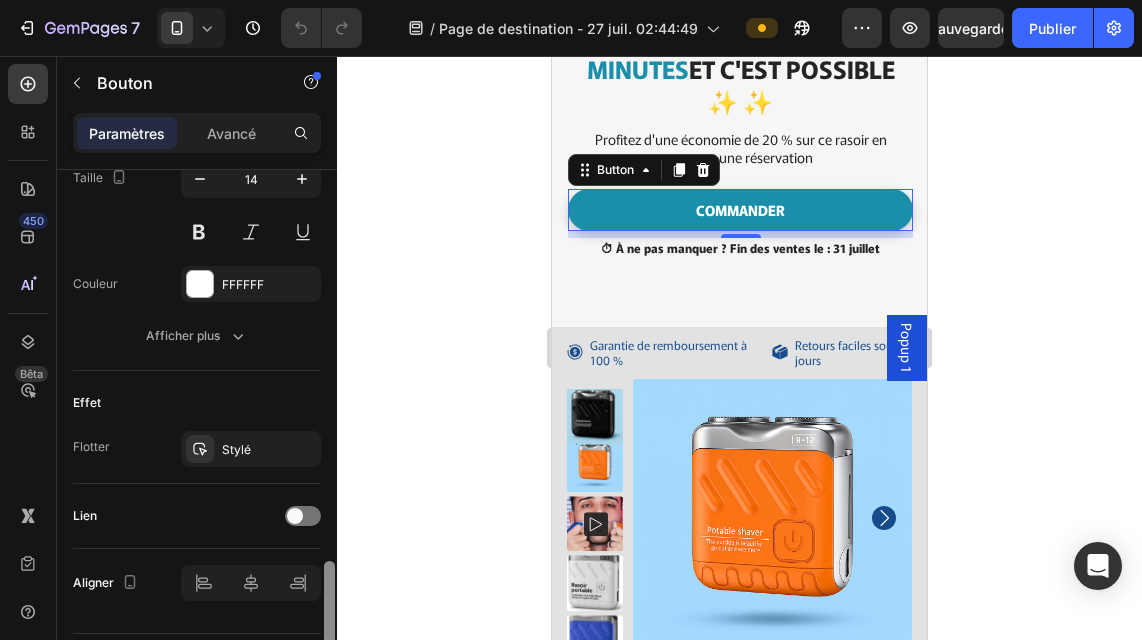 scroll, scrollTop: 907, scrollLeft: 0, axis: vertical 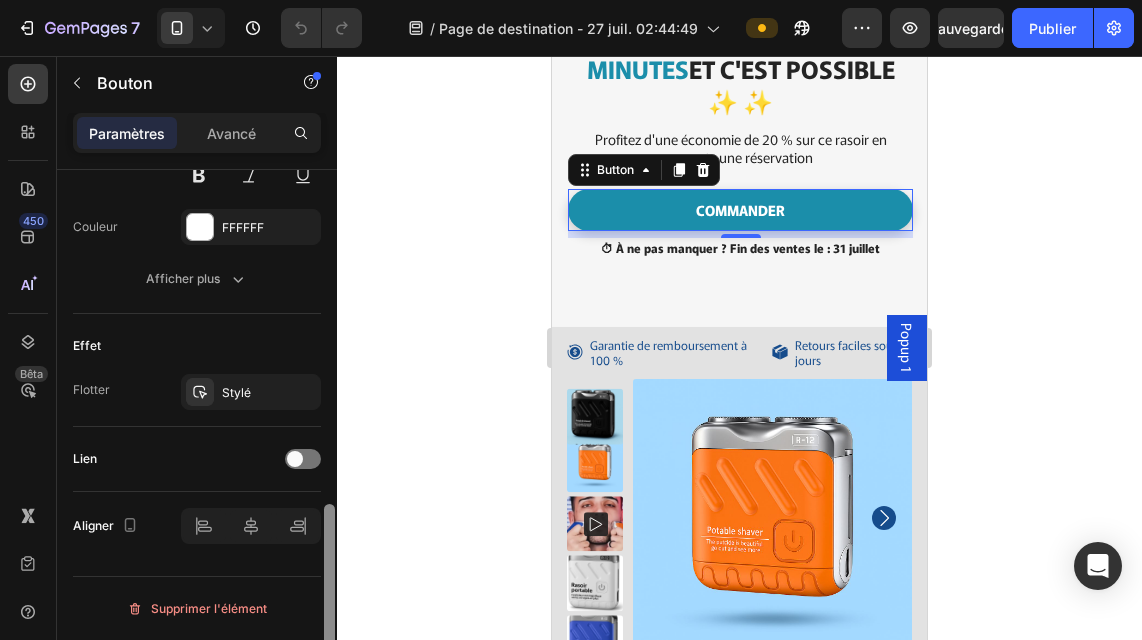 drag, startPoint x: 332, startPoint y: 476, endPoint x: 332, endPoint y: 577, distance: 101 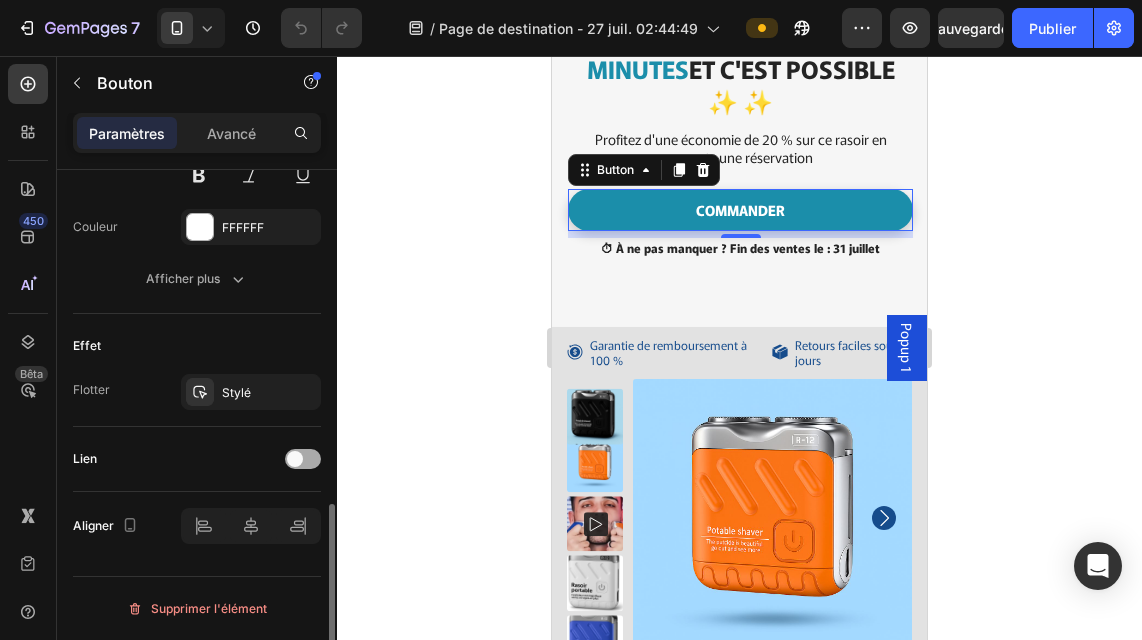 click at bounding box center [303, 459] 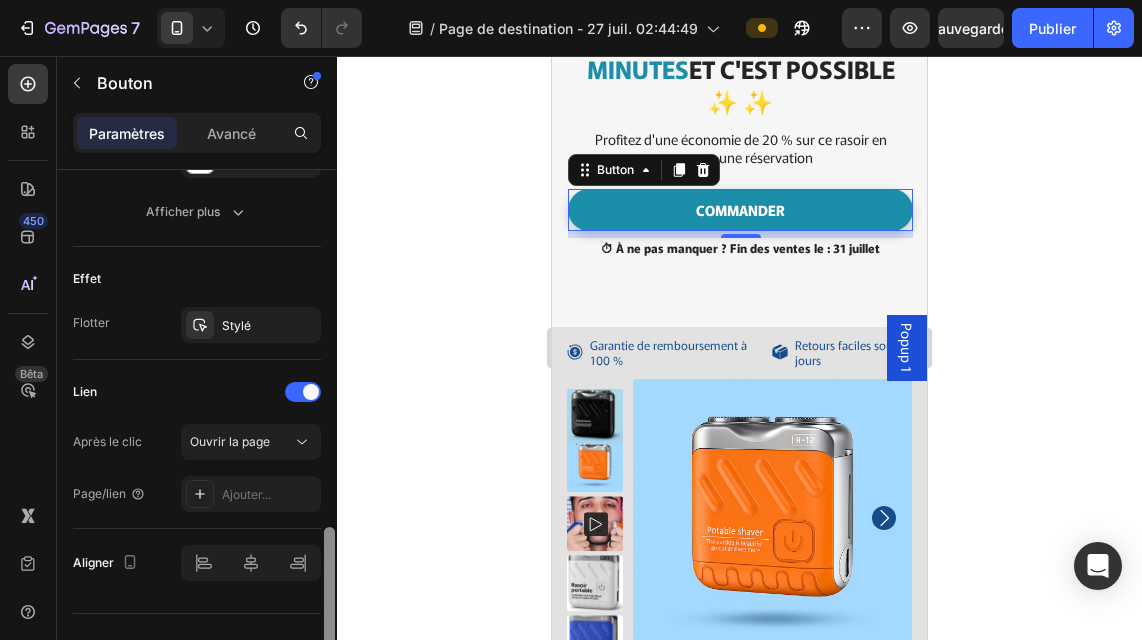 scroll, scrollTop: 994, scrollLeft: 0, axis: vertical 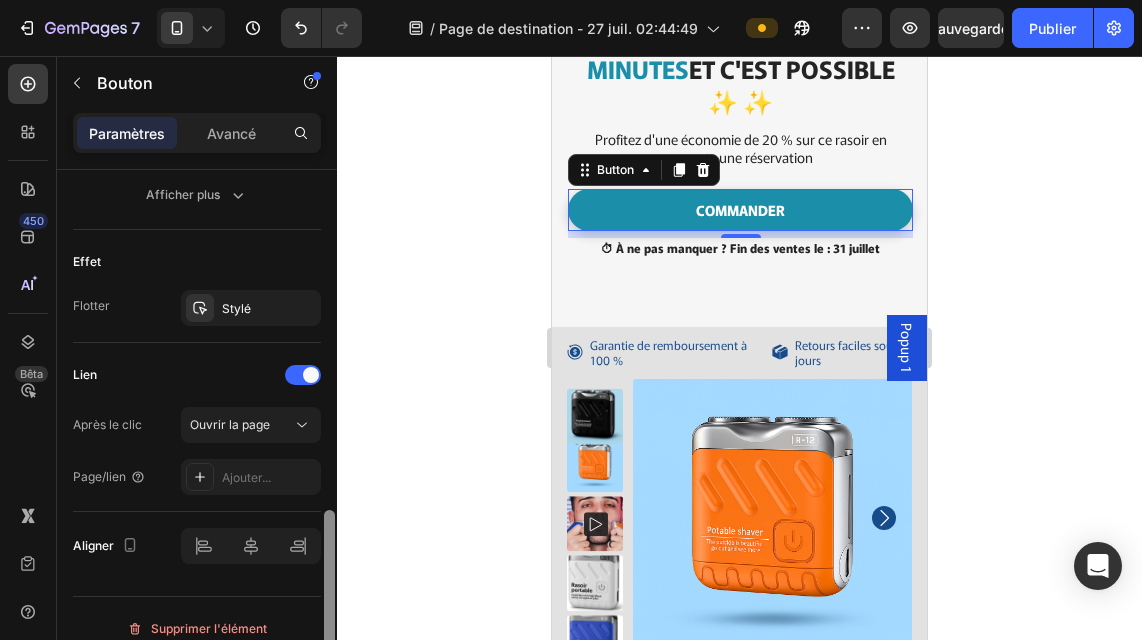 drag, startPoint x: 332, startPoint y: 529, endPoint x: 332, endPoint y: 559, distance: 30 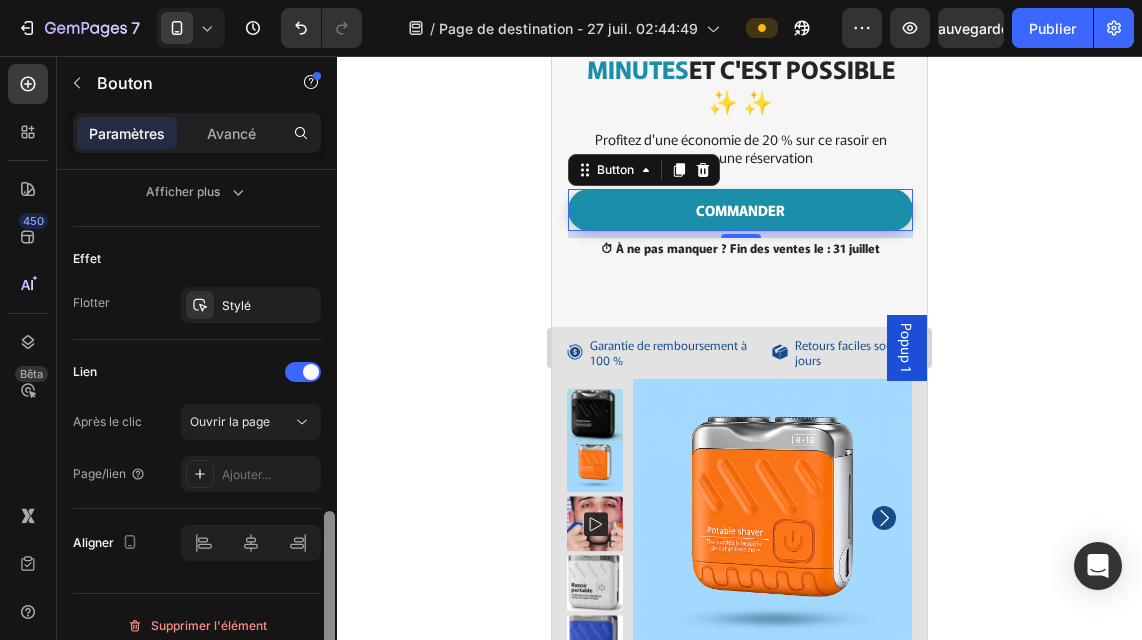 click at bounding box center (329, 601) 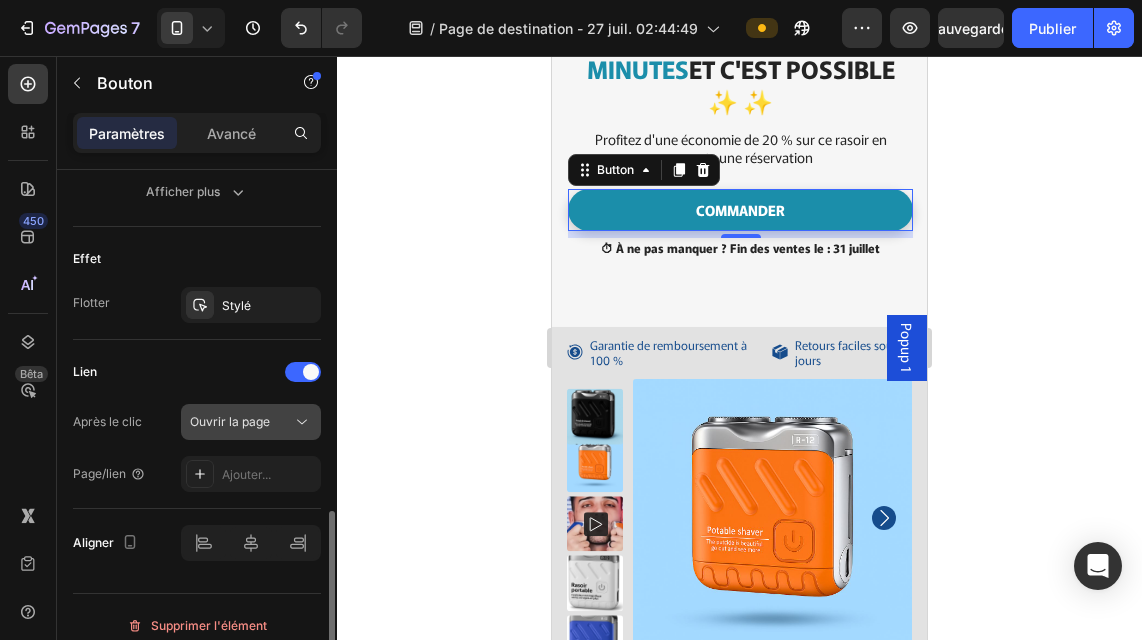 click 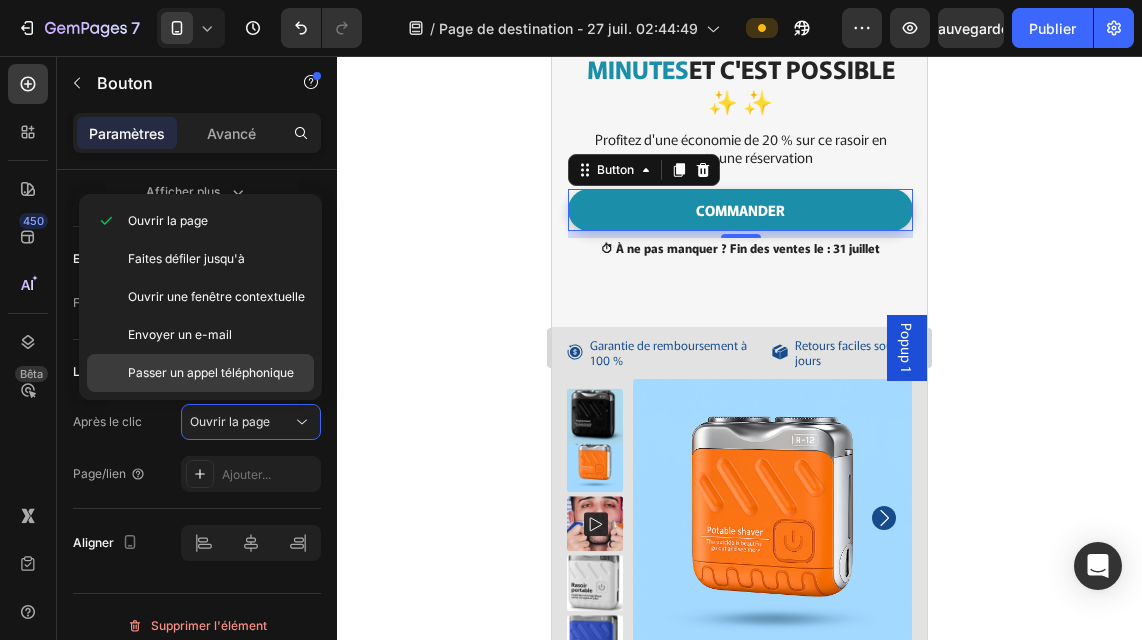 click on "Passer un appel téléphonique" 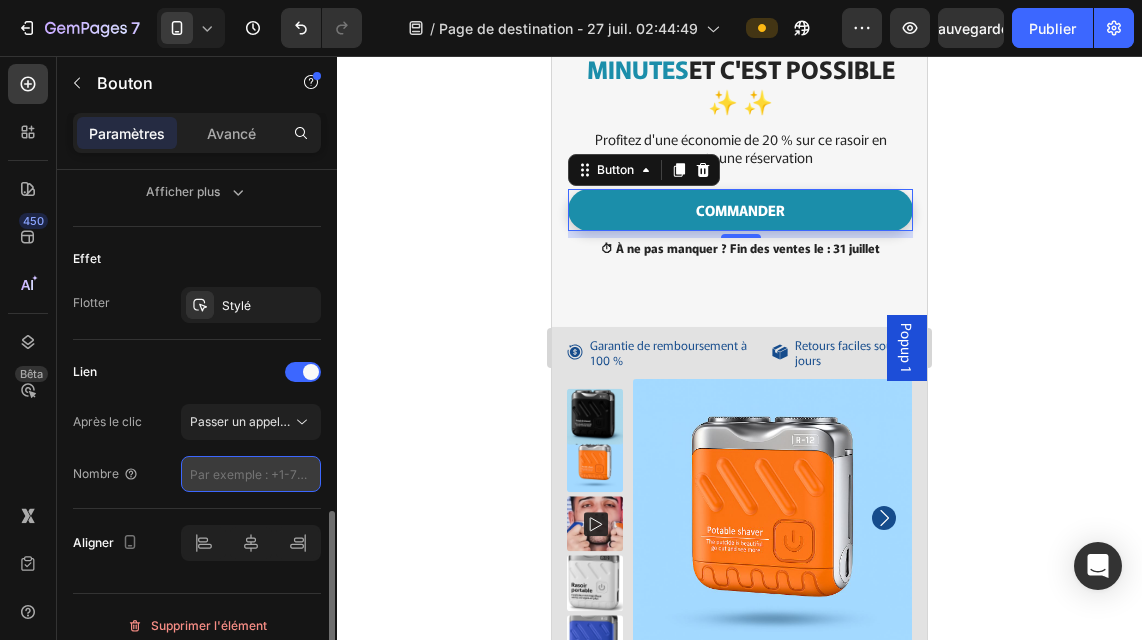 click at bounding box center (251, 474) 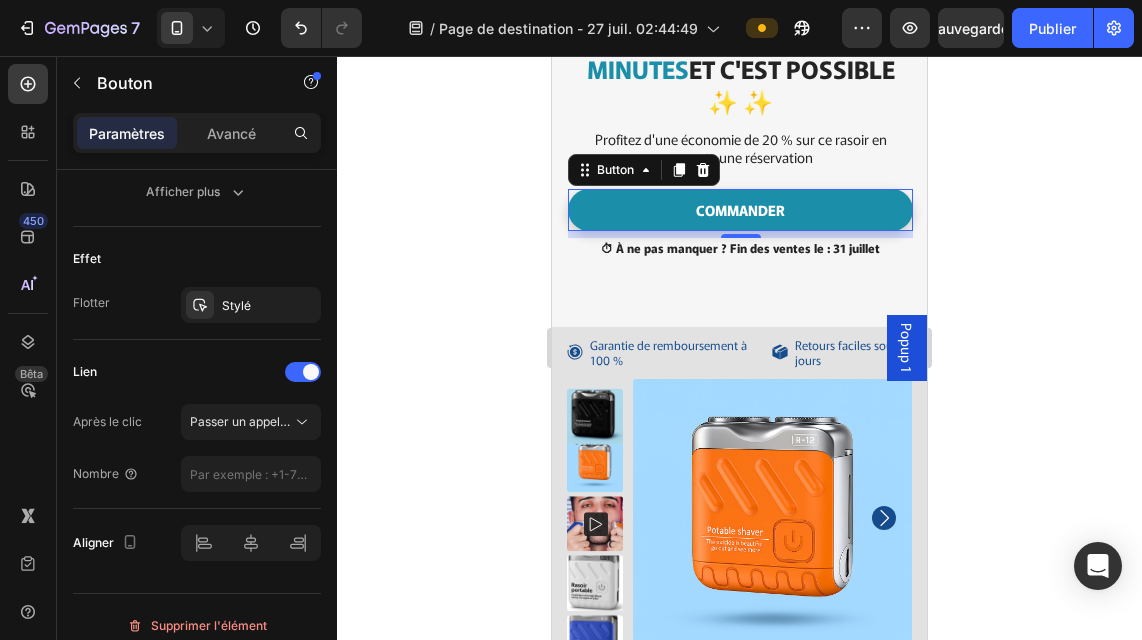 click 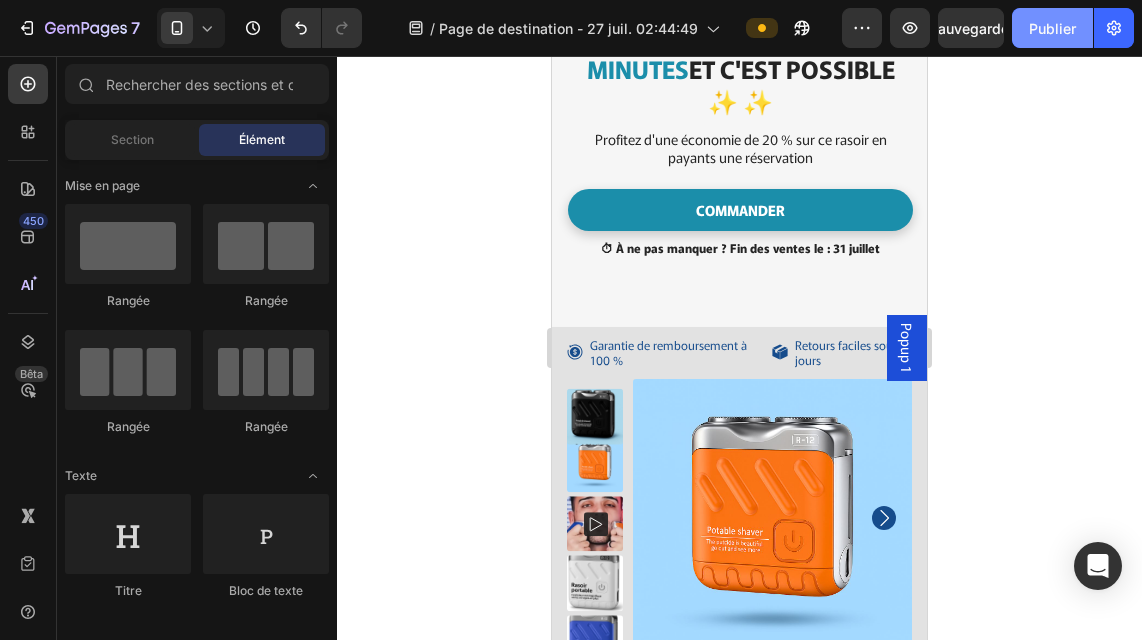 click on "Publier" 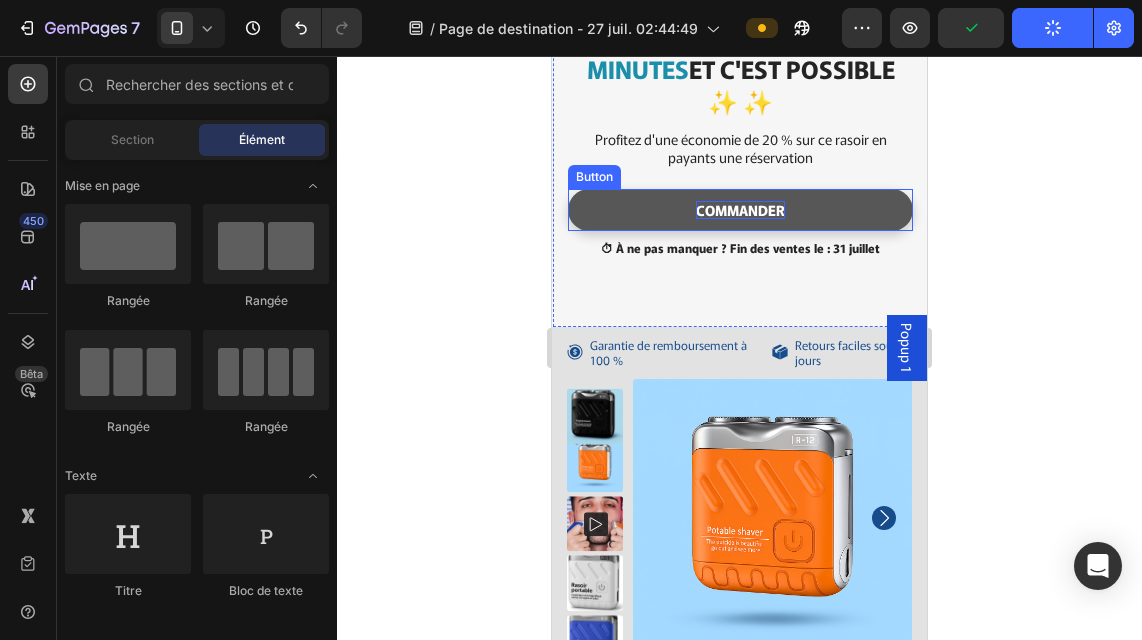 click on "COMMANDER" at bounding box center [740, 210] 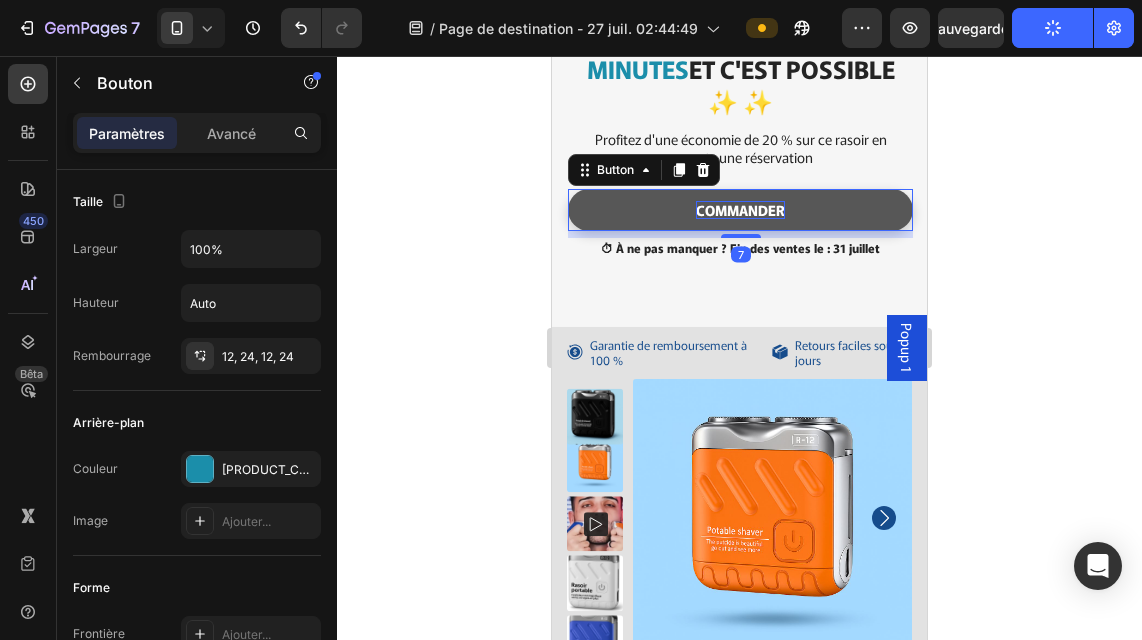 click on "COMMANDER" at bounding box center [740, 210] 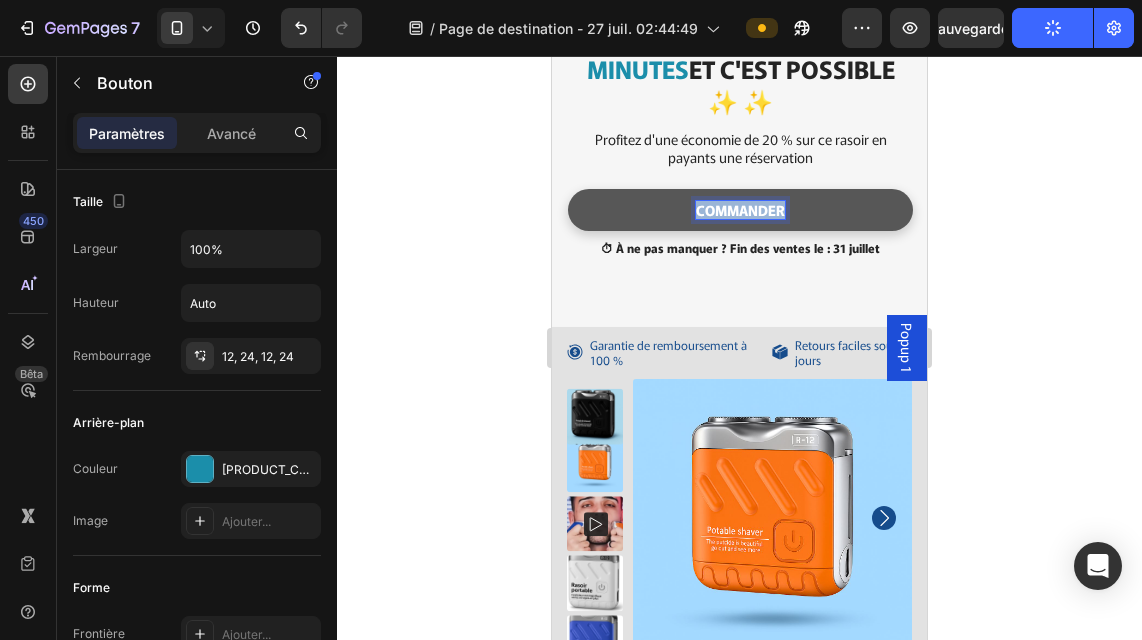 click on "COMMANDER" at bounding box center [740, 210] 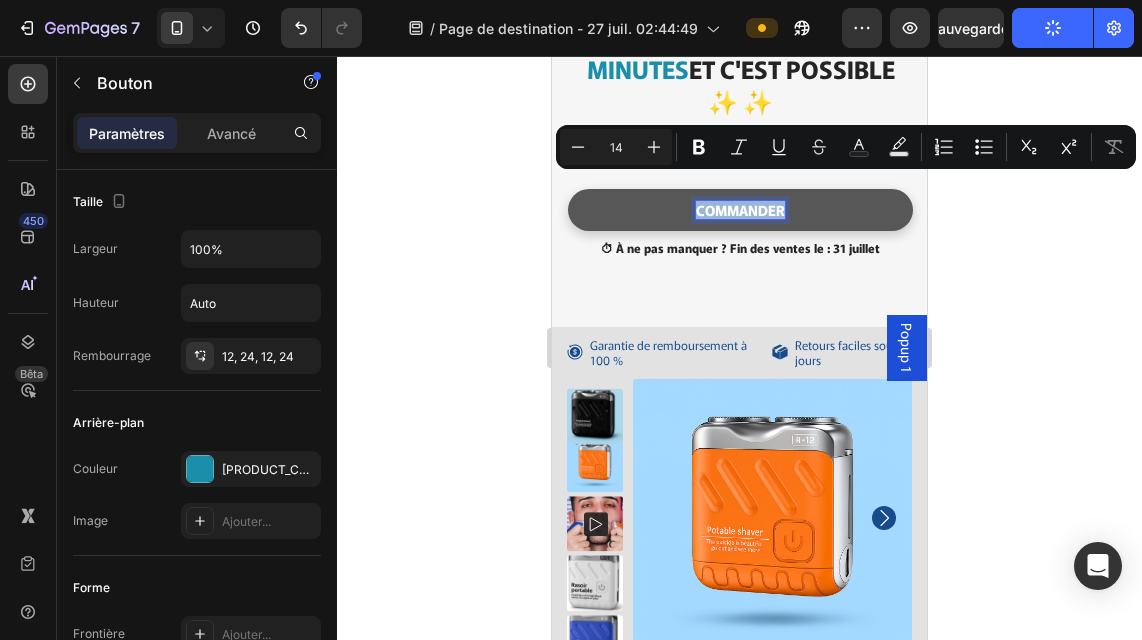click on "COMMANDER" at bounding box center (740, 210) 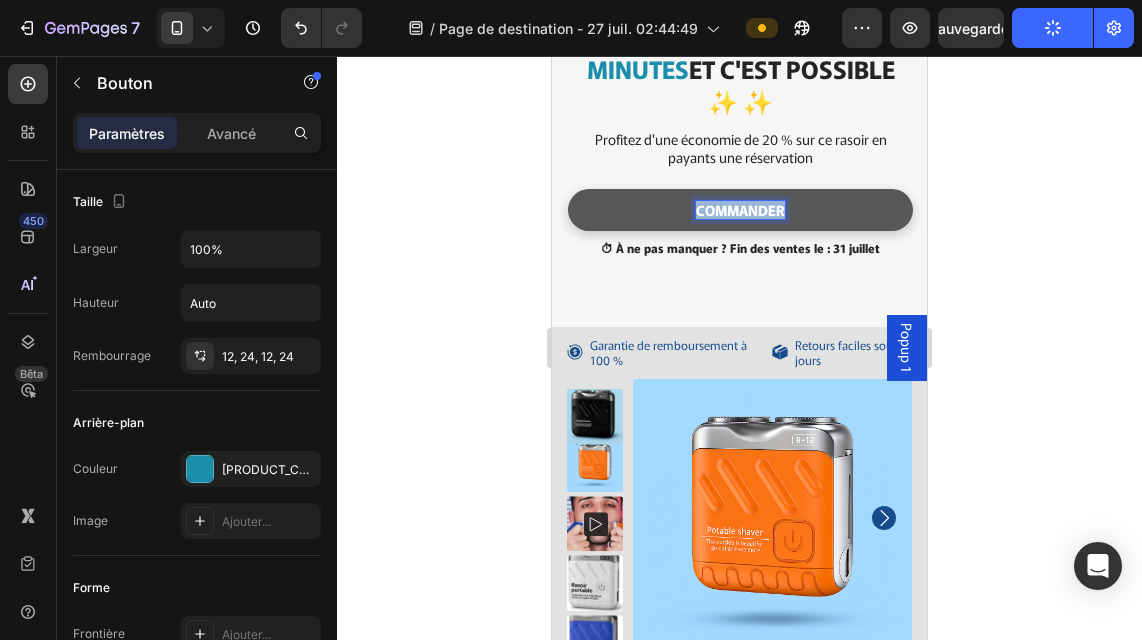 click on "COMMANDER" at bounding box center (740, 210) 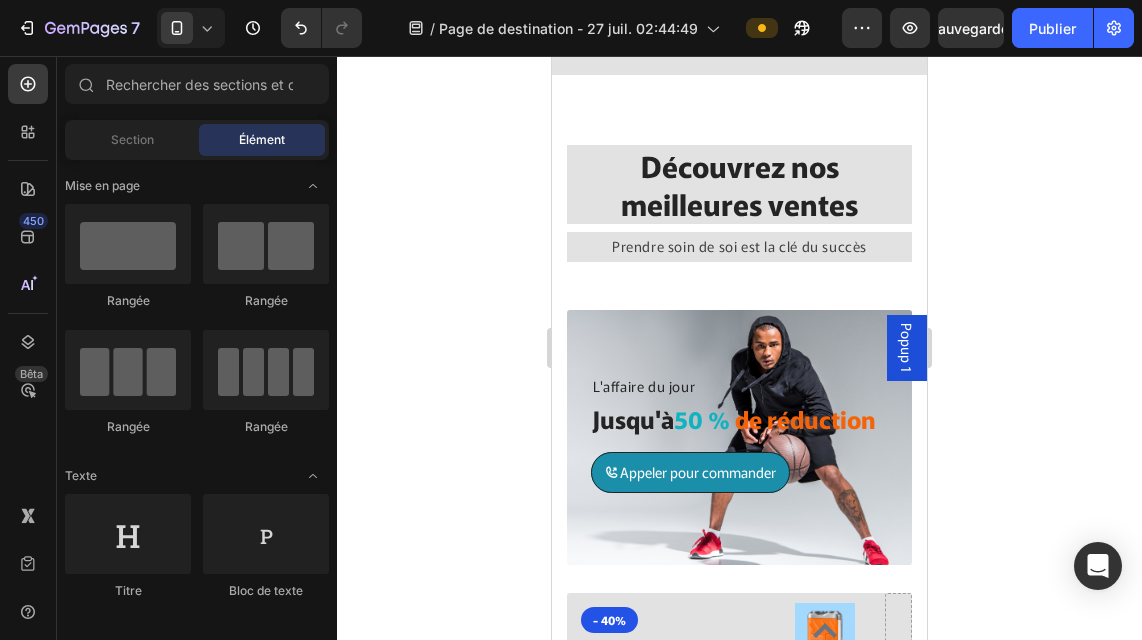 scroll, scrollTop: 2419, scrollLeft: 0, axis: vertical 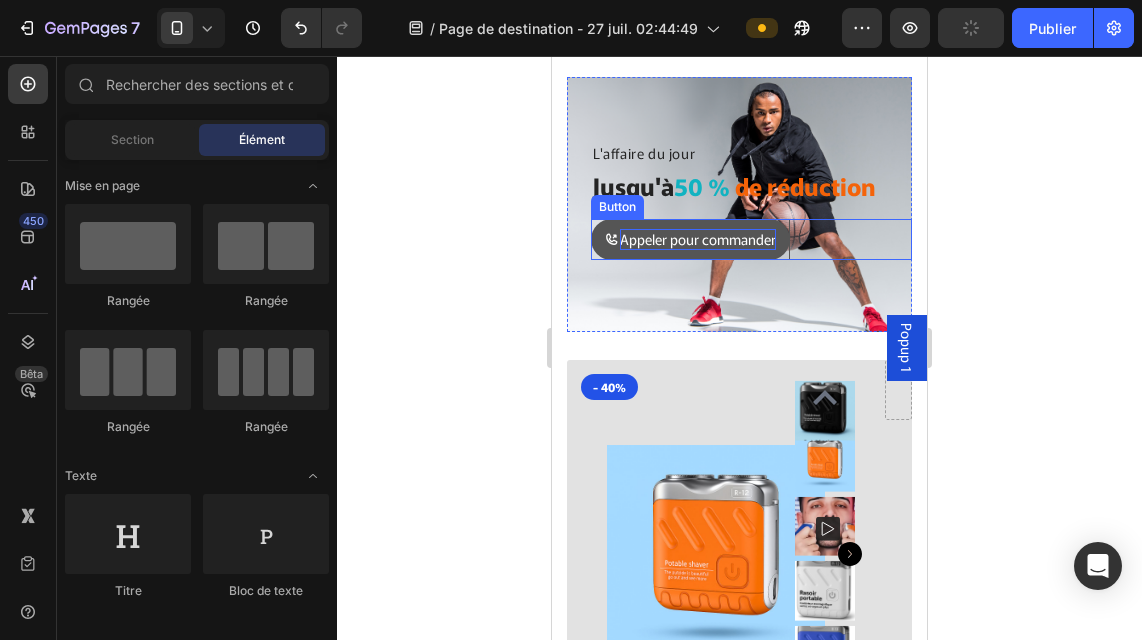 click on "Appeler pour commander" at bounding box center [698, 239] 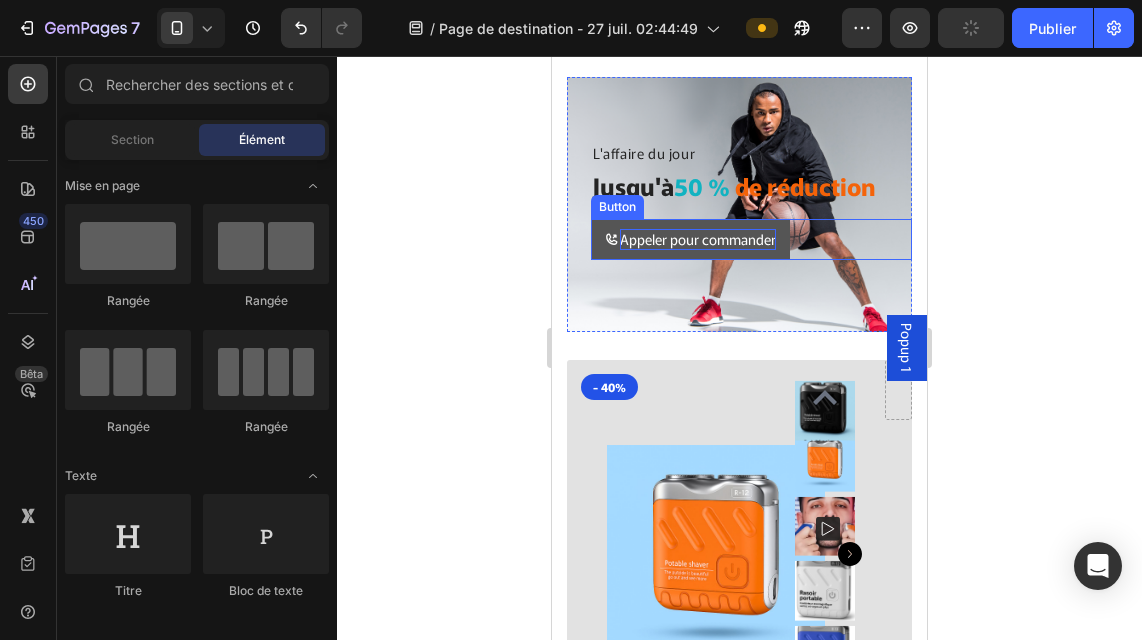 click on "Appeler pour commander" at bounding box center (698, 239) 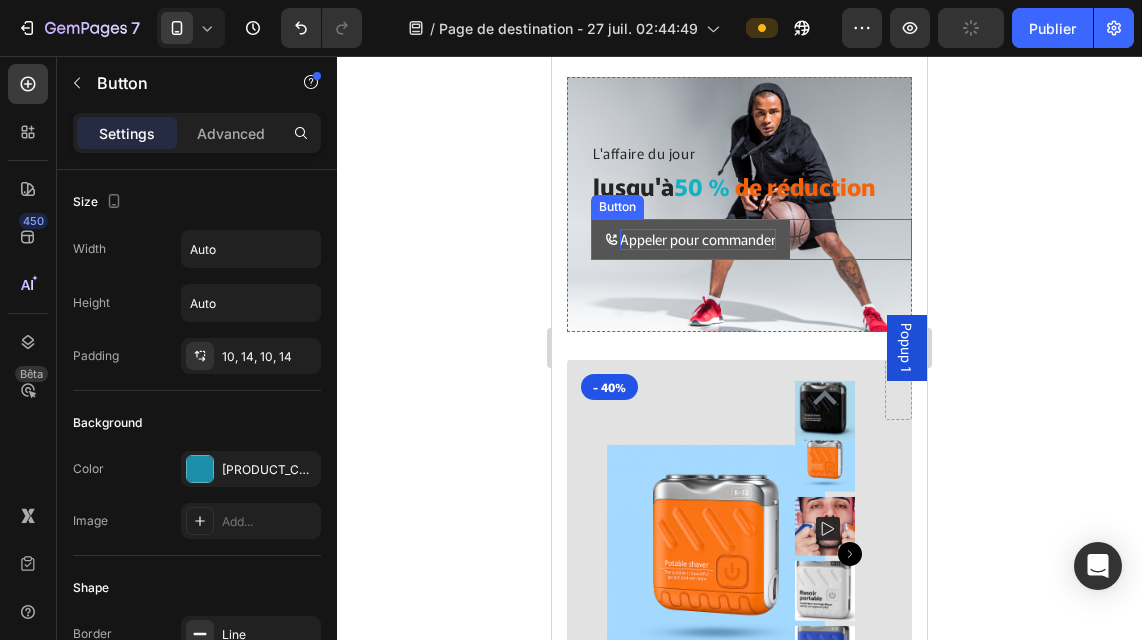 click on "Appeler pour commander" at bounding box center (698, 239) 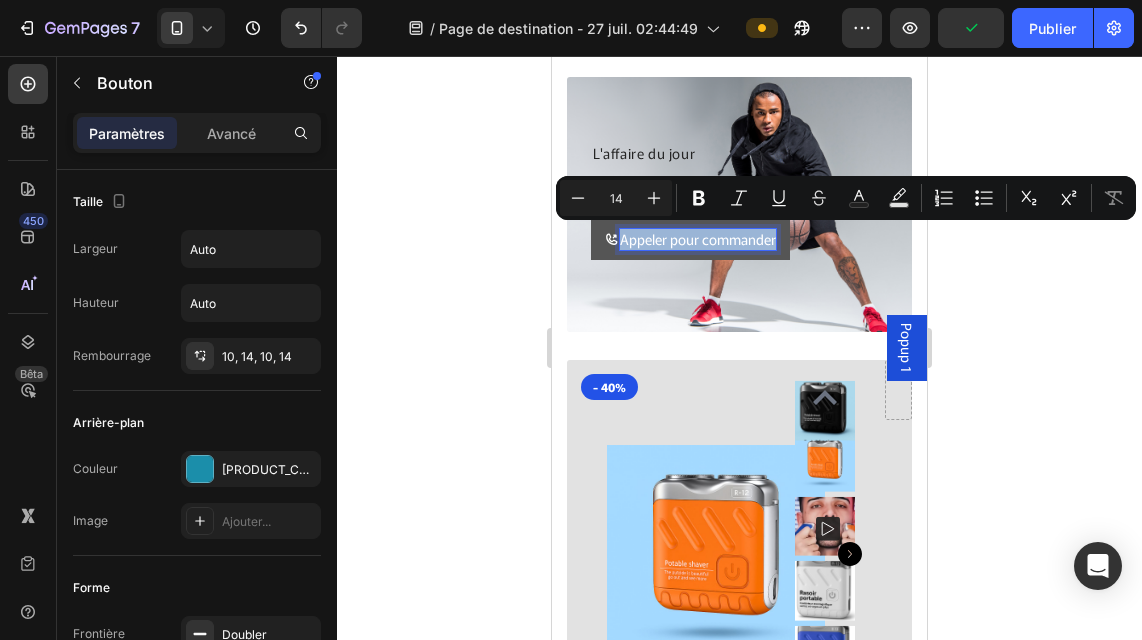 copy on "Appeler pour commander" 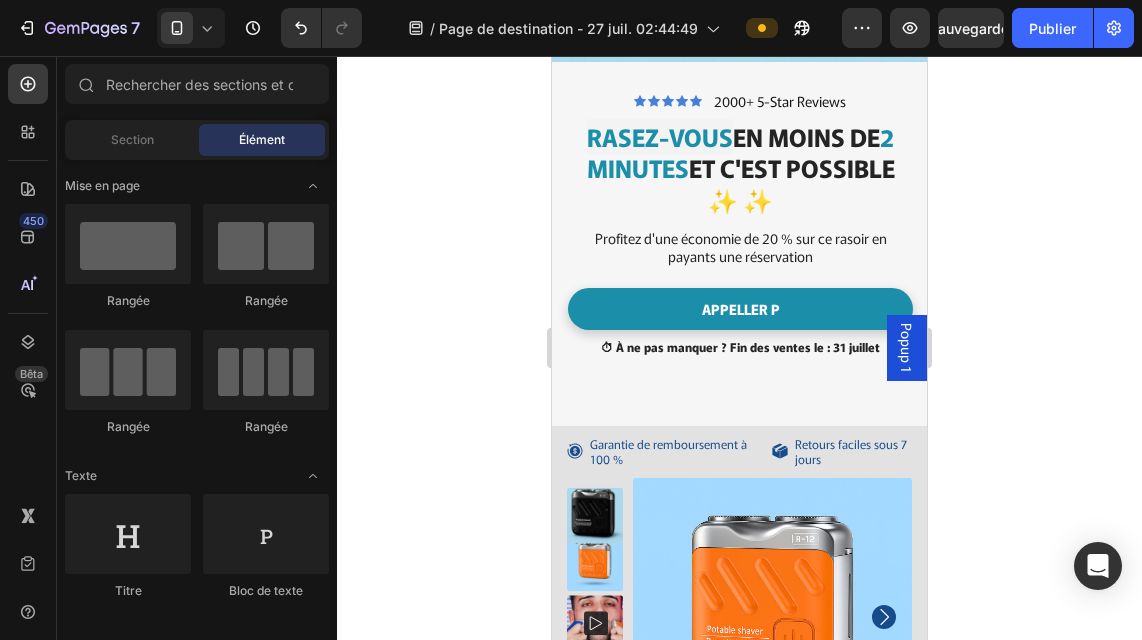 scroll, scrollTop: 639, scrollLeft: 0, axis: vertical 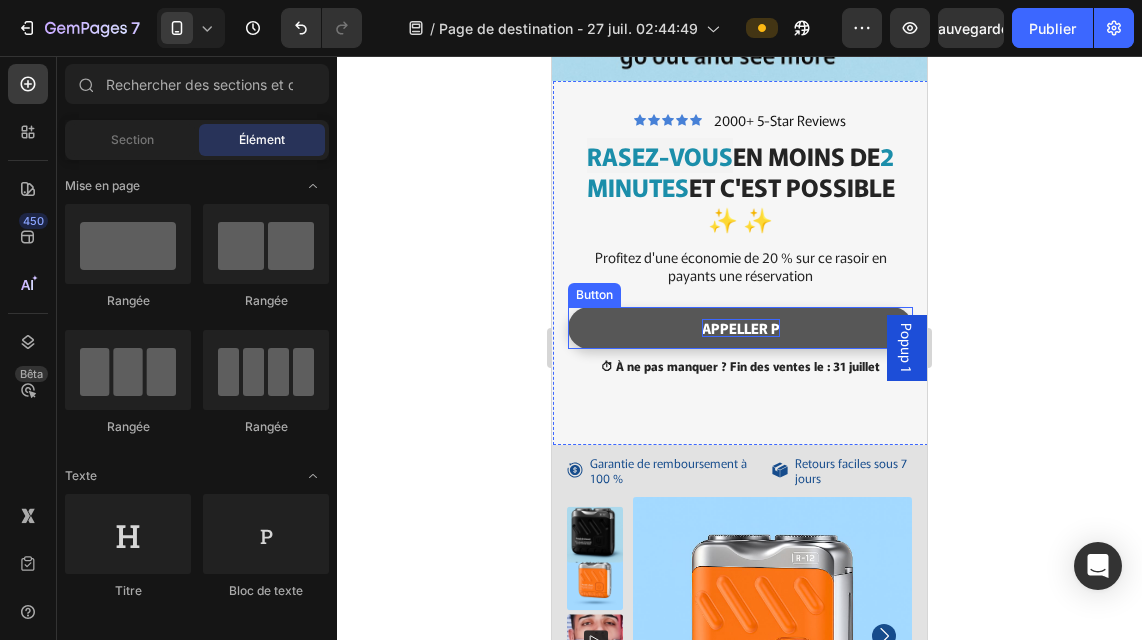 click on "Appeller p" at bounding box center (741, 328) 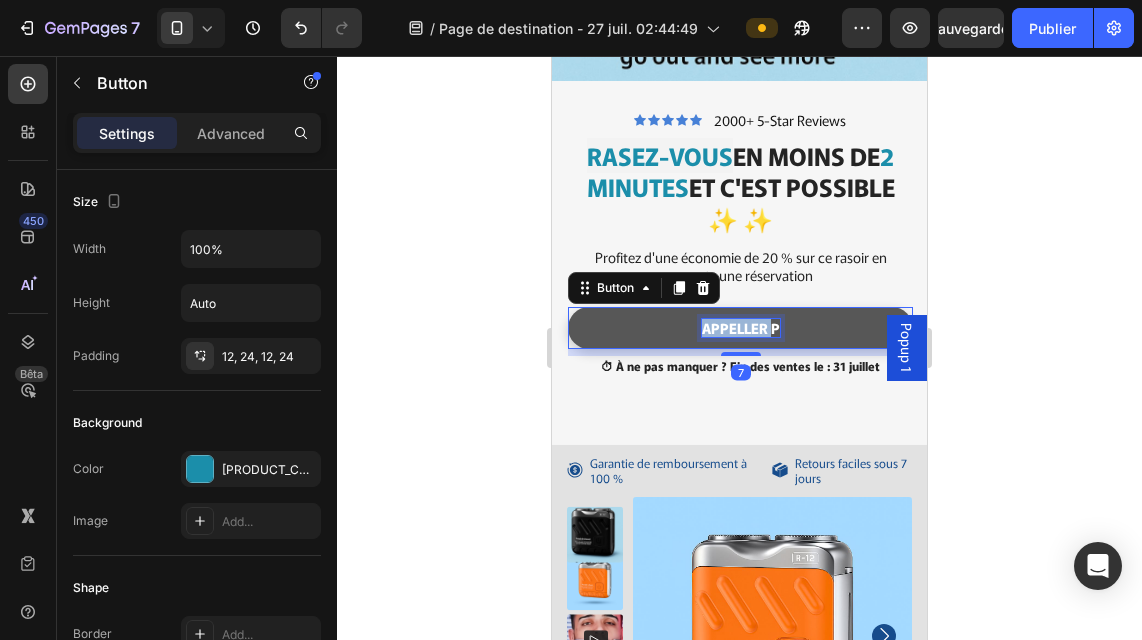 click on "Appeller p" at bounding box center (741, 328) 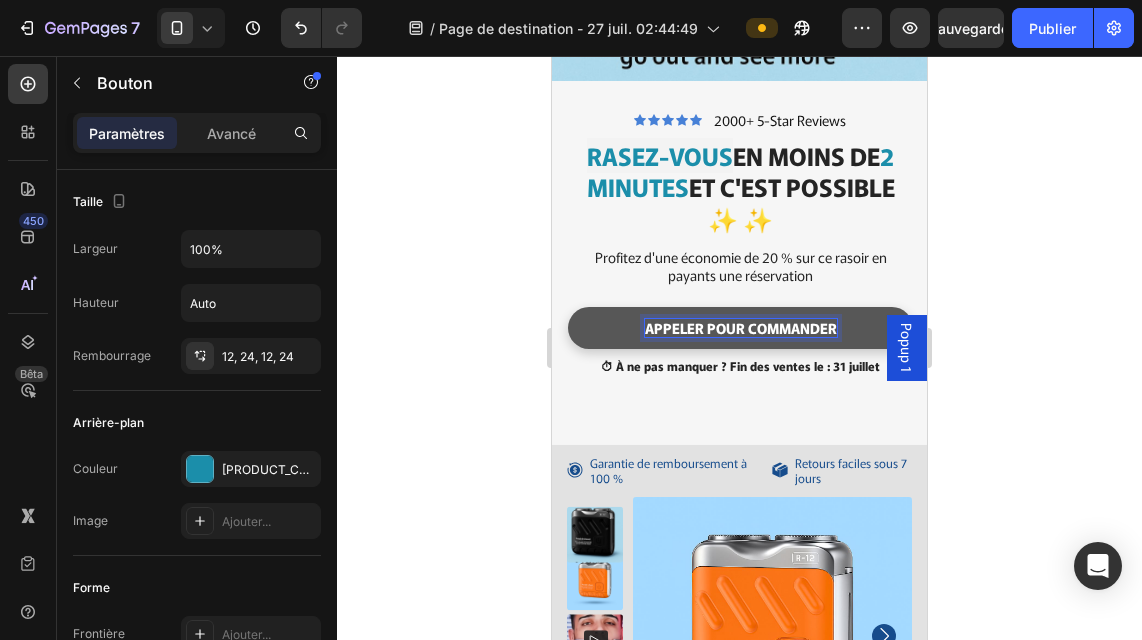 click on "Appeler pour commander" at bounding box center [741, 328] 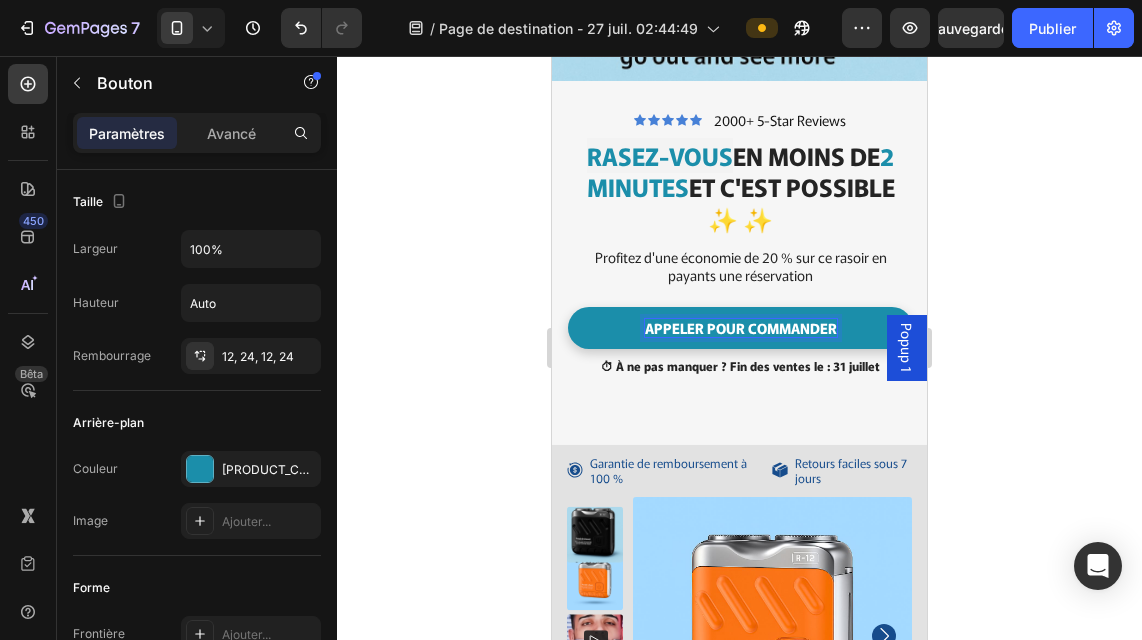 click 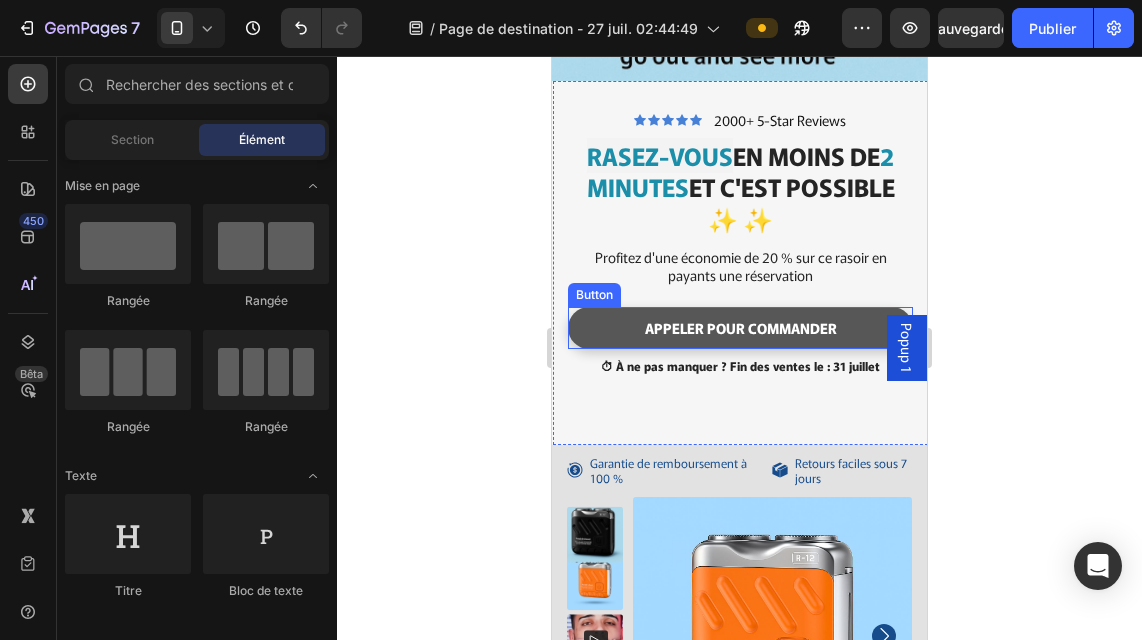 click on "Appeler pour commander" at bounding box center (740, 328) 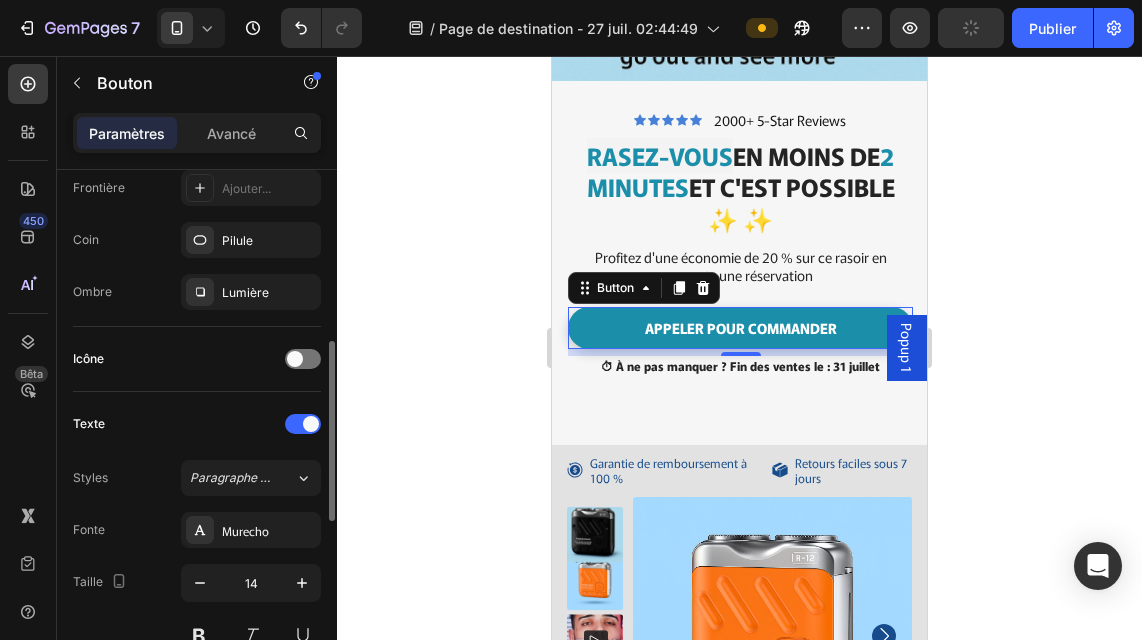 scroll, scrollTop: 466, scrollLeft: 0, axis: vertical 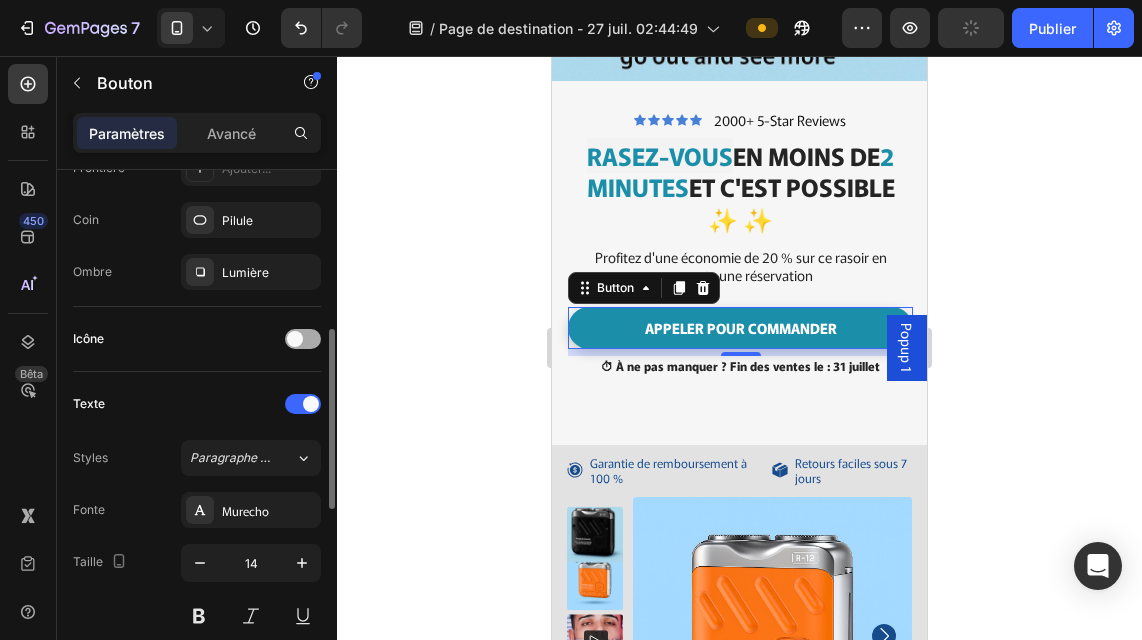 click at bounding box center [295, 339] 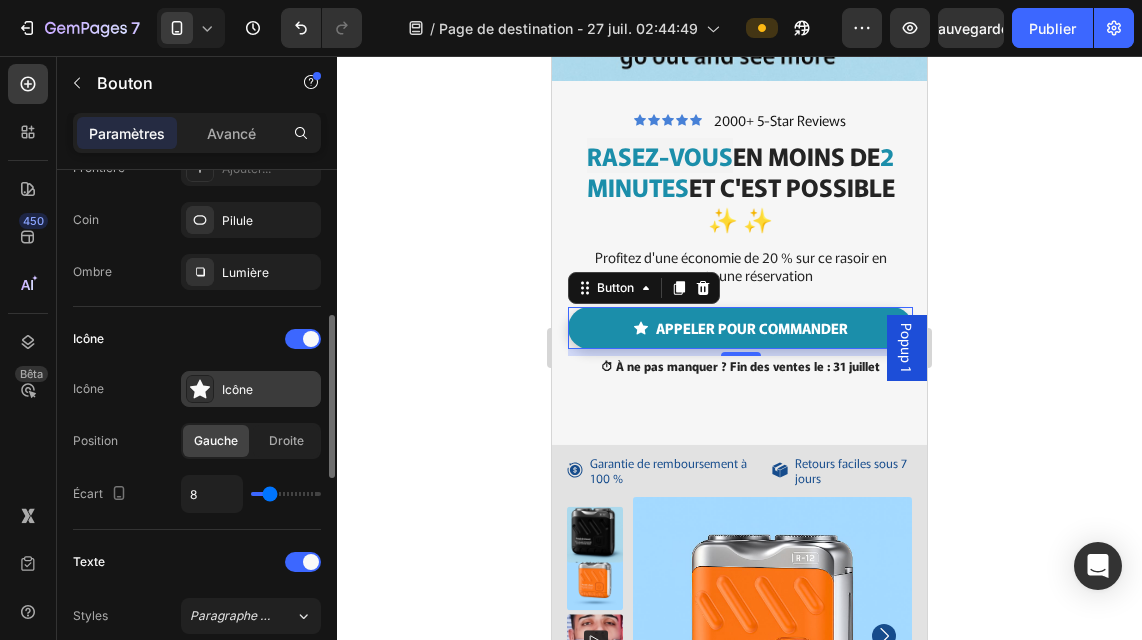 click 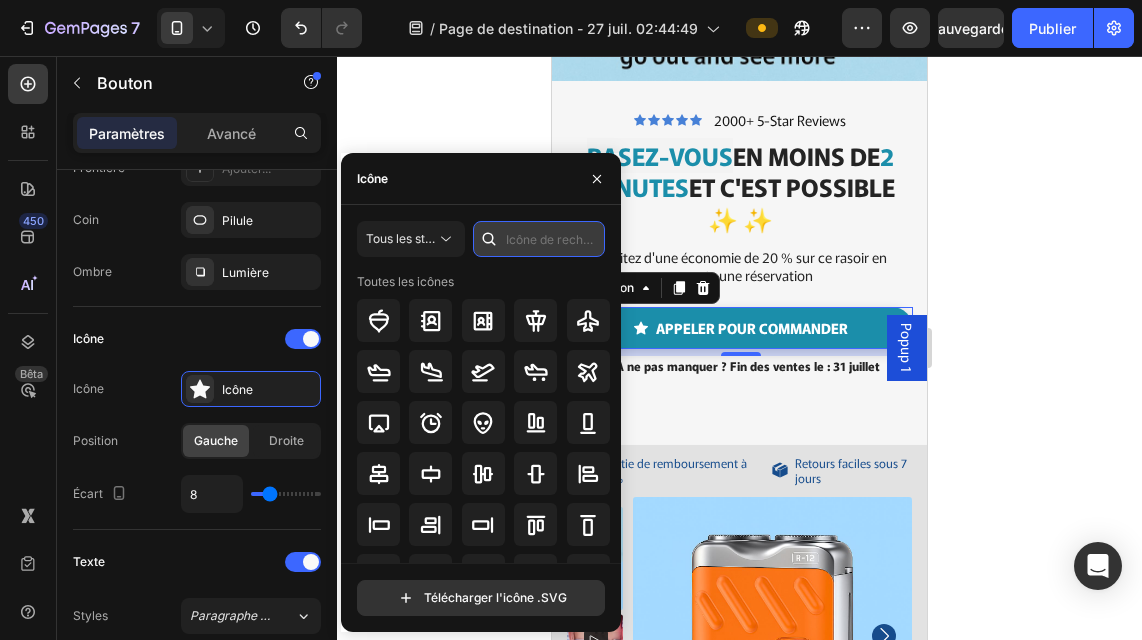 click at bounding box center (539, 239) 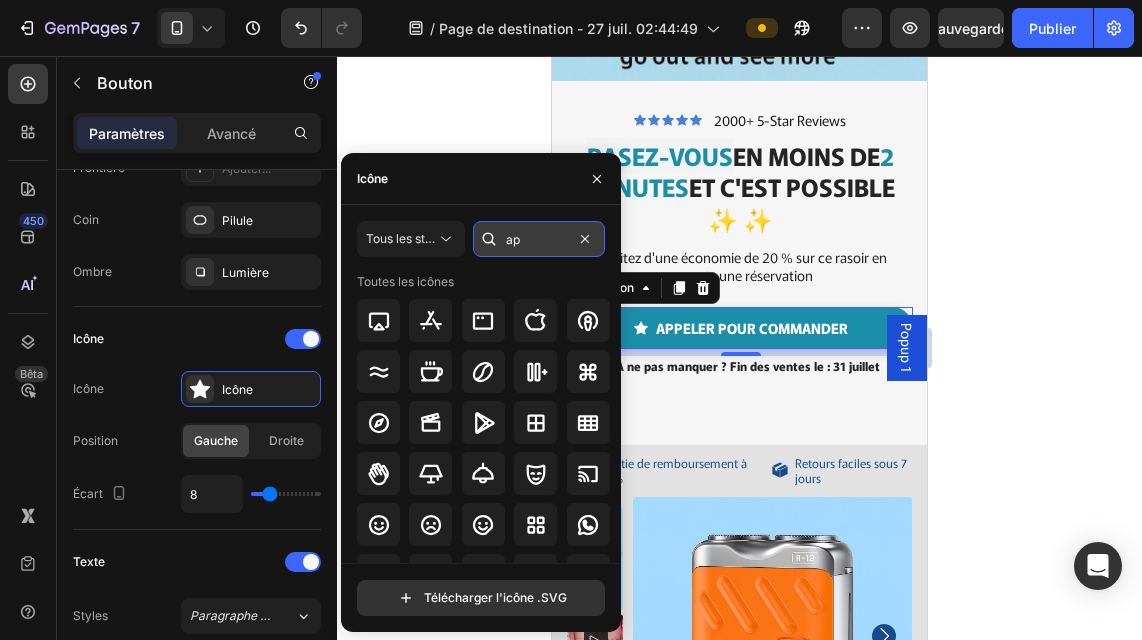 type on "a" 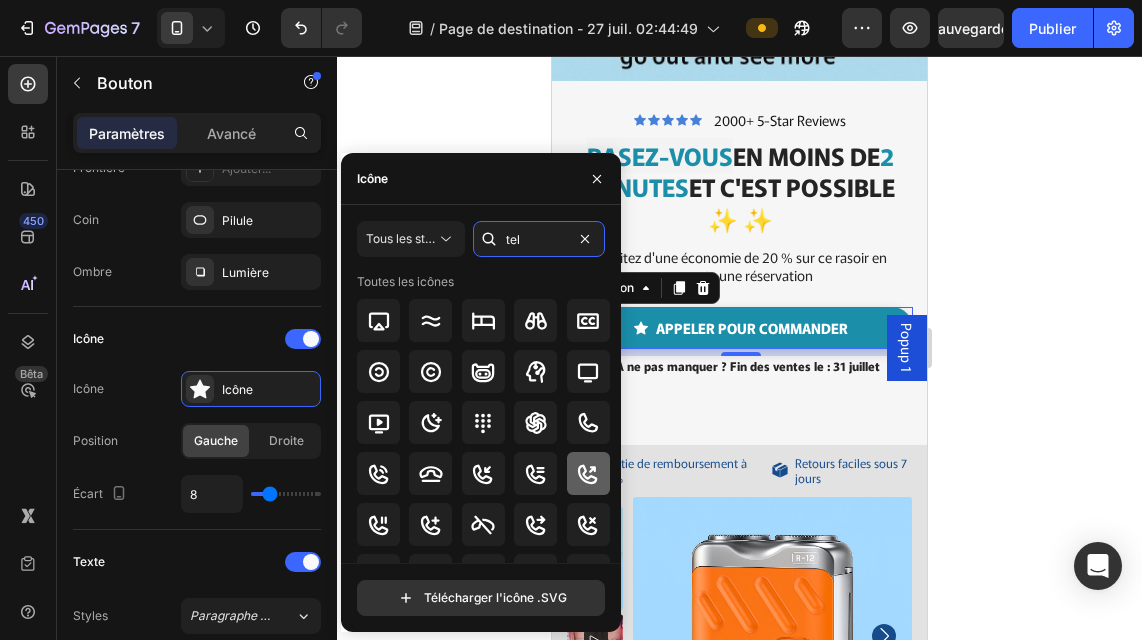 type on "tel" 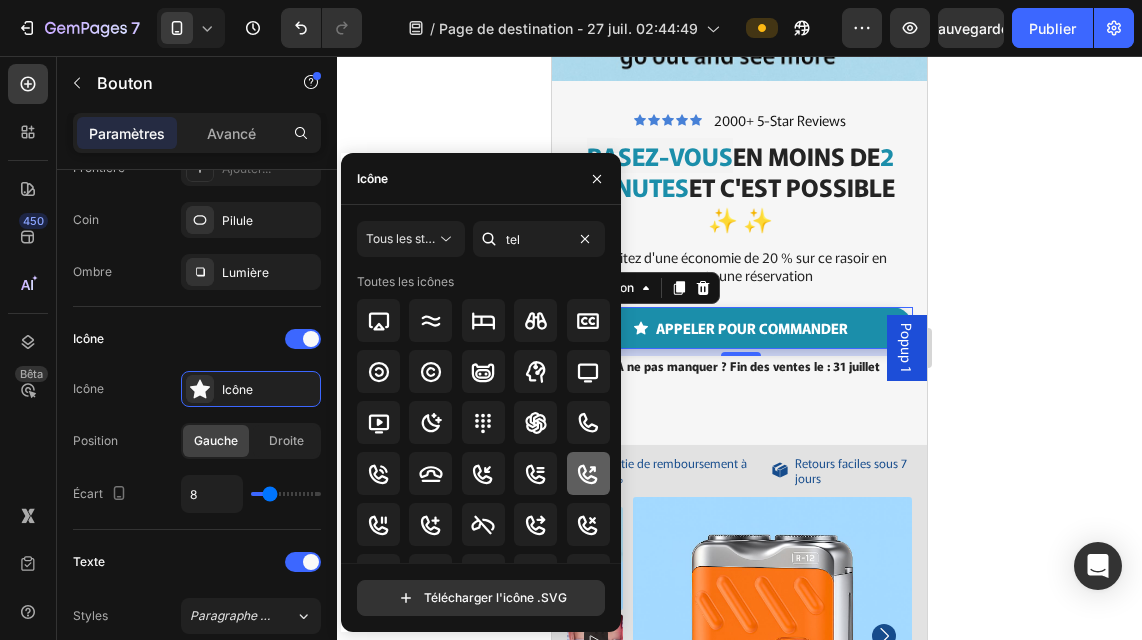 click 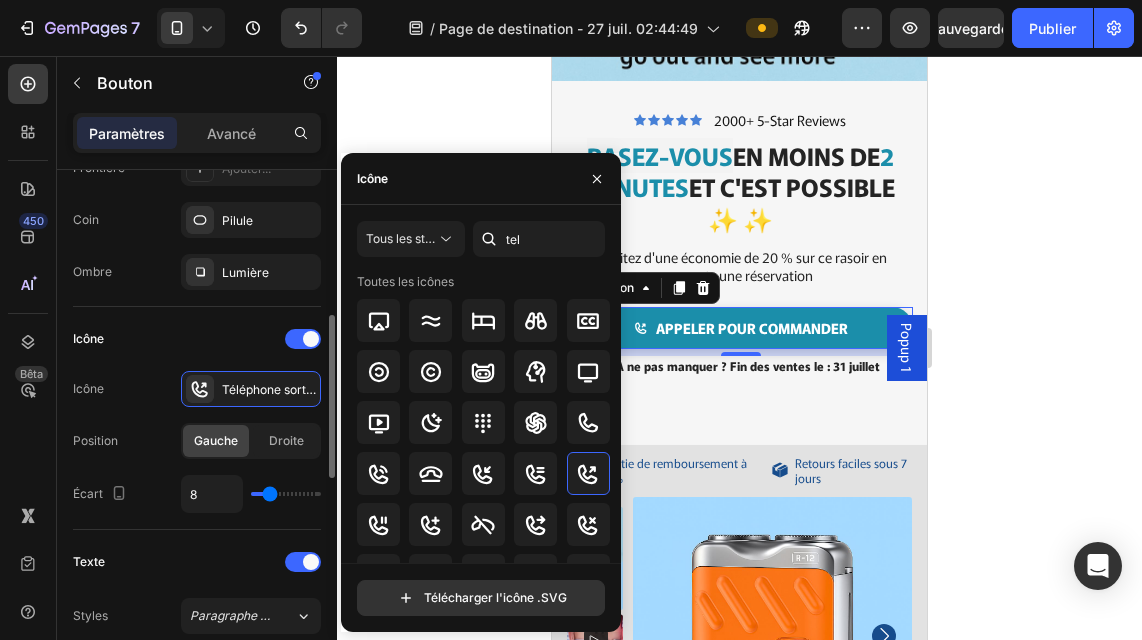 type on "7" 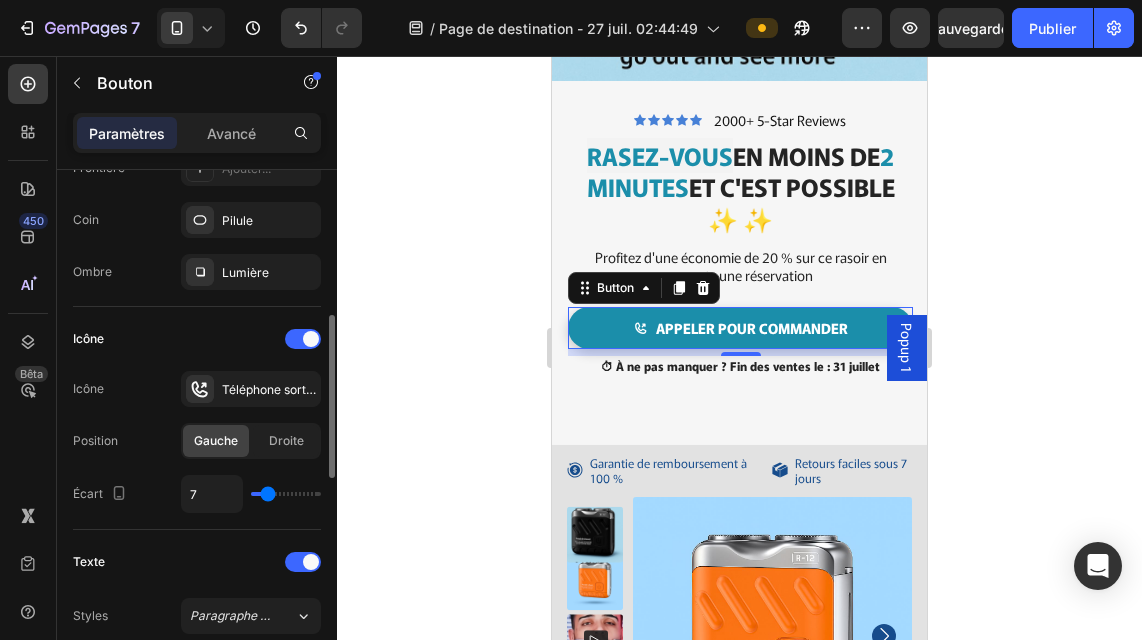 type on "6" 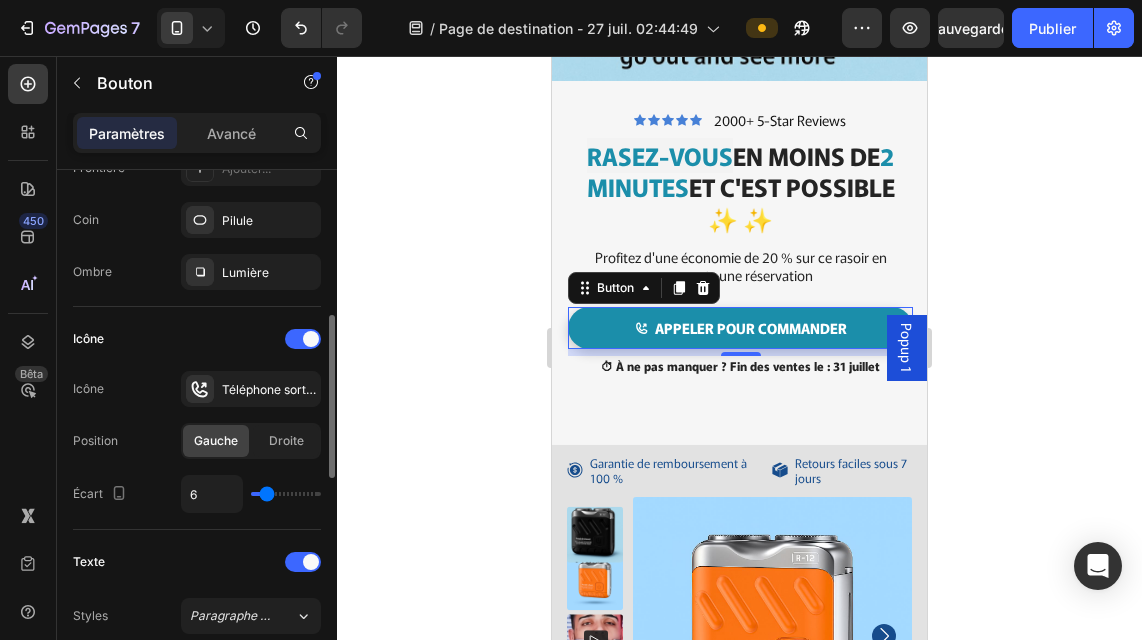 type on "6" 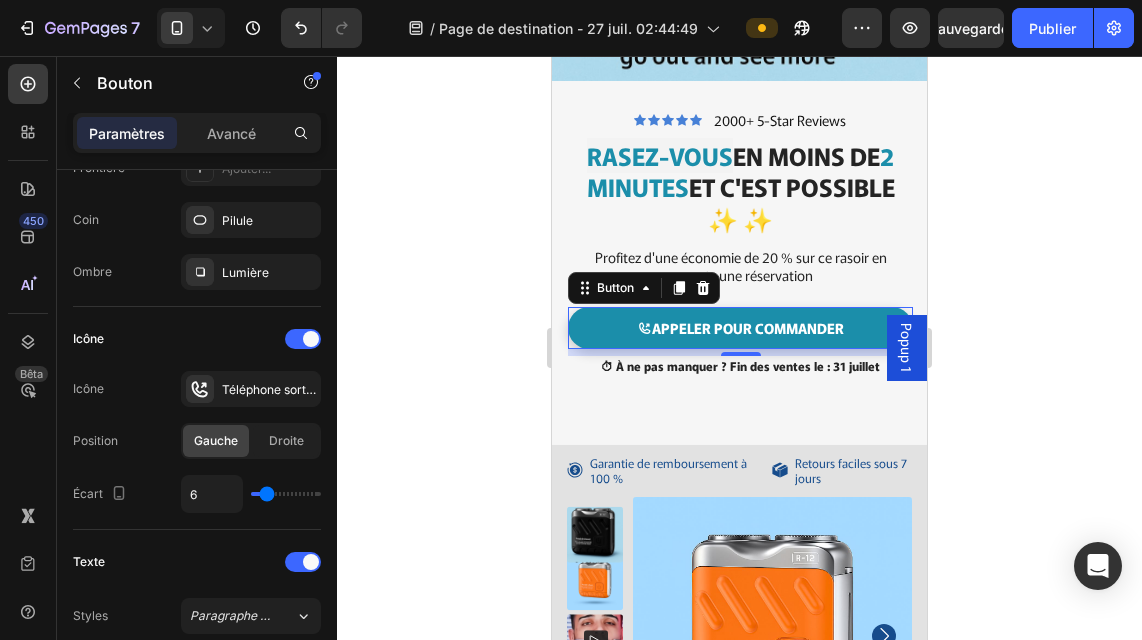 click 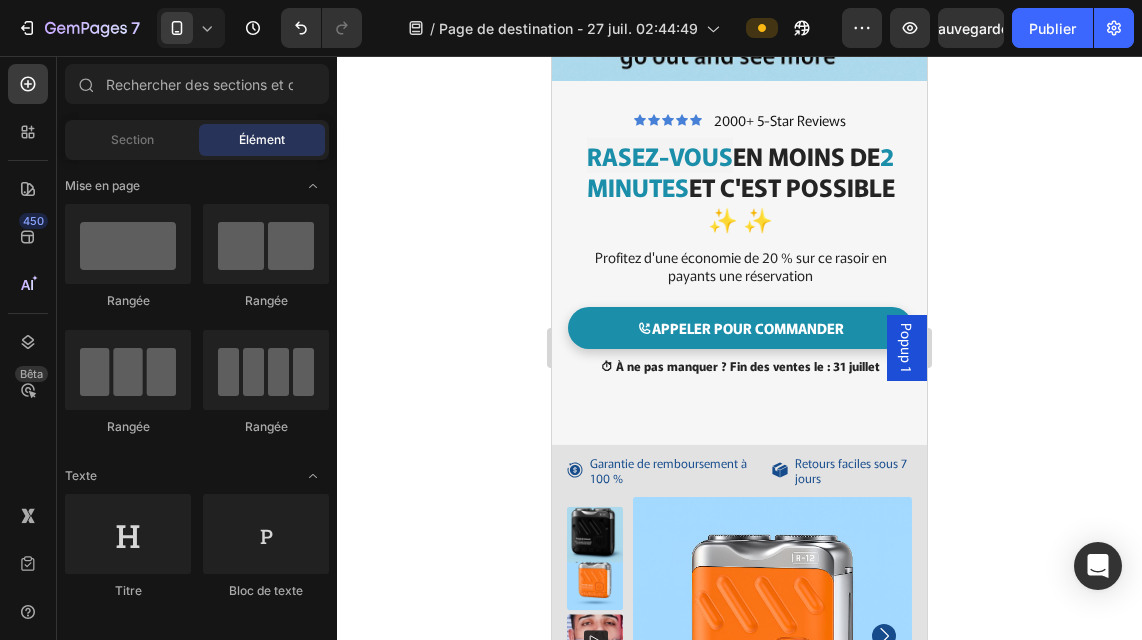 click 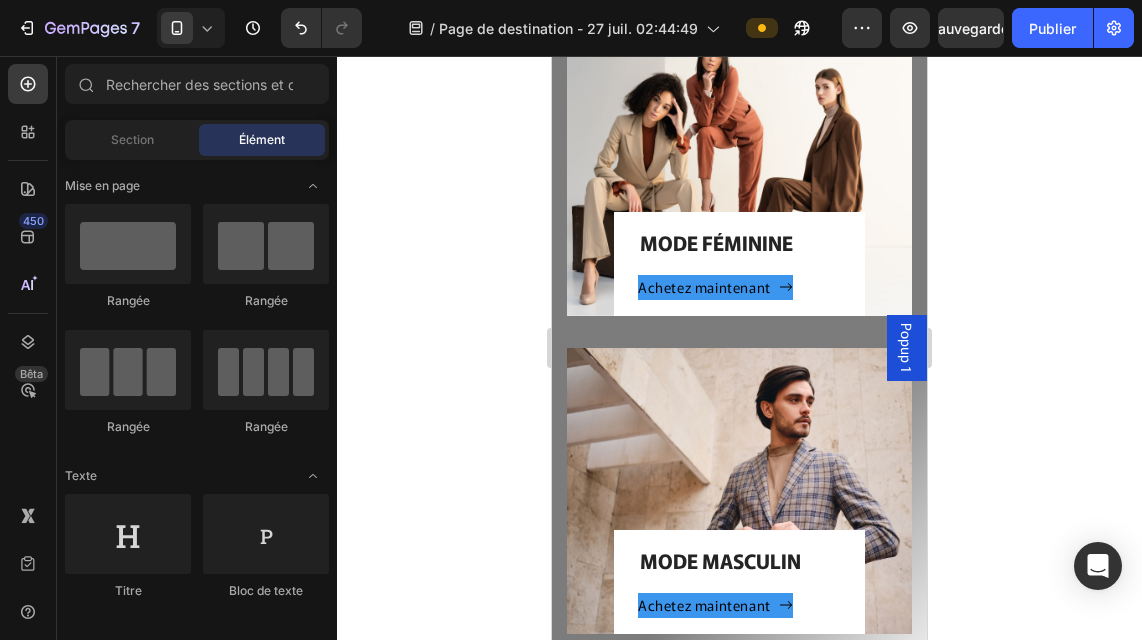 scroll, scrollTop: 3416, scrollLeft: 0, axis: vertical 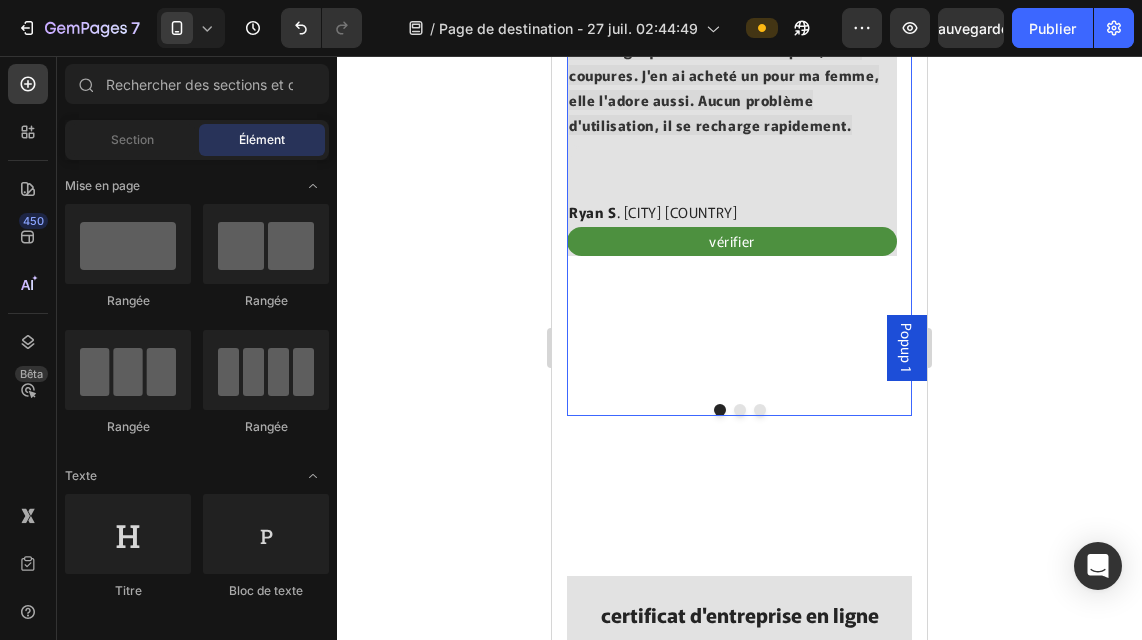 click 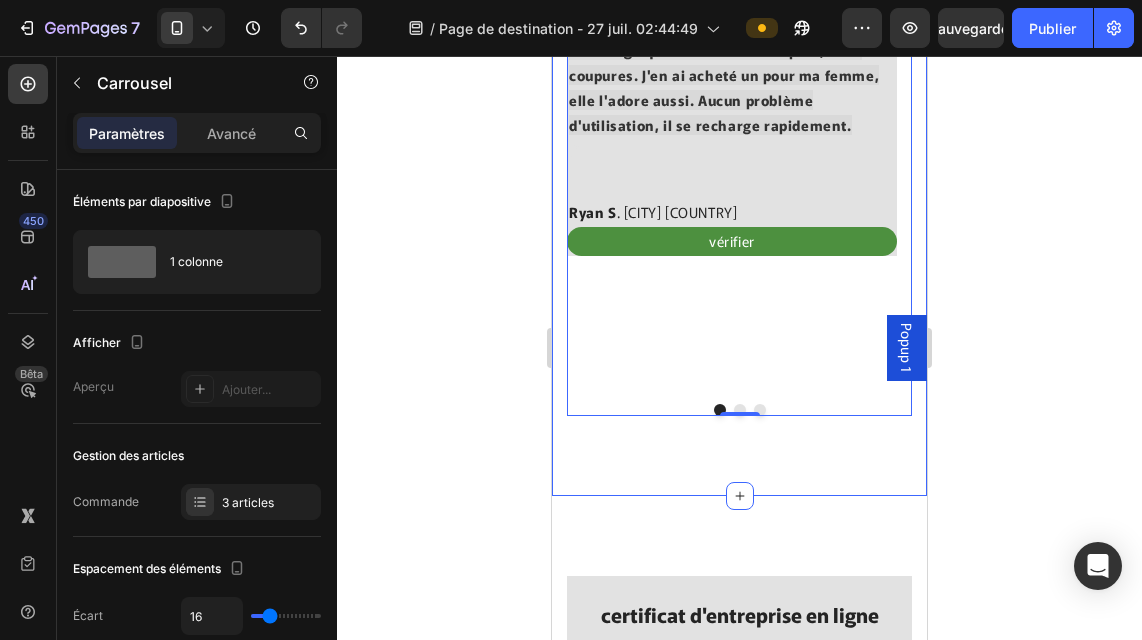 drag, startPoint x: 640, startPoint y: 482, endPoint x: 711, endPoint y: 498, distance: 72.780495 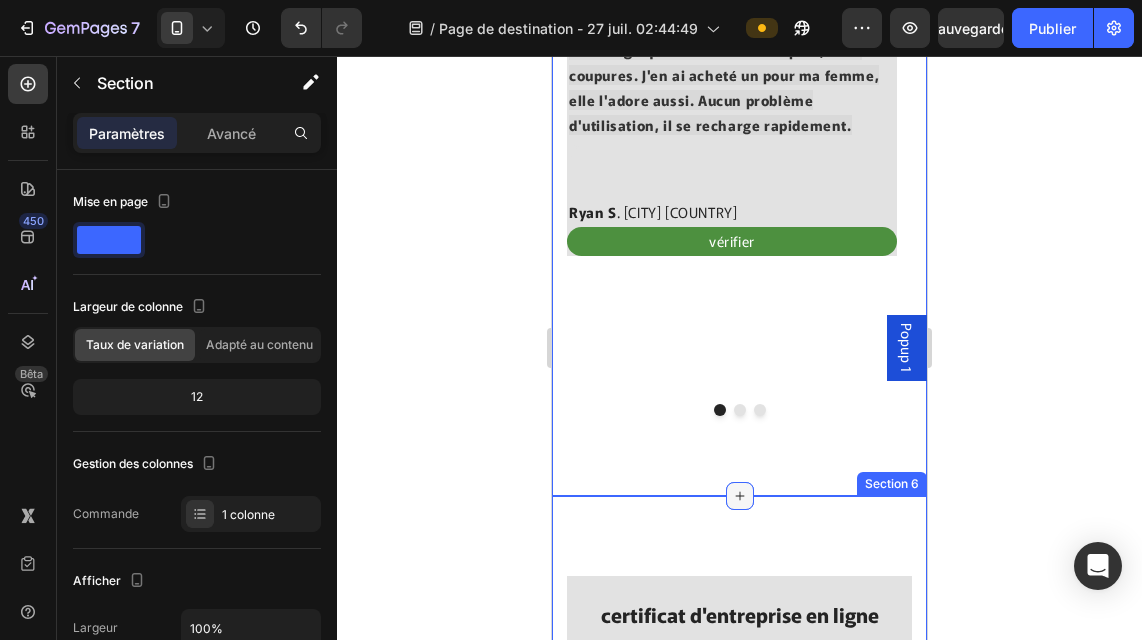 click 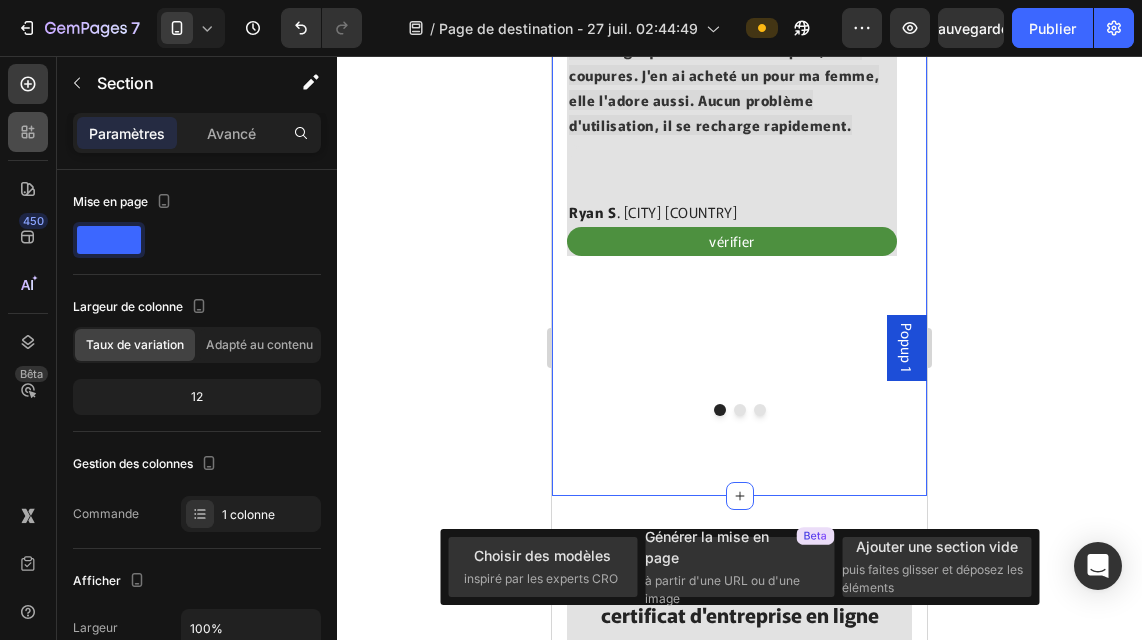 click 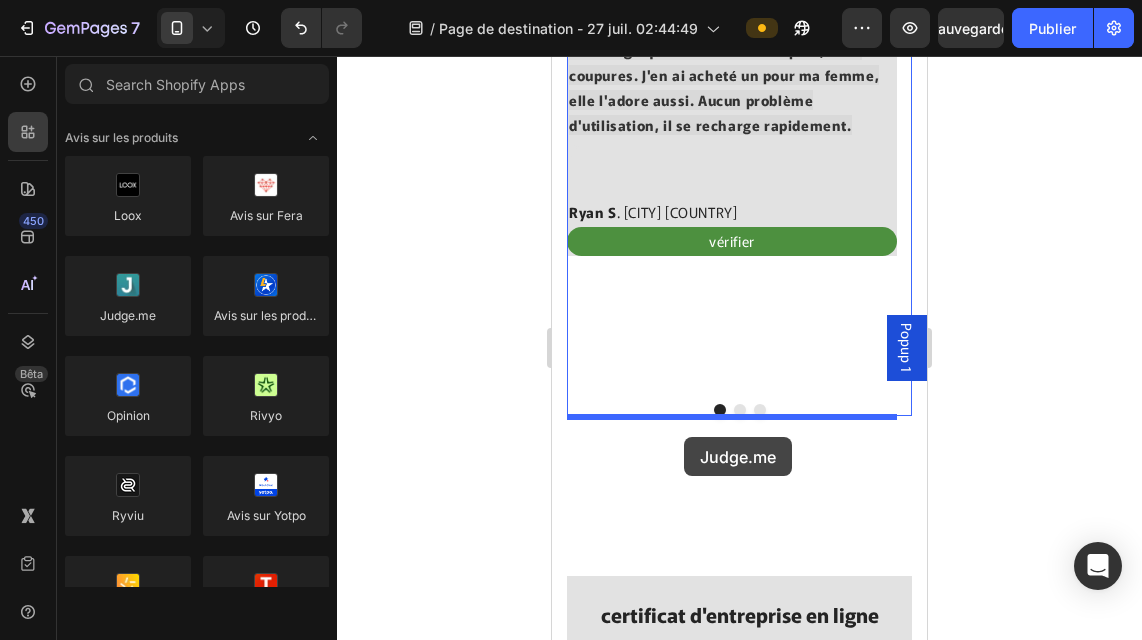 drag, startPoint x: 695, startPoint y: 381, endPoint x: 684, endPoint y: 437, distance: 57.070133 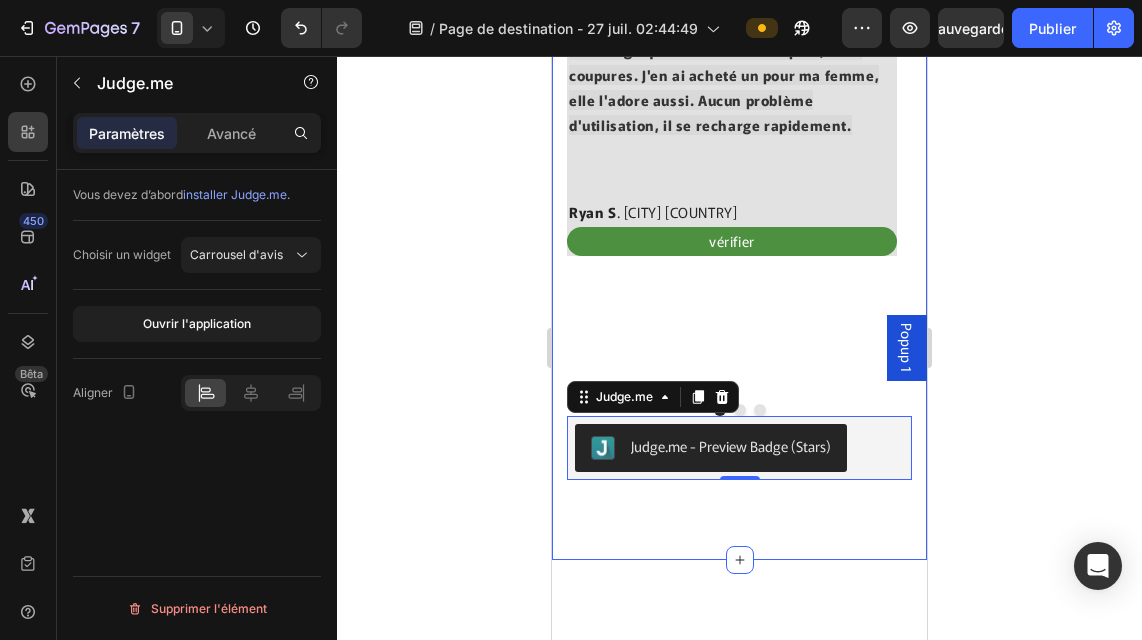 click on "Drop element here                Icon                Icon                Icon                Icon
Icon Icon List Hoz ce que les clients pensent du produit Heading “  Ce petit rasoir est parfait pour les voyages ou l'usage quotidien. Il rase de près, sans coupures. J'en ai acheté un pour ma femme, elle l'adore aussi. Aucun problème d'utilisation, il se recharge rapidement. .” Text block Ryan S . Abidjan côte d'ivoire  Text block vérifier  Text block Row Before Text block Row Row After Text block Row Row Row                Icon                Icon                Icon                Icon
Icon Icon List Hoz ce que les clients pensent du produit Heading “  la boîte est arrivée endommagée mais heureusement l'appareil est toujours intact. Il reste encore assez d'énergie pour l'essayer. Le rasoir est compact et pratique à emporter en voyage. Il rase mieux que mon Braun quatre fois plus cher. ” Text block Yao k .  Yamoussoukro  Text block Row Row ." at bounding box center [739, 147] 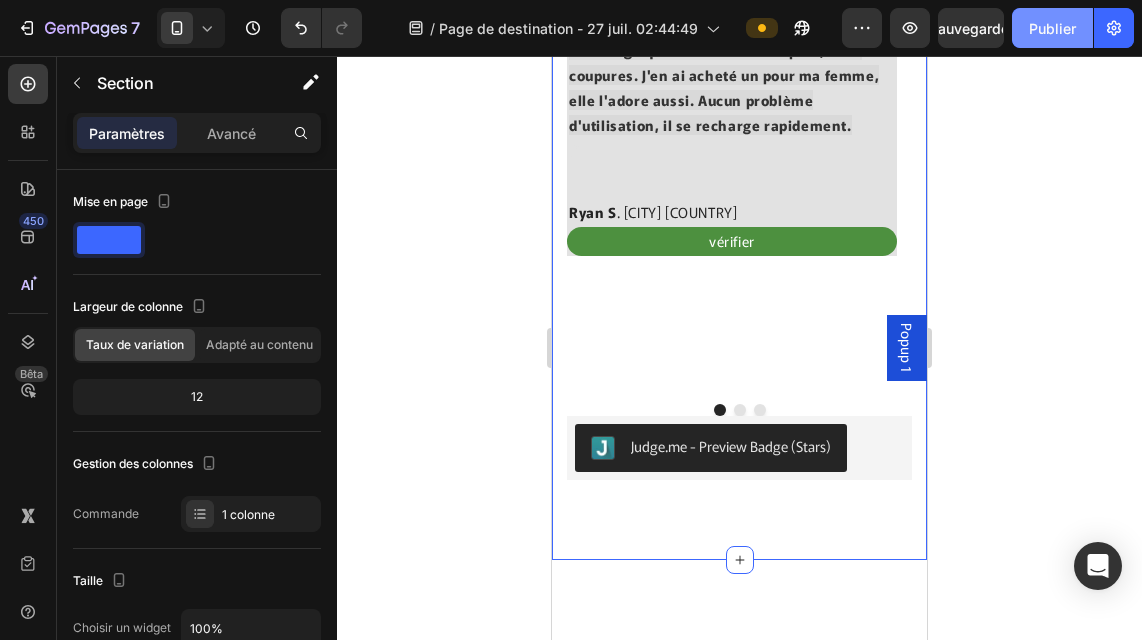 click on "Publier" at bounding box center (1052, 28) 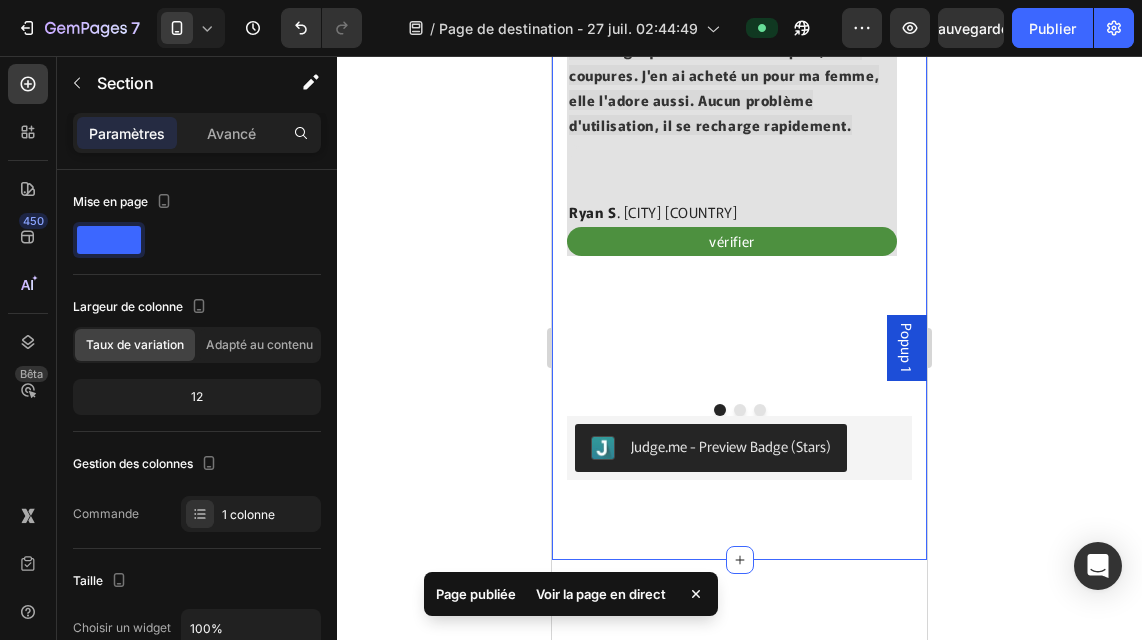click on "Voir la page en direct" at bounding box center [601, 594] 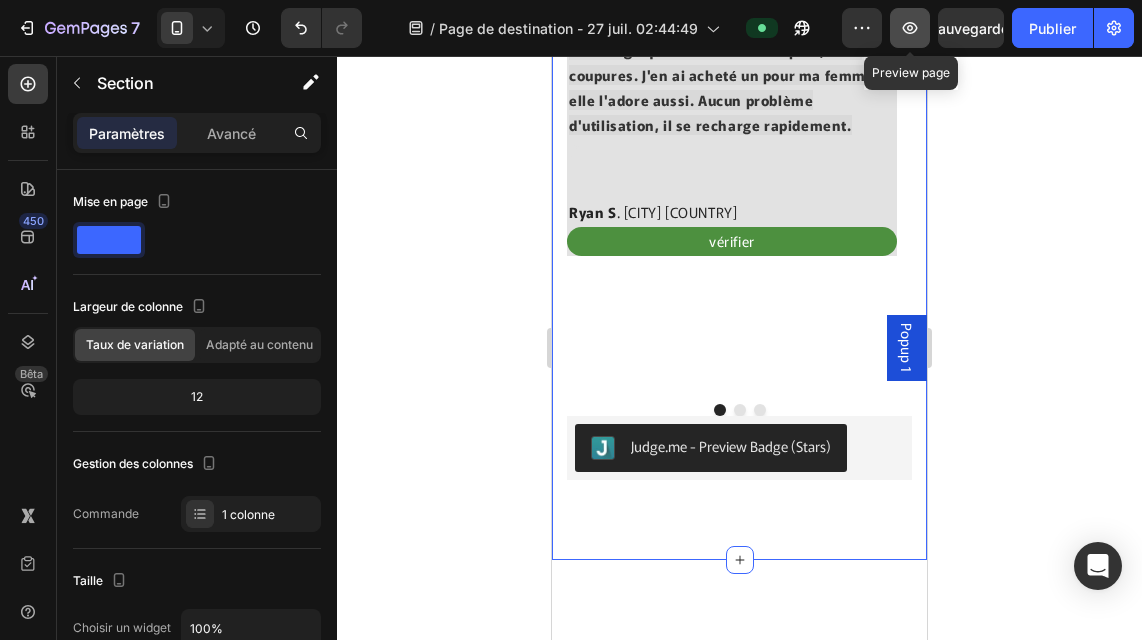 click 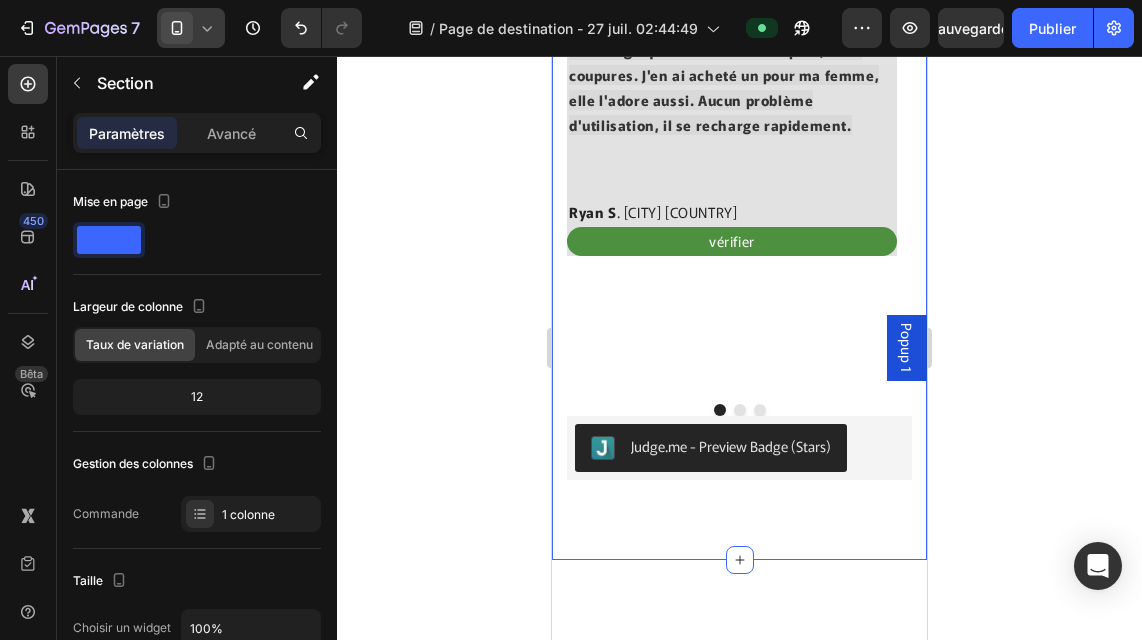 click 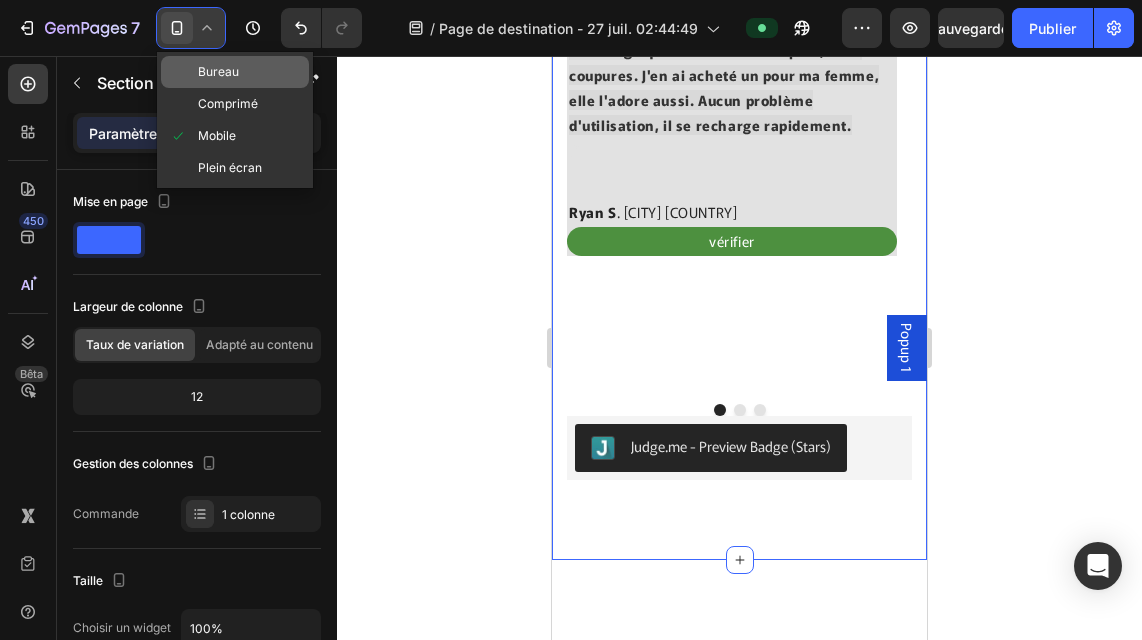 click on "Bureau" 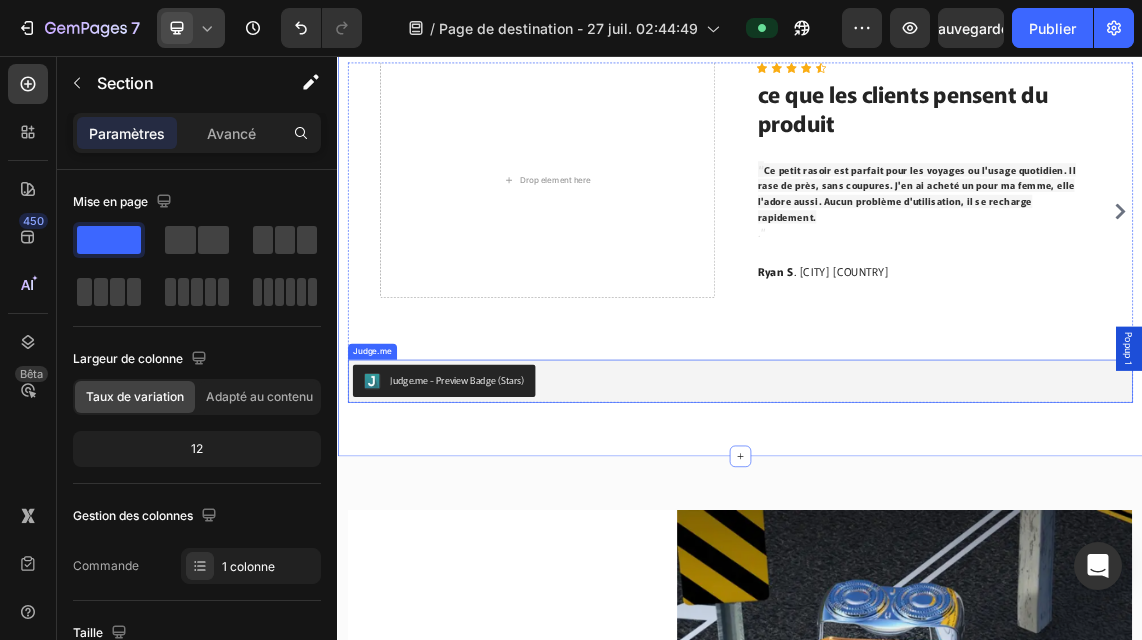 scroll, scrollTop: 4044, scrollLeft: 0, axis: vertical 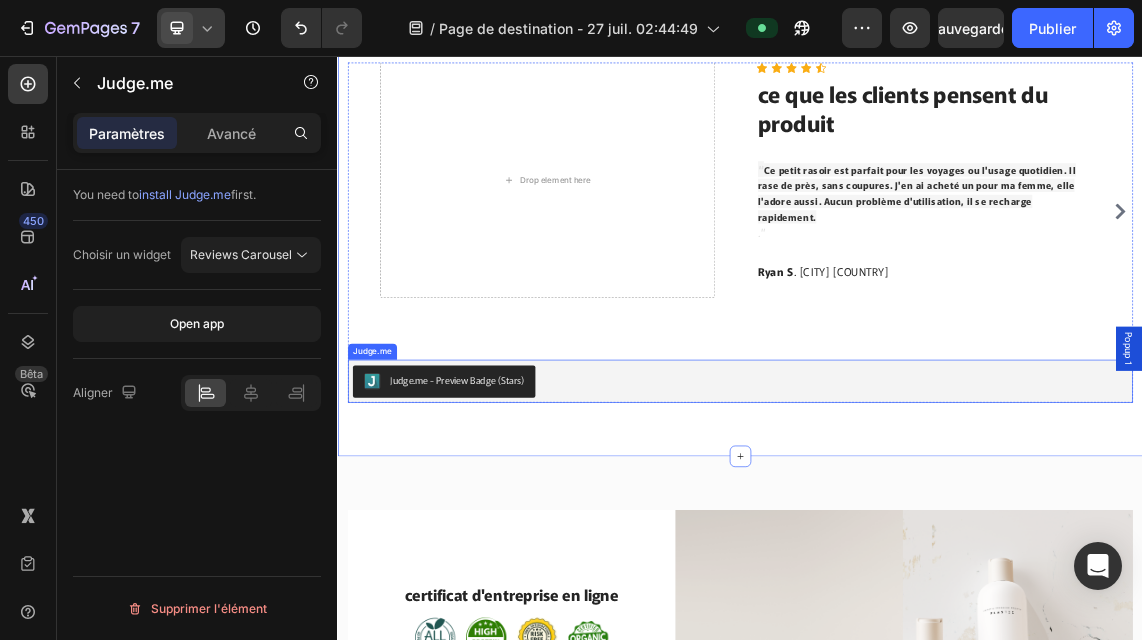click on "Judge.me - Preview Badge (Stars)" at bounding box center [496, 541] 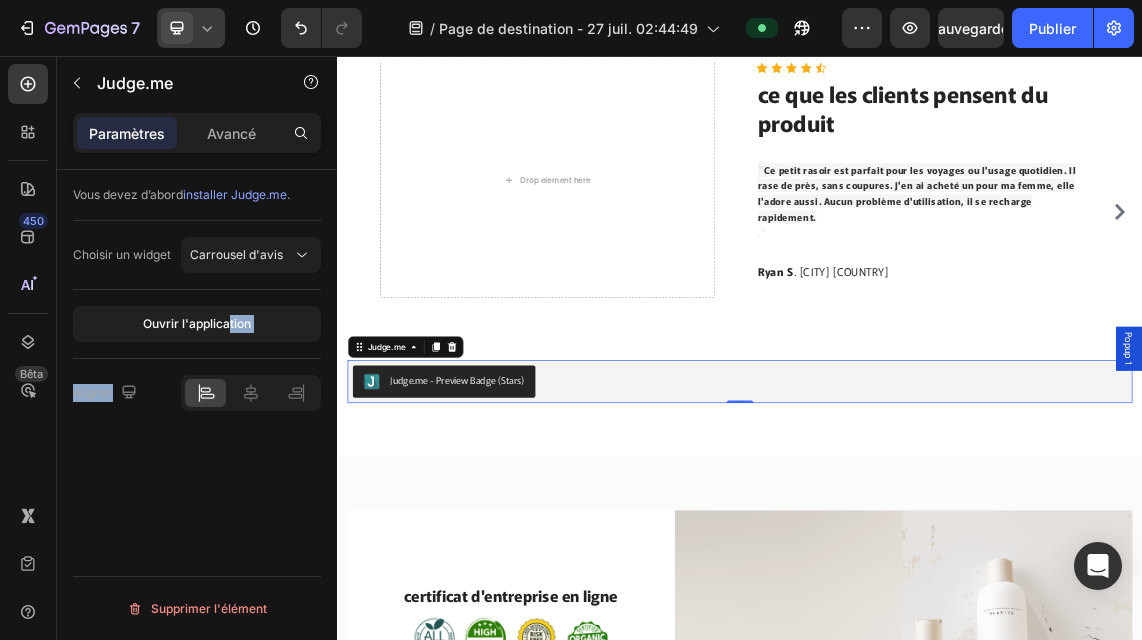 drag, startPoint x: 201, startPoint y: 520, endPoint x: 225, endPoint y: 465, distance: 60.00833 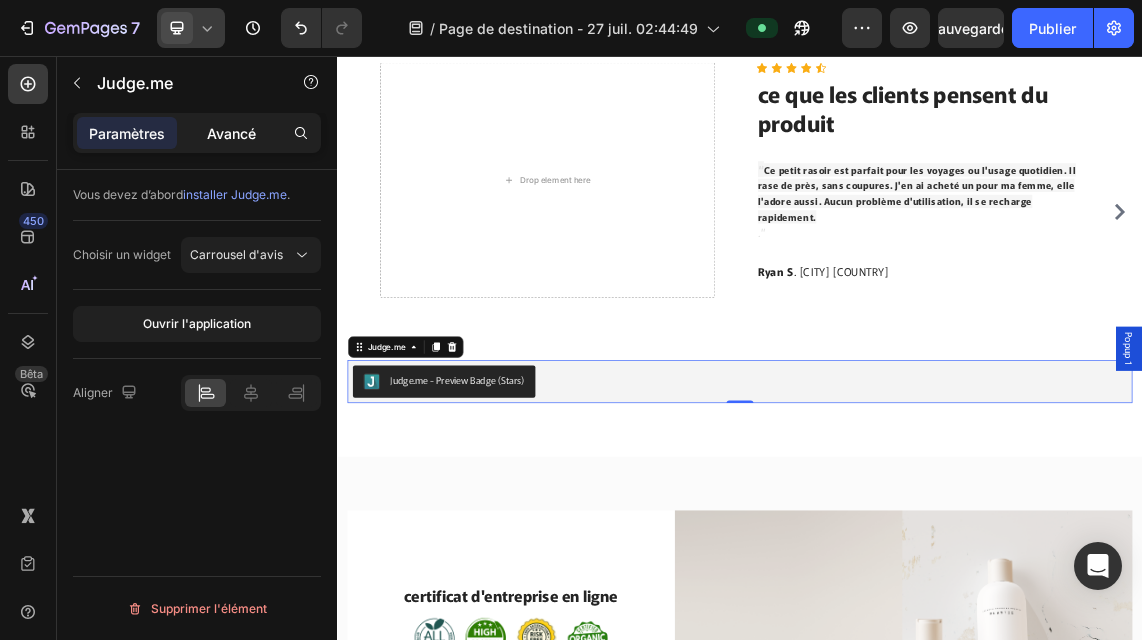 click on "Avancé" at bounding box center [231, 133] 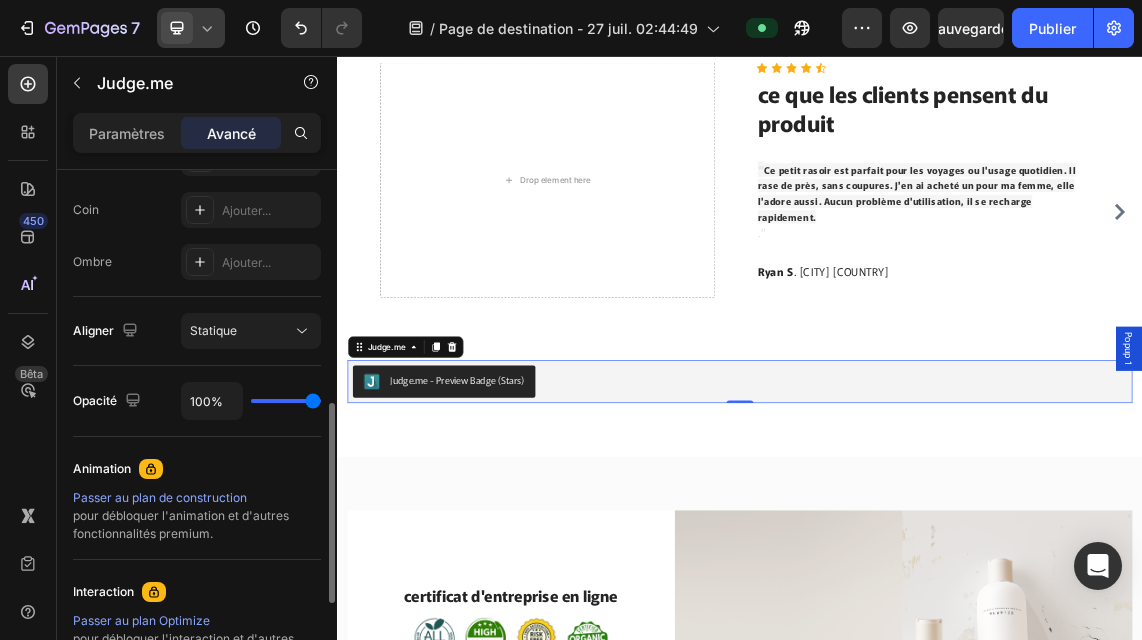 scroll, scrollTop: 607, scrollLeft: 0, axis: vertical 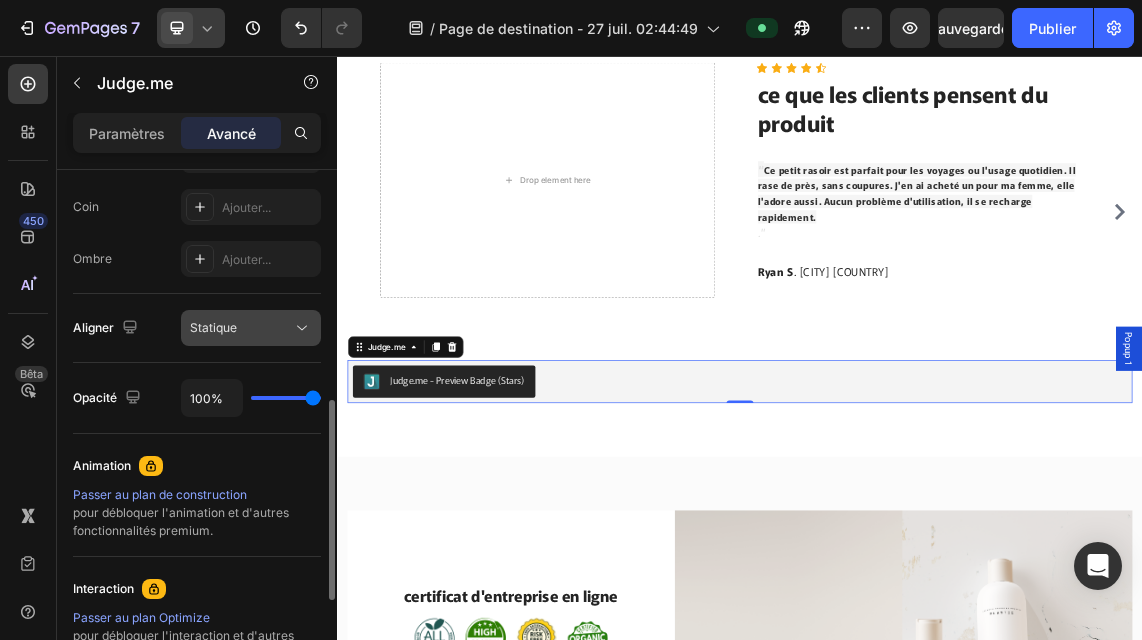 click 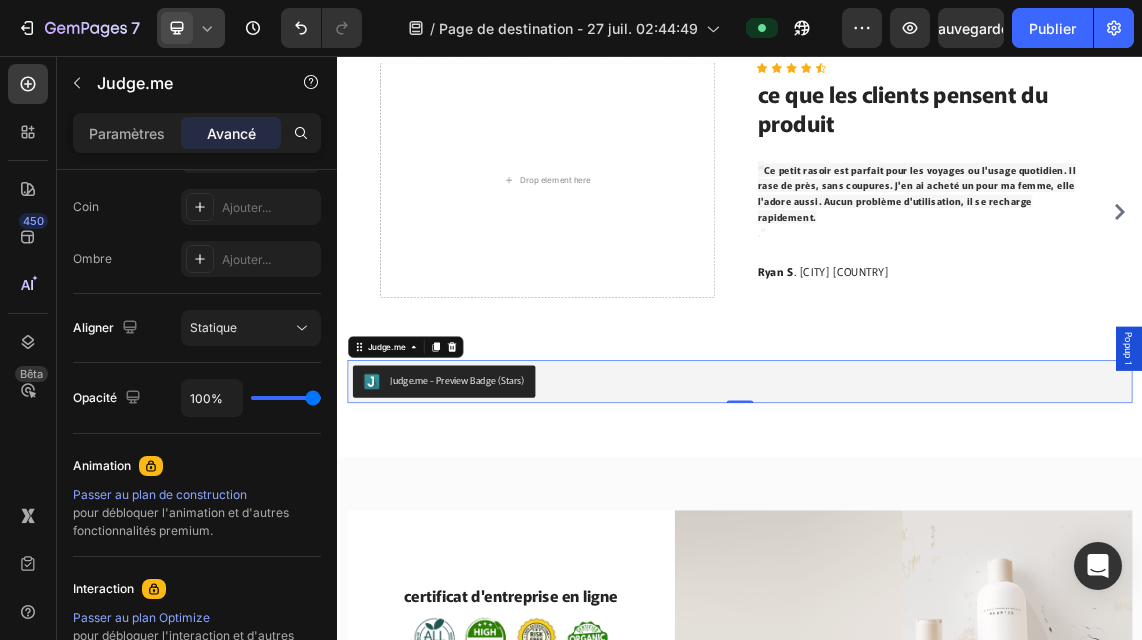 click on "Judge.me - Preview Badge (Stars)" at bounding box center [496, 541] 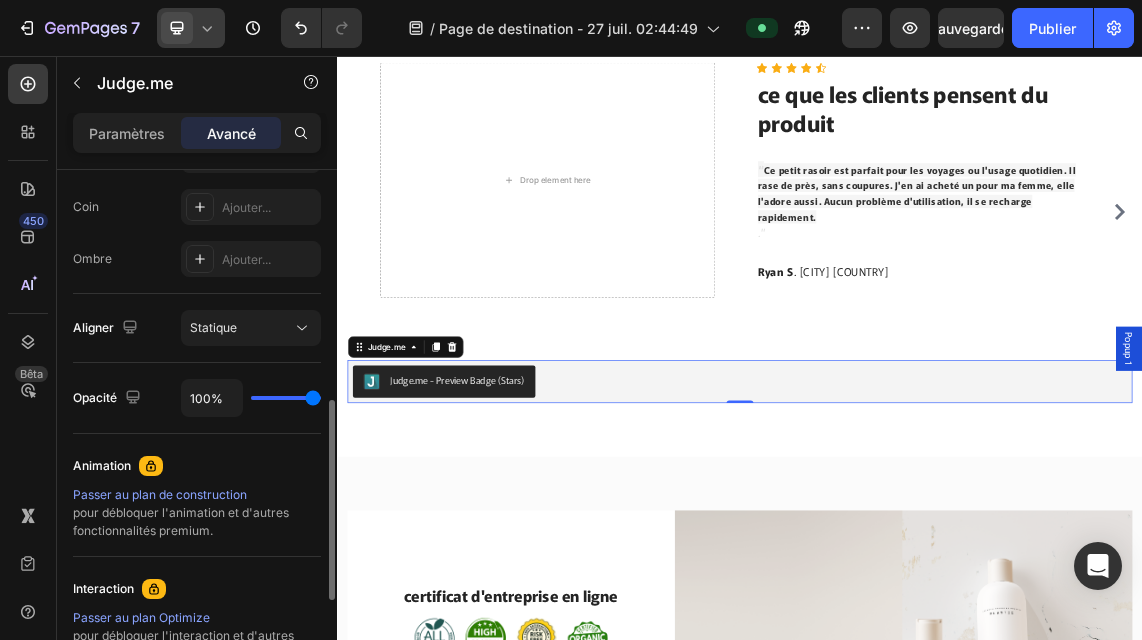 type on "54%" 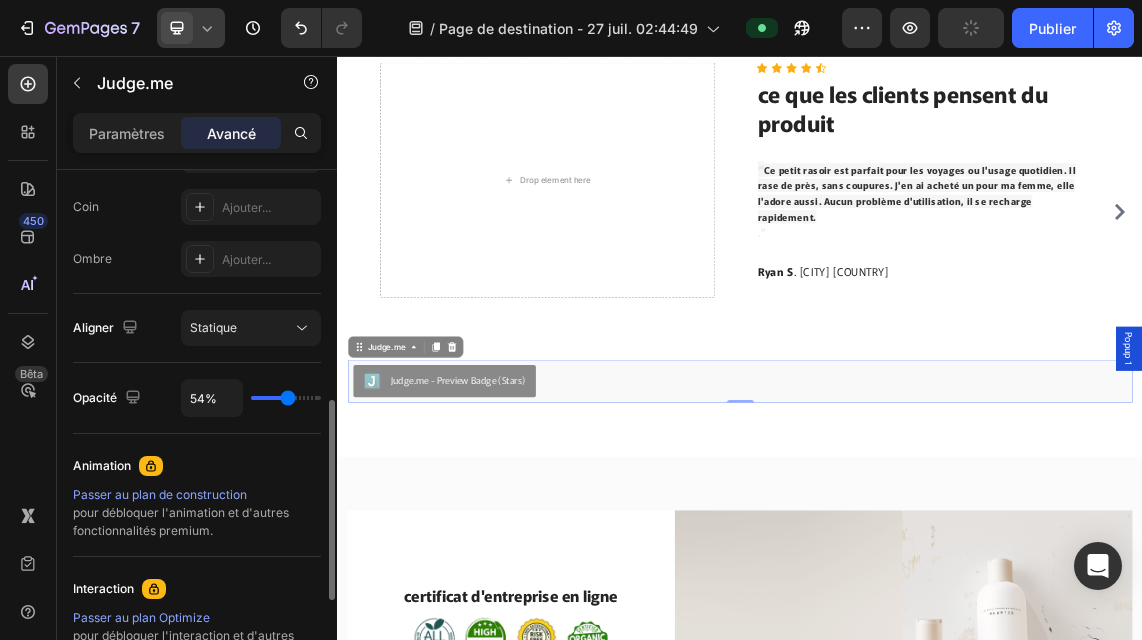 type on "52%" 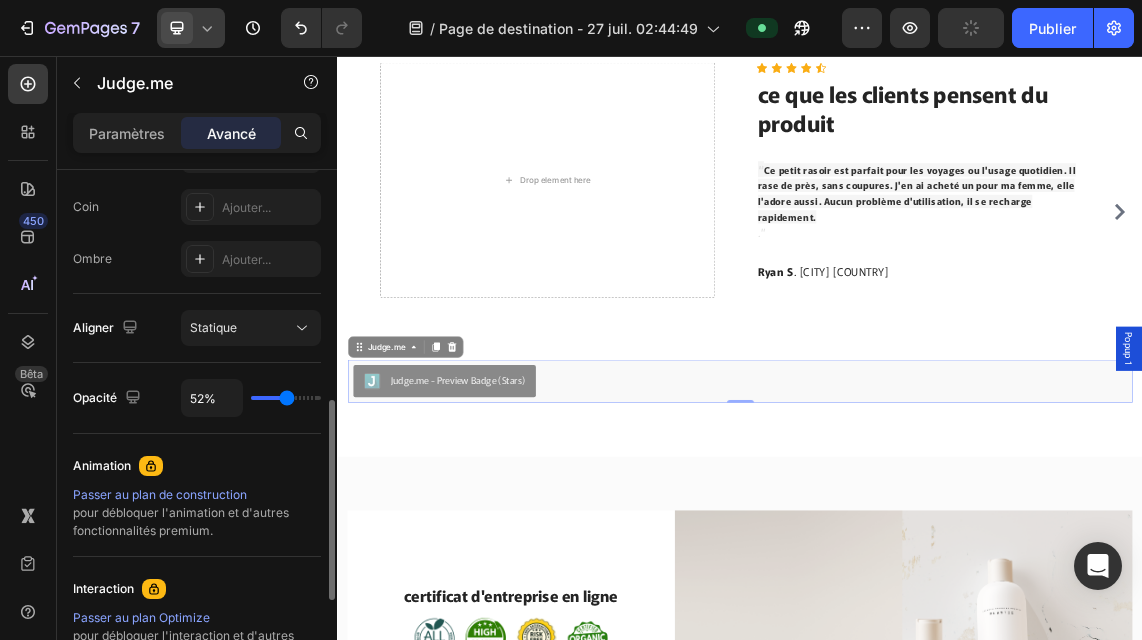type on "50%" 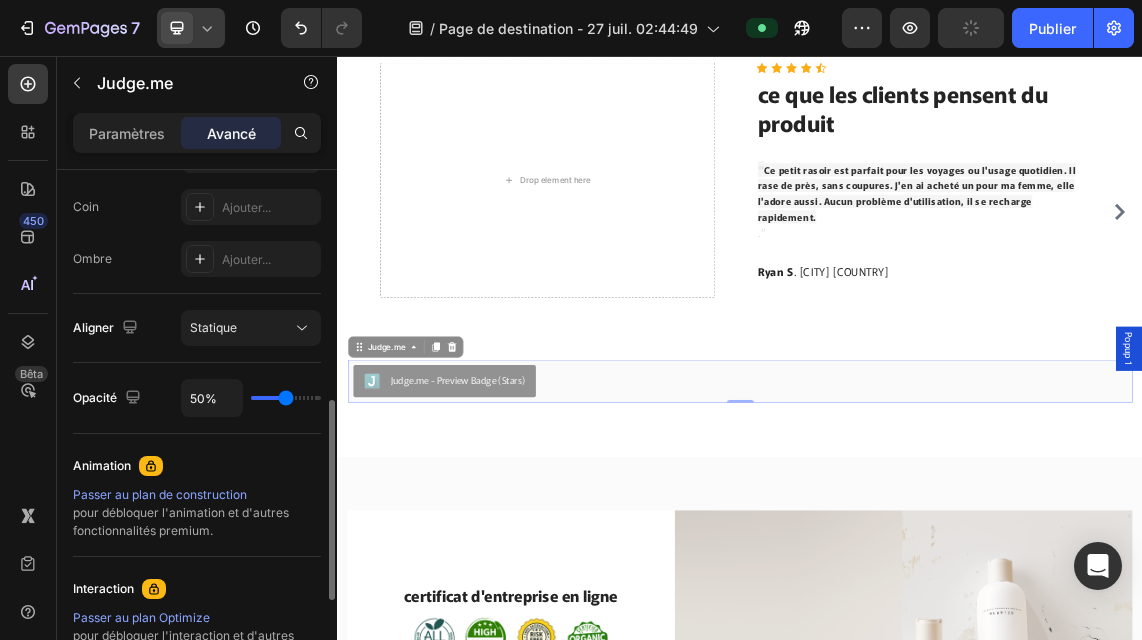 type on "48%" 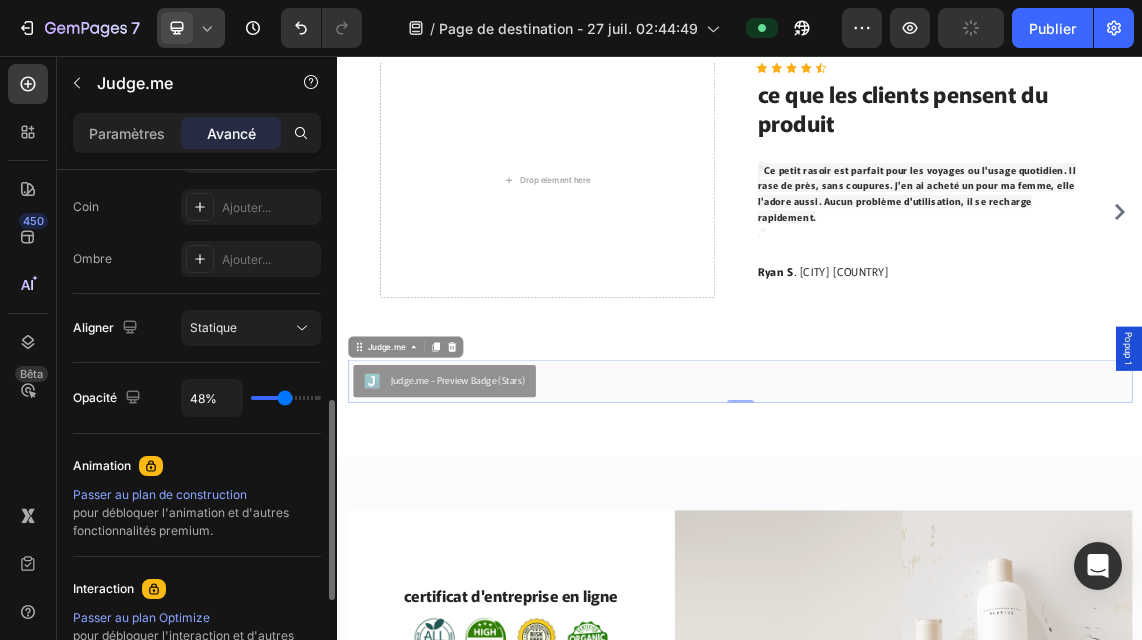 type on "30%" 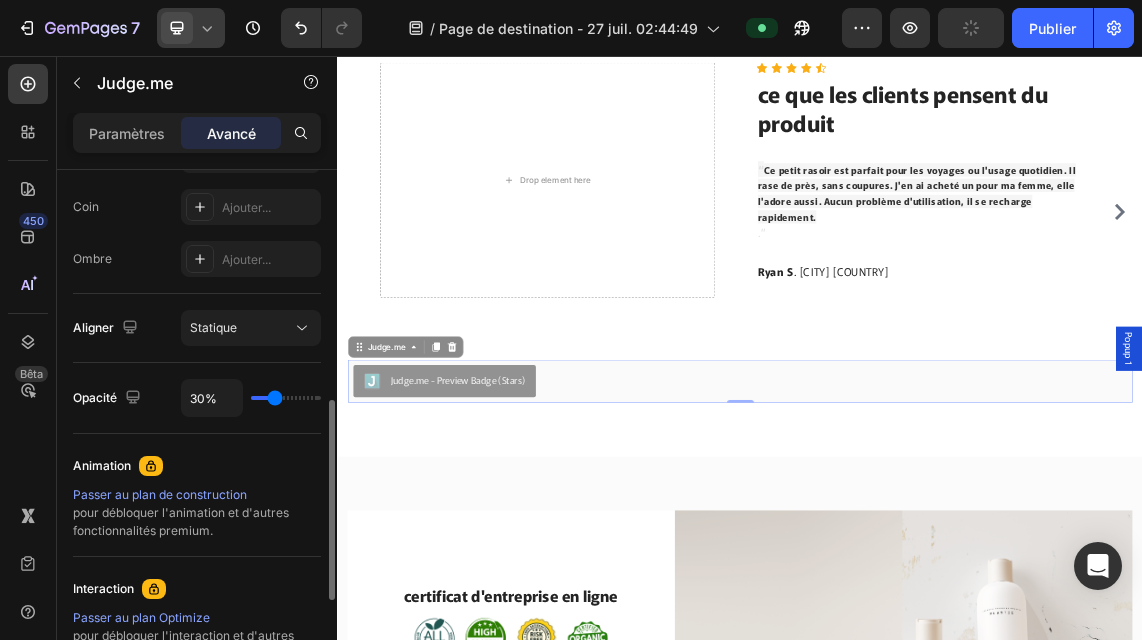 type on "28%" 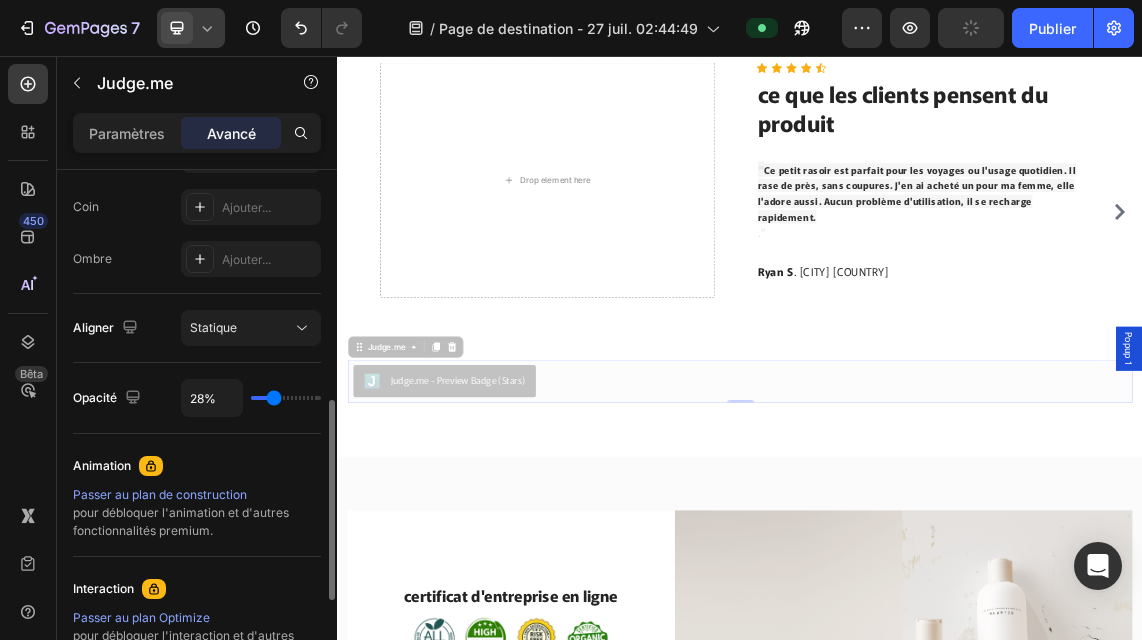 type on "46%" 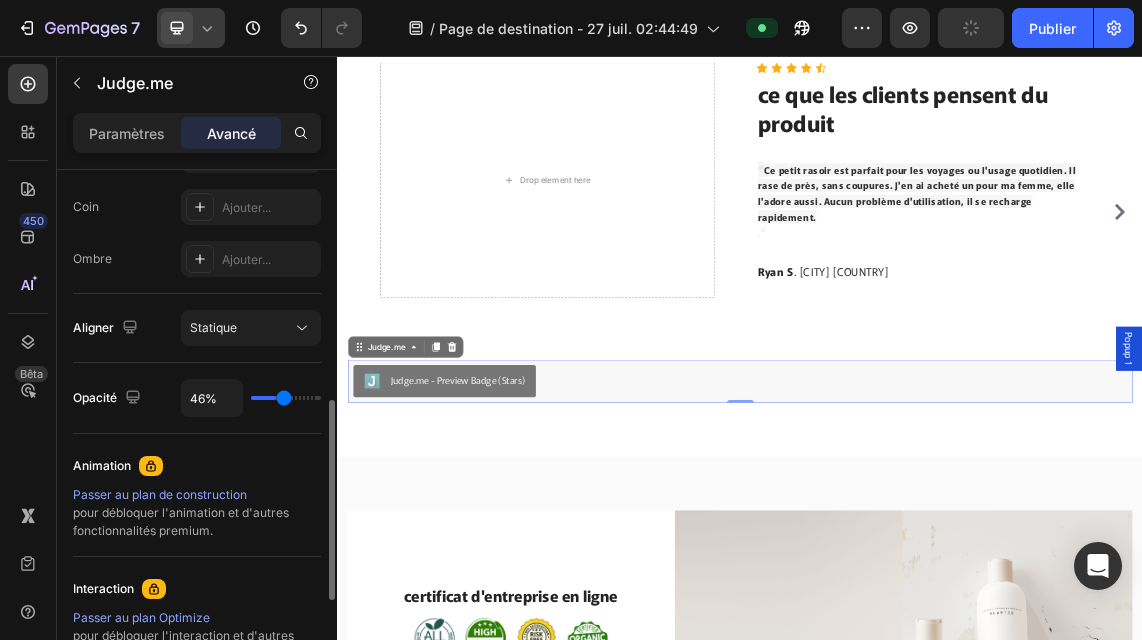 type on "63%" 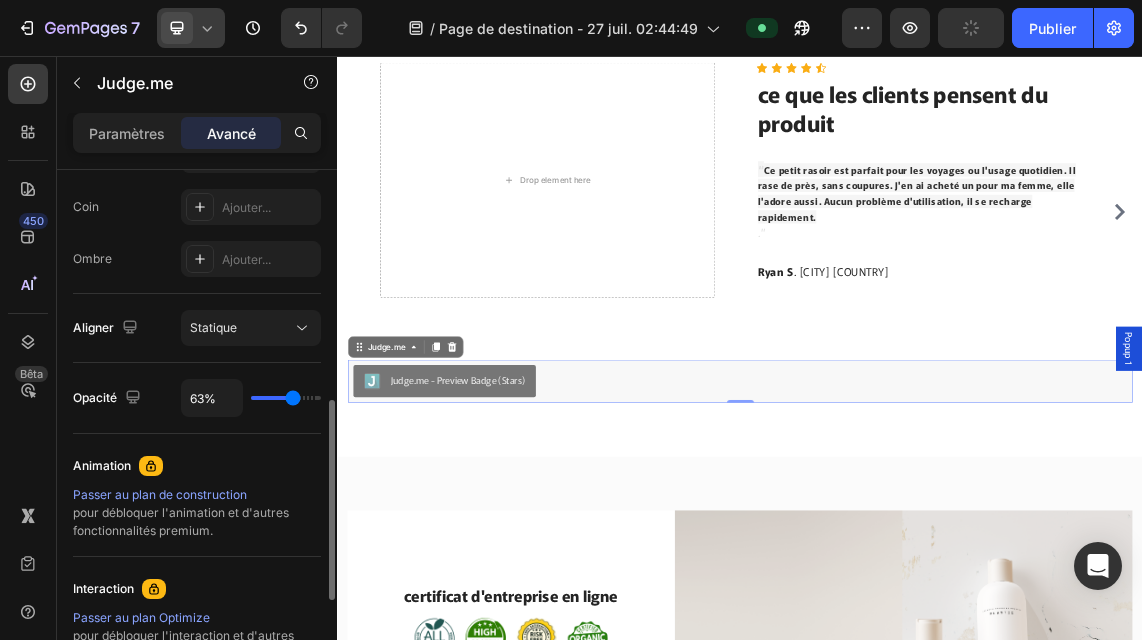 type on "72%" 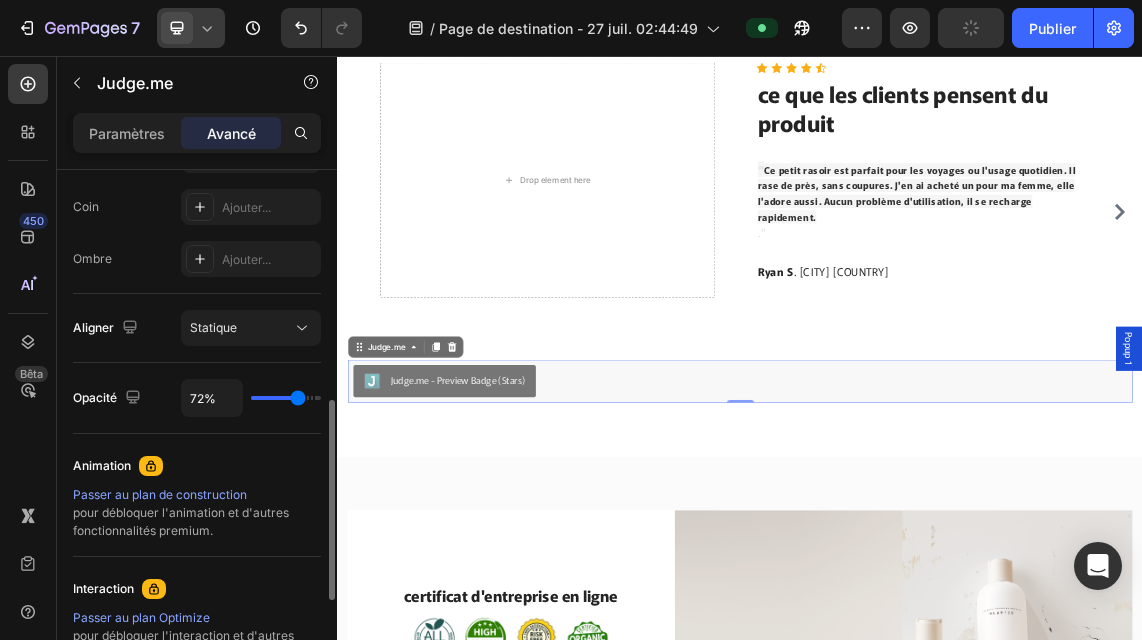 type on "76%" 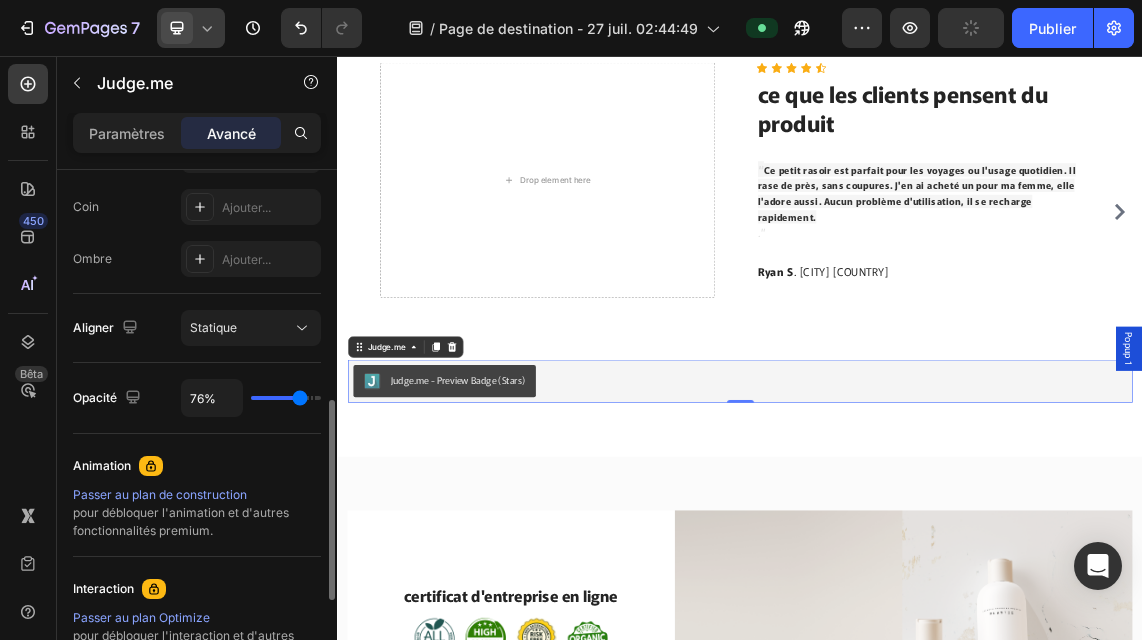 type on "87%" 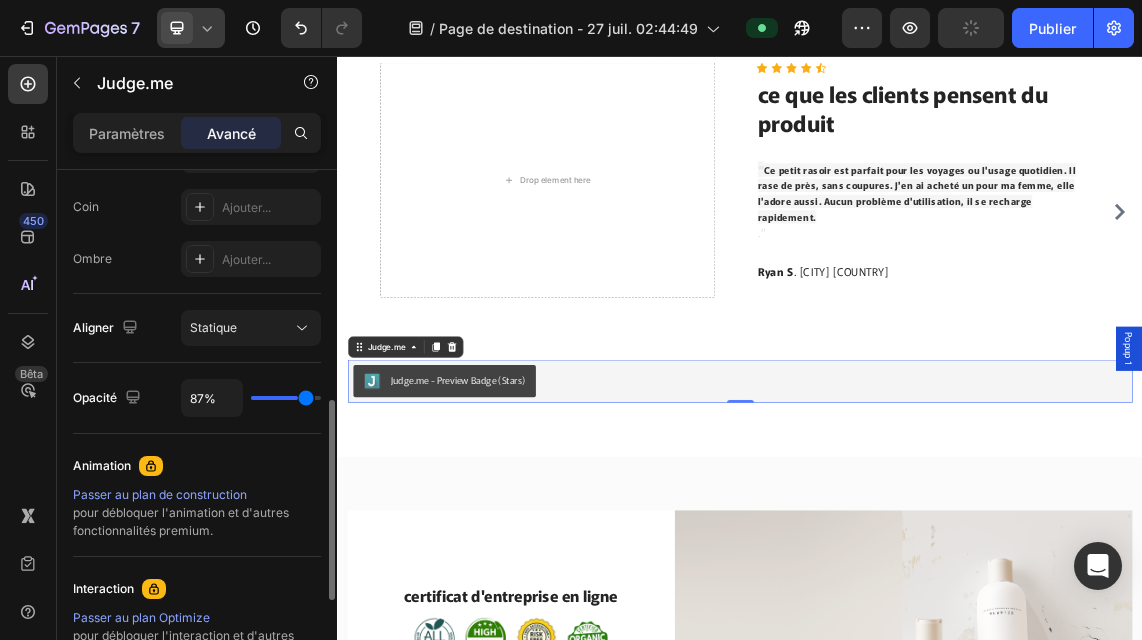 type on "89%" 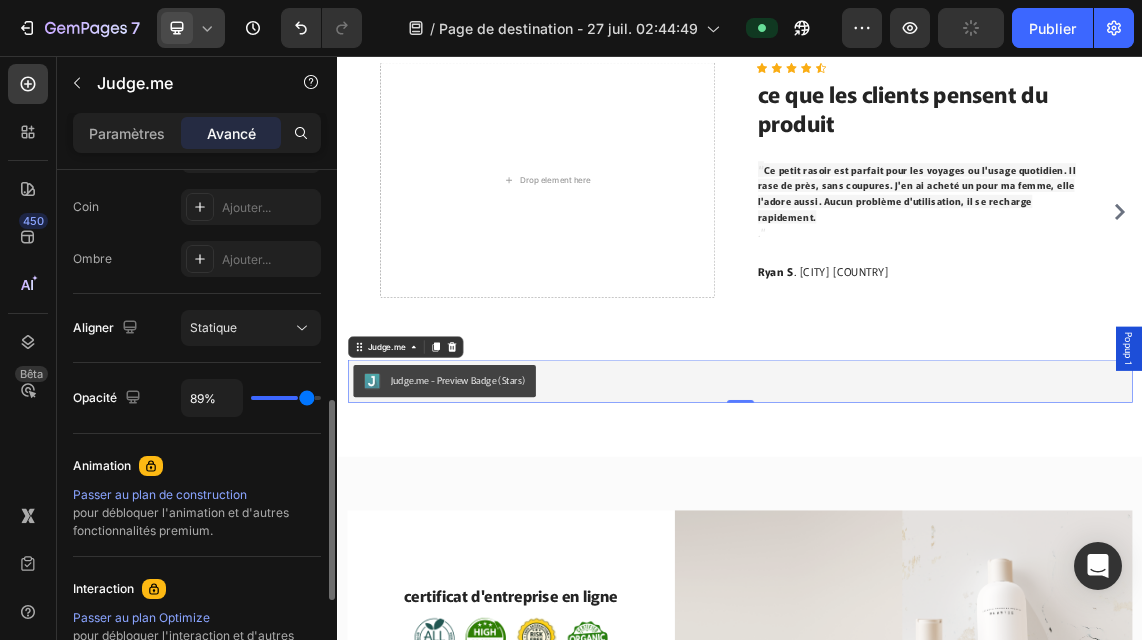 type on "93%" 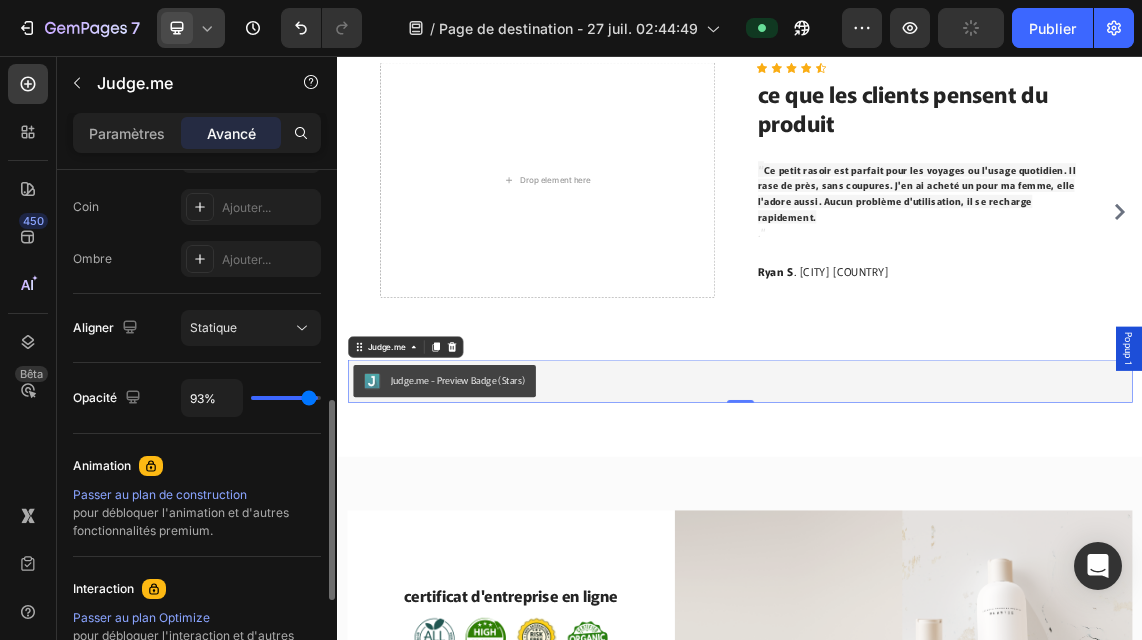 type on "96%" 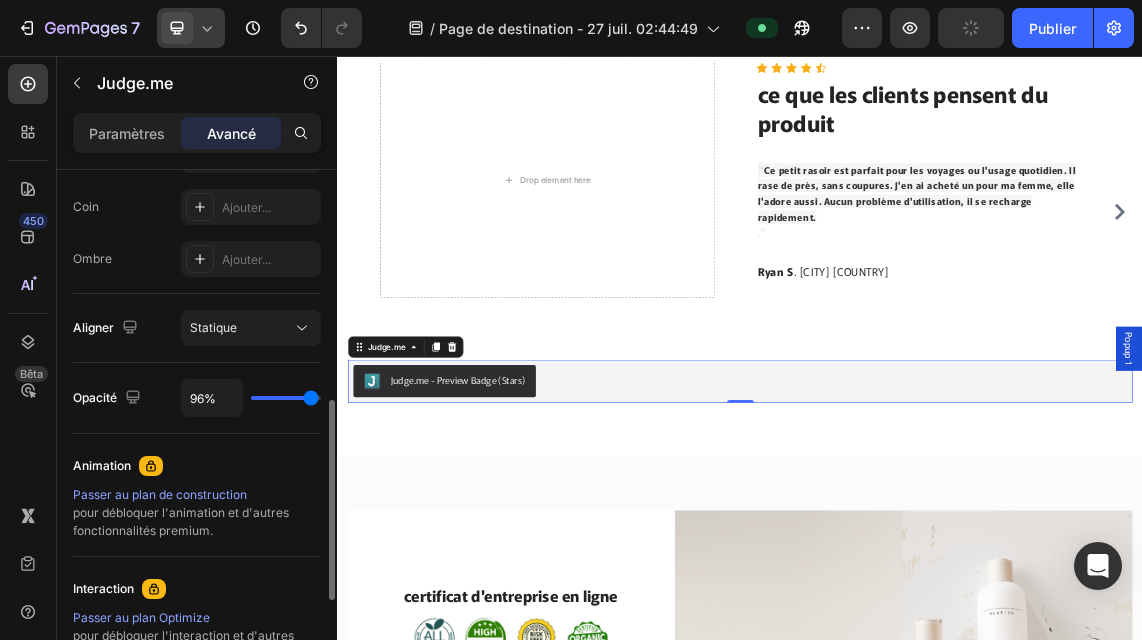 type on "98%" 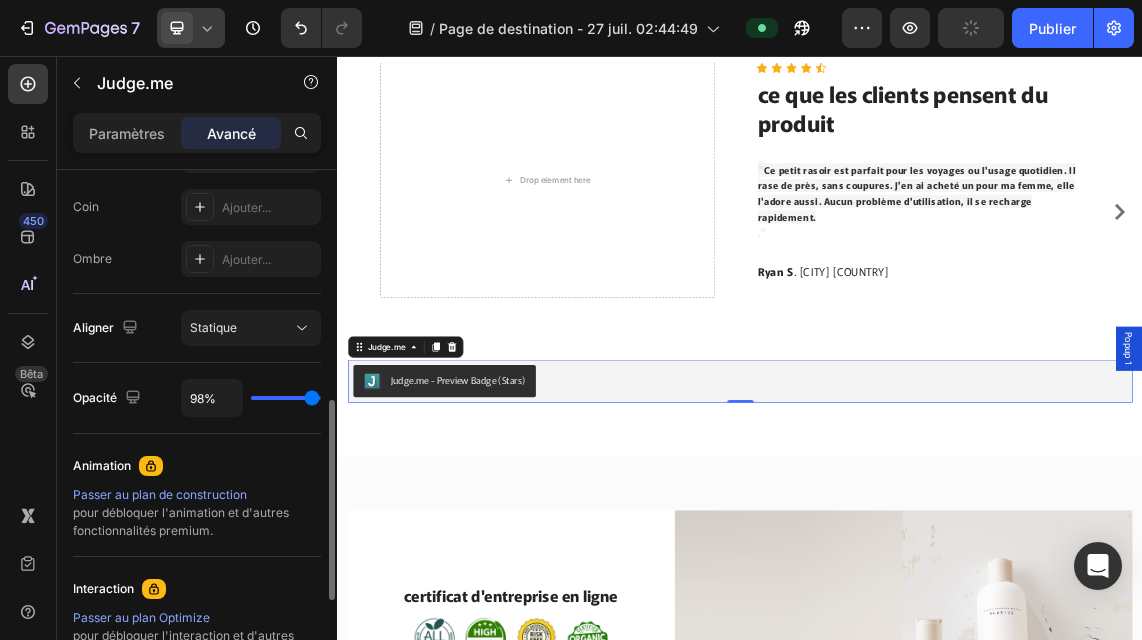 drag, startPoint x: 312, startPoint y: 400, endPoint x: 312, endPoint y: 411, distance: 11 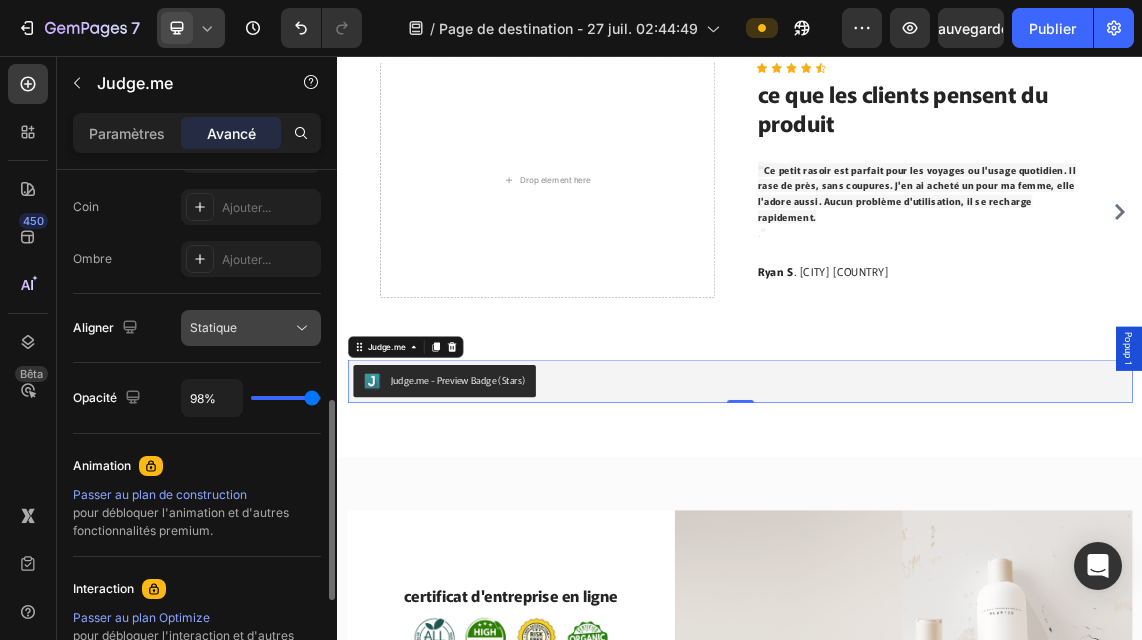click on "Statique" 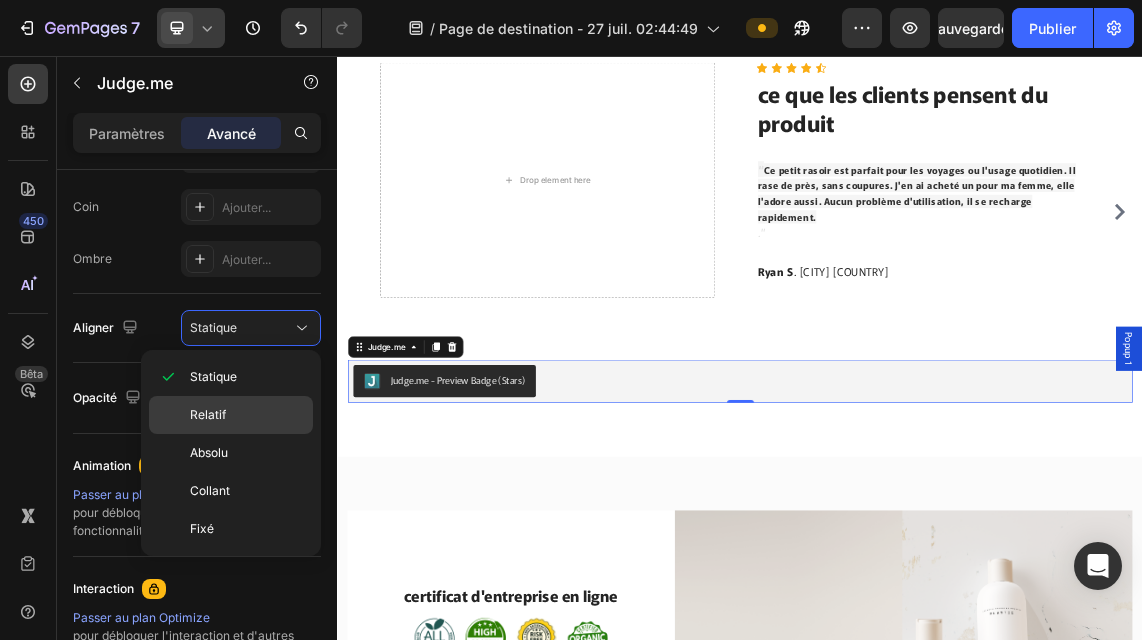 click on "Relatif" at bounding box center [247, 415] 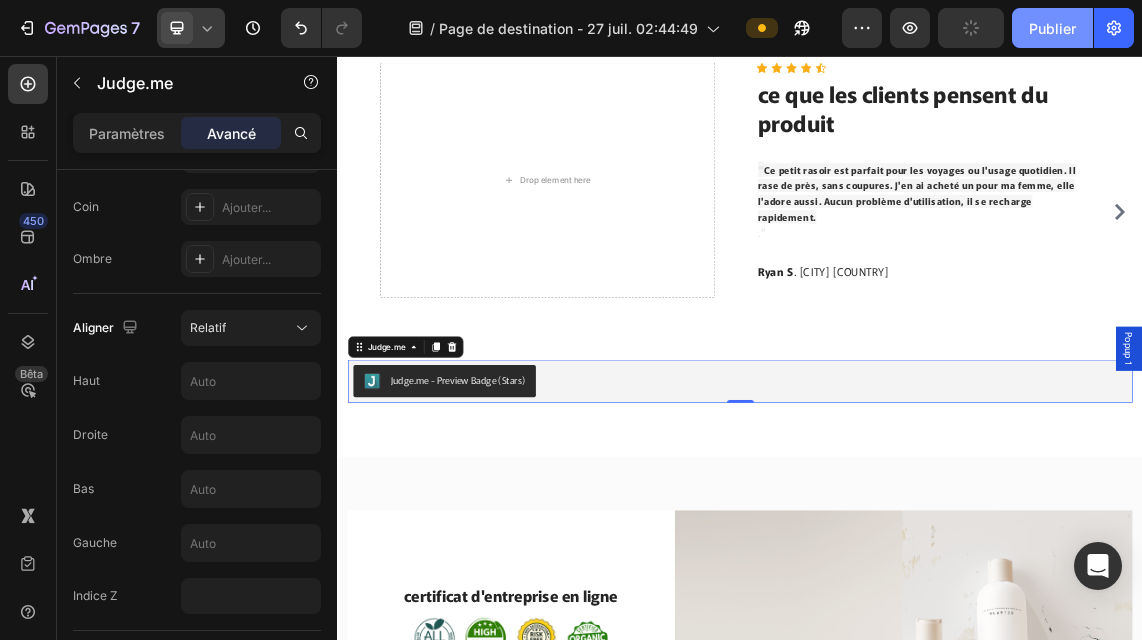 click on "Publier" at bounding box center (1052, 28) 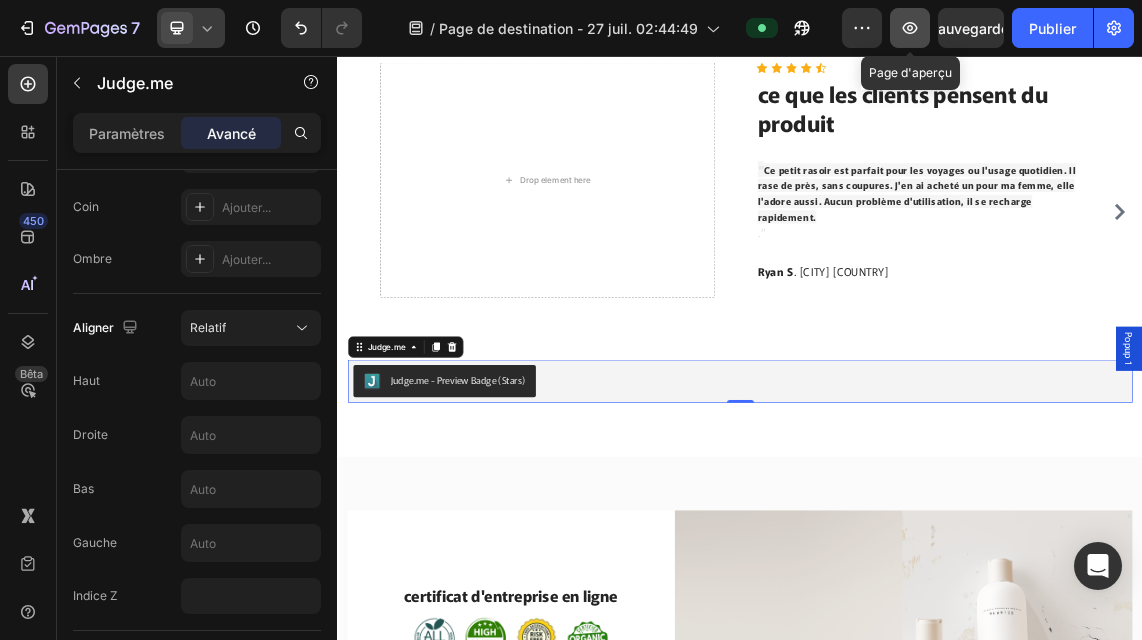click 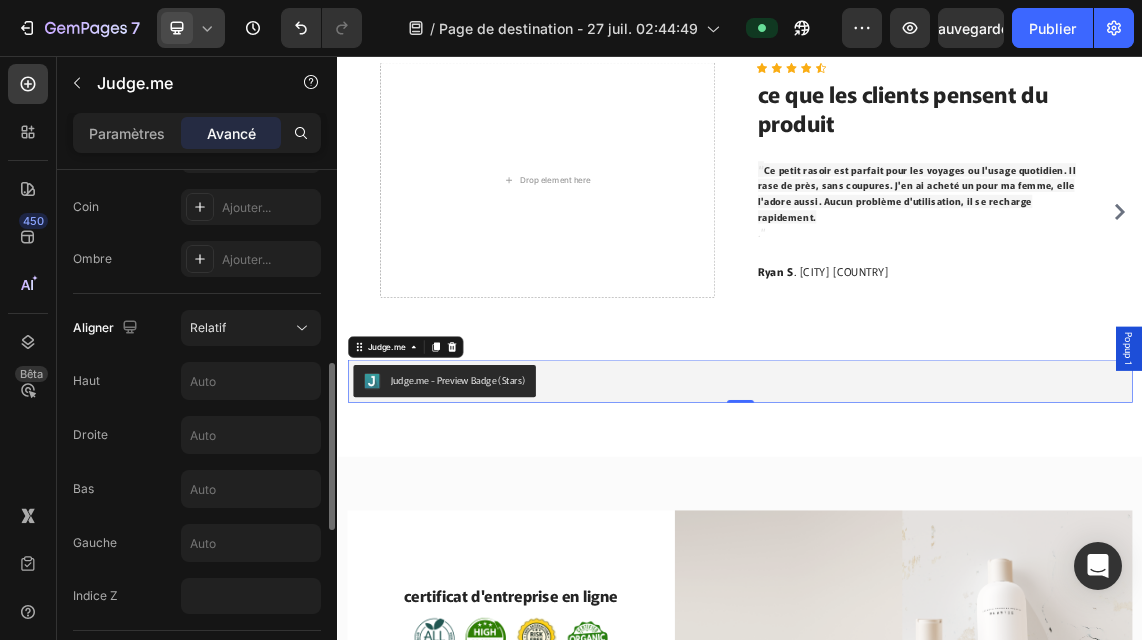 scroll, scrollTop: 744, scrollLeft: 0, axis: vertical 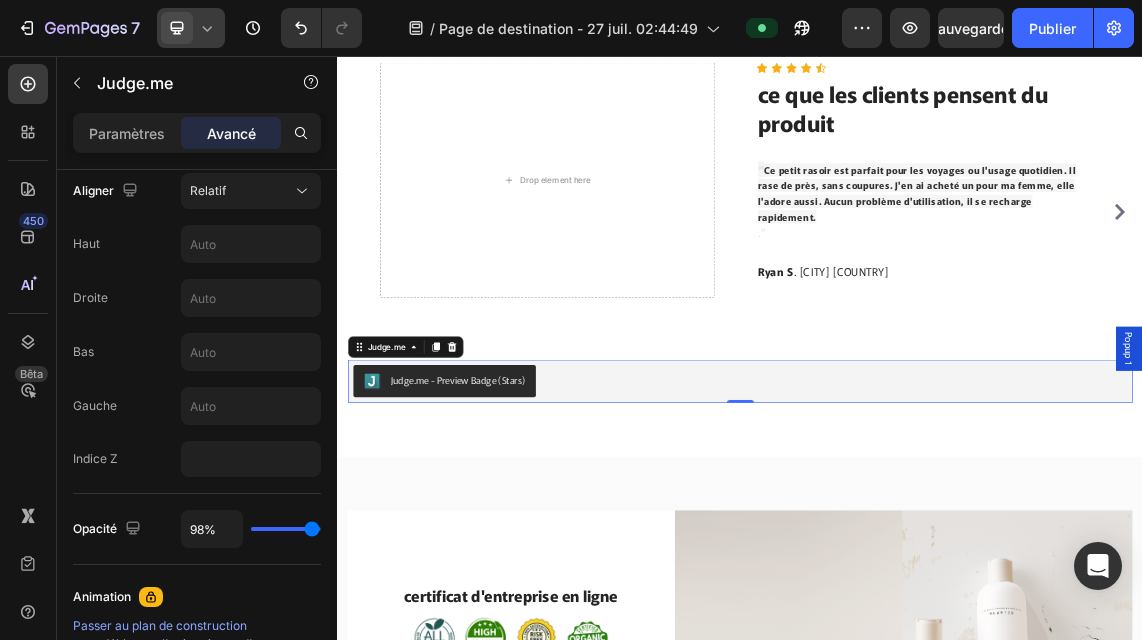 click 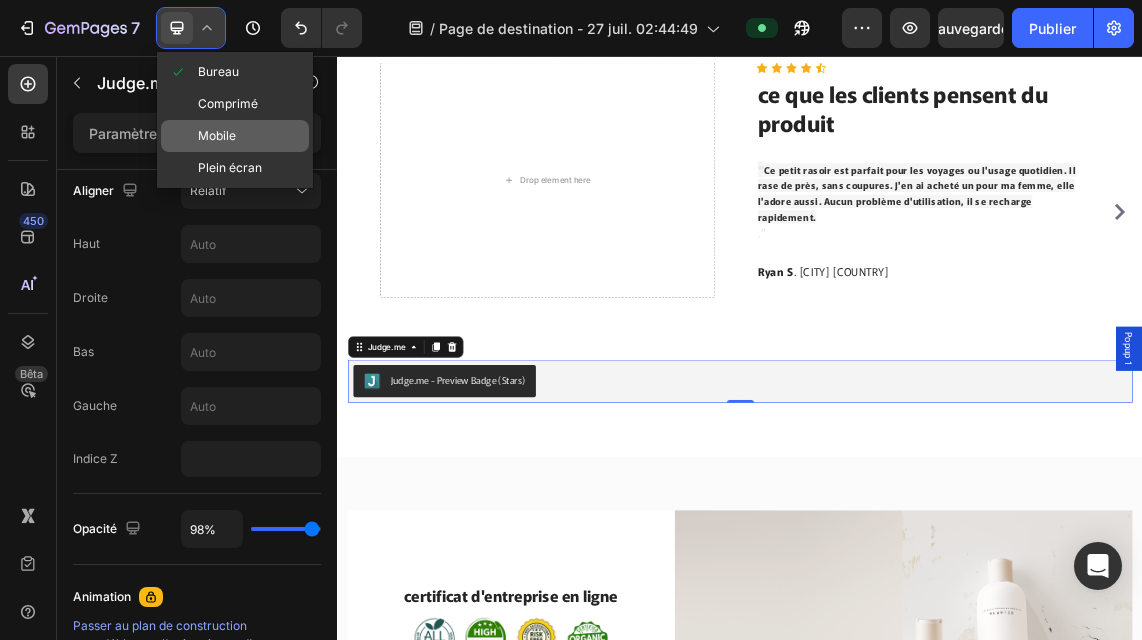 click on "Mobile" at bounding box center [217, 135] 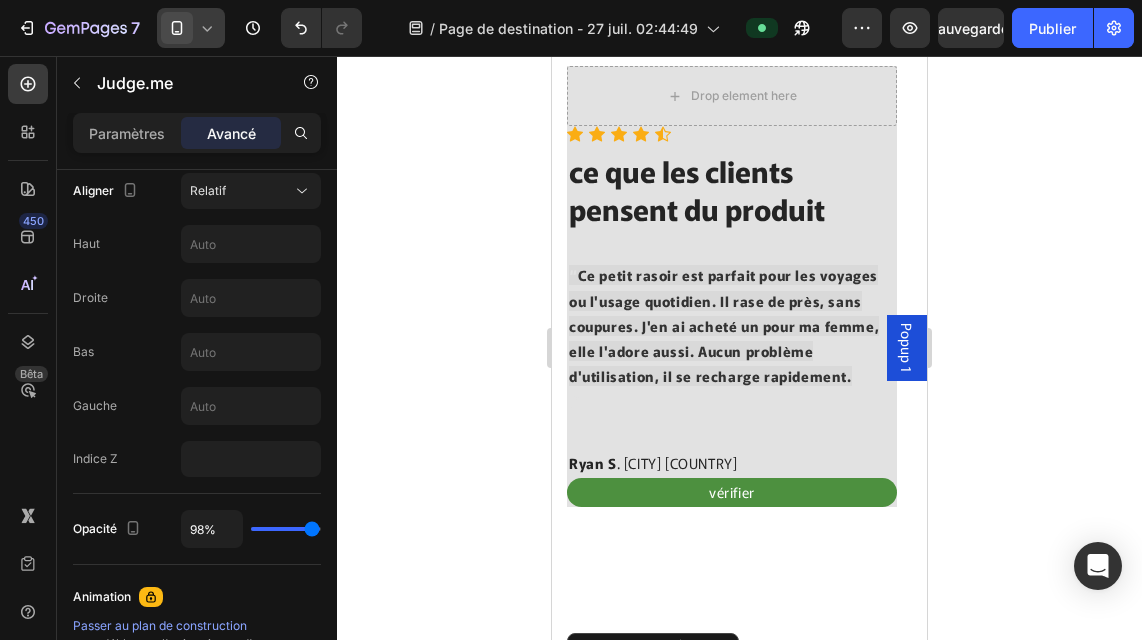 scroll, scrollTop: 4441, scrollLeft: 0, axis: vertical 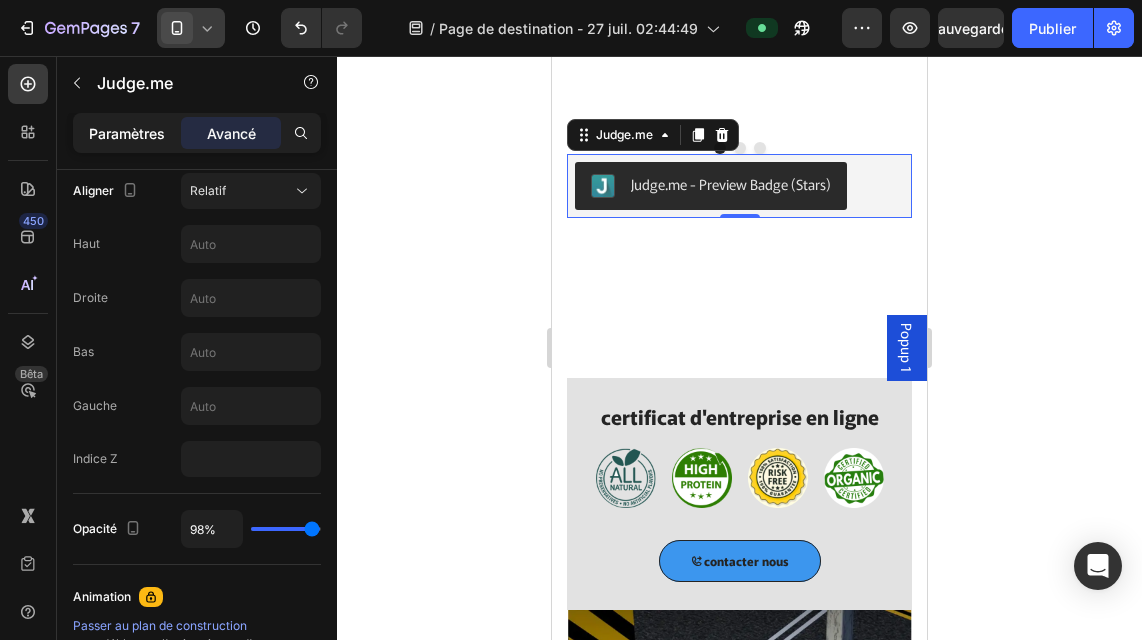 click on "Paramètres" at bounding box center (127, 133) 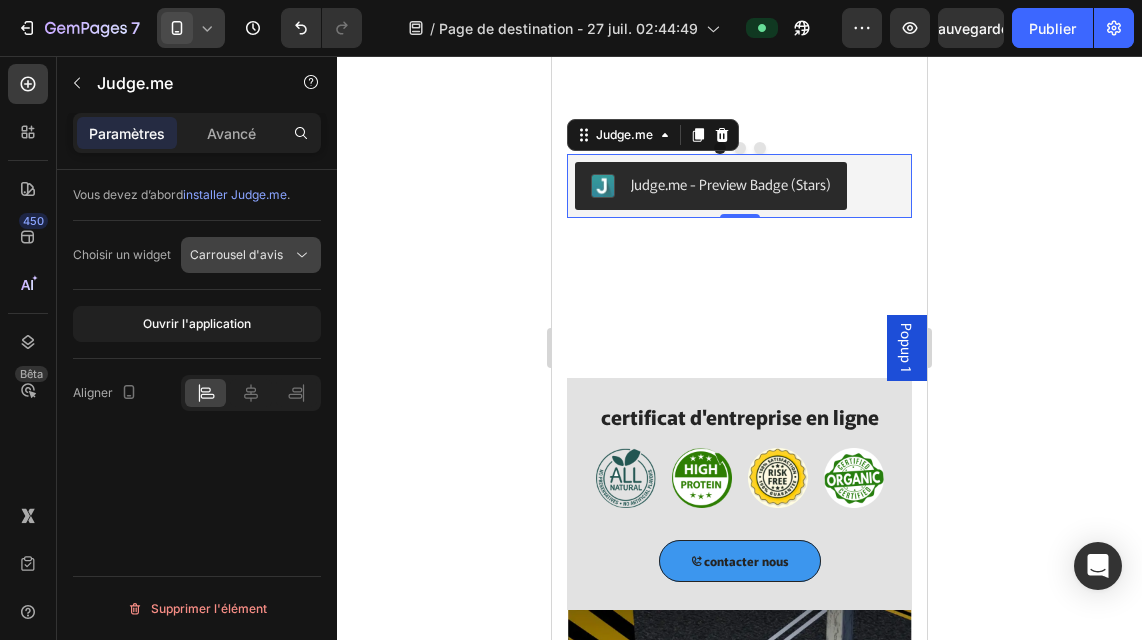 click 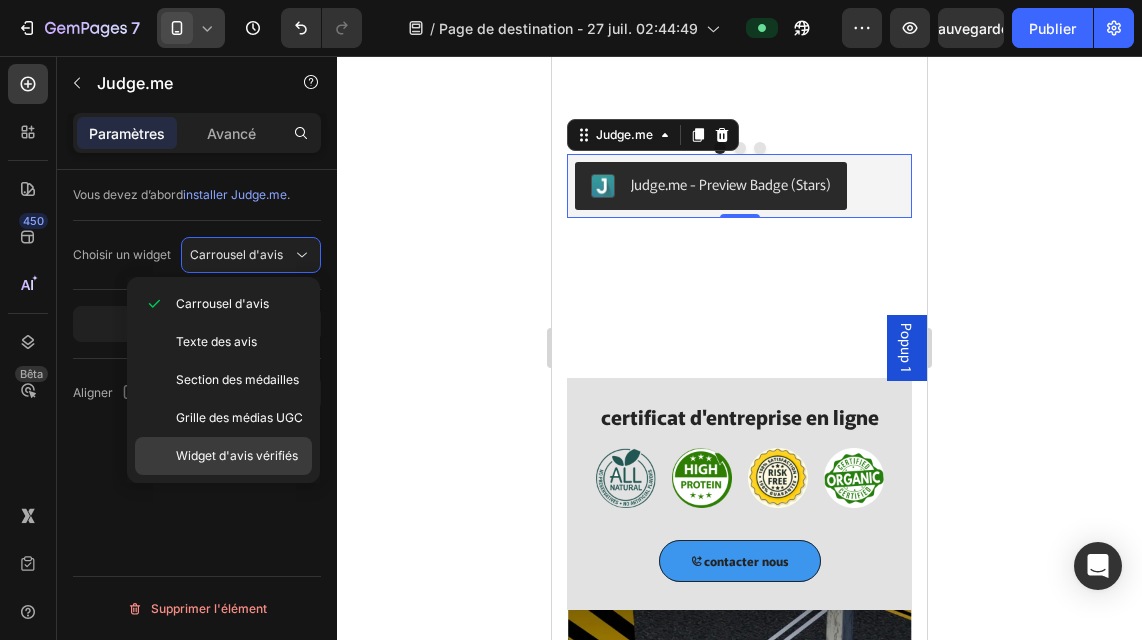 click on "Widget d'avis vérifiés" at bounding box center [237, 455] 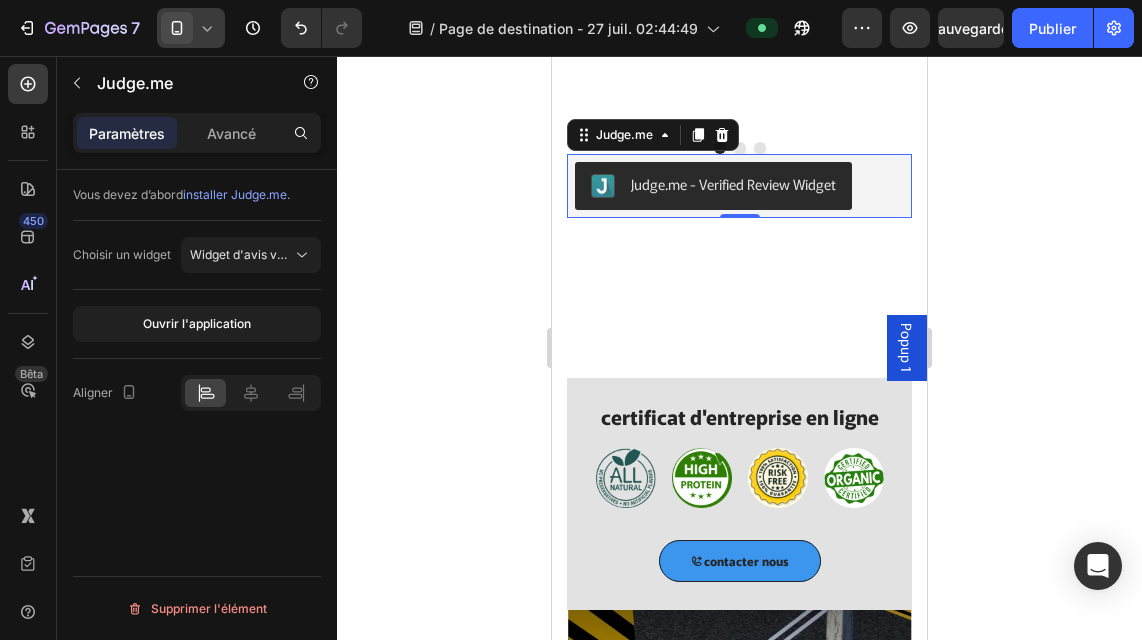 click 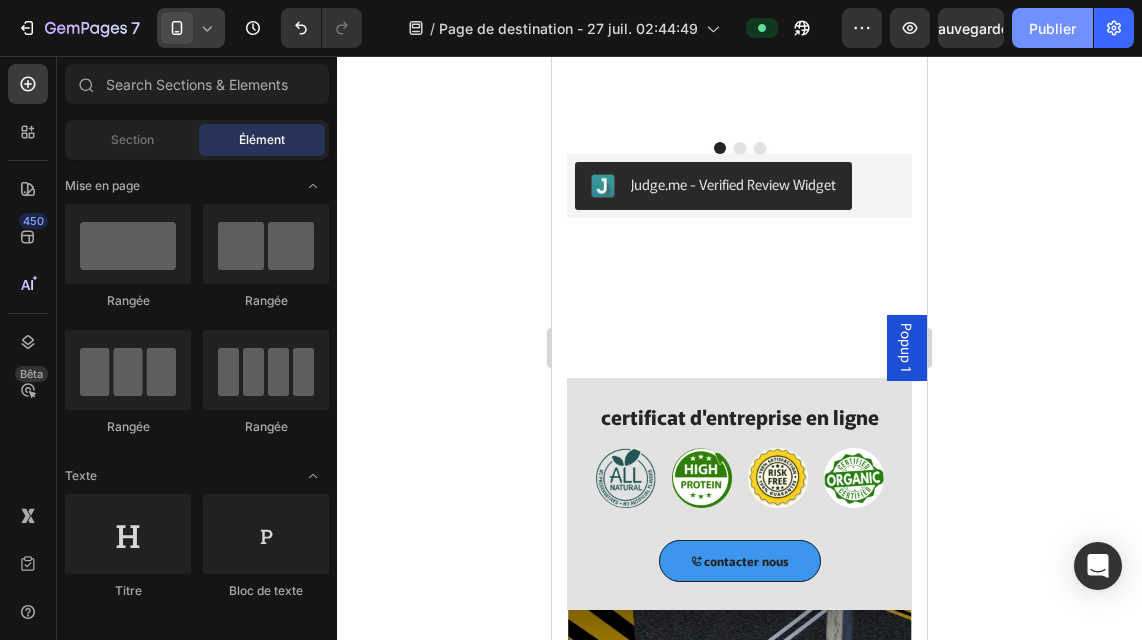 click on "Publier" 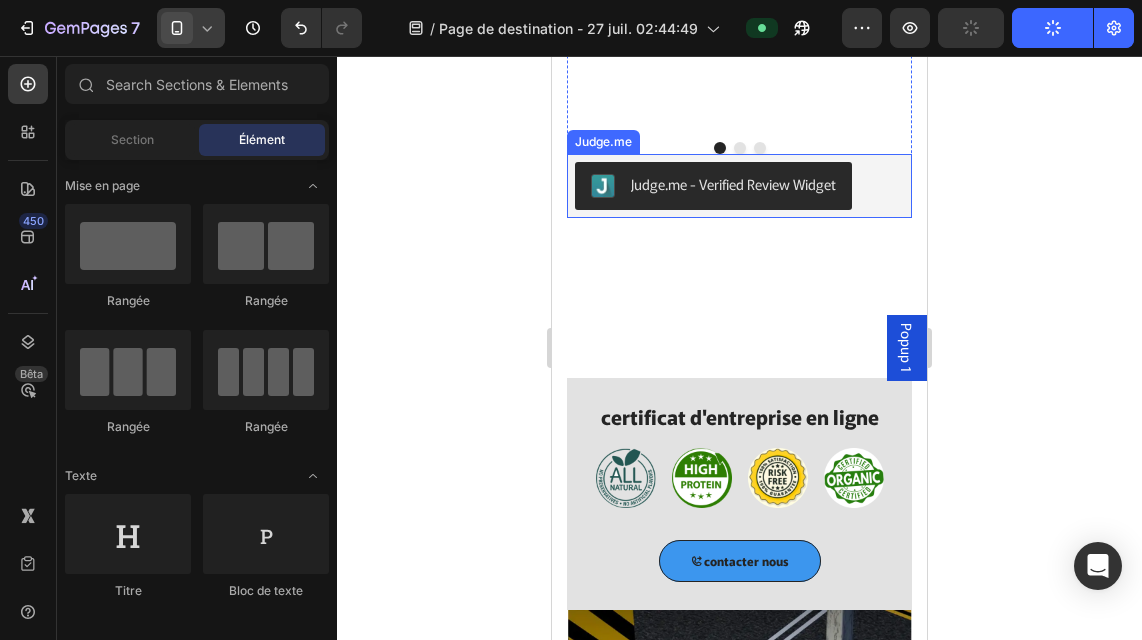 click on "Judge.me - Verified Review Widget" at bounding box center (733, 184) 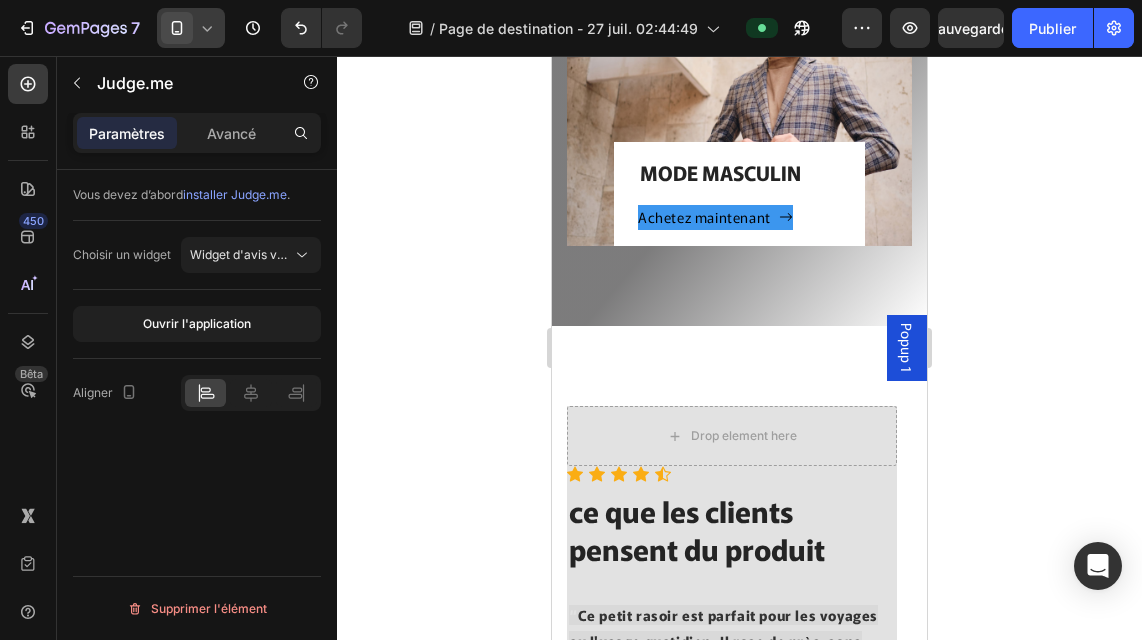 scroll, scrollTop: 3733, scrollLeft: 0, axis: vertical 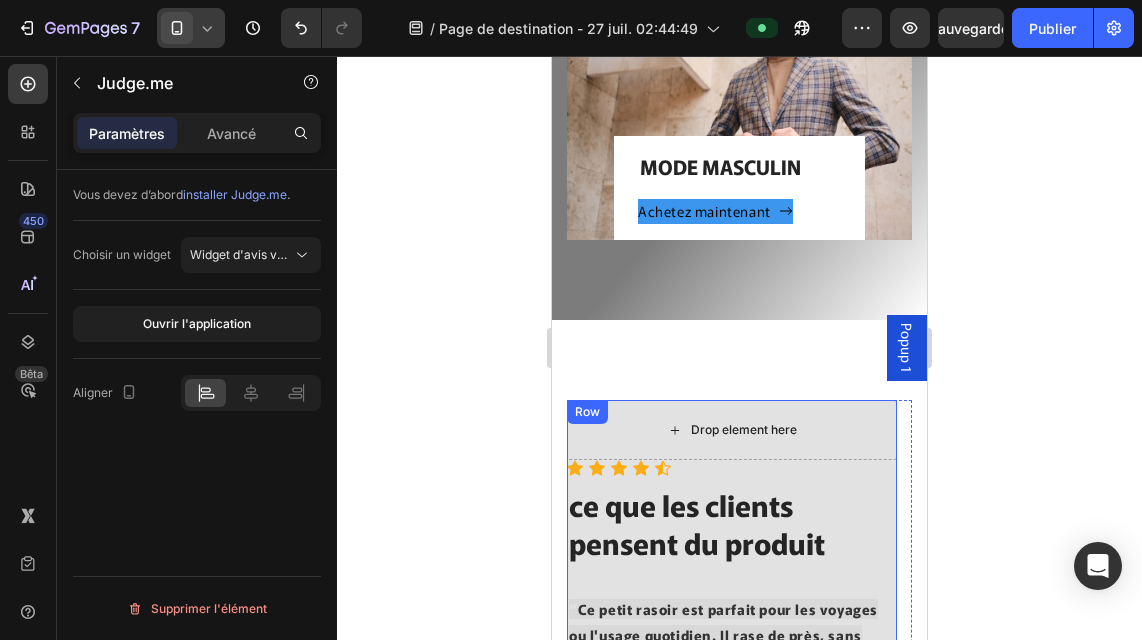 click on "Drop element here" at bounding box center [744, 430] 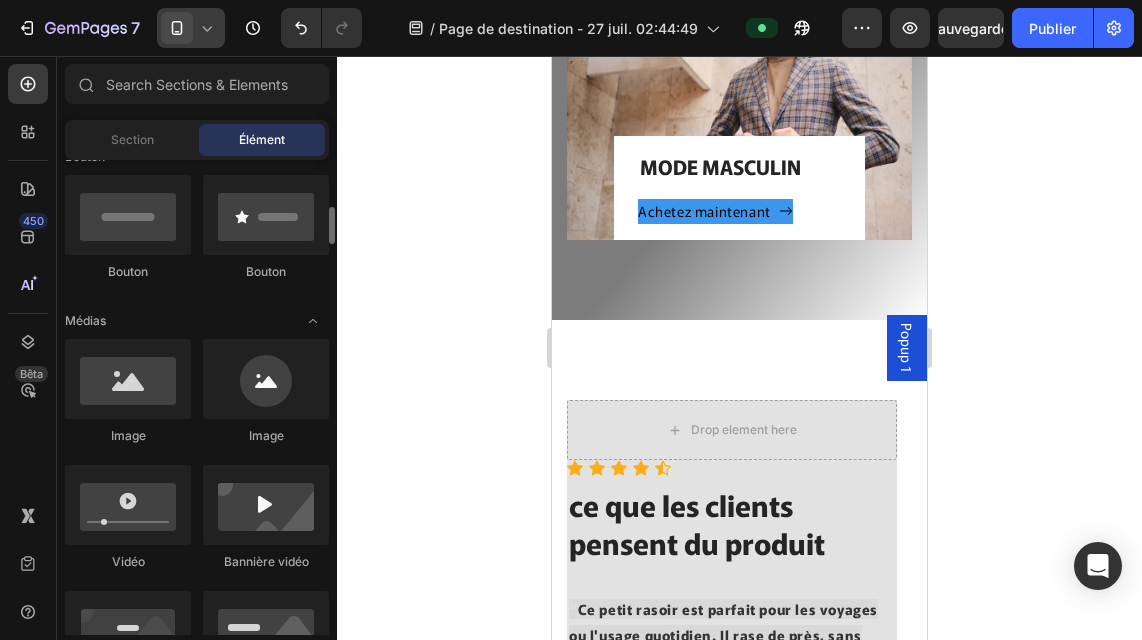 scroll, scrollTop: 493, scrollLeft: 0, axis: vertical 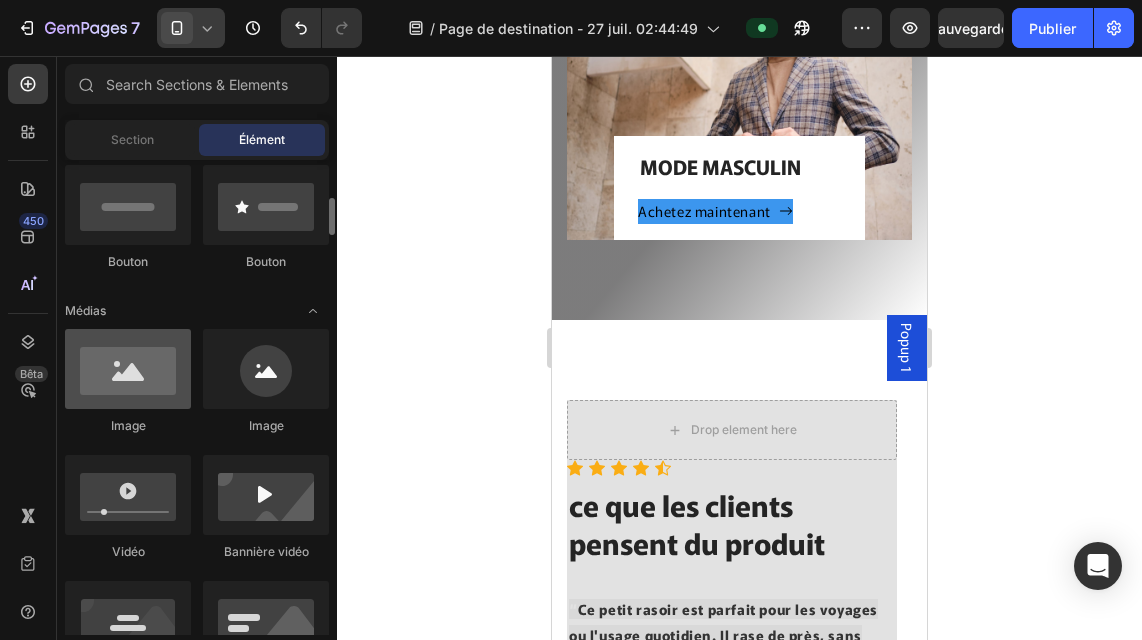 click at bounding box center (128, 369) 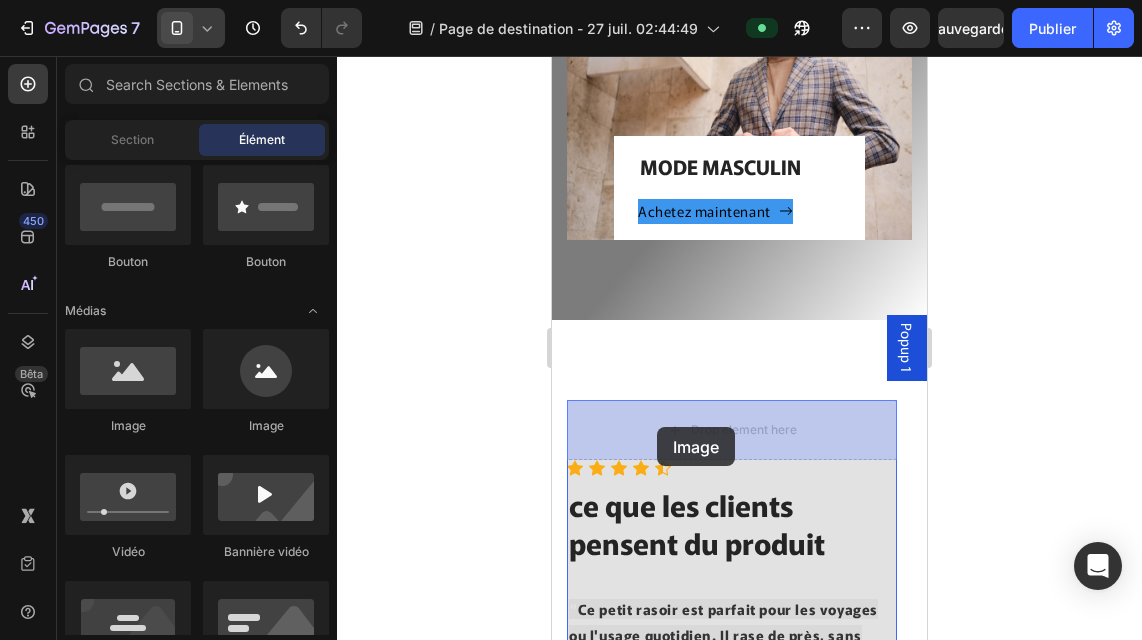 drag, startPoint x: 682, startPoint y: 449, endPoint x: 657, endPoint y: 427, distance: 33.30165 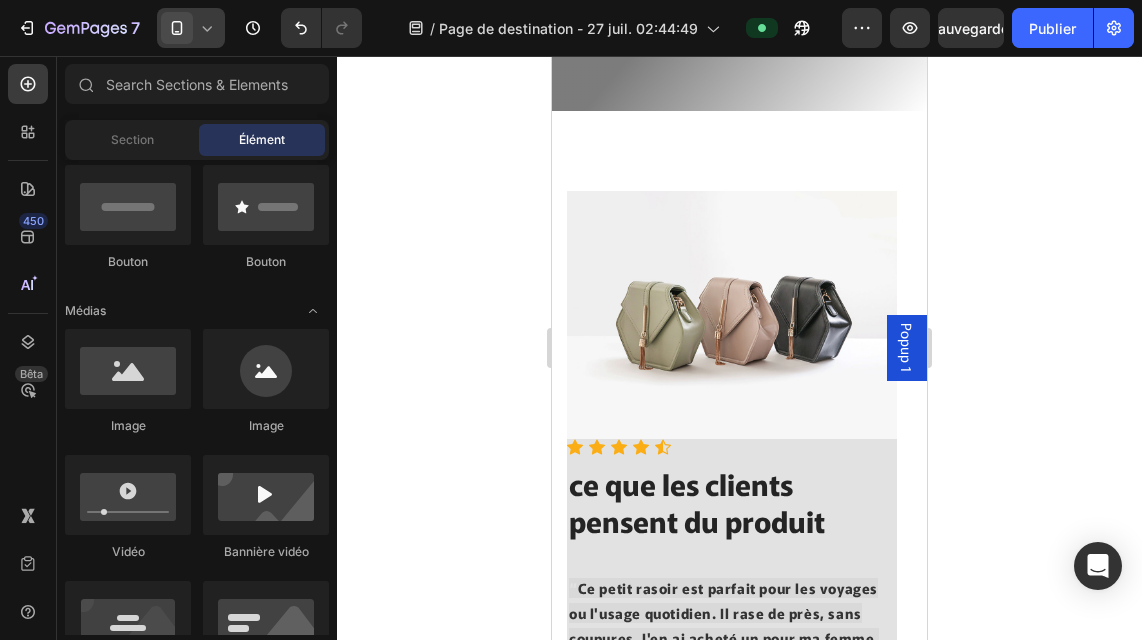 scroll, scrollTop: 3909, scrollLeft: 0, axis: vertical 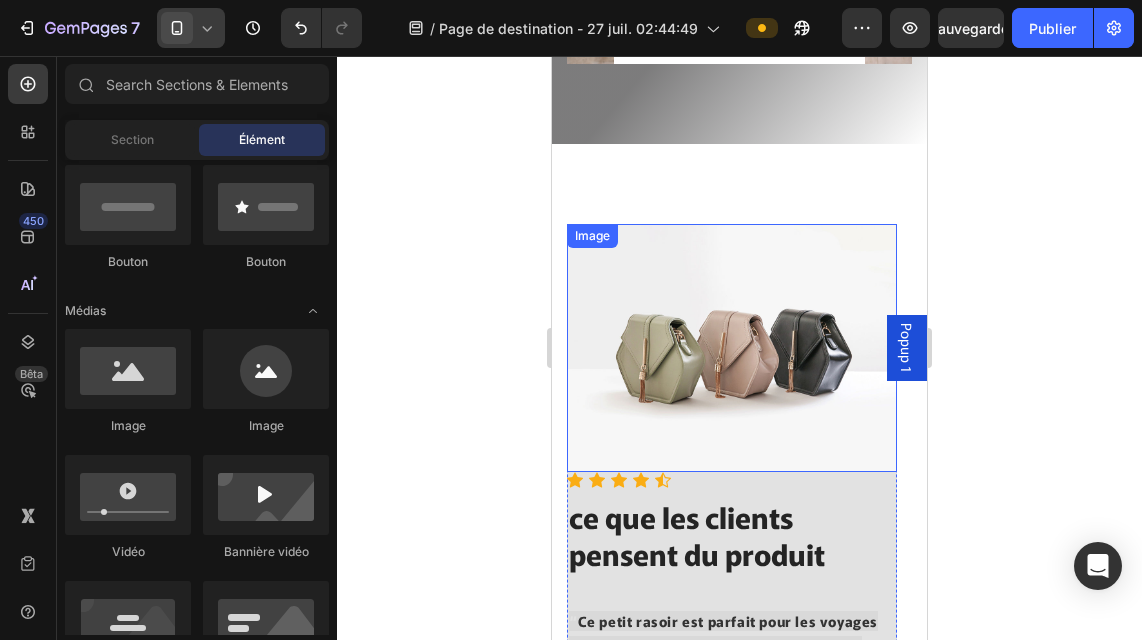 click at bounding box center [732, 348] 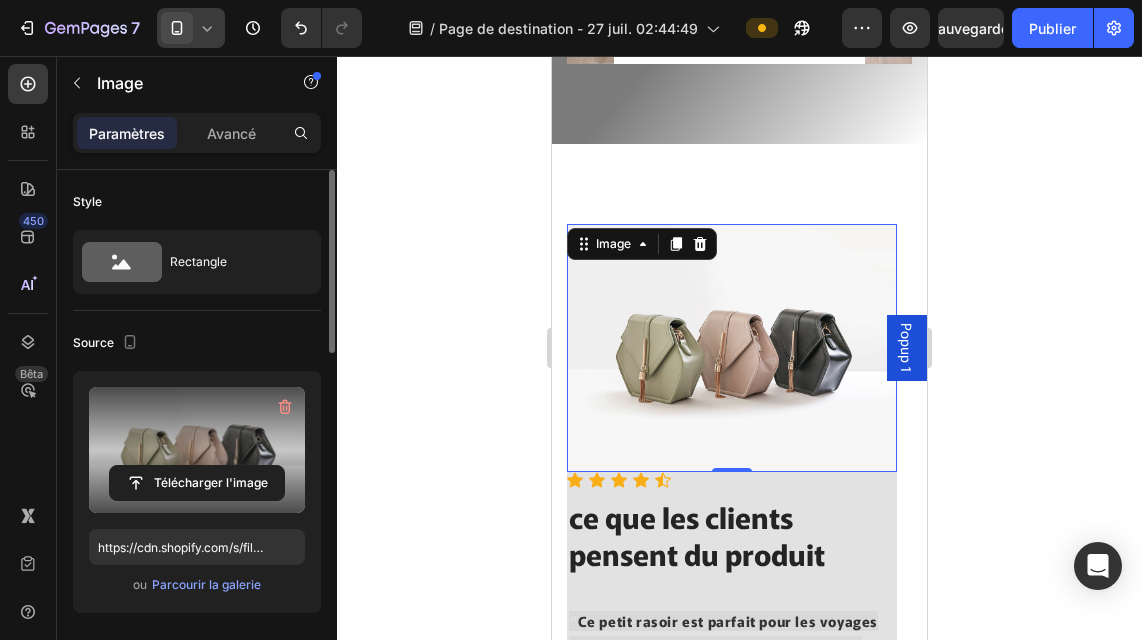 click at bounding box center [197, 450] 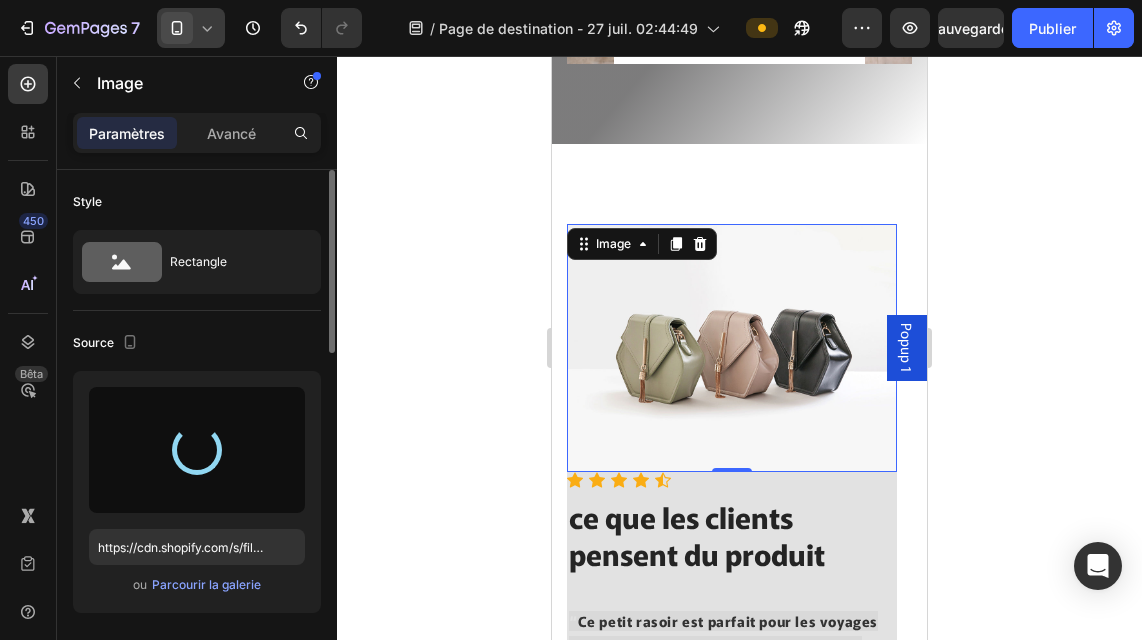 type on "https://cdn.shopify.com/s/files/1/0770/1794/0224/files/gempages_577077367487333364-5a874184-ca1e-434c-999f-97d2081faa13.jpg" 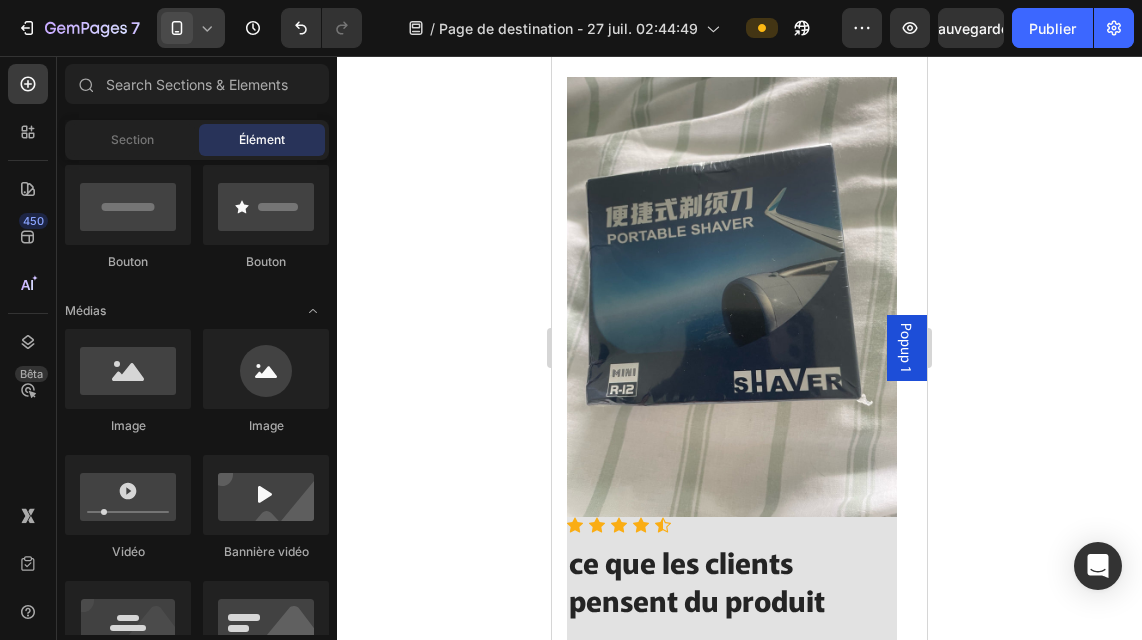 scroll, scrollTop: 4022, scrollLeft: 0, axis: vertical 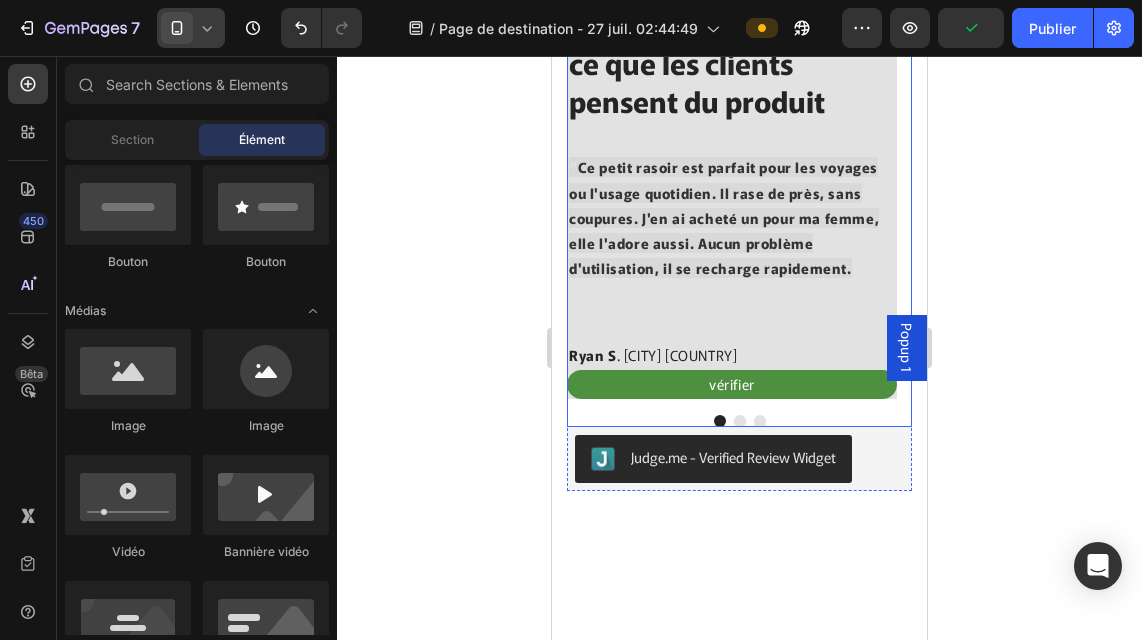 click at bounding box center (740, 421) 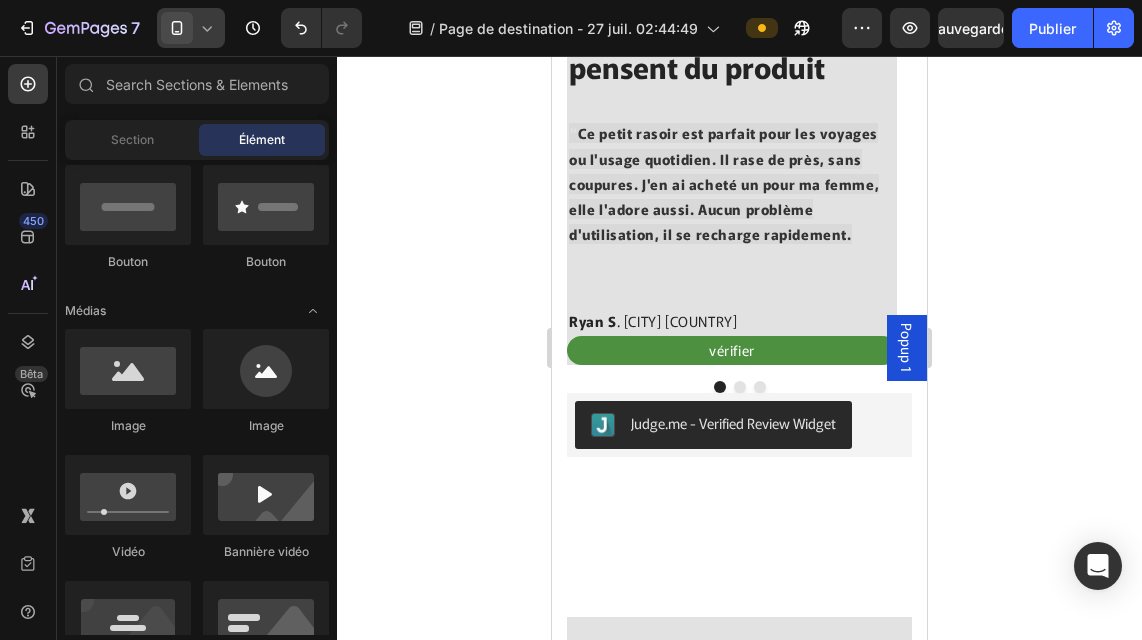 scroll, scrollTop: 4555, scrollLeft: 0, axis: vertical 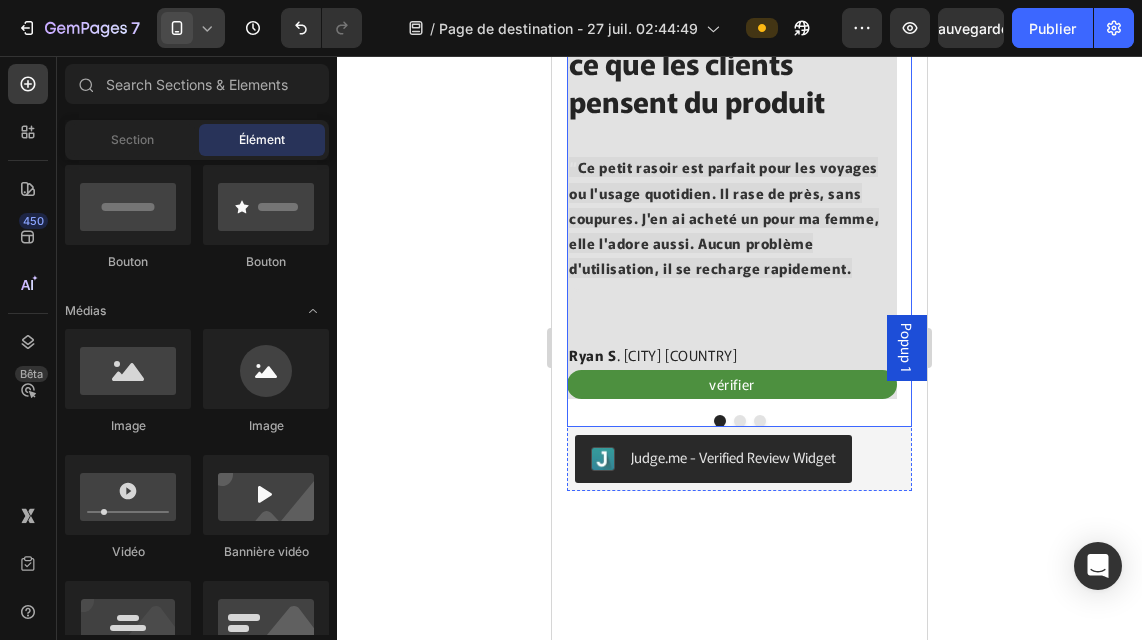 click at bounding box center [740, 421] 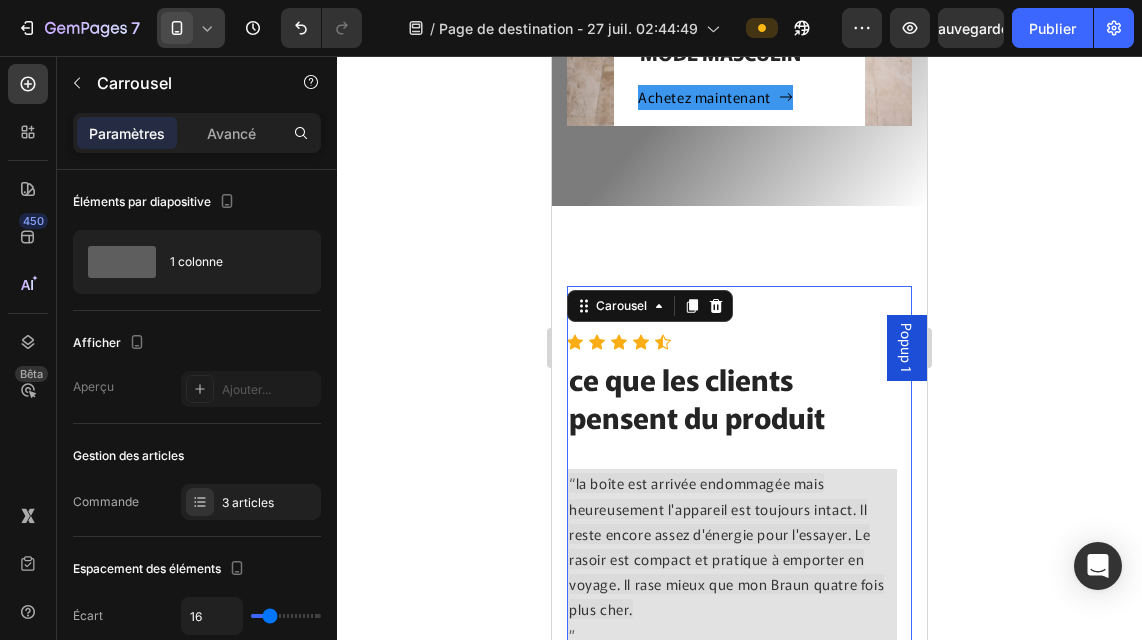 scroll, scrollTop: 3846, scrollLeft: 0, axis: vertical 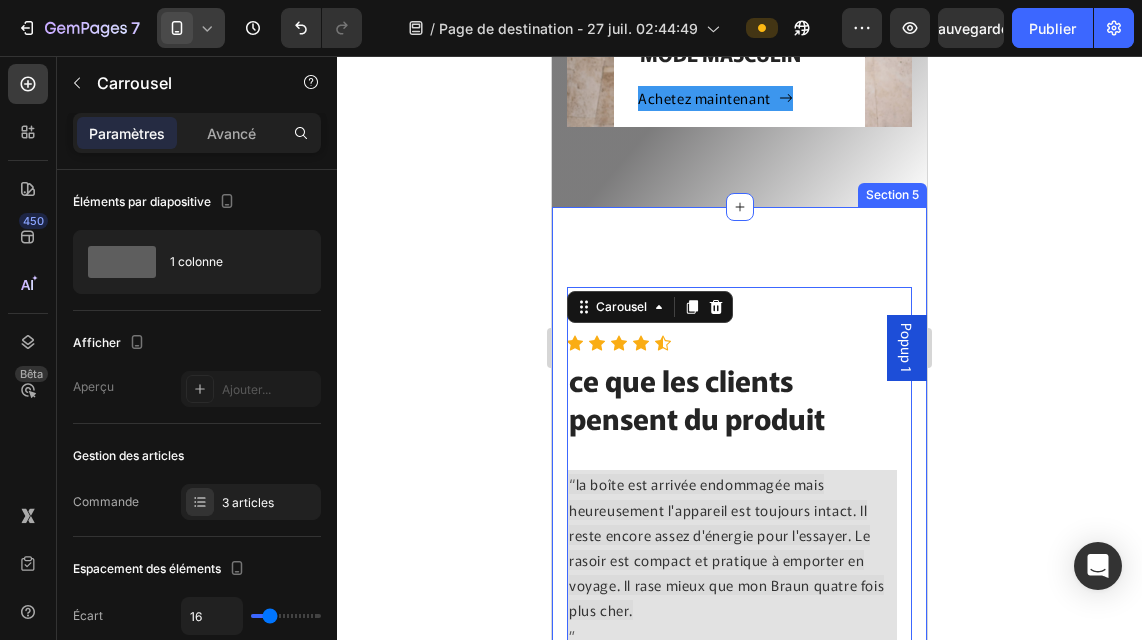 click on "Image                Icon                Icon                Icon                Icon
Icon Icon List Hoz ce que les clients pensent du produit Heading “  Ce petit rasoir est parfait pour les voyages ou l'usage quotidien. Il rase de près, sans coupures. J'en ai acheté un pour ma femme, elle l'adore aussi. Aucun problème d'utilisation, il se recharge rapidement. .” Text block Ryan S . Abidjan côte d'ivoire  Text block vérifier  Text block Row Before Text block Row Row After Text block Row Row Row                Icon                Icon                Icon                Icon
Icon Icon List Hoz ce que les clients pensent du produit Heading “  la boîte est arrivée endommagée mais heureusement l'appareil est toujours intact. Il reste encore assez d'énergie pour l'essayer. Le rasoir est compact et pratique à emporter en voyage. Il rase mieux que mon Braun quatre fois plus cher. ” Text block Yao k .  Yamoussoukro  Text block vérifier  Text block Row Before Row ." at bounding box center (739, 743) 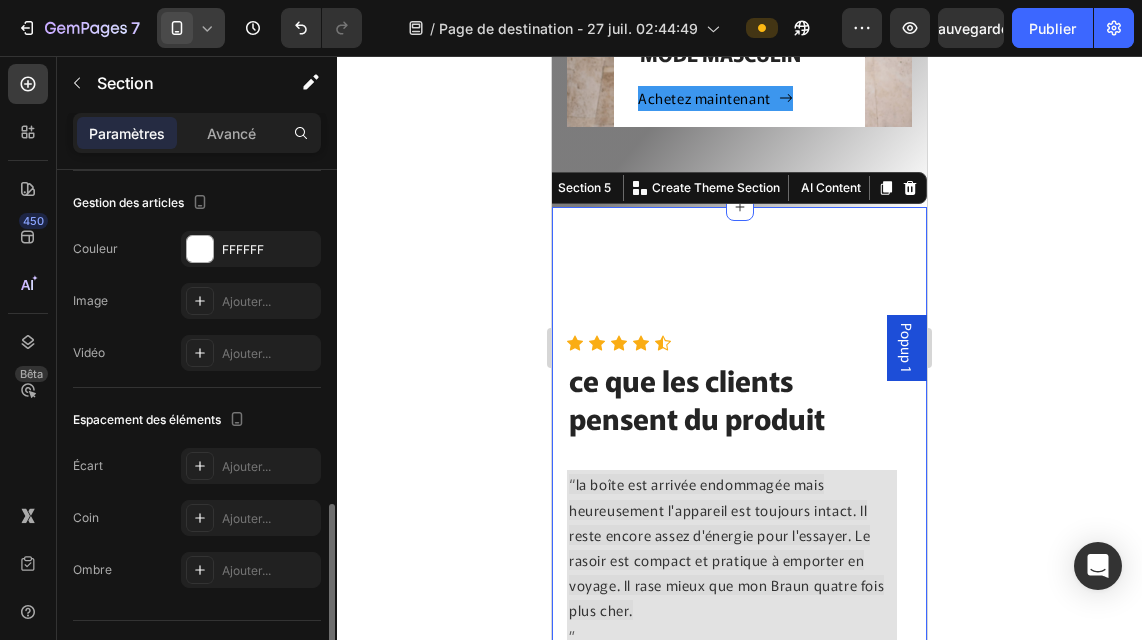 scroll, scrollTop: 641, scrollLeft: 0, axis: vertical 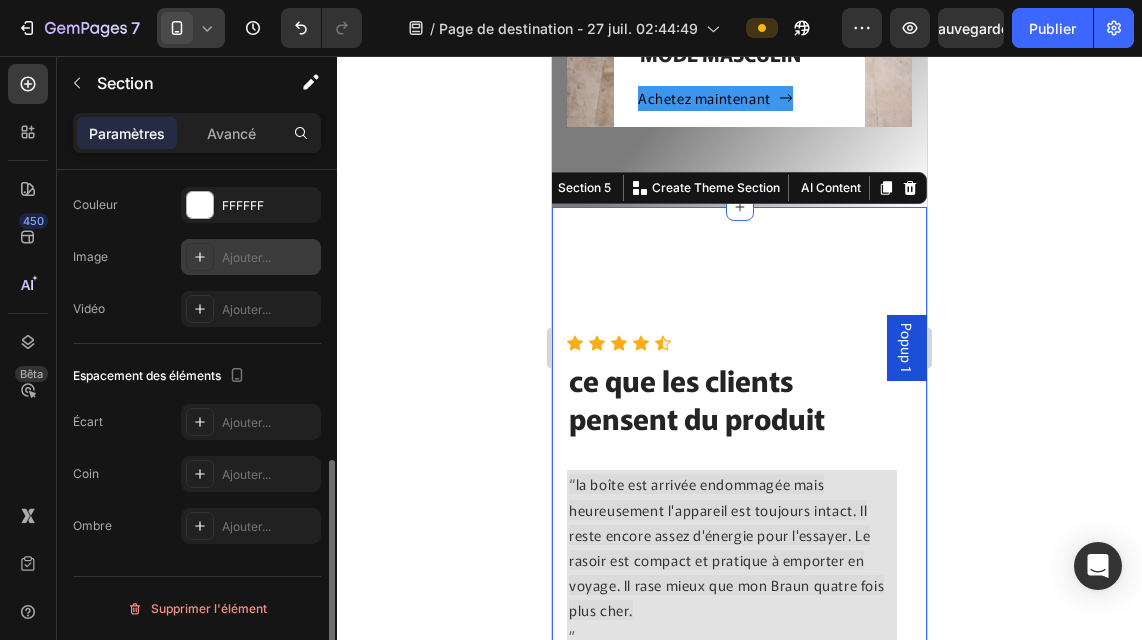 click 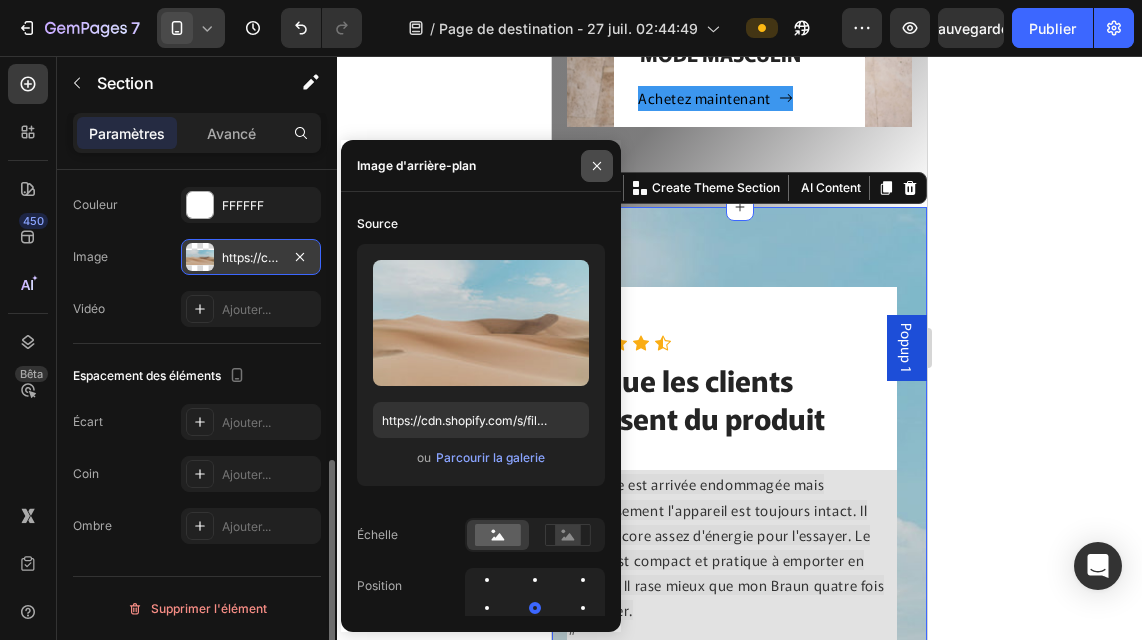 click 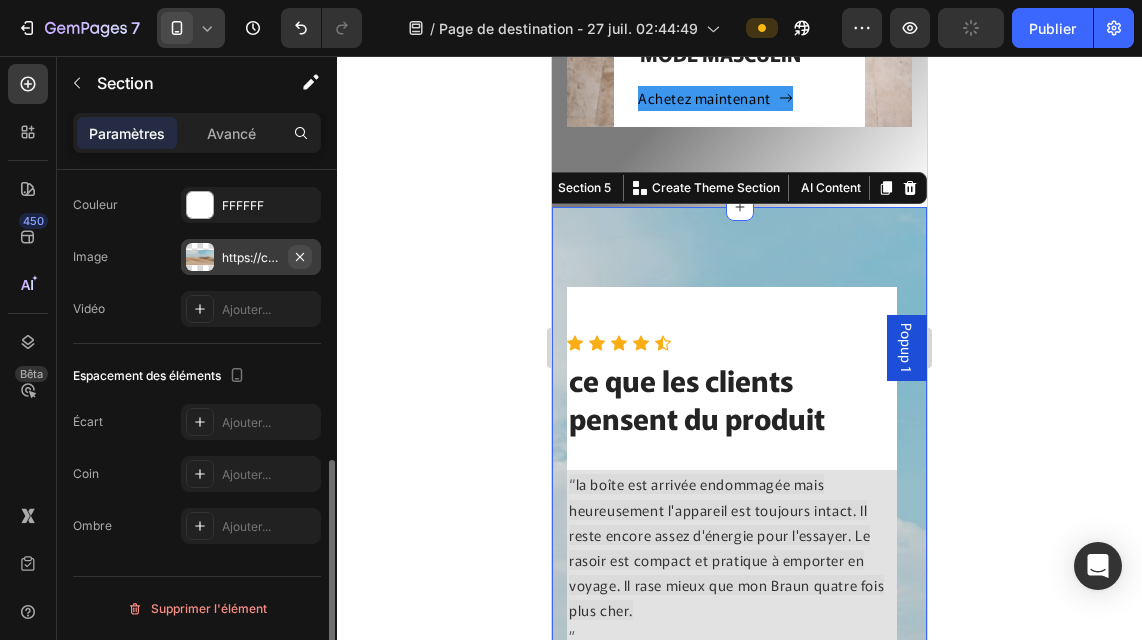 click 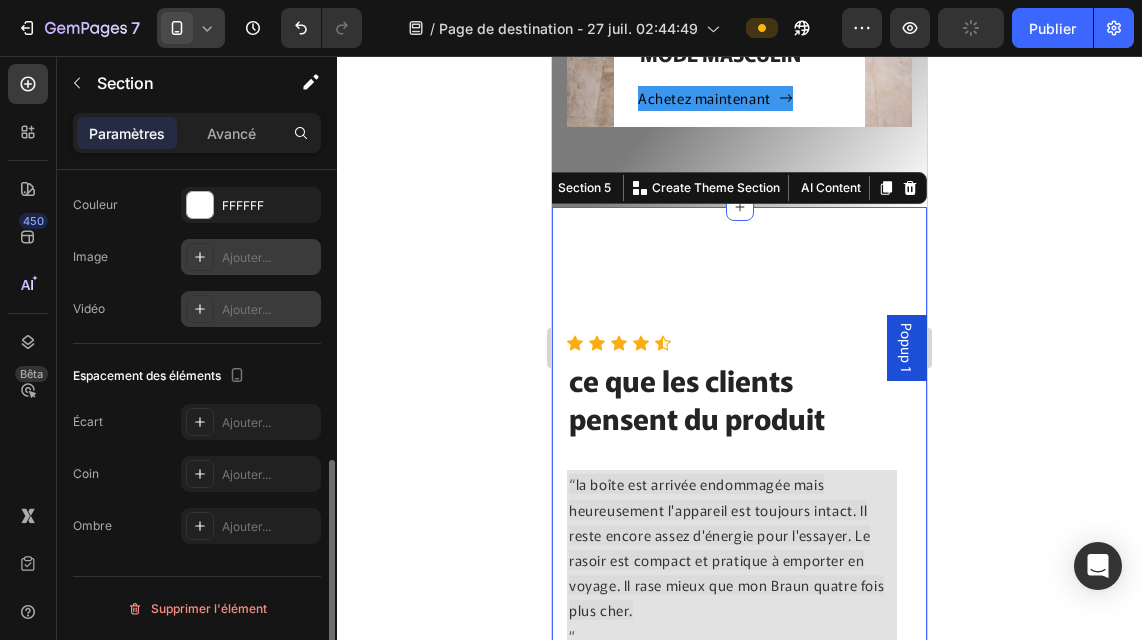 click 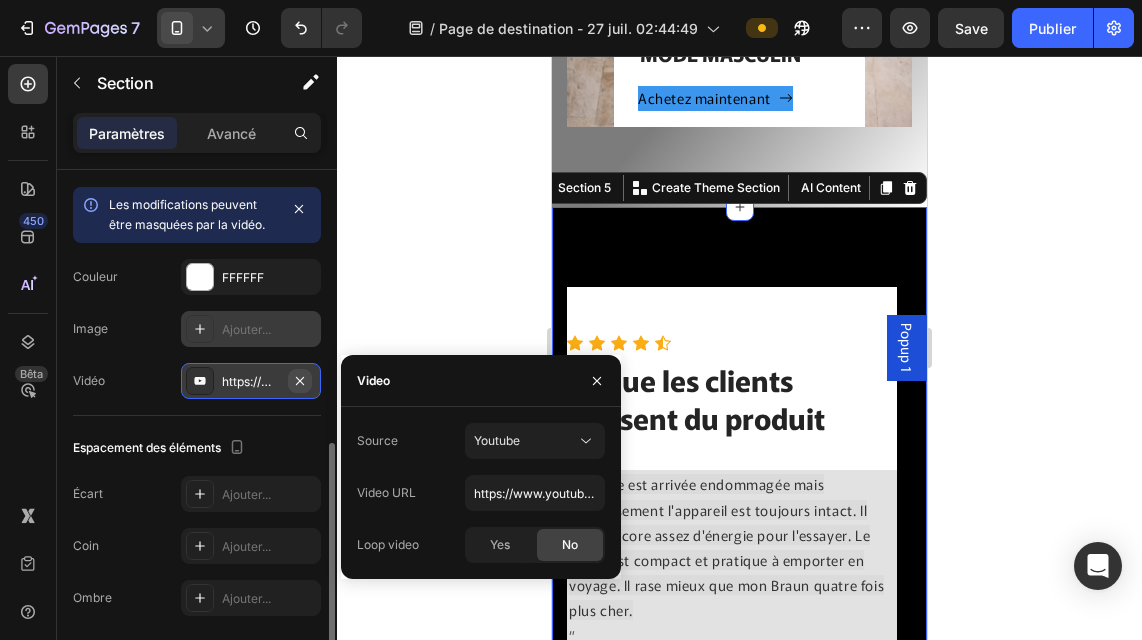 click 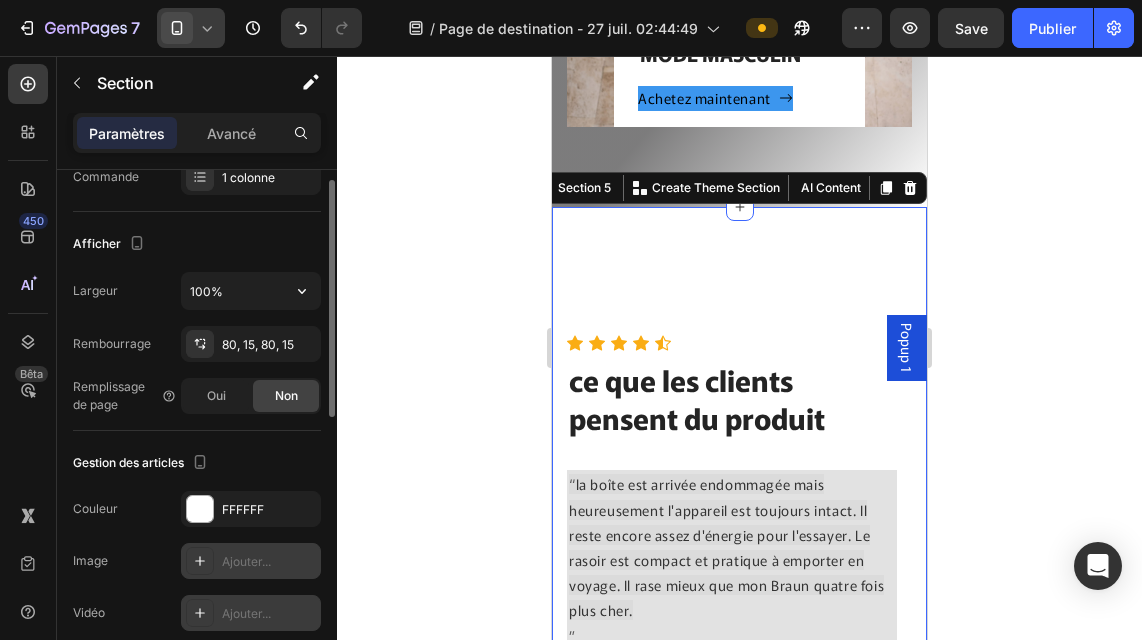 scroll, scrollTop: 238, scrollLeft: 0, axis: vertical 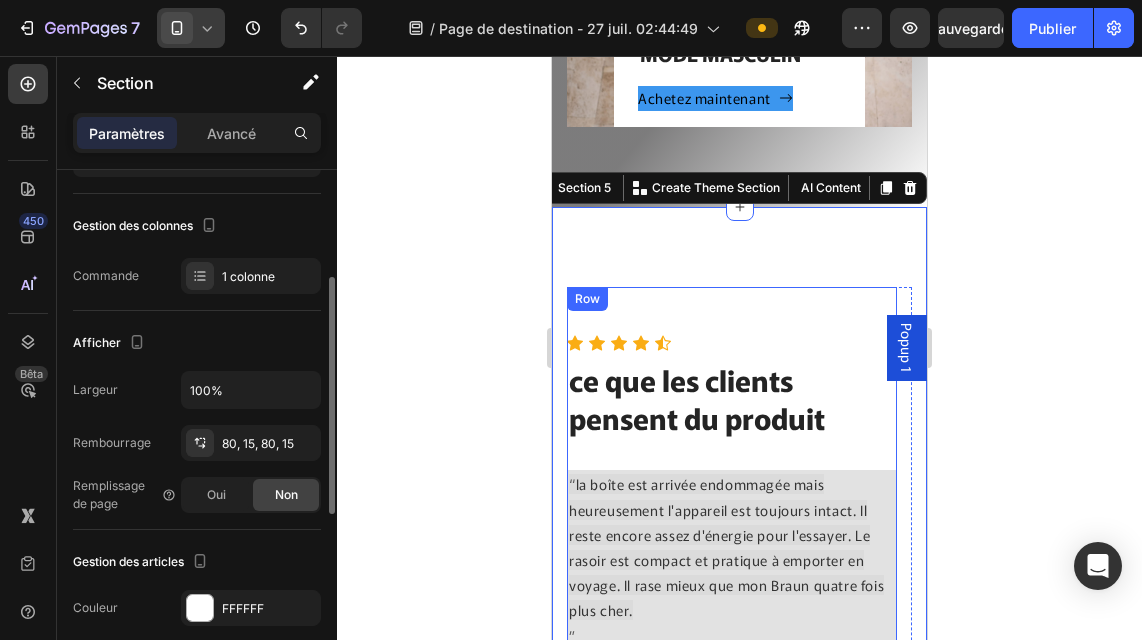 click on "Before Text block Row Row After Text block Row Row Row" at bounding box center [732, 311] 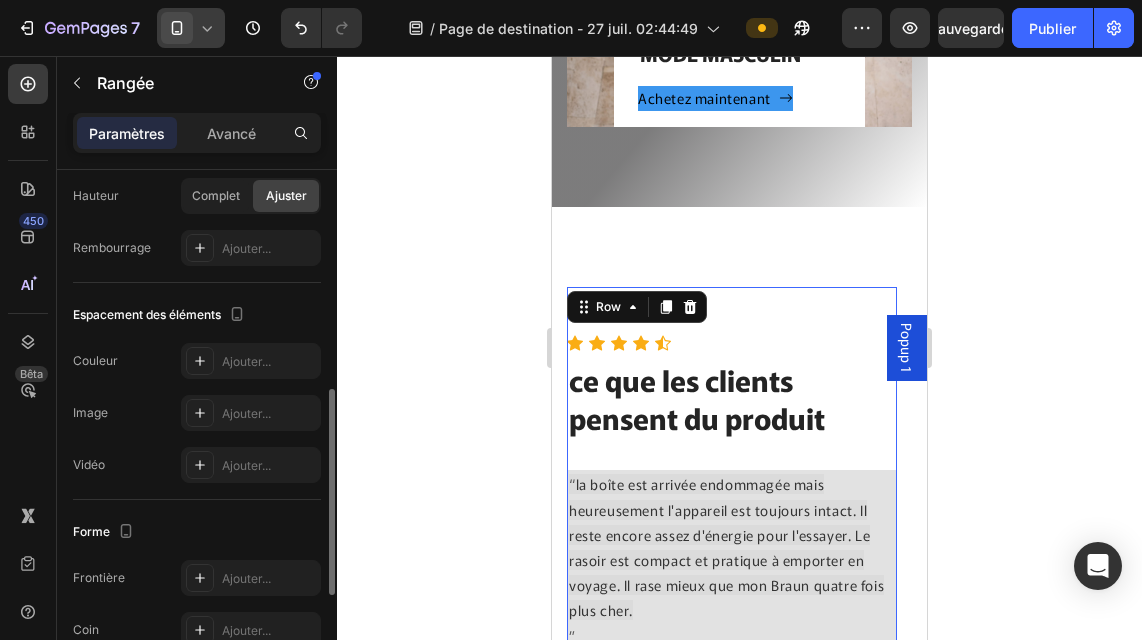 scroll, scrollTop: 551, scrollLeft: 0, axis: vertical 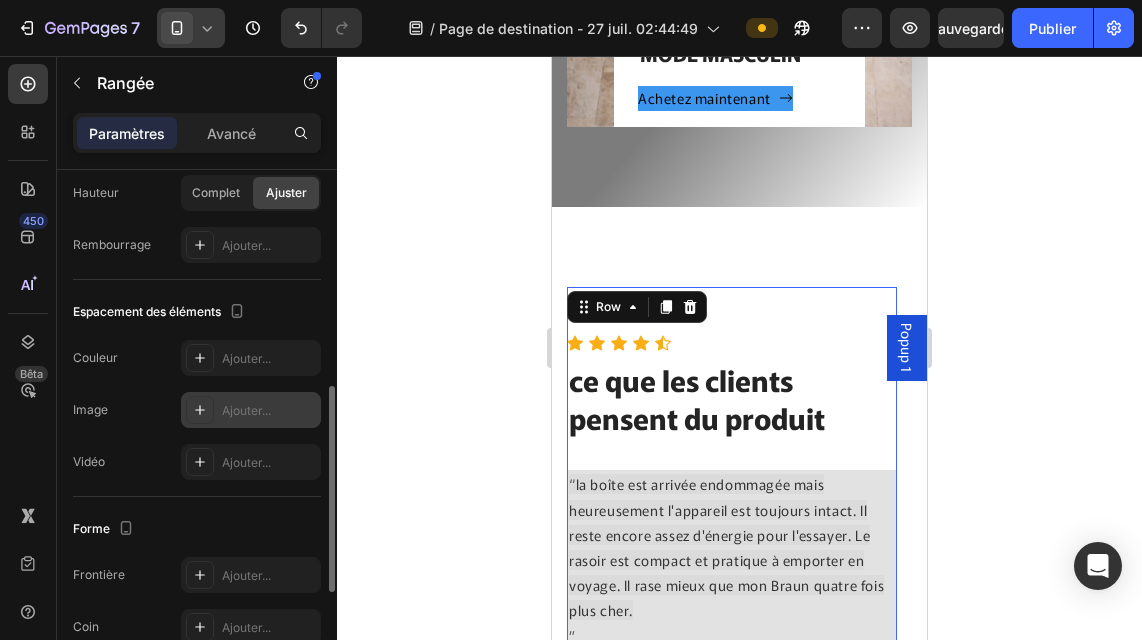 click 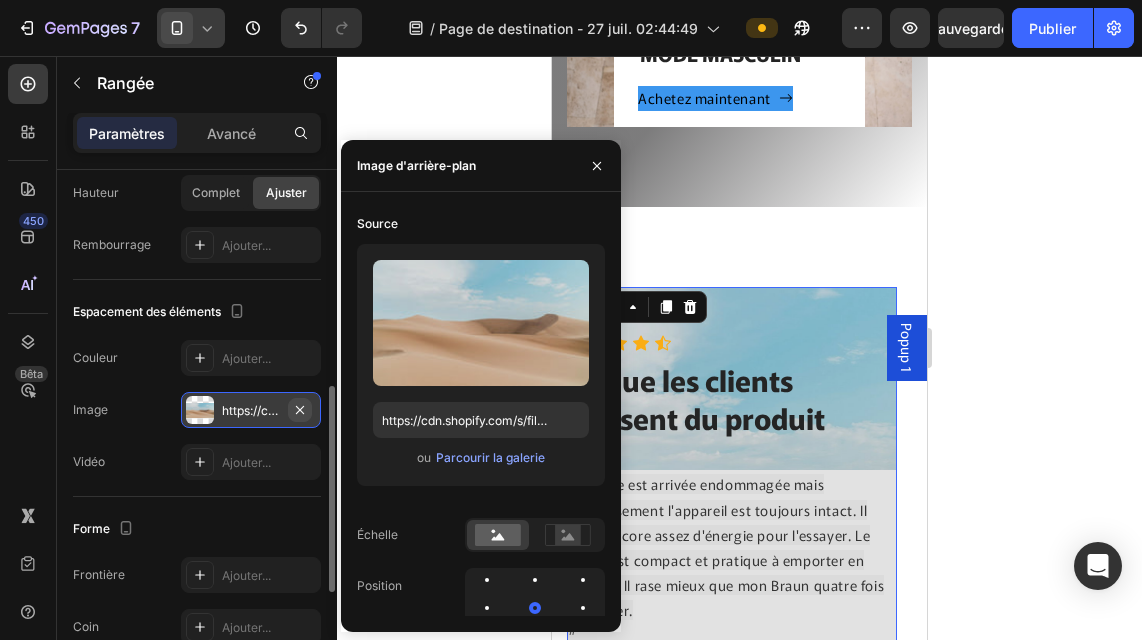 click 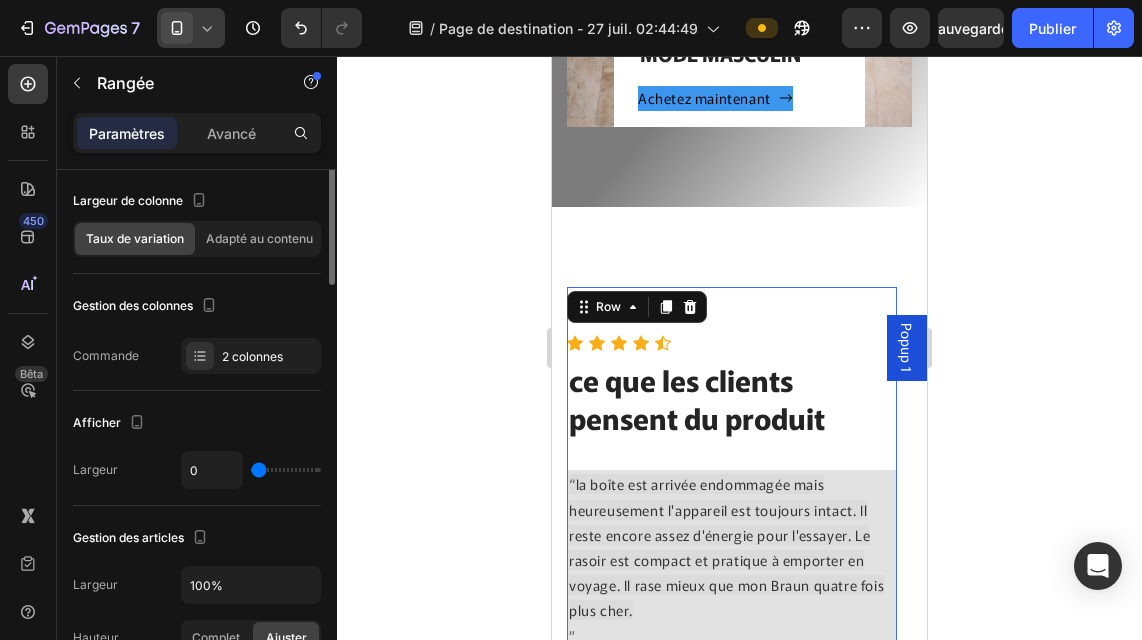 scroll, scrollTop: 0, scrollLeft: 0, axis: both 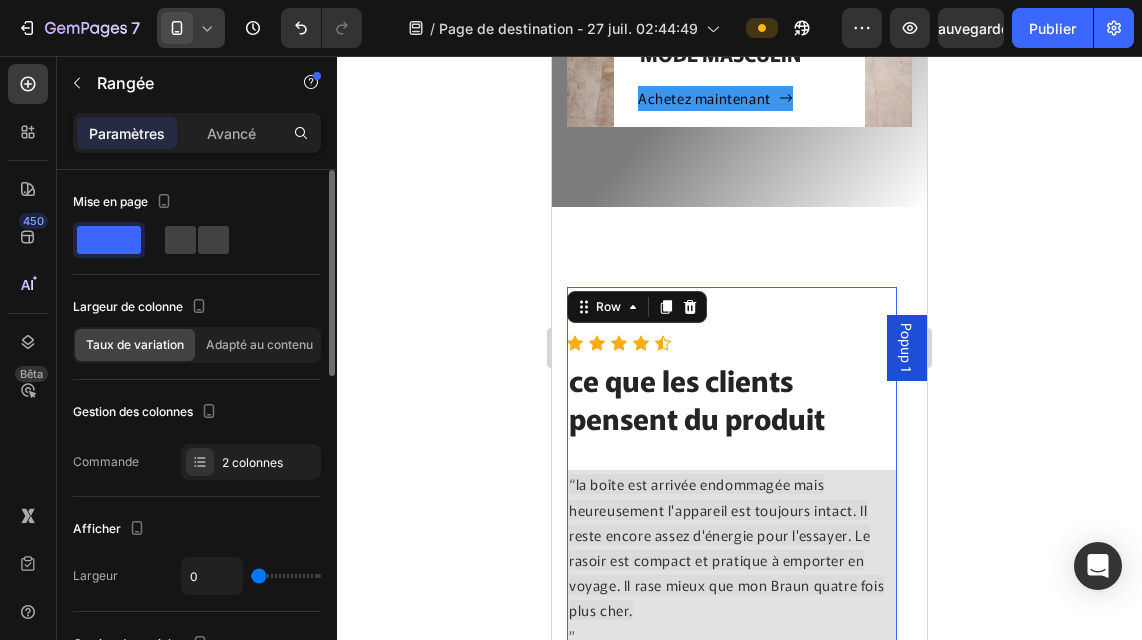 click on "Before Text block Row Row After Text block Row Row Row" at bounding box center (732, 311) 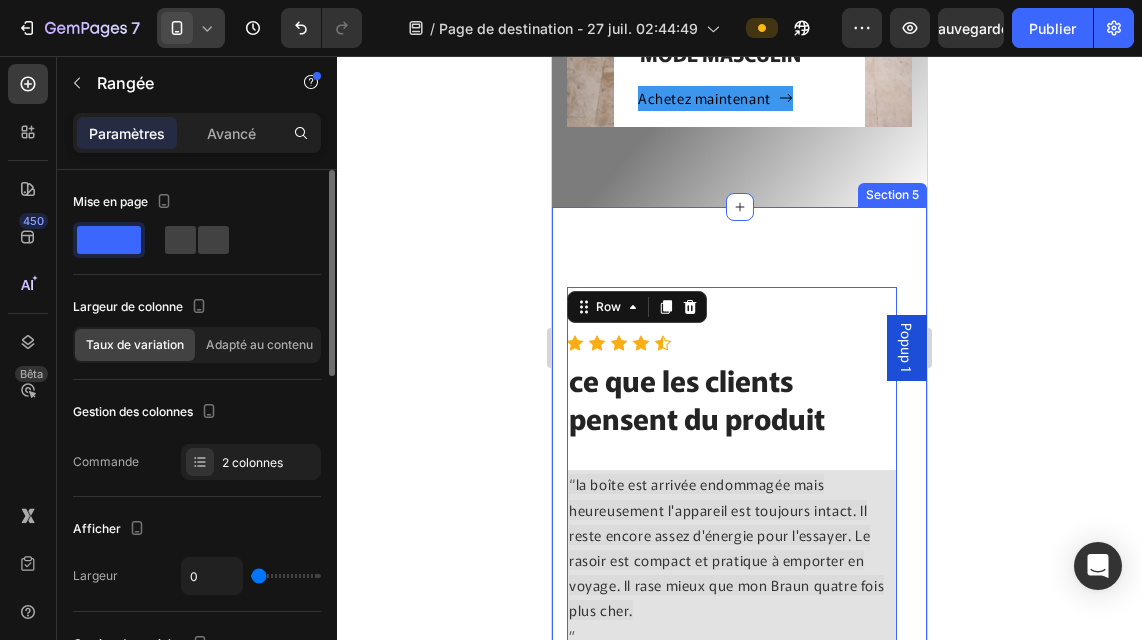 click on "Image                Icon                Icon                Icon                Icon
Icon Icon List Hoz ce que les clients pensent du produit Heading “  Ce petit rasoir est parfait pour les voyages ou l'usage quotidien. Il rase de près, sans coupures. J'en ai acheté un pour ma femme, elle l'adore aussi. Aucun problème d'utilisation, il se recharge rapidement. .” Text block Ryan S . Abidjan côte d'ivoire  Text block vérifier  Text block Row Before Text block Row Row After Text block Row Row Row                Icon                Icon                Icon                Icon
Icon Icon List Hoz ce que les clients pensent du produit Heading “  la boîte est arrivée endommagée mais heureusement l'appareil est toujours intact. Il reste encore assez d'énergie pour l'essayer. Le rasoir est compact et pratique à emporter en voyage. Il rase mieux que mon Braun quatre fois plus cher. ” Text block Yao k .  Yamoussoukro  Text block vérifier  Text block Row   0 Before ." at bounding box center (739, 743) 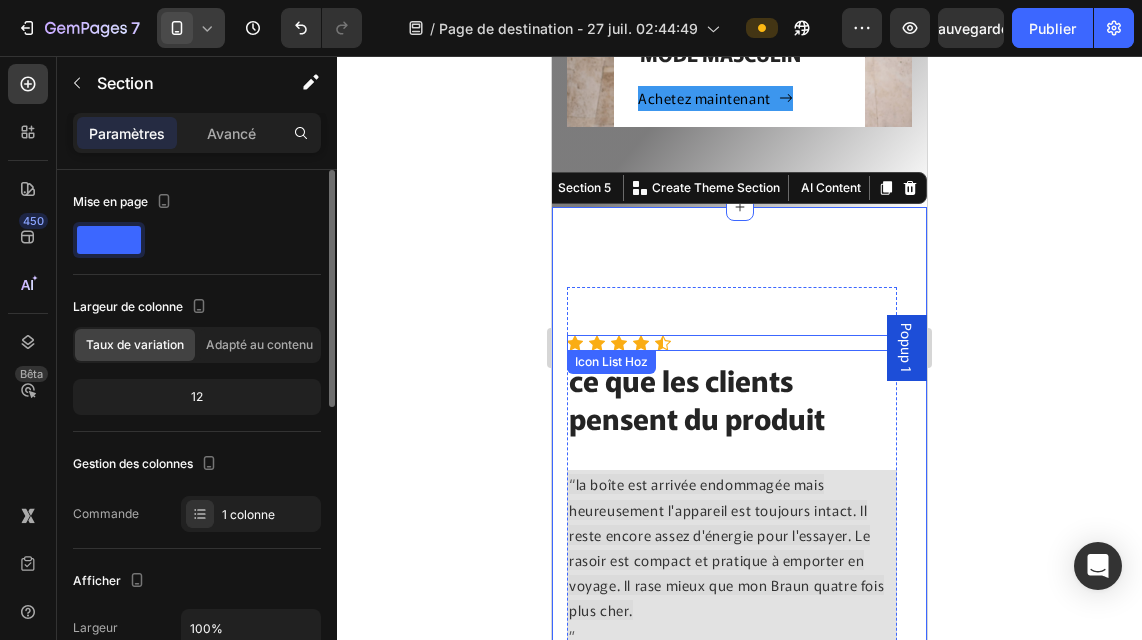 click on "Icon                Icon                Icon                Icon
Icon" at bounding box center (732, 343) 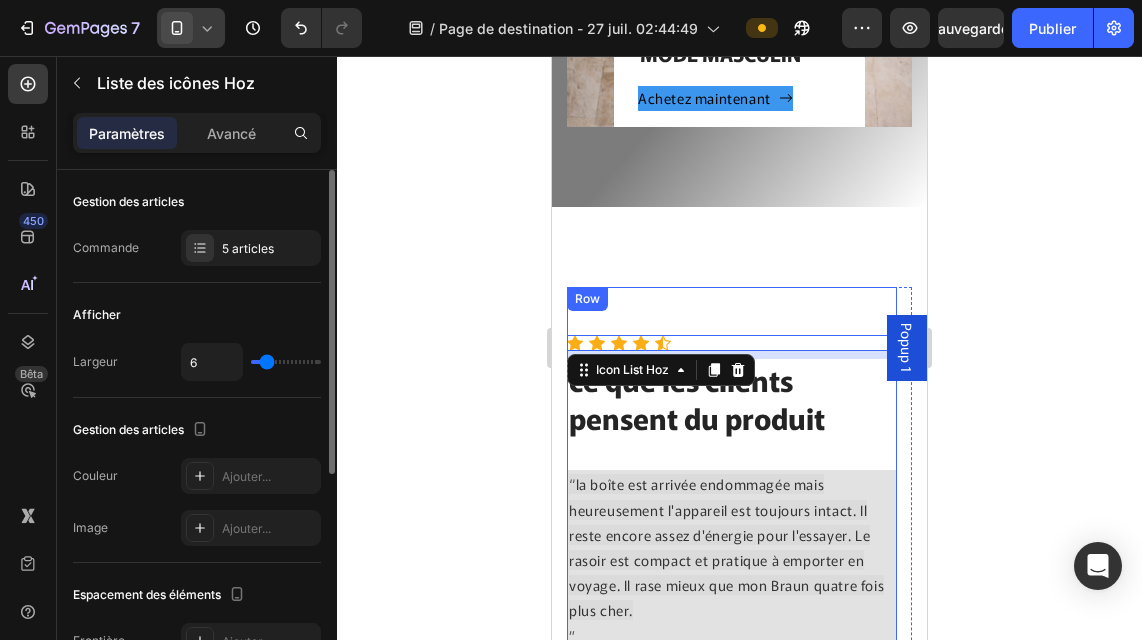 click on "Before Text block Row Row After Text block Row Row Row" at bounding box center (732, 311) 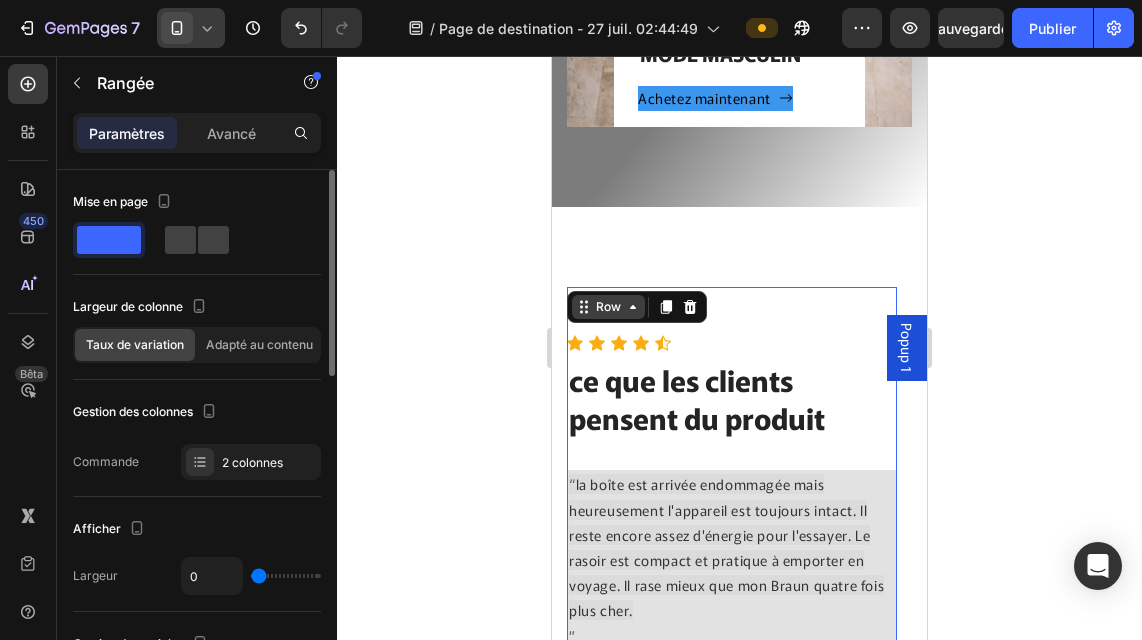 click 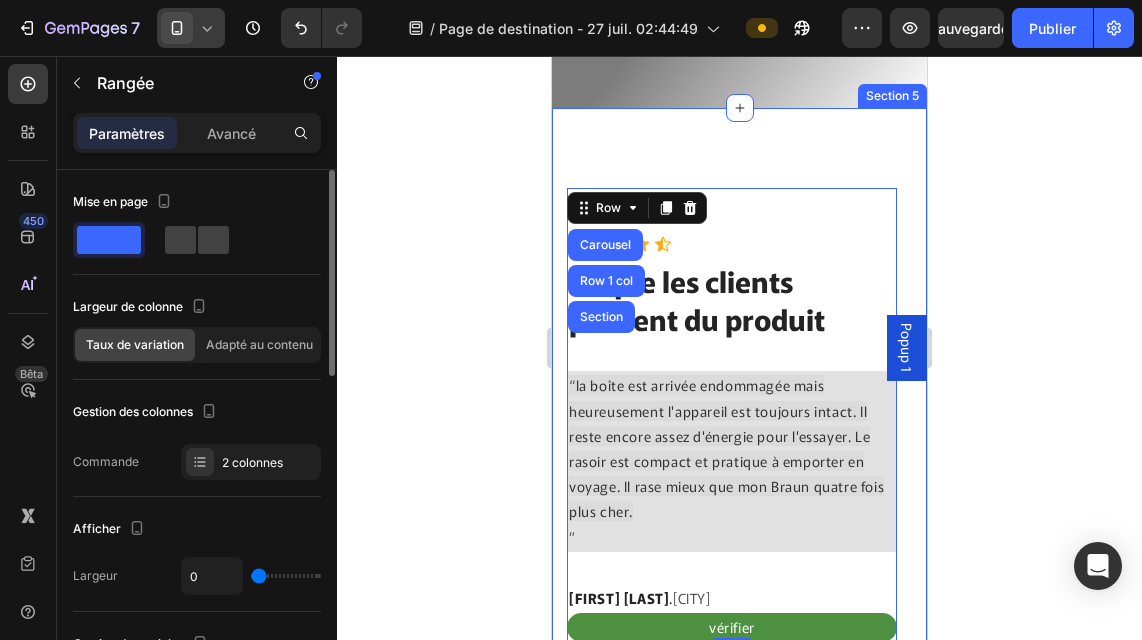 scroll, scrollTop: 3961, scrollLeft: 0, axis: vertical 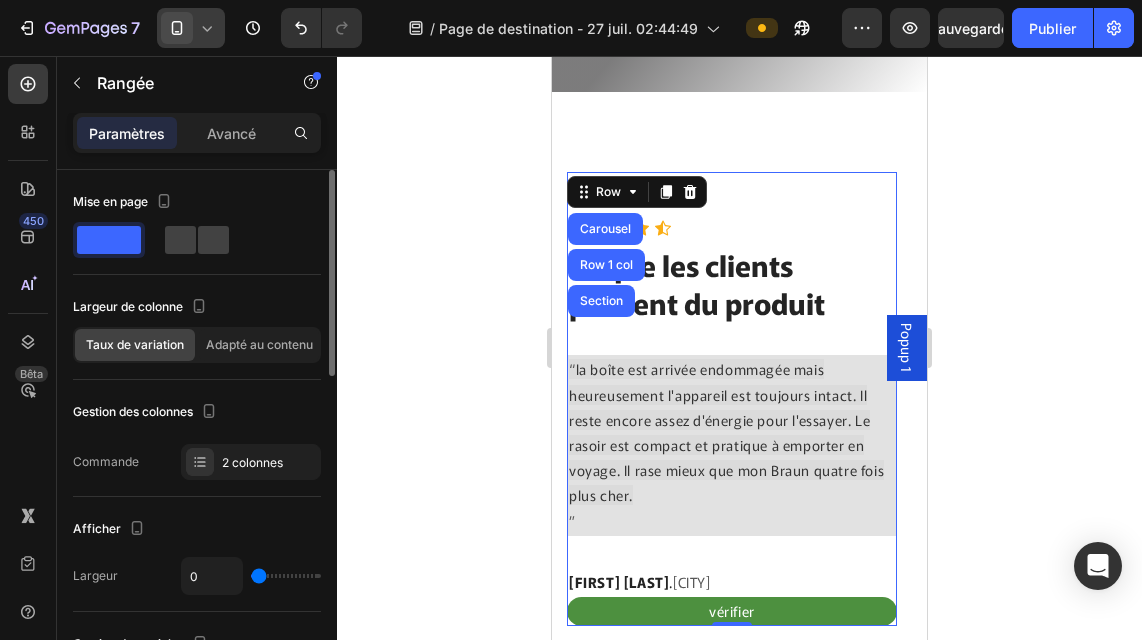 click on "Before Text block Row Row After Text block Row Row Row" at bounding box center (732, 196) 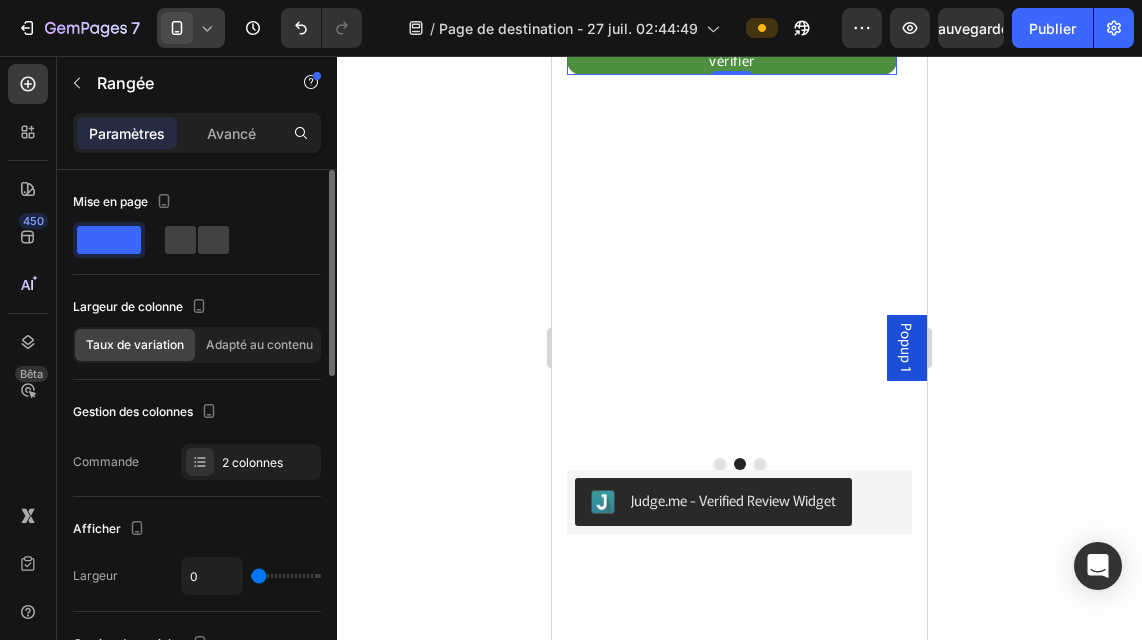 scroll, scrollTop: 4524, scrollLeft: 0, axis: vertical 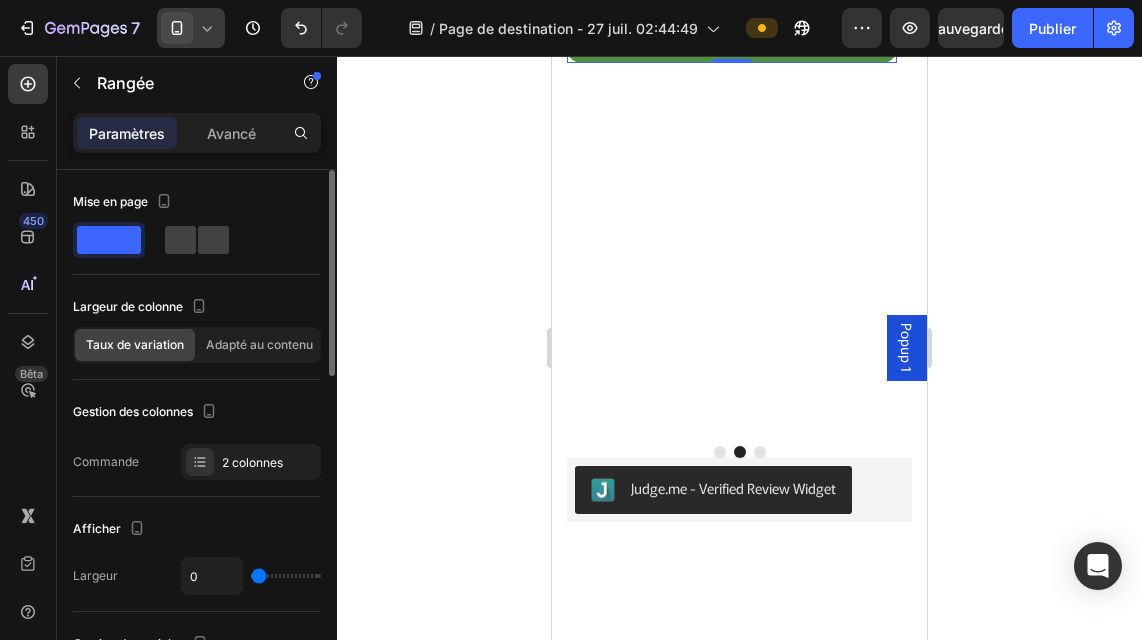 click on "Image                Icon                Icon                Icon                Icon
Icon Icon List Hoz ce que les clients pensent du produit Heading “  Ce petit rasoir est parfait pour les voyages ou l'usage quotidien. Il rase de près, sans coupures. J'en ai acheté un pour ma femme, elle l'adore aussi. Aucun problème d'utilisation, il se recharge rapidement. .” Text block Ryan S . Abidjan côte d'ivoire  Text block vérifier  Text block Row Before Text block Row Row After Text block Row Row Row                Icon                Icon                Icon                Icon
Icon Icon List Hoz ce que les clients pensent du produit Heading “  la boîte est arrivée endommagée mais heureusement l'appareil est toujours intact. Il reste encore assez d'énergie pour l'essayer. Le rasoir est compact et pratique à emporter en voyage. Il rase mieux que mon Braun quatre fois plus cher. ” Text block Yao k .  Yamoussoukro  Text block vérifier  Text block Row Carousel   0" at bounding box center (739, 65) 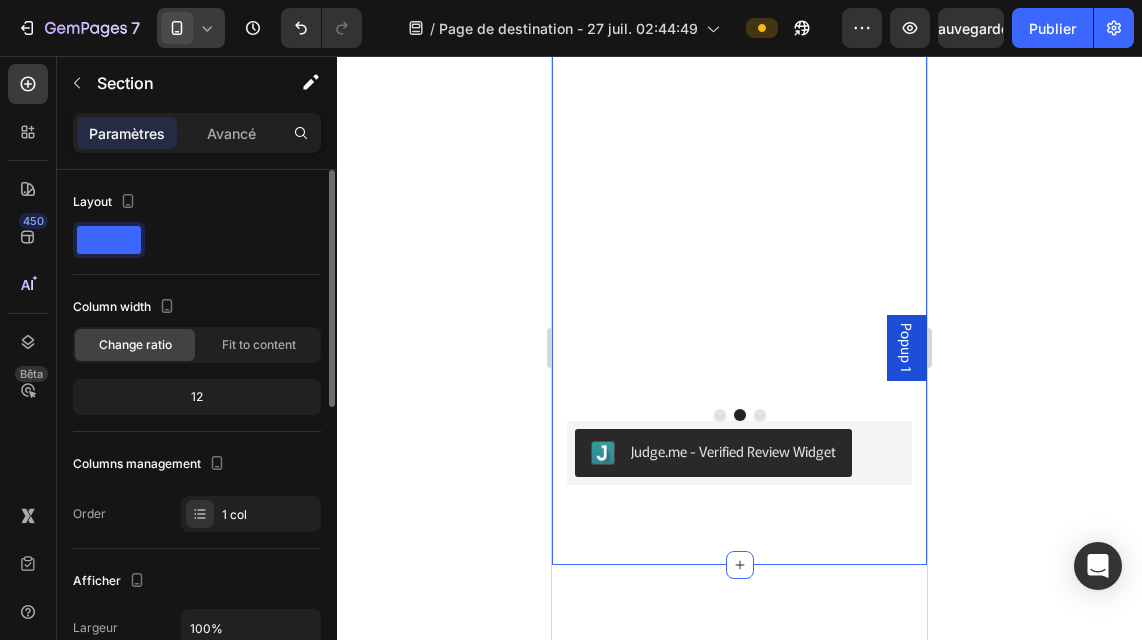 scroll, scrollTop: 4576, scrollLeft: 0, axis: vertical 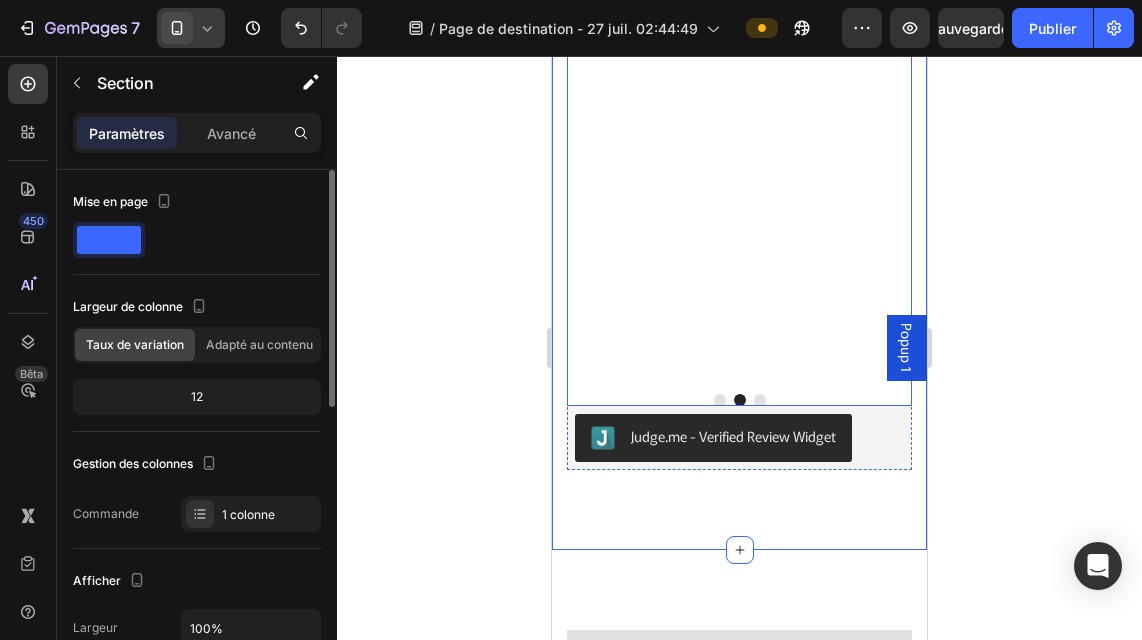 click on "Image                Icon                Icon                Icon                Icon
Icon Icon List Hoz ce que les clients pensent du produit Heading “  Ce petit rasoir est parfait pour les voyages ou l'usage quotidien. Il rase de près, sans coupures. J'en ai acheté un pour ma femme, elle l'adore aussi. Aucun problème d'utilisation, il se recharge rapidement. .” Text block Ryan S . Abidjan côte d'ivoire  Text block vérifier  Text block Row Before Text block Row Row After Text block Row Row Row                Icon                Icon                Icon                Icon
Icon Icon List Hoz ce que les clients pensent du produit Heading “  la boîte est arrivée endommagée mais heureusement l'appareil est toujours intact. Il reste encore assez d'énergie pour l'essayer. Le rasoir est compact et pratique à emporter en voyage. Il rase mieux que mon Braun quatre fois plus cher. ” Text block Yao k .  Yamoussoukro  Text block vérifier  Text block Row Before Row ." at bounding box center [739, -19] 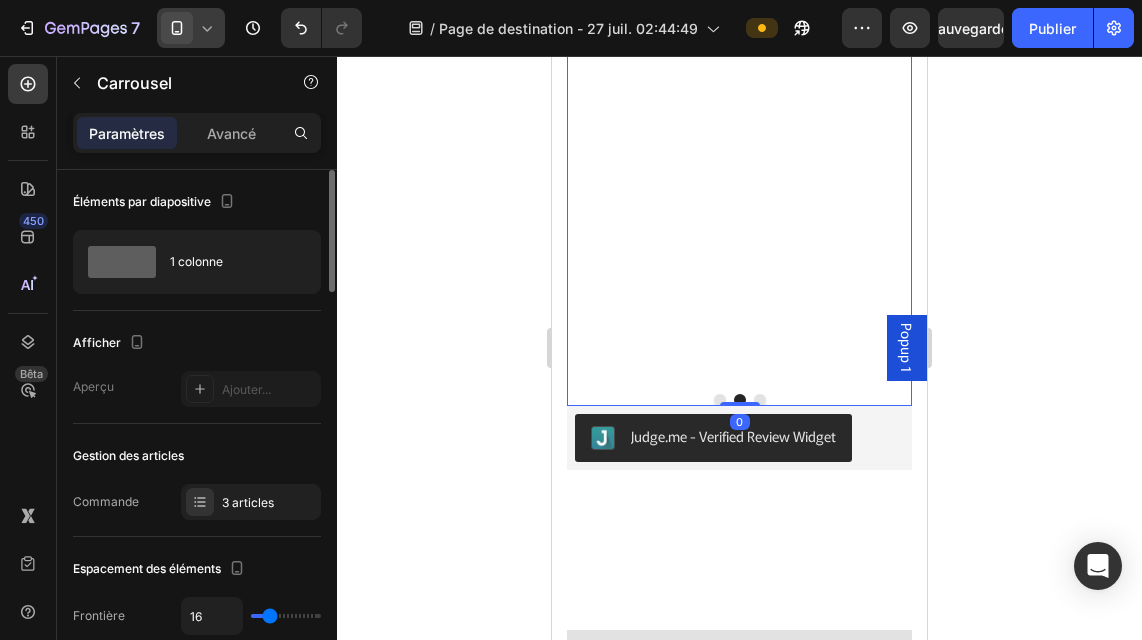 drag, startPoint x: 731, startPoint y: 406, endPoint x: 729, endPoint y: 374, distance: 32.06244 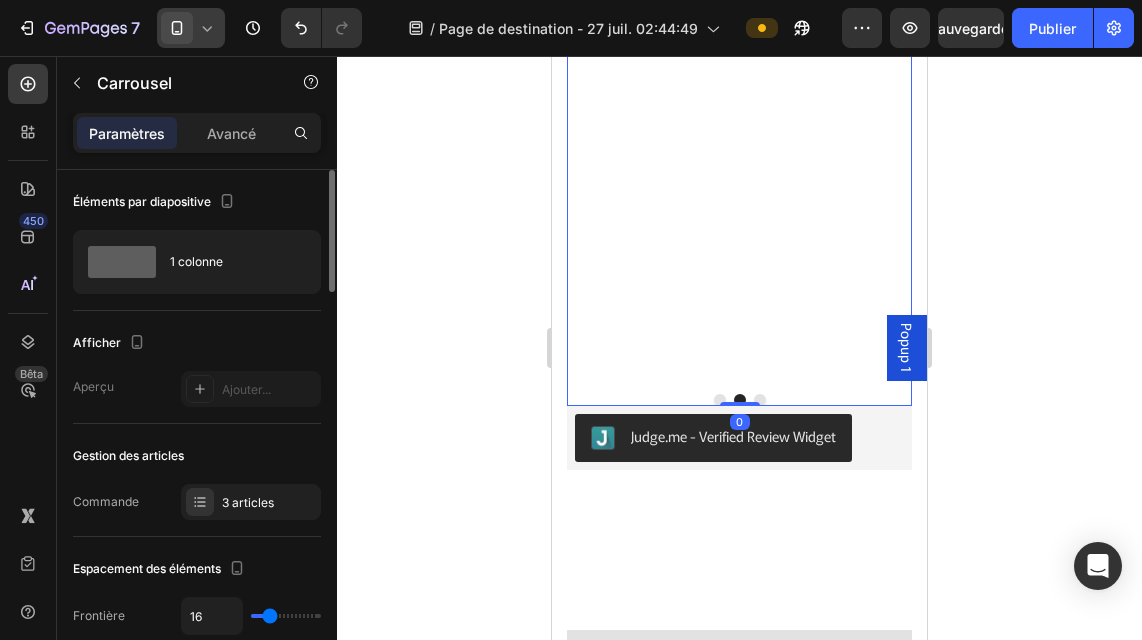 click on "Image                Icon                Icon                Icon                Icon
Icon Icon List Hoz ce que les clients pensent du produit Heading “  Ce petit rasoir est parfait pour les voyages ou l'usage quotidien. Il rase de près, sans coupures. J'en ai acheté un pour ma femme, elle l'adore aussi. Aucun problème d'utilisation, il se recharge rapidement. .” Text block Ryan S . Abidjan côte d'ivoire  Text block vérifier  Text block Row Before Text block Row Row After Text block Row Row Row                Icon                Icon                Icon                Icon
Icon Icon List Hoz ce que les clients pensent du produit Heading “  la boîte est arrivée endommagée mais heureusement l'appareil est toujours intact. Il reste encore assez d'énergie pour l'essayer. Le rasoir est compact et pratique à emporter en voyage. Il rase mieux que mon Braun quatre fois plus cher. ” Text block Yao k .  Yamoussoukro  Text block vérifier  Text block Row Before Row ." at bounding box center (739, -19) 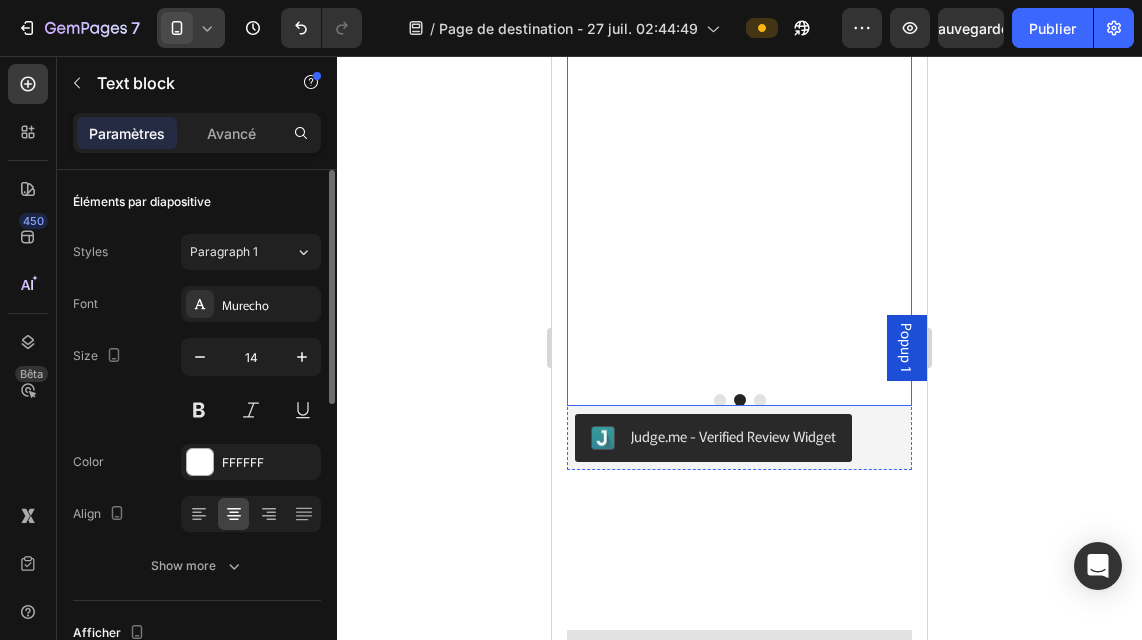 click at bounding box center (720, 400) 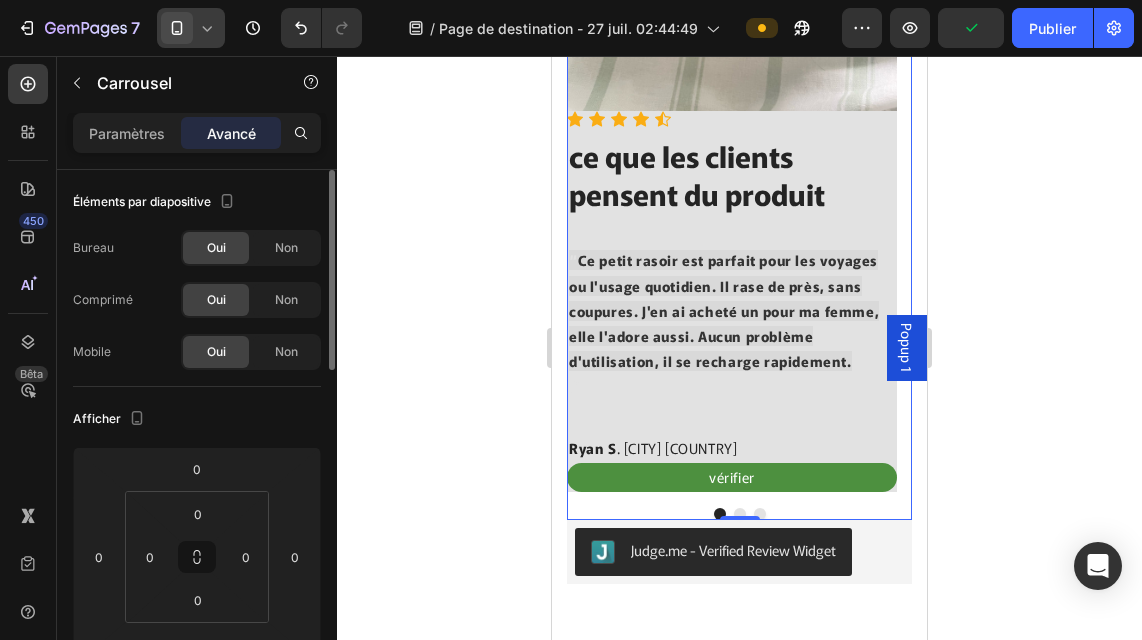 scroll, scrollTop: 4464, scrollLeft: 0, axis: vertical 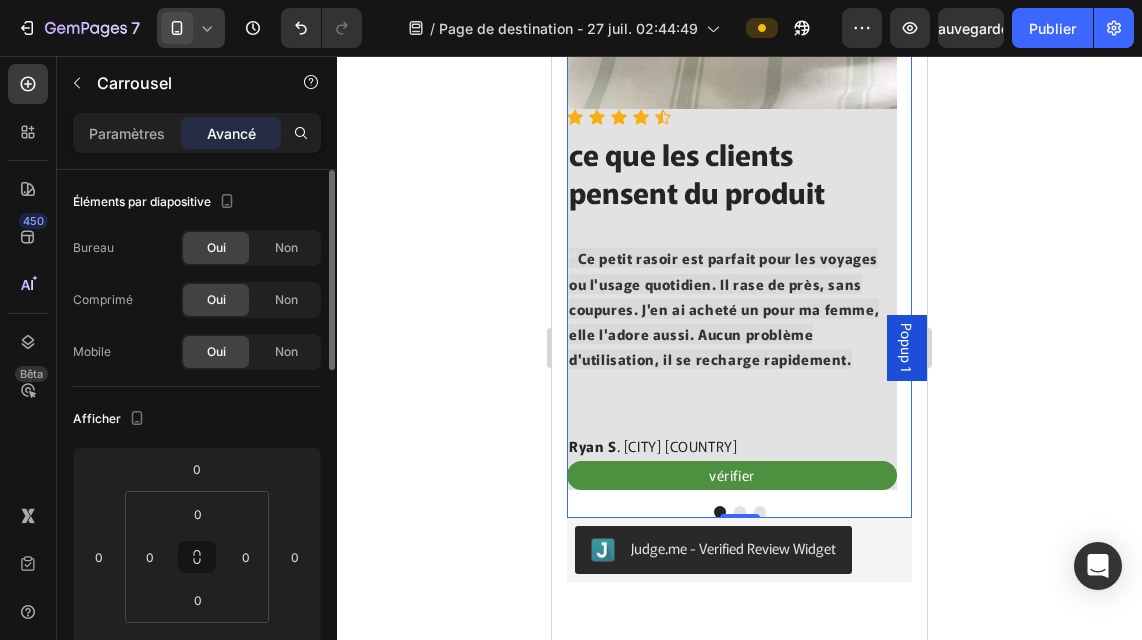 click at bounding box center (760, 512) 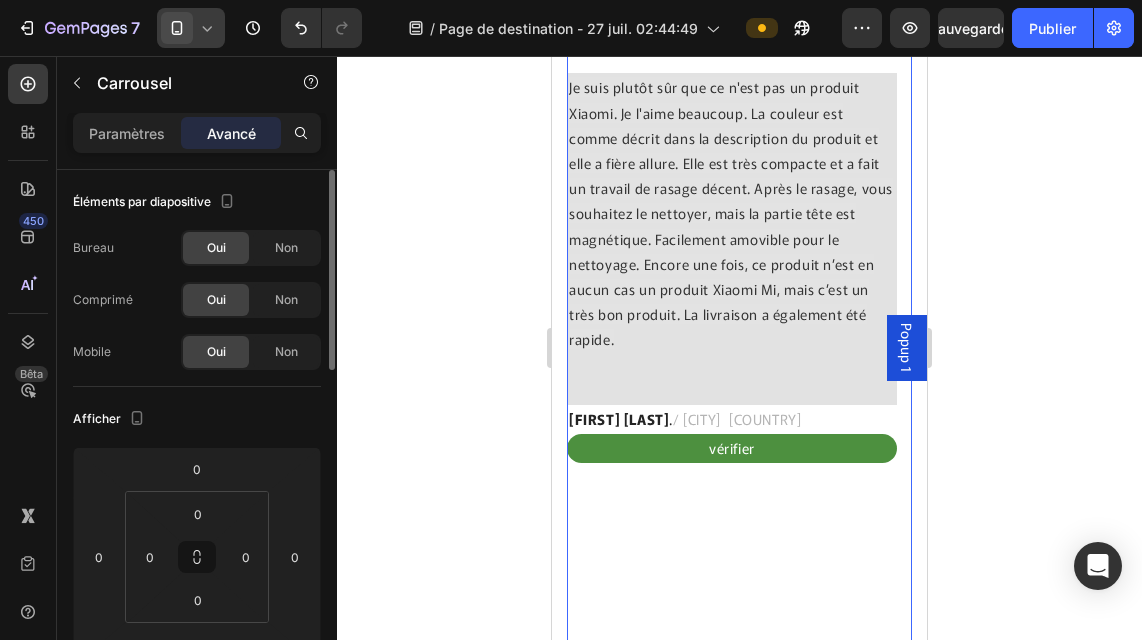scroll, scrollTop: 4037, scrollLeft: 0, axis: vertical 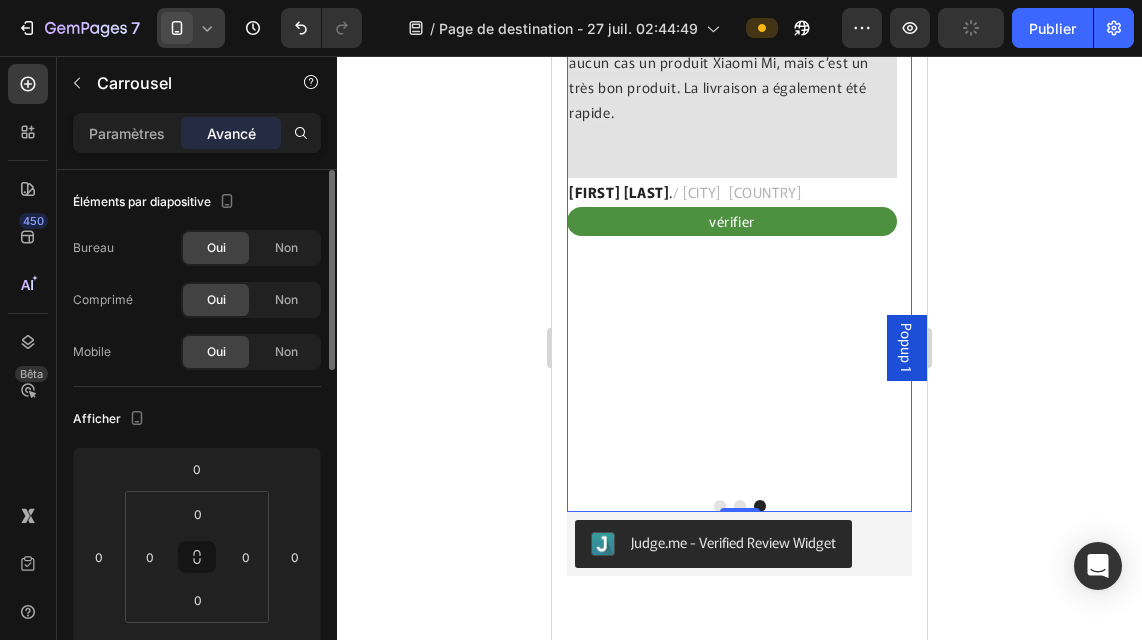 click at bounding box center (760, 506) 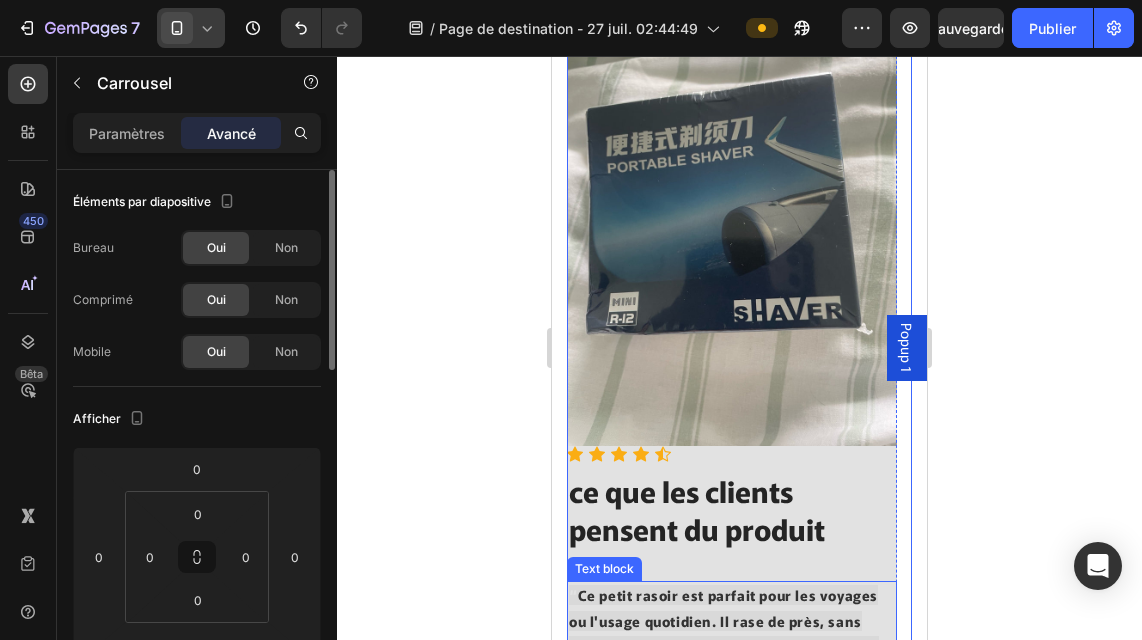 scroll, scrollTop: 4116, scrollLeft: 0, axis: vertical 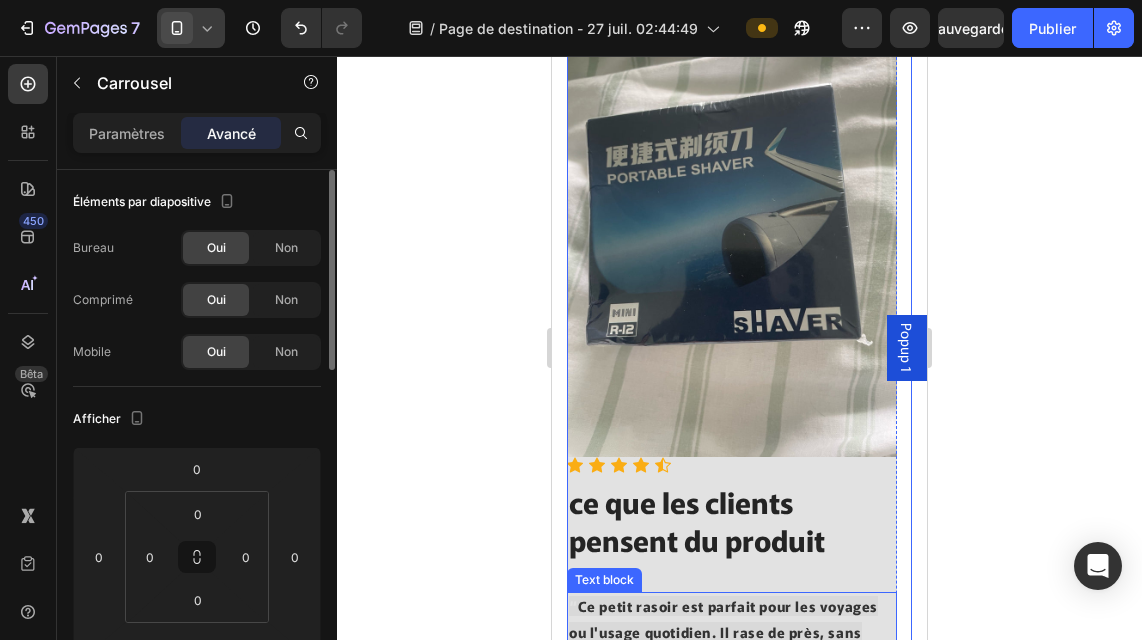 click at bounding box center [732, 237] 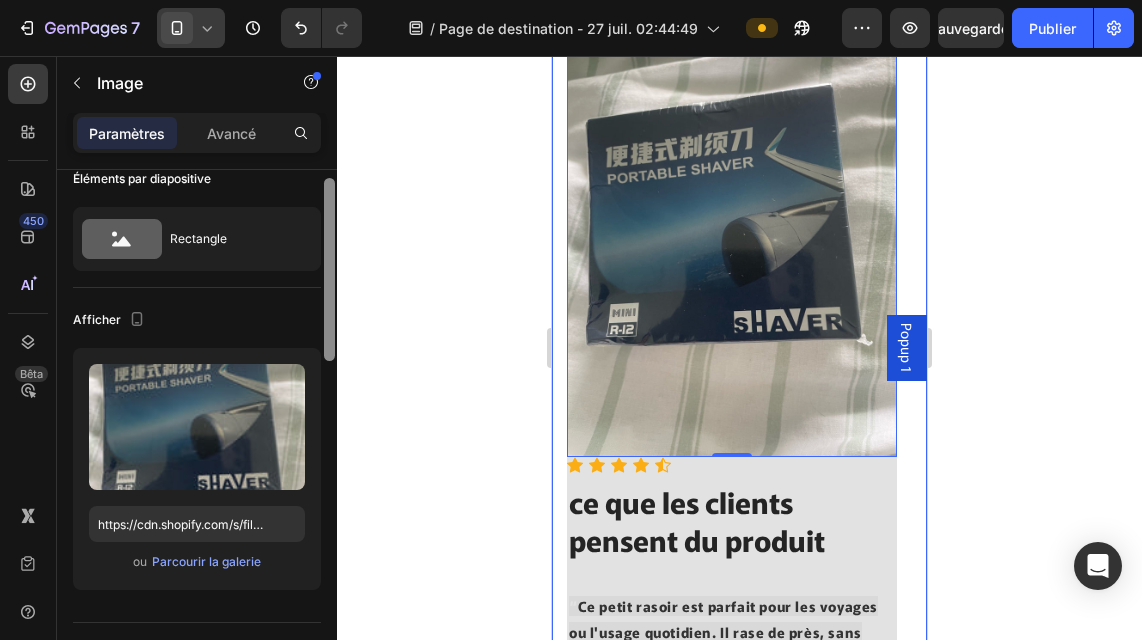 scroll, scrollTop: 20, scrollLeft: 0, axis: vertical 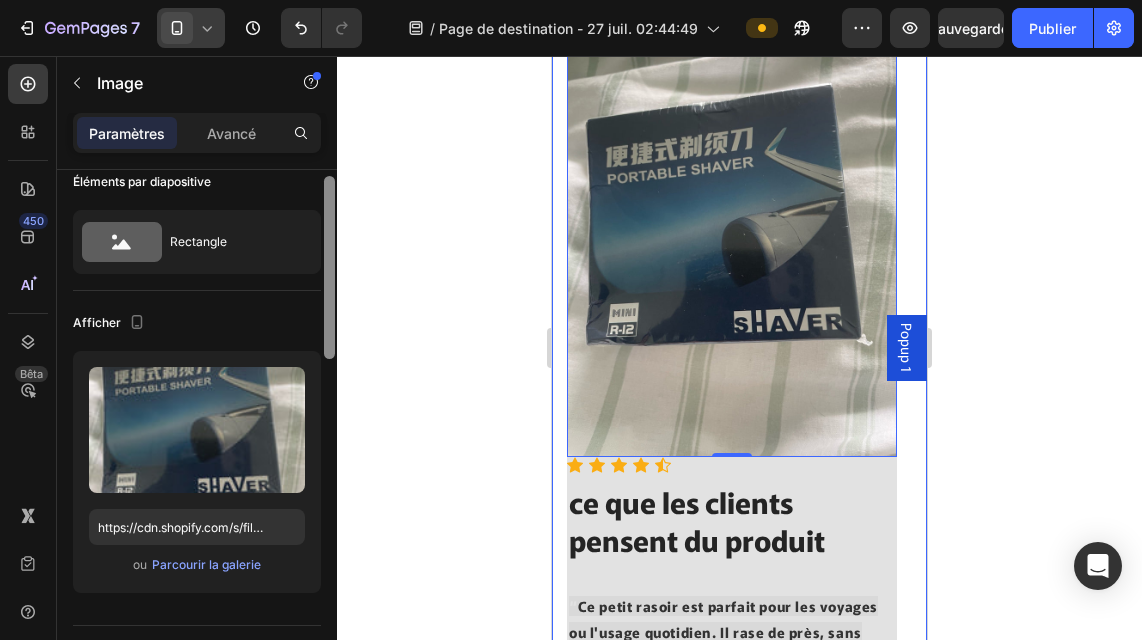 click at bounding box center (329, 267) 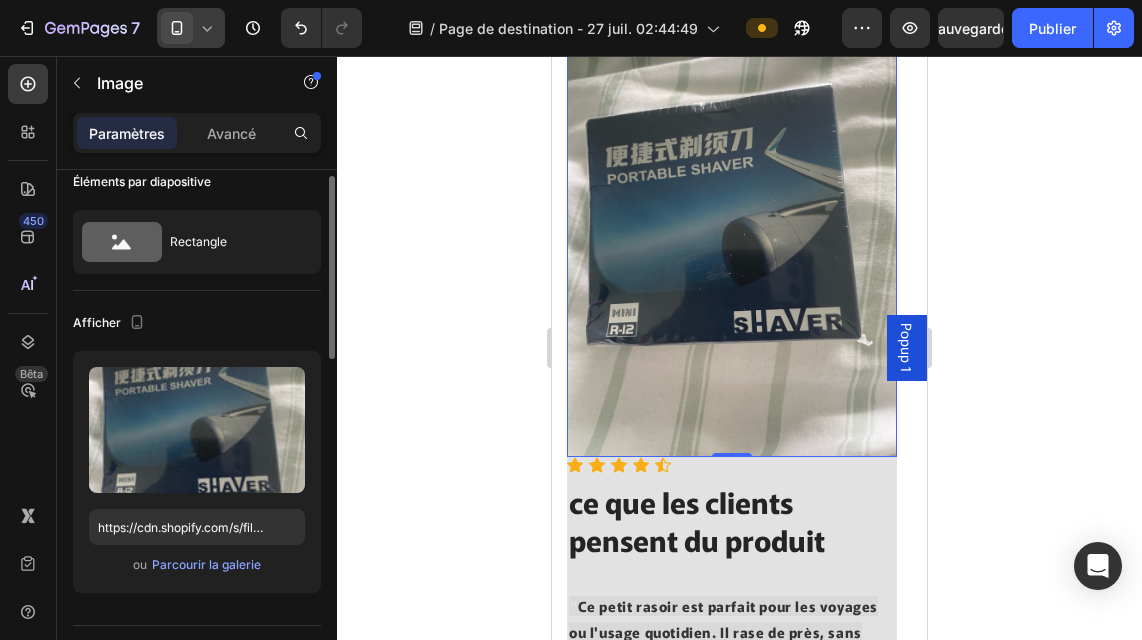 click at bounding box center [732, 237] 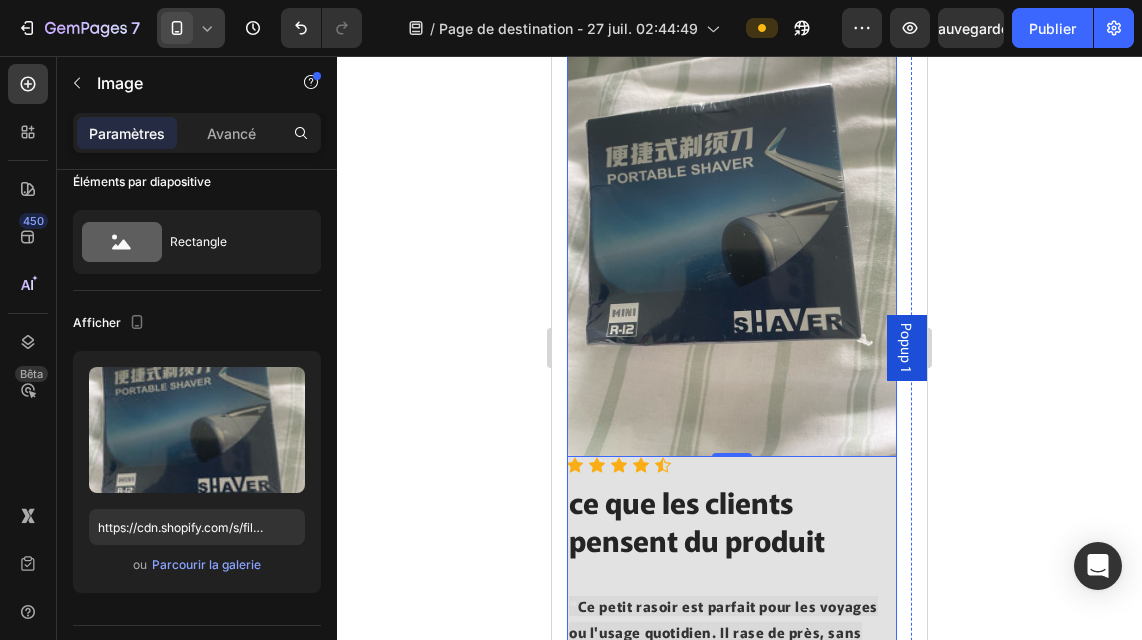 click on "Icon                Icon                Icon                Icon
Icon Icon List Hoz ce que les clients pensent du produit Heading “  Ce petit rasoir est parfait pour les voyages ou l'usage quotidien. Il rase de près, sans coupures. J'en ai acheté un pour ma femme, elle l'adore aussi. Aucun problème d'utilisation, il se recharge rapidement. .” Text block Ryan S . Abidjan côte d'ivoire  Text block vérifier  Text block" at bounding box center [732, 647] 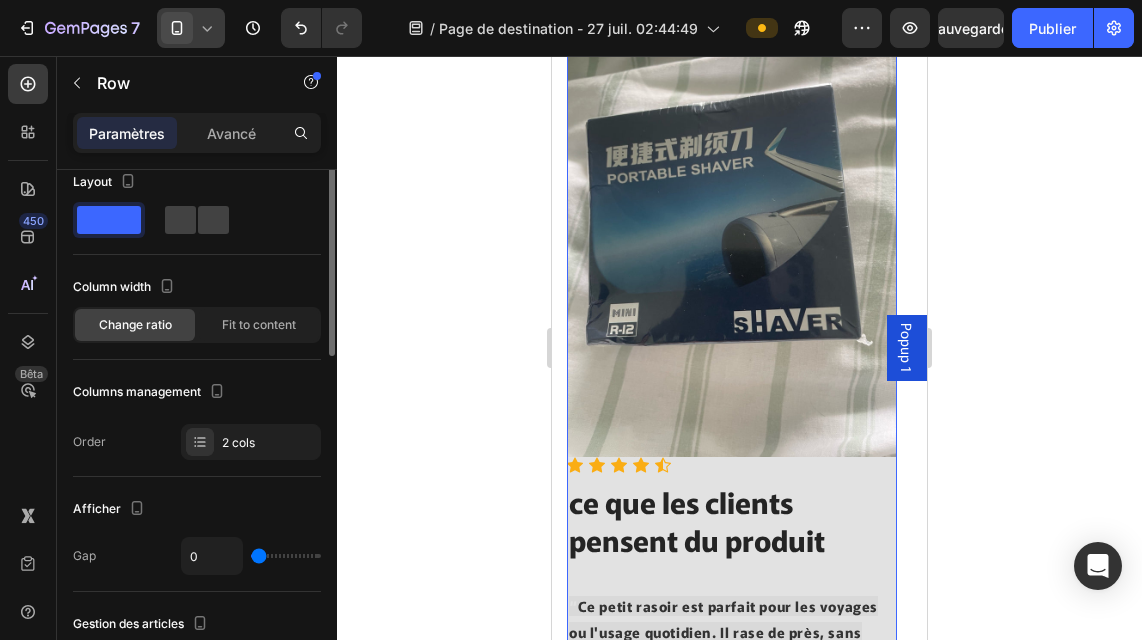 scroll, scrollTop: 0, scrollLeft: 0, axis: both 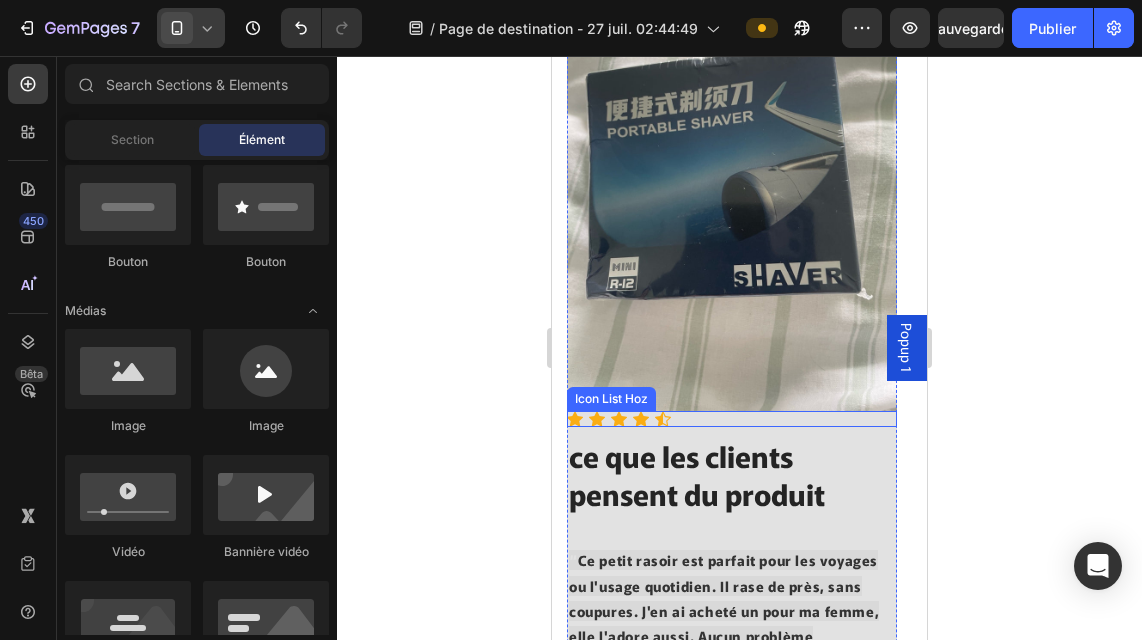 click on "Icon                Icon                Icon                Icon
Icon" at bounding box center [732, 419] 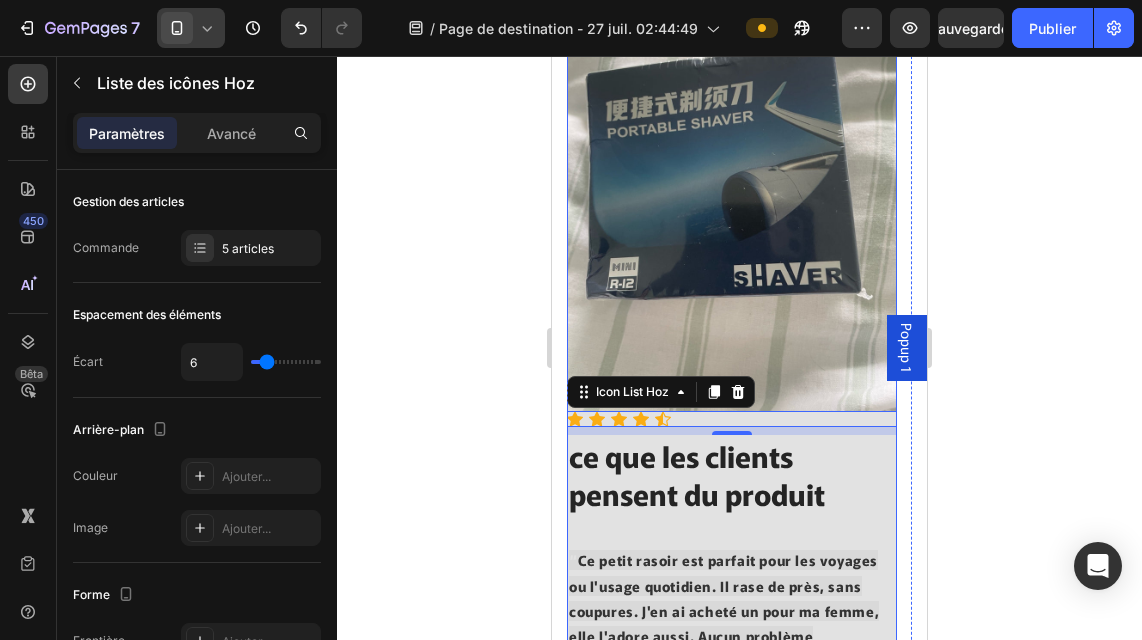 click on "Icon                Icon                Icon                Icon
Icon Icon List Hoz   8 ce que les clients pensent du produit Heading “  Ce petit rasoir est parfait pour les voyages ou l'usage quotidien. Il rase de près, sans coupures. J'en ai acheté un pour ma femme, elle l'adore aussi. Aucun problème d'utilisation, il se recharge rapidement. .” Text block Ryan S . Abidjan côte d'ivoire  Text block vérifier  Text block" at bounding box center [732, 601] 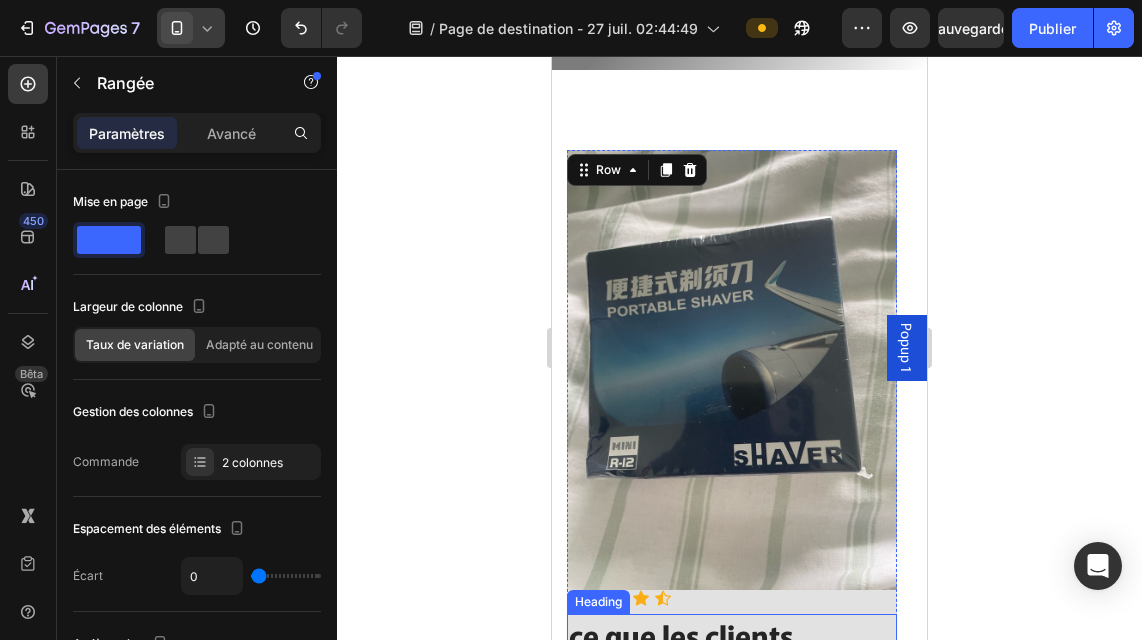 scroll, scrollTop: 3982, scrollLeft: 0, axis: vertical 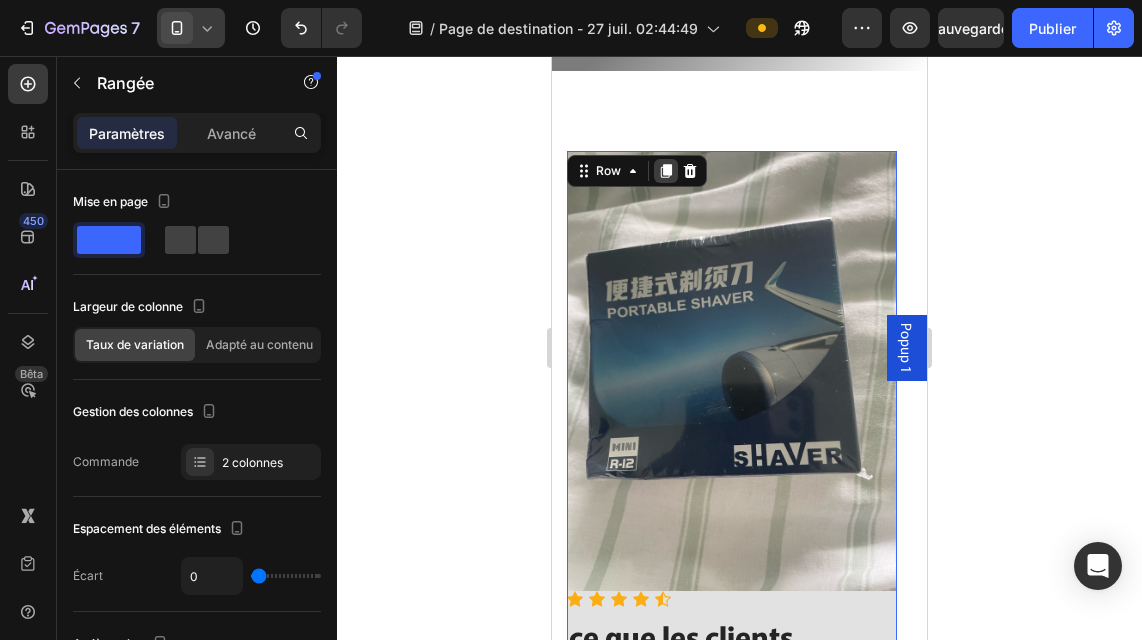 click 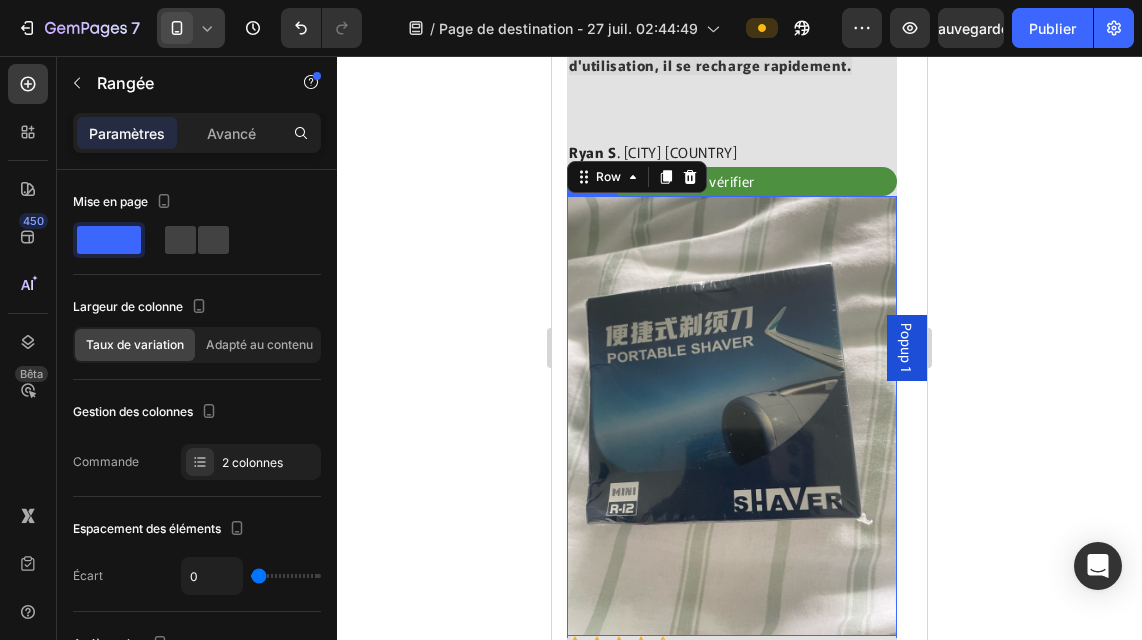 scroll, scrollTop: 4752, scrollLeft: 0, axis: vertical 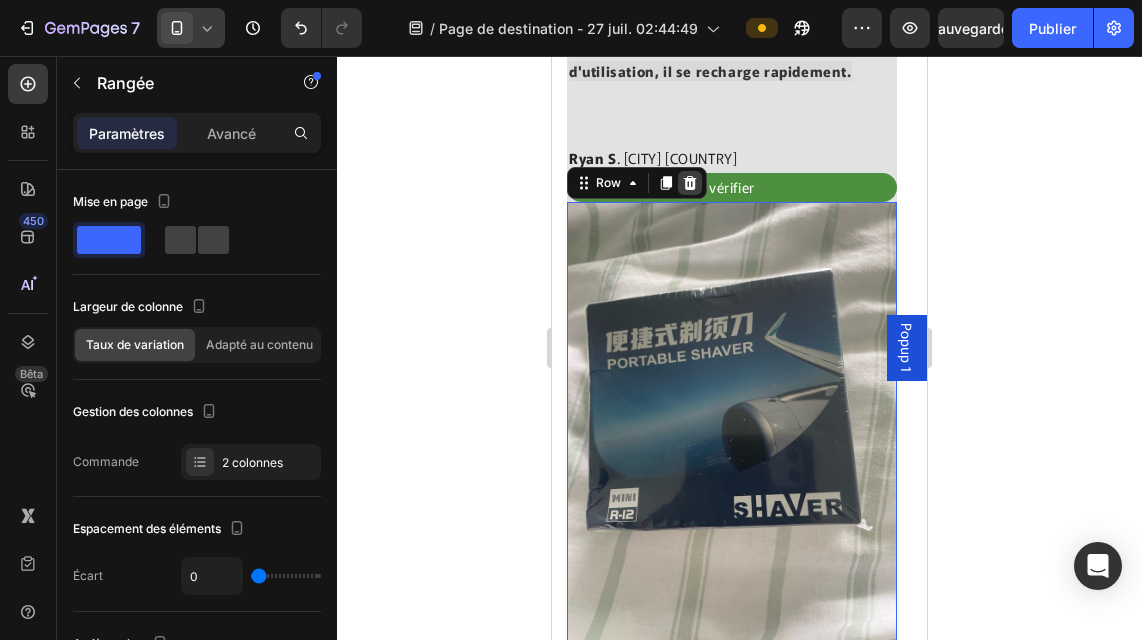 click 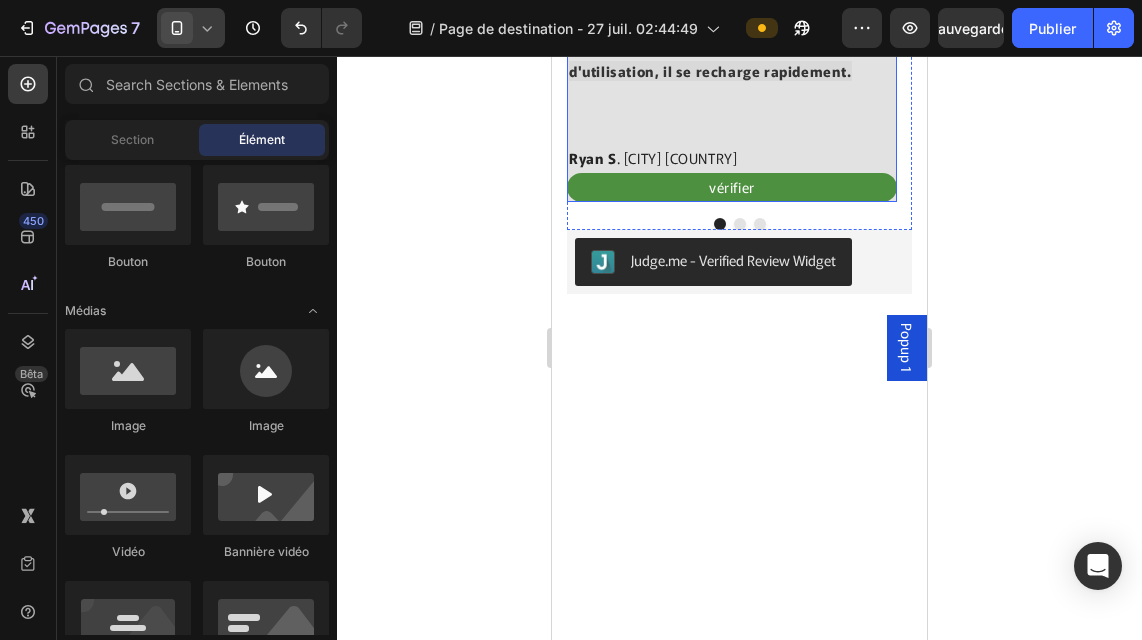 click on "Icon                Icon                Icon                Icon
Icon Icon List Hoz ce que les clients pensent du produit Heading “  Ce petit rasoir est parfait pour les voyages ou l'usage quotidien. Il rase de près, sans coupures. J'en ai acheté un pour ma femme, elle l'adore aussi. Aucun problème d'utilisation, il se recharge rapidement. .” Text block Ryan S . Abidjan côte d'ivoire  Text block vérifier  Text block" at bounding box center (732, 11) 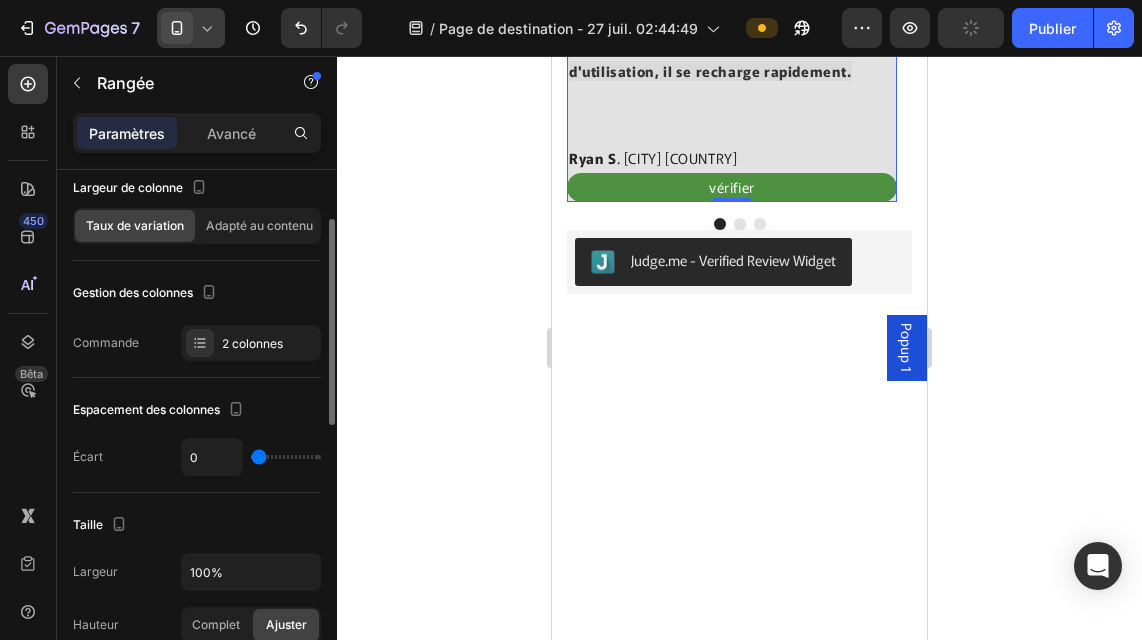 scroll, scrollTop: 121, scrollLeft: 0, axis: vertical 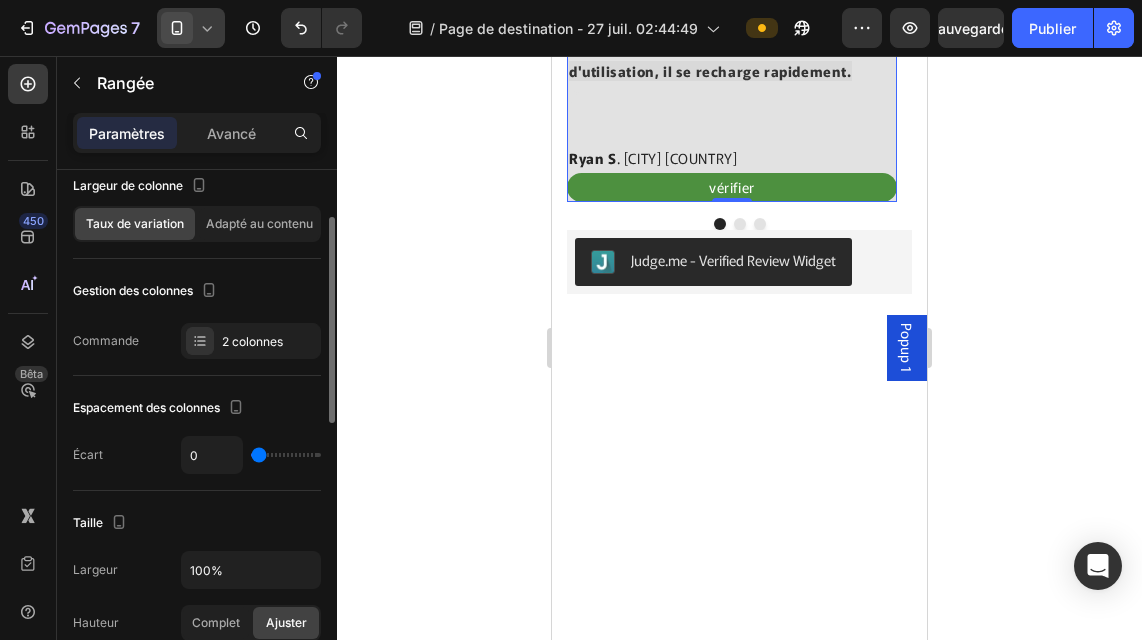 type on "27" 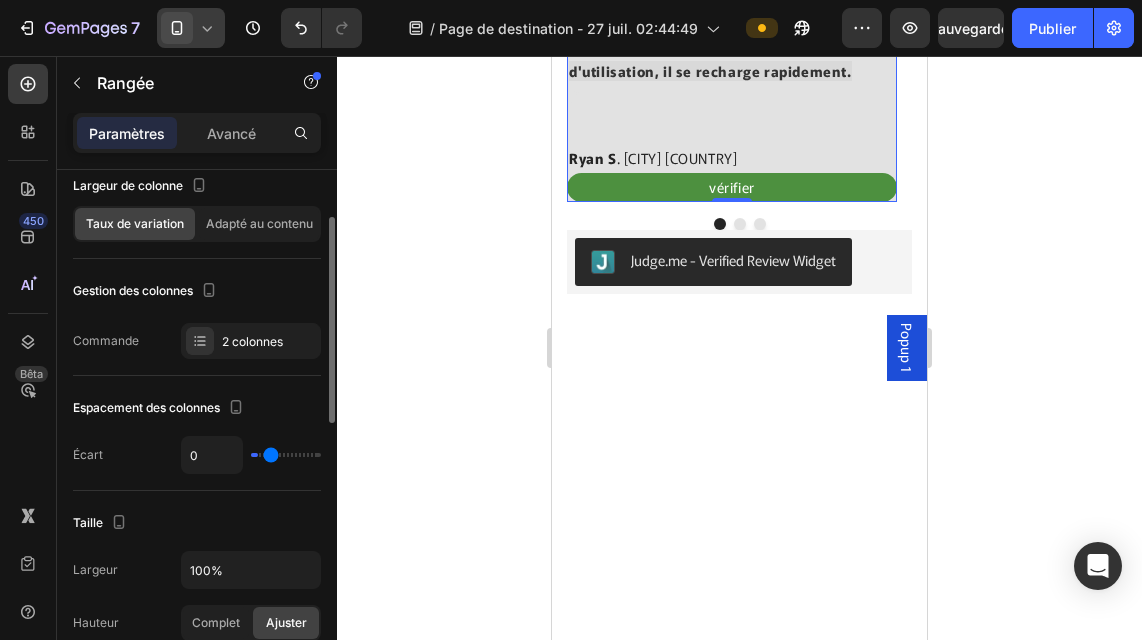 click at bounding box center (286, 455) 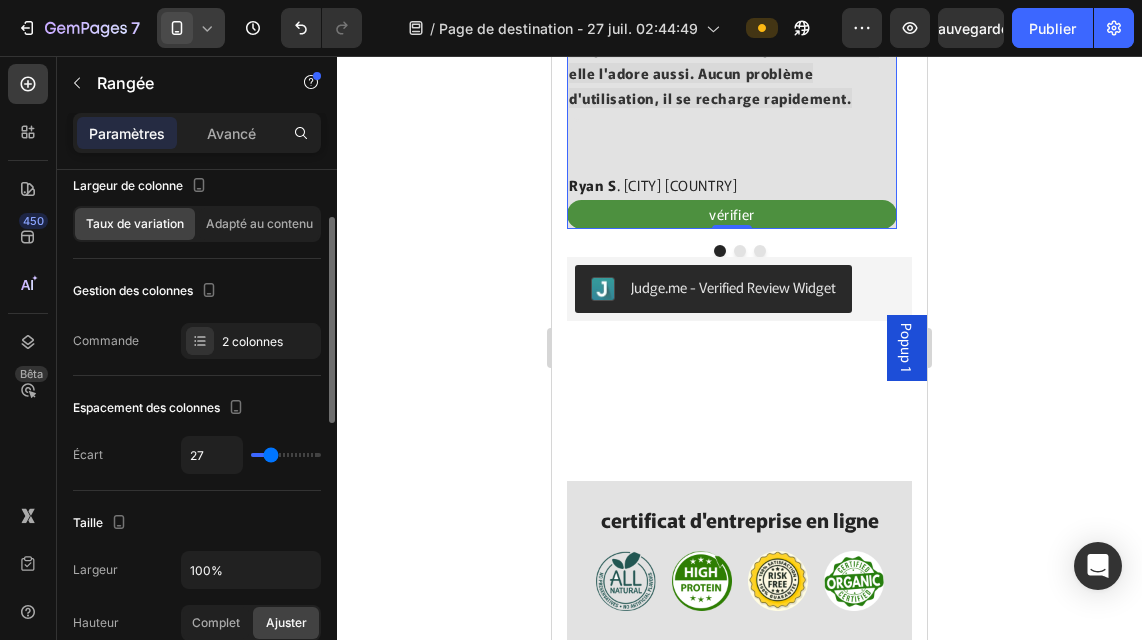 scroll, scrollTop: 4779, scrollLeft: 0, axis: vertical 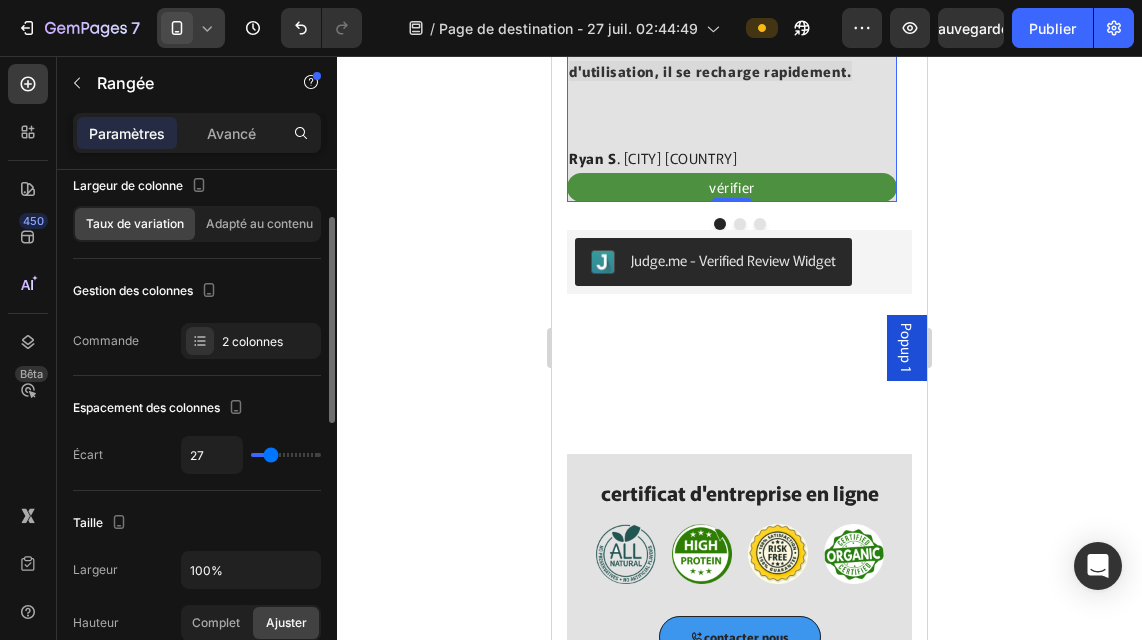 type on "64" 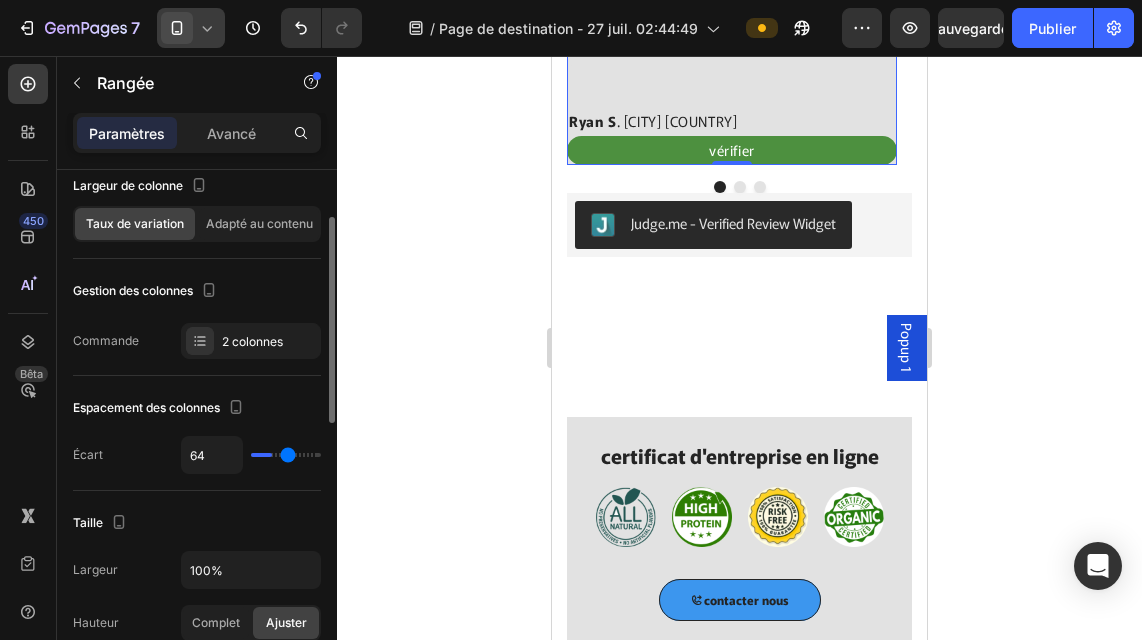 type on "64" 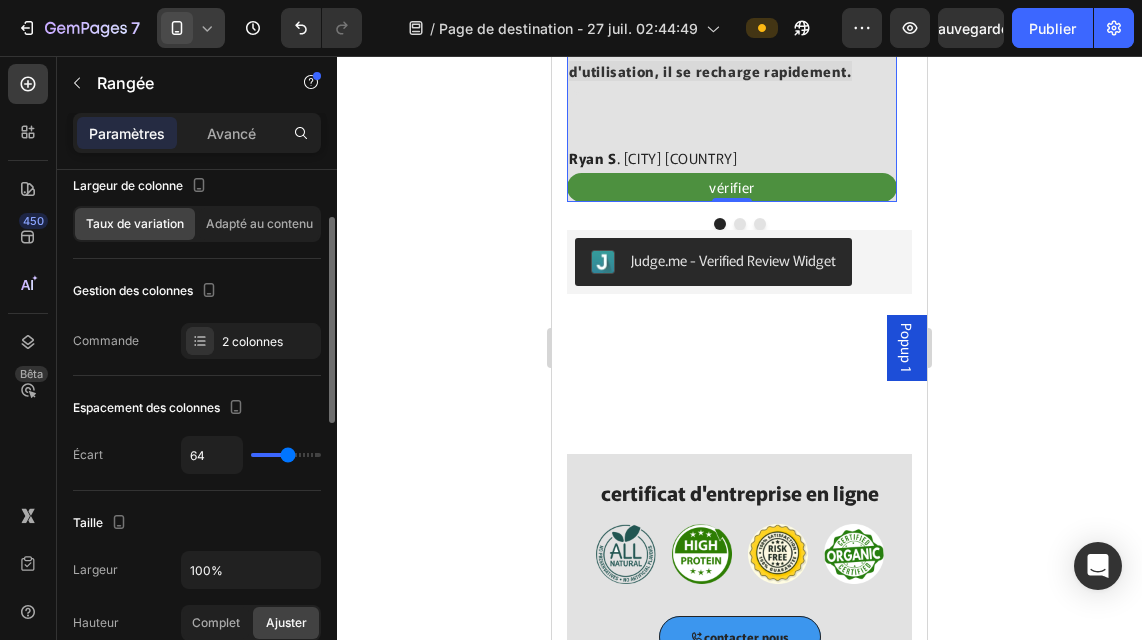 type on "107" 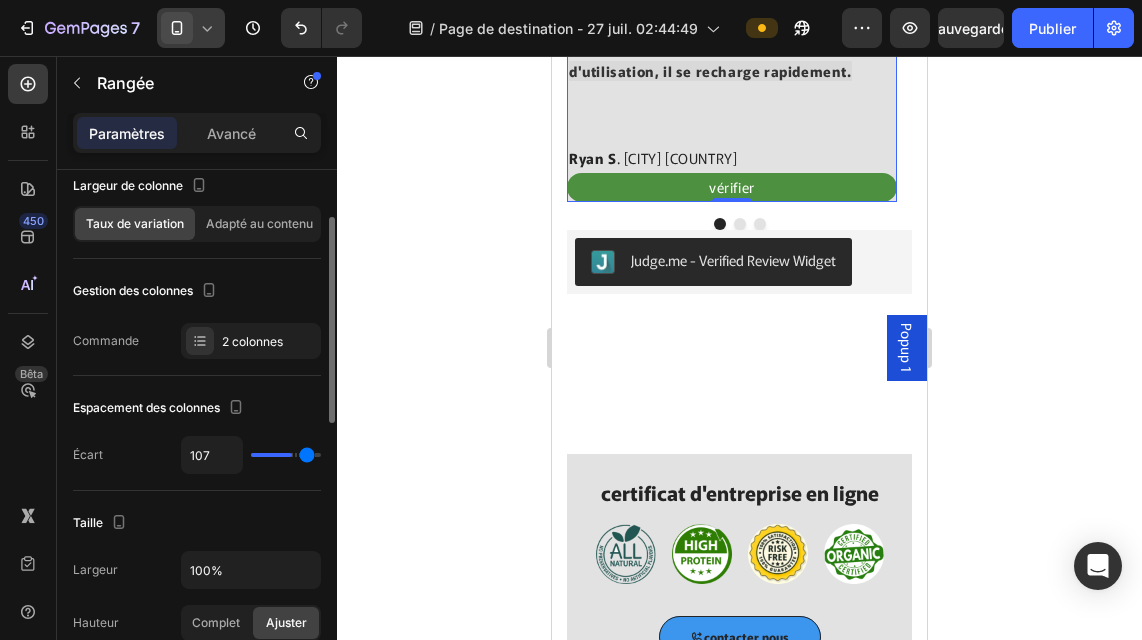 type on "107" 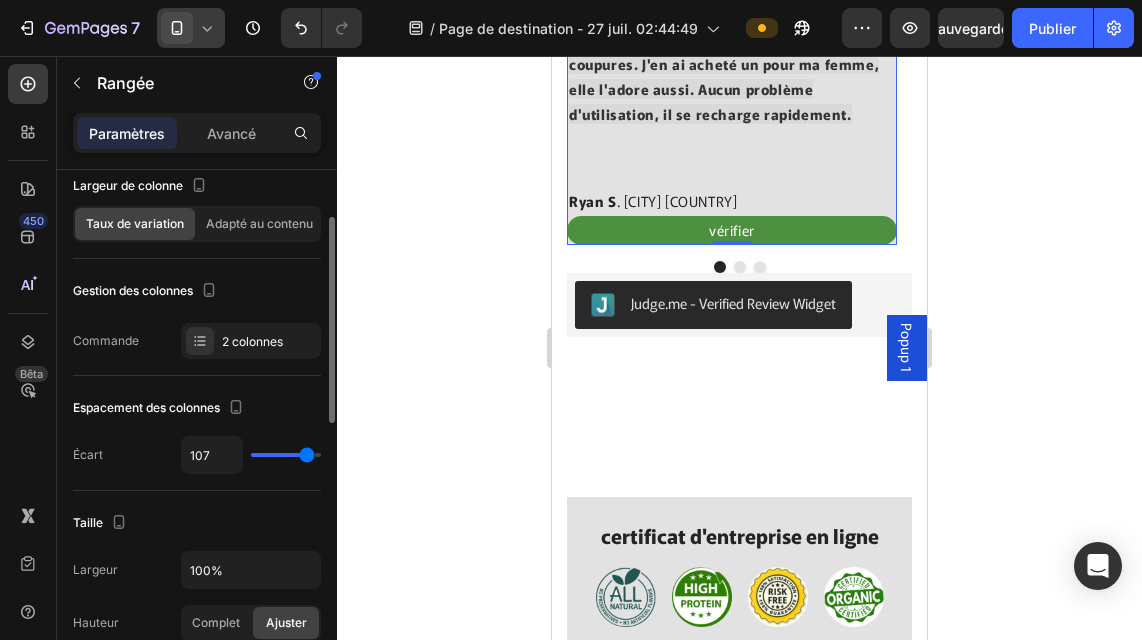 scroll, scrollTop: 4859, scrollLeft: 0, axis: vertical 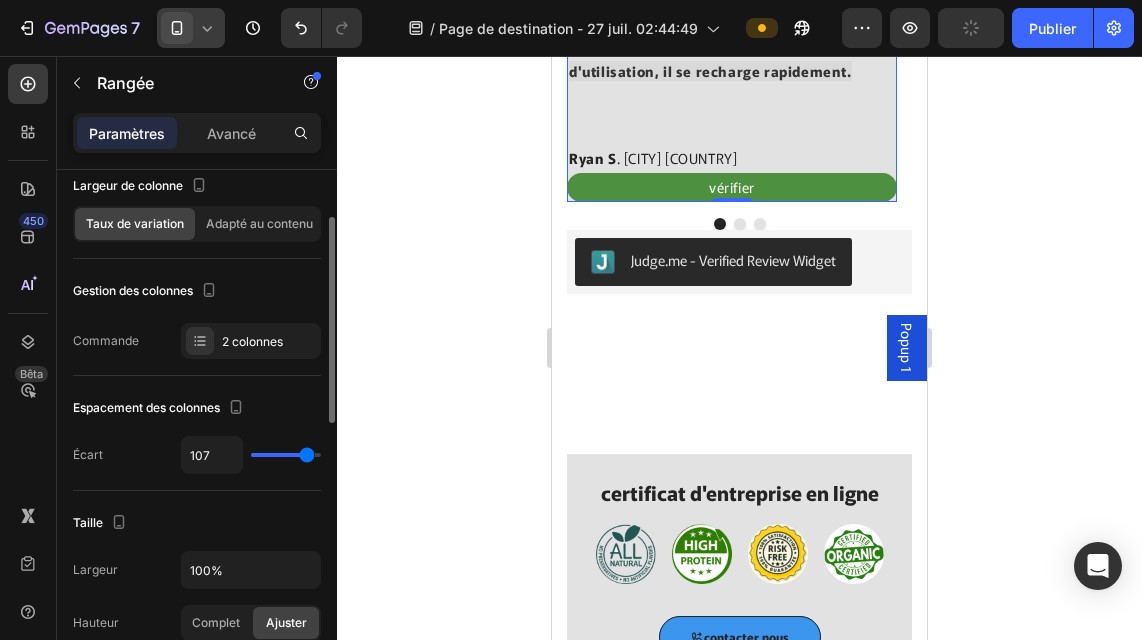 click on "107" at bounding box center (251, 455) 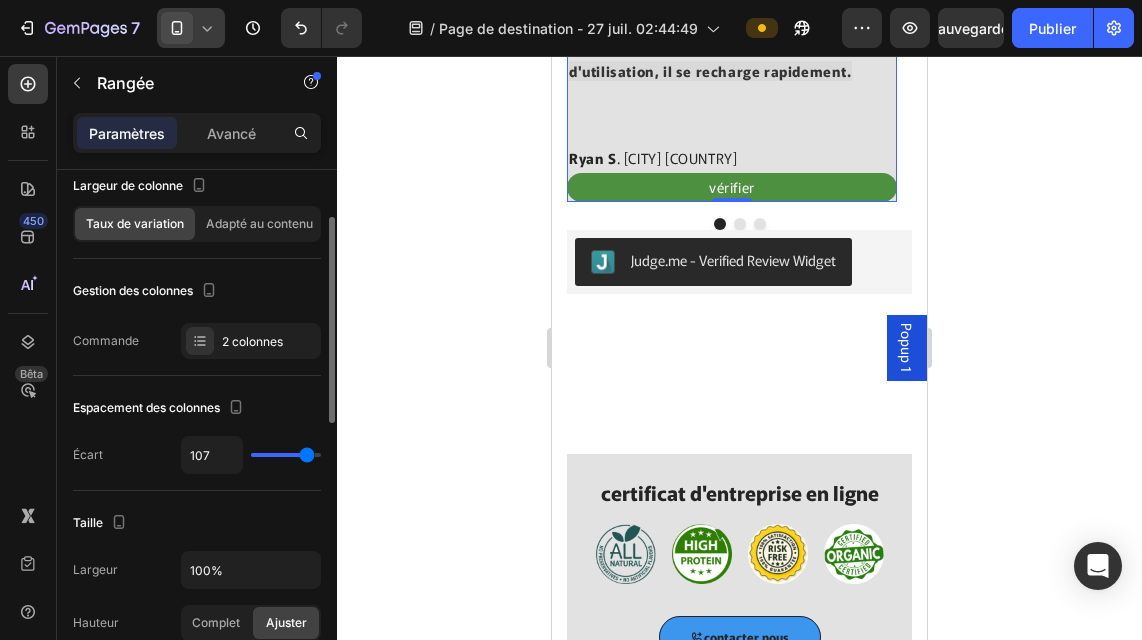 type on "0" 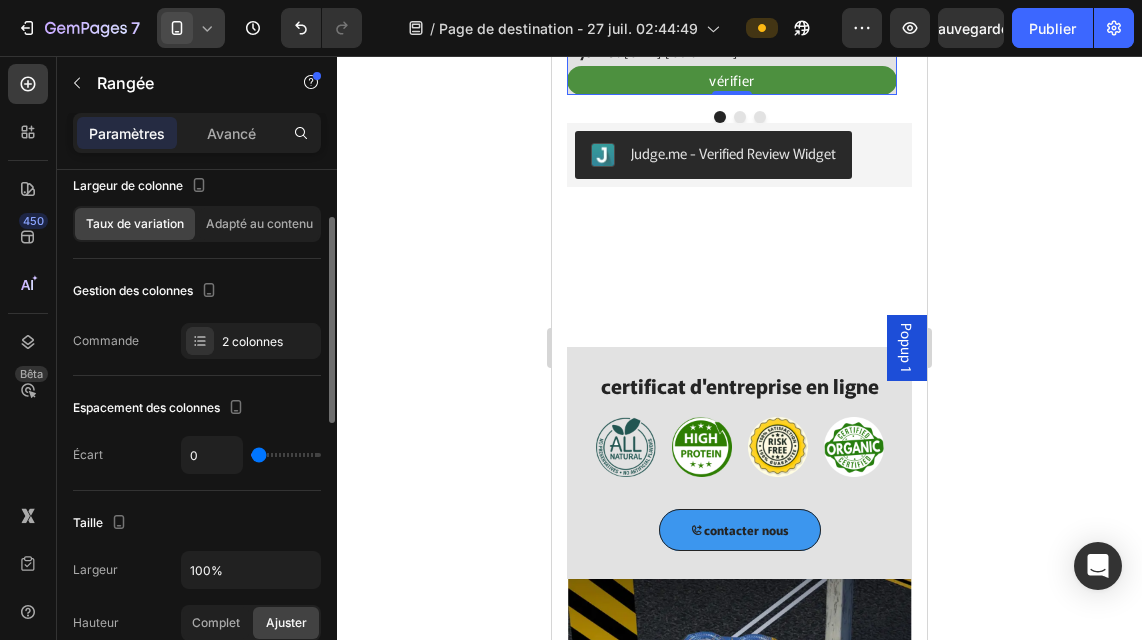 type on "0" 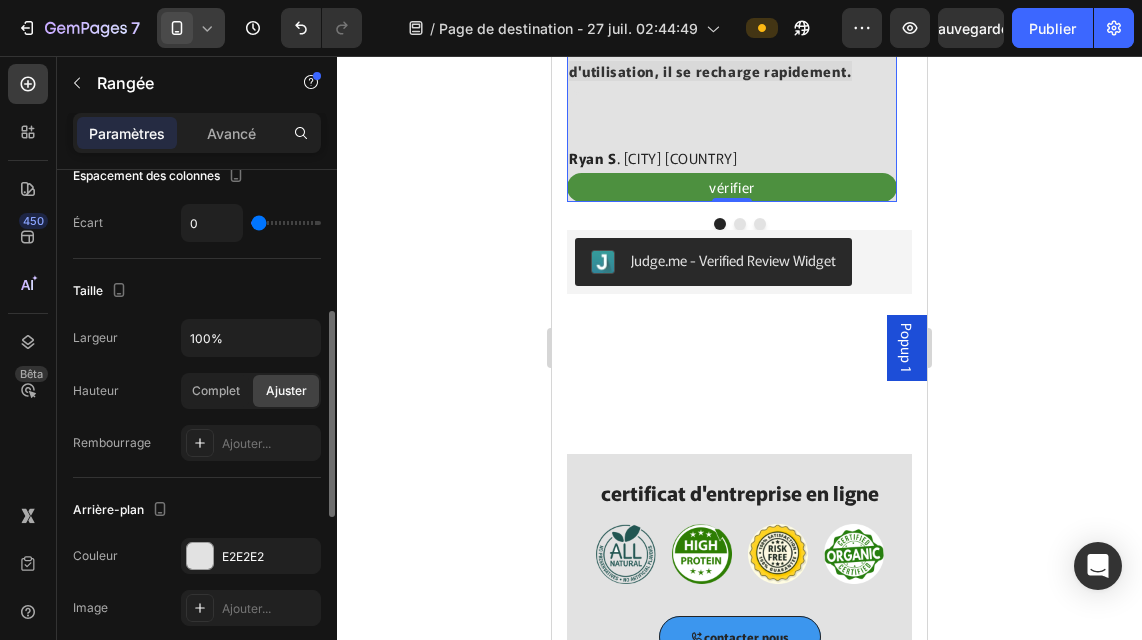 scroll, scrollTop: 357, scrollLeft: 0, axis: vertical 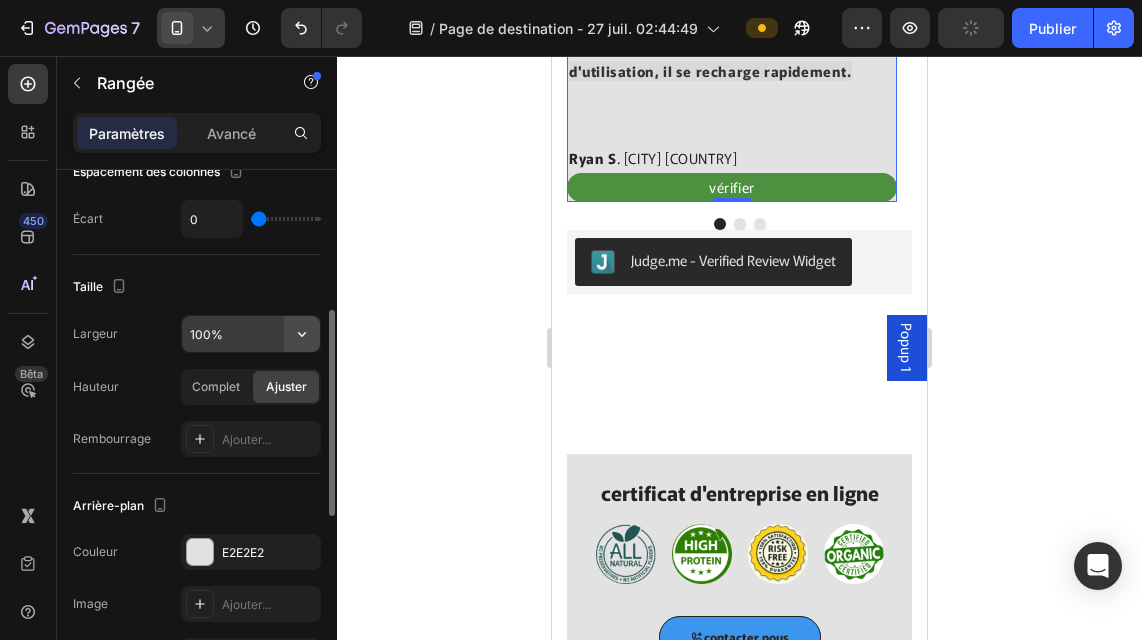 click 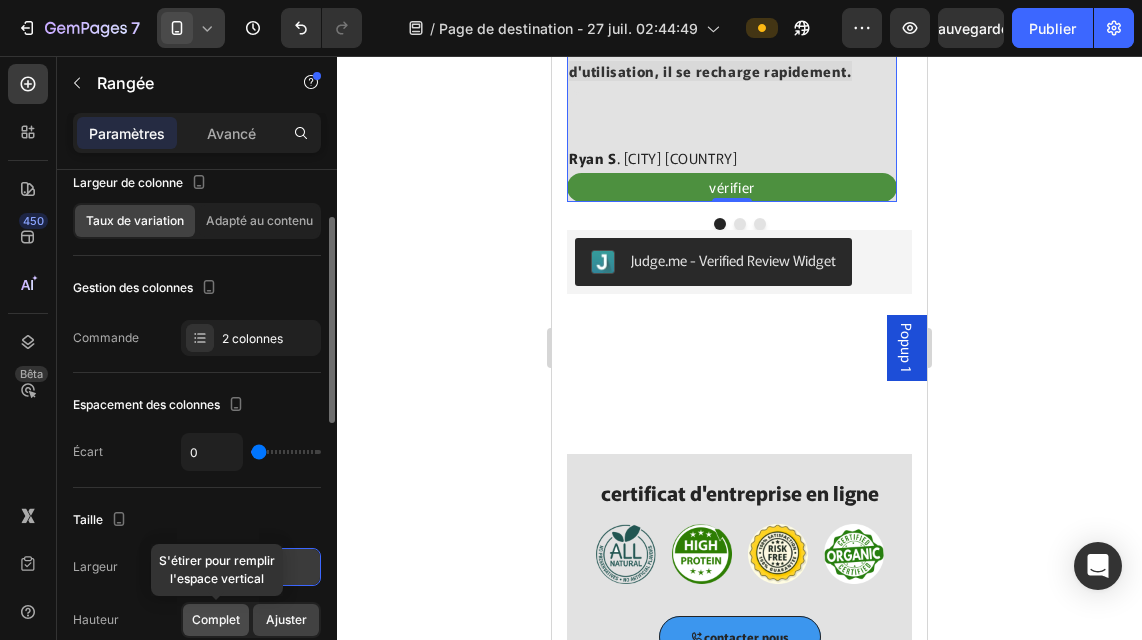 scroll, scrollTop: 123, scrollLeft: 0, axis: vertical 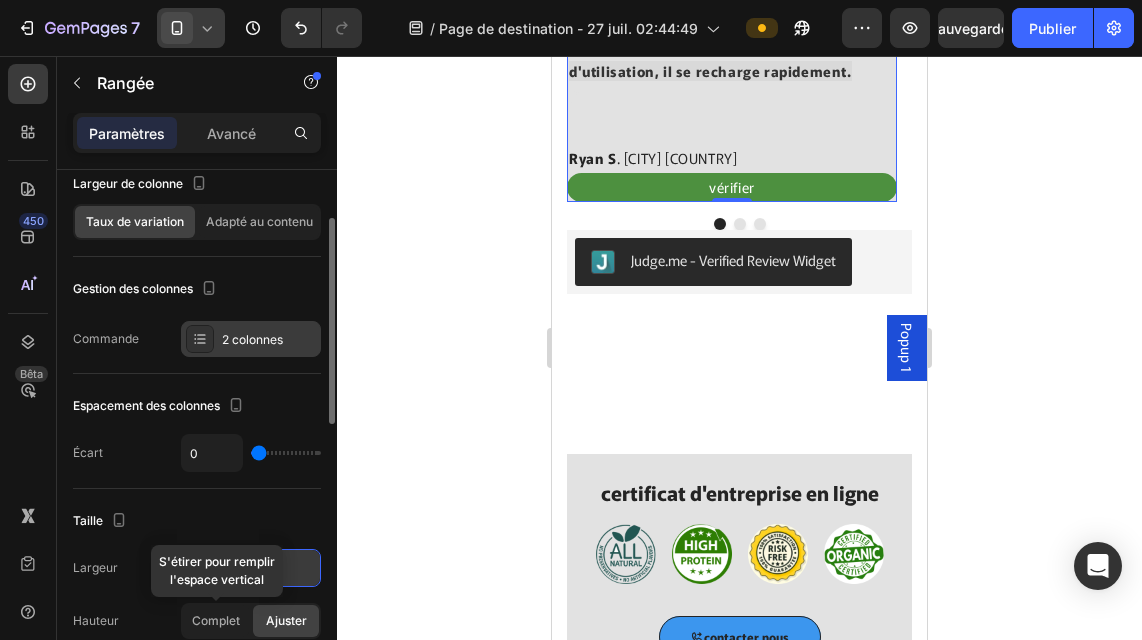 click at bounding box center [200, 339] 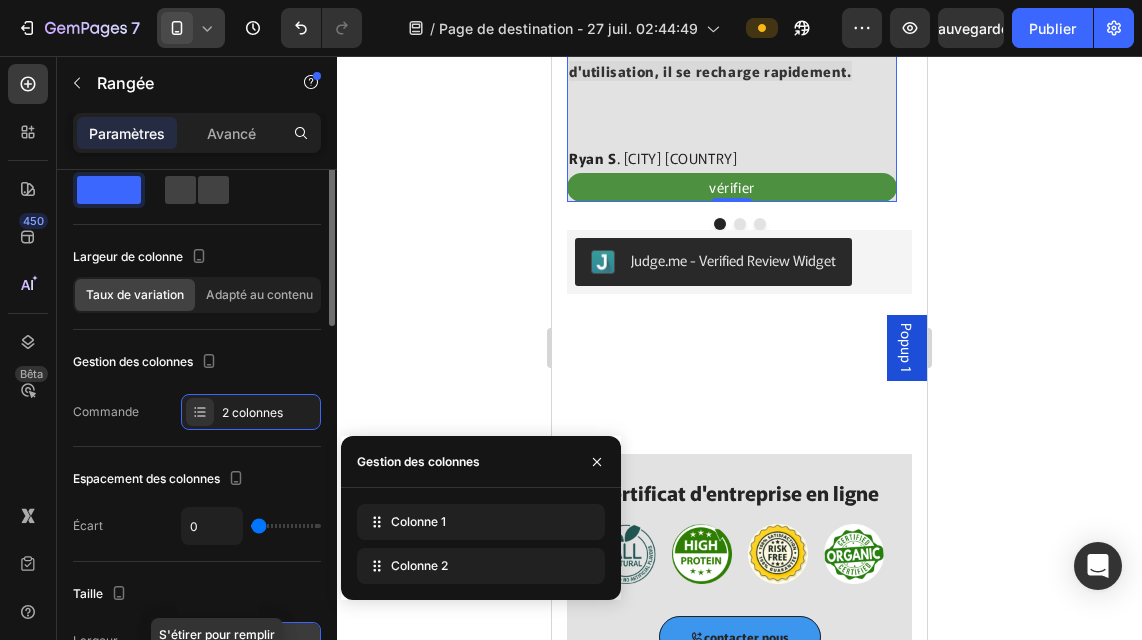 scroll, scrollTop: 0, scrollLeft: 0, axis: both 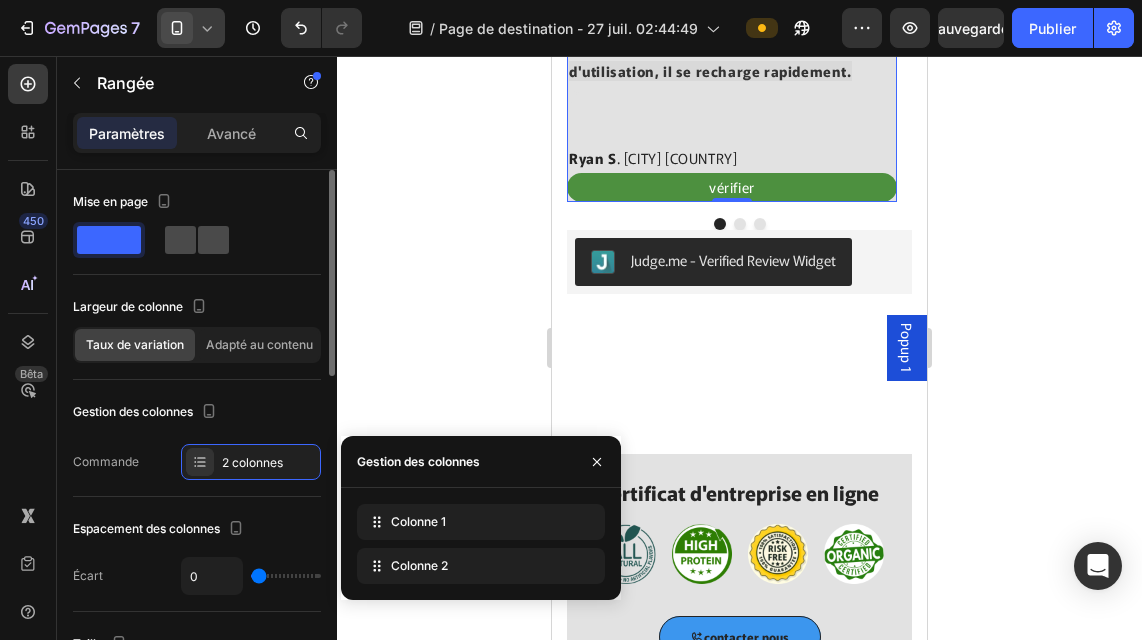 click 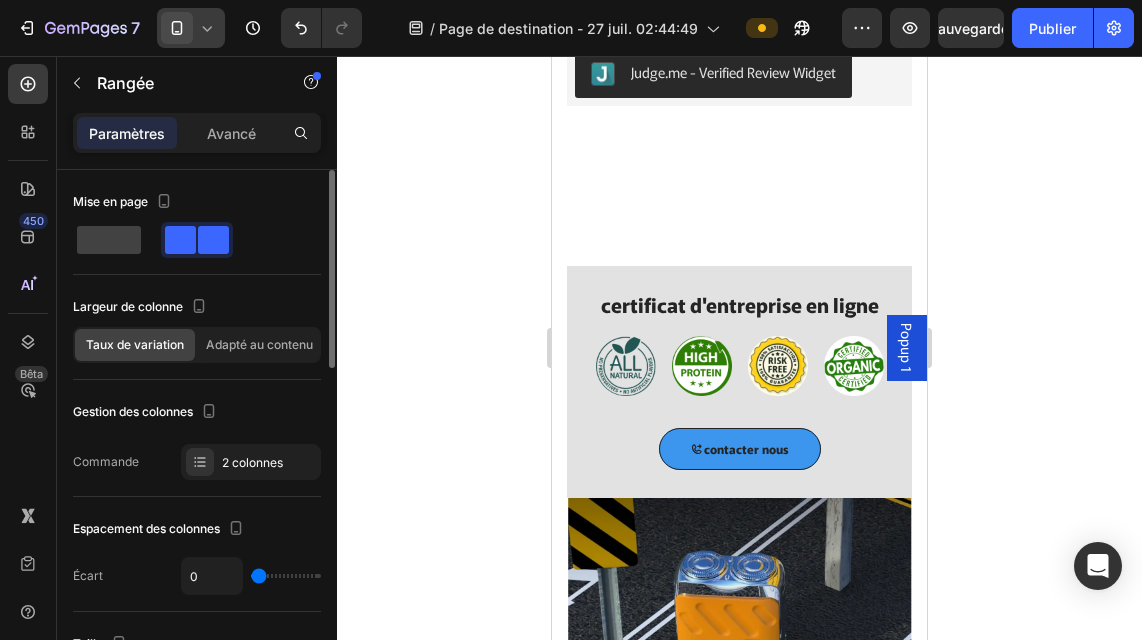 scroll, scrollTop: 4388, scrollLeft: 0, axis: vertical 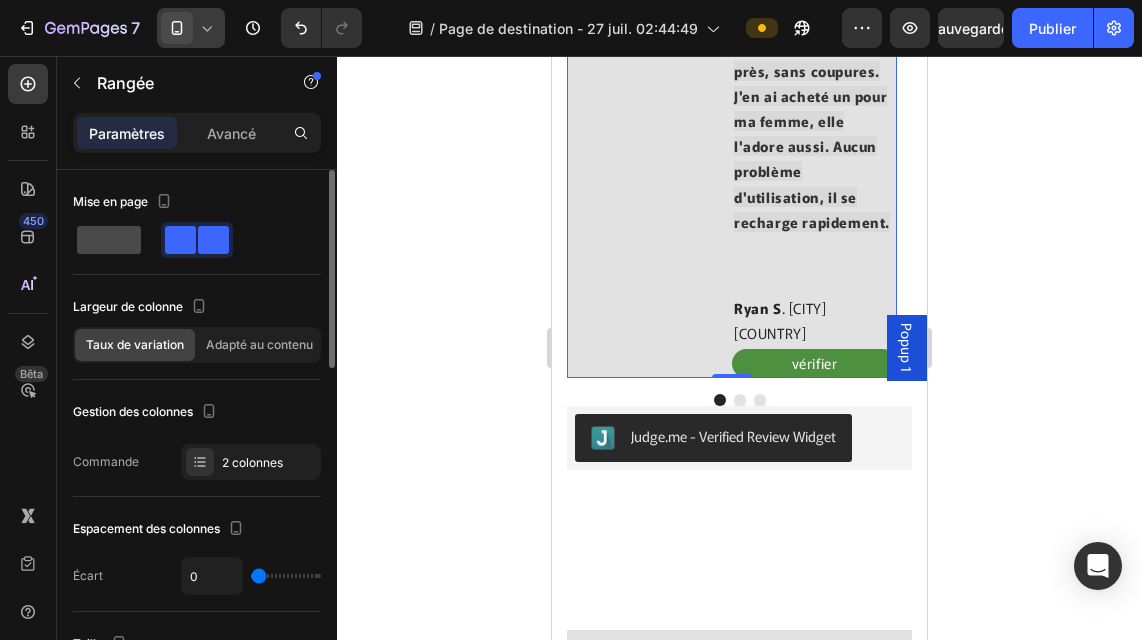 click 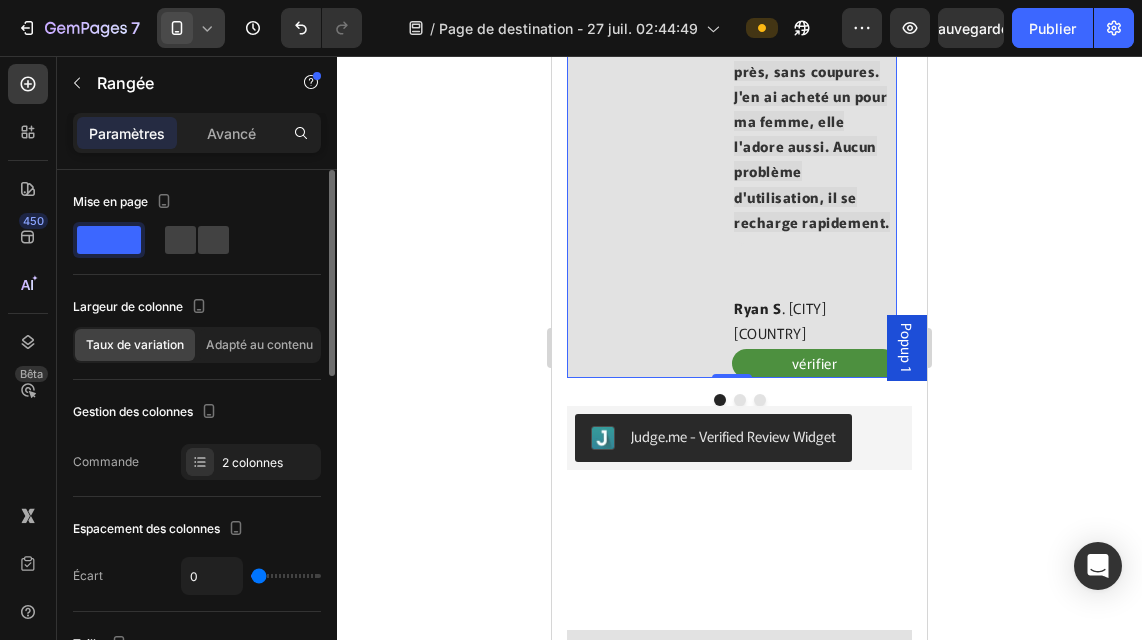scroll, scrollTop: 4752, scrollLeft: 0, axis: vertical 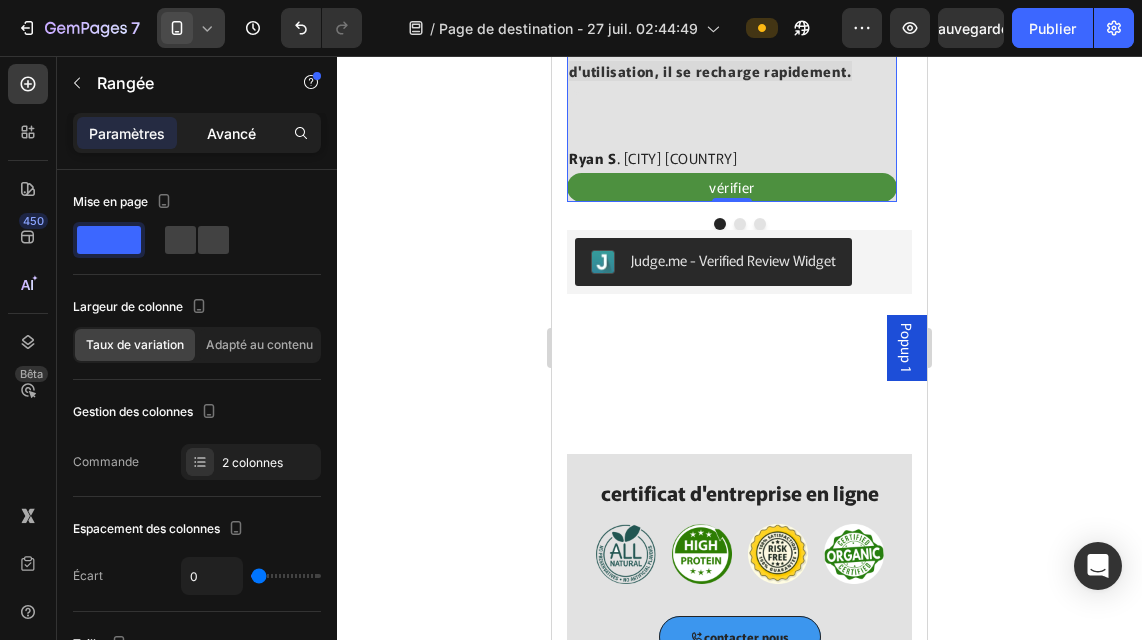 click on "Avancé" at bounding box center [231, 133] 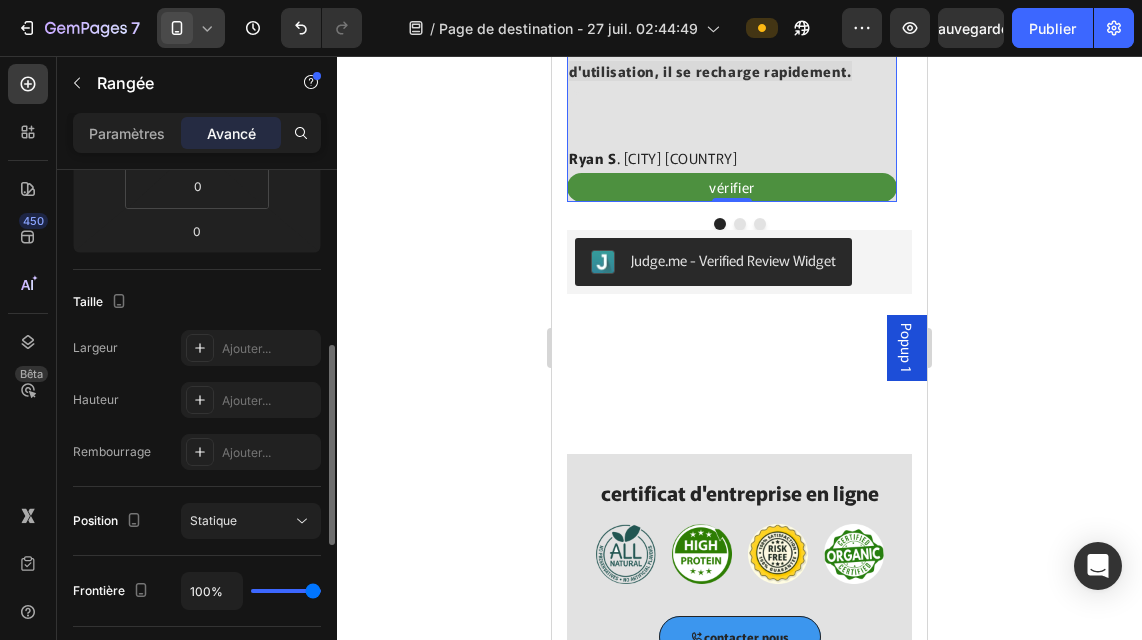 scroll, scrollTop: 427, scrollLeft: 0, axis: vertical 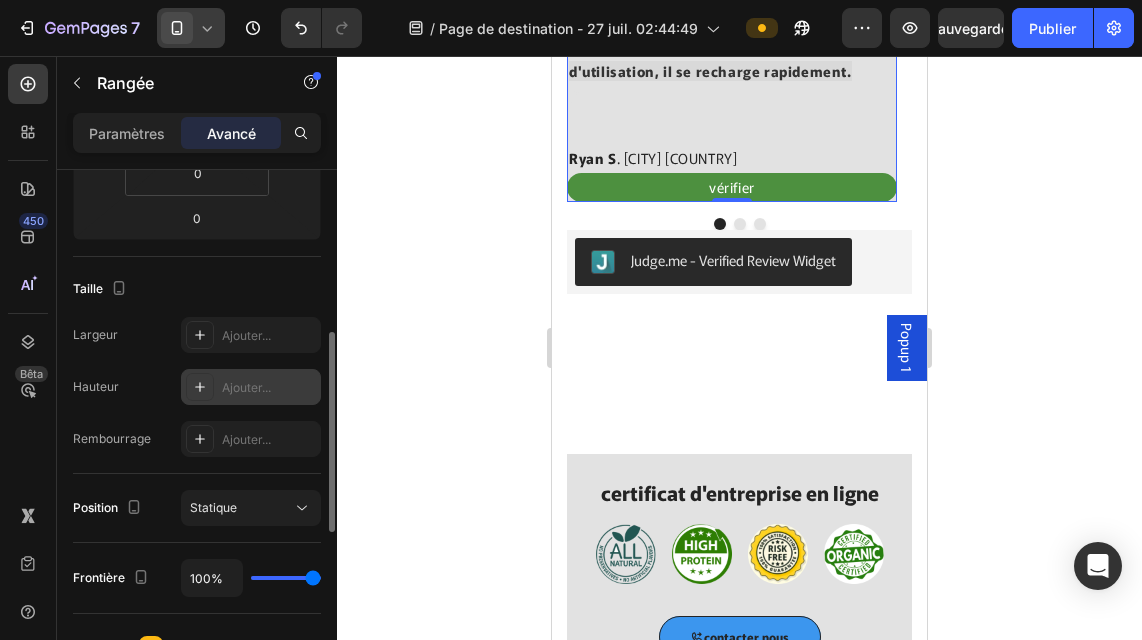 click 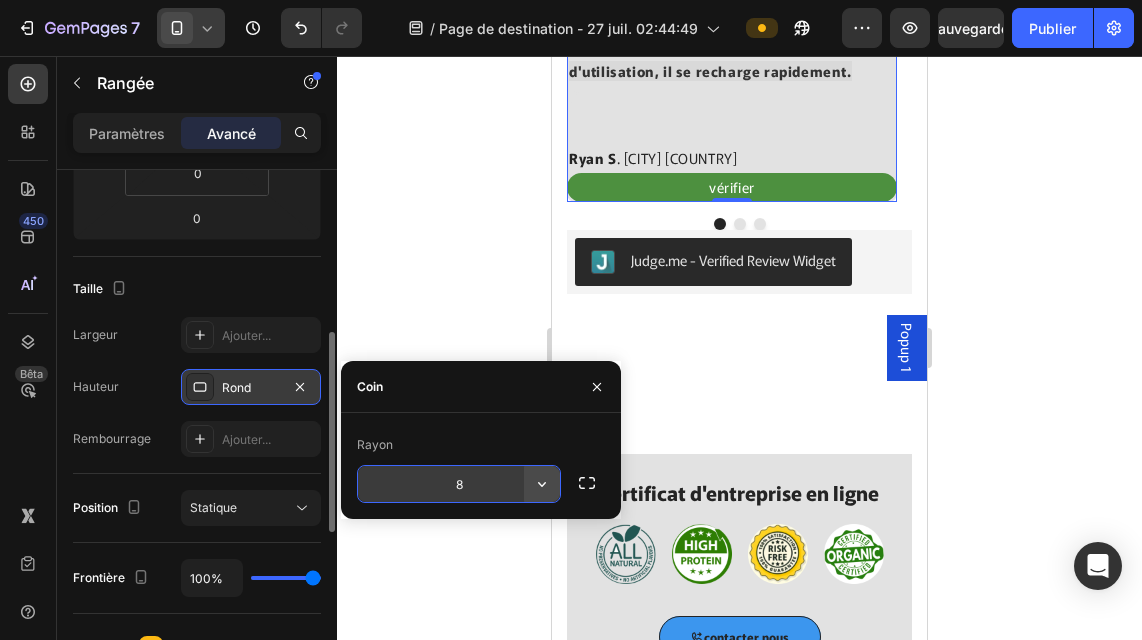 click 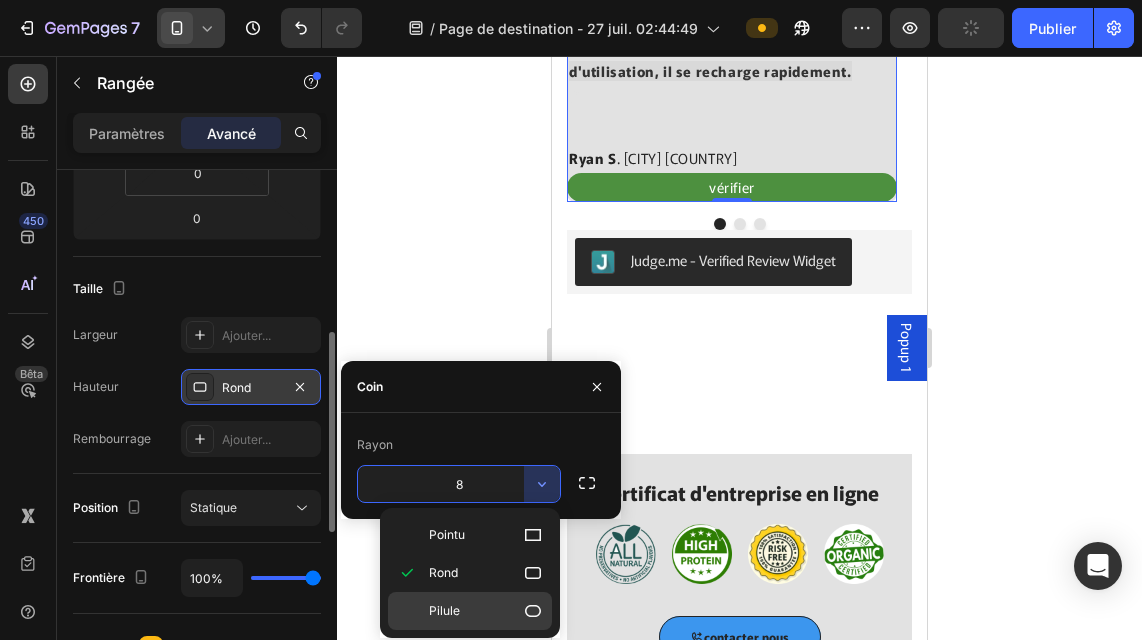 click 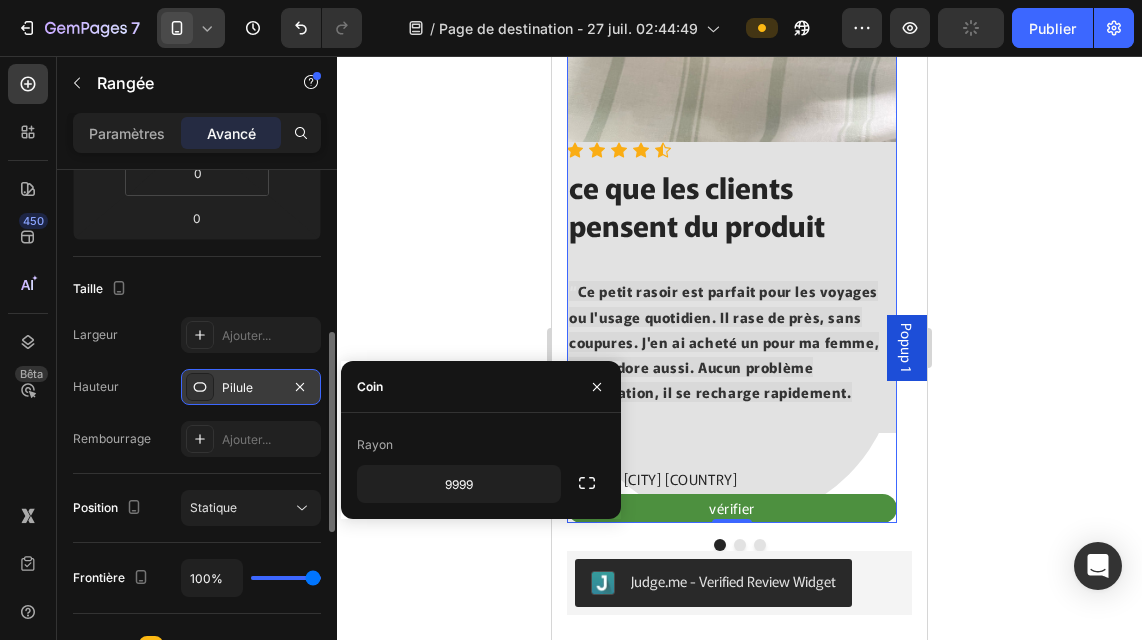scroll, scrollTop: 4432, scrollLeft: 0, axis: vertical 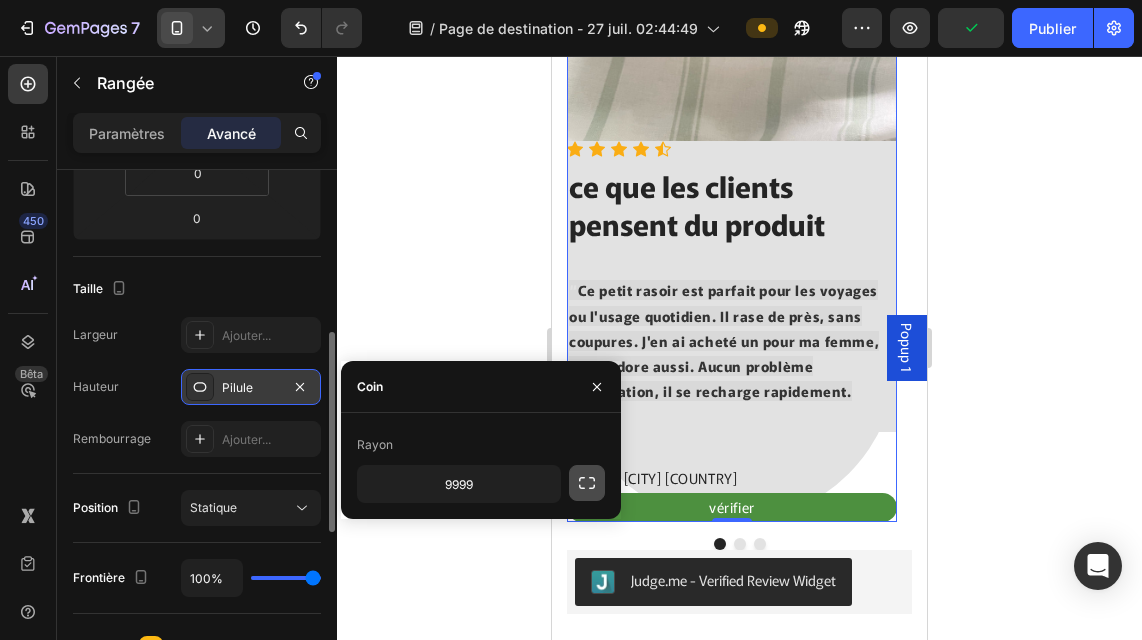 click 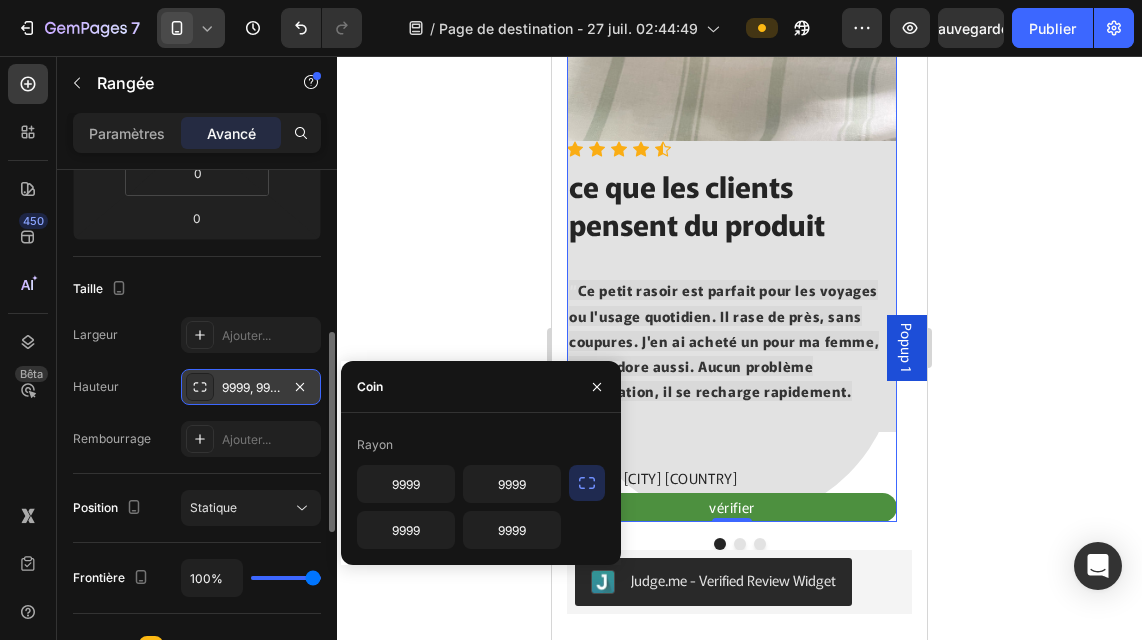 click 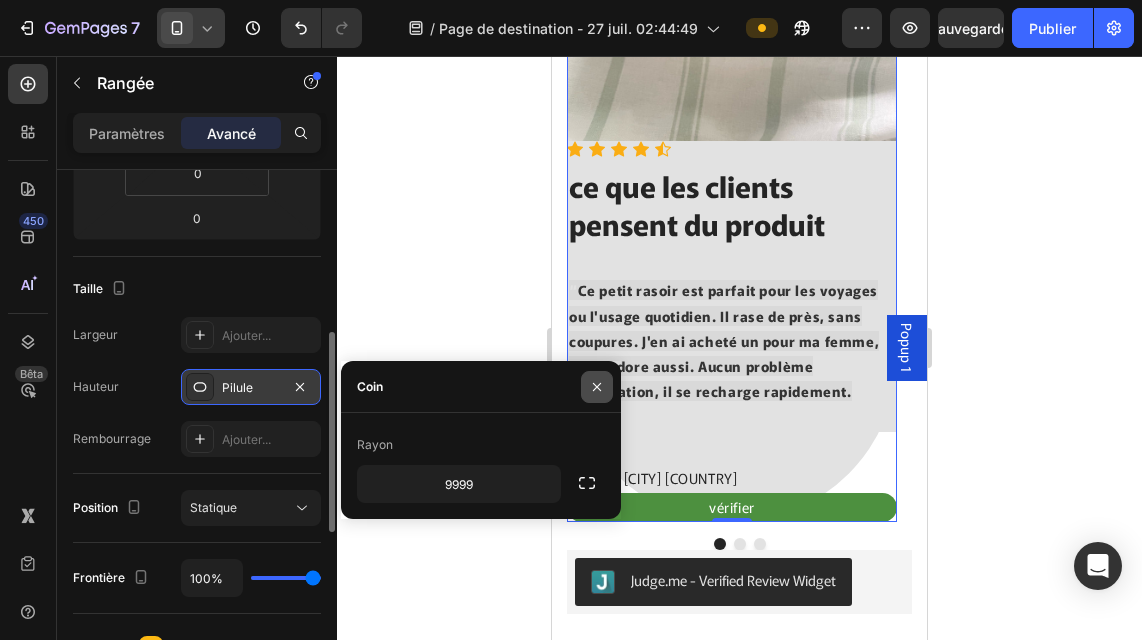click 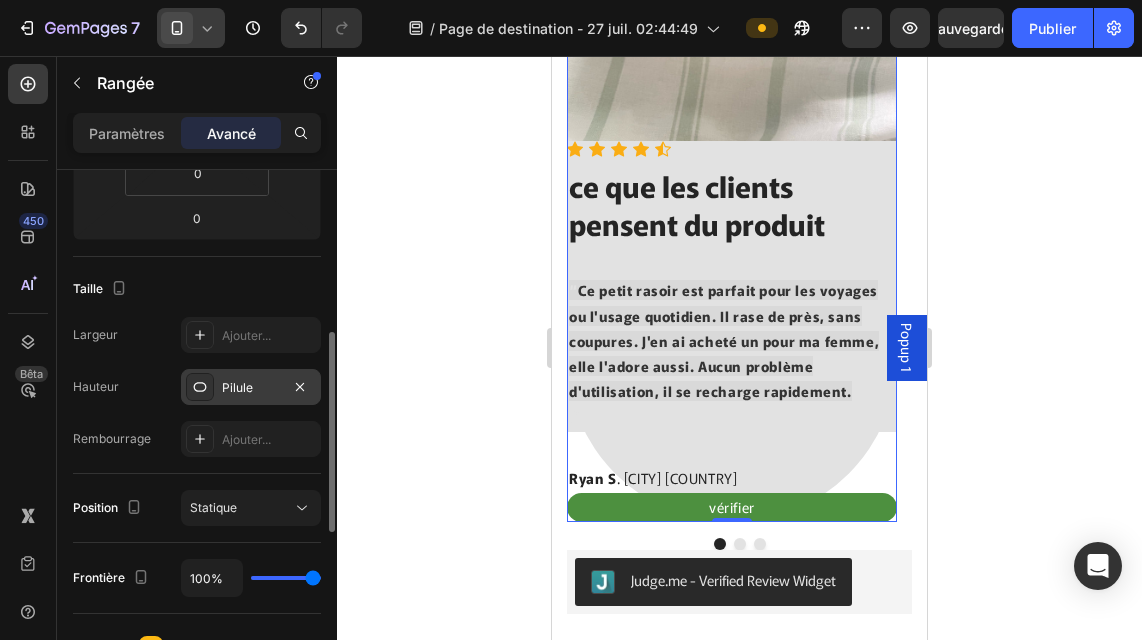 click 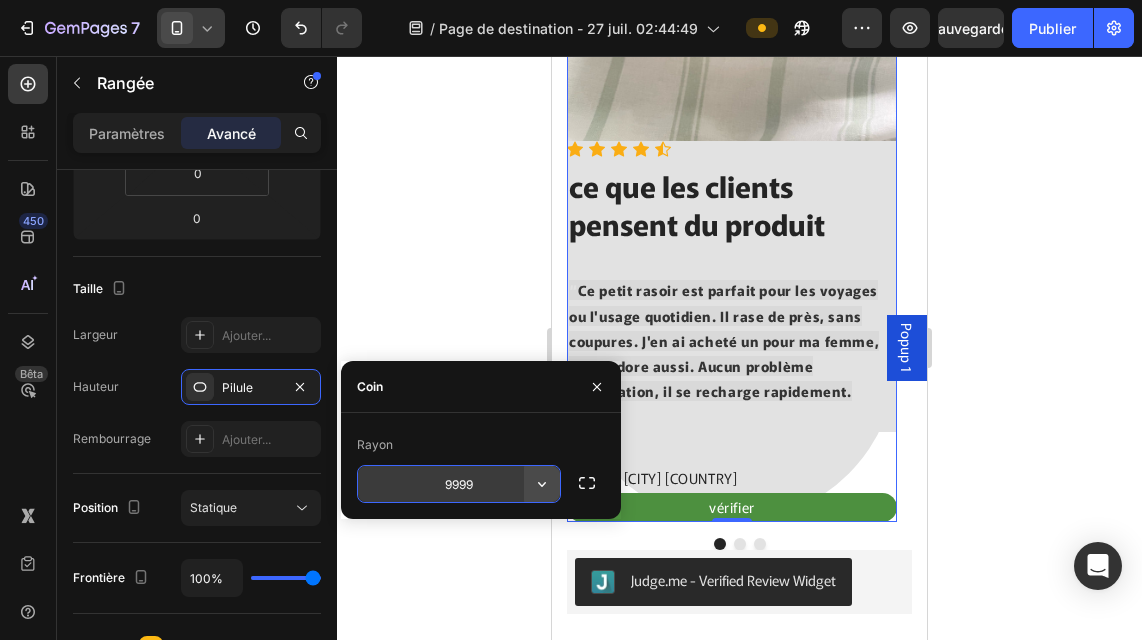 click 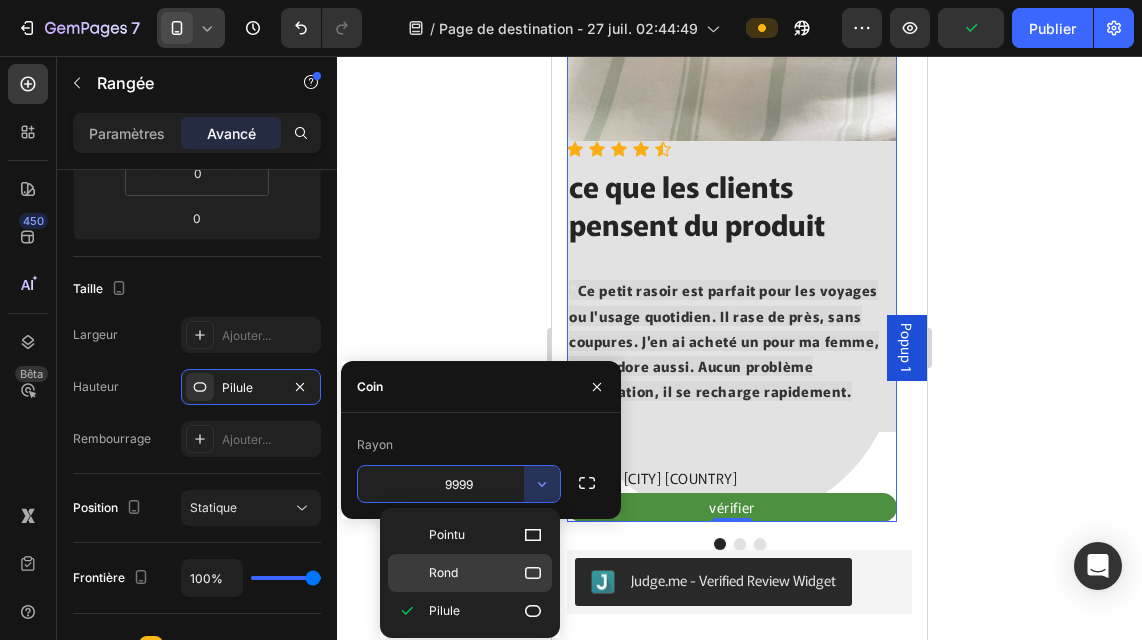 click 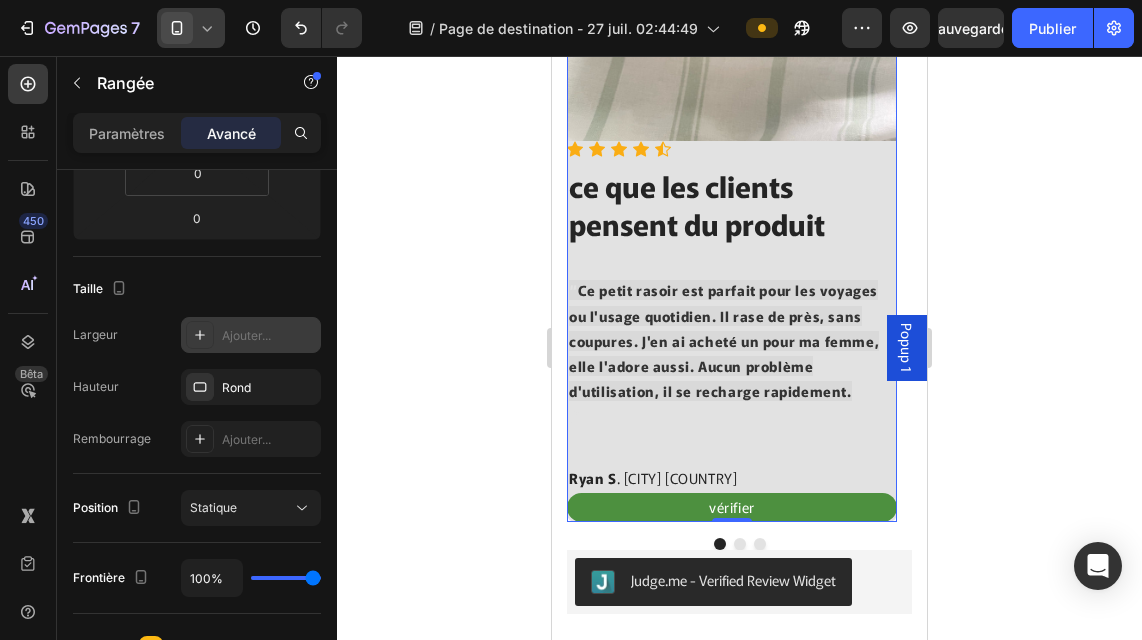 click 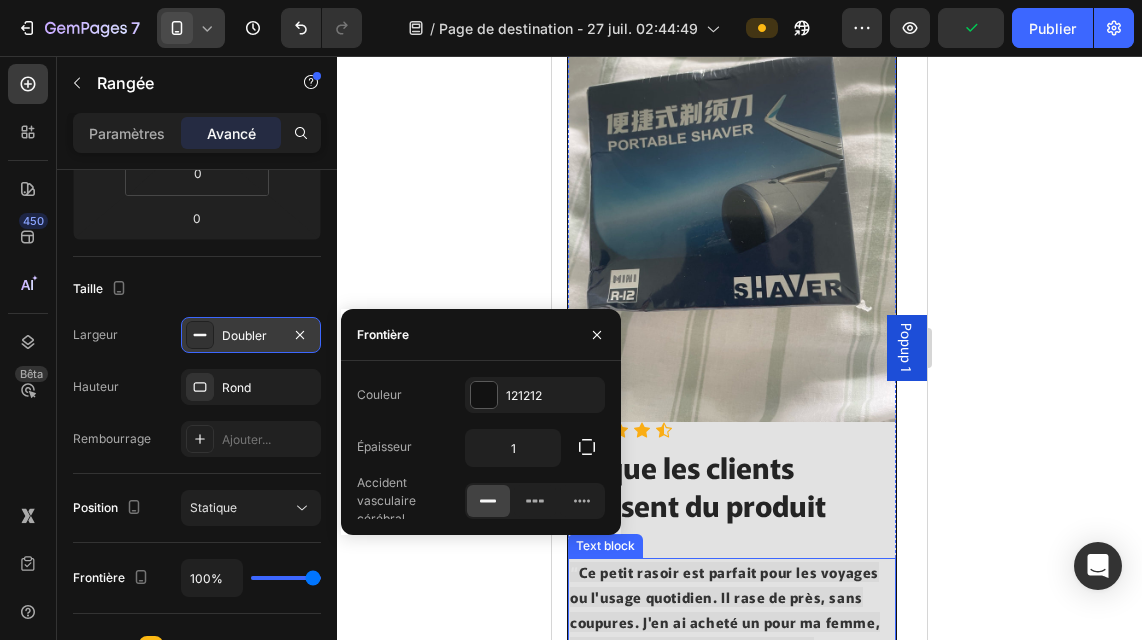scroll, scrollTop: 4173, scrollLeft: 0, axis: vertical 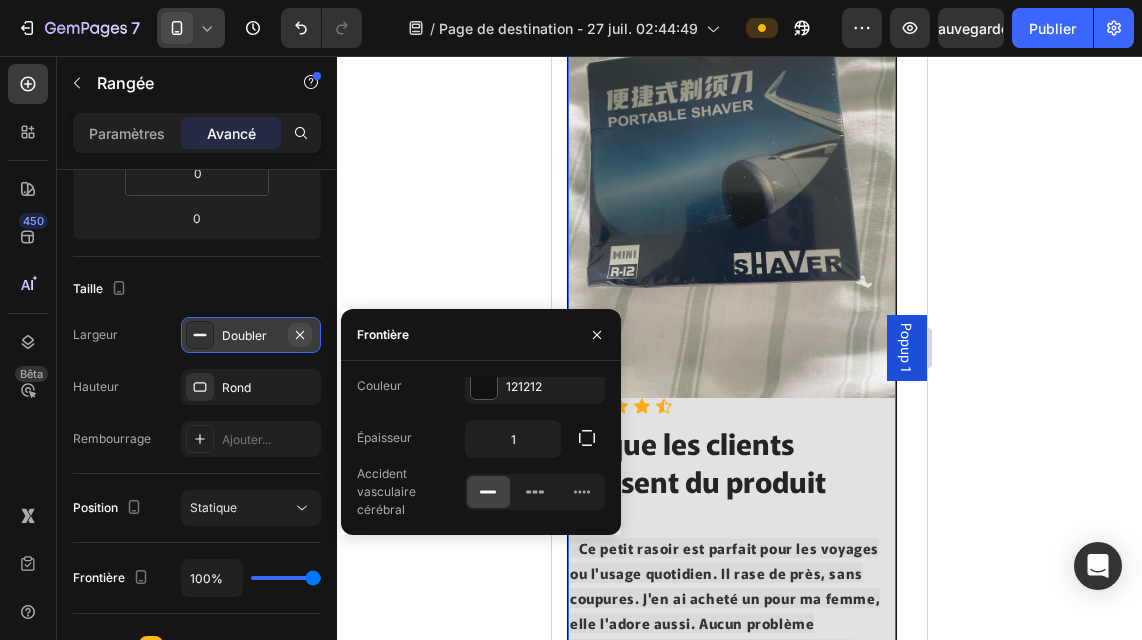click 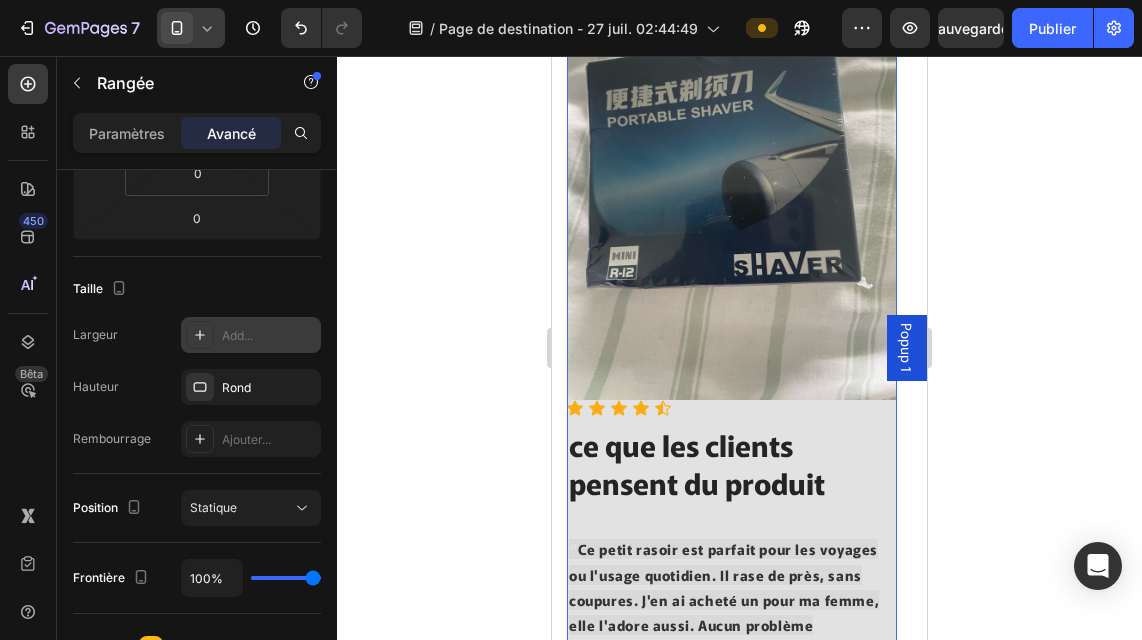 scroll, scrollTop: 4172, scrollLeft: 0, axis: vertical 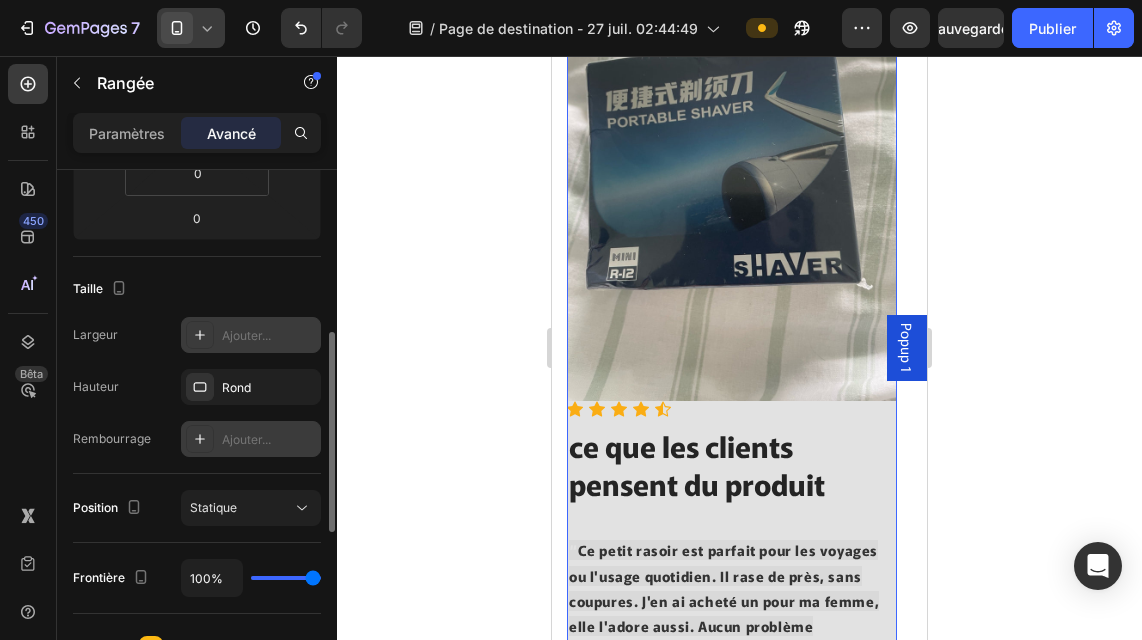 click 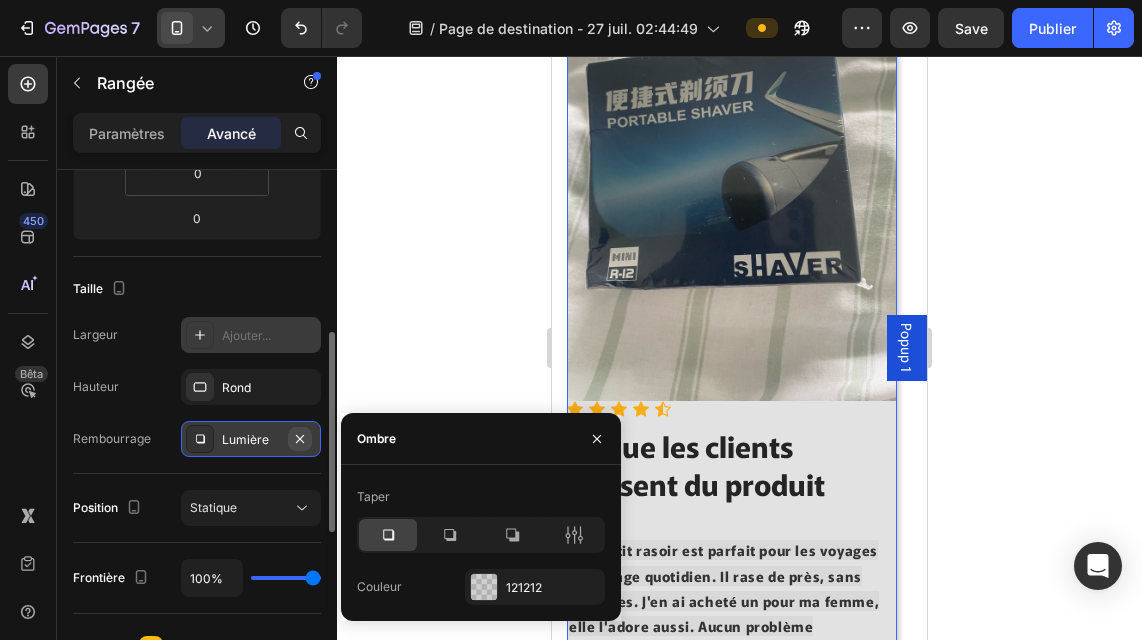 click 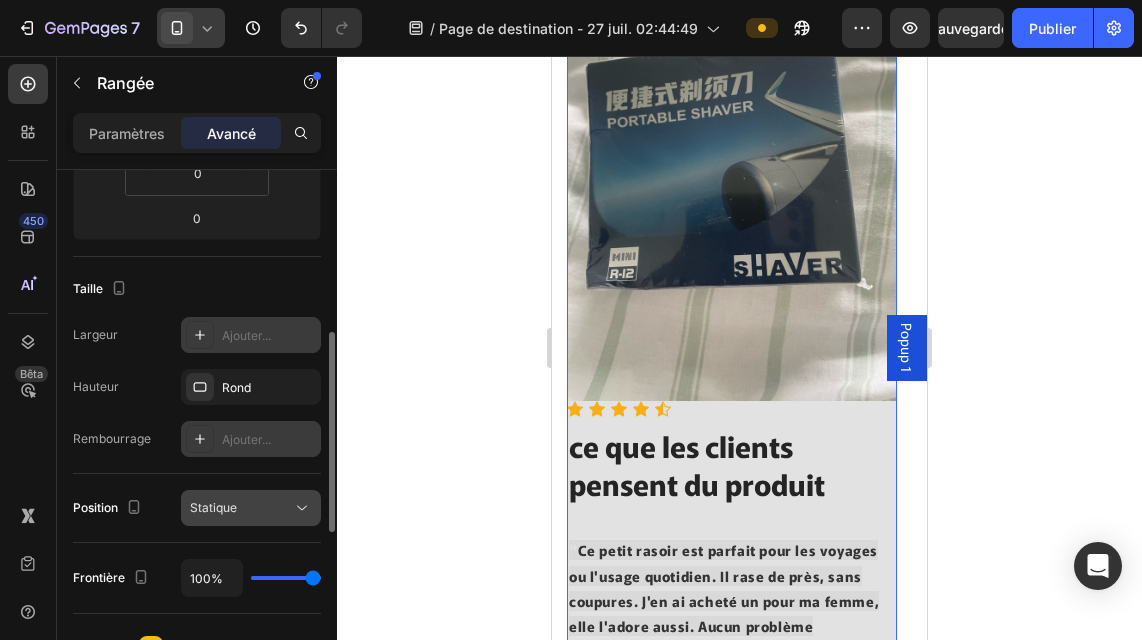 click 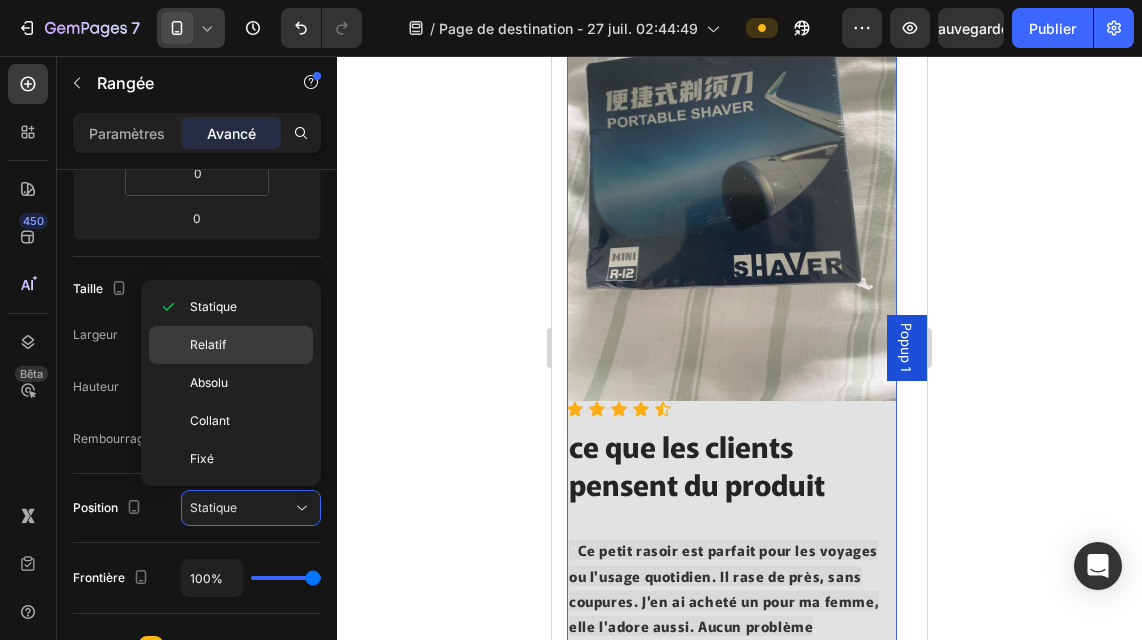 click on "Relatif" 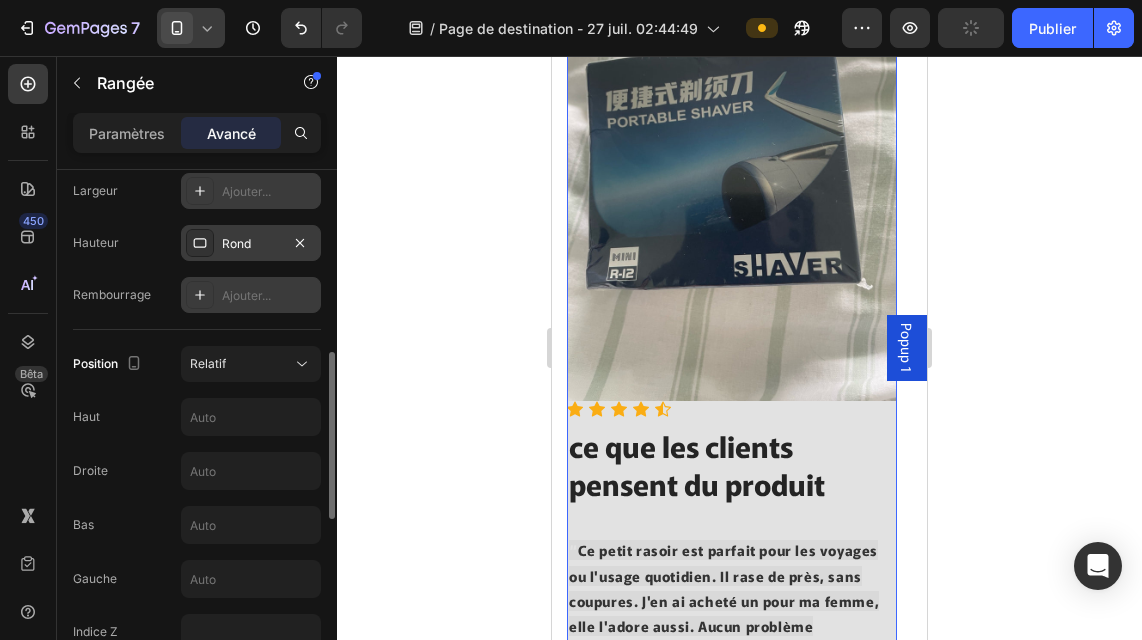 scroll, scrollTop: 602, scrollLeft: 0, axis: vertical 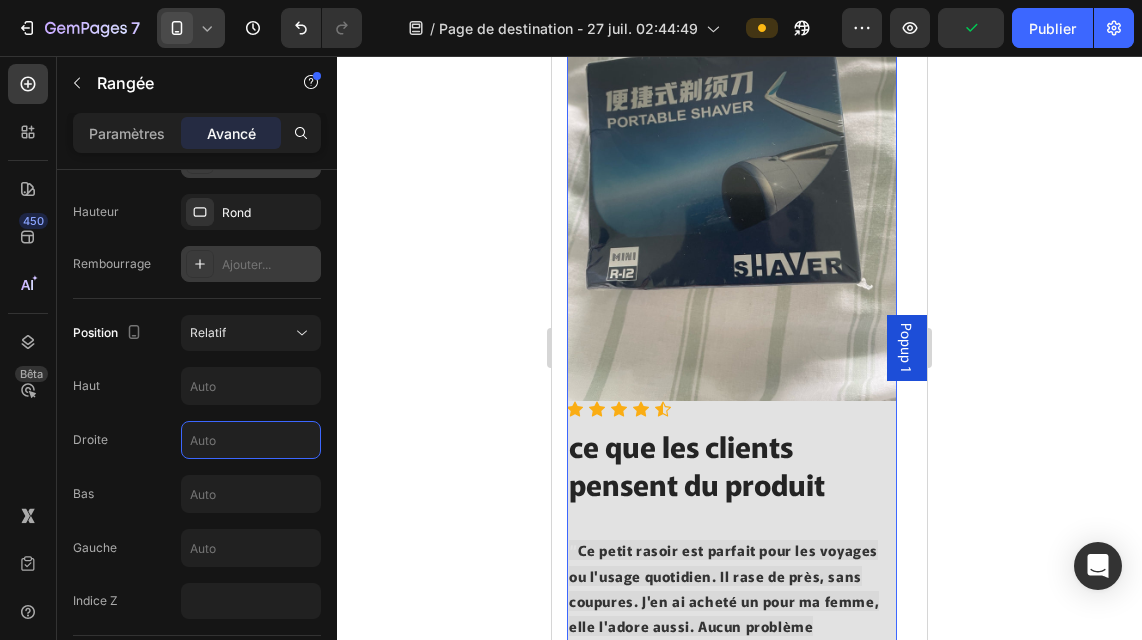 click at bounding box center [251, 440] 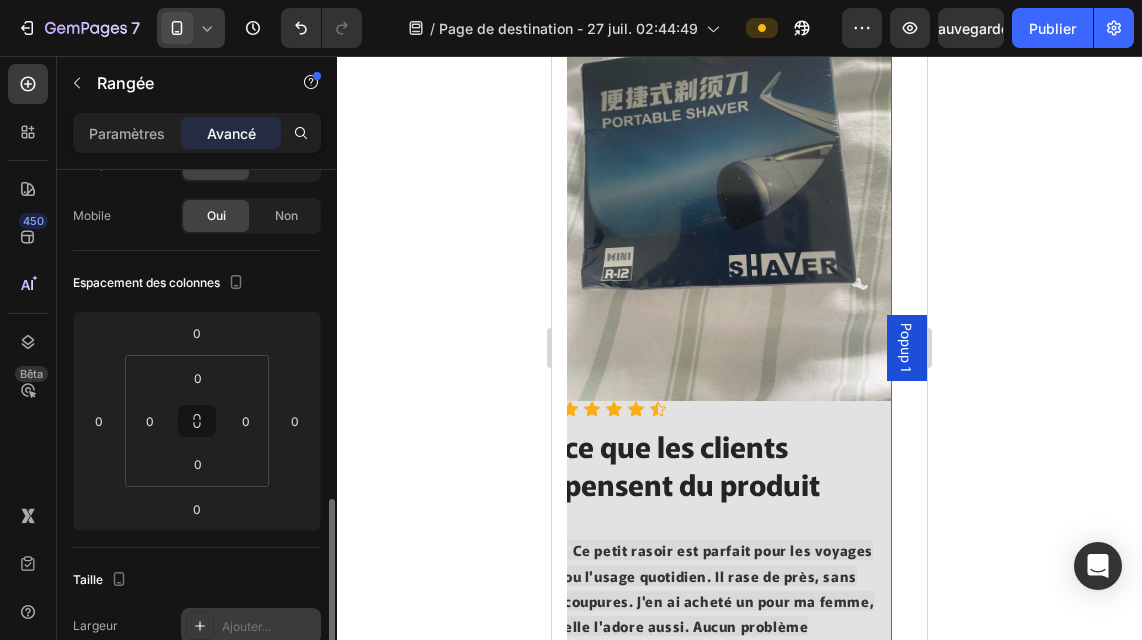 scroll, scrollTop: 353, scrollLeft: 0, axis: vertical 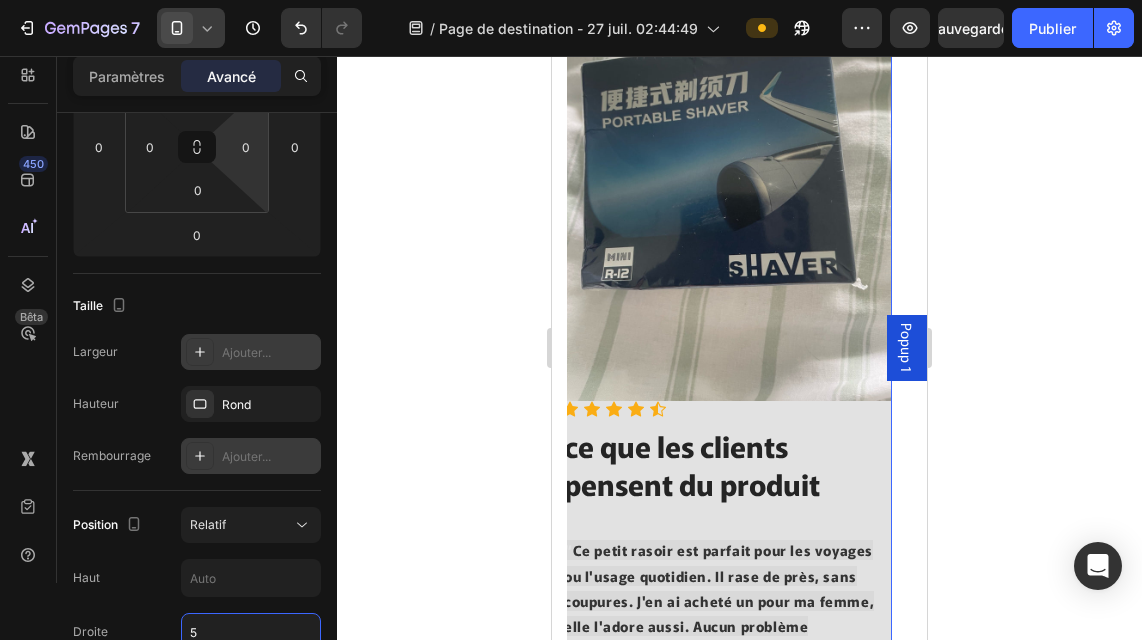type on "5" 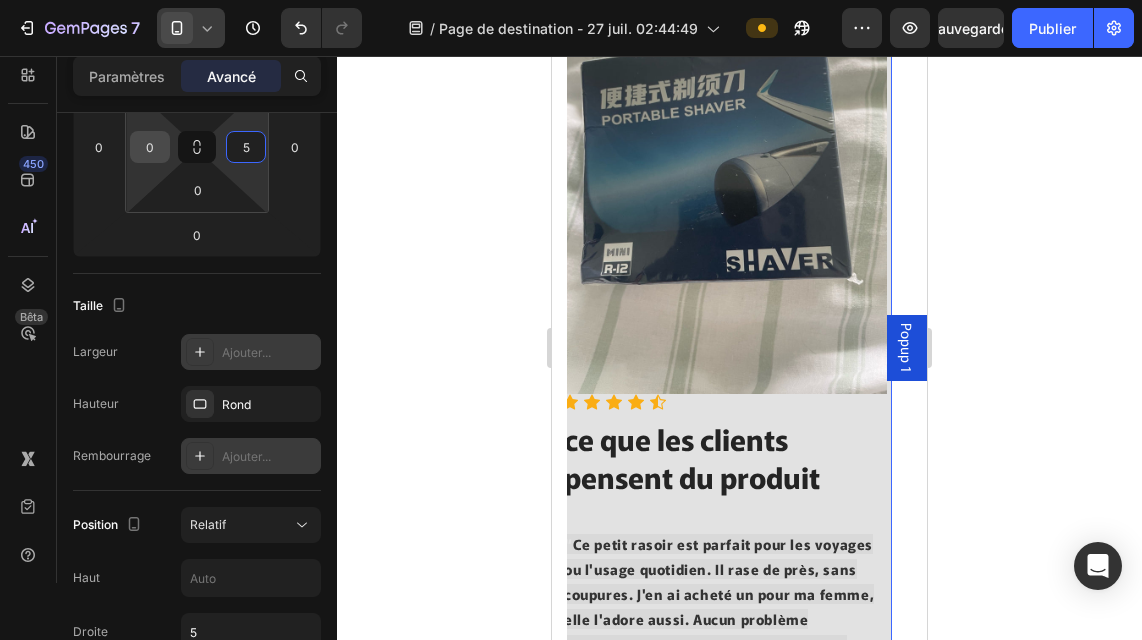 type on "5" 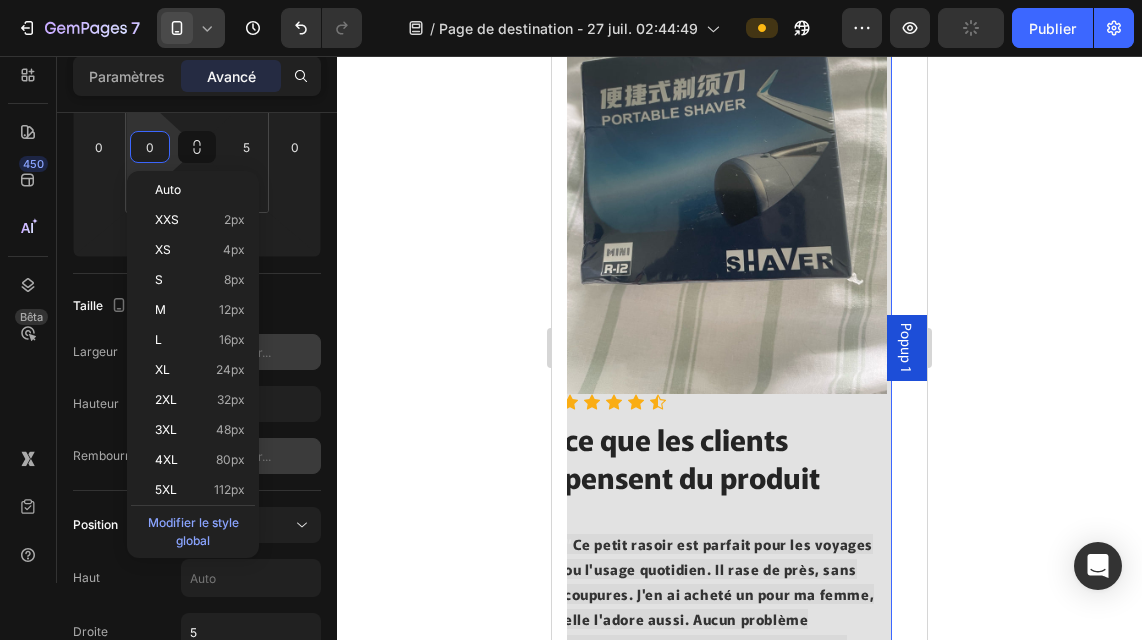 type on "5" 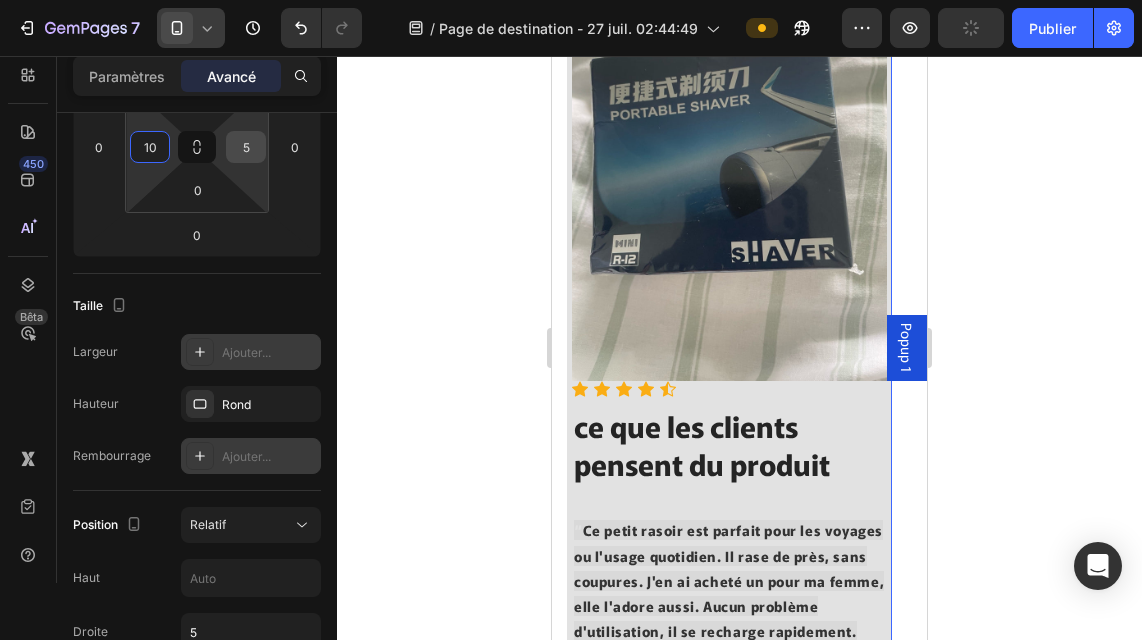 type on "10" 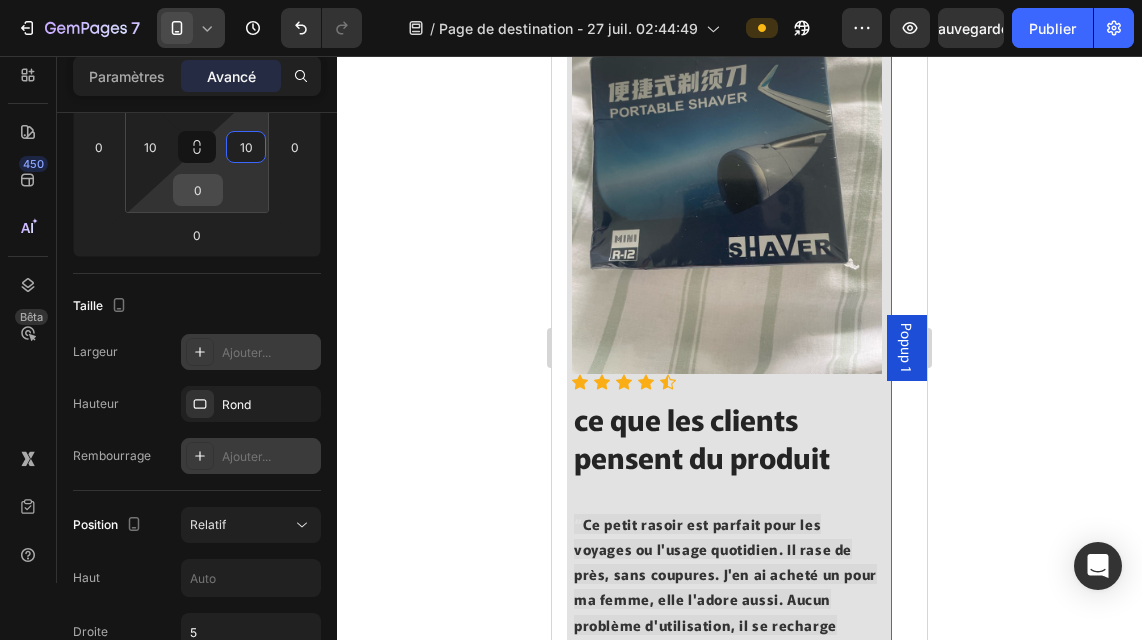 type on "10" 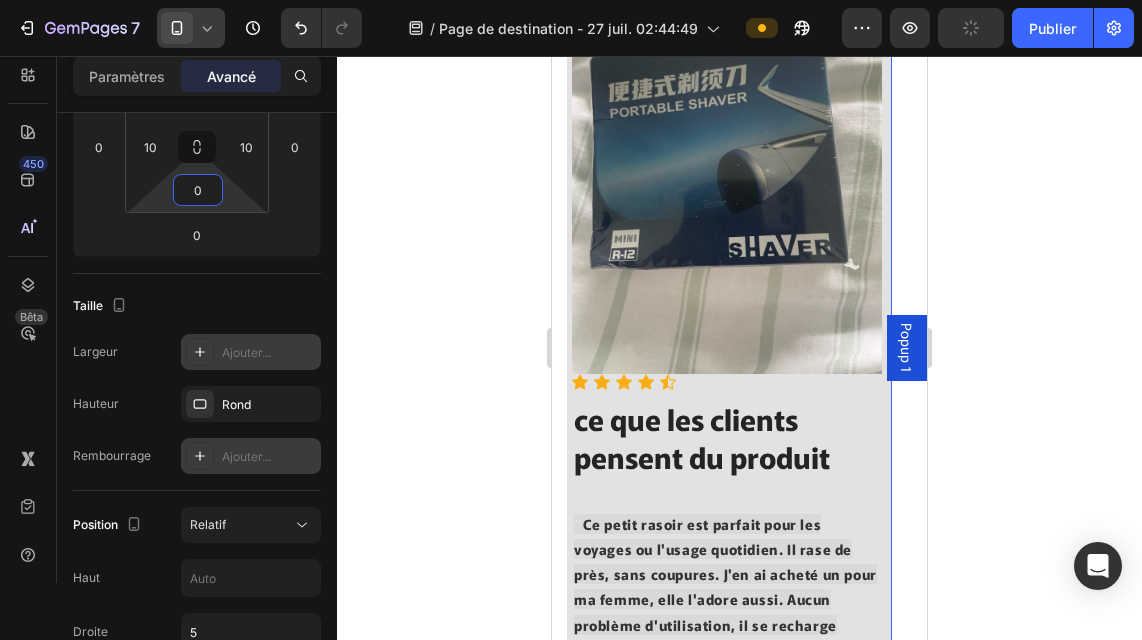 click on "0" at bounding box center [198, 190] 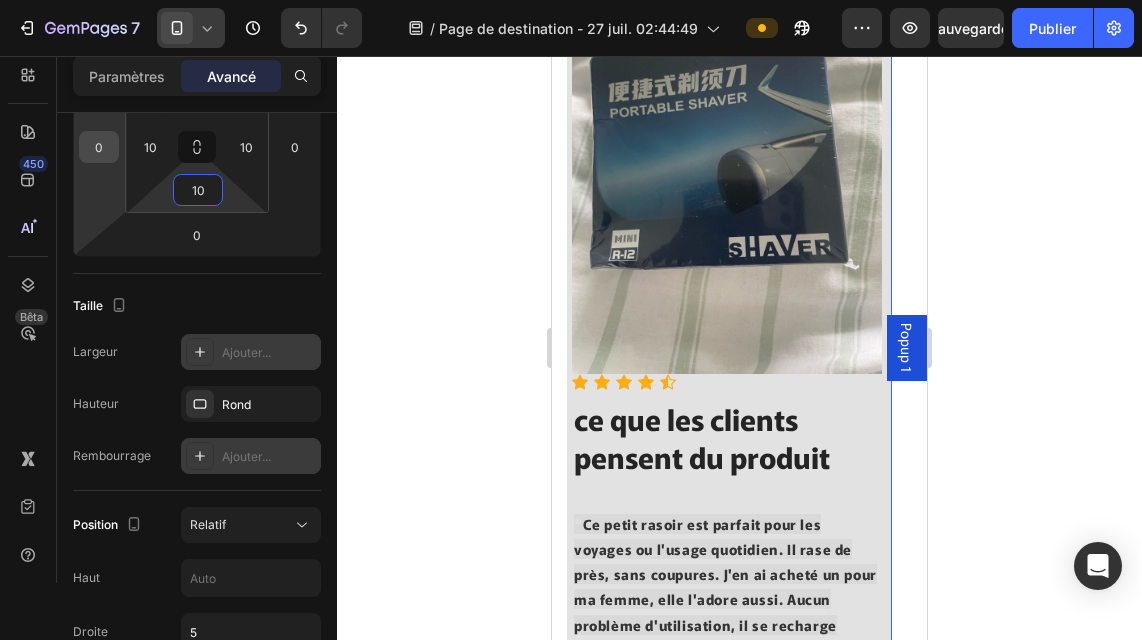type on "10" 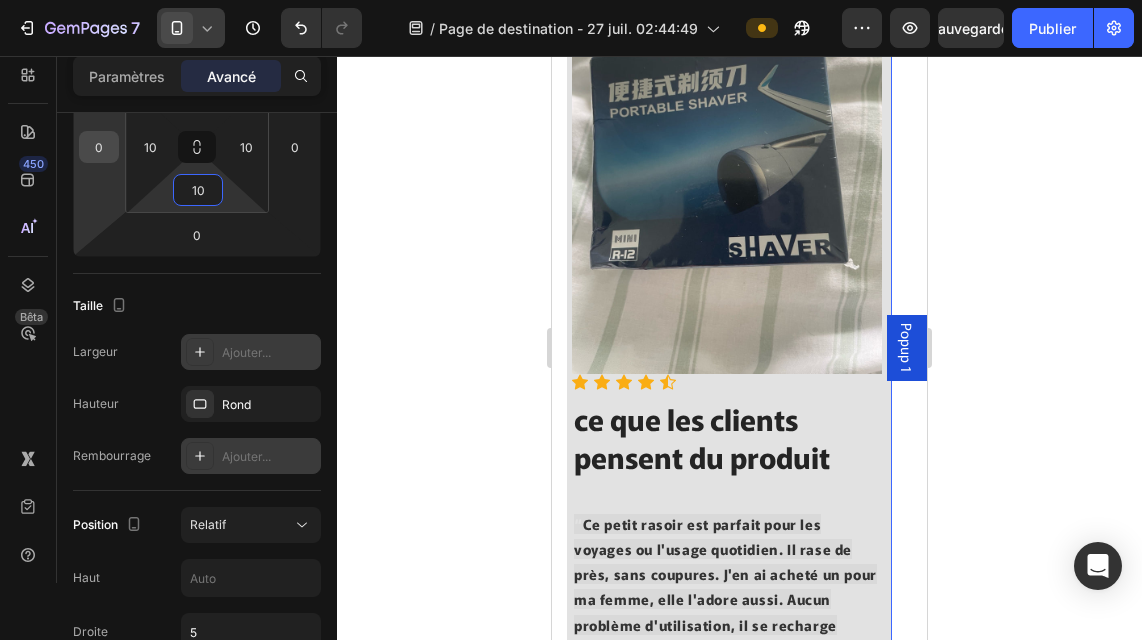 click on "0" at bounding box center (99, 147) 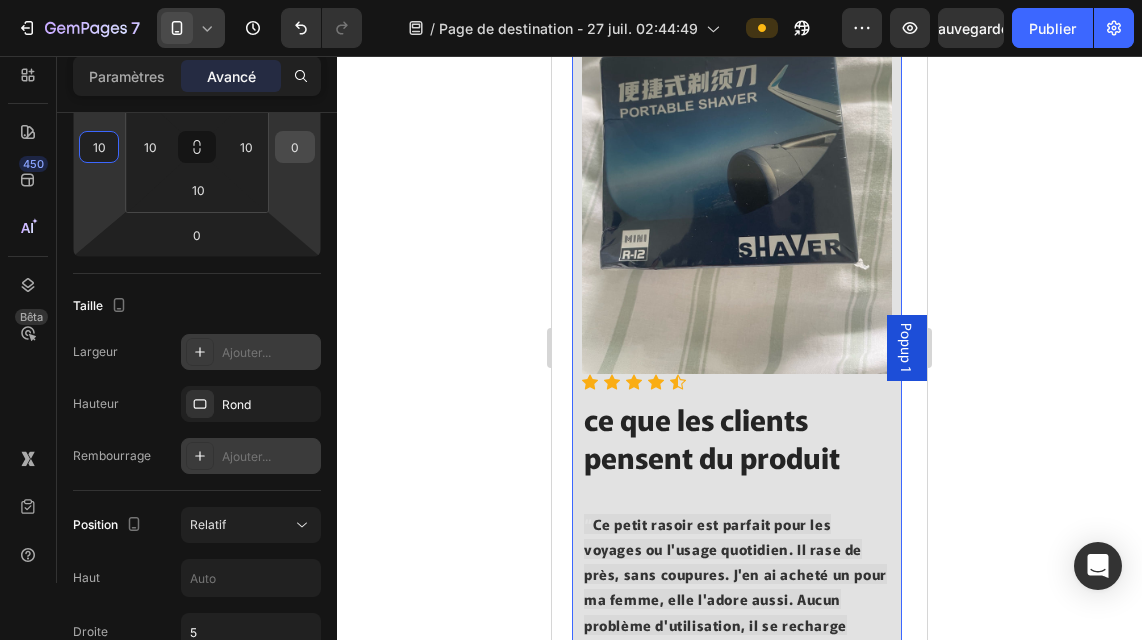 type on "10" 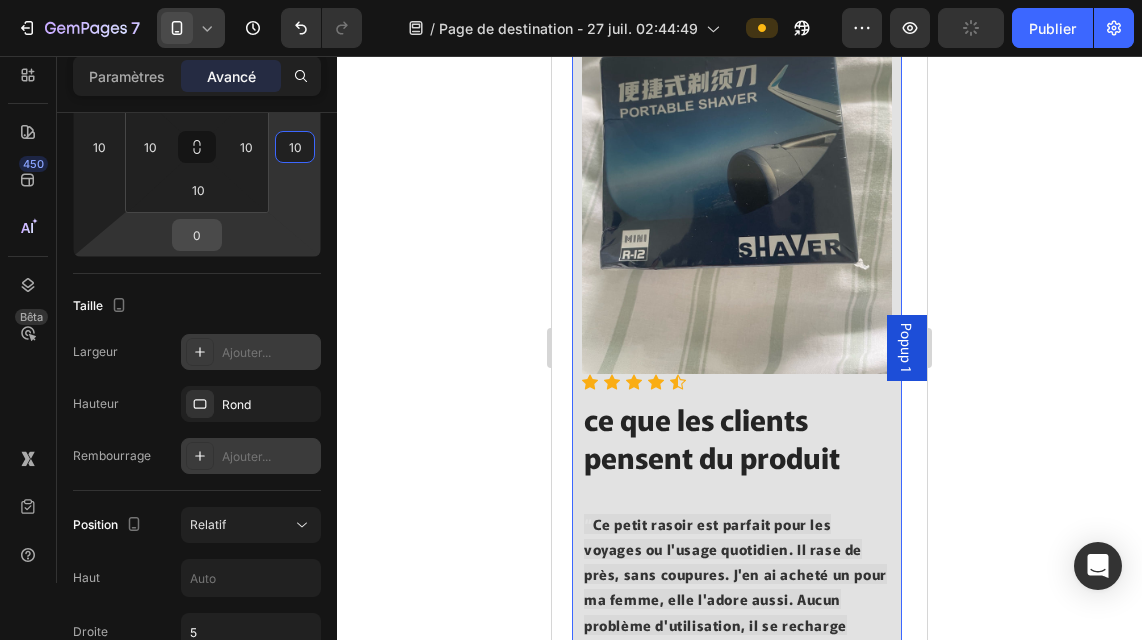type on "10" 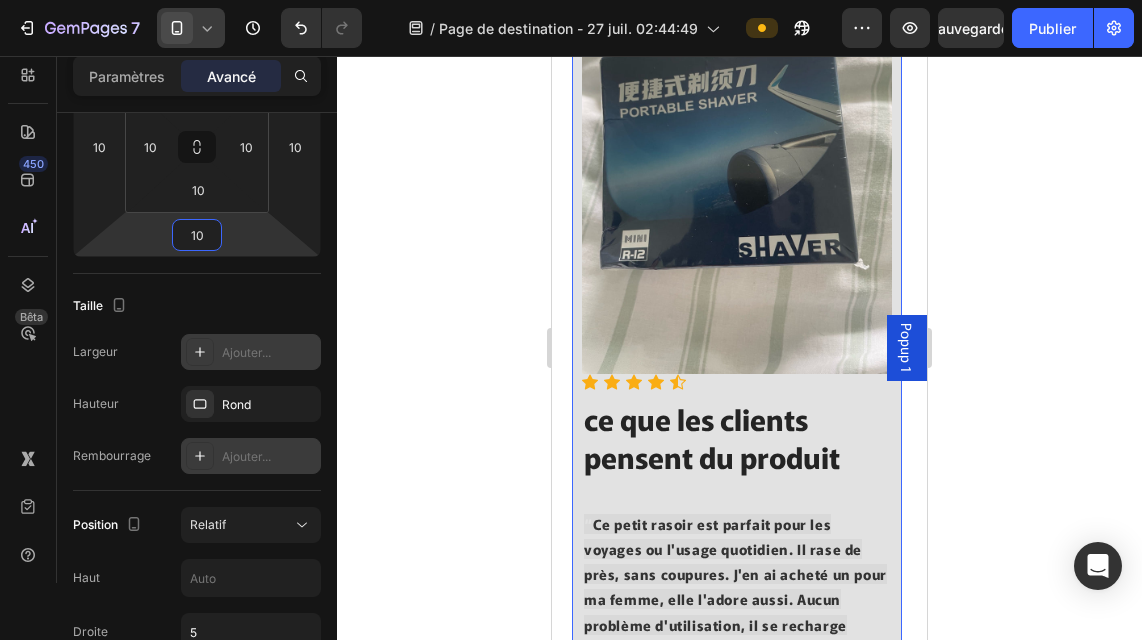 type on "1" 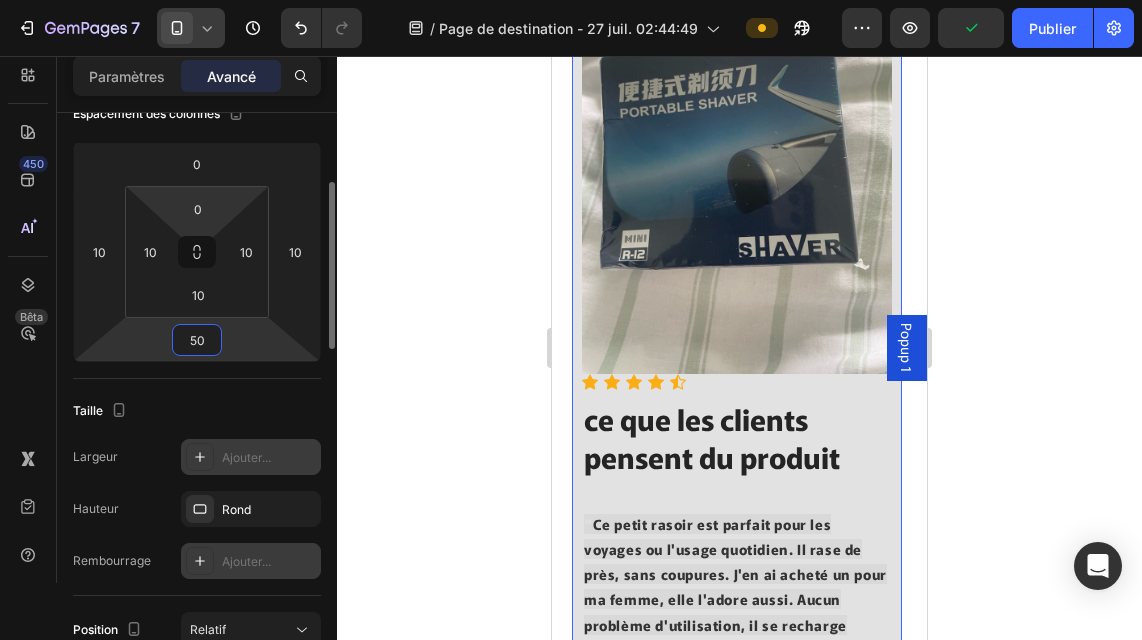 scroll, scrollTop: 241, scrollLeft: 0, axis: vertical 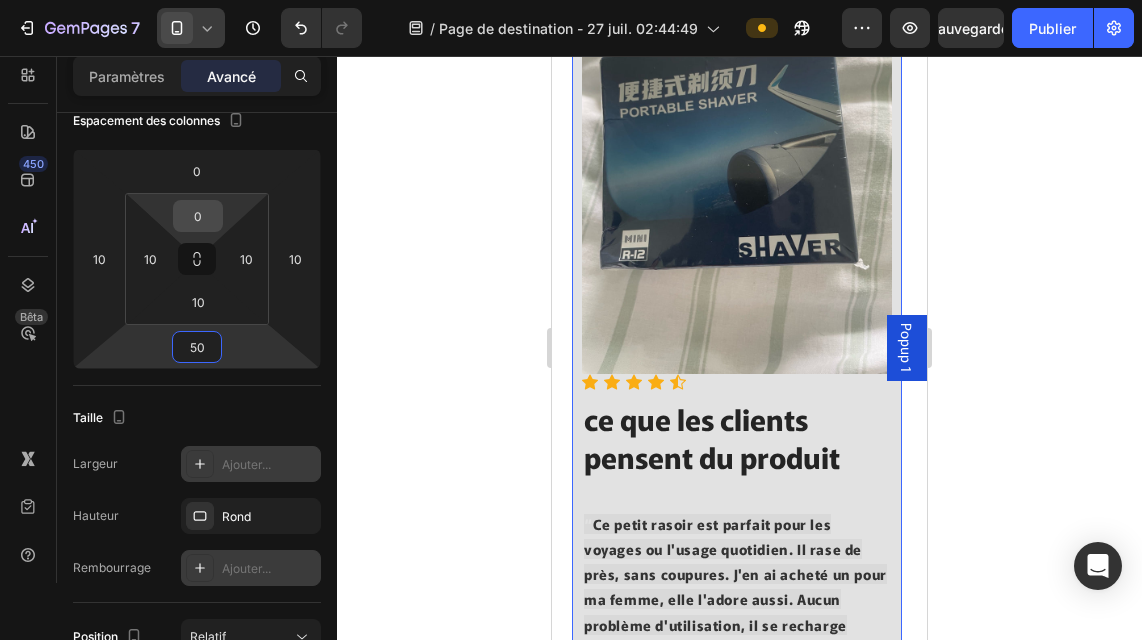type on "50" 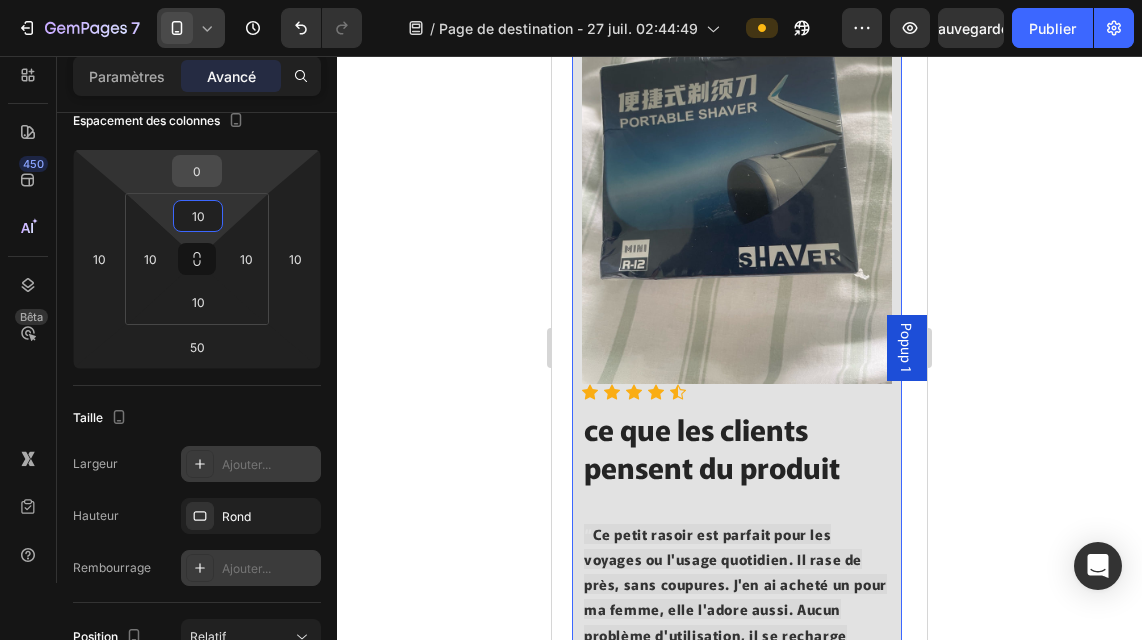 type on "10" 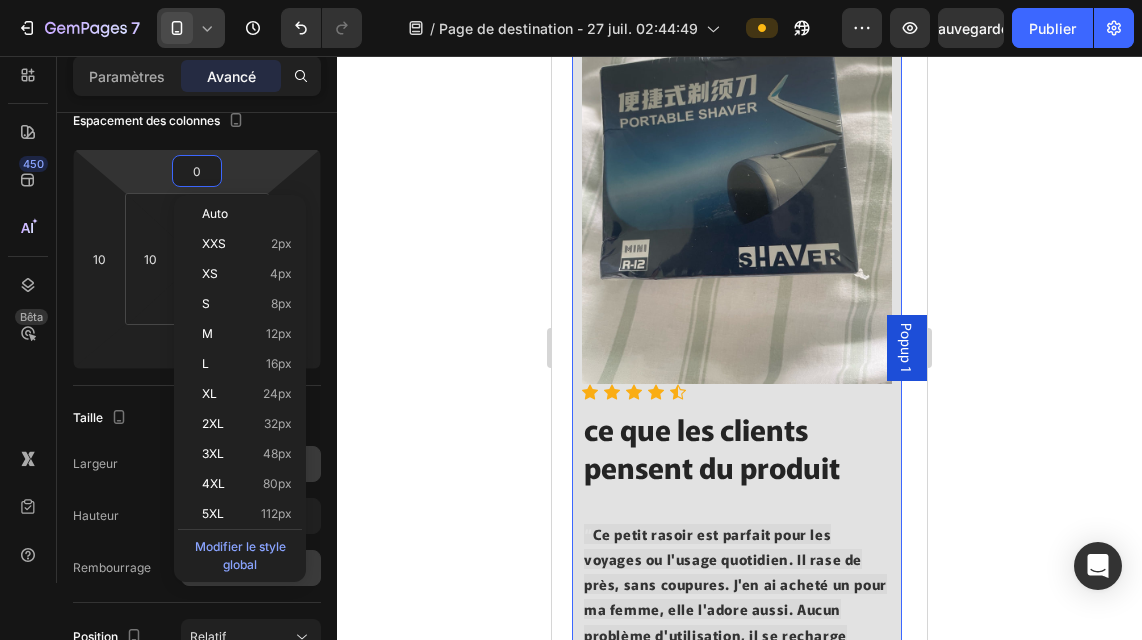 click on "0" at bounding box center [197, 171] 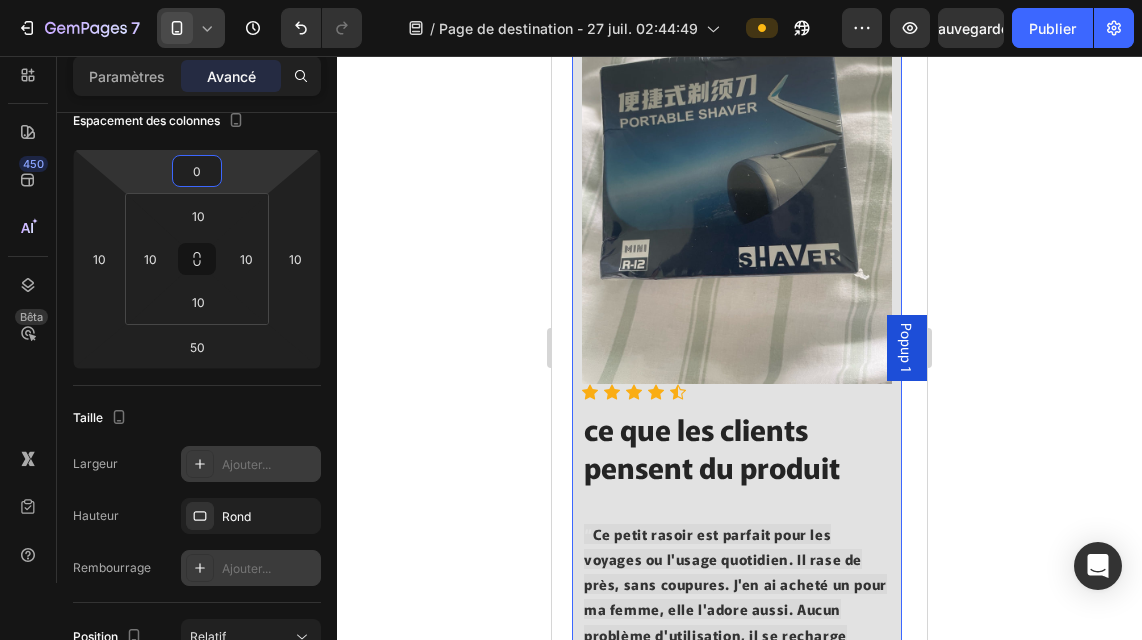 click on "0" at bounding box center [197, 171] 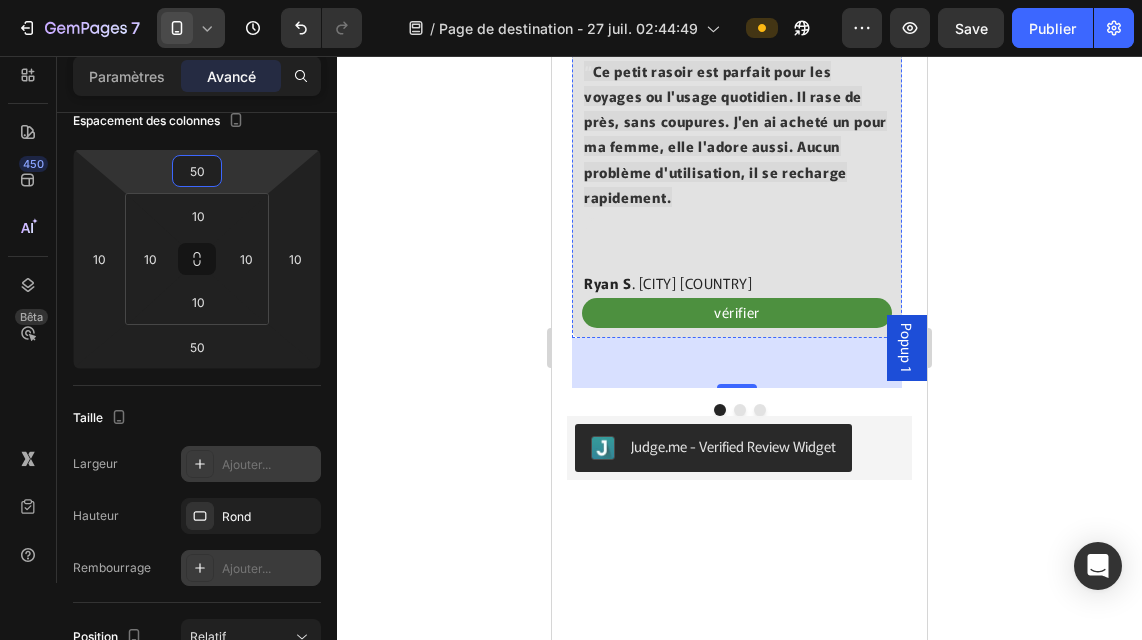 scroll, scrollTop: 4683, scrollLeft: 0, axis: vertical 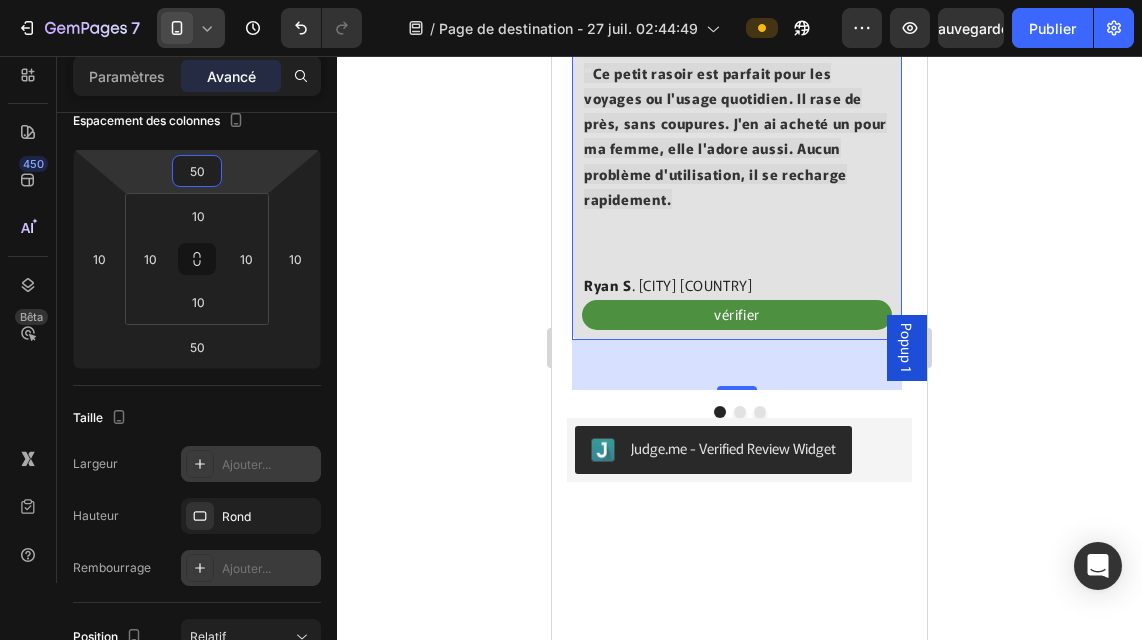 type on "50" 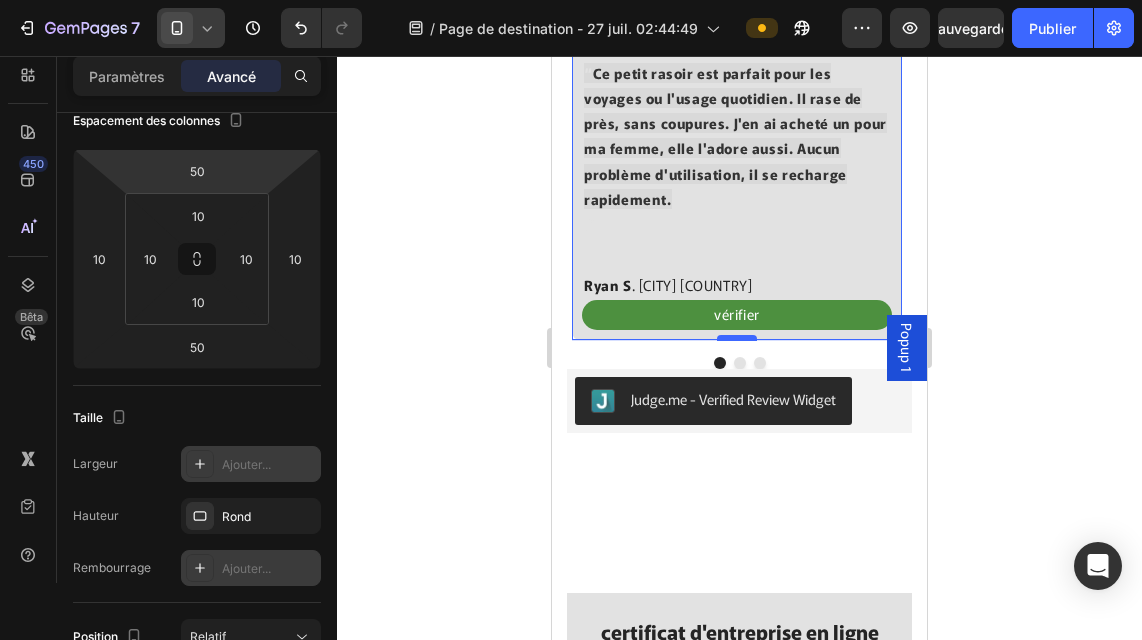 drag, startPoint x: 742, startPoint y: 373, endPoint x: 742, endPoint y: 338, distance: 35 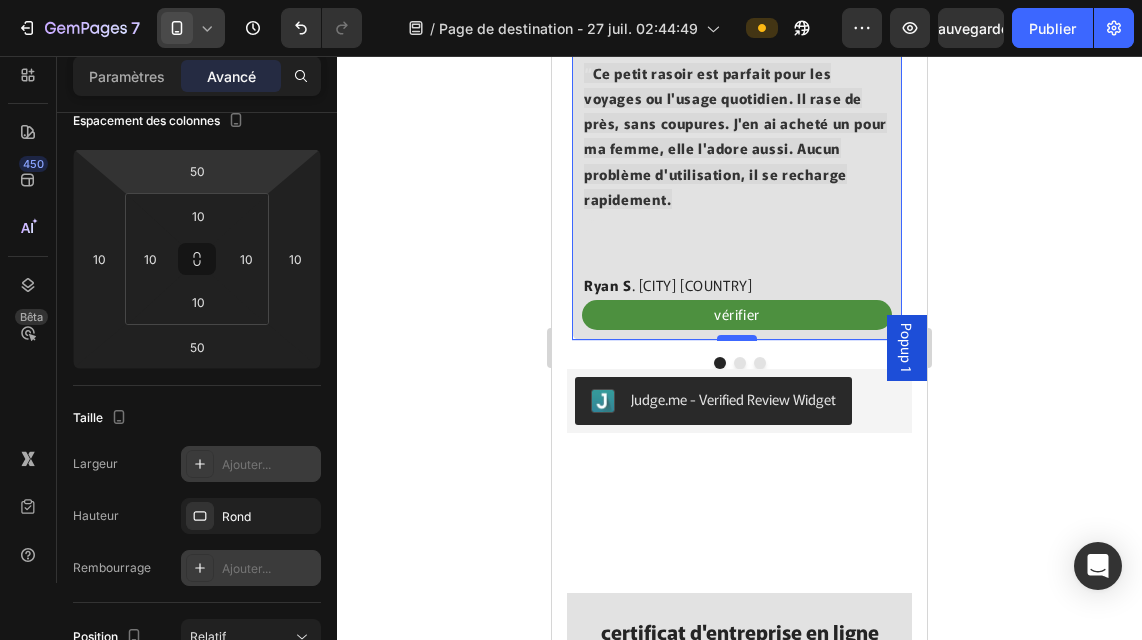 click at bounding box center (737, 338) 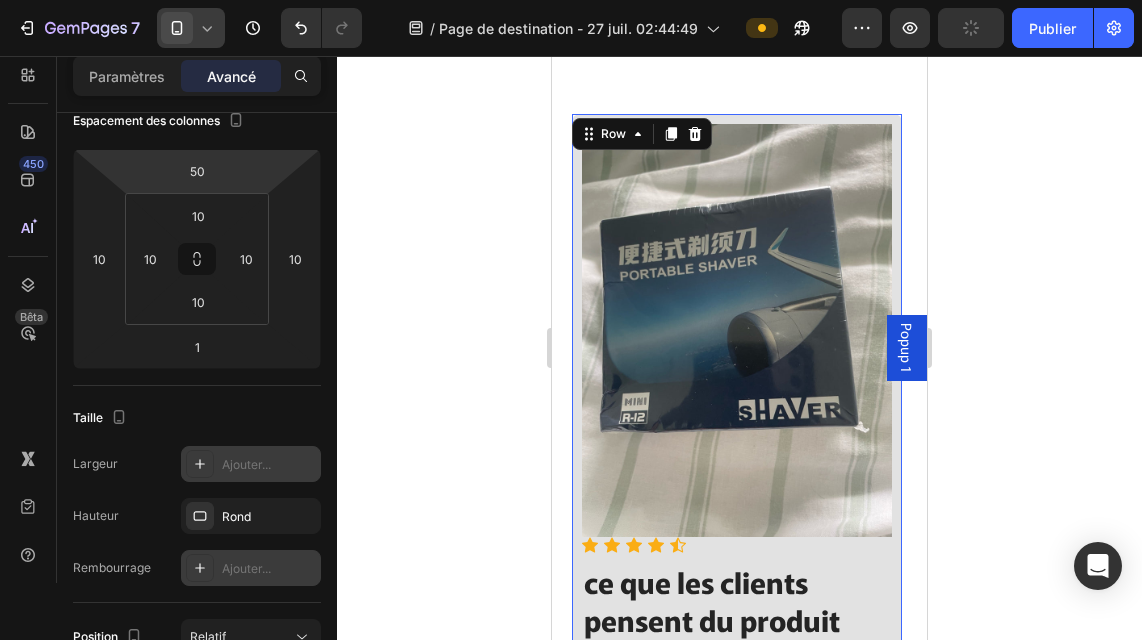 scroll, scrollTop: 4063, scrollLeft: 0, axis: vertical 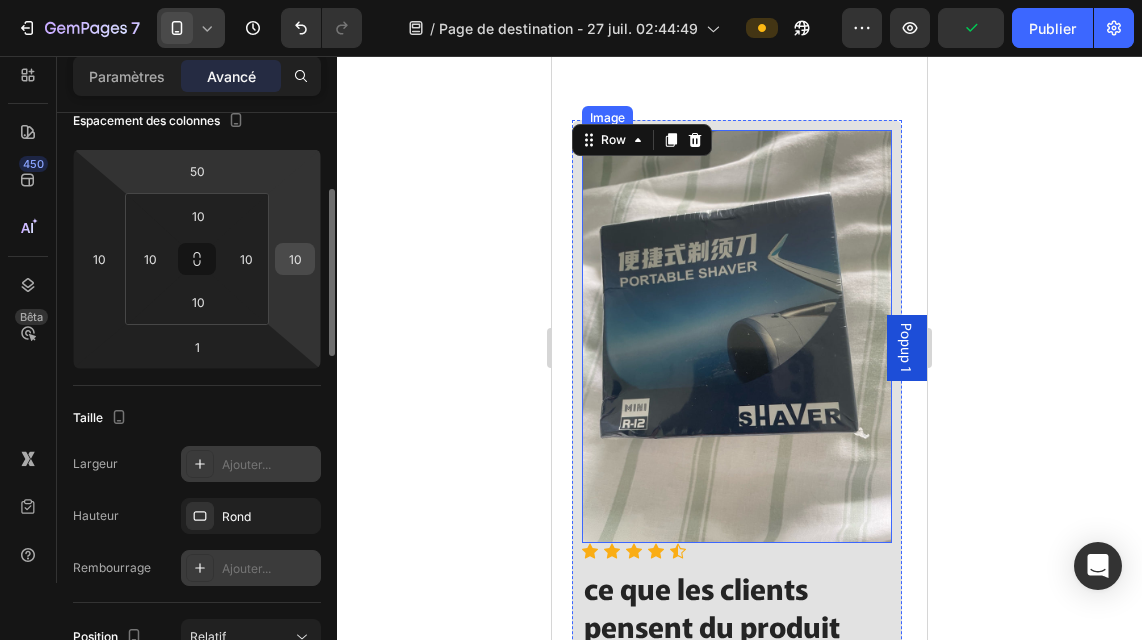 click on "10" at bounding box center [295, 259] 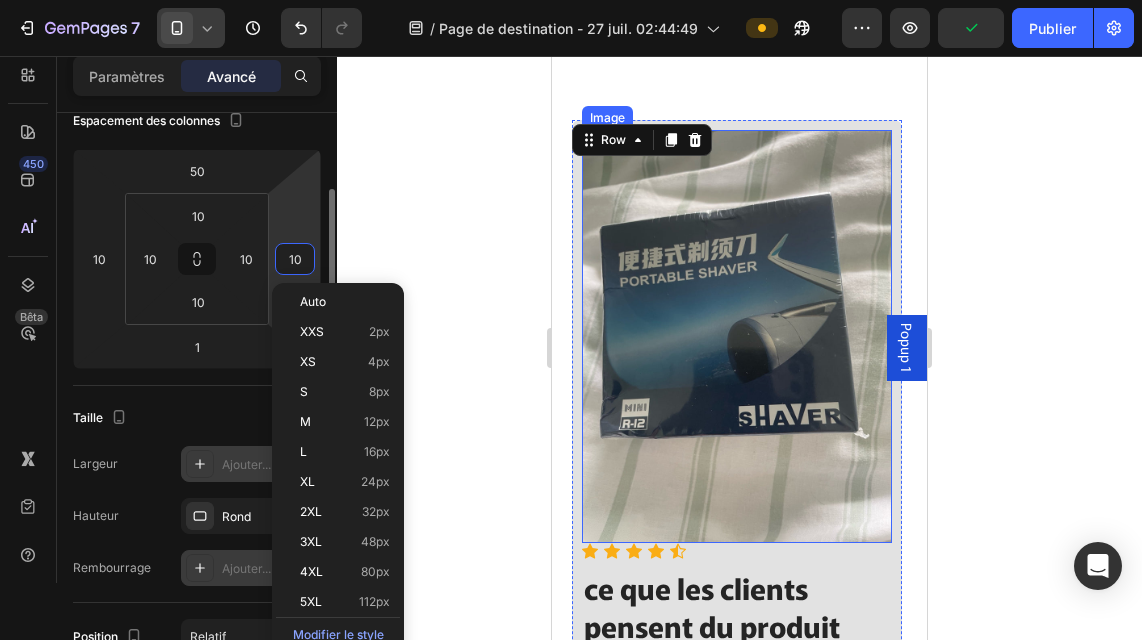click on "10" at bounding box center (295, 259) 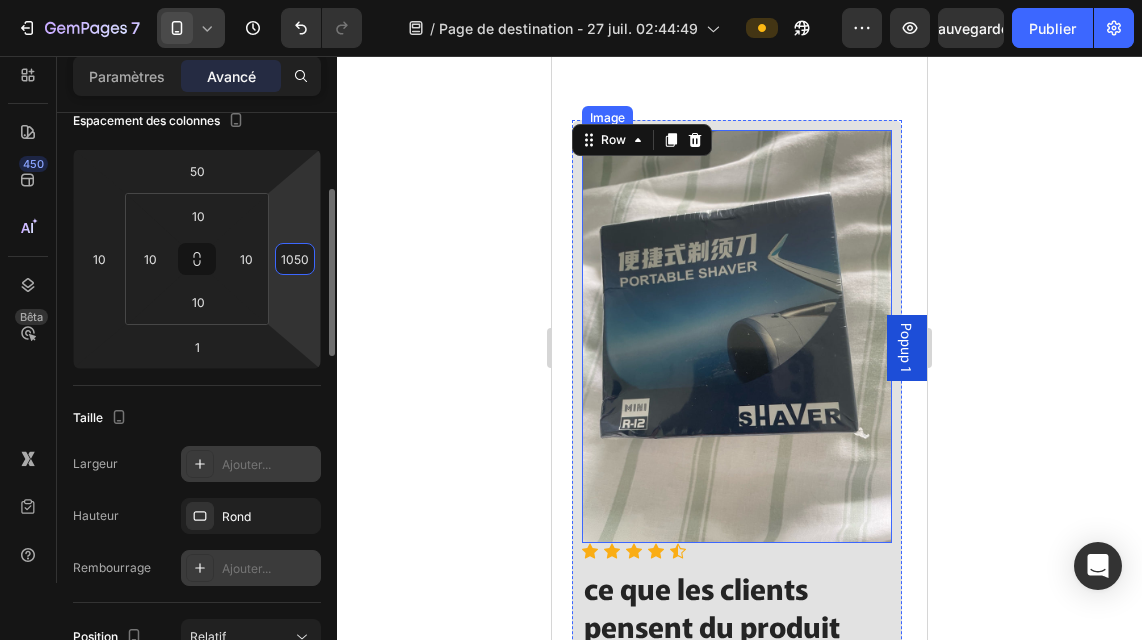 click on "1050" at bounding box center [295, 259] 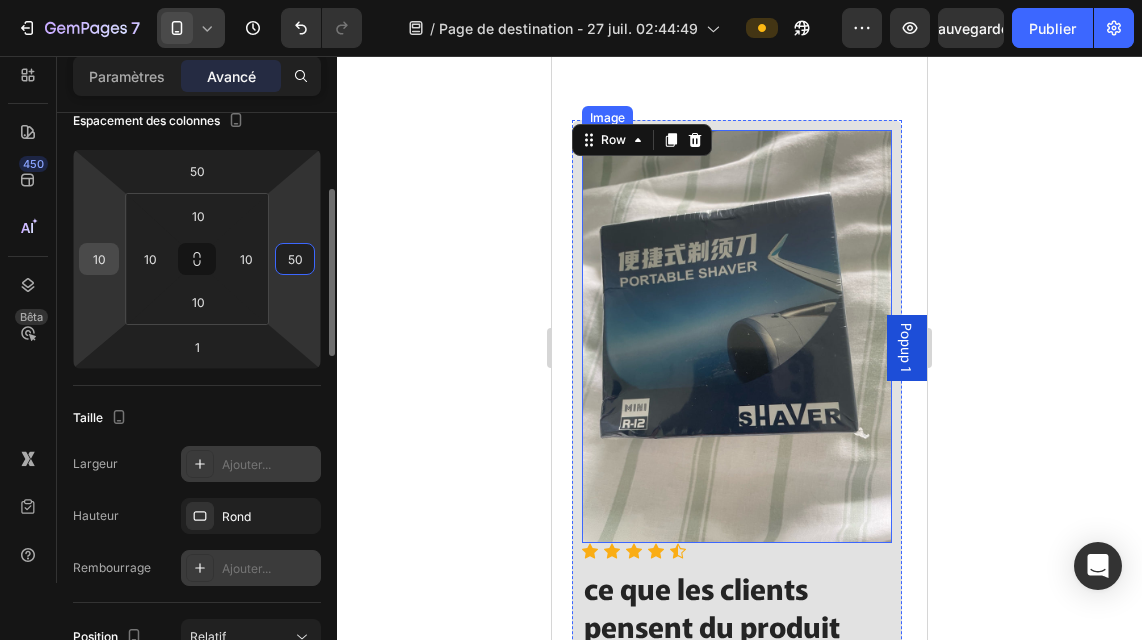 type on "50" 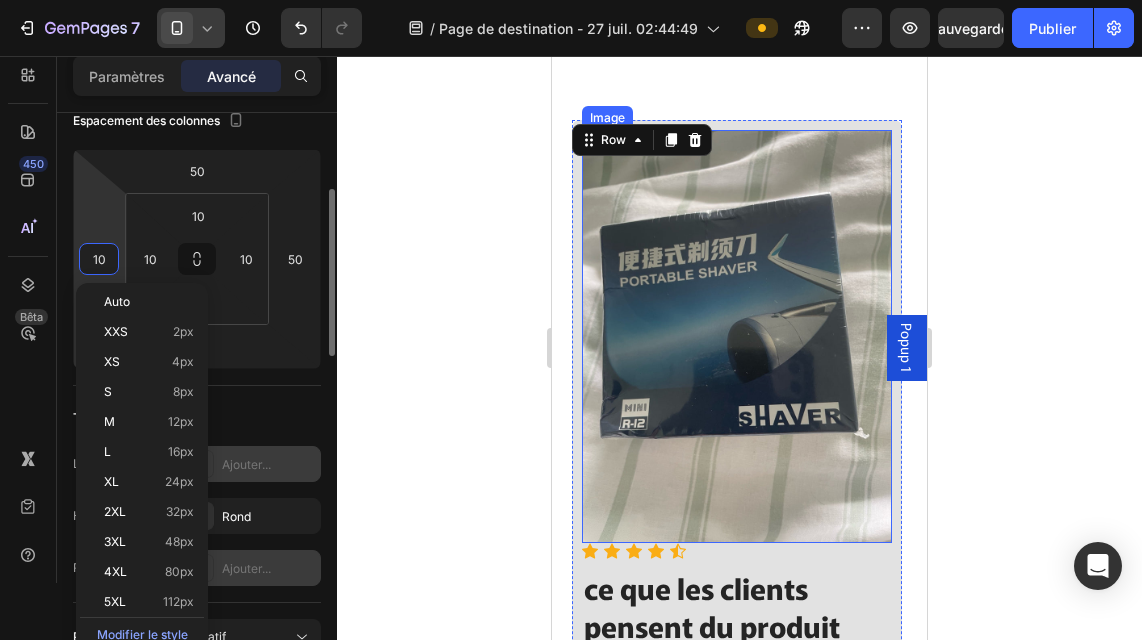 click on "10" at bounding box center [99, 259] 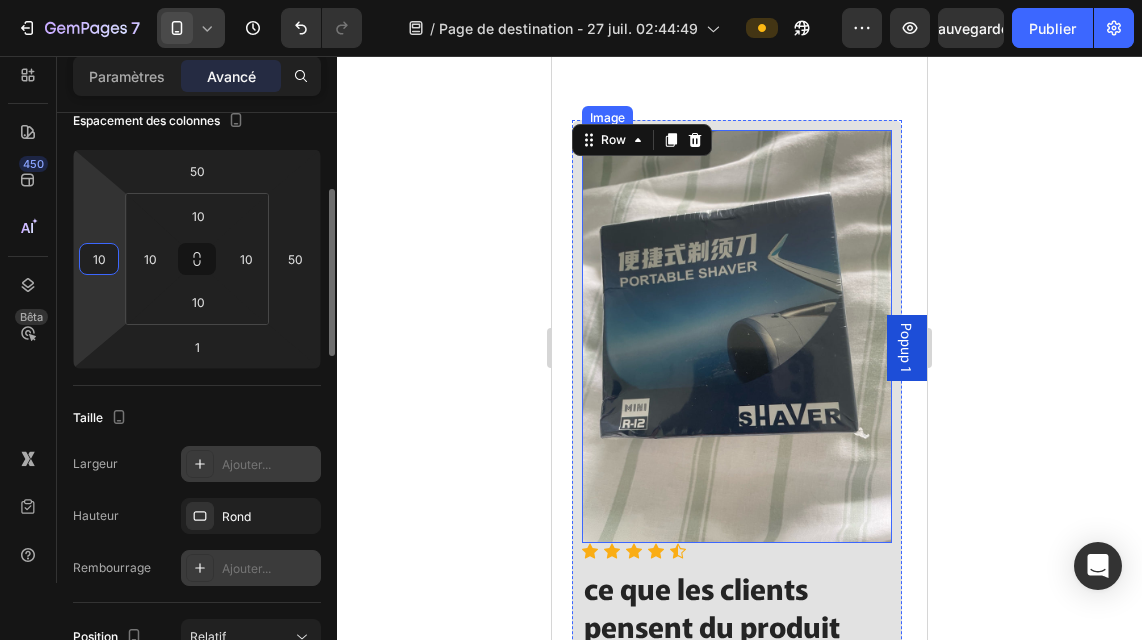 click on "10" at bounding box center [99, 259] 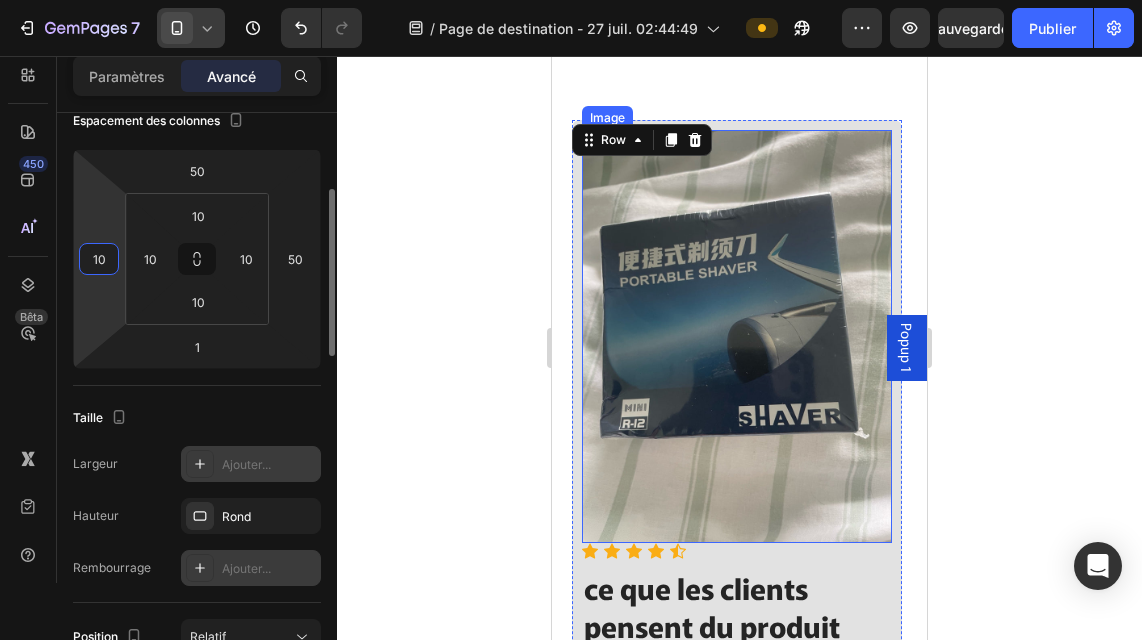 type on "1" 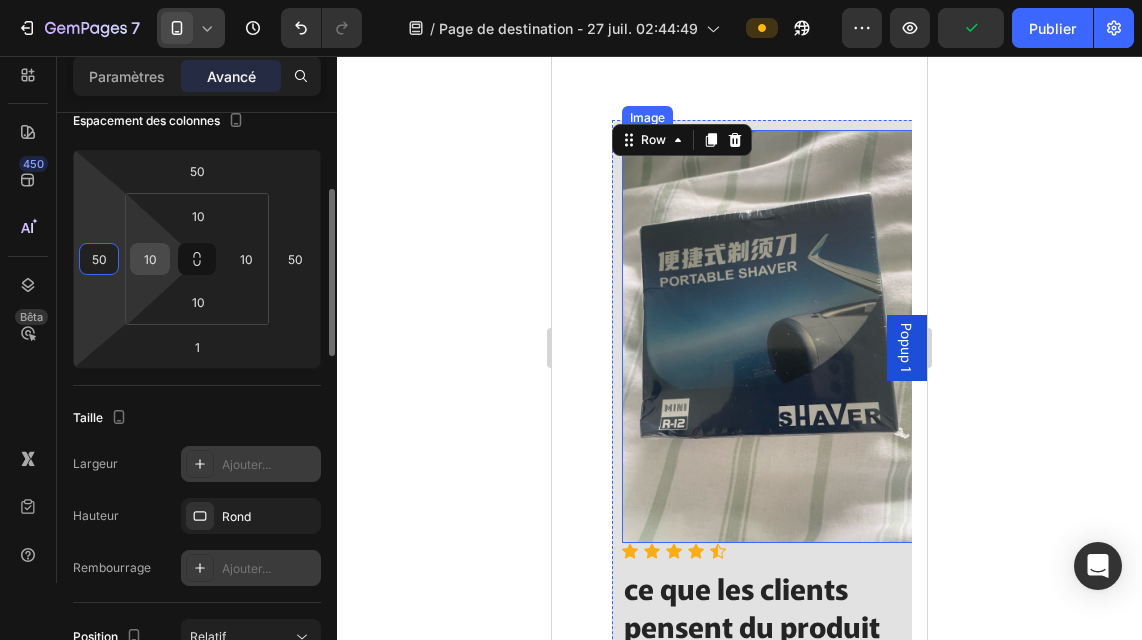 type on "50" 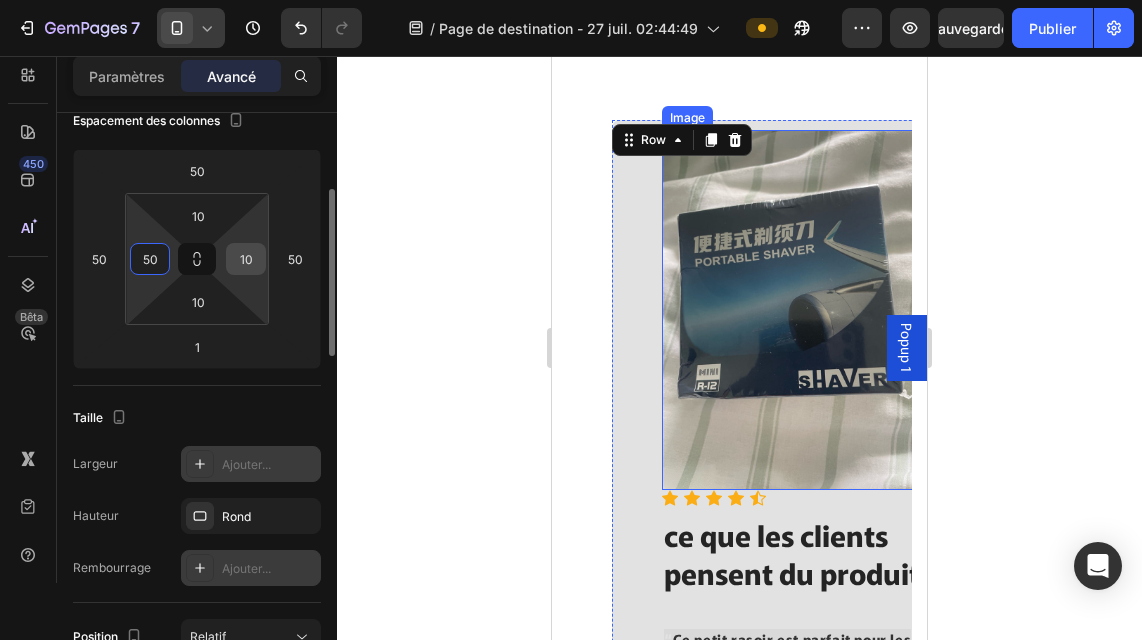 type on "50" 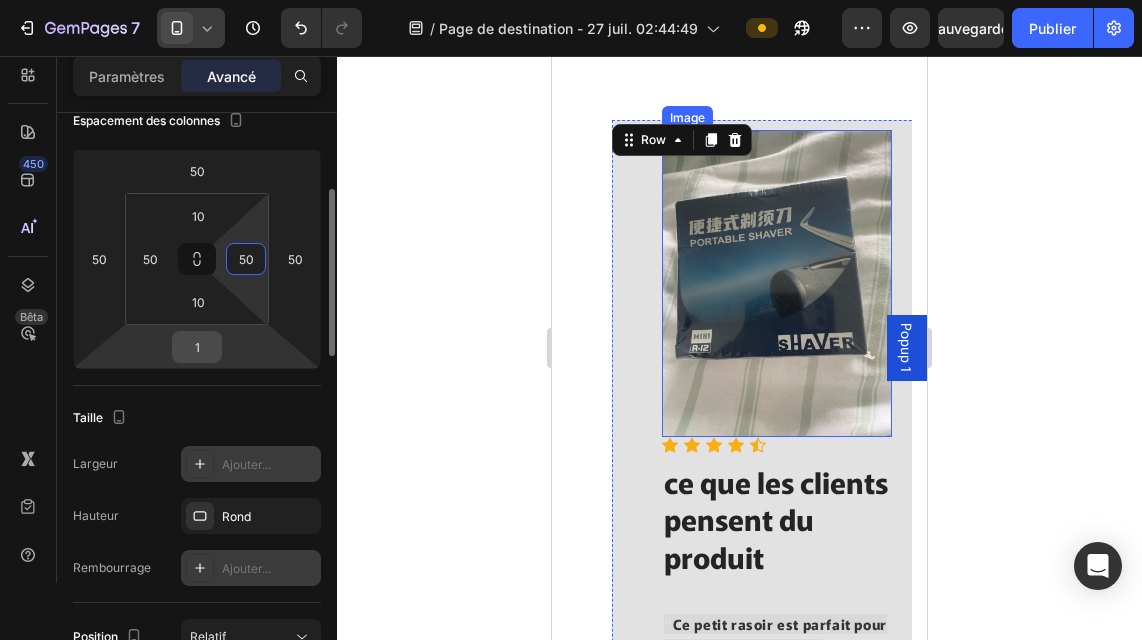 type on "50" 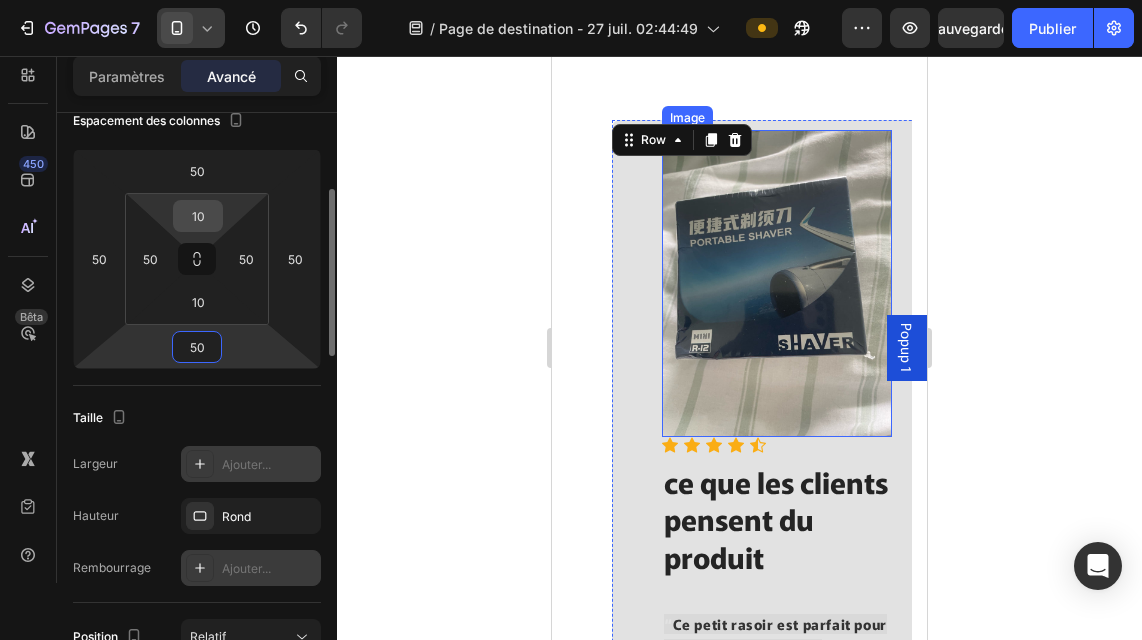 type on "50" 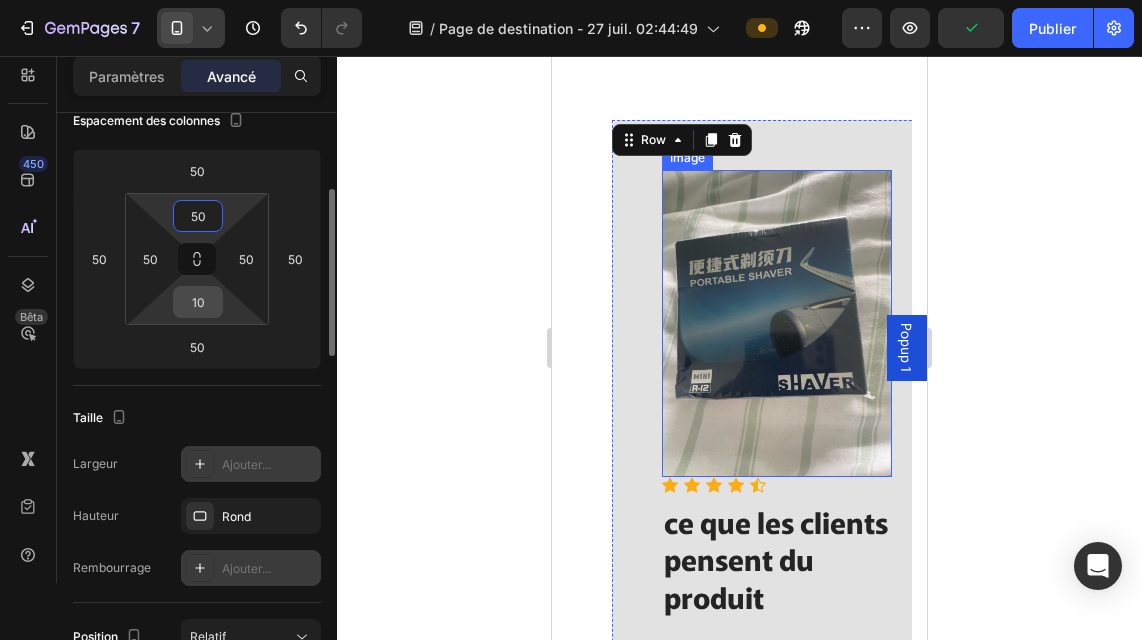 type on "50" 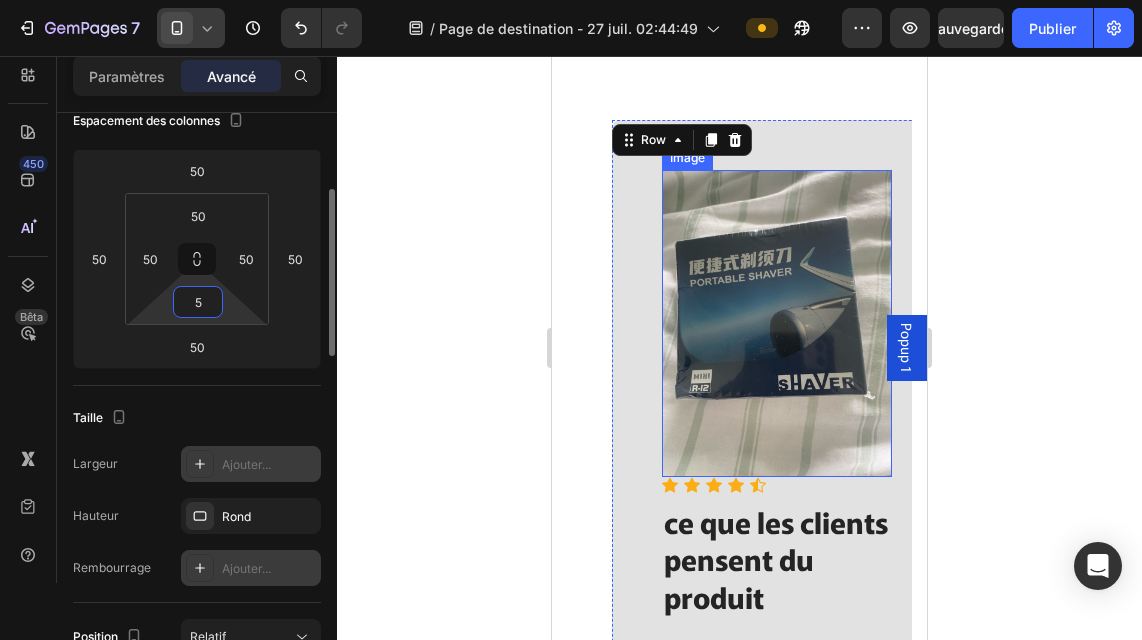 type on "50" 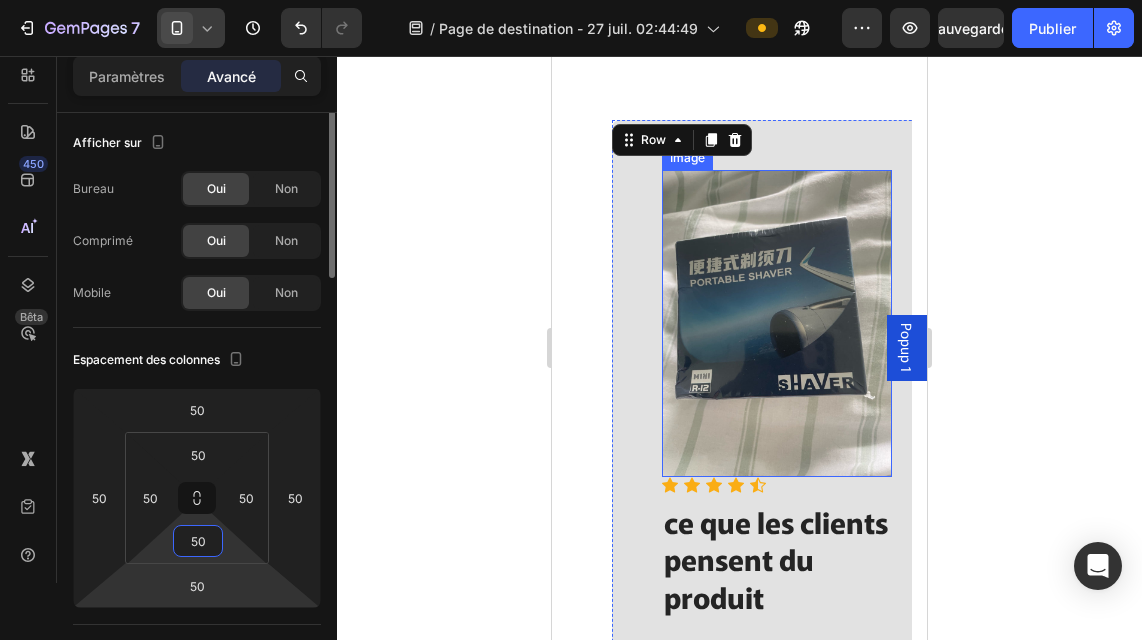 scroll, scrollTop: 0, scrollLeft: 0, axis: both 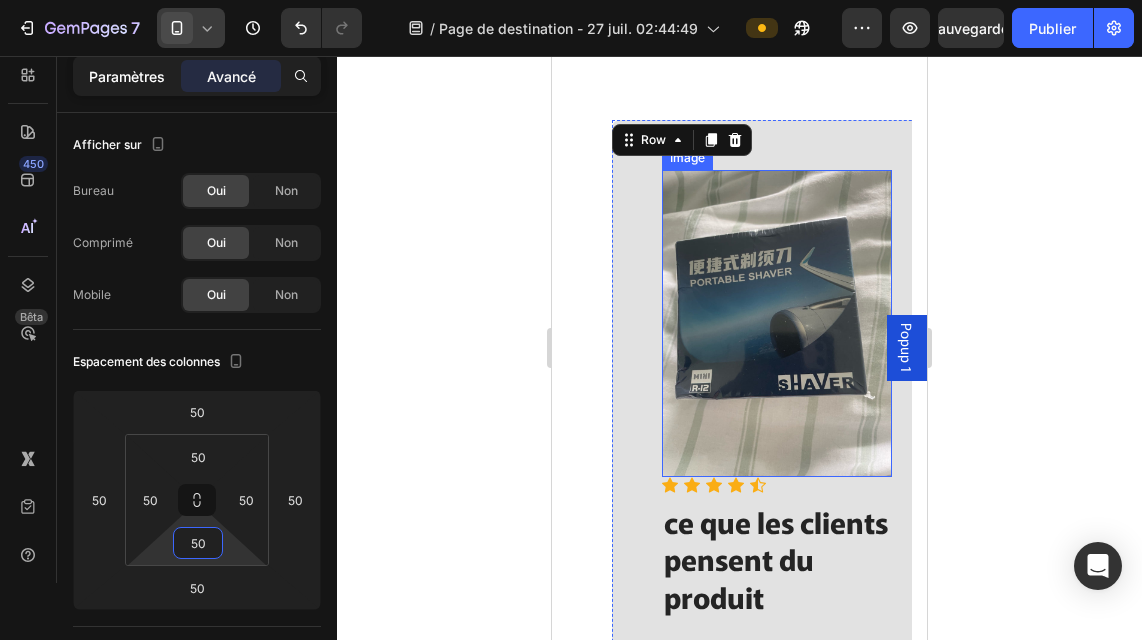 click on "Paramètres" at bounding box center (127, 76) 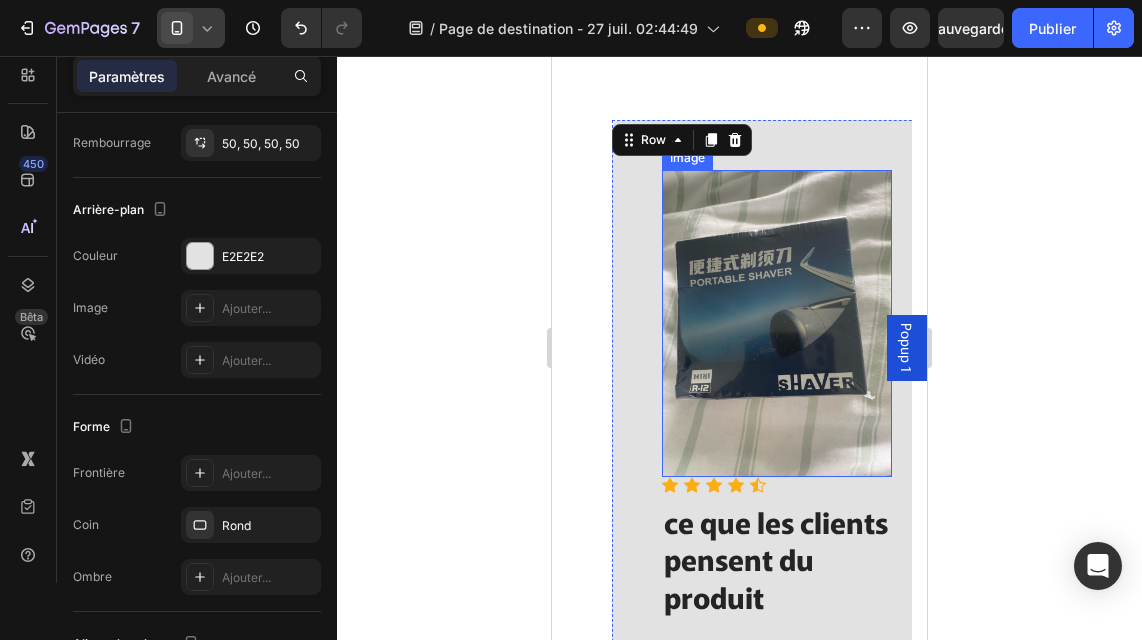 scroll, scrollTop: 817, scrollLeft: 0, axis: vertical 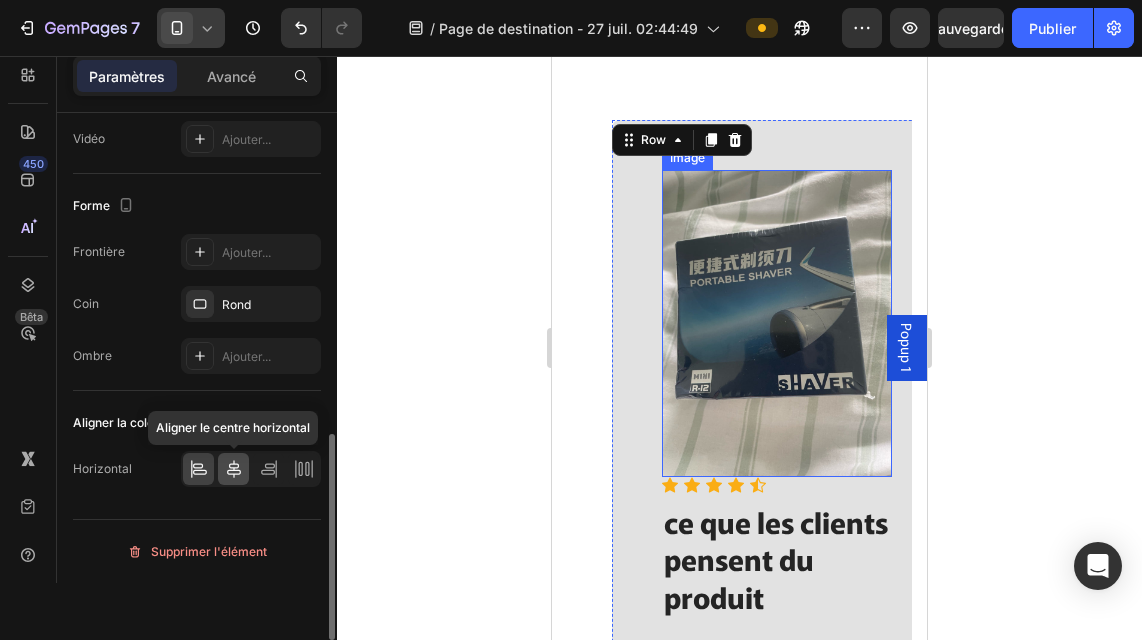 click 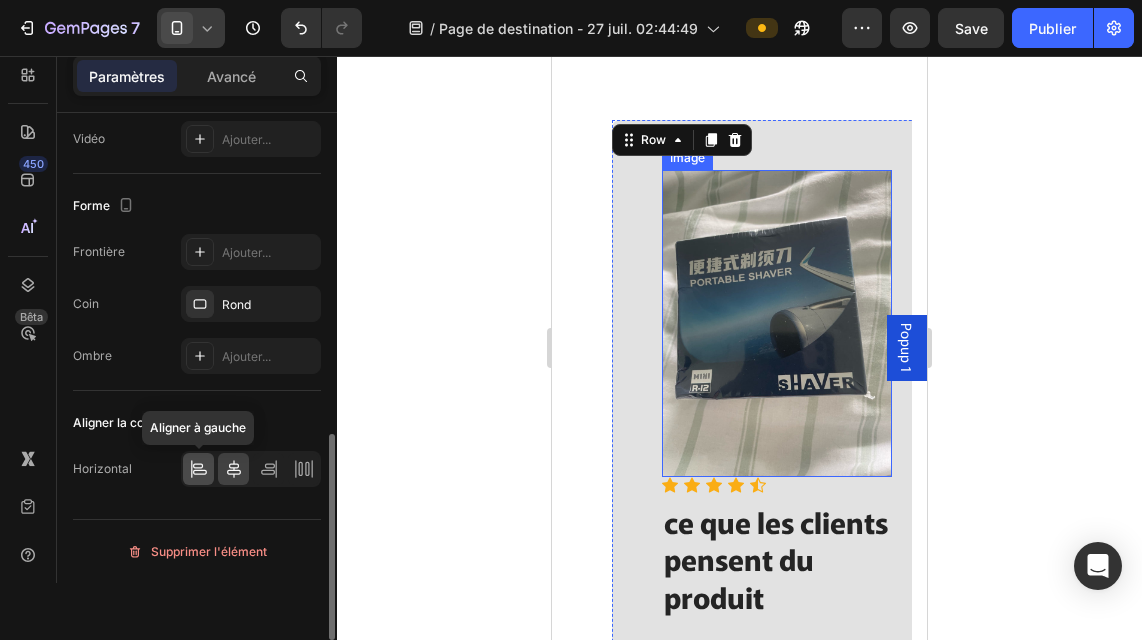 click 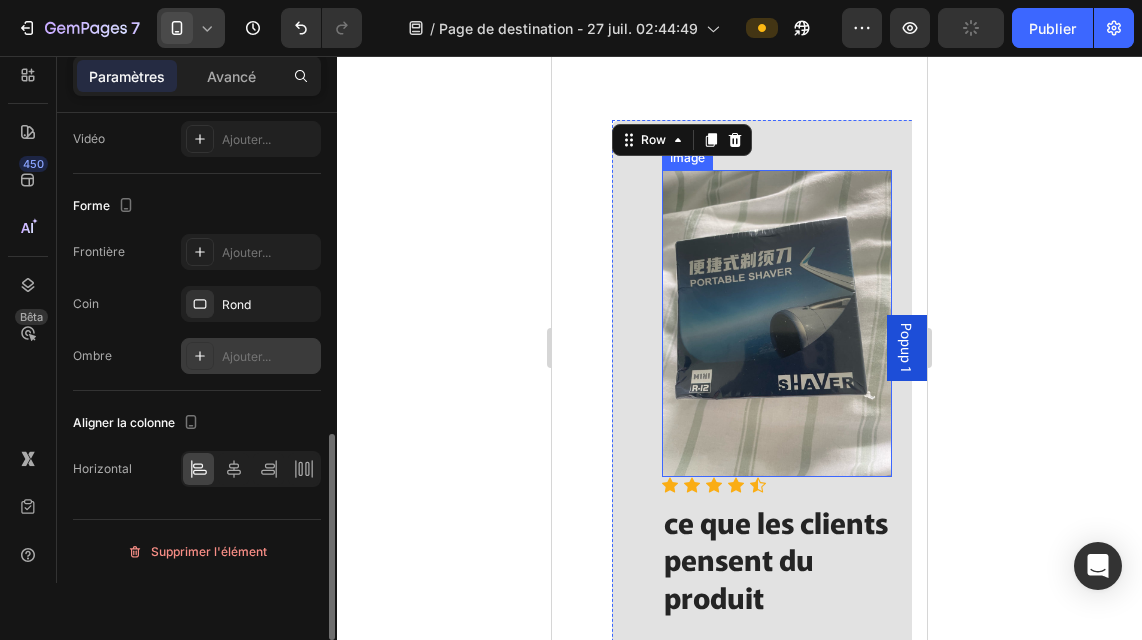 click 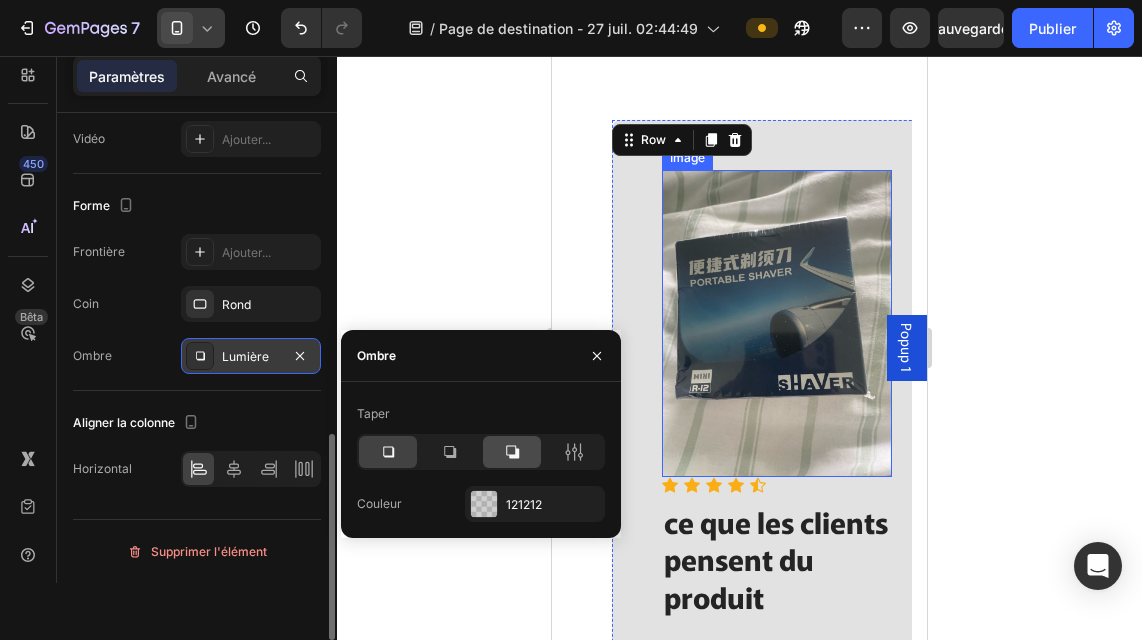 click 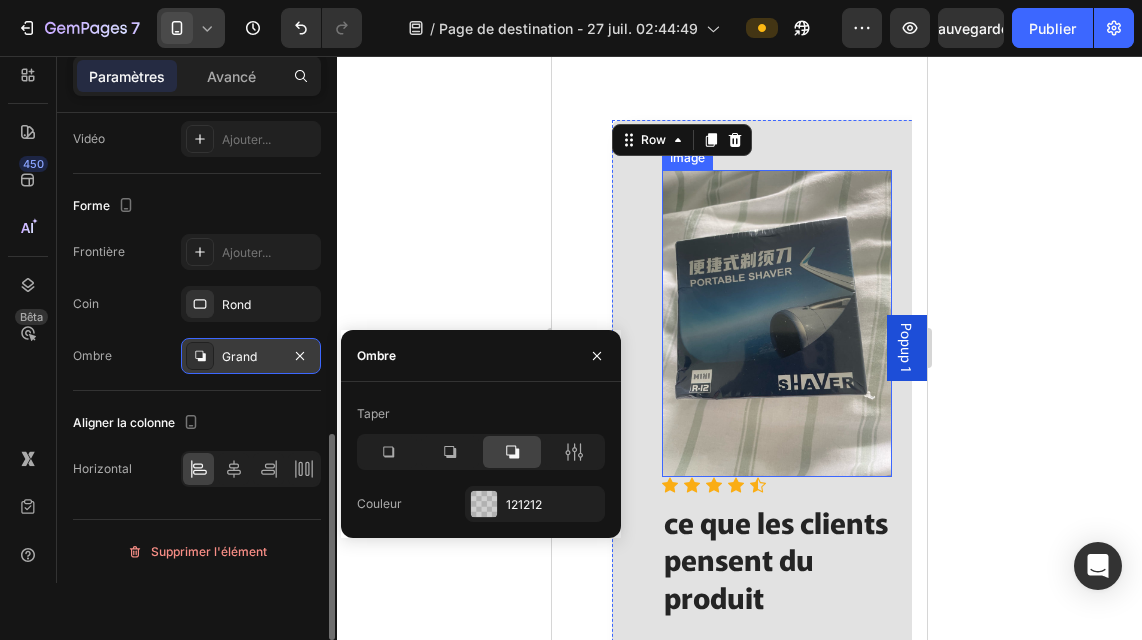 click 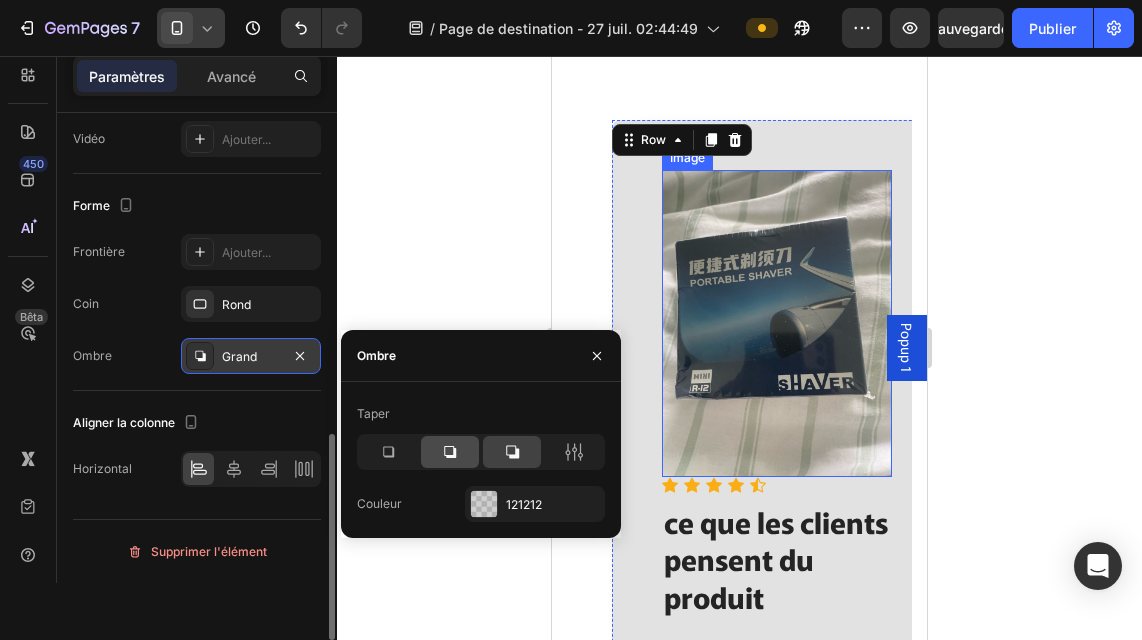 click 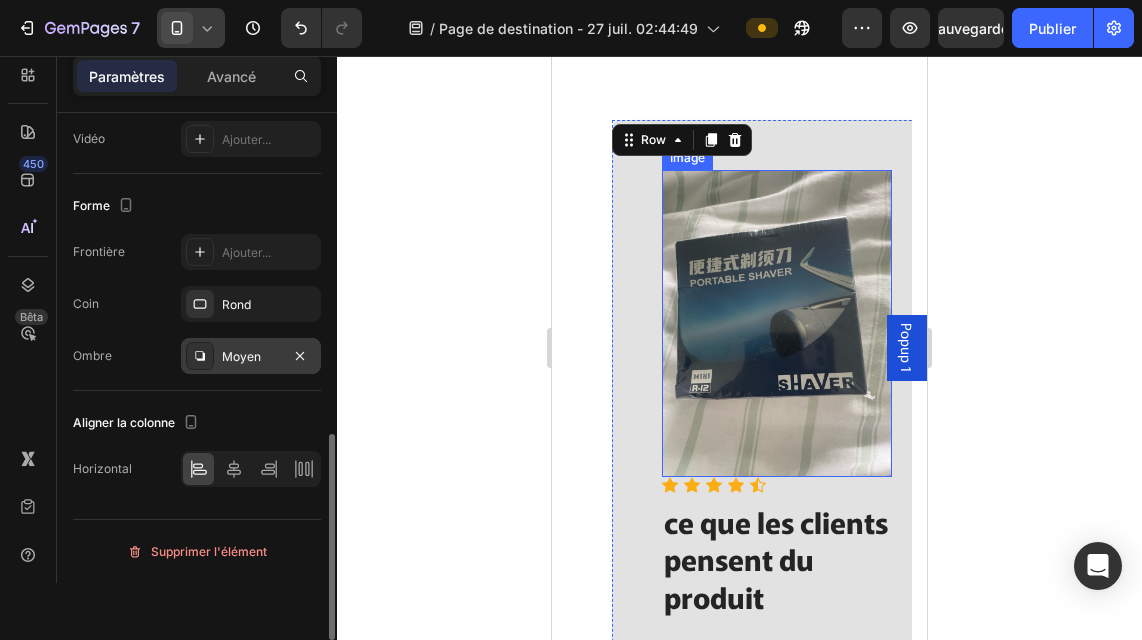 click on "Forme" at bounding box center (197, 206) 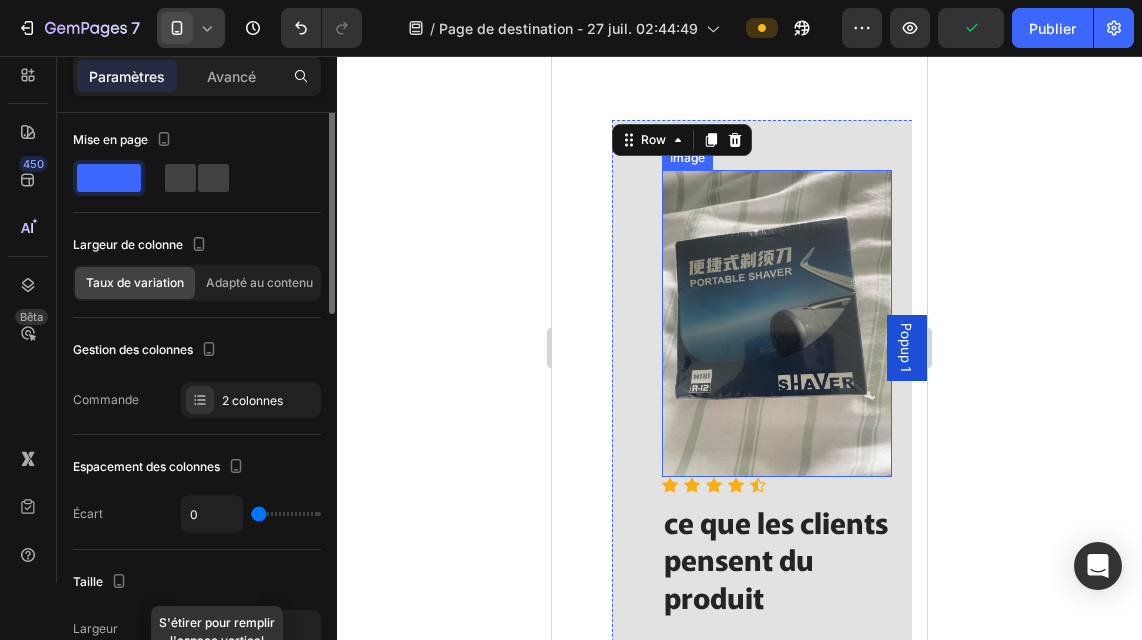 scroll, scrollTop: 0, scrollLeft: 0, axis: both 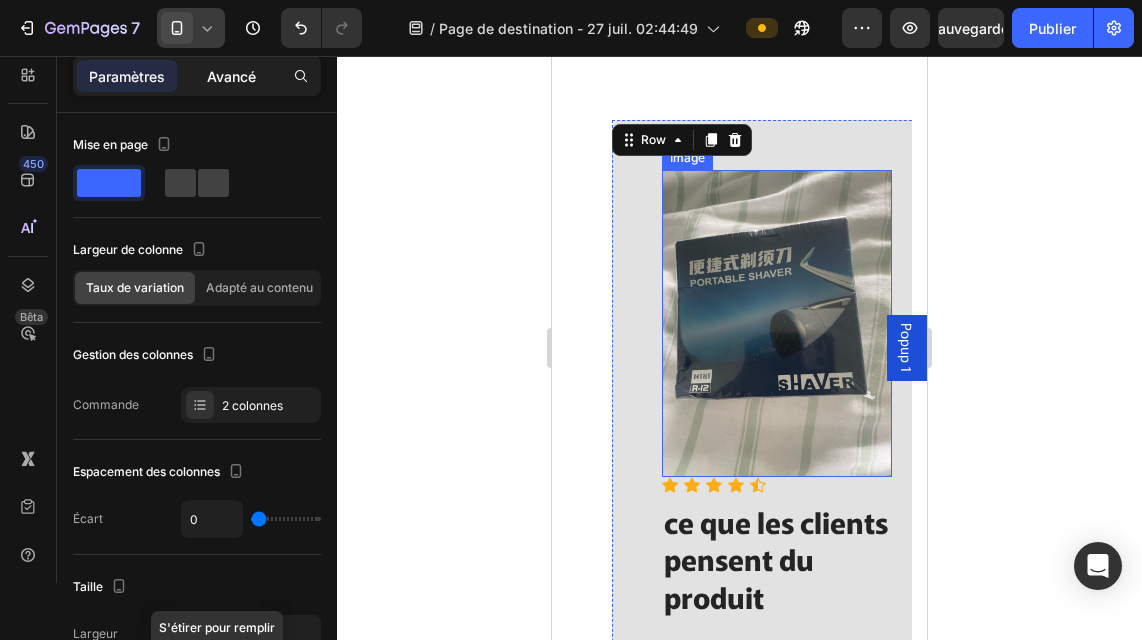 click on "Avancé" at bounding box center (231, 76) 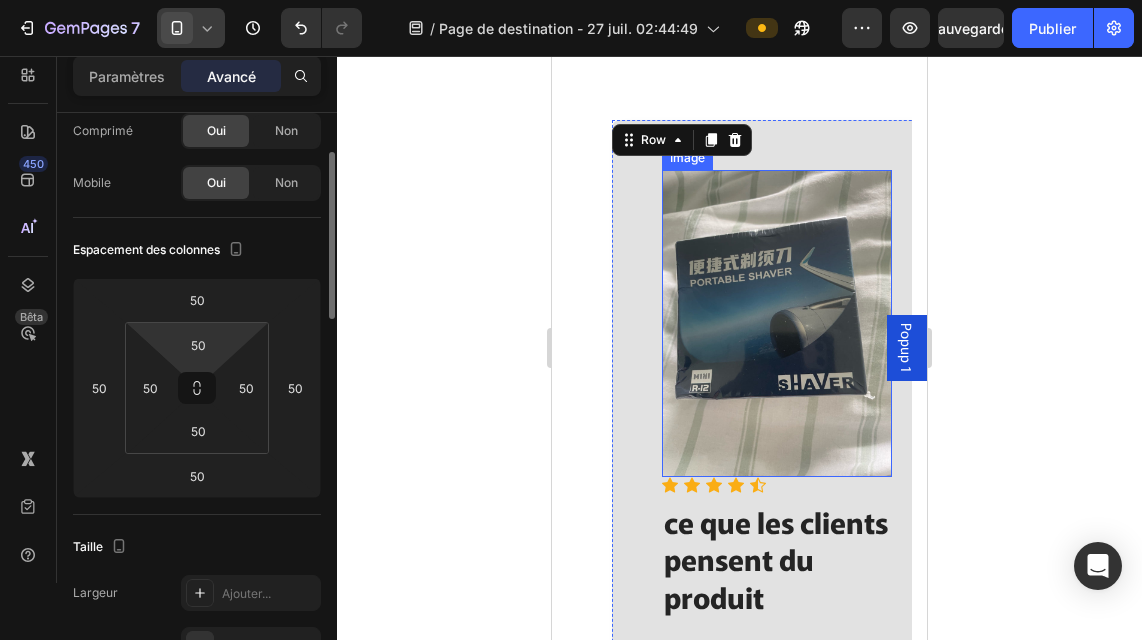 scroll, scrollTop: 116, scrollLeft: 0, axis: vertical 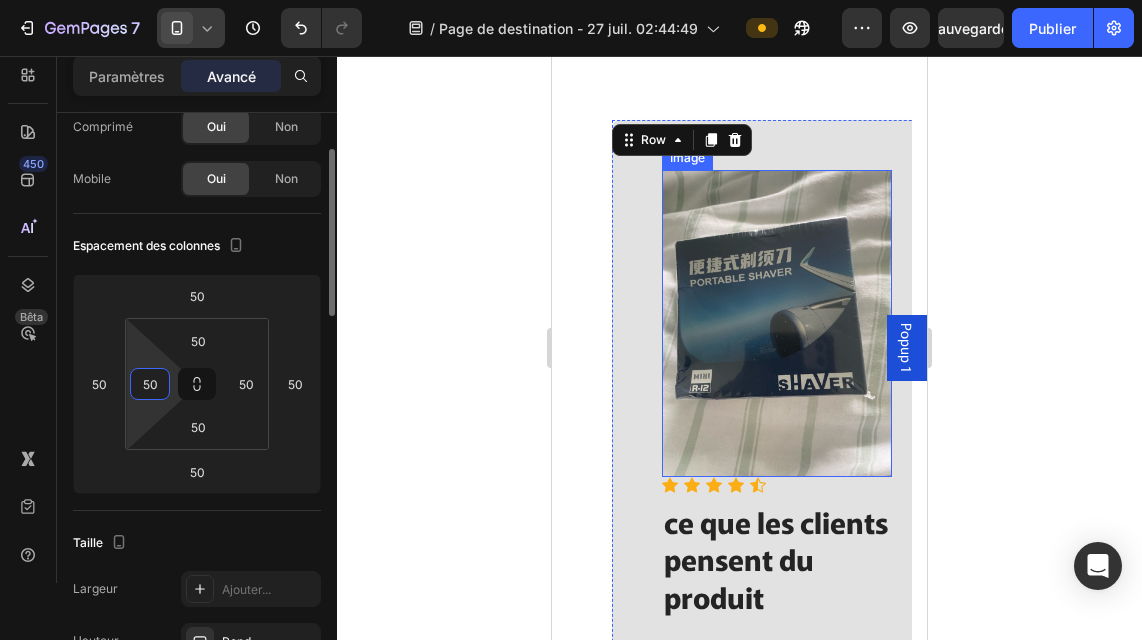 click on "50" at bounding box center [150, 384] 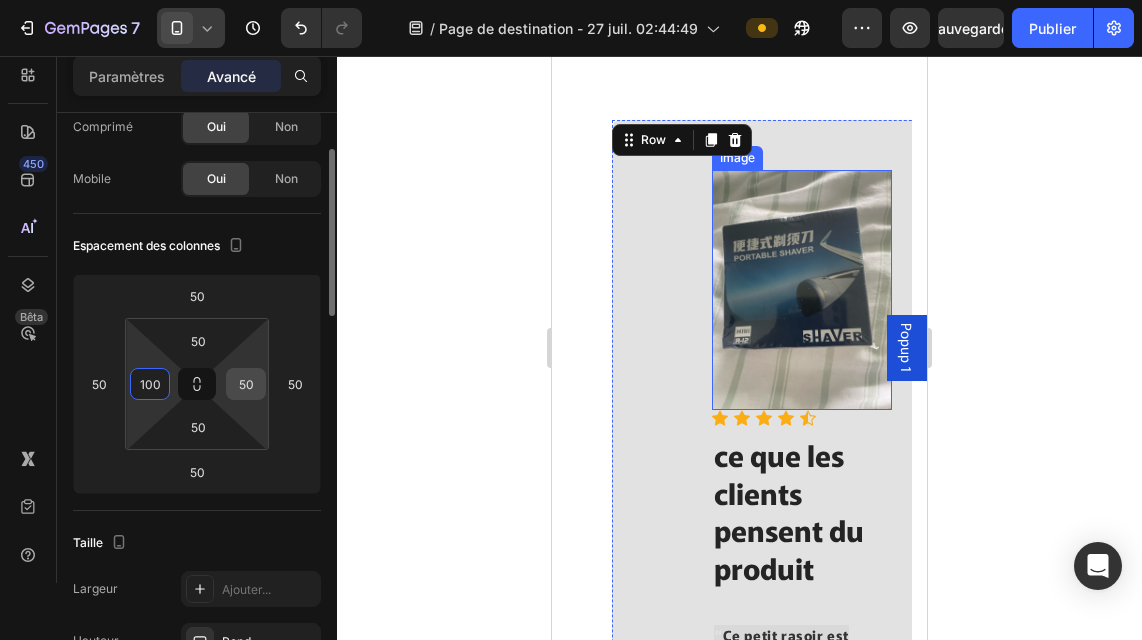 type on "100" 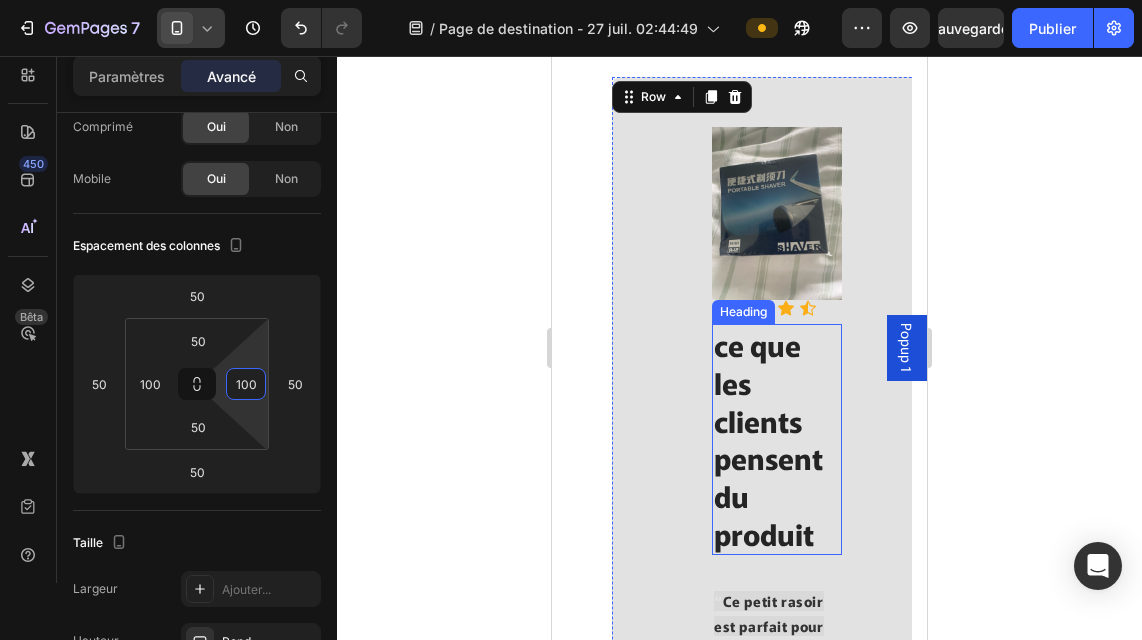 scroll, scrollTop: 4105, scrollLeft: 0, axis: vertical 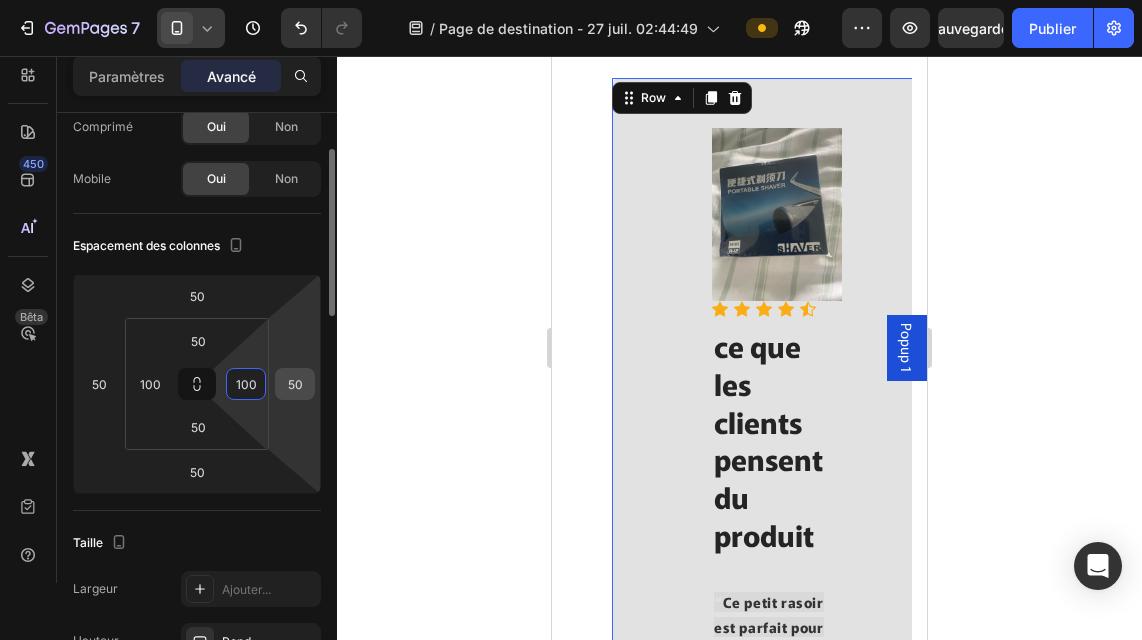 type on "100" 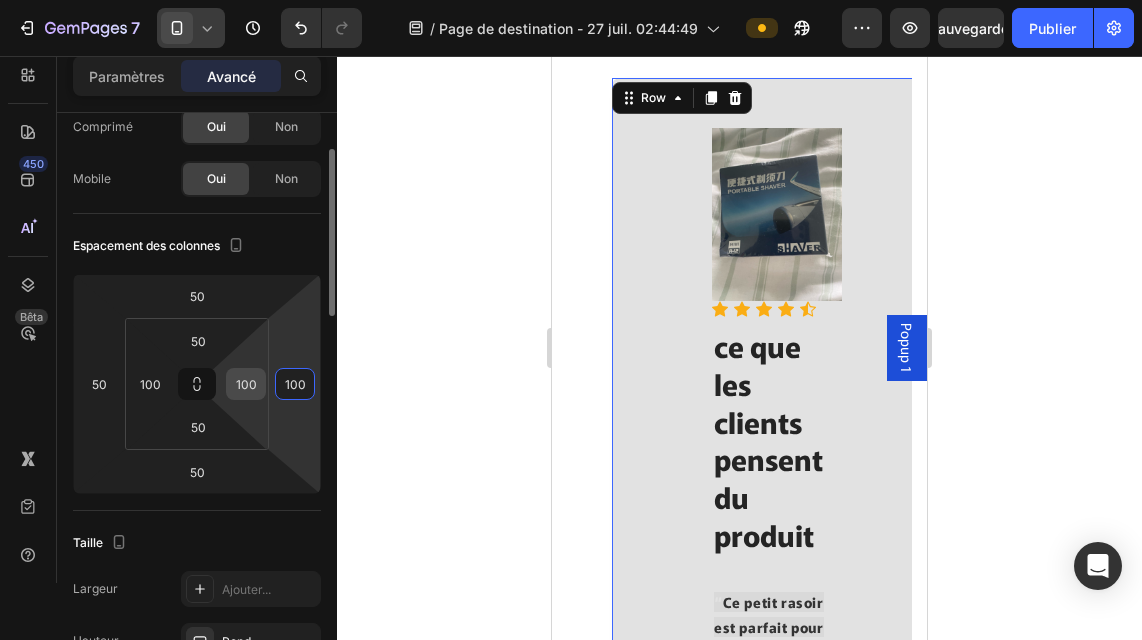 type on "100" 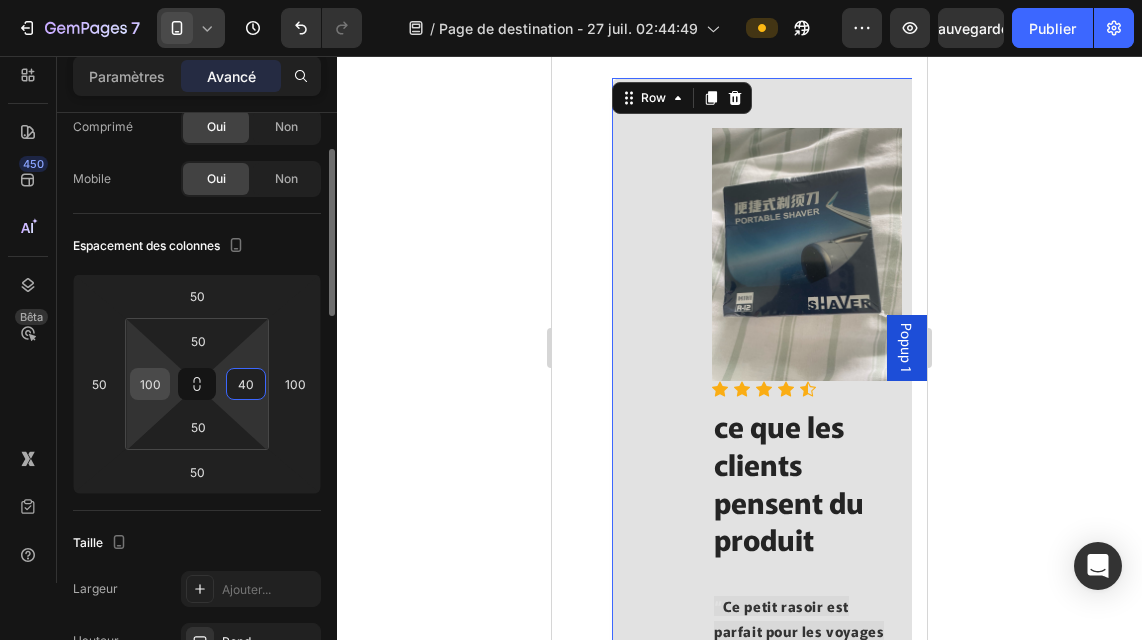 type on "40" 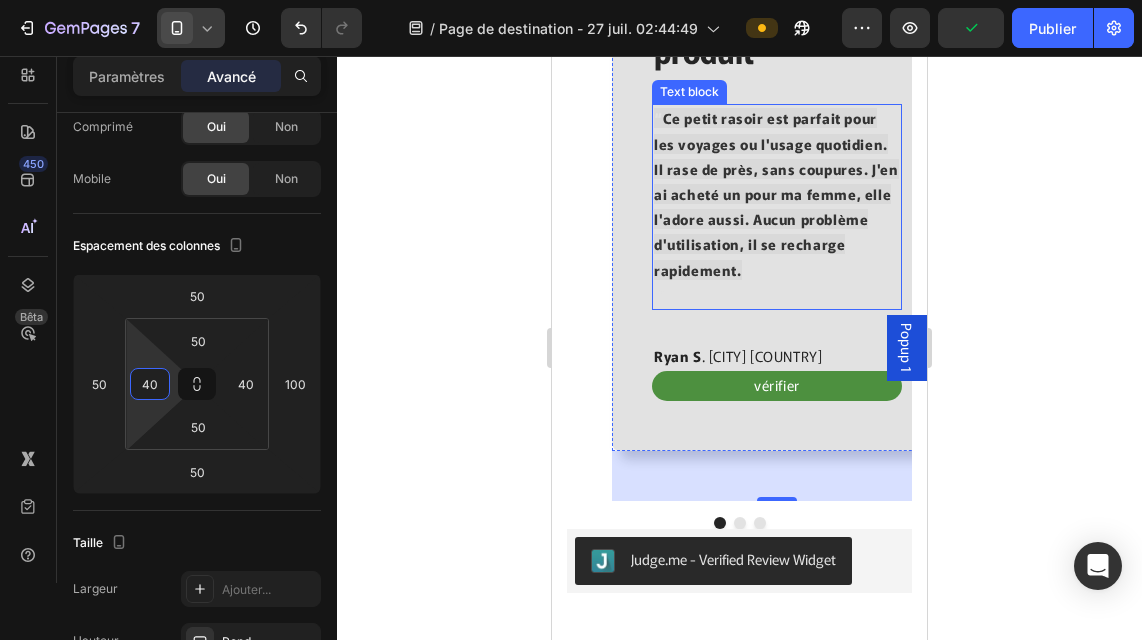 scroll, scrollTop: 4636, scrollLeft: 0, axis: vertical 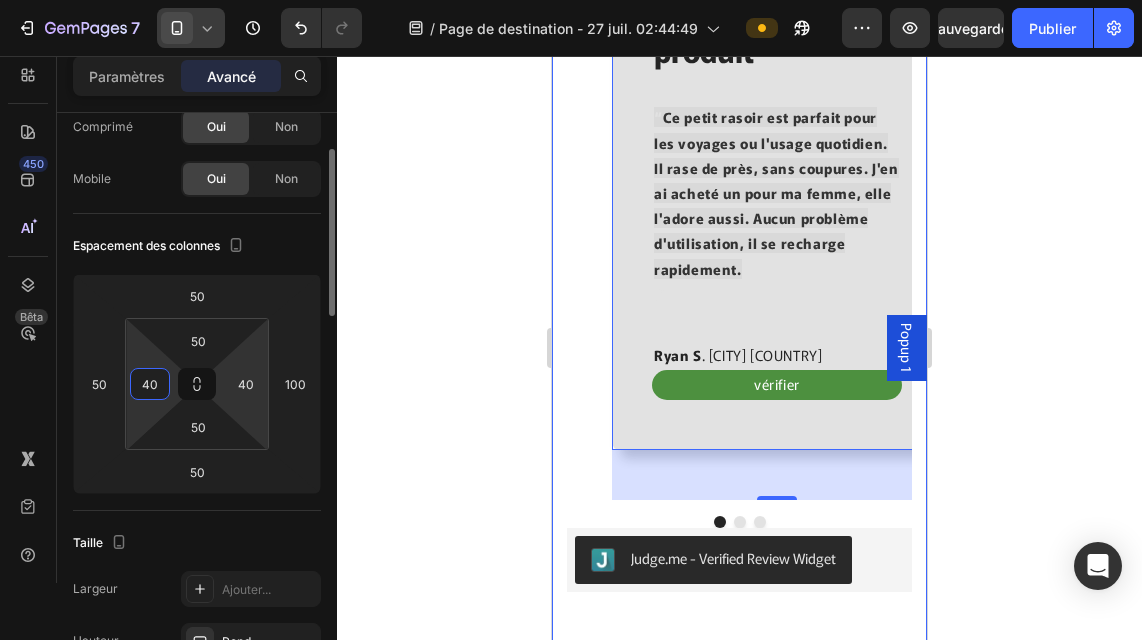 type on "40" 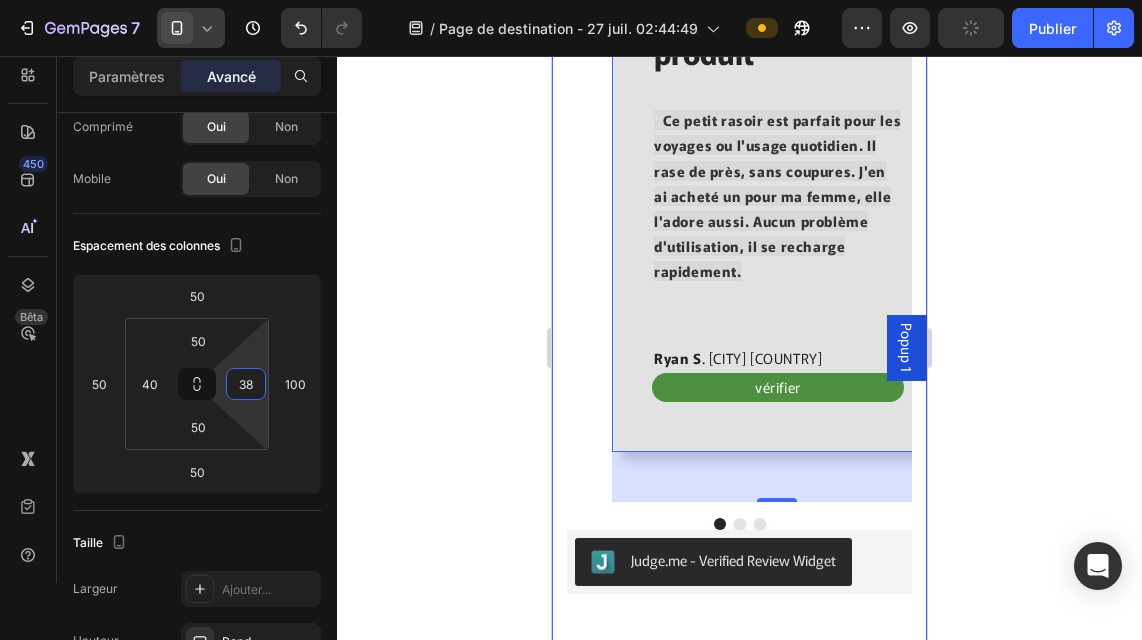 type on "40" 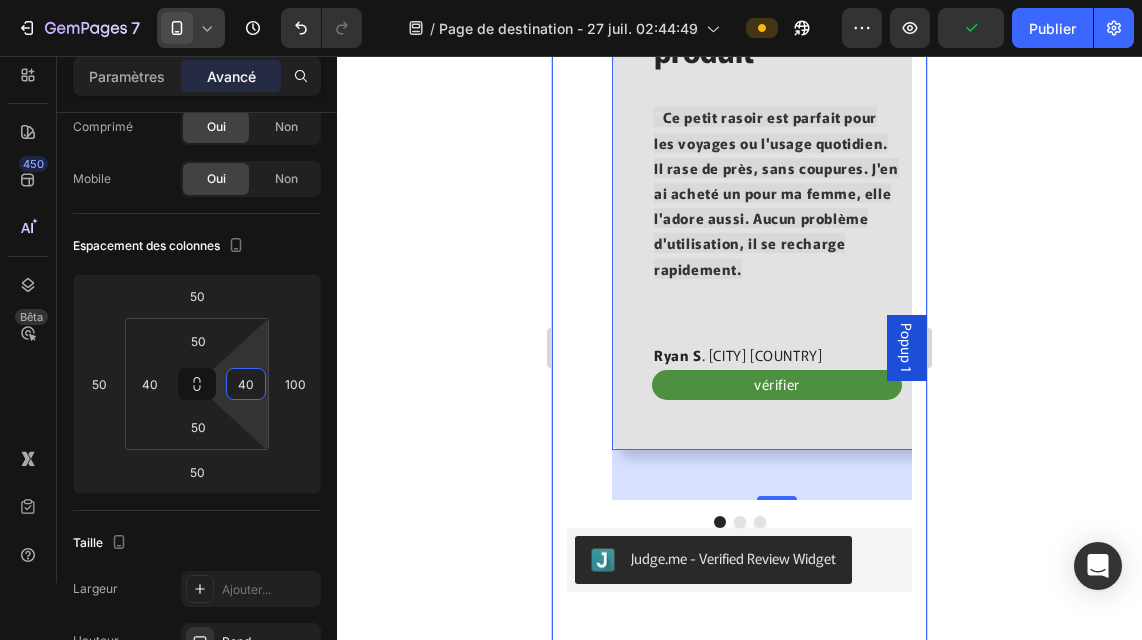 drag, startPoint x: 223, startPoint y: 392, endPoint x: 237, endPoint y: 392, distance: 14 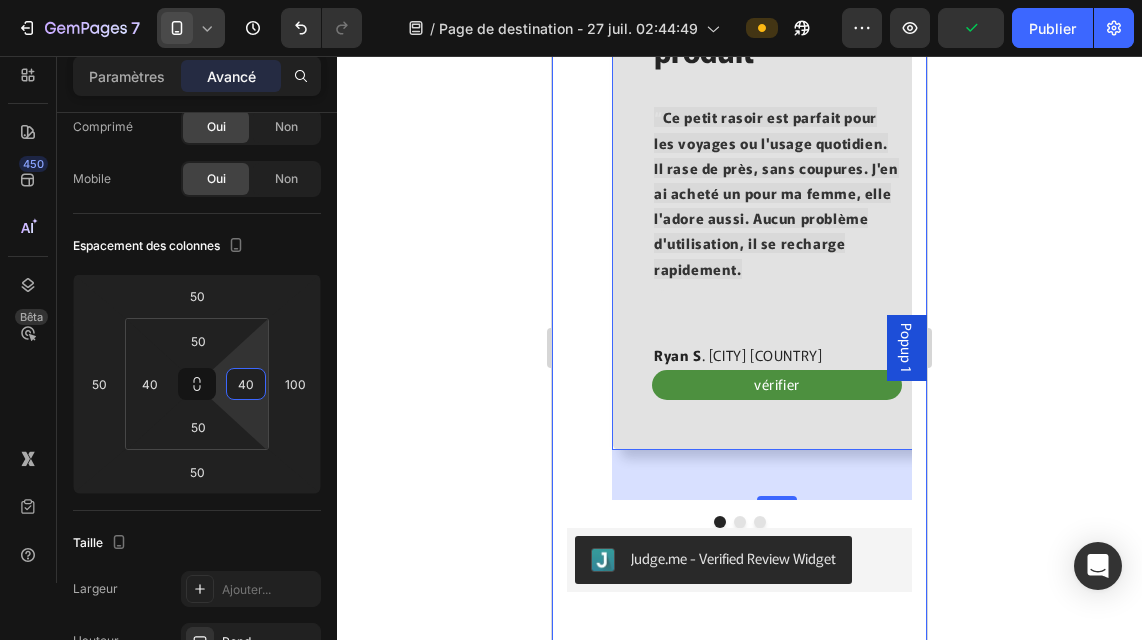click on "7 / Page de destination - 27 juil. 02:44:49 Aperçu Publier 450 Bêta Sections(18) Éléments (83) Section Élément Section Héros Détails du produit Marques Badges de confiance Garantie Répartition du produit Comment utiliser Témoignages Comparer Paquet FAQ Preuve sociale Histoire de la marque Liste des produits Collection Liste des blogs Contact Collant Ajouter au panier Pied de page personnalisé Parcourir la bibliothèque 450 Mise en page
Rangée
Rangée
Rangée
Rangée Texte
Titre
Bloc de texte Bouton
Bouton
Bouton Médias
Image" at bounding box center (571, 0) 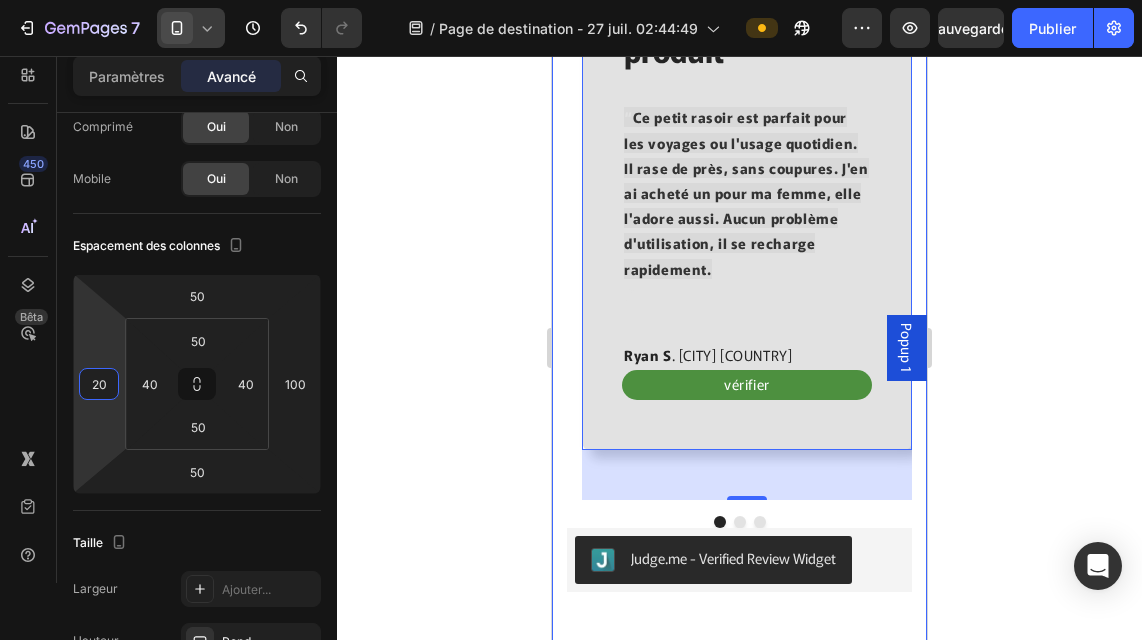 type on "22" 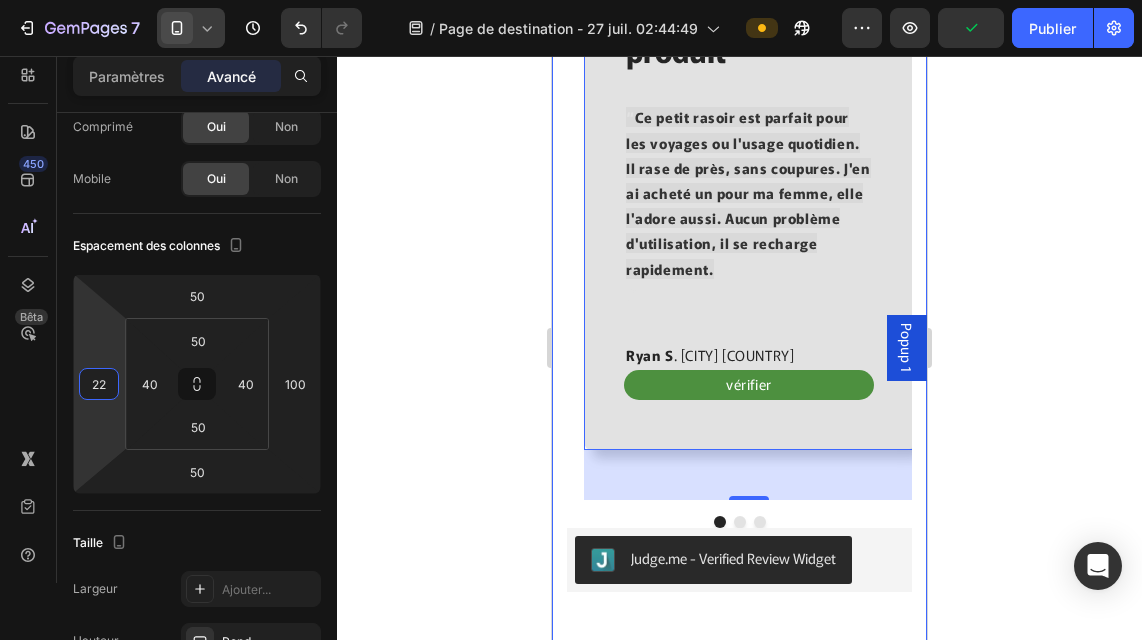 drag, startPoint x: 114, startPoint y: 387, endPoint x: 110, endPoint y: 401, distance: 14.56022 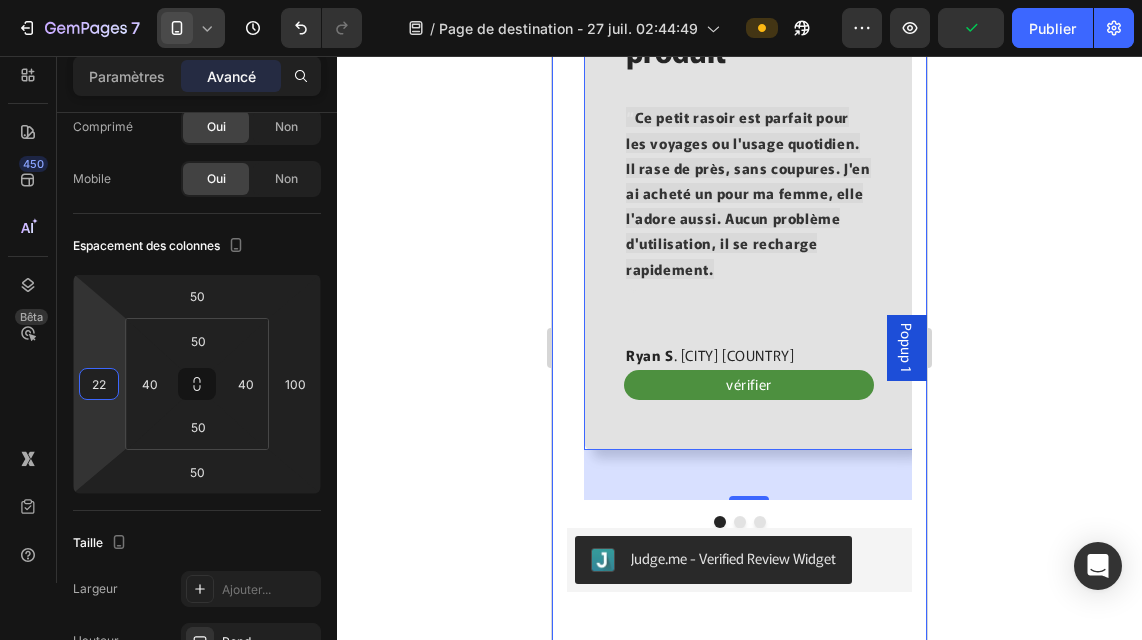 click on "7 / Page de destination - 27 juil. 02:44:49 Aperçu Publier 450 Bêta Sections(18) Éléments (83) Section Élément Section Héros Détails du produit Marques Badges de confiance Garantie Répartition du produit Comment utiliser Témoignages Comparer Paquet FAQ Preuve sociale Histoire de la marque Liste des produits Collection Liste des blogs Contact Collant Ajouter au panier Pied de page personnalisé Parcourir la bibliothèque 450 Mise en page
Rangée
Rangée
Rangée
Rangée Texte
Titre
Bloc de texte Bouton
Bouton
Bouton Médias
Image" at bounding box center [571, 0] 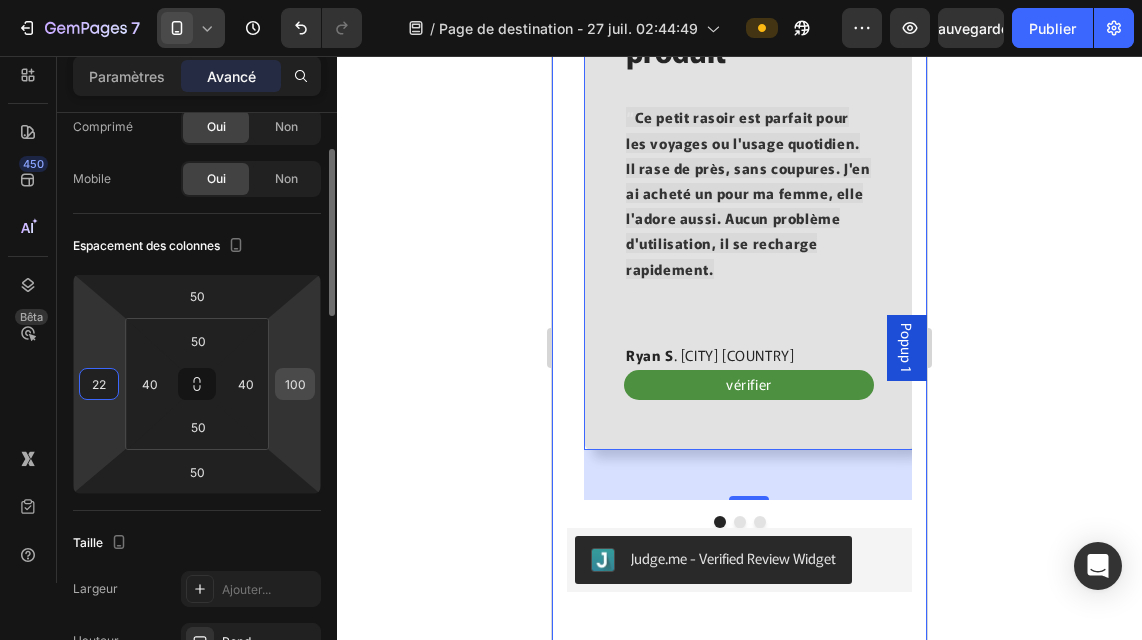 click on "100" at bounding box center [295, 384] 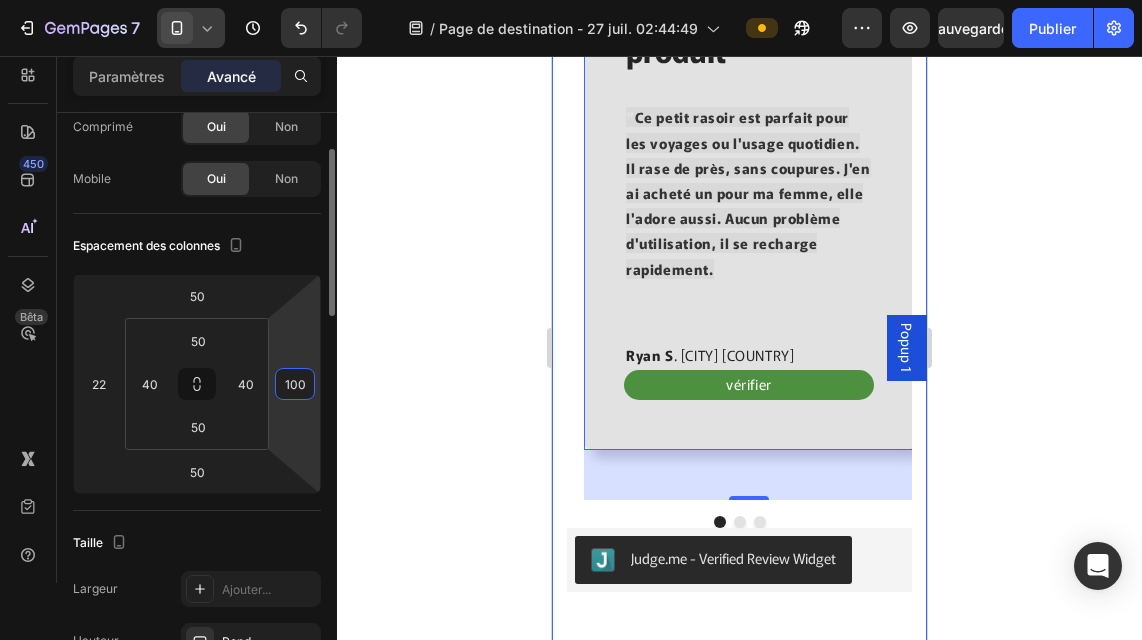 click on "7 / Page de destination - 27 juil. 02:44:49 Aperçu Sauvegarder Publier 450 Bêta Sections(18) Éléments (83) Section Élément Section Héros Détails du produit Marques Badges de confiance Garantie Répartition du produit Comment utiliser Témoignages Comparer Paquet FAQ Preuve sociale Histoire de la marque Liste des produits Collection Liste des blogs Contact Collant Ajouter au panier Pied de page personnalisé Parcourir la bibliothèque 450 Mise en page
Rangée
Rangée
Rangée
Rangée Texte
Titre
Bloc de texte Bouton
Bouton
Bouton Médias
Image" at bounding box center [571, 0] 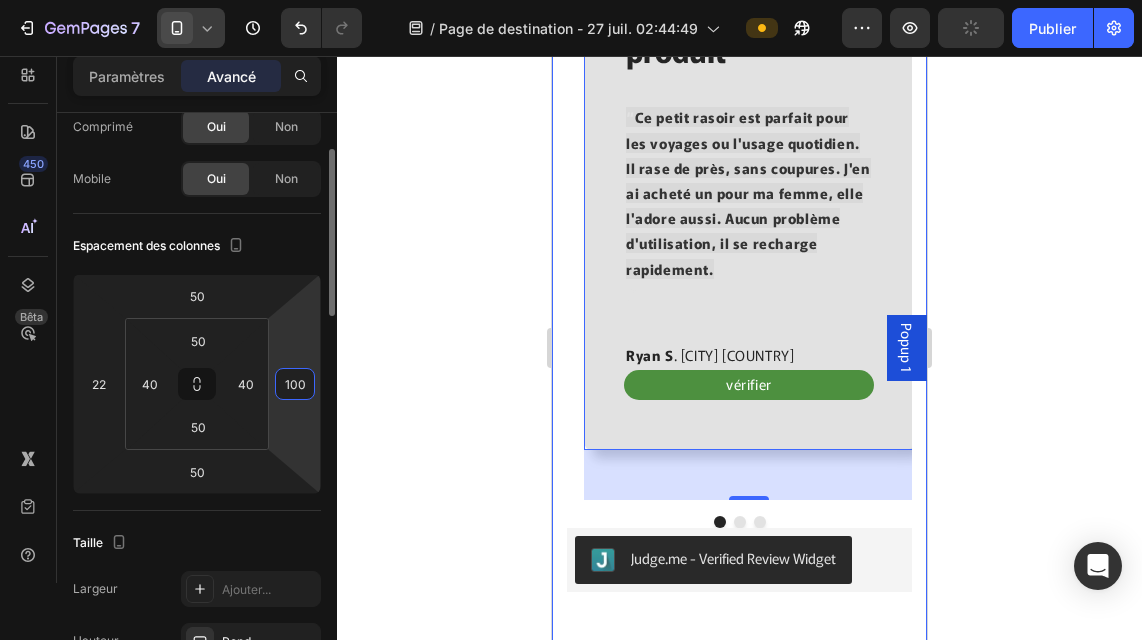 click on "7 / Page de destination - 27 juil. 02:44:49 Aperçu Publier 450 Bêta Sections(18) Éléments (83) Section Élément Section Héros Détails du produit Marques Badges de confiance Garantie Répartition du produit Comment utiliser Témoignages Comparer Paquet FAQ Preuve sociale Histoire de la marque Liste des produits Collection Liste des blogs Contact Collant Ajouter au panier Pied de page personnalisé Parcourir la bibliothèque 450 Mise en page
Rangée
Rangée
Rangée
Rangée Texte
Titre
Bloc de texte Bouton
Bouton
Bouton Médias
Image" at bounding box center [571, 0] 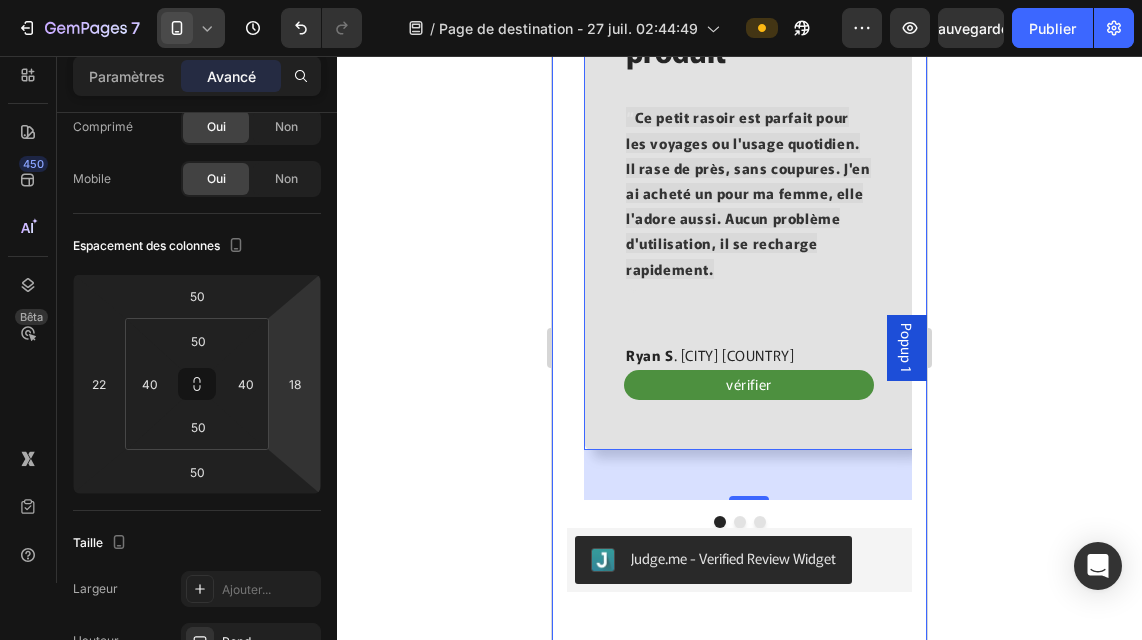 drag, startPoint x: 297, startPoint y: 410, endPoint x: 295, endPoint y: 451, distance: 41.04875 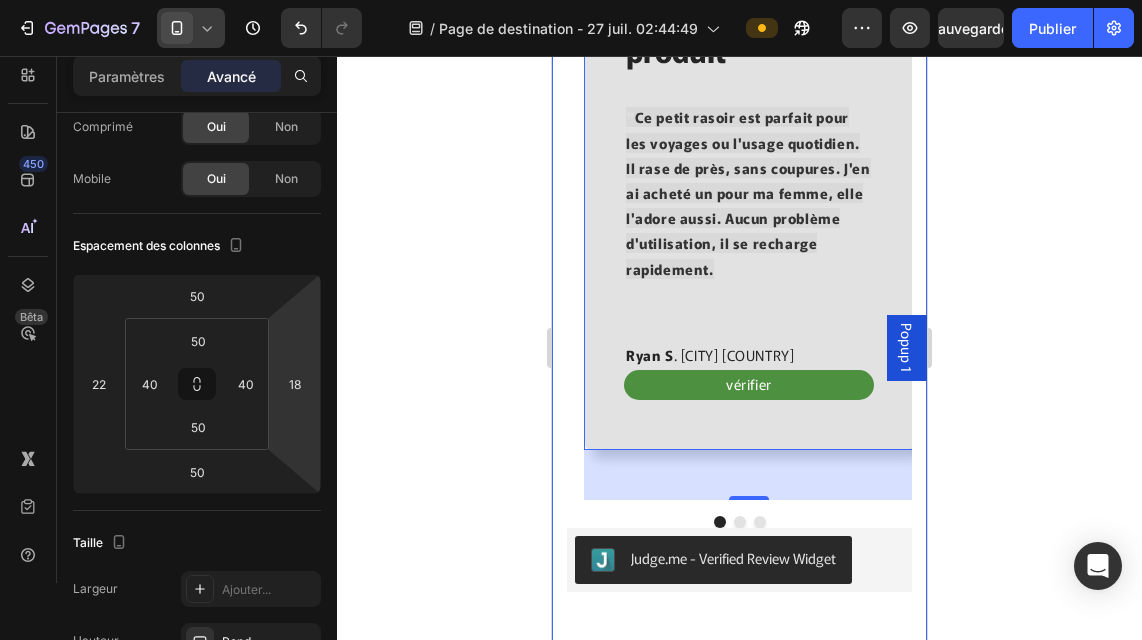 click on "7 / Page de destination - 27 juil. 02:44:49 Aperçu Sauvegarder Publier 450 Bêta Sections(18) Éléments (83) Section Élément Section Héros Détails du produit Marques Badges de confiance Garantie Répartition du produit Comment utiliser Témoignages Comparer Paquet FAQ Preuve sociale Histoire de la marque Liste des produits Collection Liste des blogs Contact Collant Ajouter au panier Pied de page personnalisé Parcourir la bibliothèque 450 Mise en page
Rangée
Rangée
Rangée
Rangée Texte
Titre
Bloc de texte Bouton
Bouton
Bouton Médias
Image" at bounding box center (571, 0) 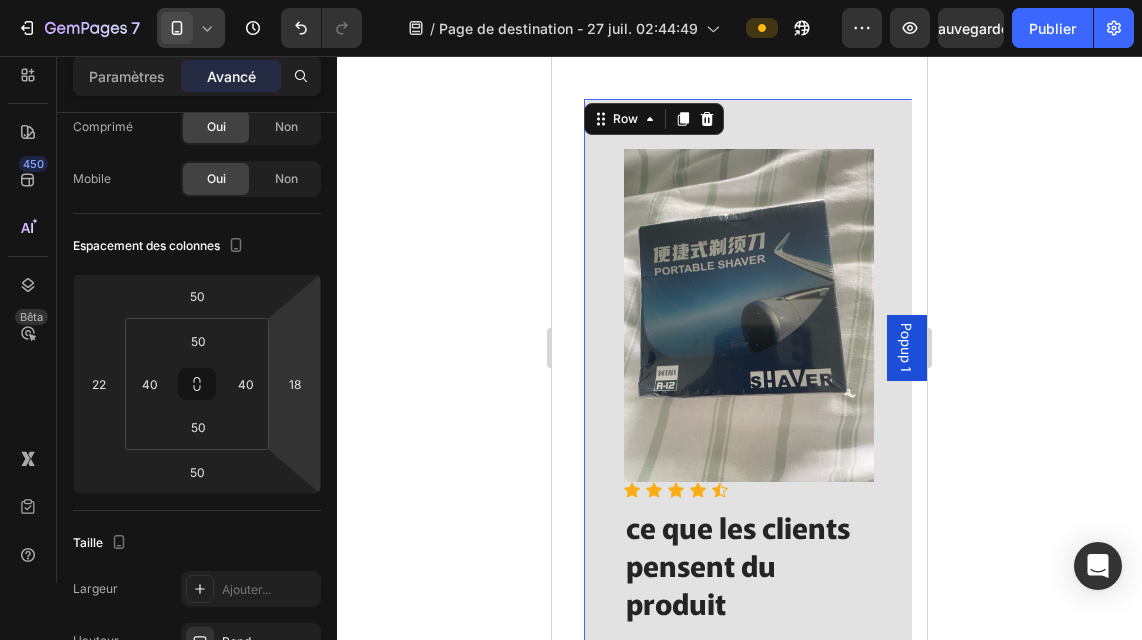 scroll, scrollTop: 4083, scrollLeft: 0, axis: vertical 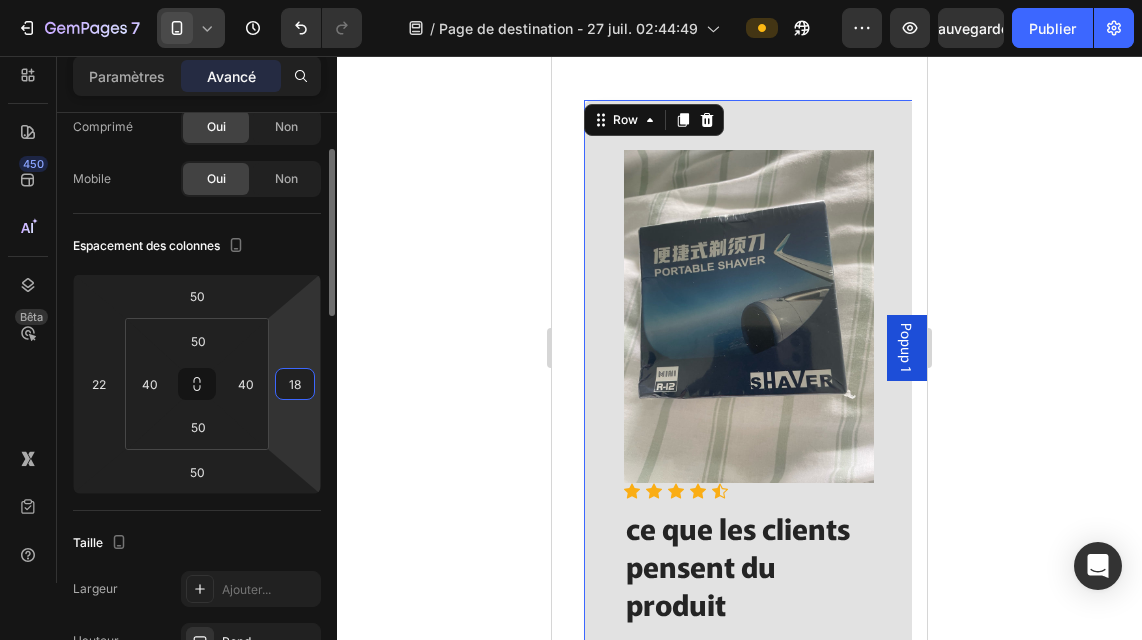 click on "18" at bounding box center (295, 384) 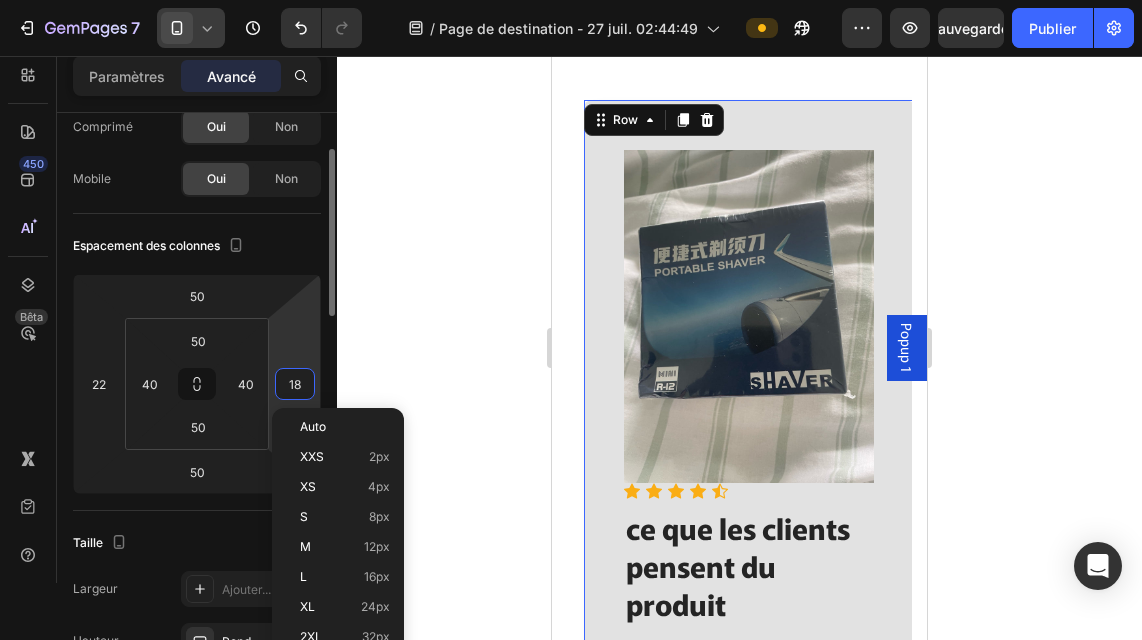 type on "1" 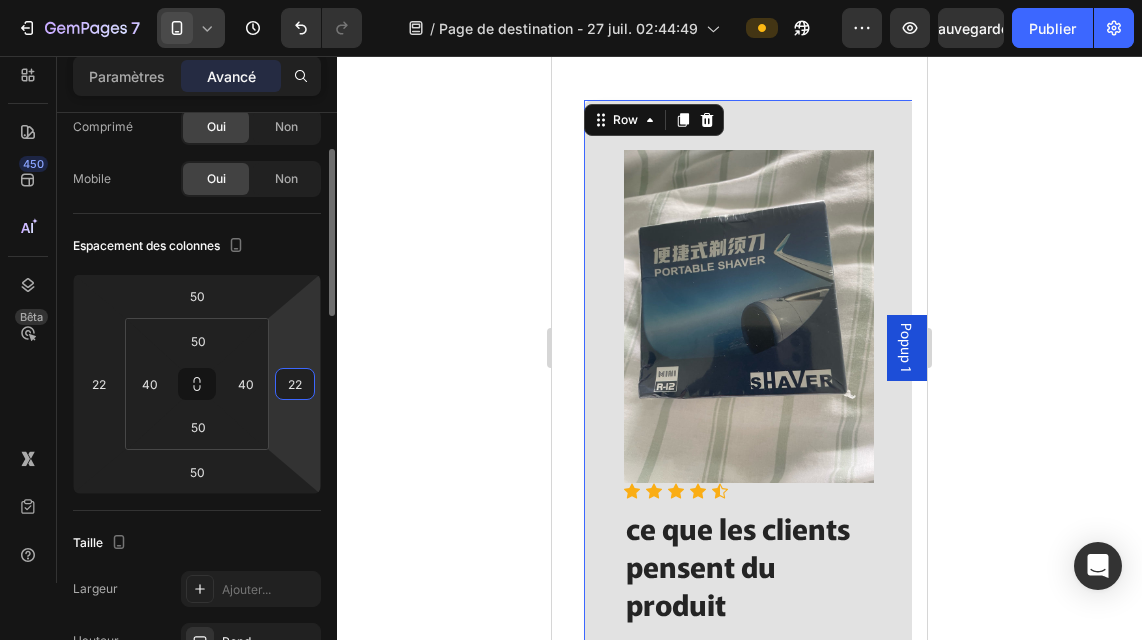 type on "22" 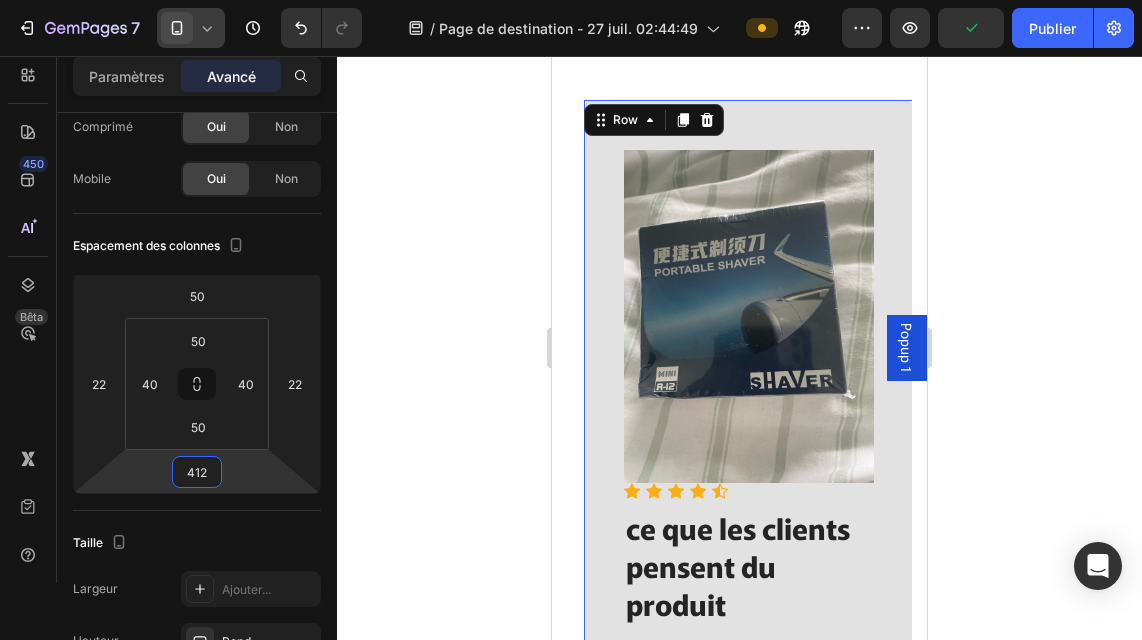 drag, startPoint x: 251, startPoint y: 460, endPoint x: 255, endPoint y: 291, distance: 169.04733 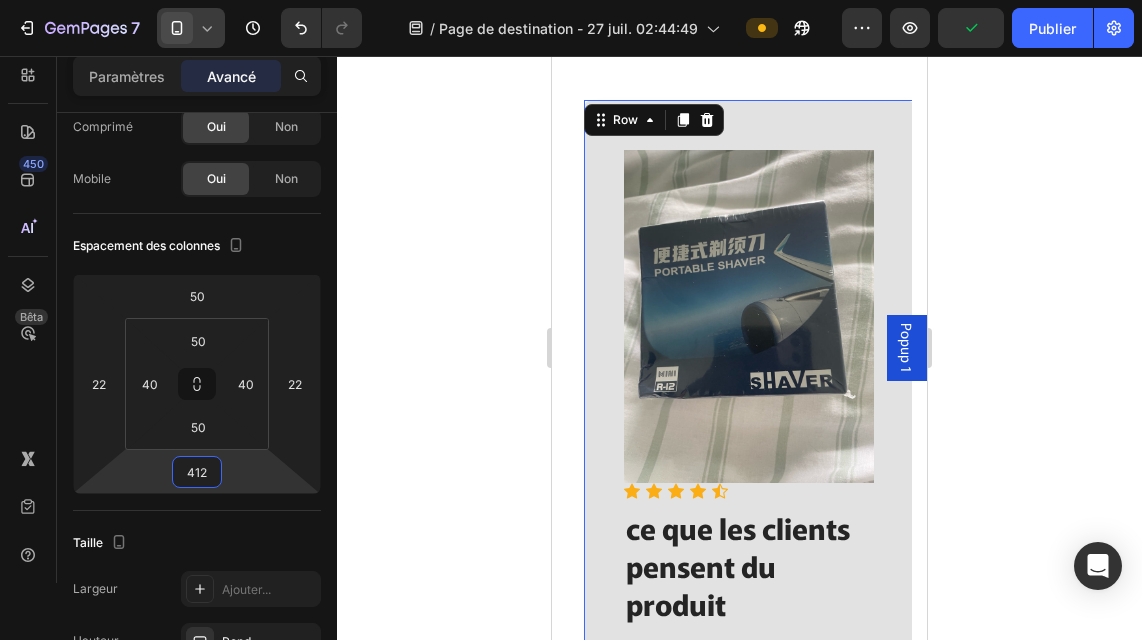 click on "7 / Page de destination - 27 juil. 02:44:49 Aperçu Publier 450 Bêta Sections(18) Éléments (83) Section Élément Section Héros Détails du produit Marques Badges de confiance Garantie Répartition du produit Comment utiliser Témoignages Comparer Paquet FAQ Preuve sociale Histoire de la marque Liste des produits Collection Liste des blogs Contact Collant Ajouter au panier Pied de page personnalisé Parcourir la bibliothèque 450 Mise en page
Rangée
Rangée
Rangée
Rangée Texte
Titre
Bloc de texte Bouton
Bouton
Bouton Médias
Image" at bounding box center [571, 0] 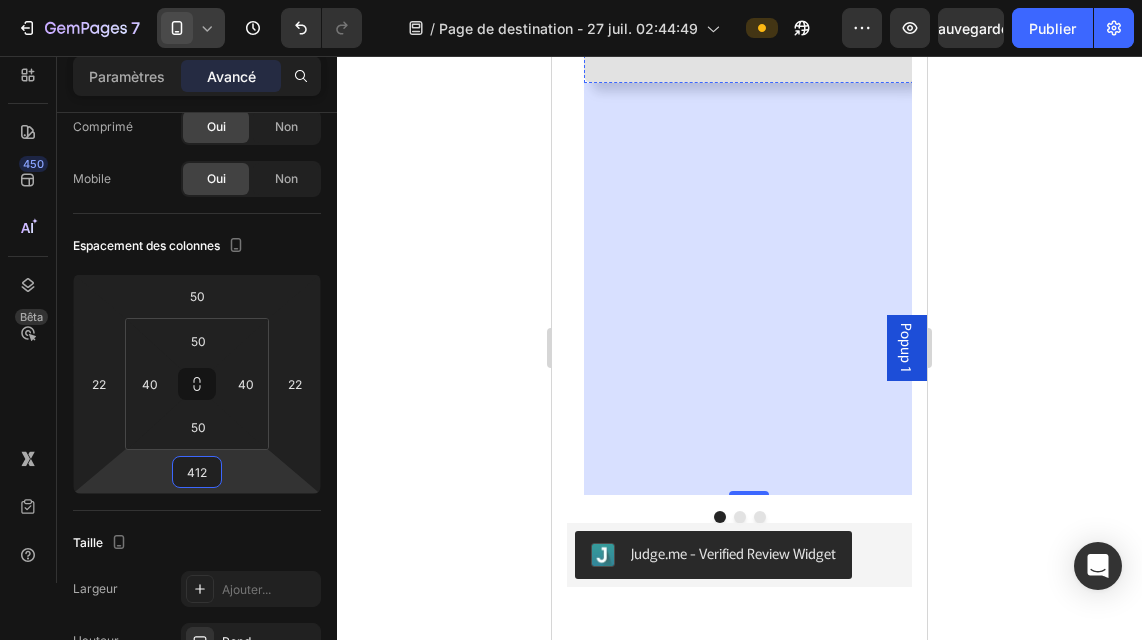 scroll, scrollTop: 5002, scrollLeft: 0, axis: vertical 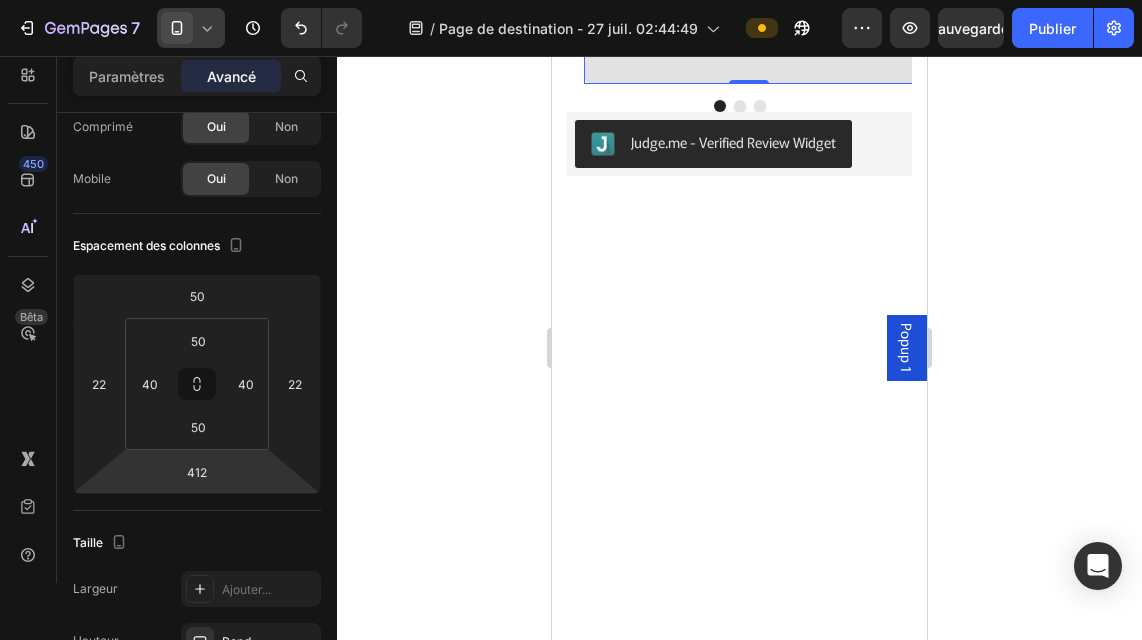 drag, startPoint x: 749, startPoint y: 494, endPoint x: 738, endPoint y: 70, distance: 424.14267 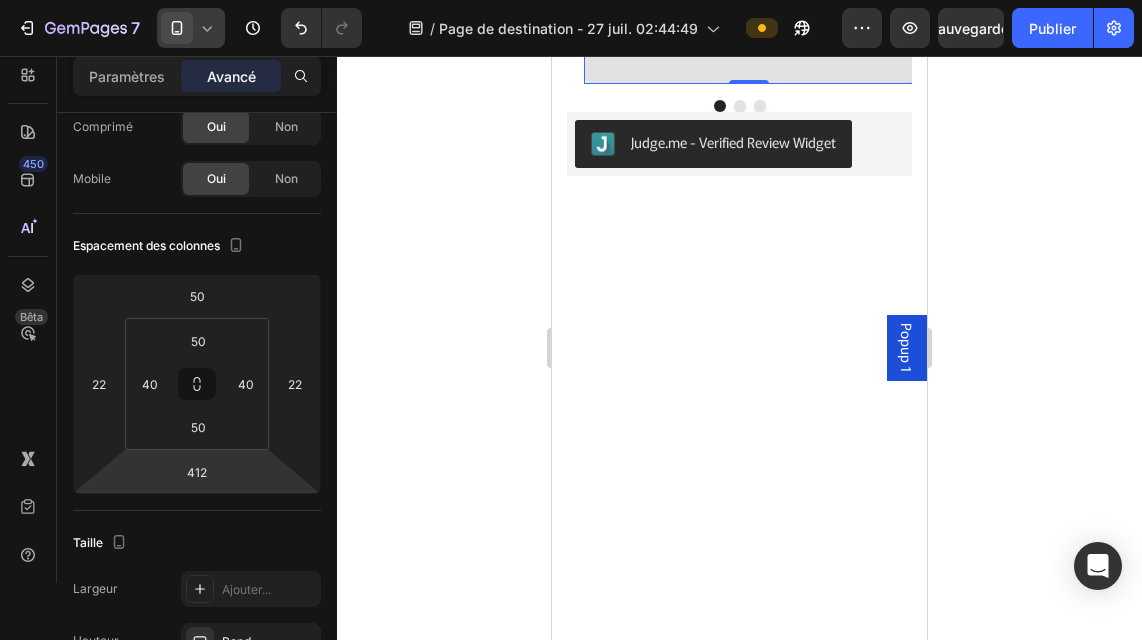 click on "Image                Icon                Icon                Icon                Icon
Icon Icon List Hoz ce que les clients pensent du produit Heading “  Ce petit rasoir est parfait pour les voyages ou l'usage quotidien. Il rase de près, sans coupures. J'en ai acheté un pour ma femme, elle l'adore aussi. Aucun problème d'utilisation, il se recharge rapidement. .” Text block Ryan S . Abidjan côte d'ivoire  Text block vérifier  Text block Row   0" at bounding box center (749, -368) 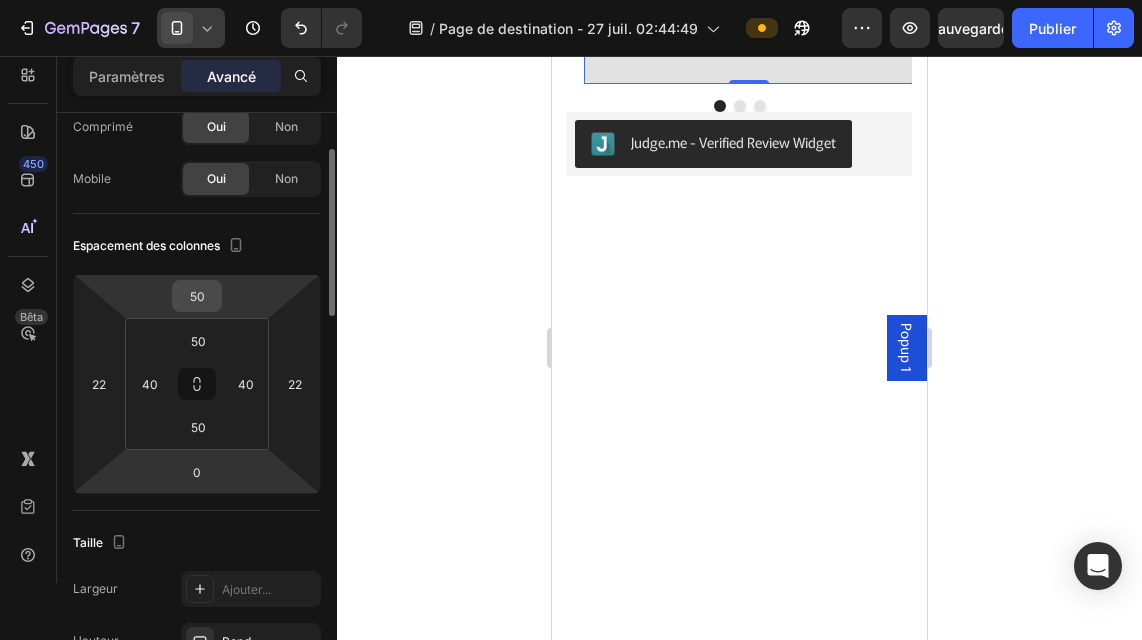 click on "50" at bounding box center [197, 296] 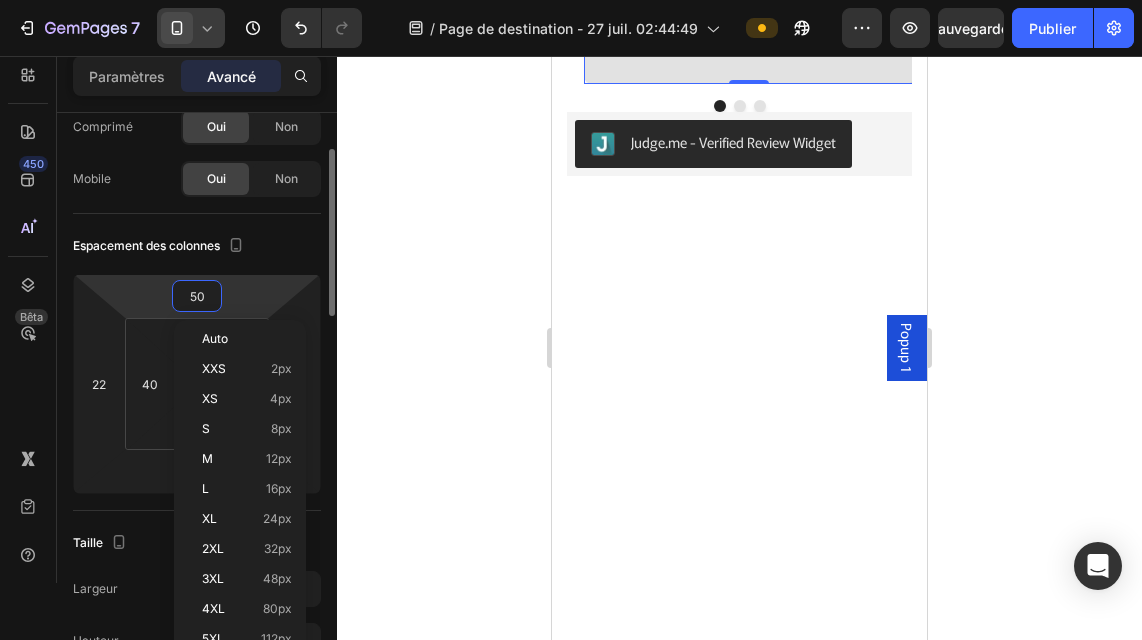 click on "50" at bounding box center [197, 296] 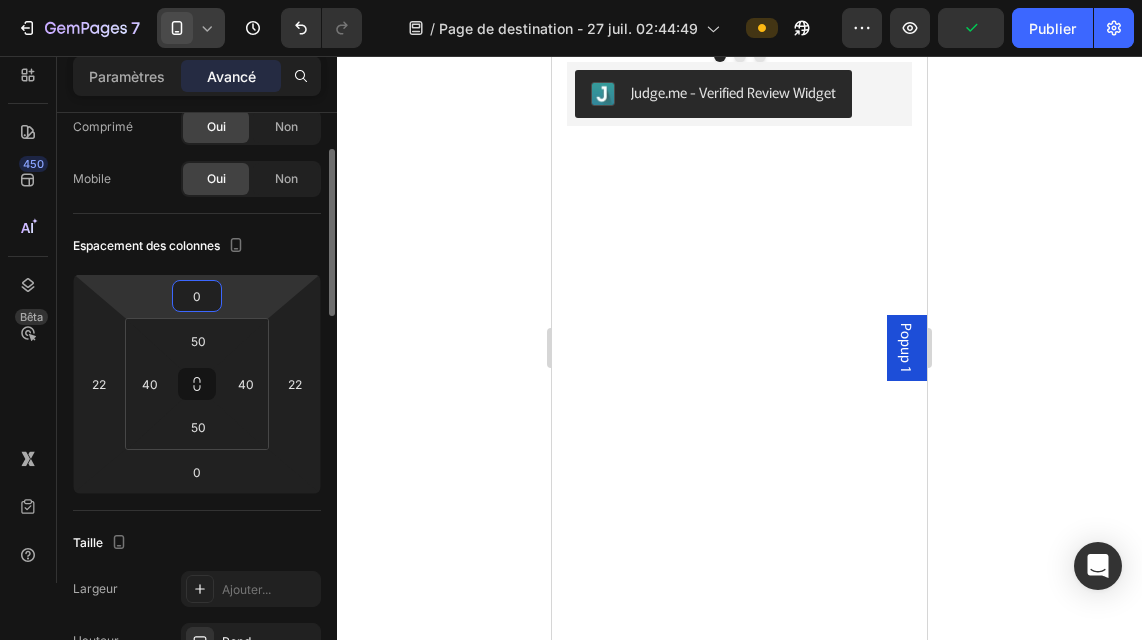 type on "0" 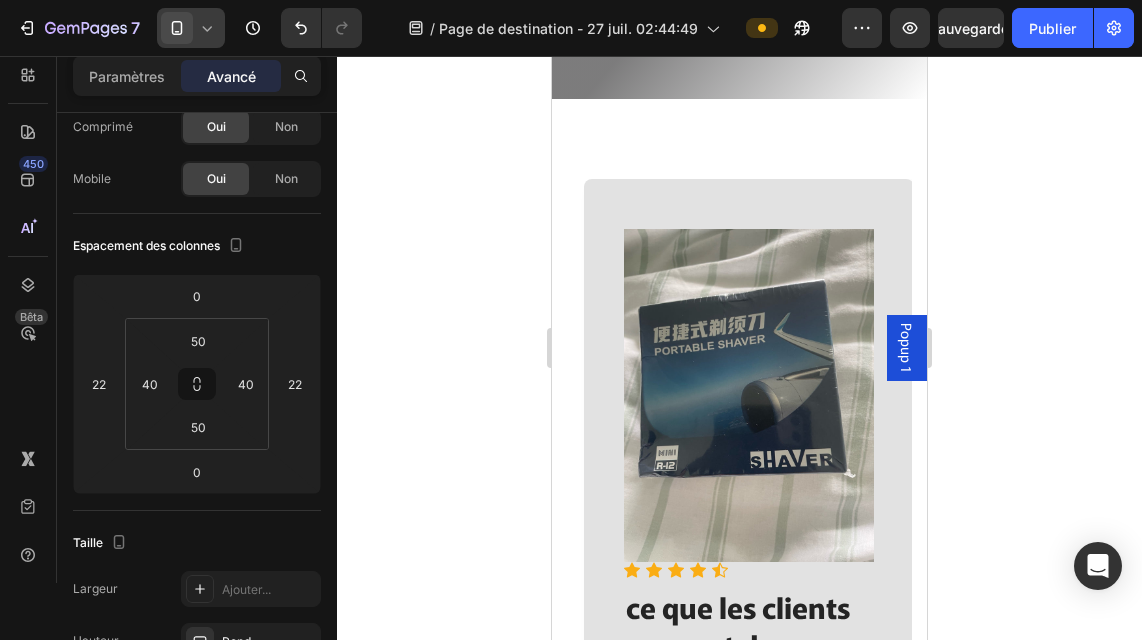 scroll, scrollTop: 3947, scrollLeft: 0, axis: vertical 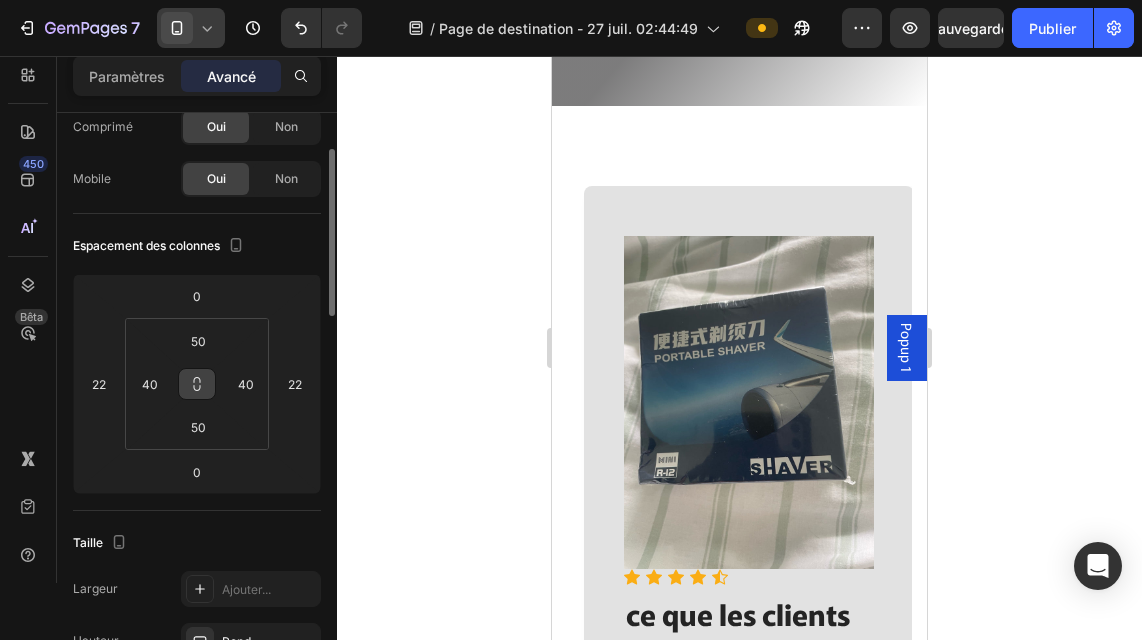 click at bounding box center [197, 384] 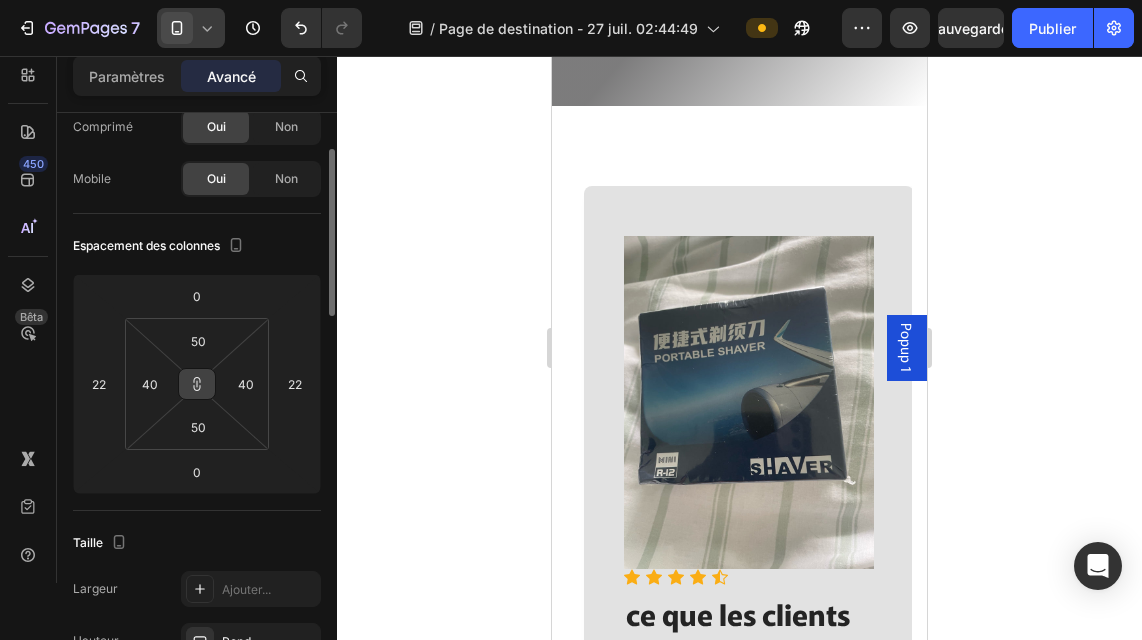 click at bounding box center [197, 384] 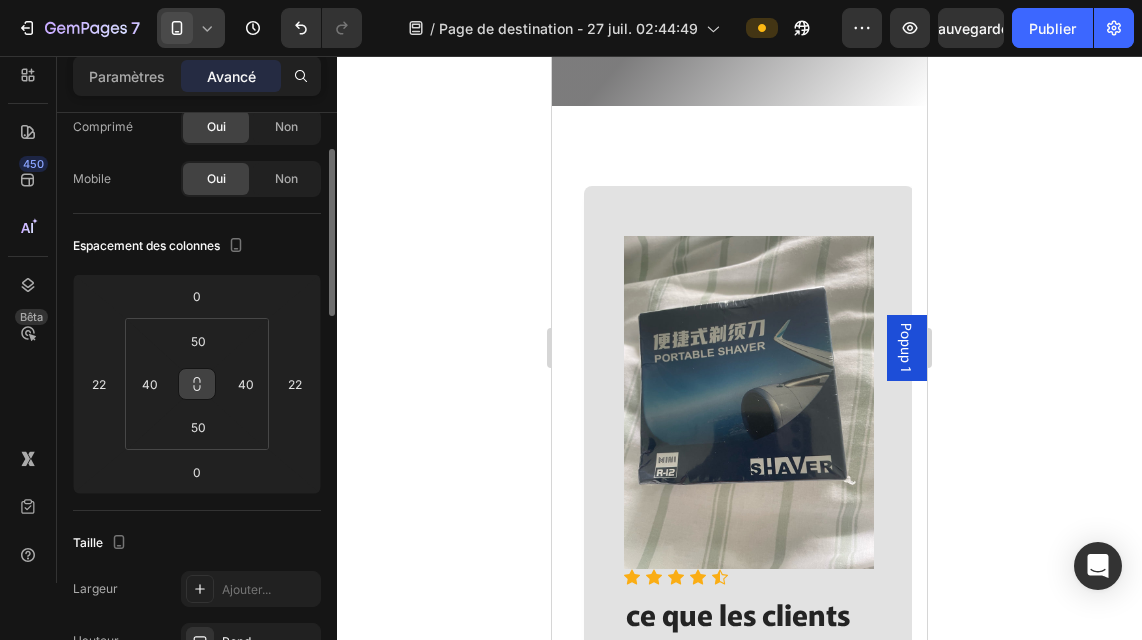 drag, startPoint x: 205, startPoint y: 387, endPoint x: 196, endPoint y: 379, distance: 12.0415945 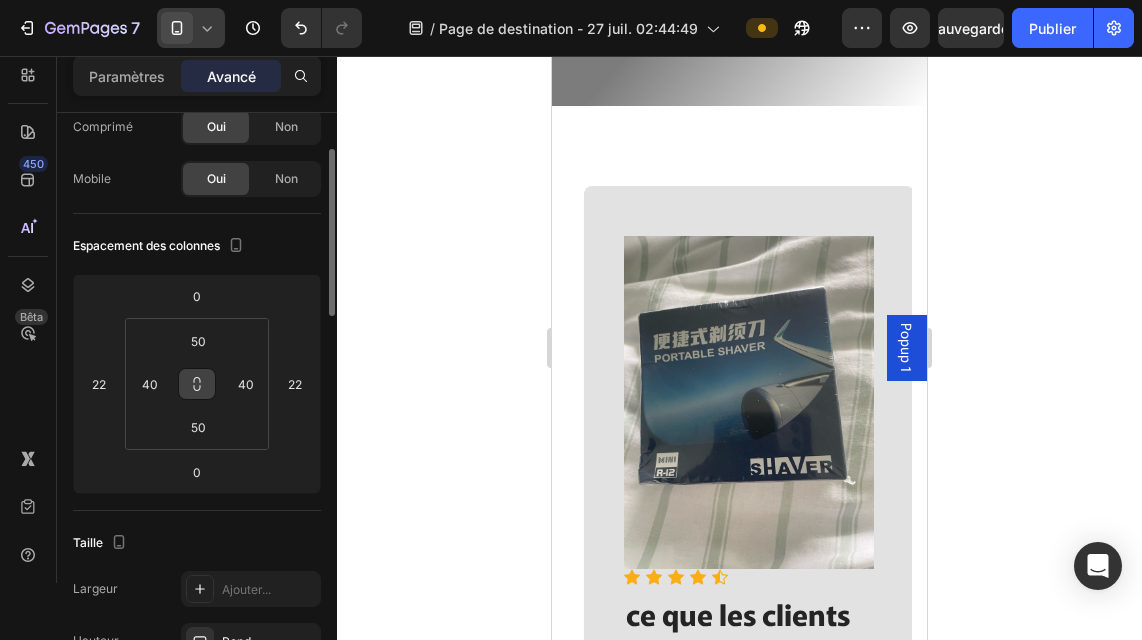 click at bounding box center [197, 384] 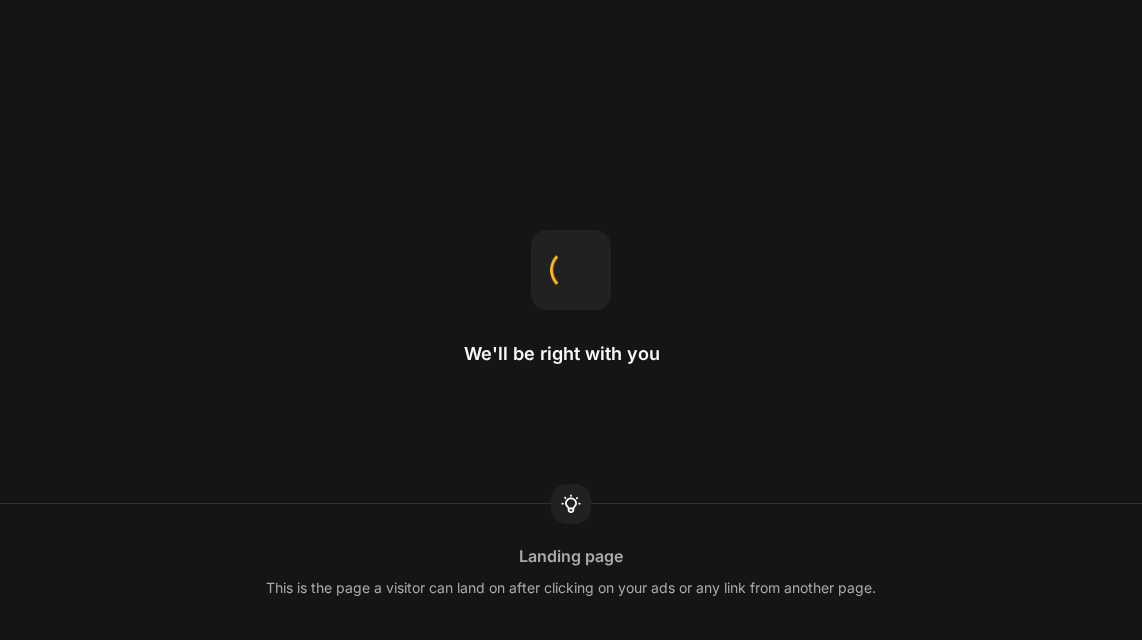 scroll, scrollTop: 0, scrollLeft: 0, axis: both 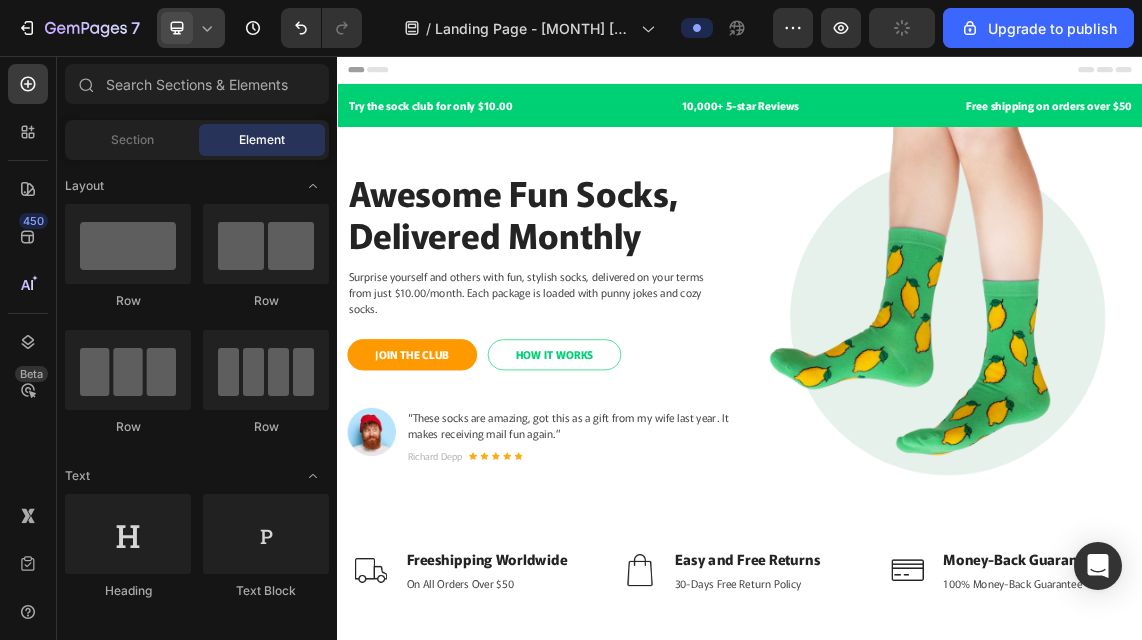 click 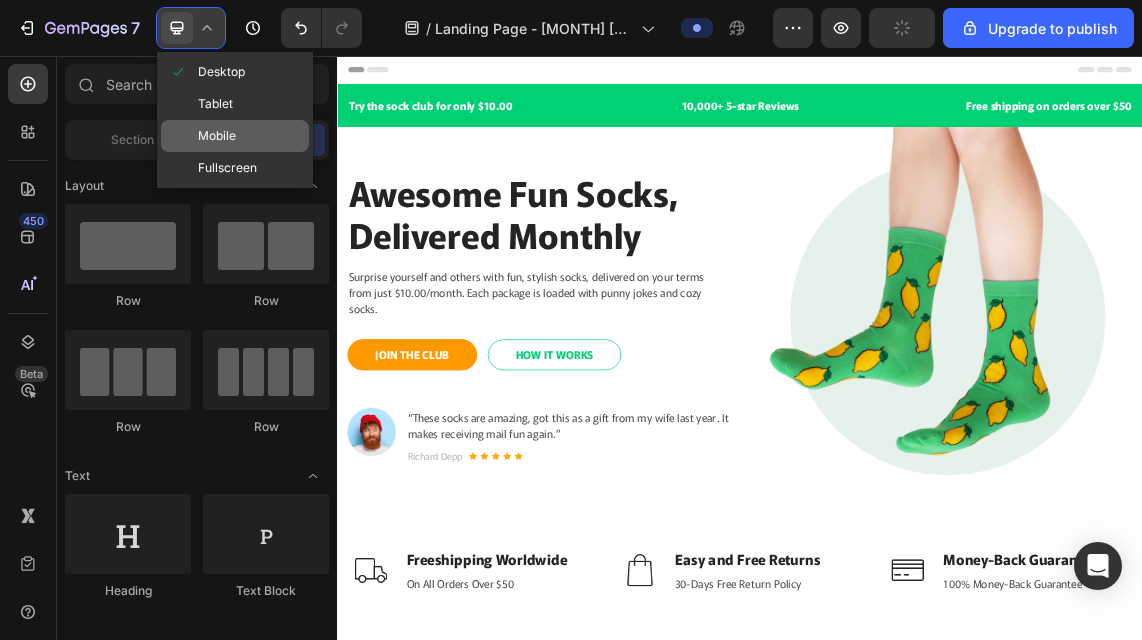 click on "Mobile" at bounding box center [217, 136] 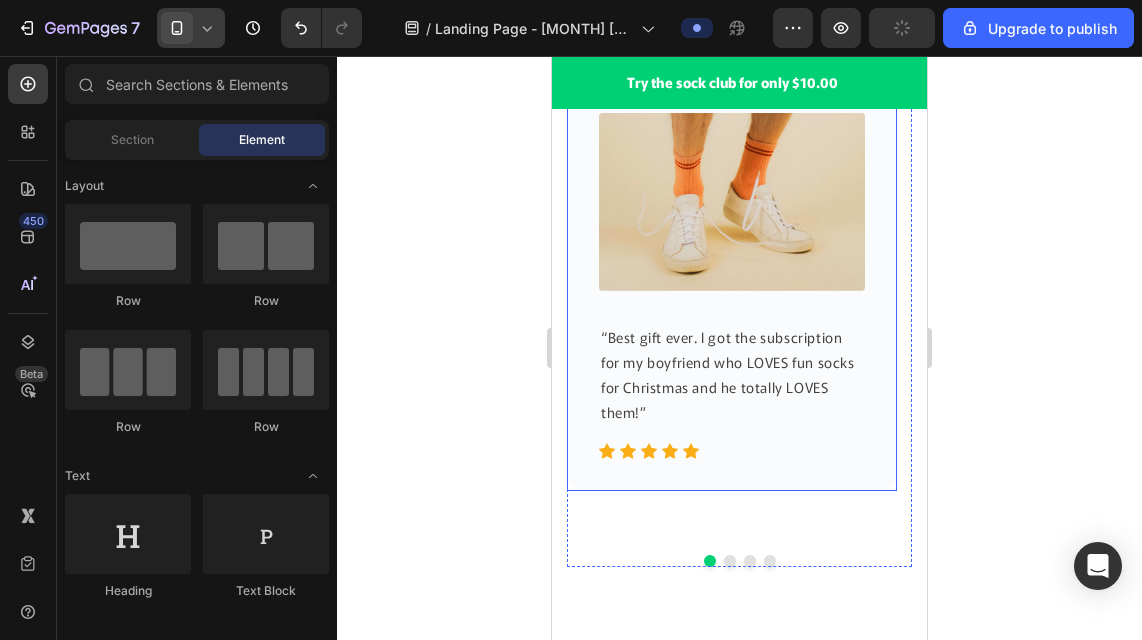 scroll, scrollTop: 6280, scrollLeft: 0, axis: vertical 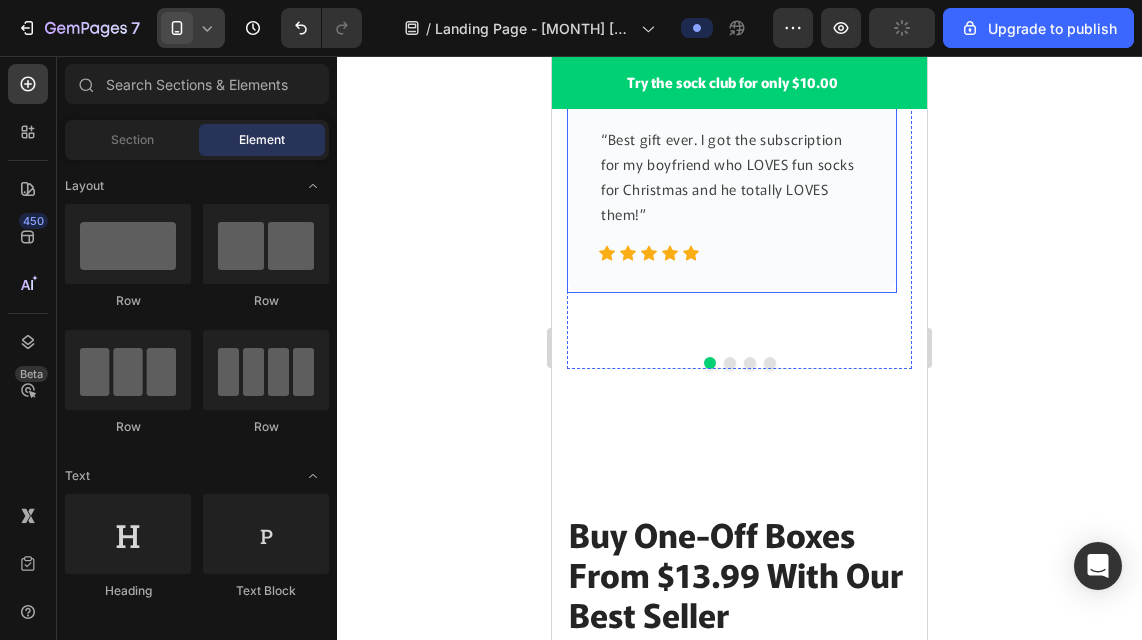 click on "Image Lena T. Heading @lenagem Text block Icon List Image “Best gift ever. I got the subscription for my boyfriend who LOVES fun socks for Christmas and he totally LOVES them!” Text block                Icon                Icon                Icon                Icon                Icon Icon List Hoz" at bounding box center [732, 40] 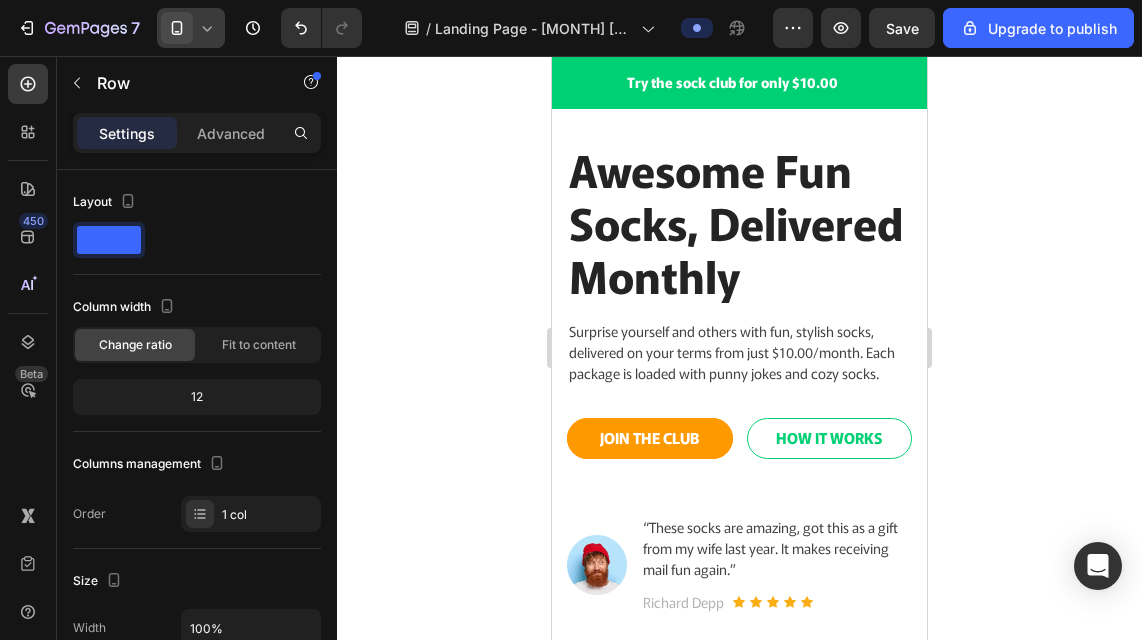 scroll, scrollTop: 0, scrollLeft: 0, axis: both 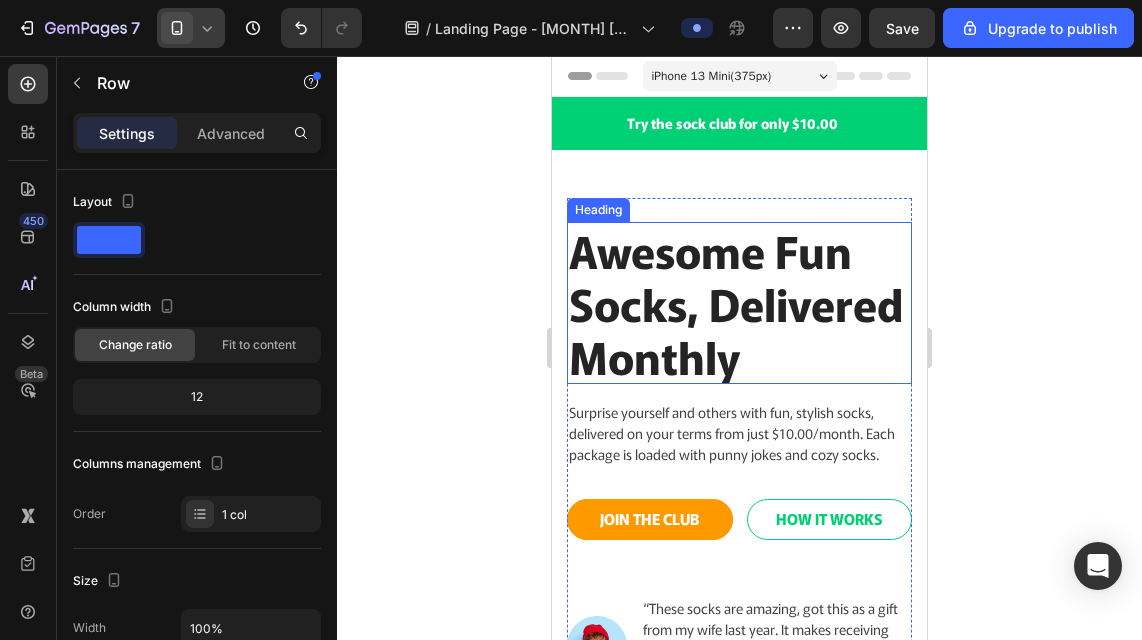 click on "Awesome Fun Socks, Delivered Monthly" at bounding box center [739, 303] 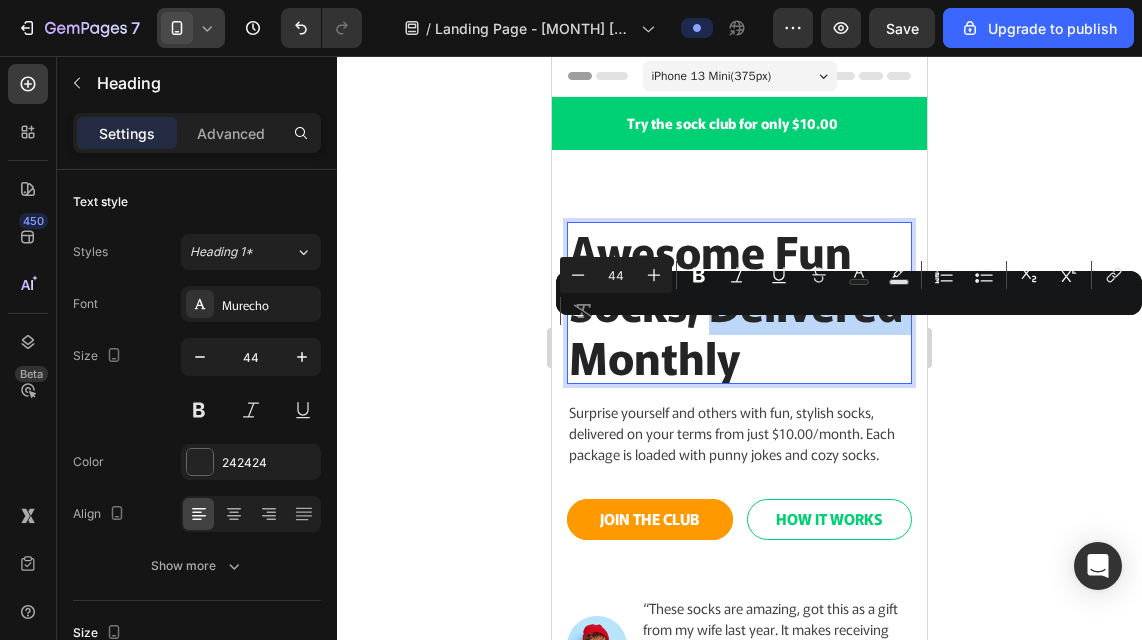 click on "Awesome Fun Socks, Delivered Monthly" at bounding box center [739, 303] 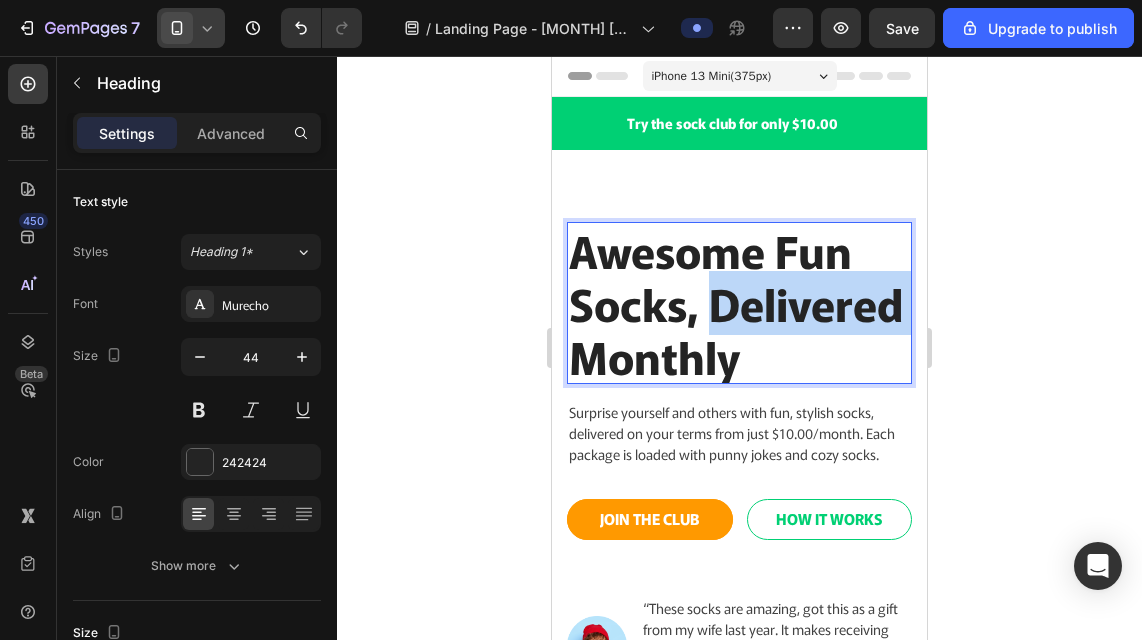 click on "Awesome Fun Socks, Delivered Monthly" at bounding box center [739, 303] 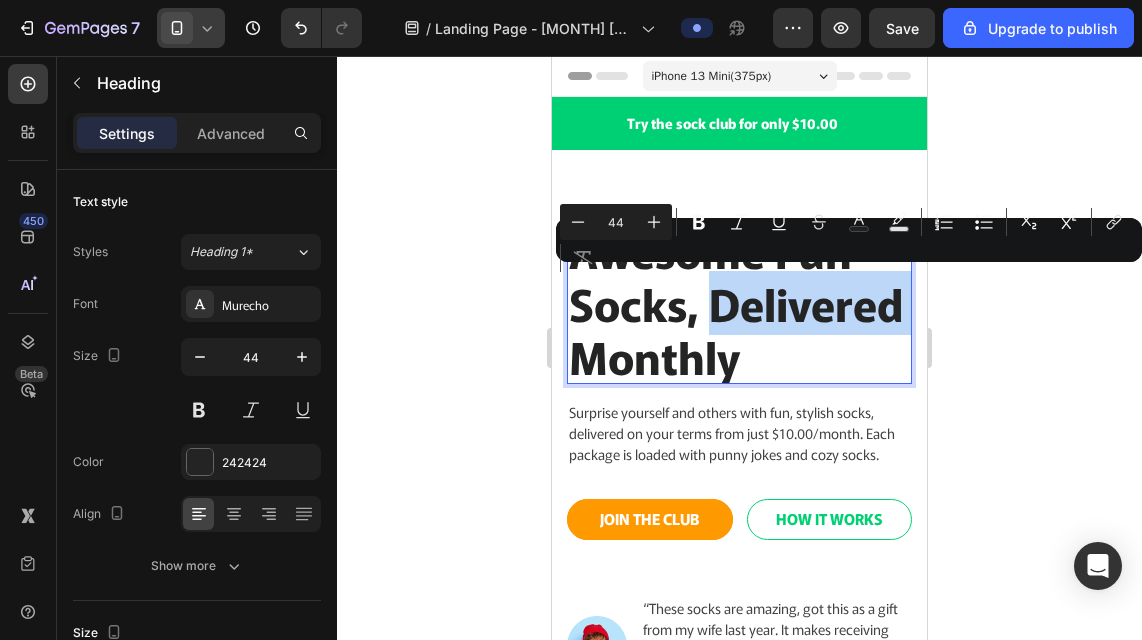 click on "Awesome Fun Socks, Delivered Monthly Heading   16 Surprise yourself and others with fun, stylish socks, delivered on your terms from just $10.00/month. Each package is loaded with punny jokes and cozy socks. Text block JOIN THE CLUB Button HOW IT WORKS Button Row Image “These socks are amazing, got this as a gift from my wife last year. It makes receiving mail fun again.” Text block Richard Depp Text block                Icon                Icon                Icon                Icon                Icon Icon List Hoz Row Row" at bounding box center (739, 459) 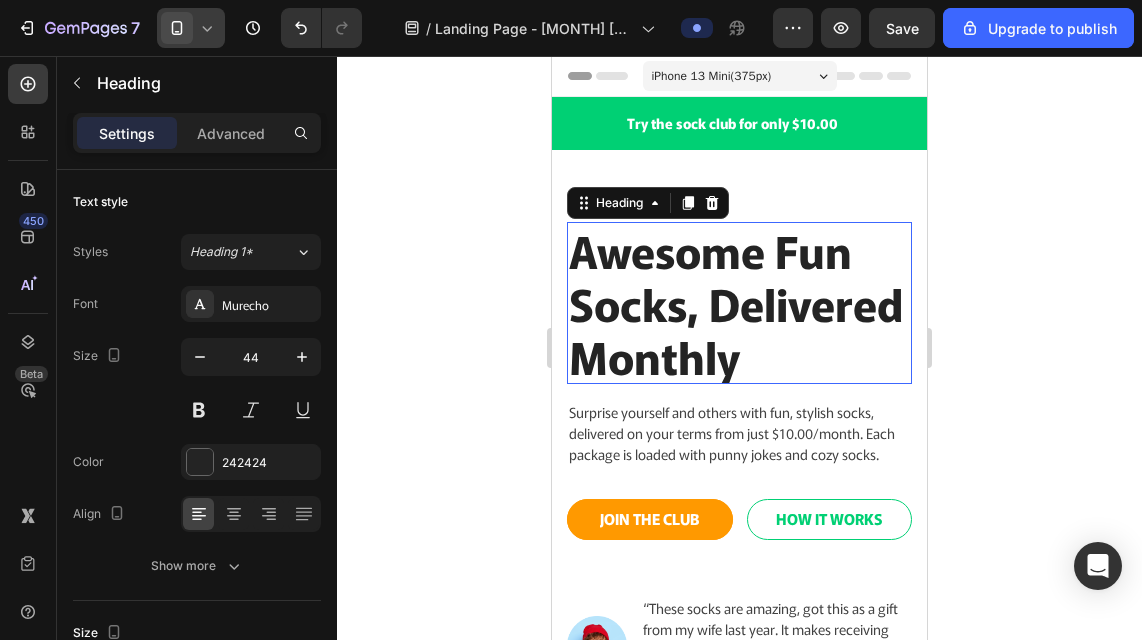 click on "Awesome Fun Socks, Delivered Monthly" at bounding box center (739, 303) 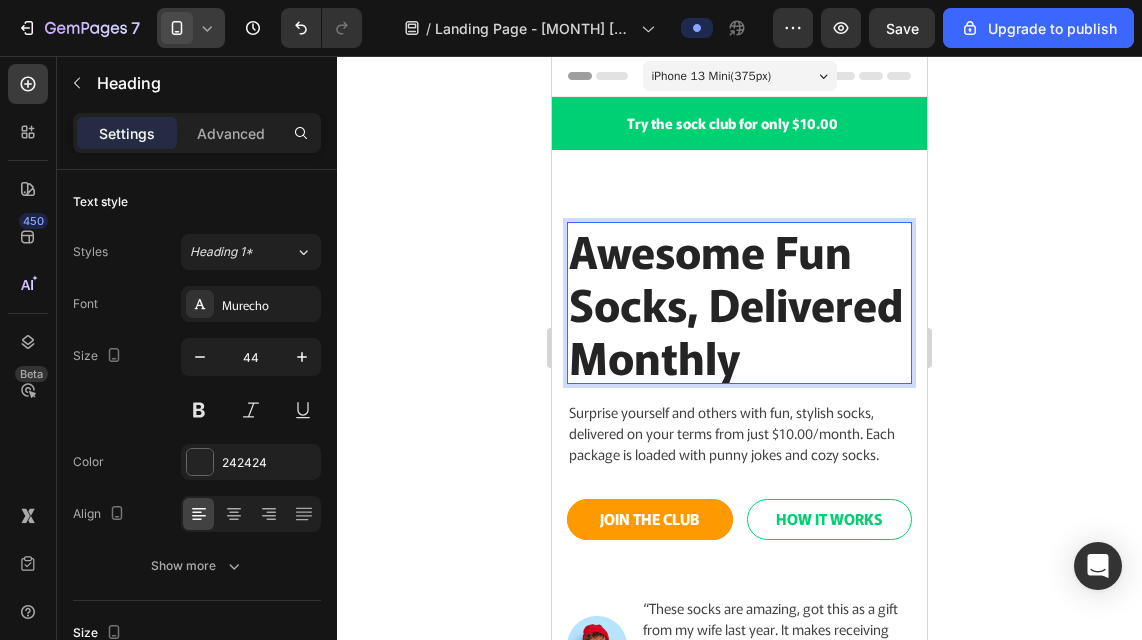 click on "Awesome Fun Socks, Delivered Monthly" at bounding box center (739, 303) 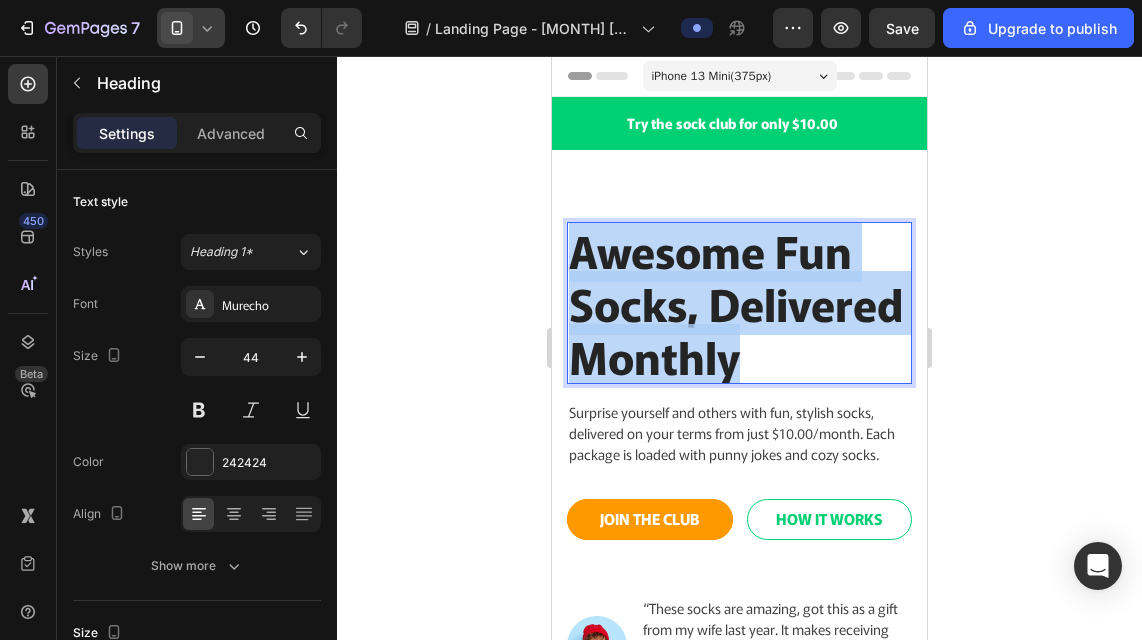 click on "Awesome Fun Socks, Delivered Monthly" at bounding box center [739, 303] 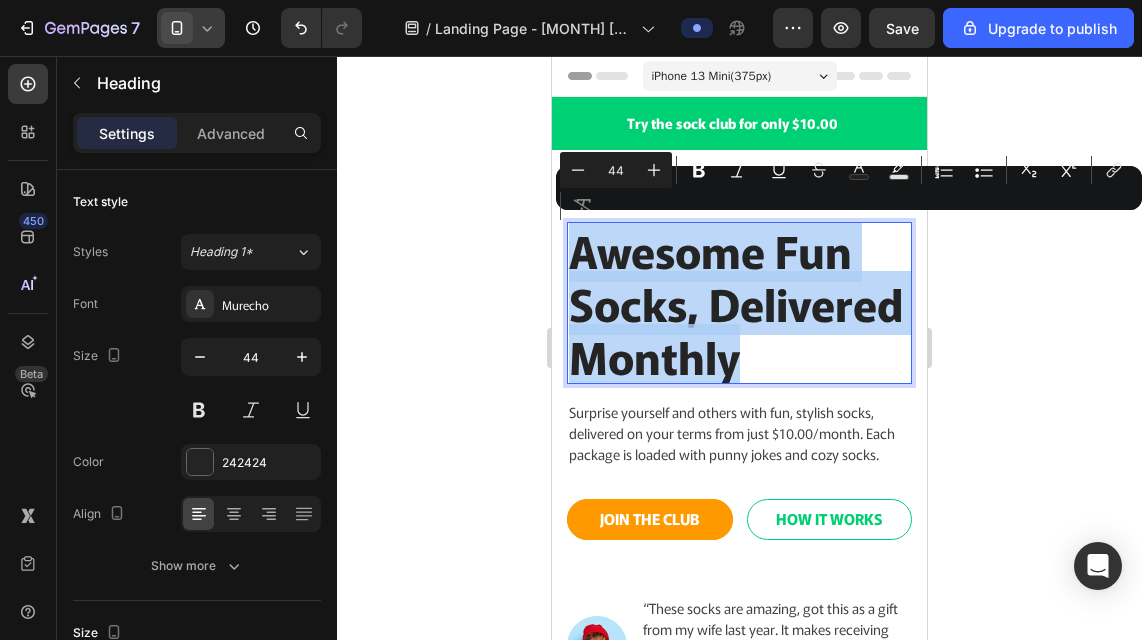 click on "Awesome Fun Socks, Delivered Monthly" at bounding box center (739, 303) 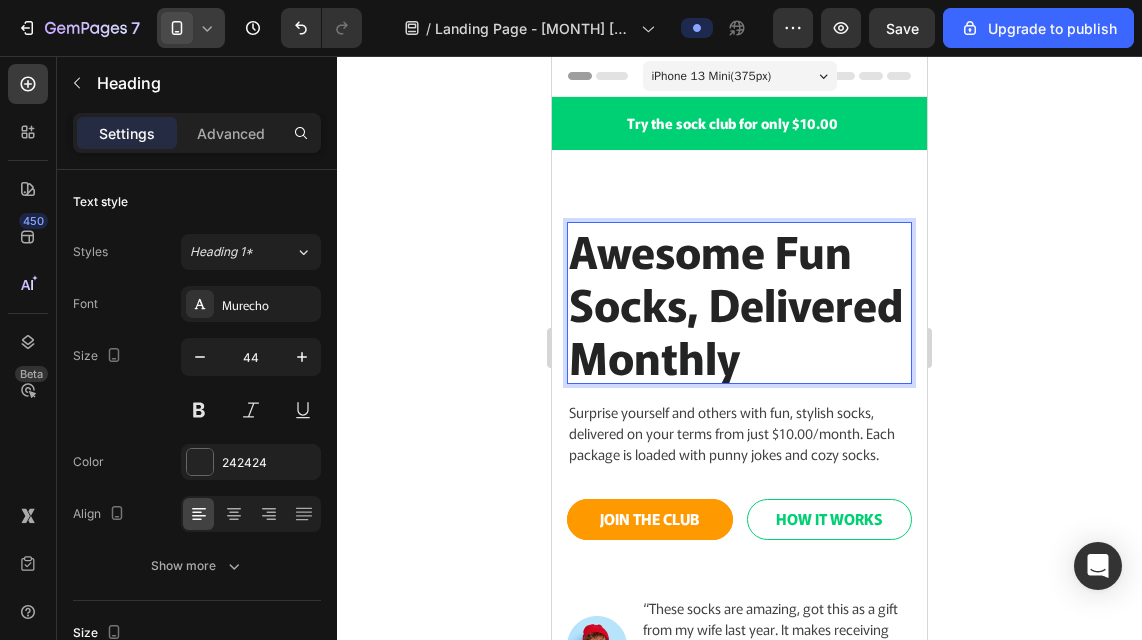 click on "Awesome Fun Socks, Delivered Monthly" at bounding box center [739, 303] 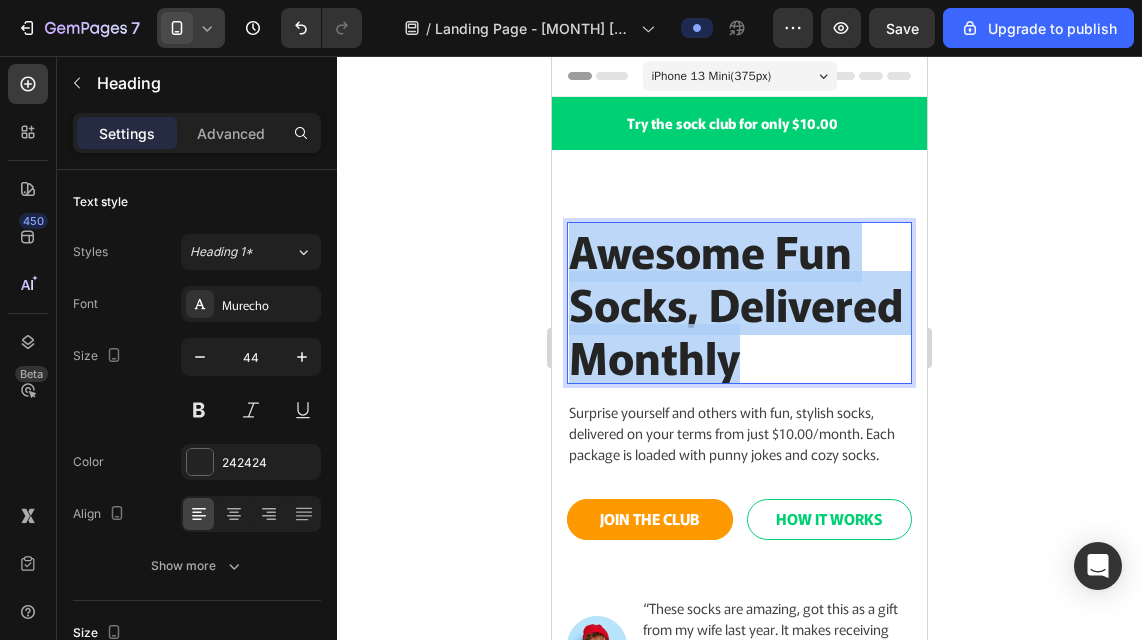 click on "Awesome Fun Socks, Delivered Monthly" at bounding box center [739, 303] 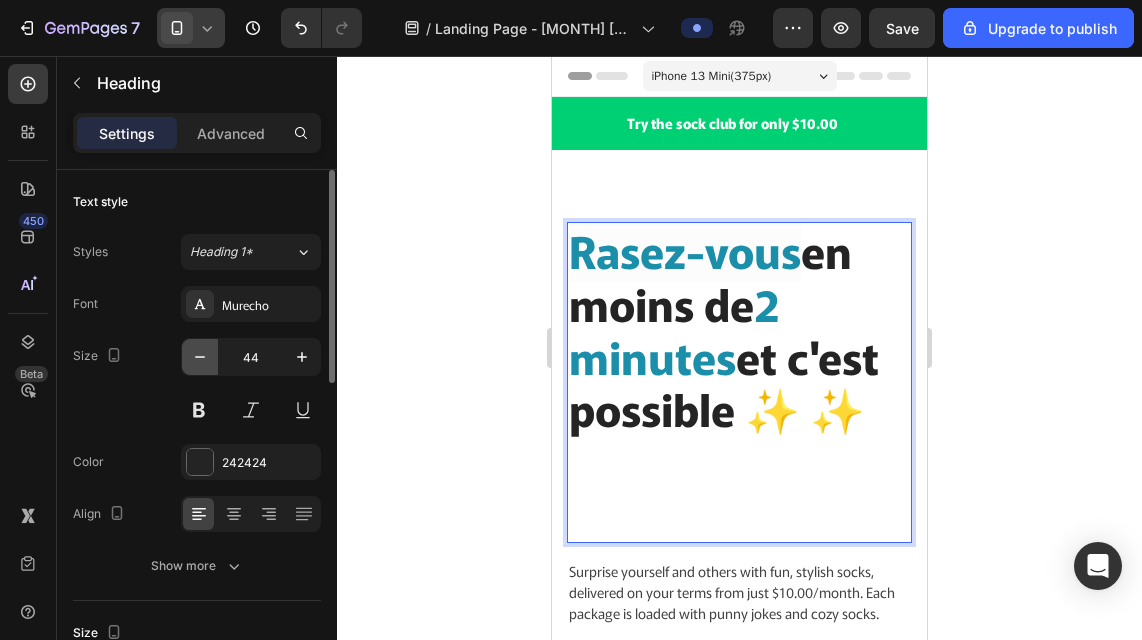 click 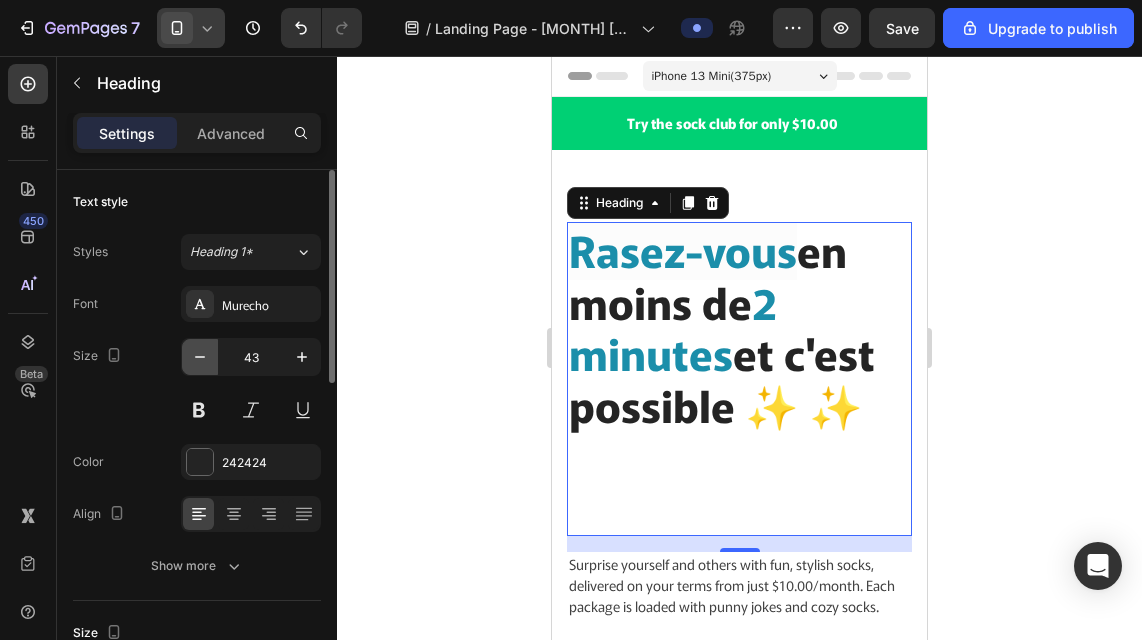 click 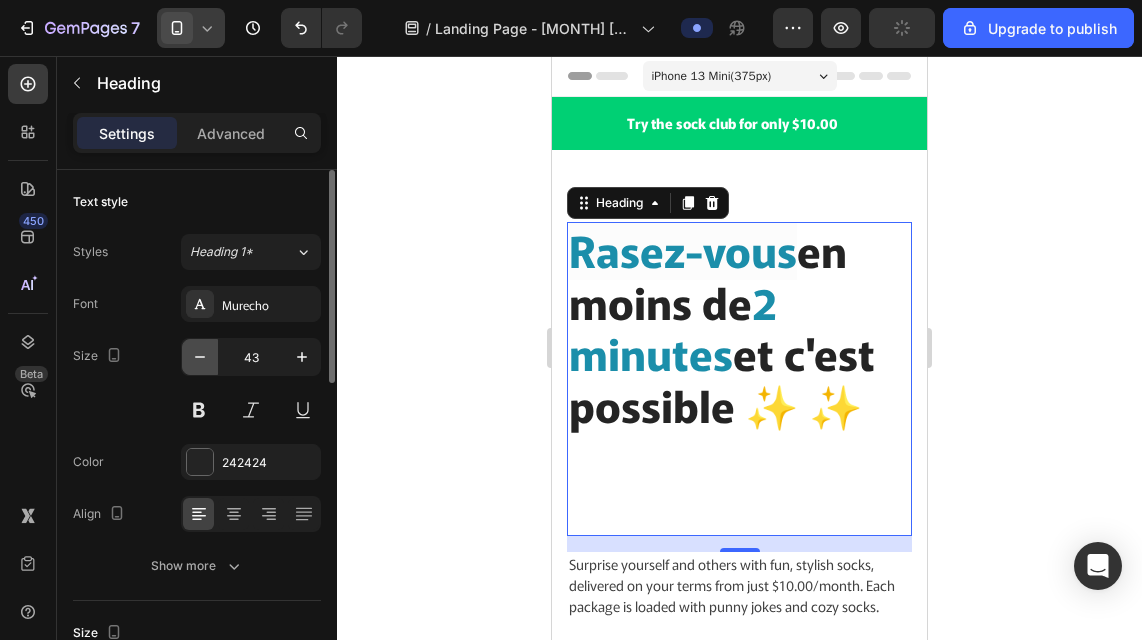 click 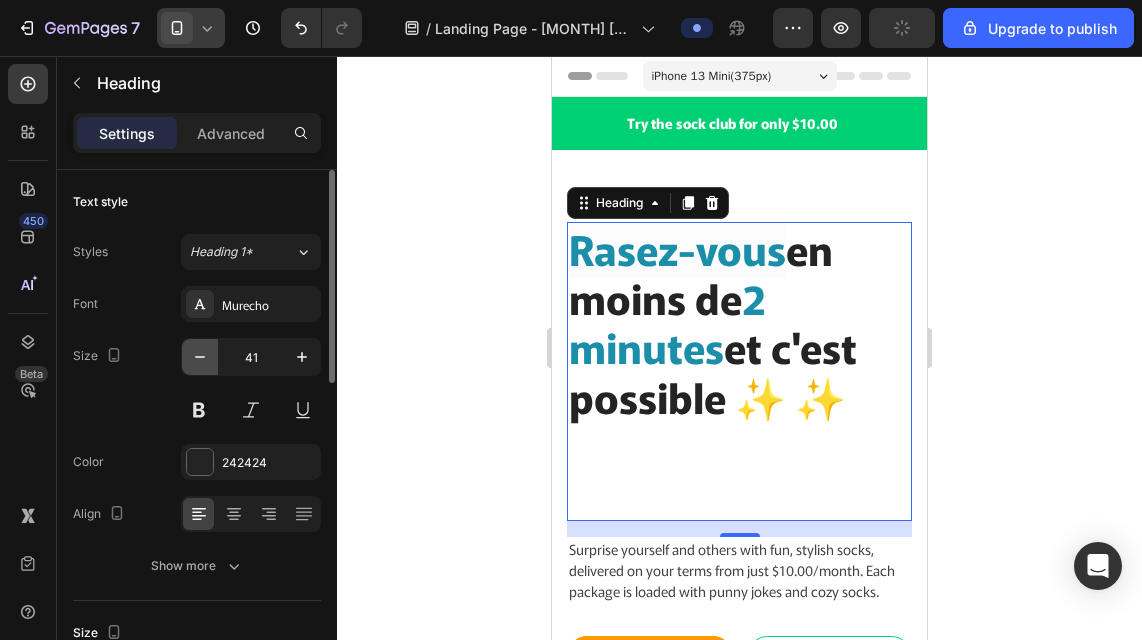 click 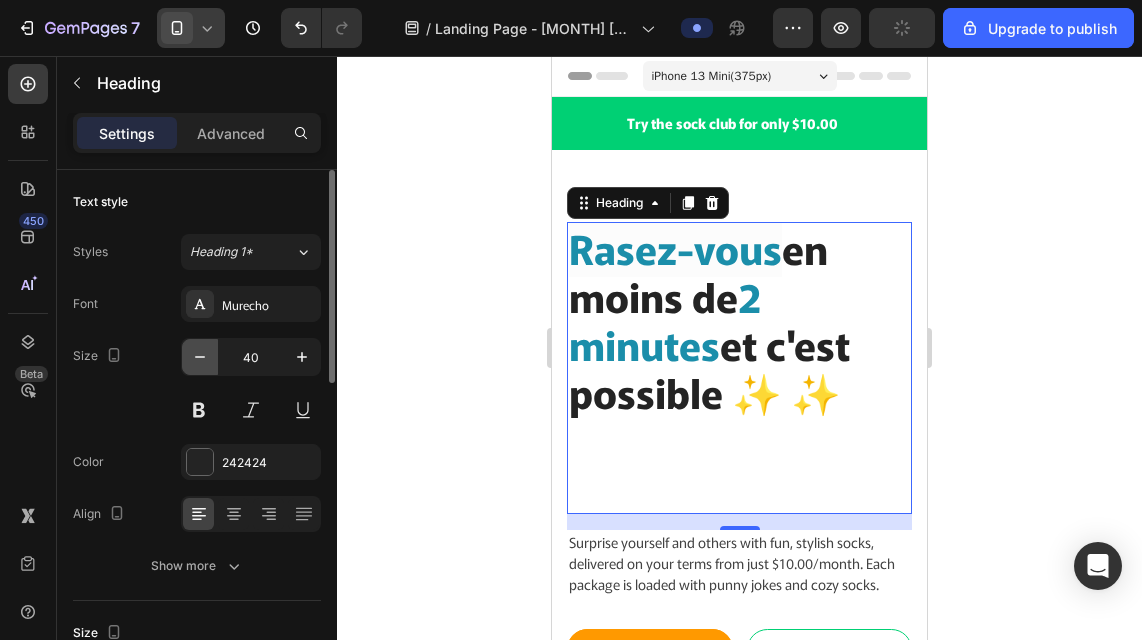 click 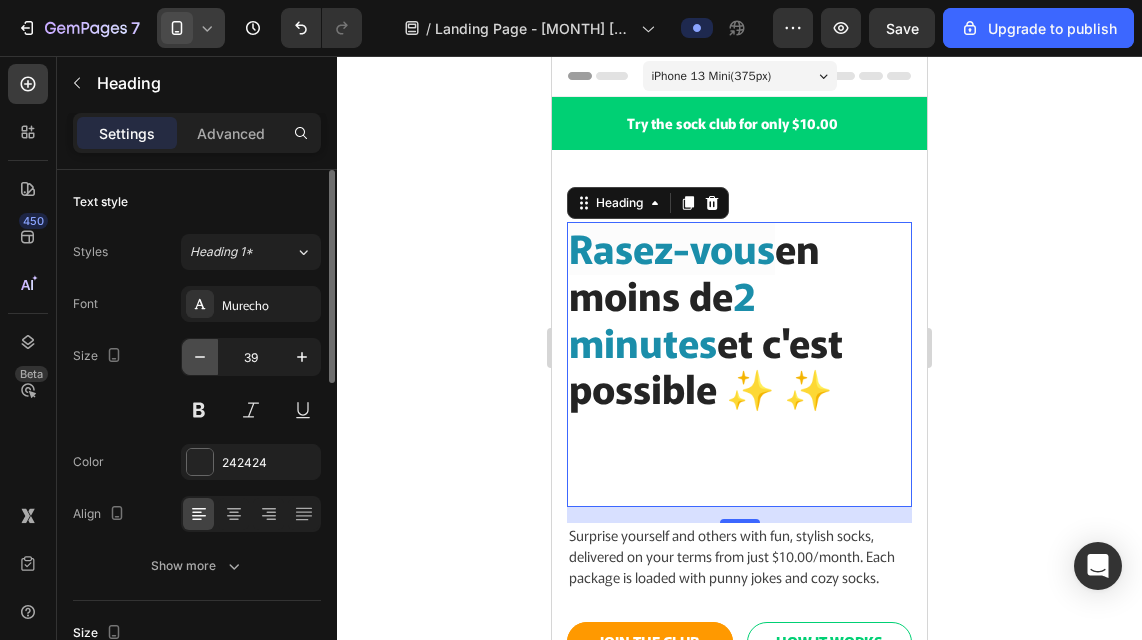 click 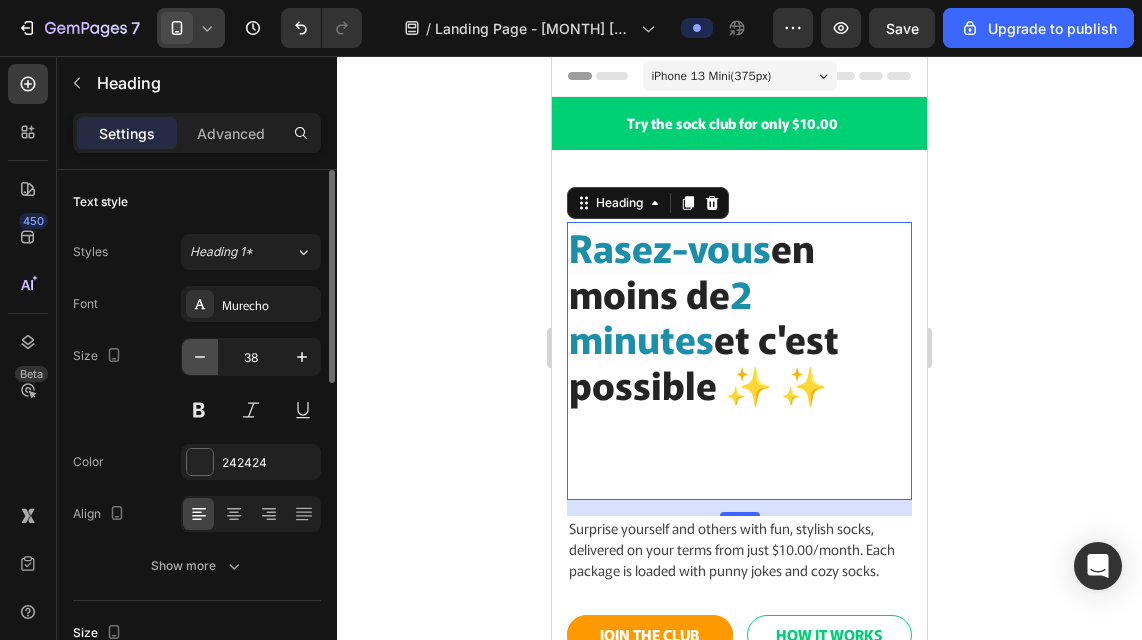 click 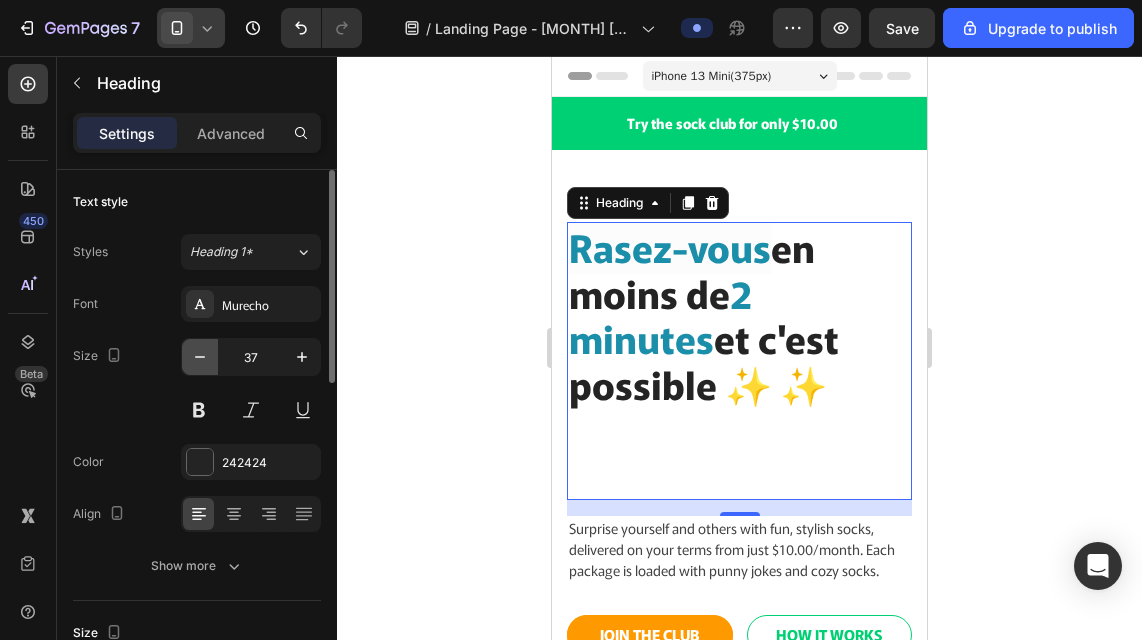 click 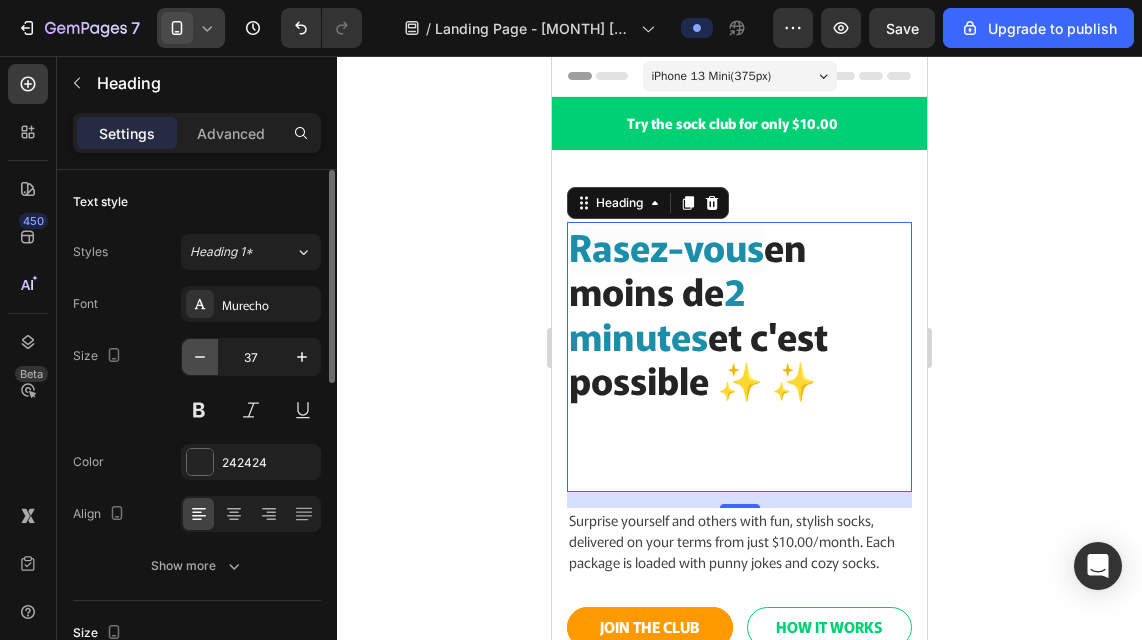 type on "36" 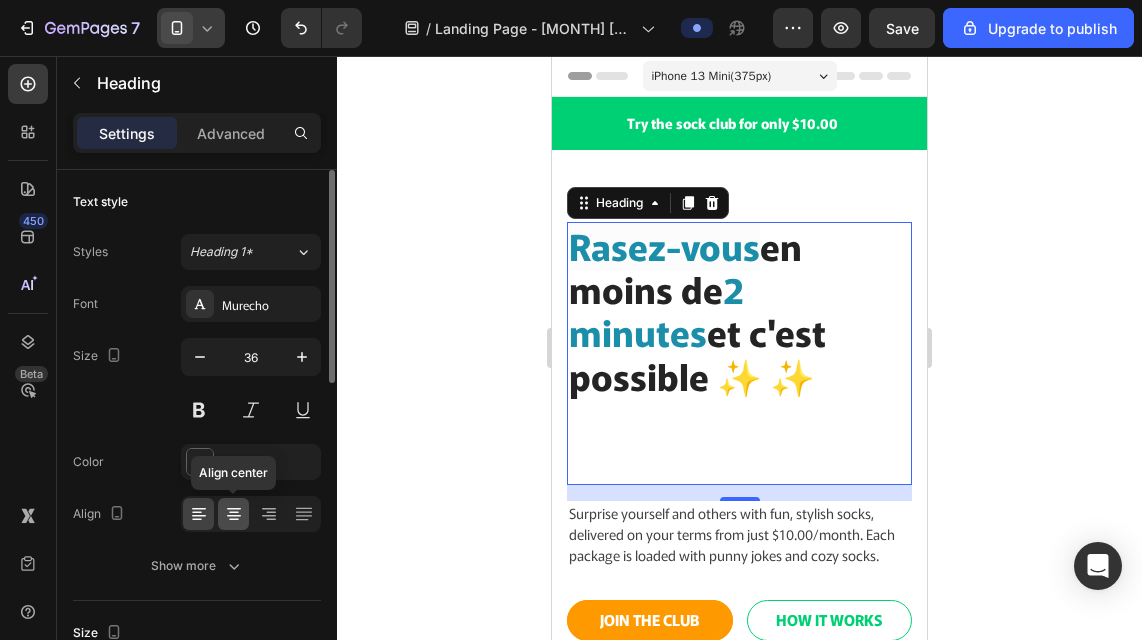 click 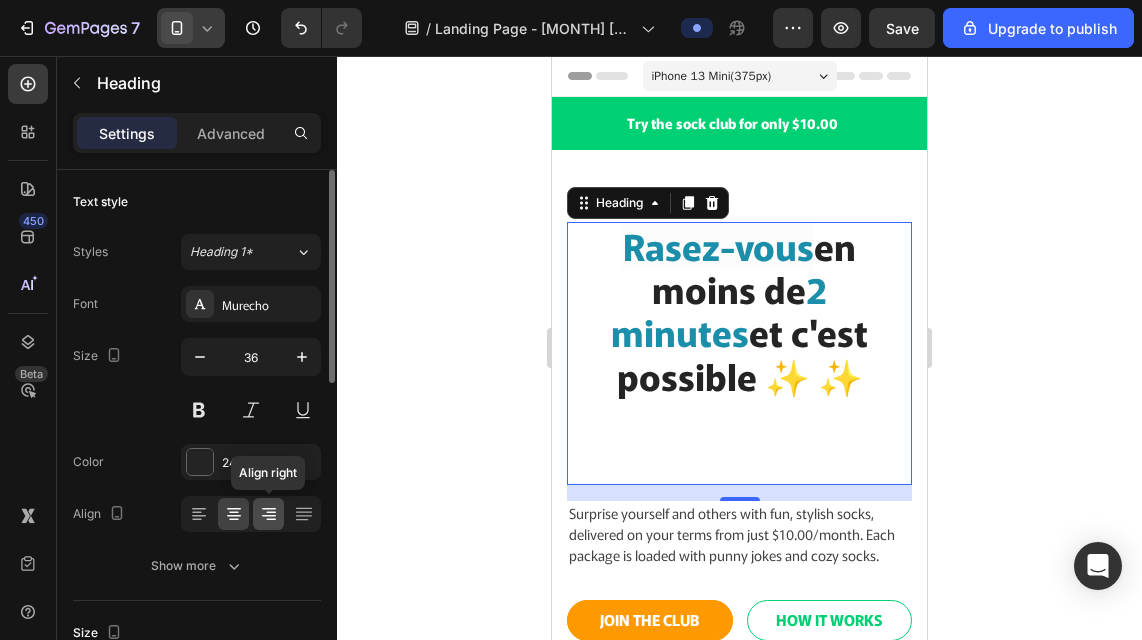click 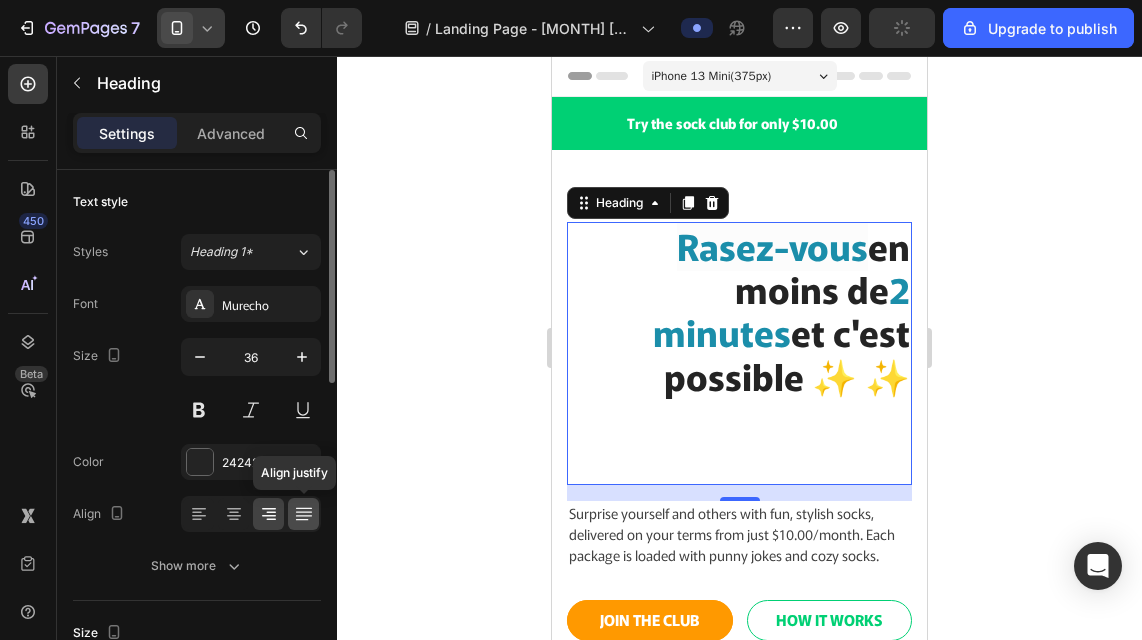 click 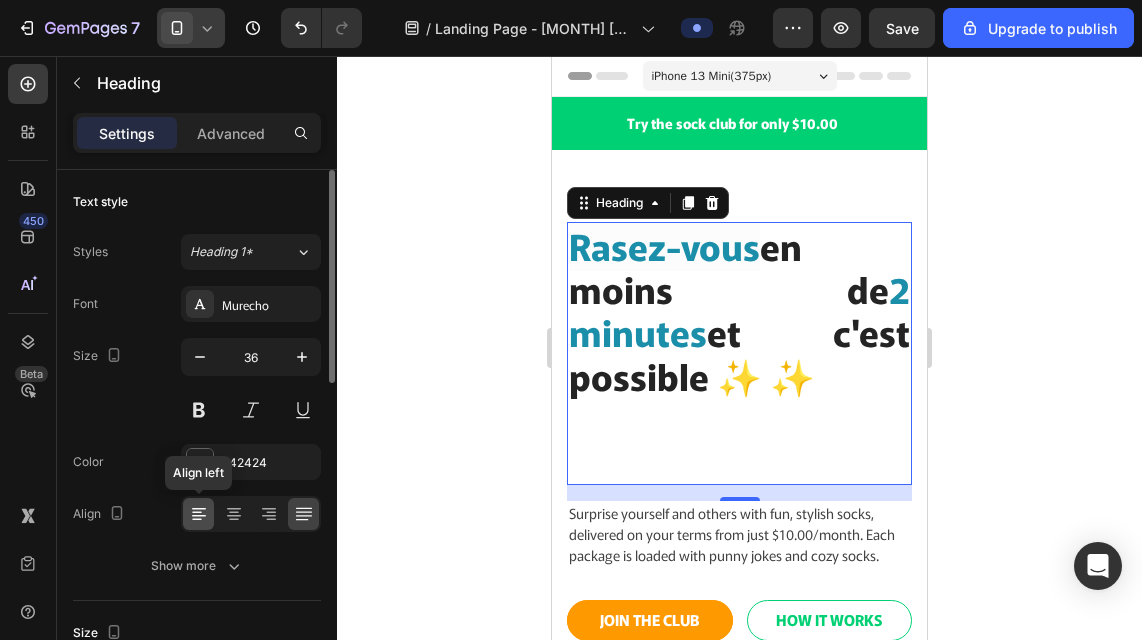 click 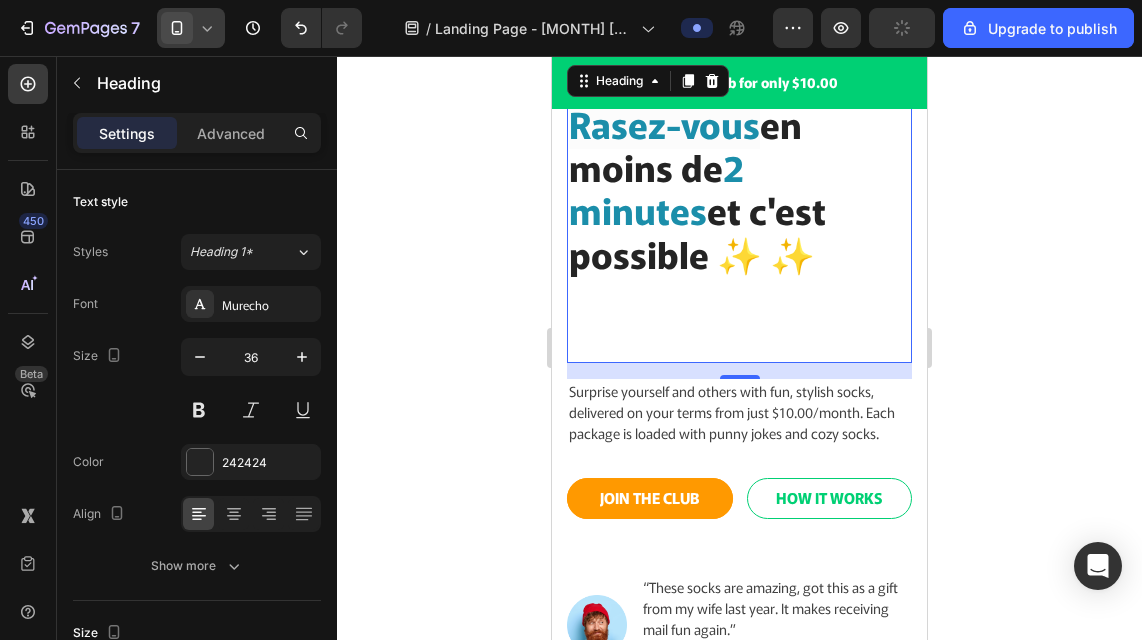 scroll, scrollTop: 123, scrollLeft: 0, axis: vertical 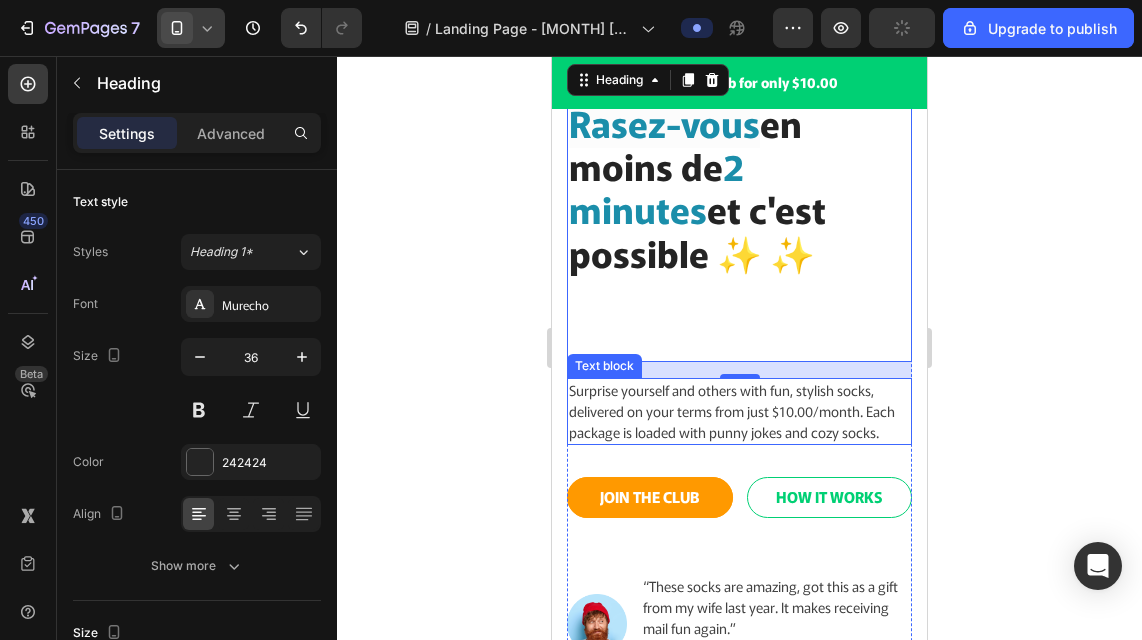 click on "Surprise yourself and others with fun, stylish socks, delivered on your terms from just $10.00/month. Each package is loaded with punny jokes and cozy socks." at bounding box center (739, 411) 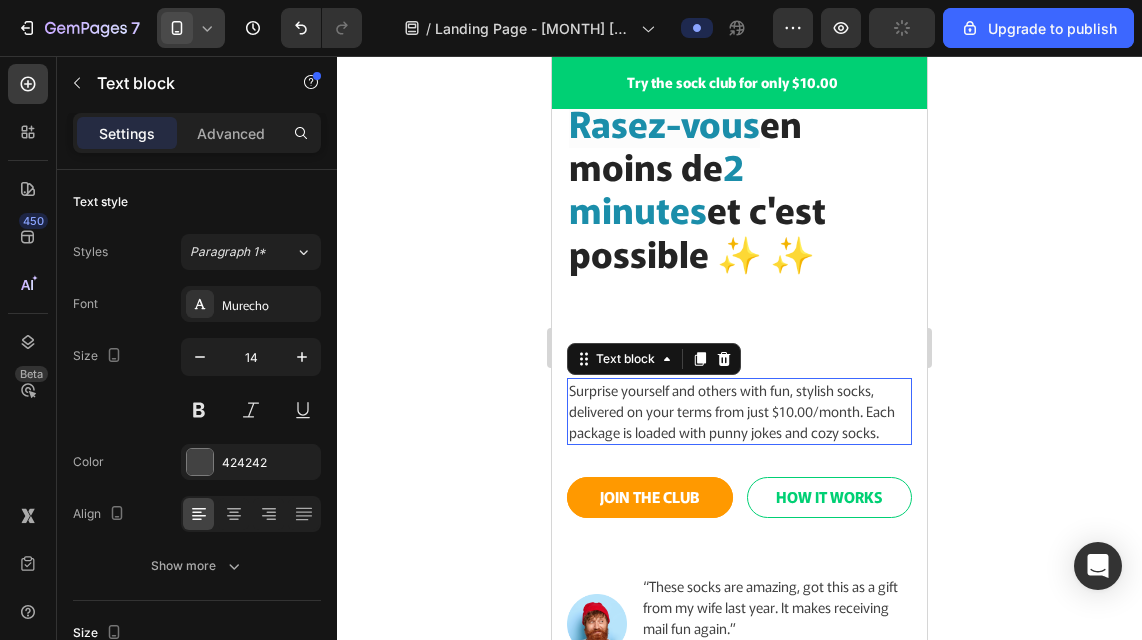 click on "Surprise yourself and others with fun, stylish socks, delivered on your terms from just $10.00/month. Each package is loaded with punny jokes and cozy socks." at bounding box center [739, 411] 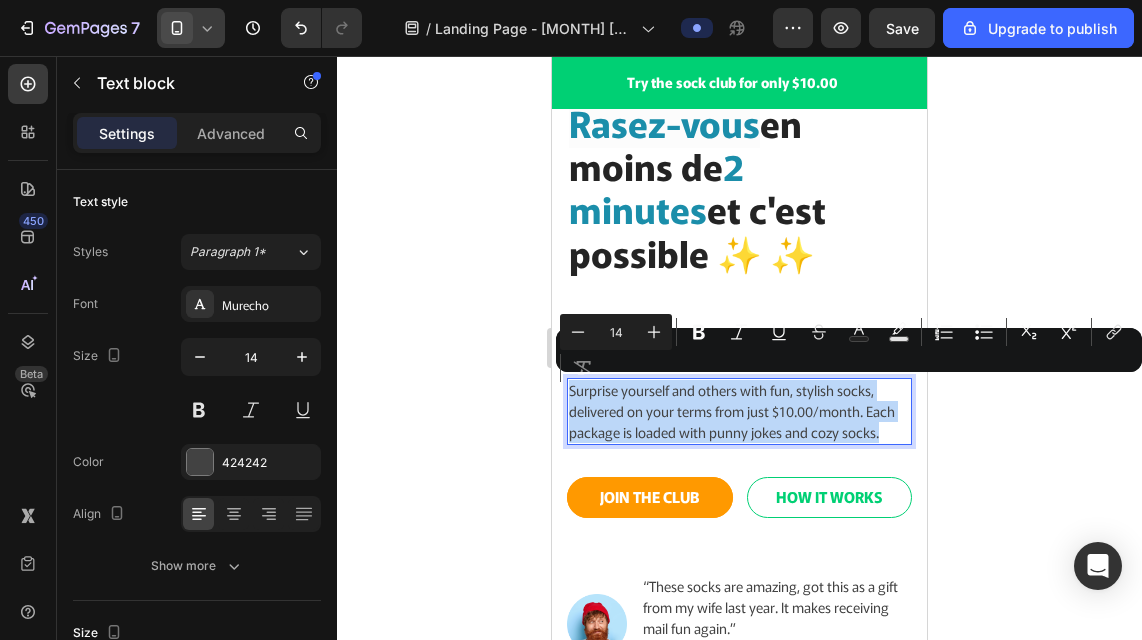 click on "Surprise yourself and others with fun, stylish socks, delivered on your terms from just $10.00/month. Each package is loaded with punny jokes and cozy socks." at bounding box center (739, 411) 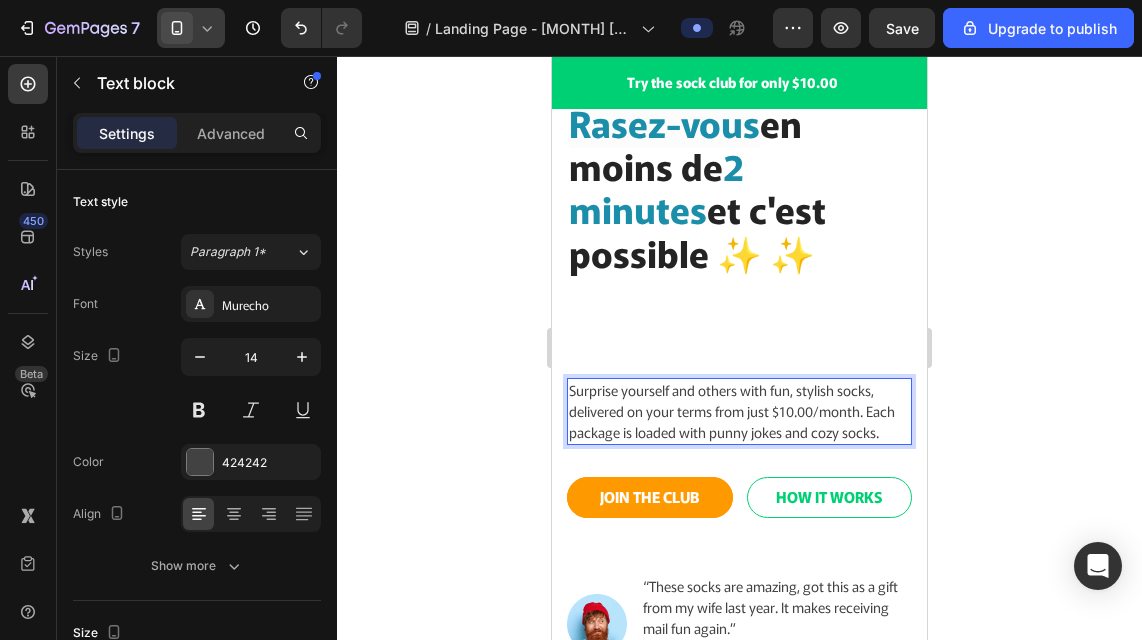 click on "Surprise yourself and others with fun, stylish socks, delivered on your terms from just $10.00/month. Each package is loaded with punny jokes and cozy socks." at bounding box center [739, 411] 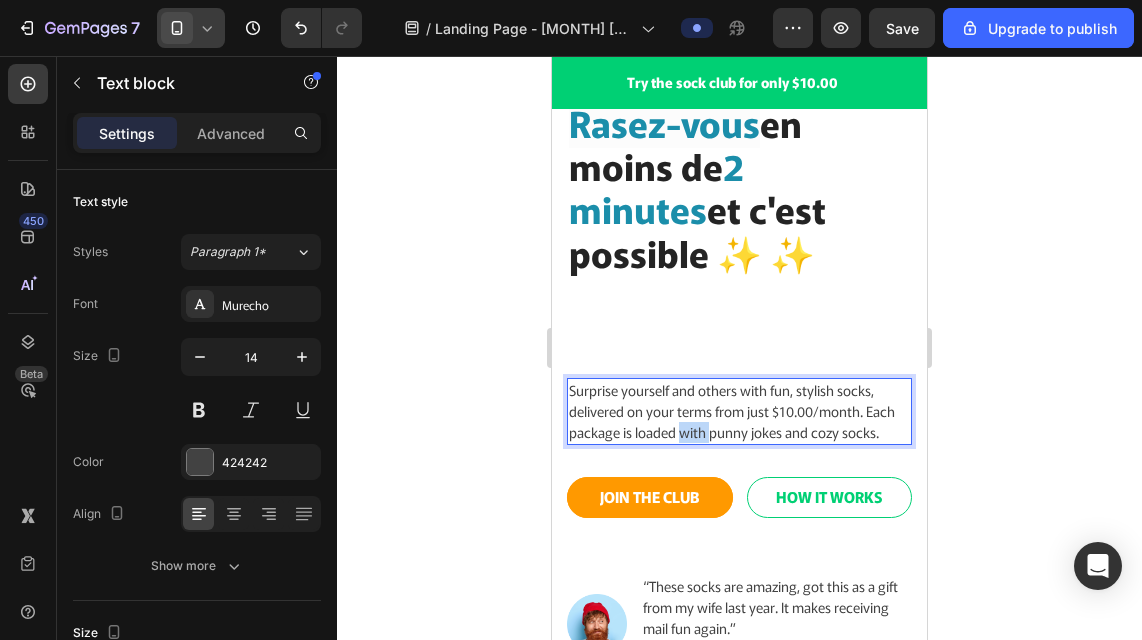 click on "Surprise yourself and others with fun, stylish socks, delivered on your terms from just $10.00/month. Each package is loaded with punny jokes and cozy socks." at bounding box center [739, 411] 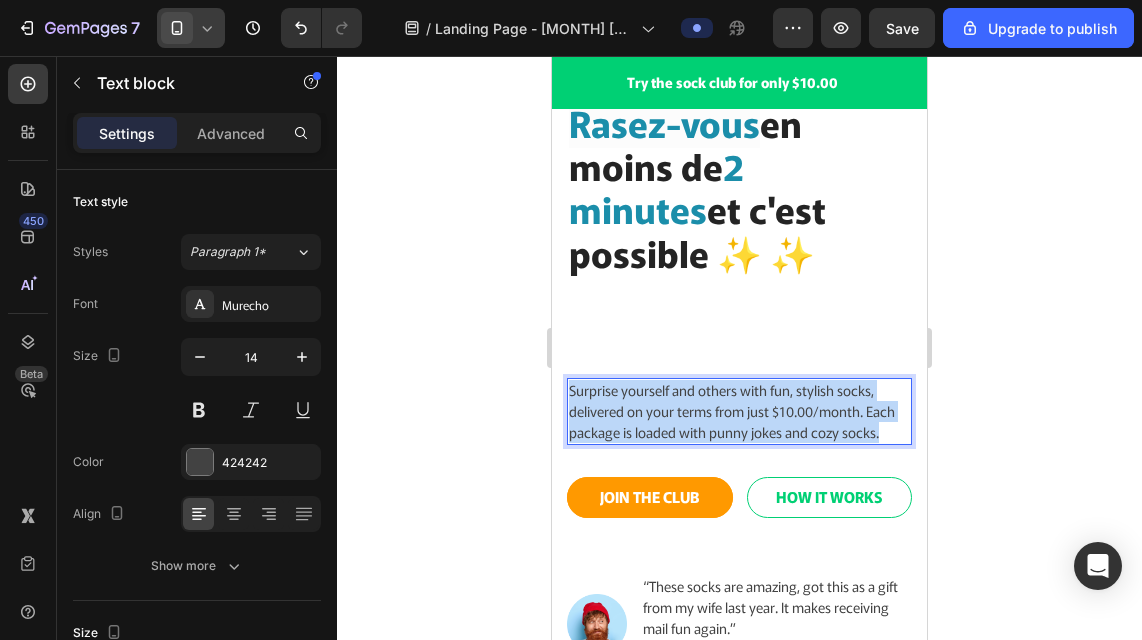 click on "Surprise yourself and others with fun, stylish socks, delivered on your terms from just $10.00/month. Each package is loaded with punny jokes and cozy socks." at bounding box center (739, 411) 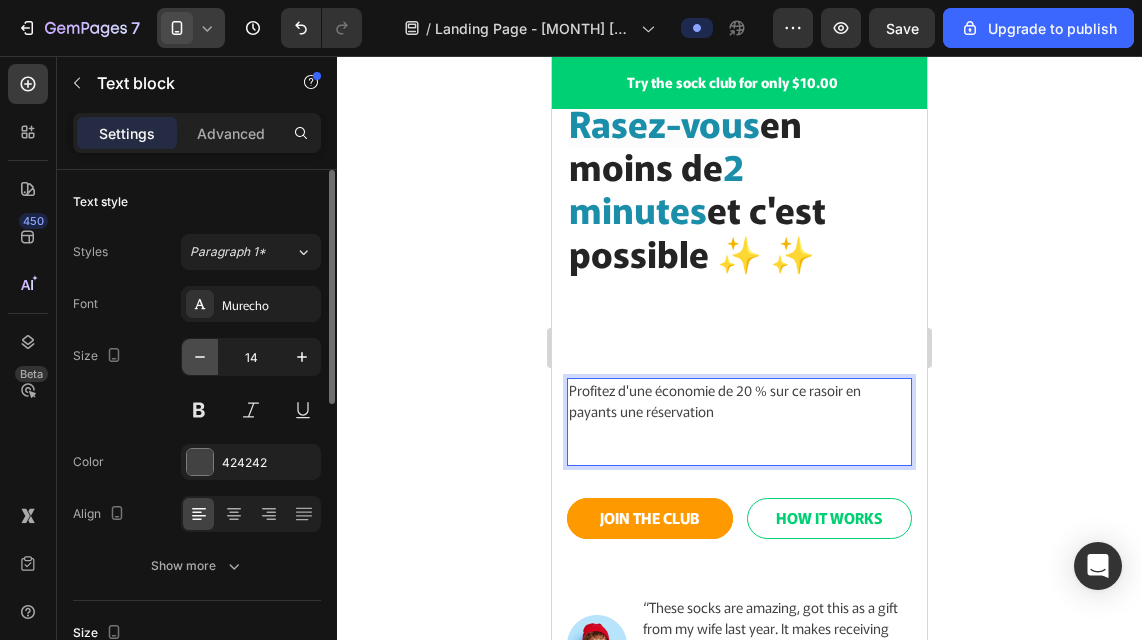 click at bounding box center [200, 357] 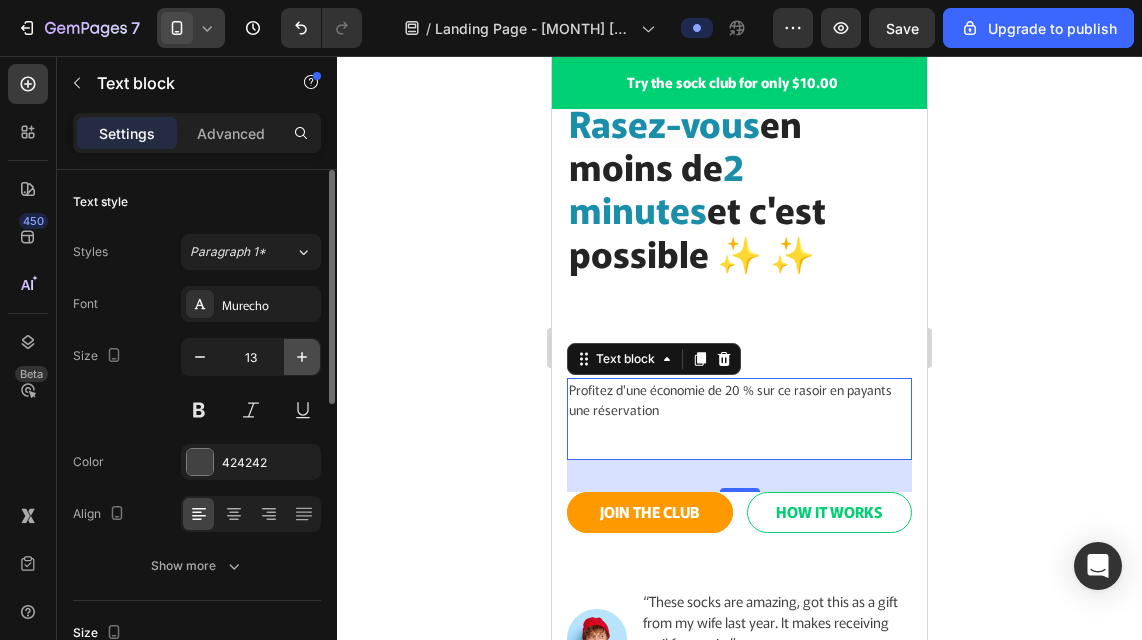 click at bounding box center [302, 357] 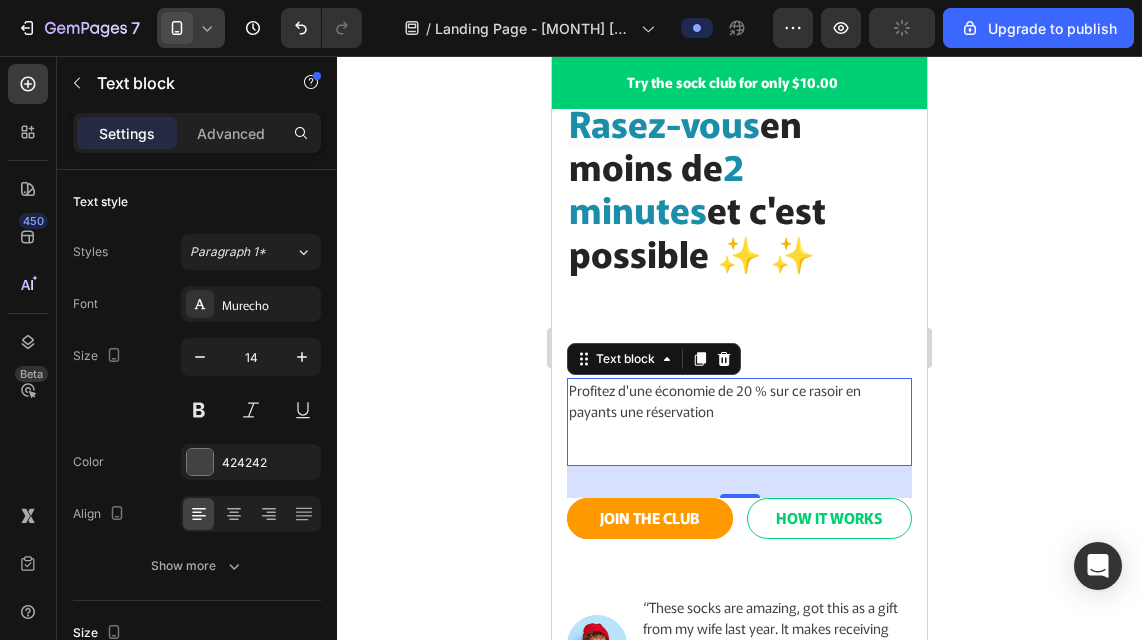 click 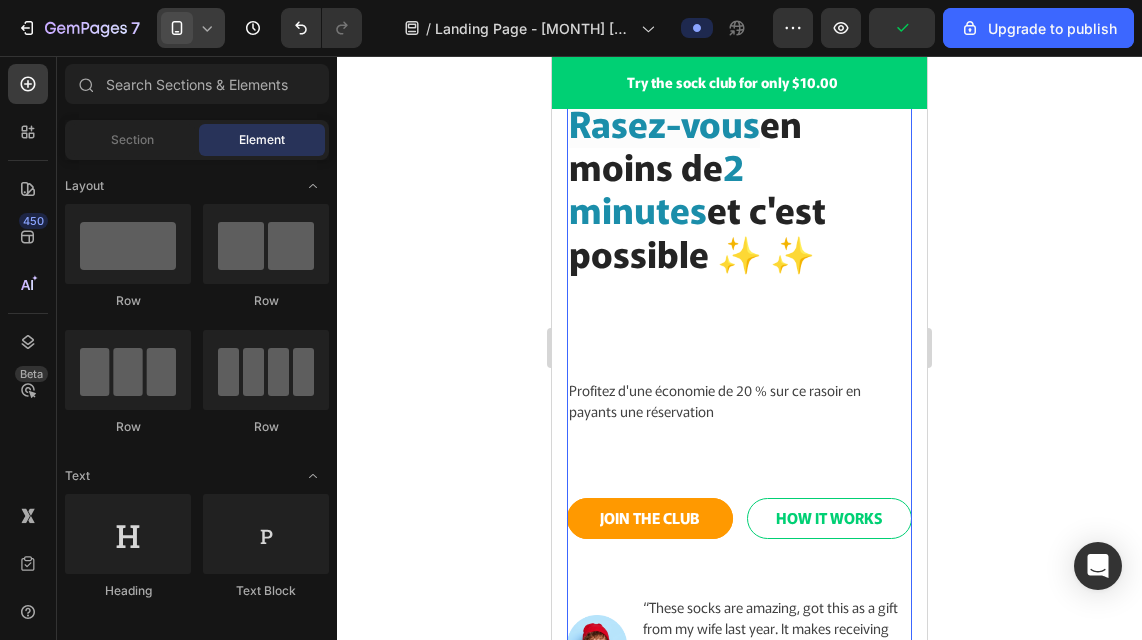click on "Rasez-vous  en moins de  2 minutes  et c'est possible ✨   ✨   Heading Profitez d'une économie de 20 % sur ce rasoir en payants une réservation  Text block JOIN THE CLUB Button HOW IT WORKS Button Row Image “These socks are amazing, got this as a gift from my wife last year. It makes receiving mail fun again.” Text block Richard Depp Text block                Icon                Icon                Icon                Icon                Icon Icon List Hoz Row Row" at bounding box center (739, 397) 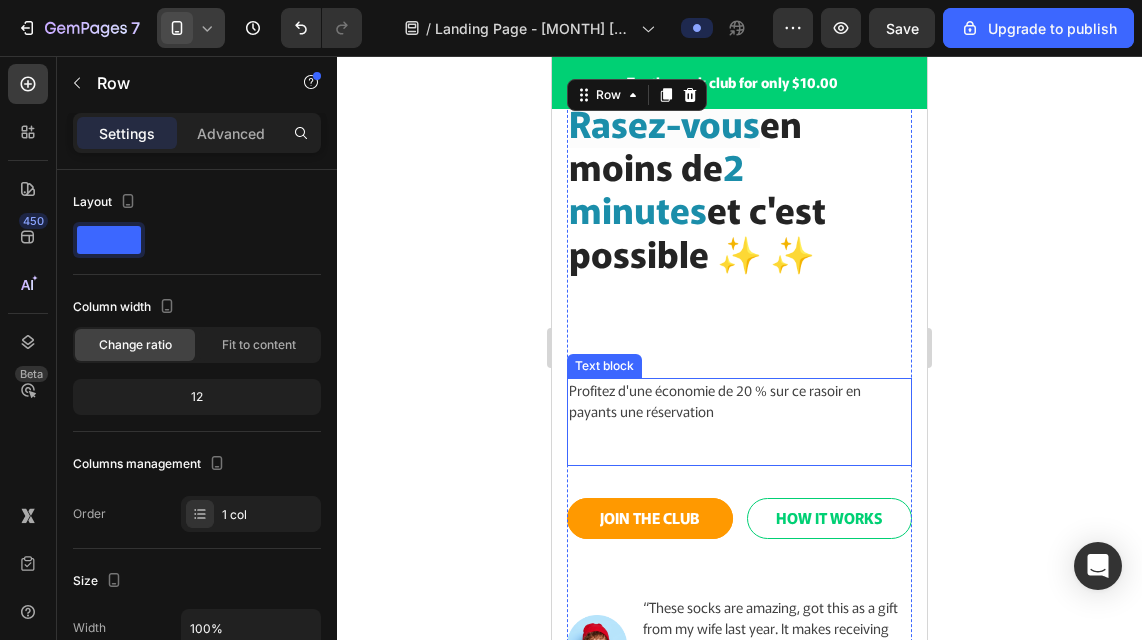 click on "Profitez d'une économie de 20 % sur ce rasoir en payants une réservation" at bounding box center (739, 401) 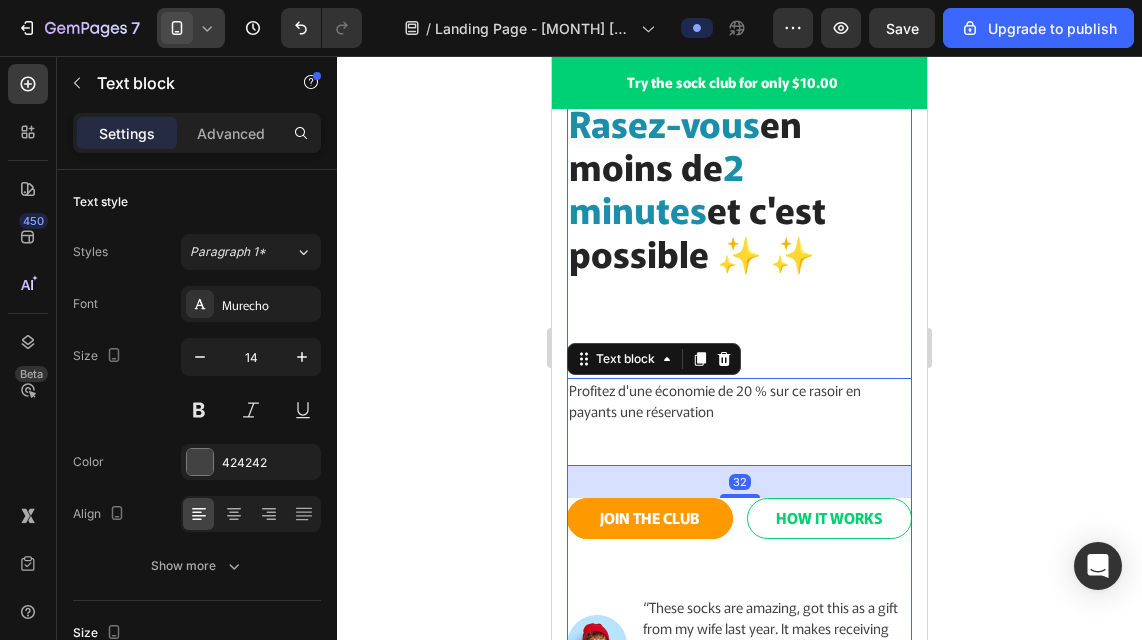 click on "Rasez-vous  en moins de  2 minutes  et c'est possible ✨   ✨" at bounding box center [739, 230] 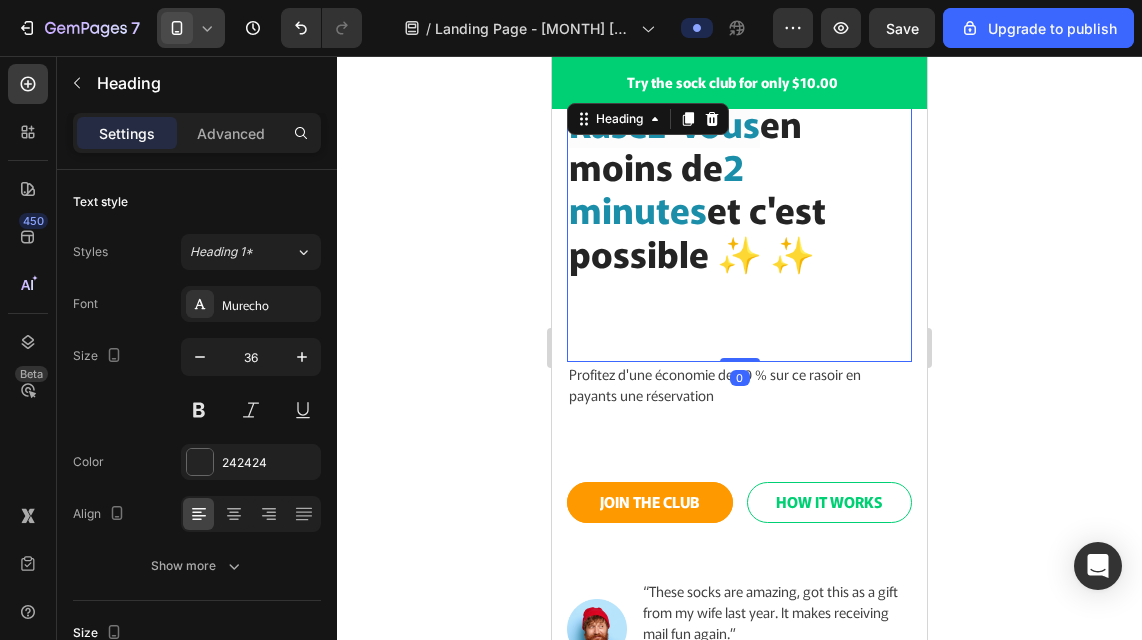 drag, startPoint x: 732, startPoint y: 376, endPoint x: 731, endPoint y: 352, distance: 24.020824 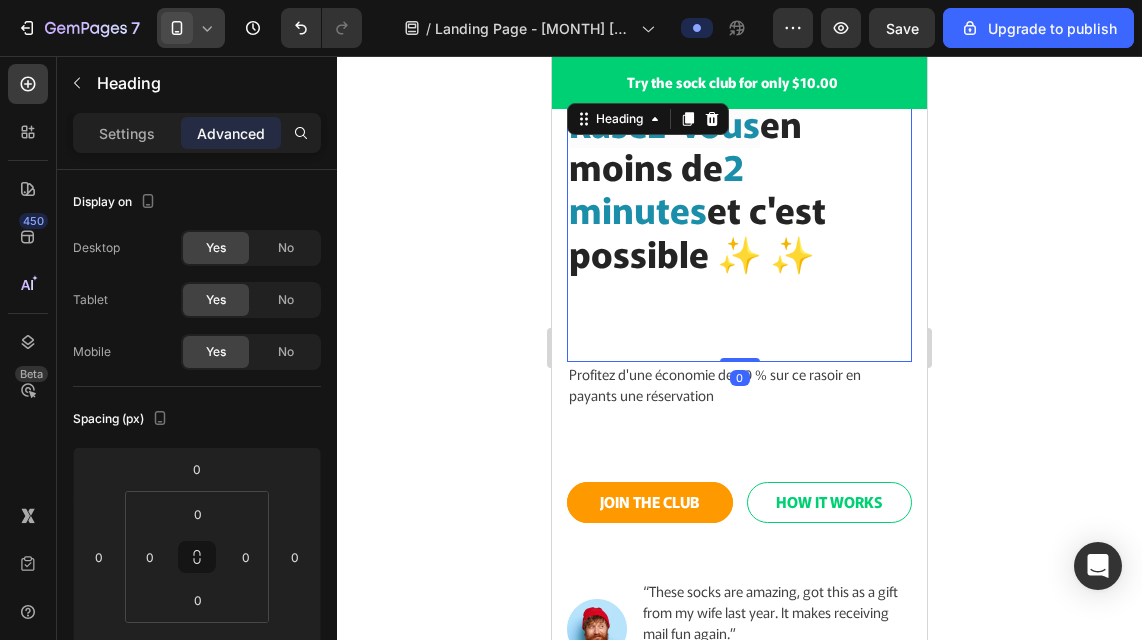 click on "Rasez-vous  en moins de  2 minutes  et c'est possible ✨   ✨" at bounding box center (739, 230) 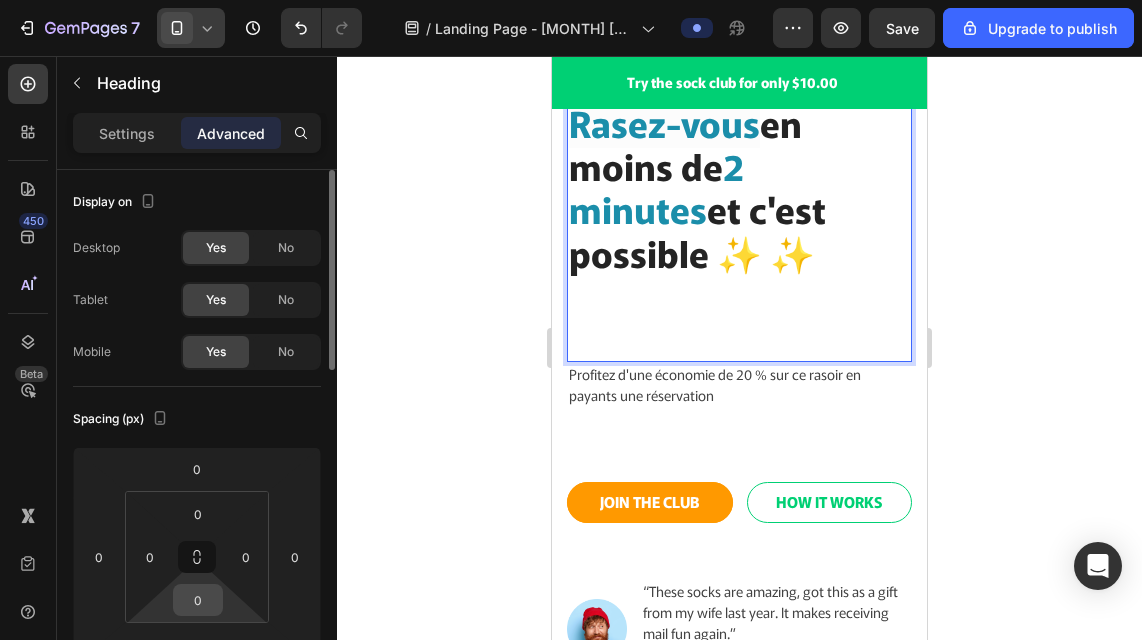 click on "0" at bounding box center [198, 600] 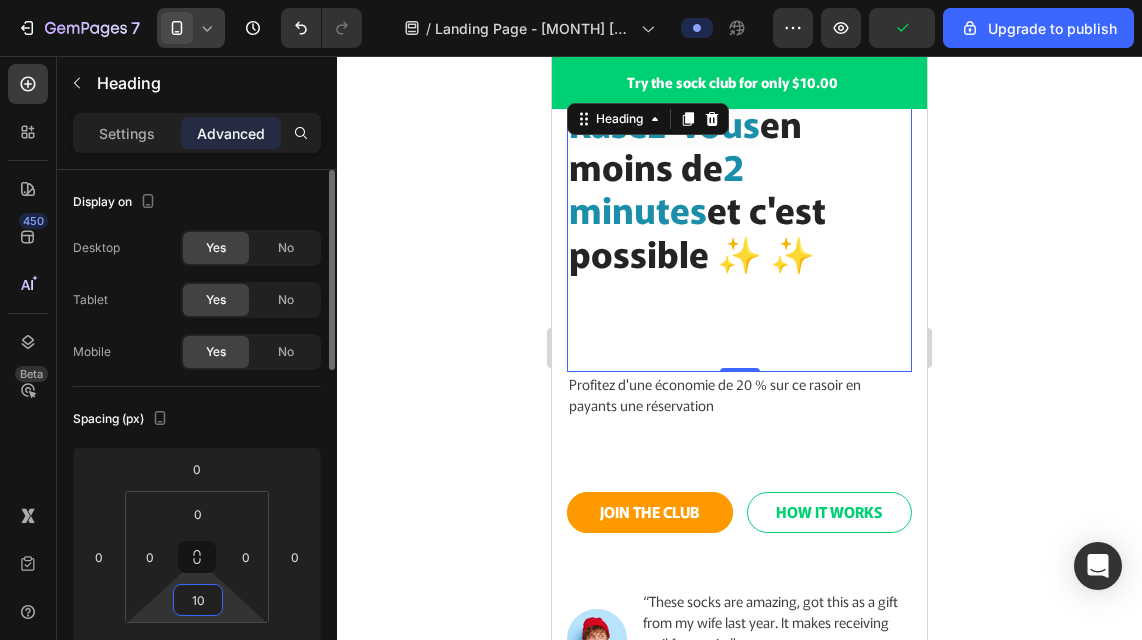 type on "1" 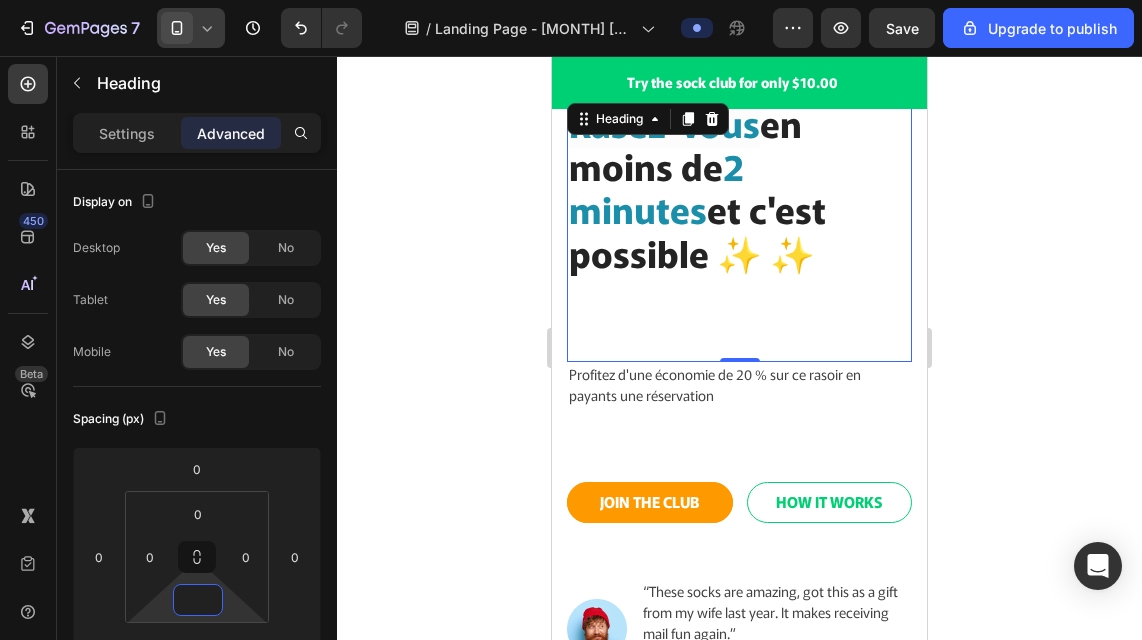 type on "0" 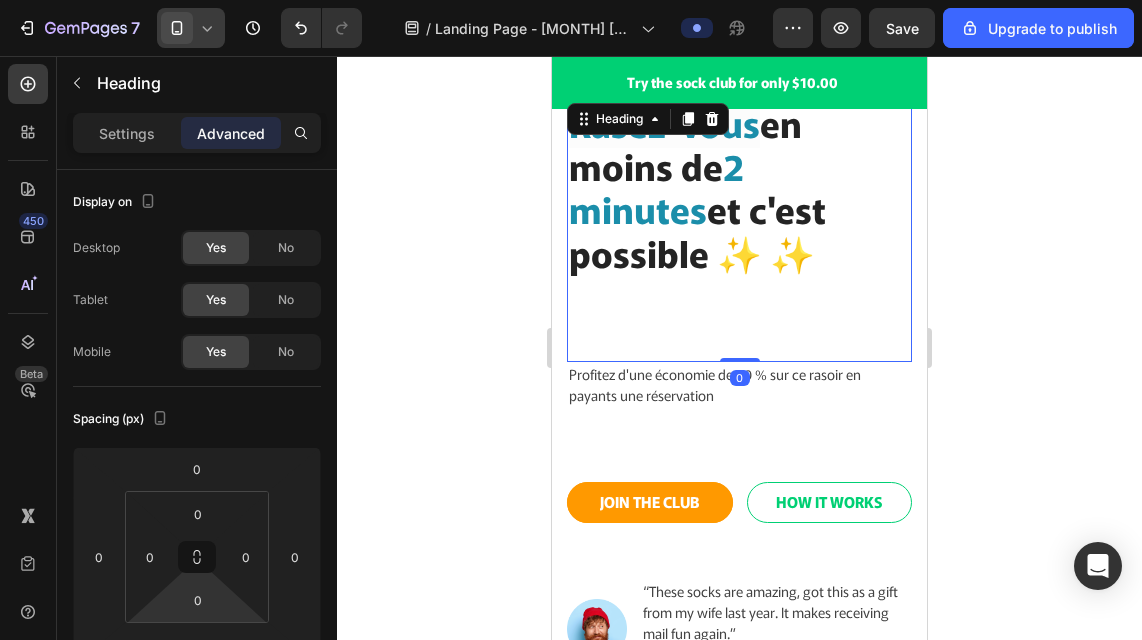 drag, startPoint x: 730, startPoint y: 321, endPoint x: 723, endPoint y: 348, distance: 27.89265 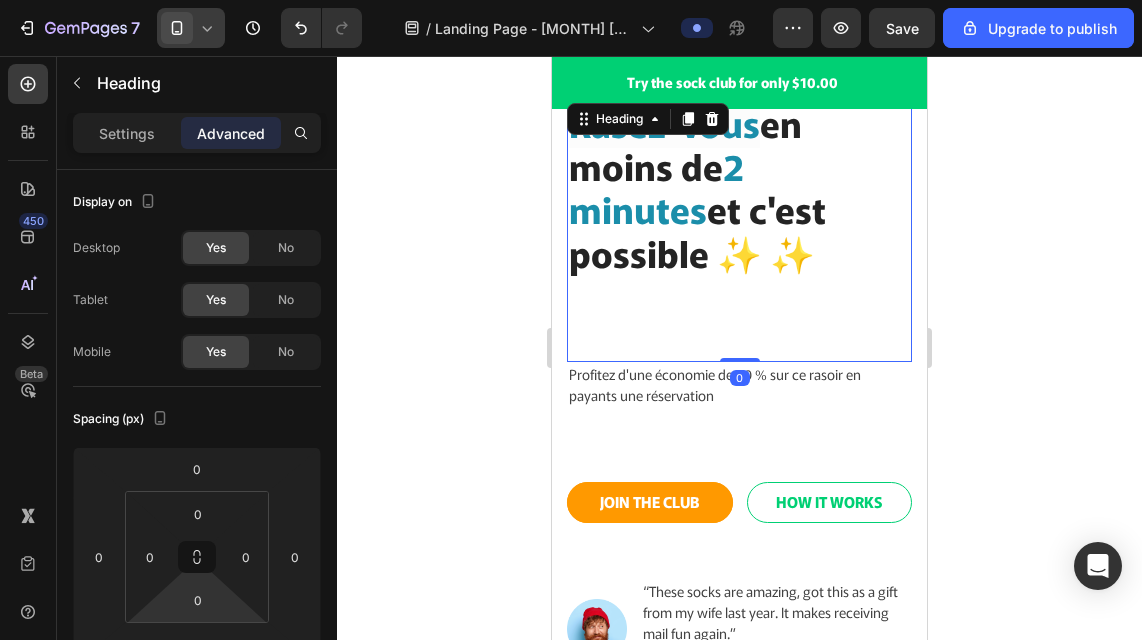 click on "Rasez-vous  en moins de  2 minutes  et c'est possible ✨   ✨   Heading   0" at bounding box center (739, 230) 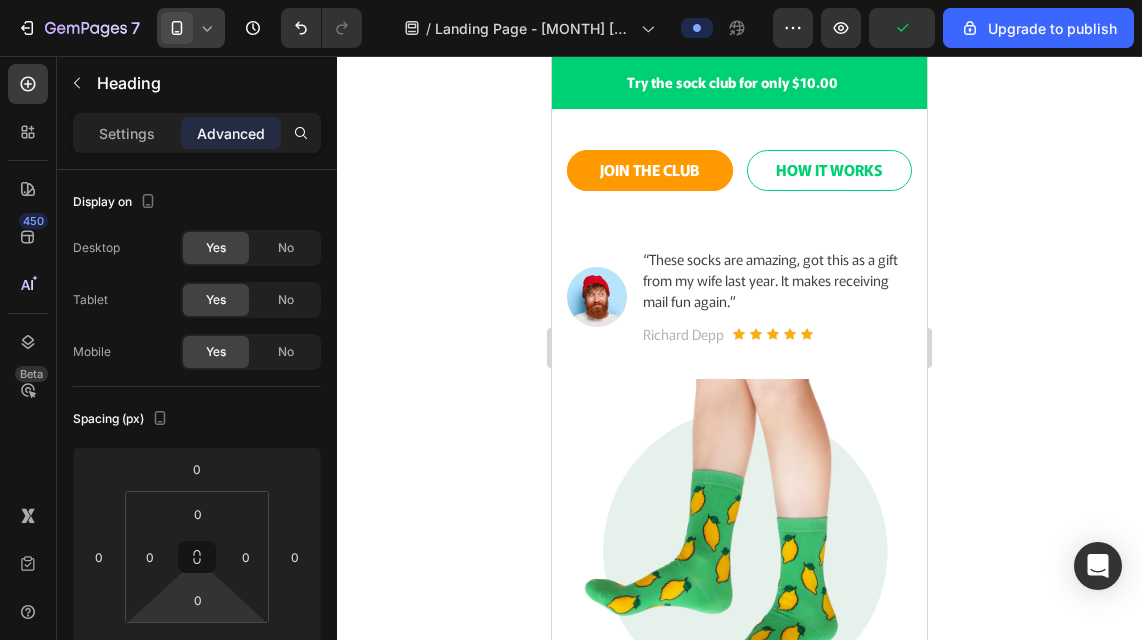 scroll, scrollTop: 463, scrollLeft: 0, axis: vertical 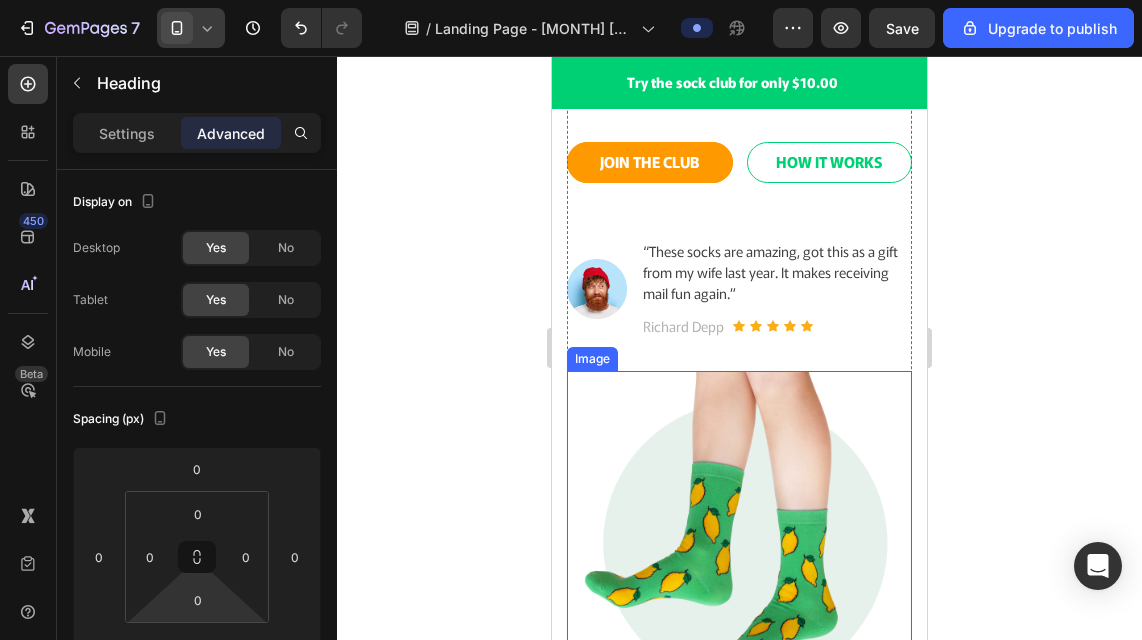 click at bounding box center (739, 543) 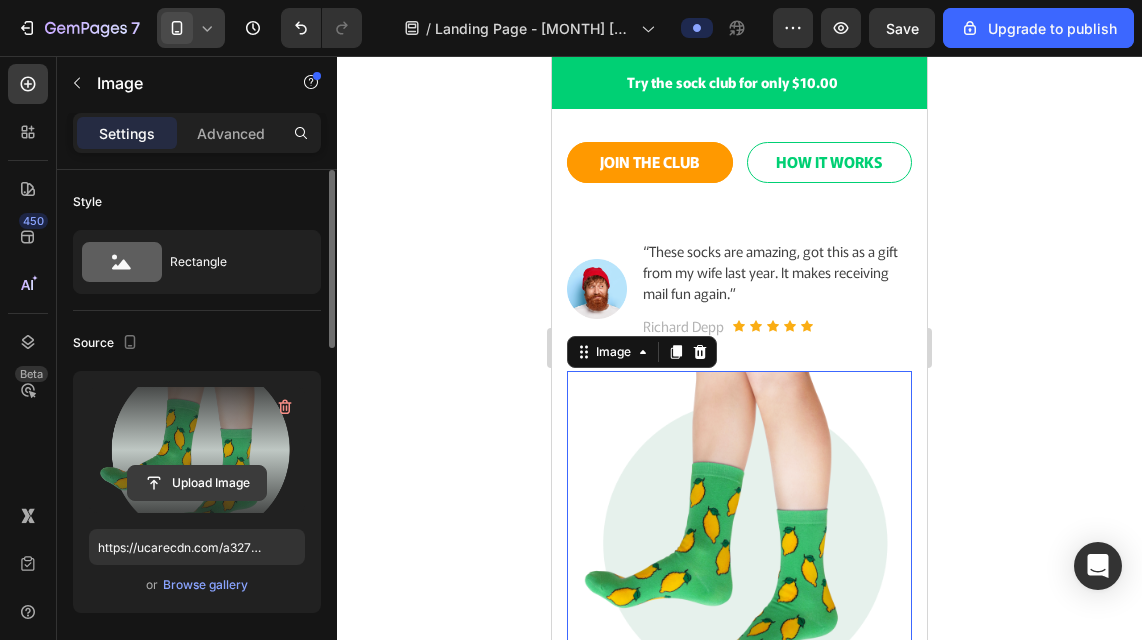 click 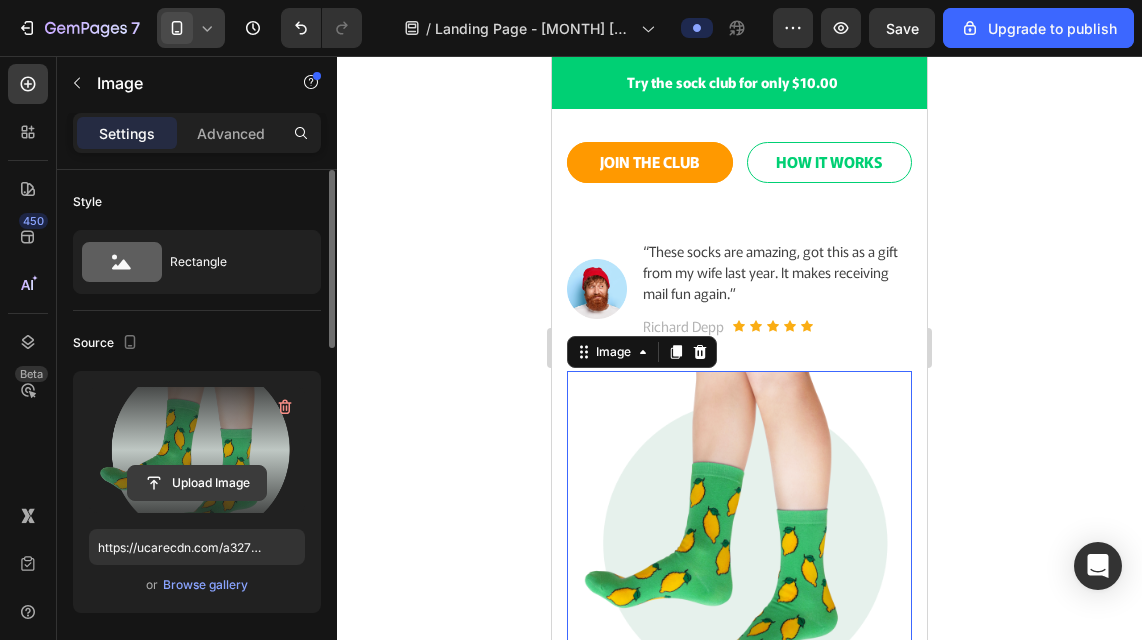 click 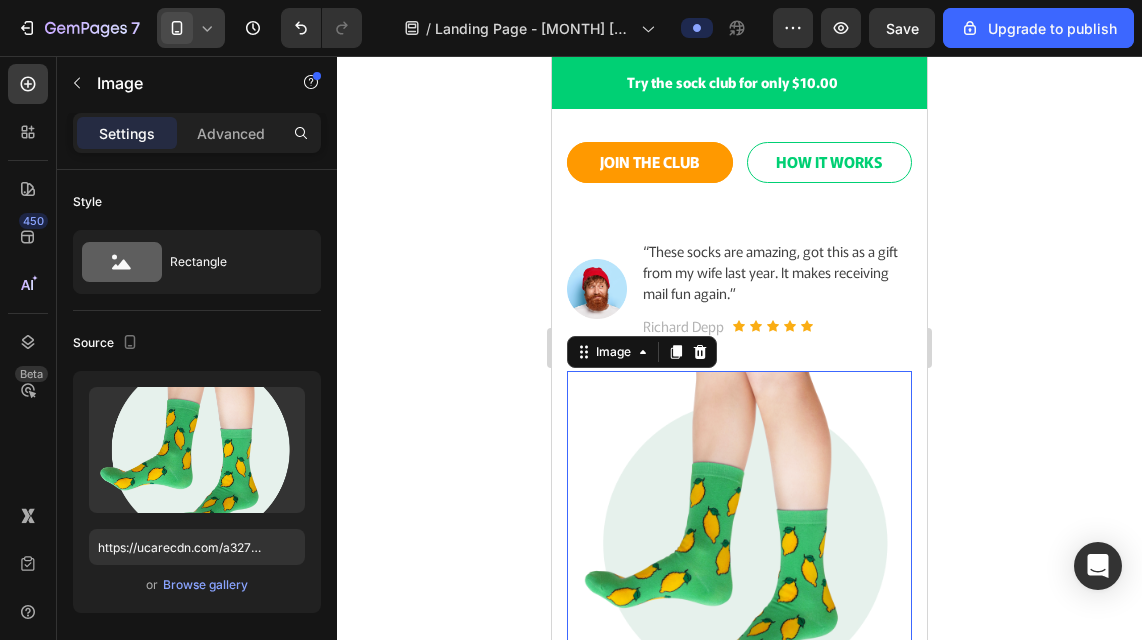 click 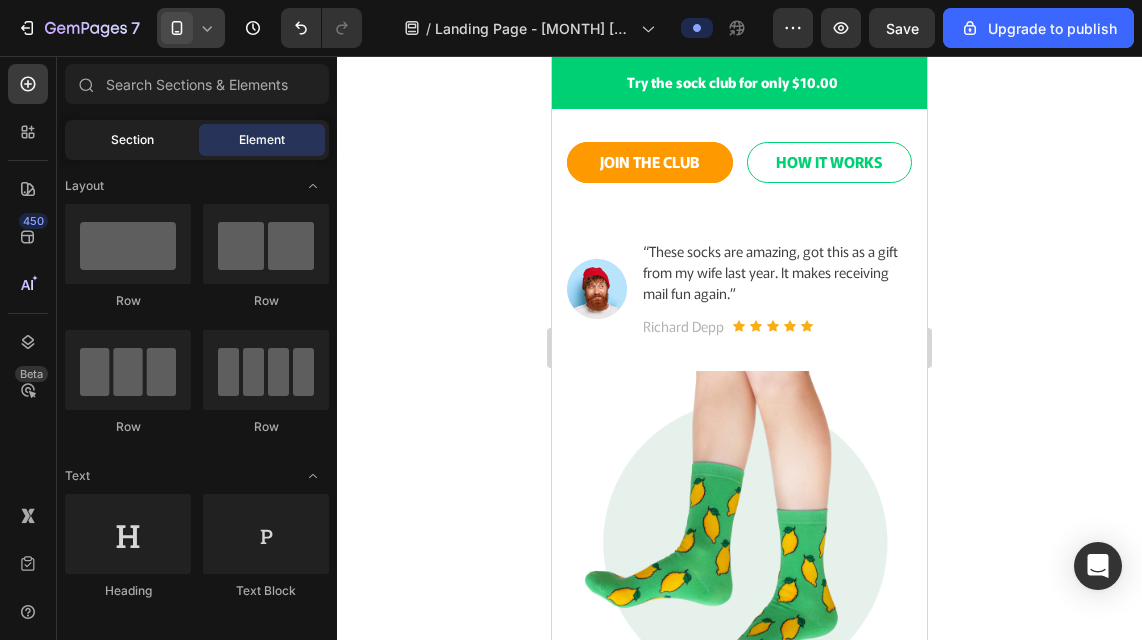 click on "Section" 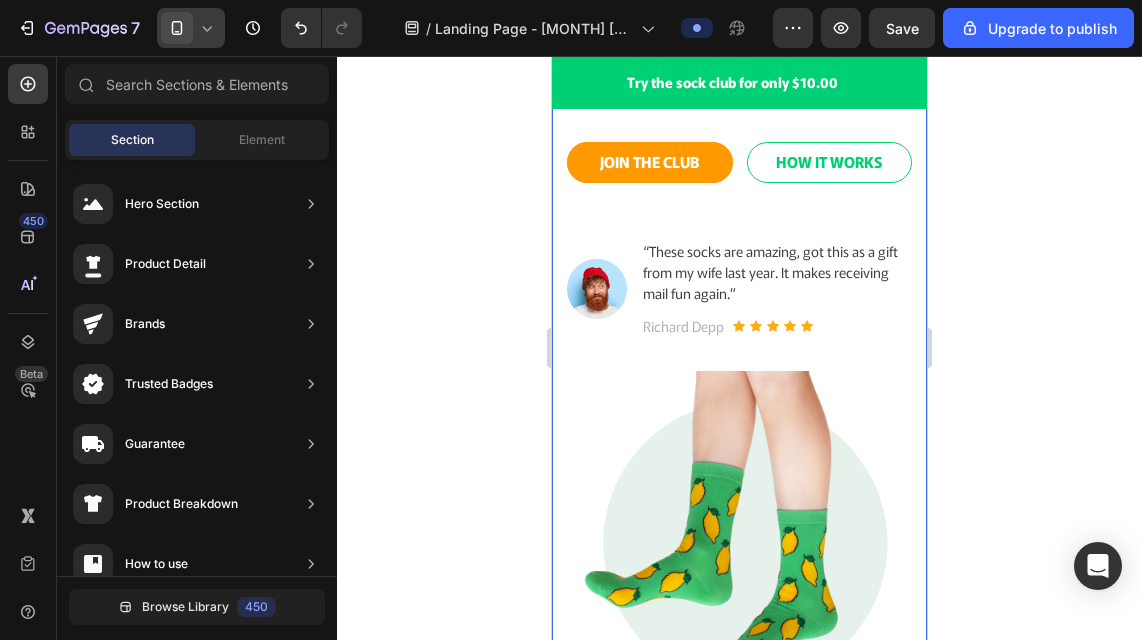 click 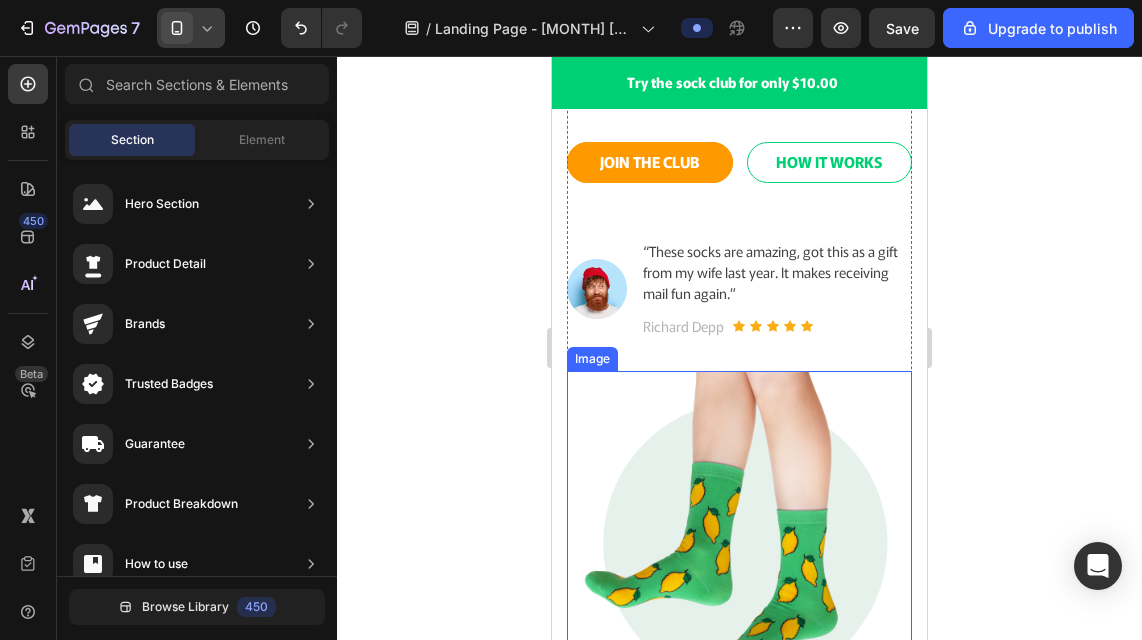 click at bounding box center (739, 543) 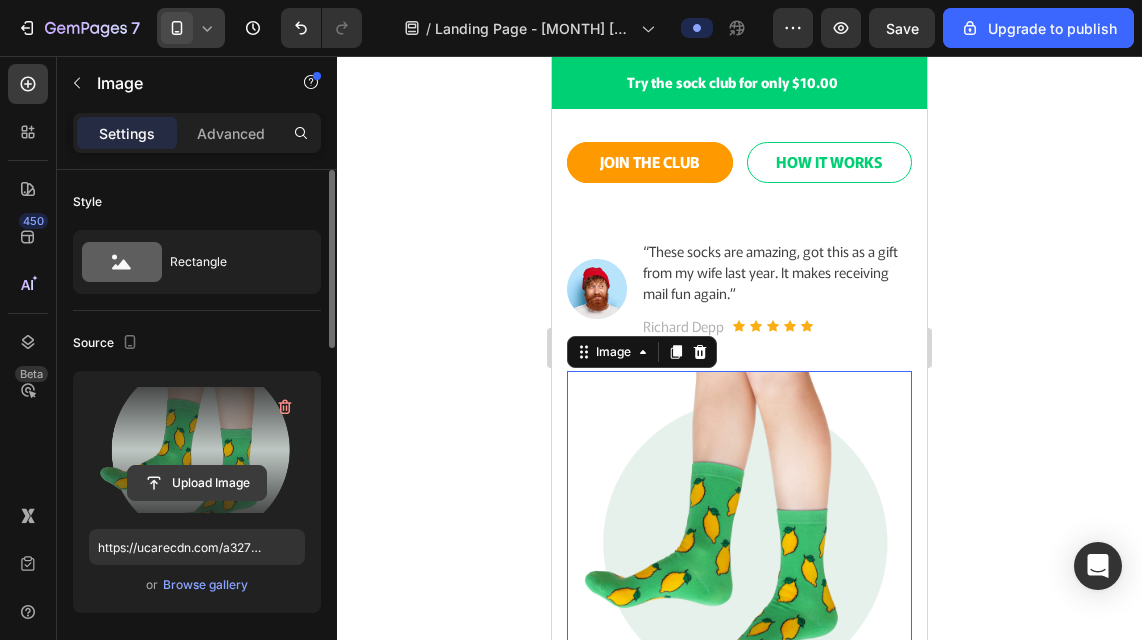 click 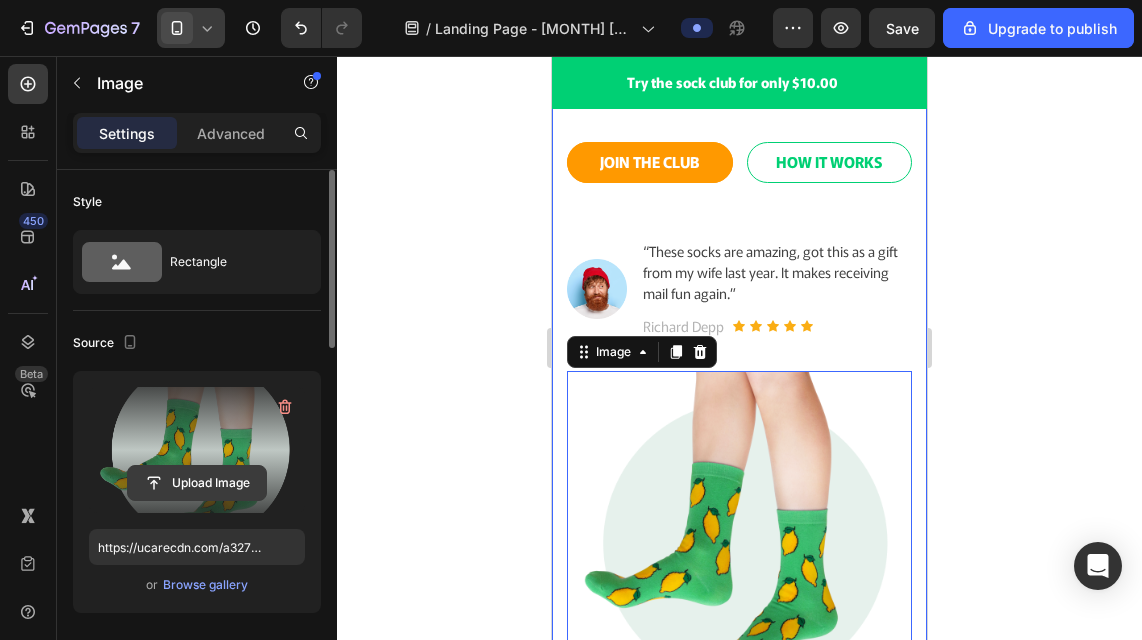 click 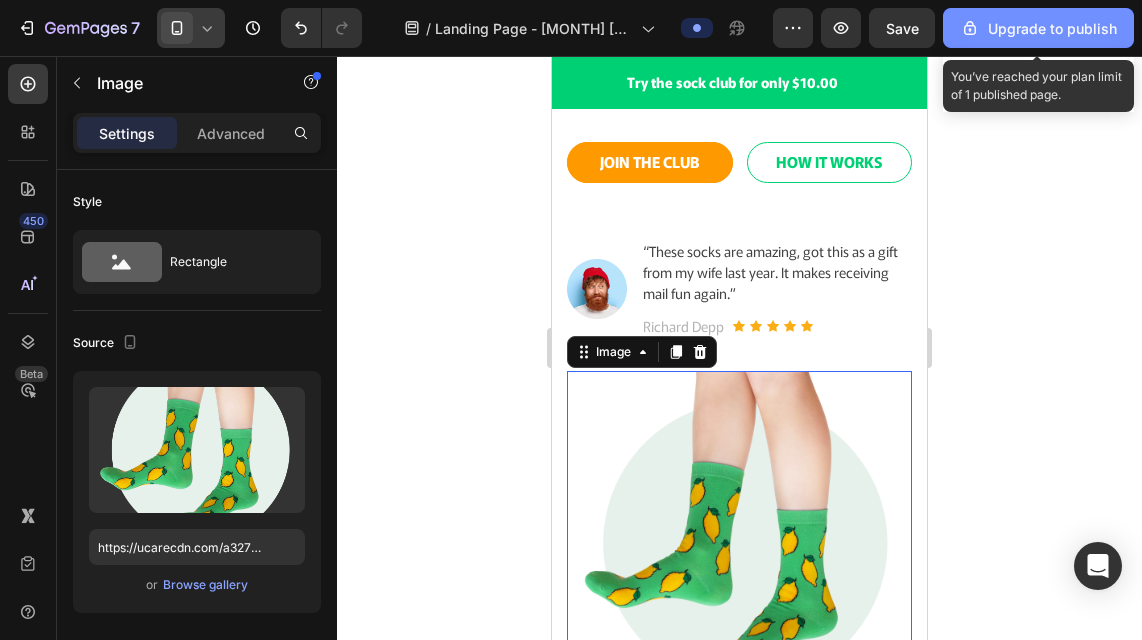 click on "Upgrade to publish" at bounding box center [1038, 28] 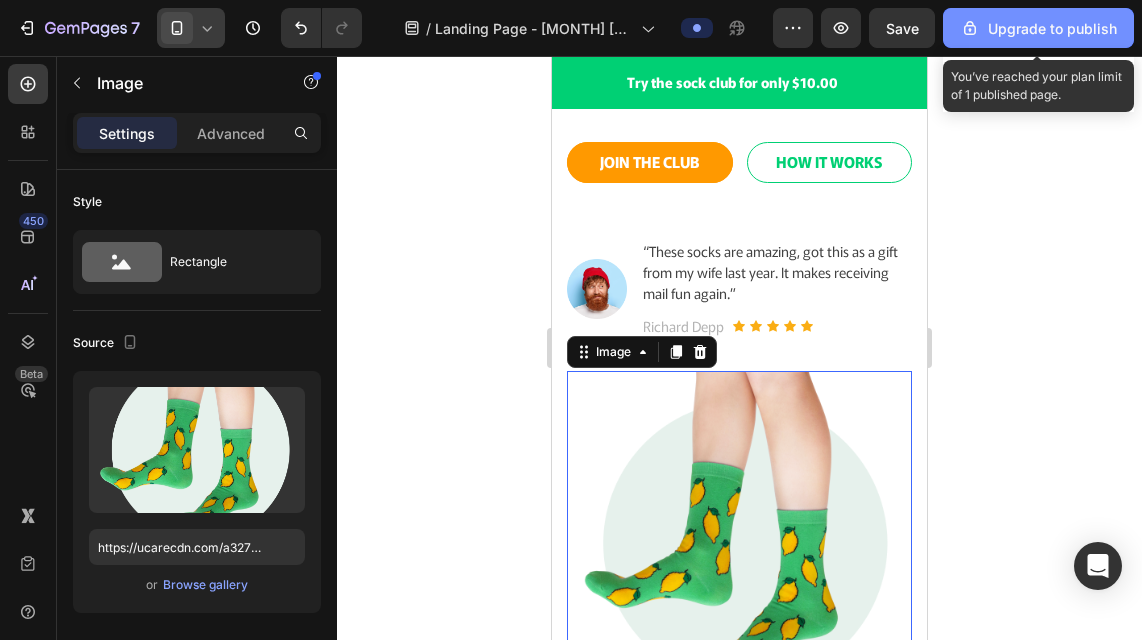 click on "Upgrade to publish" at bounding box center (1038, 28) 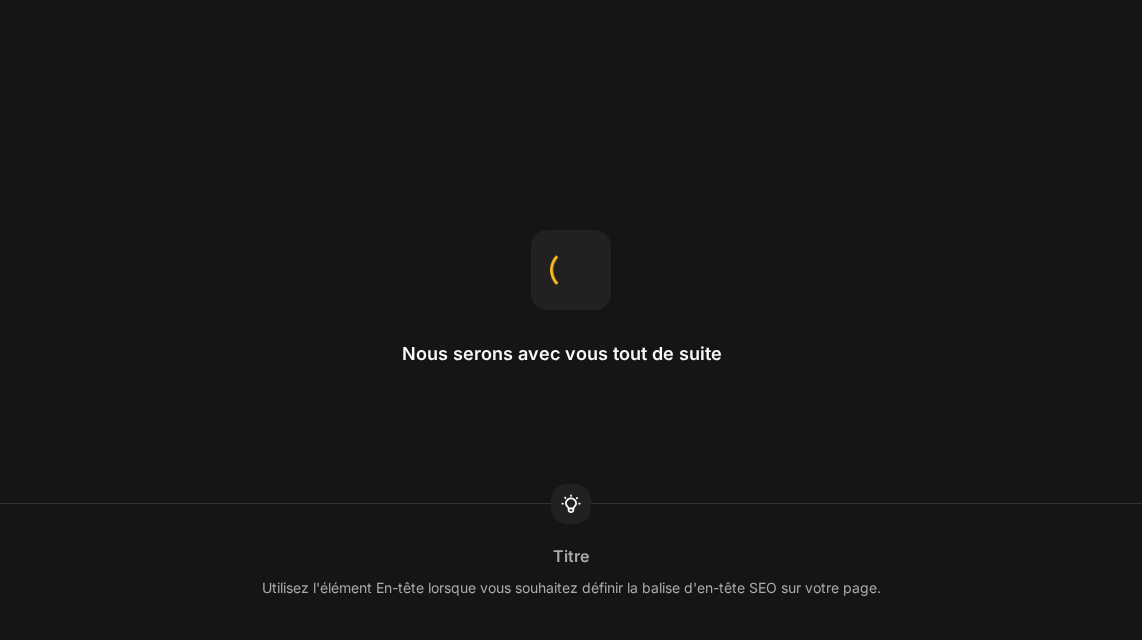 scroll, scrollTop: 0, scrollLeft: 0, axis: both 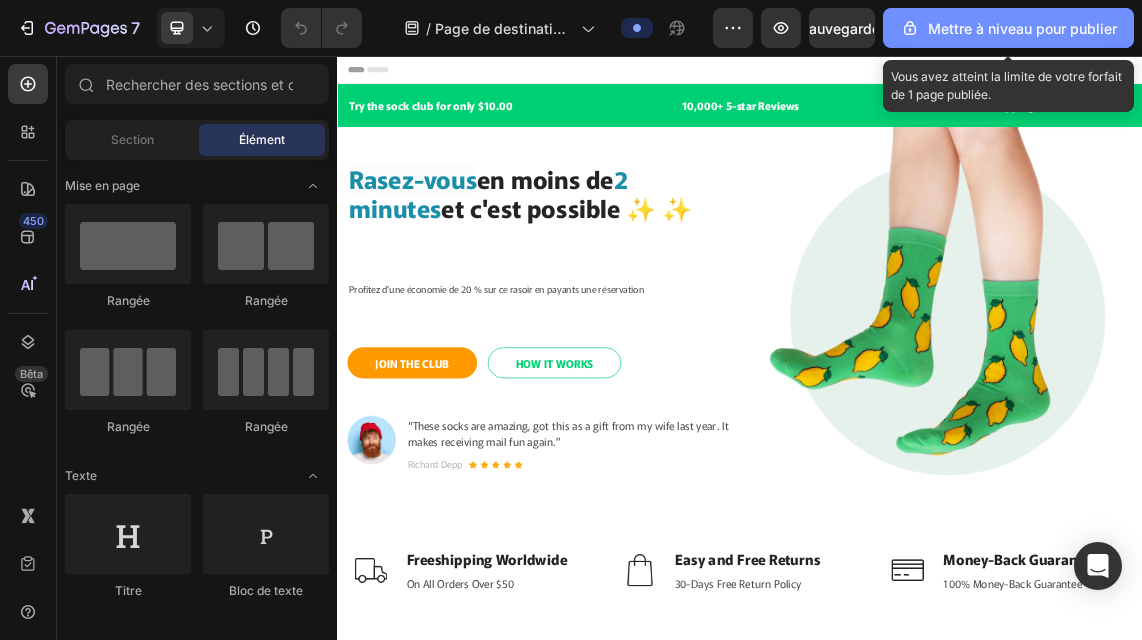 click on "Mettre à niveau pour publier" 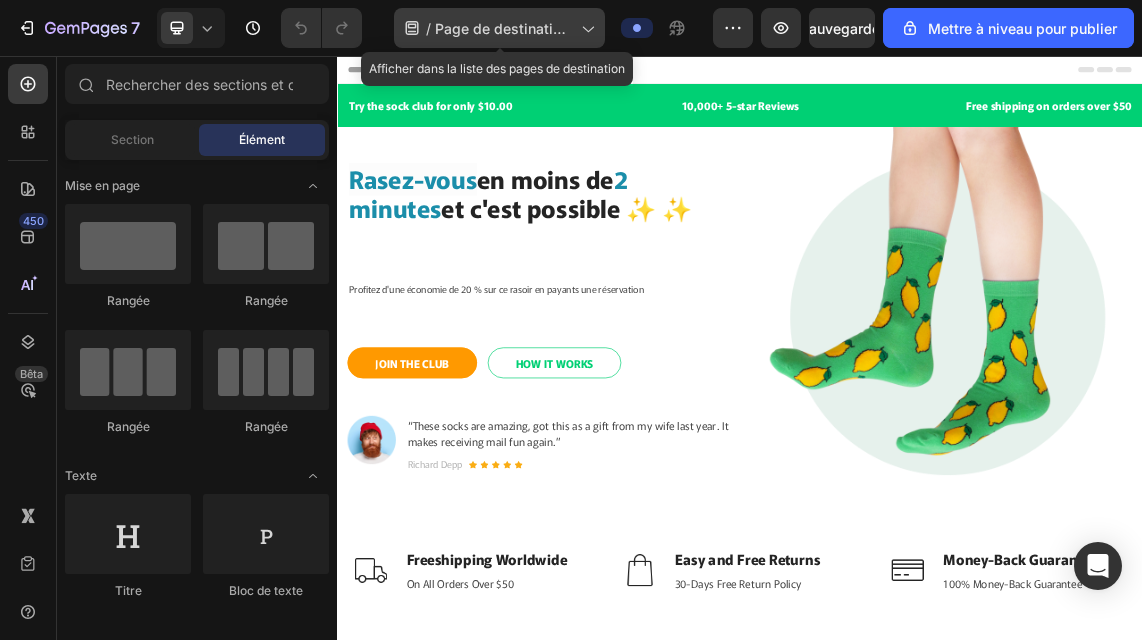 click 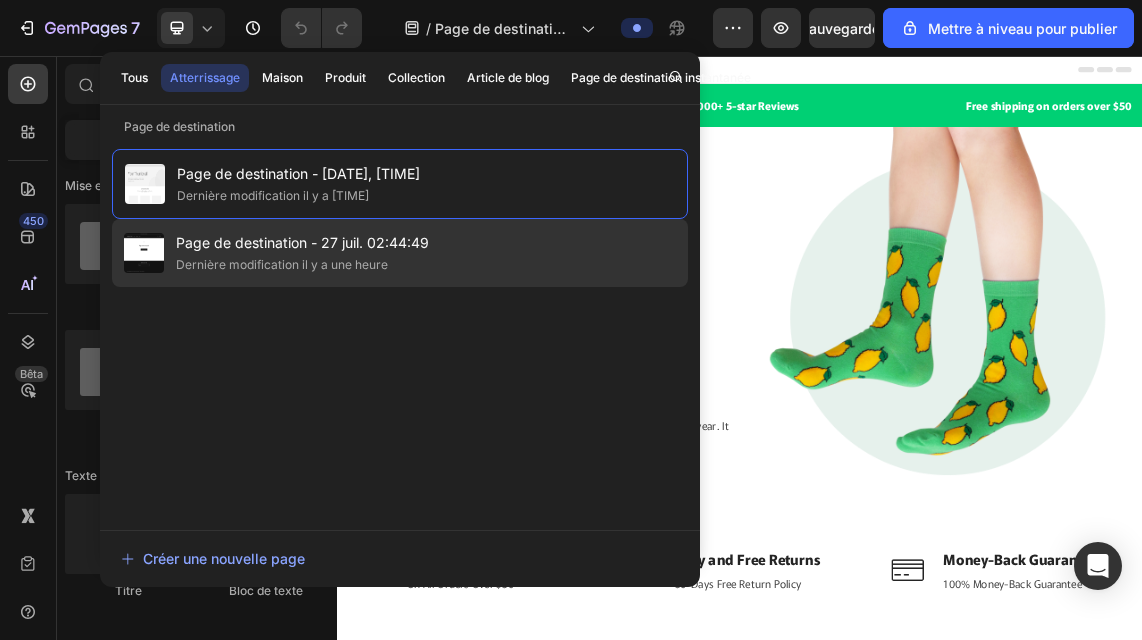 click on "Page de destination - 27 juil. 02:44:49 Dernière modification il y a une heure" 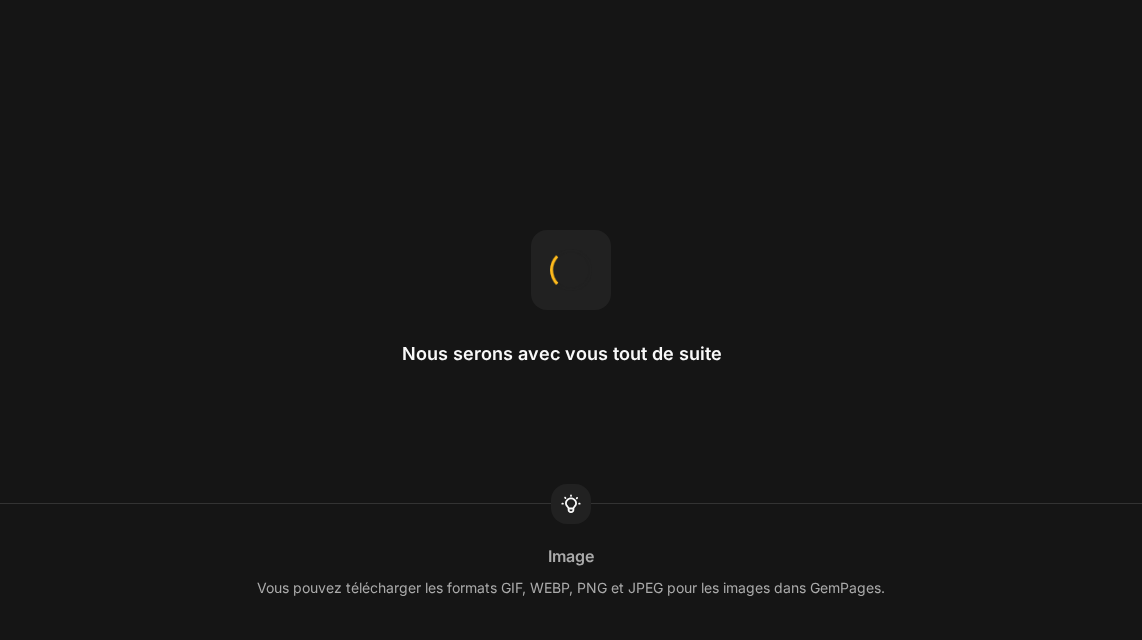 scroll, scrollTop: 0, scrollLeft: 0, axis: both 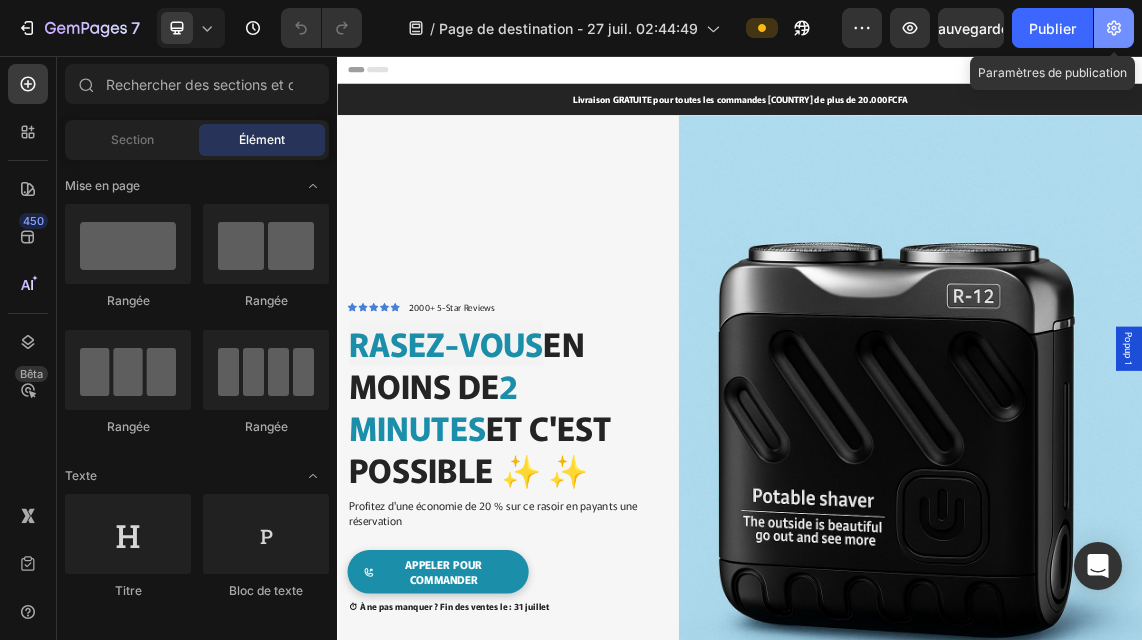 click 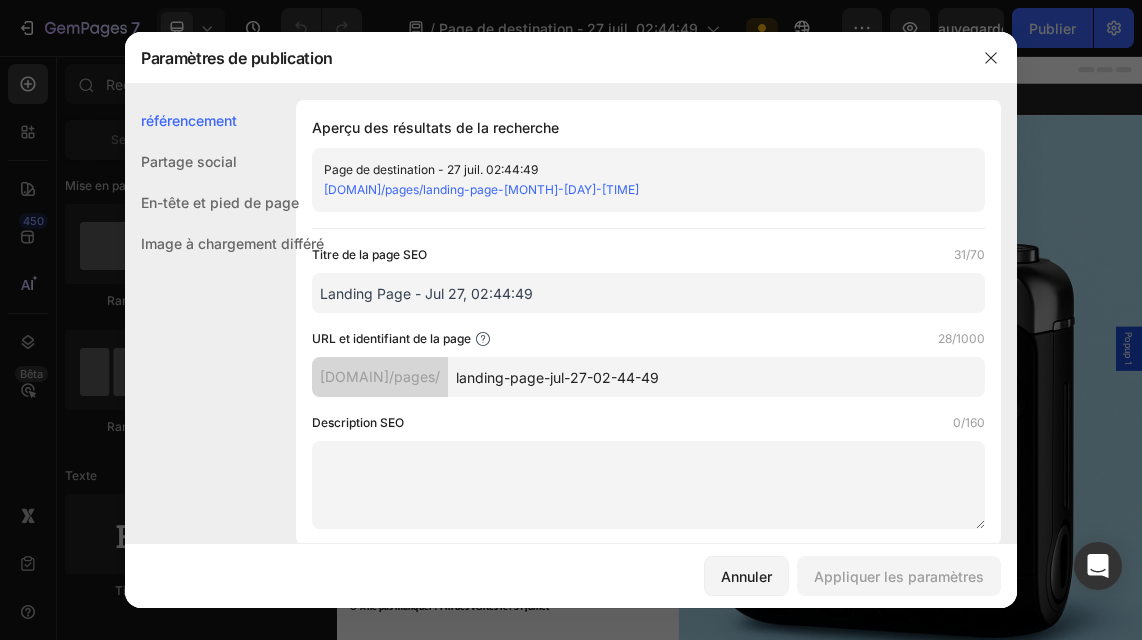click on "Image à chargement différé" at bounding box center [232, 243] 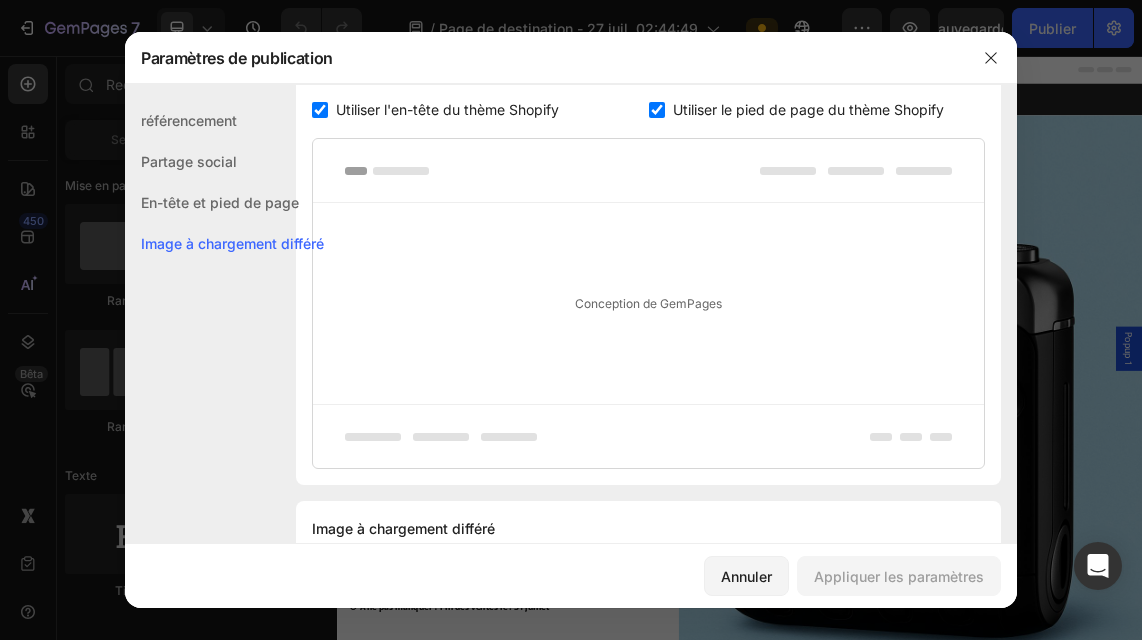 scroll, scrollTop: 1127, scrollLeft: 0, axis: vertical 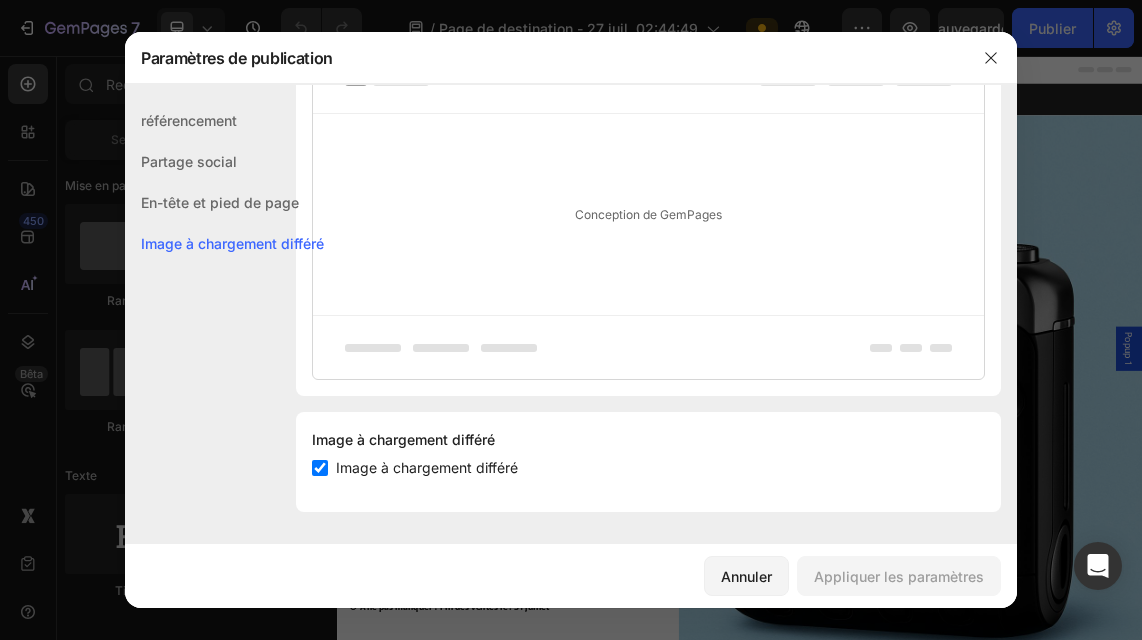 click on "En-tête et pied de page" at bounding box center (220, 202) 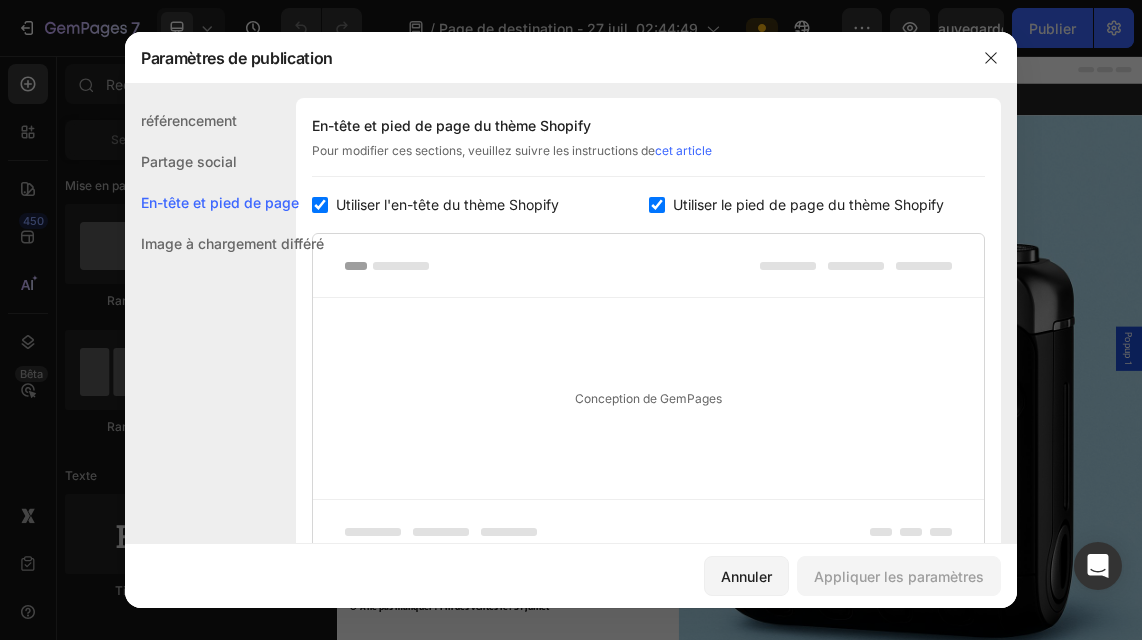 scroll, scrollTop: 937, scrollLeft: 0, axis: vertical 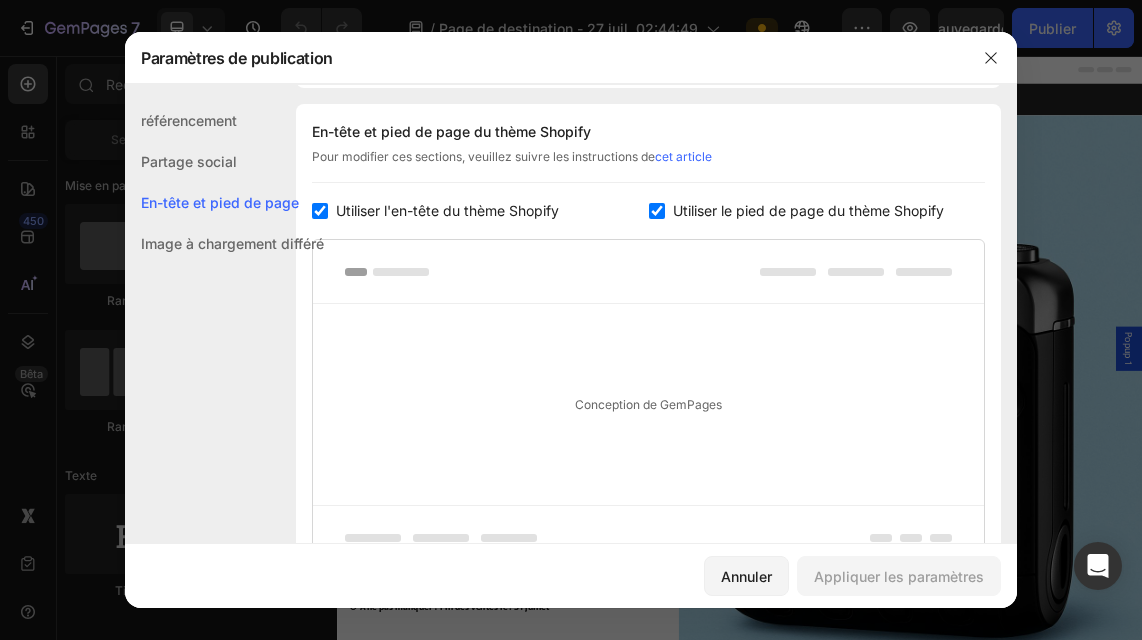 click on "Conception de GemPages" at bounding box center [648, 404] 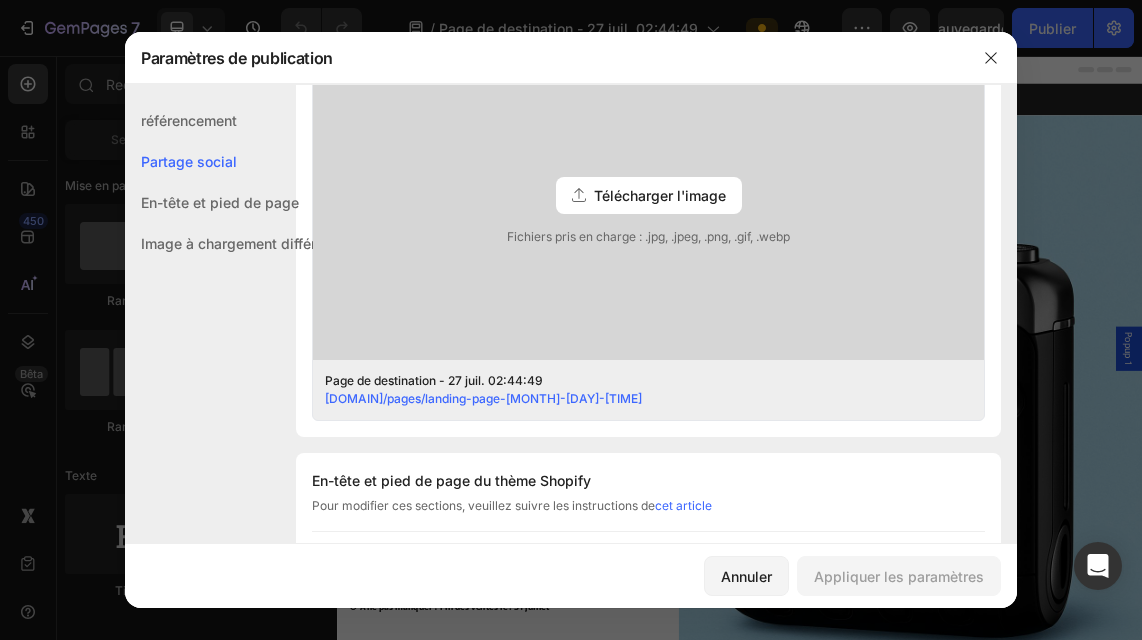 scroll, scrollTop: 457, scrollLeft: 0, axis: vertical 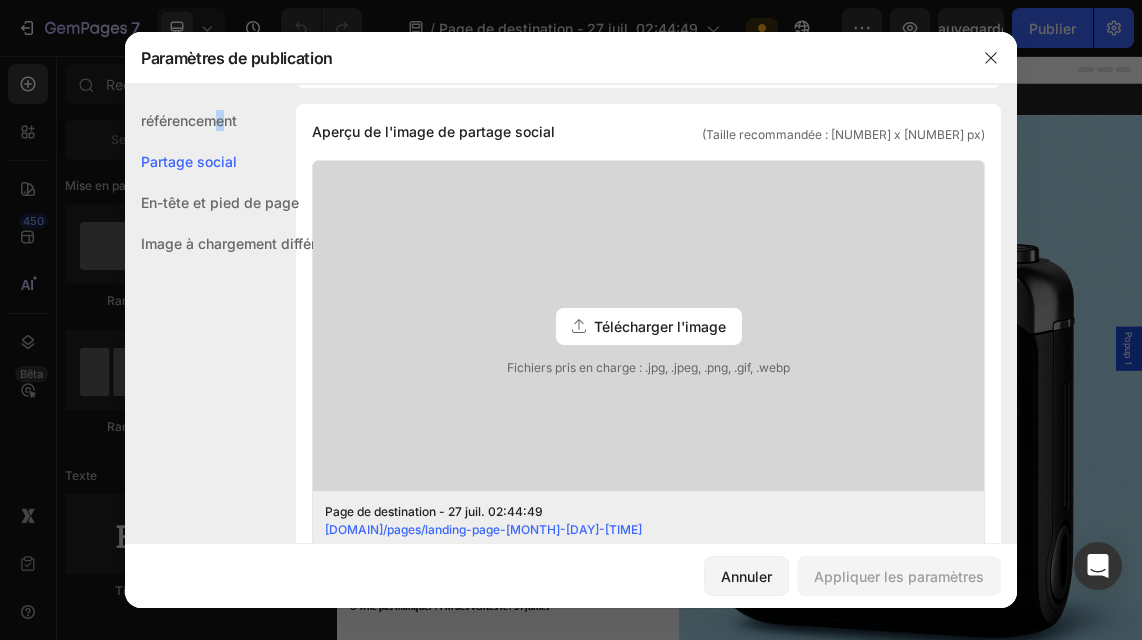 click on "référencement" at bounding box center [189, 120] 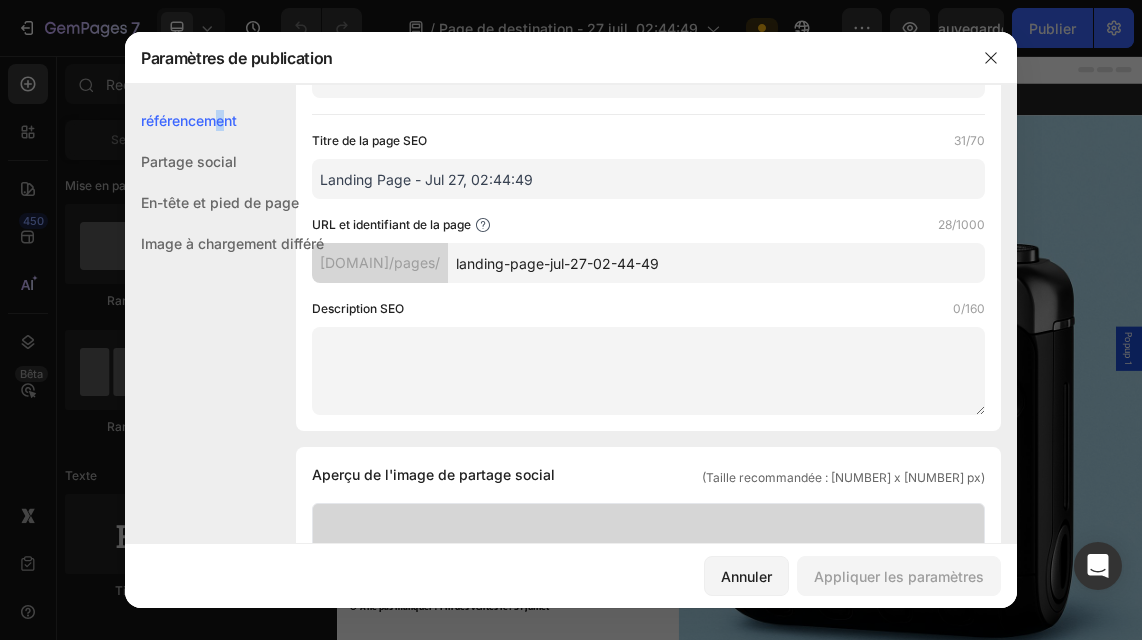 scroll, scrollTop: 0, scrollLeft: 0, axis: both 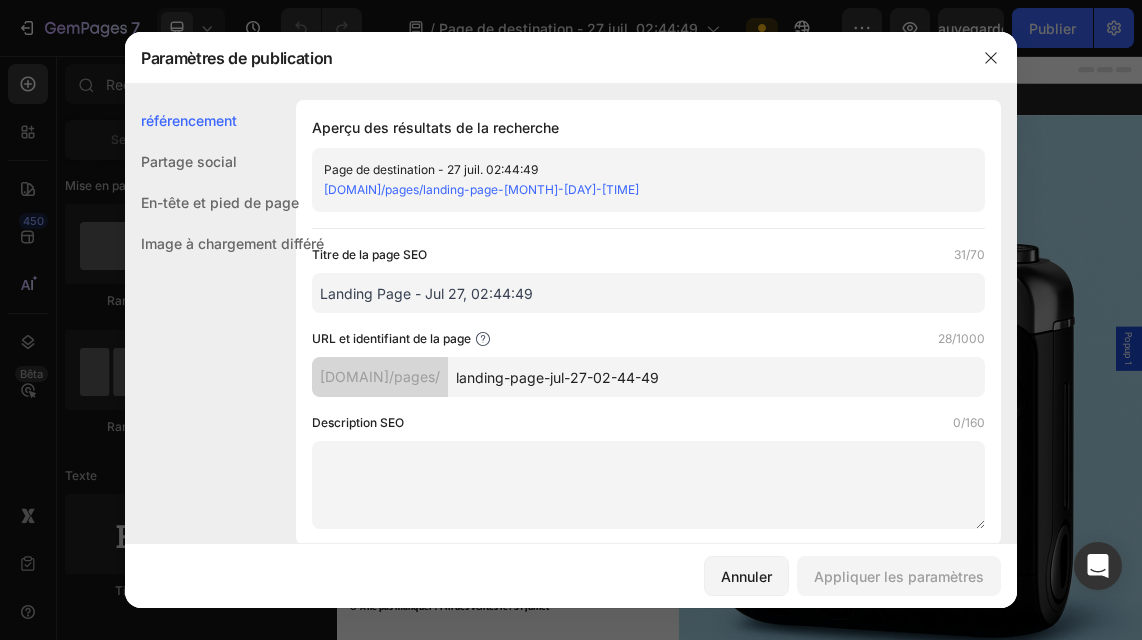 click on "Landing Page - Jul 27, 02:44:49" at bounding box center (648, 293) 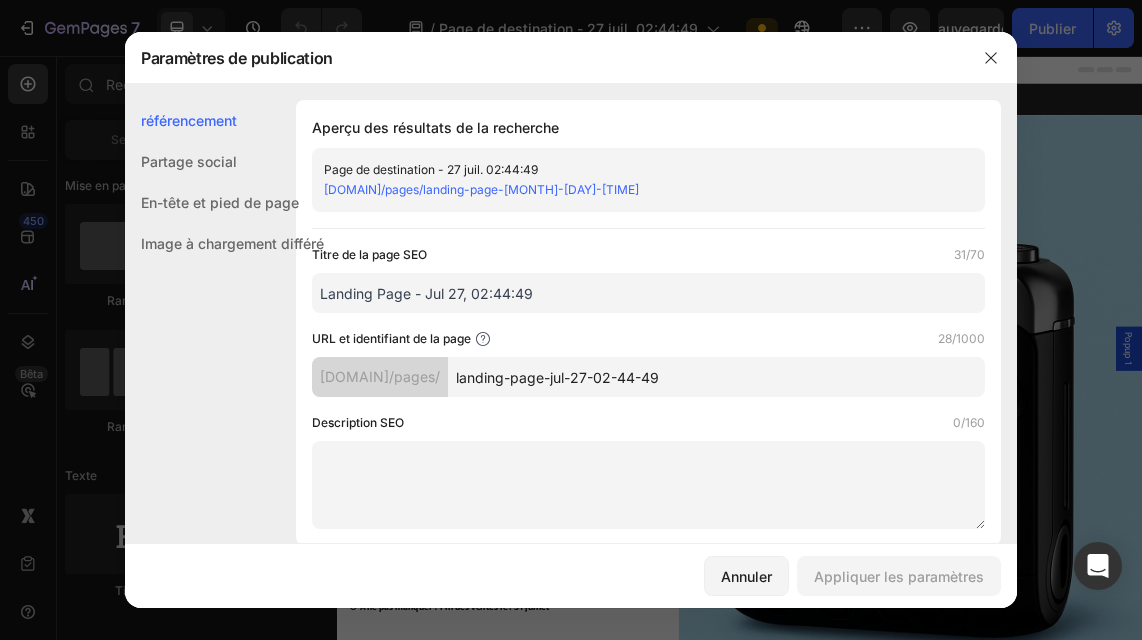 click on "qy9kwz-1i.myshopify.com/pages/" at bounding box center [380, 376] 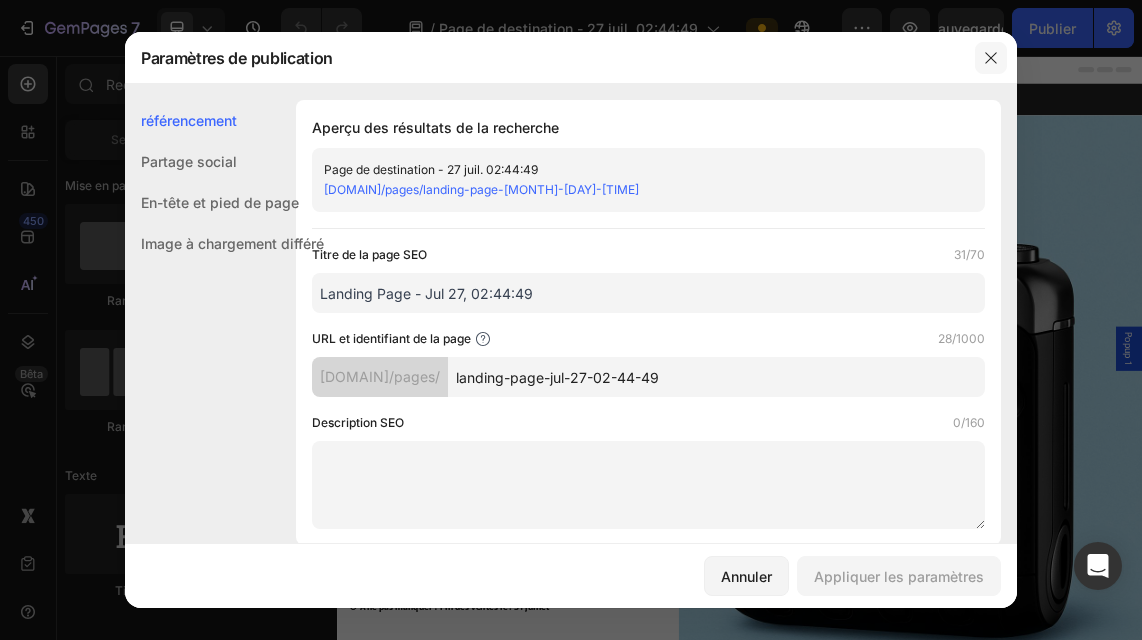click 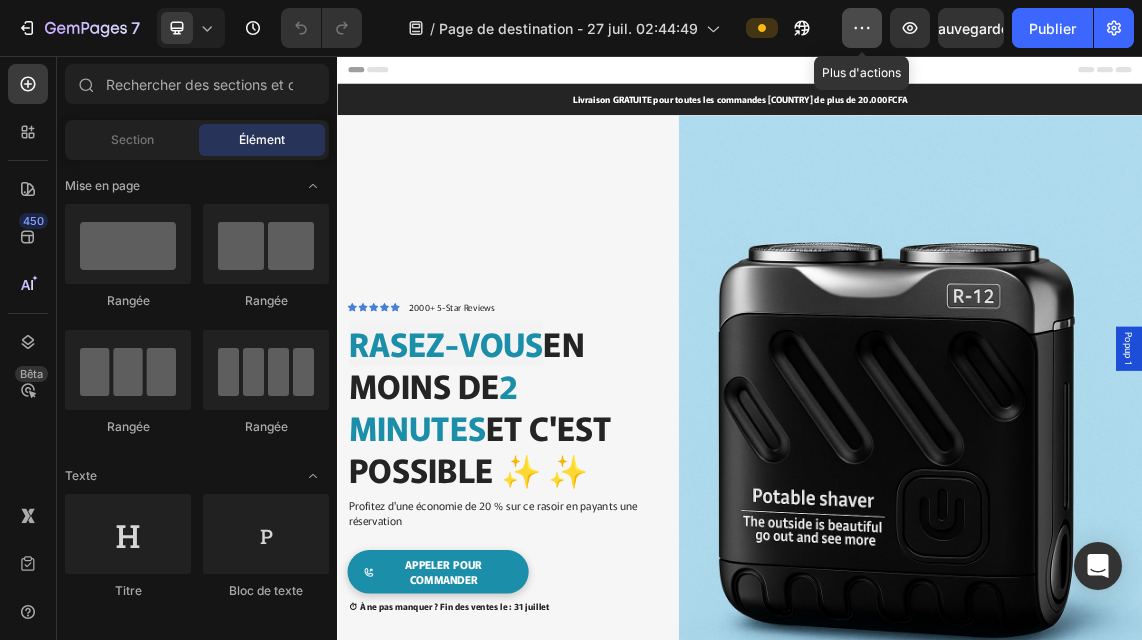 click 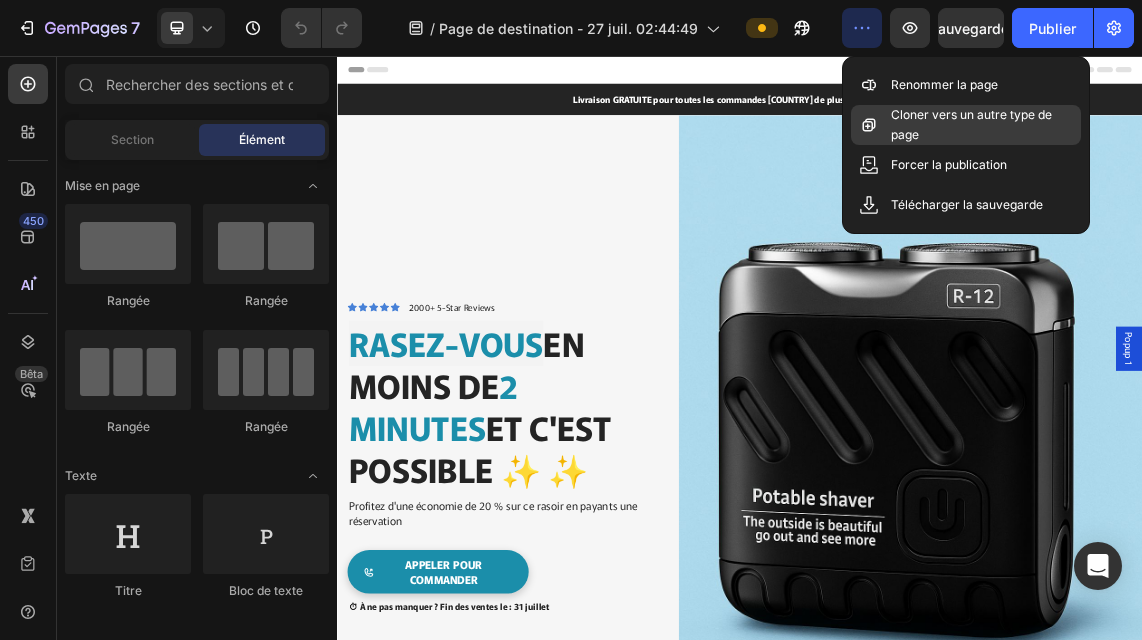 click on "Cloner vers un autre type de page" at bounding box center (982, 125) 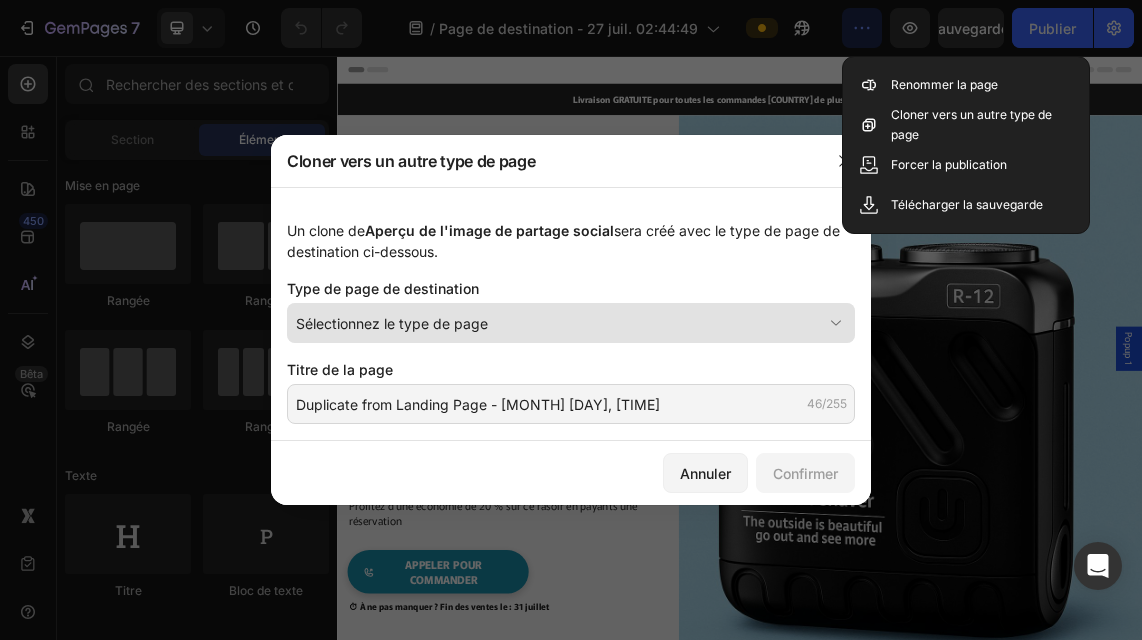 click 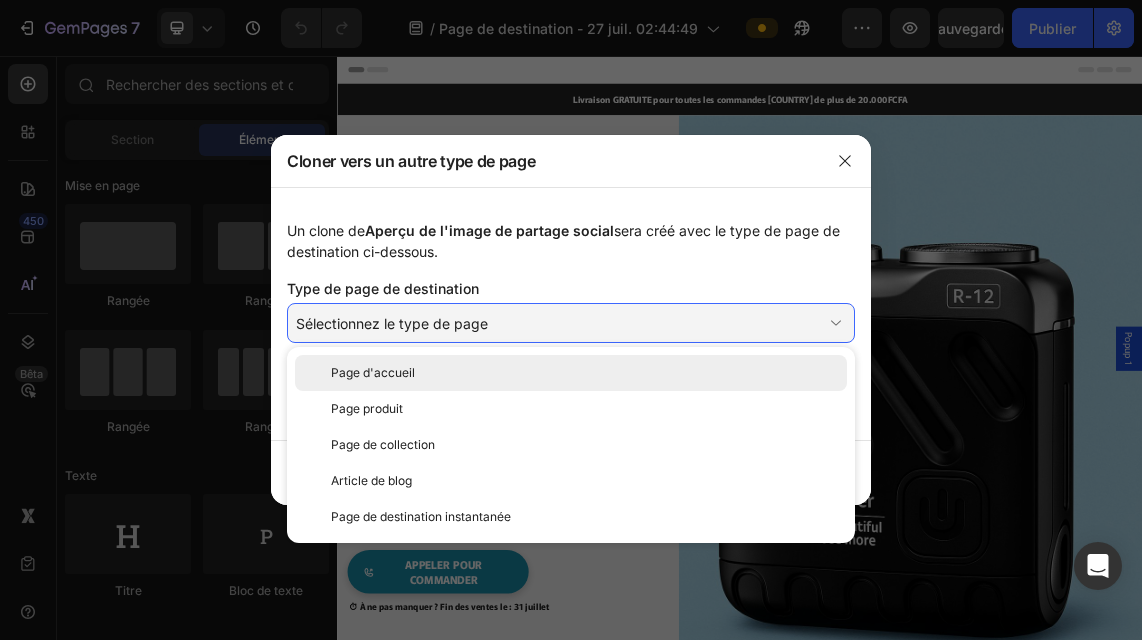 click on "Page d'accueil" 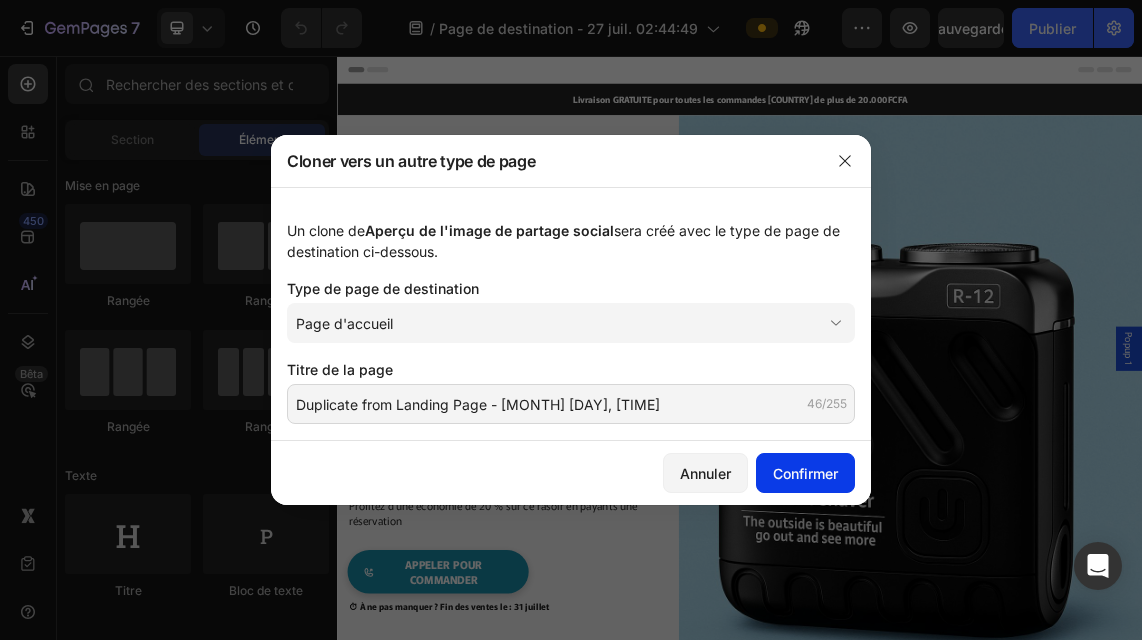 click on "Confirmer" at bounding box center (805, 473) 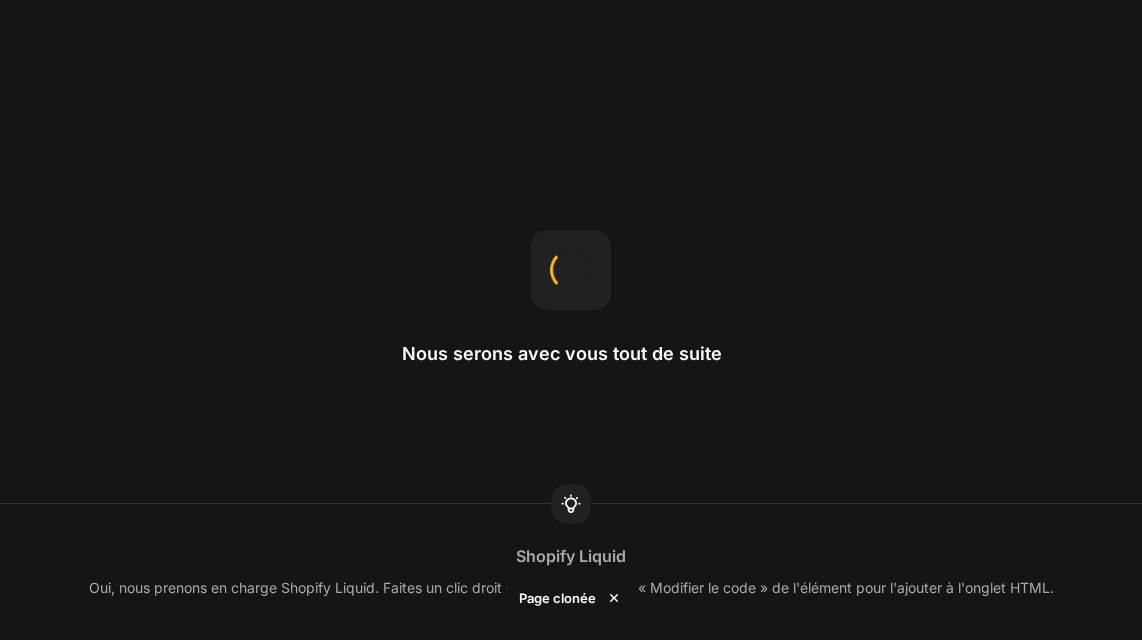 scroll, scrollTop: 0, scrollLeft: 0, axis: both 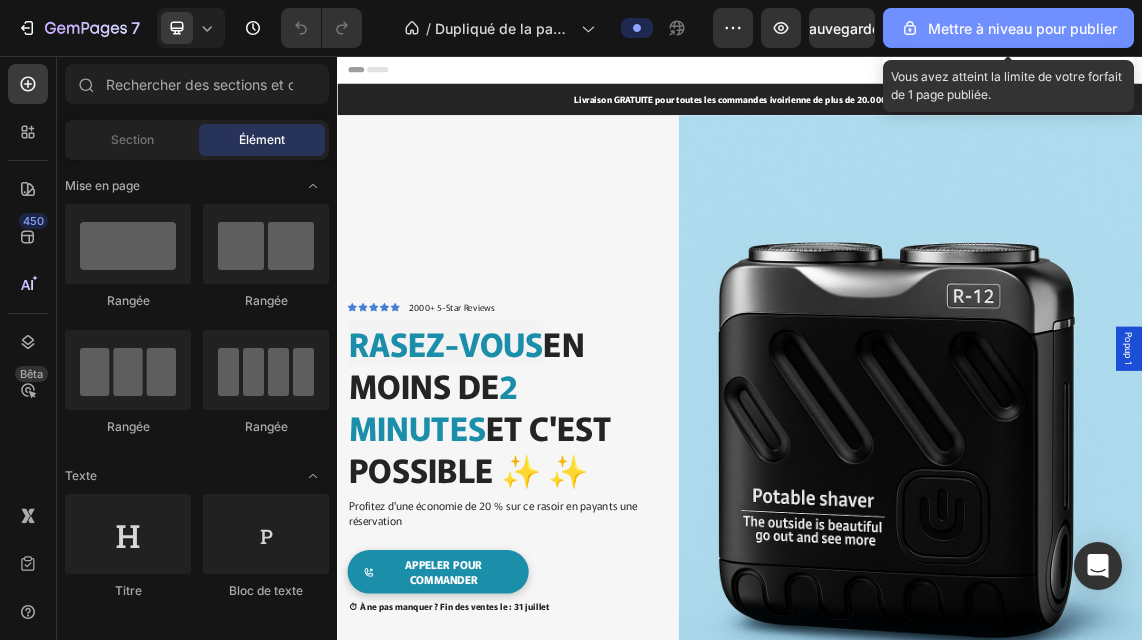 click on "Mettre à niveau pour publier" at bounding box center (1022, 28) 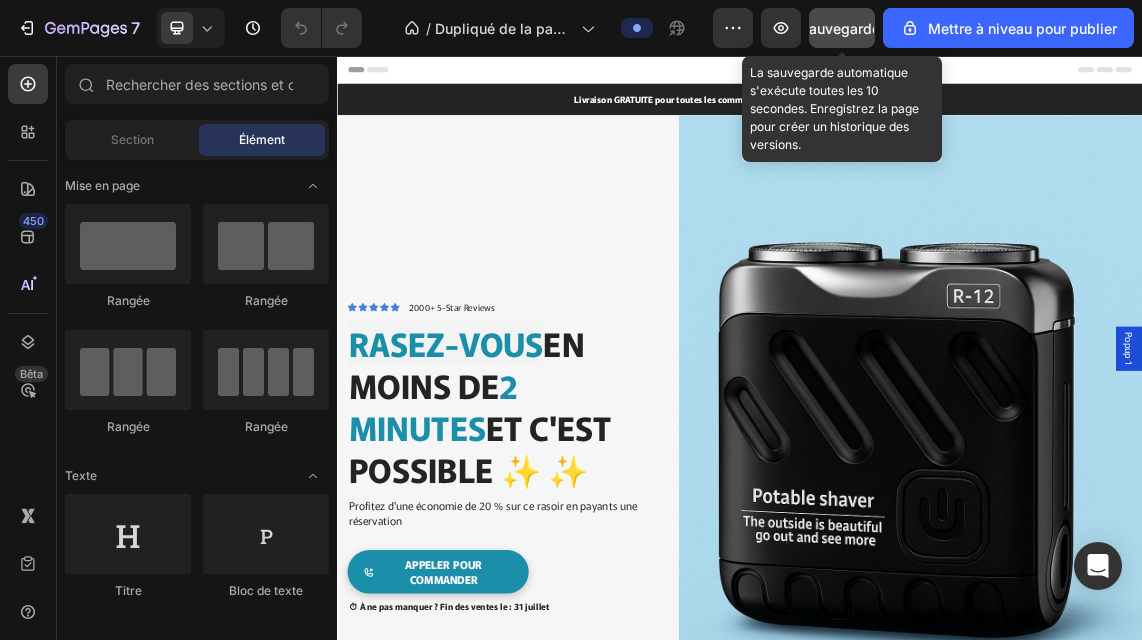click on "Sauvegarder" at bounding box center [842, 28] 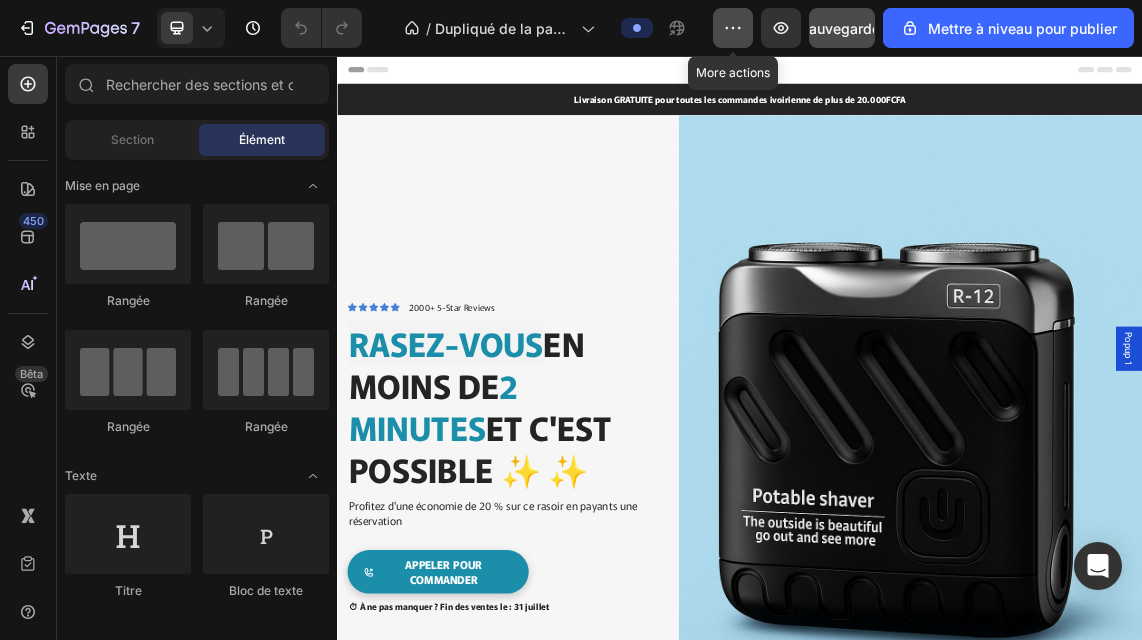 click 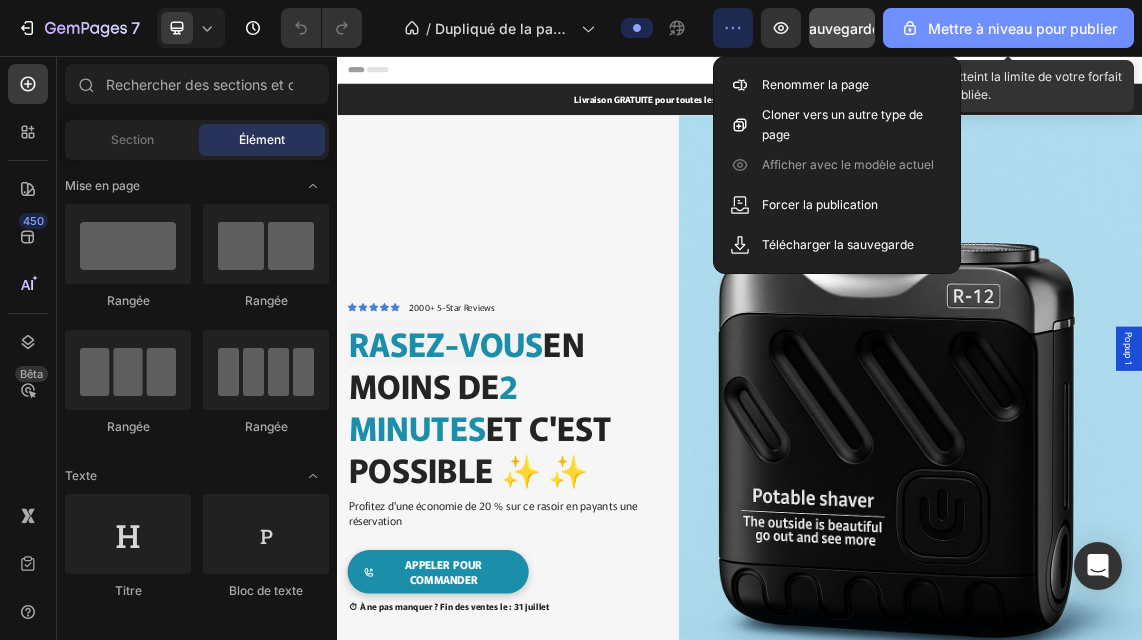click on "Mettre à niveau pour publier" 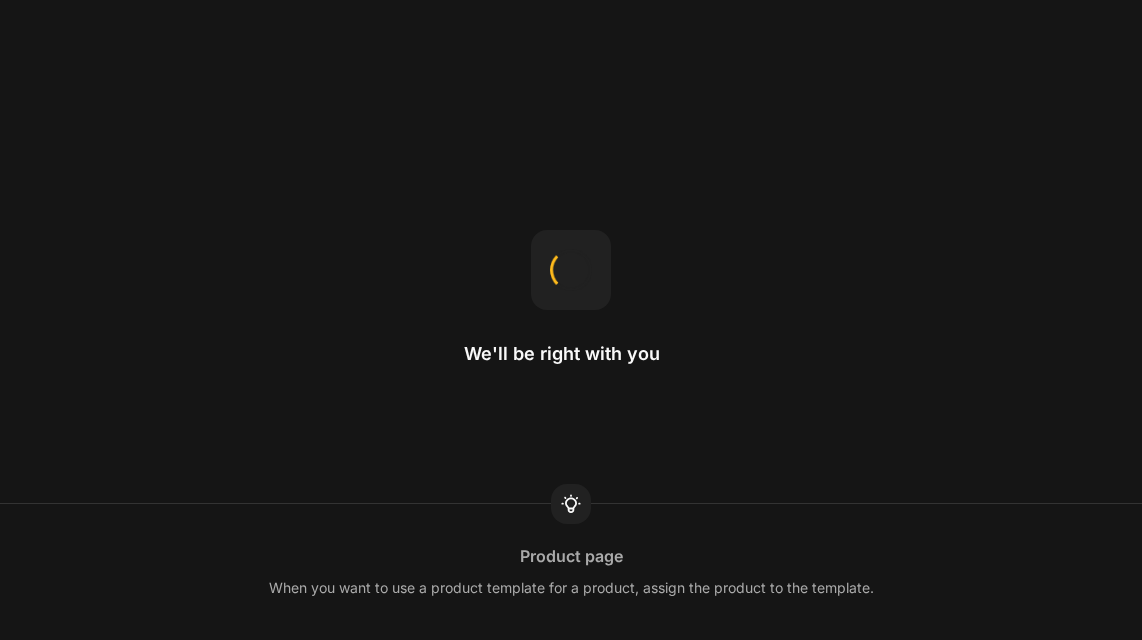 scroll, scrollTop: 0, scrollLeft: 0, axis: both 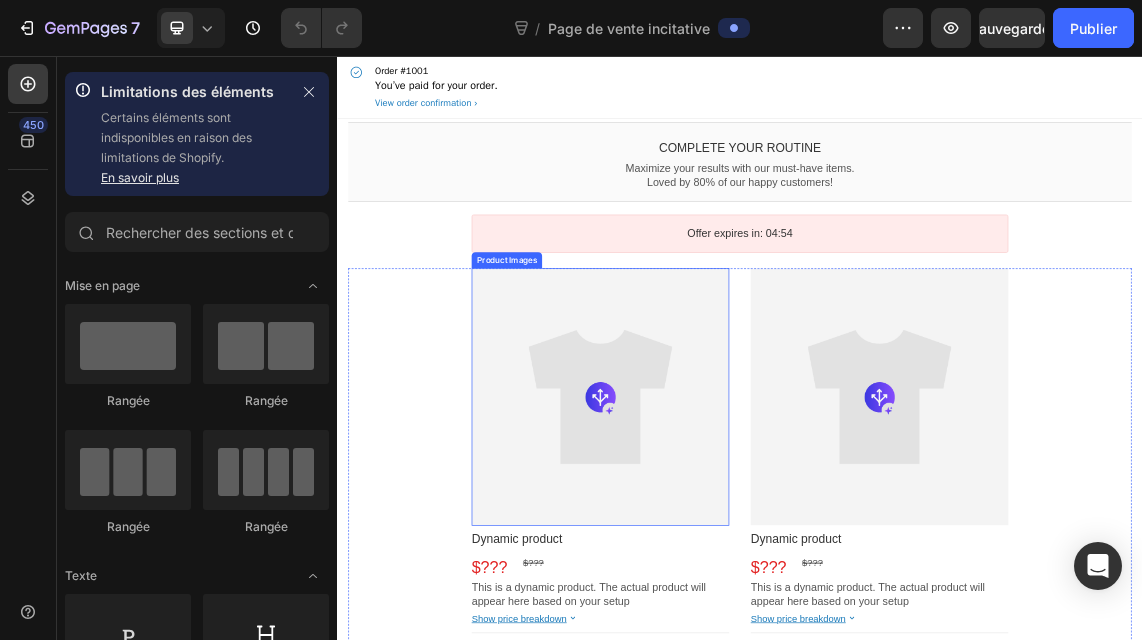click at bounding box center (729, 564) 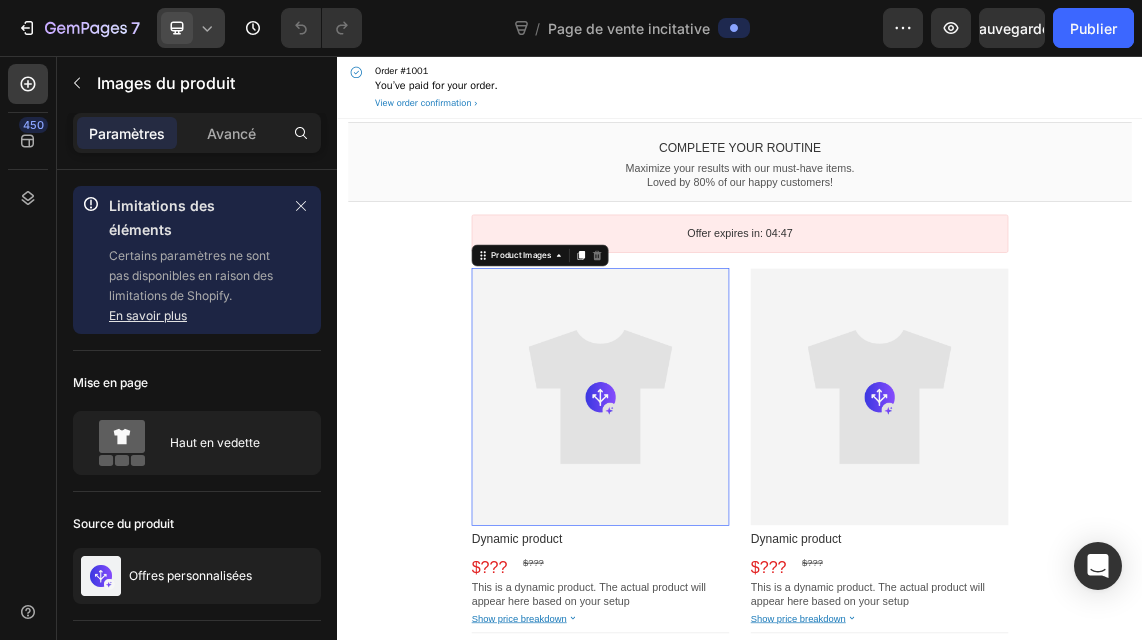 click 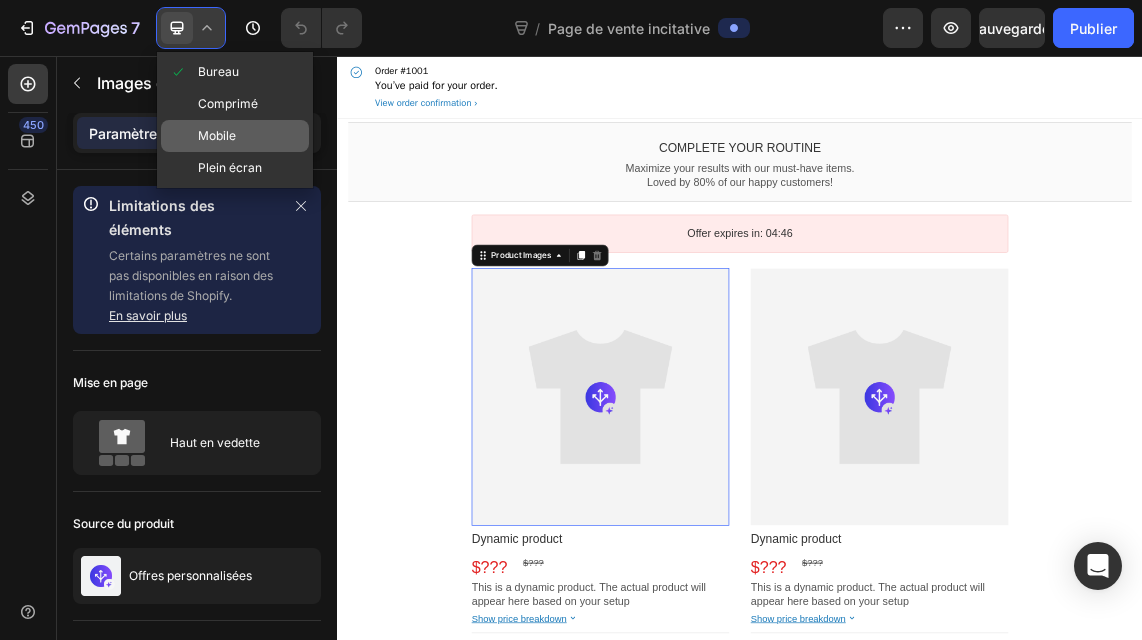click on "Mobile" at bounding box center (217, 135) 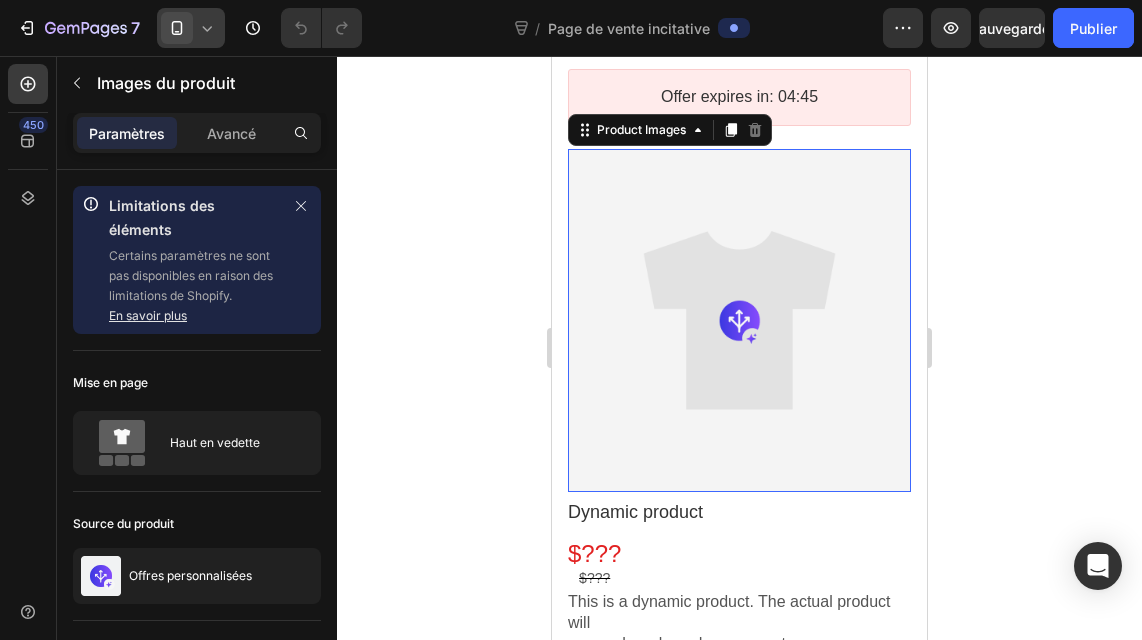 scroll, scrollTop: 267, scrollLeft: 0, axis: vertical 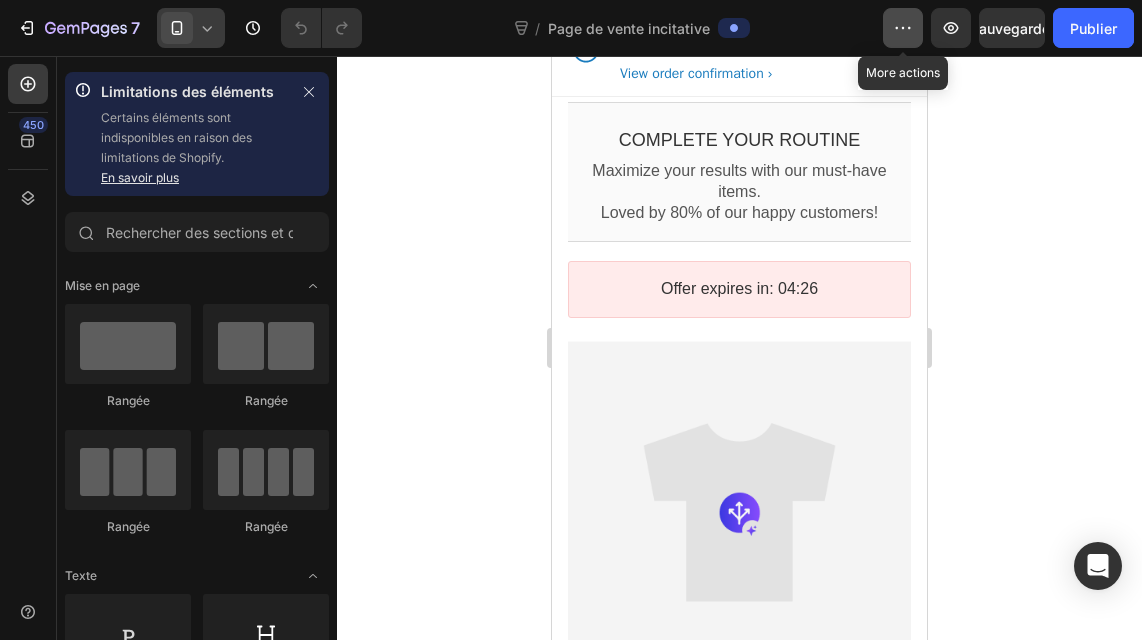 click 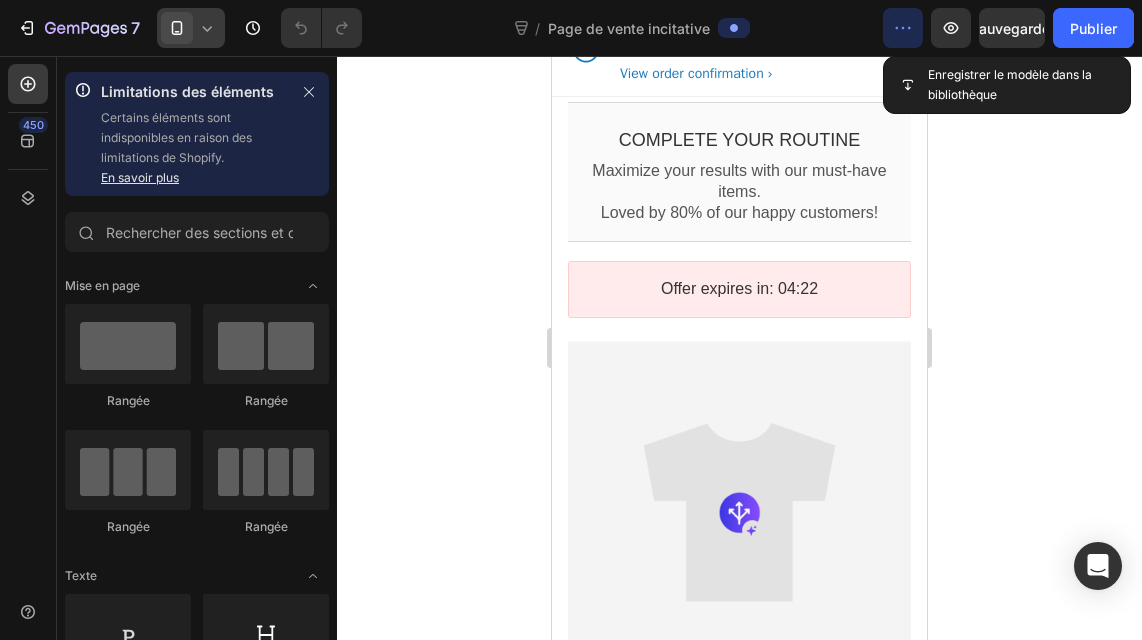 click 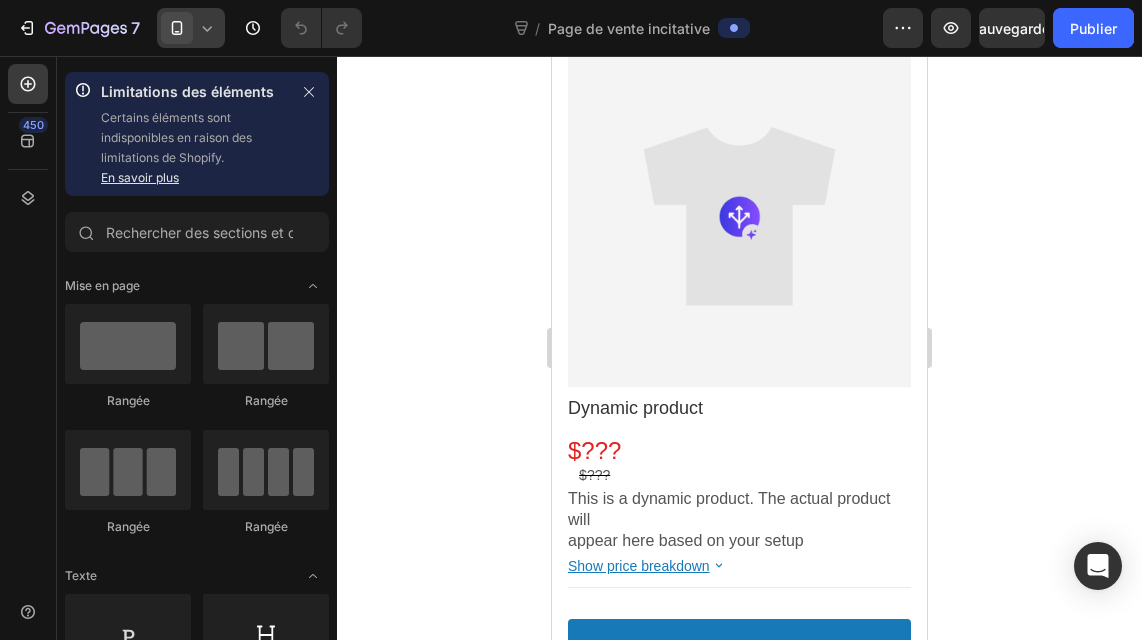 scroll, scrollTop: 2868, scrollLeft: 0, axis: vertical 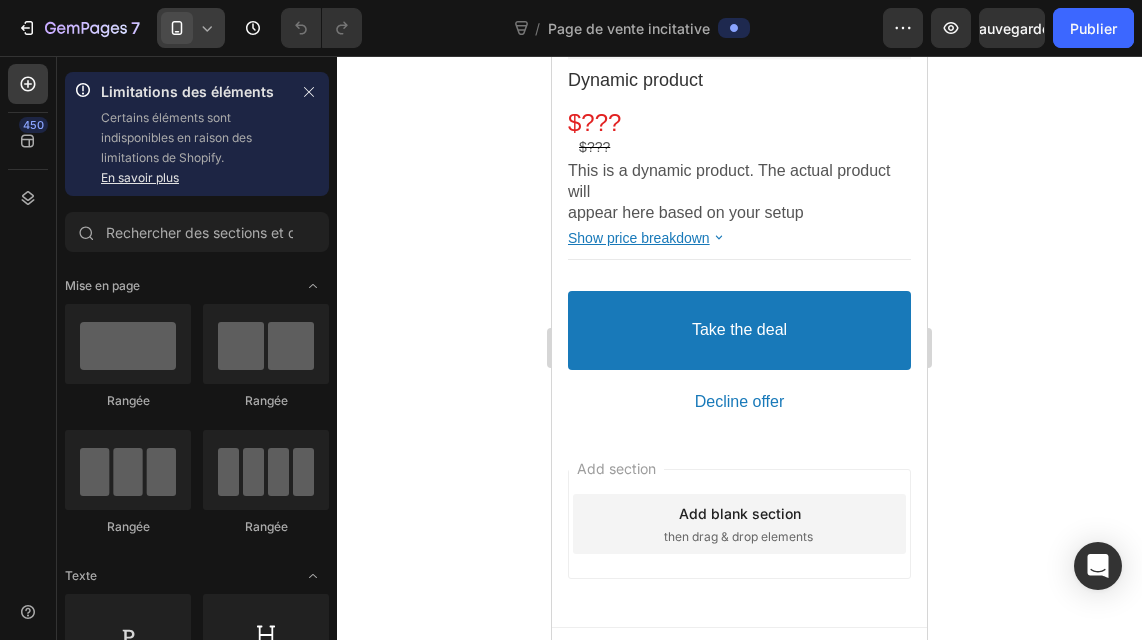 click 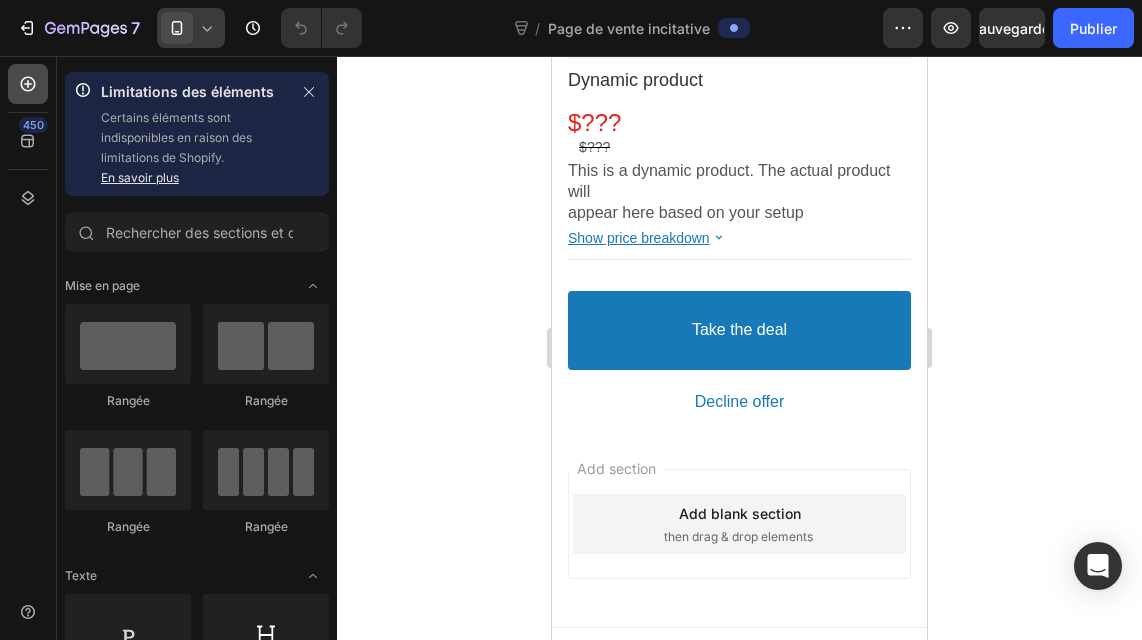 click 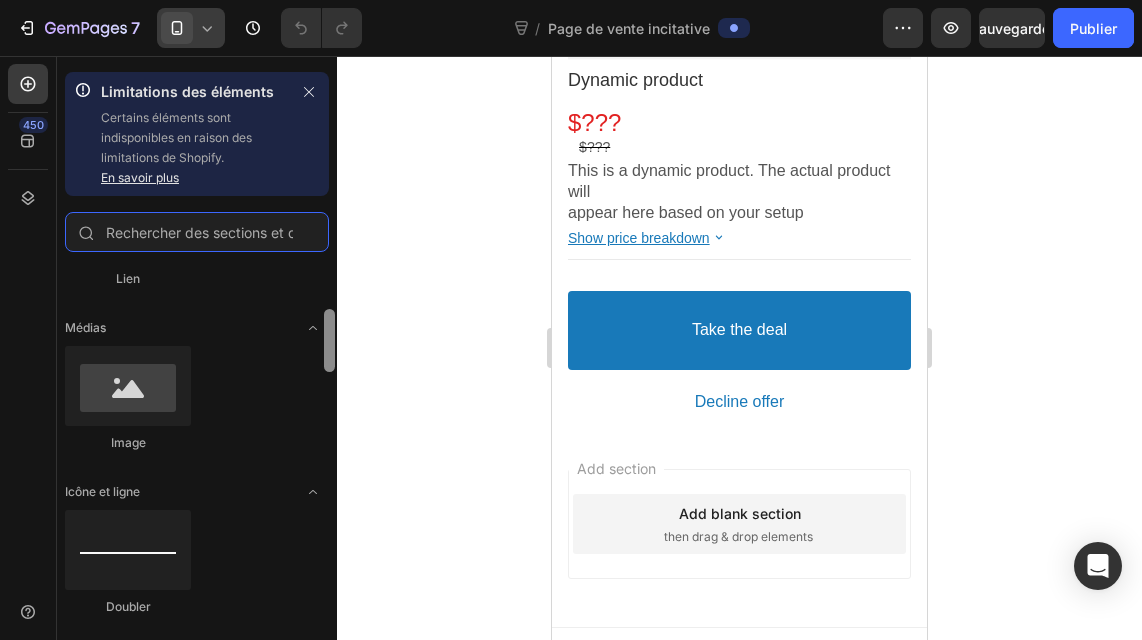 scroll, scrollTop: 707, scrollLeft: 0, axis: vertical 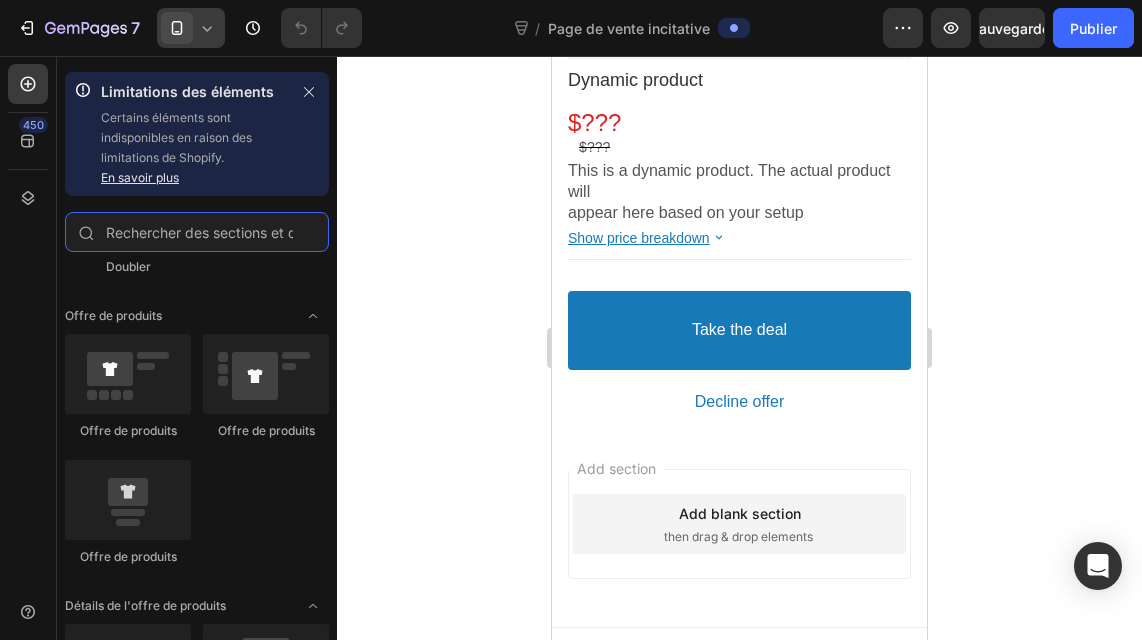 drag, startPoint x: 330, startPoint y: 291, endPoint x: 328, endPoint y: 455, distance: 164.01219 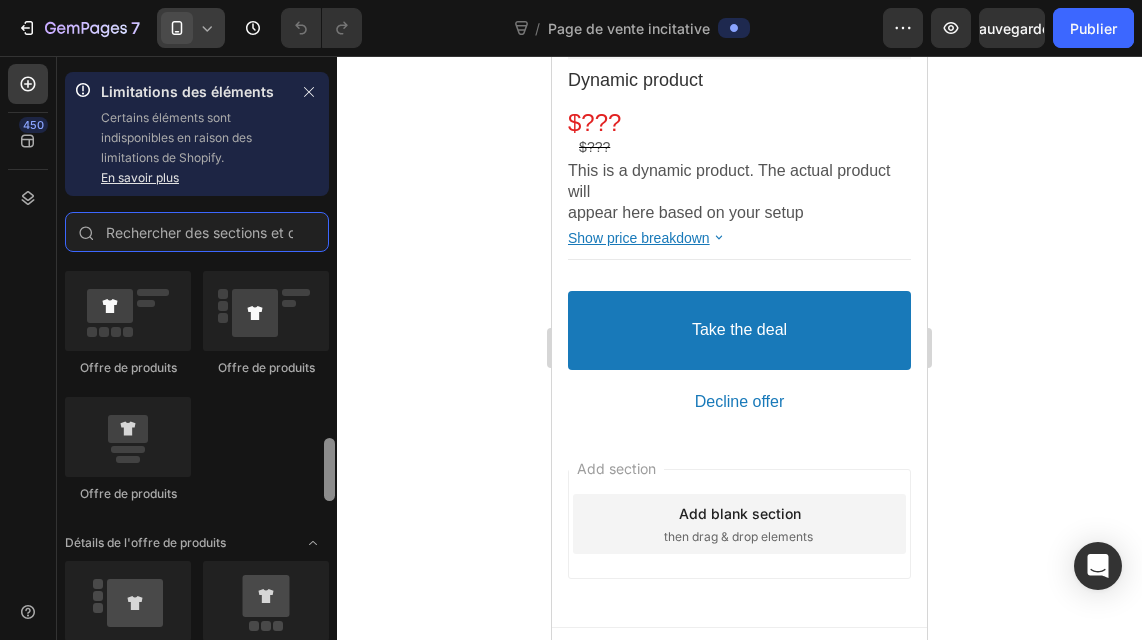scroll, scrollTop: 1085, scrollLeft: 0, axis: vertical 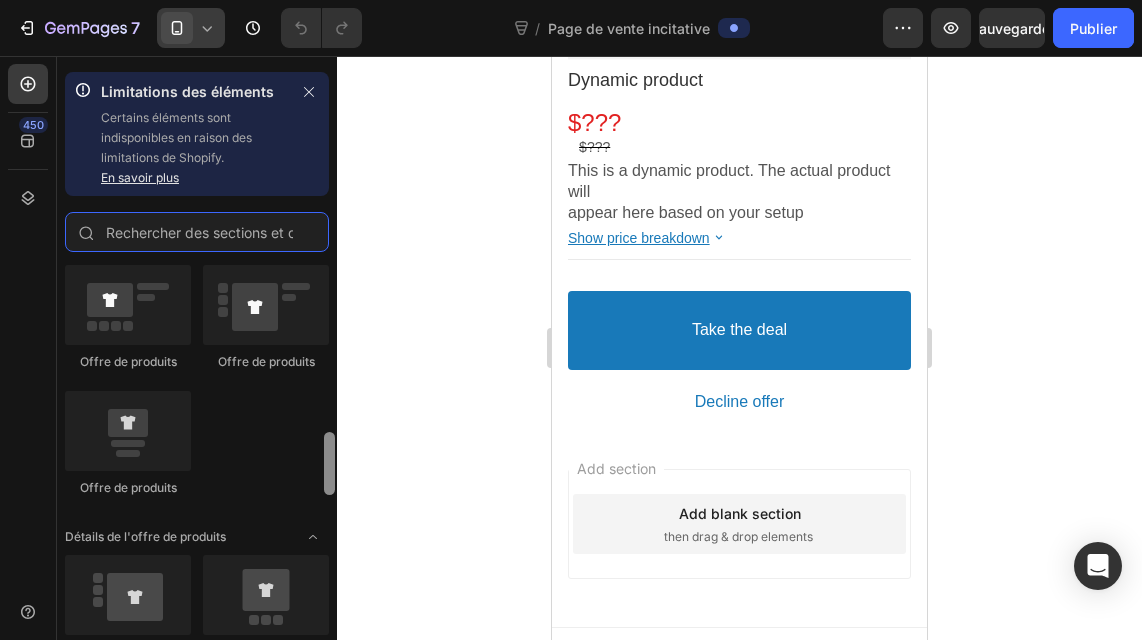click at bounding box center (329, 463) 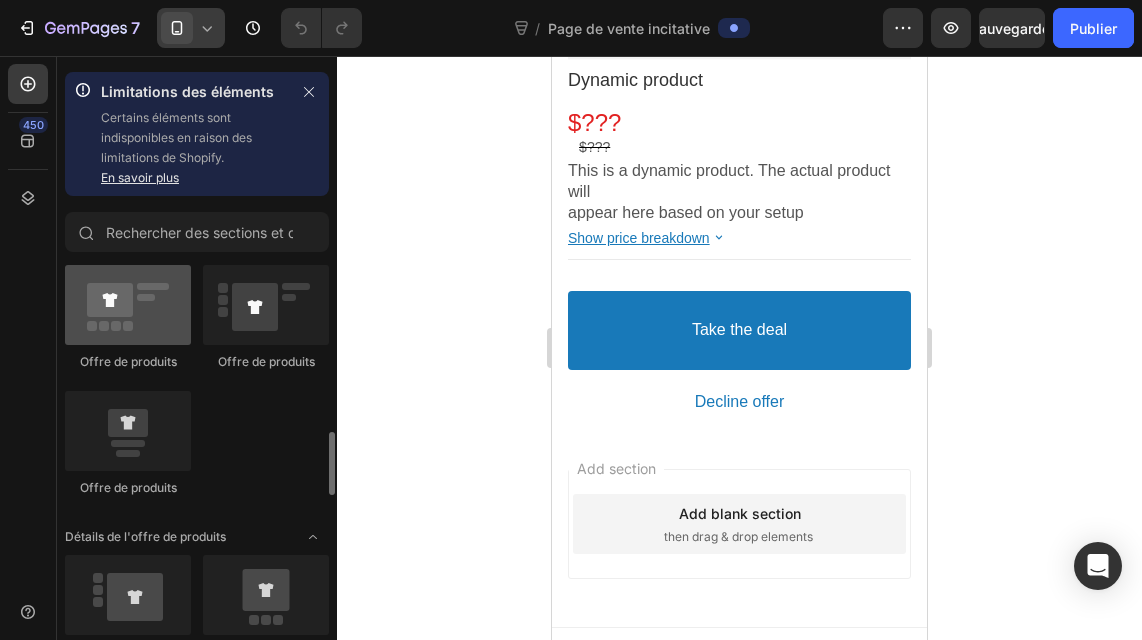 click at bounding box center [128, 305] 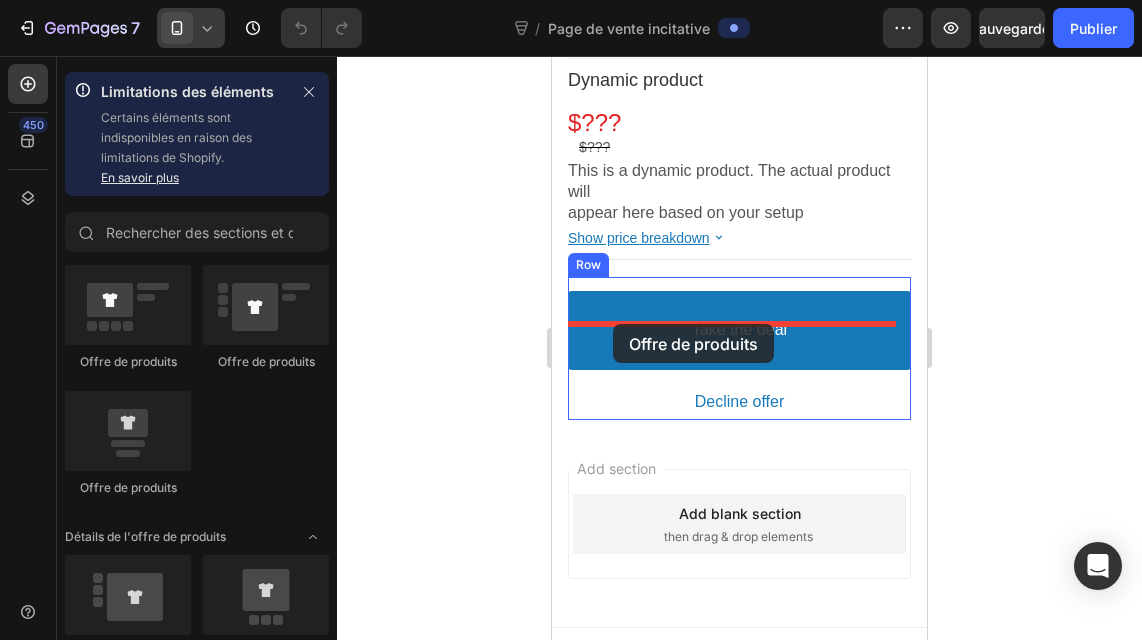 drag, startPoint x: 709, startPoint y: 373, endPoint x: 612, endPoint y: 323, distance: 109.128365 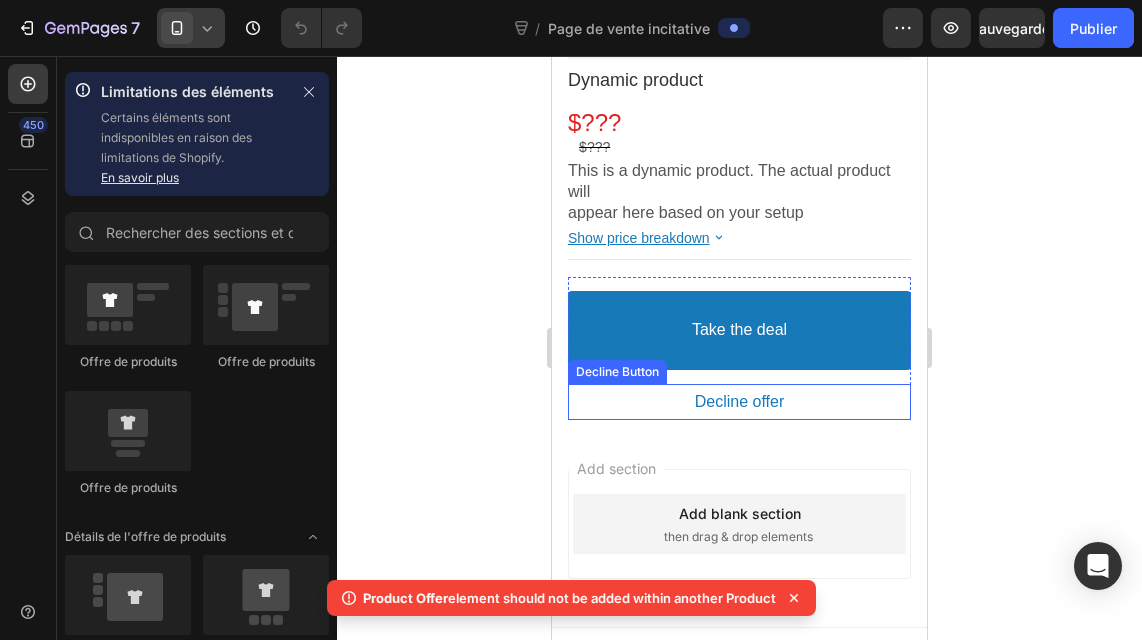 click on "Decline offer" at bounding box center (739, -1791) 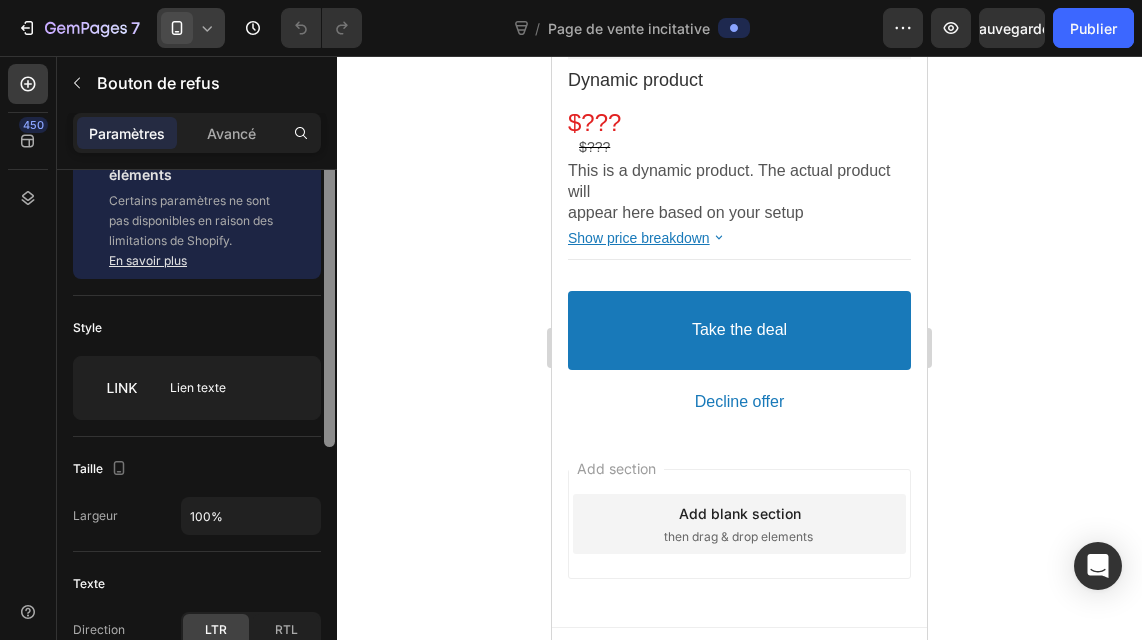 scroll, scrollTop: 0, scrollLeft: 0, axis: both 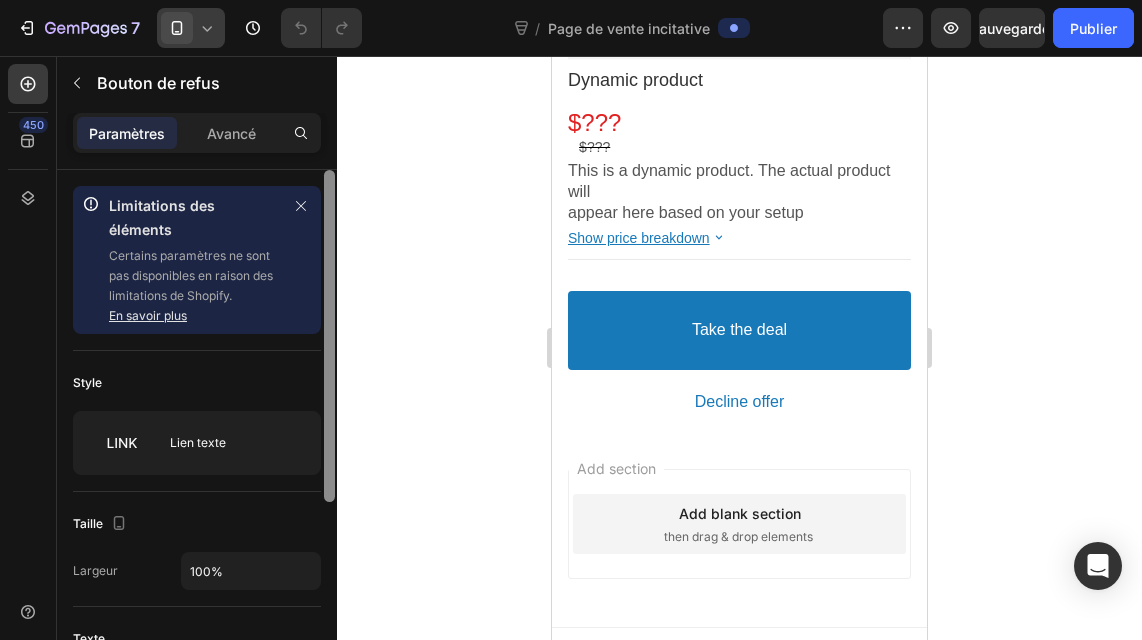 drag, startPoint x: 329, startPoint y: 325, endPoint x: 340, endPoint y: 288, distance: 38.600517 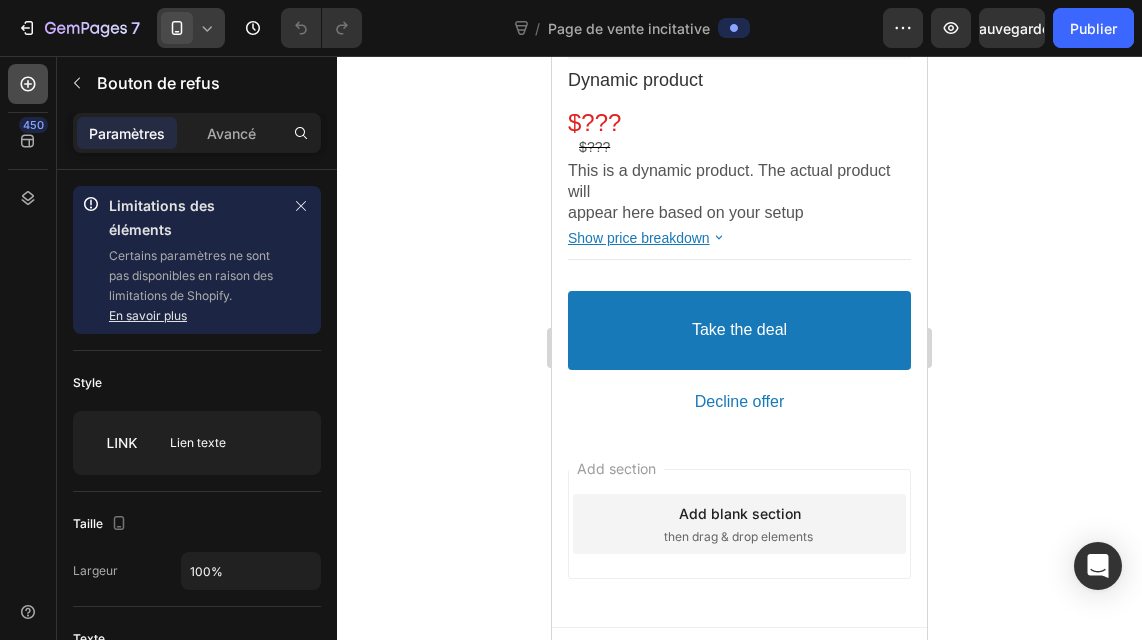 click 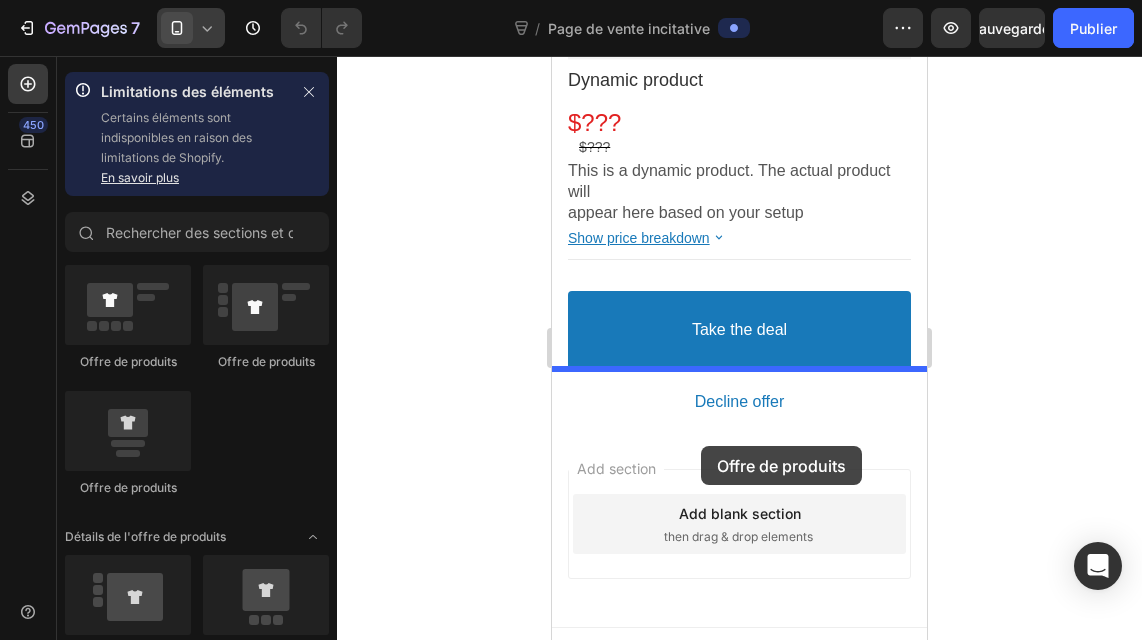 drag, startPoint x: 703, startPoint y: 405, endPoint x: 701, endPoint y: 446, distance: 41.04875 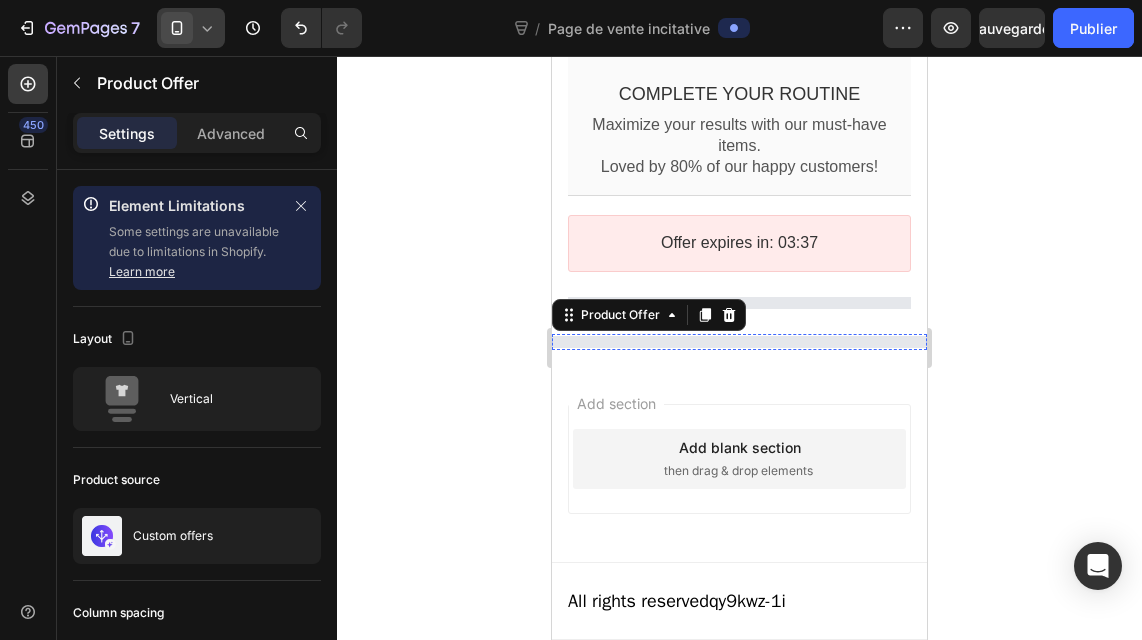 scroll, scrollTop: 98, scrollLeft: 0, axis: vertical 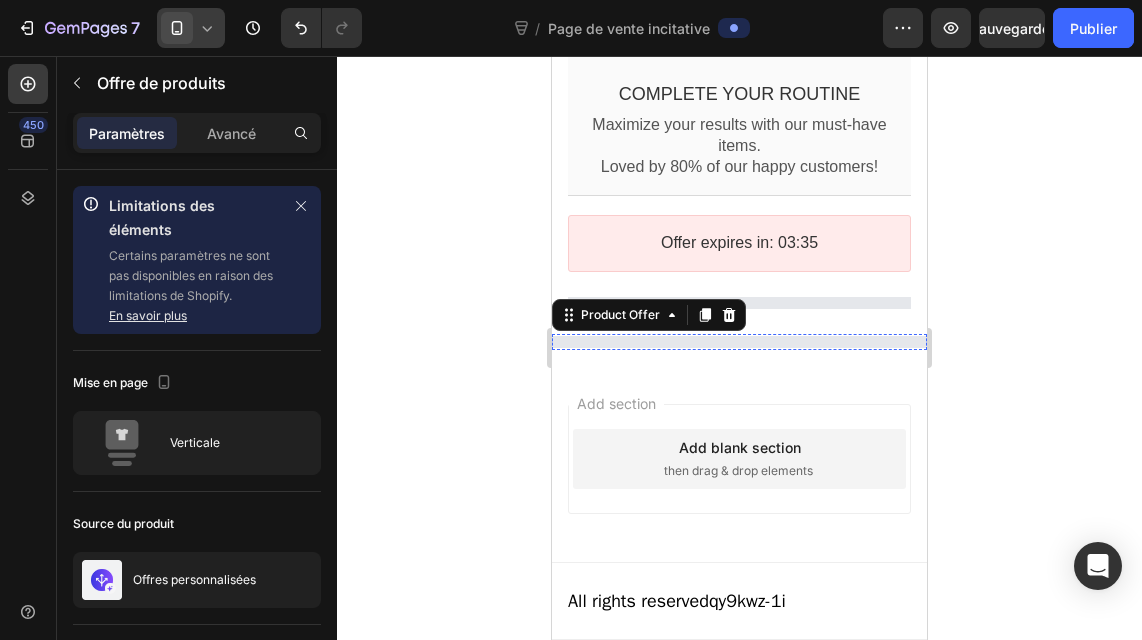 select 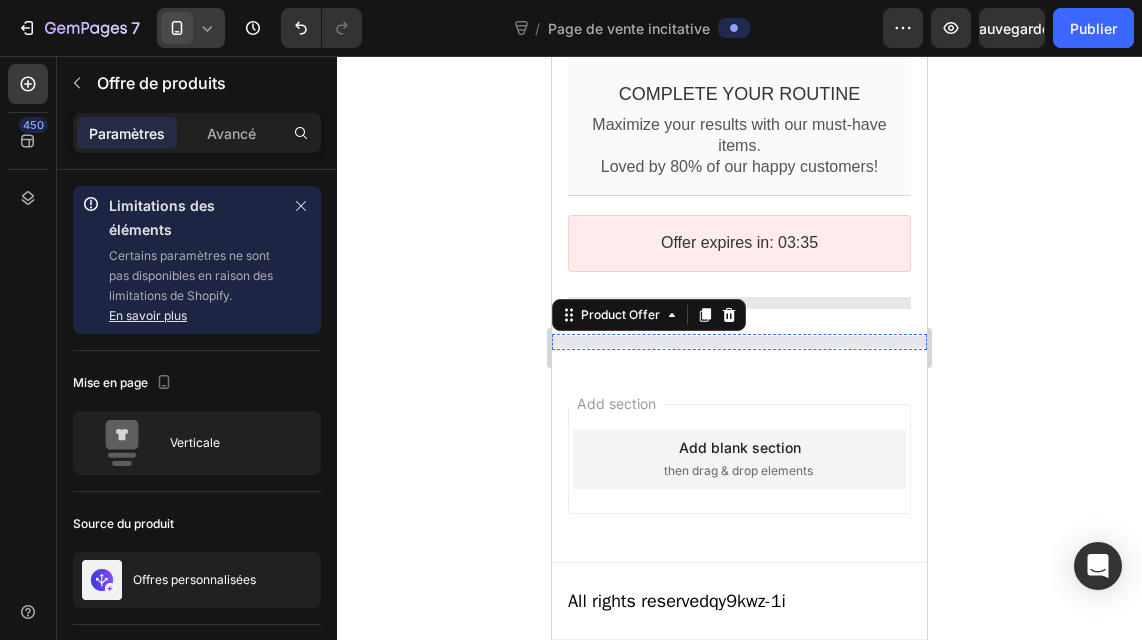 select 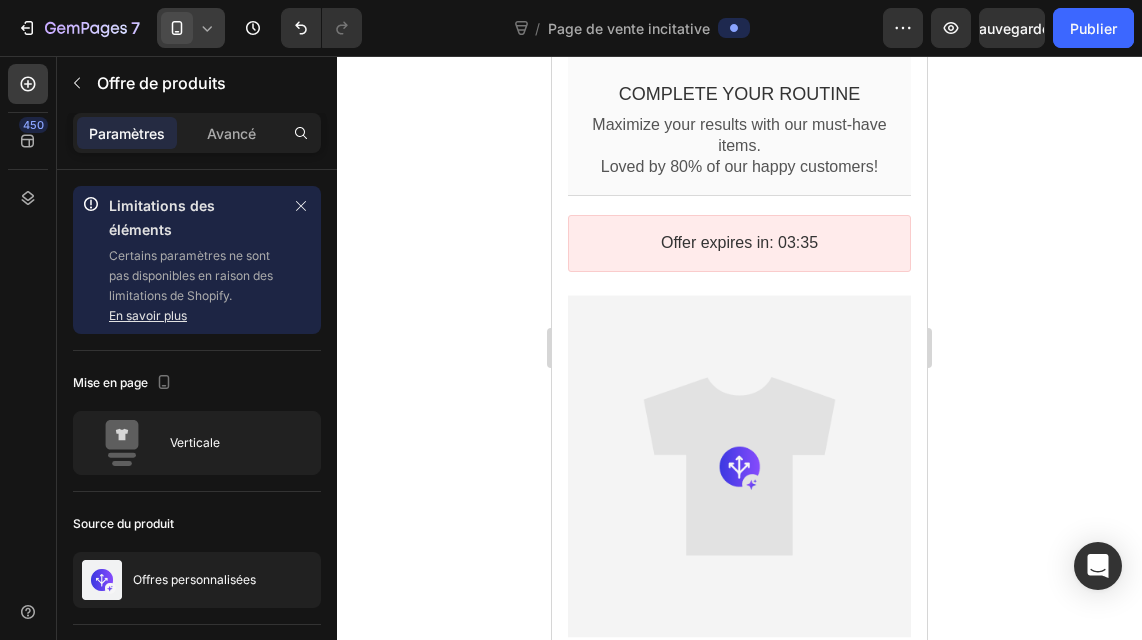 scroll, scrollTop: 2868, scrollLeft: 0, axis: vertical 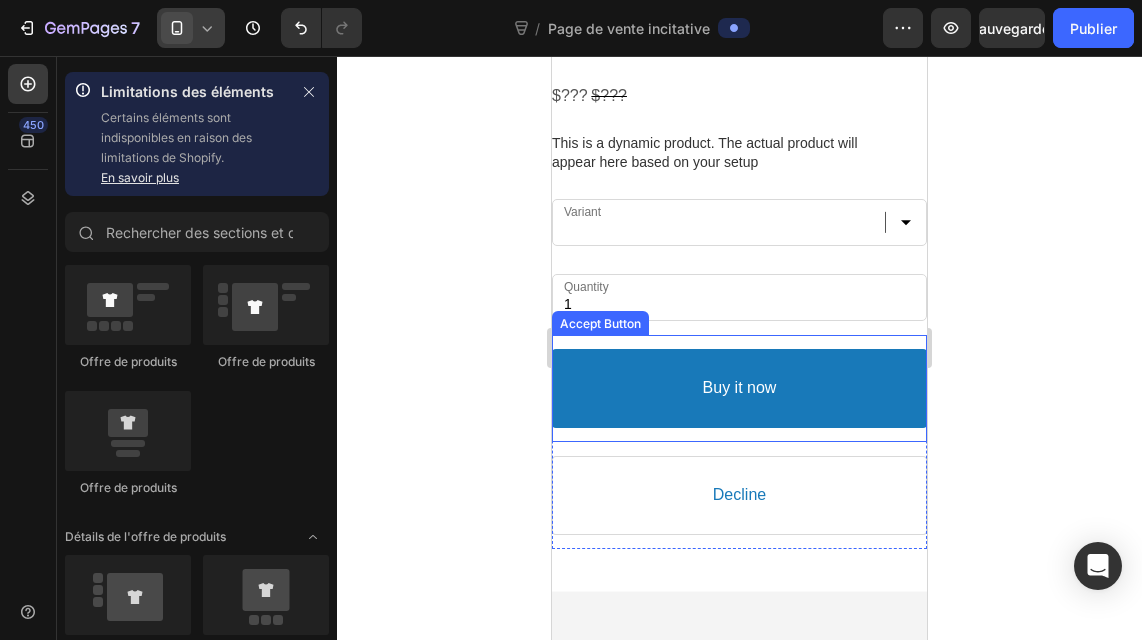 click on "Buy it now" at bounding box center (739, -607) 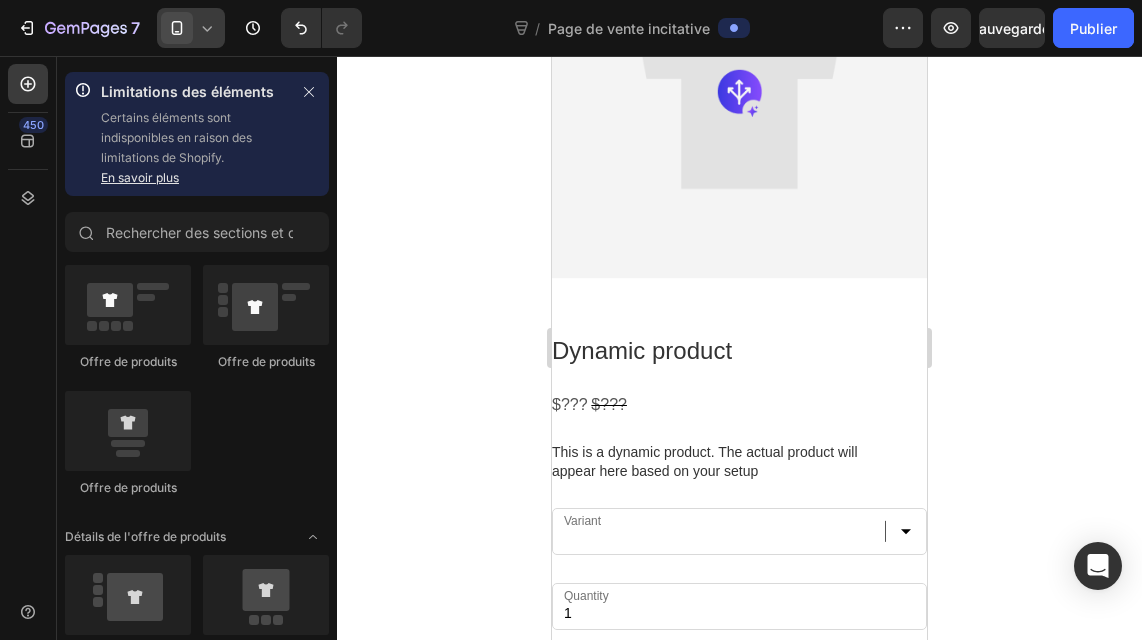 scroll, scrollTop: 4335, scrollLeft: 0, axis: vertical 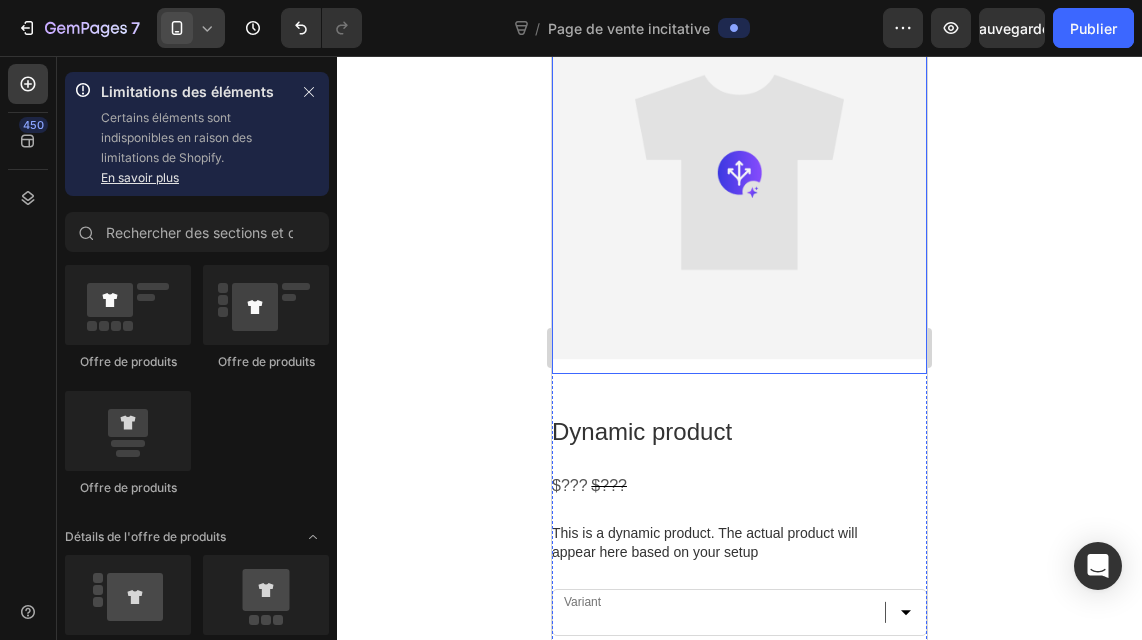 click at bounding box center [739, 172] 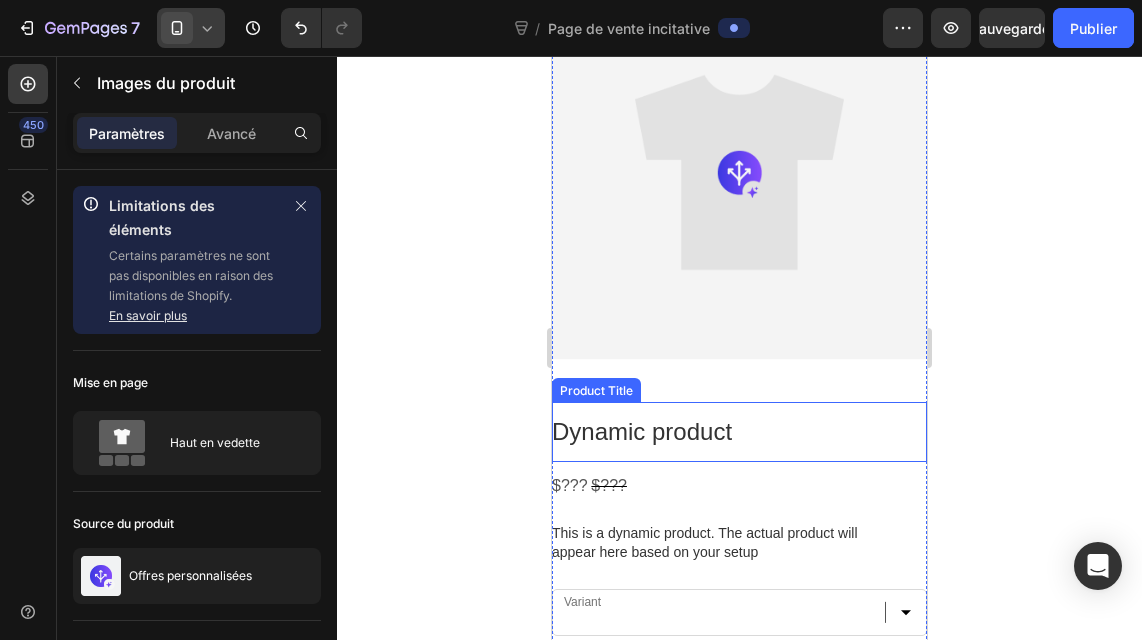 click on "Dynamic product Product Title" at bounding box center (739, 431) 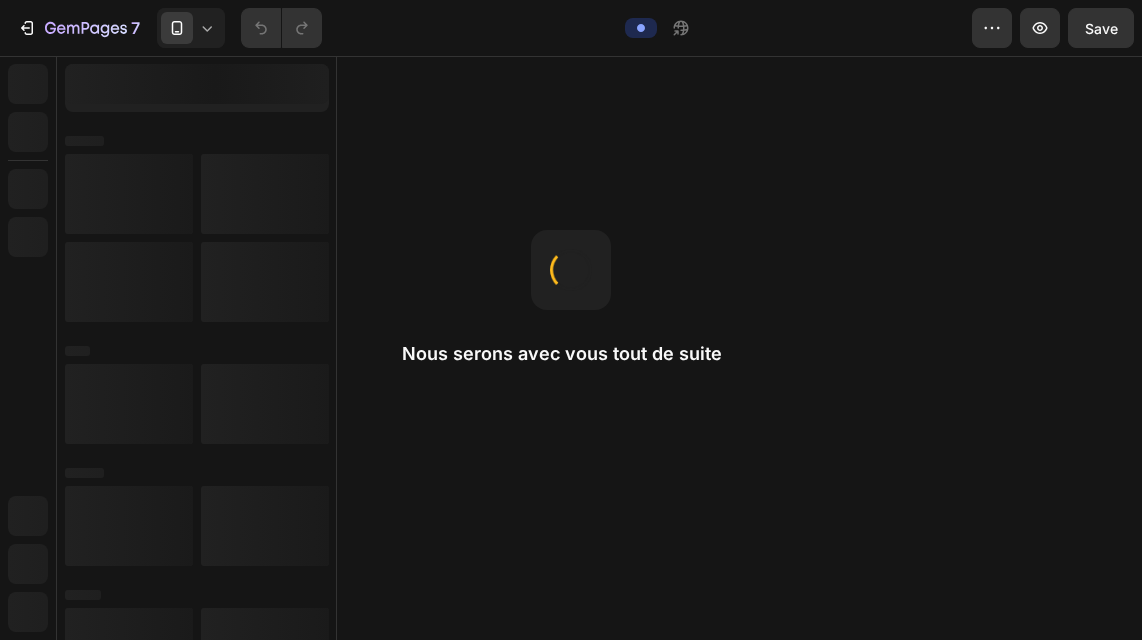 scroll, scrollTop: 0, scrollLeft: 0, axis: both 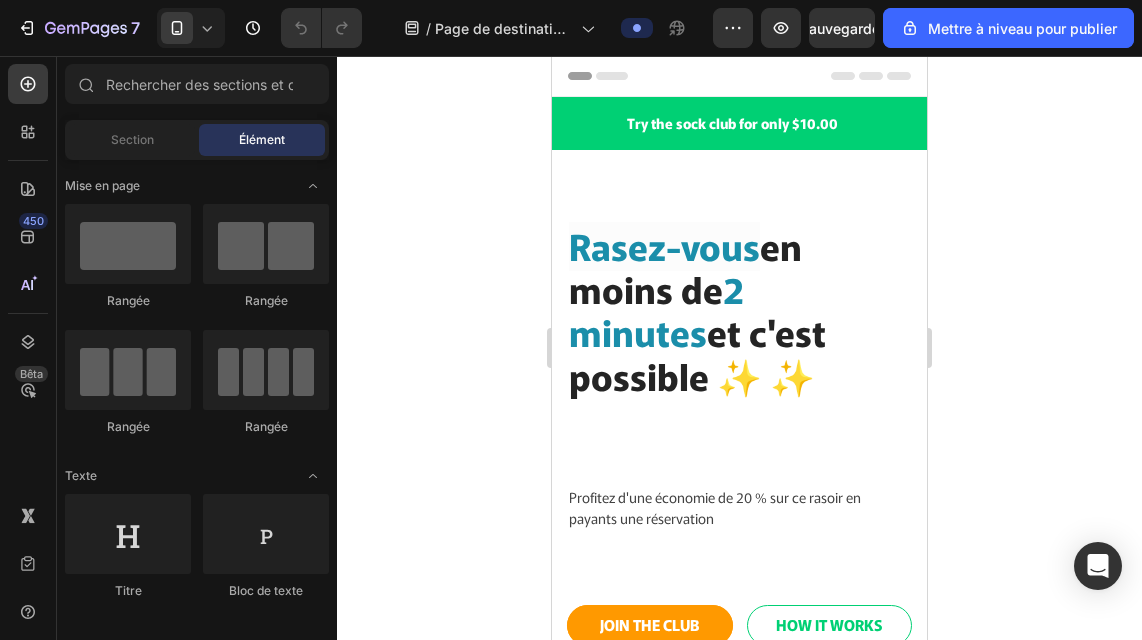 click 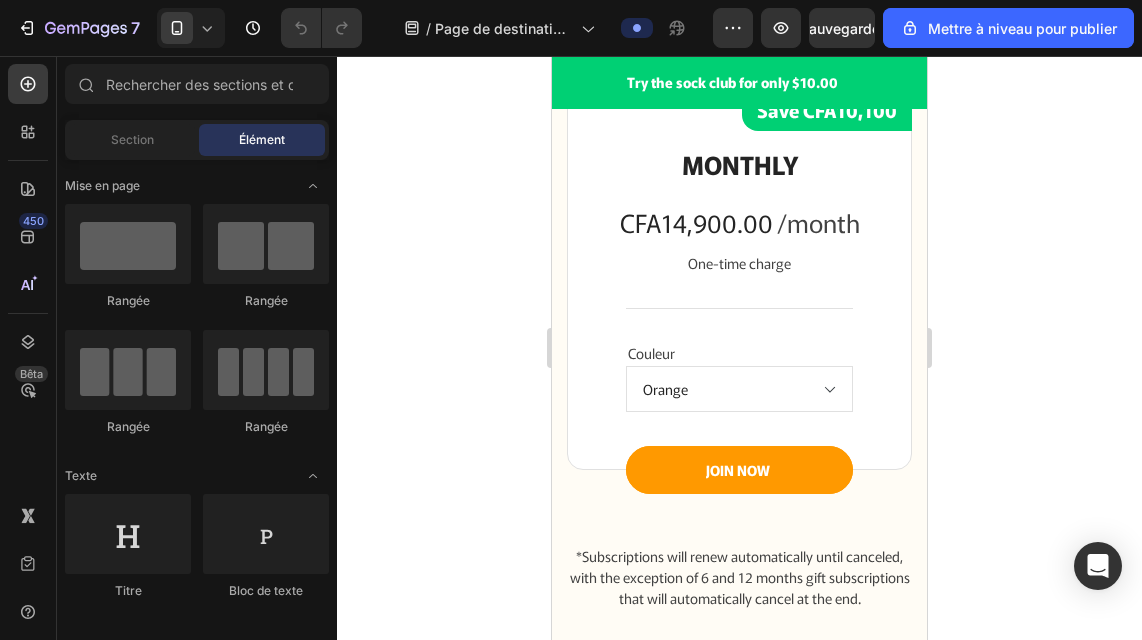 scroll, scrollTop: 5056, scrollLeft: 0, axis: vertical 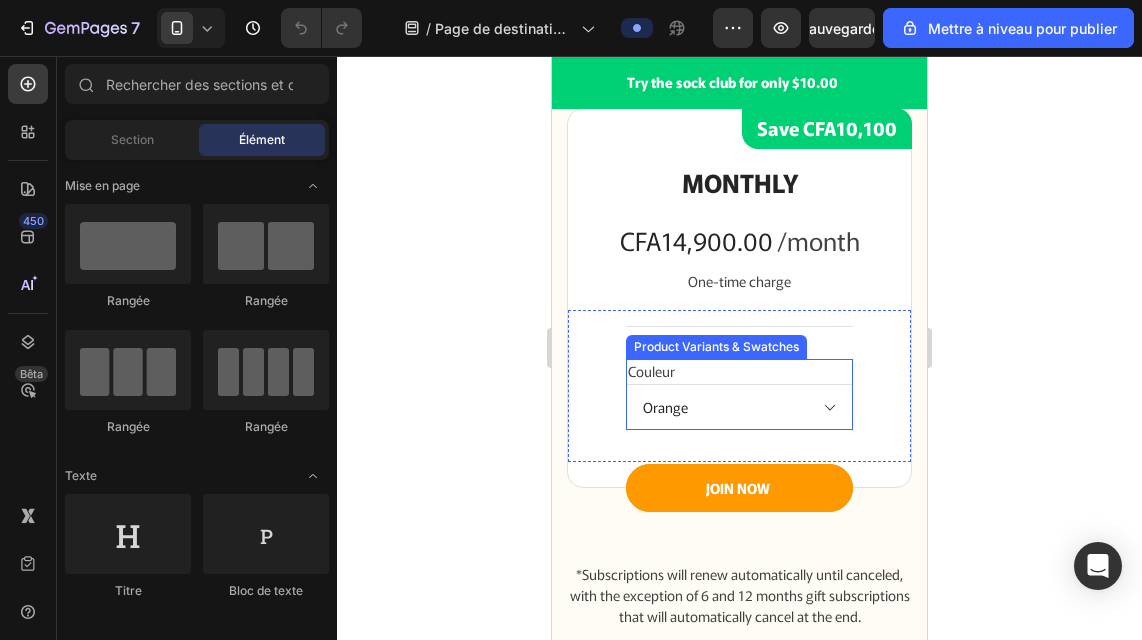 click on "Orange Noire Bleue Blanc" at bounding box center (739, 407) 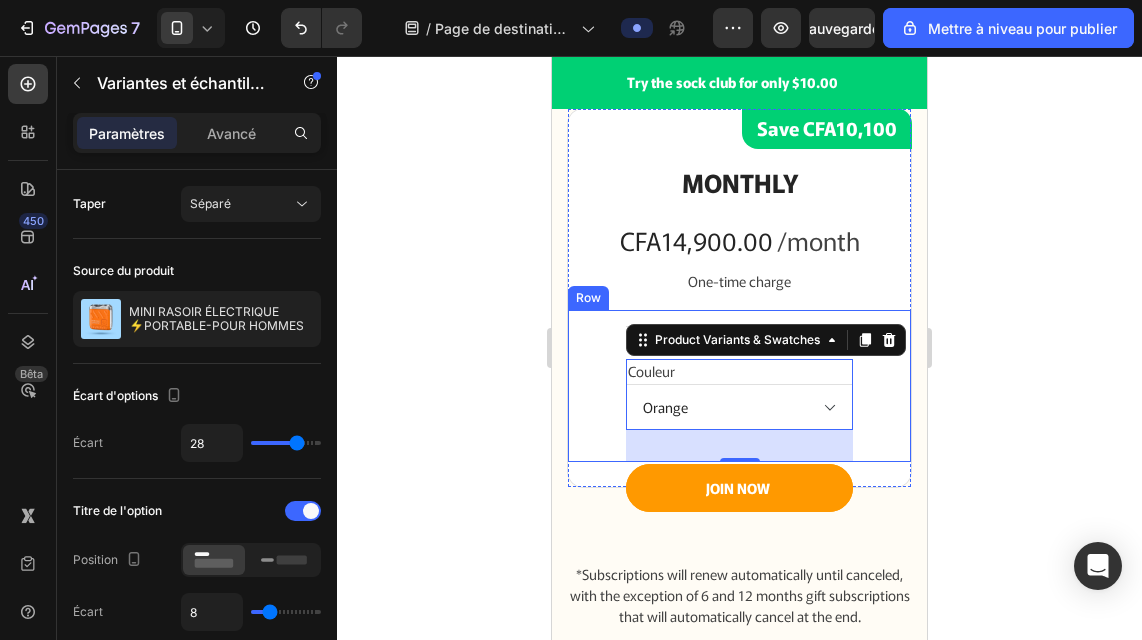 click on "Title Line Couleur Orange Noire Bleue Blanc Product Variants & Swatches 32 JOIN NOW Product Cart Button Row" at bounding box center (739, 386) 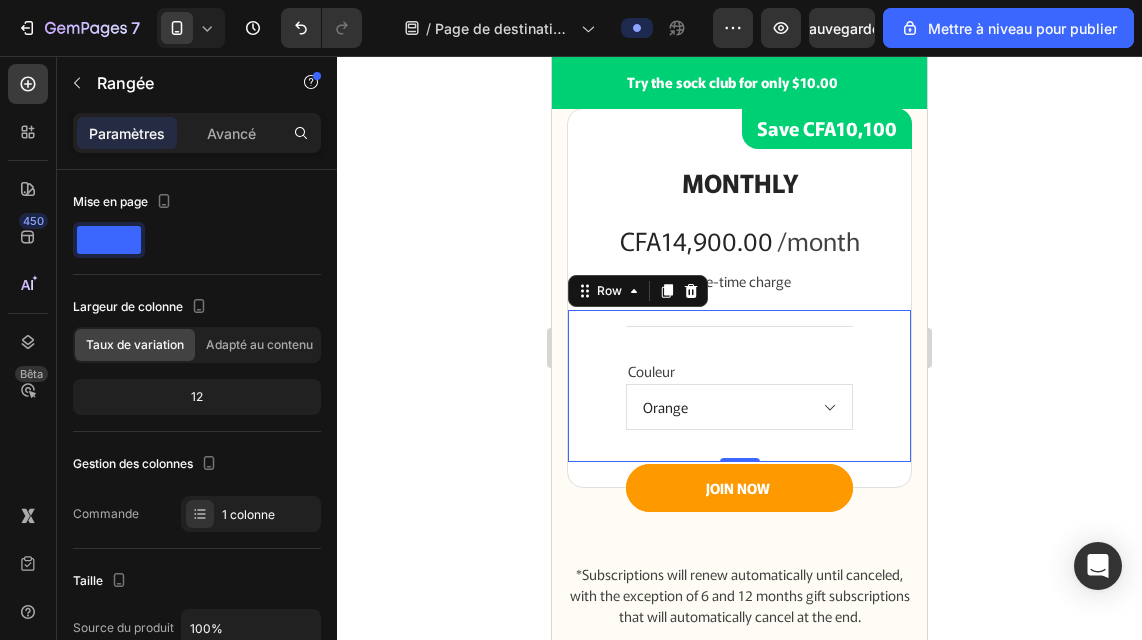 click on "Title Line Couleur   Orange Noire Bleue Blanc Product Variants & Swatches JOIN NOW Product Cart Button Row   0" at bounding box center (739, 386) 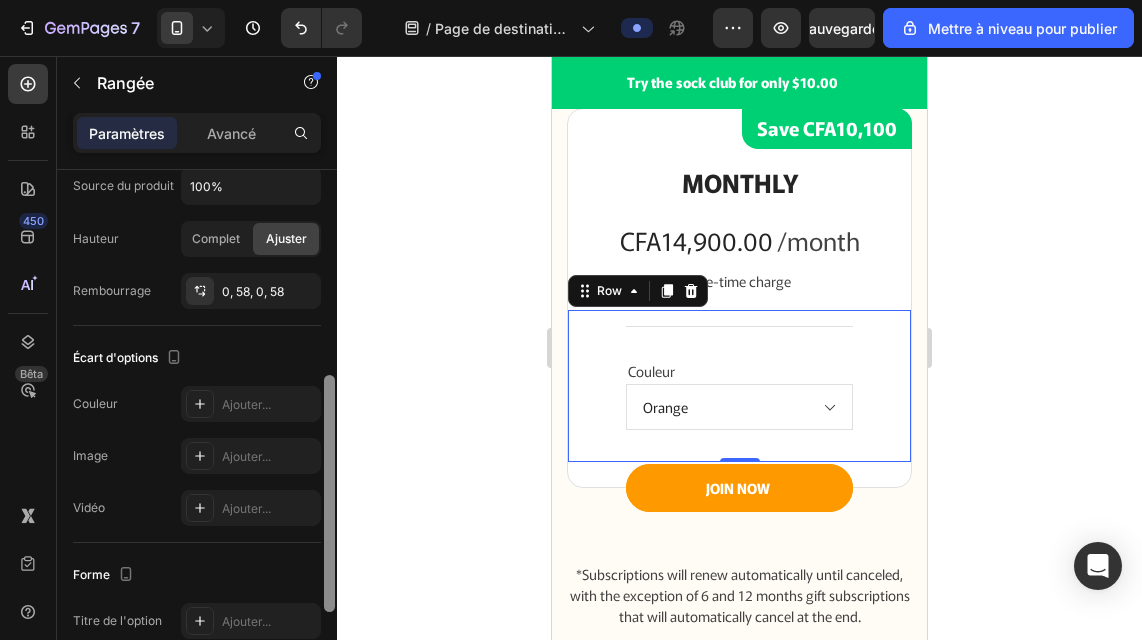scroll, scrollTop: 446, scrollLeft: 0, axis: vertical 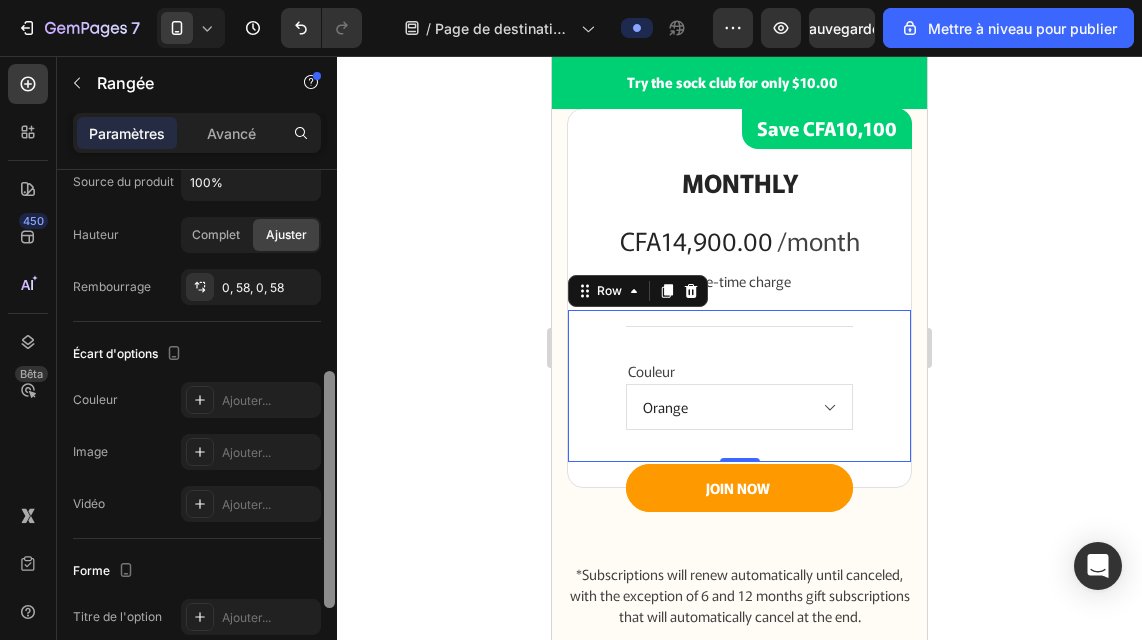drag, startPoint x: 328, startPoint y: 388, endPoint x: 318, endPoint y: 590, distance: 202.24738 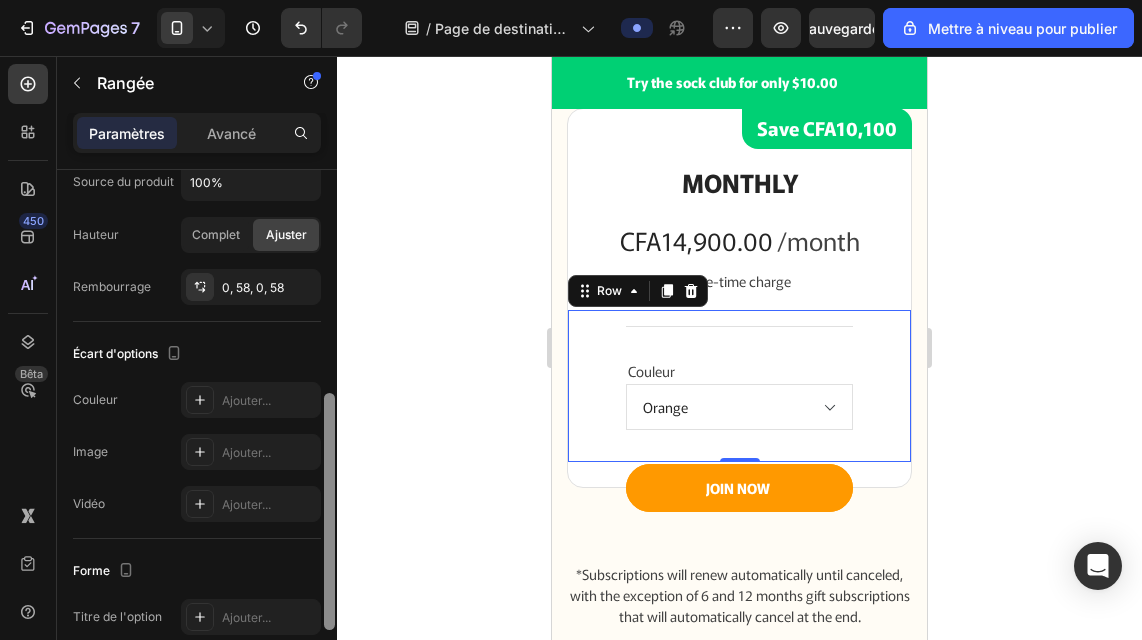 drag, startPoint x: 328, startPoint y: 550, endPoint x: 329, endPoint y: 591, distance: 41.01219 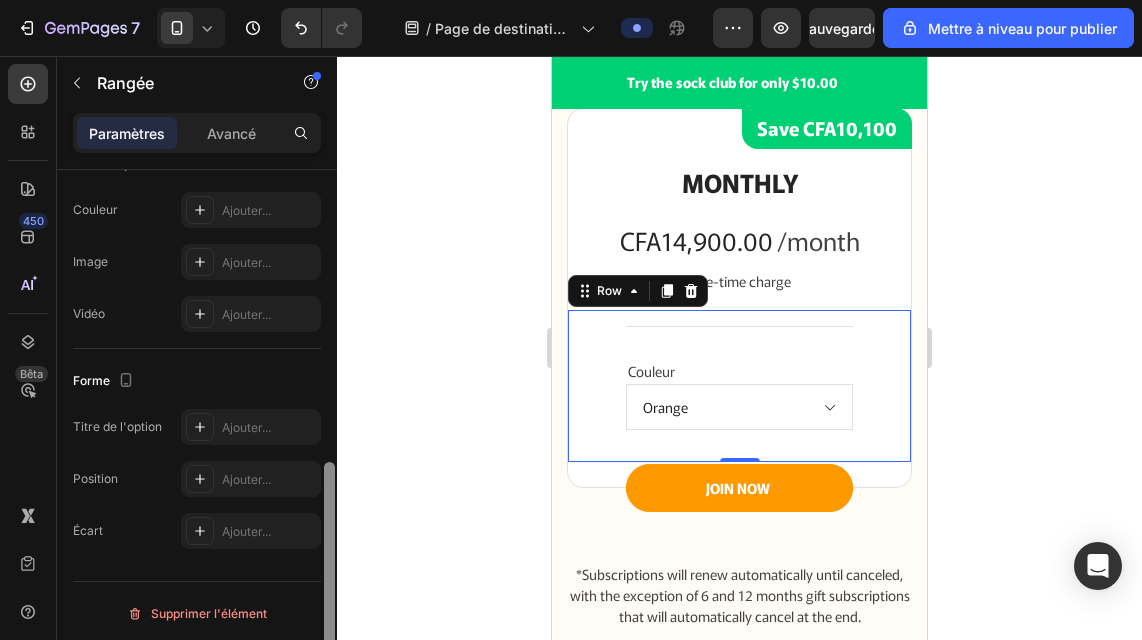 scroll, scrollTop: 641, scrollLeft: 0, axis: vertical 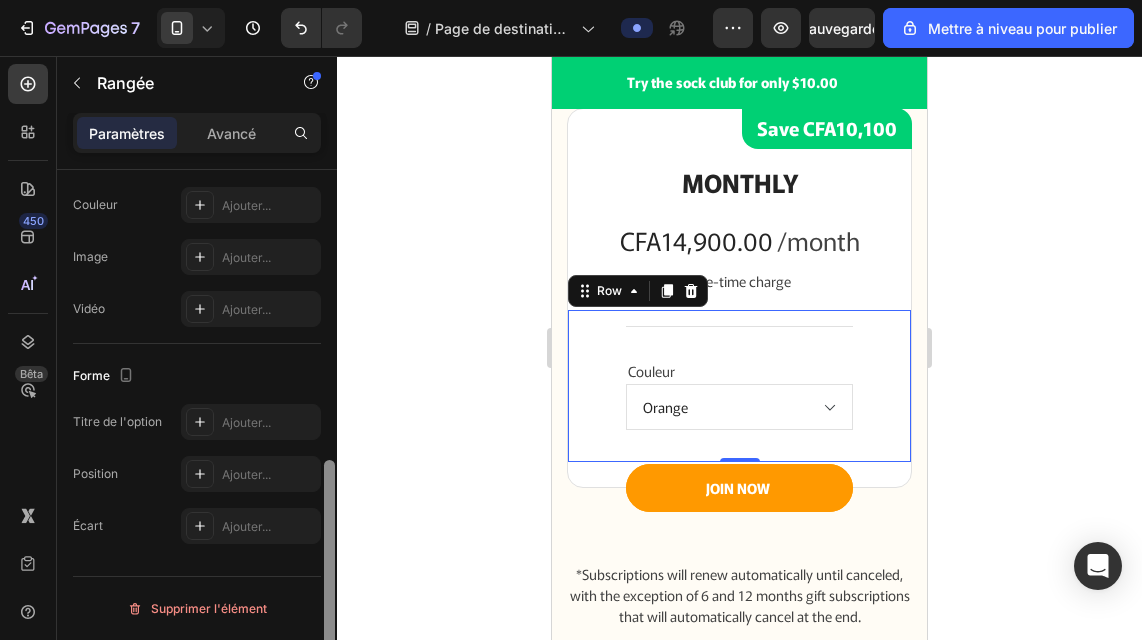 drag, startPoint x: 333, startPoint y: 556, endPoint x: 333, endPoint y: 605, distance: 49 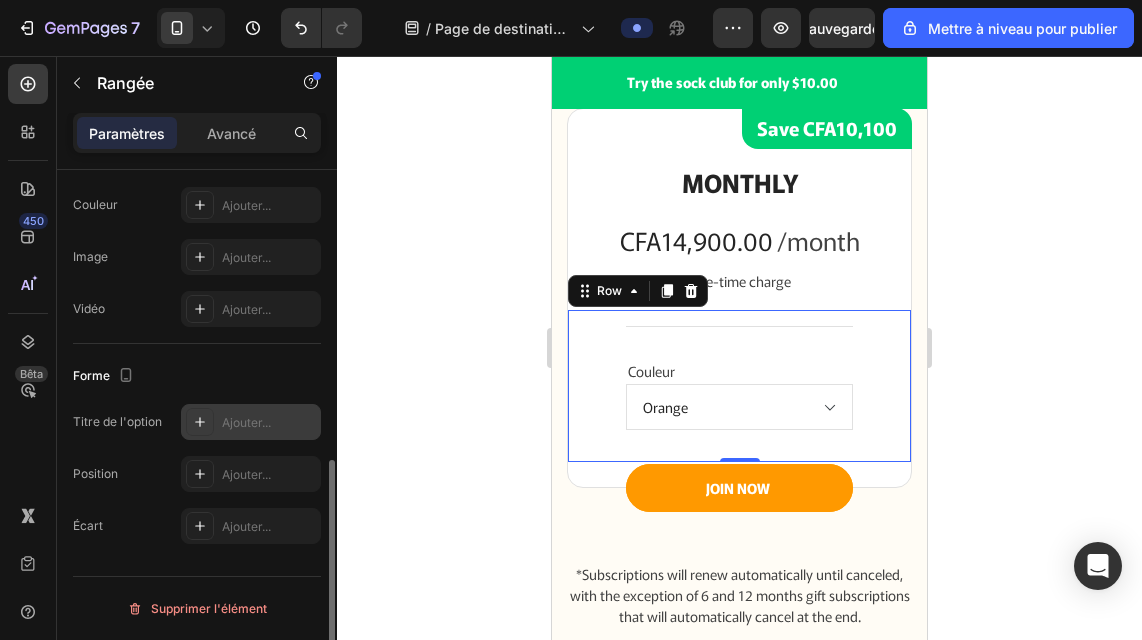 click on "Ajouter..." at bounding box center [246, 422] 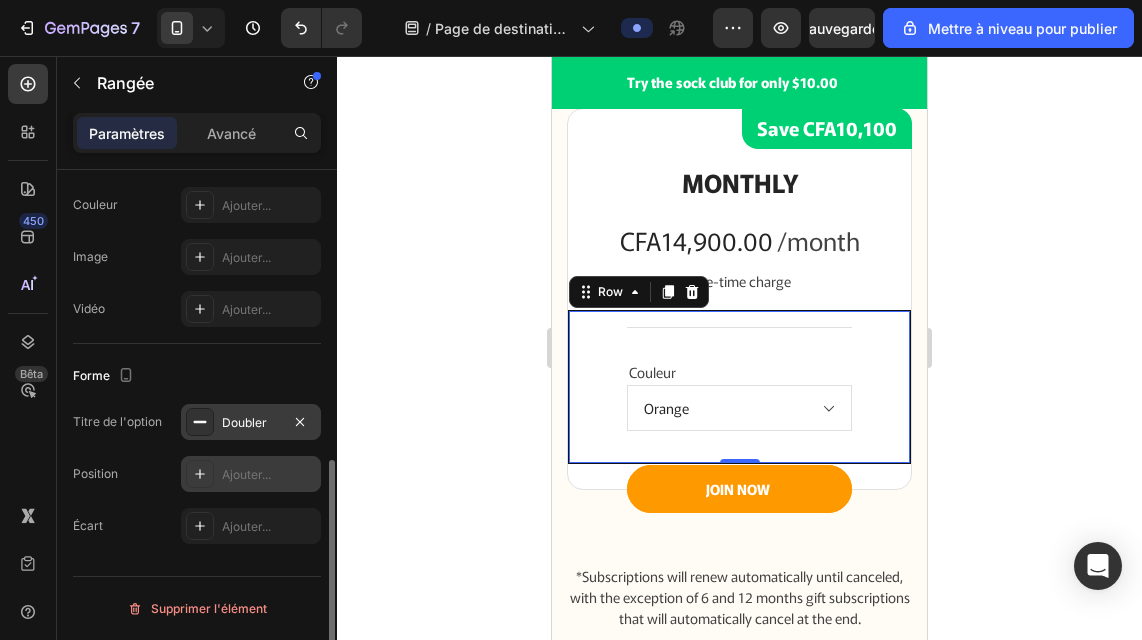 click on "Ajouter..." at bounding box center [246, 474] 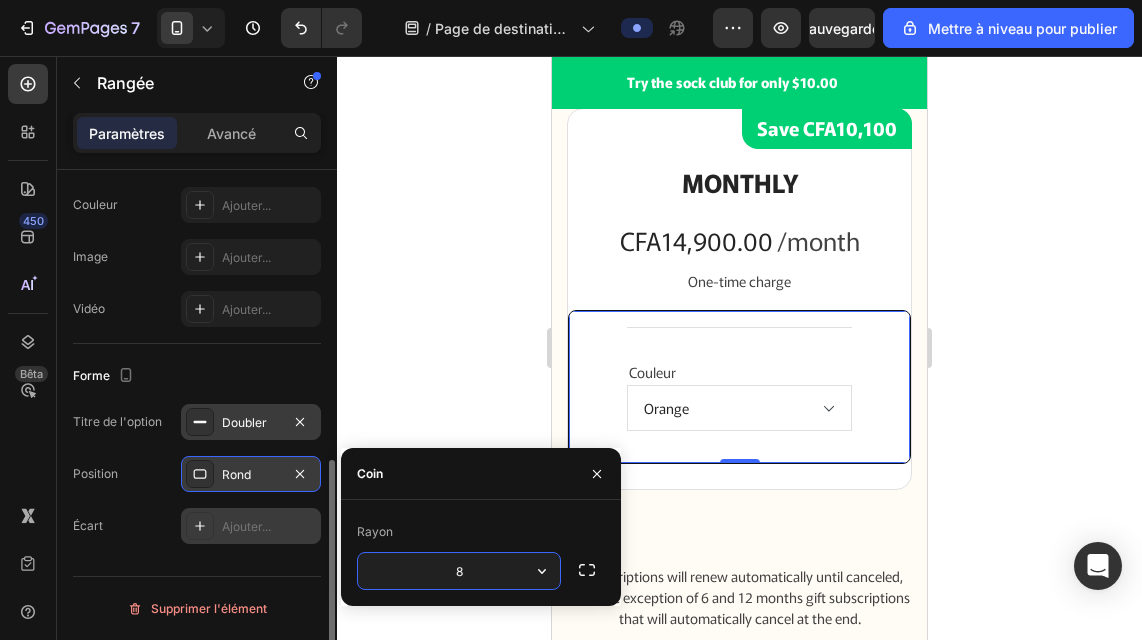 click on "Ajouter..." at bounding box center [246, 526] 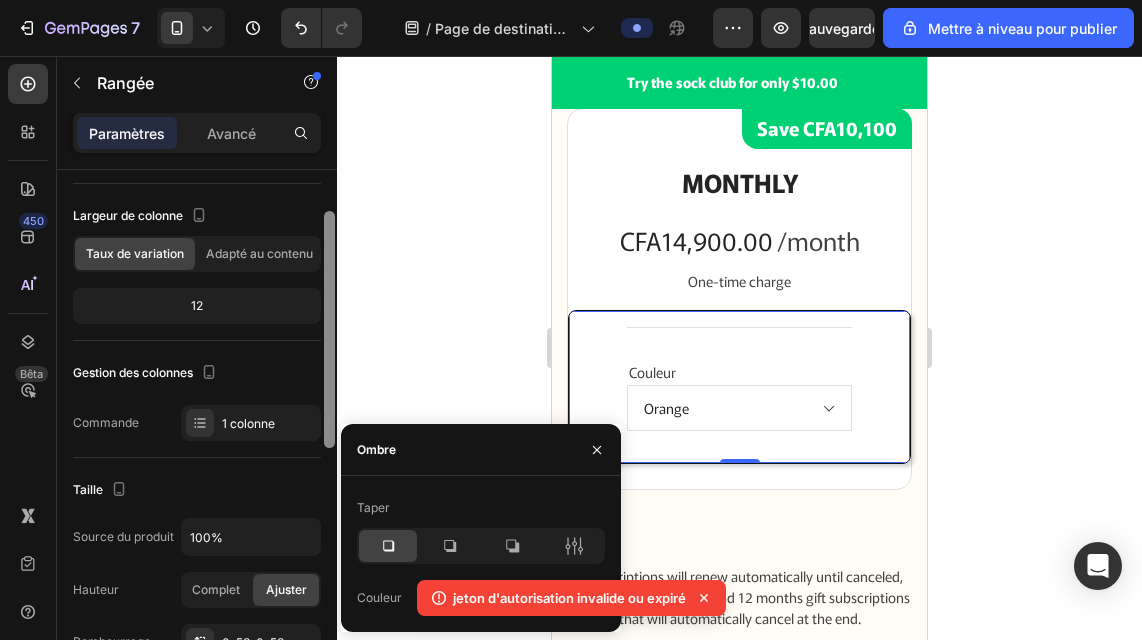 scroll, scrollTop: 88, scrollLeft: 0, axis: vertical 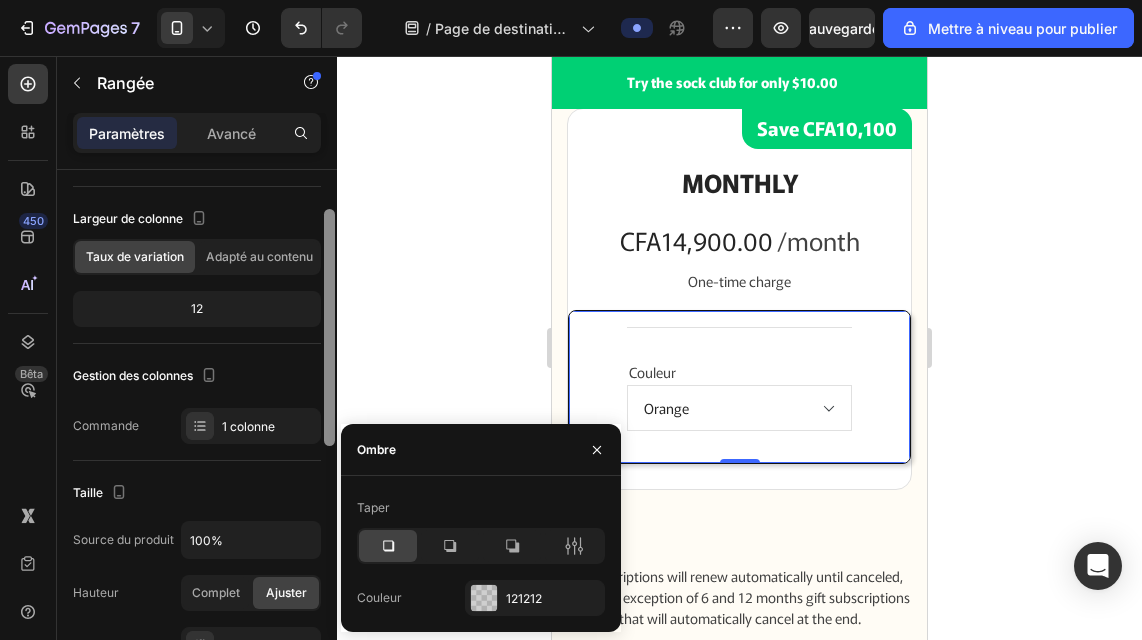 drag, startPoint x: 332, startPoint y: 530, endPoint x: 337, endPoint y: 280, distance: 250.04999 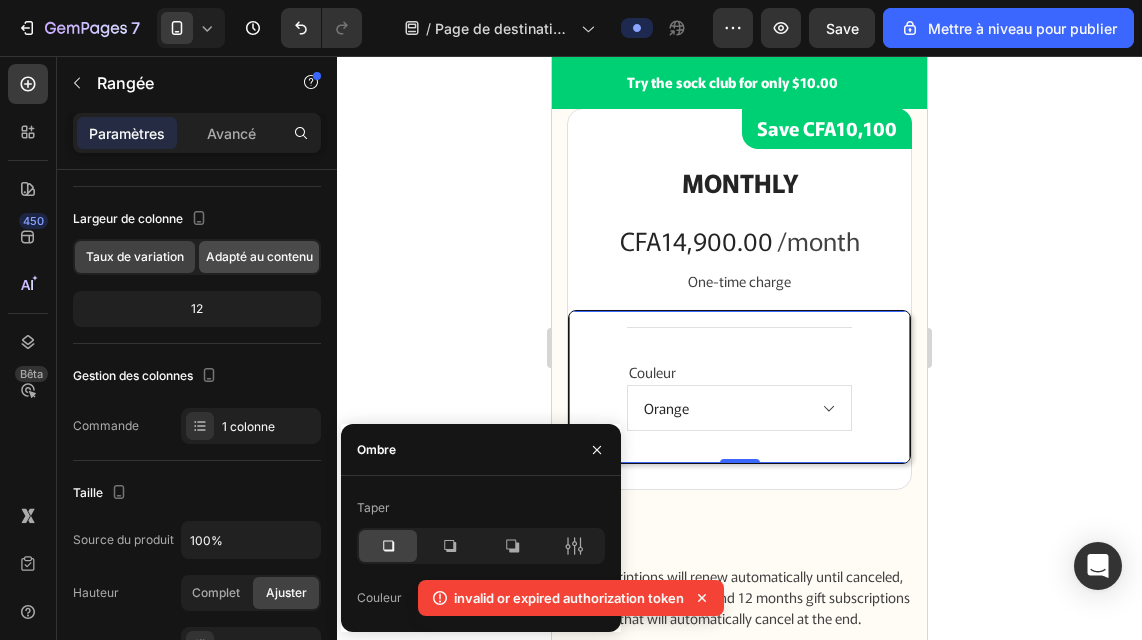 click on "Adapté au contenu" at bounding box center [259, 256] 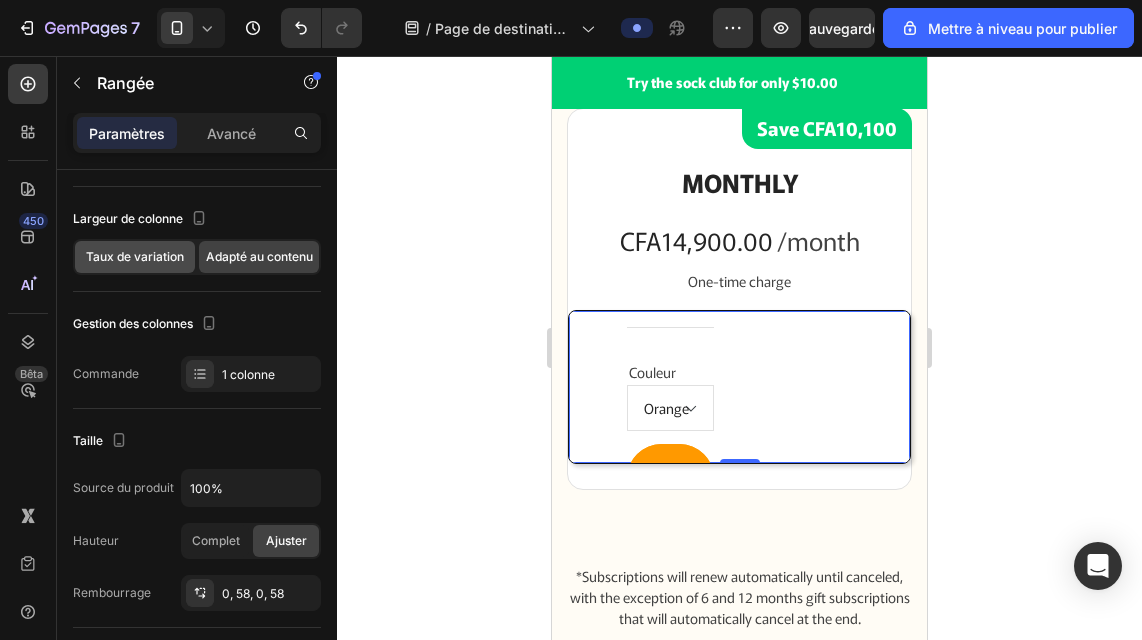 click on "Taux de variation" at bounding box center (135, 256) 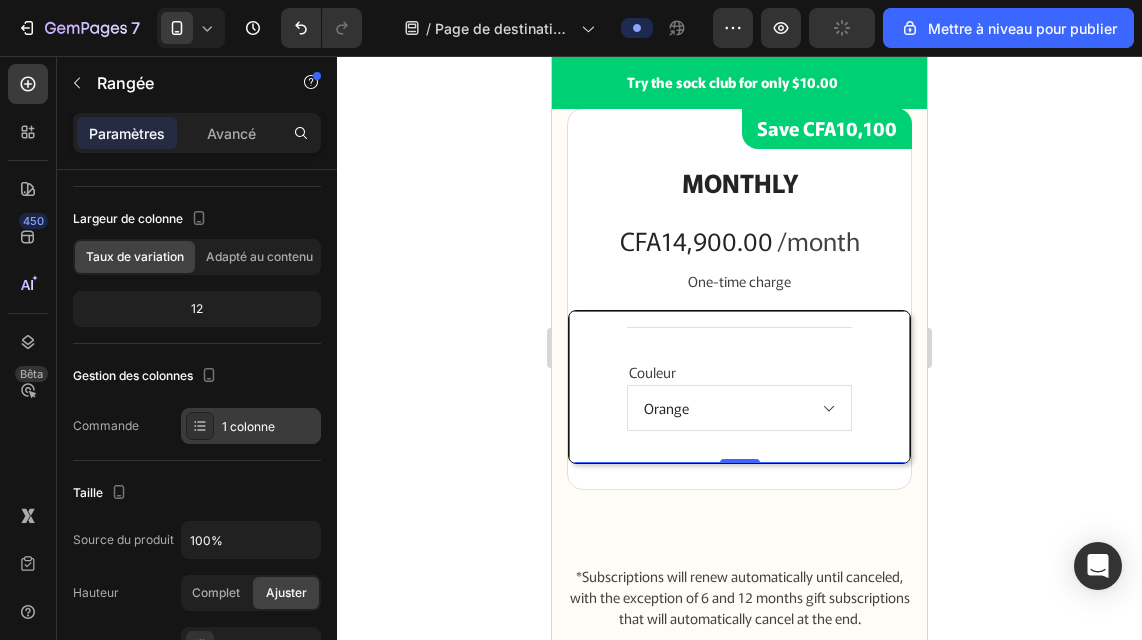 click at bounding box center (200, 426) 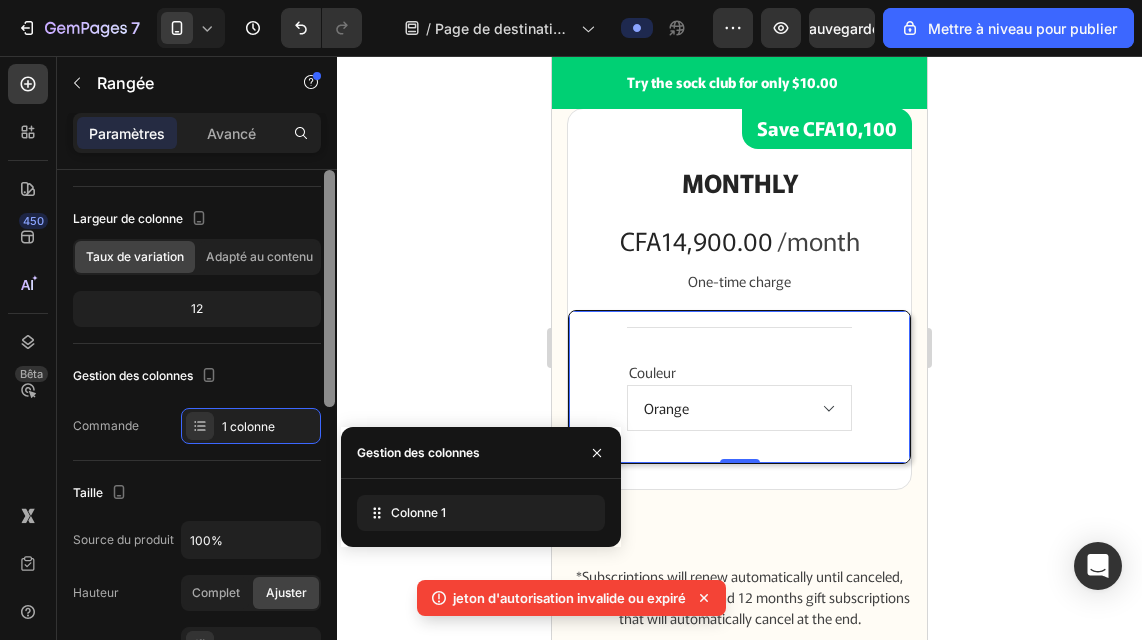 scroll, scrollTop: 0, scrollLeft: 0, axis: both 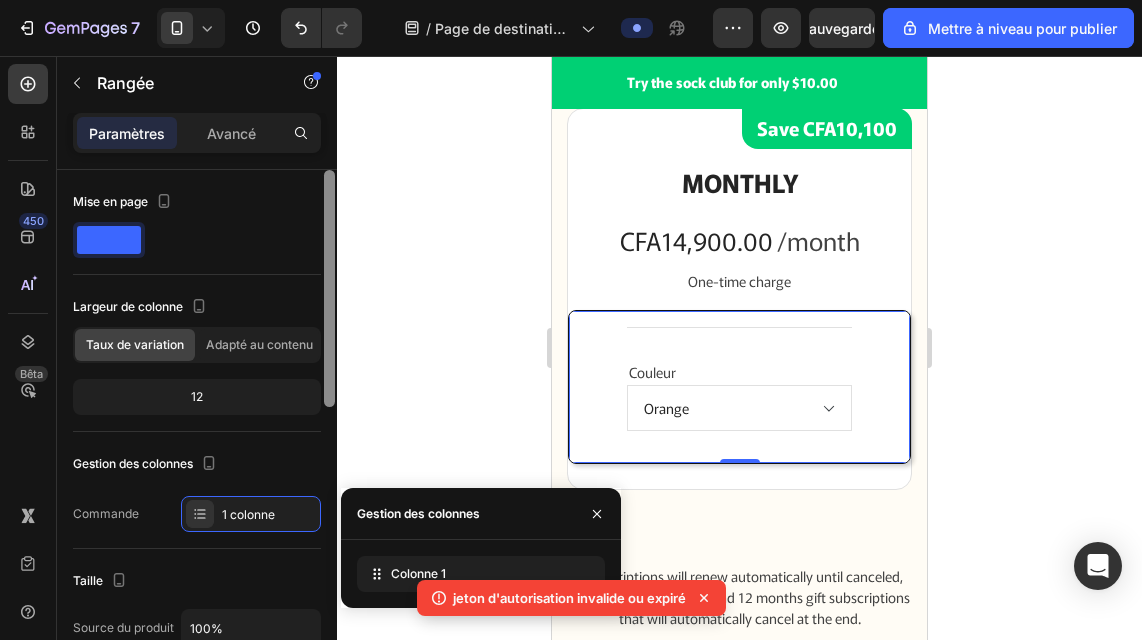drag, startPoint x: 327, startPoint y: 297, endPoint x: 340, endPoint y: 212, distance: 85.98837 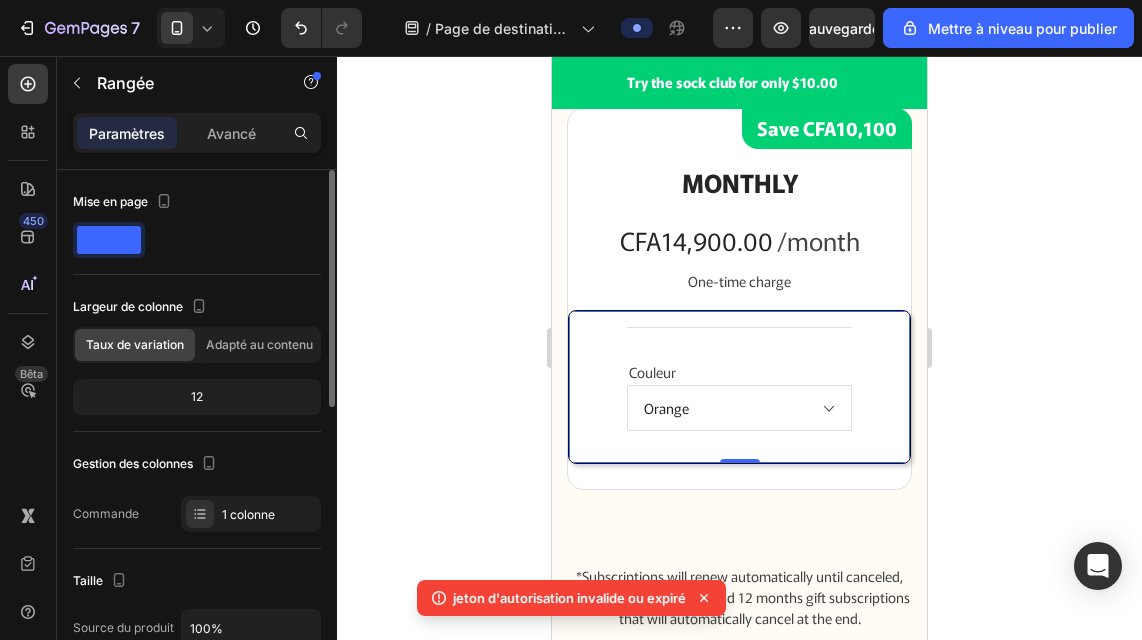 click 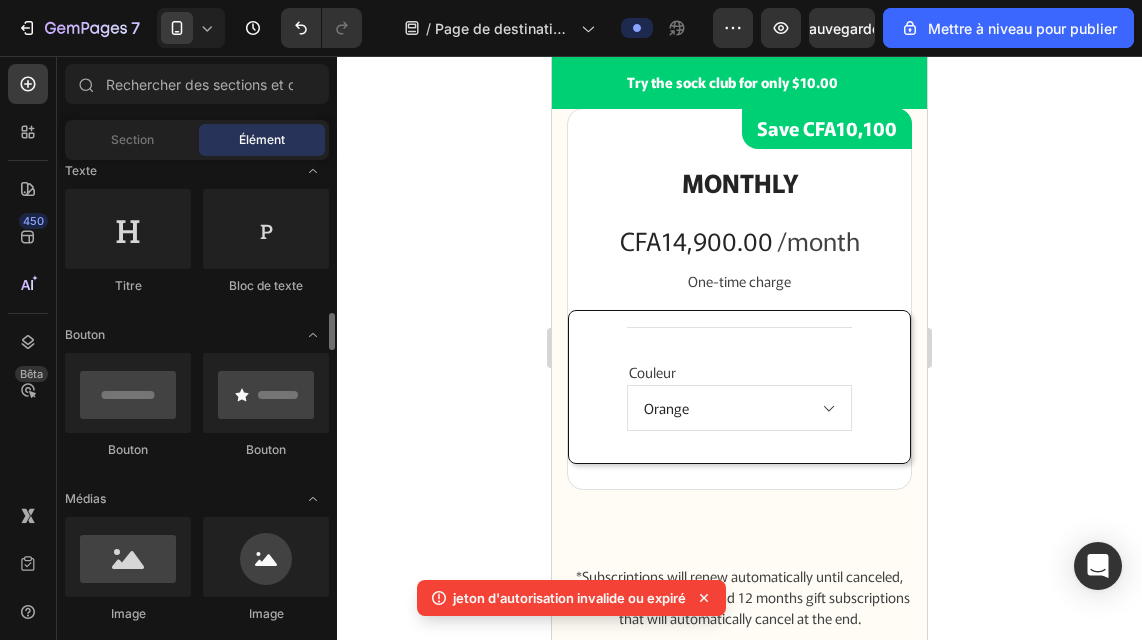 scroll, scrollTop: 485, scrollLeft: 0, axis: vertical 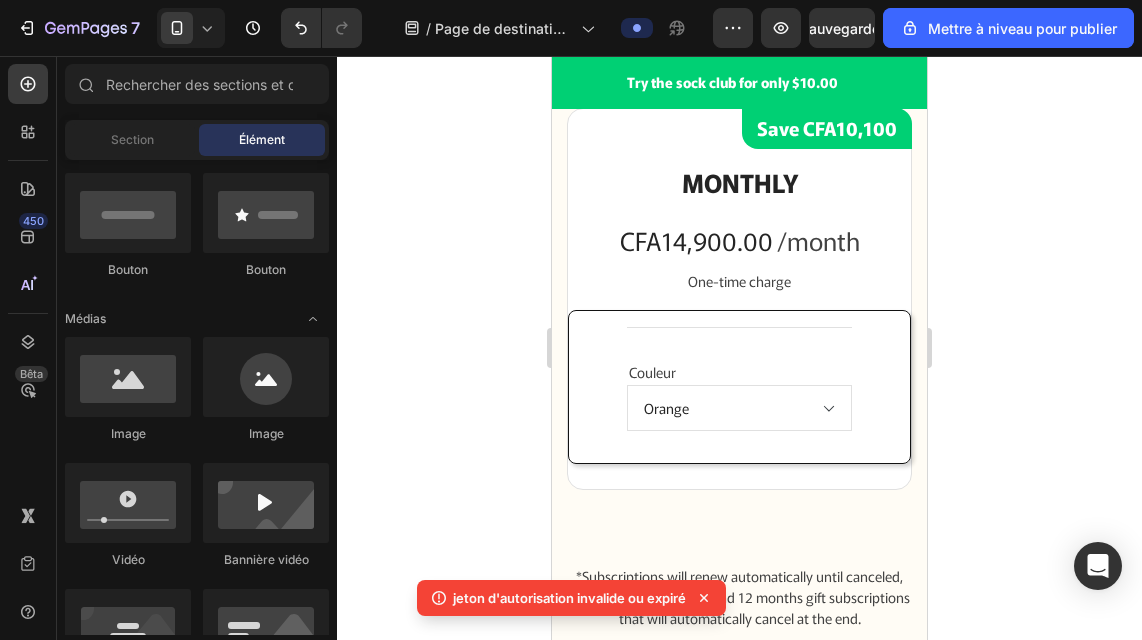click 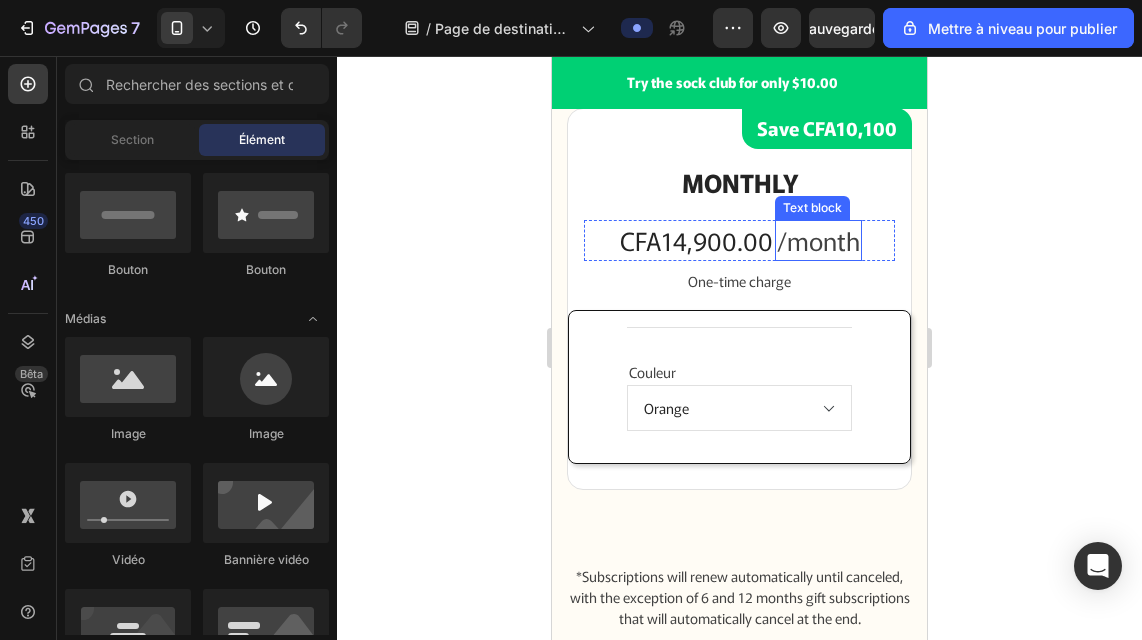 click on "/month" at bounding box center [818, 241] 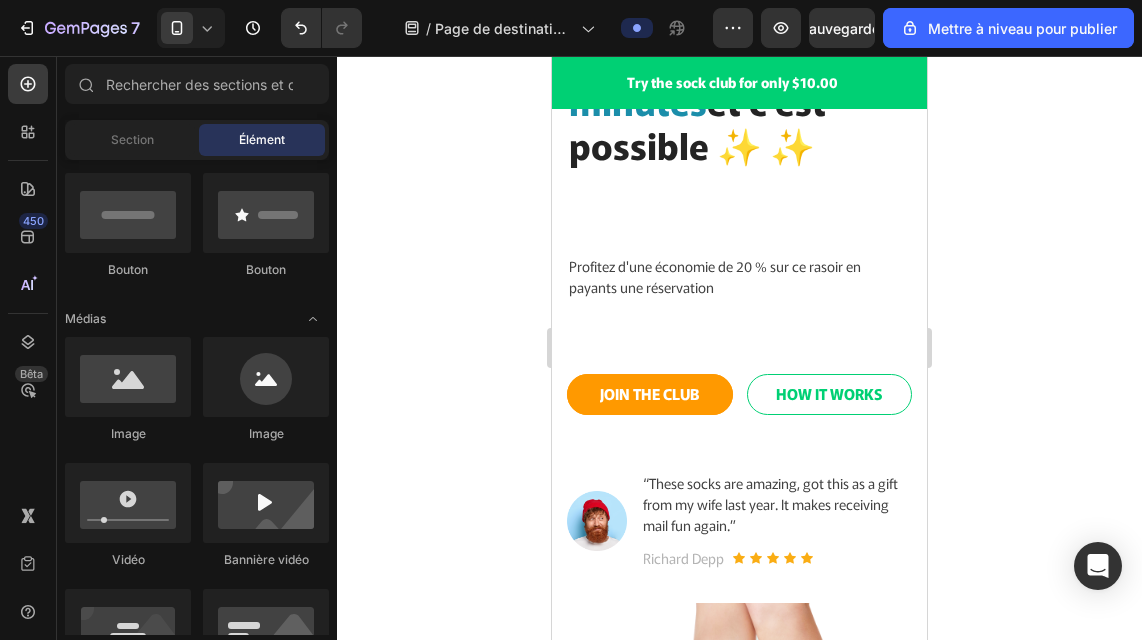 scroll, scrollTop: 10, scrollLeft: 0, axis: vertical 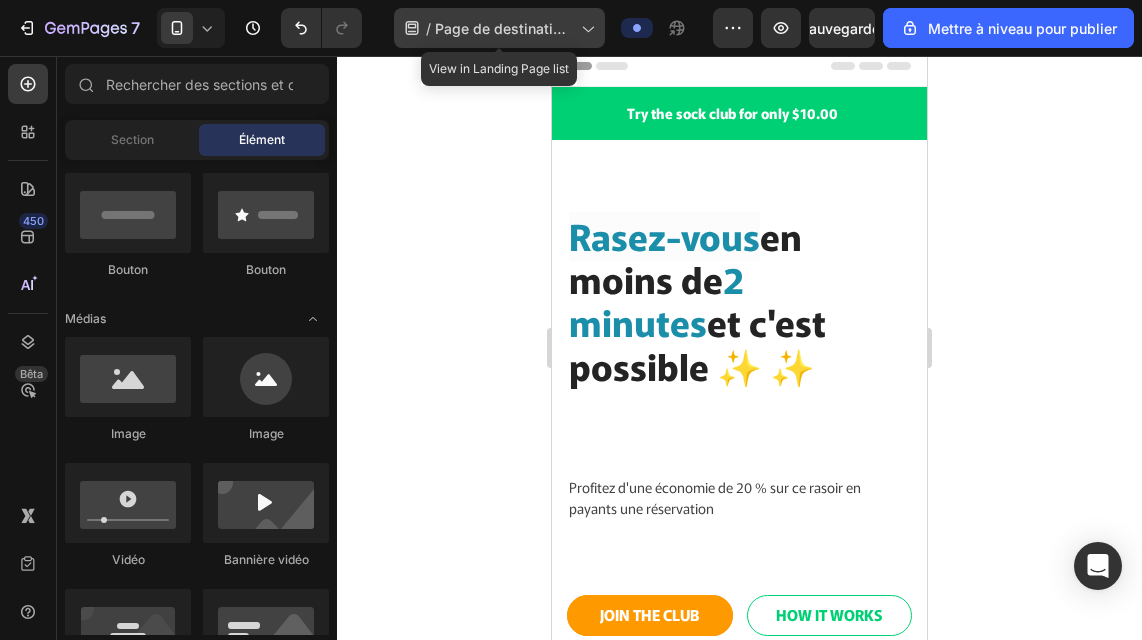 click 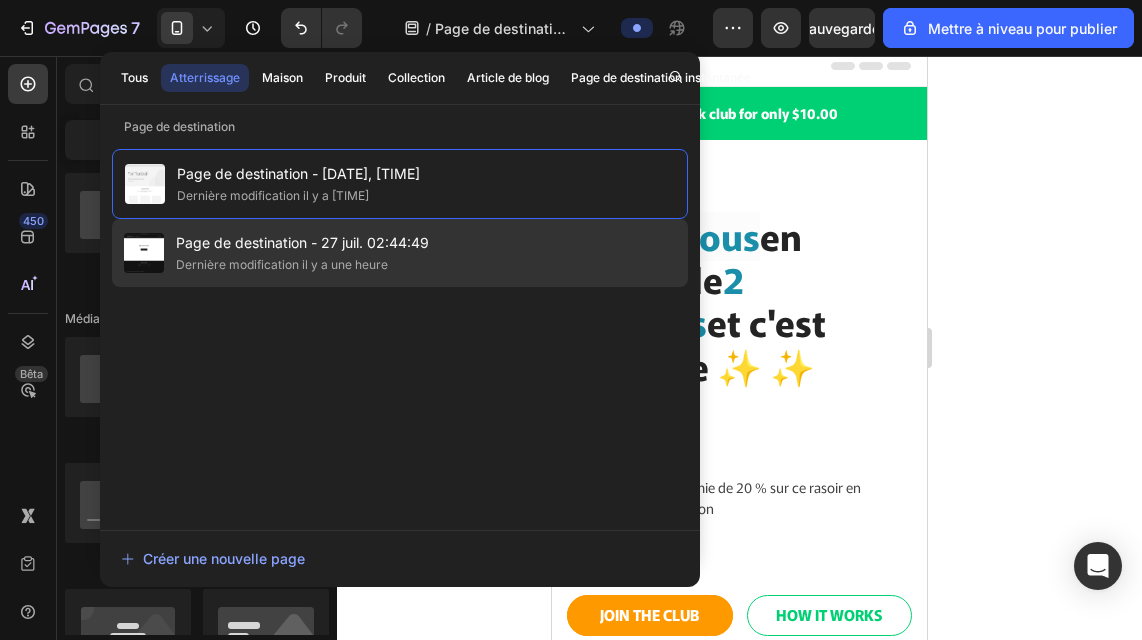 click on "Page de destination - 27 juil. 02:44:49" at bounding box center [302, 242] 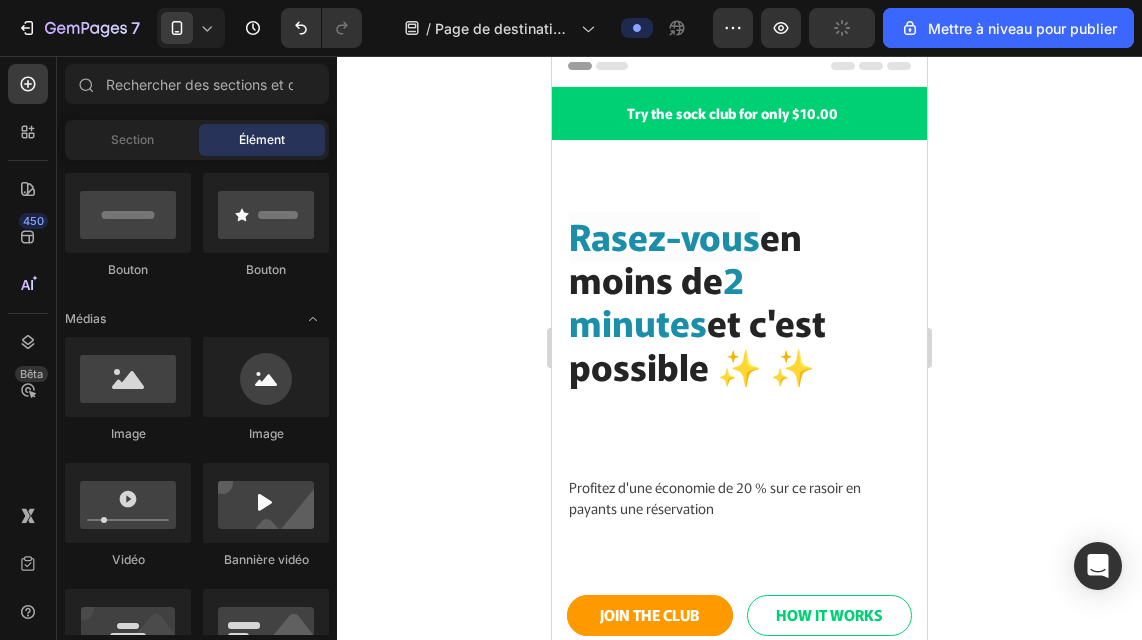 click 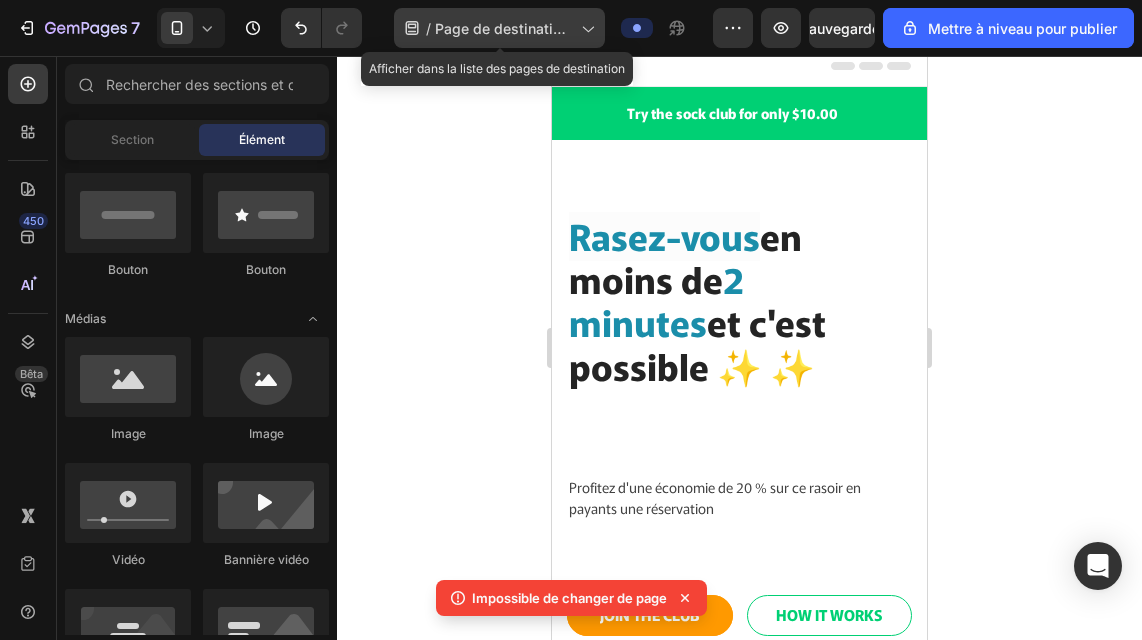click on "Page de destination - 4 août, 01:09:58" at bounding box center [504, 39] 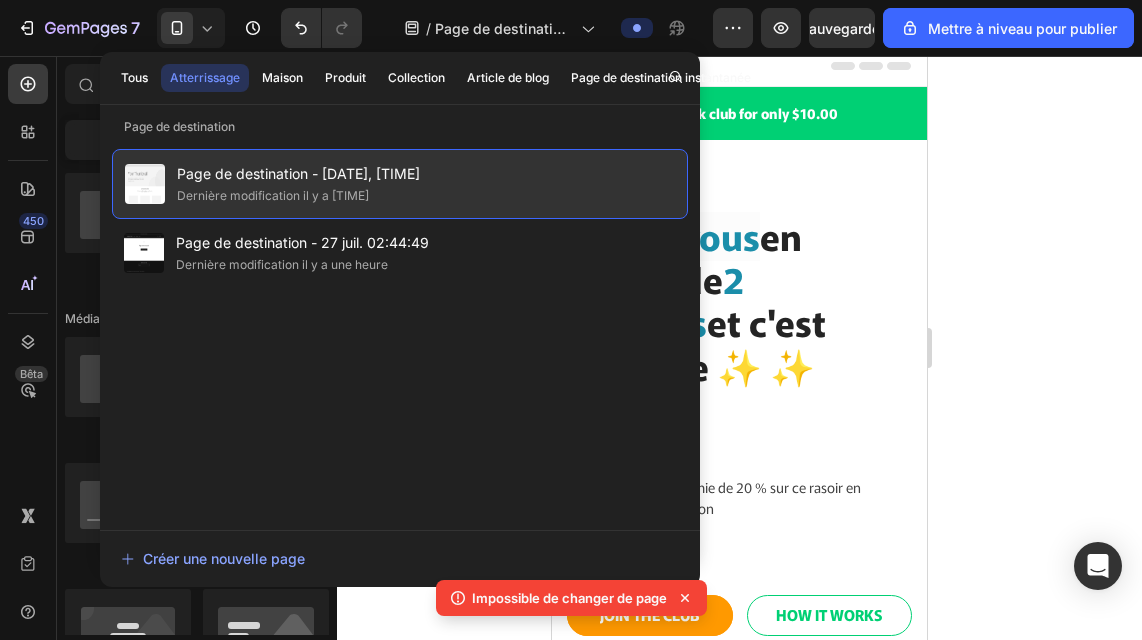click on "Page de destination - 4 août, 01:09:58" at bounding box center [298, 173] 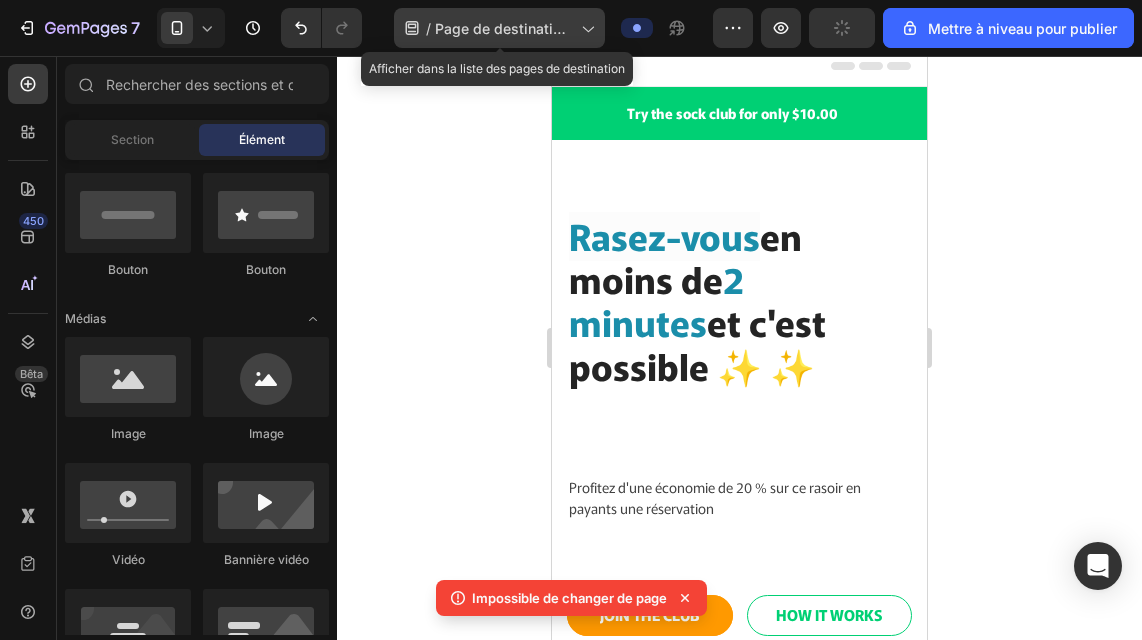 click on "/ Page de destination - 4 août, 01:09:58" 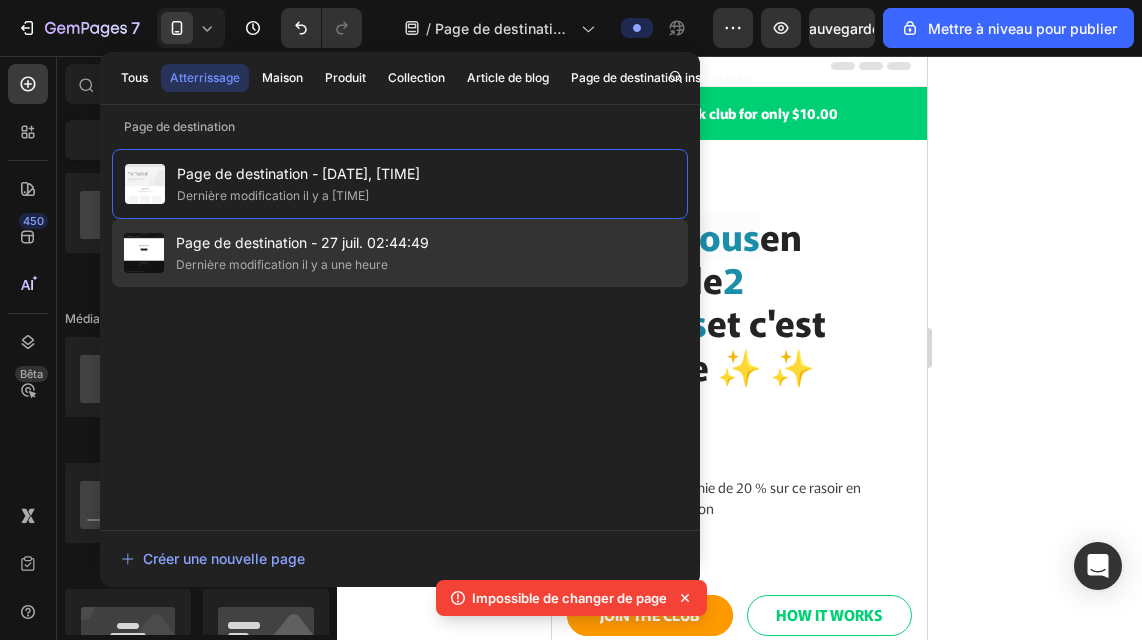 click on "Dernière modification il y a une heure" at bounding box center [282, 264] 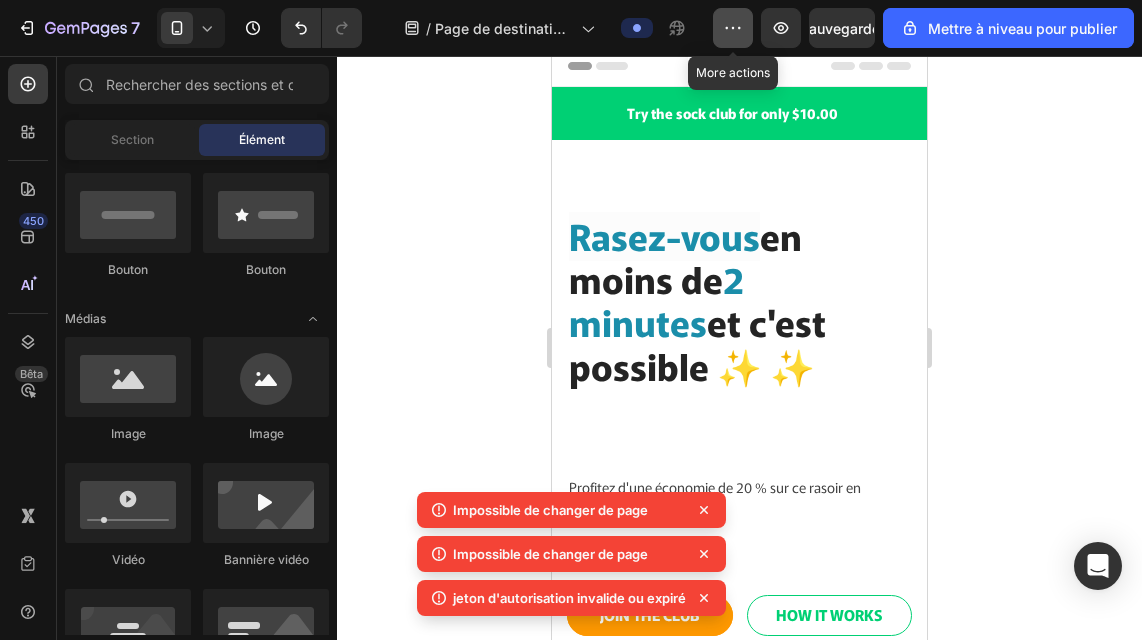 click 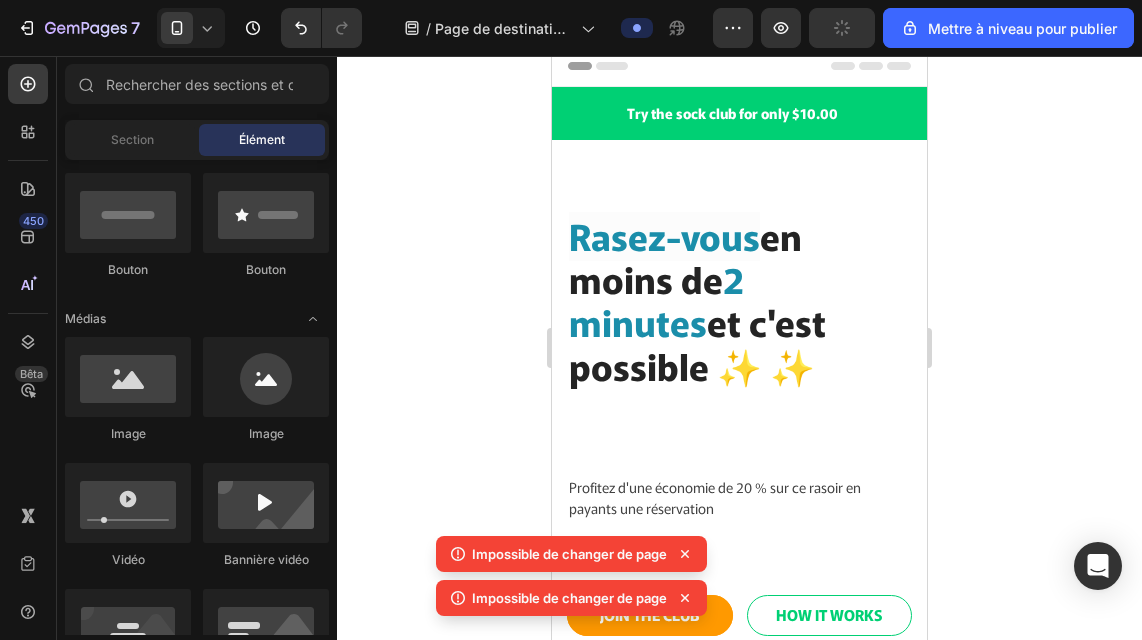 click 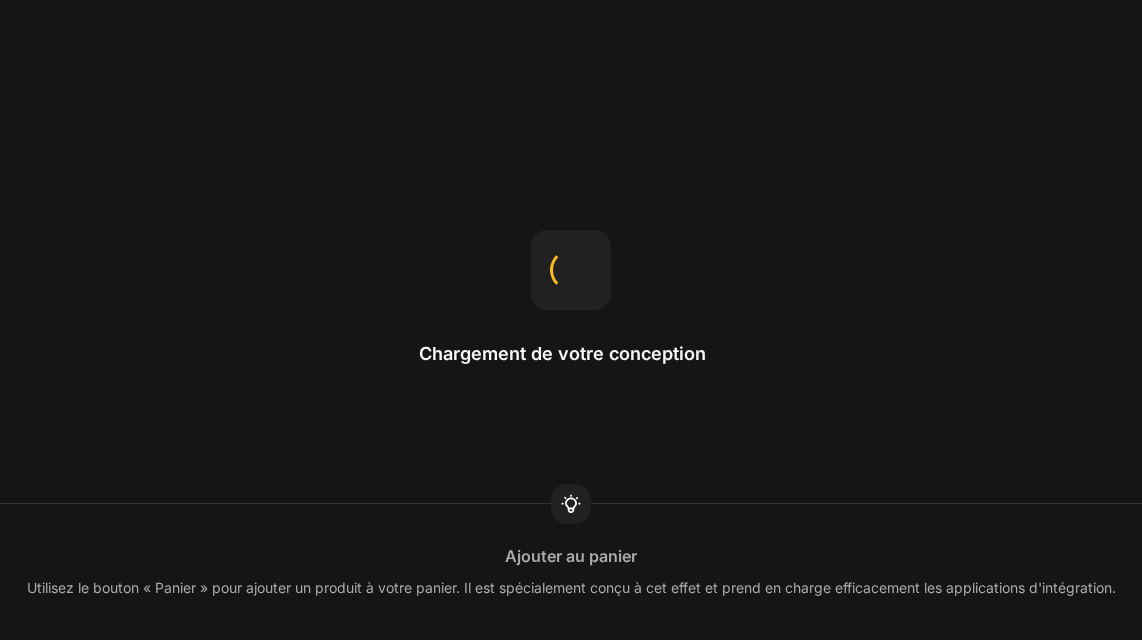 scroll, scrollTop: 0, scrollLeft: 0, axis: both 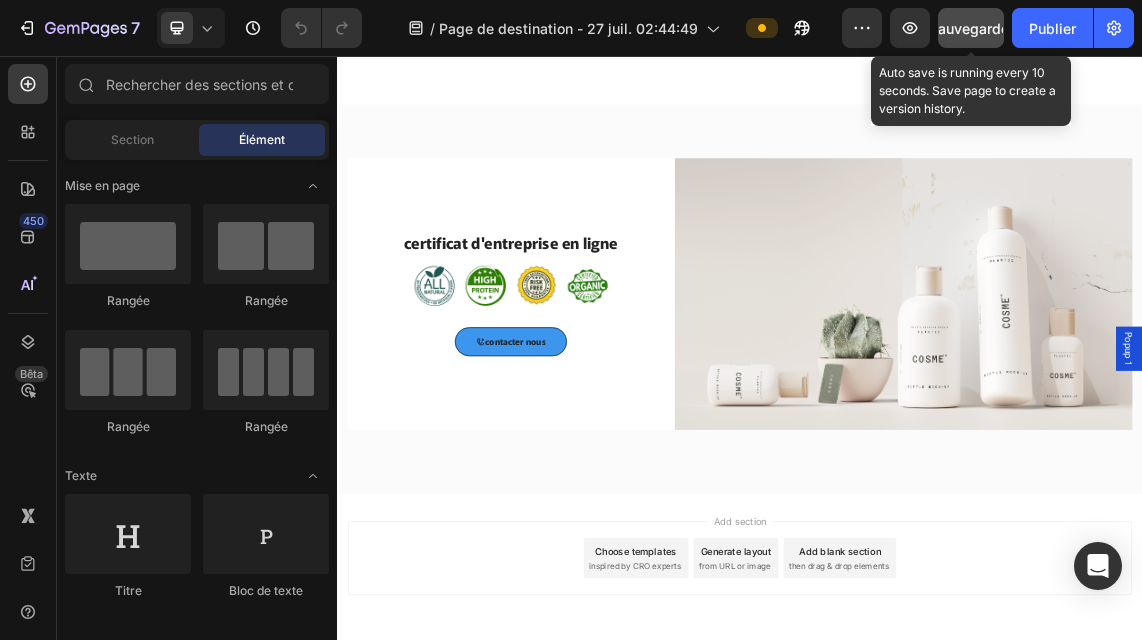 click on "Sauvegarder" at bounding box center [971, 28] 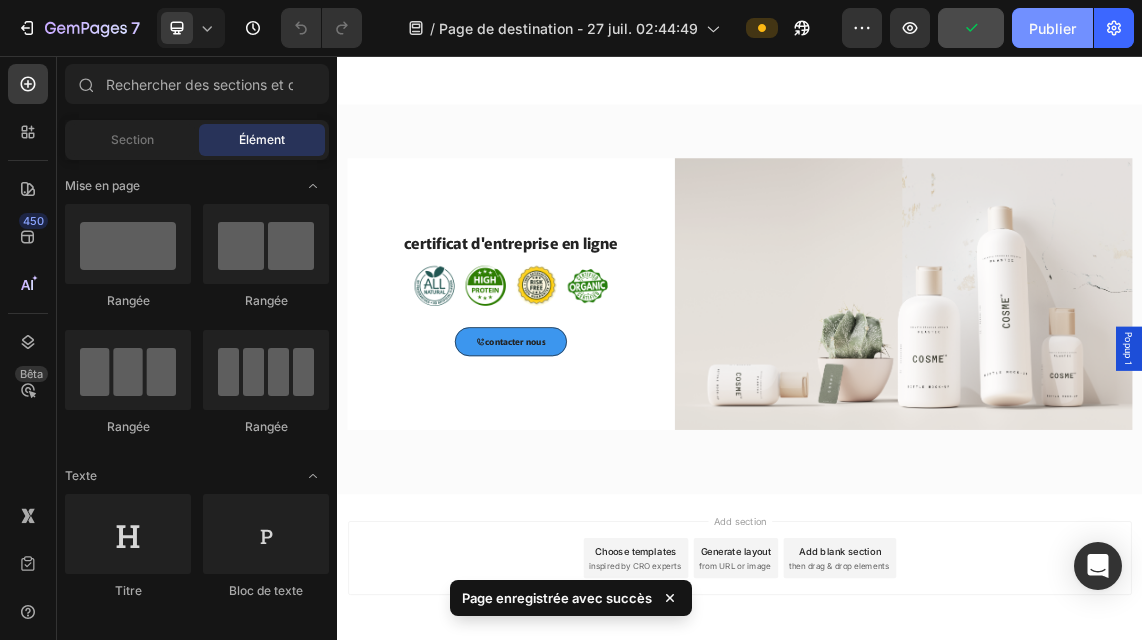 click on "Publier" at bounding box center [1052, 28] 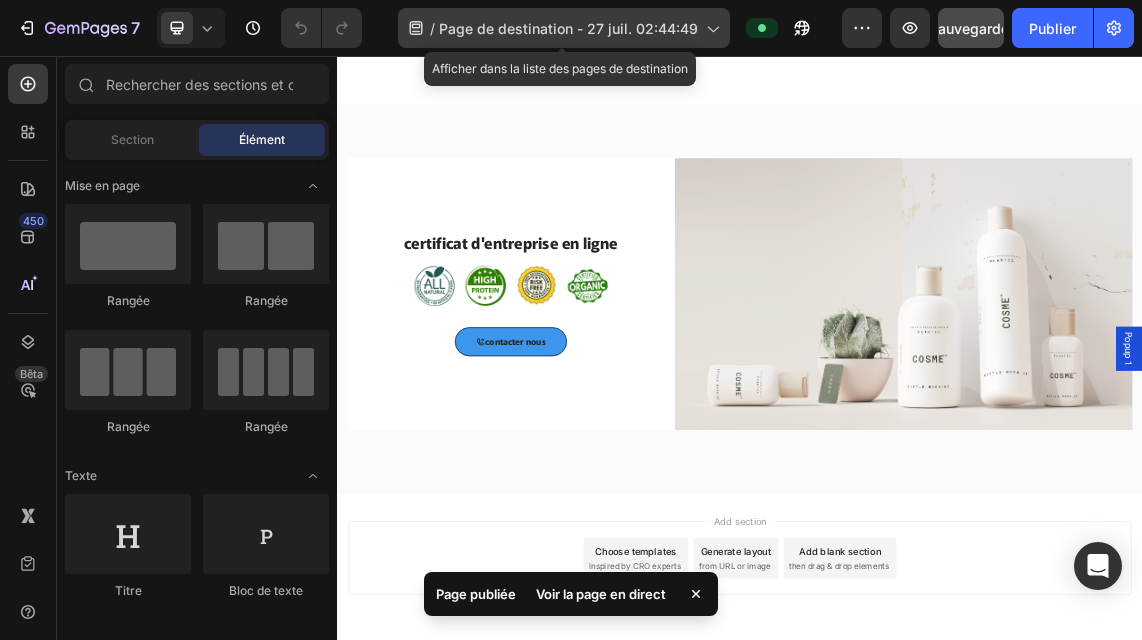 click 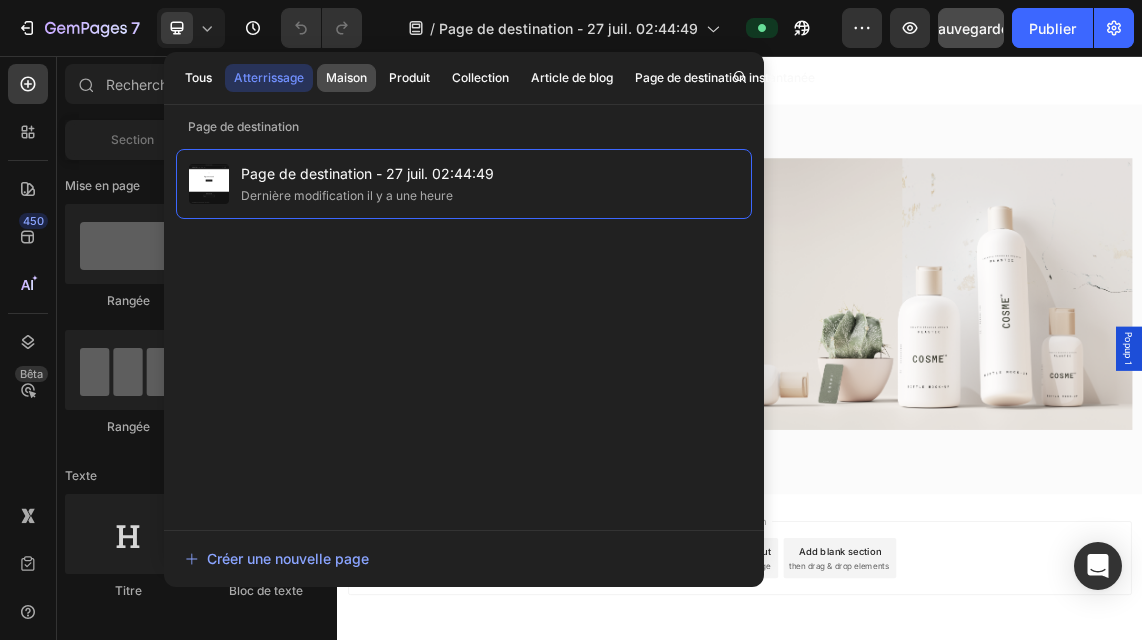 click on "Maison" at bounding box center [346, 77] 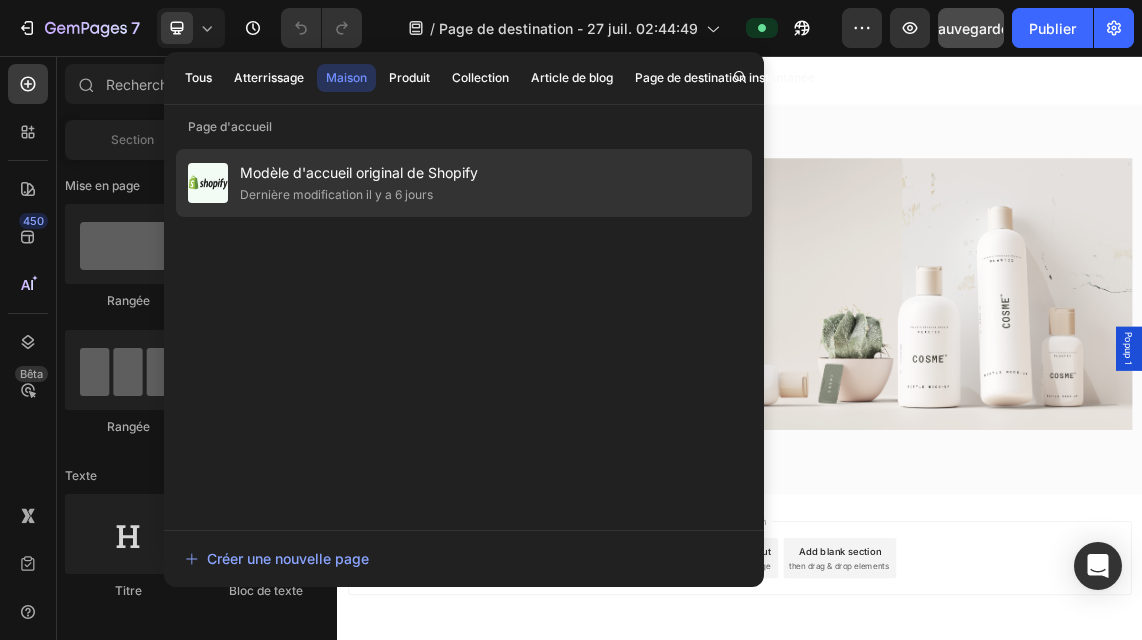 click on "Dernière modification il y a 6 jours" at bounding box center [336, 194] 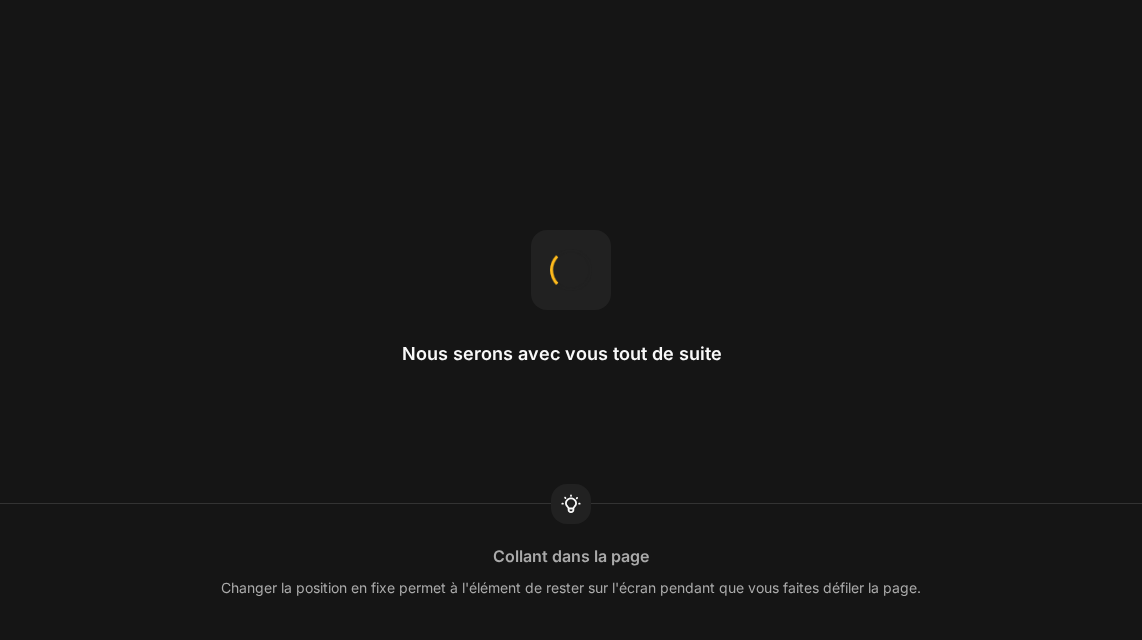scroll, scrollTop: 0, scrollLeft: 0, axis: both 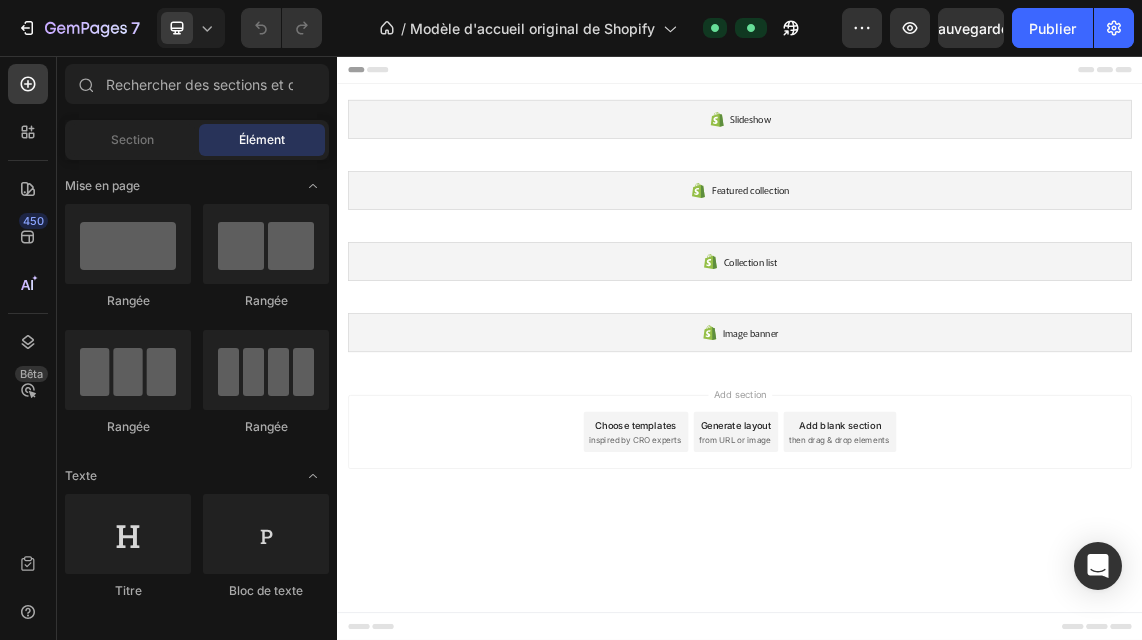click 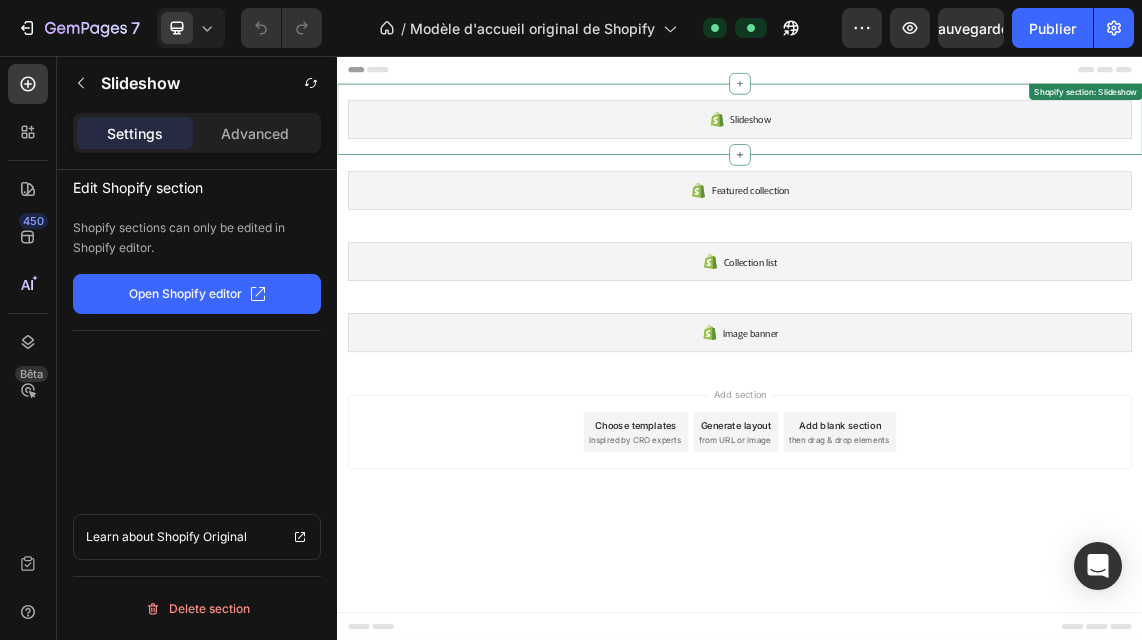 click on "Slideshow" at bounding box center (937, 150) 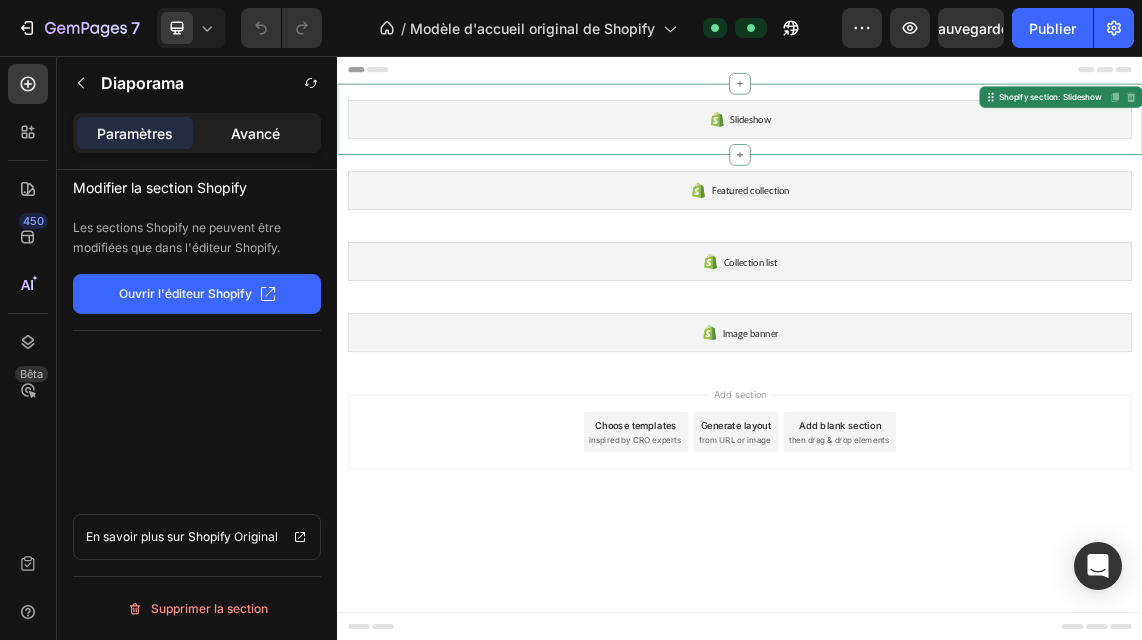 click on "Avancé" 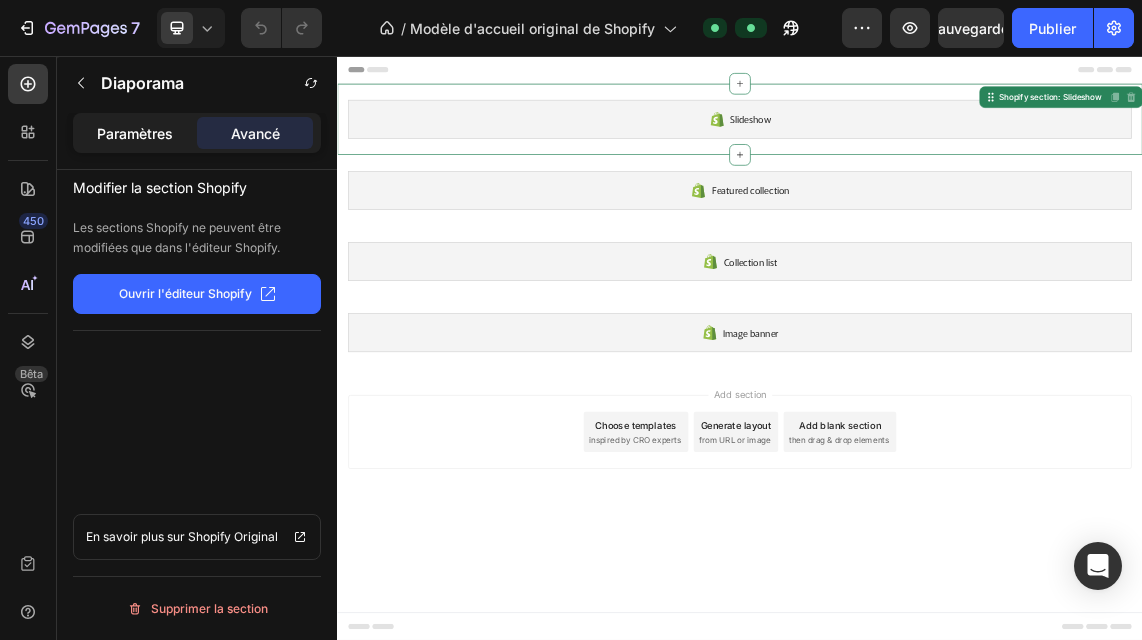 click on "Paramètres" 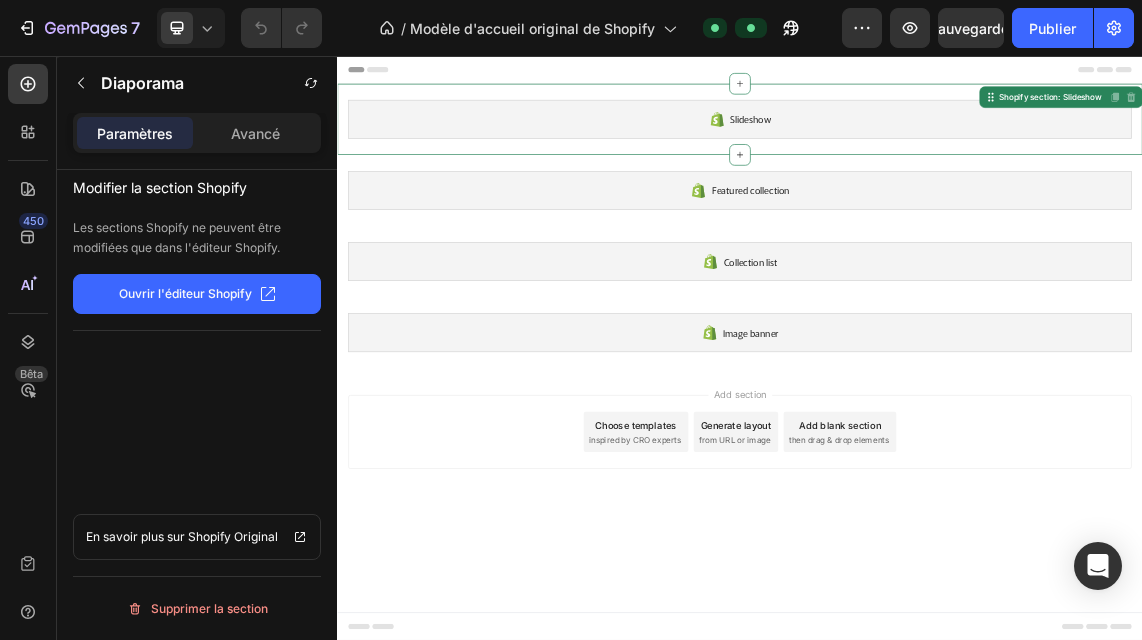 click 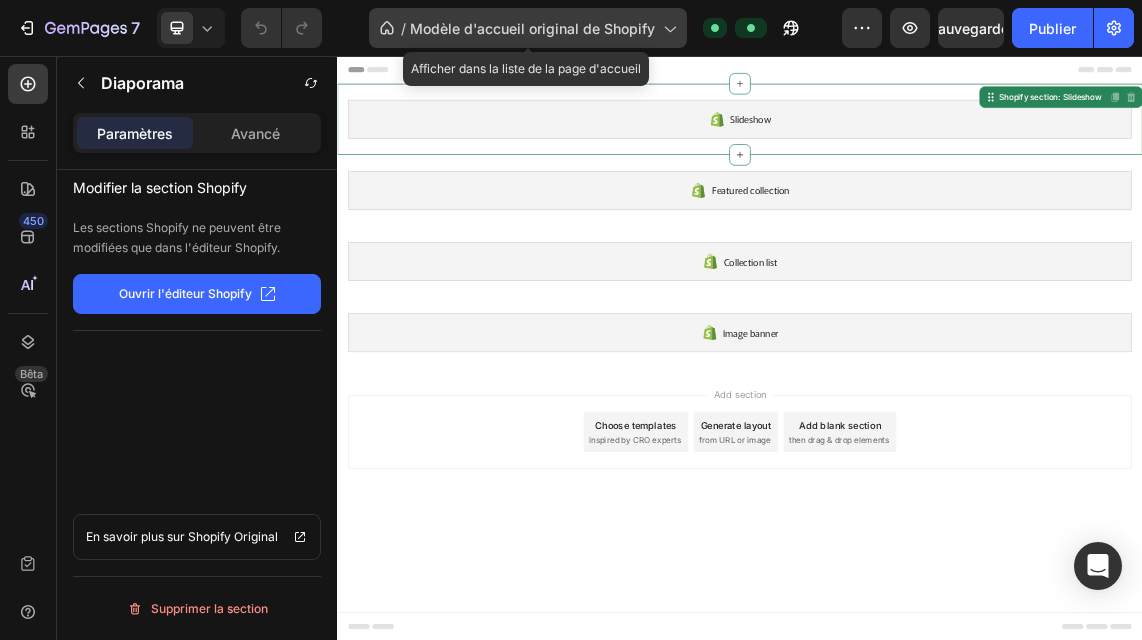 click 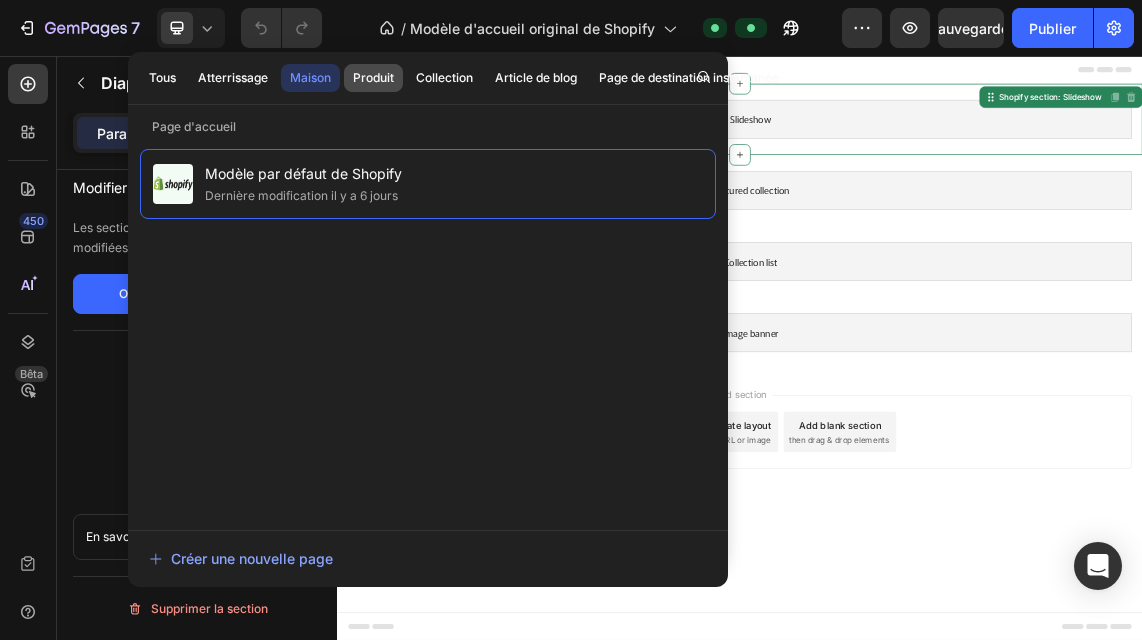 click on "Produit" at bounding box center [373, 77] 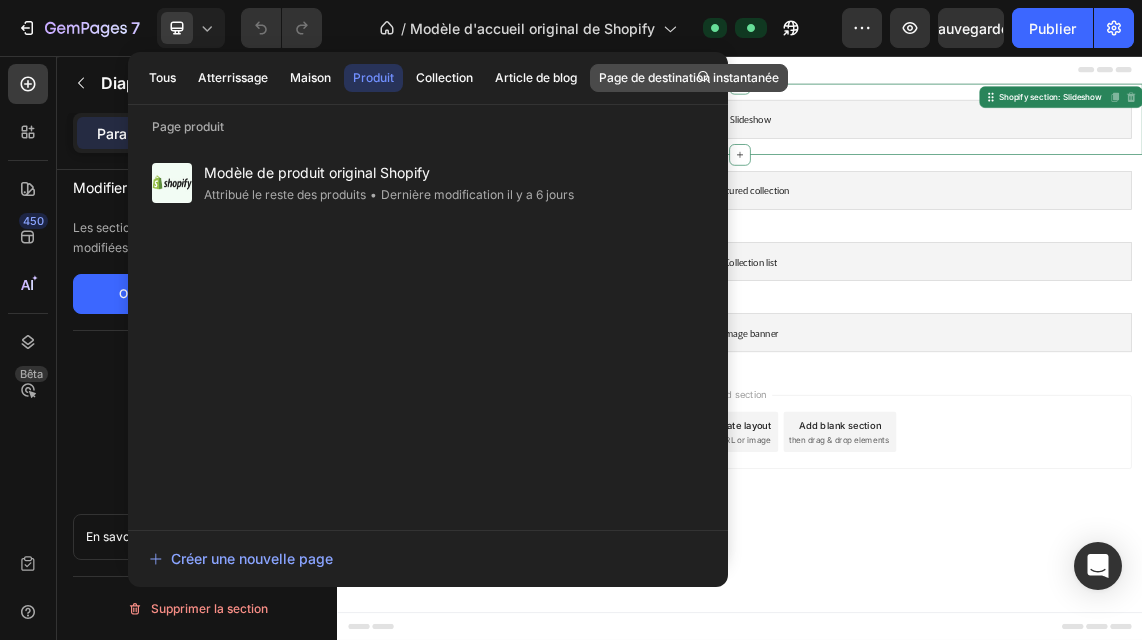 click on "Page de destination instantanée" at bounding box center [689, 77] 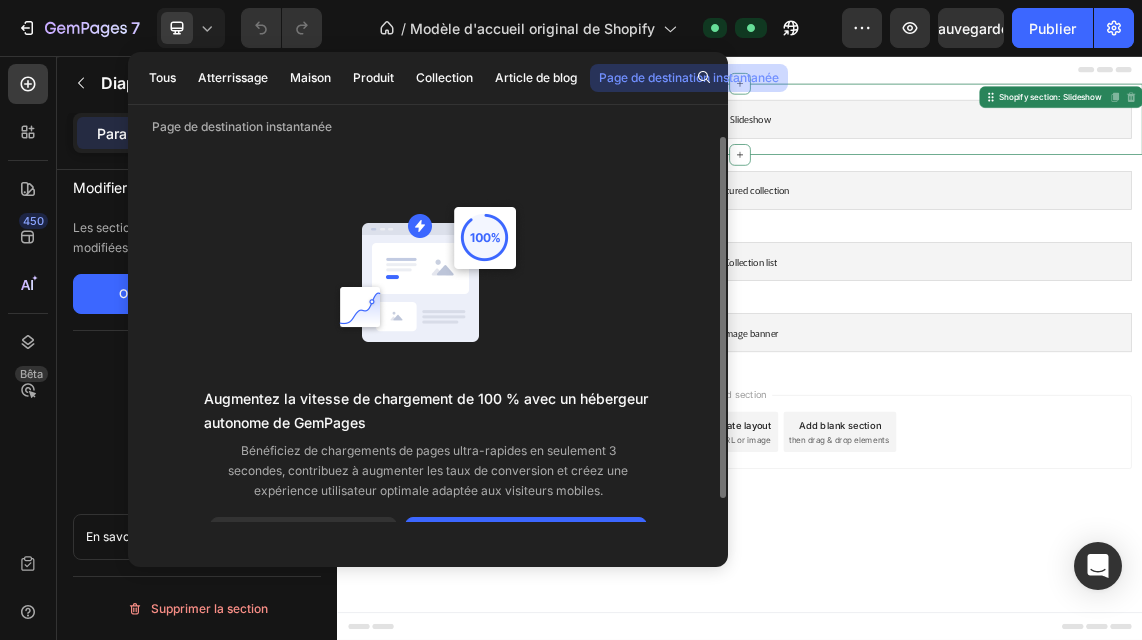 scroll, scrollTop: 22, scrollLeft: 0, axis: vertical 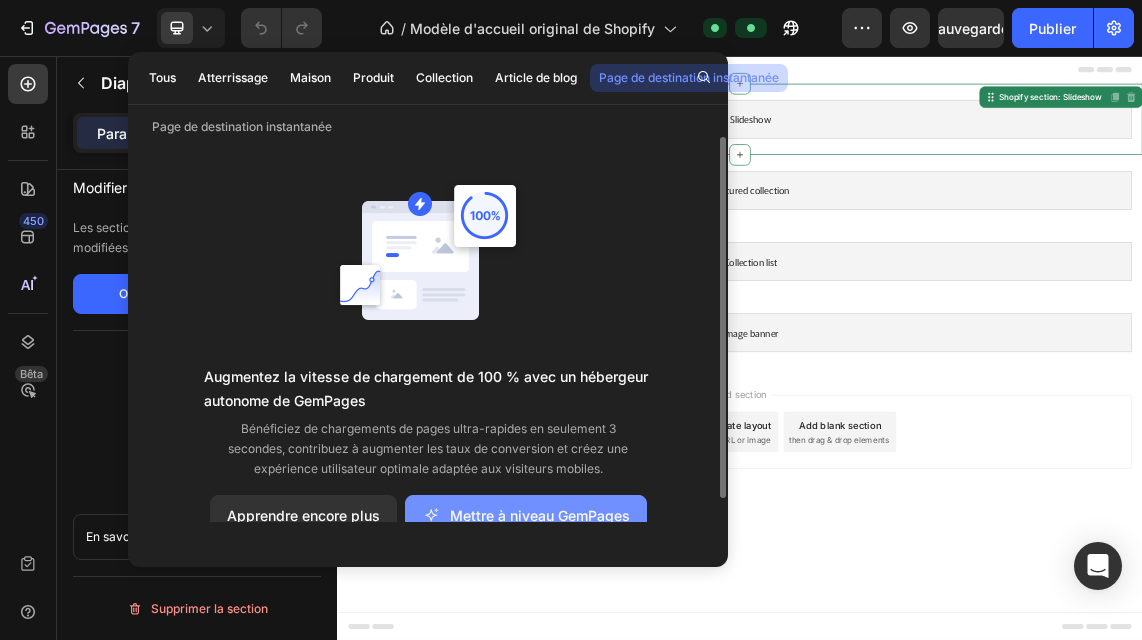 click on "Mettre à niveau GemPages" at bounding box center (526, 515) 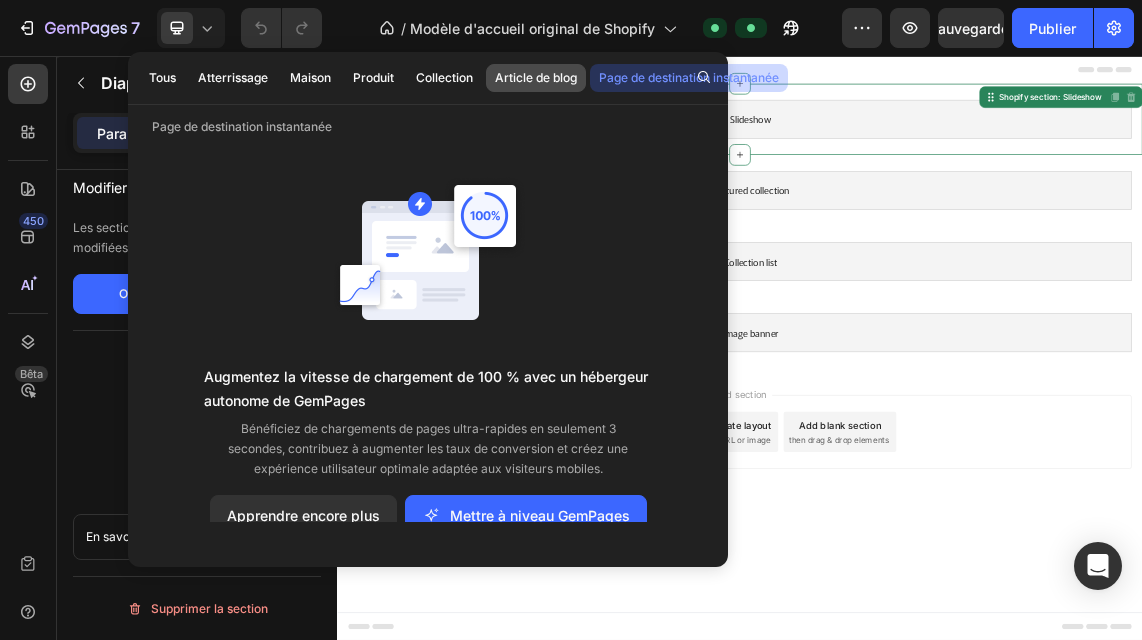 click on "Article de blog" at bounding box center [536, 77] 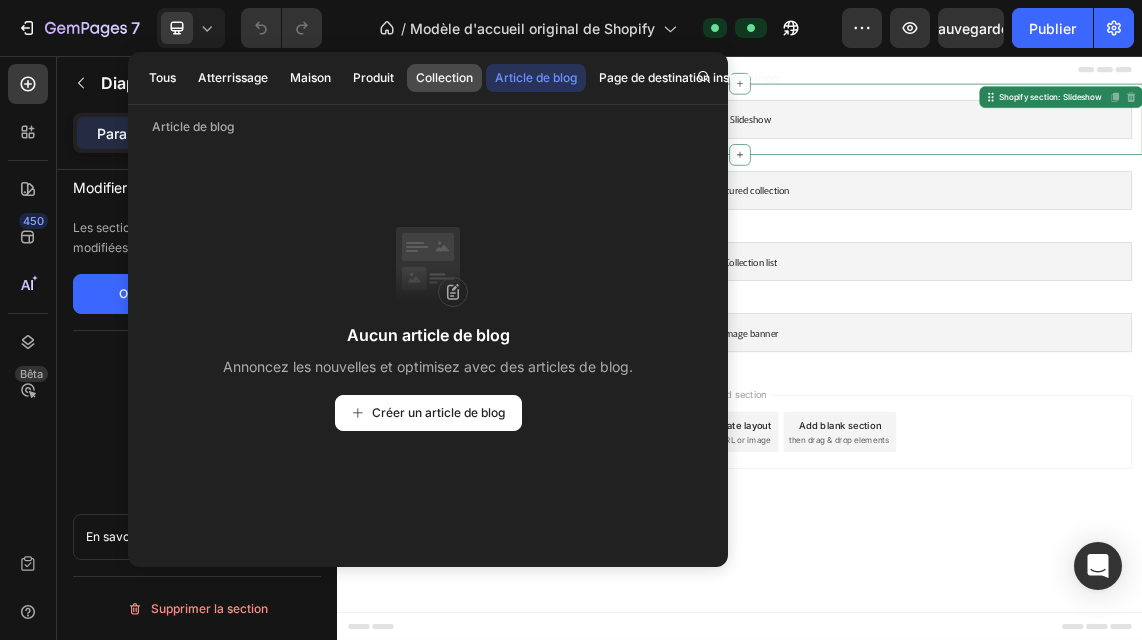 click on "Collection" at bounding box center [444, 77] 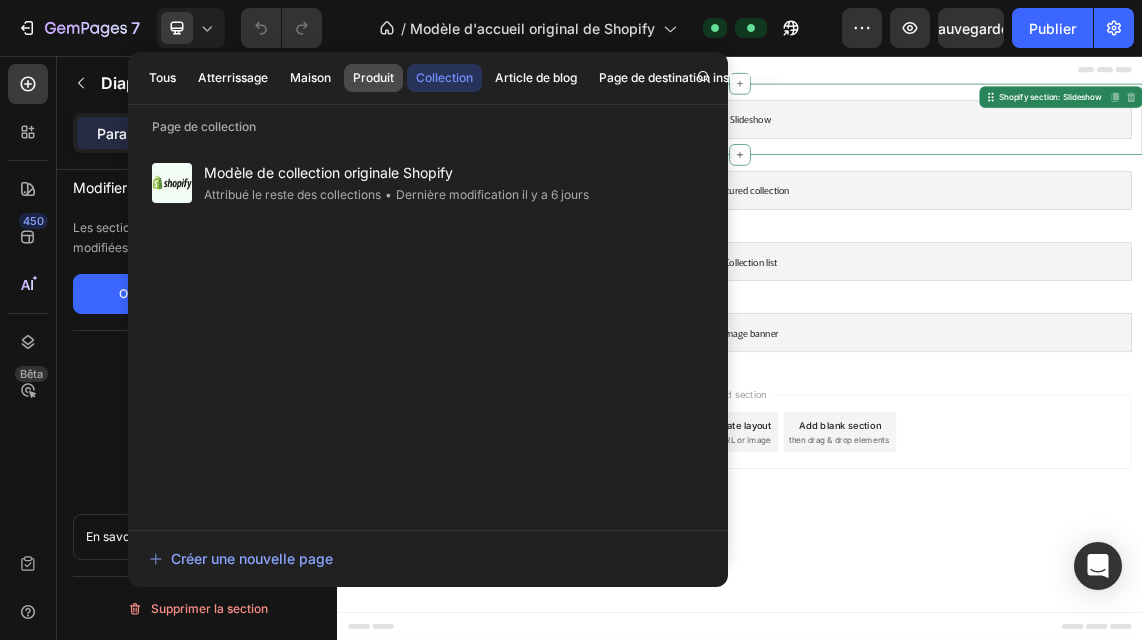 click on "Produit" 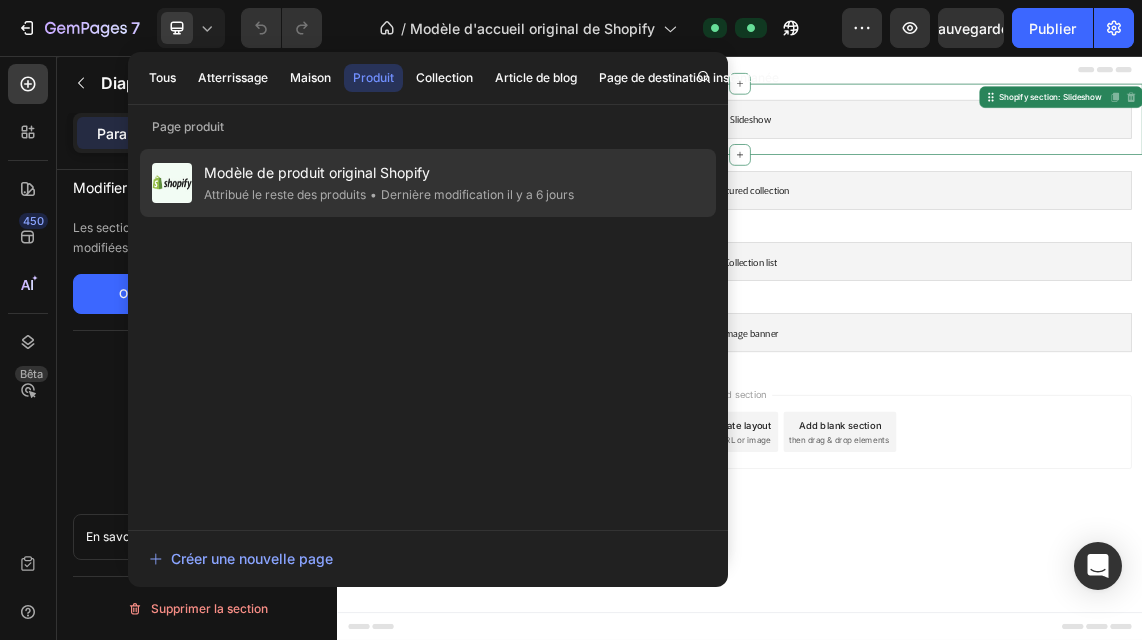 click on "Modèle de produit original Shopify" at bounding box center [317, 172] 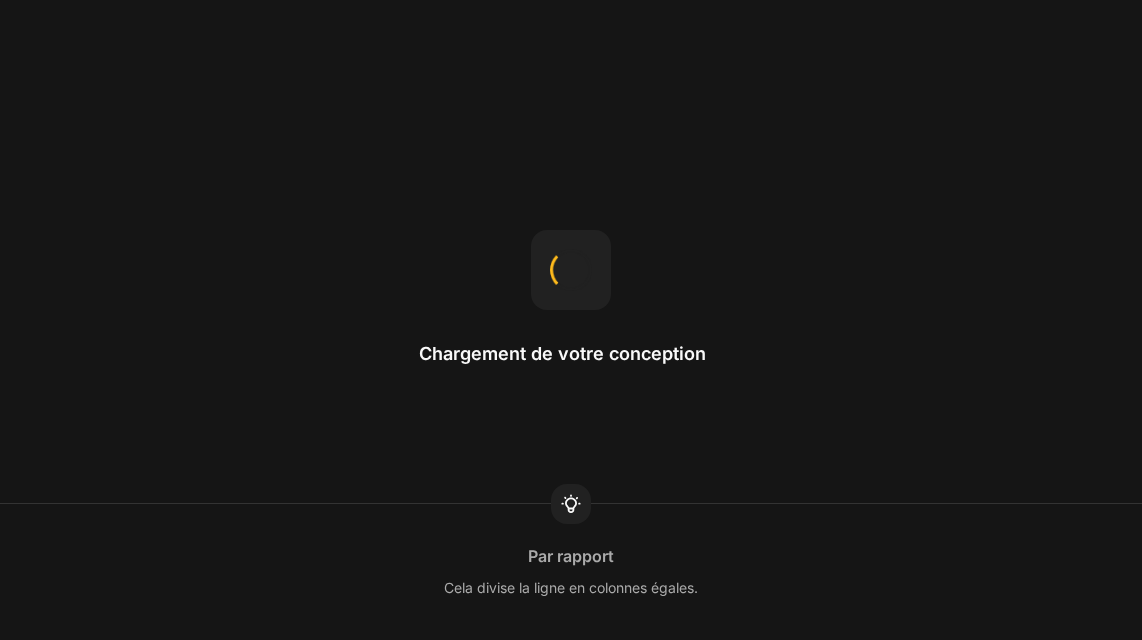 scroll, scrollTop: 0, scrollLeft: 0, axis: both 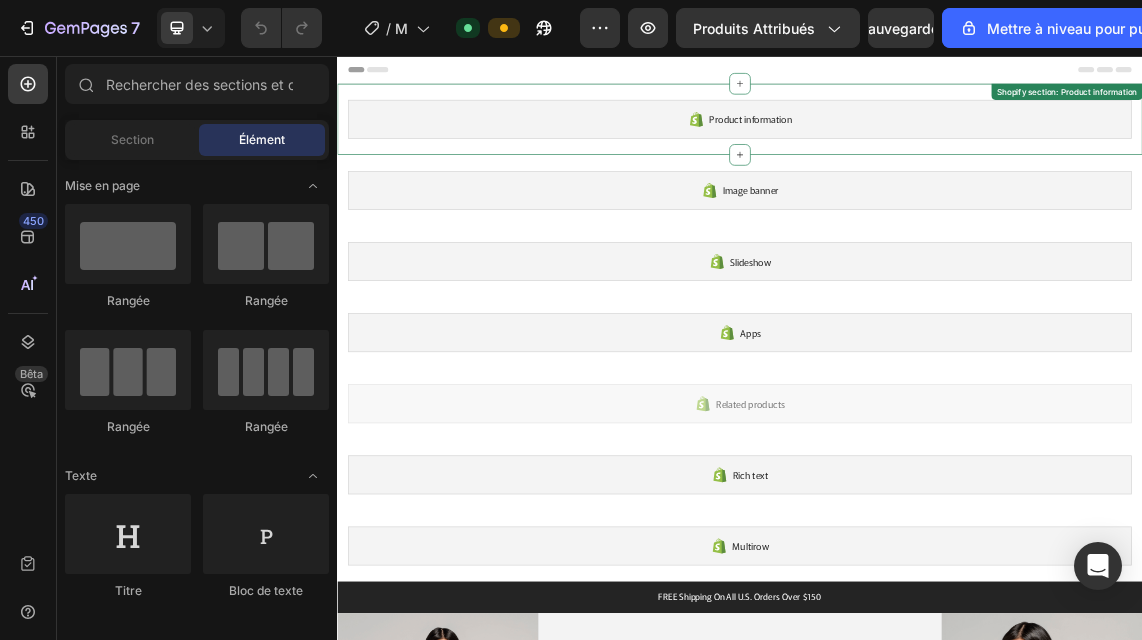click on "Product information" at bounding box center (937, 150) 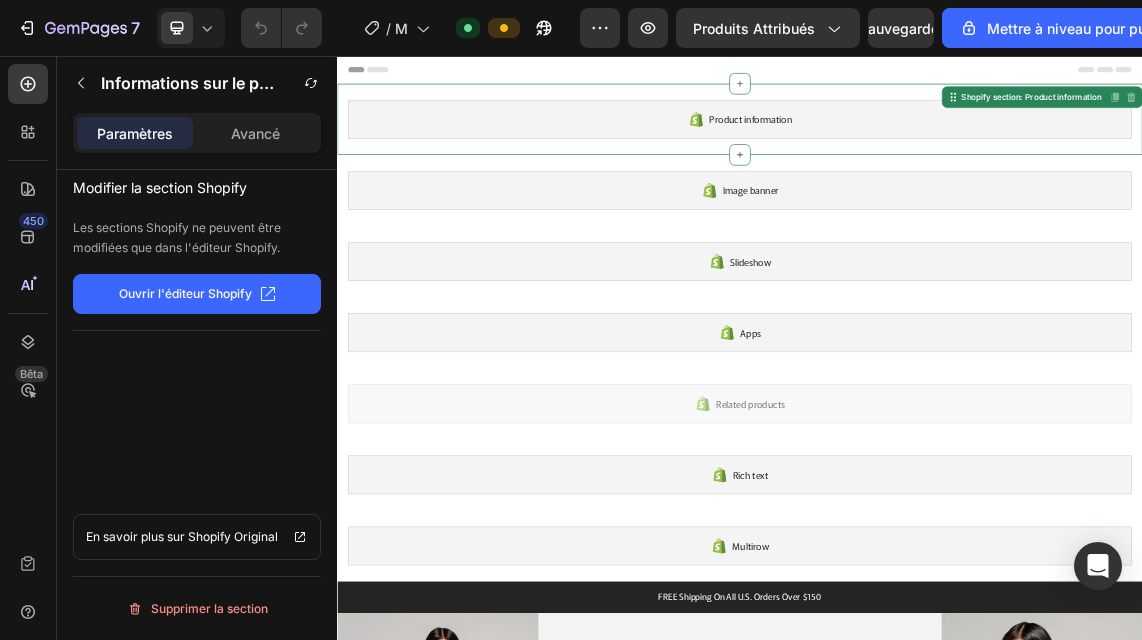 click 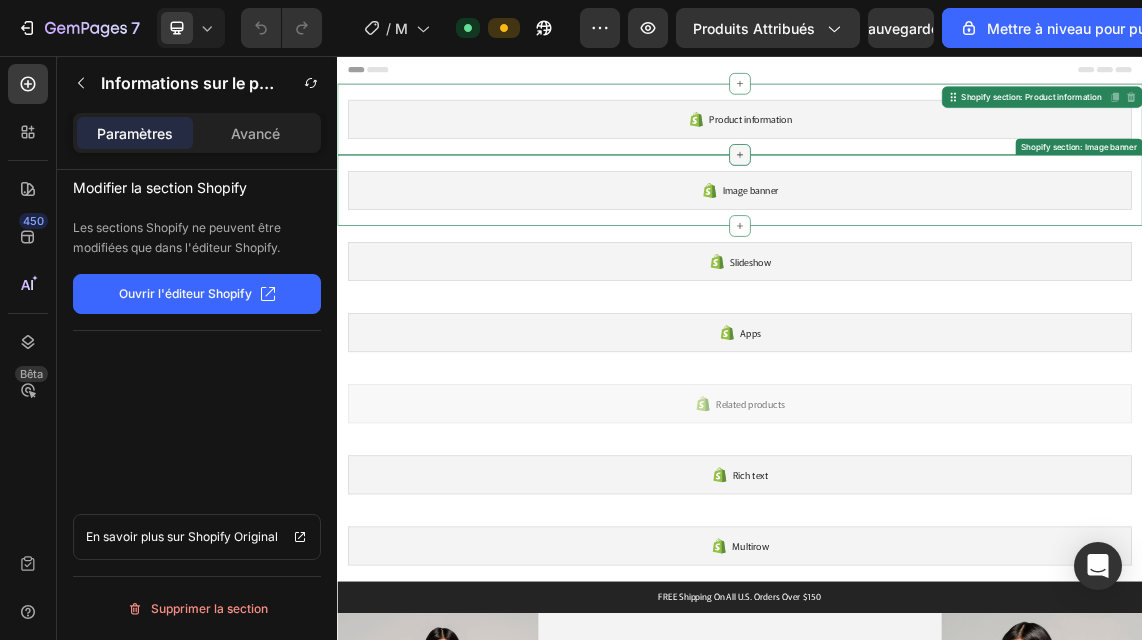 click 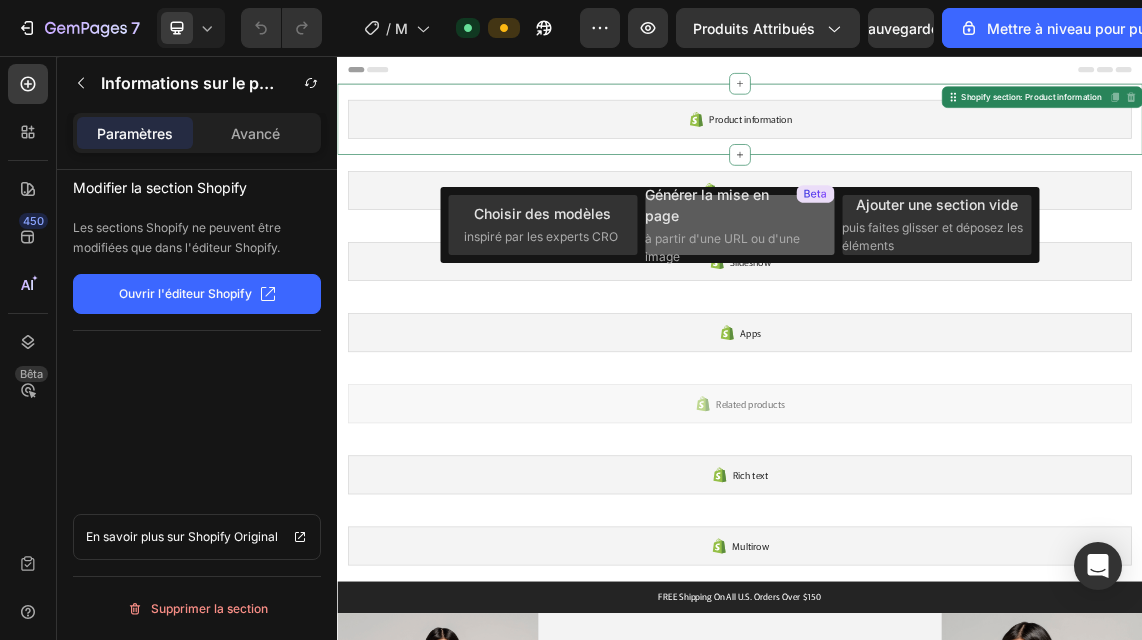 click on "Générer la mise en page" at bounding box center [716, 205] 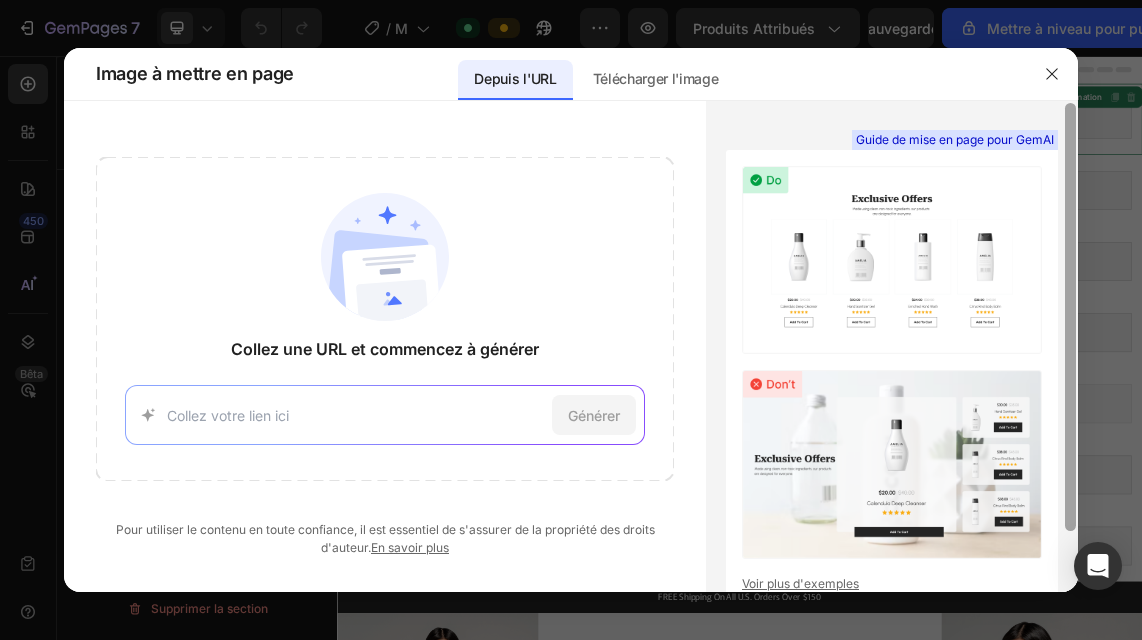 scroll, scrollTop: 2, scrollLeft: 0, axis: vertical 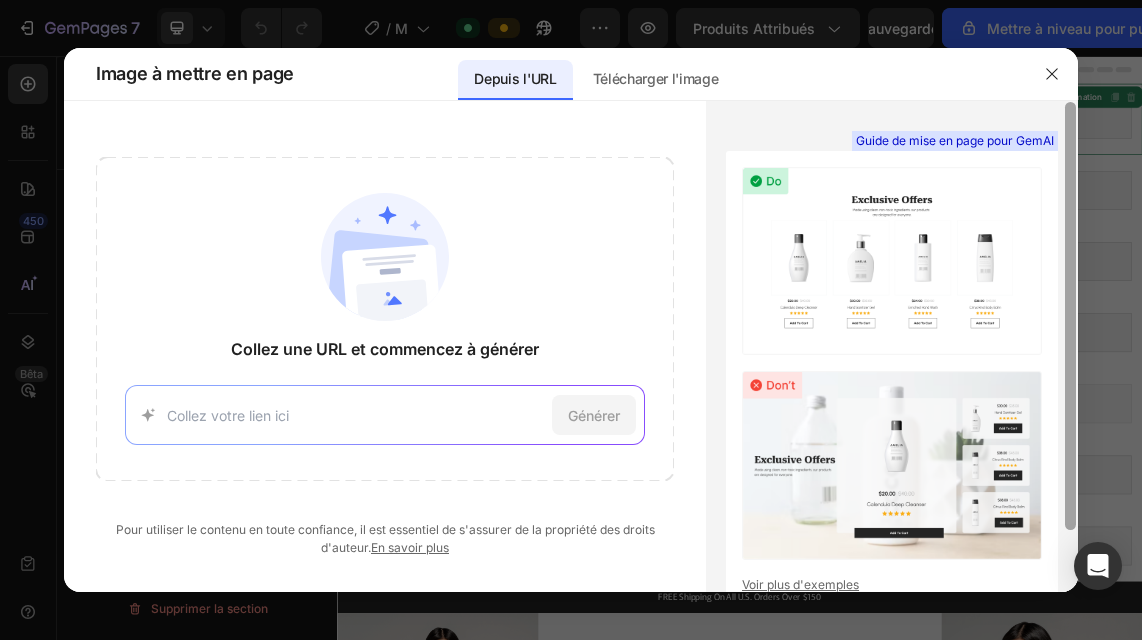click at bounding box center [1070, 316] 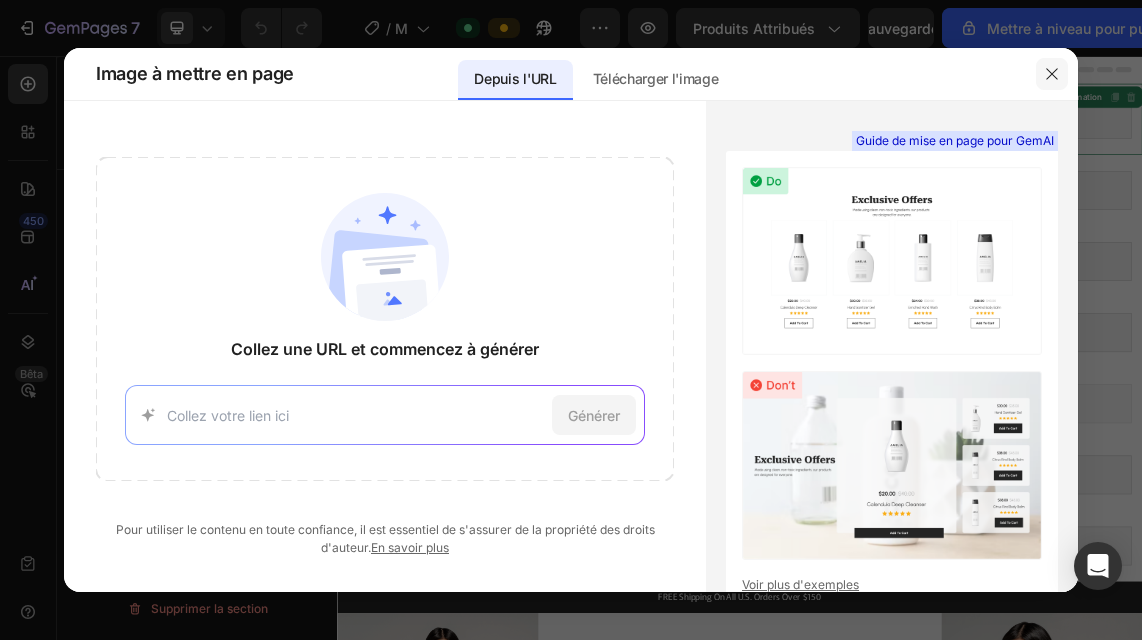 click 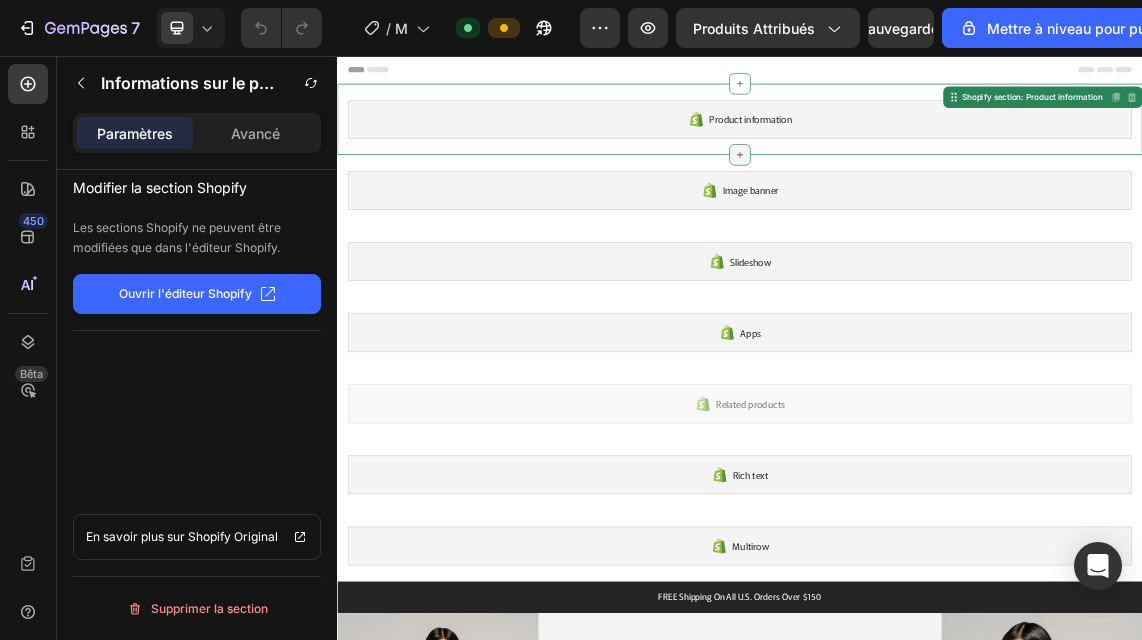 click 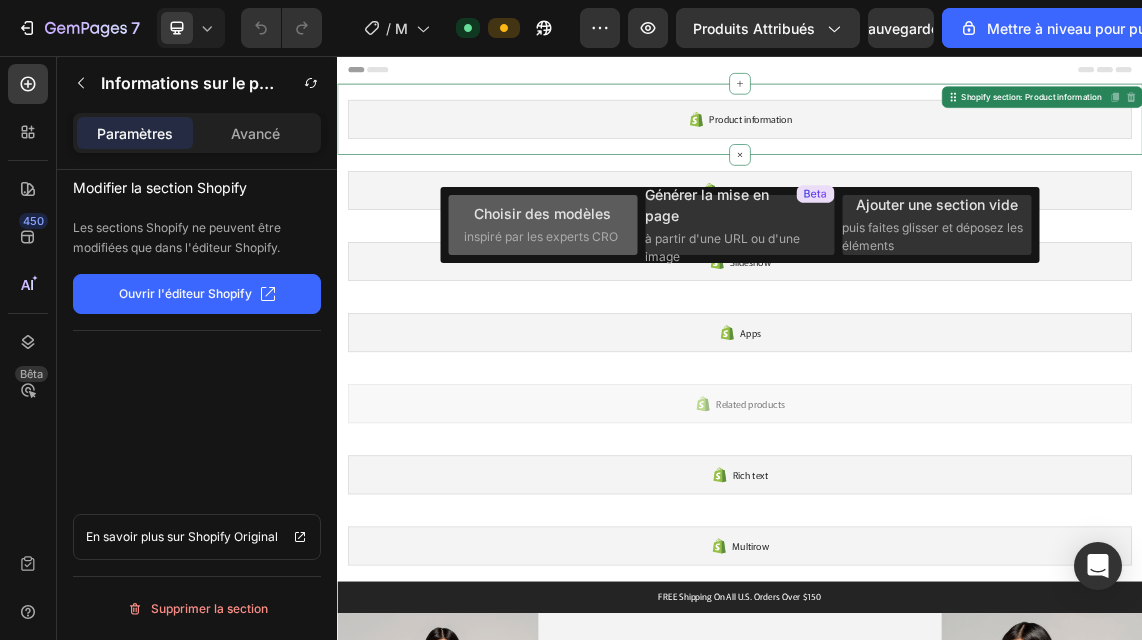 click on "inspiré par les experts CRO" at bounding box center [541, 236] 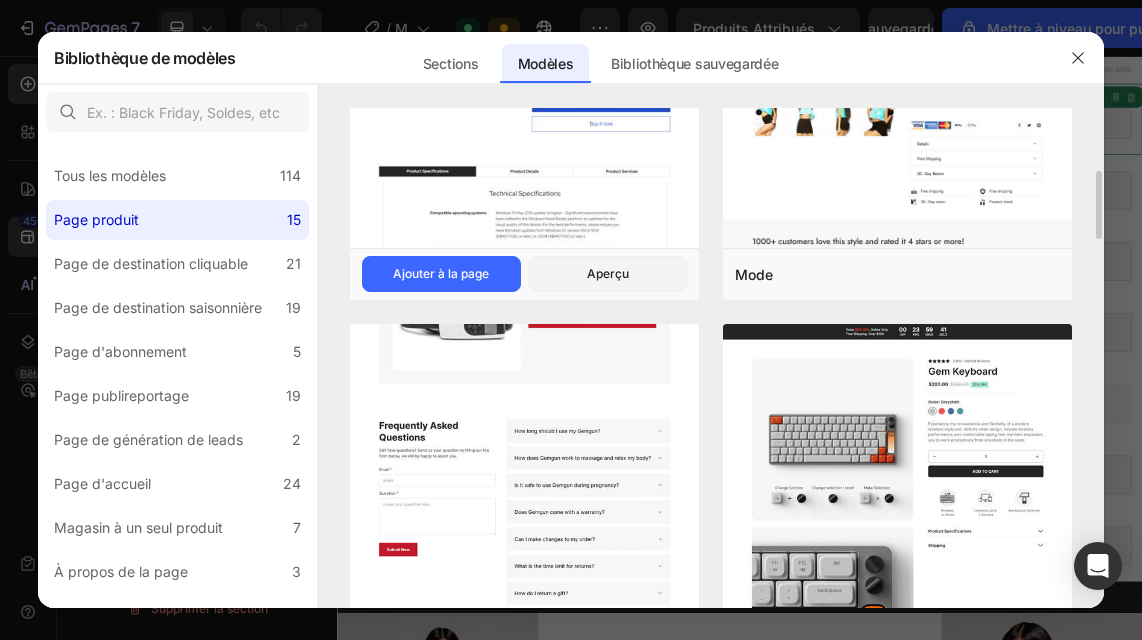 scroll, scrollTop: 275, scrollLeft: 0, axis: vertical 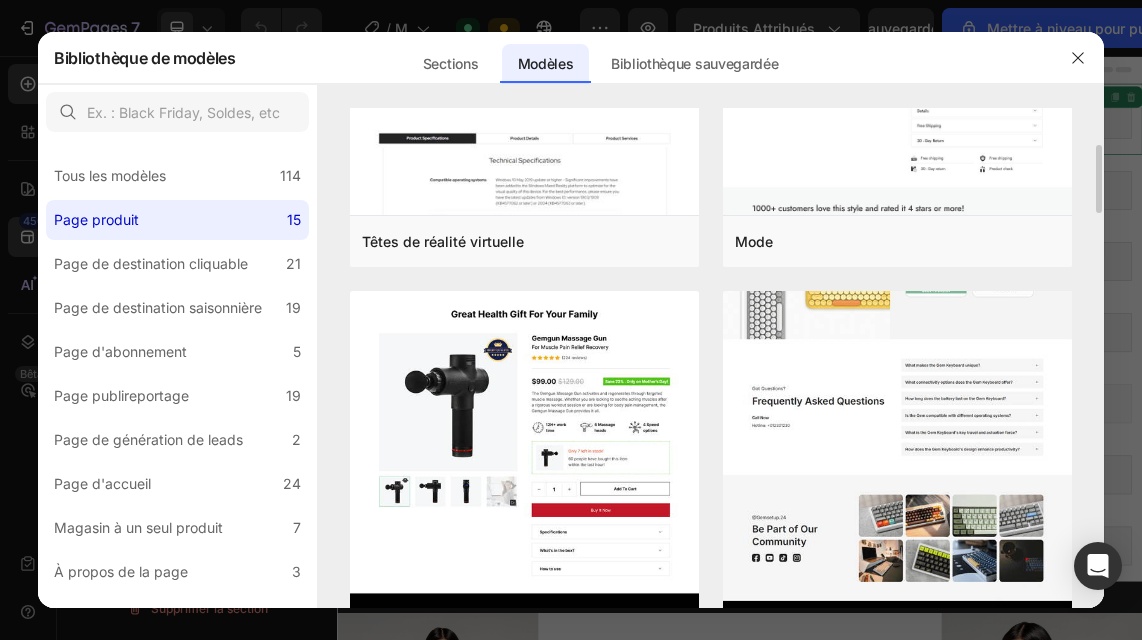 click at bounding box center [897, -277] 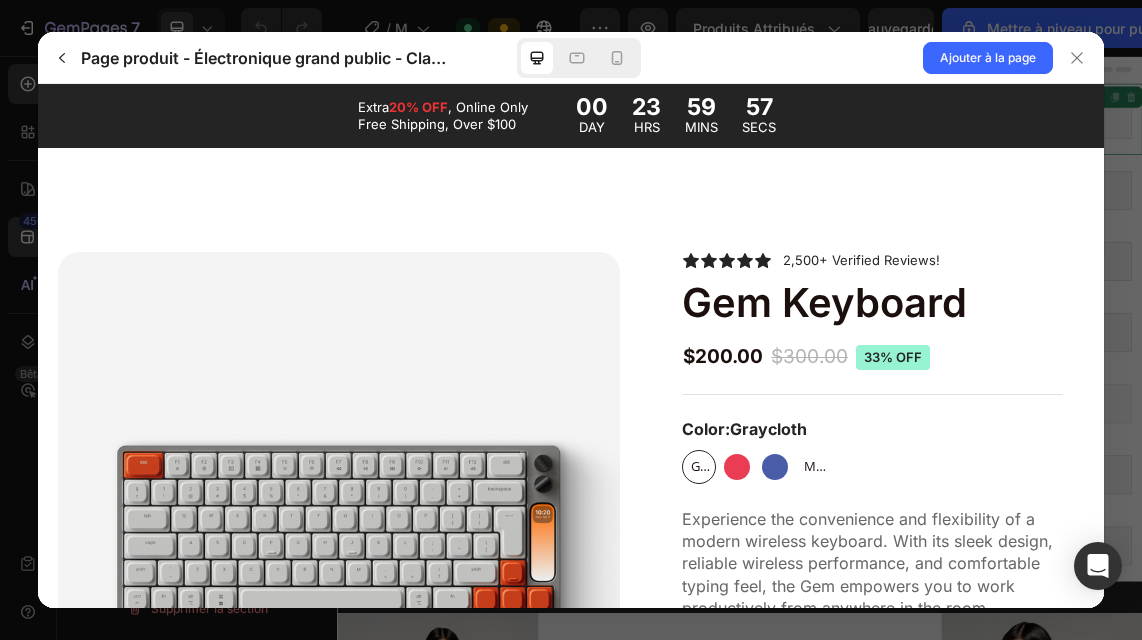 scroll, scrollTop: 0, scrollLeft: 0, axis: both 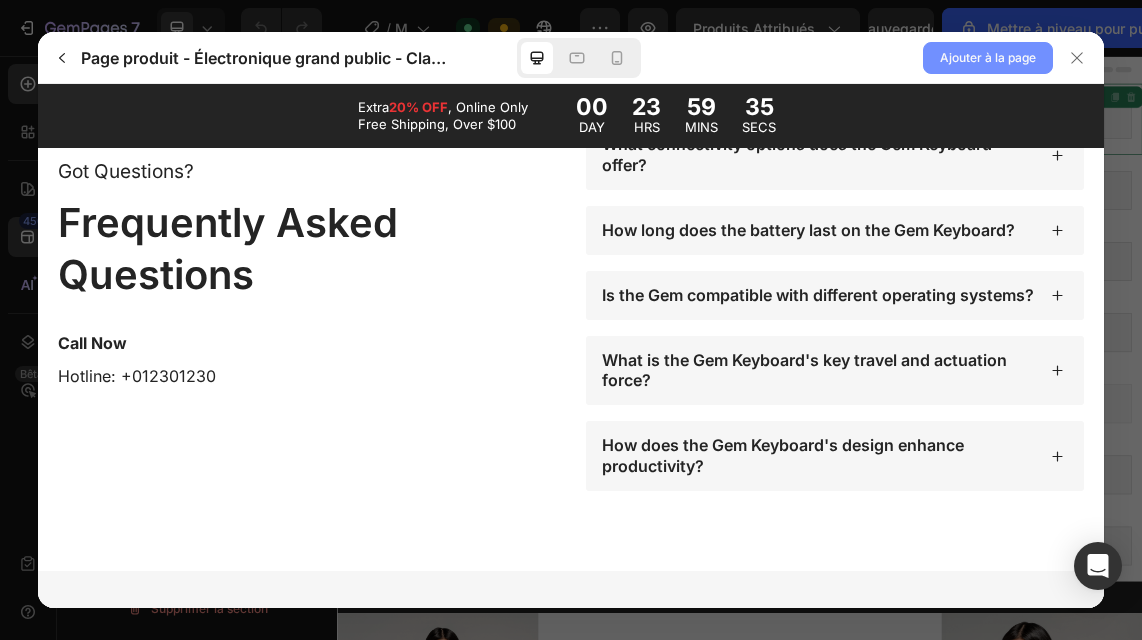 click on "Ajouter à la page" at bounding box center [988, 57] 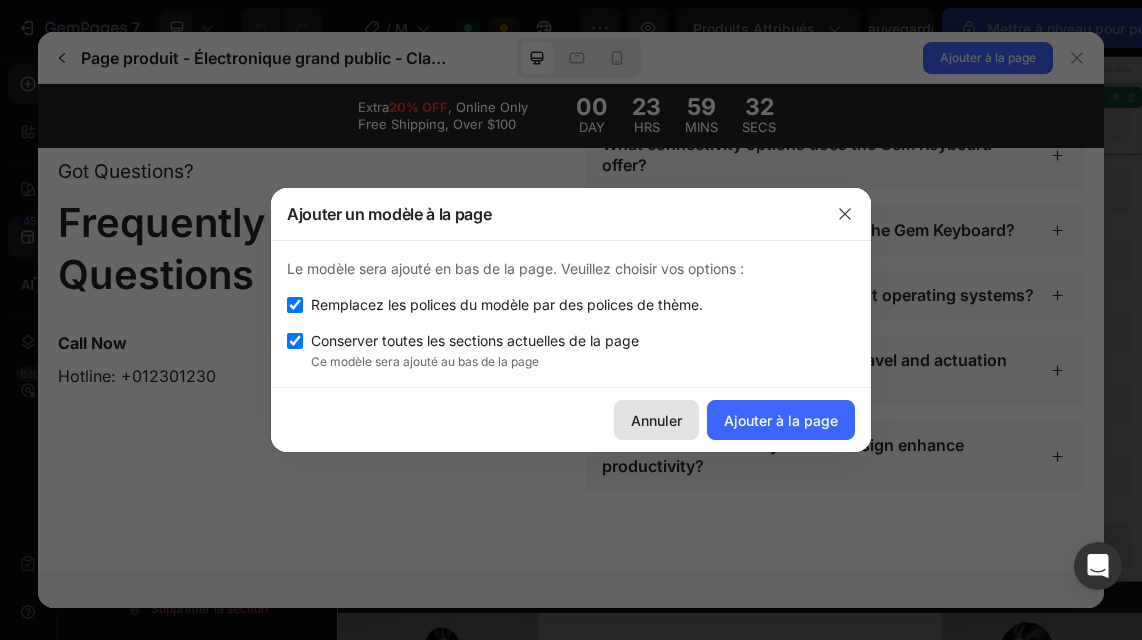 click on "Annuler" 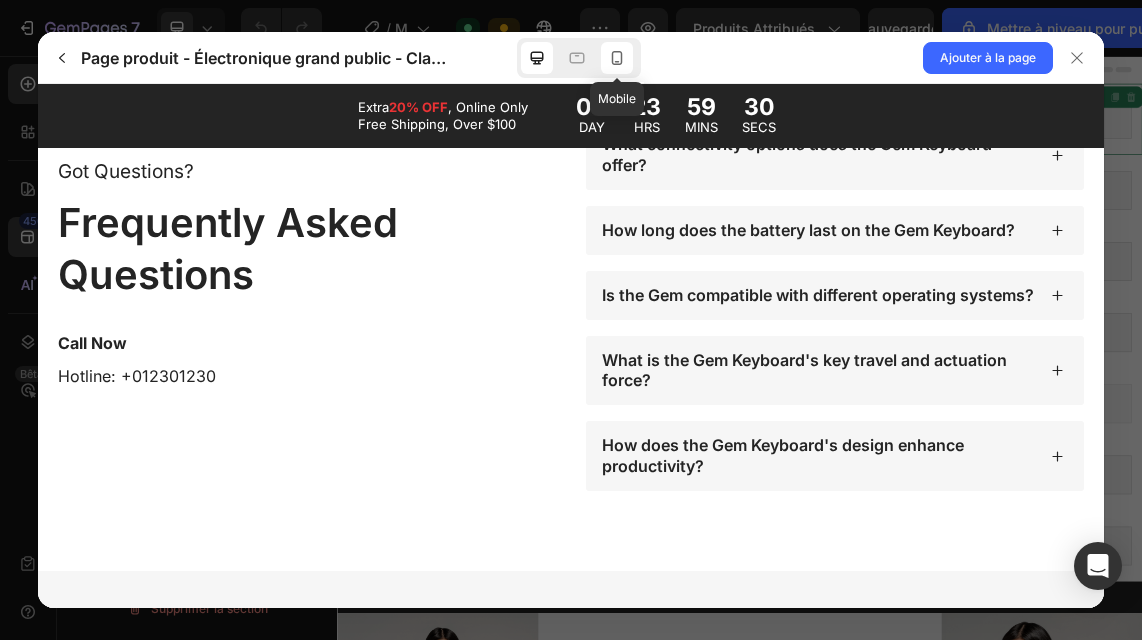 click 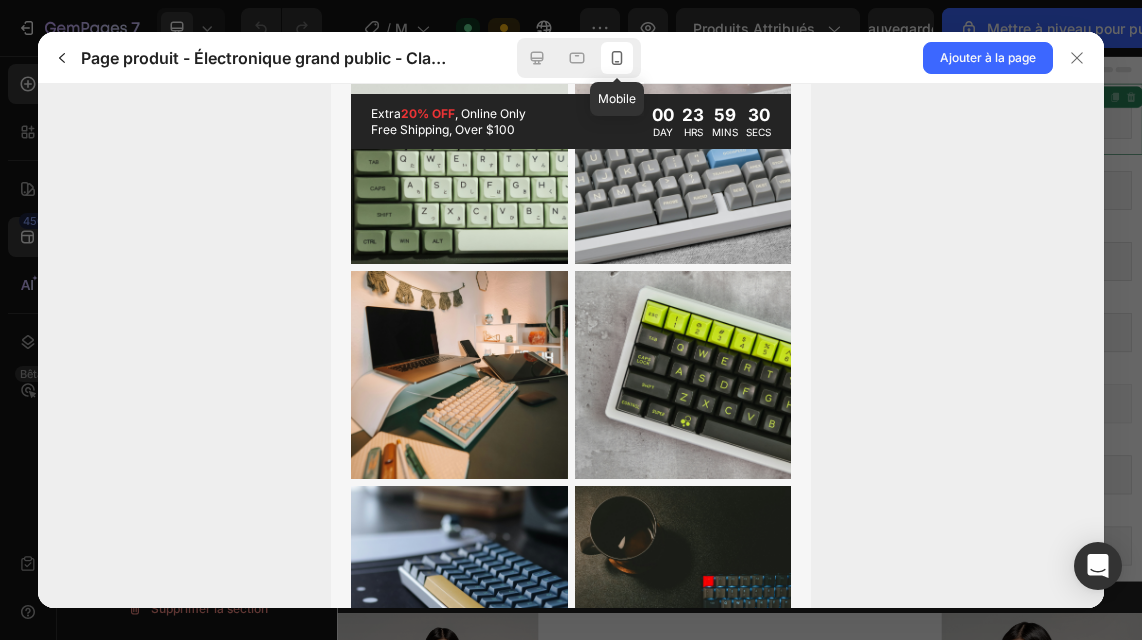 scroll, scrollTop: 6104, scrollLeft: 0, axis: vertical 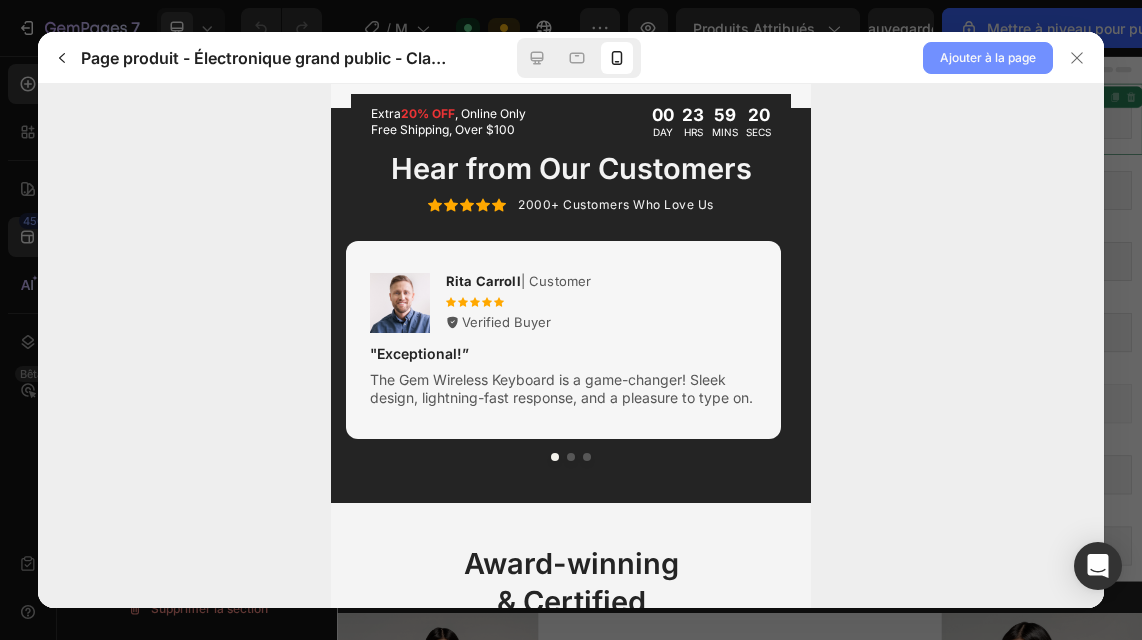 click on "Ajouter à la page" at bounding box center [988, 58] 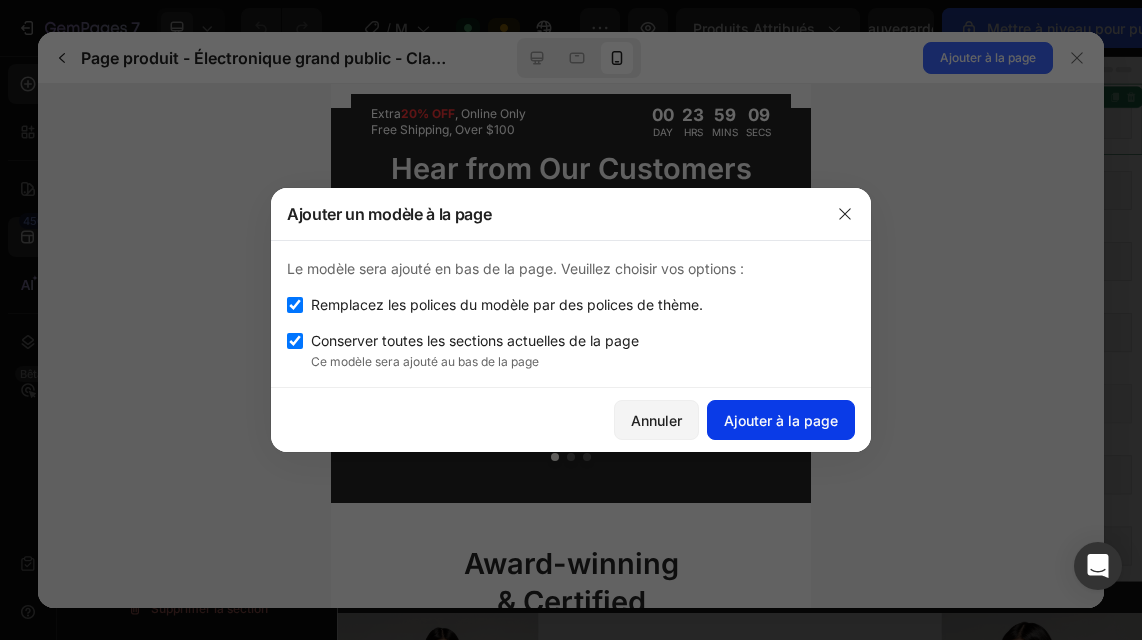 click on "Ajouter à la page" at bounding box center [781, 420] 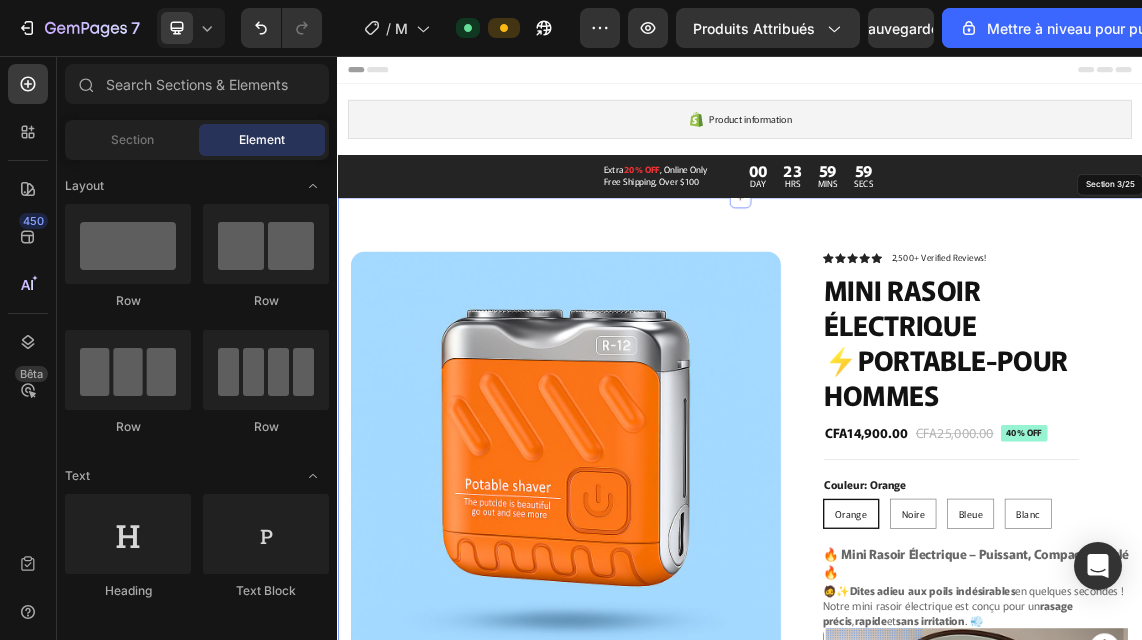 scroll, scrollTop: 211, scrollLeft: 0, axis: vertical 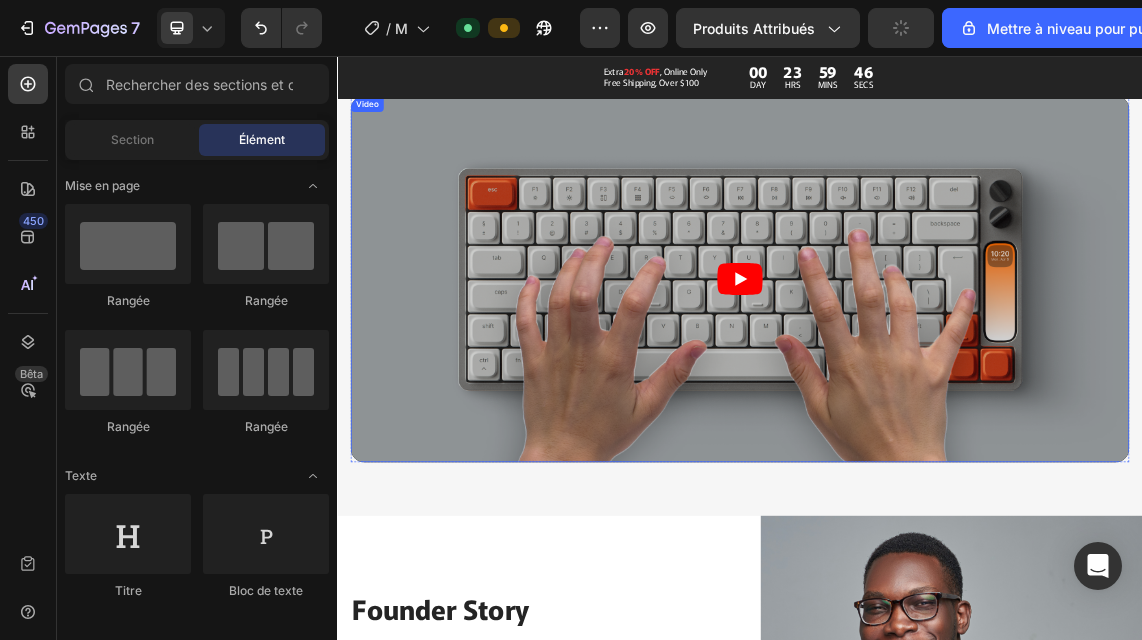click at bounding box center [937, 388] 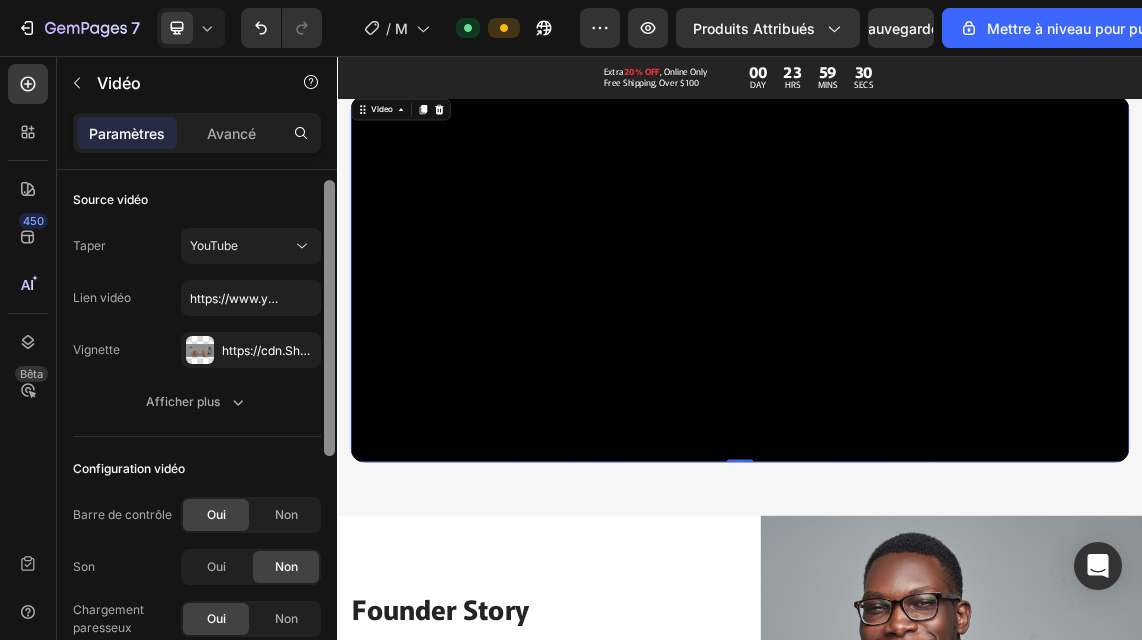 scroll, scrollTop: 0, scrollLeft: 0, axis: both 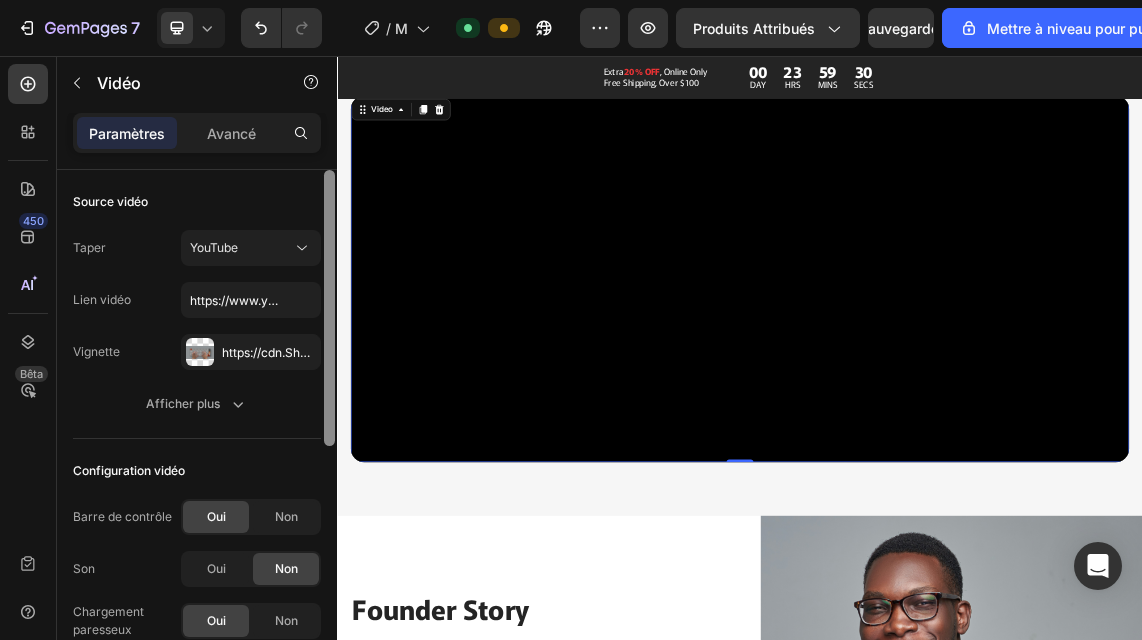 drag, startPoint x: 326, startPoint y: 380, endPoint x: 328, endPoint y: 348, distance: 32.06244 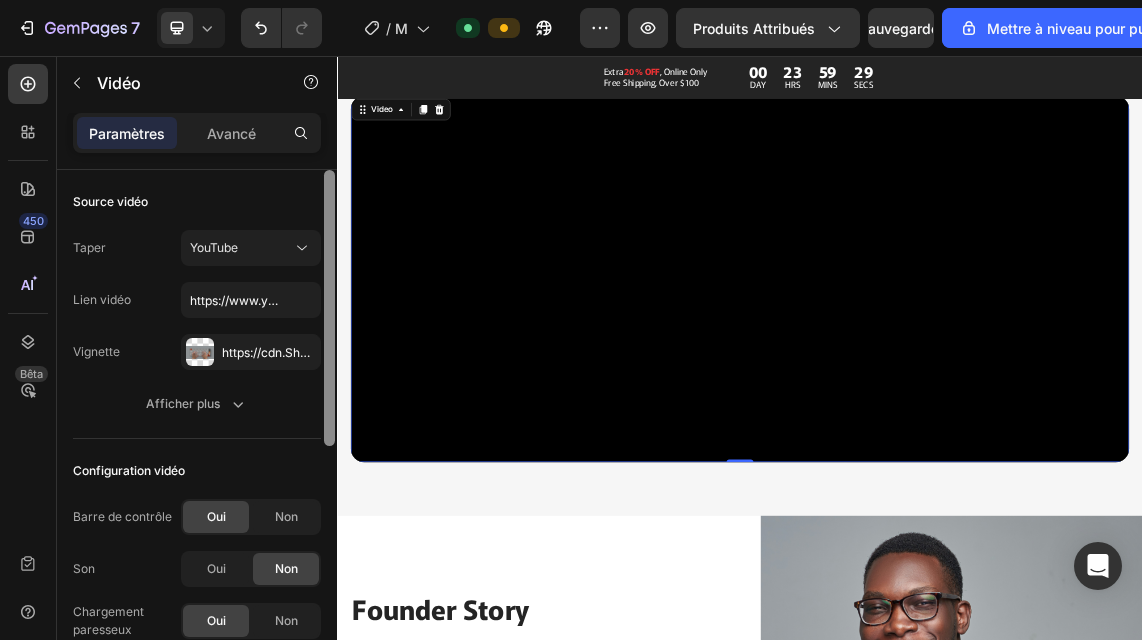 click at bounding box center (329, 308) 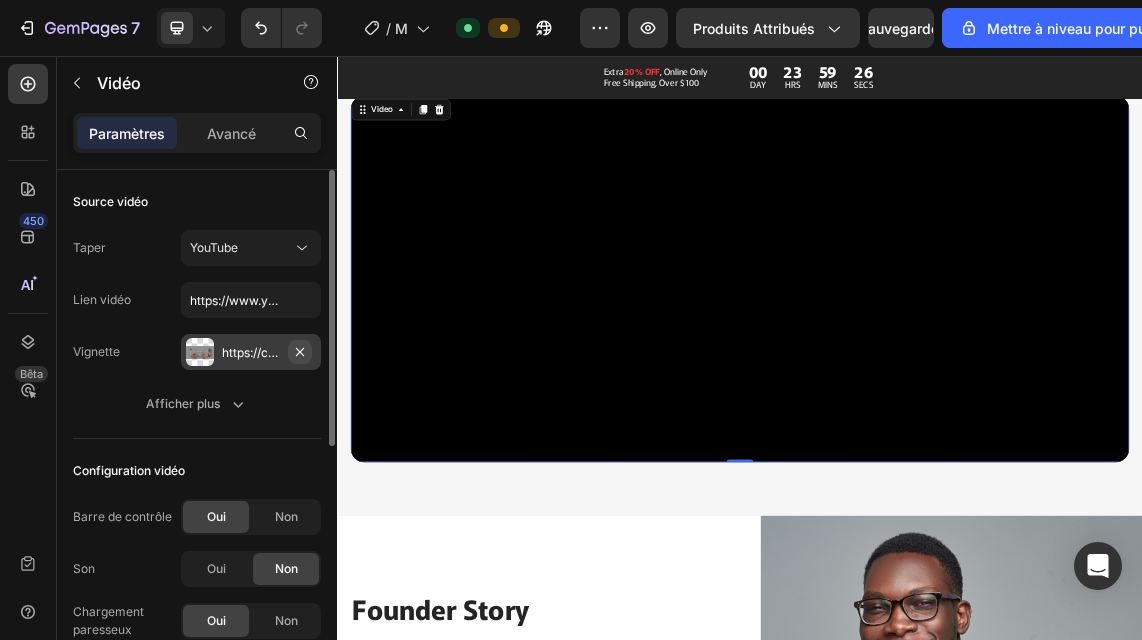 click 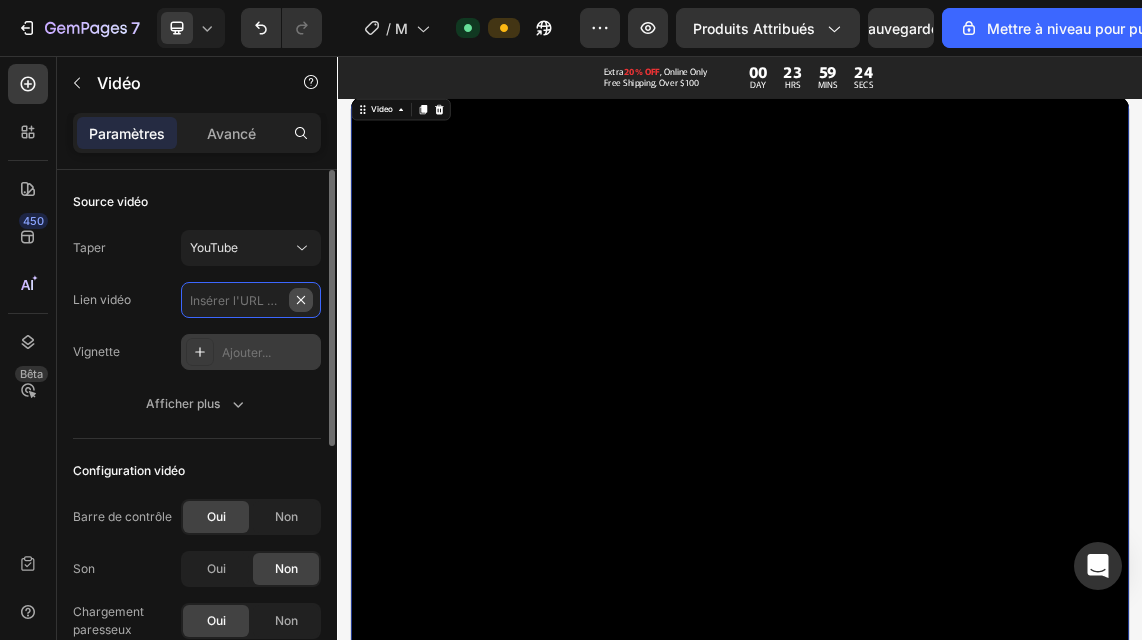 scroll, scrollTop: 0, scrollLeft: 0, axis: both 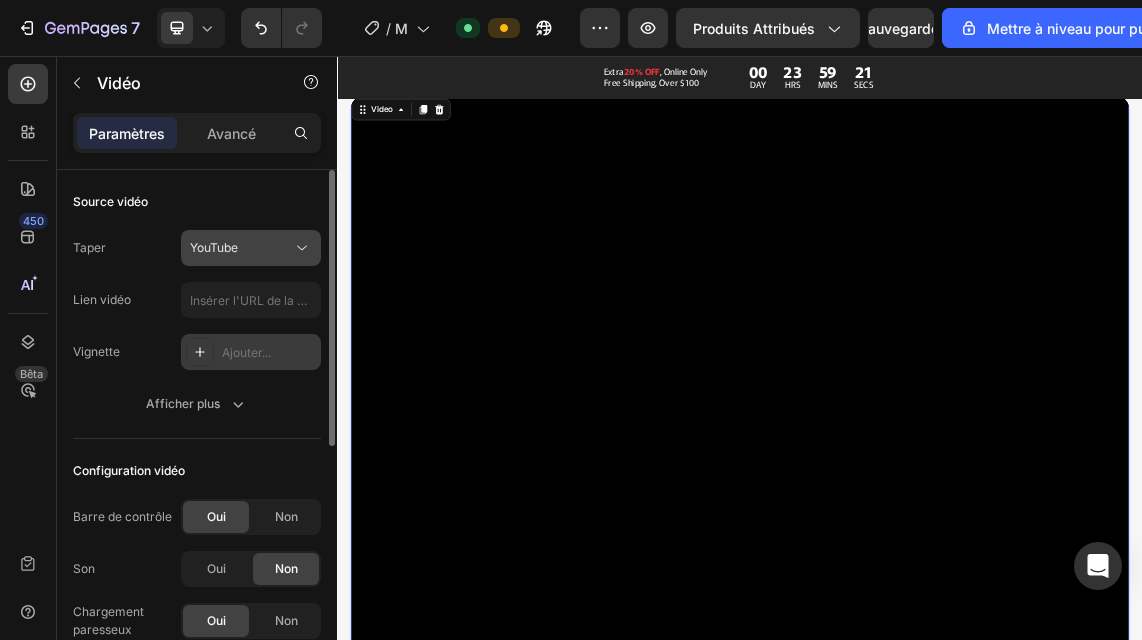click 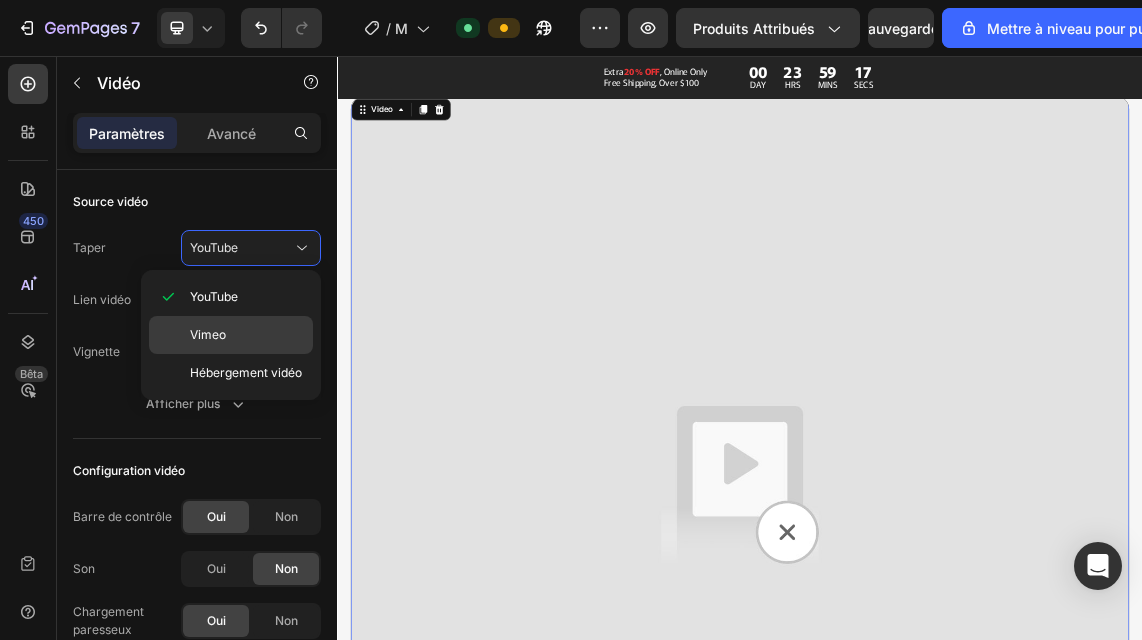 click on "Vimeo" 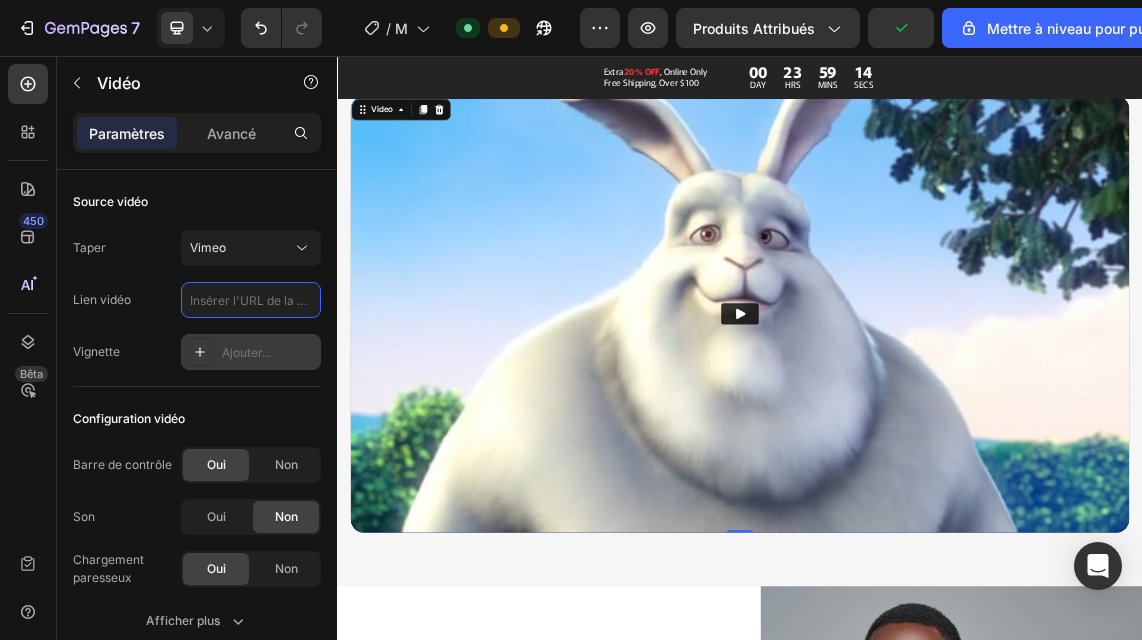 scroll, scrollTop: 0, scrollLeft: 0, axis: both 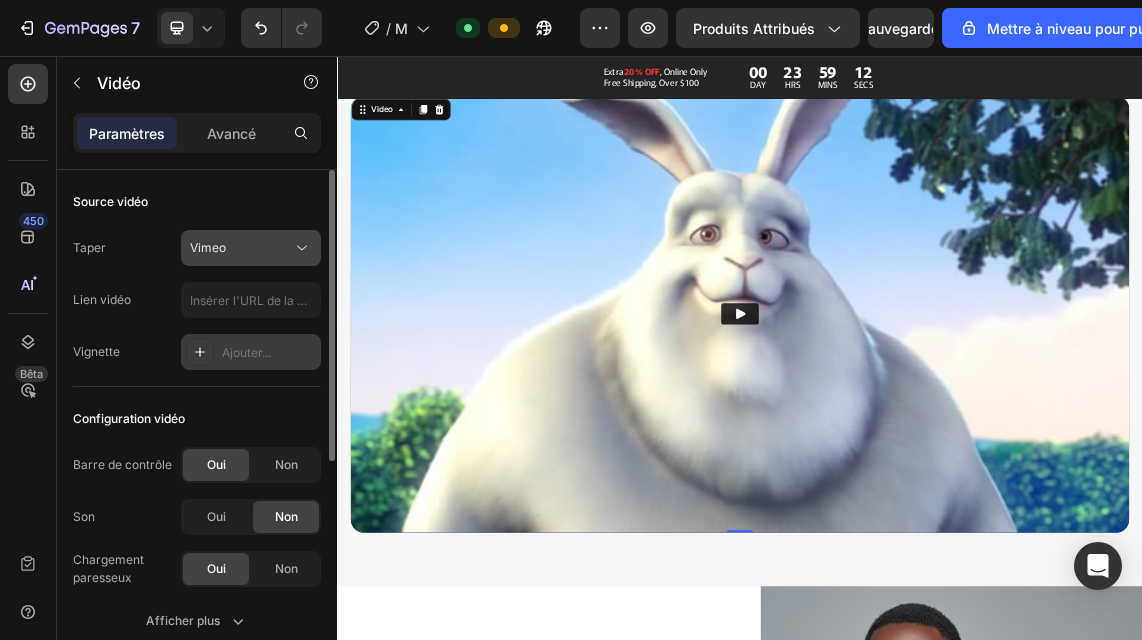 click 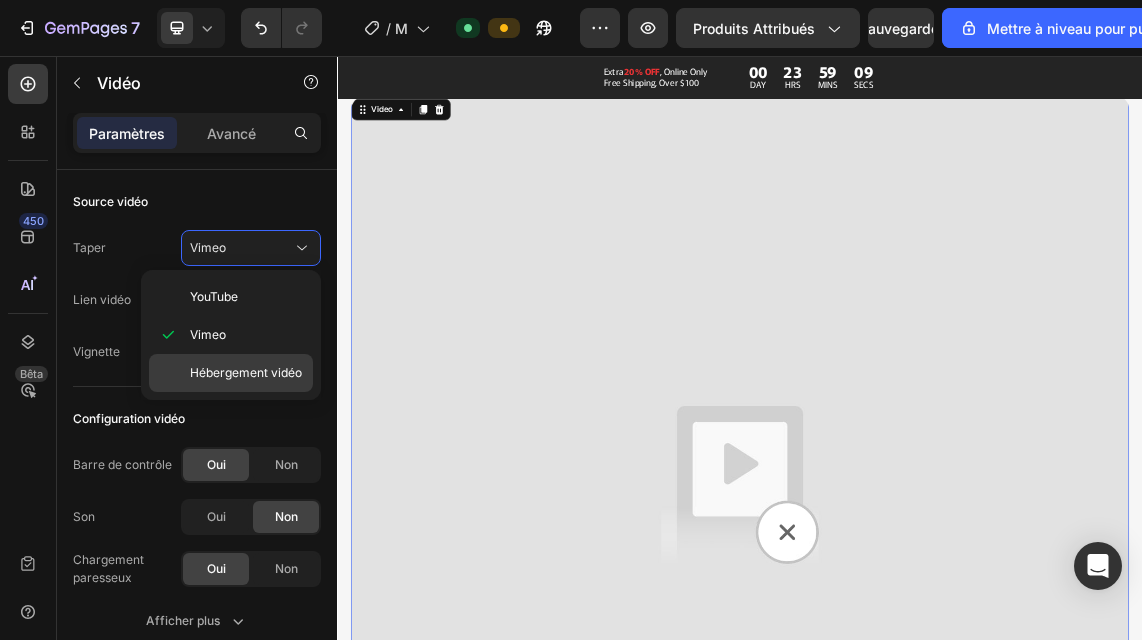 click on "Hébergement vidéo" at bounding box center [246, 372] 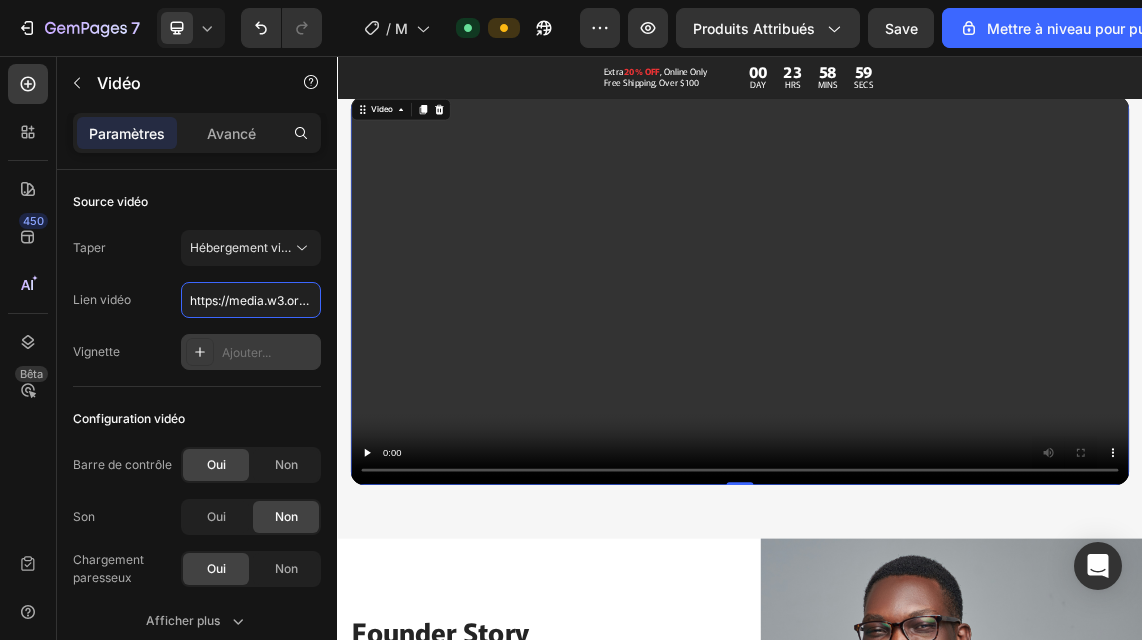 type 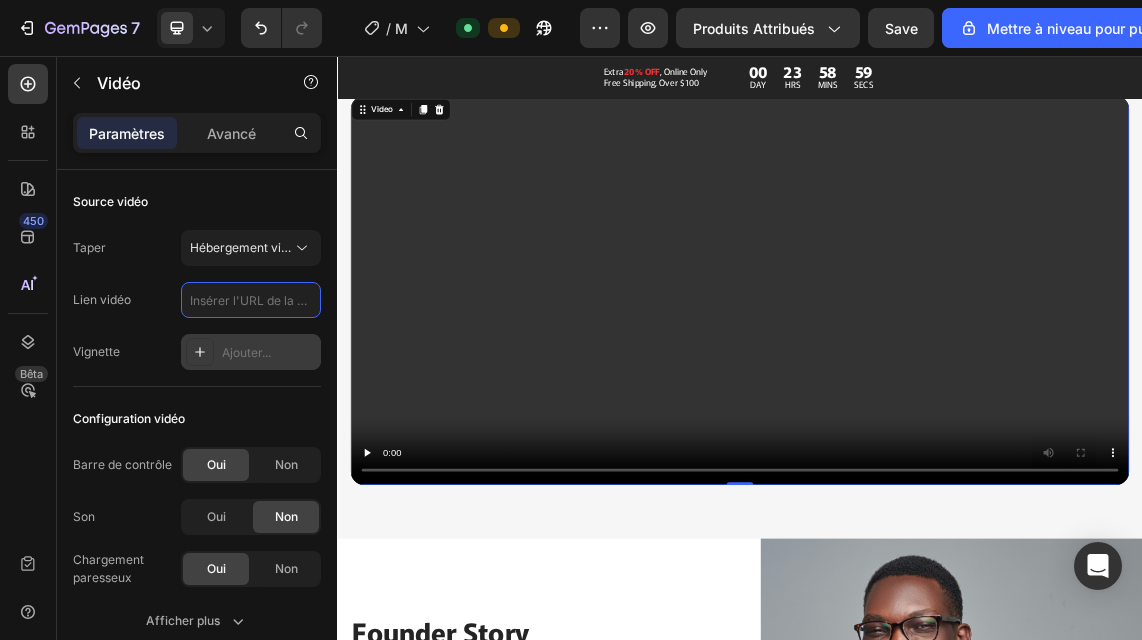 scroll, scrollTop: 0, scrollLeft: 0, axis: both 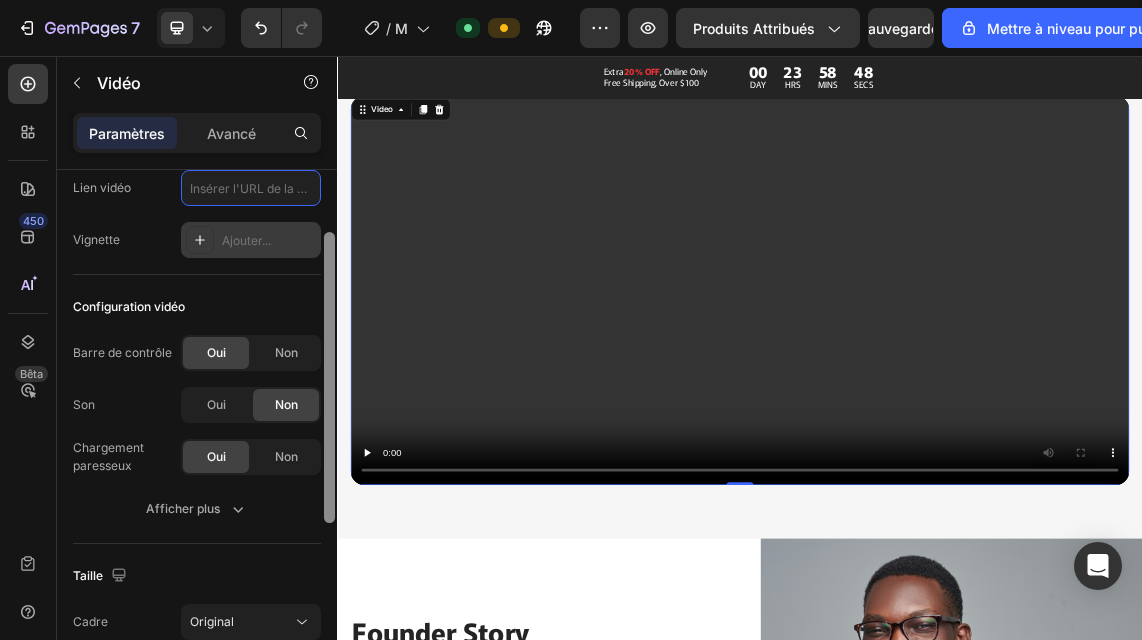 drag, startPoint x: 333, startPoint y: 330, endPoint x: 330, endPoint y: 392, distance: 62.072536 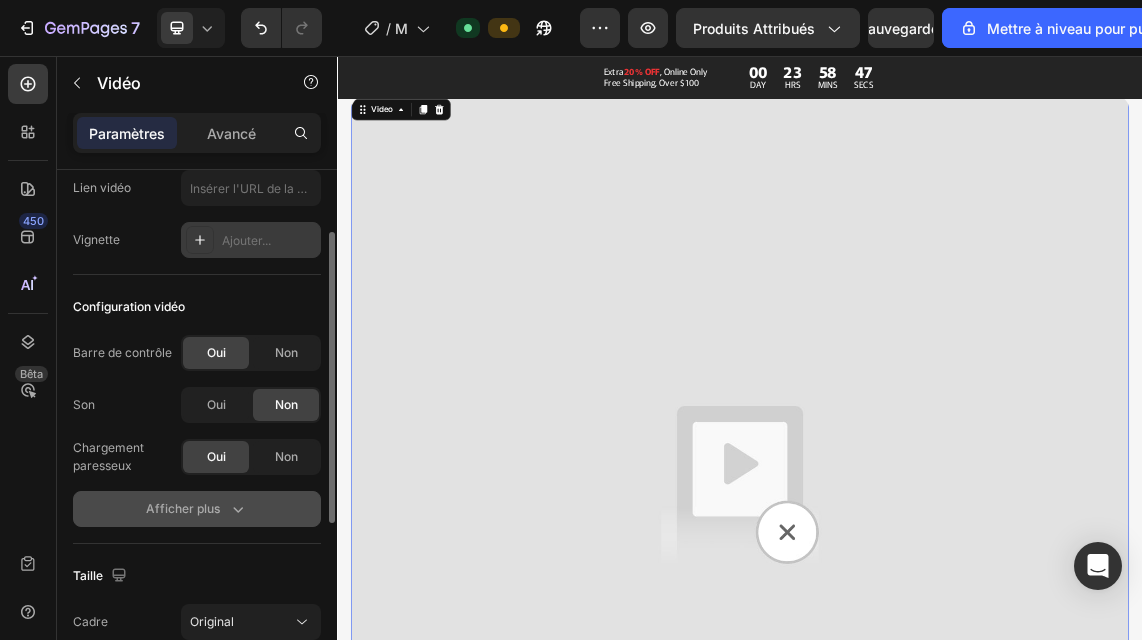 click 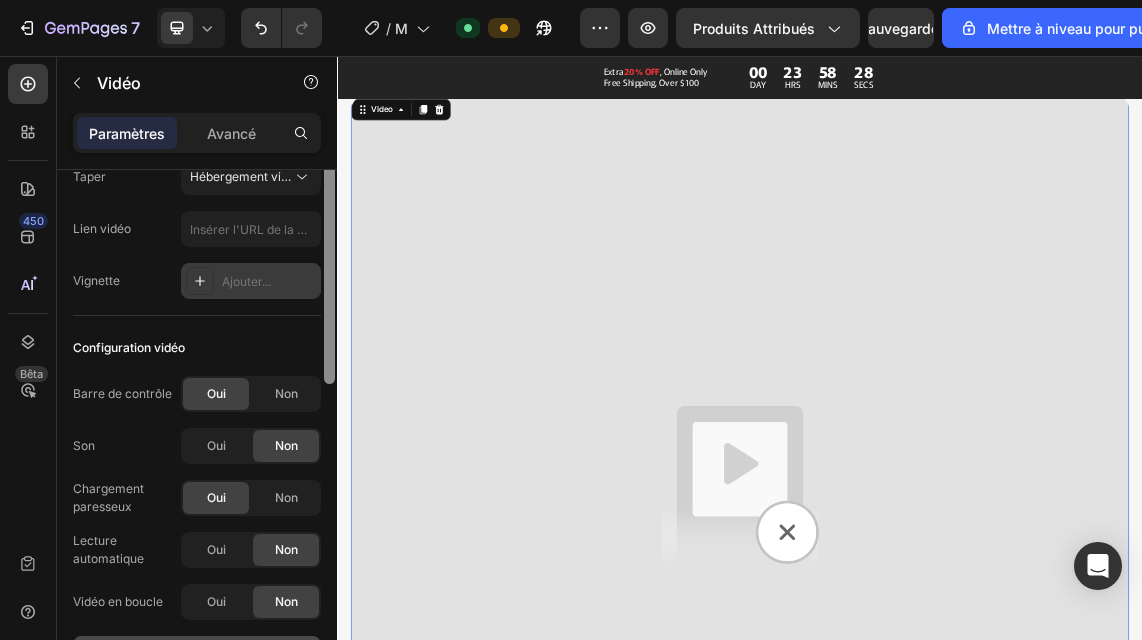 scroll, scrollTop: 0, scrollLeft: 0, axis: both 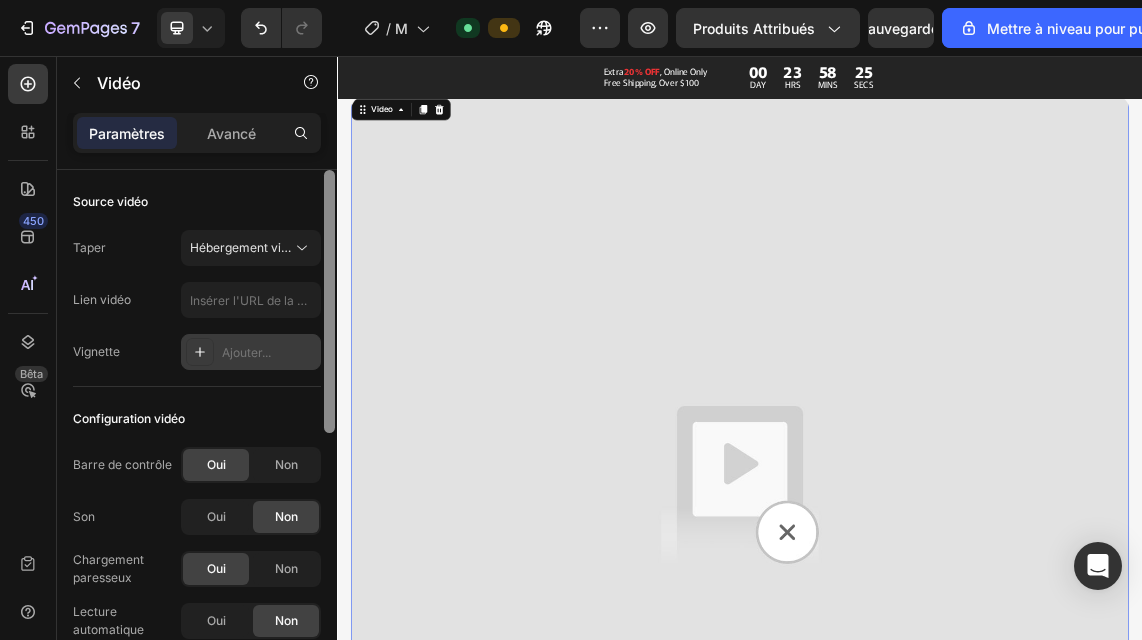 drag, startPoint x: 331, startPoint y: 470, endPoint x: 334, endPoint y: 342, distance: 128.03516 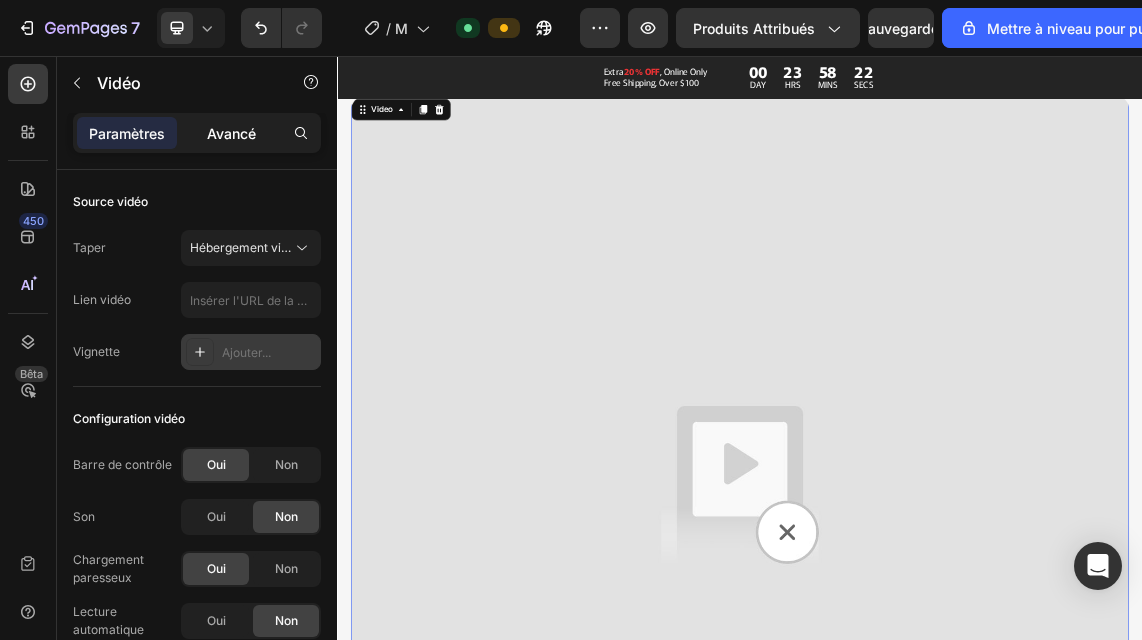 click on "Avancé" at bounding box center (231, 133) 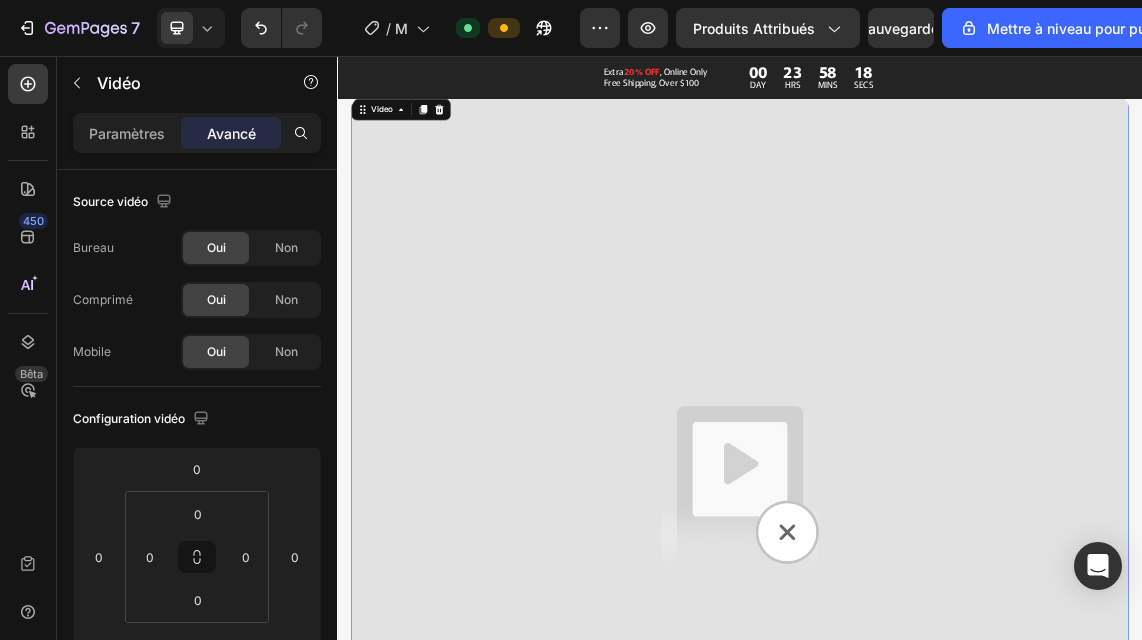 click at bounding box center [937, 695] 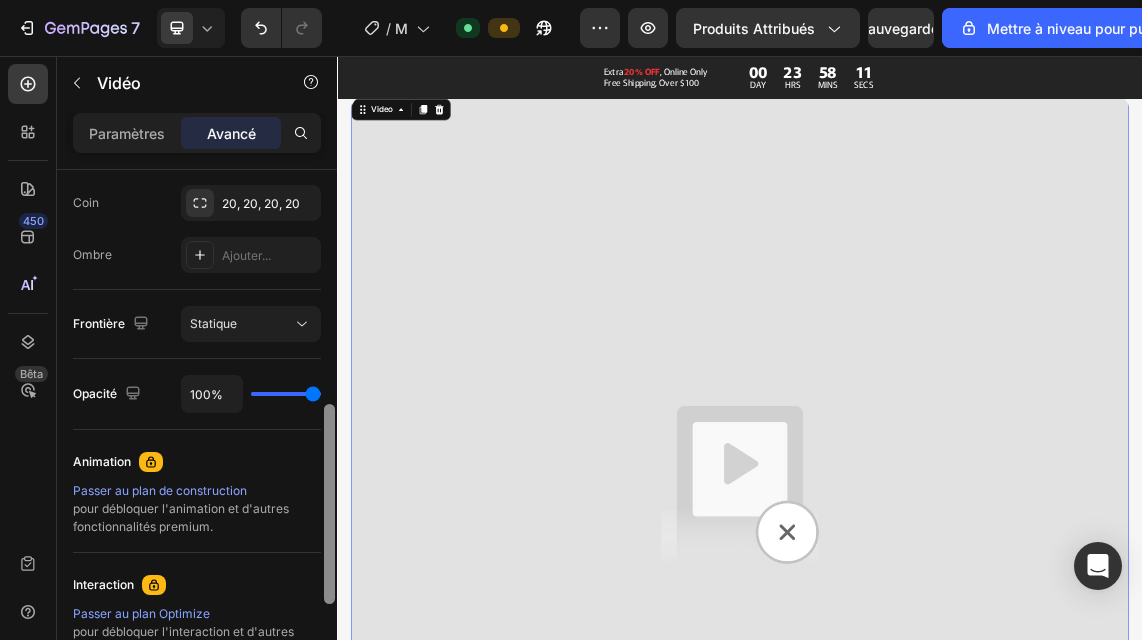 scroll, scrollTop: 613, scrollLeft: 0, axis: vertical 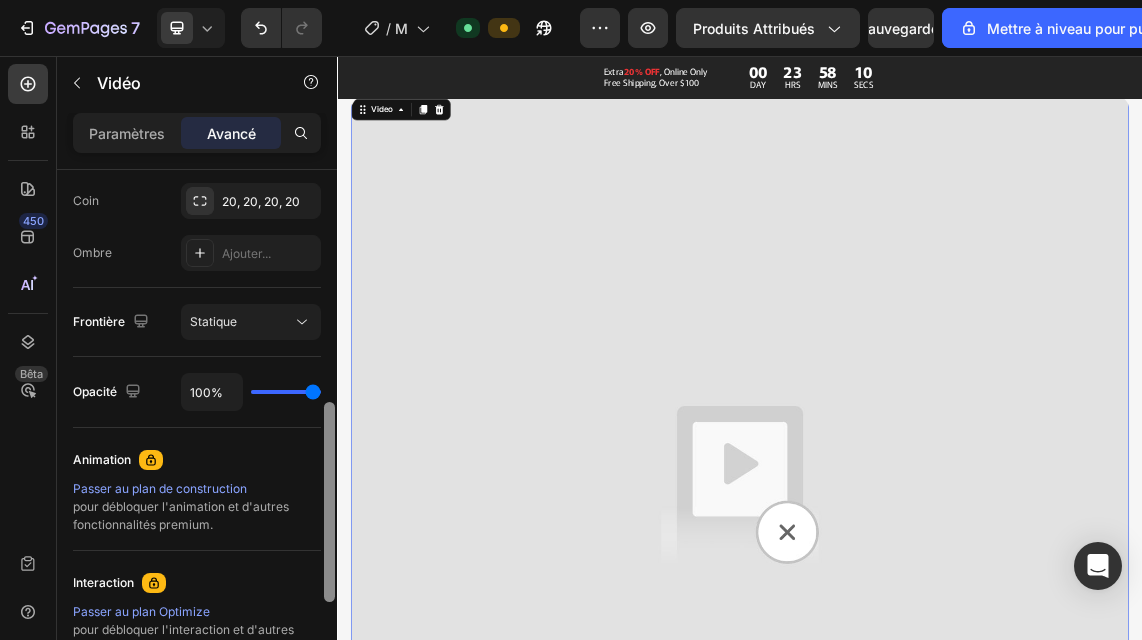 drag, startPoint x: 333, startPoint y: 268, endPoint x: 330, endPoint y: 355, distance: 87.05171 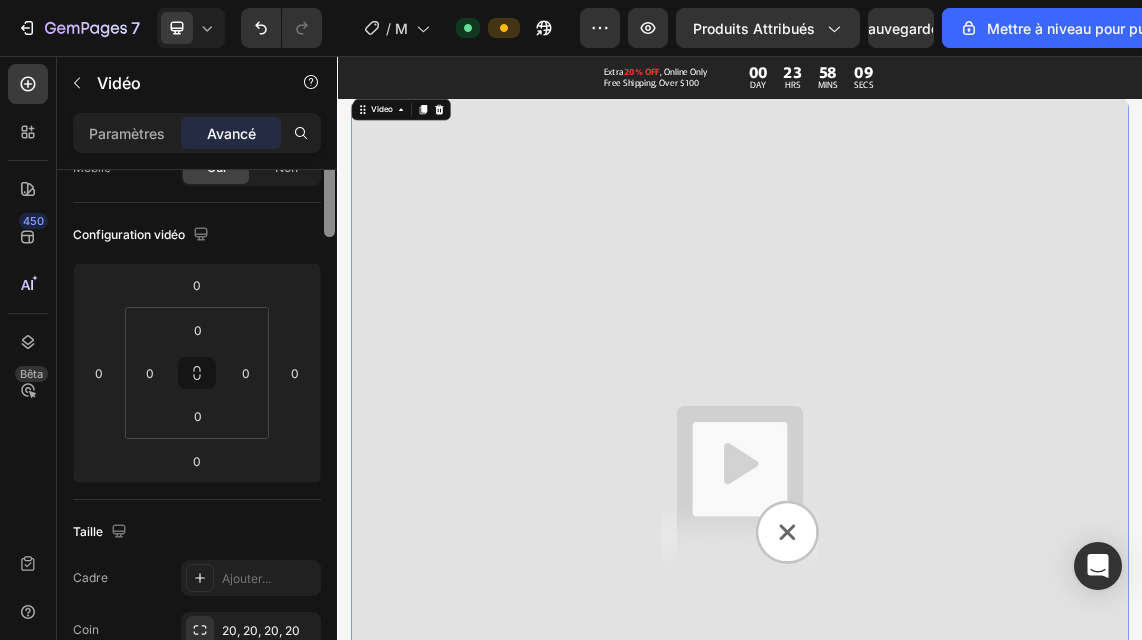 scroll, scrollTop: 18, scrollLeft: 0, axis: vertical 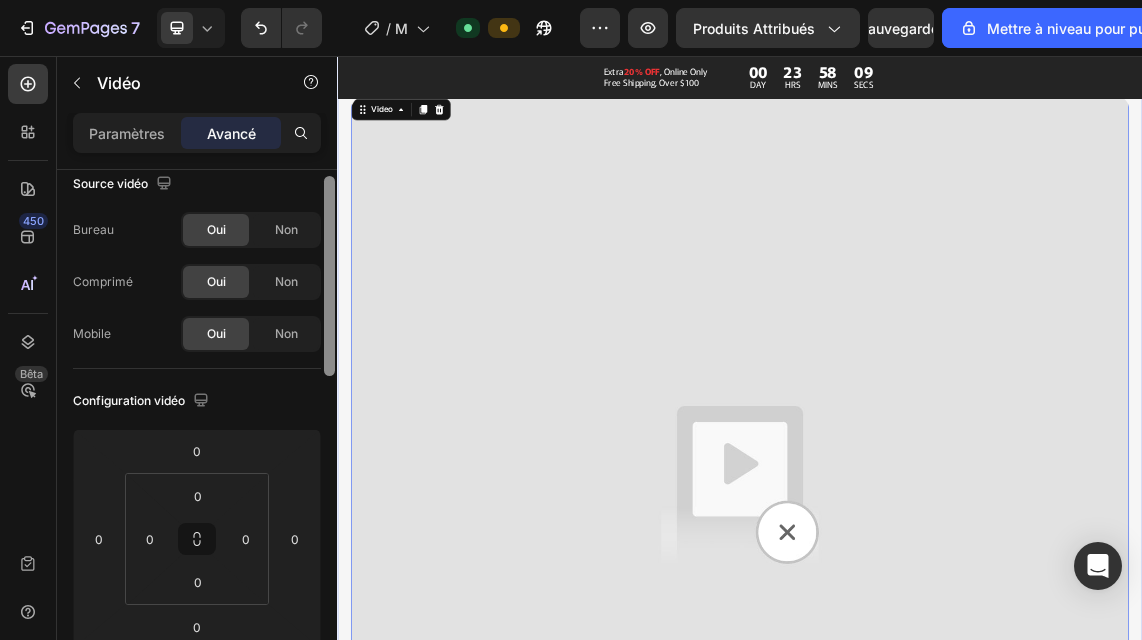drag, startPoint x: 667, startPoint y: 383, endPoint x: 338, endPoint y: 255, distance: 353.02267 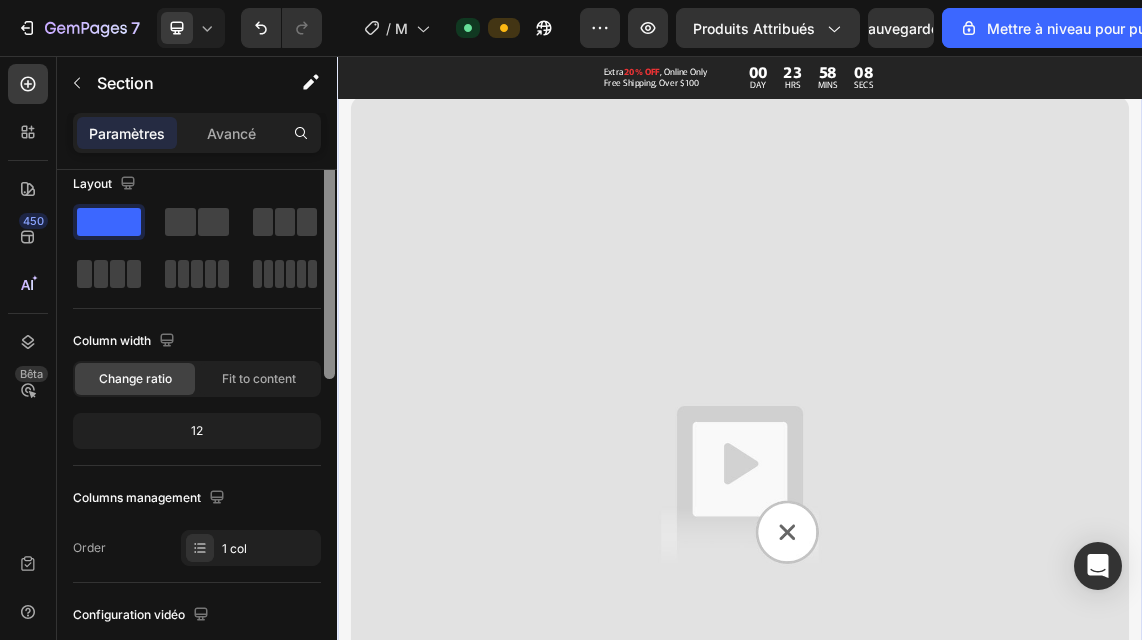 scroll, scrollTop: 0, scrollLeft: 0, axis: both 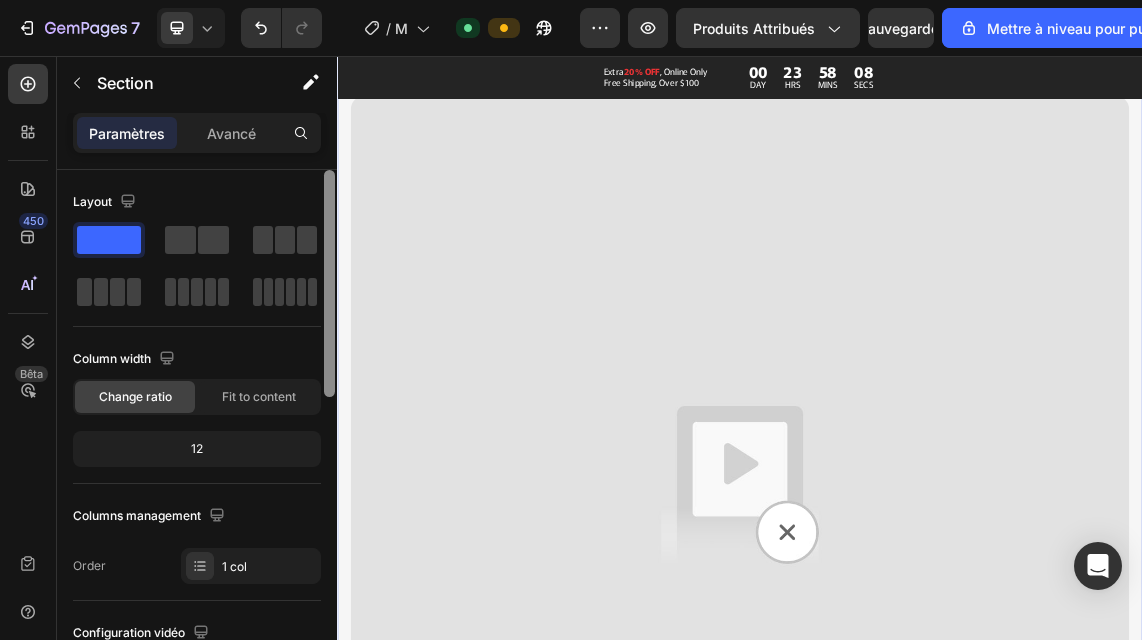 click on "Gem Wireless Keyboard in Action Heading Witness the Gem Wireless Keyboard in action through this video showcase. See the keyboard's sleek design, responsive typing experience, and seamless wireless connectivity come to life as users demonstrate its features and performance in a variety of settings. Text Block Row Video Row Section 4/25   You can create reusable sections Create Theme Section AI Content Write with GemAI What would you like to describe here? Tone and Voice Persuasive Product Getting products... Show more Generate" at bounding box center [937, 617] 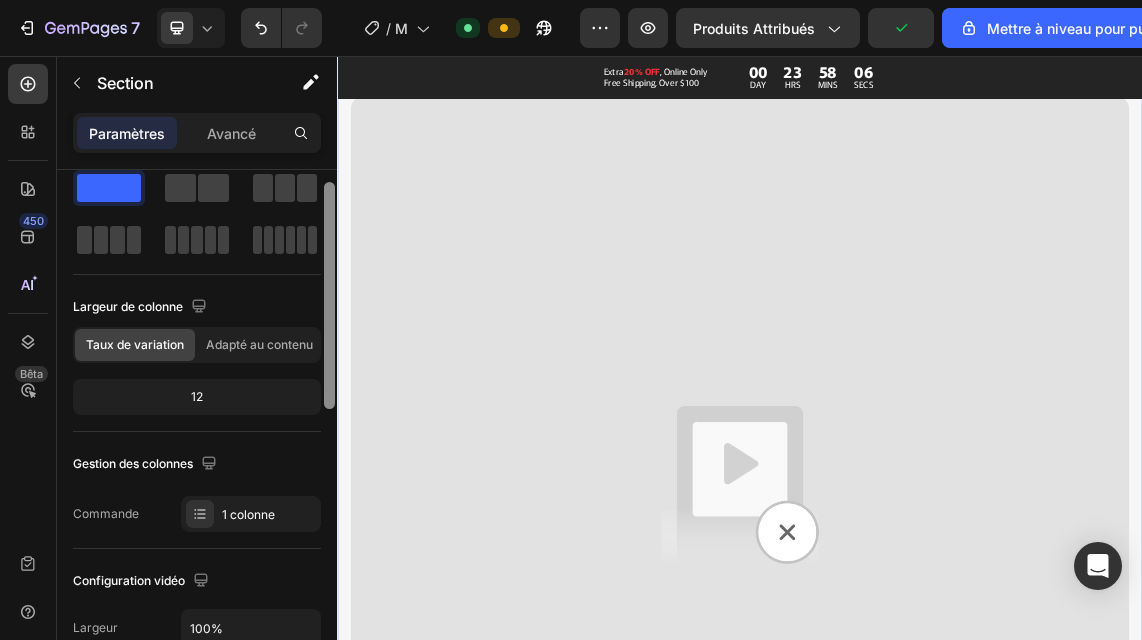 scroll, scrollTop: 45, scrollLeft: 0, axis: vertical 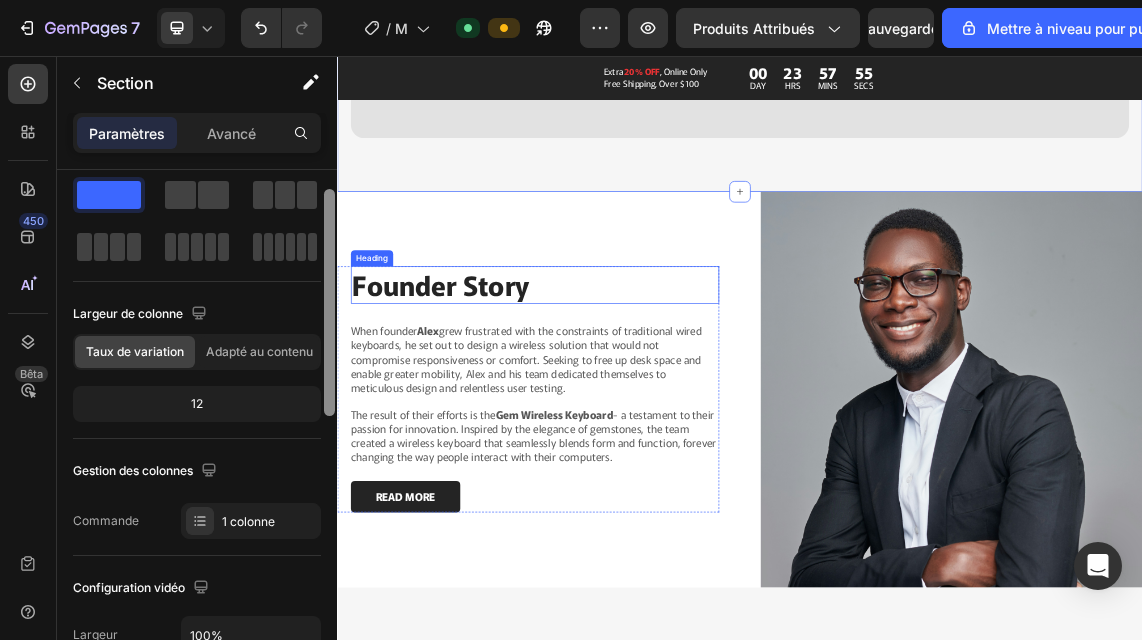 click on "Founder Story" at bounding box center [631, 397] 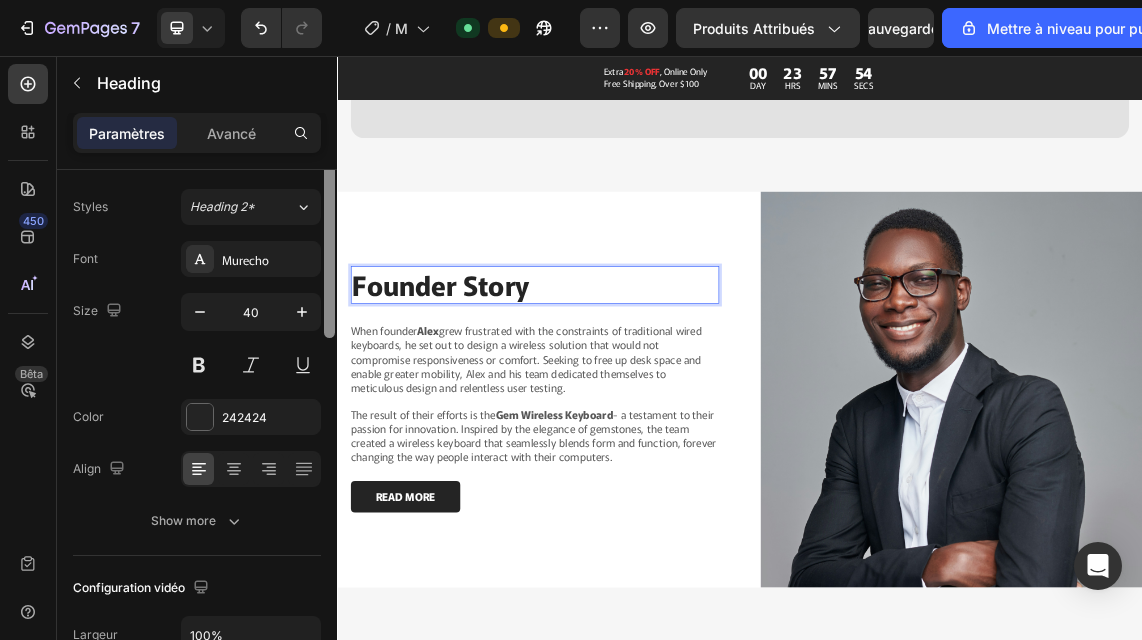 scroll, scrollTop: 0, scrollLeft: 0, axis: both 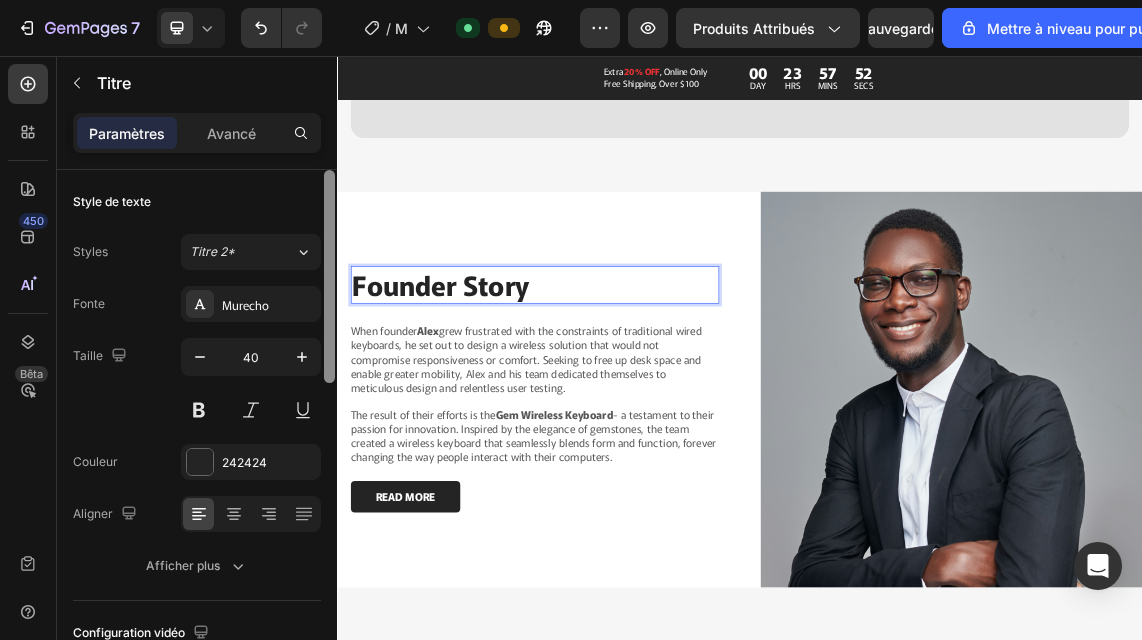 click on "Founder Story" at bounding box center (631, 397) 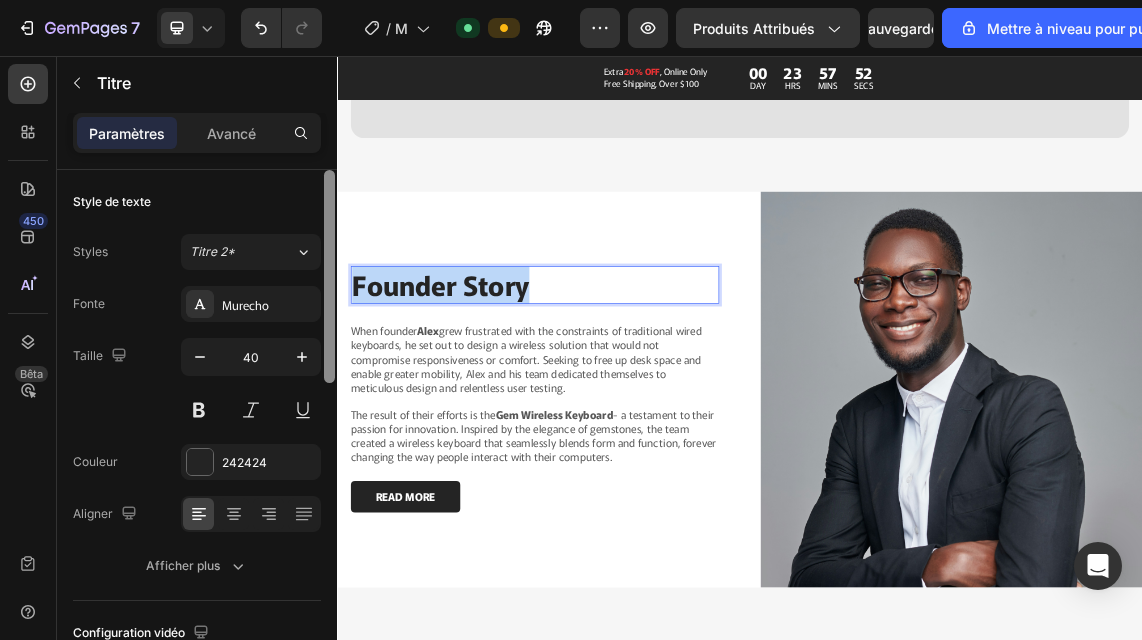 click on "Founder Story" at bounding box center [631, 397] 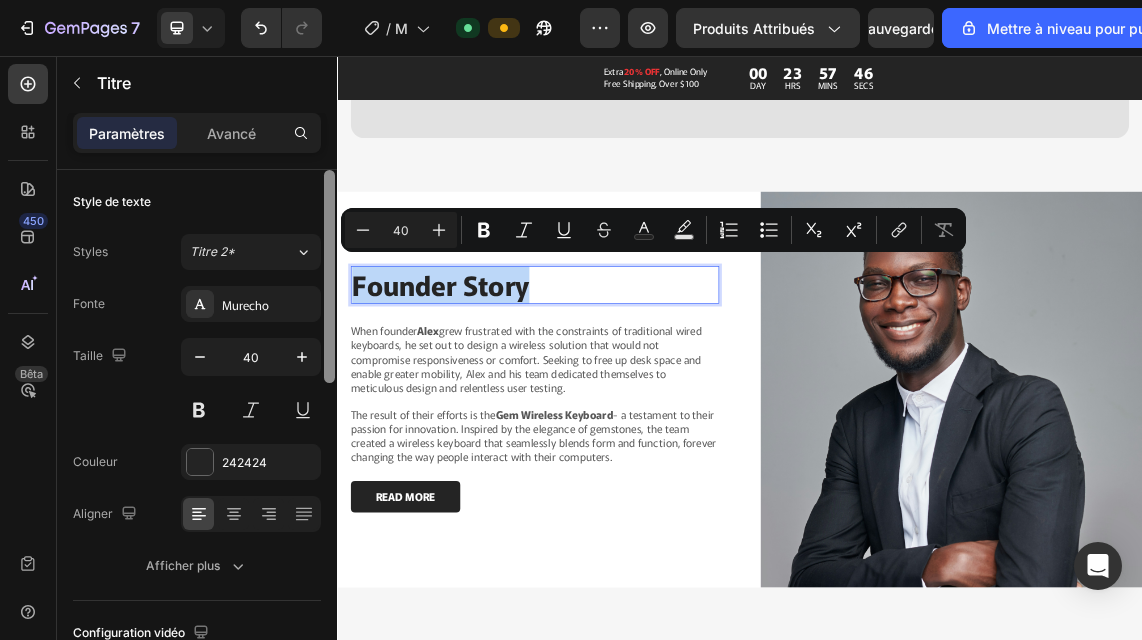 copy on "Founder Story" 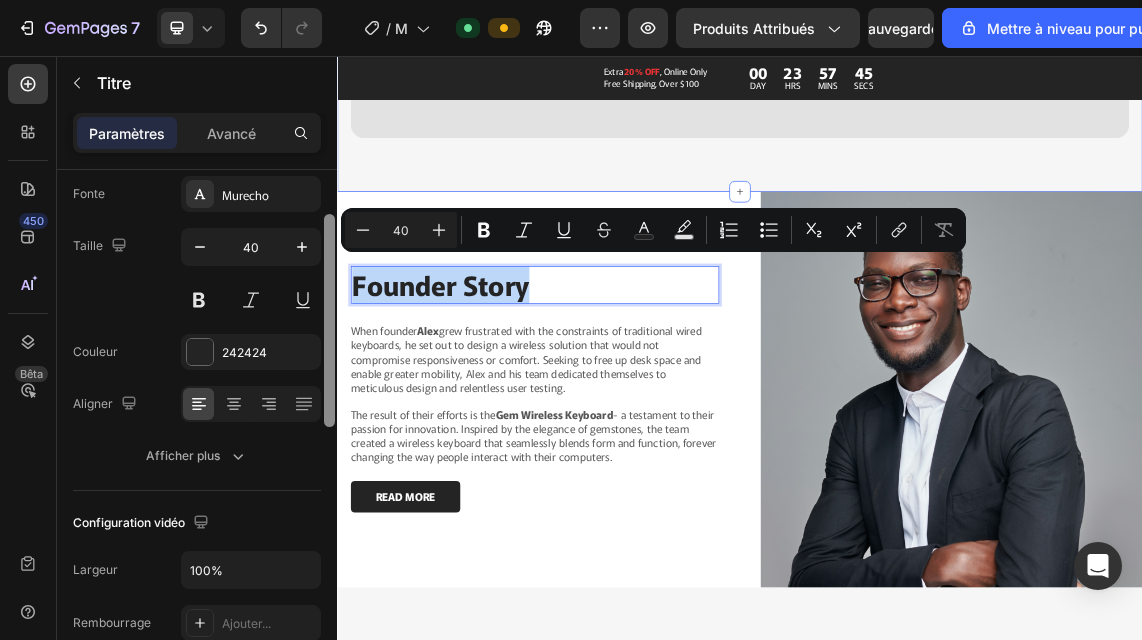 scroll, scrollTop: 0, scrollLeft: 0, axis: both 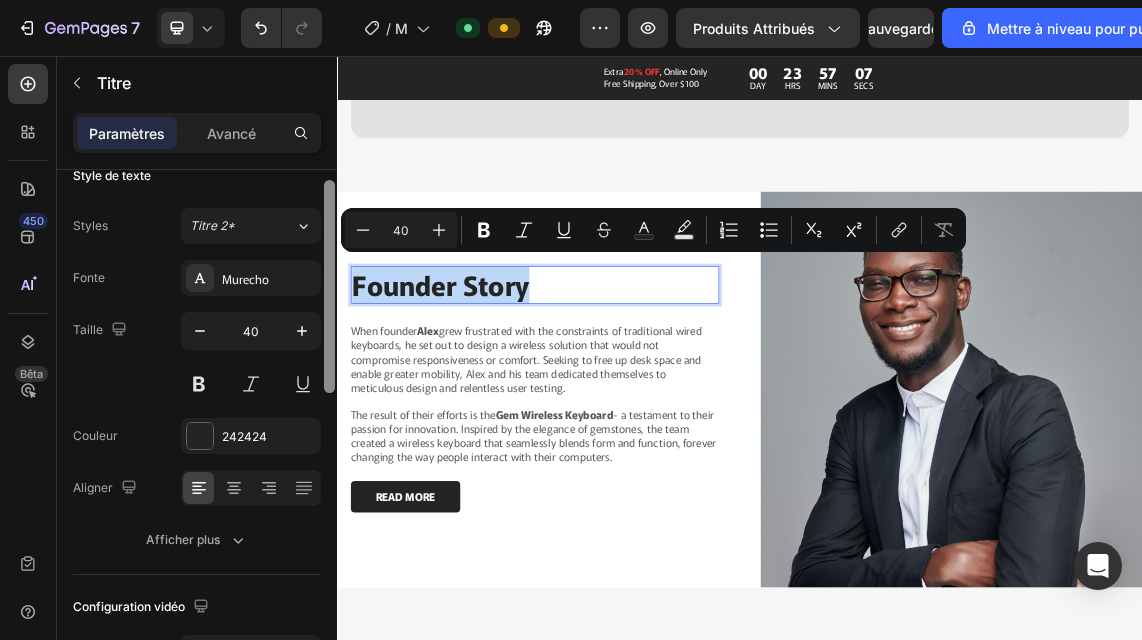 click on "Founder Story" at bounding box center [631, 397] 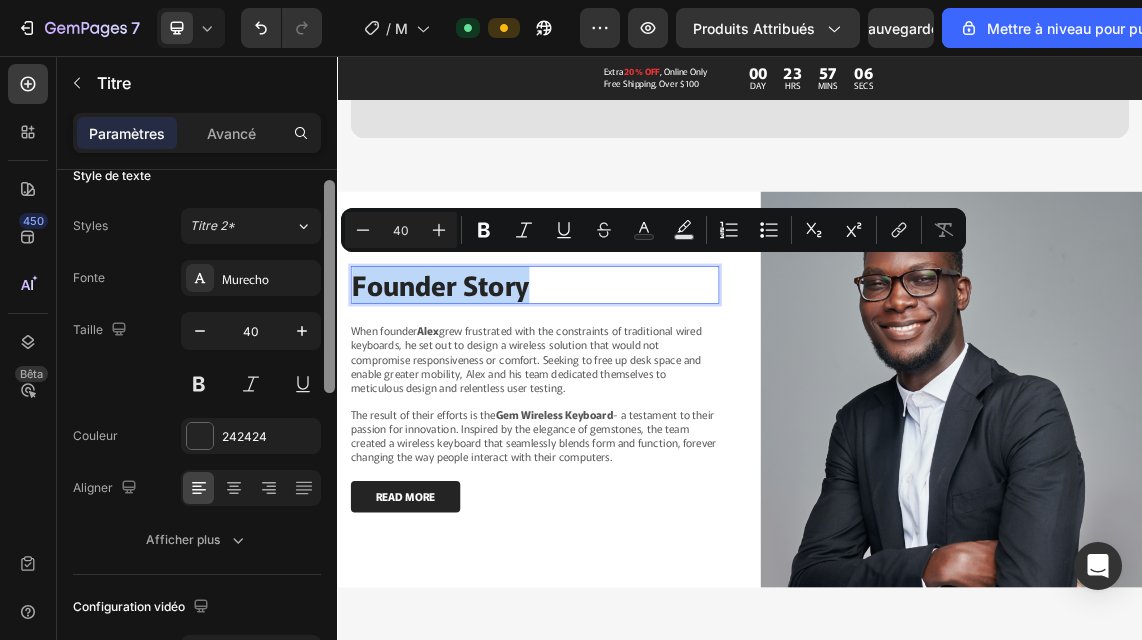 click on "Founder Story" at bounding box center [631, 397] 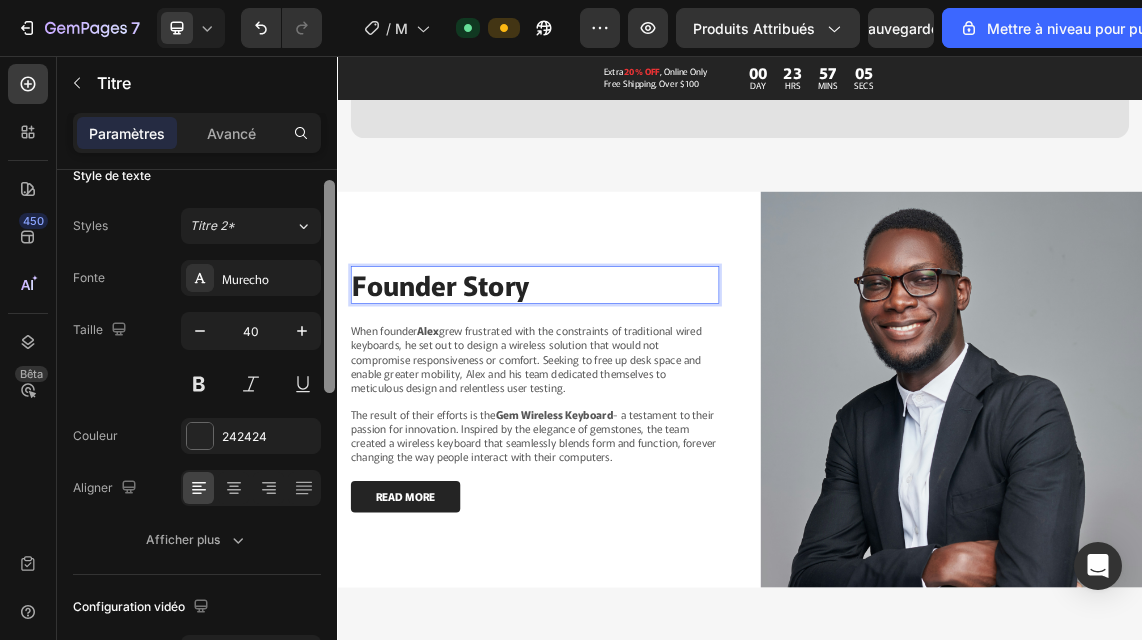 click on "Founder Story" at bounding box center [631, 397] 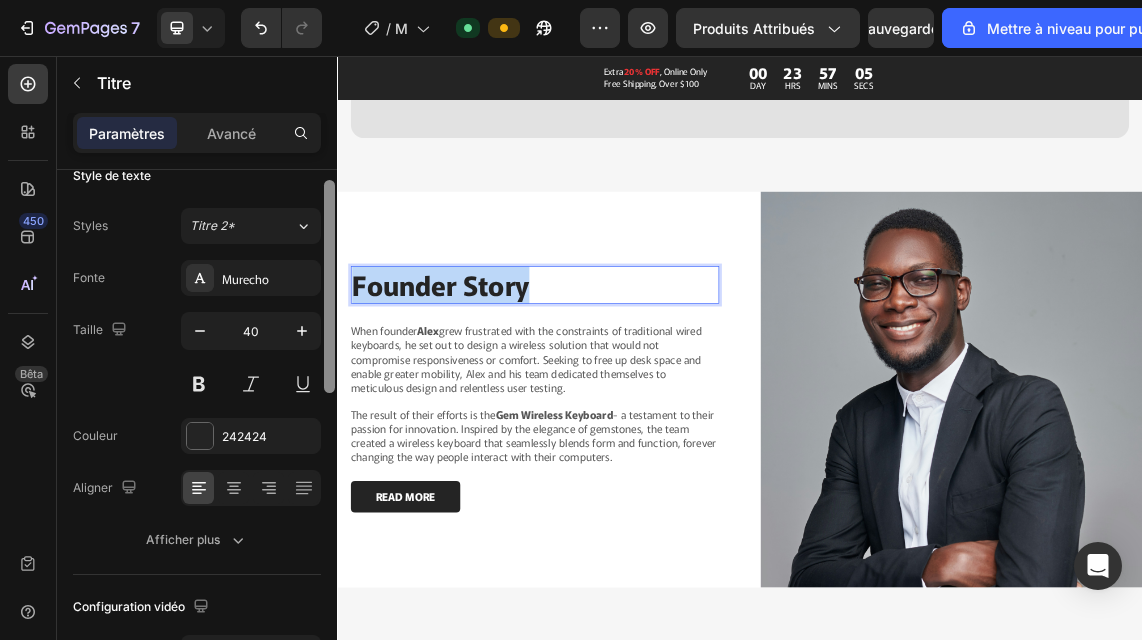 click on "Founder Story" at bounding box center [631, 397] 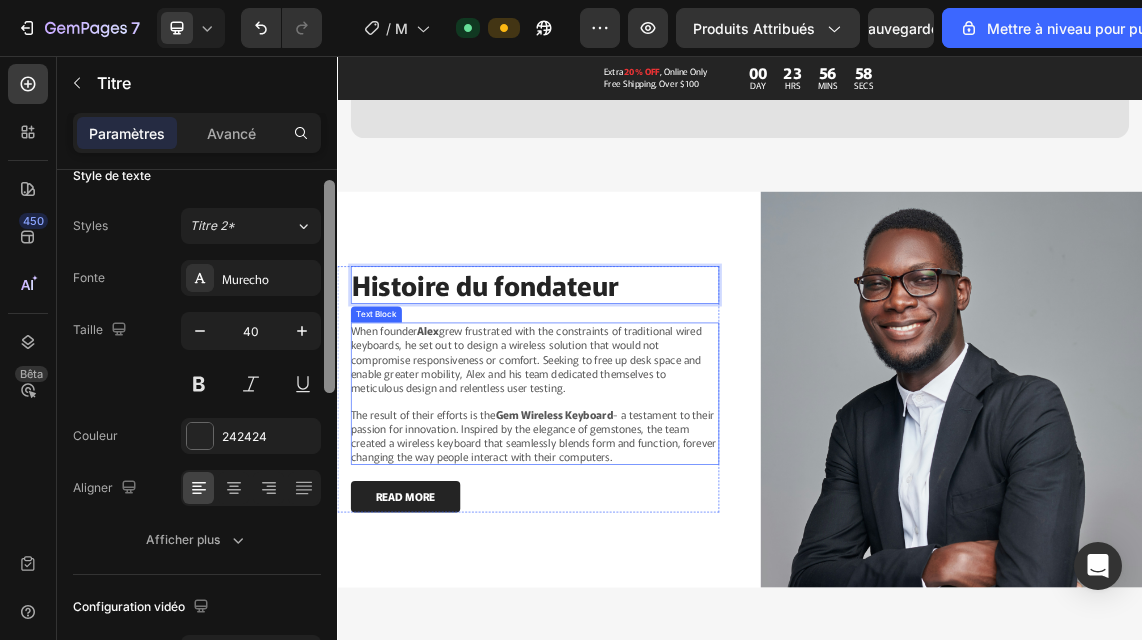 click on "When founder  Alex  grew frustrated with the constraints of traditional wired keyboards, he set out to design a wireless solution that would not compromise responsiveness or comfort. Seeking to free up desk space and enable greater mobility, Alex and his team dedicated themselves to meticulous design and relentless user testing." at bounding box center [631, 507] 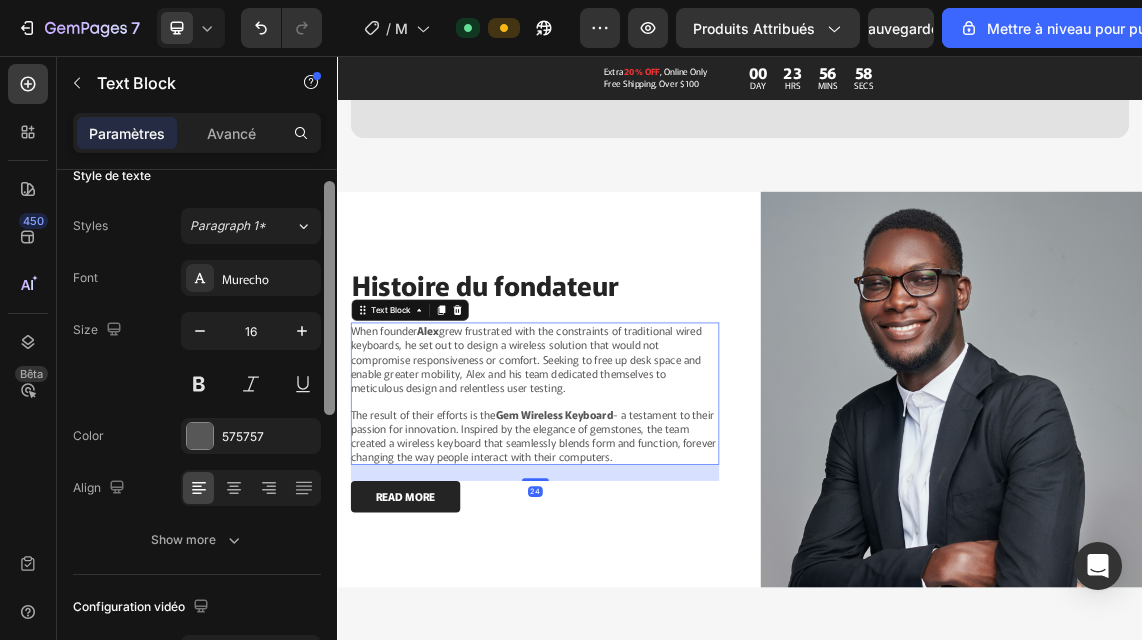 click on "When founder  Alex  grew frustrated with the constraints of traditional wired keyboards, he set out to design a wireless solution that would not compromise responsiveness or comfort. Seeking to free up desk space and enable greater mobility, Alex and his team dedicated themselves to meticulous design and relentless user testing." at bounding box center [631, 507] 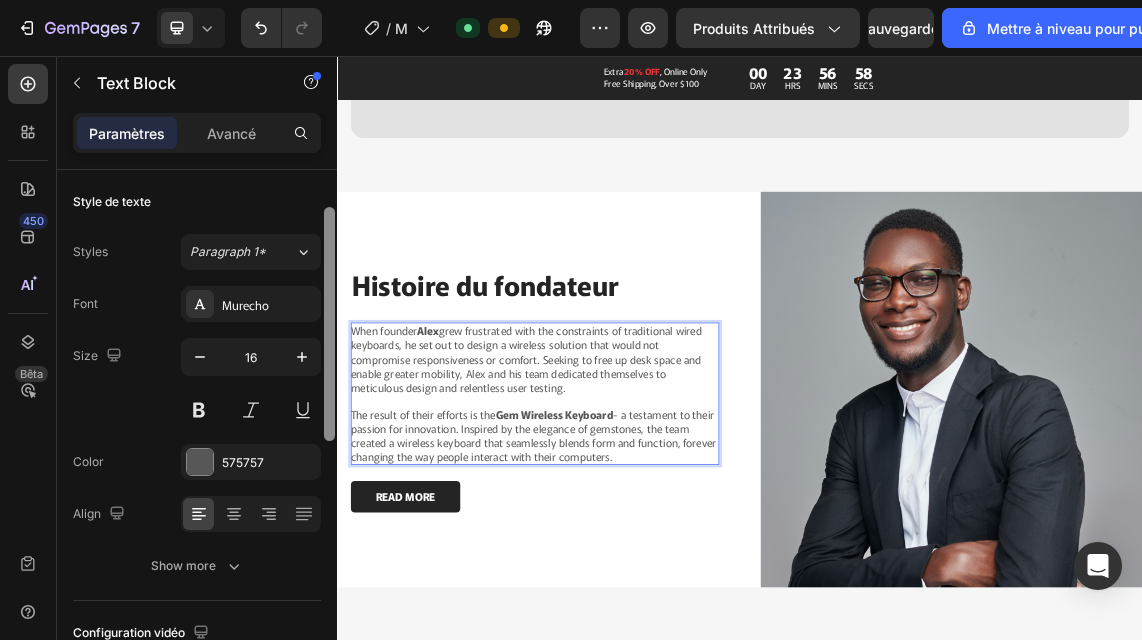 click on "When founder  Alex  grew frustrated with the constraints of traditional wired keyboards, he set out to design a wireless solution that would not compromise responsiveness or comfort. Seeking to free up desk space and enable greater mobility, Alex and his team dedicated themselves to meticulous design and relentless user testing." at bounding box center (631, 507) 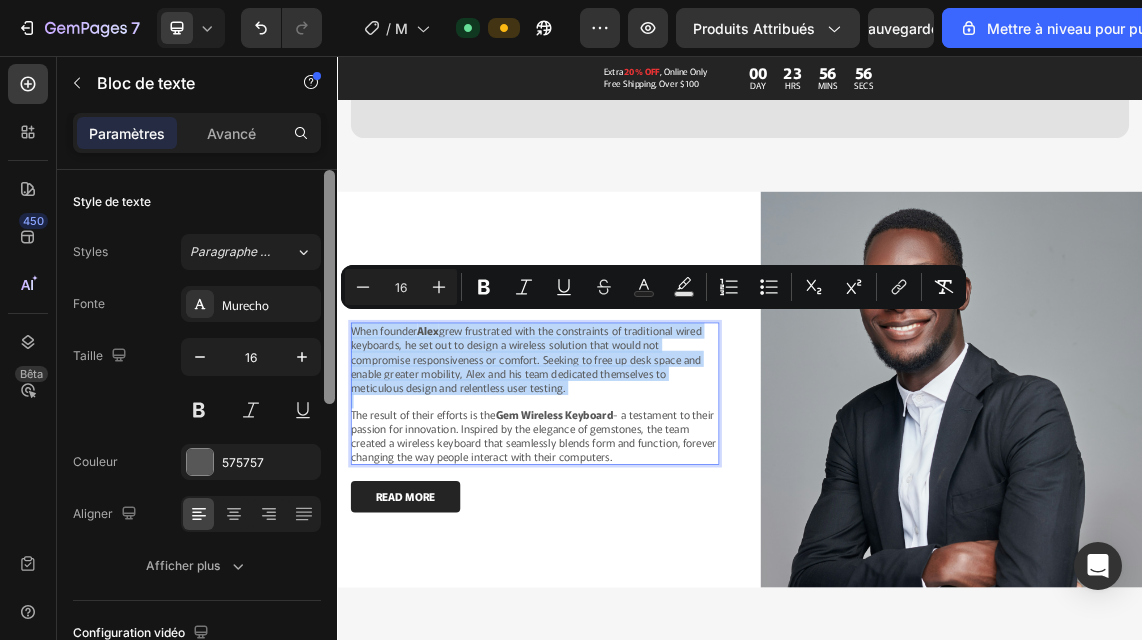click at bounding box center (631, 569) 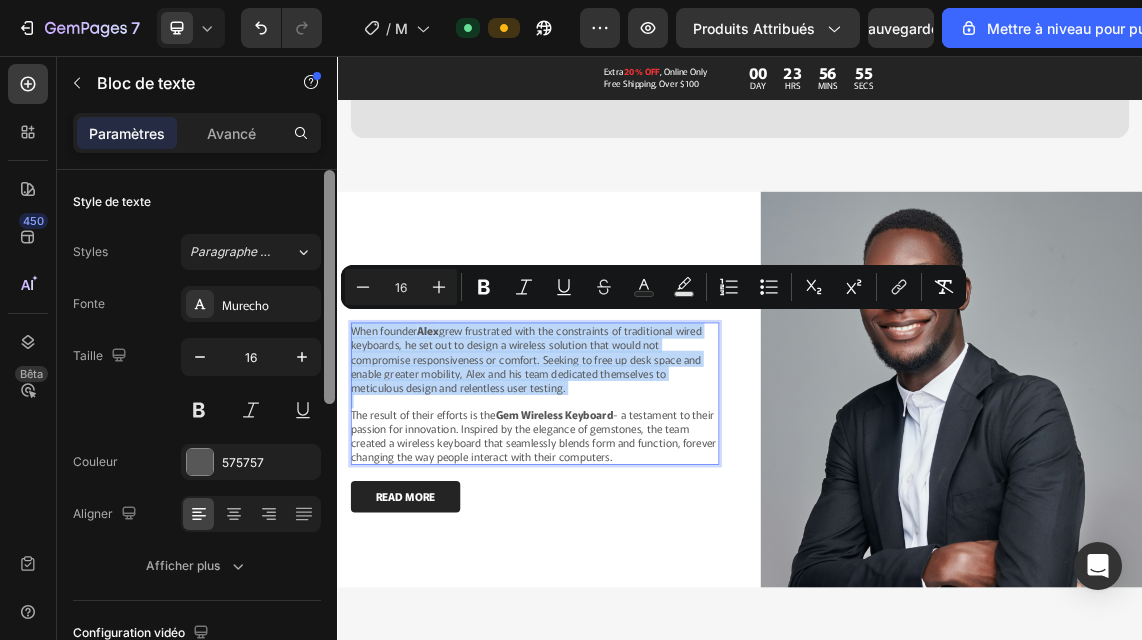 click at bounding box center [631, 569] 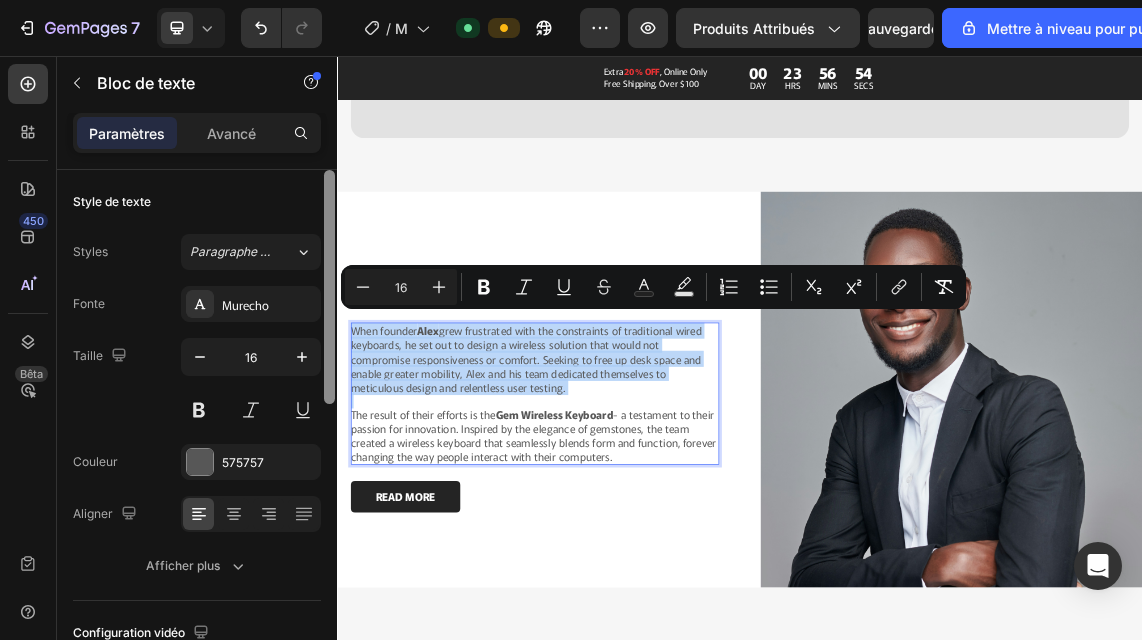 click at bounding box center (631, 569) 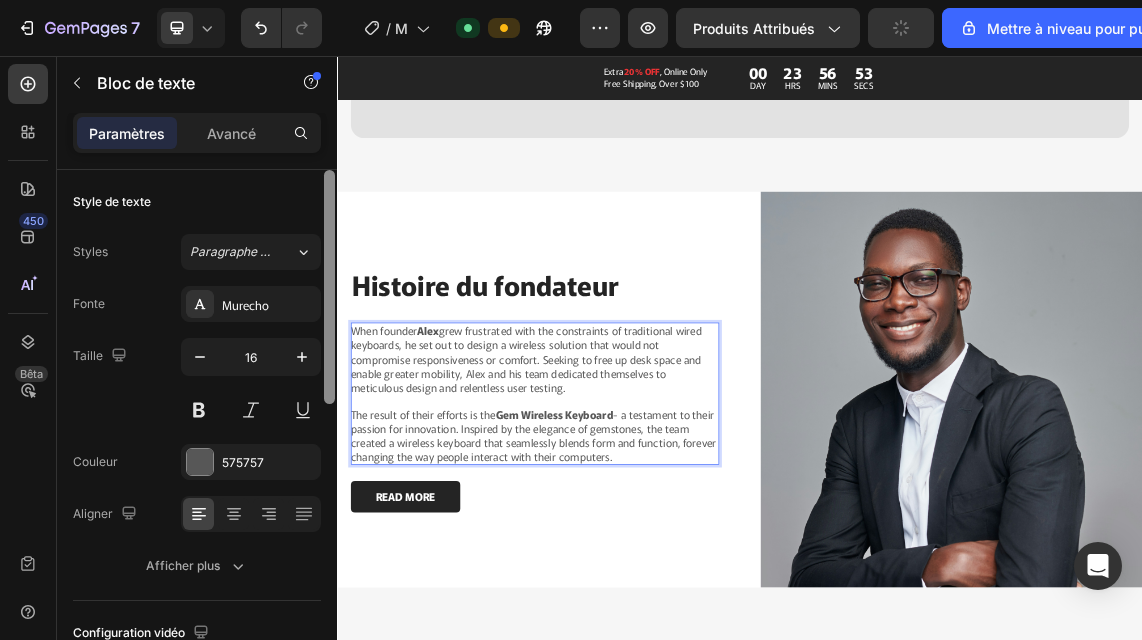 click on "The result of their efforts is the  Gem Wireless Keyboard  - a testament to their passion for innovation. Inspired by the elegance of gemstones, the team created a wireless keyboard that seamlessly blends form and function, forever changing the way people interact with their computers." at bounding box center (631, 621) 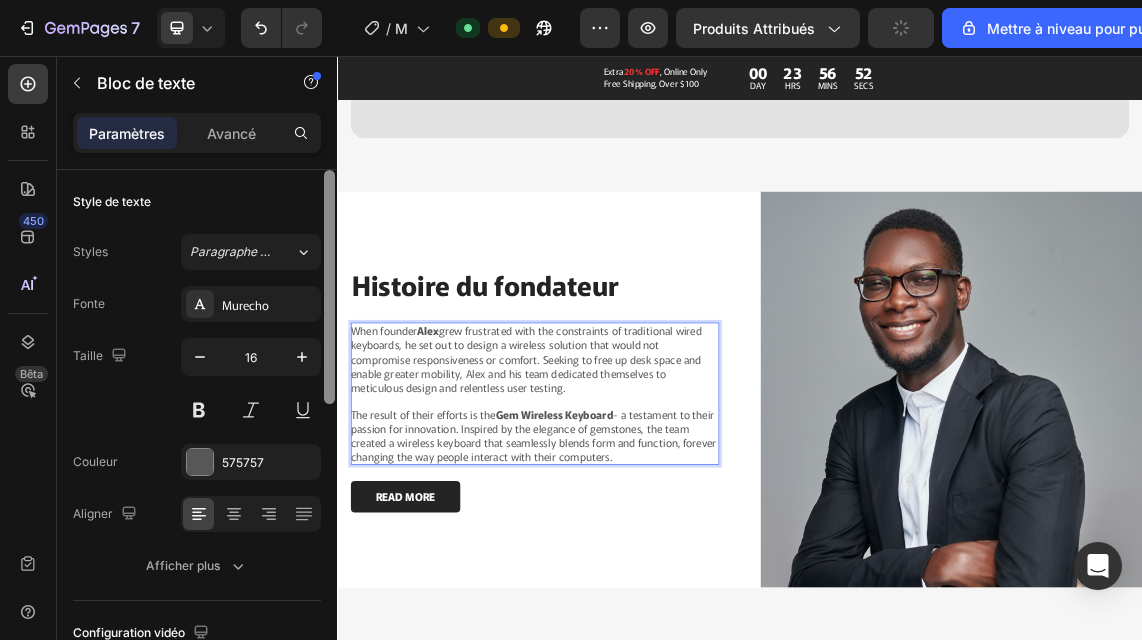 click on "The result of their efforts is the  Gem Wireless Keyboard  - a testament to their passion for innovation. Inspired by the elegance of gemstones, the team created a wireless keyboard that seamlessly blends form and function, forever changing the way people interact with their computers." at bounding box center (631, 621) 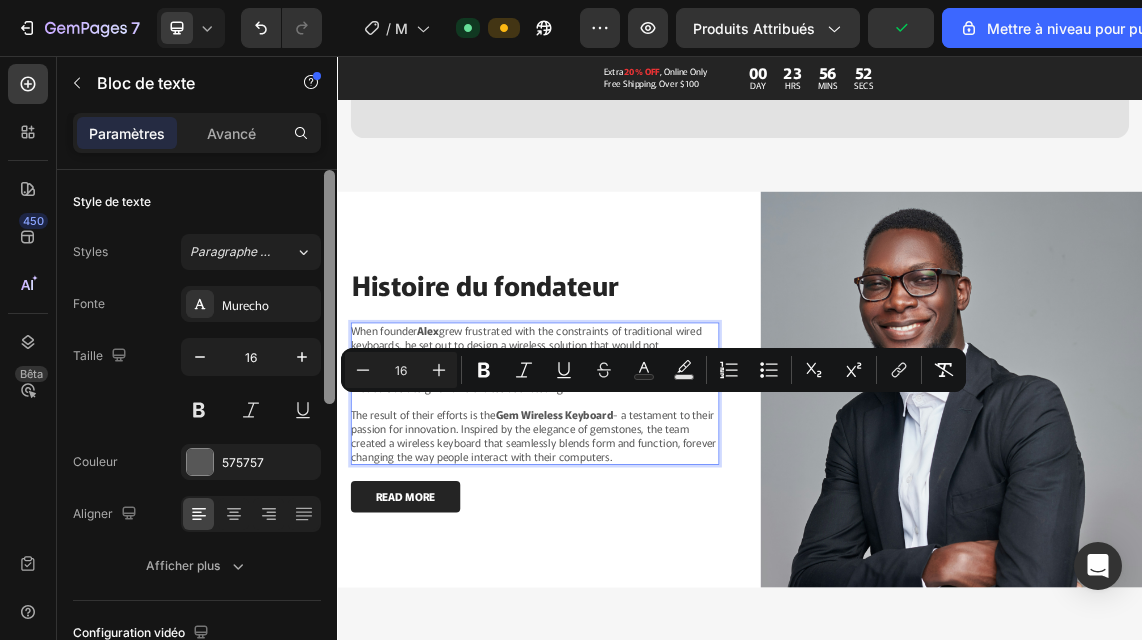 click on "The result of their efforts is the  Gem Wireless Keyboard  - a testament to their passion for innovation. Inspired by the elegance of gemstones, the team created a wireless keyboard that seamlessly blends form and function, forever changing the way people interact with their computers." at bounding box center (631, 621) 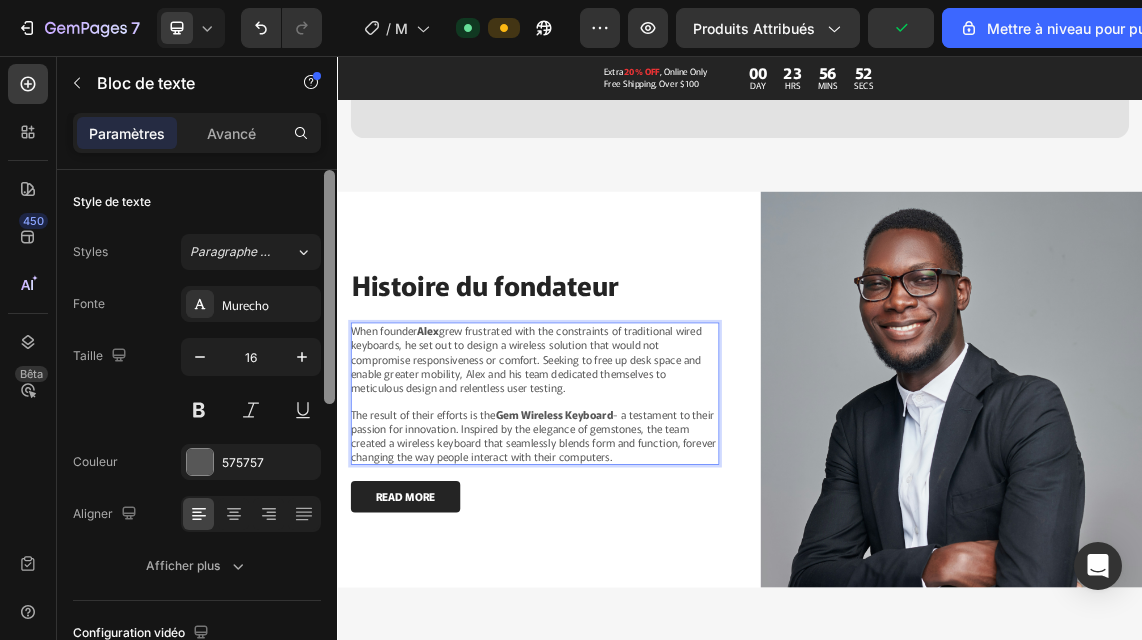 click on "The result of their efforts is the  Gem Wireless Keyboard  - a testament to their passion for innovation. Inspired by the elegance of gemstones, the team created a wireless keyboard that seamlessly blends form and function, forever changing the way people interact with their computers." at bounding box center [631, 621] 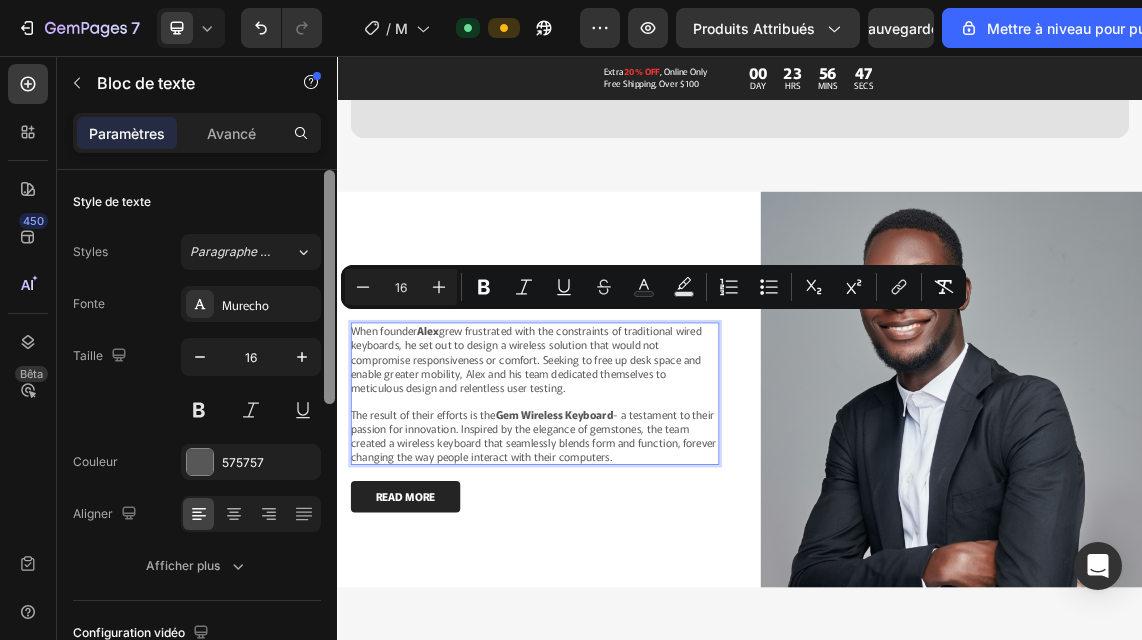 copy on "When founder  Alex  grew frustrated with the constraints of traditional wired keyboards, he set out to design a wireless solution that would not compromise responsiveness or comfort. Seeking to free up desk space and enable greater mobility, Alex and his team dedicated themselves to meticulous design and relentless user testing. The result of their efforts is the  Gem Wireless Keyboard  - a testament to their passion for innovation. Inspired by the elegance of gemstones, the team created a wireless keyboard that seamlessly blends form and function, forever changing the way people interact with their computers." 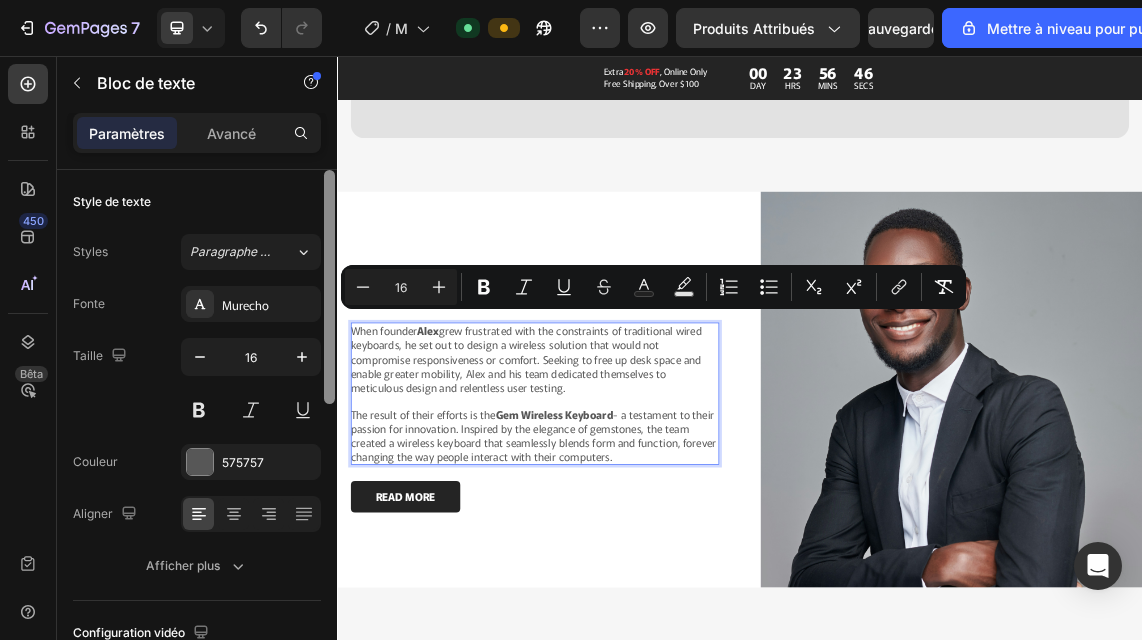 drag, startPoint x: 752, startPoint y: 634, endPoint x: 360, endPoint y: 451, distance: 432.61185 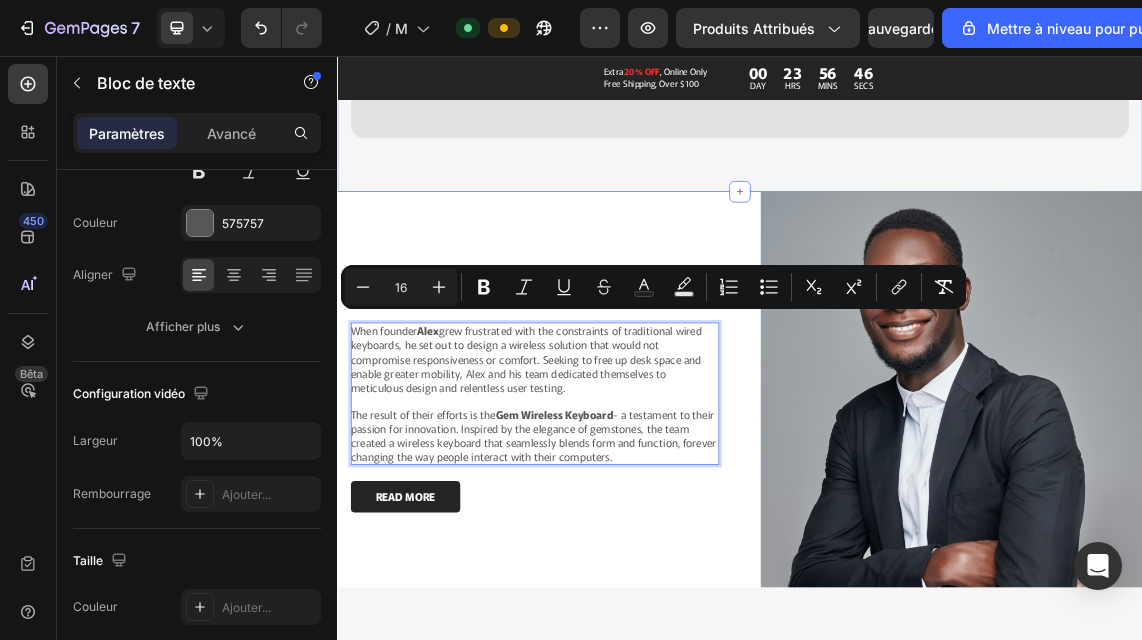 scroll, scrollTop: 0, scrollLeft: 0, axis: both 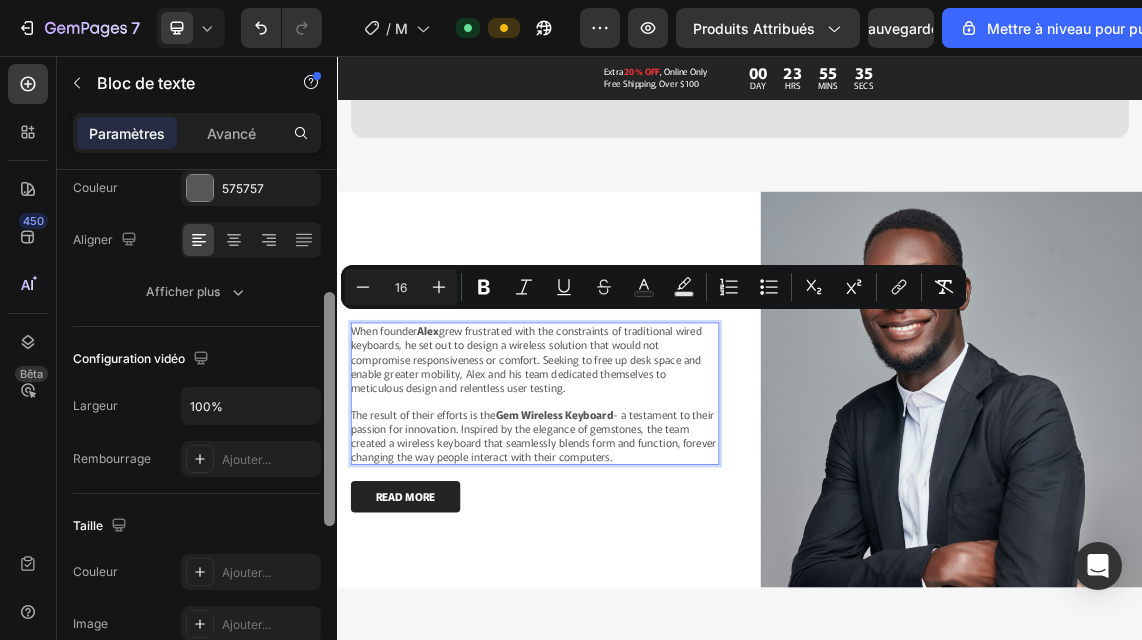 click on "The result of their efforts is the  Gem Wireless Keyboard  - a testament to their passion for innovation. Inspired by the elegance of gemstones, the team created a wireless keyboard that seamlessly blends form and function, forever changing the way people interact with their computers." at bounding box center [631, 621] 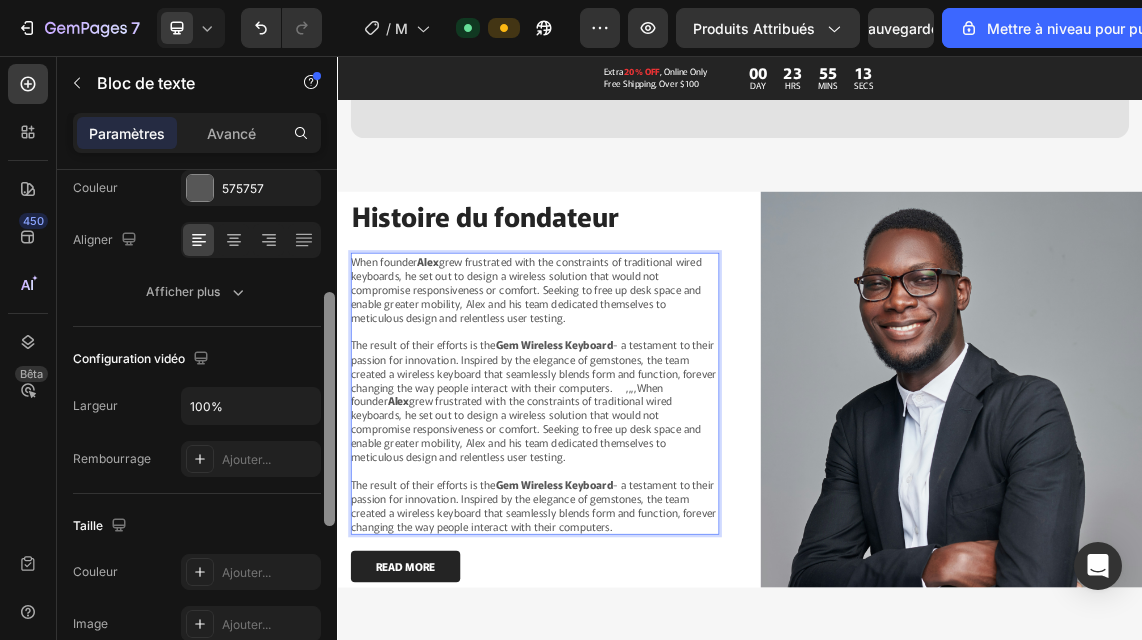 scroll, scrollTop: 0, scrollLeft: 0, axis: both 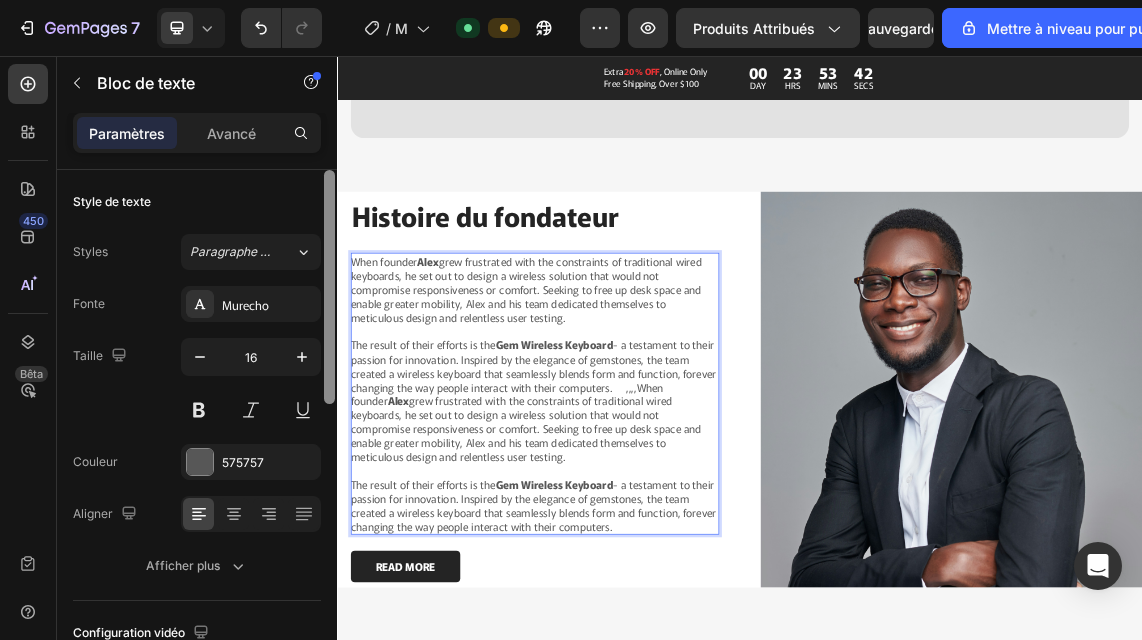 click on "The result of their efforts is the  Gem Wireless Keyboard  - a testament to their passion for innovation. Inspired by the elegance of gemstones, the team created a wireless keyboard that seamlessly blends form and function, forever changing the way people interact with their computers." at bounding box center [631, 725] 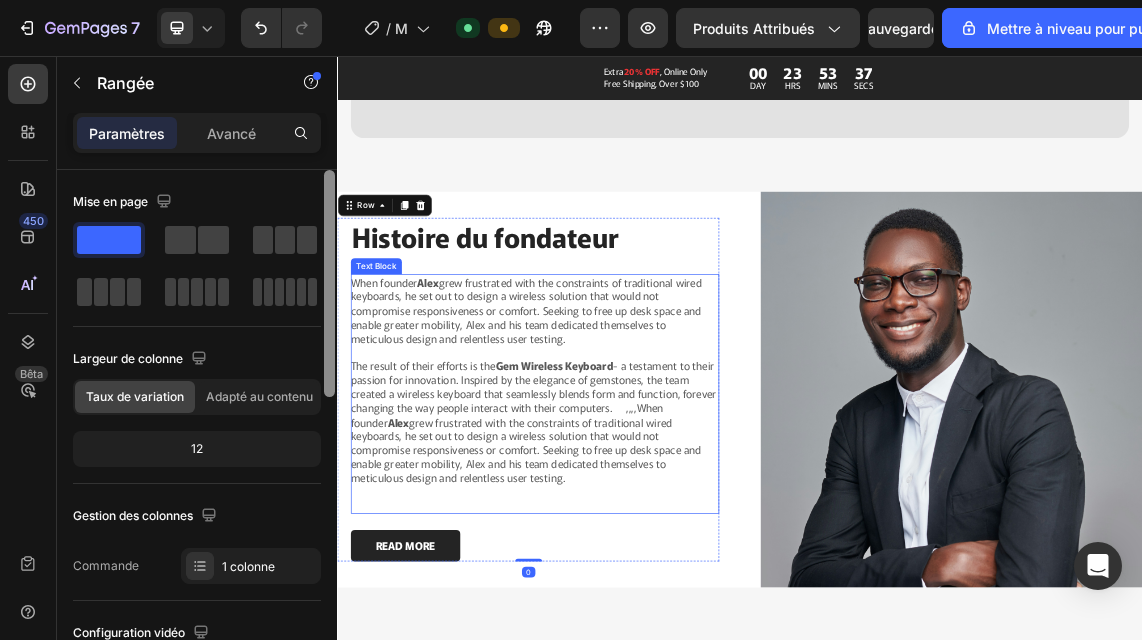 click on "The result of their efforts is the  Gem Wireless Keyboard  - a testament to their passion for innovation. Inspired by the elegance of gemstones, the team created a wireless keyboard that seamlessly blends form and function, forever changing the way people interact with their computers.     ,,,,When founder  Alex  grew frustrated with the constraints of traditional wired keyboards, he set out to design a wireless solution that would not compromise responsiveness or comfort. Seeking to free up desk space and enable greater mobility, Alex and his team dedicated themselves to meticulous design and relentless user testing." at bounding box center [631, 600] 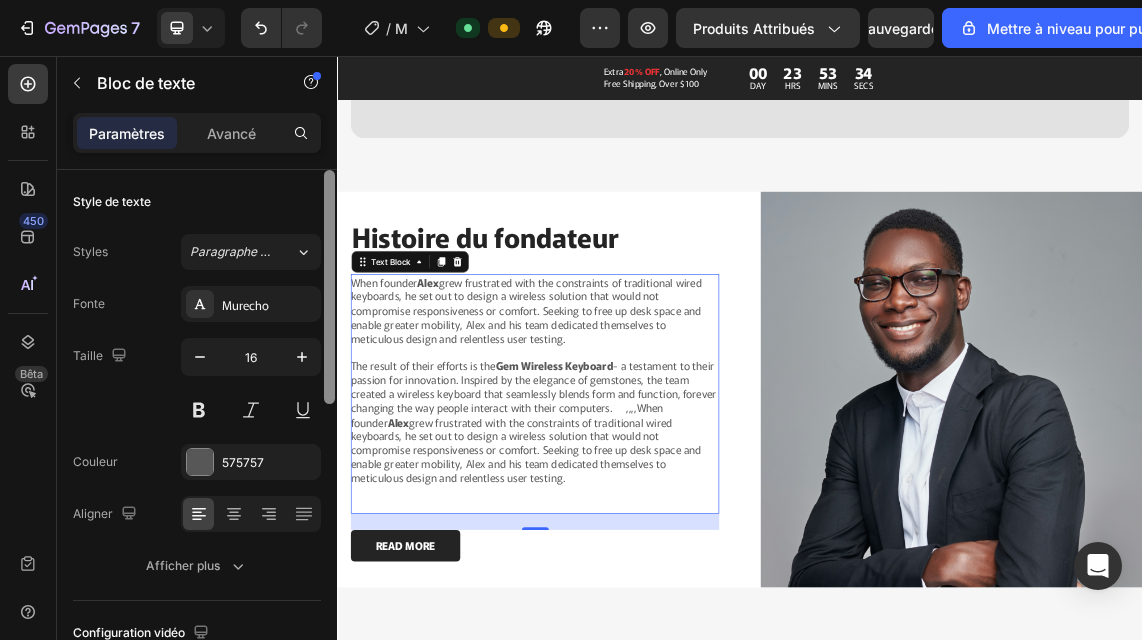 click on "The result of their efforts is the  Gem Wireless Keyboard  - a testament to their passion for innovation. Inspired by the elegance of gemstones, the team created a wireless keyboard that seamlessly blends form and function, forever changing the way people interact with their computers.     ,,,,When founder  Alex  grew frustrated with the constraints of traditional wired keyboards, he set out to design a wireless solution that would not compromise responsiveness or comfort. Seeking to free up desk space and enable greater mobility, Alex and his team dedicated themselves to meticulous design and relentless user testing." at bounding box center [631, 600] 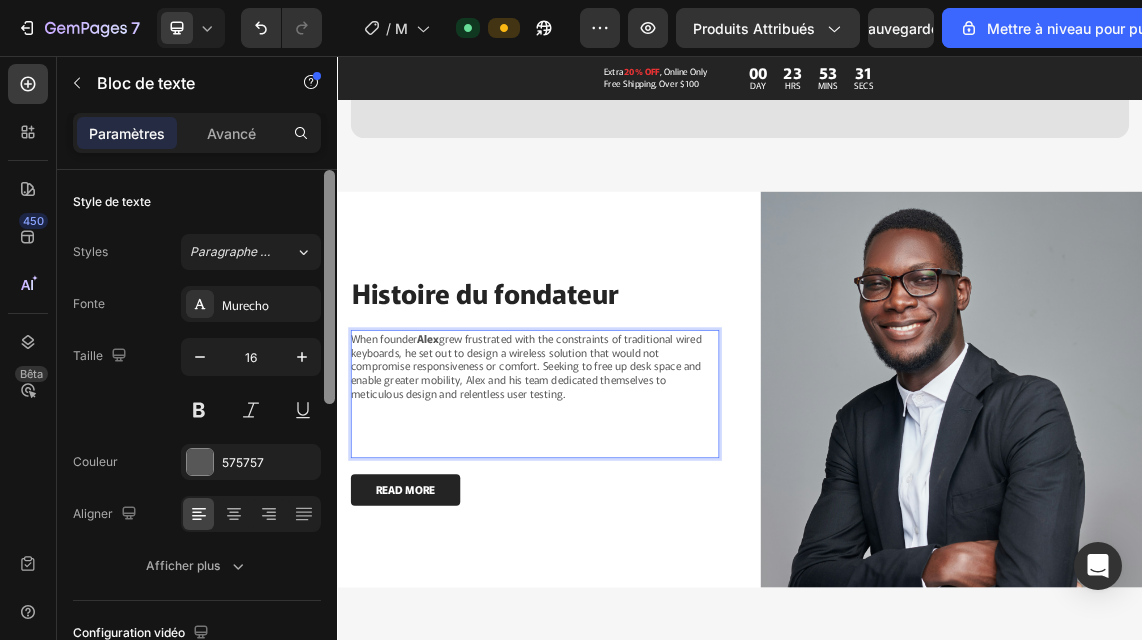 scroll, scrollTop: 5015, scrollLeft: 0, axis: vertical 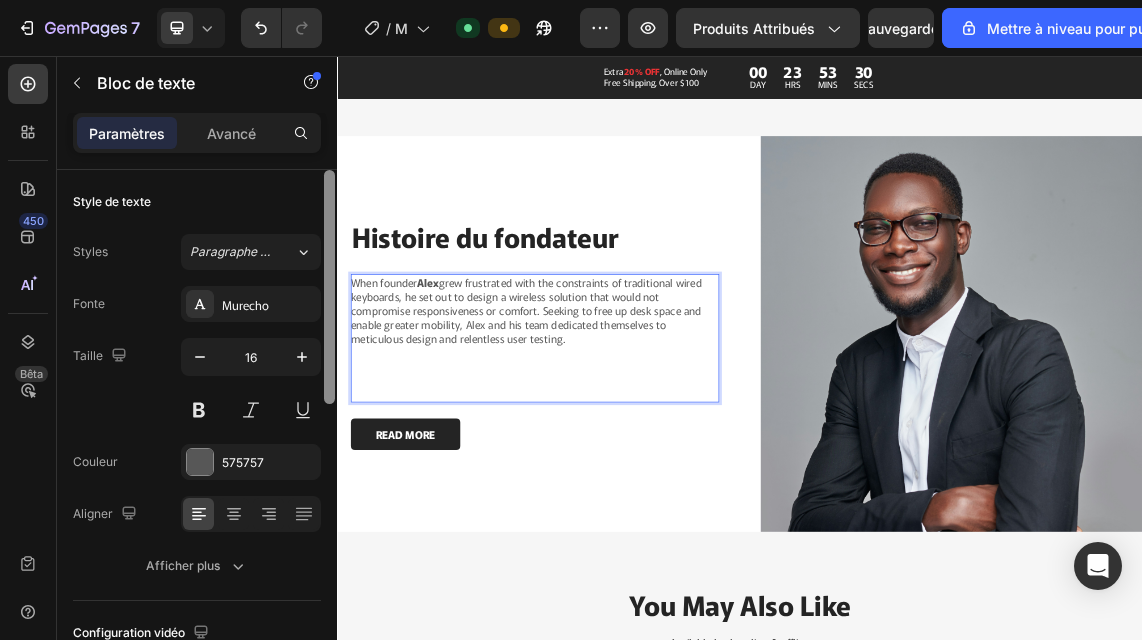click on "When founder  Alex  grew frustrated with the constraints of traditional wired keyboards, he set out to design a wireless solution that would not compromise responsiveness or comfort. Seeking to free up desk space and enable greater mobility, Alex and his team dedicated themselves to meticulous design and relentless user testing." at bounding box center [631, 435] 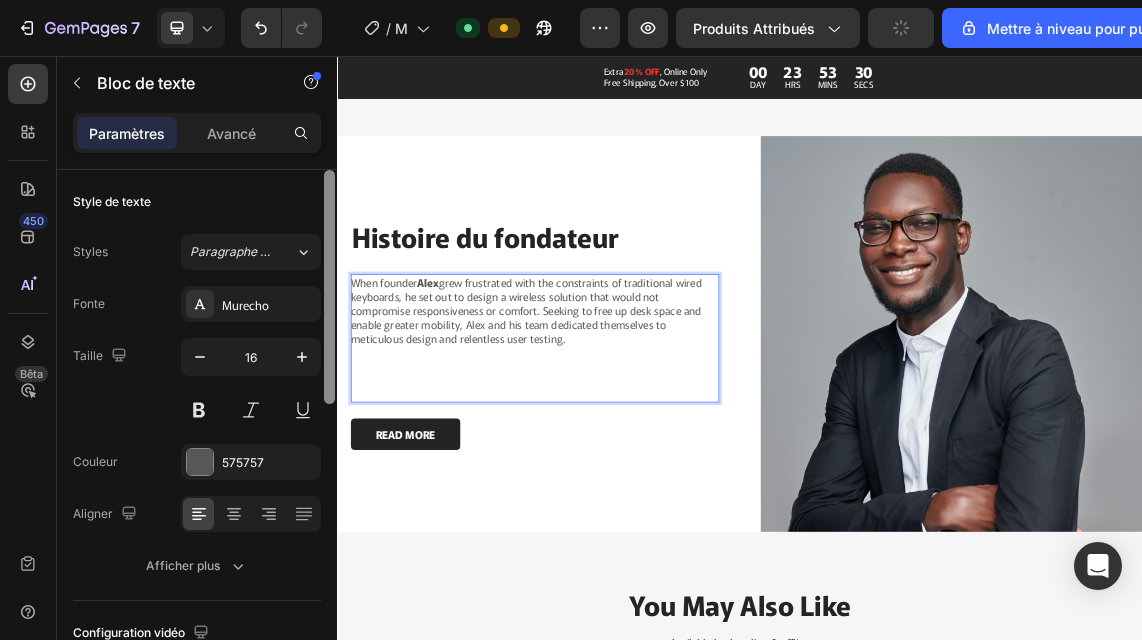 click on "When founder  Alex  grew frustrated with the constraints of traditional wired keyboards, he set out to design a wireless solution that would not compromise responsiveness or comfort. Seeking to free up desk space and enable greater mobility, Alex and his team dedicated themselves to meticulous design and relentless user testing." at bounding box center [631, 435] 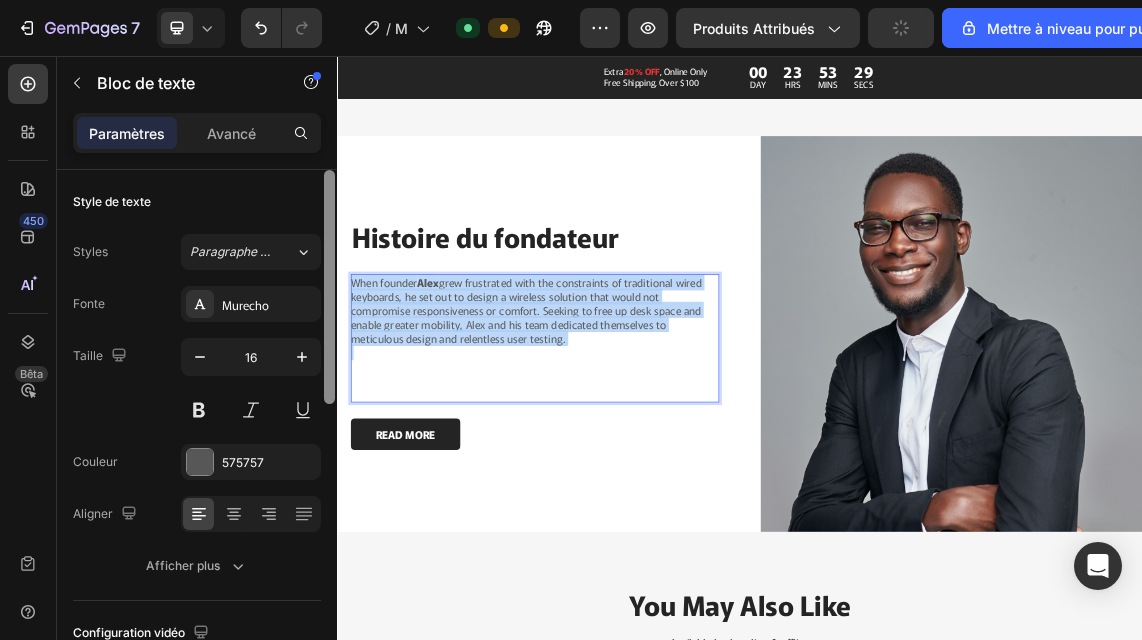 click on "When founder  Alex  grew frustrated with the constraints of traditional wired keyboards, he set out to design a wireless solution that would not compromise responsiveness or comfort. Seeking to free up desk space and enable greater mobility, Alex and his team dedicated themselves to meticulous design and relentless user testing." at bounding box center (631, 435) 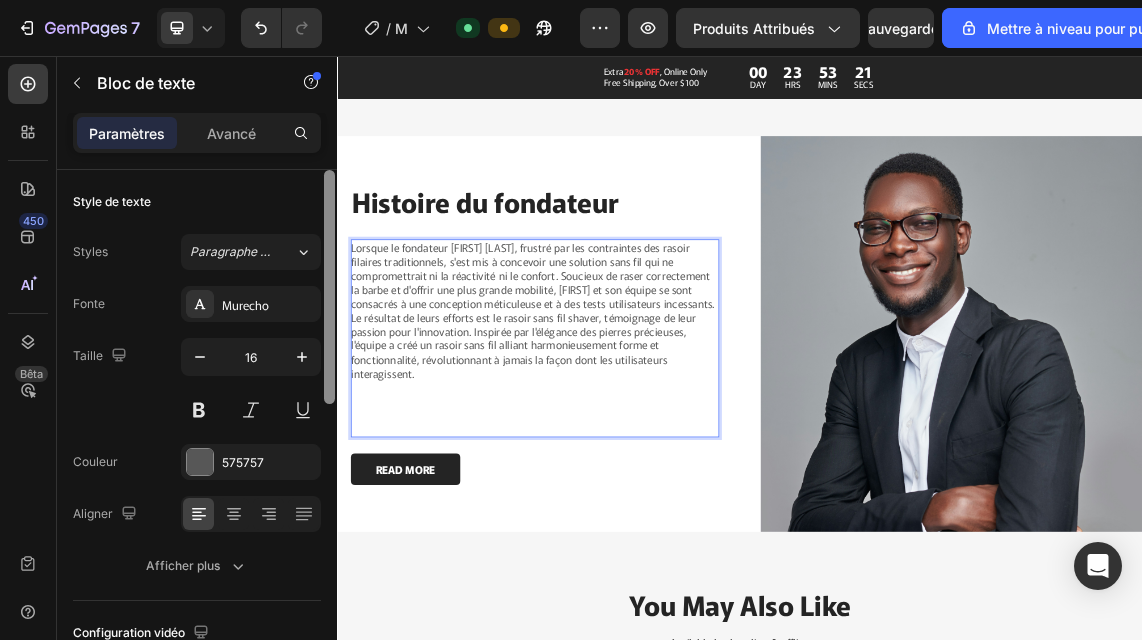 click at bounding box center (631, 611) 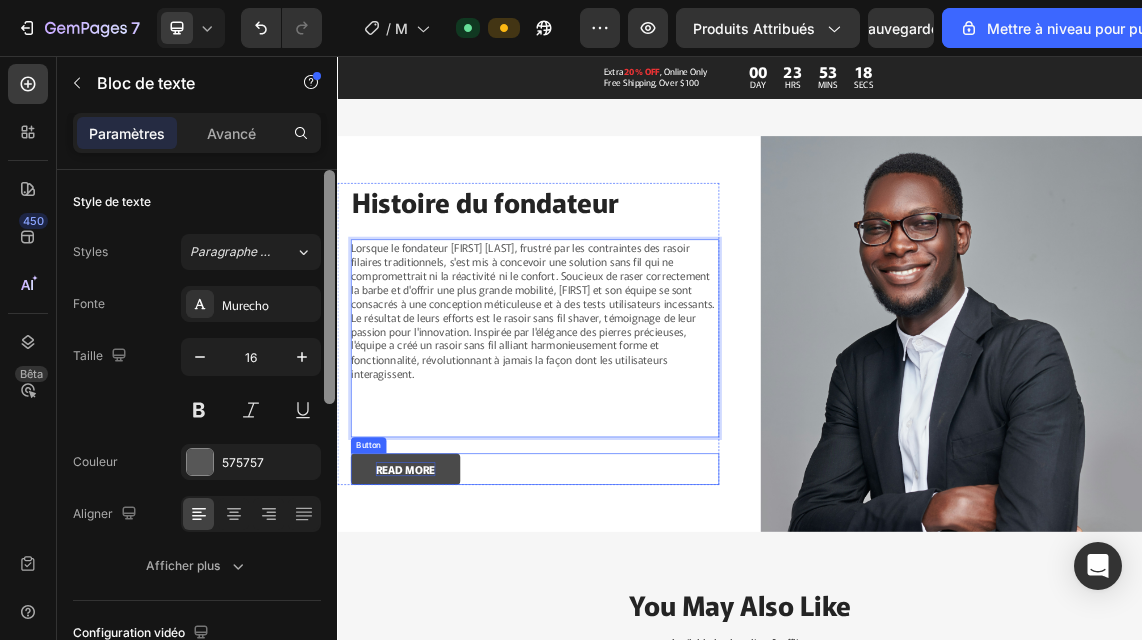 click on "READ MORE" at bounding box center (438, 671) 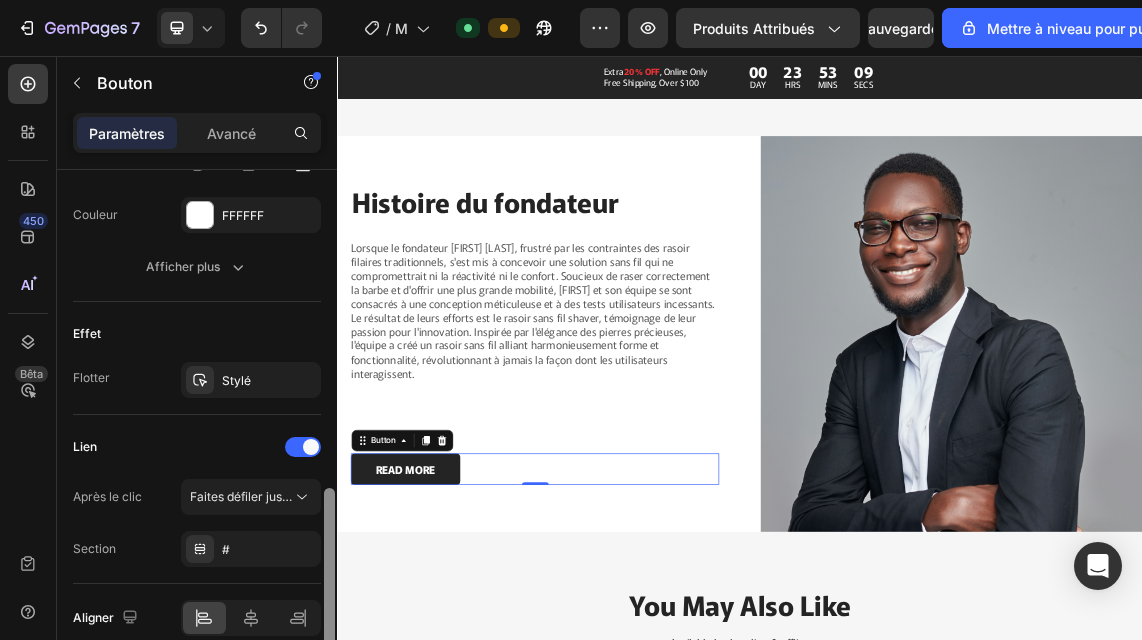 scroll, scrollTop: 908, scrollLeft: 0, axis: vertical 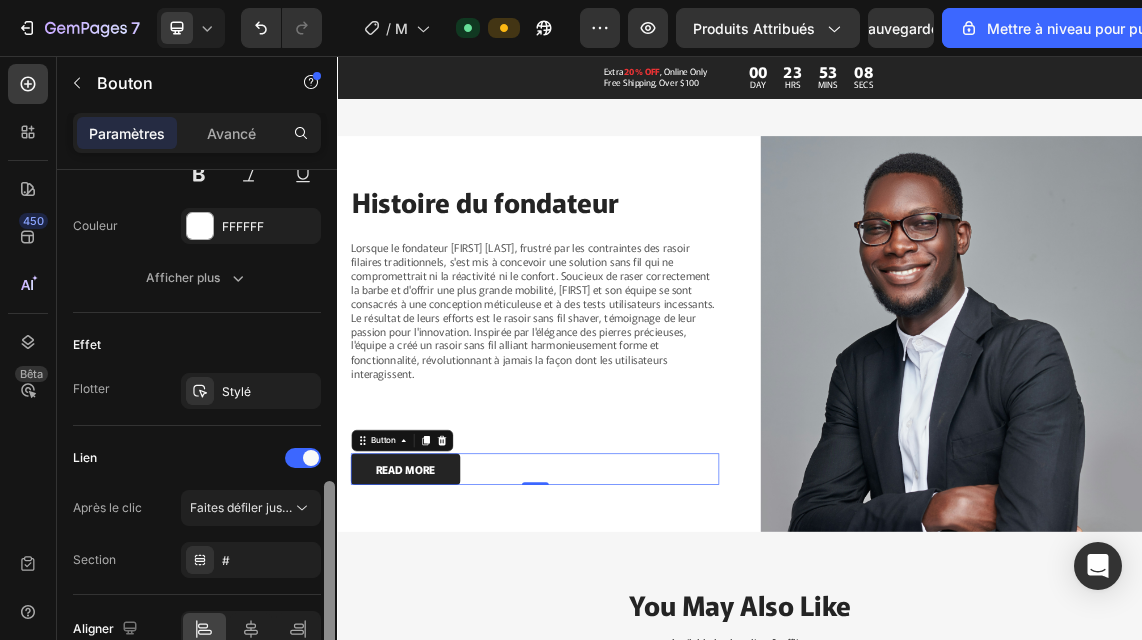 click at bounding box center [329, 571] 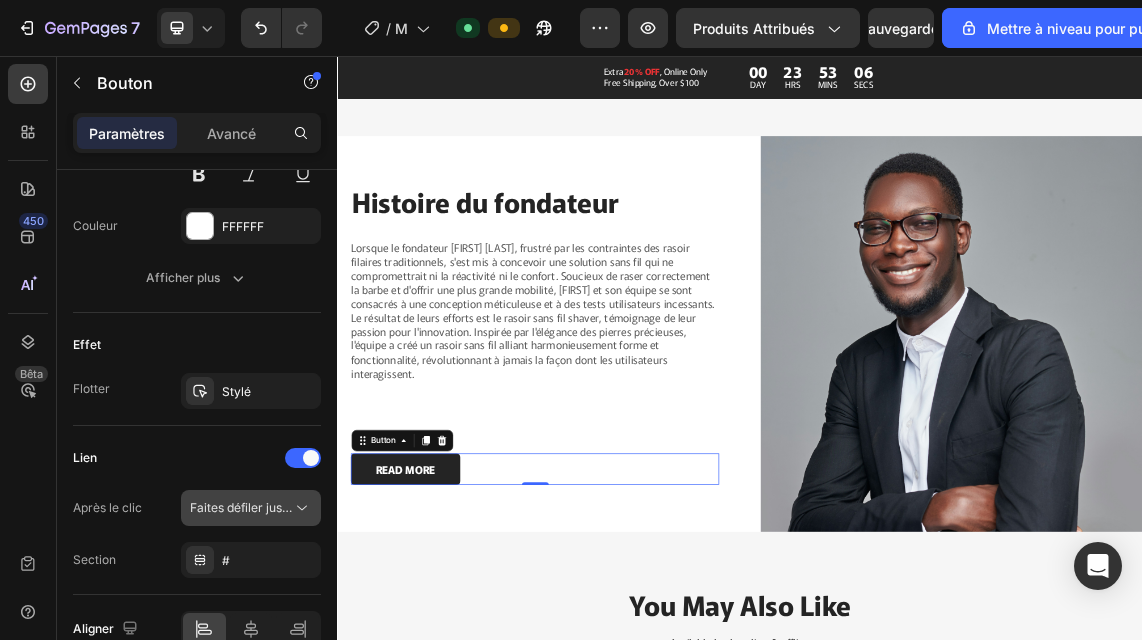 click 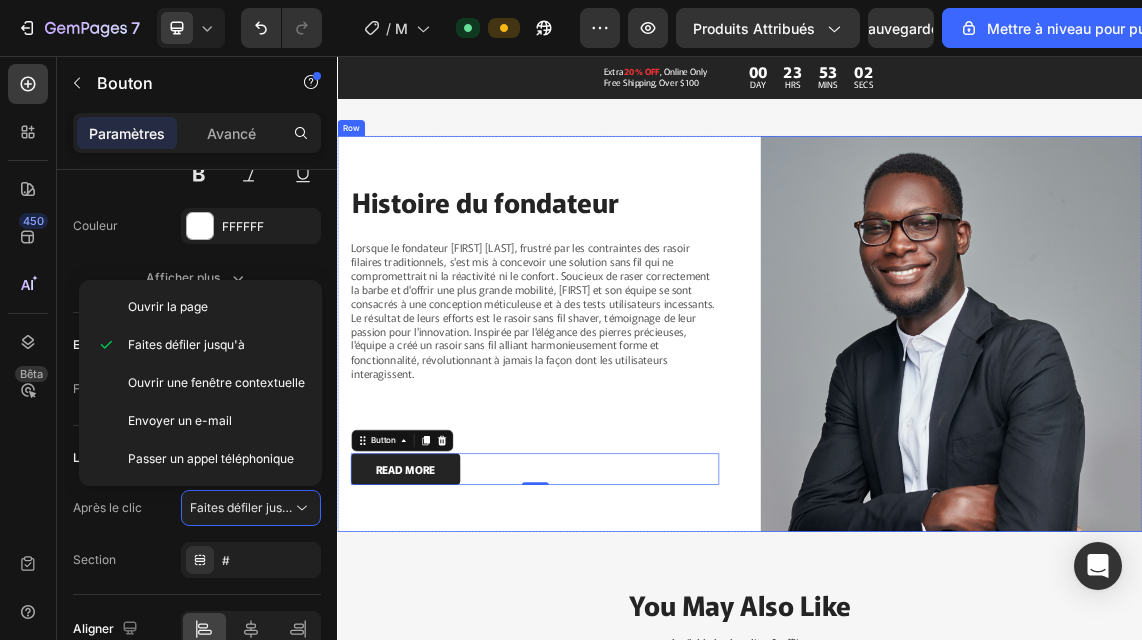 click on "Histoire du fondateur Heading Lorsque le fondateur Alex, frustré par les contraintes des rasoir filaires traditionnels, s'est mis à concevoir une solution sans fil qui ne compromettrait ni la réactivité ni le confort. Soucieux de raser correctement la barbe et d'offrir une plus grande mobilité, Alex et son équipe se sont consacrés à une conception méticuleuse et à des tests utilisateurs incessants. Le résultat de leurs efforts est le rasoir sans fil shaver, témoignage de leur passion pour l'innovation. Inspirée par l'élégance des pierres précieuses, l'équipe a créé un rasoir sans fil alliant harmonieusement forme et fonctionnalité, révolutionnant à jamais la façon dont les utilisateurs interagissent. Text Block READ MORE Button   0 Row" at bounding box center (621, 470) 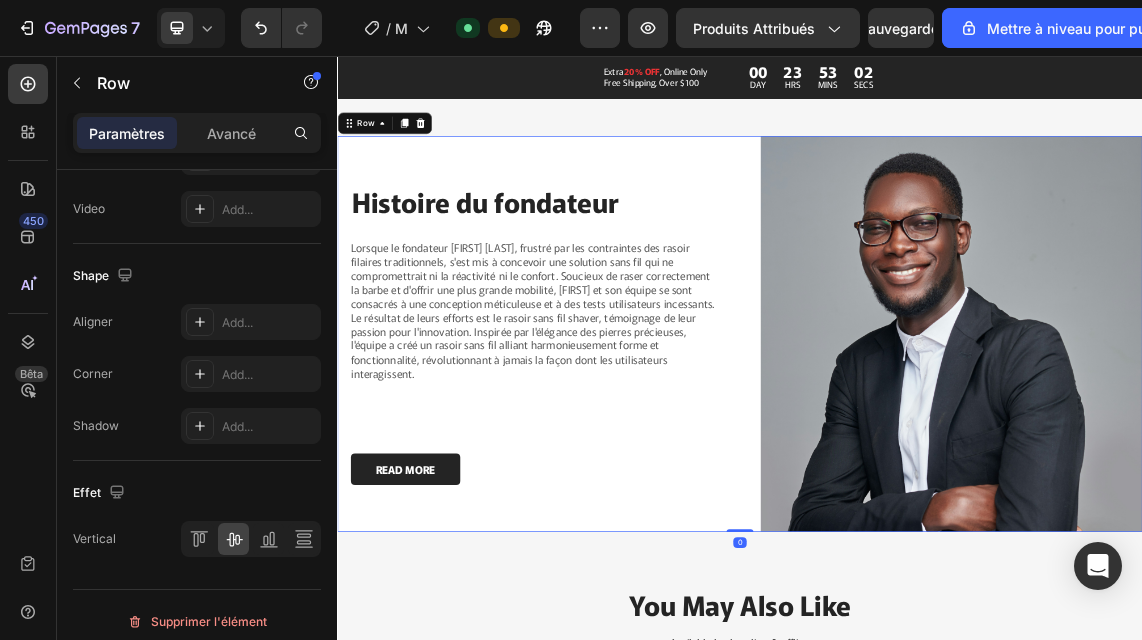 scroll, scrollTop: 0, scrollLeft: 0, axis: both 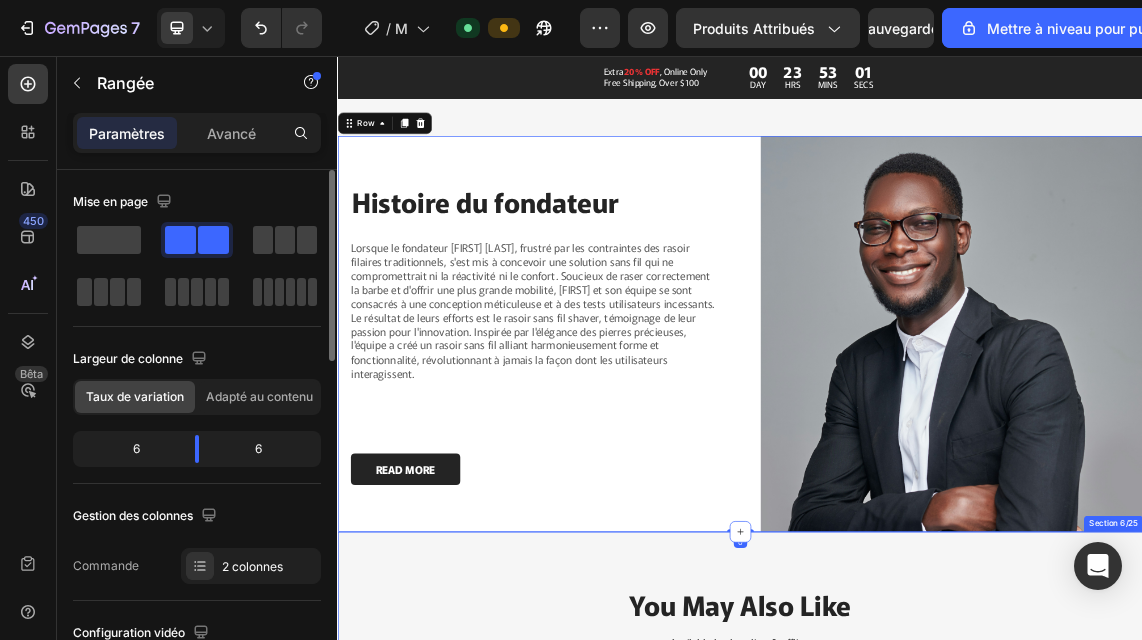 click on "You May Also Like Heading Available both online & offline Text Block
Product Images MINI  RASOIR ÉLECTRIQUE ⚡PORTABLE-POUR HOMMES Product Title CFA14,900.00 Product Price Product Price Add to cart Add to Cart Product
Product Images MINI  RASOIR ÉLECTRIQUE ⚡PORTABLE-POUR HOMMES Product Title CFA14,900.00 Product Price Product Price Add to cart Add to Cart Product Product Images MINI  RASOIR ÉLECTRIQUE ⚡PORTABLE-POUR HOMMES Product Title CFA14,900.00 Product Price Product Price Add to cart Add to Cart Product Product Images MINI  RASOIR ÉLECTRIQUE ⚡PORTABLE-POUR HOMMES Product Title CFA14,900.00 Product Price Product Price Add to cart Add to Cart Product
Carousel Section 6/25" at bounding box center [937, 1275] 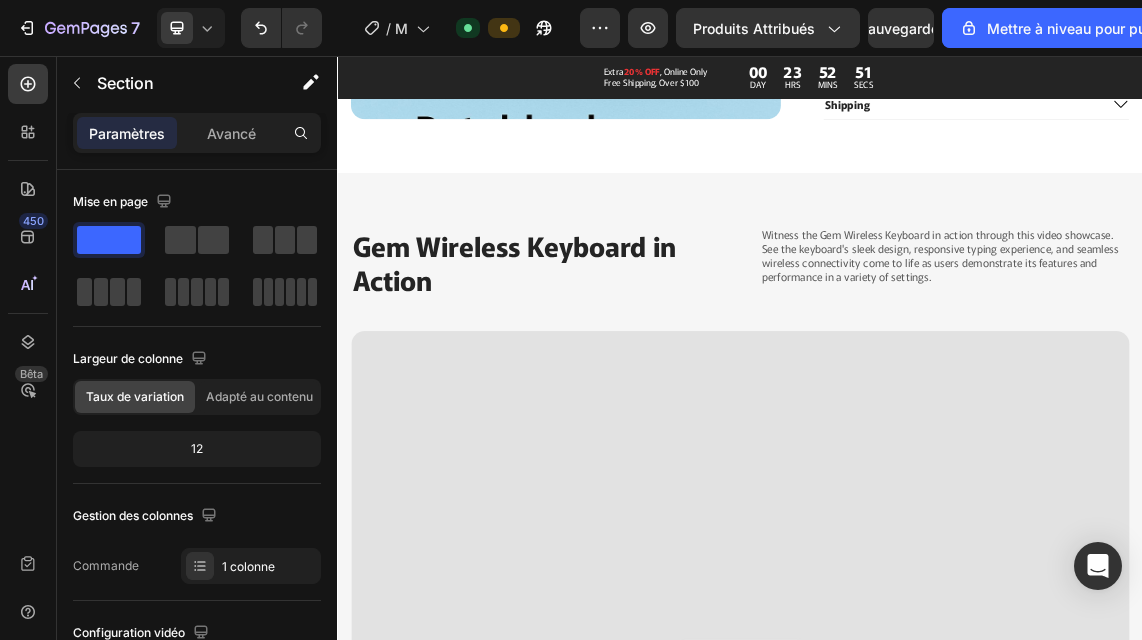 scroll, scrollTop: 3528, scrollLeft: 0, axis: vertical 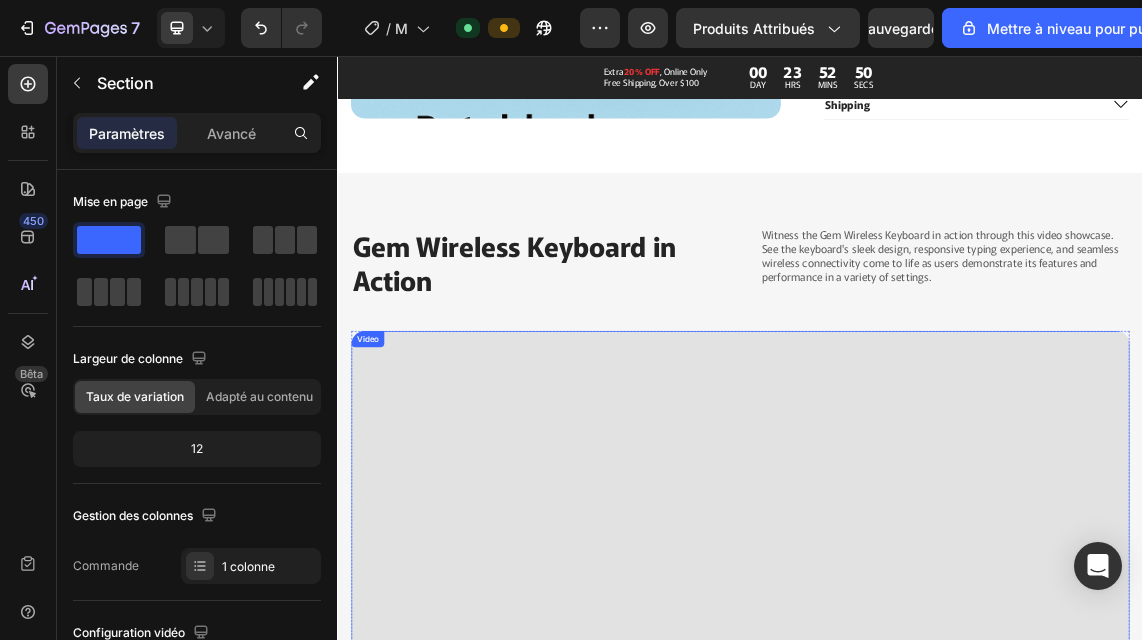 click at bounding box center [937, 1045] 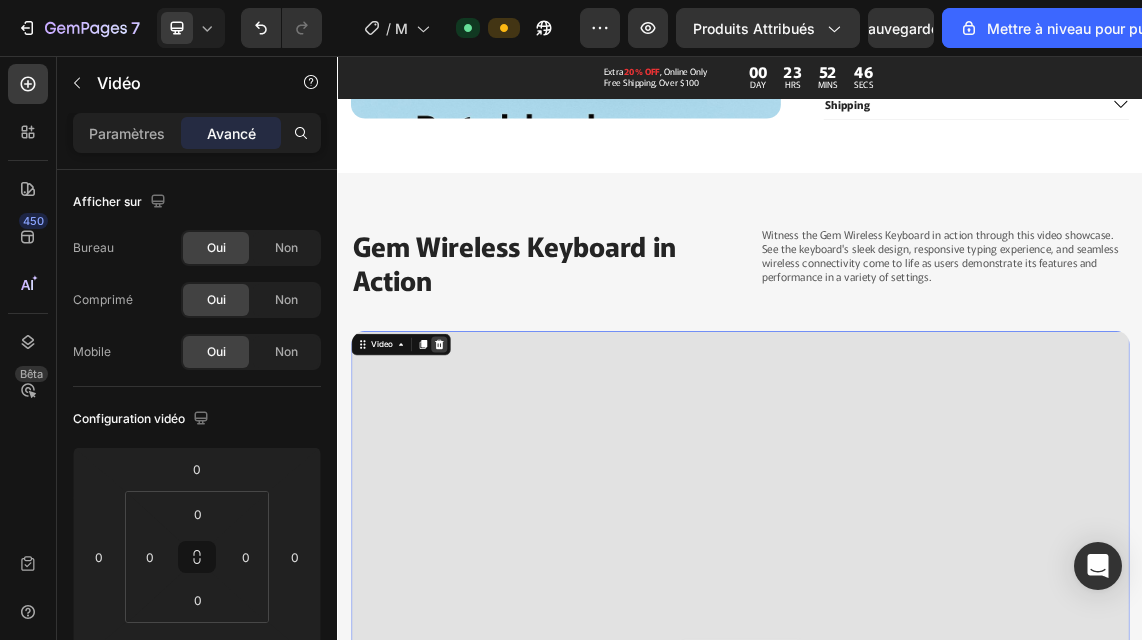 click 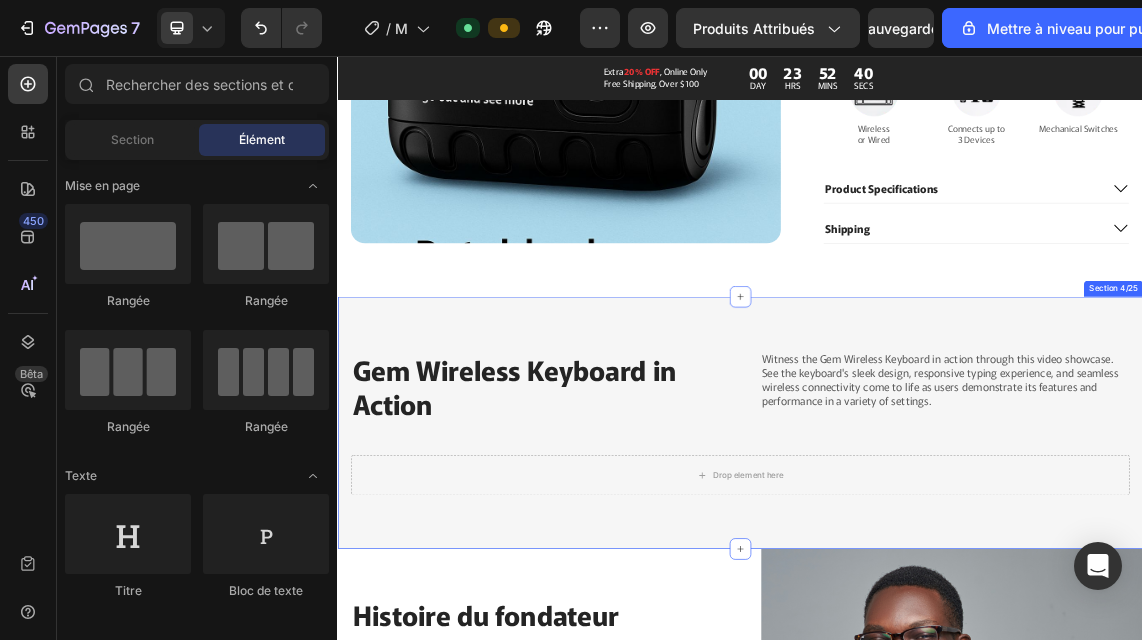 scroll, scrollTop: 3341, scrollLeft: 0, axis: vertical 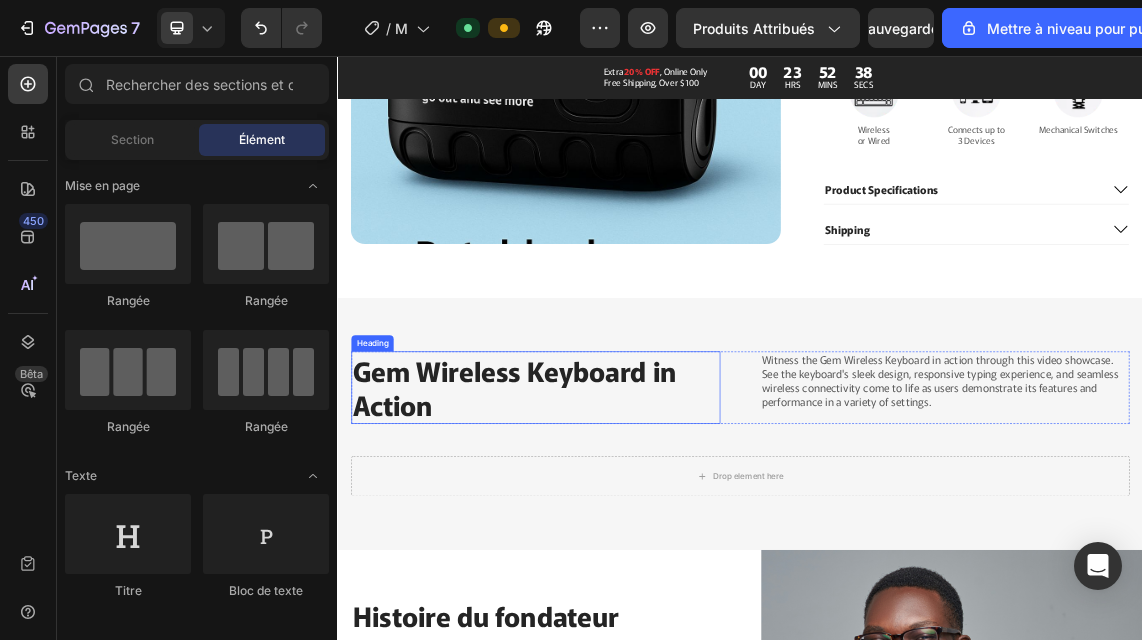 click on "Gem Wireless Keyboard in Action" at bounding box center (604, 550) 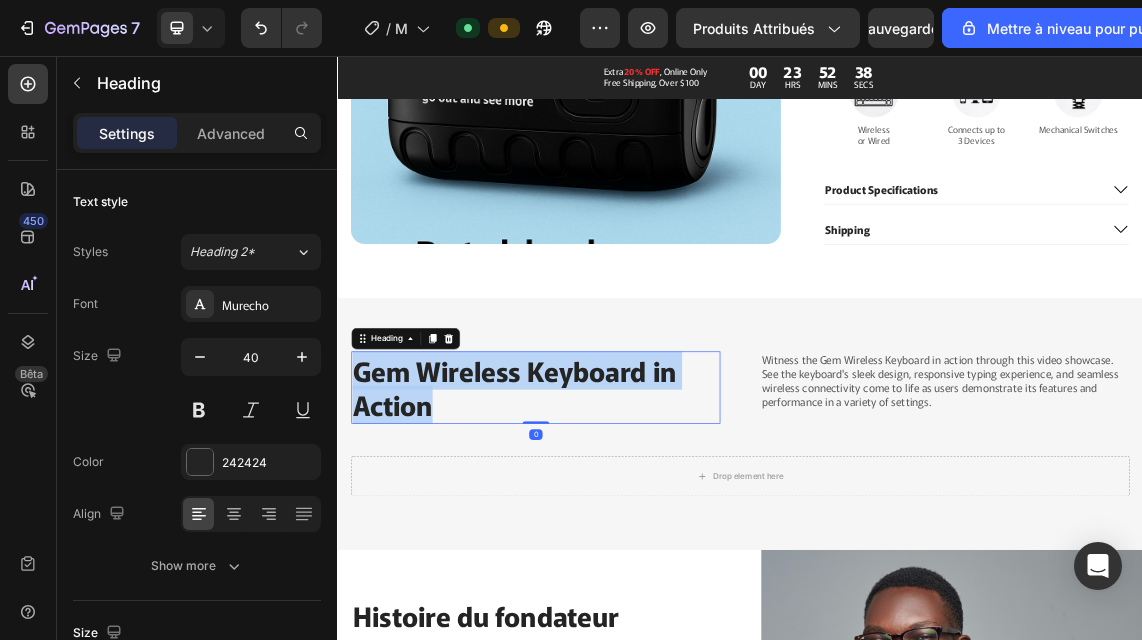 click on "Gem Wireless Keyboard in Action" at bounding box center [604, 550] 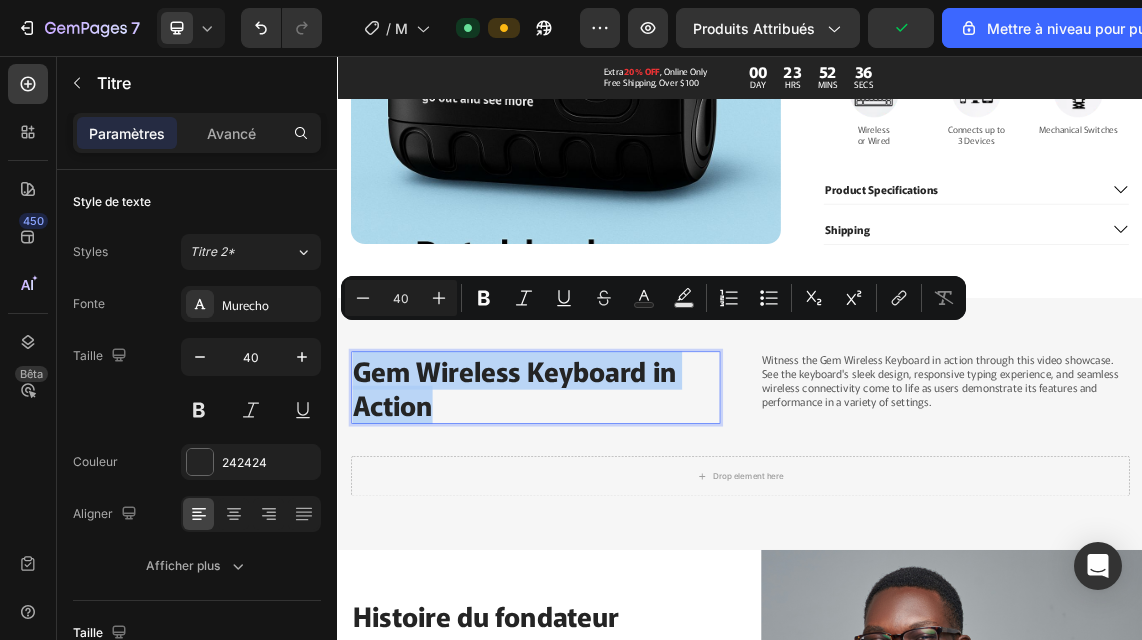 copy on "Gem Wireless Keyboard in Action" 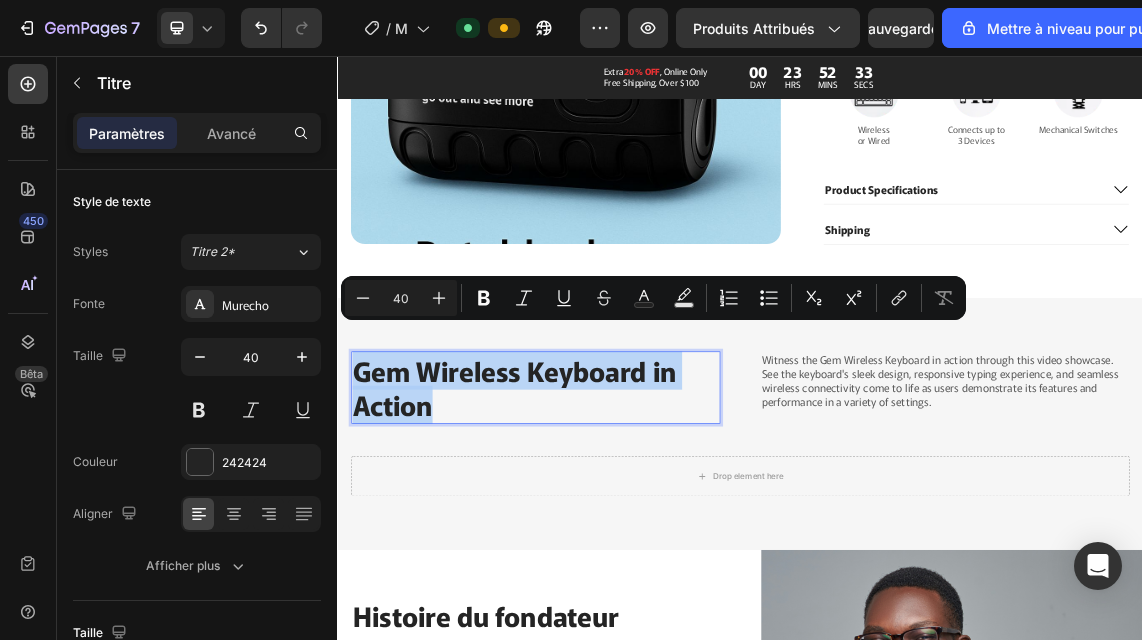 copy on "Gem Wireless Keyboard in Action" 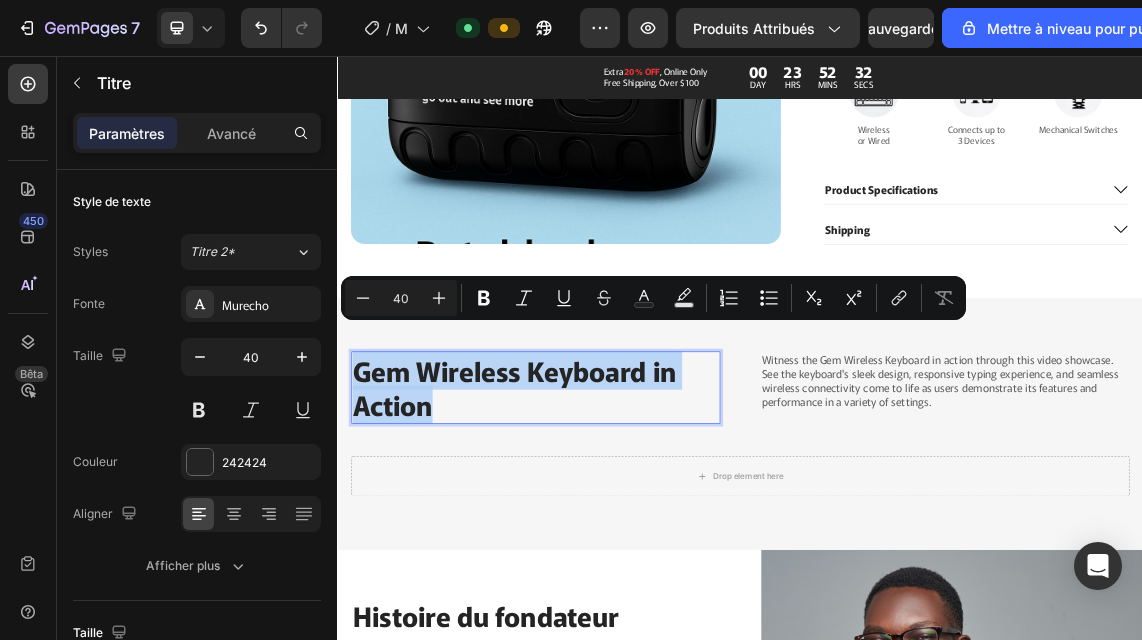 click on "Gem Wireless Keyboard in Action" at bounding box center (604, 550) 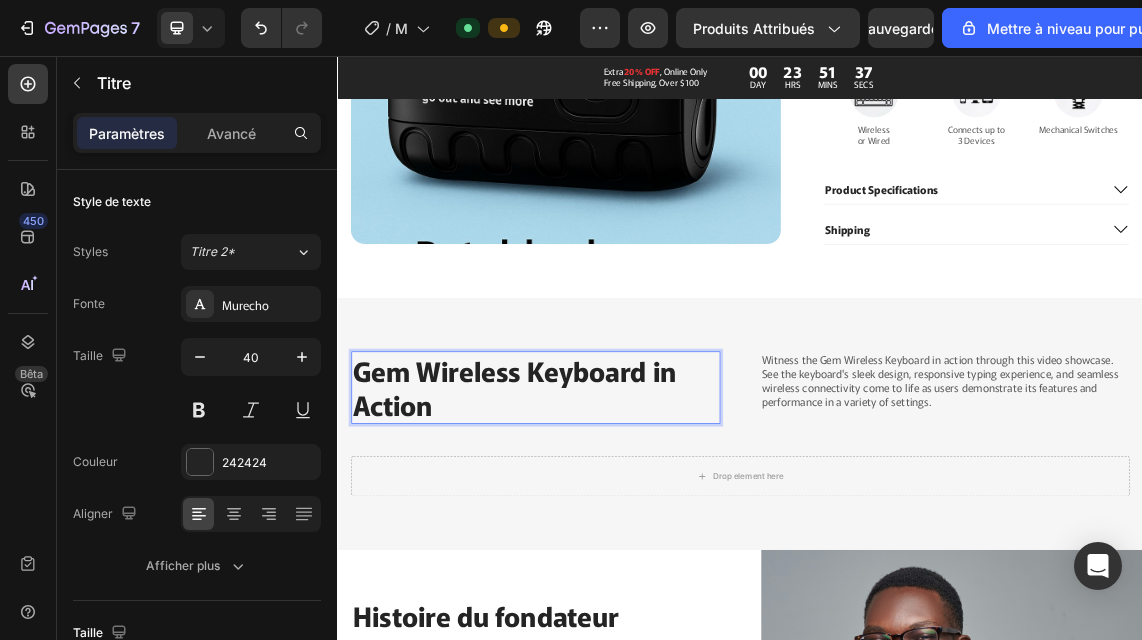 click on "Gem Wireless Keyboard in Action" at bounding box center [604, 550] 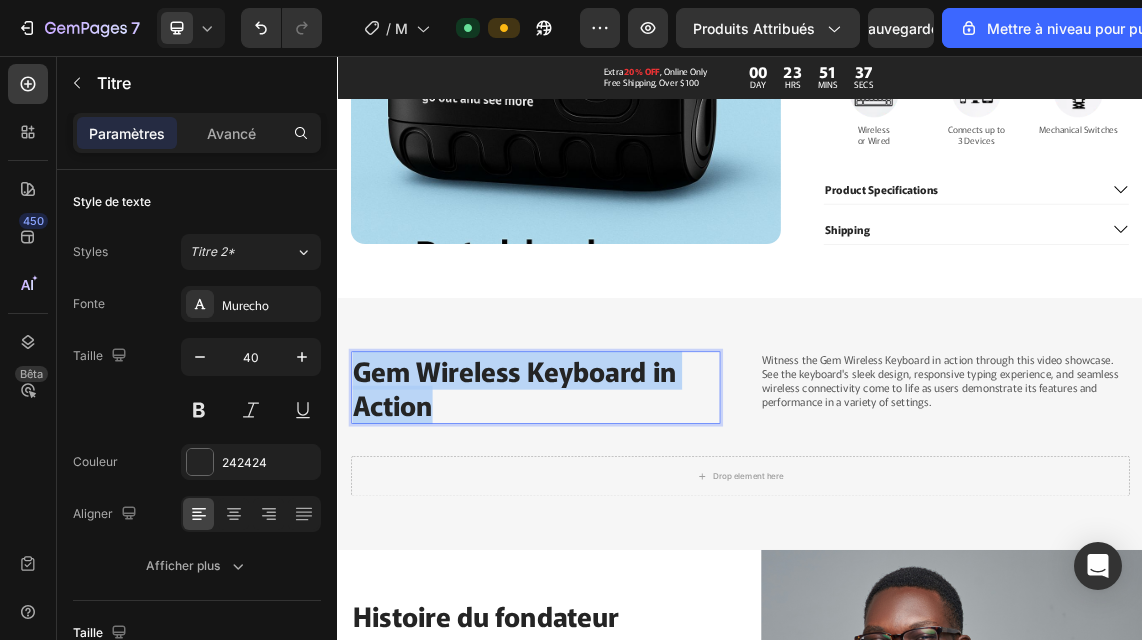 click on "Gem Wireless Keyboard in Action" at bounding box center [604, 550] 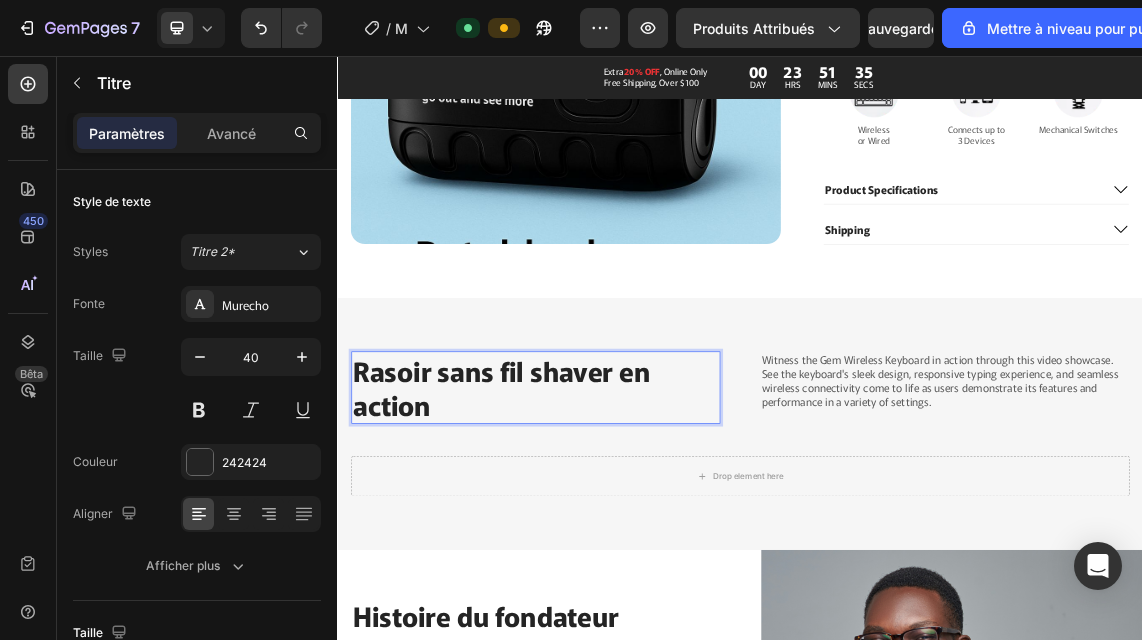 scroll, scrollTop: 1, scrollLeft: 0, axis: vertical 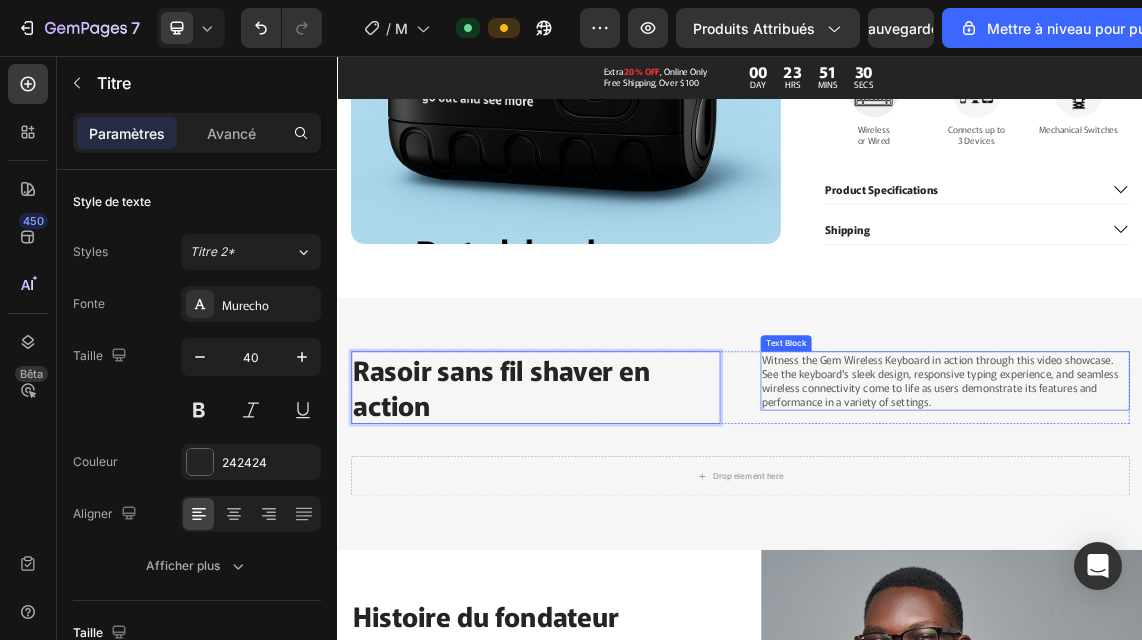 click on "Witness the Gem Wireless Keyboard in action through this video showcase. See the keyboard's sleek design, responsive typing experience, and seamless wireless connectivity come to life as users demonstrate its features and performance in a variety of settings." at bounding box center (1242, 539) 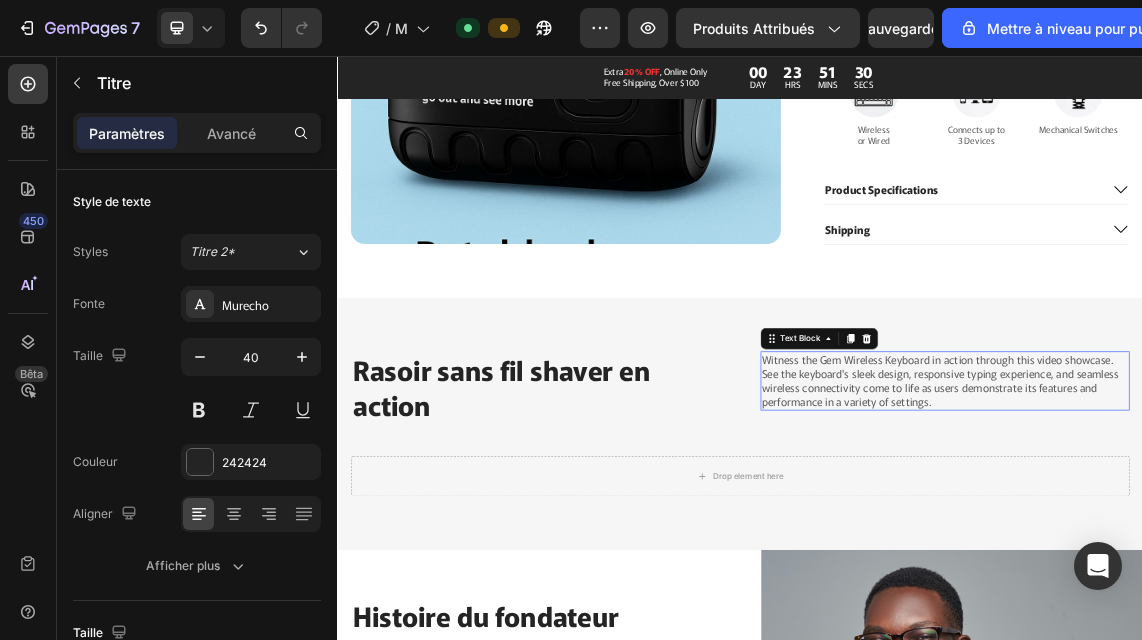 click on "Witness the Gem Wireless Keyboard in action through this video showcase. See the keyboard's sleek design, responsive typing experience, and seamless wireless connectivity come to life as users demonstrate its features and performance in a variety of settings." at bounding box center (1242, 539) 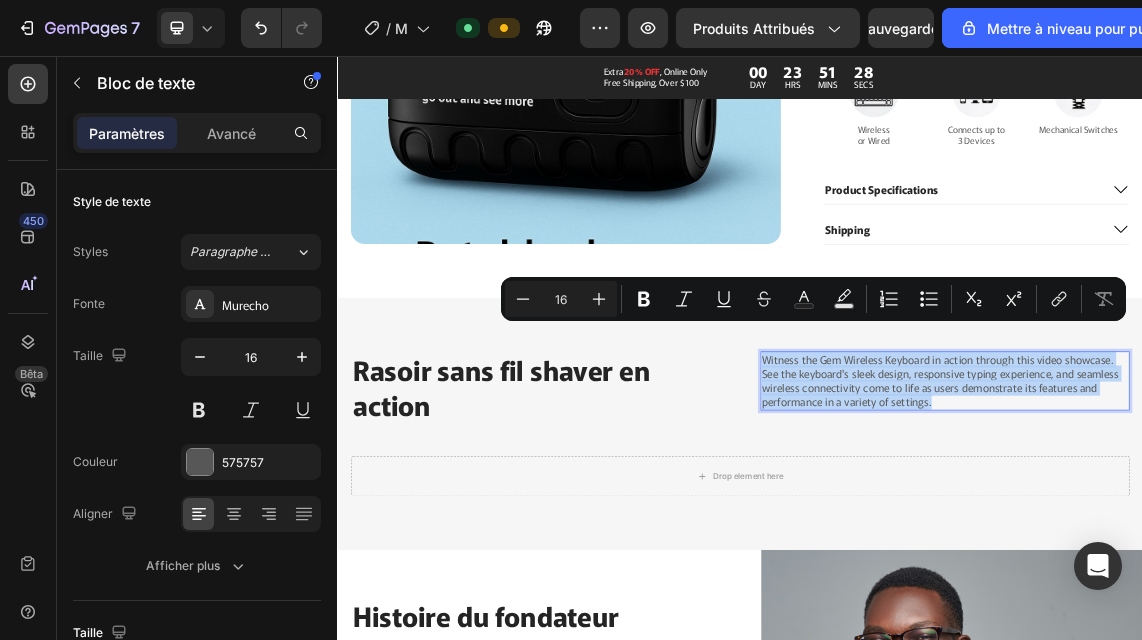 copy on "Witness the Gem Wireless Keyboard in action through this video showcase. See the keyboard's sleek design, responsive typing experience, and seamless wireless connectivity come to life as users demonstrate its features and performance in a variety of settings." 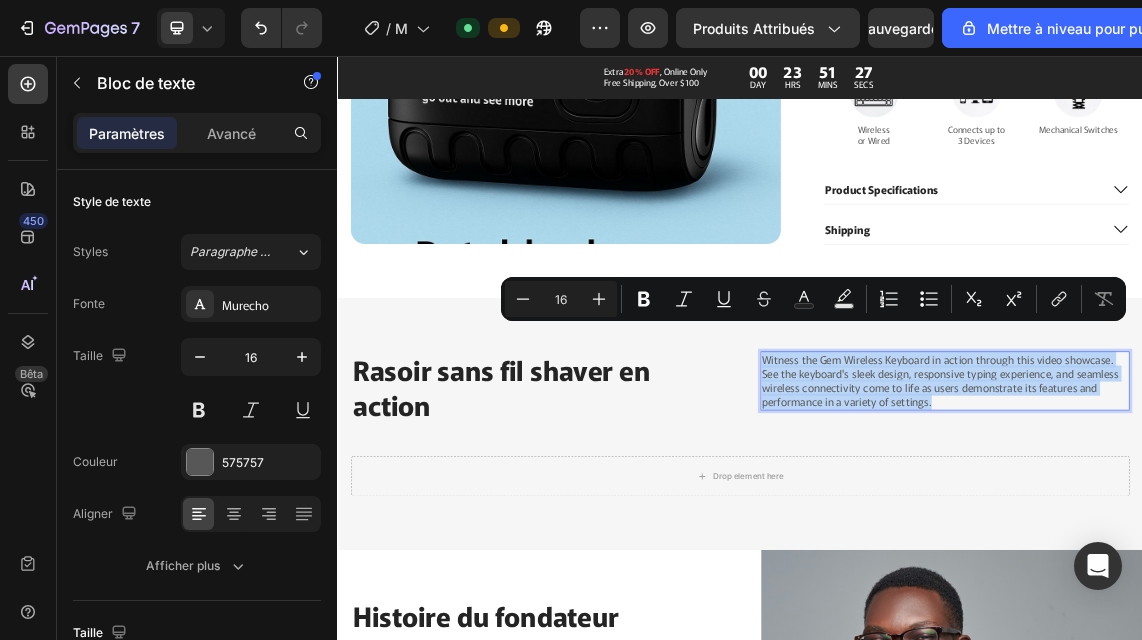 click on "Witness the Gem Wireless Keyboard in action through this video showcase. See the keyboard's sleek design, responsive typing experience, and seamless wireless connectivity come to life as users demonstrate its features and performance in a variety of settings." at bounding box center [1242, 539] 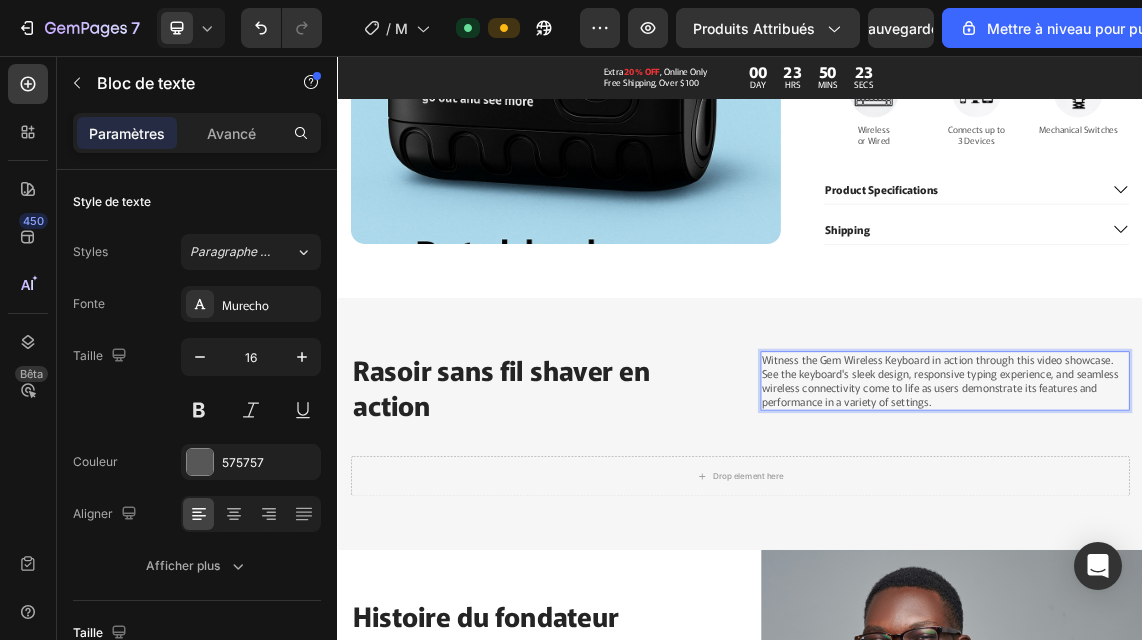 click on "Witness the Gem Wireless Keyboard in action through this video showcase. See the keyboard's sleek design, responsive typing experience, and seamless wireless connectivity come to life as users demonstrate its features and performance in a variety of settings." at bounding box center [1242, 539] 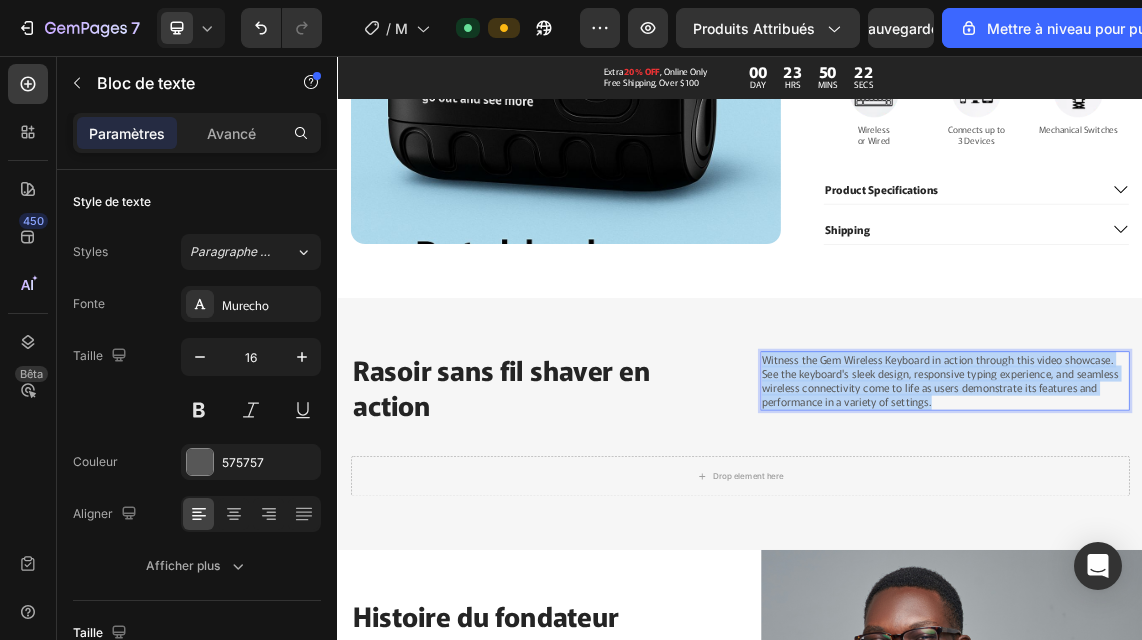 click on "Witness the Gem Wireless Keyboard in action through this video showcase. See the keyboard's sleek design, responsive typing experience, and seamless wireless connectivity come to life as users demonstrate its features and performance in a variety of settings." at bounding box center [1242, 539] 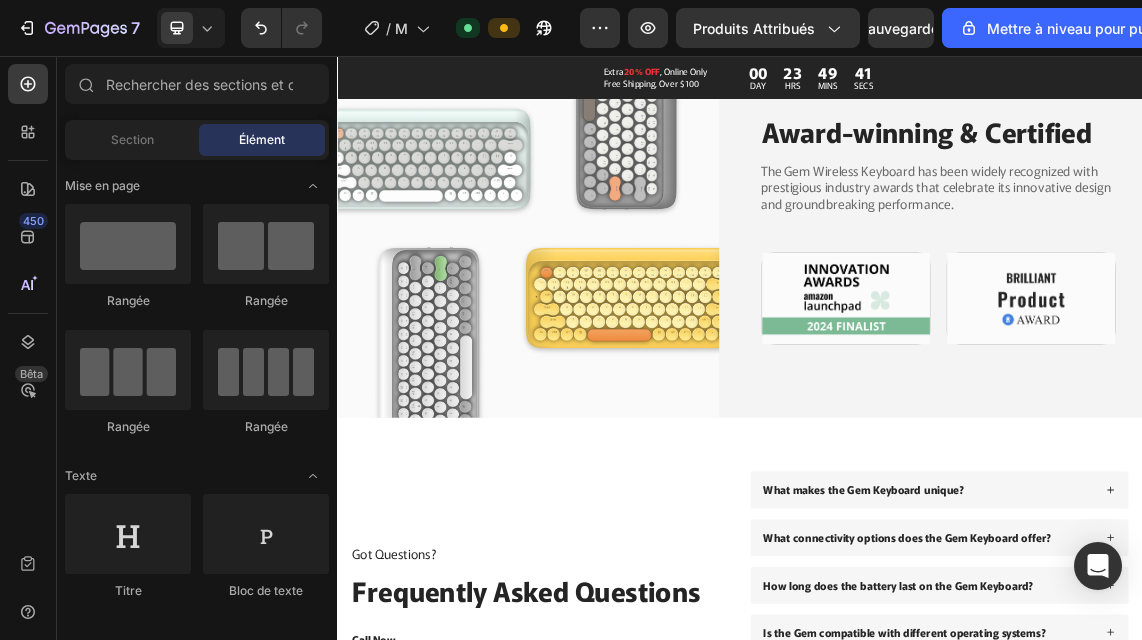 scroll, scrollTop: 6091, scrollLeft: 0, axis: vertical 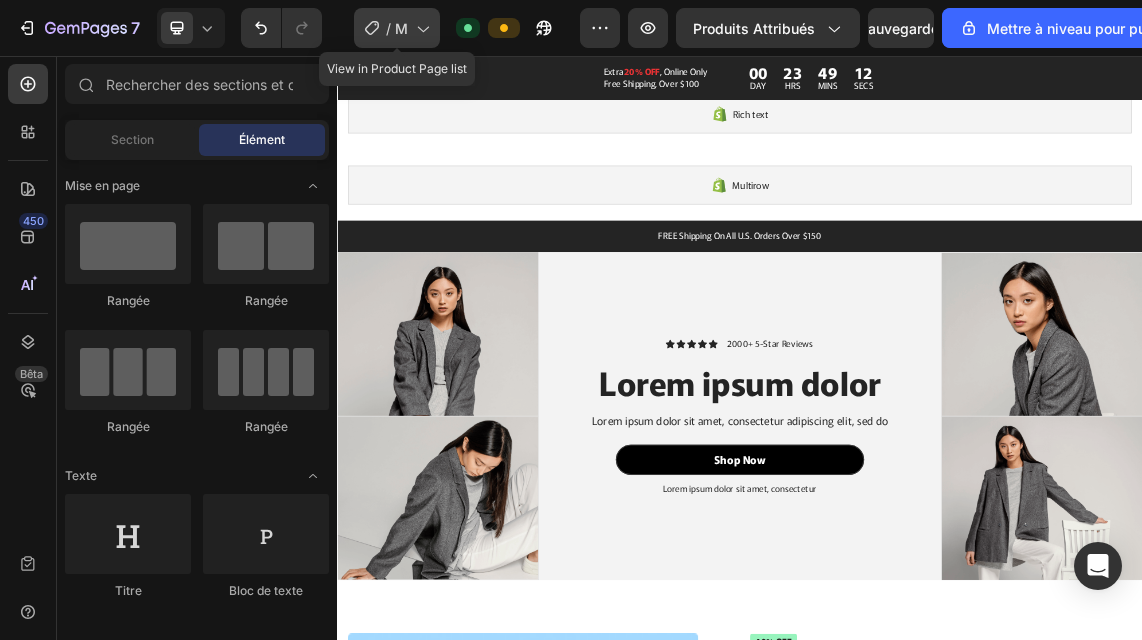 click 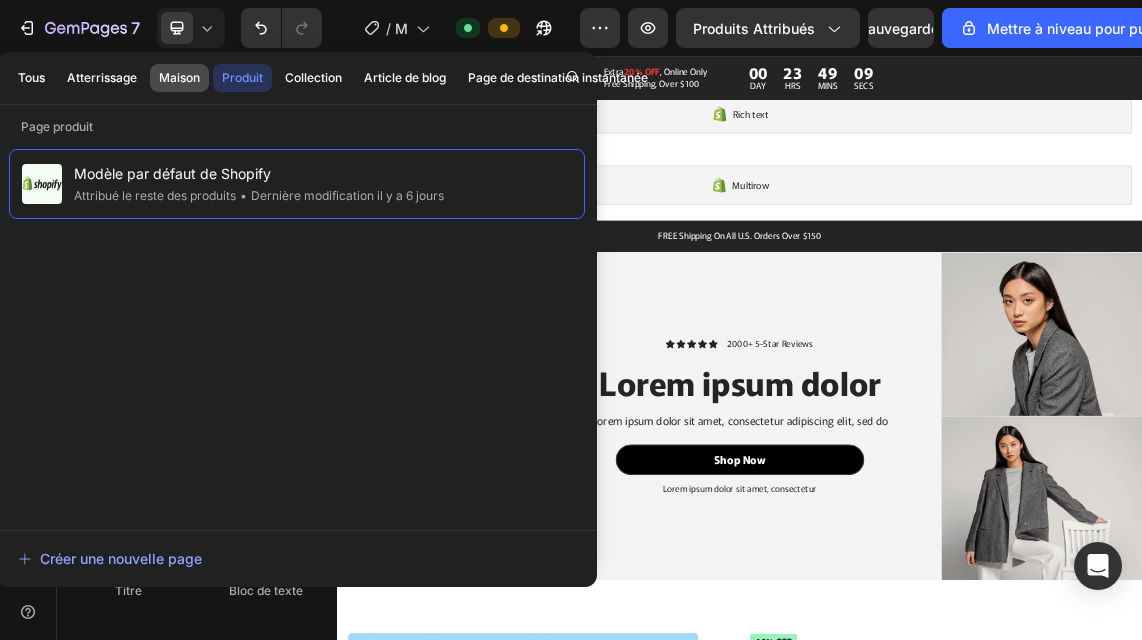 click on "Maison" 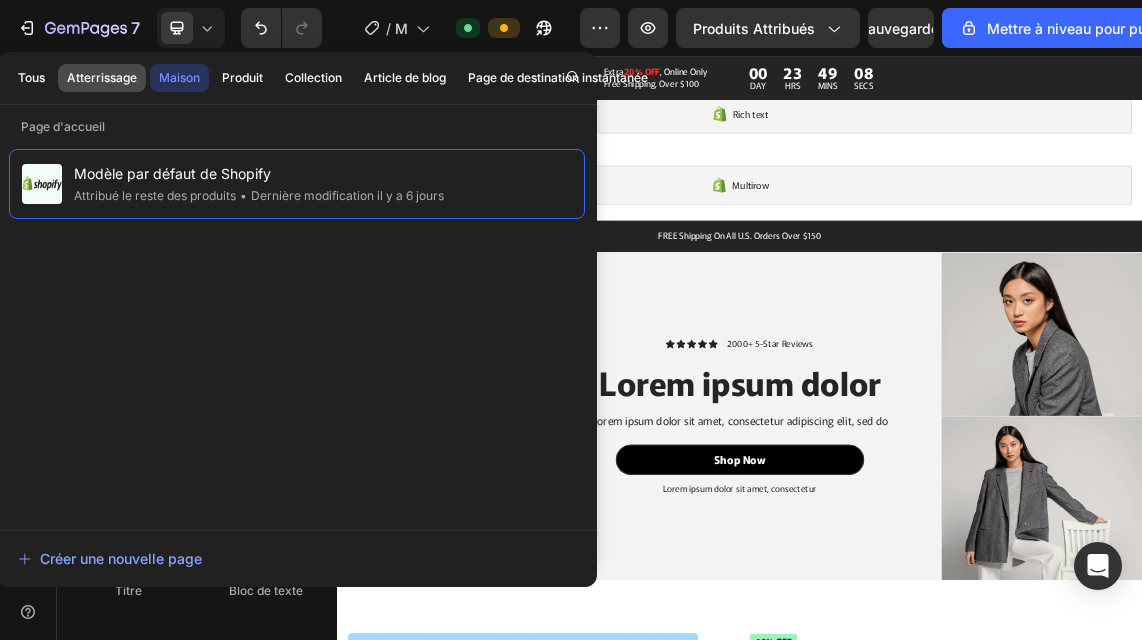 click on "Atterrissage" 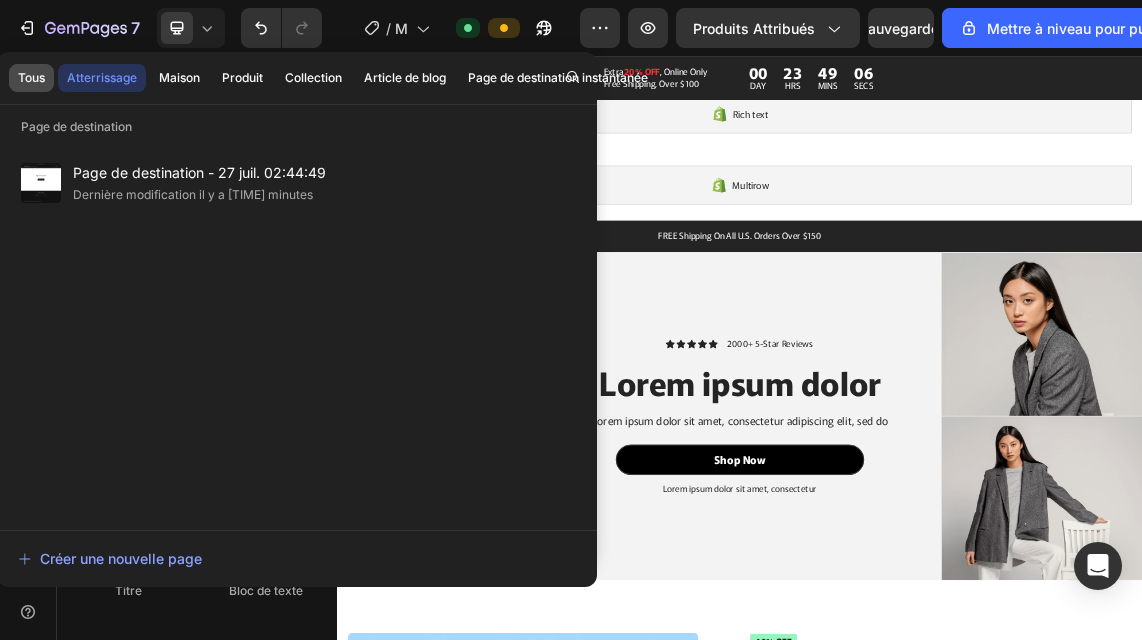 click on "Tous" 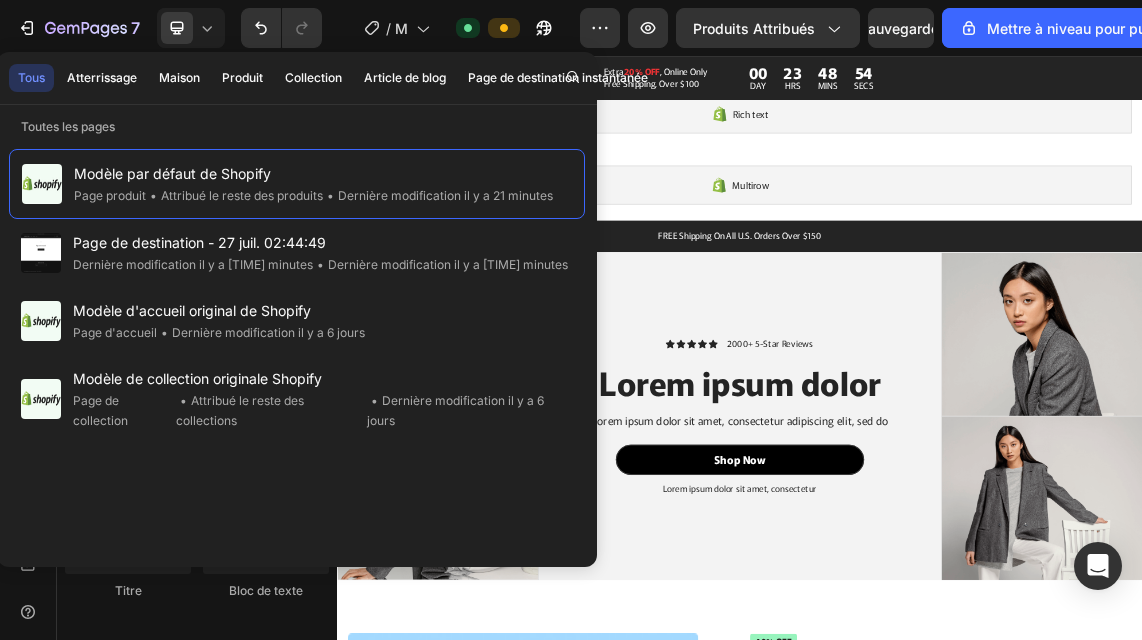 drag, startPoint x: 381, startPoint y: 259, endPoint x: 346, endPoint y: 124, distance: 139.46326 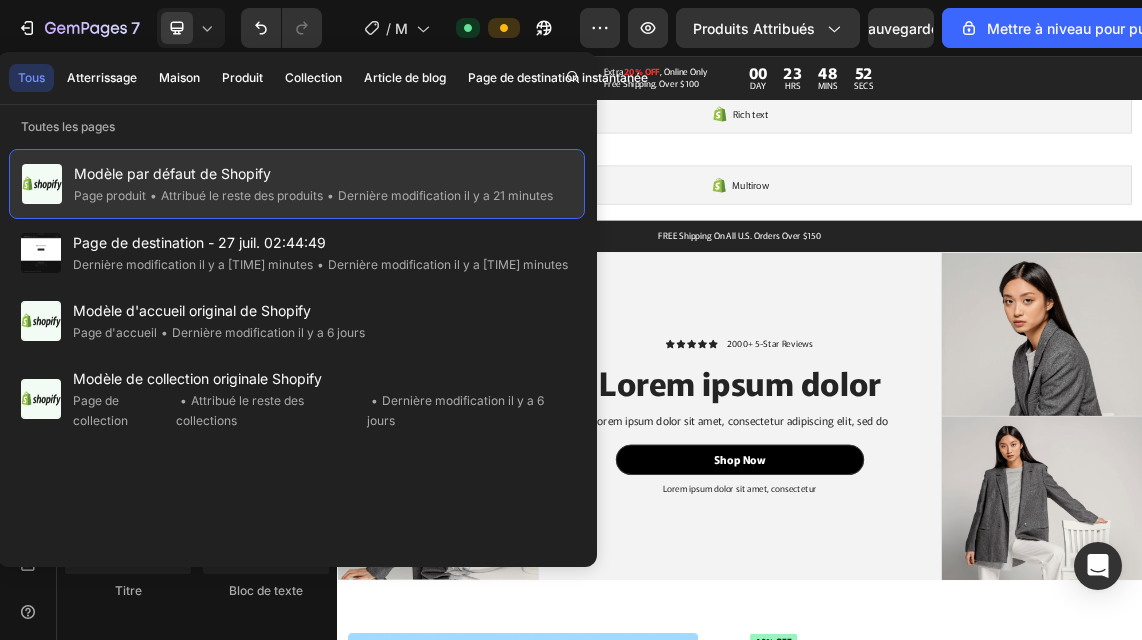 click on "Modèle par défaut de Shopify" at bounding box center [313, 174] 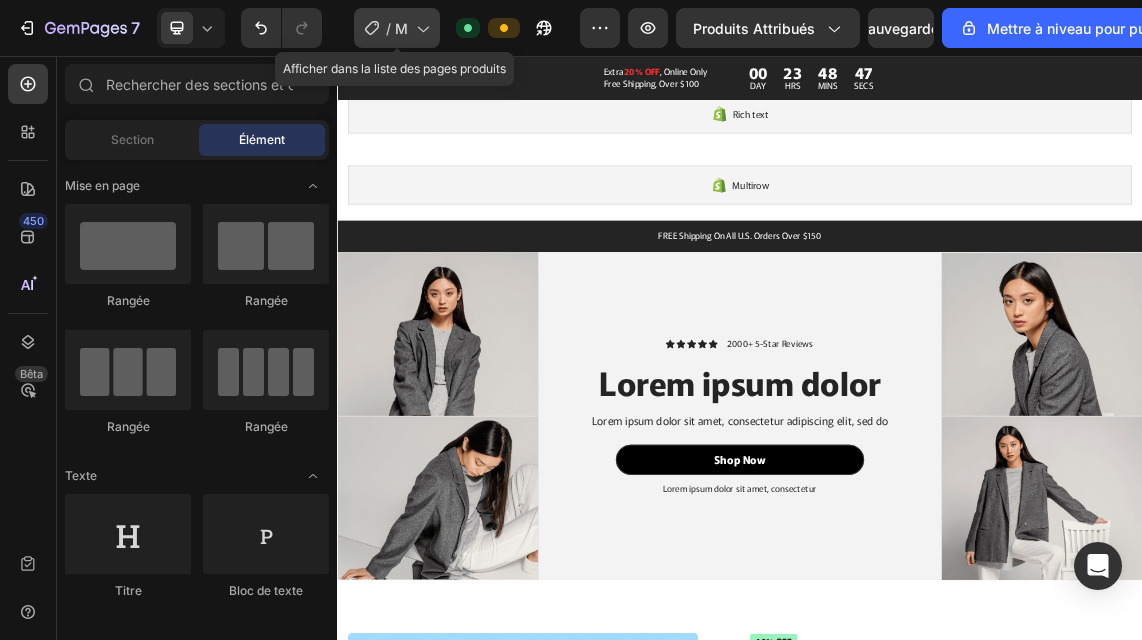 click 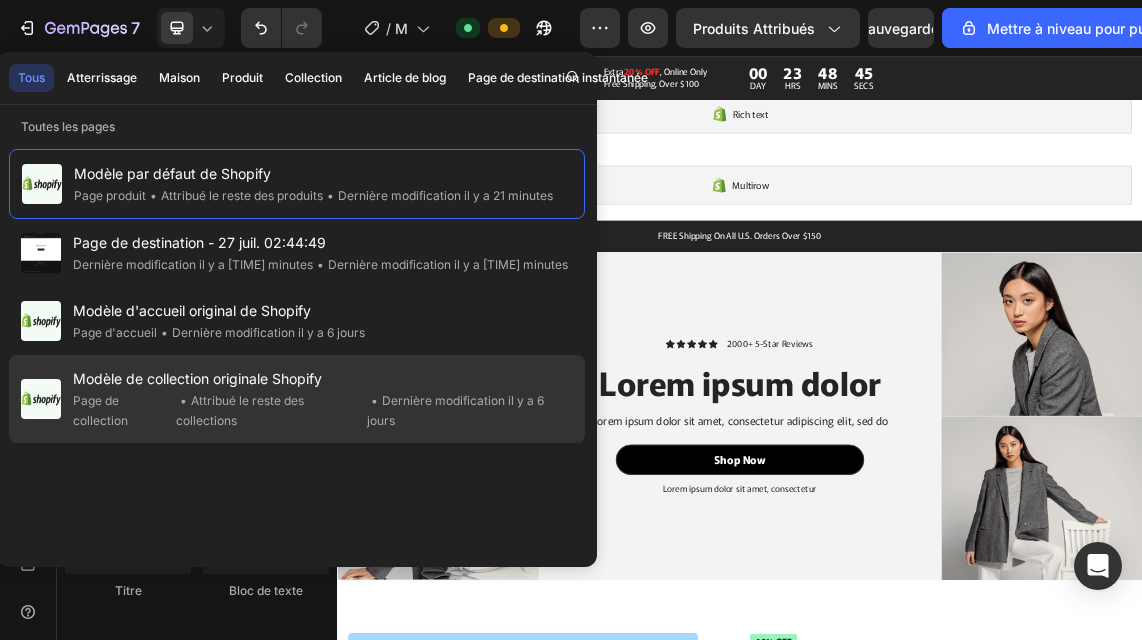 click on "Modèle de collection originale Shopify" at bounding box center [197, 378] 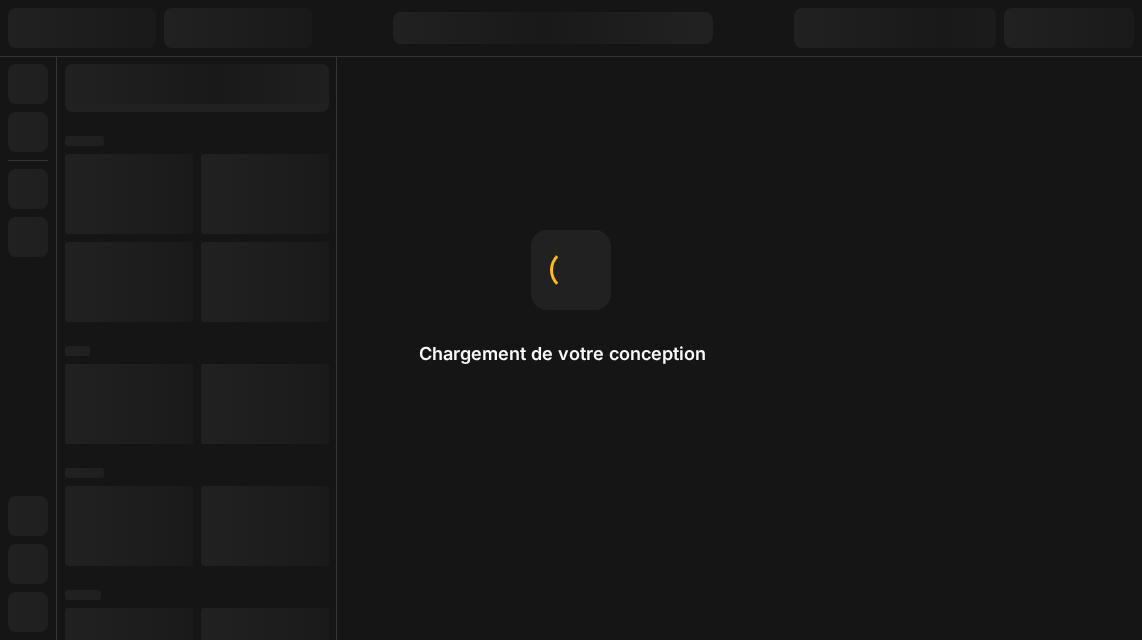 scroll, scrollTop: 0, scrollLeft: 0, axis: both 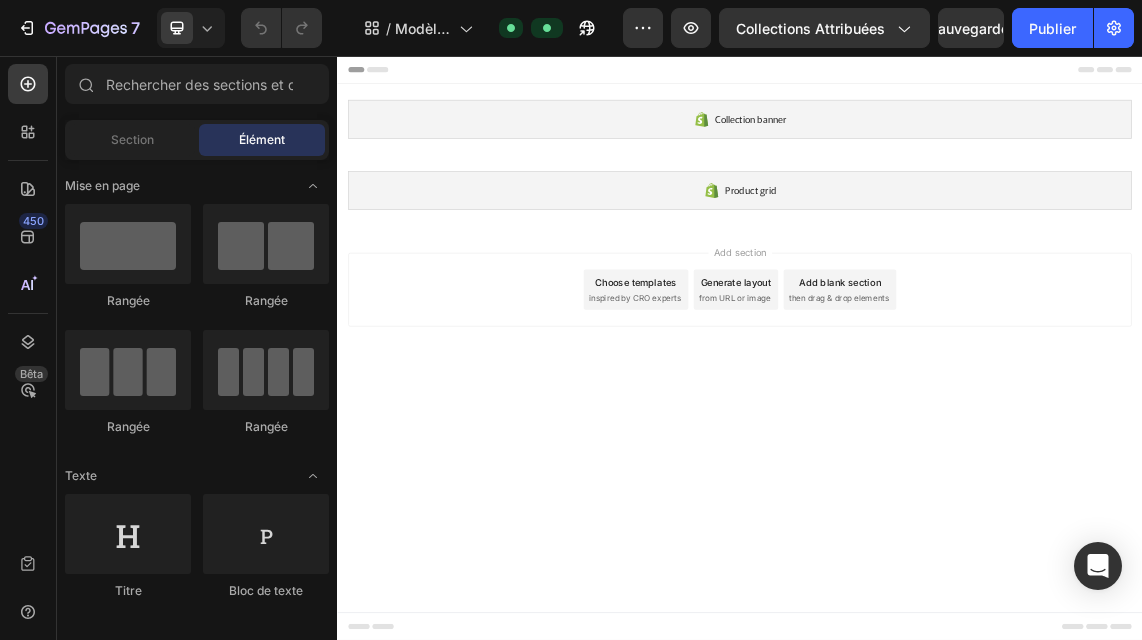 click on "Add section Choose templates inspired by CRO experts Generate layout from URL or image Add blank section then drag & drop elements" at bounding box center [937, 408] 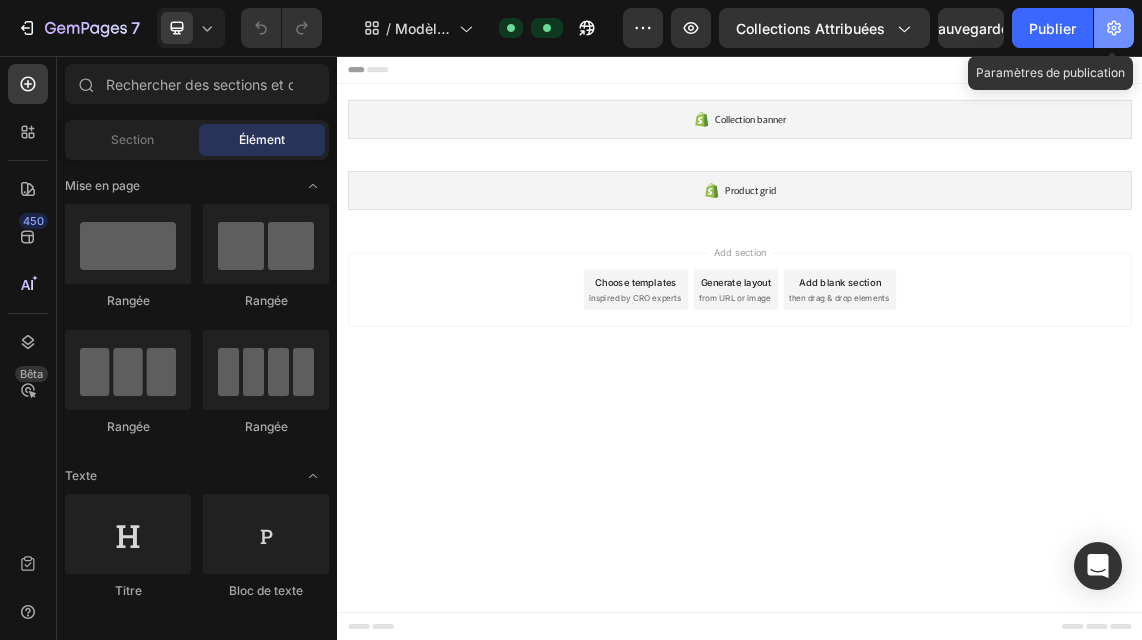 click 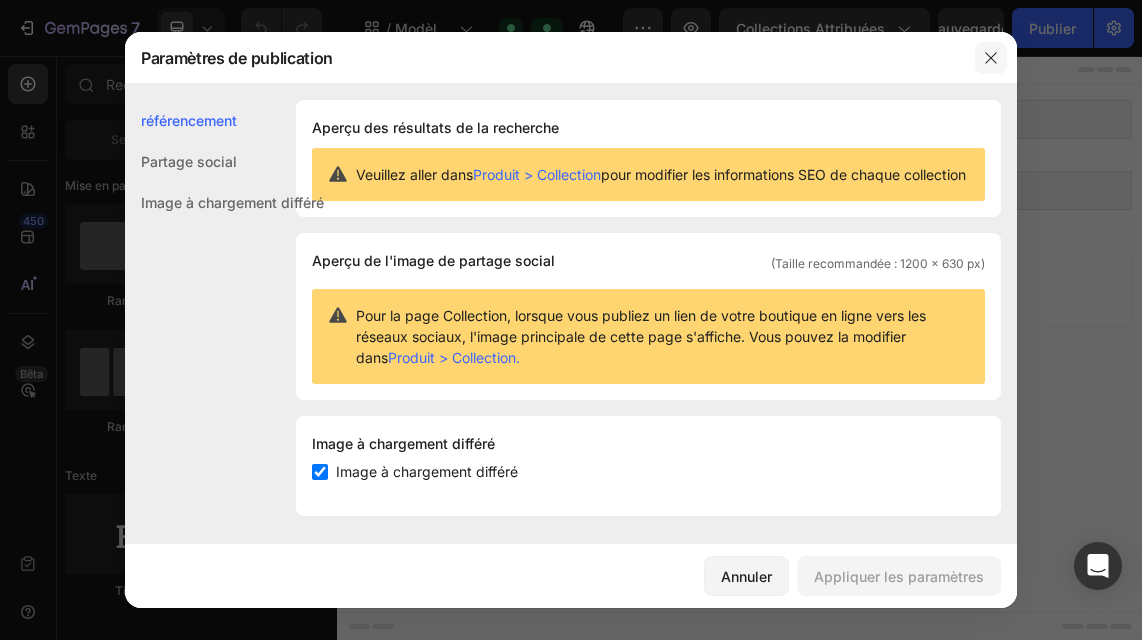 click 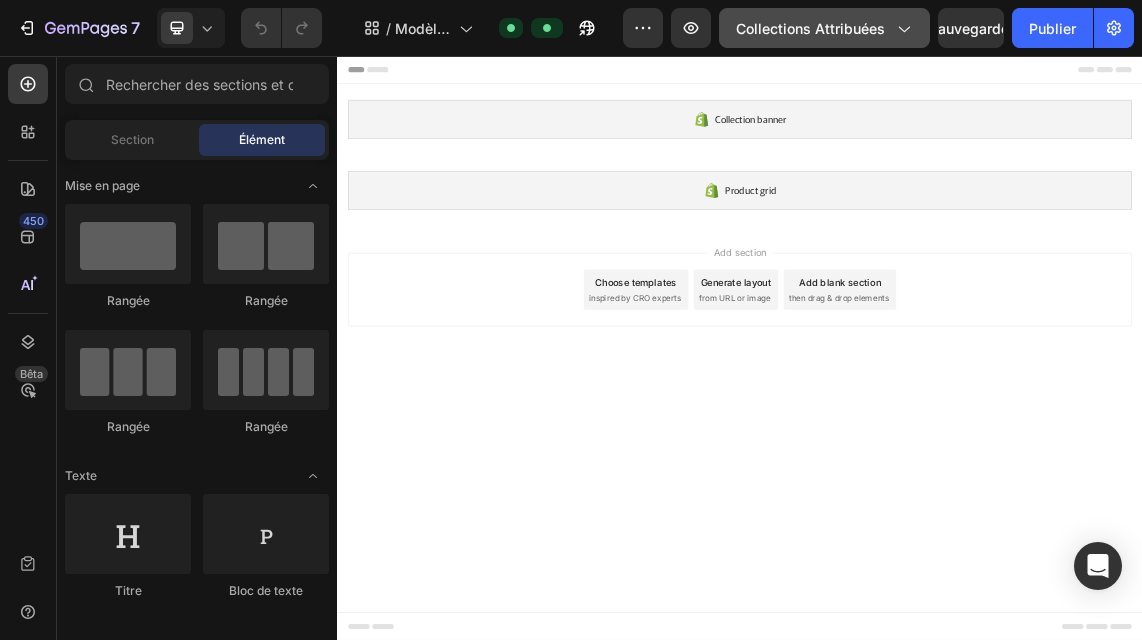click 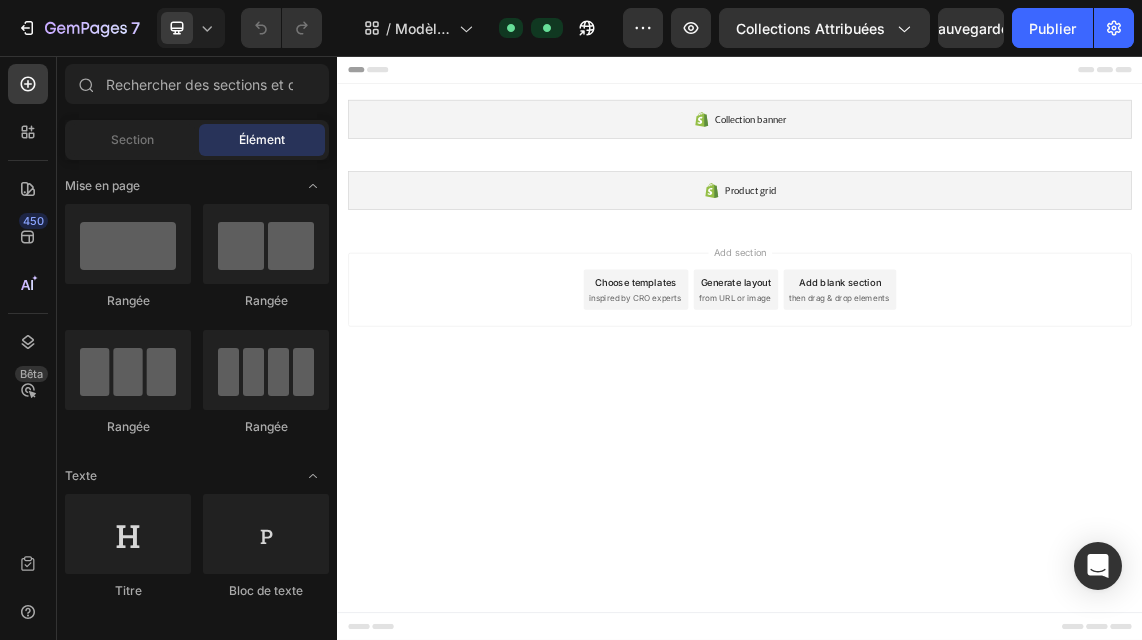 click on "Add section Choose templates inspired by CRO experts Generate layout from URL or image Add blank section then drag & drop elements" at bounding box center [937, 408] 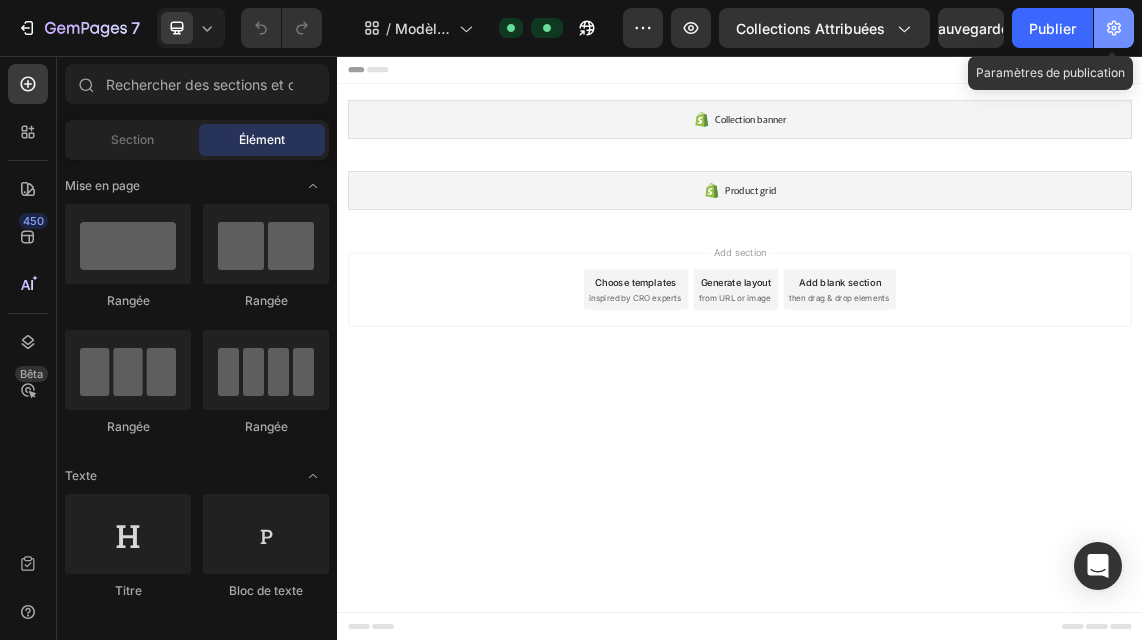click 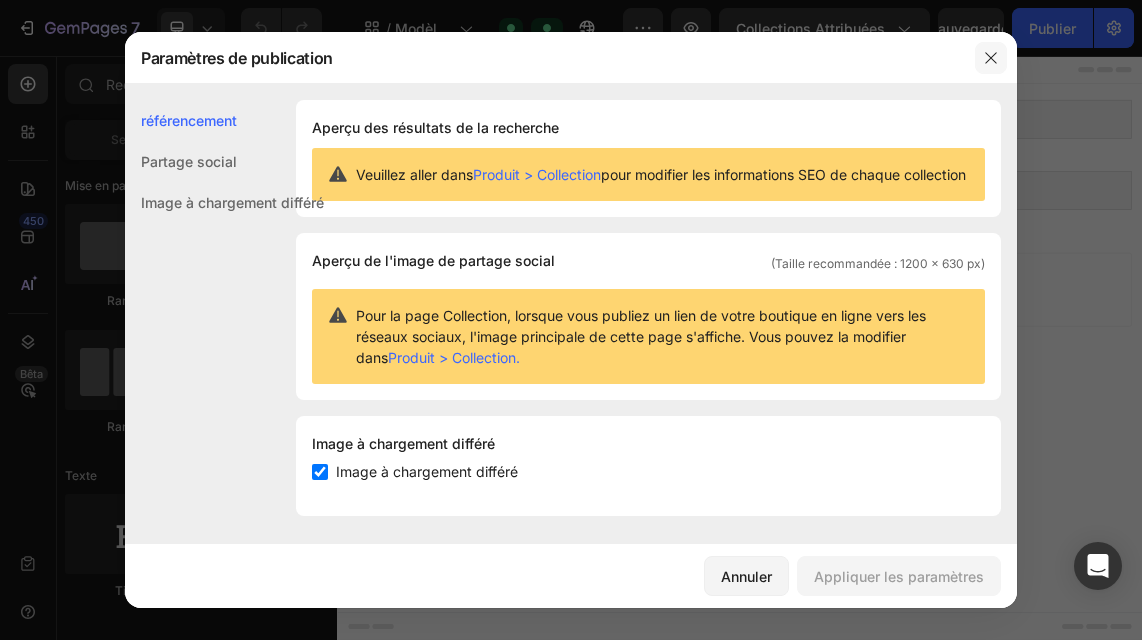 click 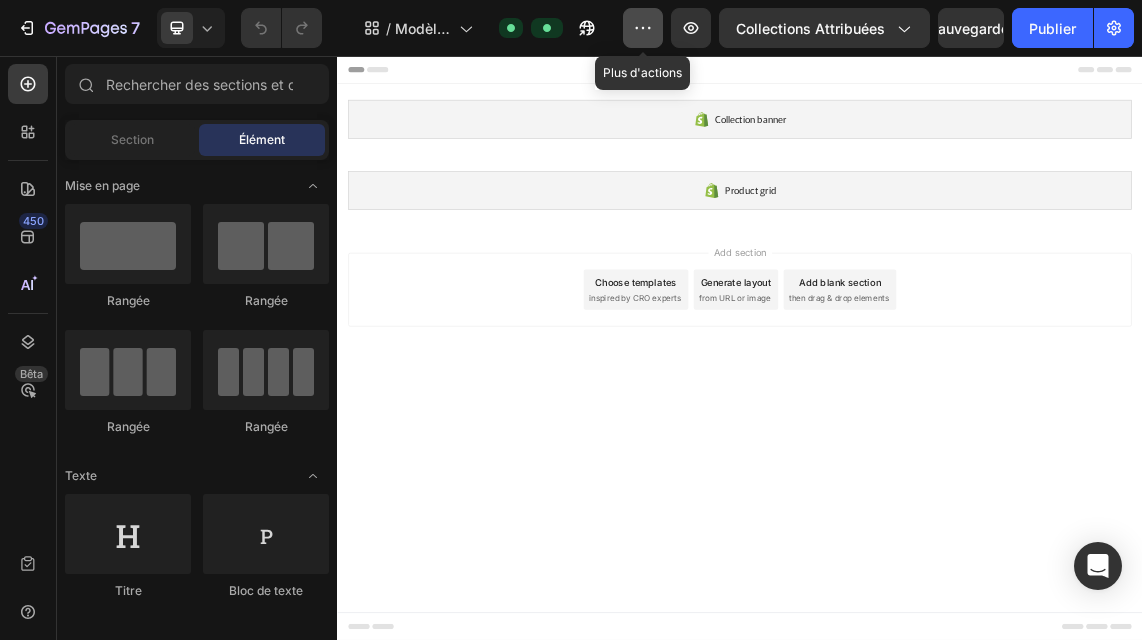 click 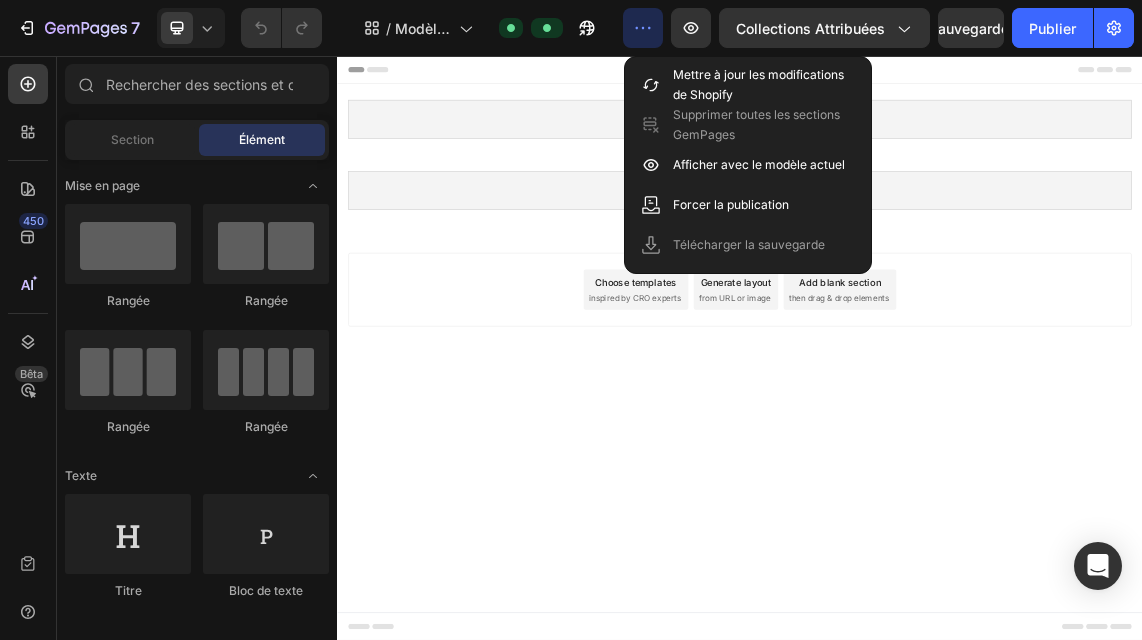 click on "Add section Choose templates inspired by CRO experts Generate layout from URL or image Add blank section then drag & drop elements" at bounding box center (937, 404) 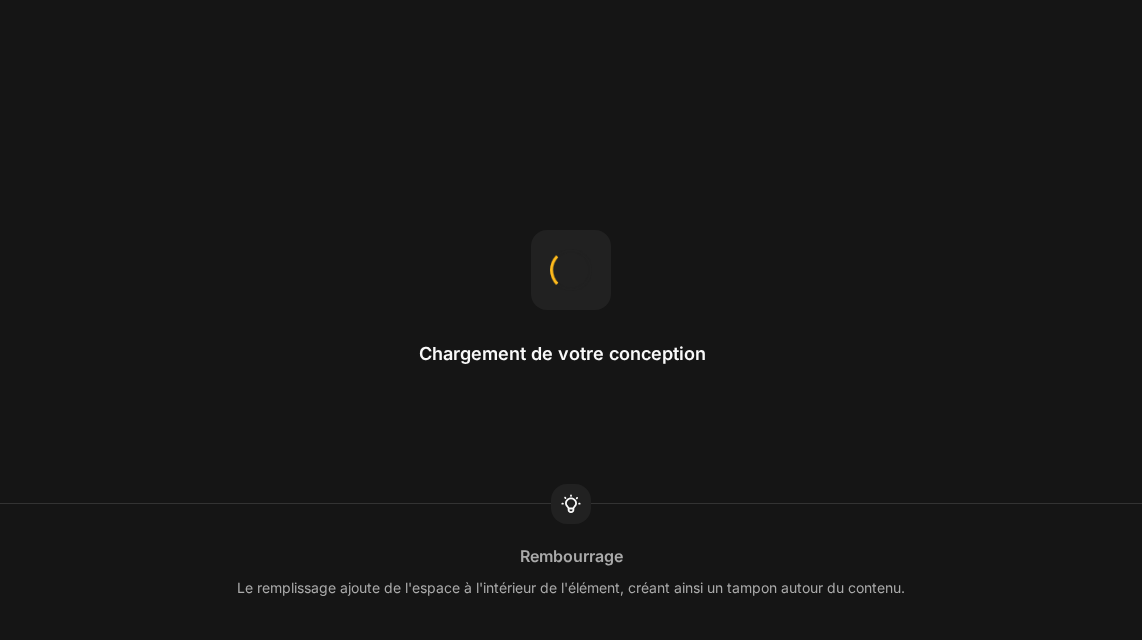 scroll, scrollTop: 0, scrollLeft: 0, axis: both 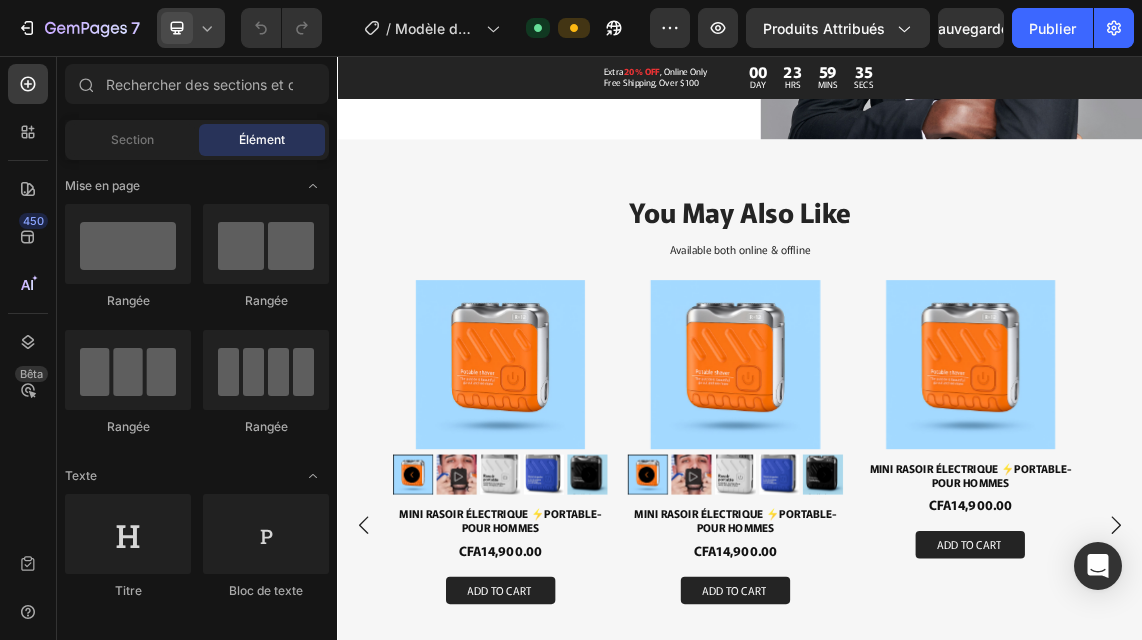 click 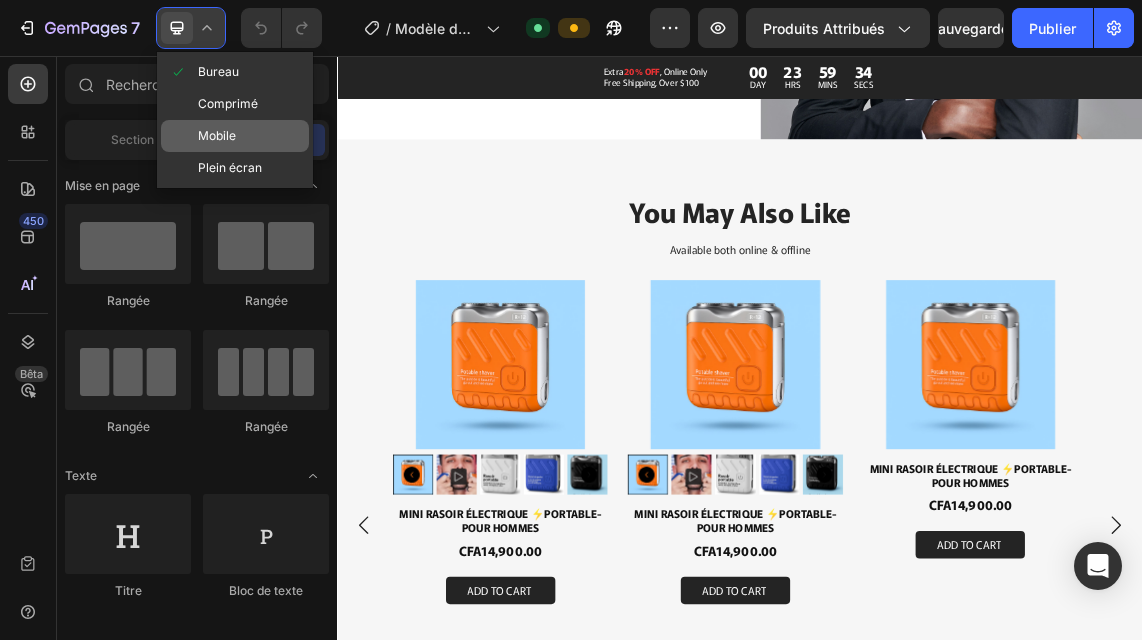 click on "Mobile" at bounding box center (217, 135) 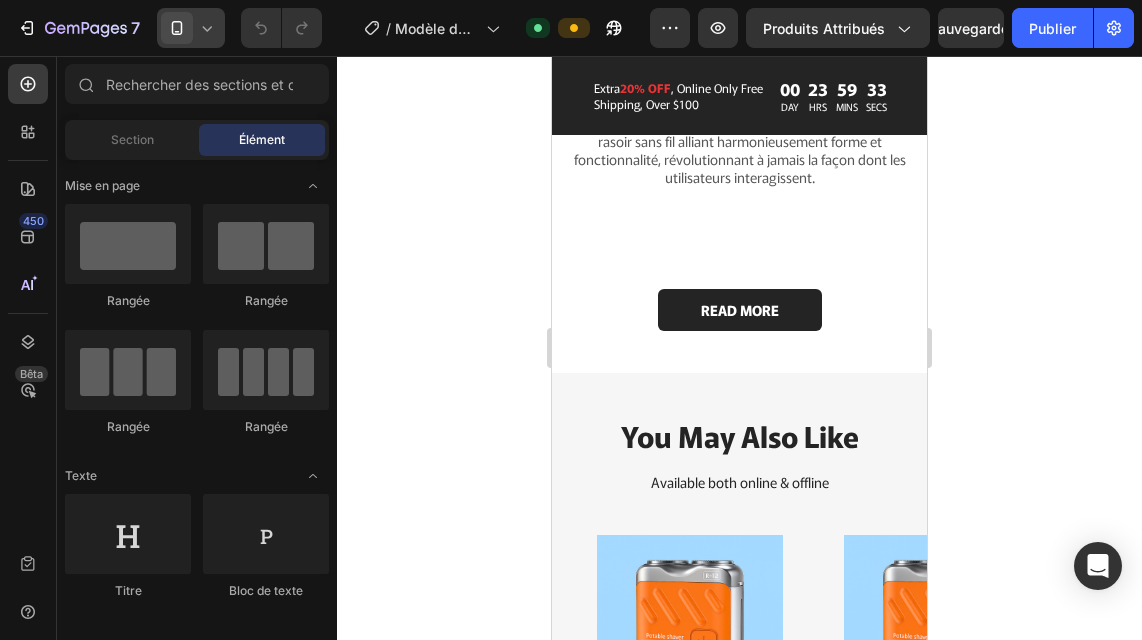scroll, scrollTop: 4485, scrollLeft: 0, axis: vertical 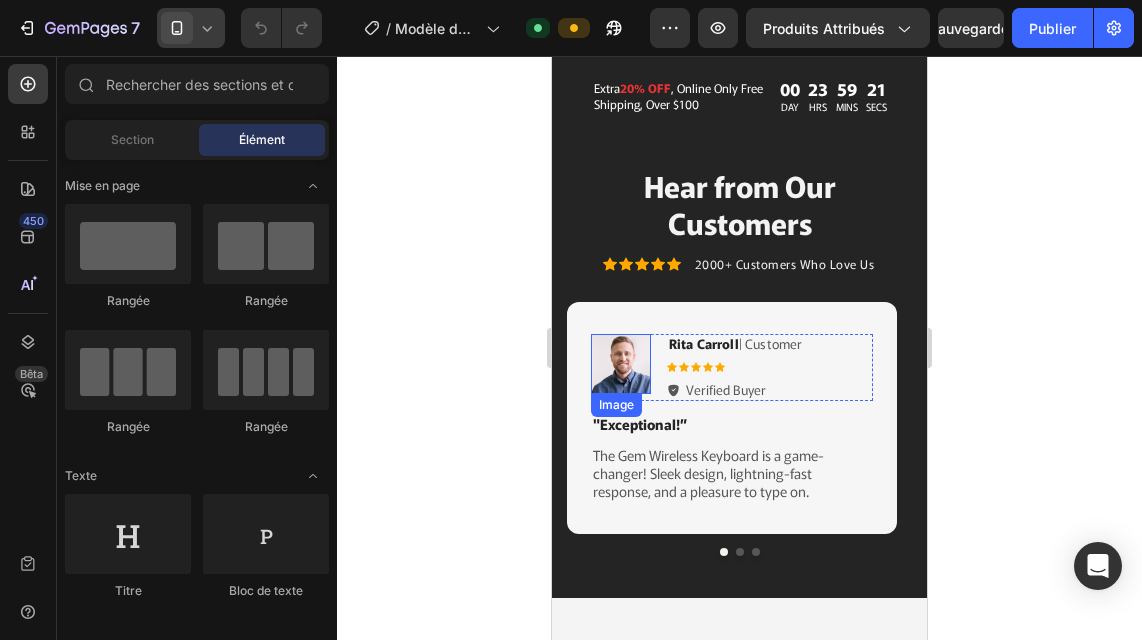 click at bounding box center (621, 364) 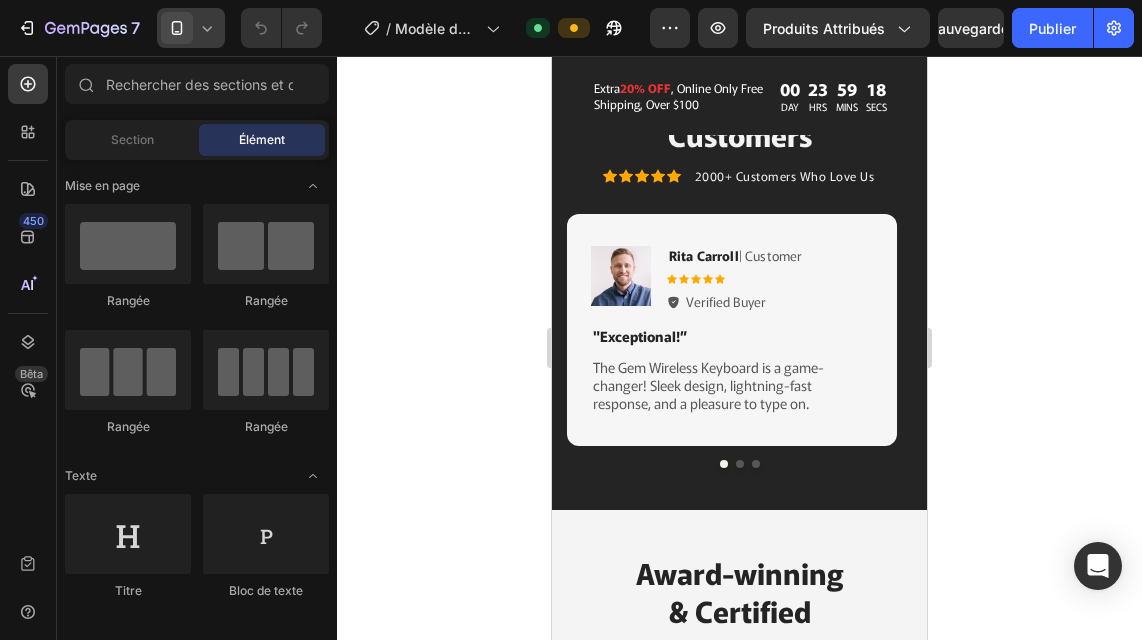 scroll, scrollTop: 5419, scrollLeft: 0, axis: vertical 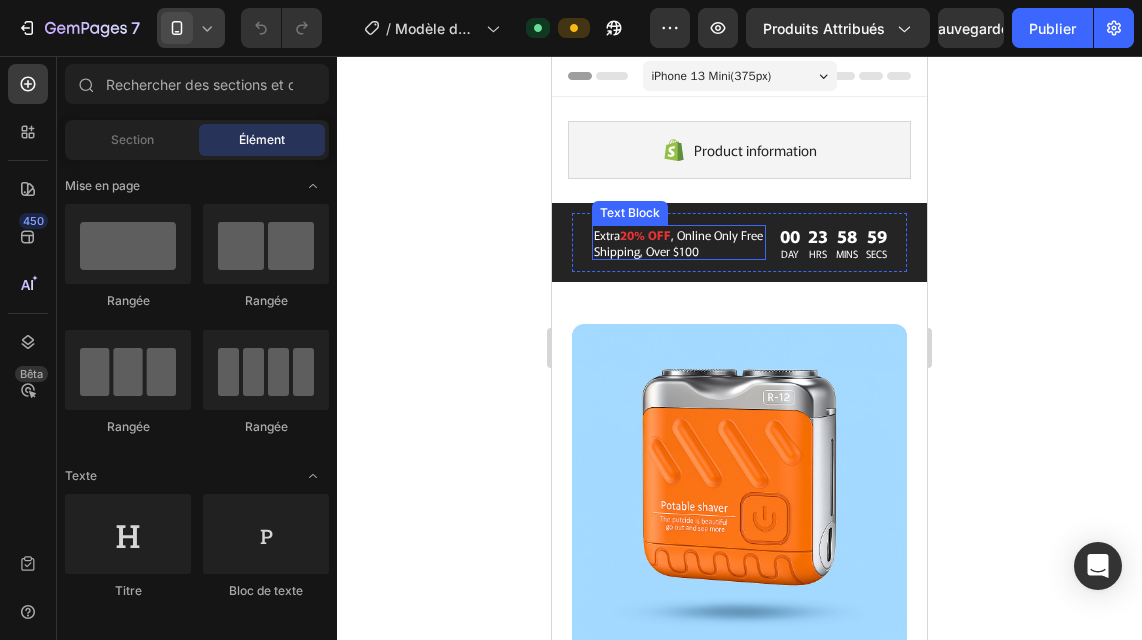 click on "20% OFF" at bounding box center (645, 234) 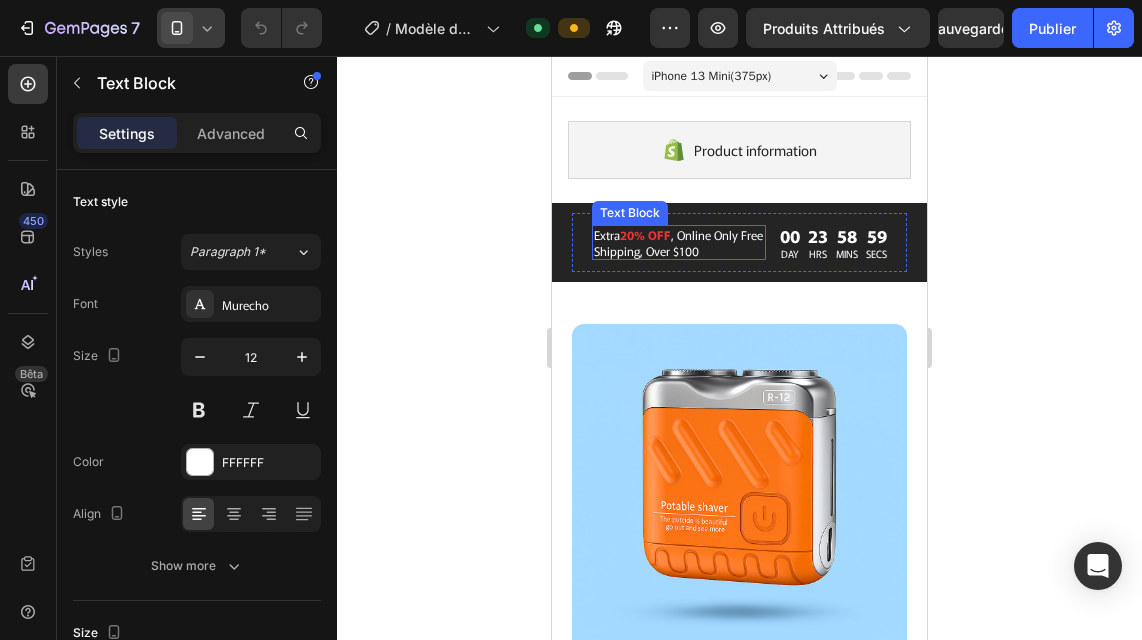 click on "20% OFF" at bounding box center (645, 234) 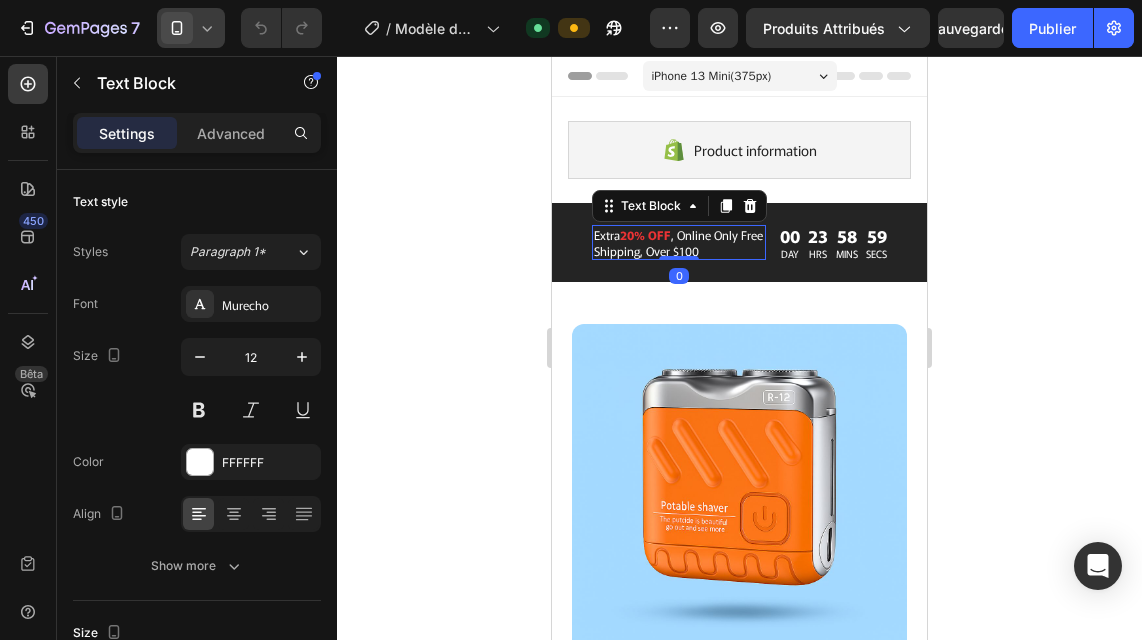 click on "20% OFF" at bounding box center [645, 234] 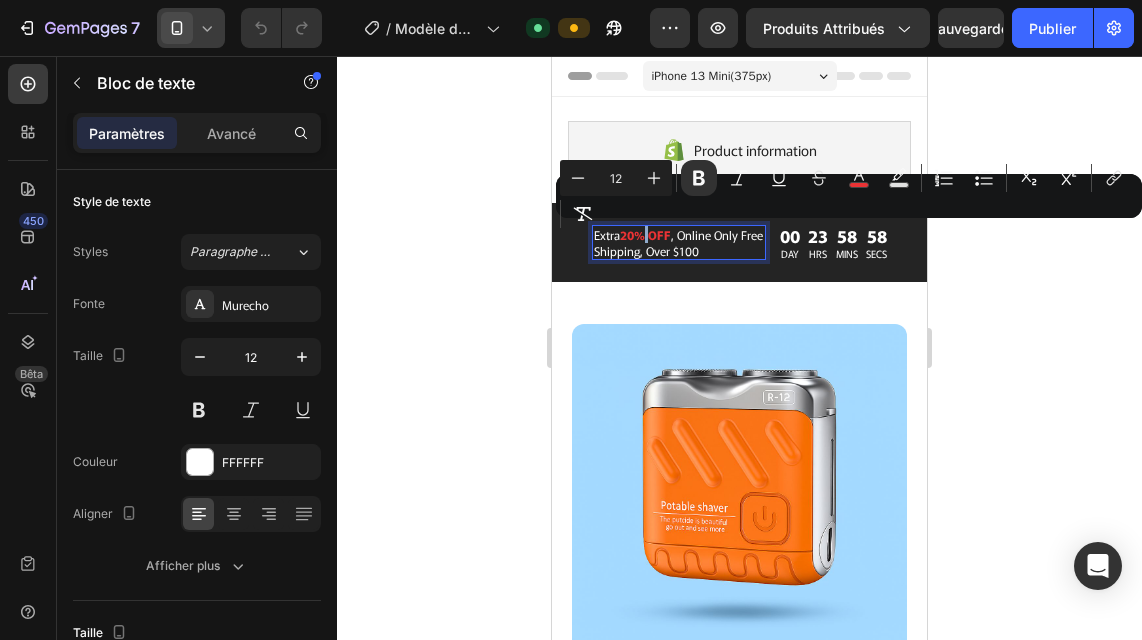 click on "20% OFF" at bounding box center [645, 234] 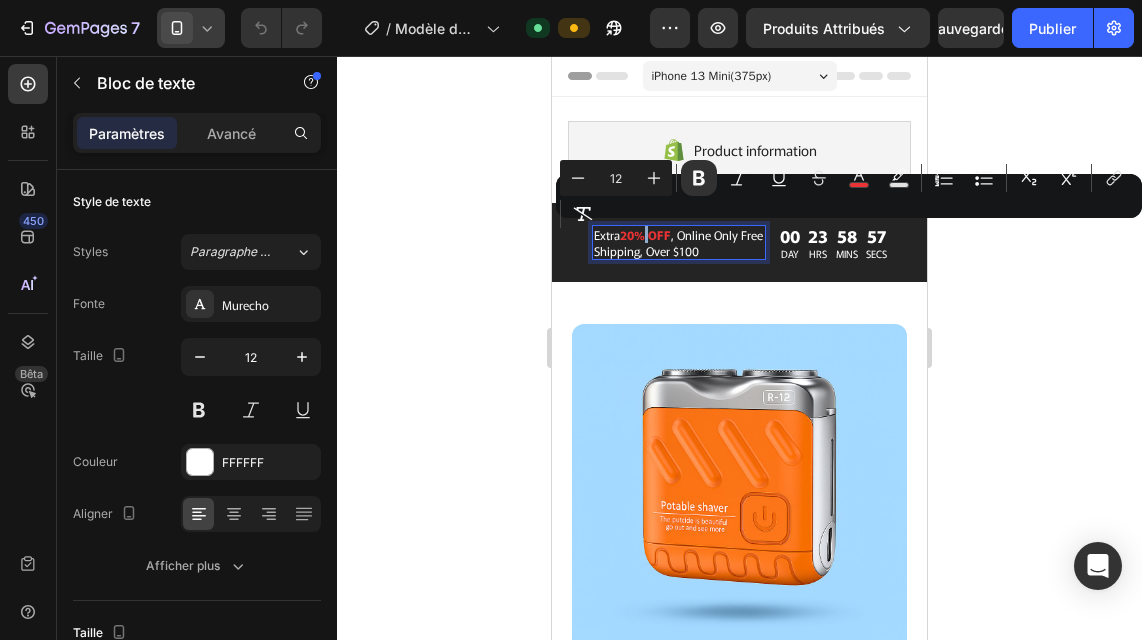 click on "20% OFF" at bounding box center (645, 234) 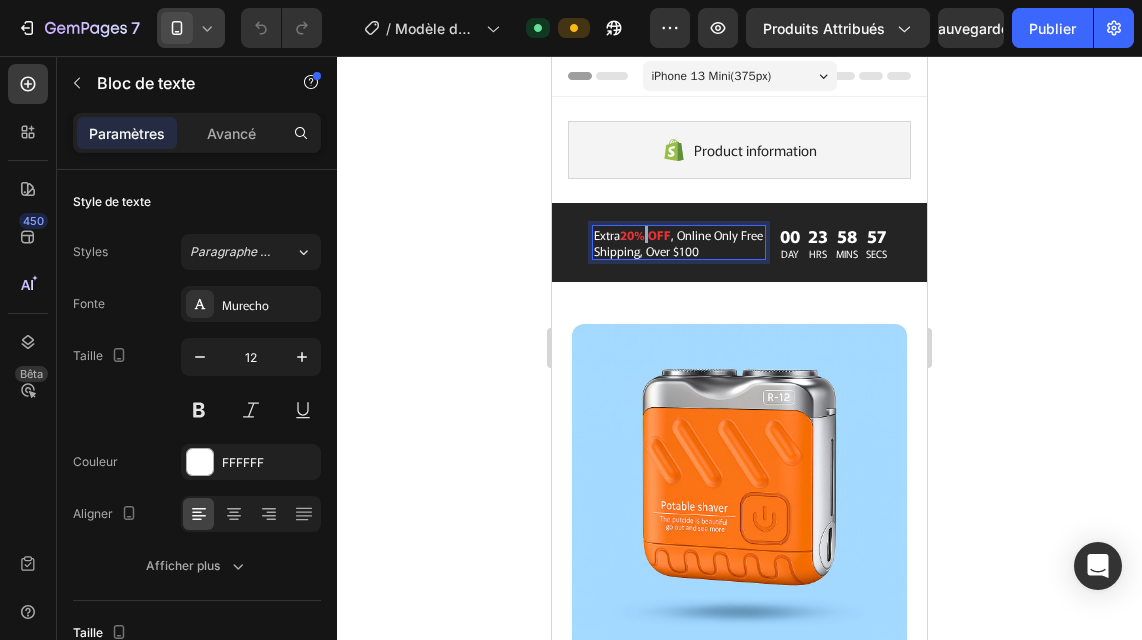 click on "20% OFF" at bounding box center [645, 234] 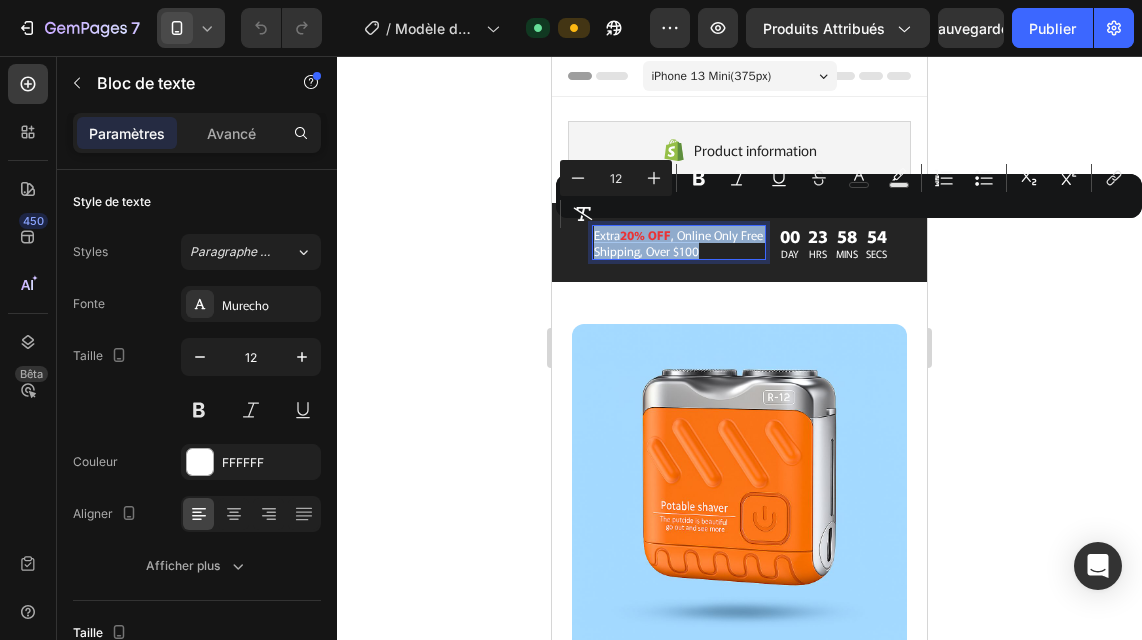 copy on "Extra  20% OFF , Online Only Free Shipping, Over $100" 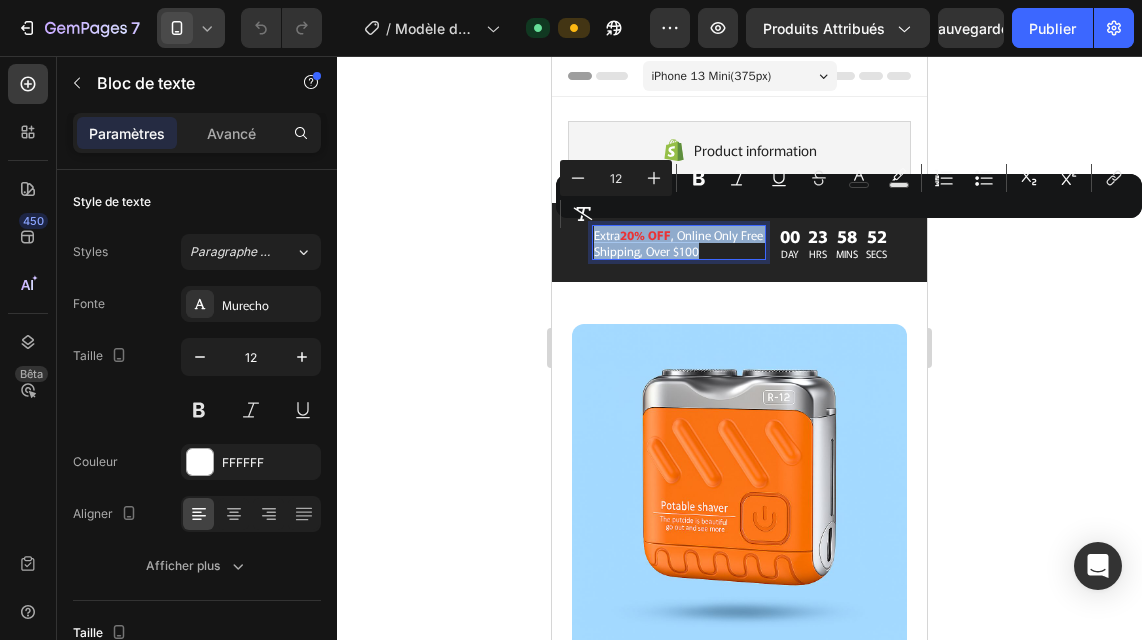 click on "20% OFF" at bounding box center [645, 234] 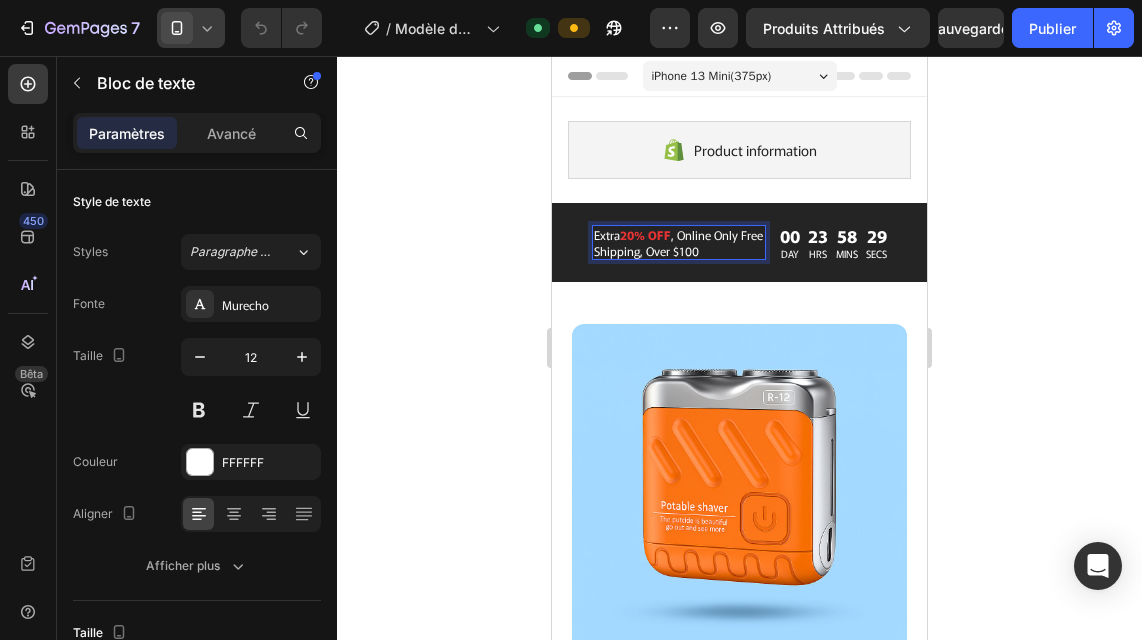 click on "Extra  20% OFF , Online Only Free Shipping, Over $100" at bounding box center [679, 242] 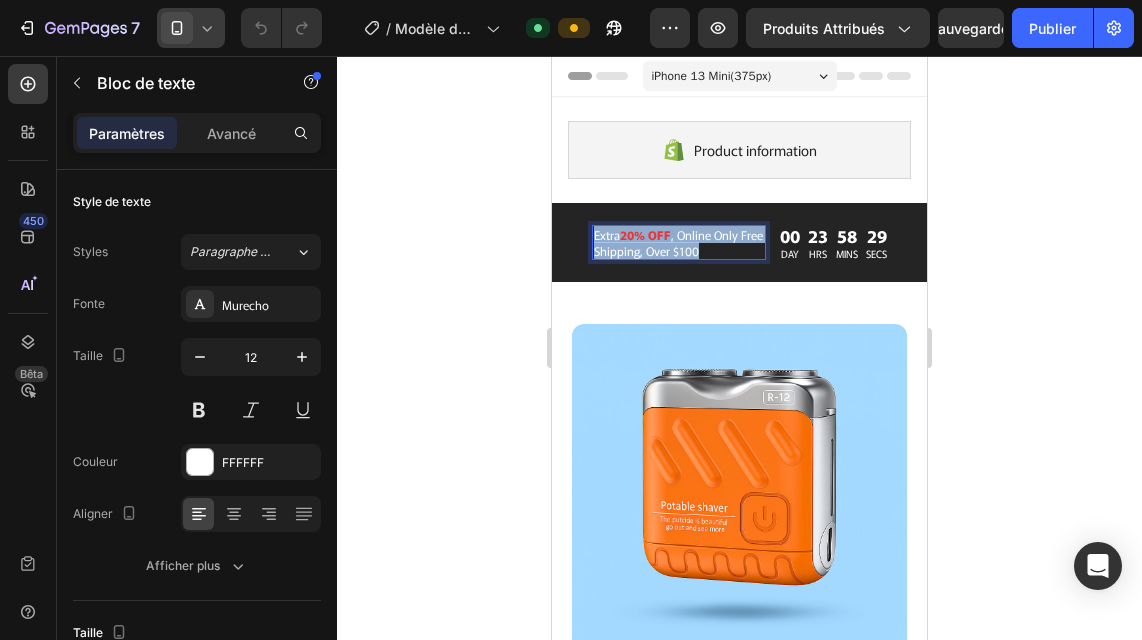 click on "Extra  20% OFF , Online Only Free Shipping, Over $100" at bounding box center (679, 242) 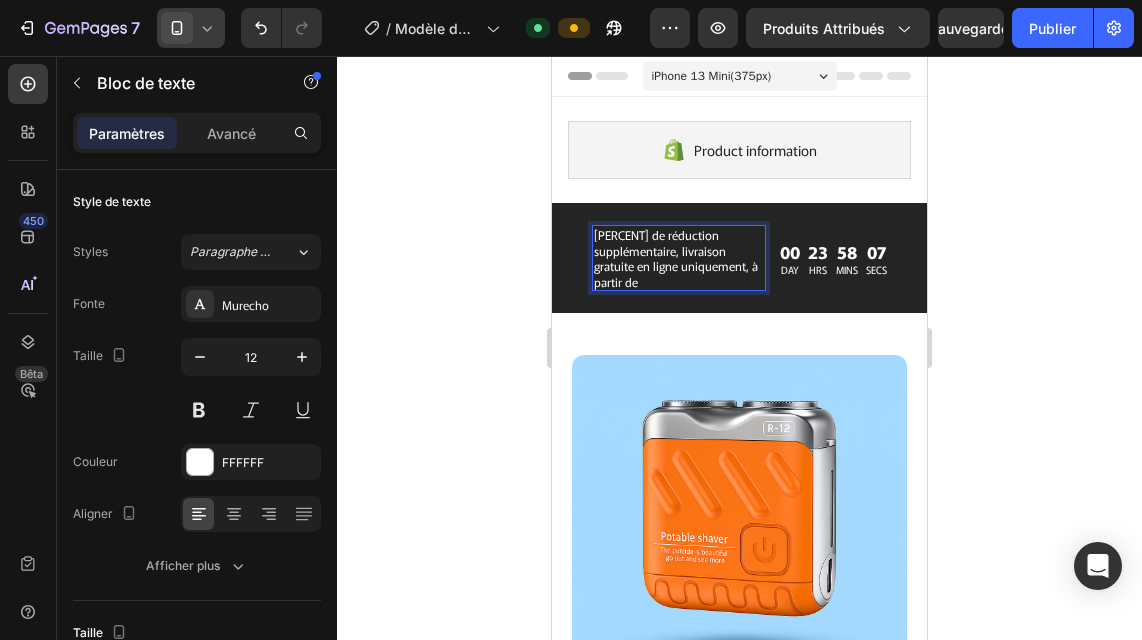 click on "20 % de réduction supplémentaire, livraison gratuite en ligne uniquement, à partir de" at bounding box center (679, 258) 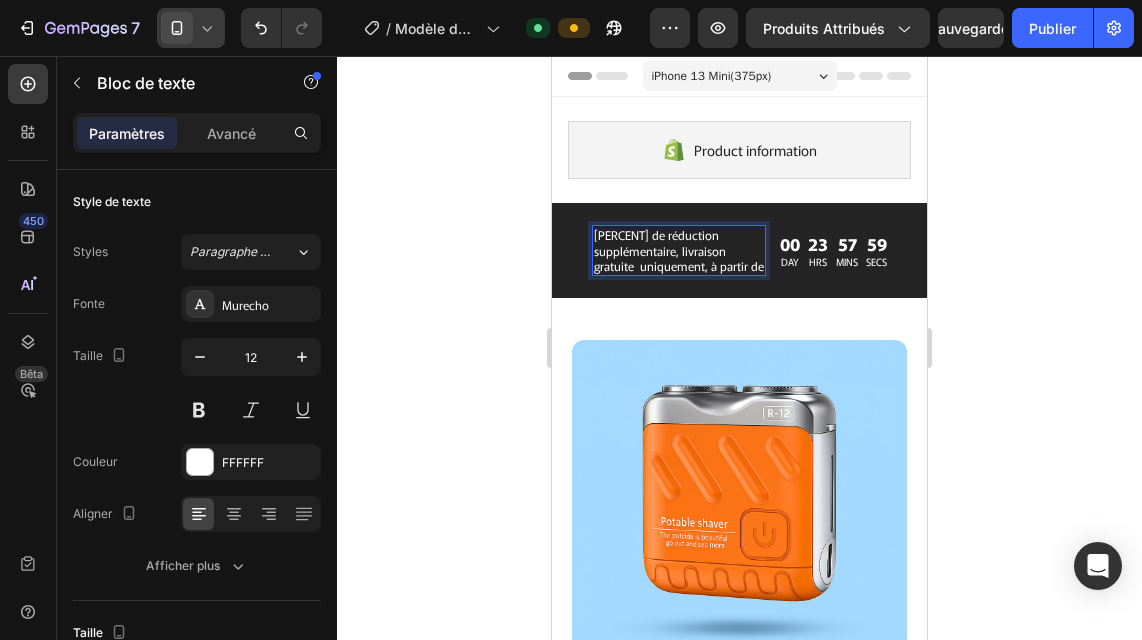 click on "20 % de réduction supplémentaire, livraison gratuite  uniquement, à partir de" at bounding box center (679, 250) 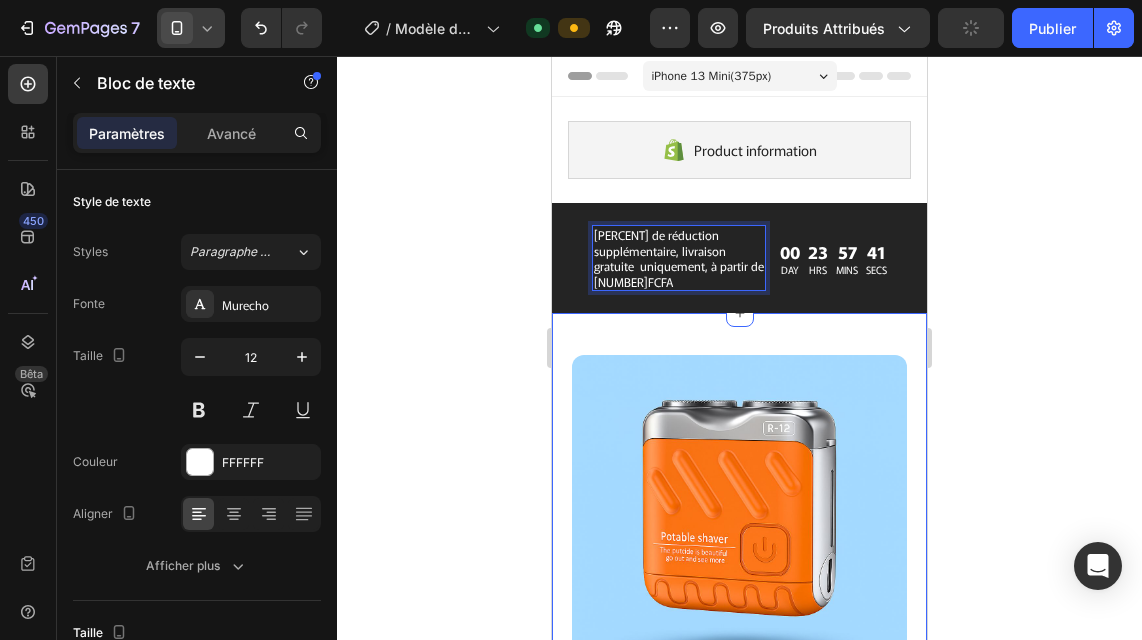 click on "Product Images
Icon
Icon
Icon
Icon
Icon Icon List 2,500+ Verified Reviews! Text Block Row MINI  RASOIR ÉLECTRIQUE ⚡PORTABLE-POUR HOMMES Product Title CFA14,900.00 Product Price Product Price CFA25,000.00 Product Price Product Price 40% off Product Badge Row Couleur: Orange Orange Orange Orange Noire Noire Noire Bleue Bleue Bleue Blanc Blanc Blanc Product Variants & Swatches 🔥 Mini Rasoir Électrique – Puissant, Compact & Stylé 🔥
🧔✨  Dites adieu aux poils indésirables  en quelques secondes ! Notre mini rasoir électrique est conçu pour un  rasage précis ,  rapide  et  sans irritation . 💨
✅  Compact & léger  – Parfait pour voyager ✈️ ✅  Rechargeable par USB  🔌 – Jusqu’à 60 minutes d’autonomie ✅  Convient à tous types de peaux ✅  Design moderne  disponible en plusieurs couleurs 🎨 ✅  Silencieux & puissant  – Rasage en profondeur 🧼
✅Raser la barbe" at bounding box center (739, 1093) 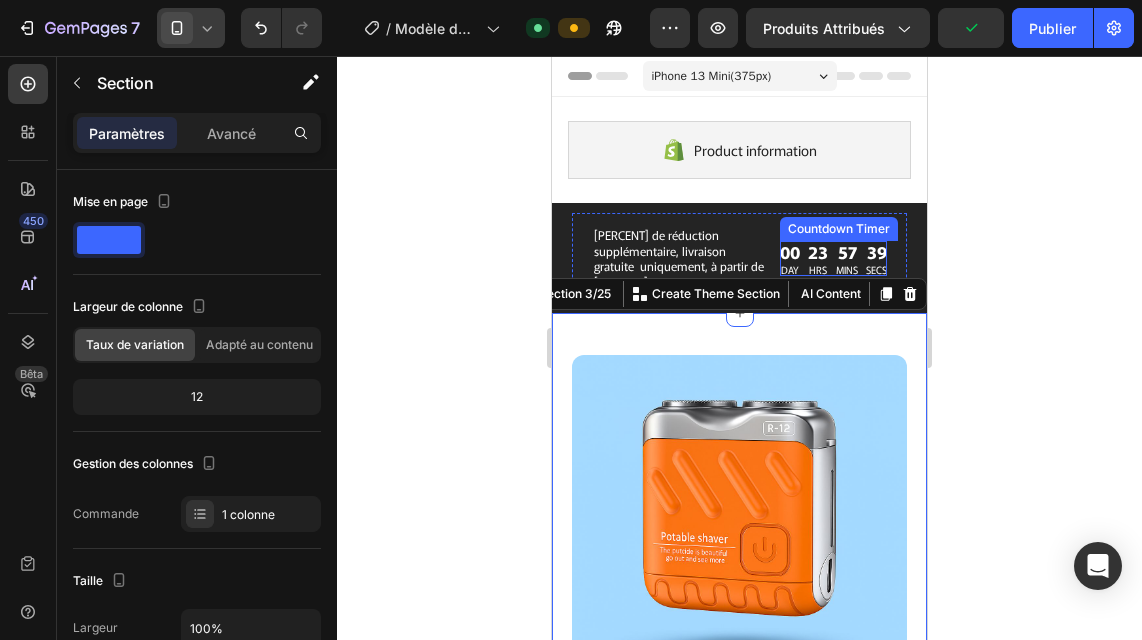 click on "DAY" at bounding box center [790, 269] 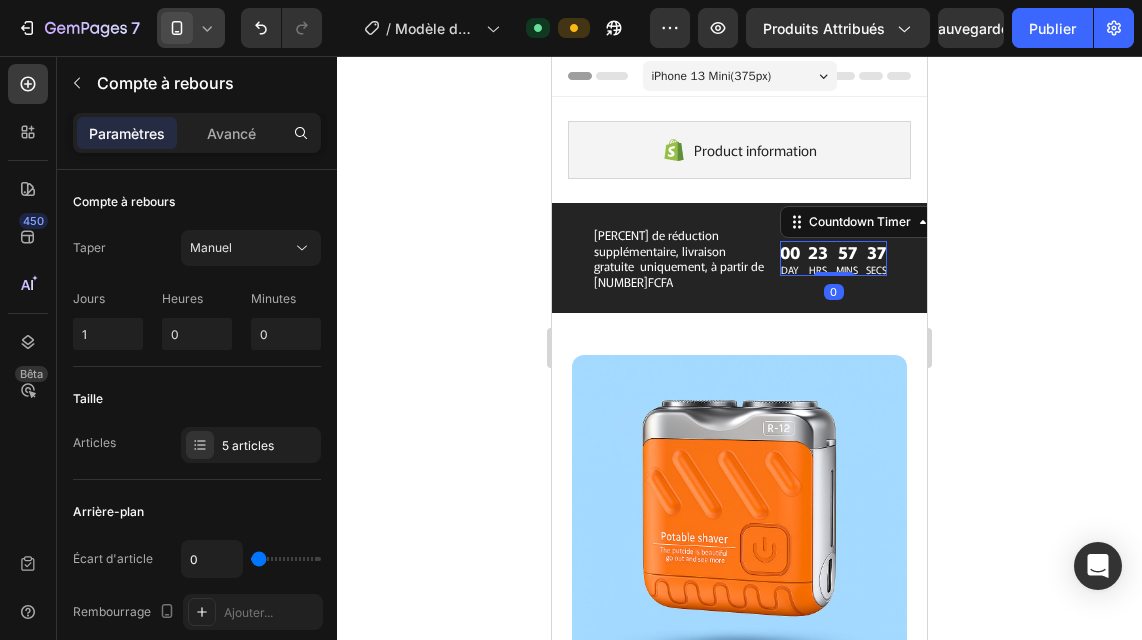 click on "DAY" at bounding box center (790, 269) 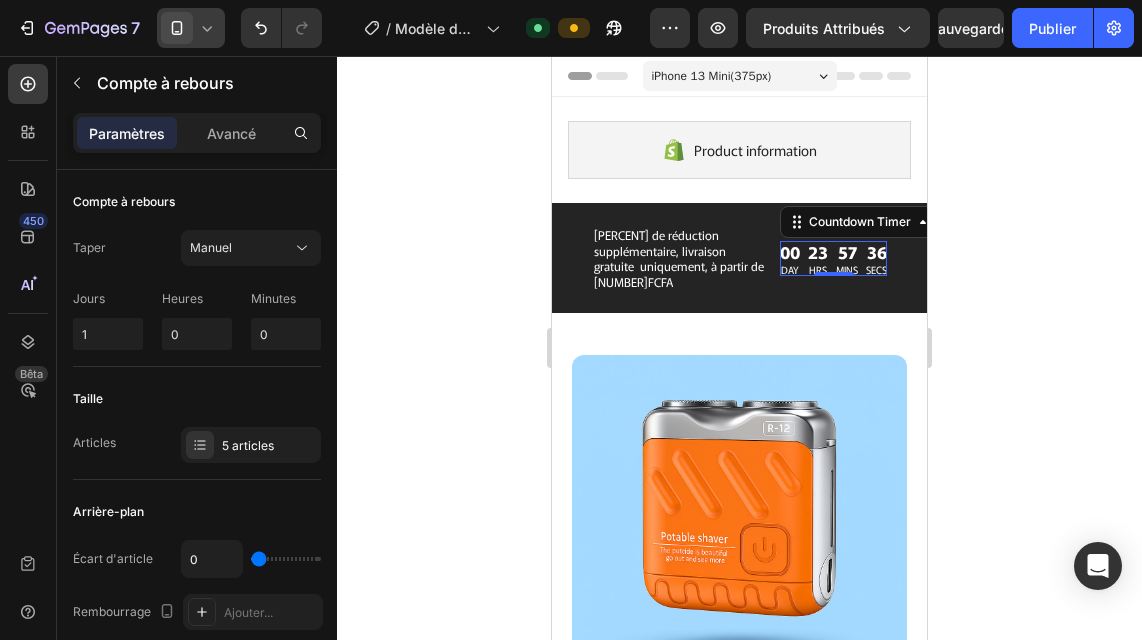 click on "DAY" at bounding box center [790, 269] 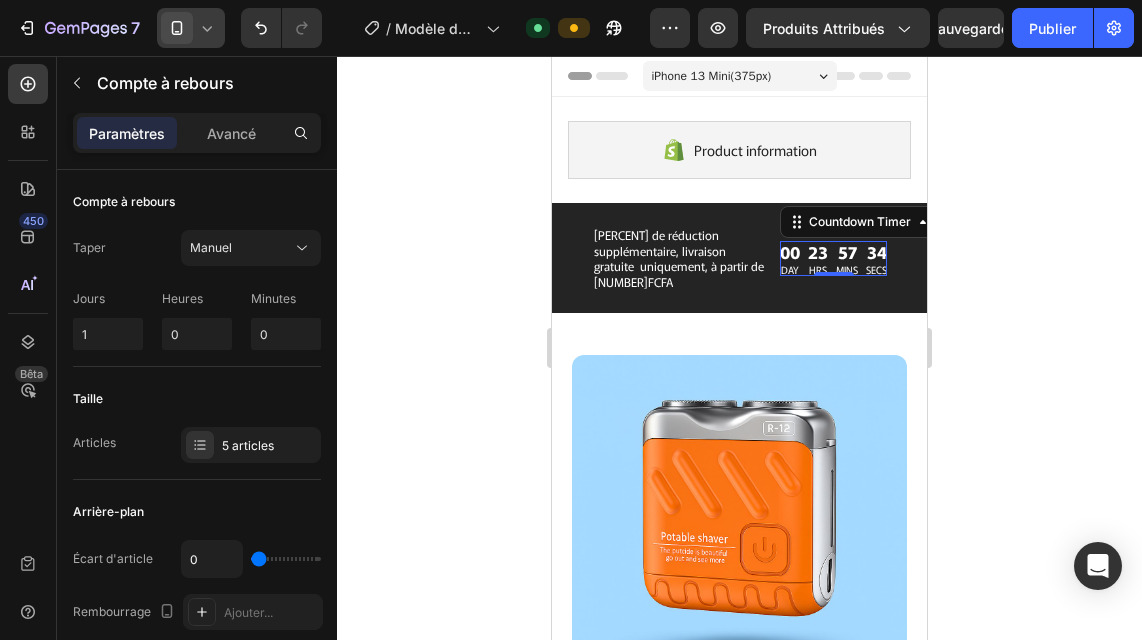 click on "34" at bounding box center [876, 252] 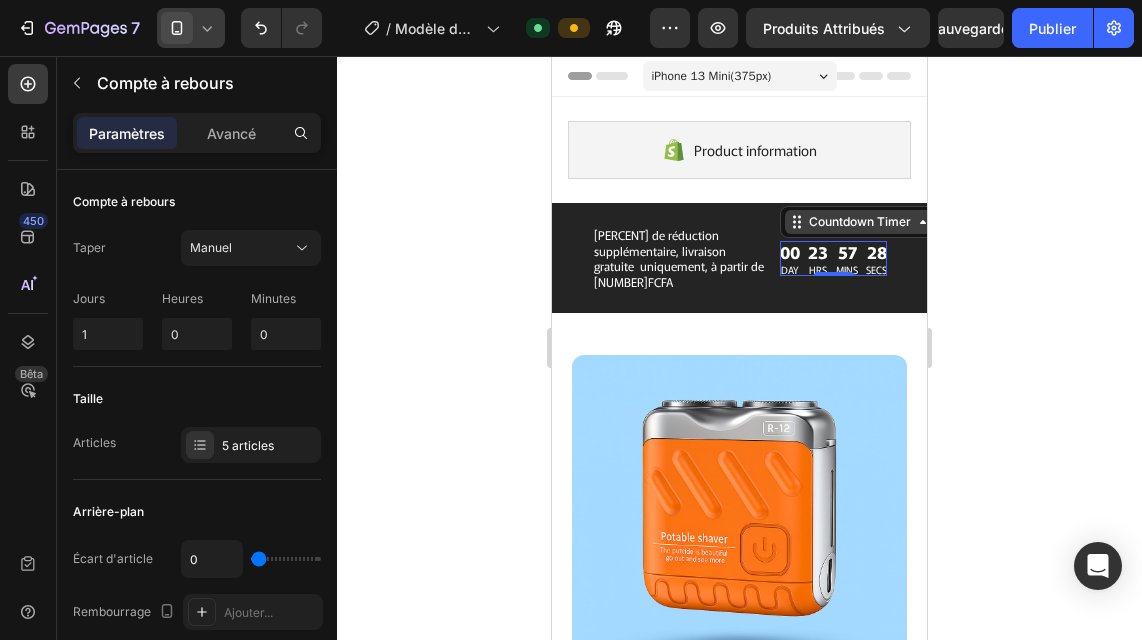 click on "Countdown Timer" at bounding box center [860, 222] 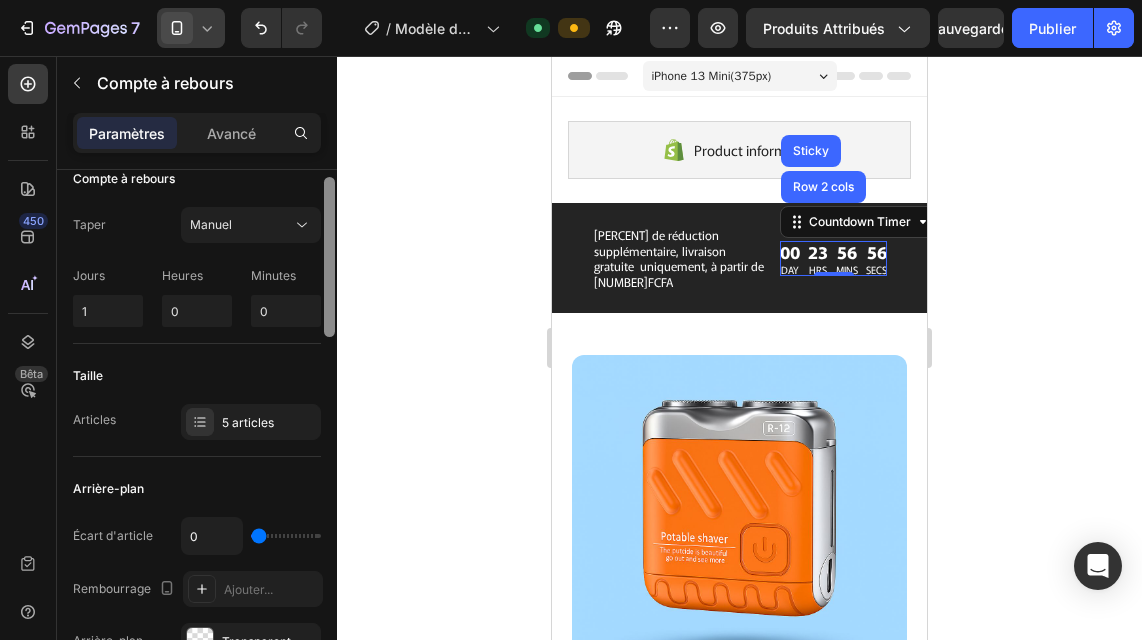 scroll, scrollTop: 0, scrollLeft: 0, axis: both 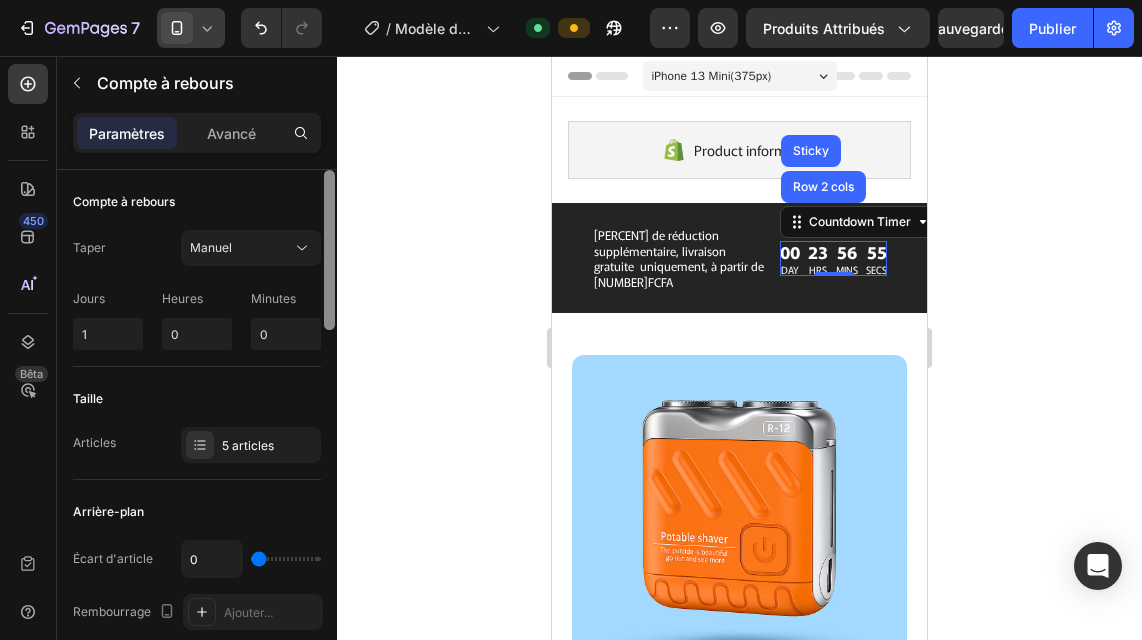 drag, startPoint x: 332, startPoint y: 305, endPoint x: 332, endPoint y: 244, distance: 61 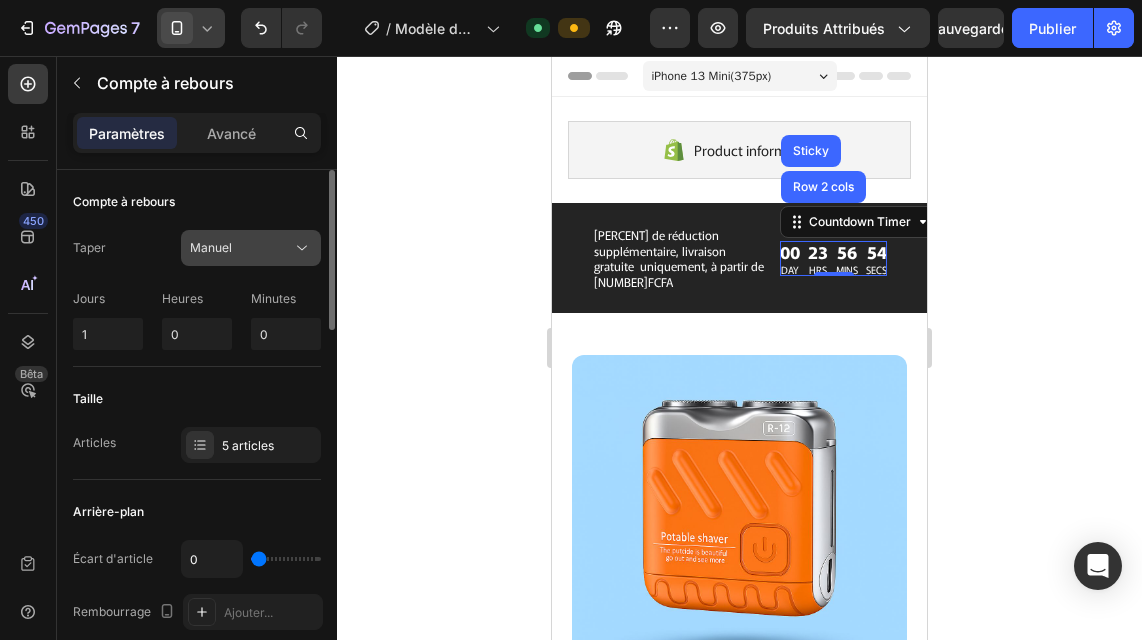 click 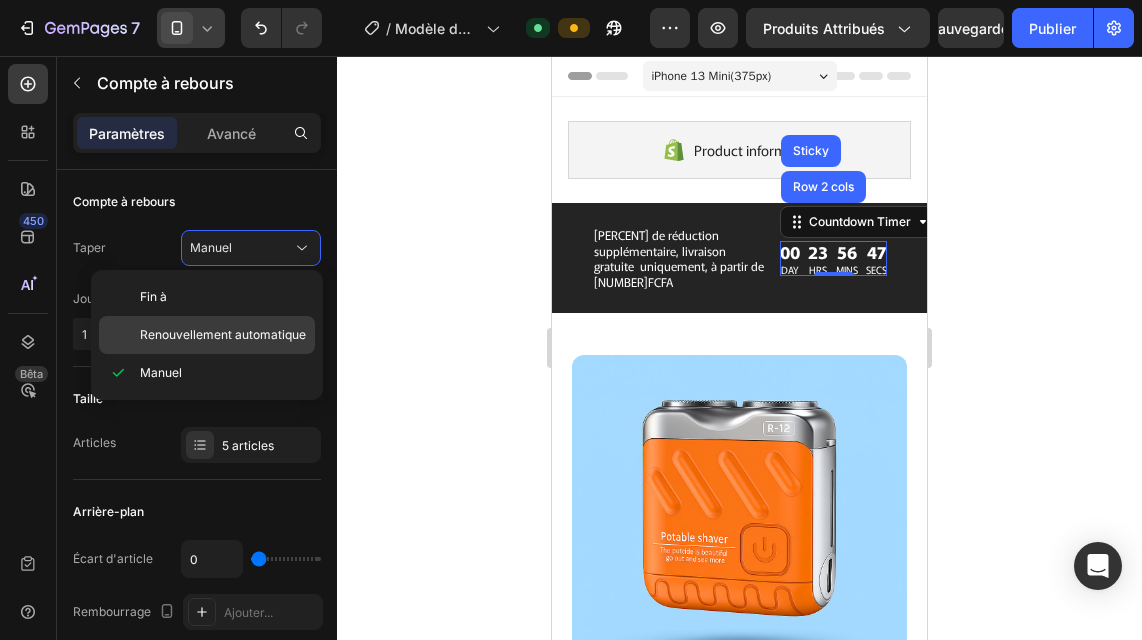 click on "Renouvellement automatique" 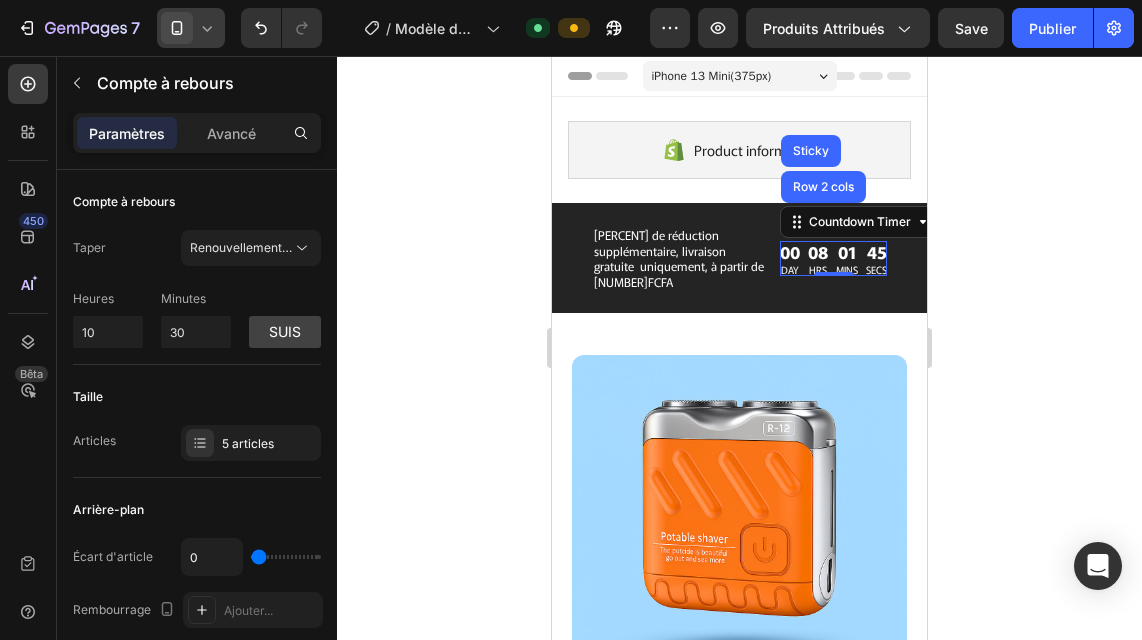 click 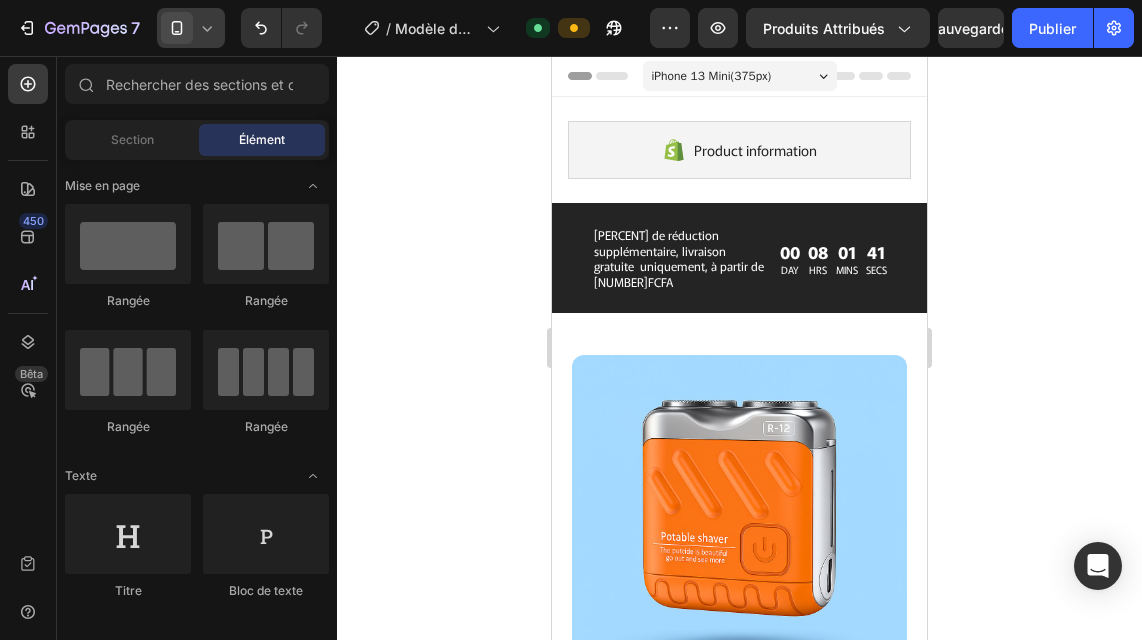 drag, startPoint x: 921, startPoint y: 94, endPoint x: 1473, endPoint y: 71, distance: 552.47894 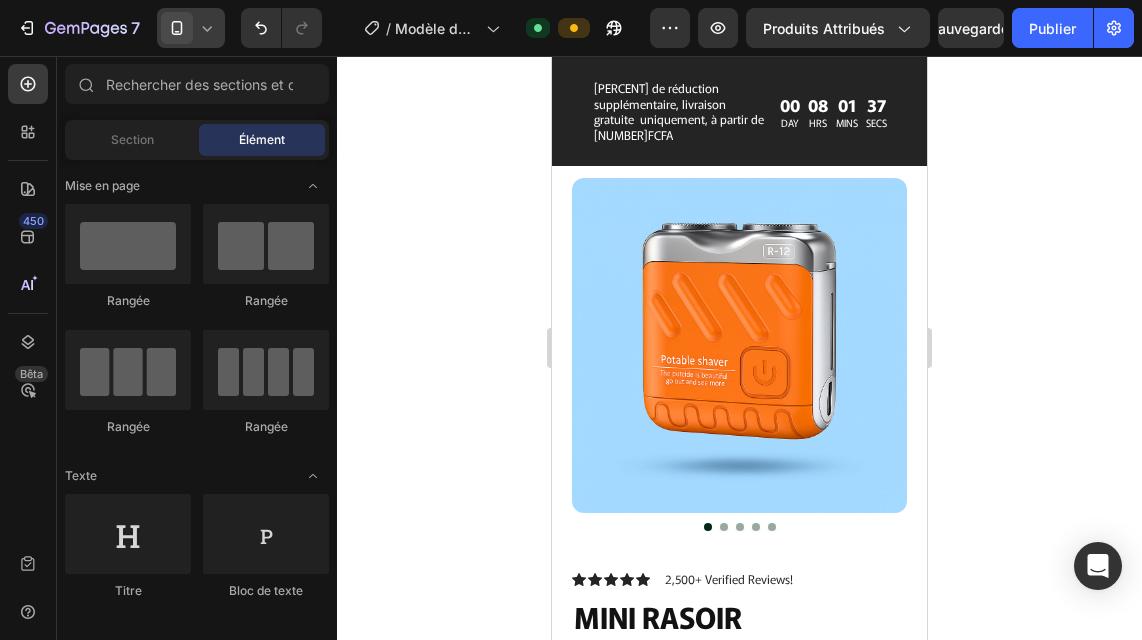 scroll, scrollTop: 194, scrollLeft: 0, axis: vertical 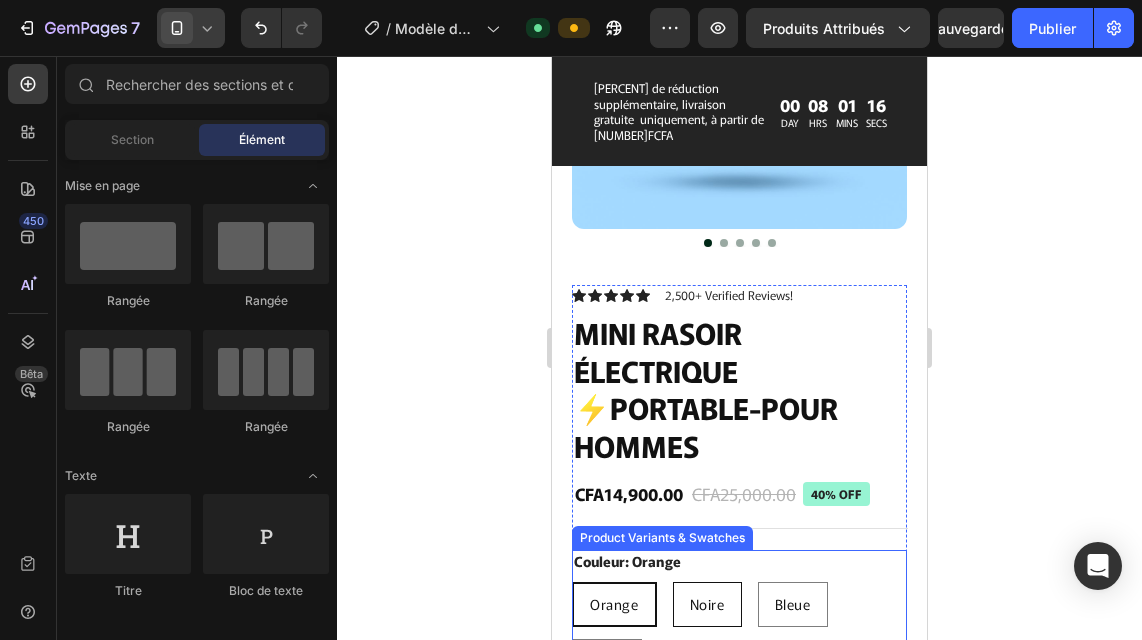 click on "Noire" at bounding box center (707, 604) 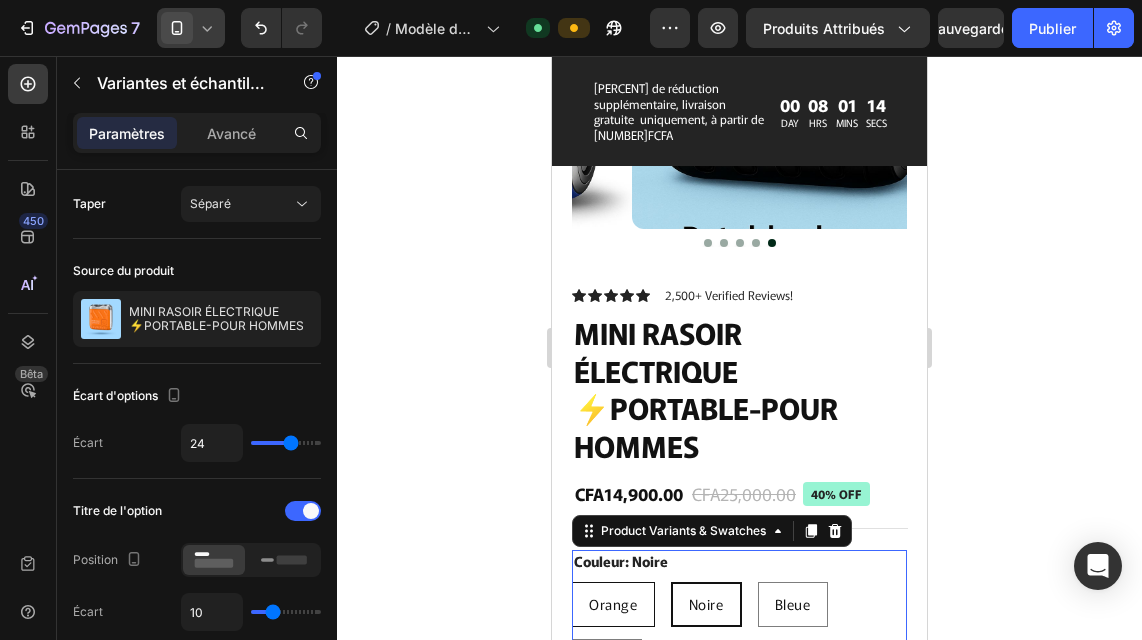 click on "Orange" at bounding box center (613, 604) 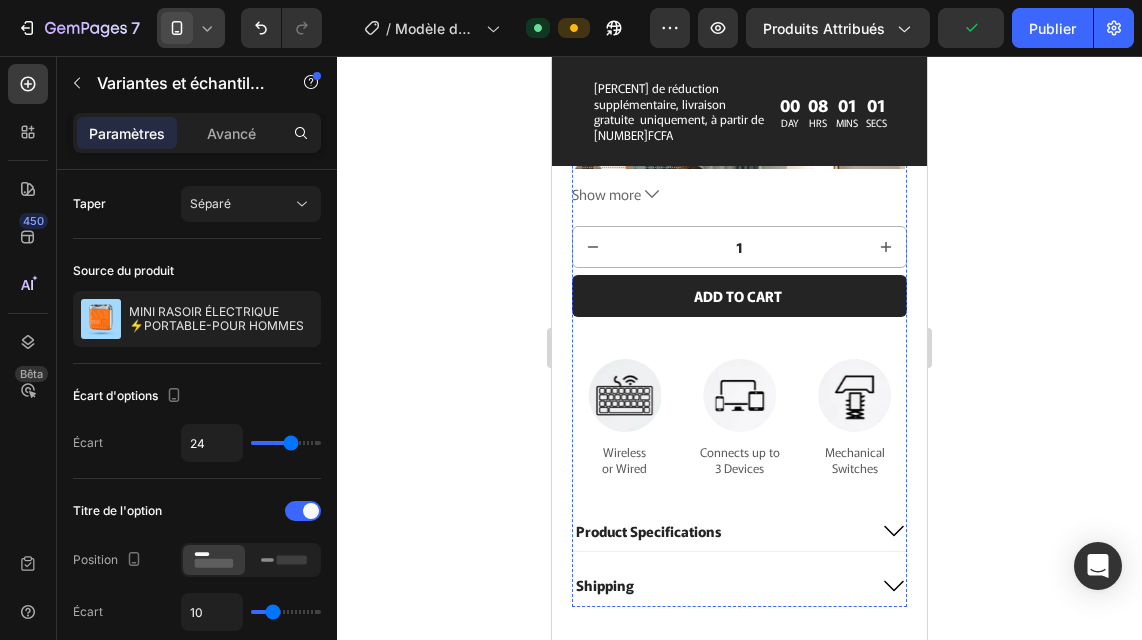 scroll, scrollTop: 1232, scrollLeft: 0, axis: vertical 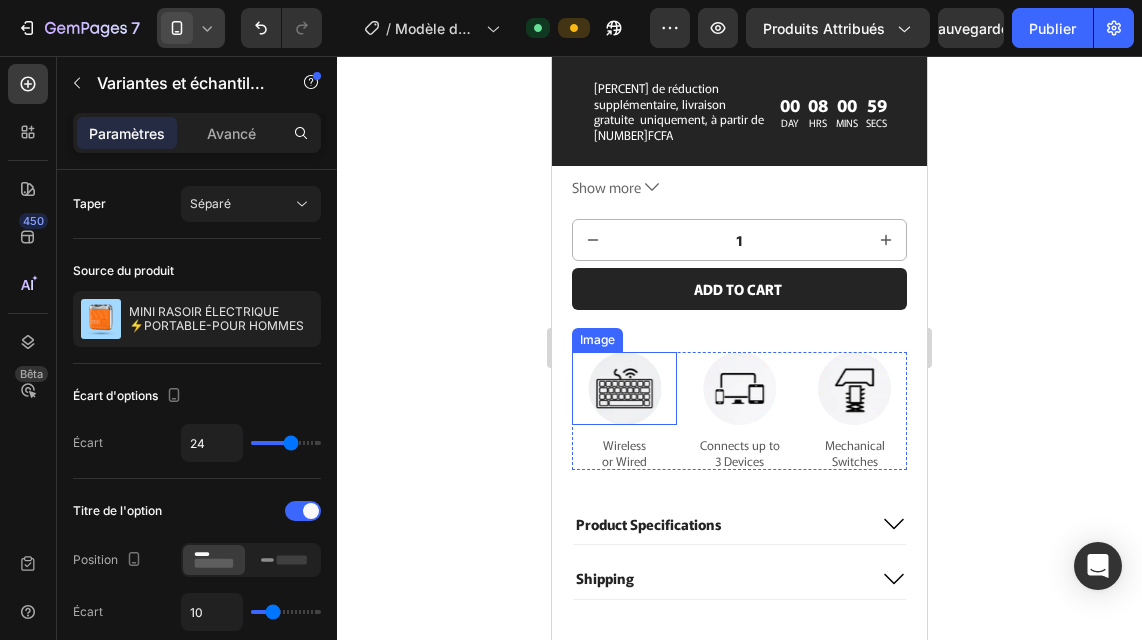 click at bounding box center (624, 388) 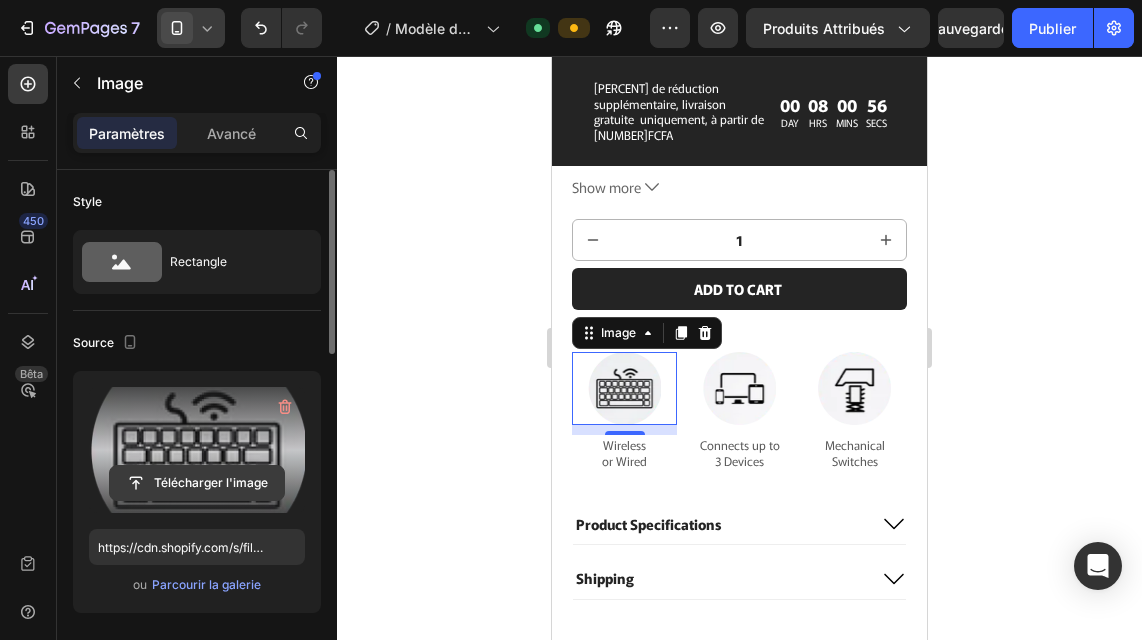 click 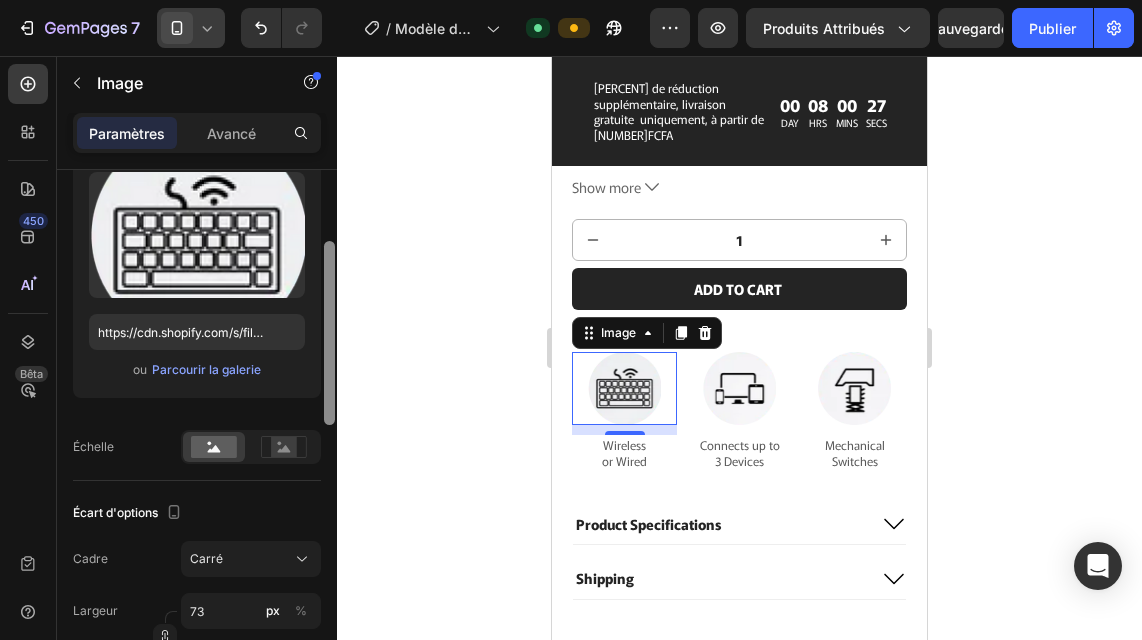 scroll, scrollTop: 212, scrollLeft: 0, axis: vertical 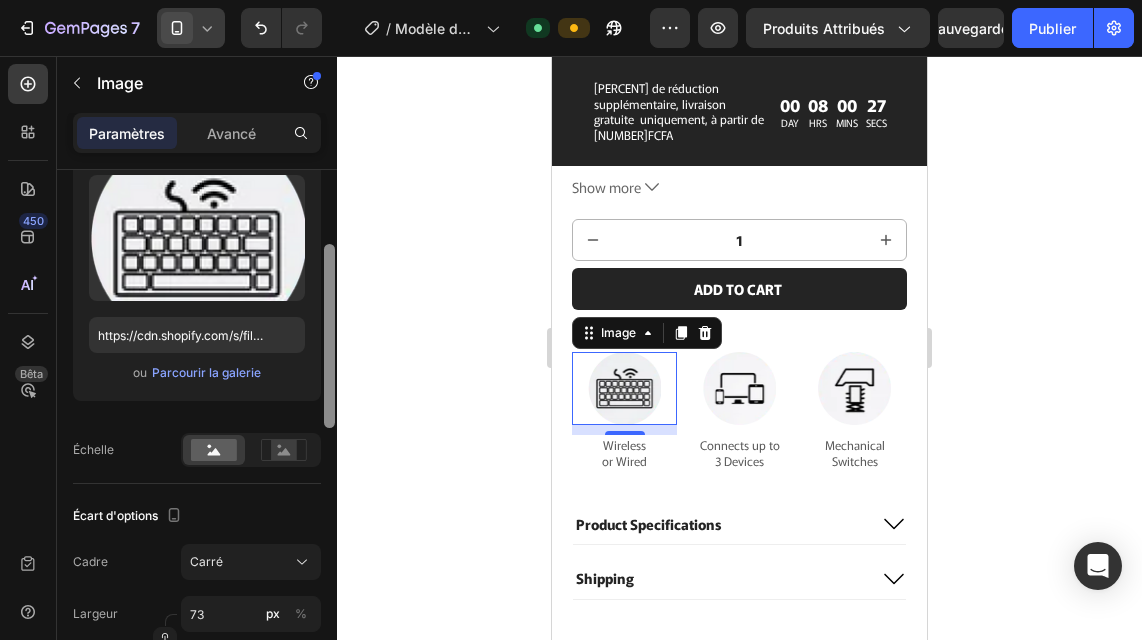 drag, startPoint x: 330, startPoint y: 261, endPoint x: 334, endPoint y: 335, distance: 74.10803 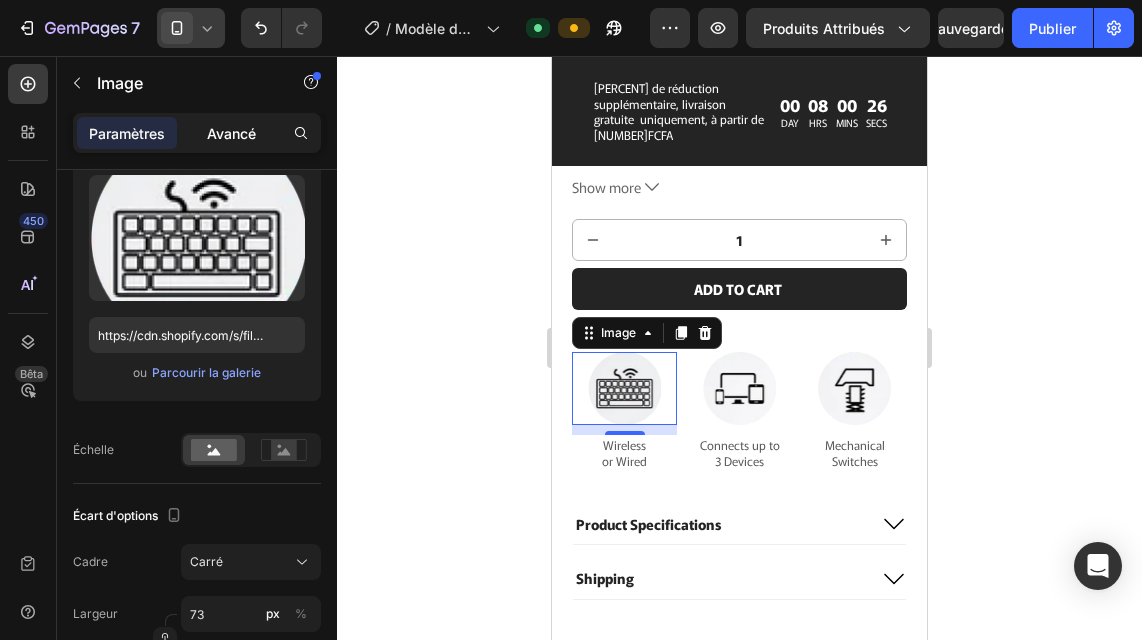 click on "Avancé" at bounding box center [231, 133] 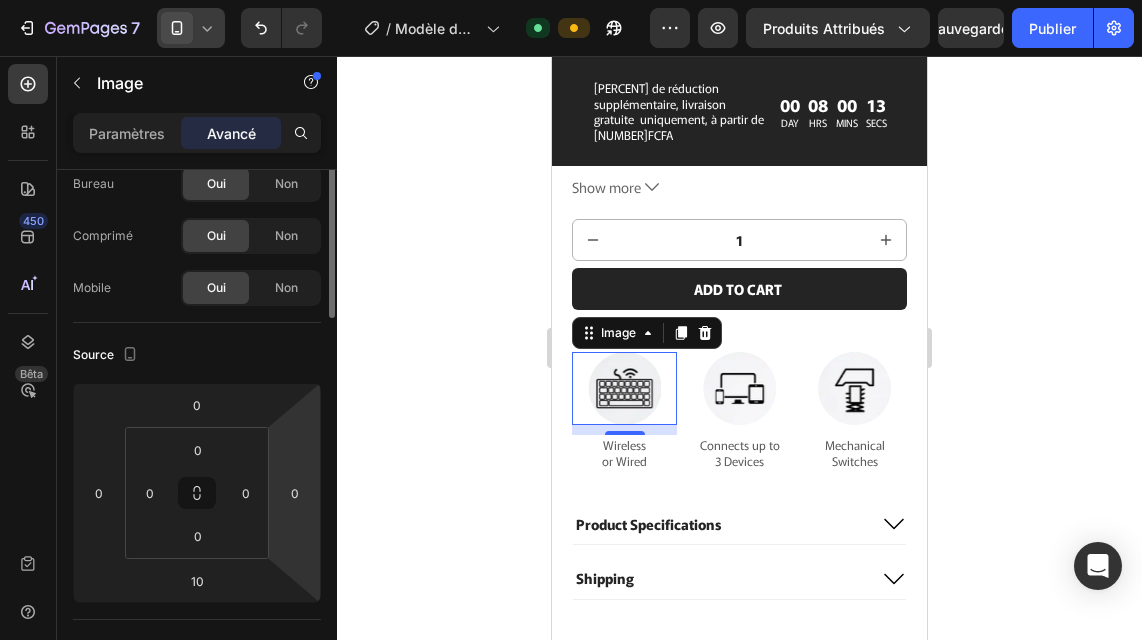 scroll, scrollTop: 0, scrollLeft: 0, axis: both 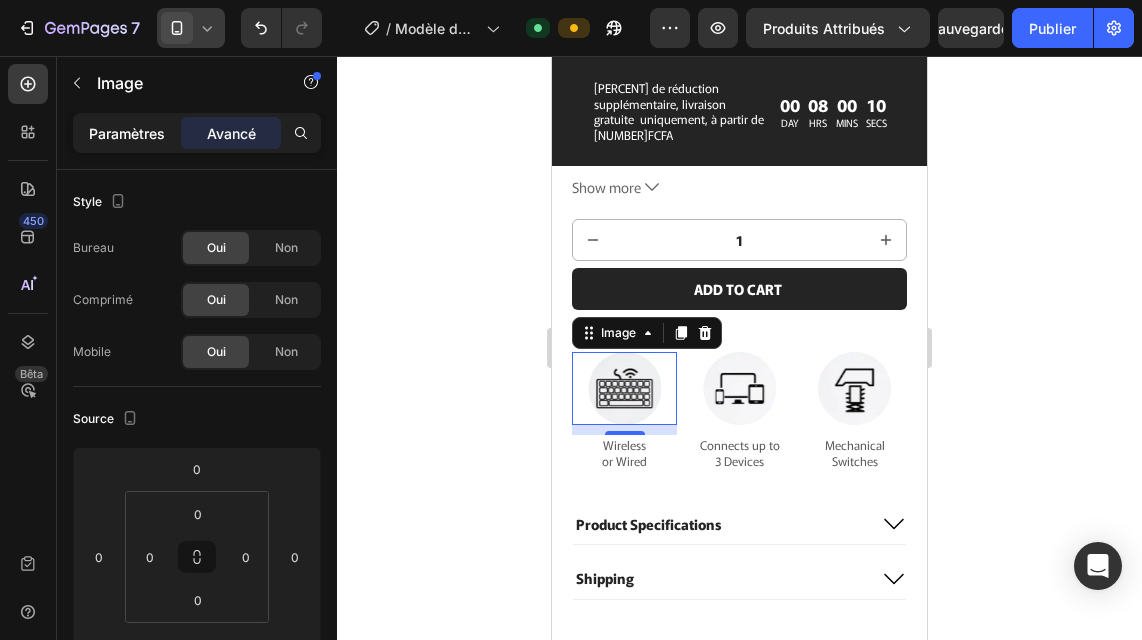 click on "Paramètres" at bounding box center (127, 133) 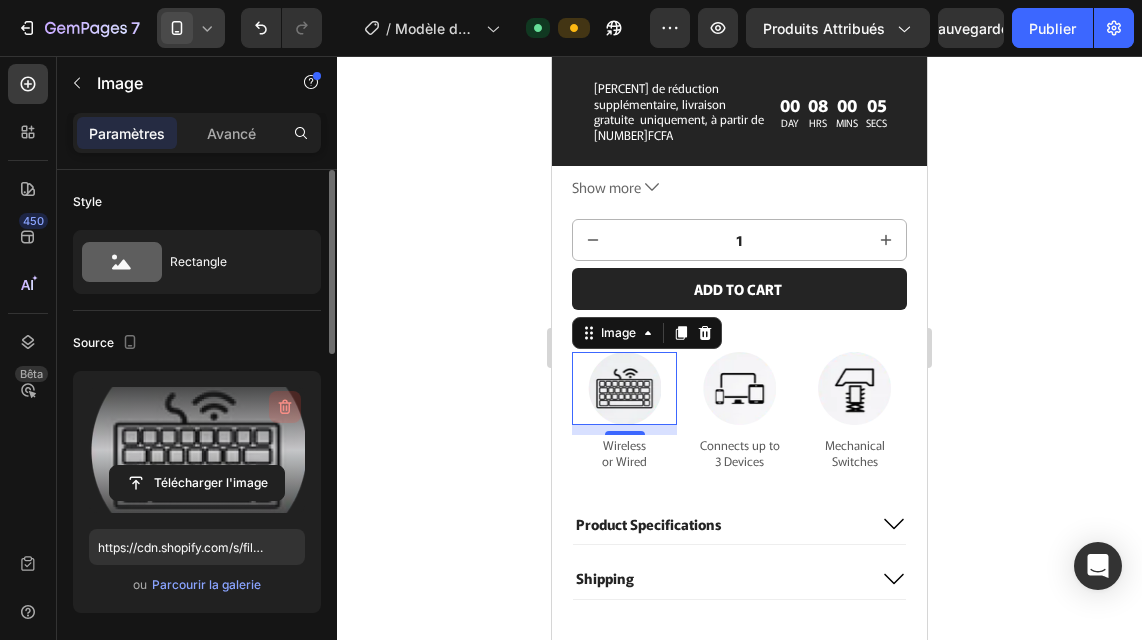 click 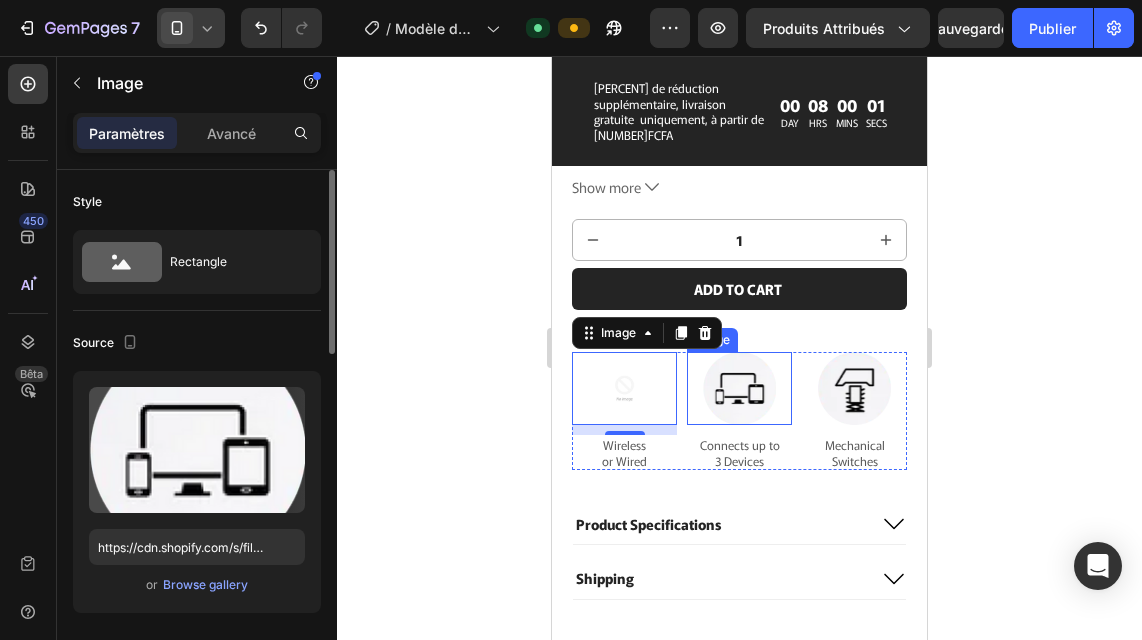 click at bounding box center (739, 388) 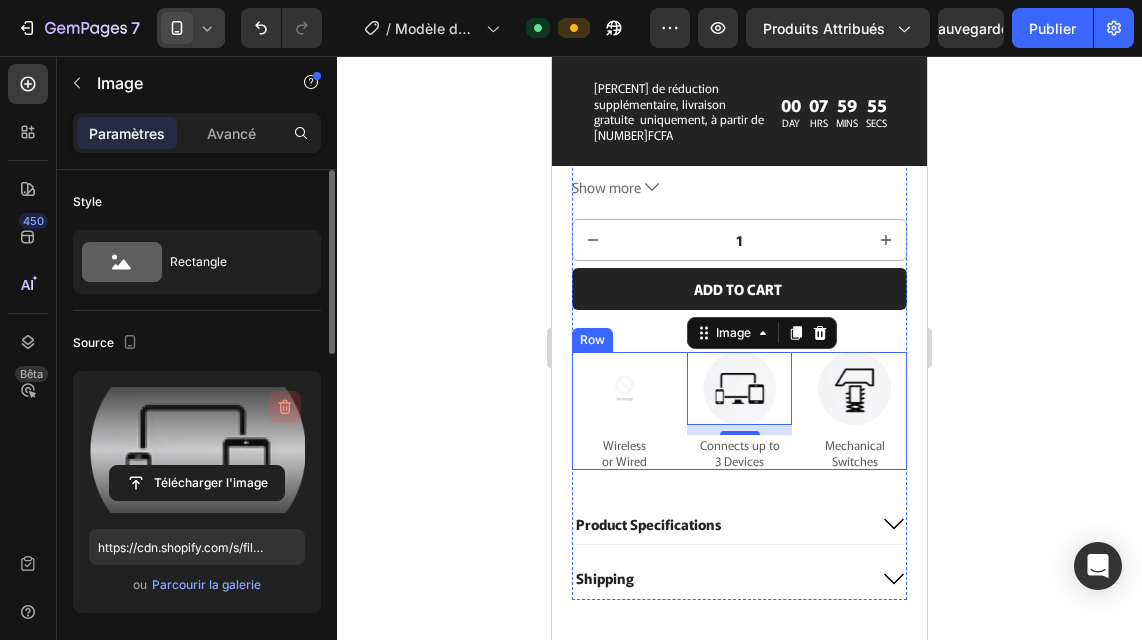 click 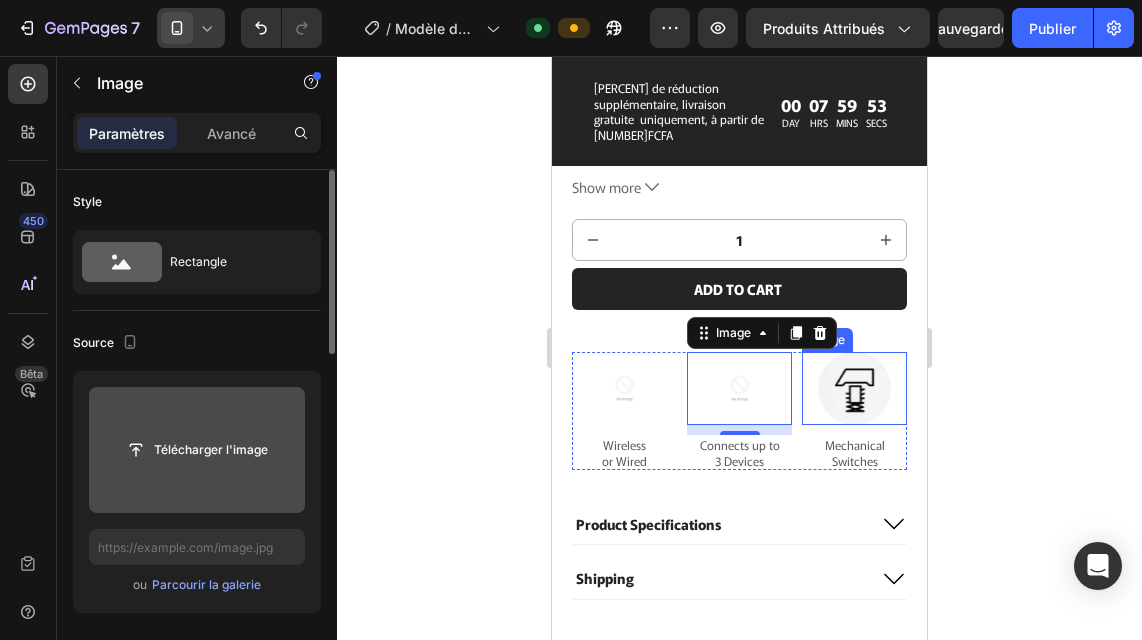 click at bounding box center (854, 388) 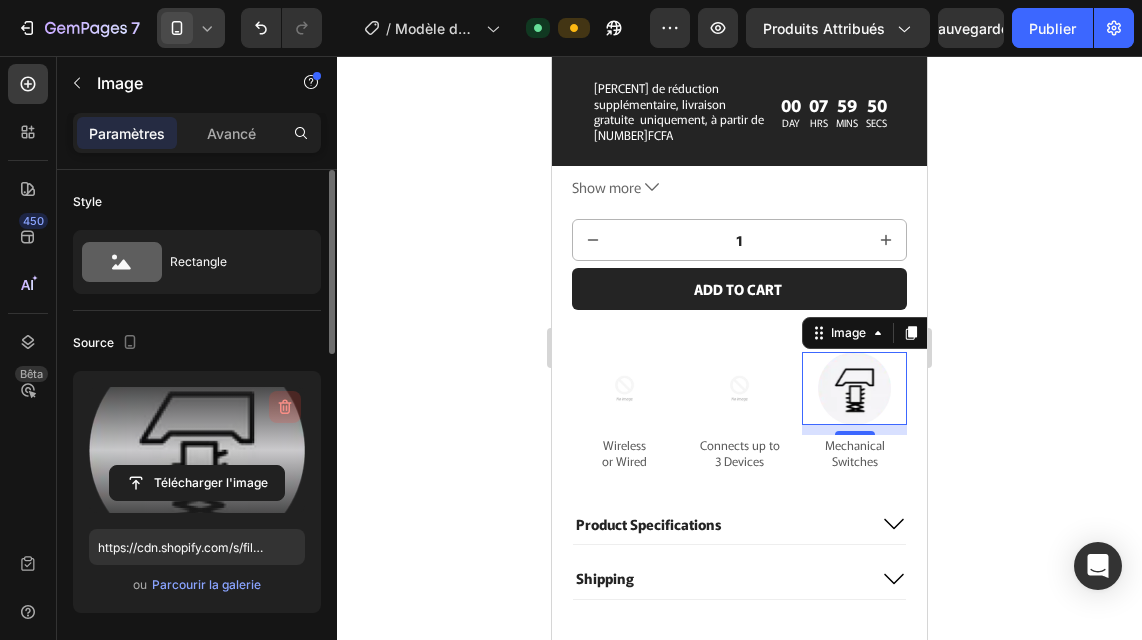 click 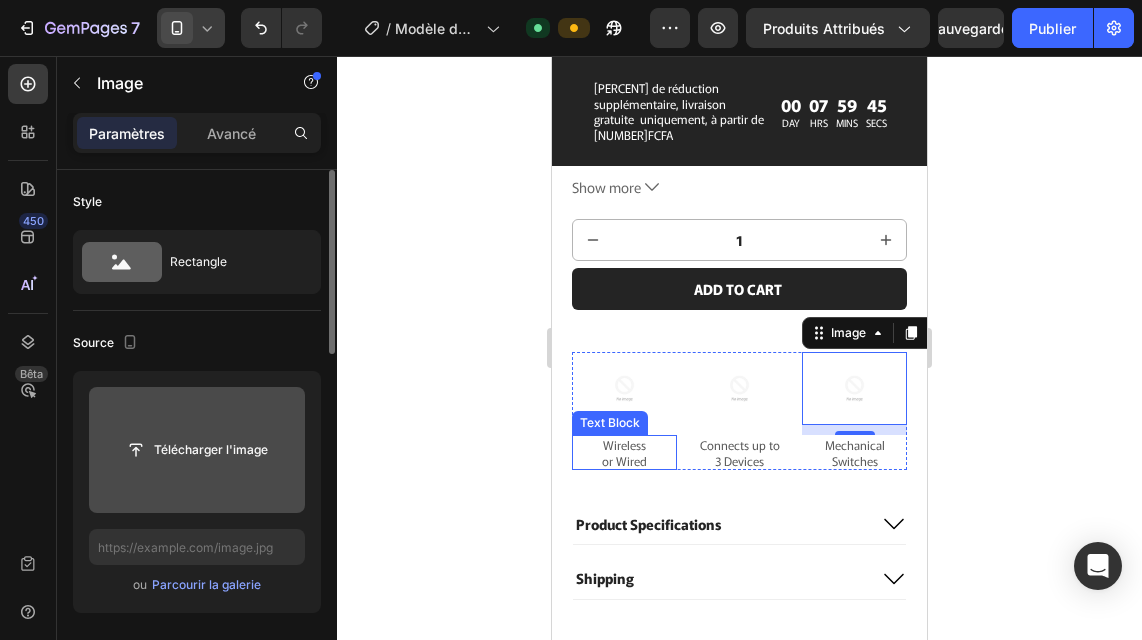 click on "Wireless  or Wired" at bounding box center [624, 452] 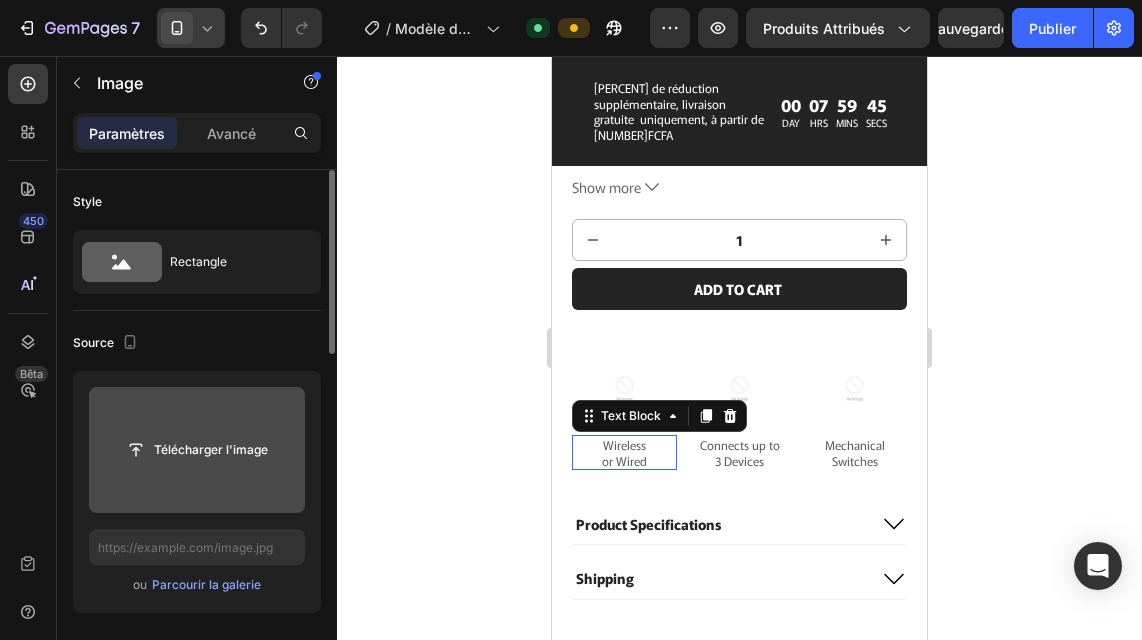 click on "Wireless  or Wired" at bounding box center [624, 452] 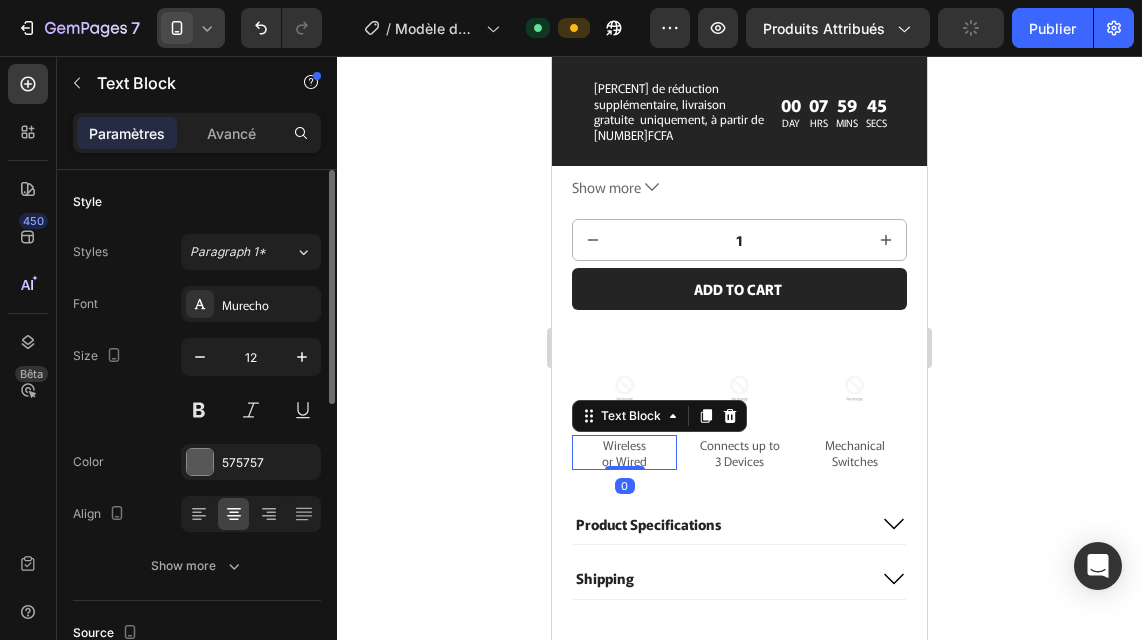 click on "Wireless  or Wired" at bounding box center [624, 452] 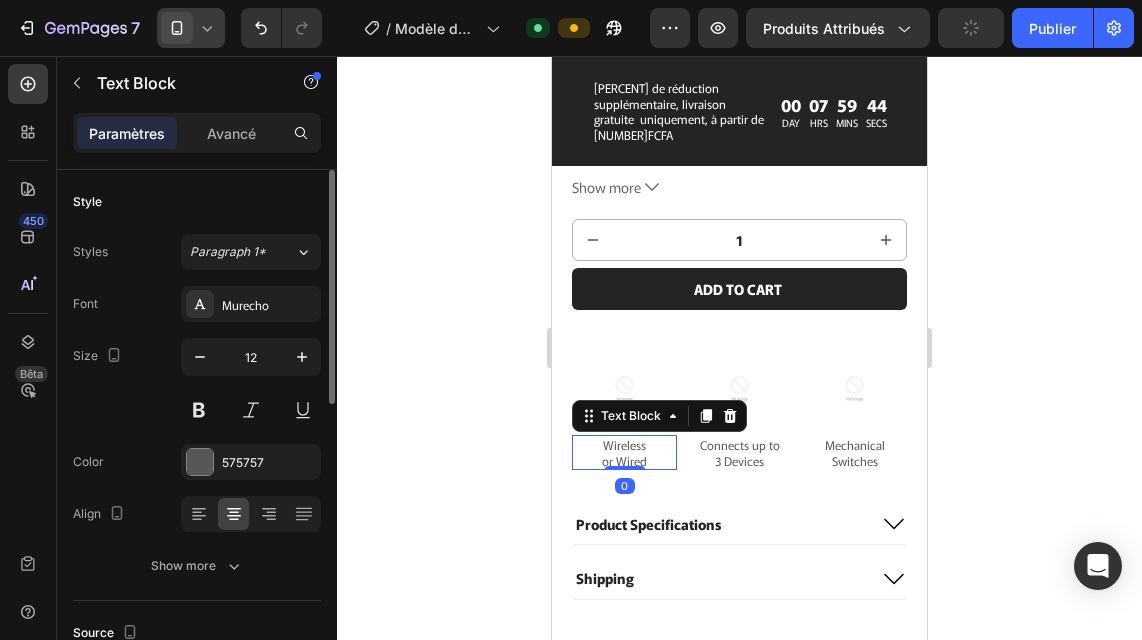 click on "Wireless  or Wired" at bounding box center [624, 452] 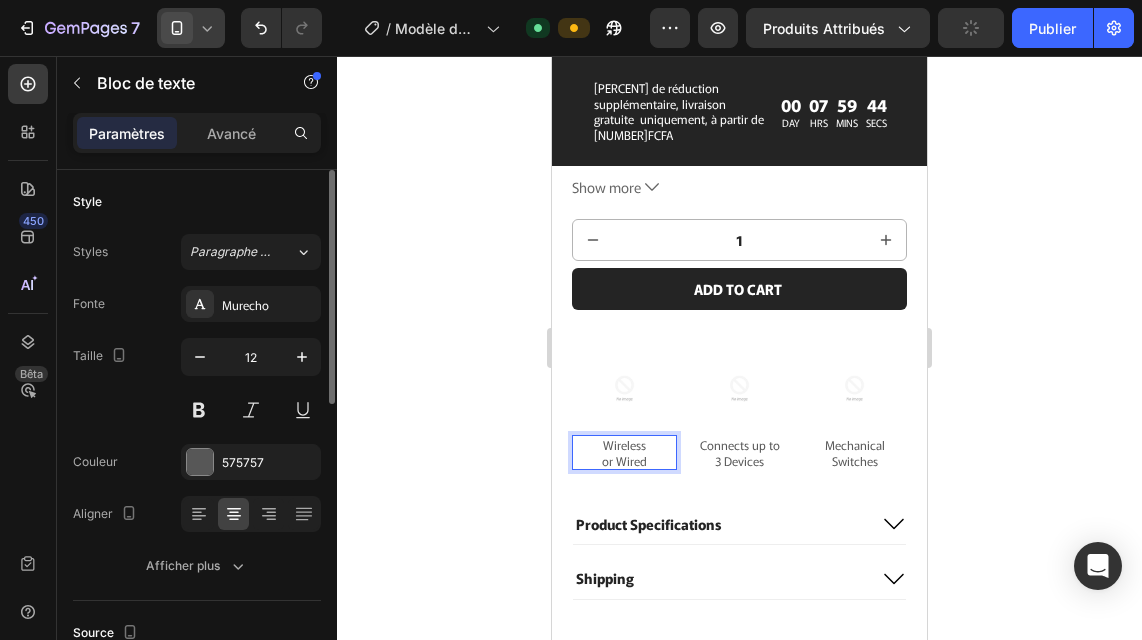 click on "Wireless  or Wired" at bounding box center (624, 452) 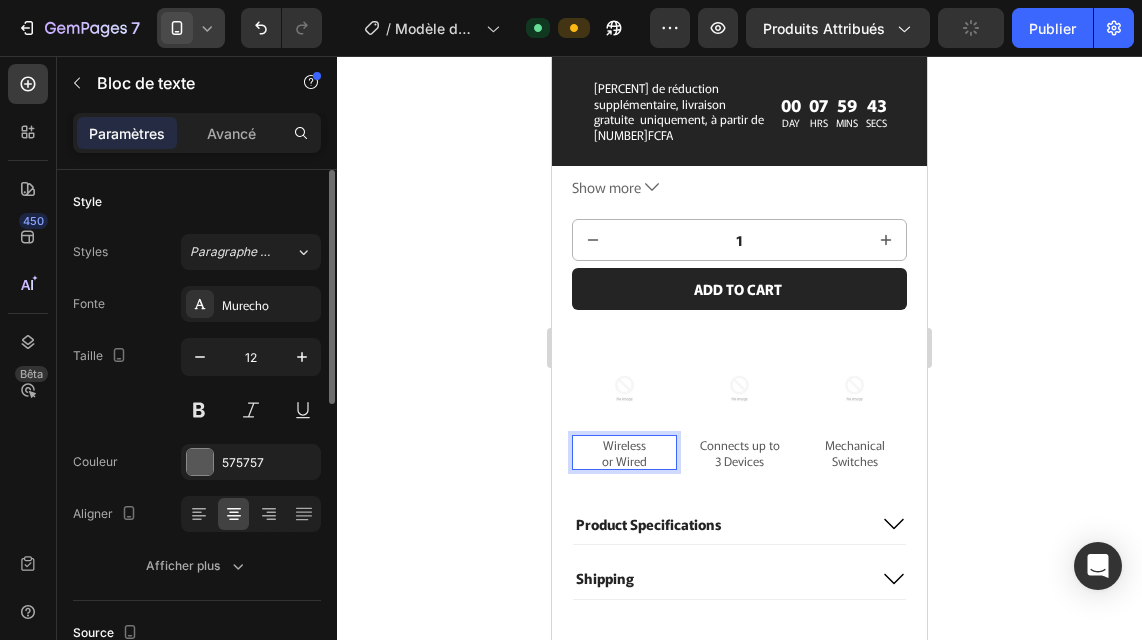 click on "Wireless  or Wired" at bounding box center (624, 452) 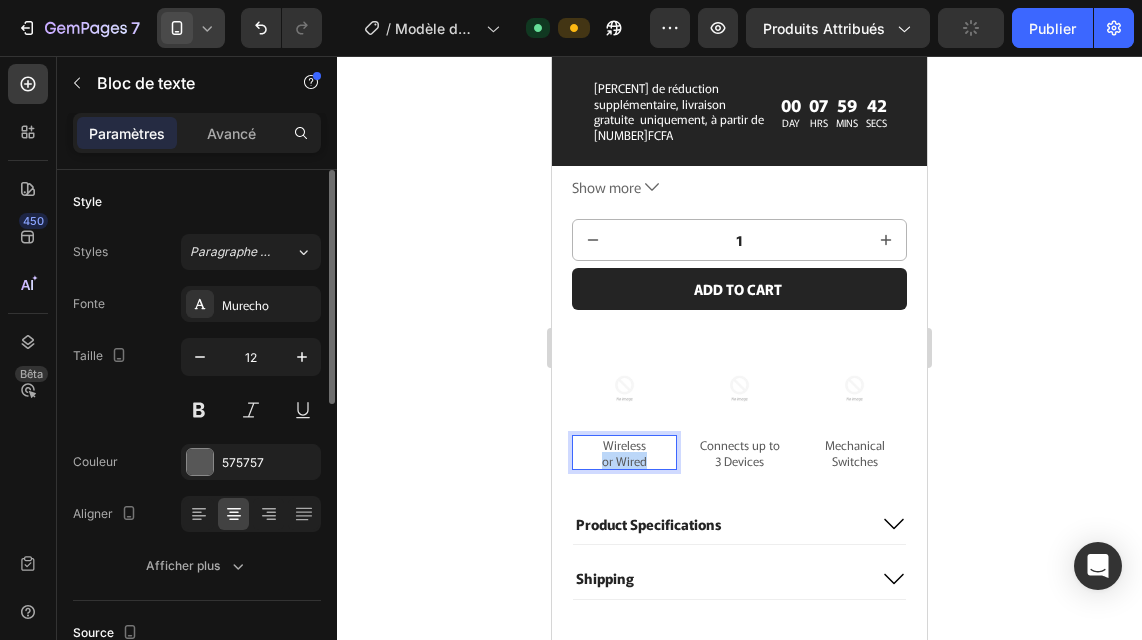 click on "Wireless  or Wired" at bounding box center (624, 452) 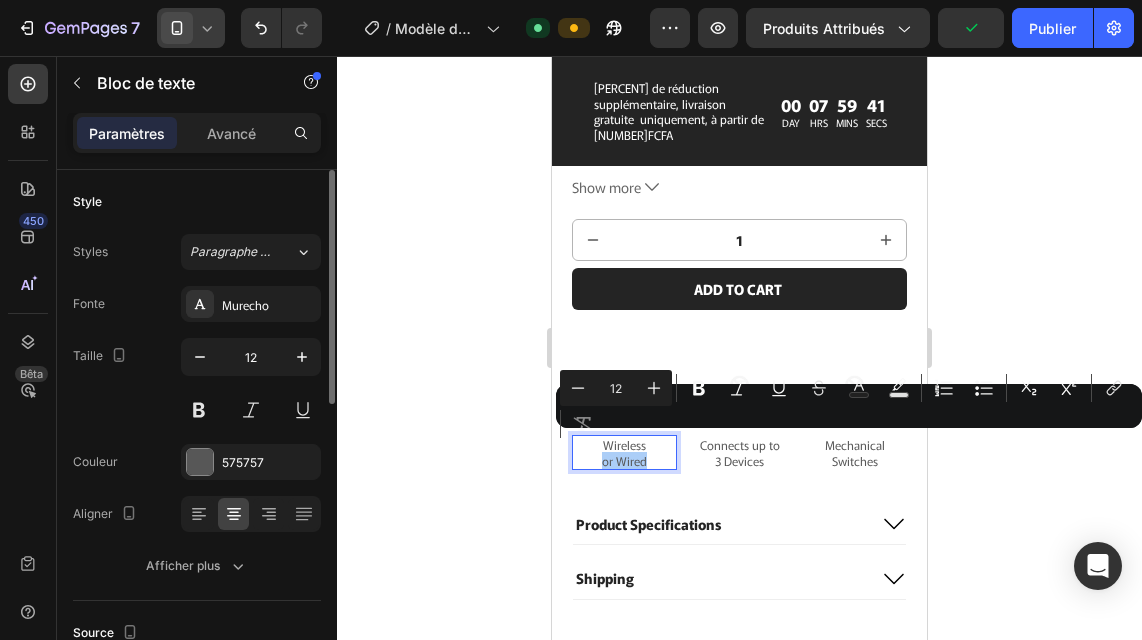 click on "Minus 12 Plus Bold Italic Underline       Strikethrough
Text Color
Text Background Color Numbered List Bulleted List Subscript Superscript       link Remove Format" at bounding box center (849, 406) 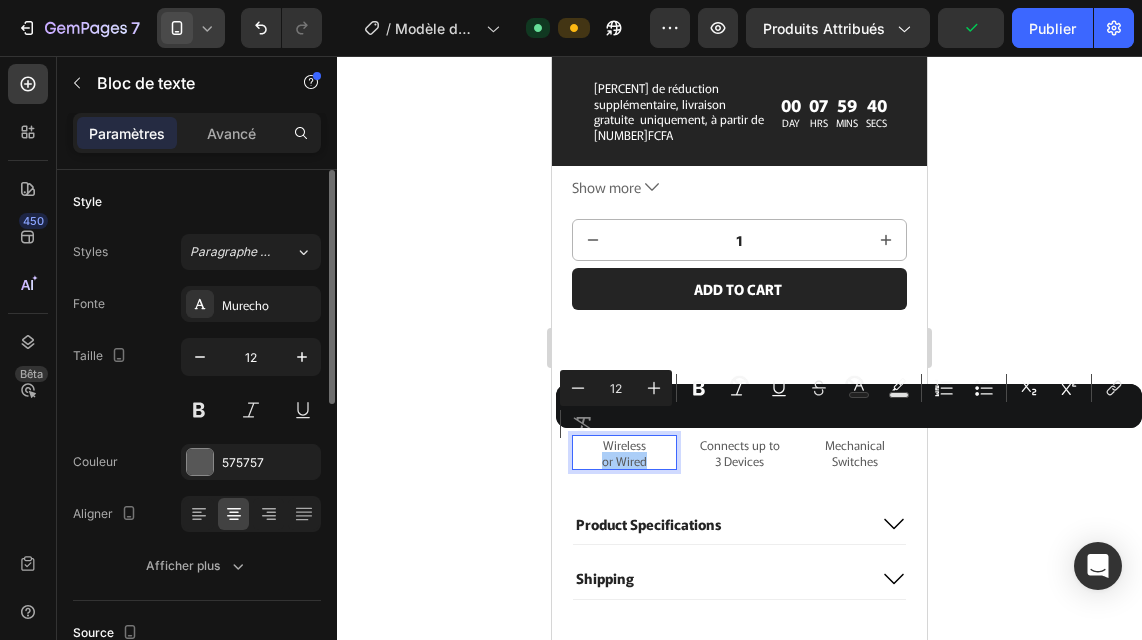 click on "Minus 12 Plus Bold Italic Underline       Strikethrough
Text Color
Text Background Color Numbered List Bulleted List Subscript Superscript       link Remove Format" at bounding box center (849, 406) 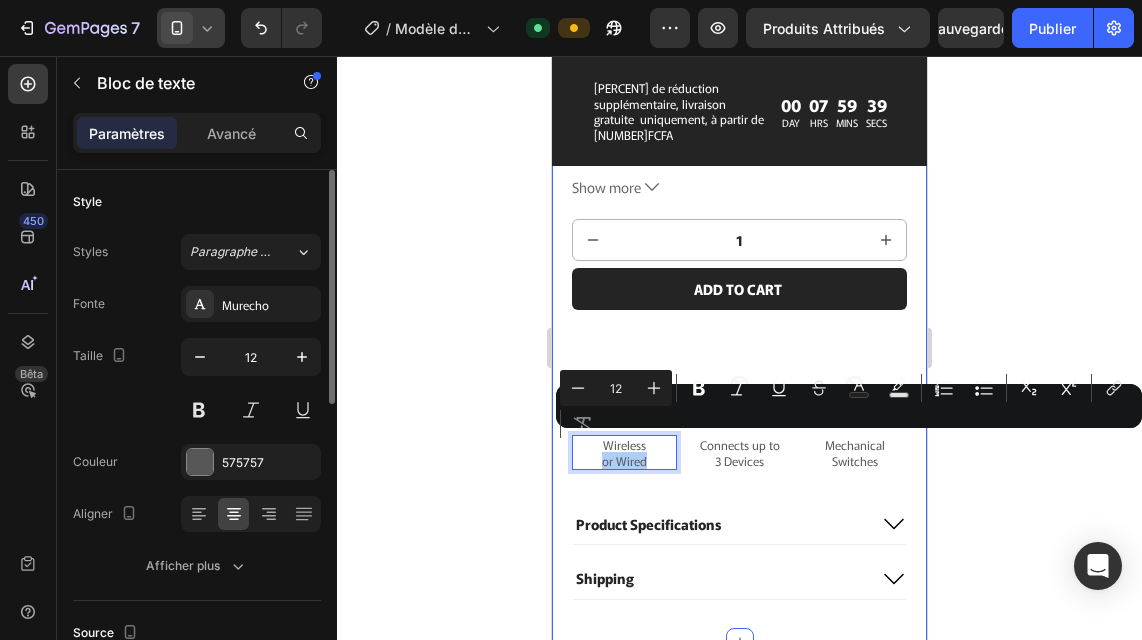 click 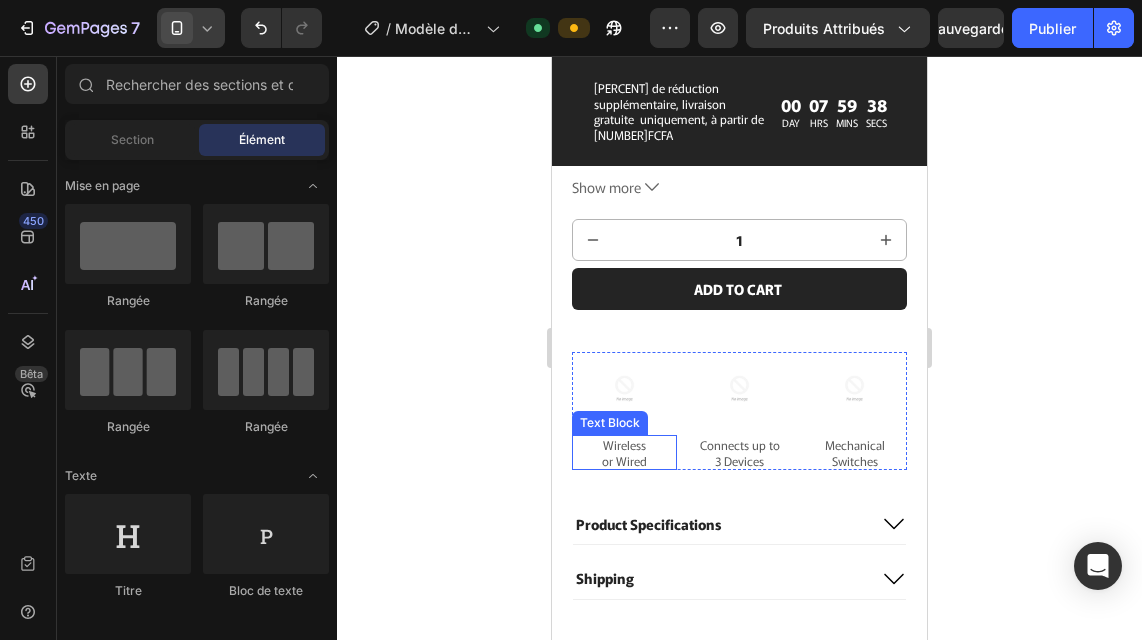 click on "Wireless  or Wired" at bounding box center (624, 452) 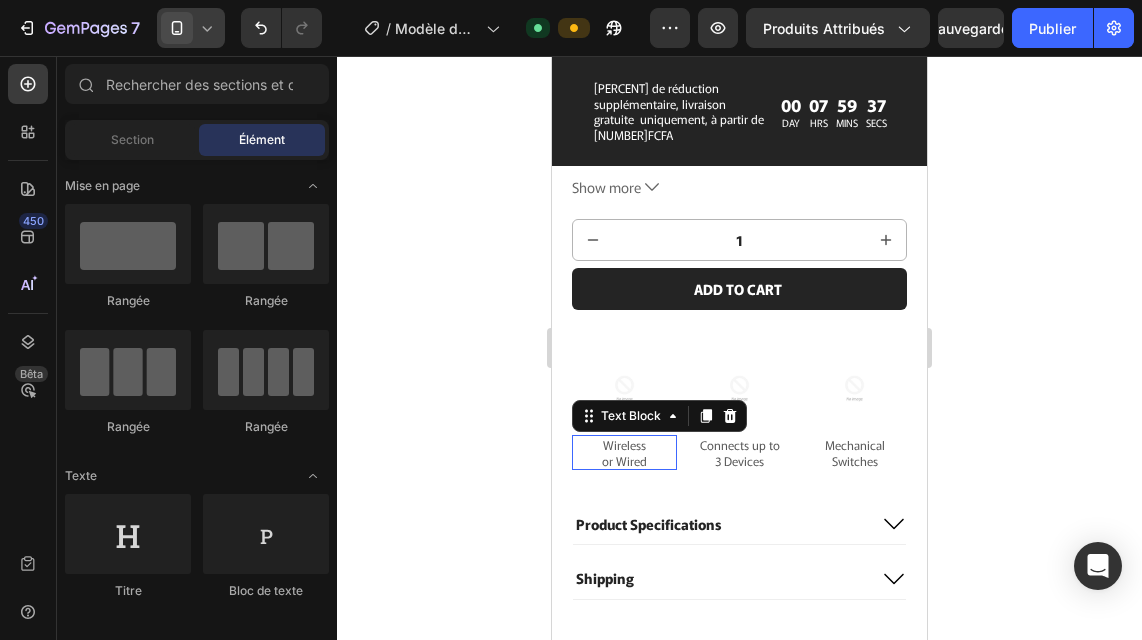 click on "Wireless  or Wired" at bounding box center [624, 452] 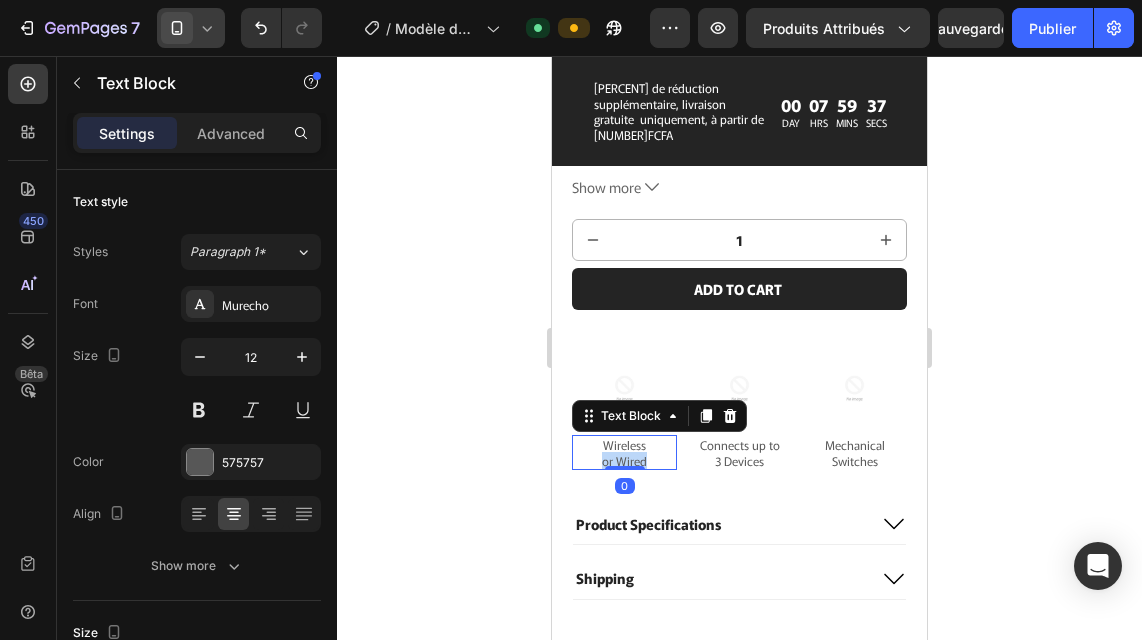click on "Wireless  or Wired" at bounding box center (624, 452) 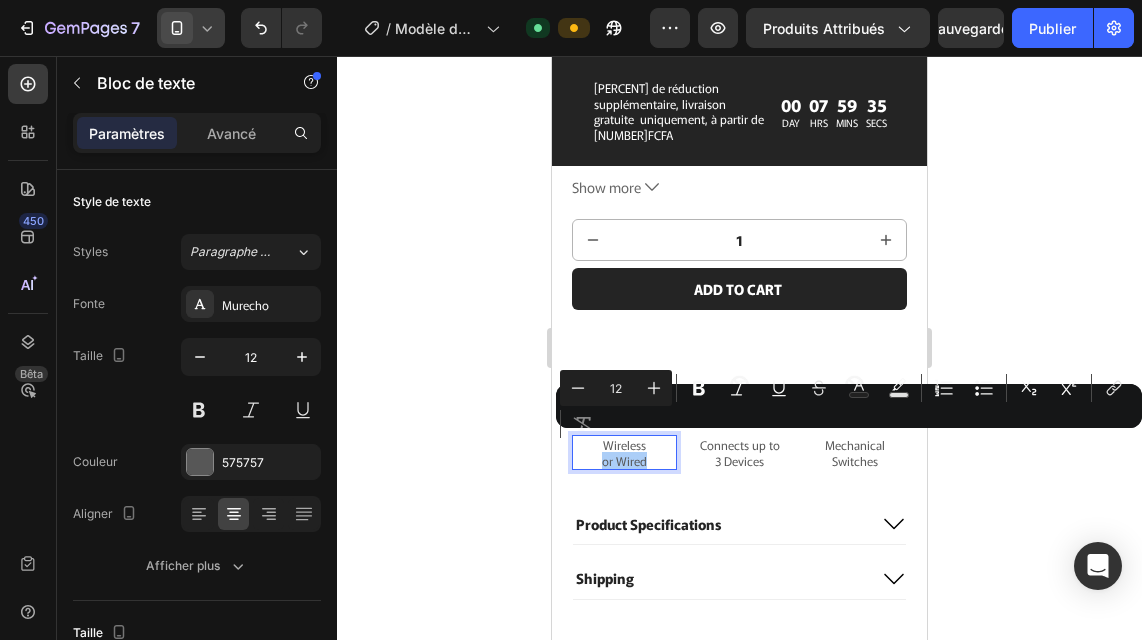 click 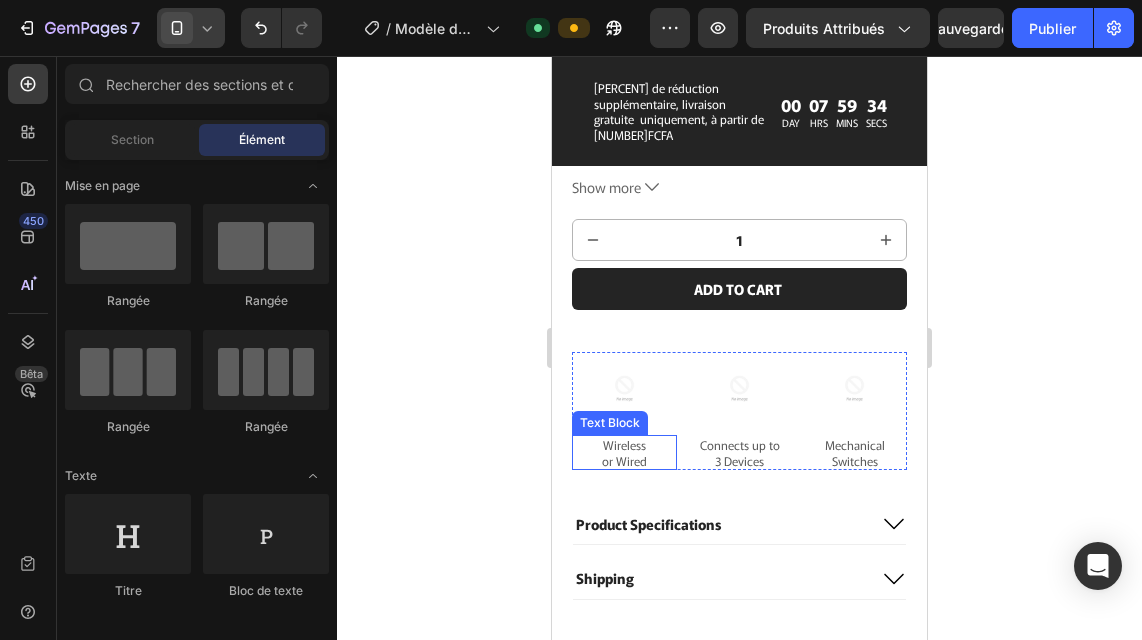 click on "Wireless  or Wired" at bounding box center (624, 452) 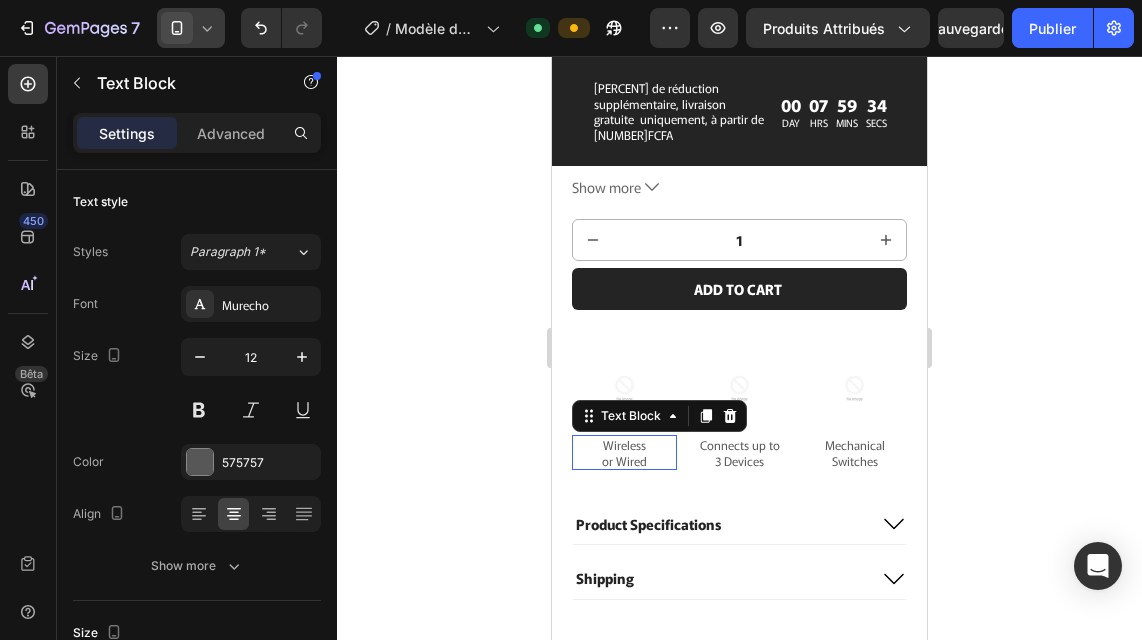 click on "Wireless  or Wired" at bounding box center (624, 452) 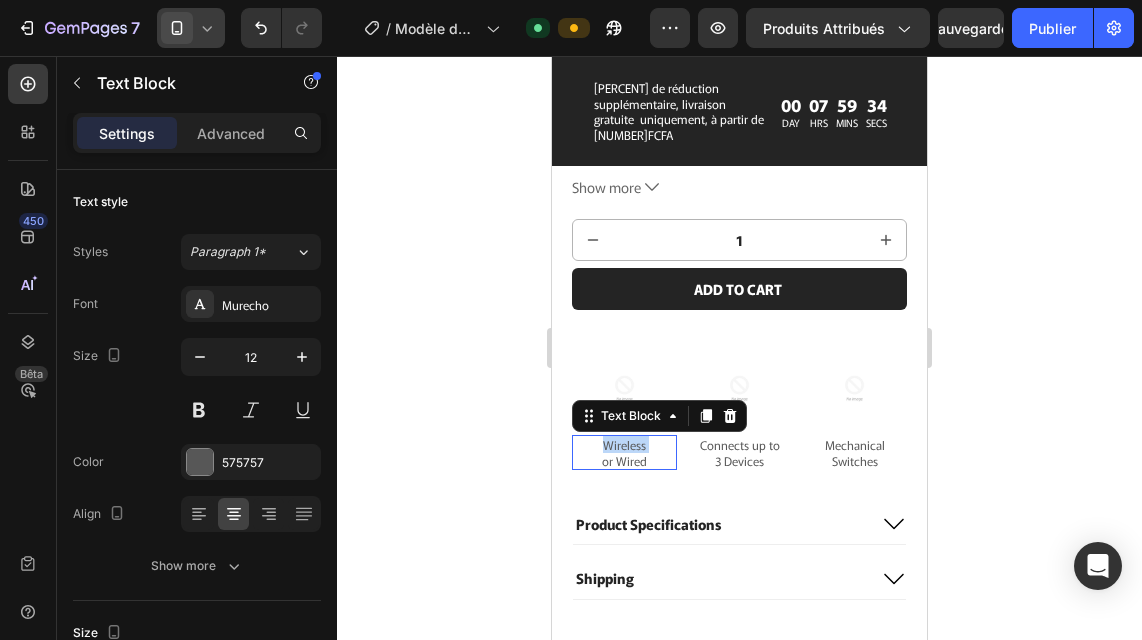 click on "Wireless  or Wired" at bounding box center [624, 452] 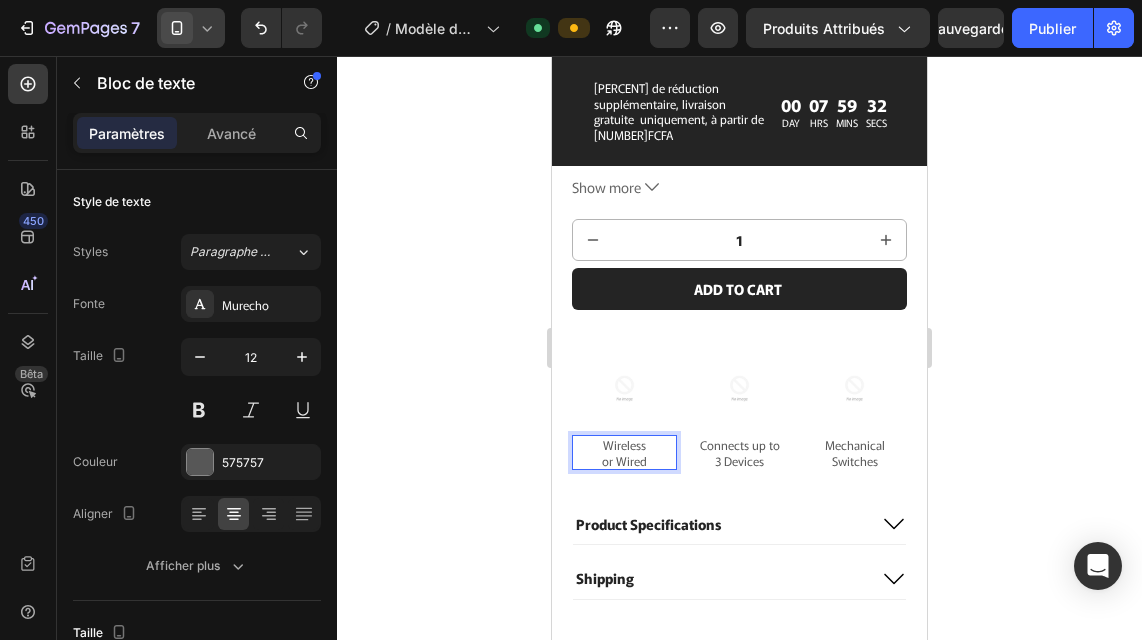 click on "Wireless  or Wired" at bounding box center (624, 452) 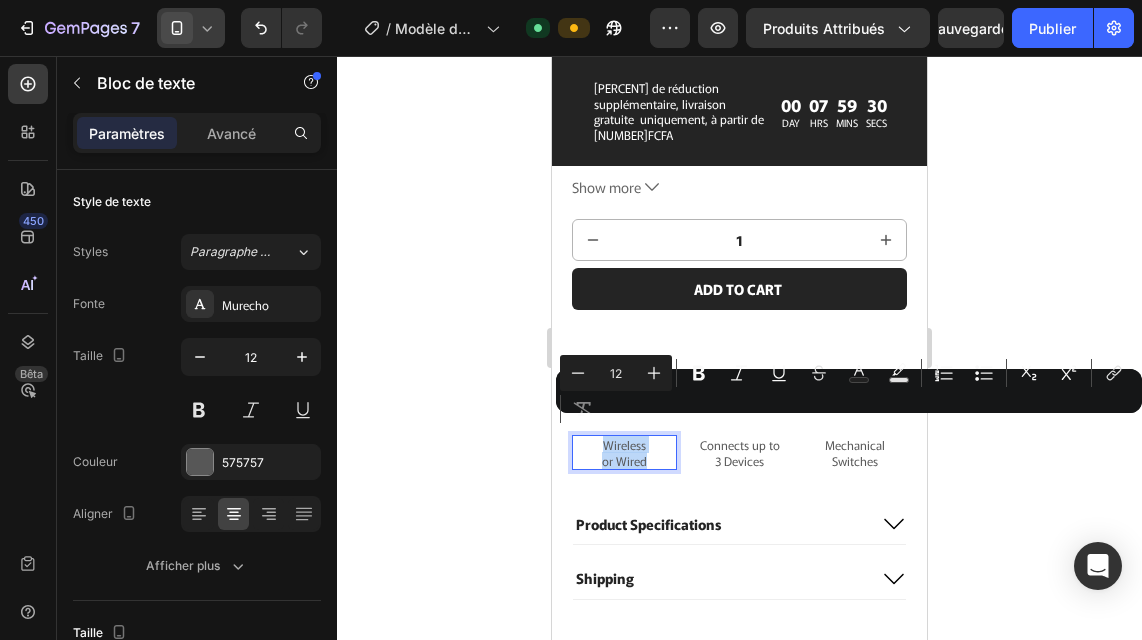 drag, startPoint x: 646, startPoint y: 447, endPoint x: 594, endPoint y: 433, distance: 53.851646 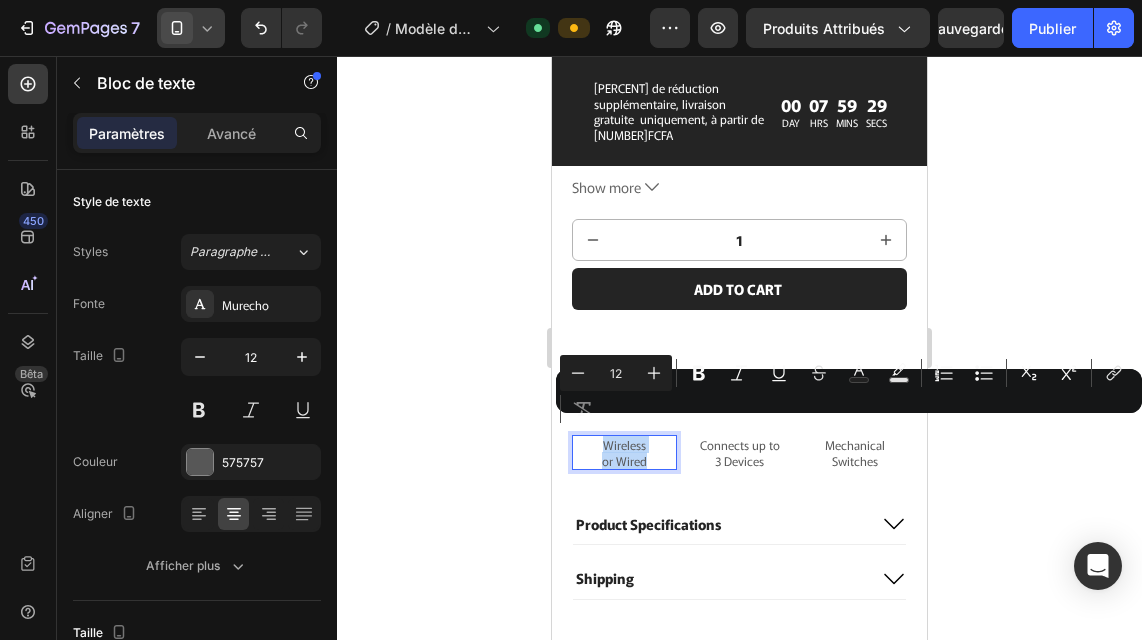 copy on "Wireless  or Wired" 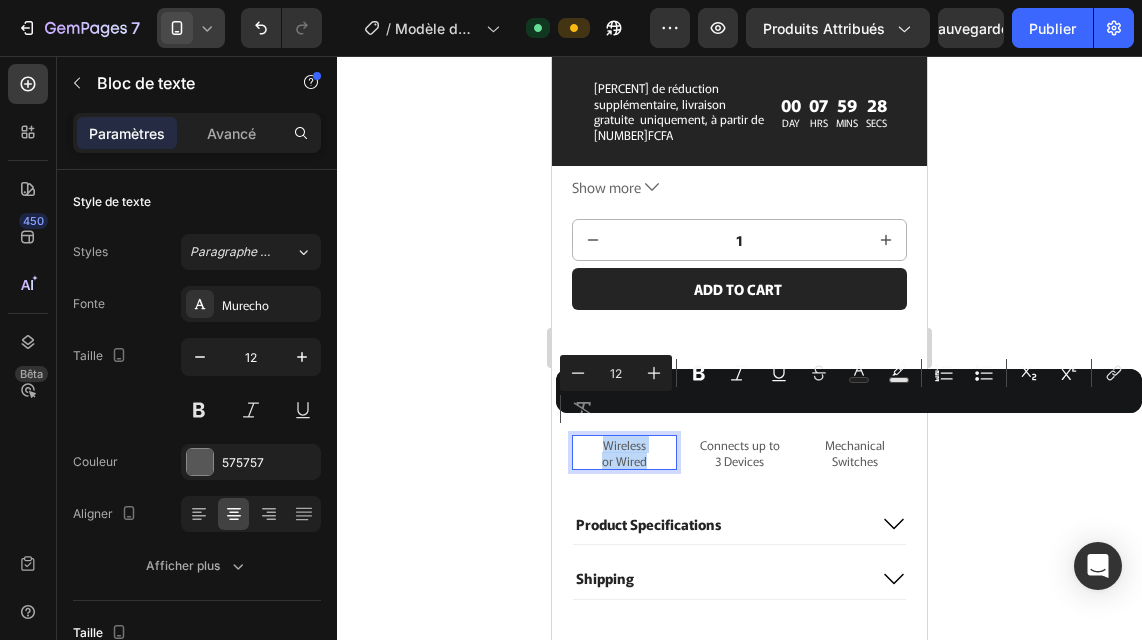 click on "Wireless  or Wired" at bounding box center (624, 452) 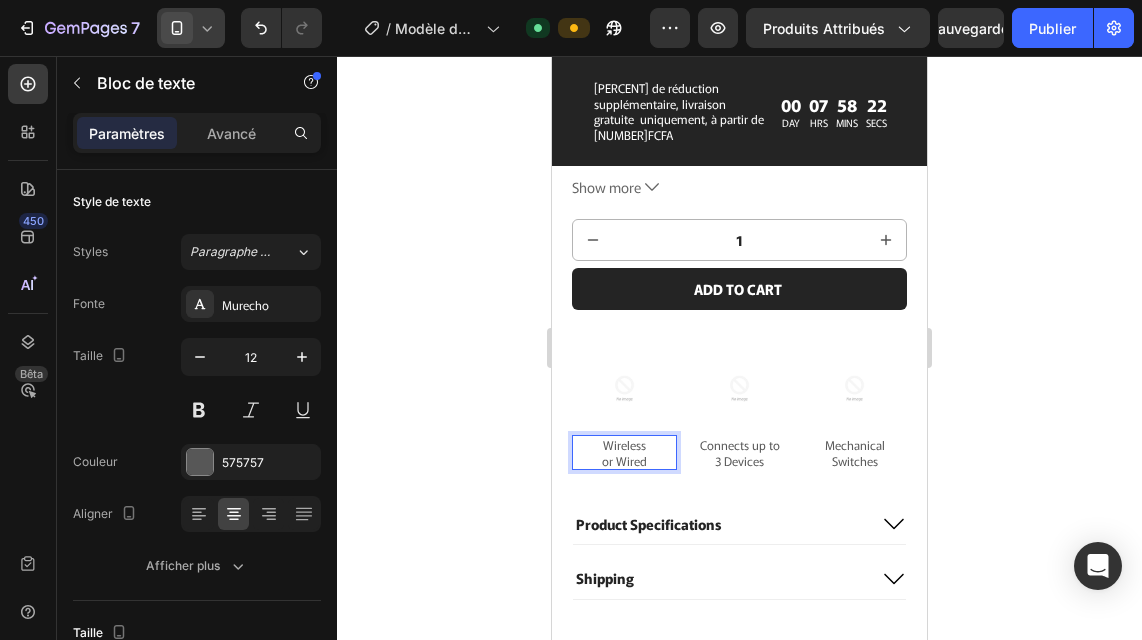 click on "Wireless  or Wired" at bounding box center [624, 452] 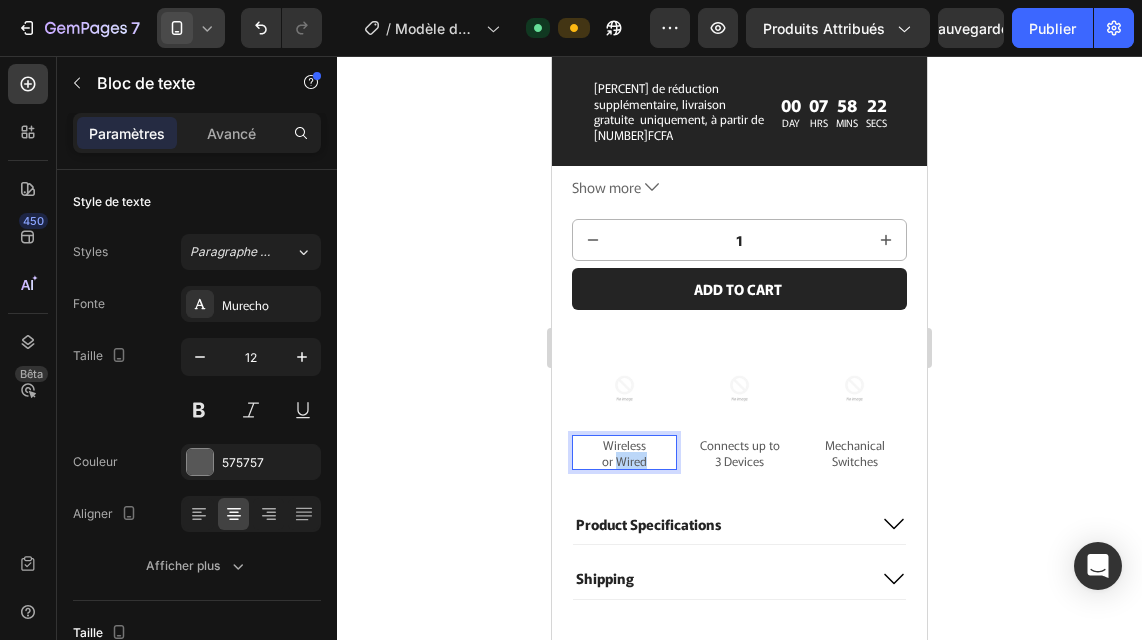 click on "Wireless  or Wired" at bounding box center (624, 452) 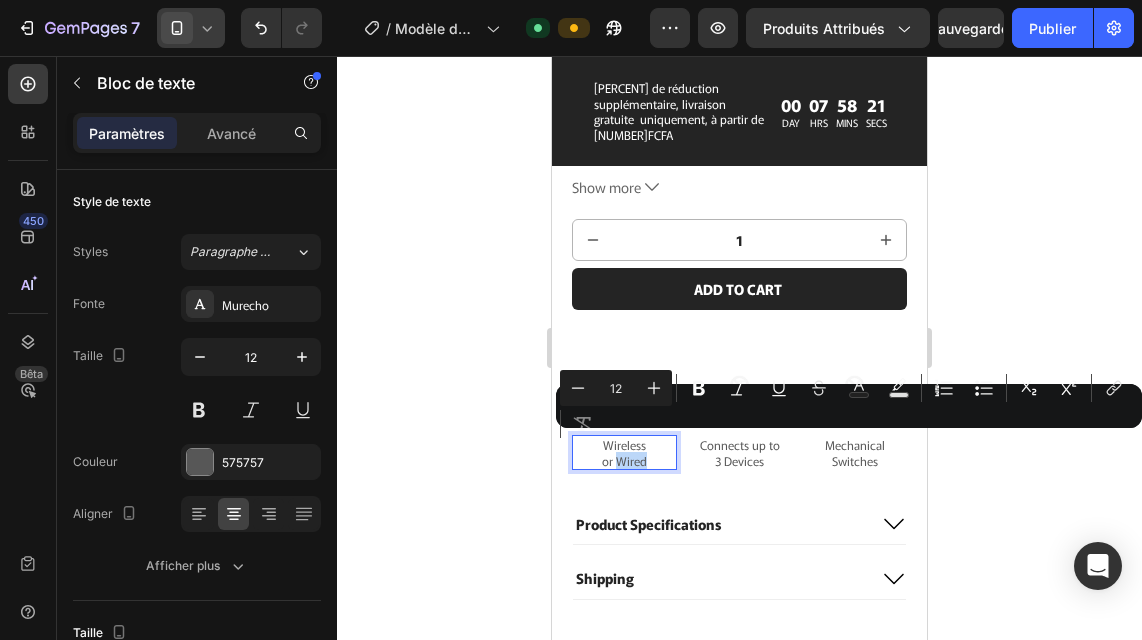 click on "Wireless  or Wired" at bounding box center (624, 452) 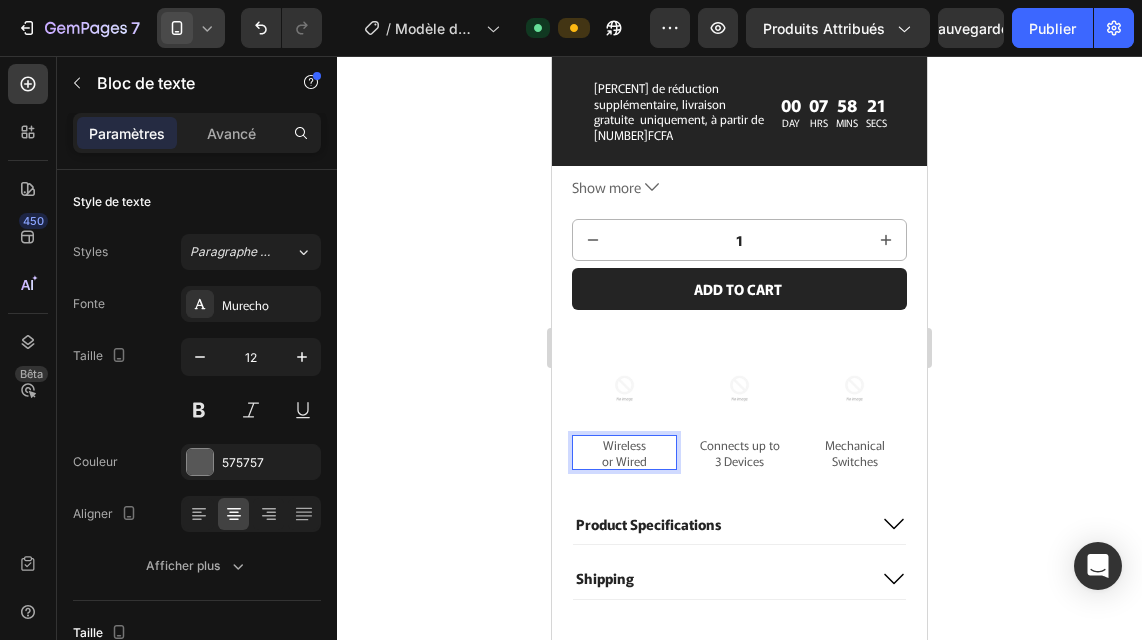click on "Wireless  or Wired" at bounding box center (624, 452) 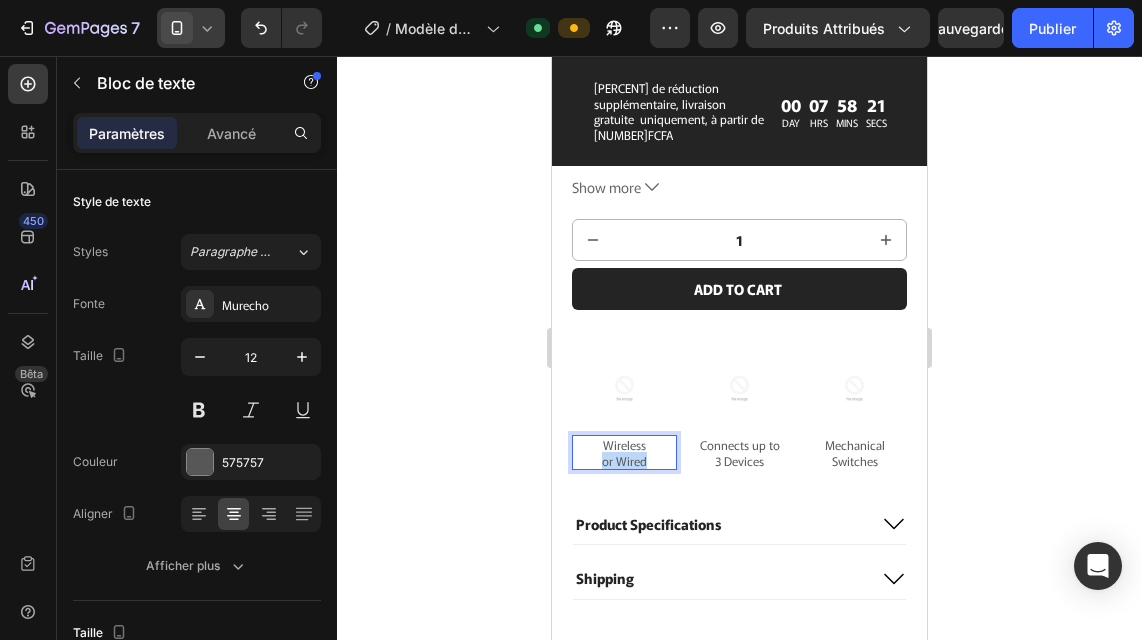 click on "Wireless  or Wired" at bounding box center (624, 452) 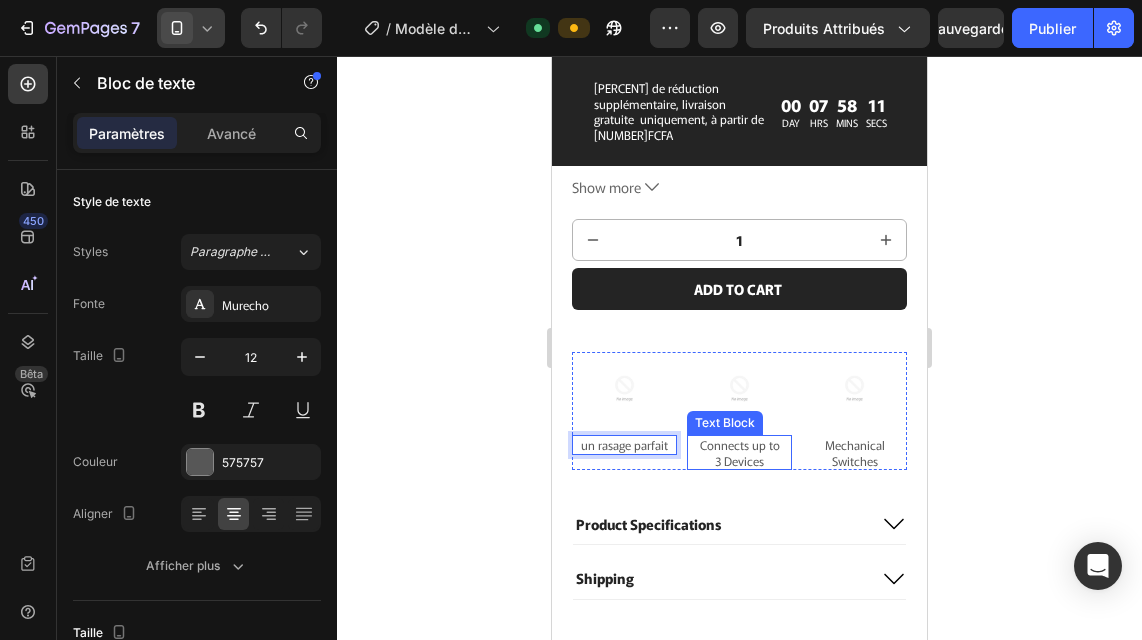 click on "Connects up to  3 Devices" at bounding box center (739, 452) 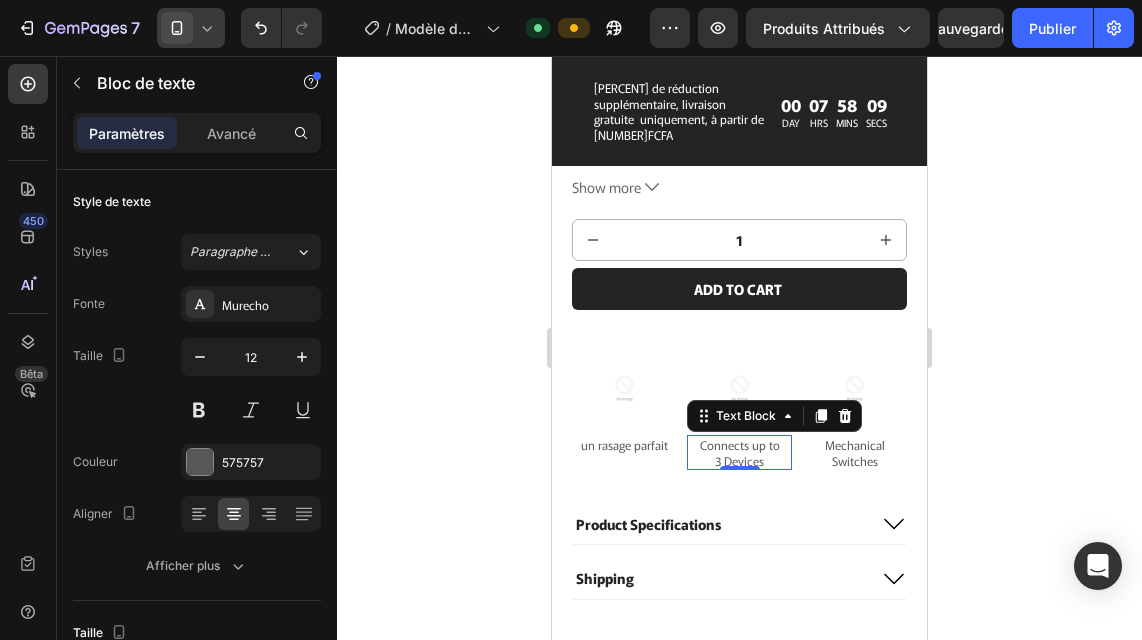 click on "Connects up to  3 Devices" at bounding box center (739, 452) 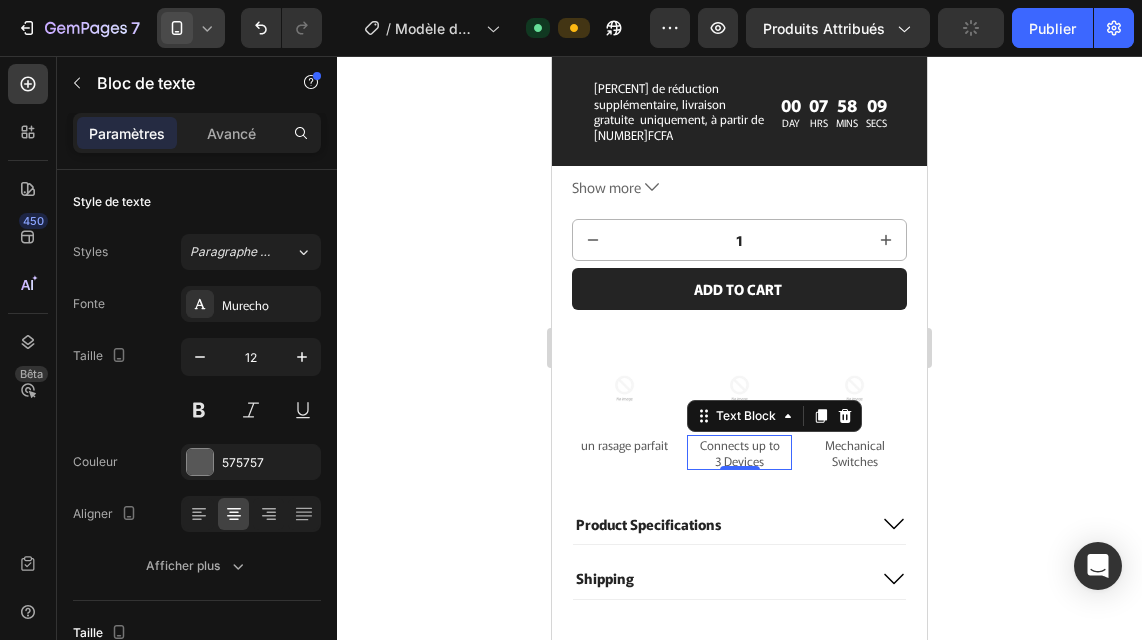 click on "Connects up to  3 Devices" at bounding box center [739, 452] 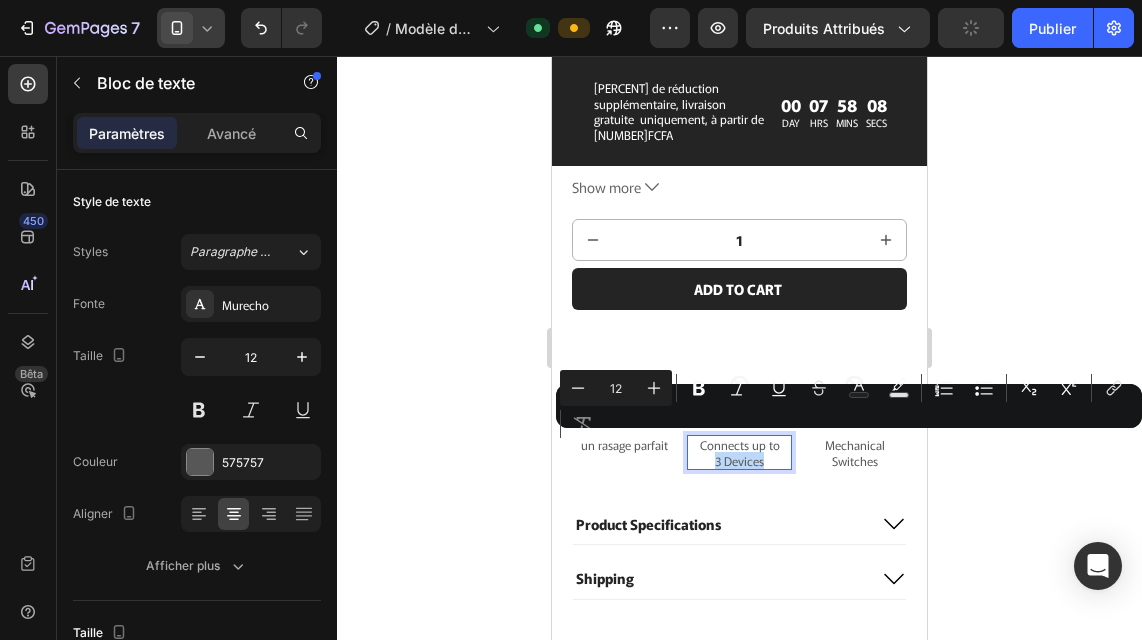 click on "Connects up to  3 Devices" at bounding box center (739, 452) 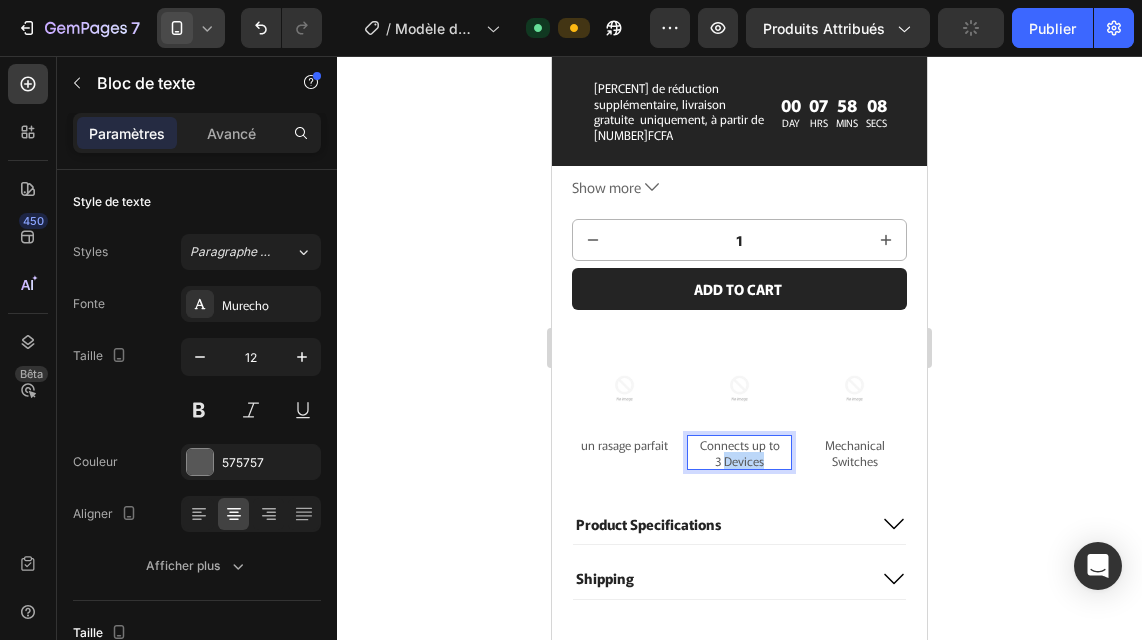 click on "Connects up to  3 Devices" at bounding box center [739, 452] 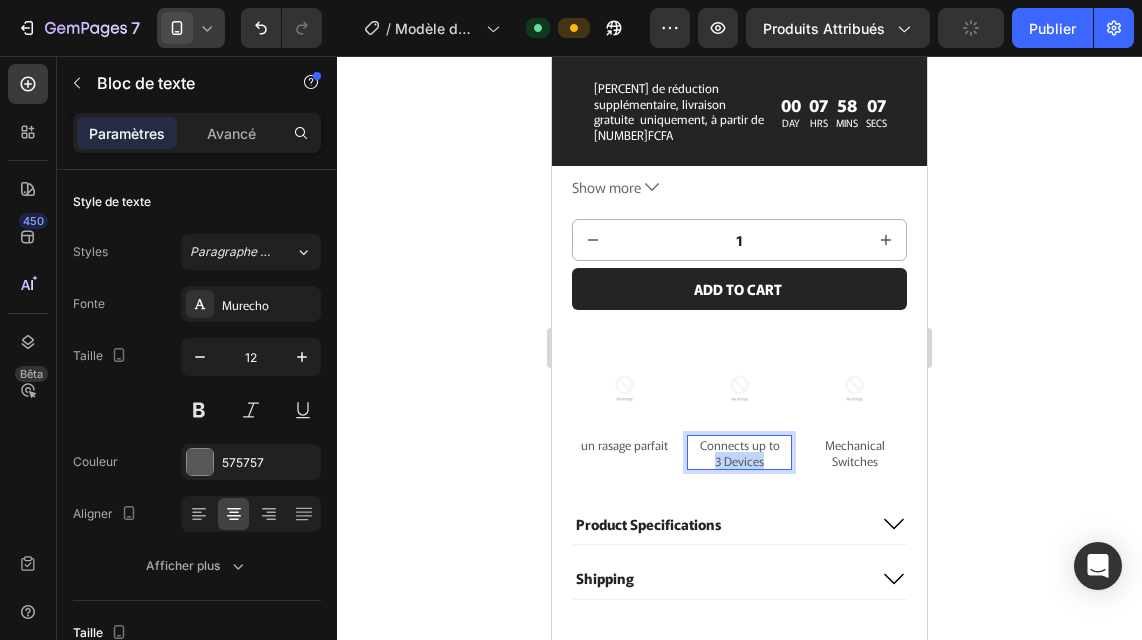 click on "Connects up to  3 Devices" at bounding box center [739, 452] 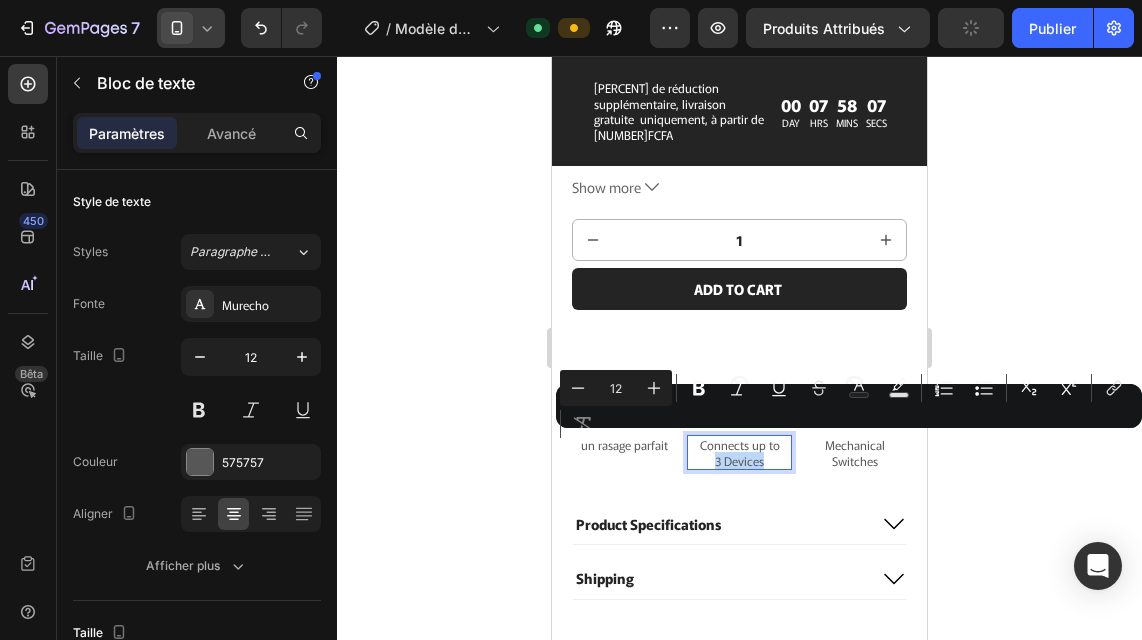 click on "Connects up to  3 Devices" at bounding box center [739, 452] 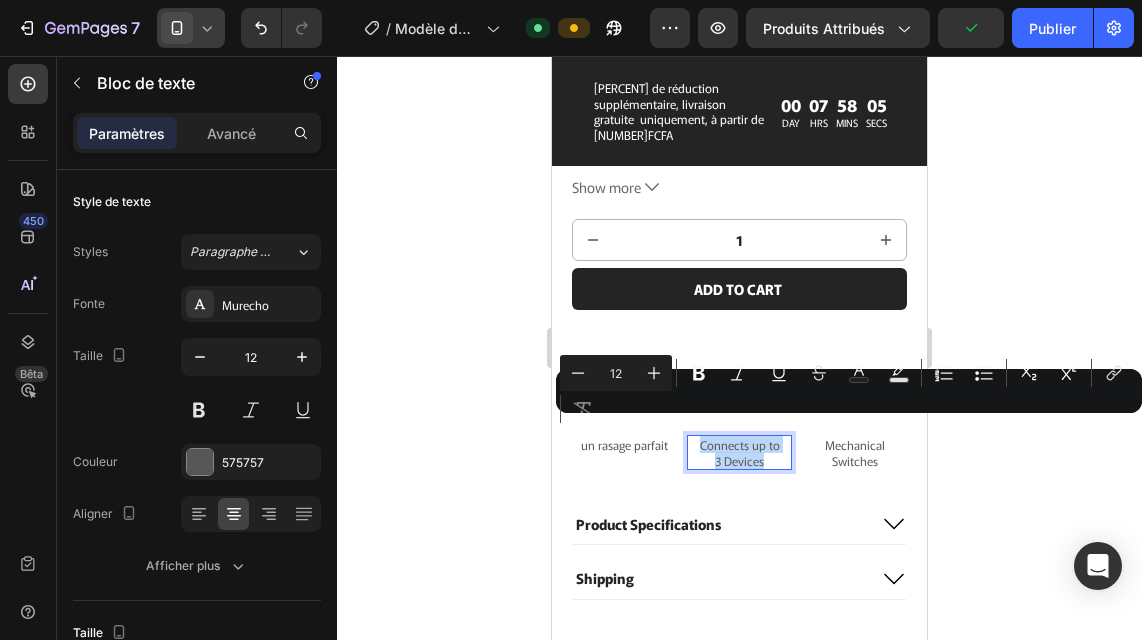 drag, startPoint x: 759, startPoint y: 443, endPoint x: 691, endPoint y: 428, distance: 69.63476 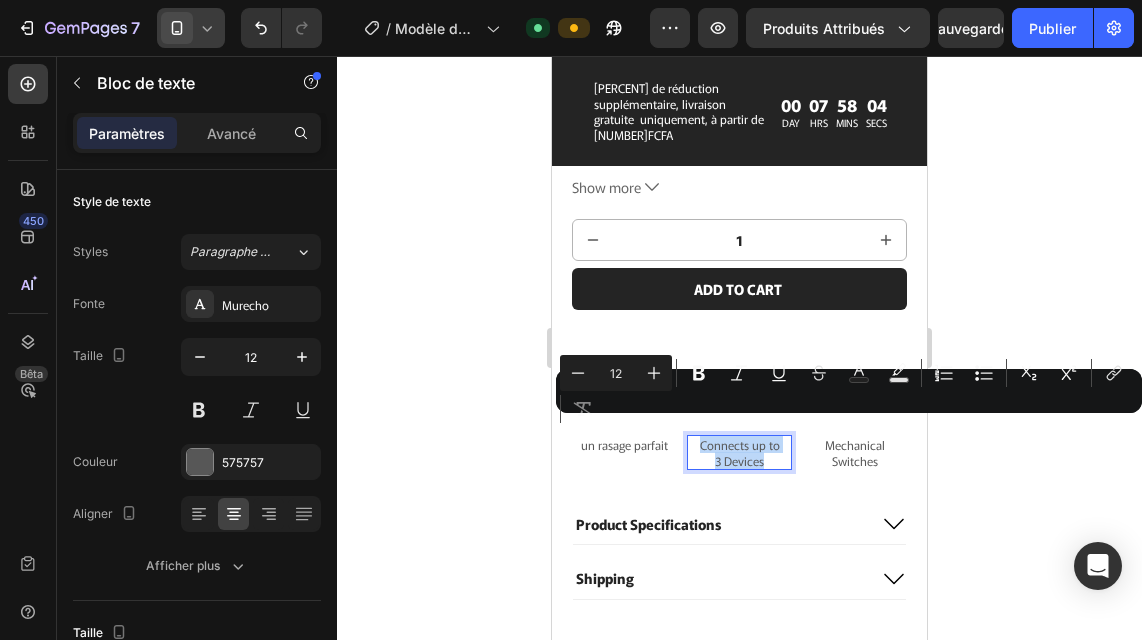 copy on "Connects up to  3 Devices" 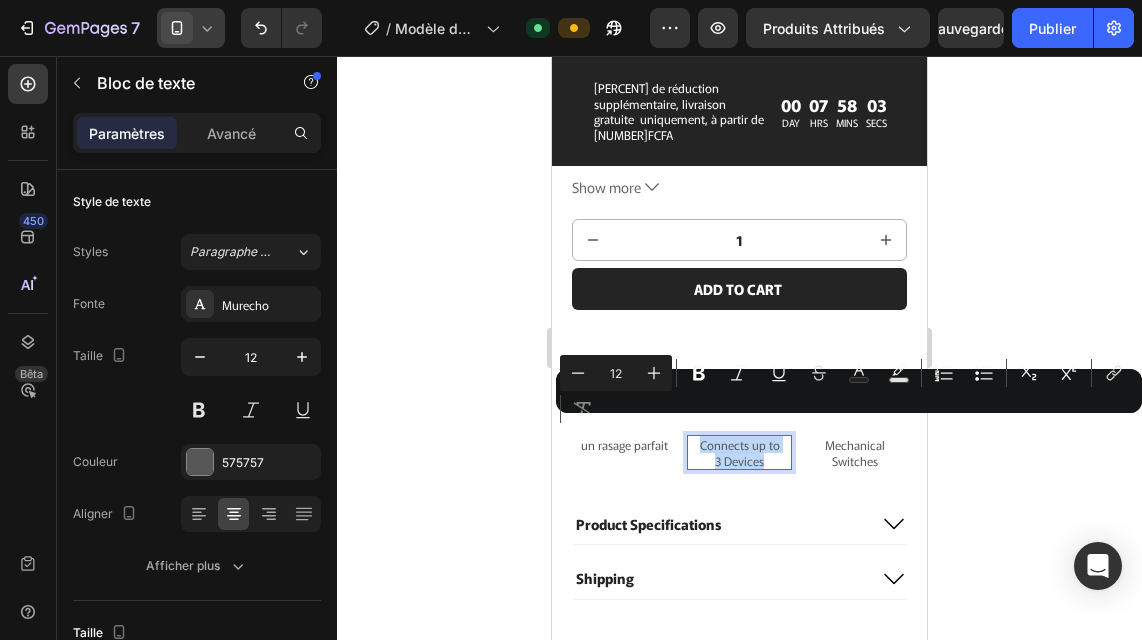 click on "Connects up to  3 Devices" at bounding box center [739, 452] 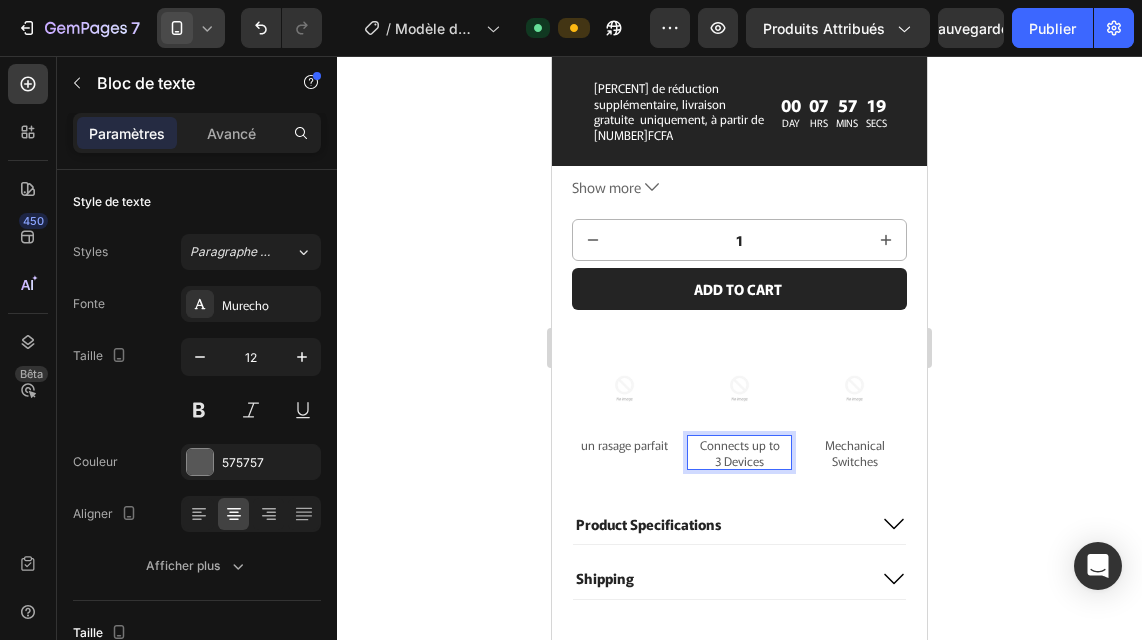 click on "Connects up to  3 Devices" at bounding box center [739, 452] 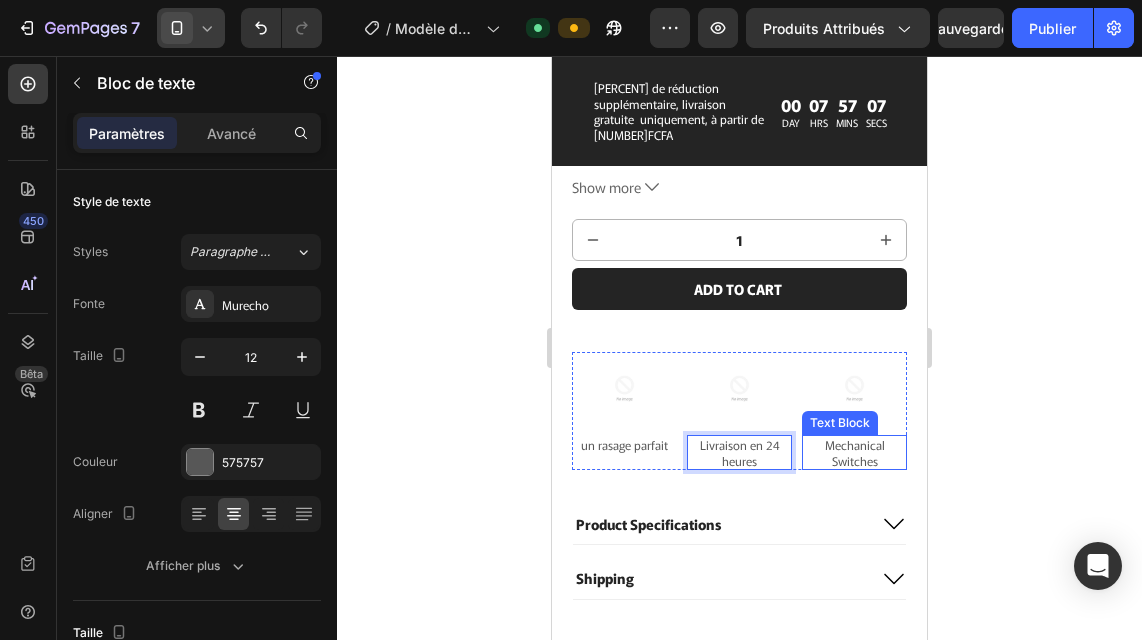 click on "Mechanical Switches" at bounding box center [854, 452] 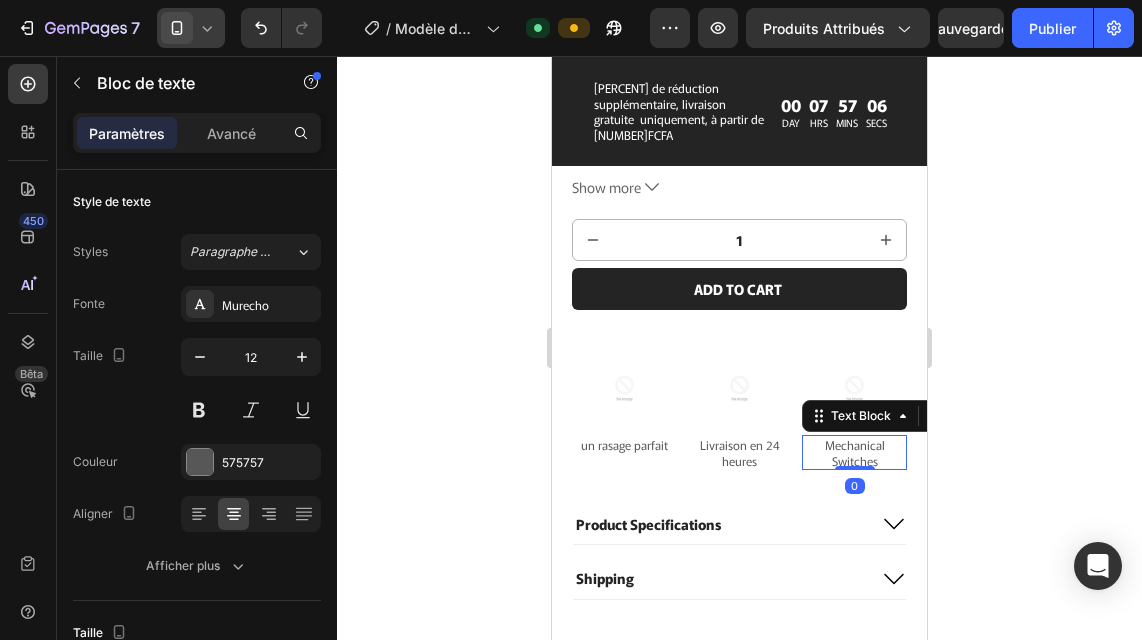 click on "Mechanical Switches" at bounding box center (854, 452) 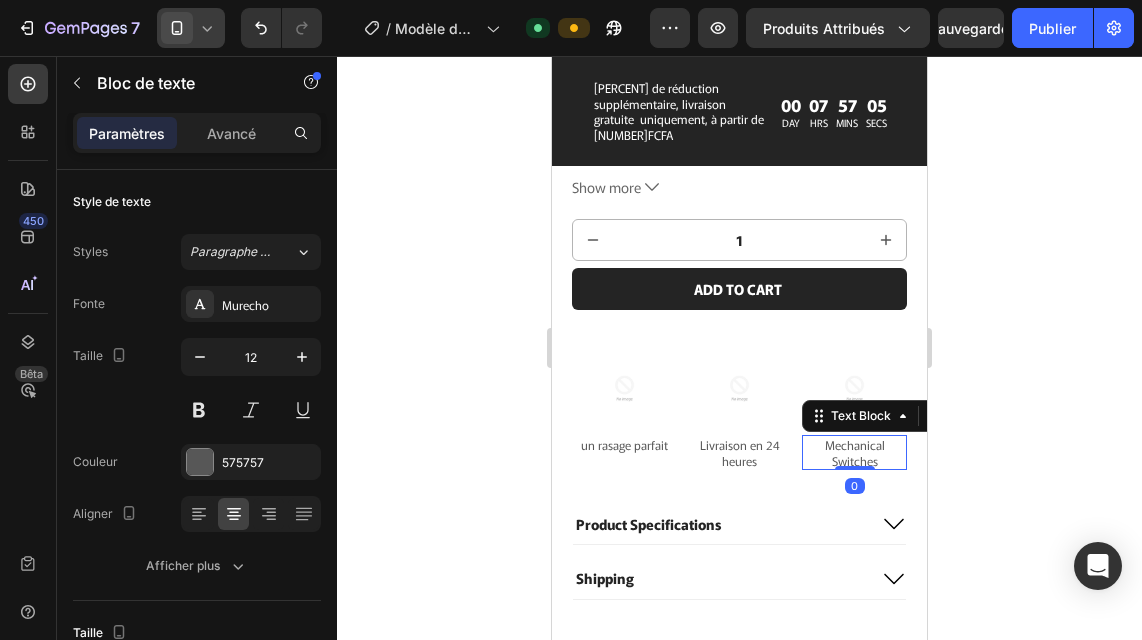click on "Mechanical Switches" at bounding box center [854, 452] 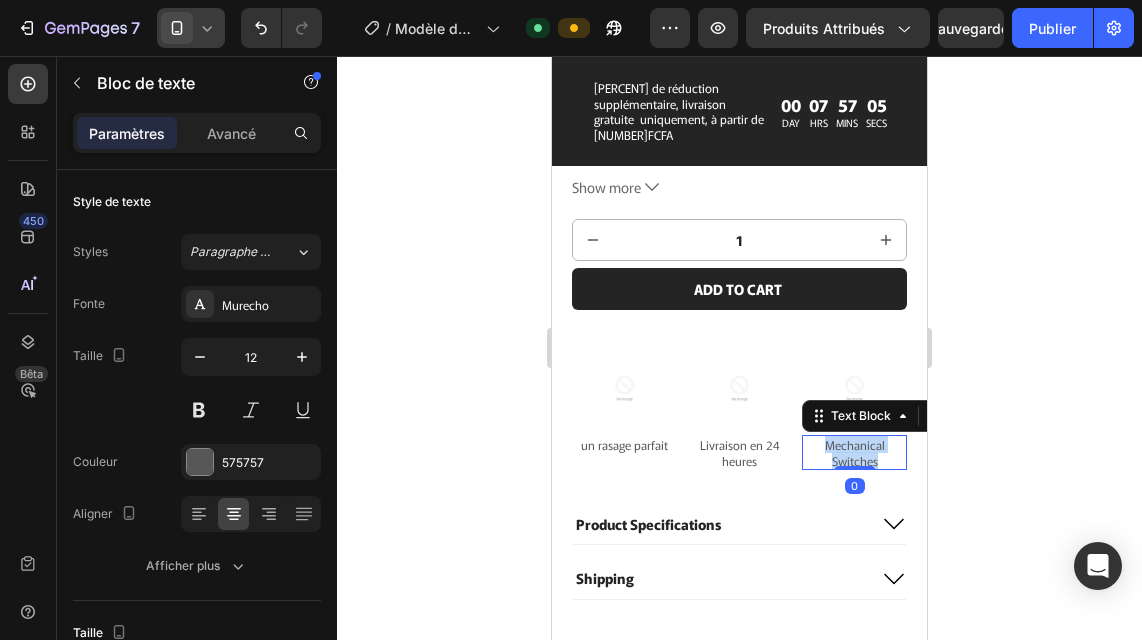 click on "Mechanical Switches" at bounding box center (854, 452) 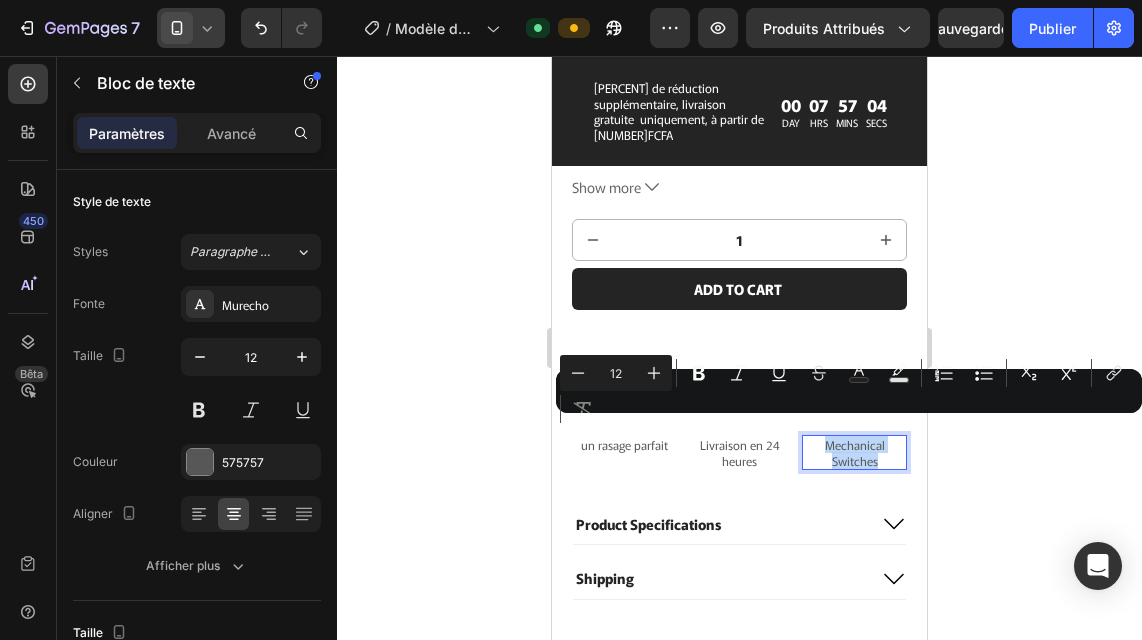 copy on "Mechanical Switches" 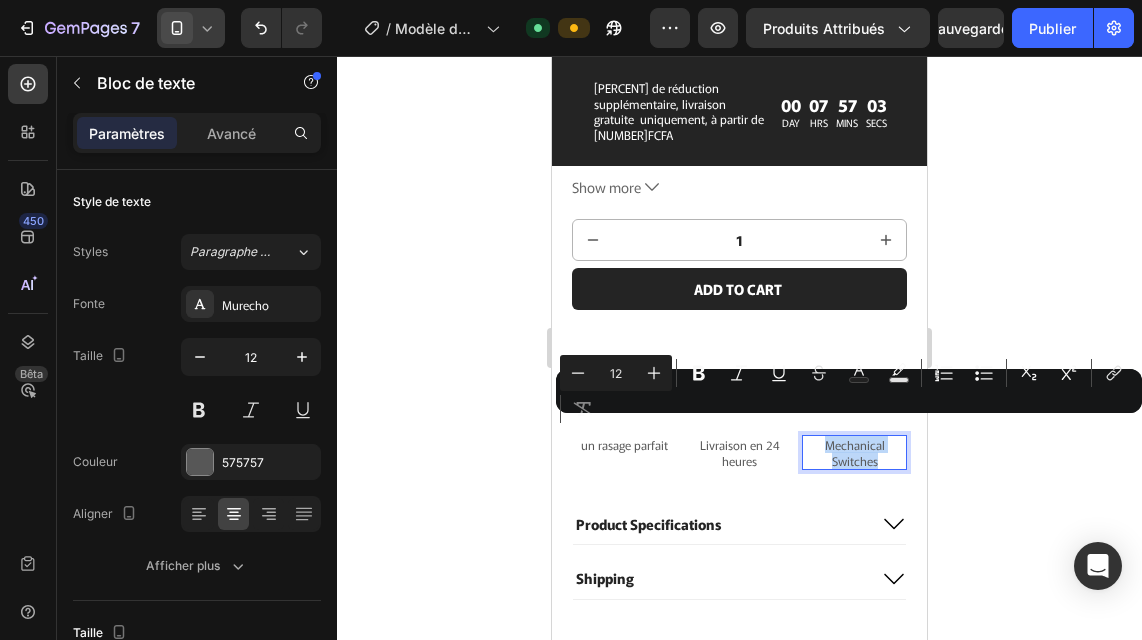 click on "Mechanical Switches" at bounding box center (854, 452) 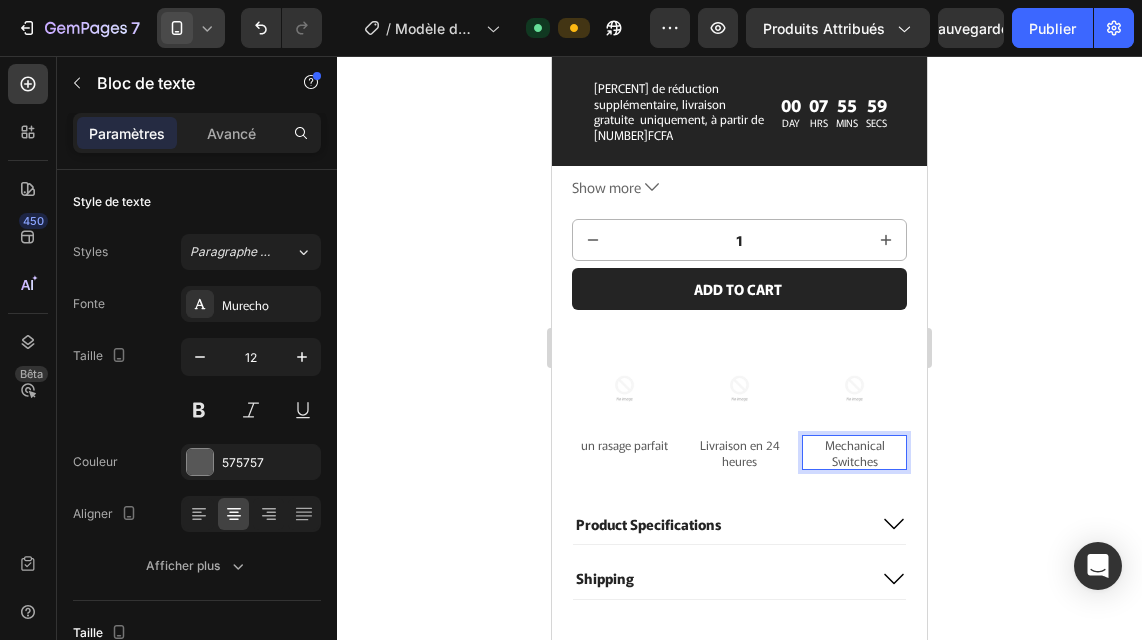 click on "Mechanical Switches" at bounding box center [854, 452] 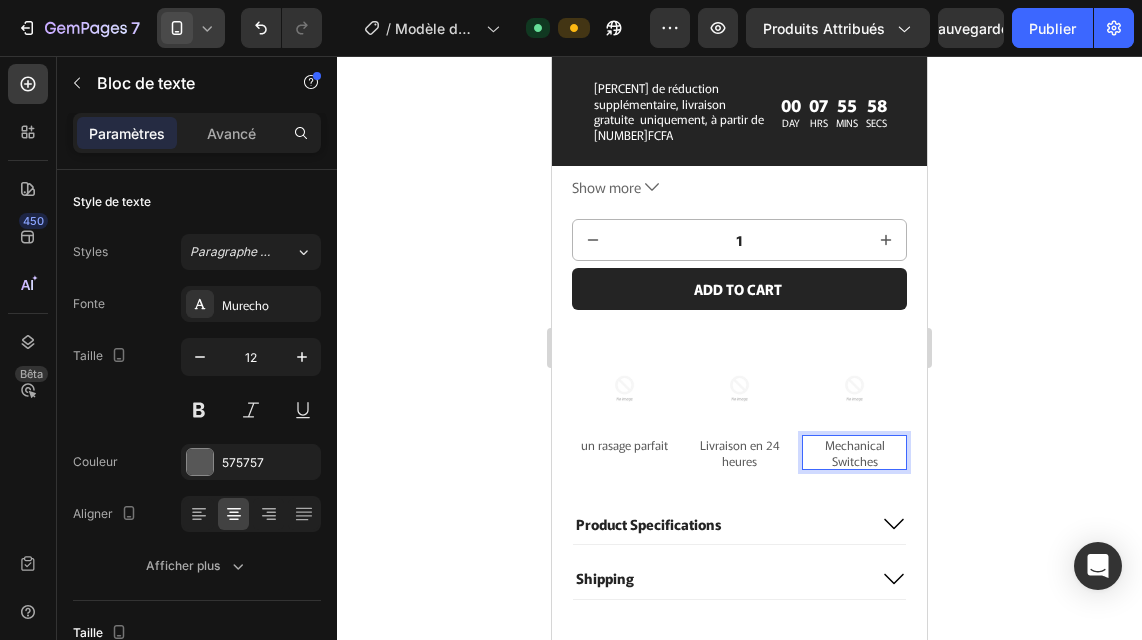 click on "Mechanical Switches" at bounding box center (854, 452) 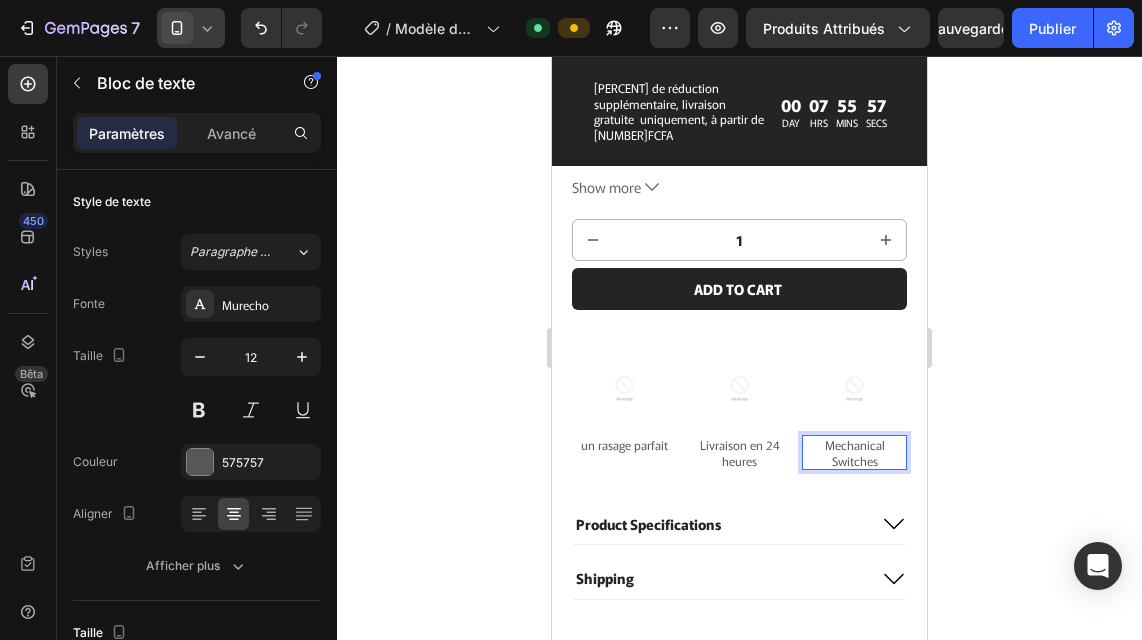 click on "Mechanical Switches" at bounding box center [854, 452] 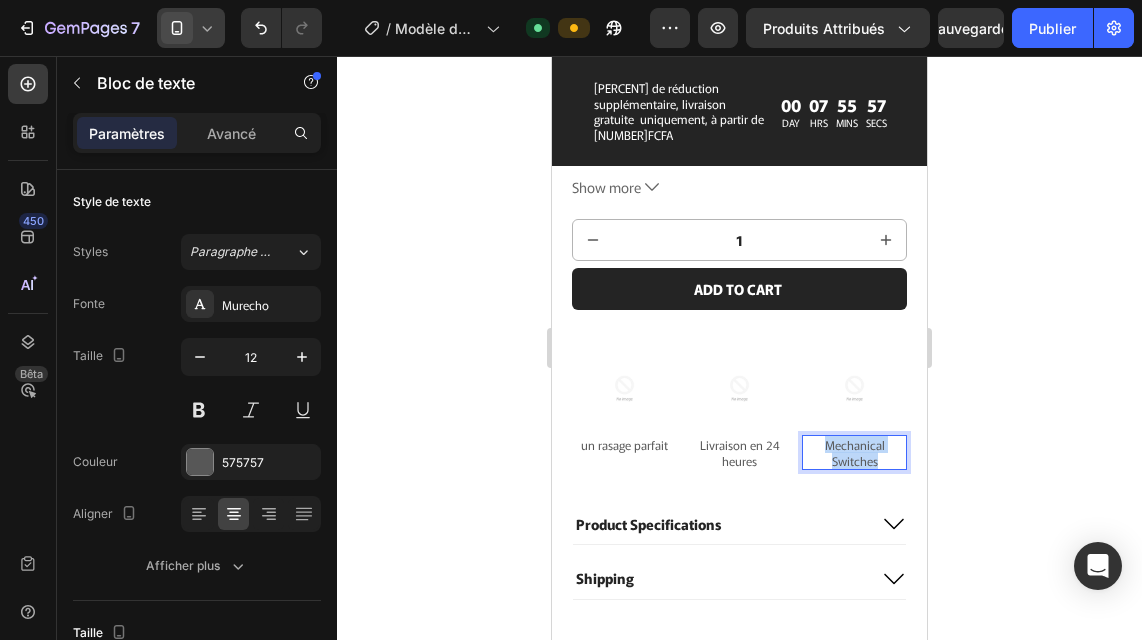 click on "Mechanical Switches" at bounding box center [854, 452] 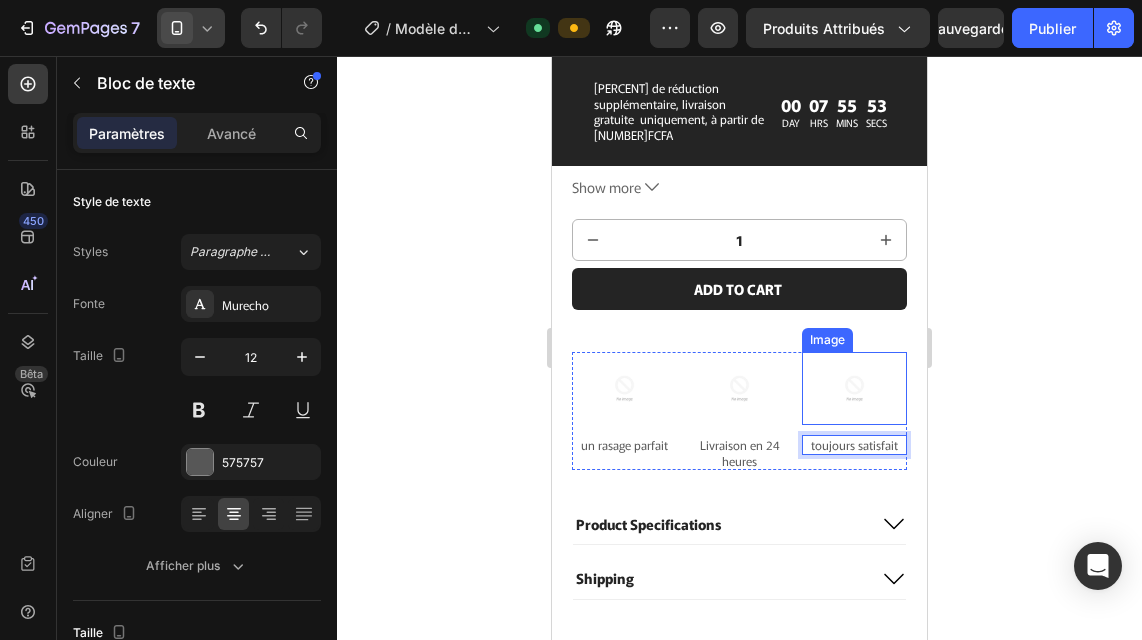 click at bounding box center (854, 388) 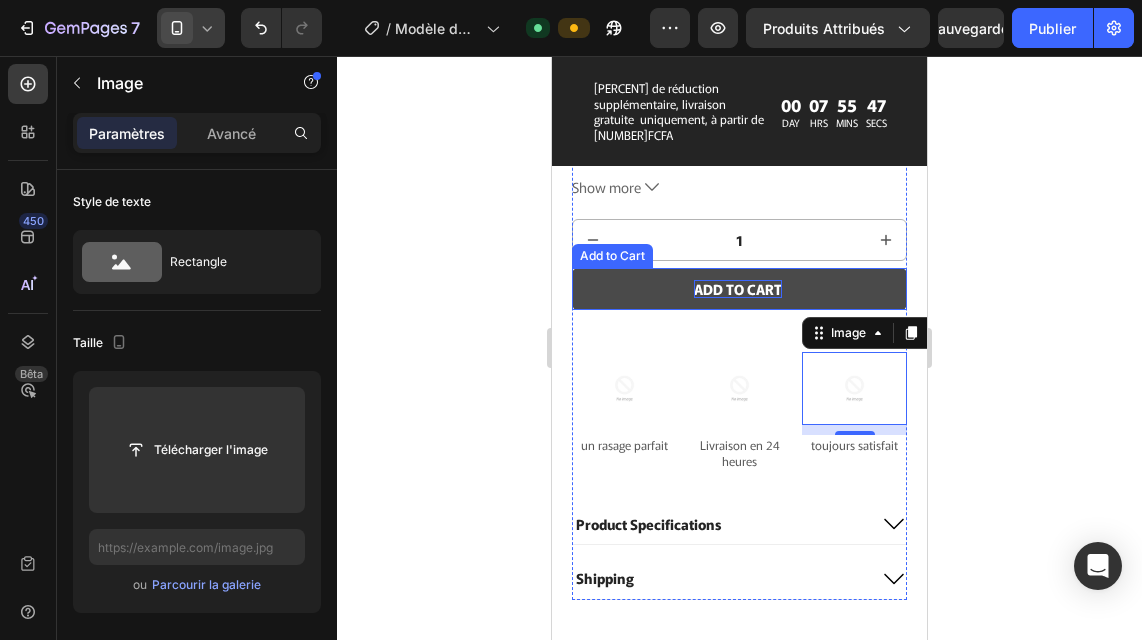 click on "Add to cart" at bounding box center (738, 289) 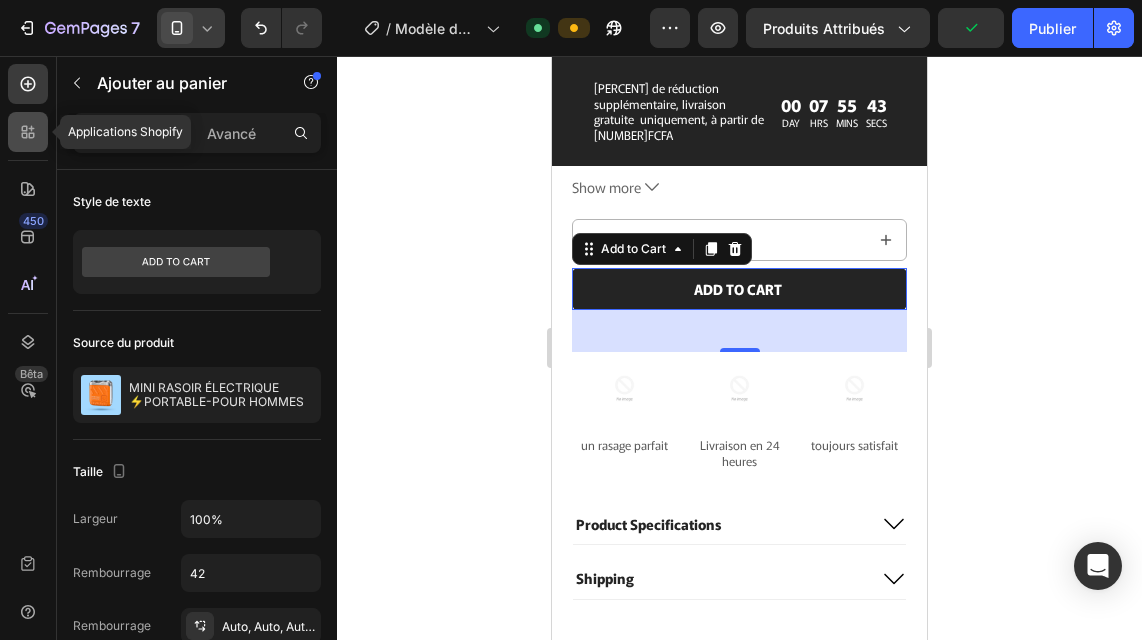 click 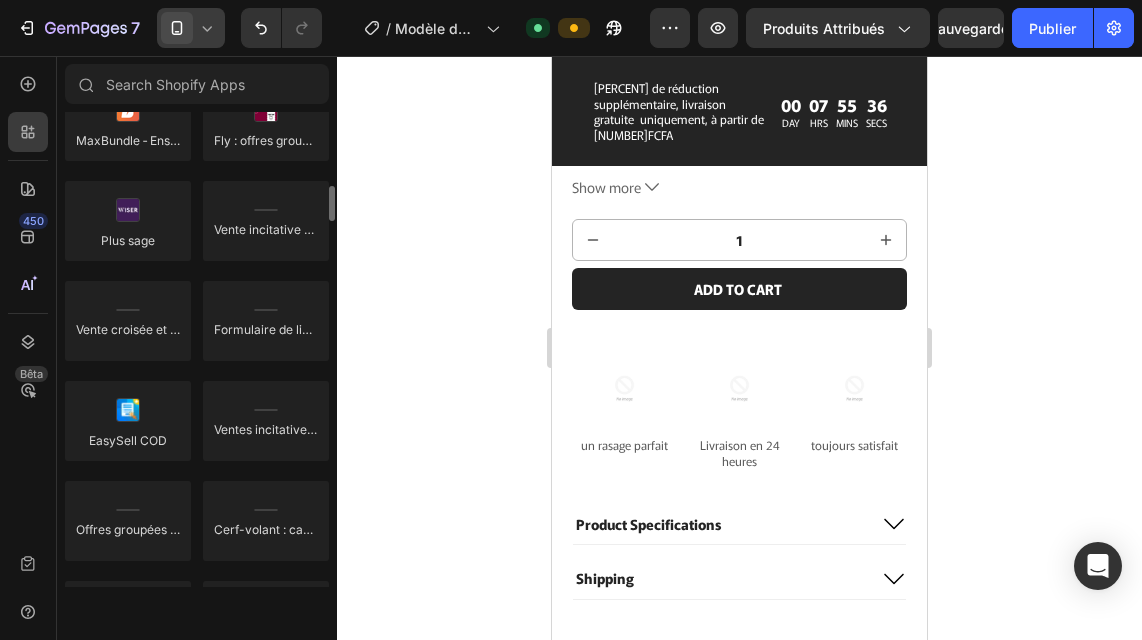 scroll, scrollTop: 919, scrollLeft: 0, axis: vertical 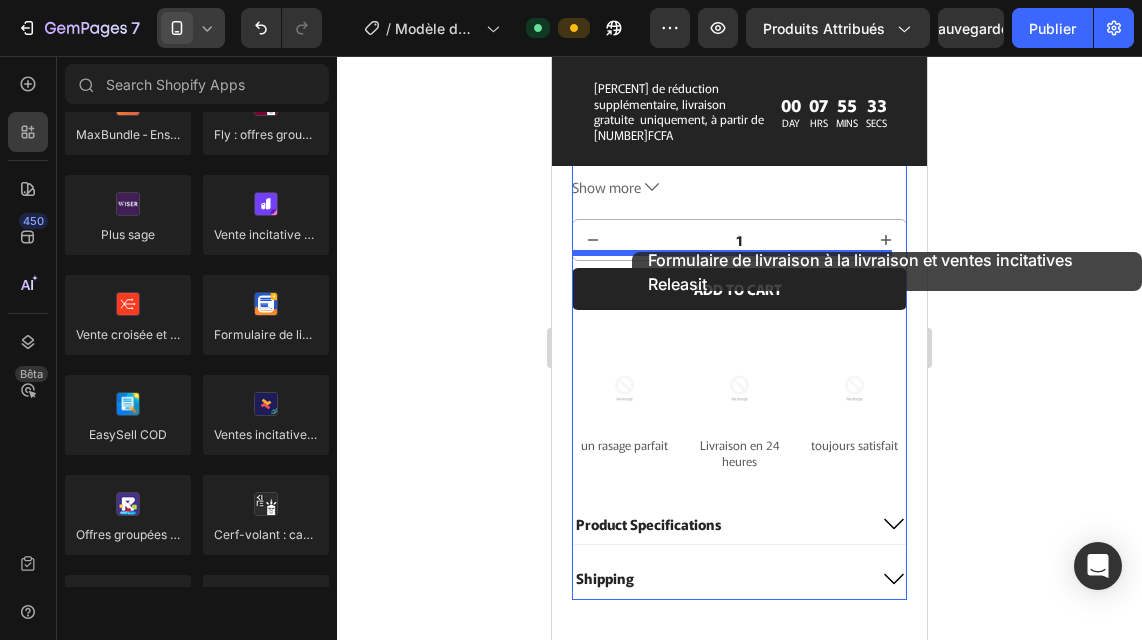 drag, startPoint x: 829, startPoint y: 382, endPoint x: 632, endPoint y: 252, distance: 236.02754 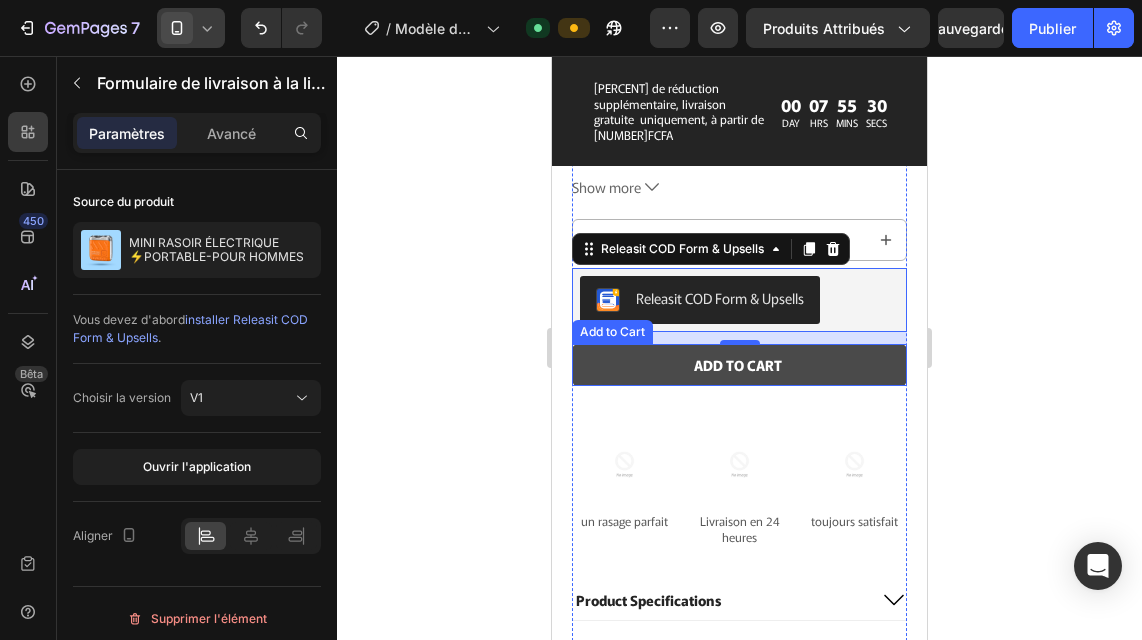 click on "Add to cart" at bounding box center (739, 365) 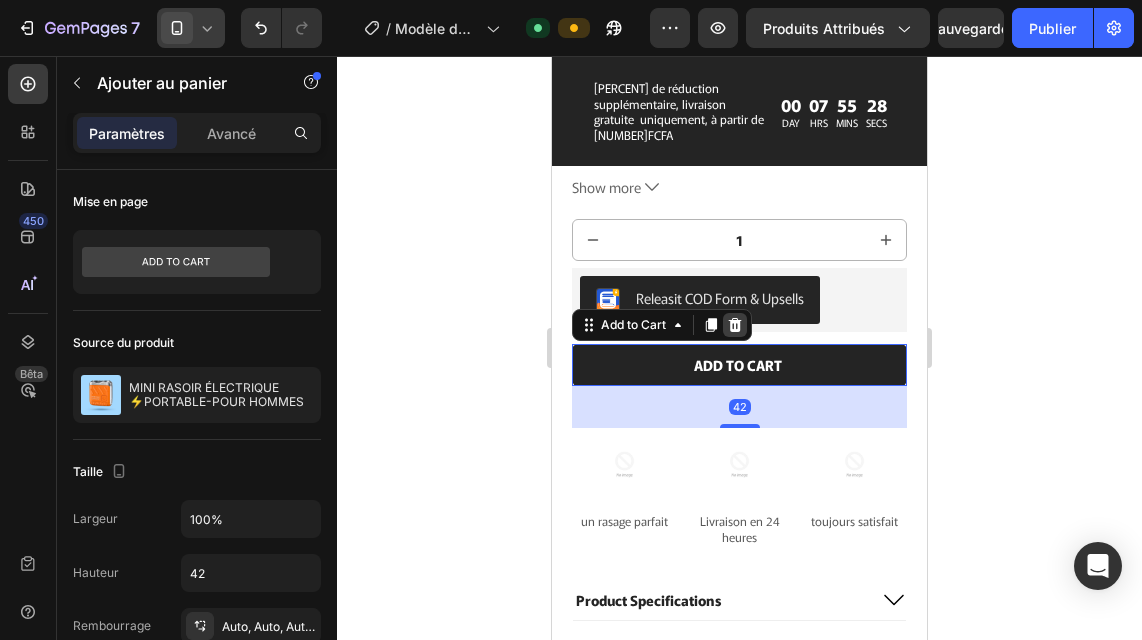 click 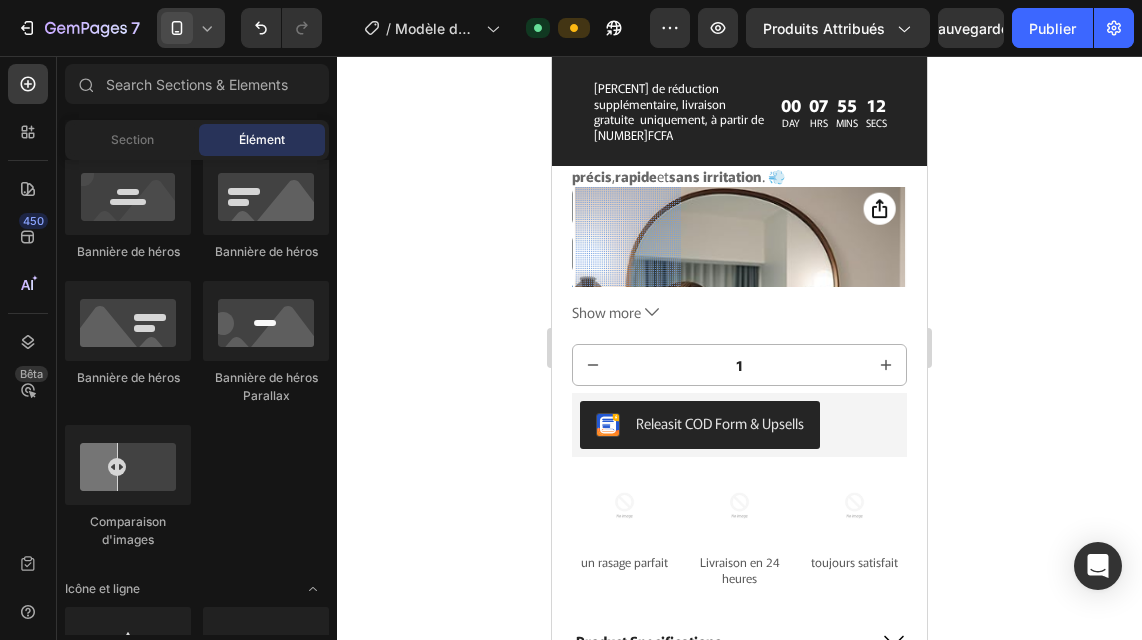 scroll, scrollTop: 1125, scrollLeft: 0, axis: vertical 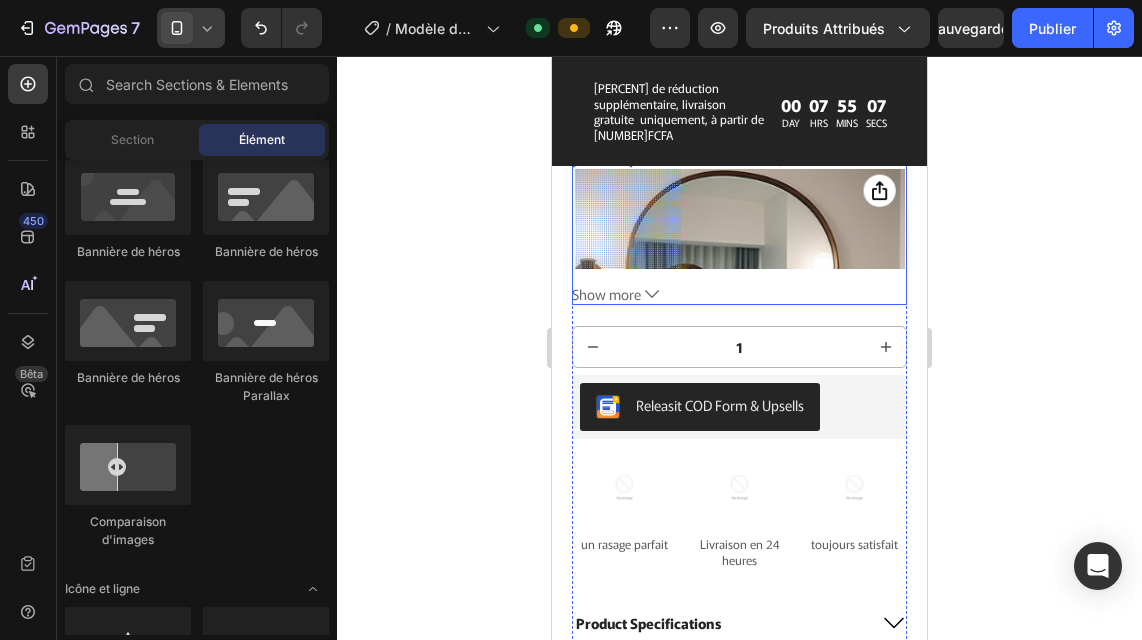 click 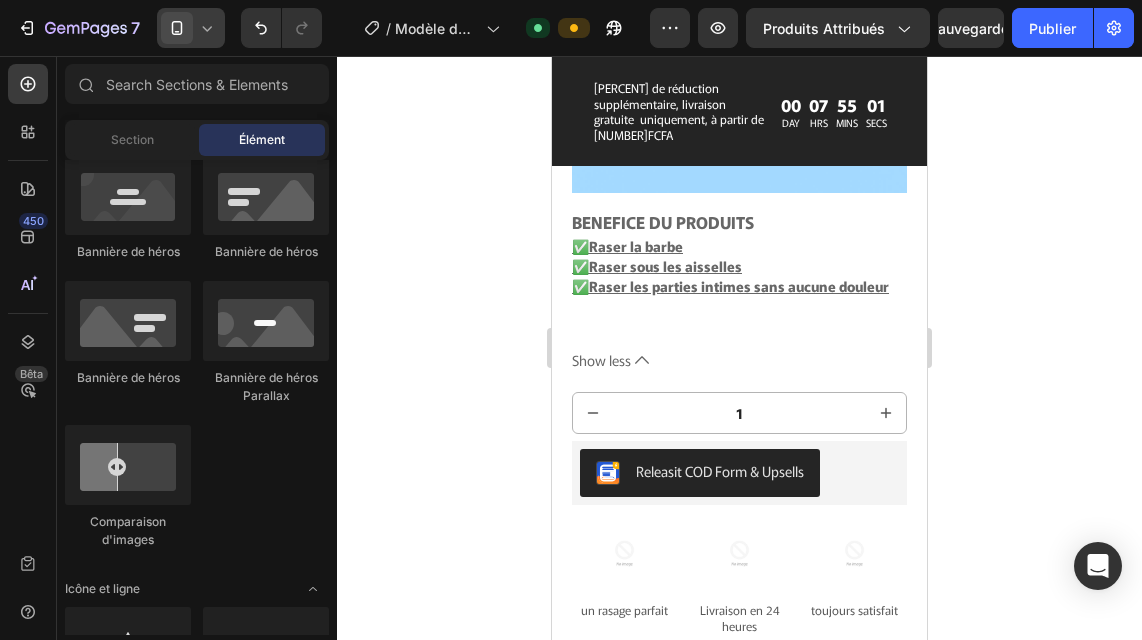 scroll, scrollTop: 1862, scrollLeft: 0, axis: vertical 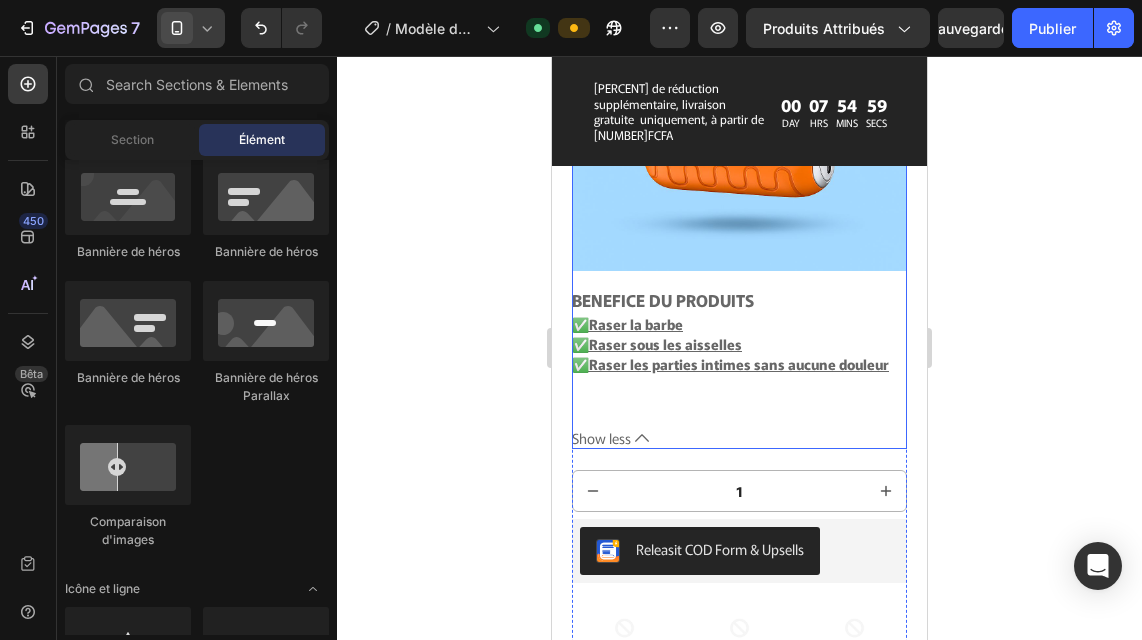 click 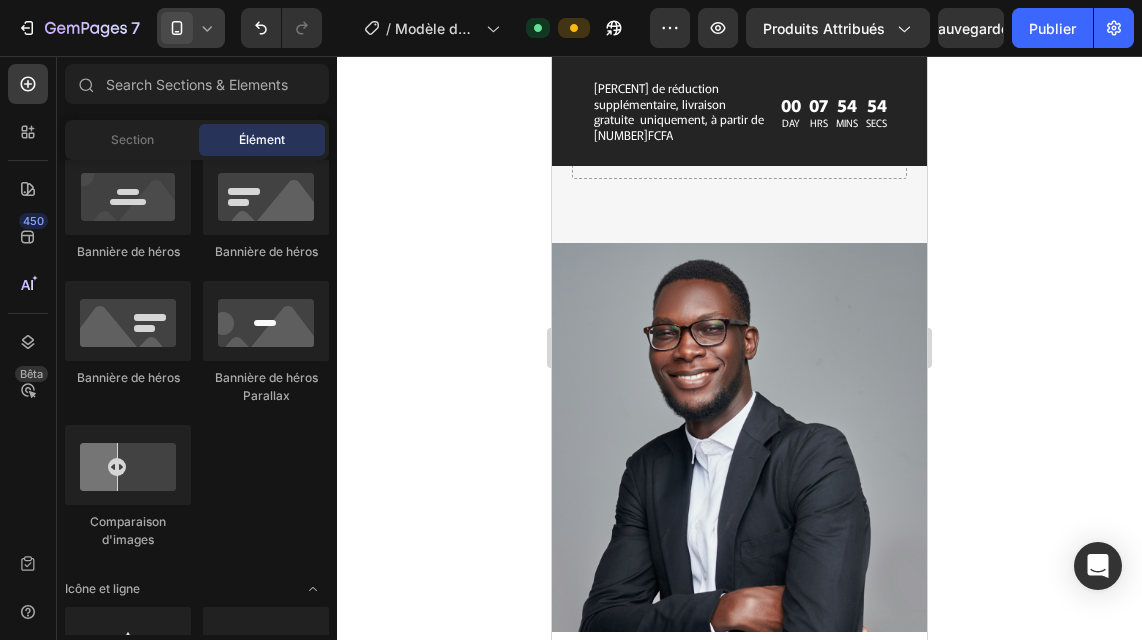 scroll, scrollTop: 2058, scrollLeft: 0, axis: vertical 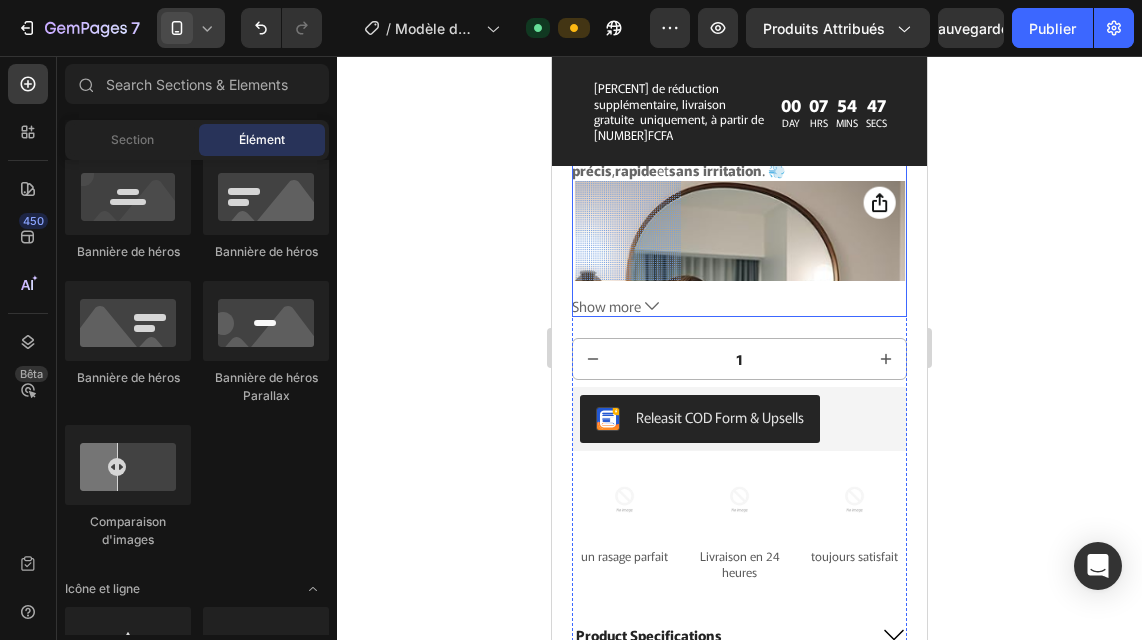 click on "Show more" at bounding box center [606, 306] 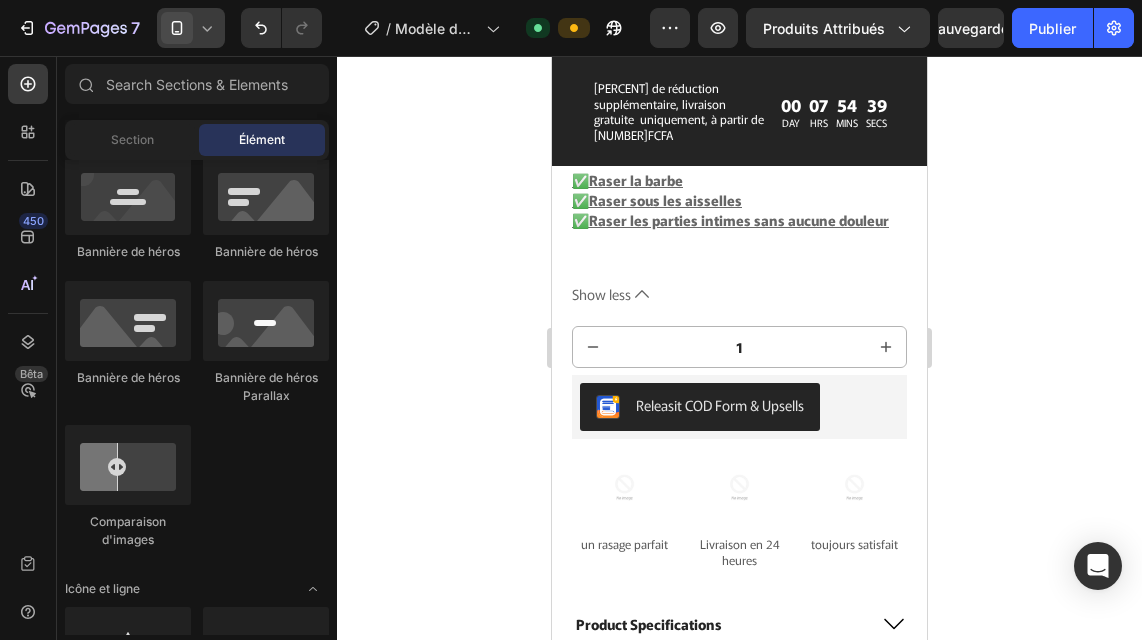 scroll, scrollTop: 1986, scrollLeft: 0, axis: vertical 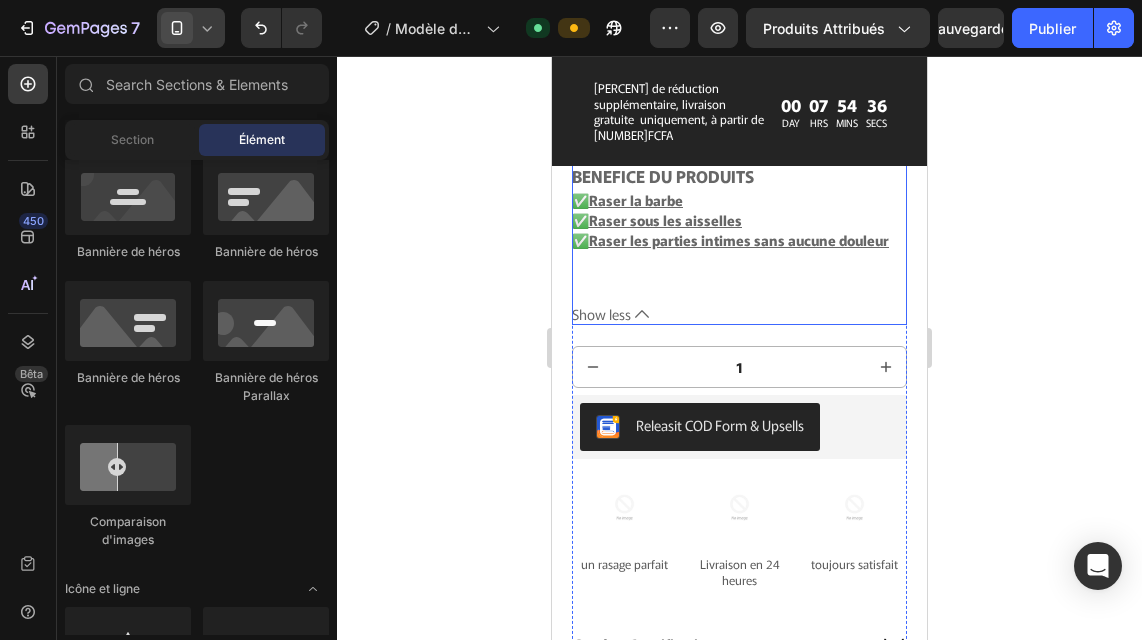 click on "🔥 Mini Rasoir Électrique – Puissant, Compact & Stylé 🔥
🧔✨  Dites adieu aux poils indésirables  en quelques secondes ! Notre mini rasoir électrique est conçu pour un  rasage précis ,  rapide  et  sans irritation . 💨
✅  Compact & léger  – Parfait pour voyager ✈️ ✅  Rechargeable par USB  🔌 – Jusqu’à 60 minutes d’autonomie ✅  Convient à tous types de peaux ✅  Design moderne  disponible en plusieurs couleurs 🎨 ✅  Silencieux & puissant  – Rasage en profondeur 🧼
BENEFICE DU PRODUITS
✅Raser la barbe
✅Raser sous les aisselles
✅Raser les parties intimes sans aucune douleur" at bounding box center (739, -266) 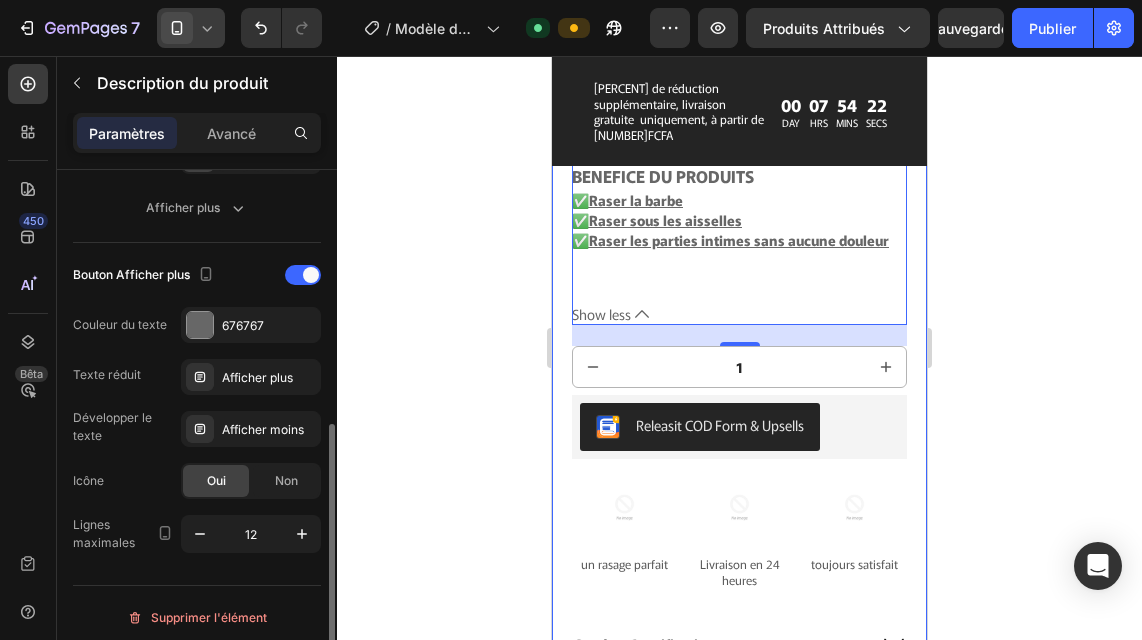 scroll, scrollTop: 492, scrollLeft: 0, axis: vertical 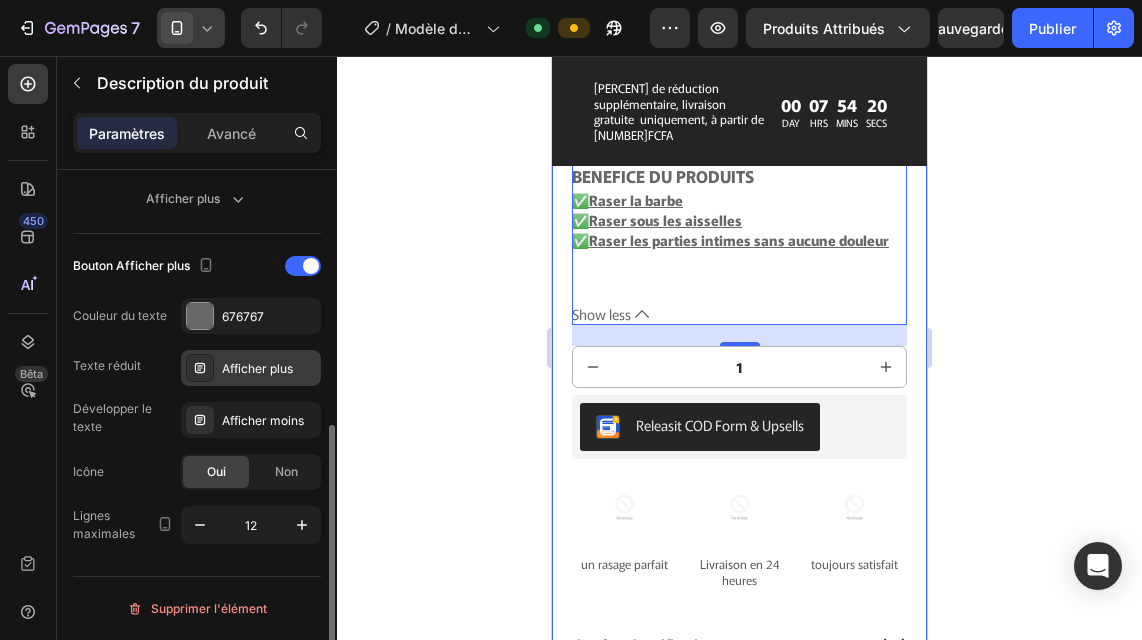 click on "Afficher plus" at bounding box center (257, 368) 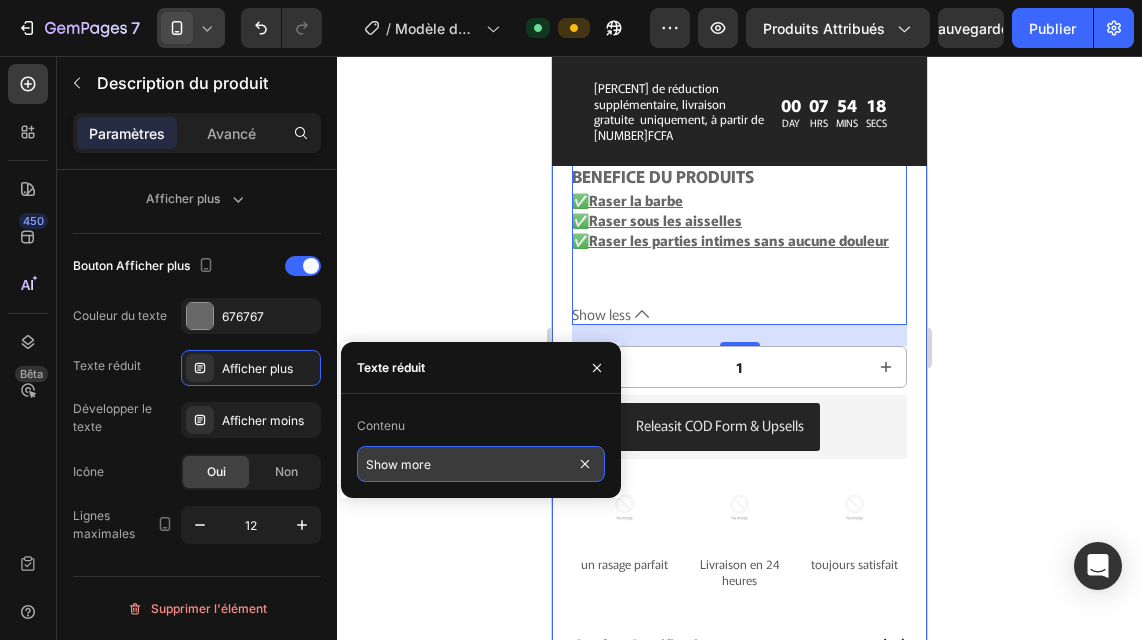 click on "Show more" at bounding box center [481, 464] 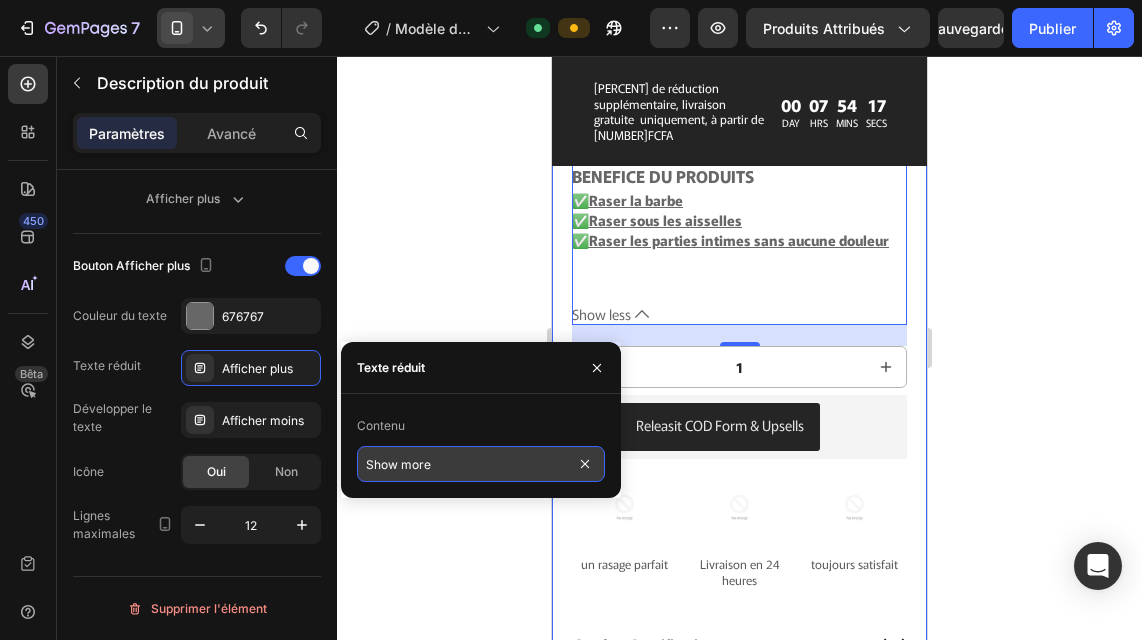 click on "Show more" at bounding box center (481, 464) 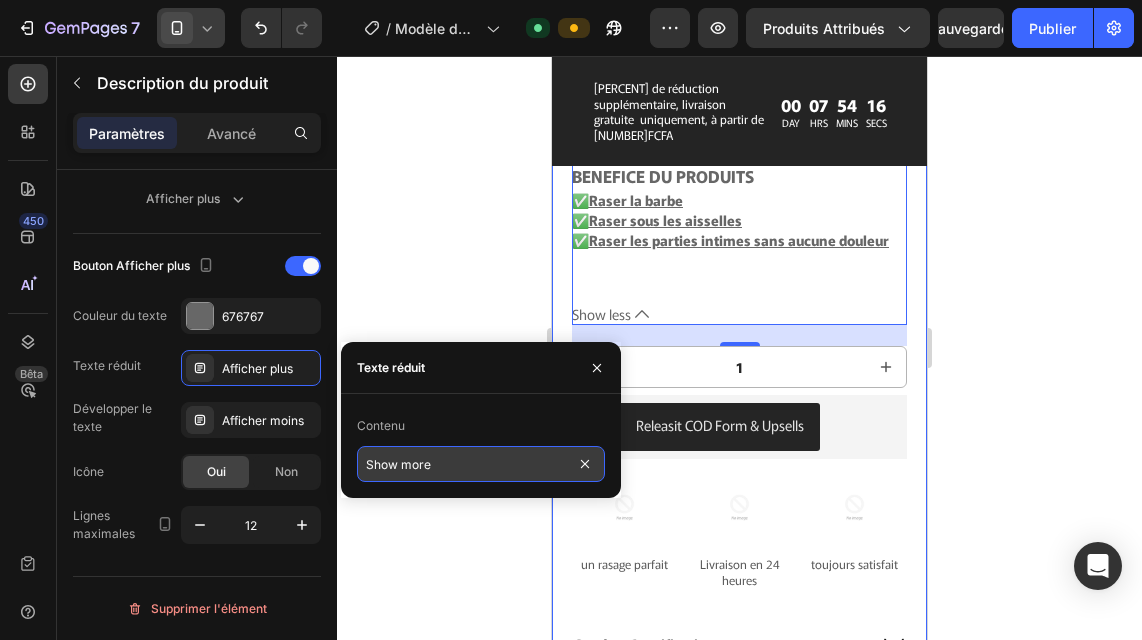 click on "Show more" at bounding box center (481, 464) 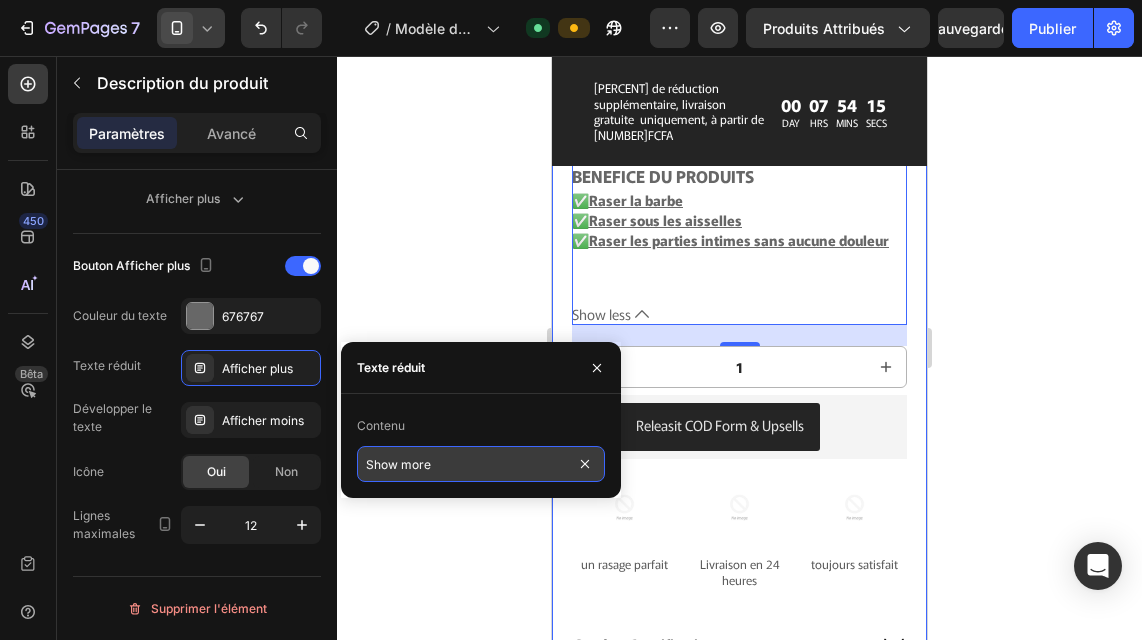 click on "Show more" at bounding box center (481, 464) 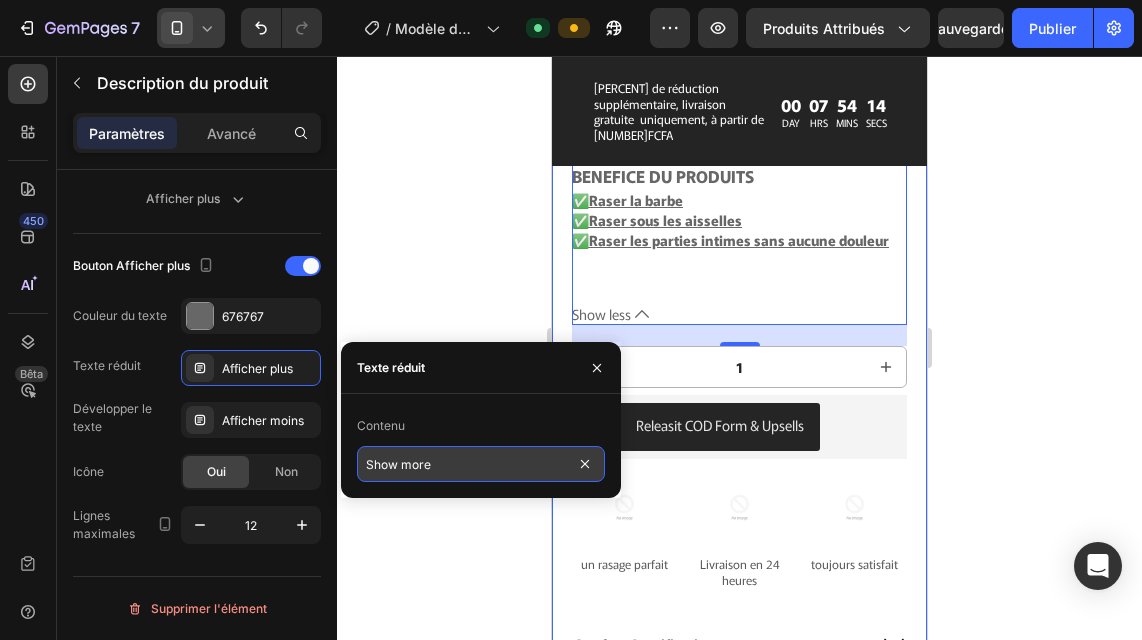 click on "Show more" at bounding box center (481, 464) 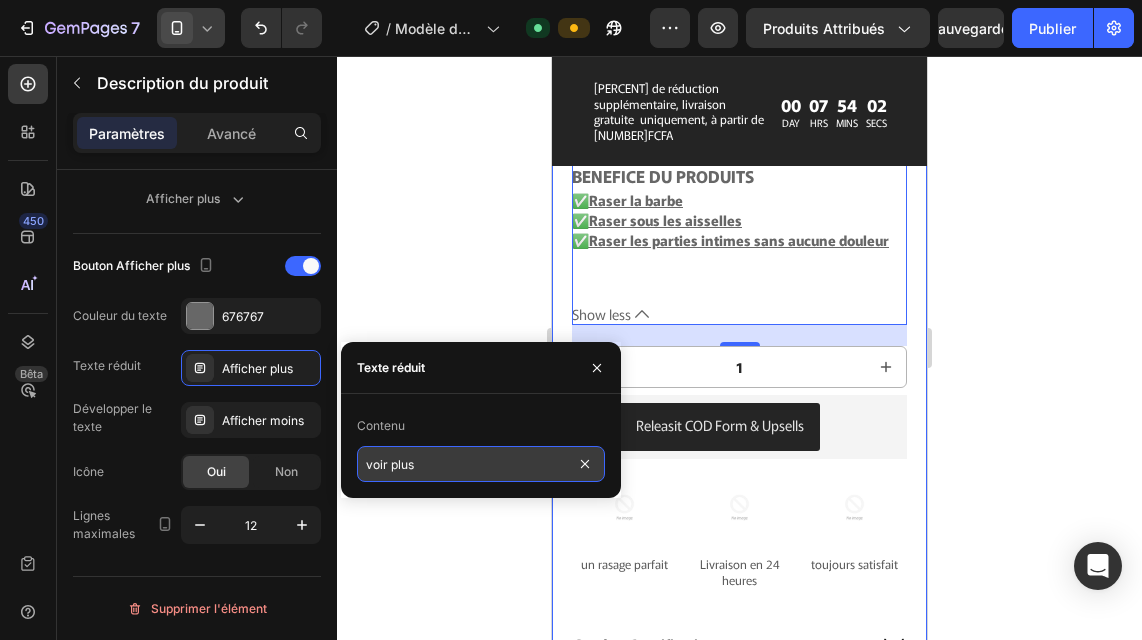 type on "voir plus de détails" 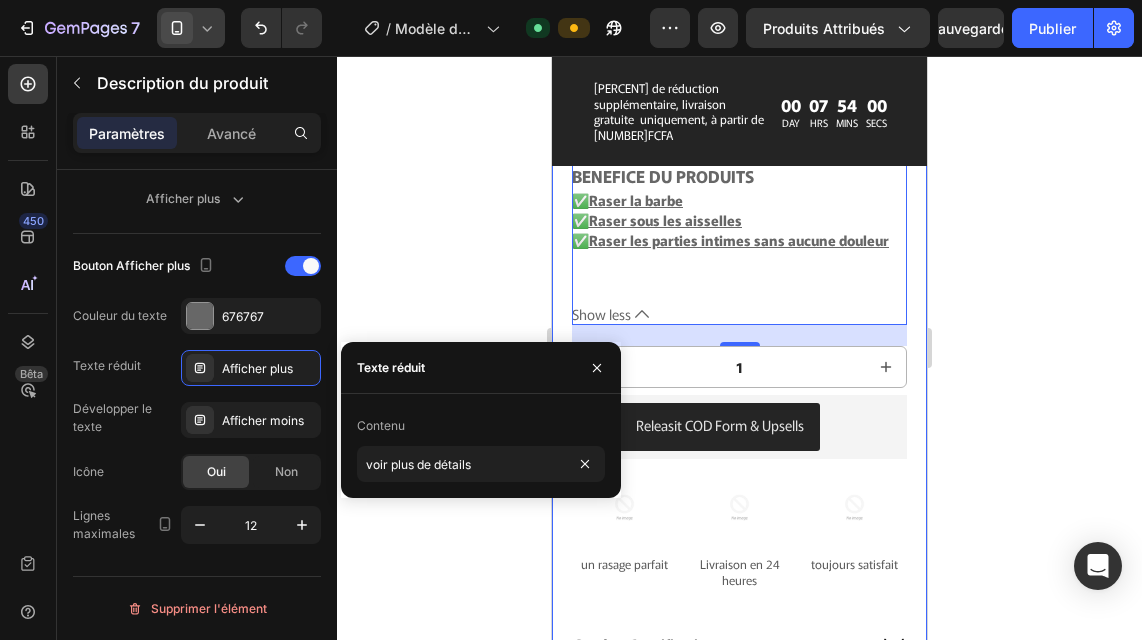click 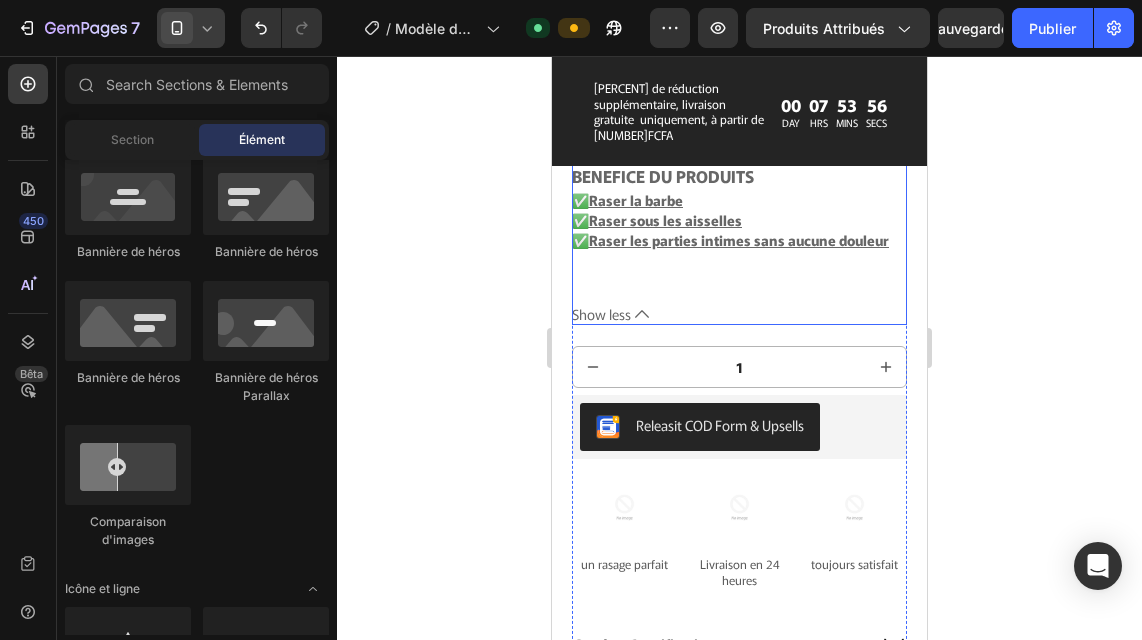 click on "🔥 Mini Rasoir Électrique – Puissant, Compact & Stylé 🔥
🧔✨  Dites adieu aux poils indésirables  en quelques secondes ! Notre mini rasoir électrique est conçu pour un  rasage précis ,  rapide  et  sans irritation . 💨
✅  Compact & léger  – Parfait pour voyager ✈️ ✅  Rechargeable par USB  🔌 – Jusqu’à 60 minutes d’autonomie ✅  Convient à tous types de peaux ✅  Design moderne  disponible en plusieurs couleurs 🎨 ✅  Silencieux & puissant  – Rasage en profondeur 🧼
BENEFICE DU PRODUITS
✅Raser la barbe
✅Raser sous les aisselles
✅Raser les parties intimes sans aucune douleur" at bounding box center (739, -266) 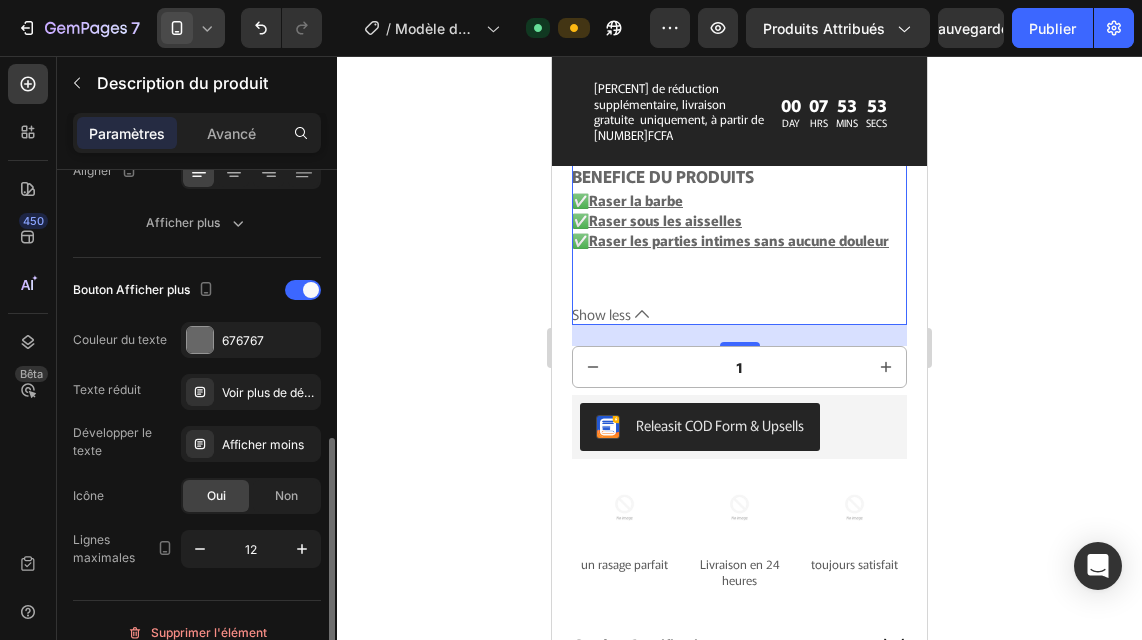 scroll, scrollTop: 485, scrollLeft: 0, axis: vertical 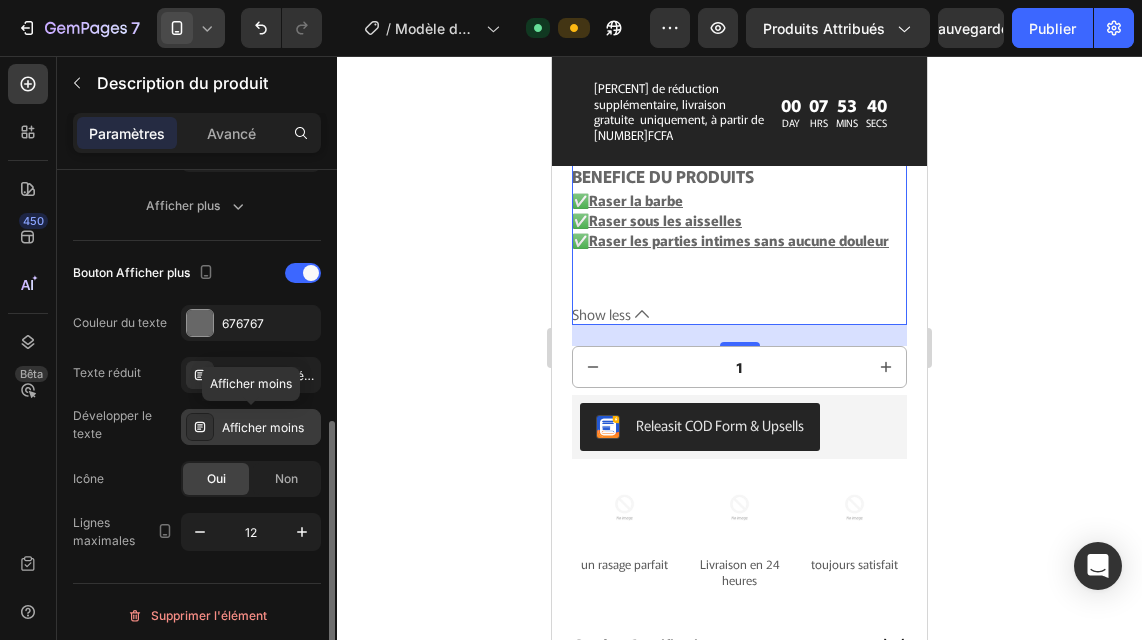 click on "Afficher moins" at bounding box center [263, 427] 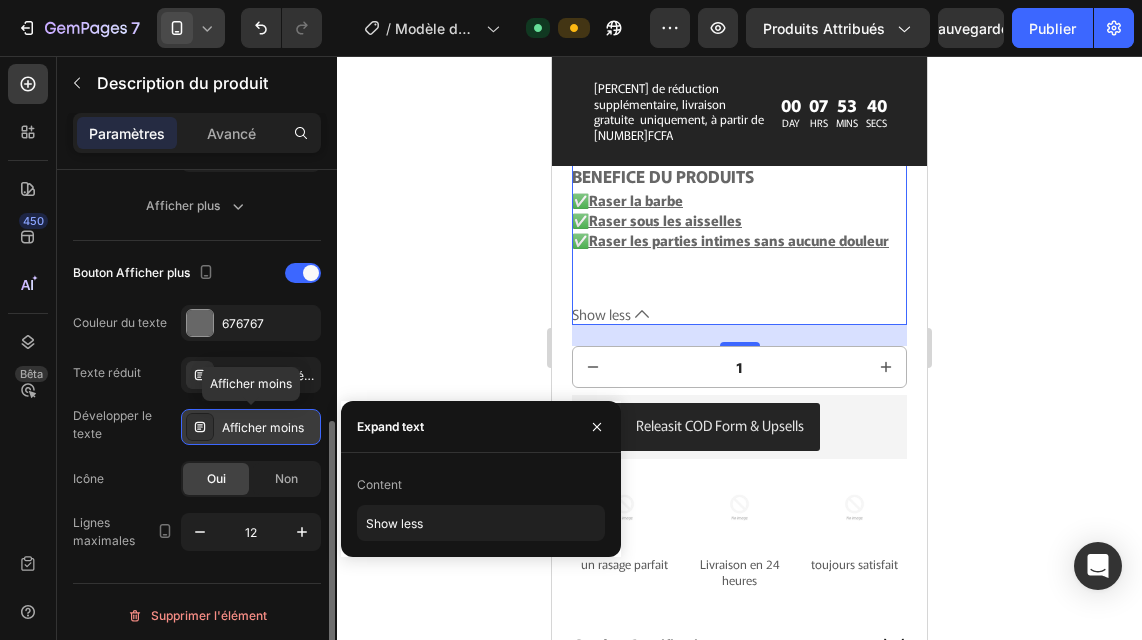 click on "Afficher moins" at bounding box center (263, 427) 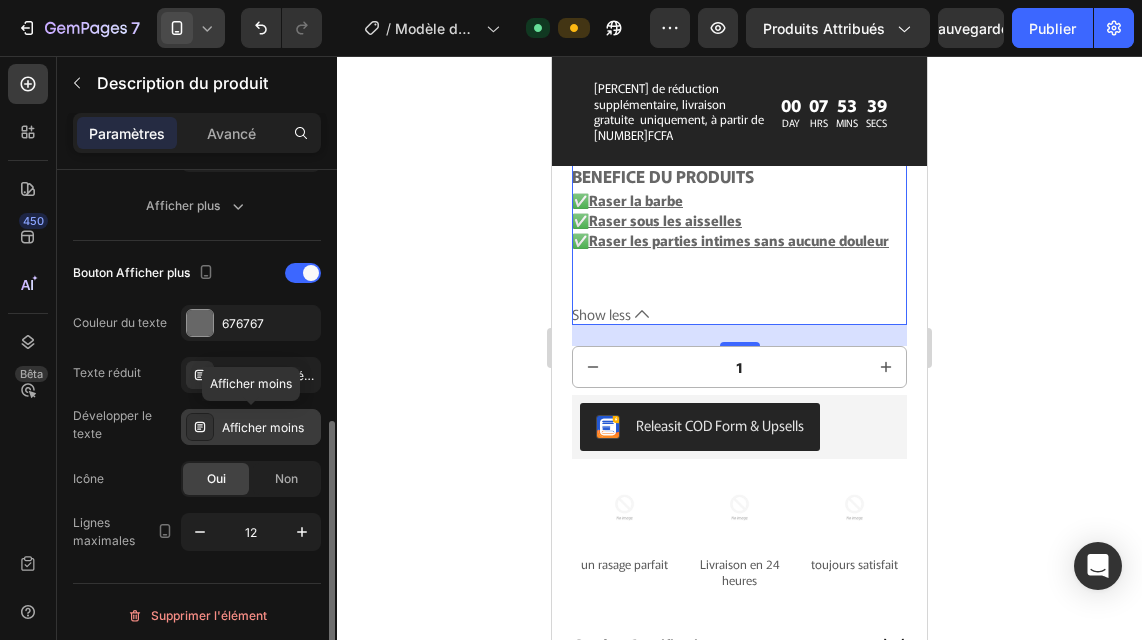 click on "Afficher moins" at bounding box center (263, 427) 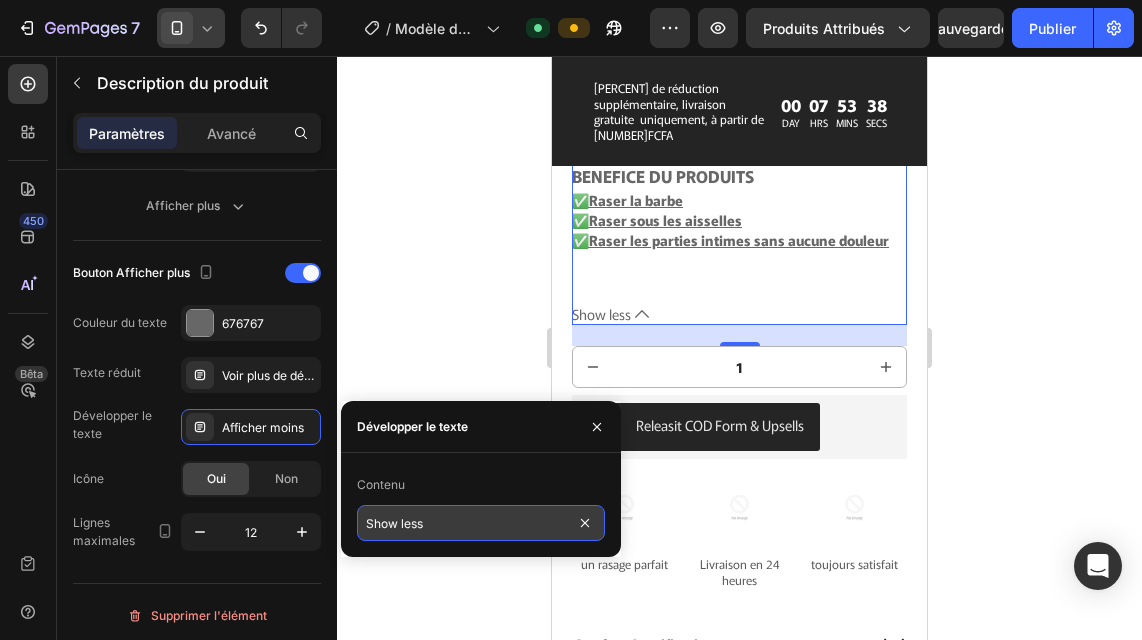 click on "Show less" at bounding box center (481, 523) 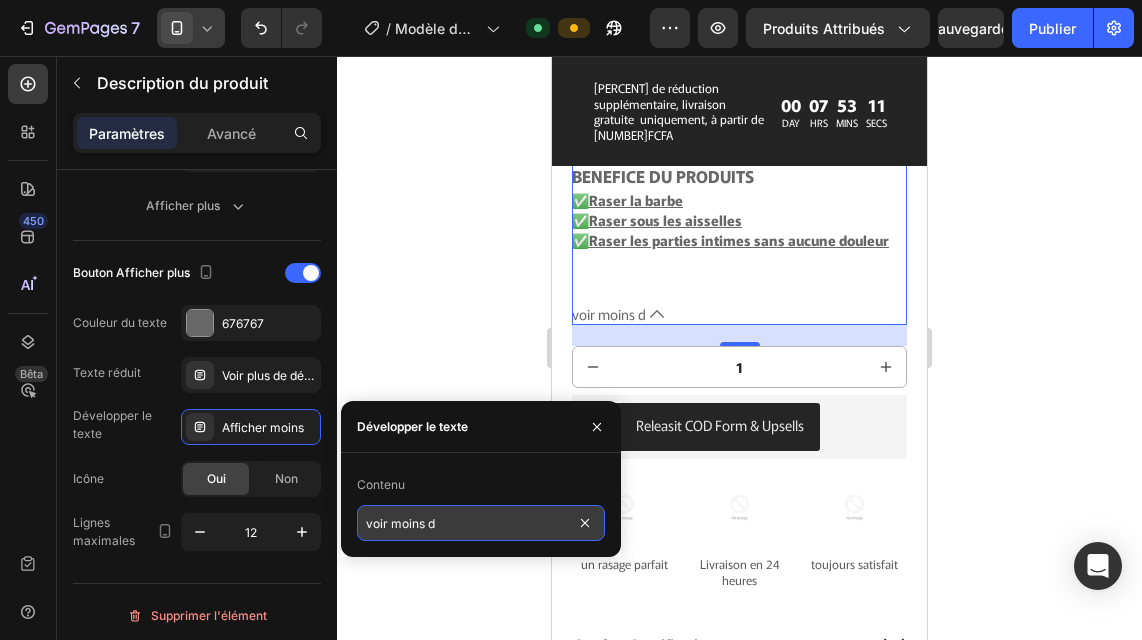 type on "voir moins" 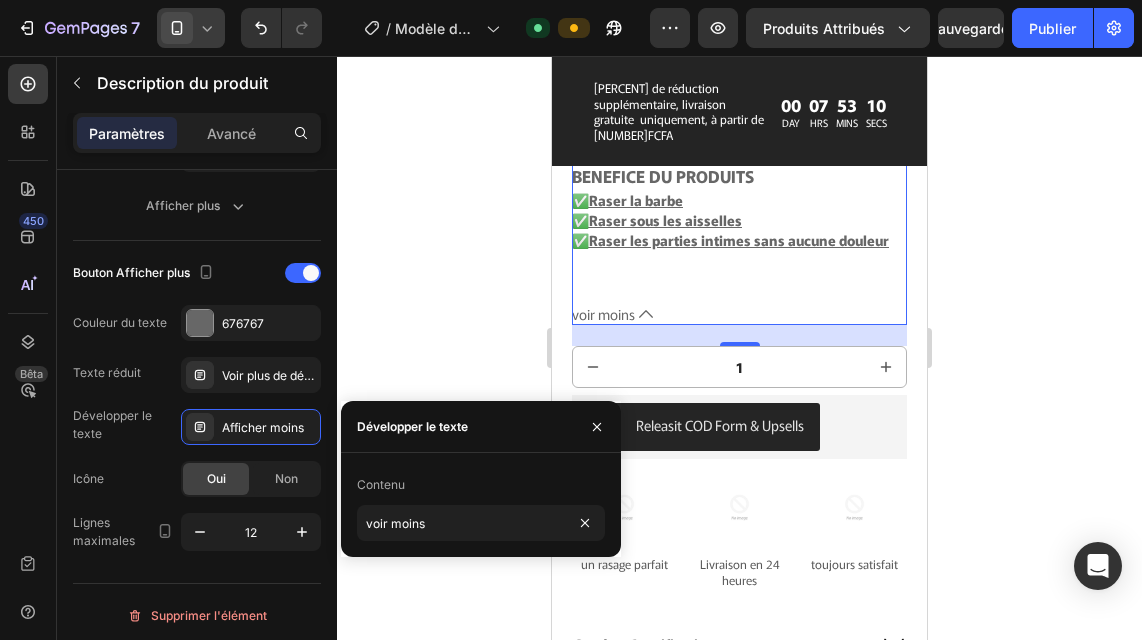 click 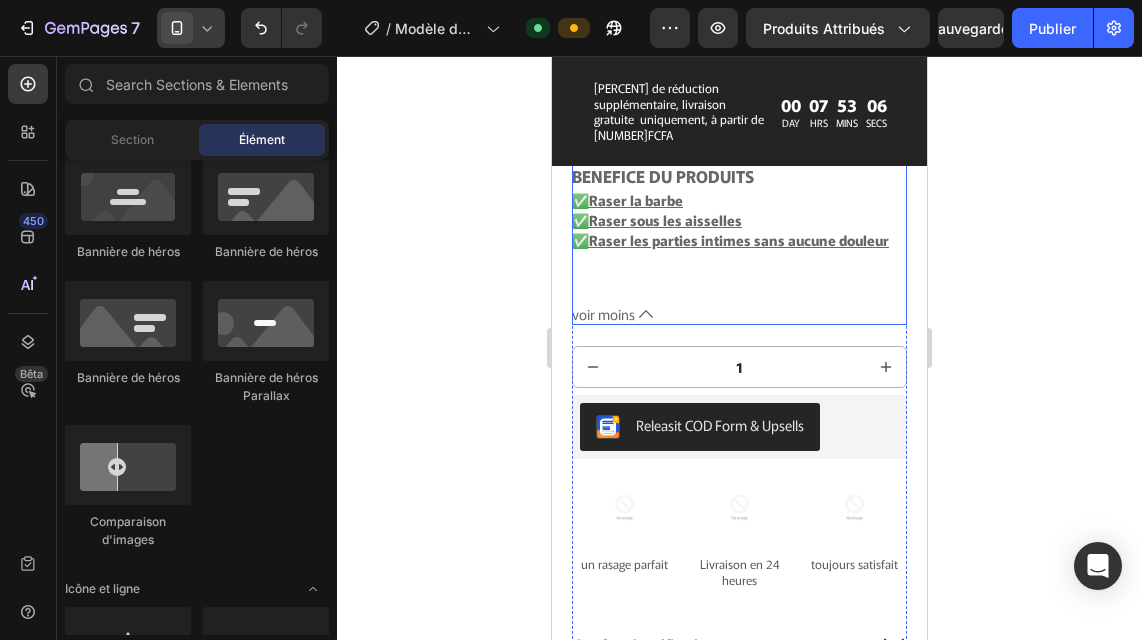 click 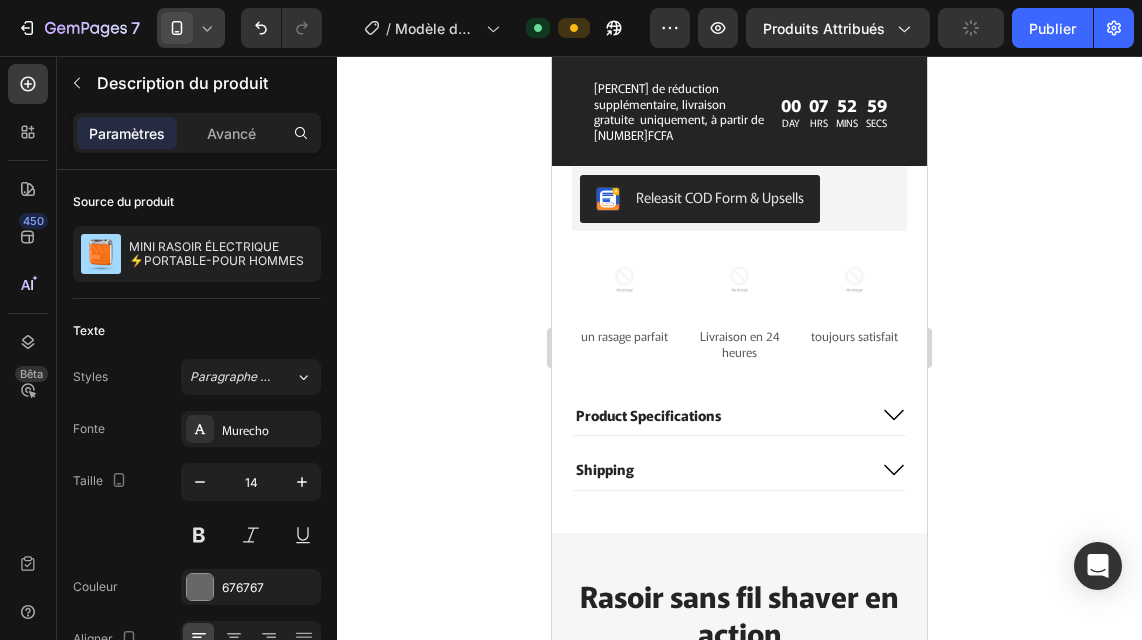 scroll, scrollTop: 1435, scrollLeft: 0, axis: vertical 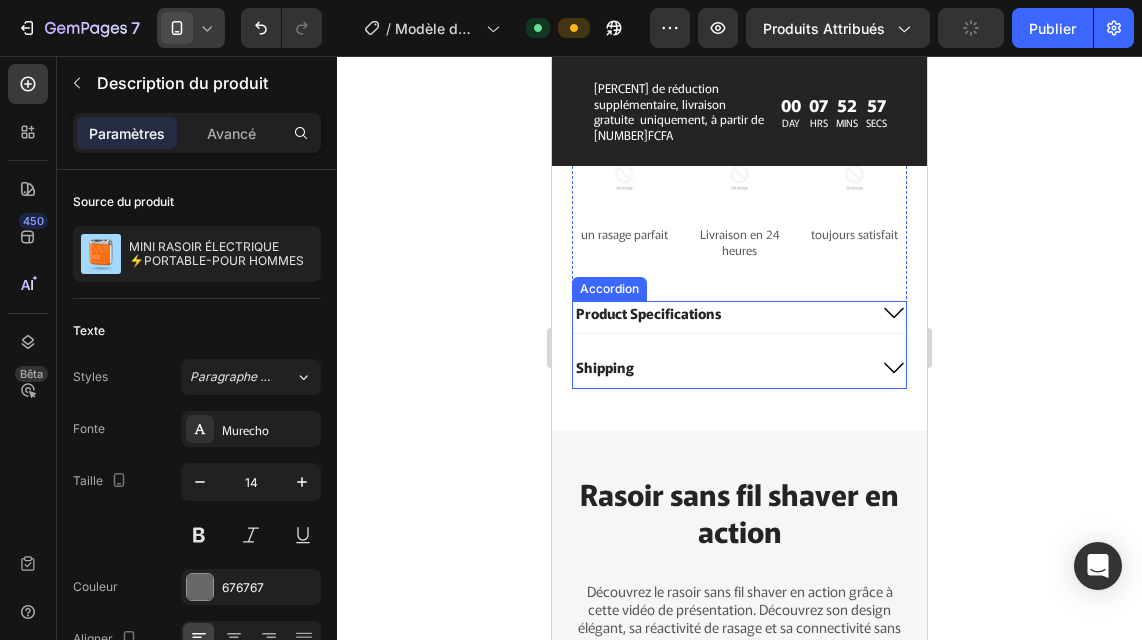click 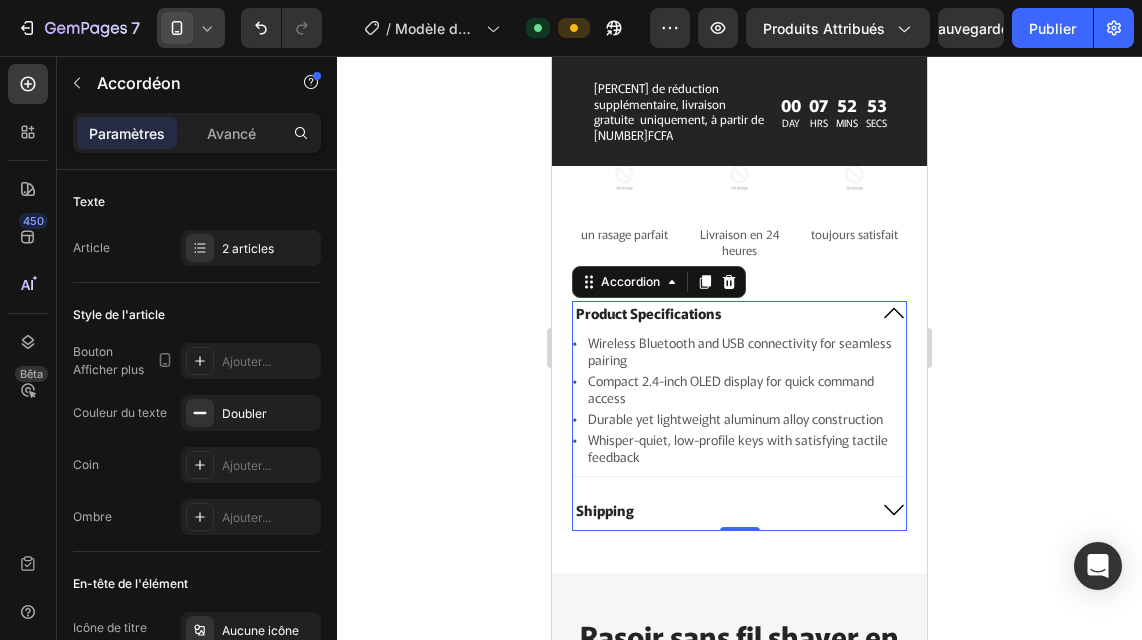 click 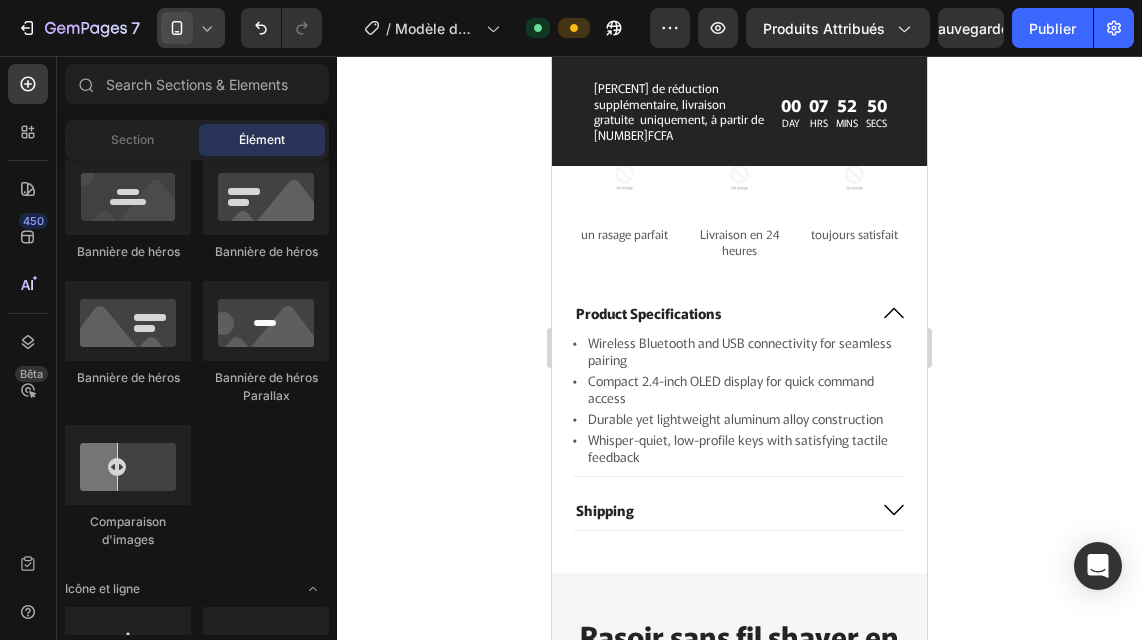 click 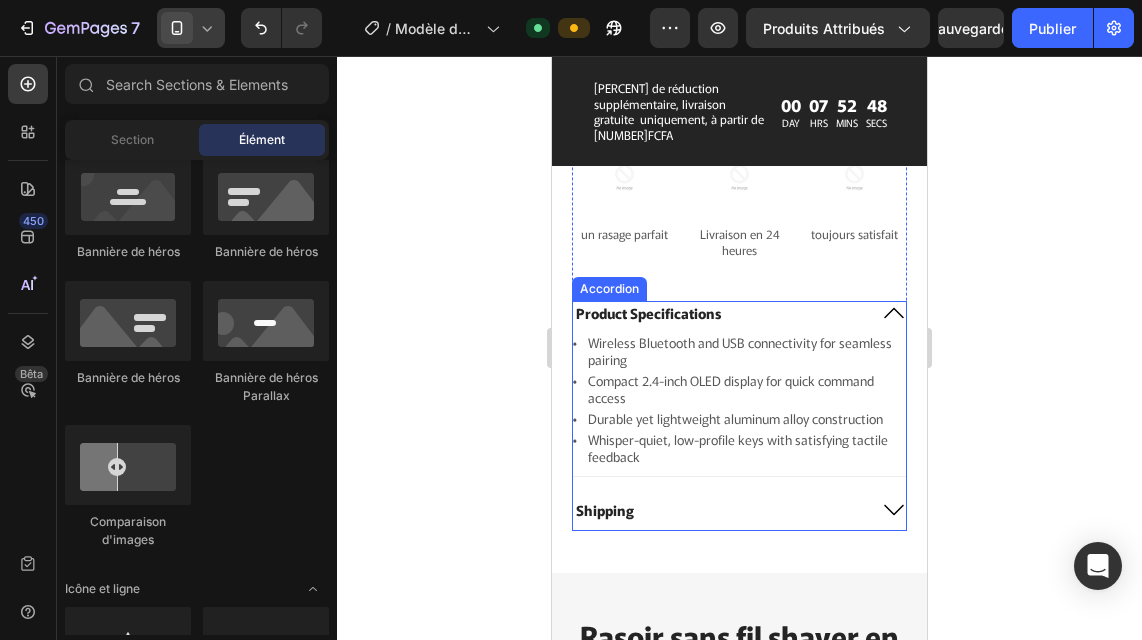 click 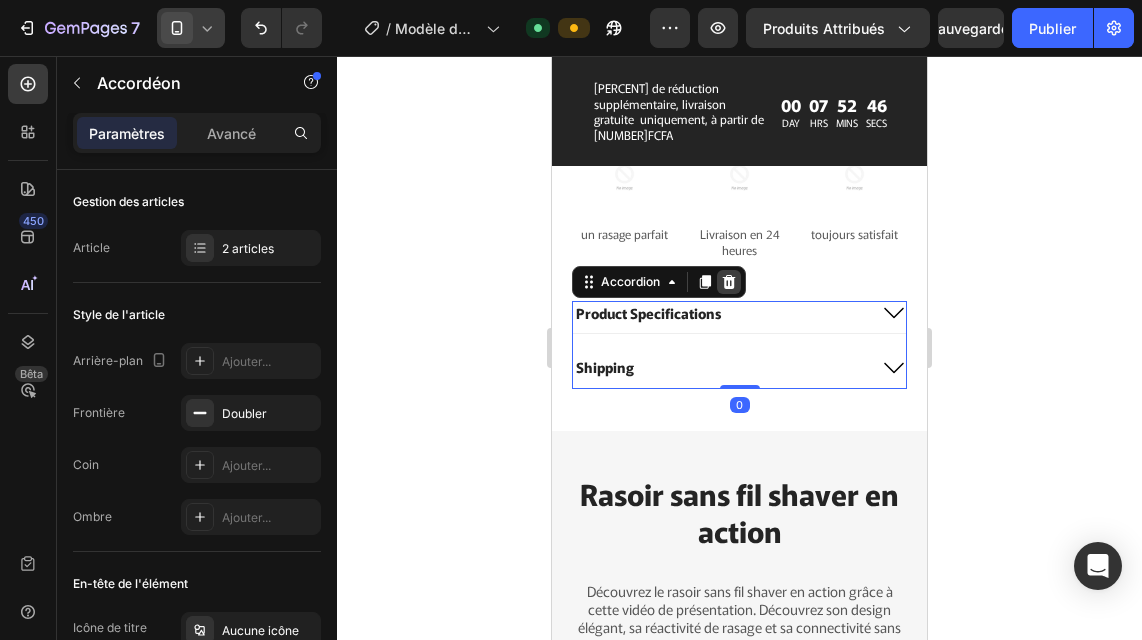 click 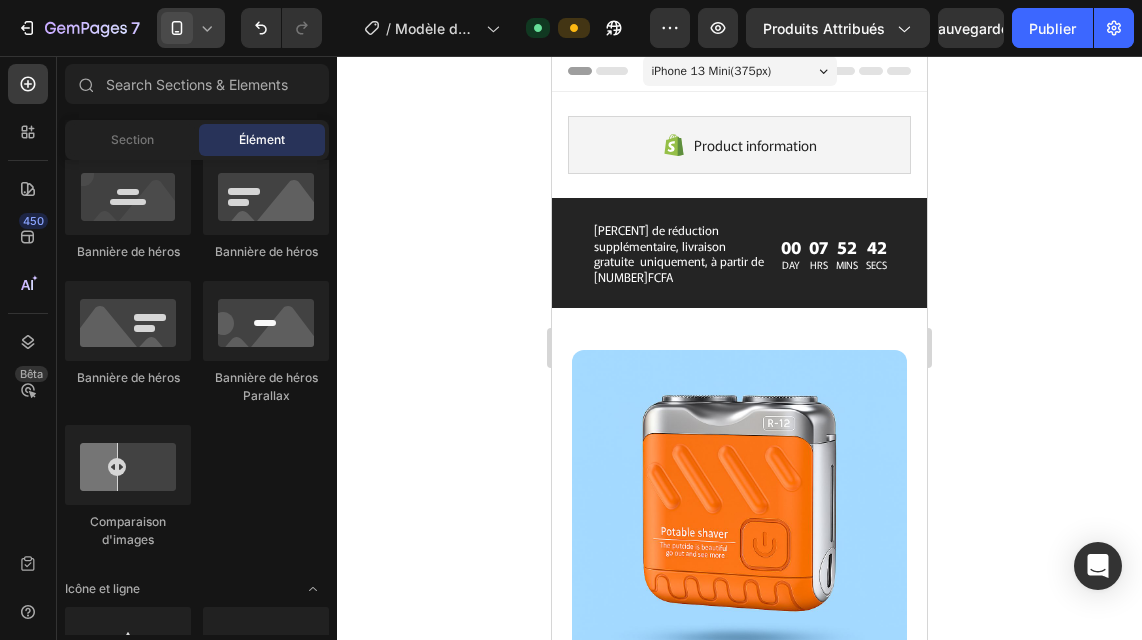 scroll, scrollTop: 0, scrollLeft: 0, axis: both 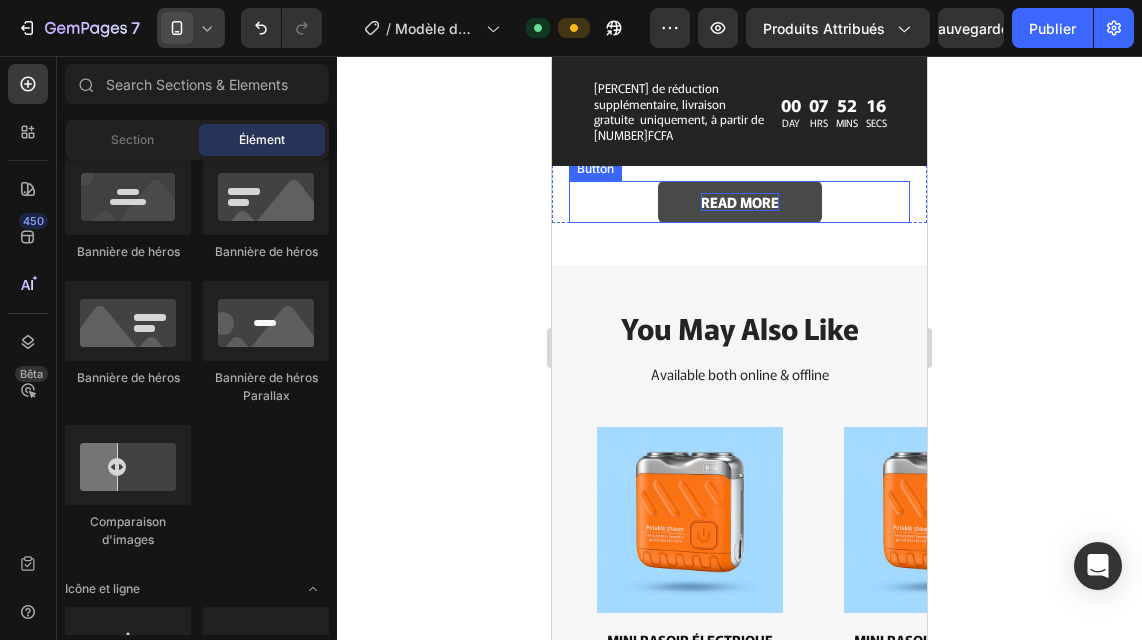 click on "READ MORE" at bounding box center [740, 202] 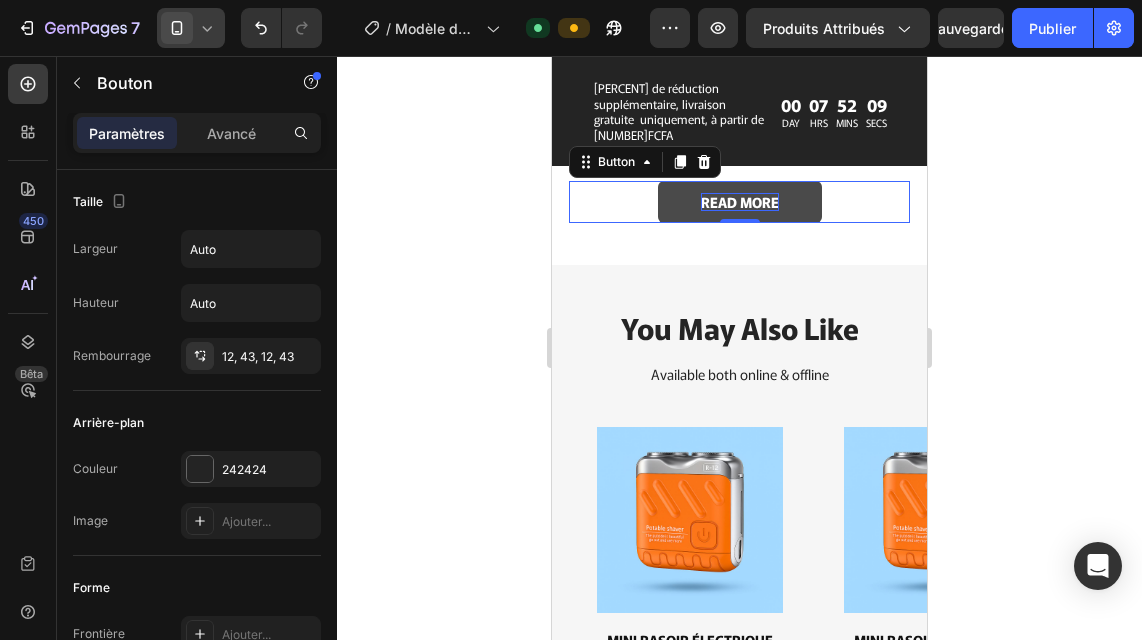 click on "READ MORE" at bounding box center [740, 202] 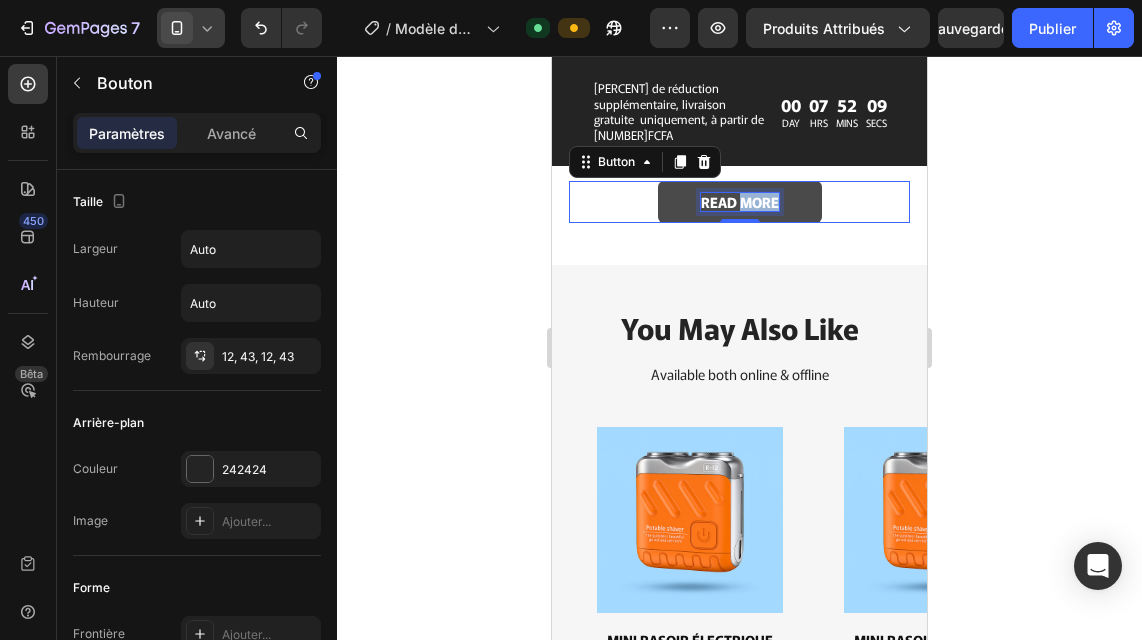 click on "READ MORE" at bounding box center (740, 202) 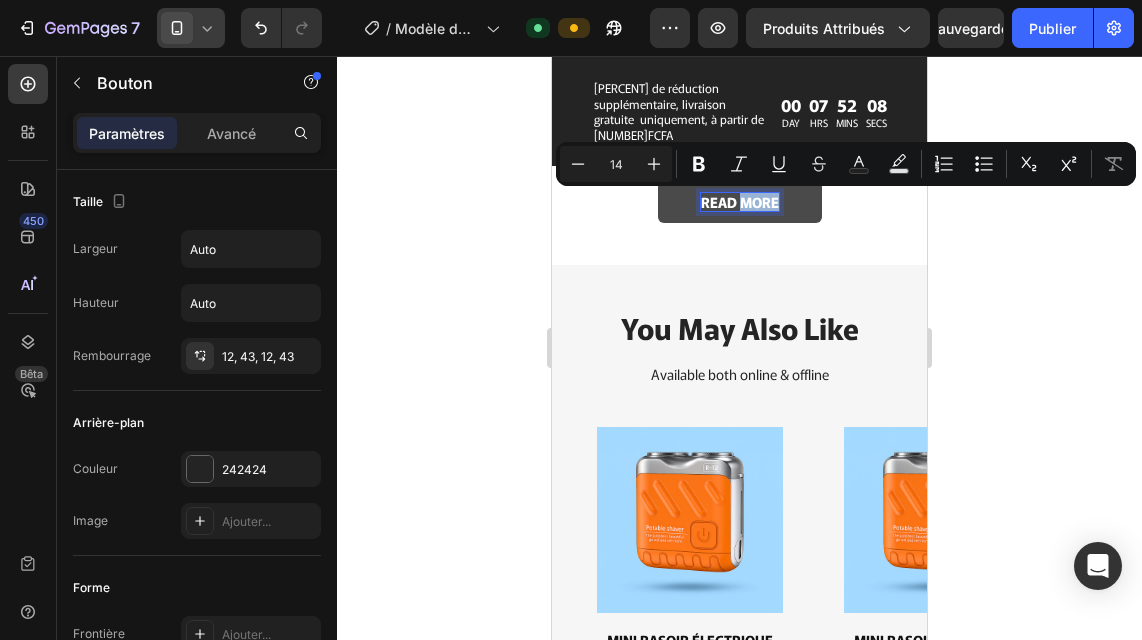 click on "READ MORE" at bounding box center (740, 202) 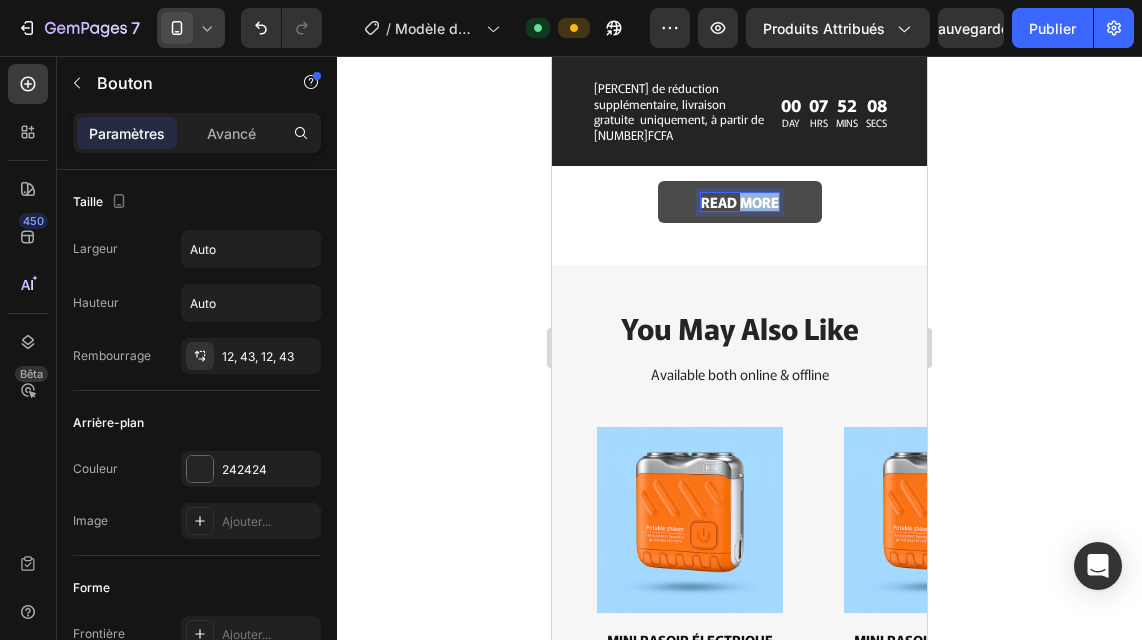 click on "READ MORE" at bounding box center (740, 202) 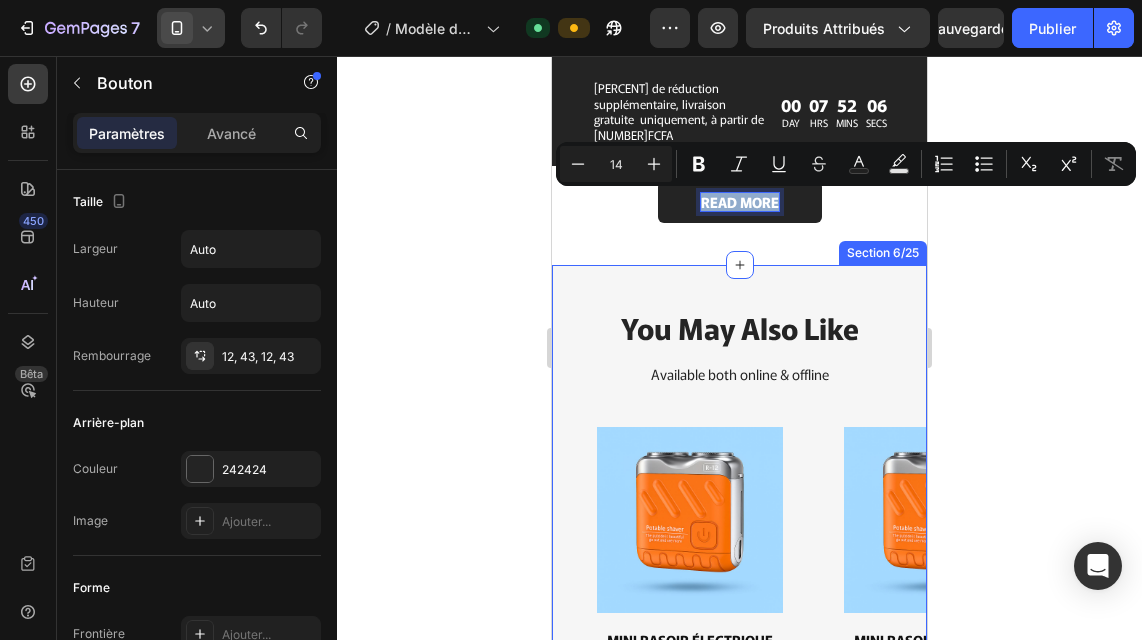 click on "You May Also Like Heading Available both online & offline Text Block Product Images MINI  RASOIR ÉLECTRIQUE ⚡PORTABLE-POUR HOMMES Product Title CFA14,900.00 Product Price Product Price Add to cart Add to Cart Product Product Images MINI  RASOIR ÉLECTRIQUE ⚡PORTABLE-POUR HOMMES Product Title CFA14,900.00 Product Price Product Price Add to cart Add to Cart Product Product Images MINI  RASOIR ÉLECTRIQUE ⚡PORTABLE-POUR HOMMES Product Title CFA14,900.00 Product Price Product Price Add to cart Add to Cart Product Product Images MINI  RASOIR ÉLECTRIQUE ⚡PORTABLE-POUR HOMMES Product Title CFA14,900.00 Product Price Product Price Add to cart Add to Cart Product Carousel Section 6/25" at bounding box center (739, 536) 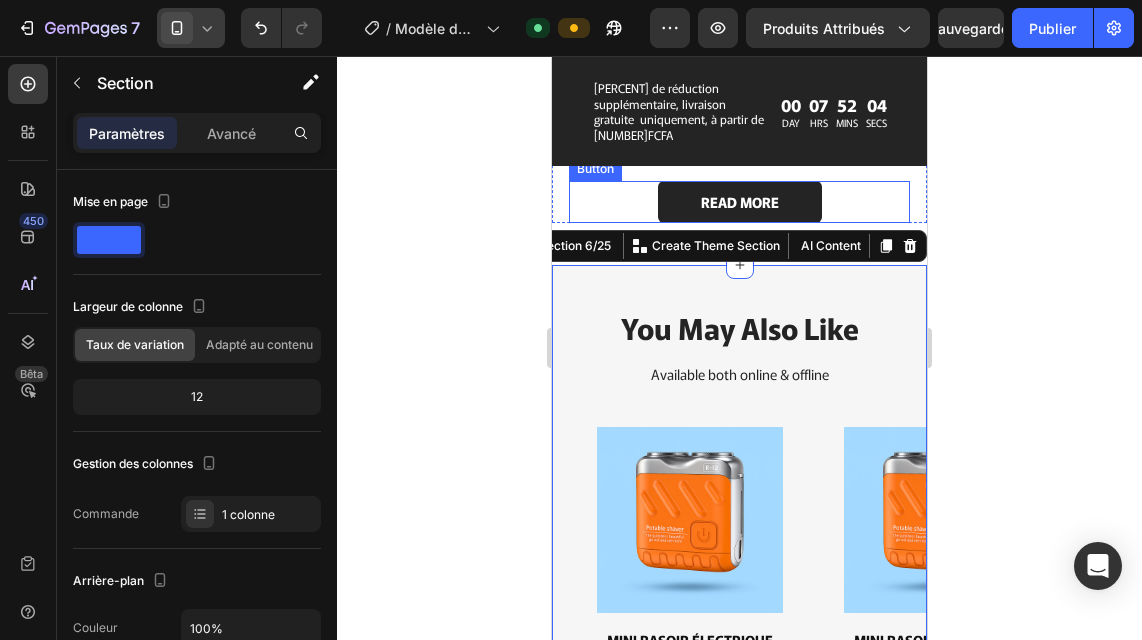 click on "READ MORE Button" at bounding box center (739, 202) 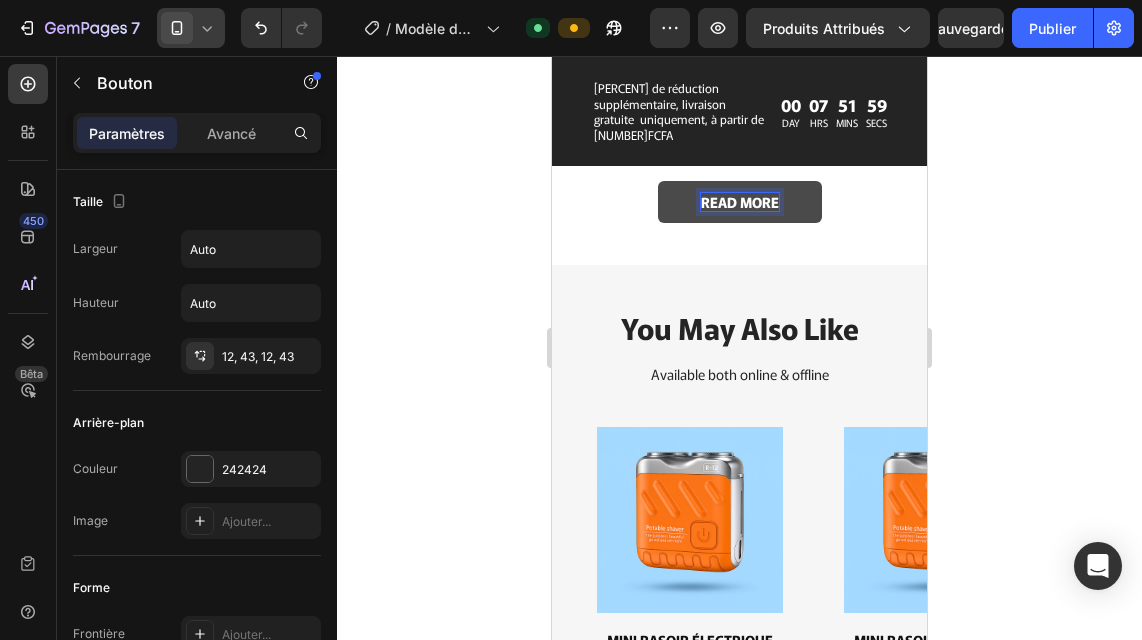 click on "READ MORE" at bounding box center [740, 202] 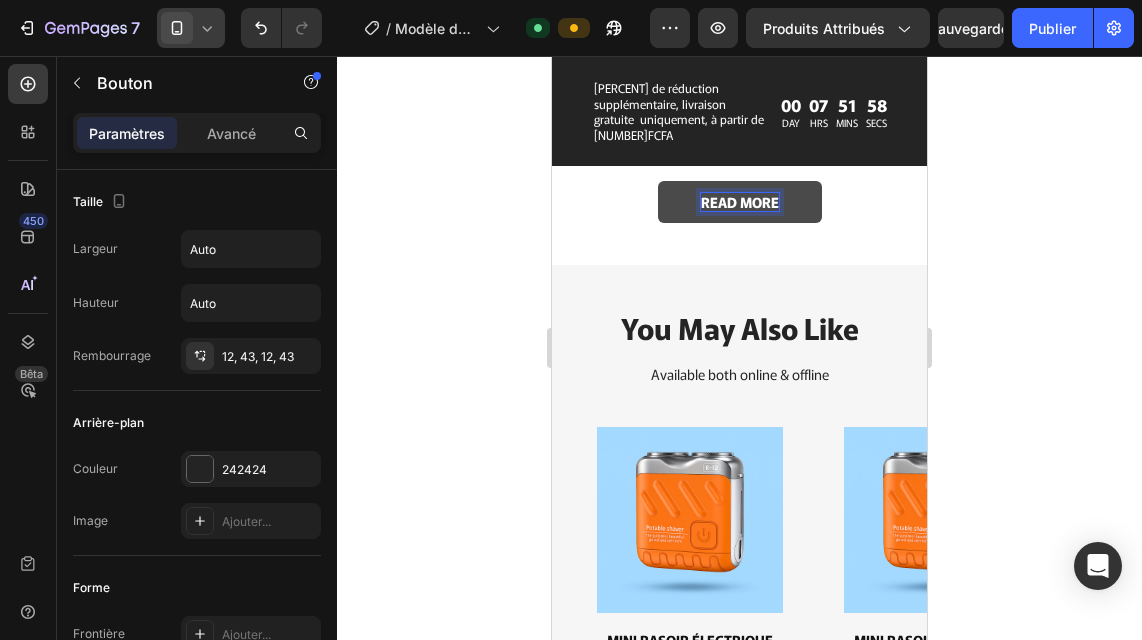 click on "READ MORE" at bounding box center [740, 202] 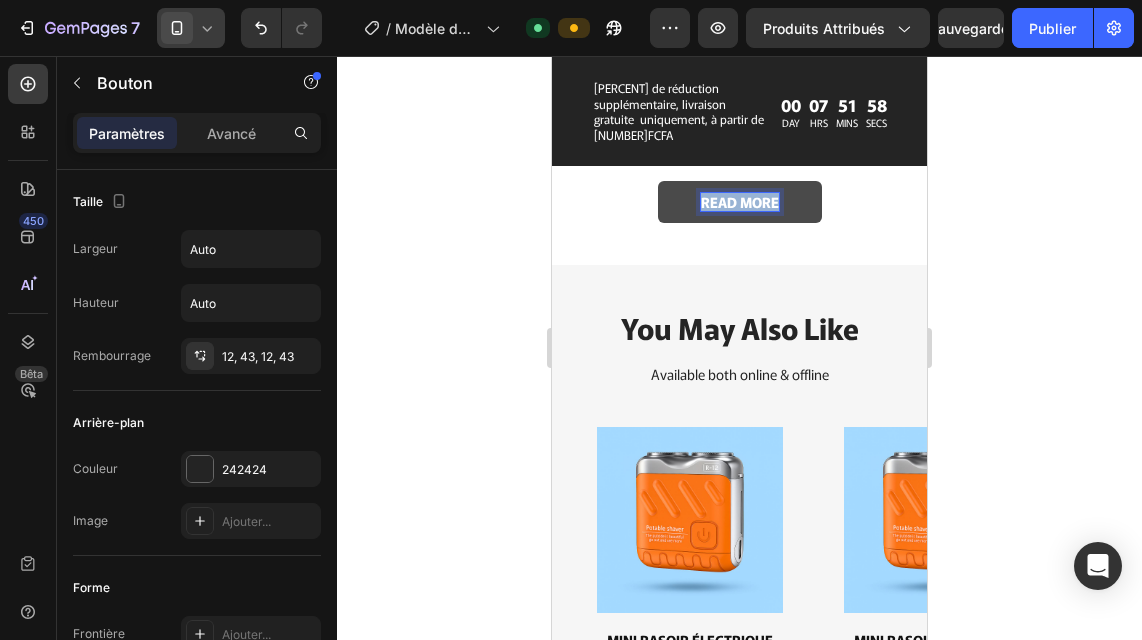 click on "READ MORE" at bounding box center (740, 202) 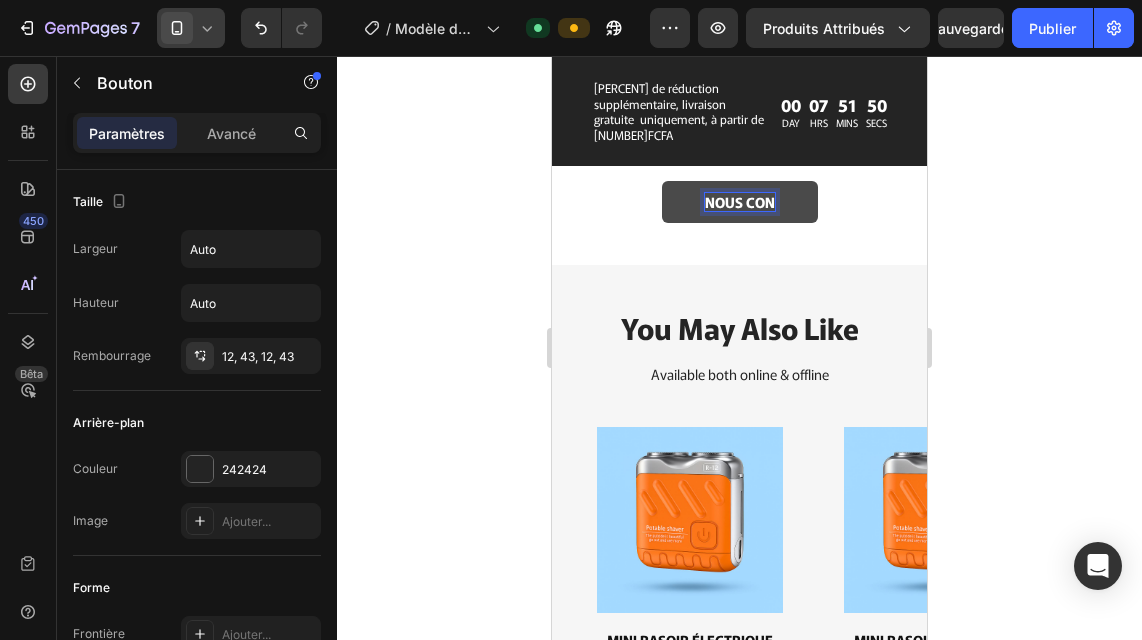 type 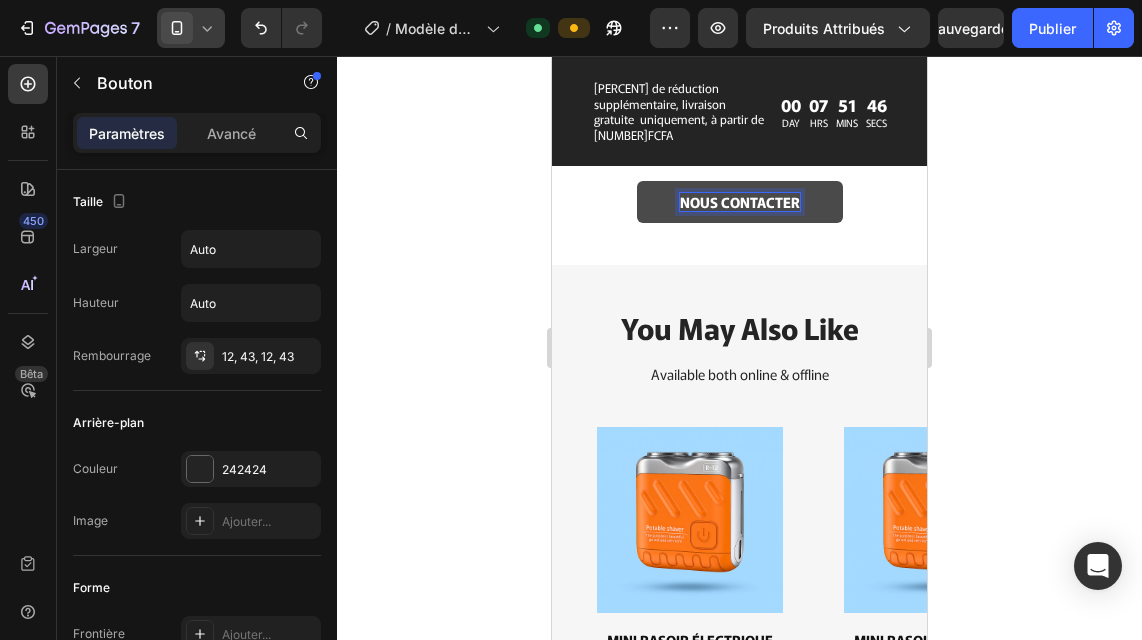 click on "nous CONTACTER" at bounding box center (740, 202) 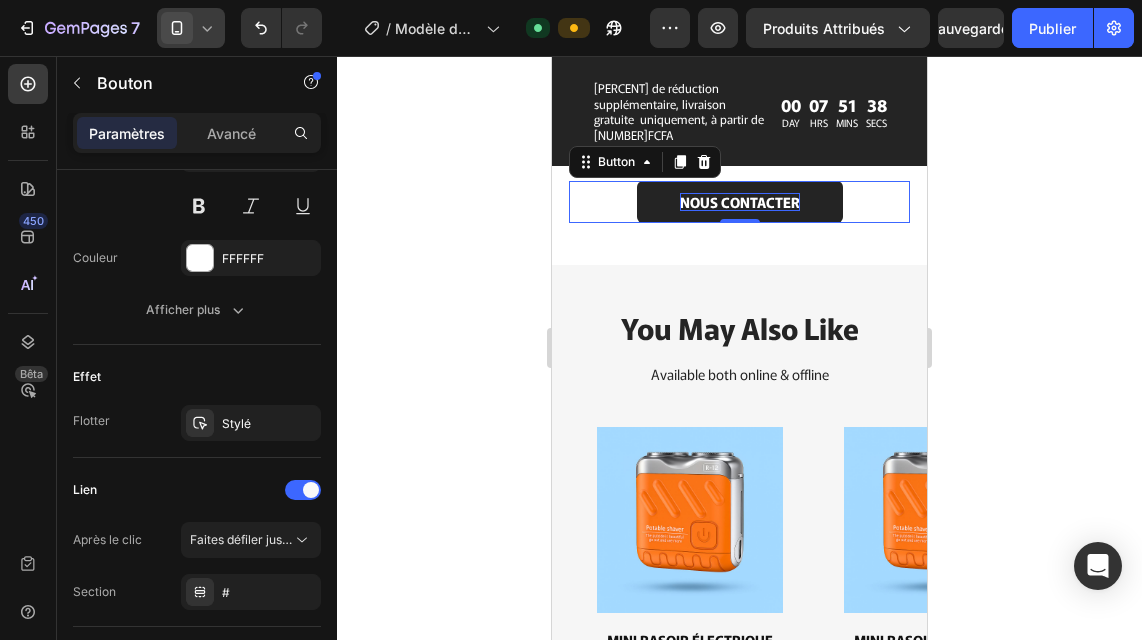 scroll, scrollTop: 1011, scrollLeft: 0, axis: vertical 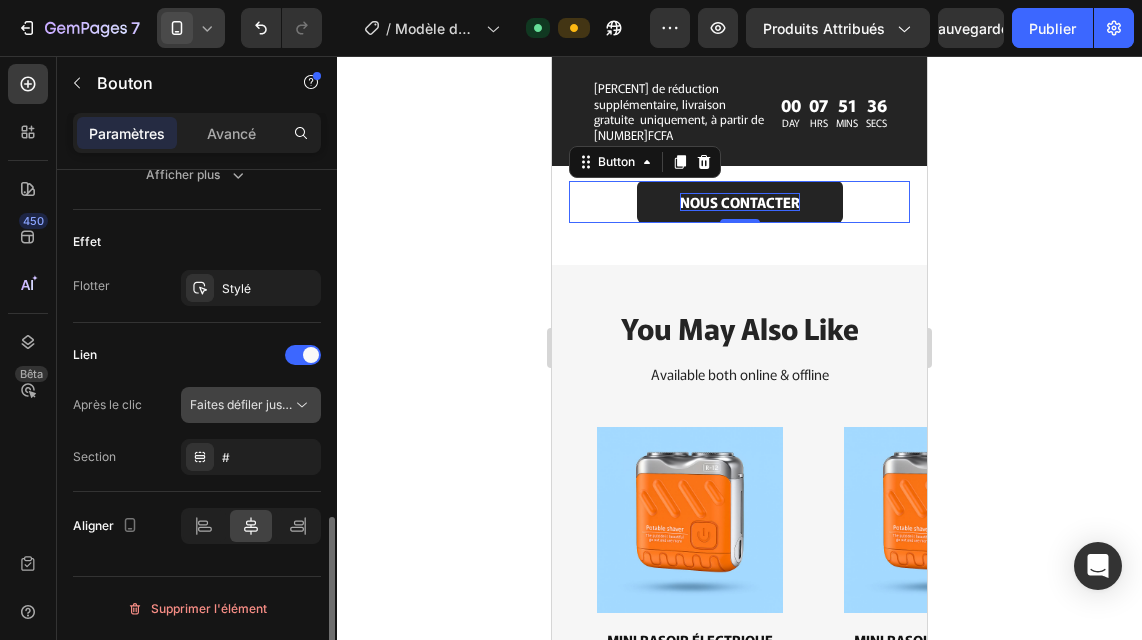 click 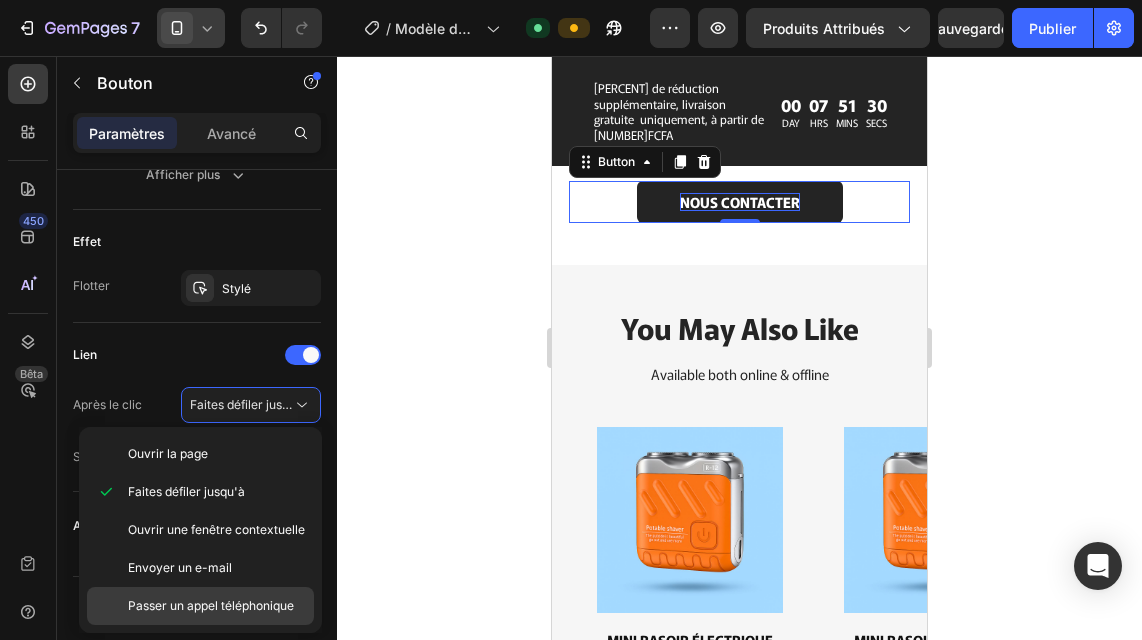 click on "Passer un appel téléphonique" at bounding box center [211, 606] 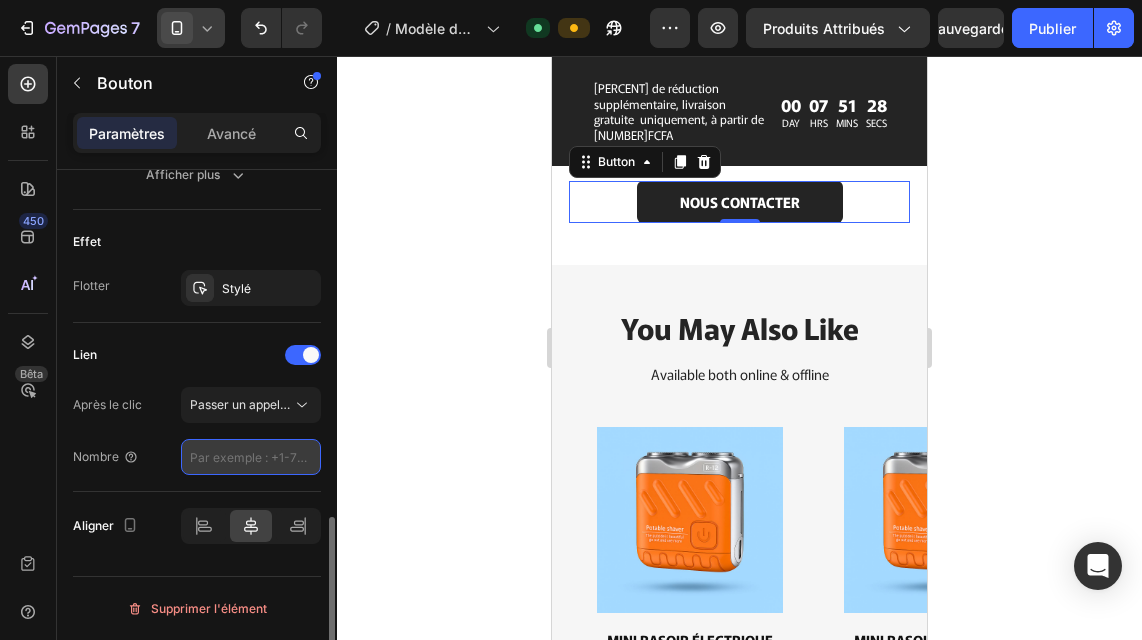 click at bounding box center (251, 457) 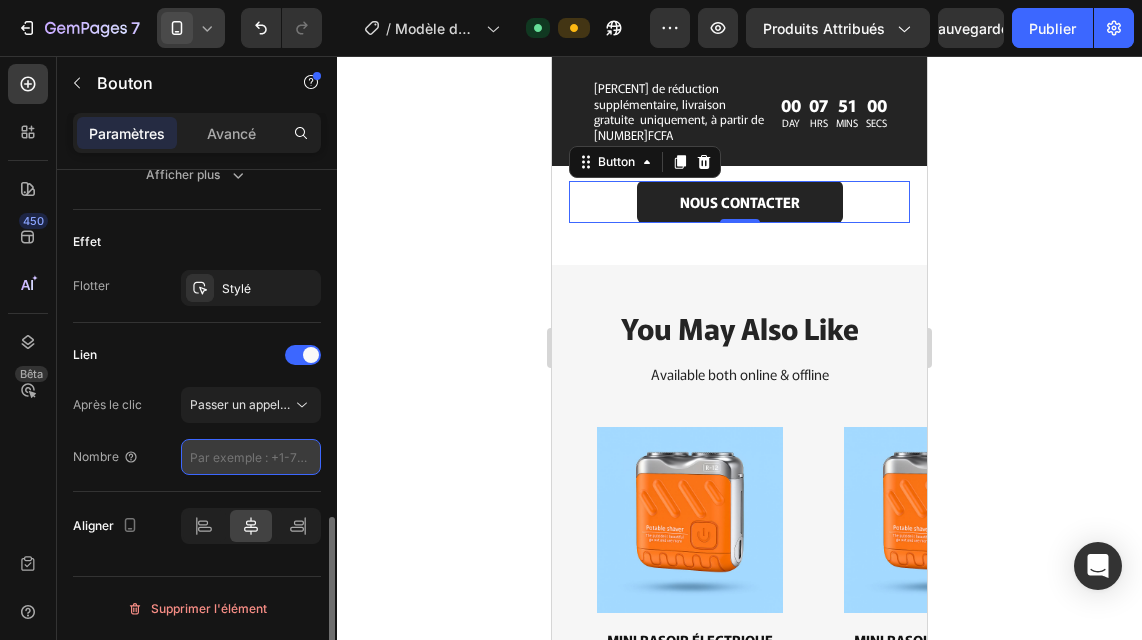 type on "2250171252438" 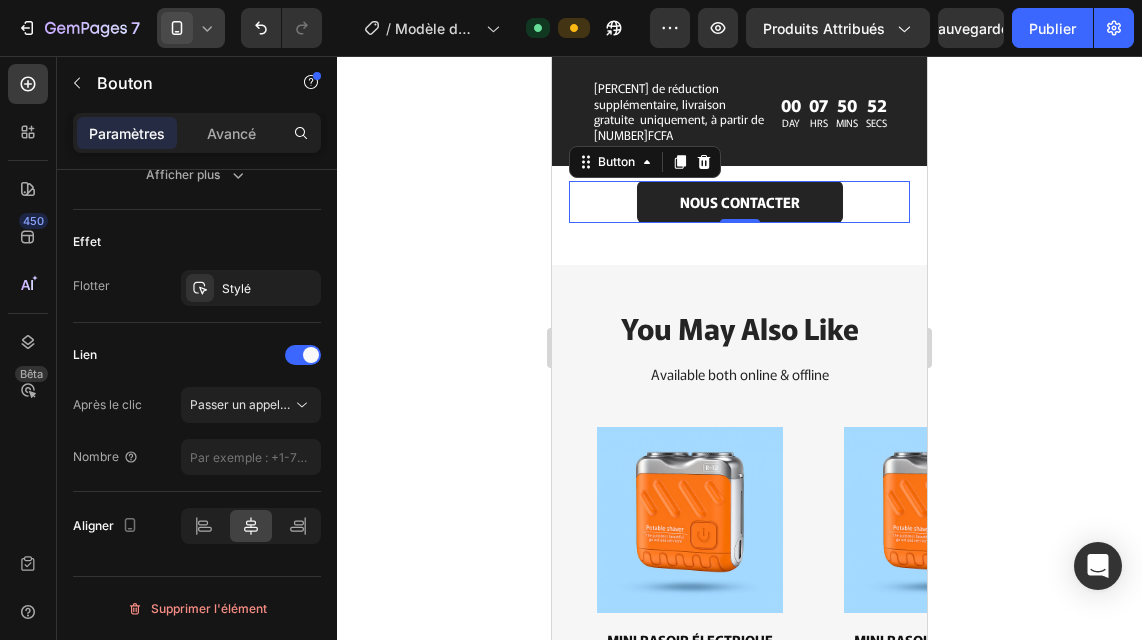 click 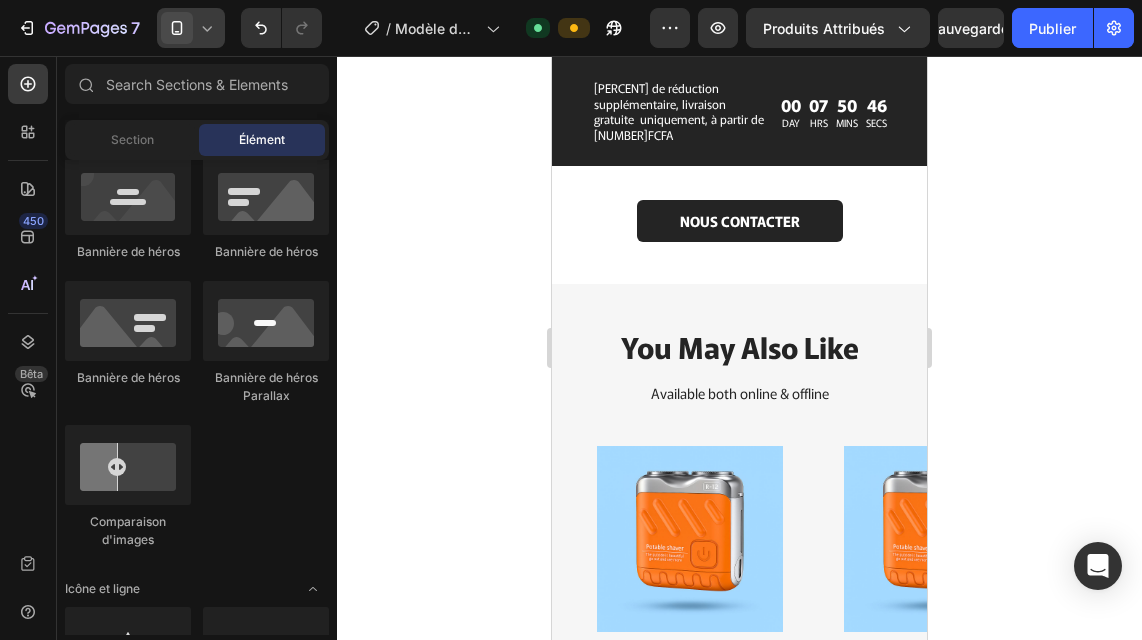 scroll, scrollTop: 2775, scrollLeft: 0, axis: vertical 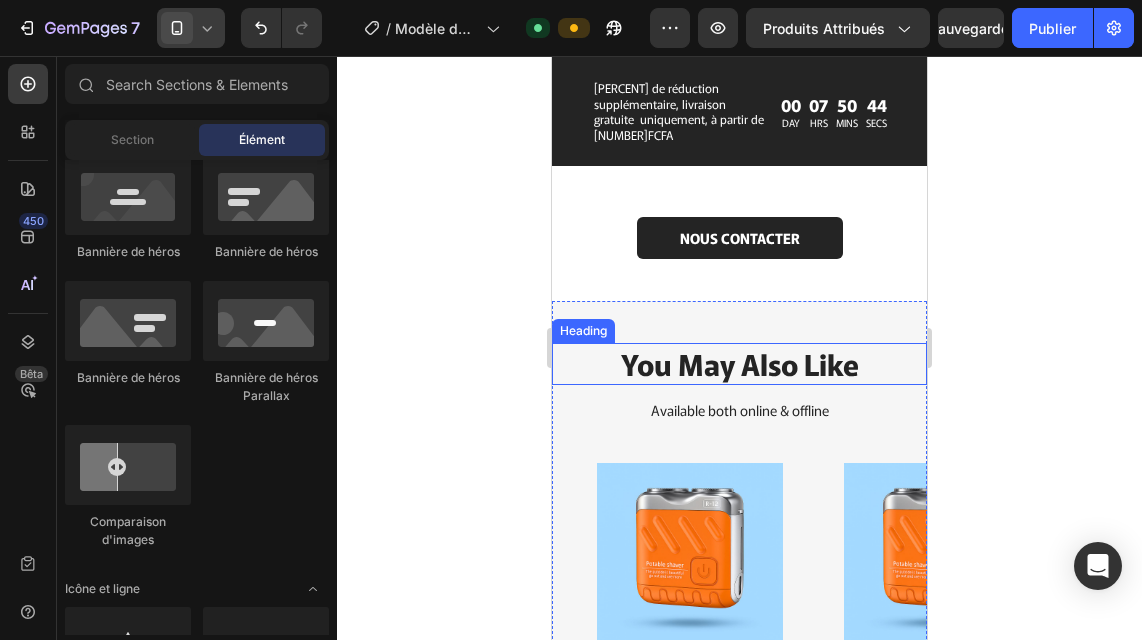 click on "You May Also Like" at bounding box center (739, 364) 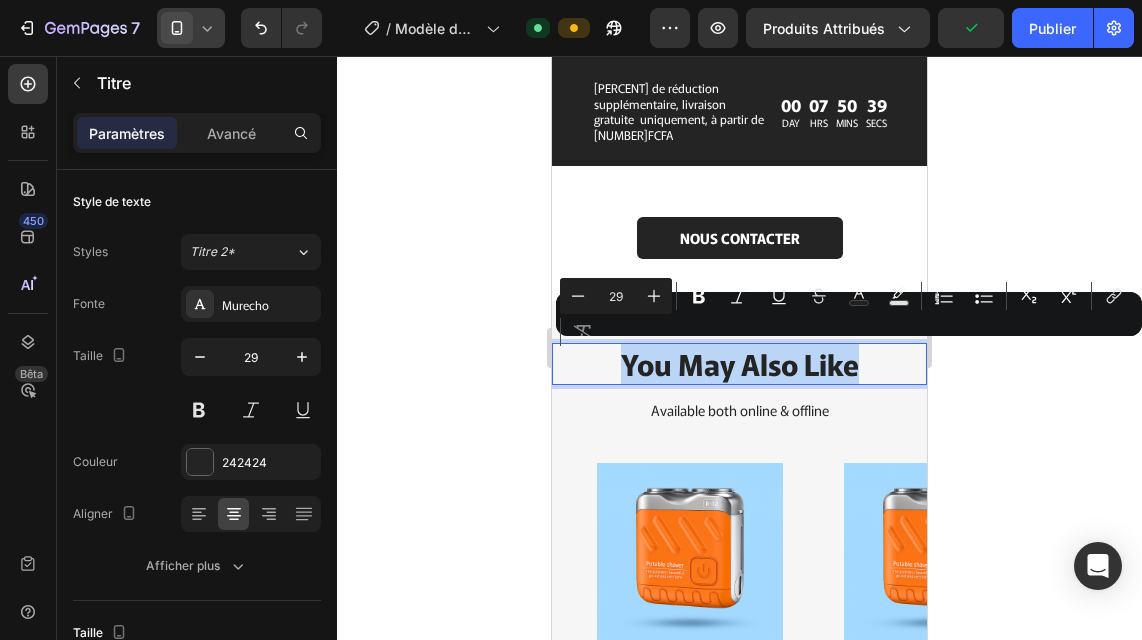 copy on "You May Also Like" 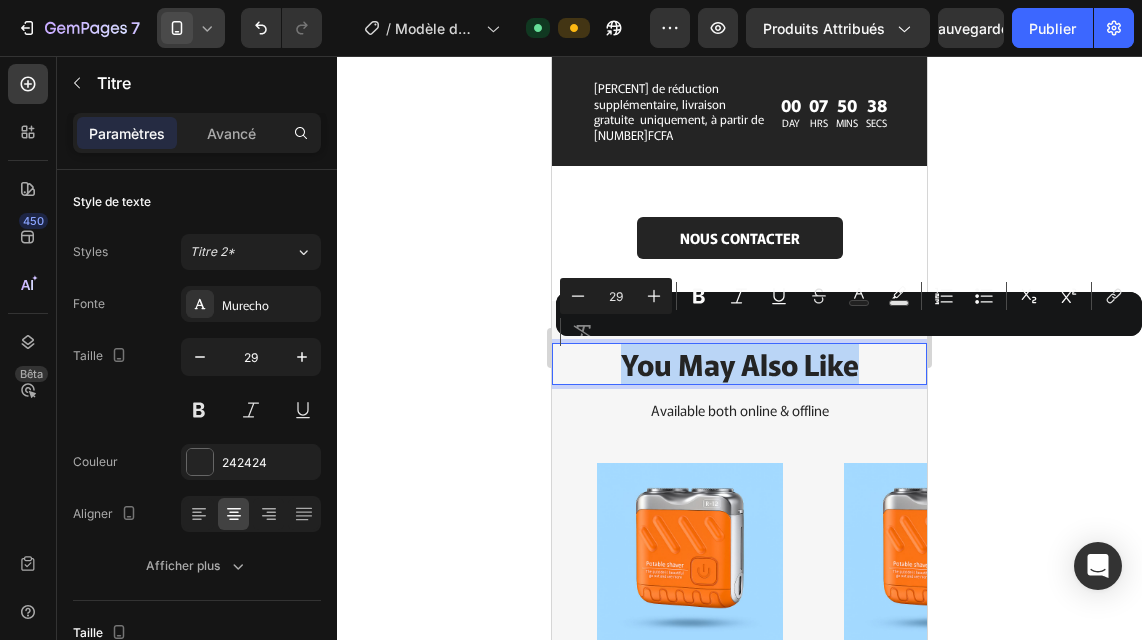 click on "You May Also Like" at bounding box center [739, 364] 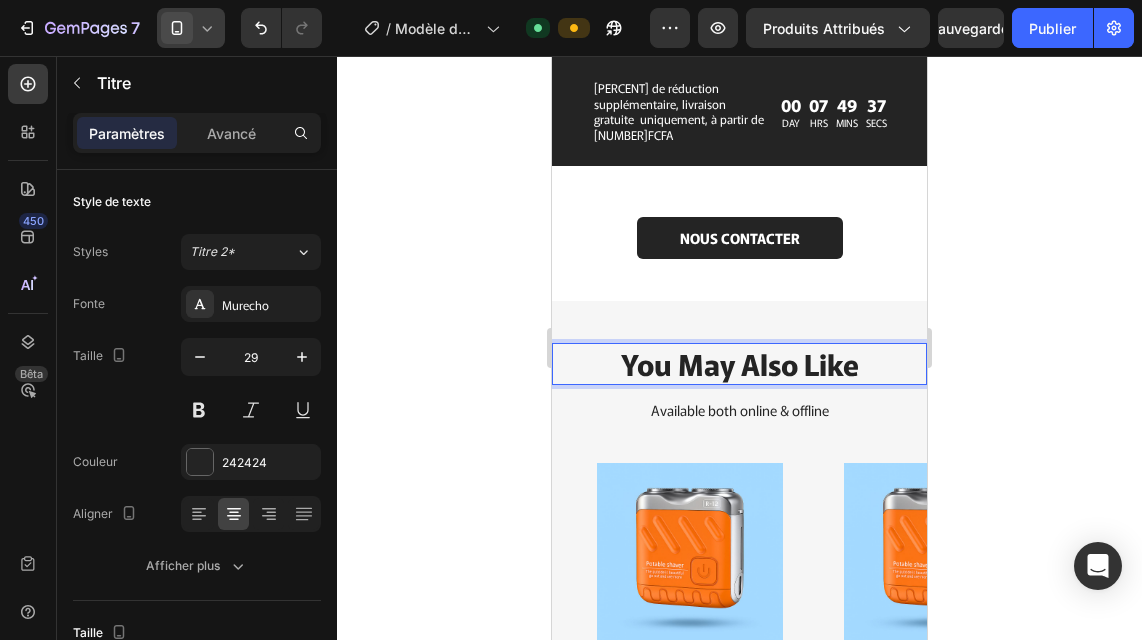 click on "You May Also Like" at bounding box center [739, 364] 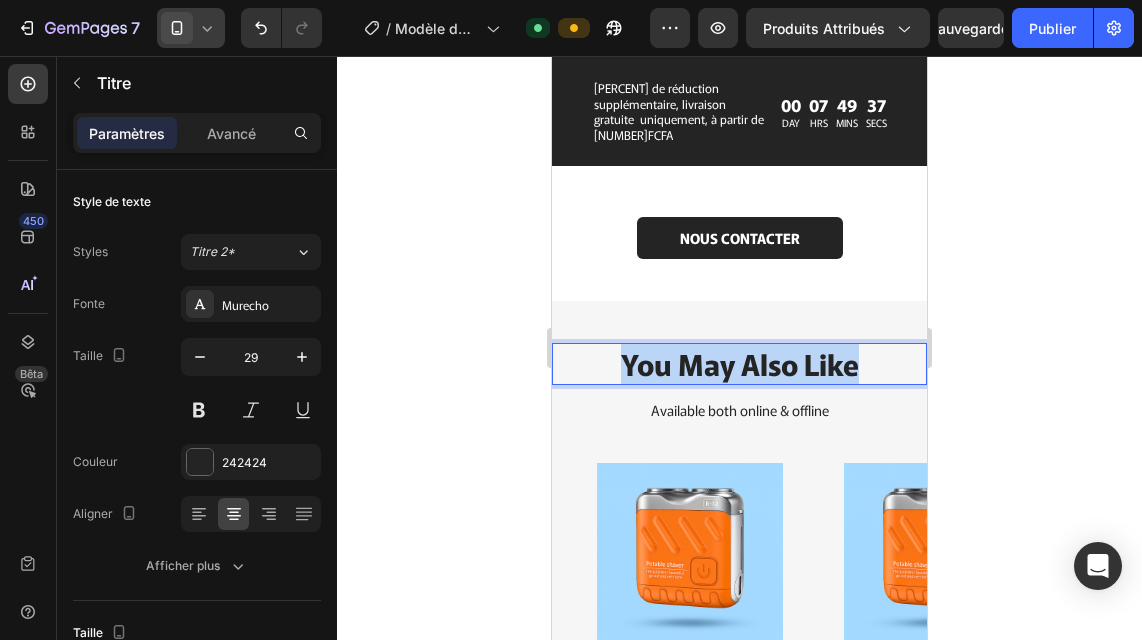 click on "You May Also Like" at bounding box center (739, 364) 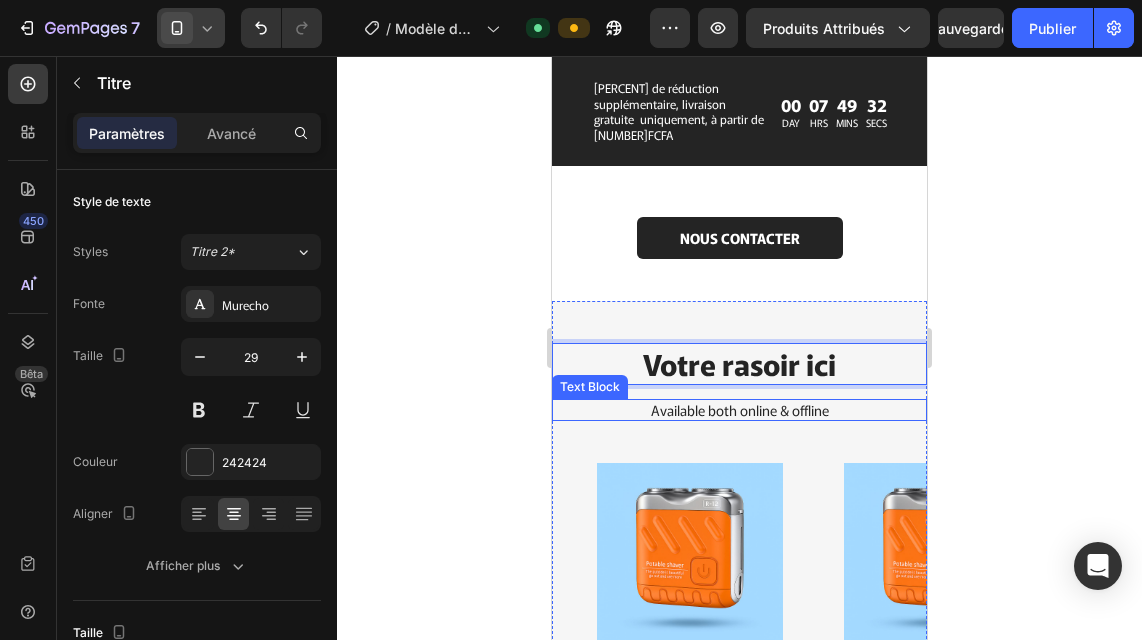 click on "Available both online & offline" at bounding box center [739, 410] 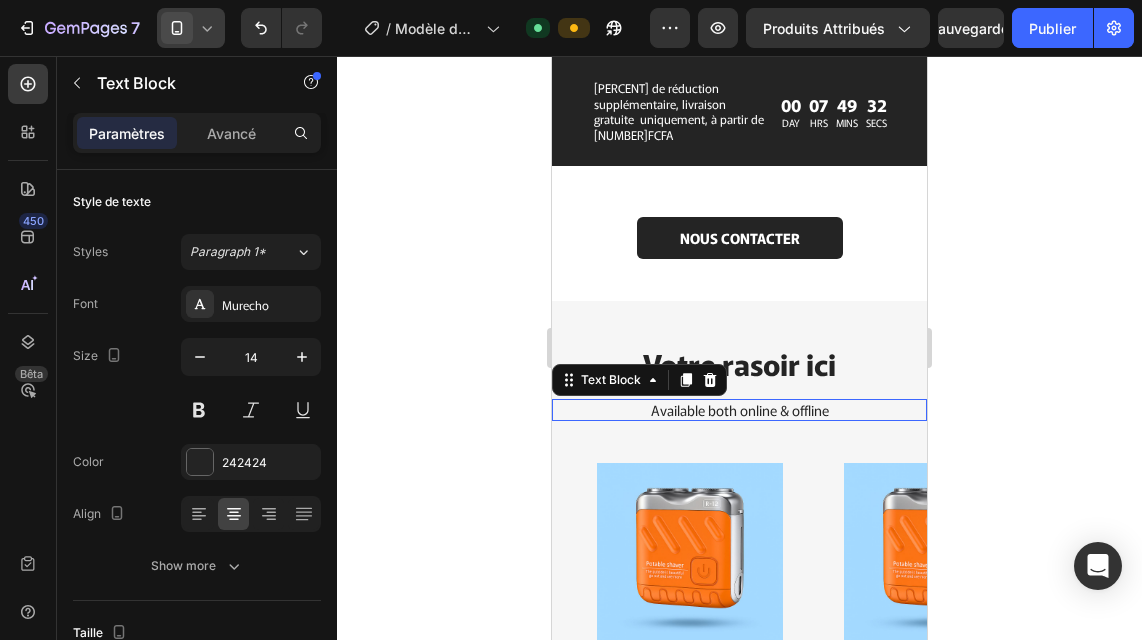 click on "Available both online & offline" at bounding box center (739, 410) 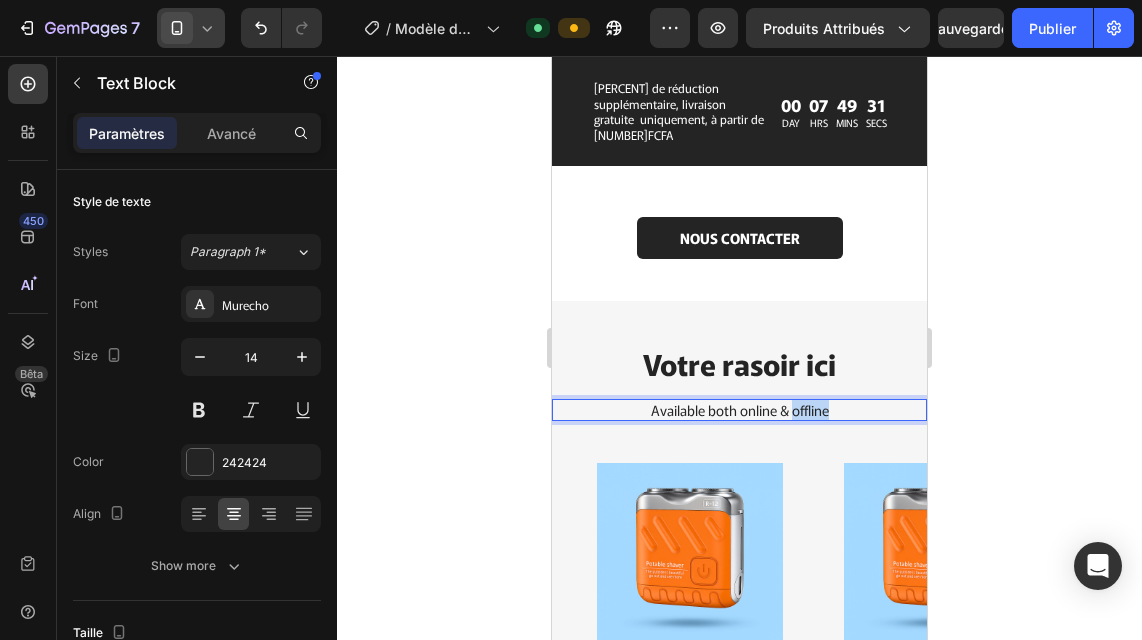 click on "Available both online & offline" at bounding box center (739, 410) 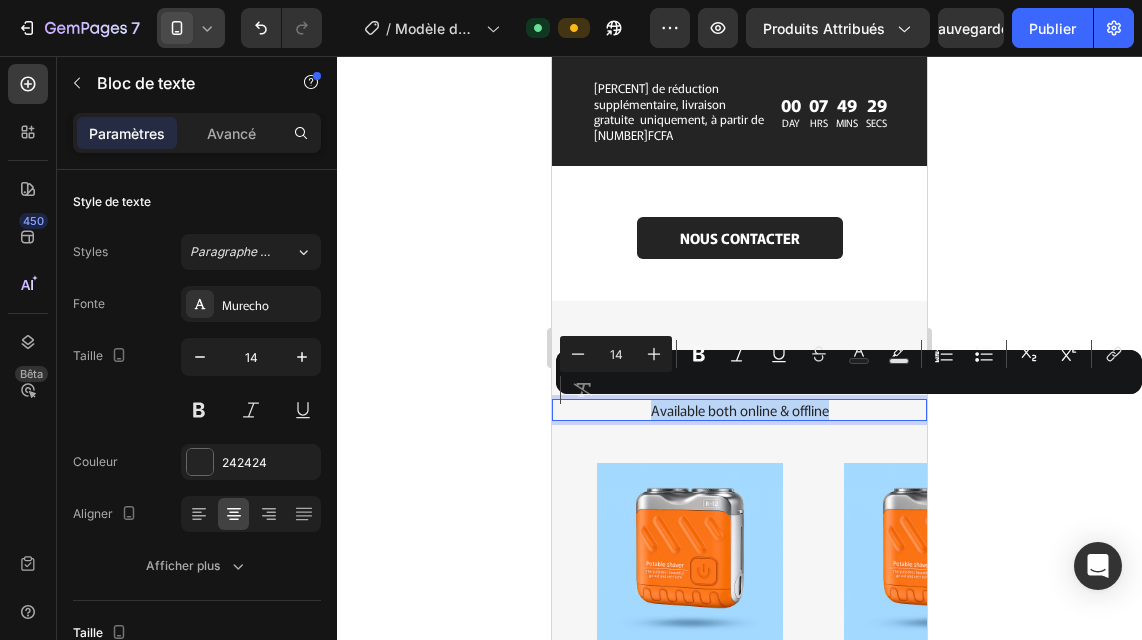 copy on "Available both online & offline" 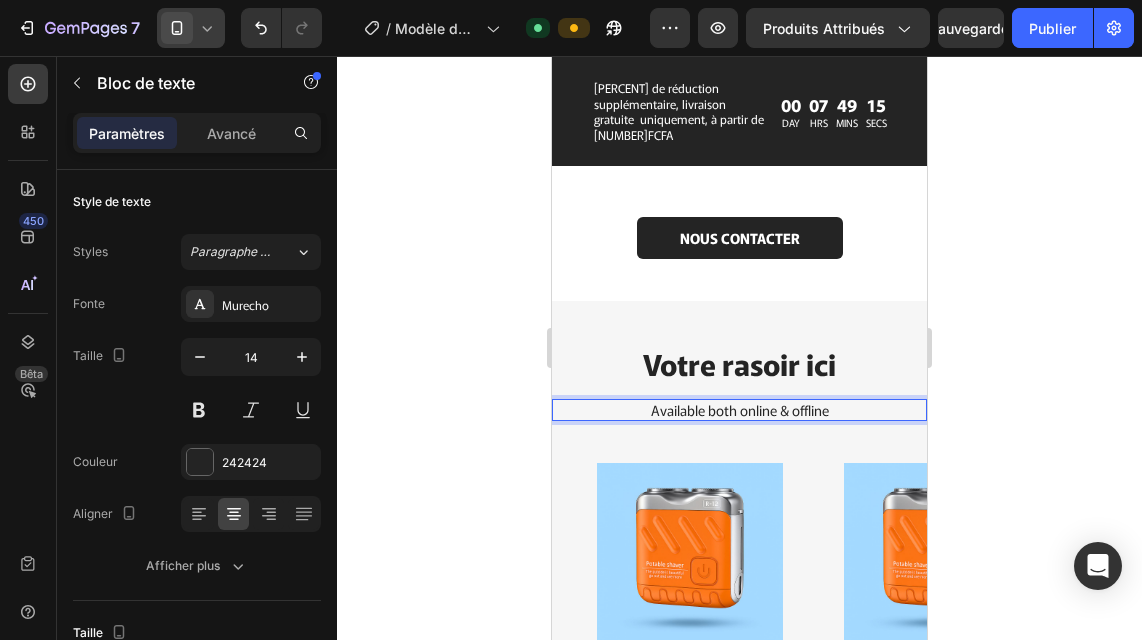 click on "Available both online & offline" at bounding box center [739, 410] 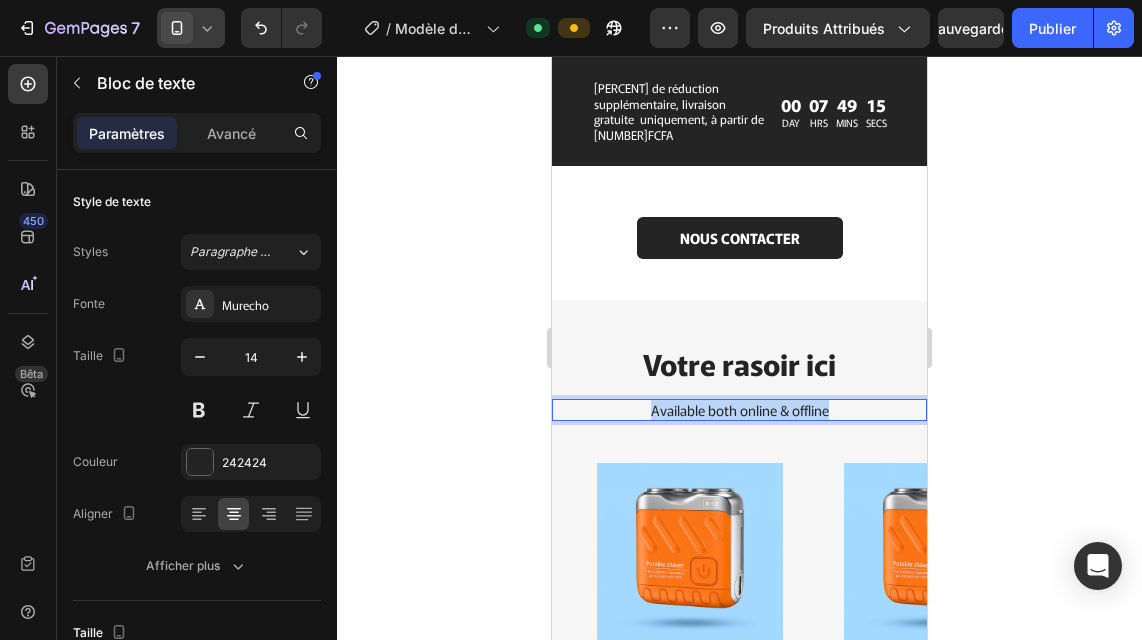 click on "Available both online & offline" at bounding box center (739, 410) 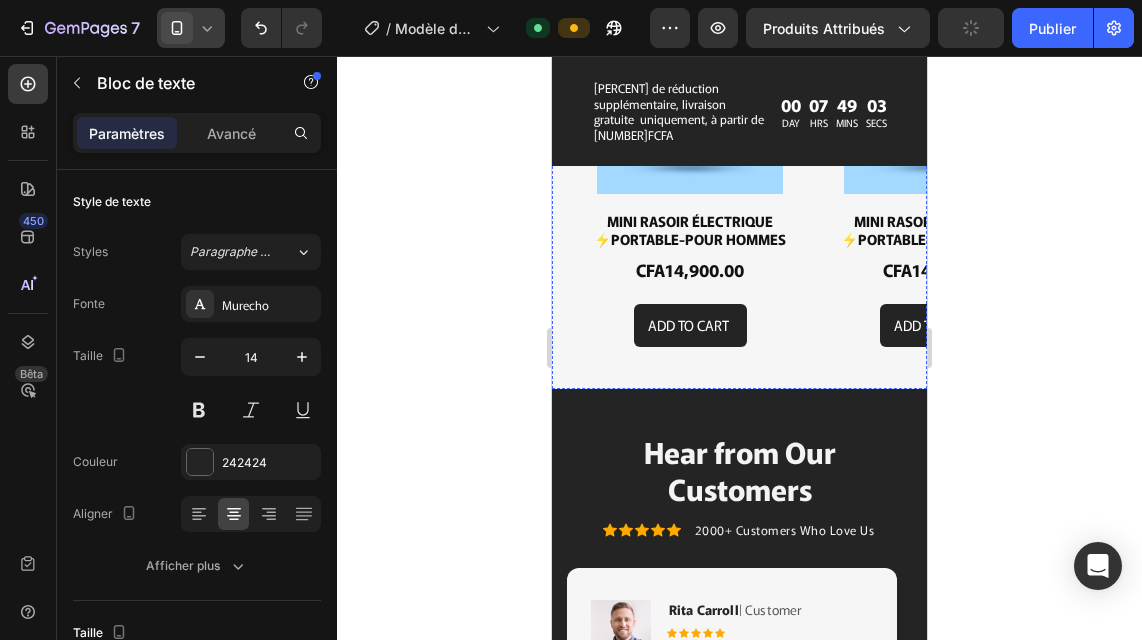 scroll, scrollTop: 3273, scrollLeft: 0, axis: vertical 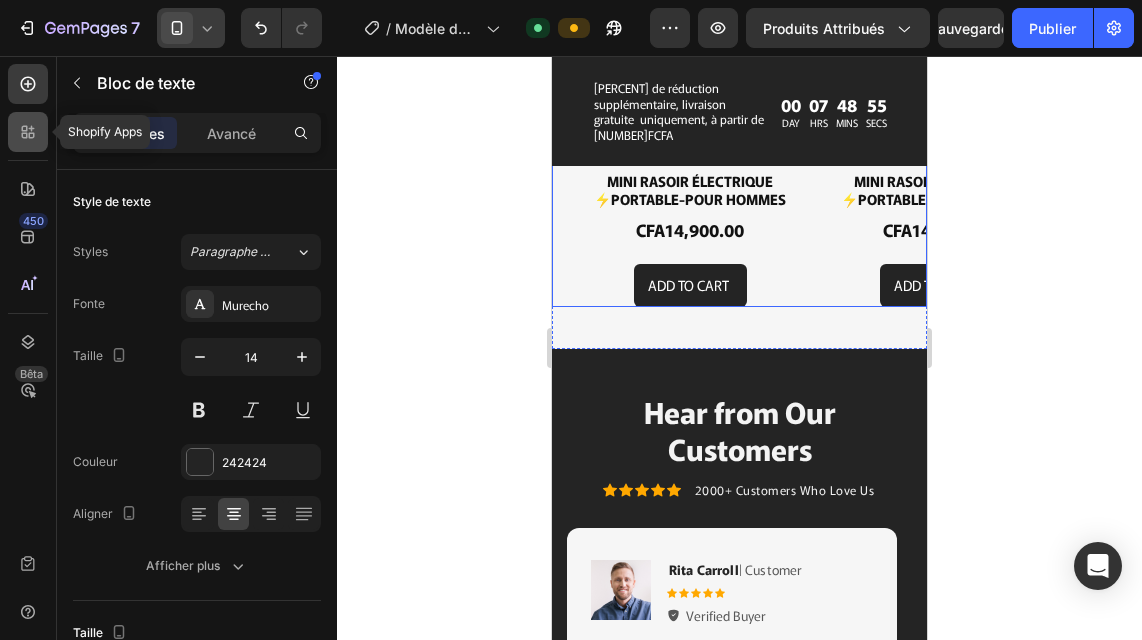 click 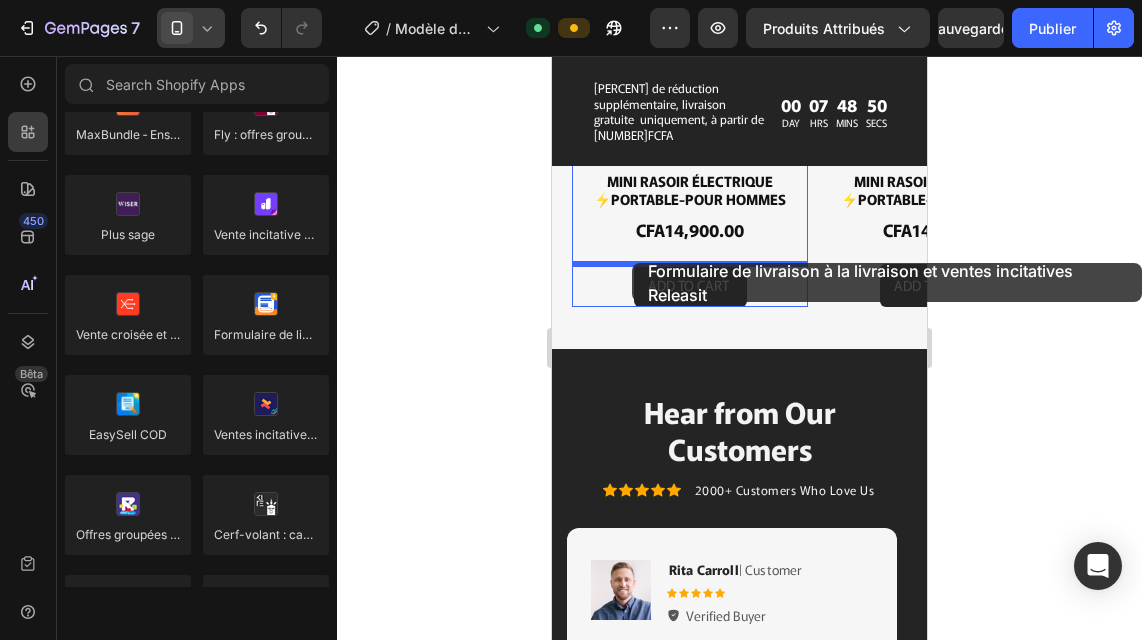 drag, startPoint x: 593, startPoint y: 290, endPoint x: 630, endPoint y: 263, distance: 45.80393 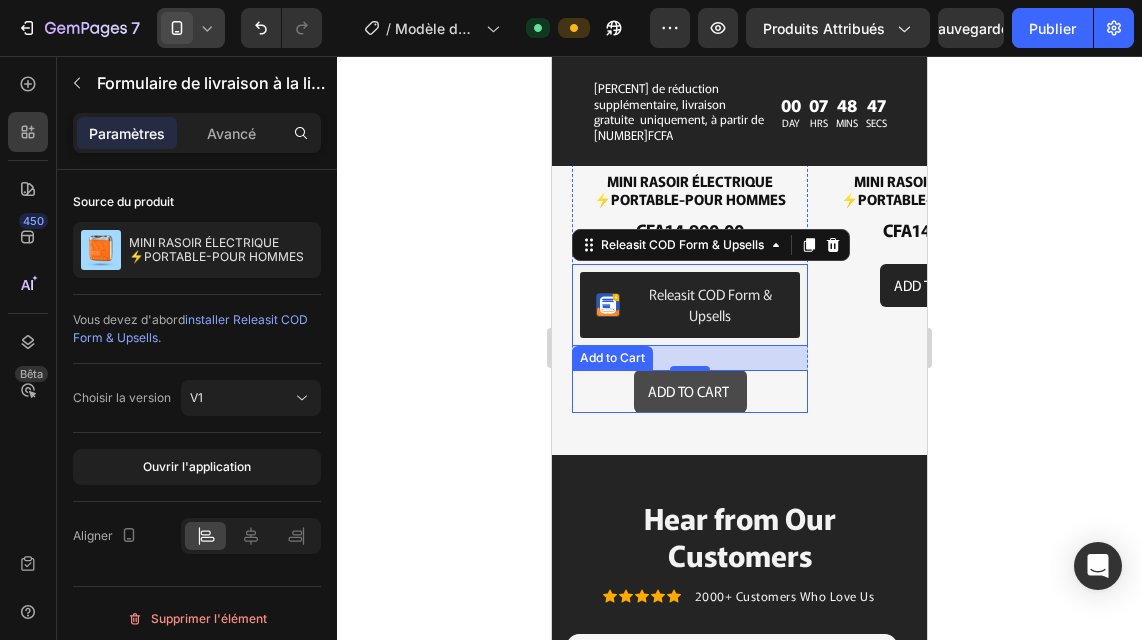 click on "Add to cart" at bounding box center [690, 391] 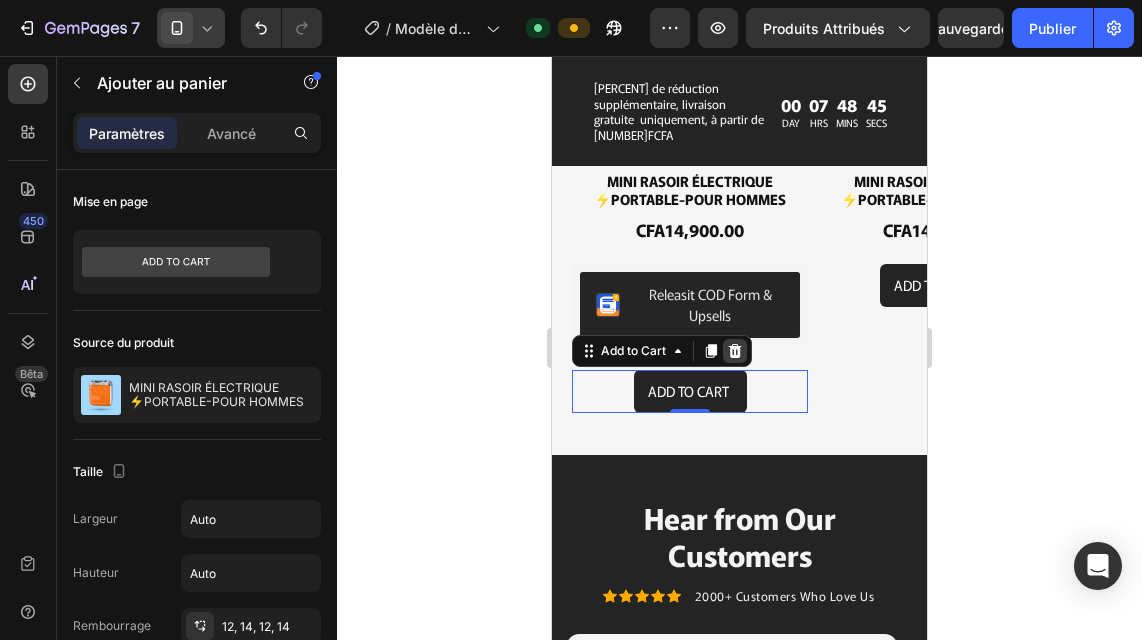 click 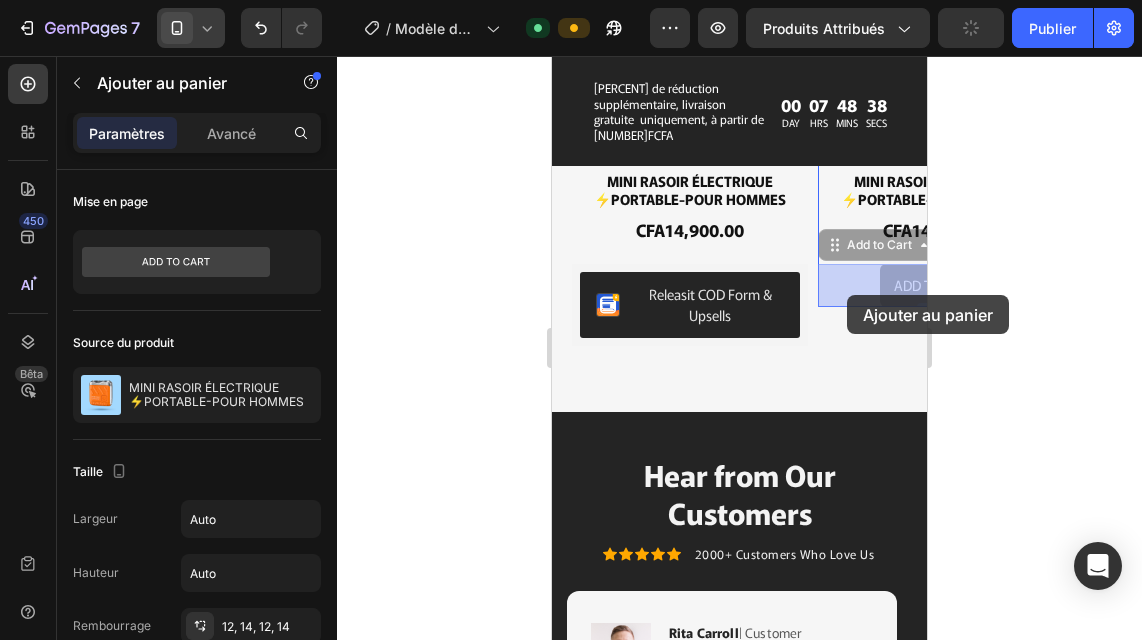 drag, startPoint x: 851, startPoint y: 306, endPoint x: 847, endPoint y: 295, distance: 11.7046995 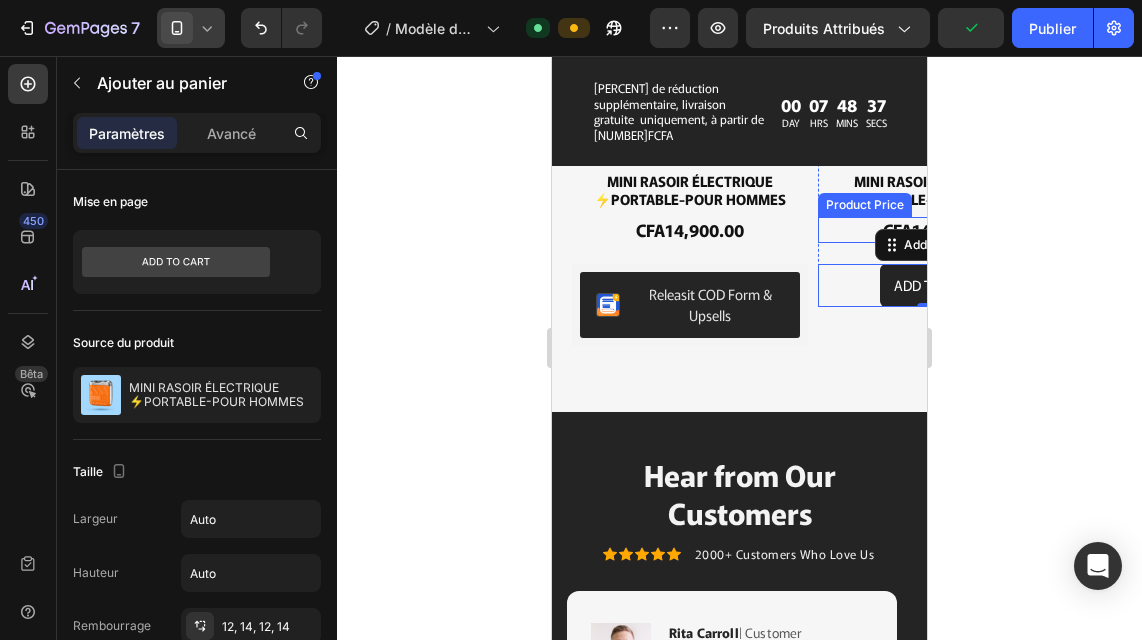 click on "CFA14,900.00" at bounding box center (936, 230) 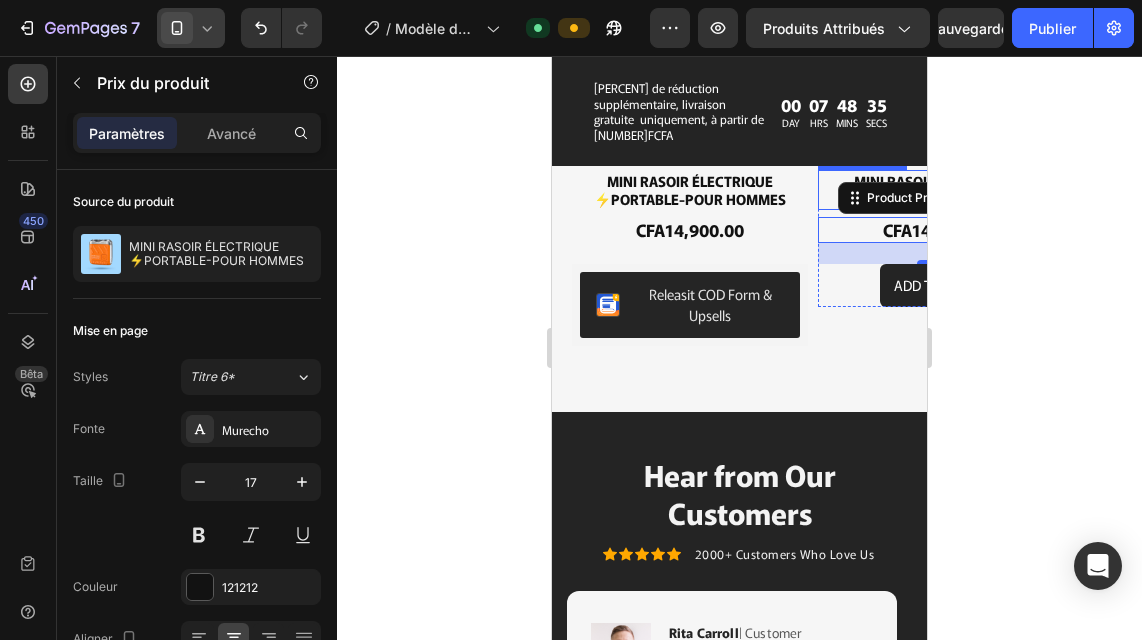 click on "MINI  RASOIR ÉLECTRIQUE ⚡PORTABLE-POUR HOMMES" at bounding box center [936, 190] 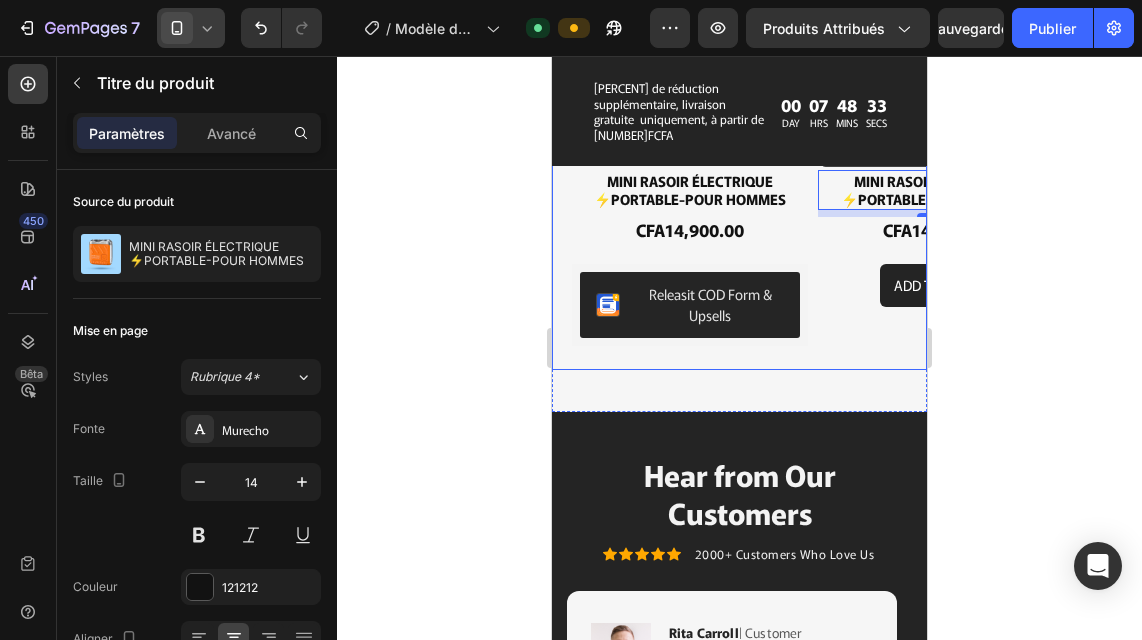 click on "Product Images MINI  RASOIR ÉLECTRIQUE ⚡PORTABLE-POUR HOMMES Product Title   Edit content in Shopify 7 CFA14,900.00 Product Price Product Price Add to cart Add to Cart Product" at bounding box center [936, 169] 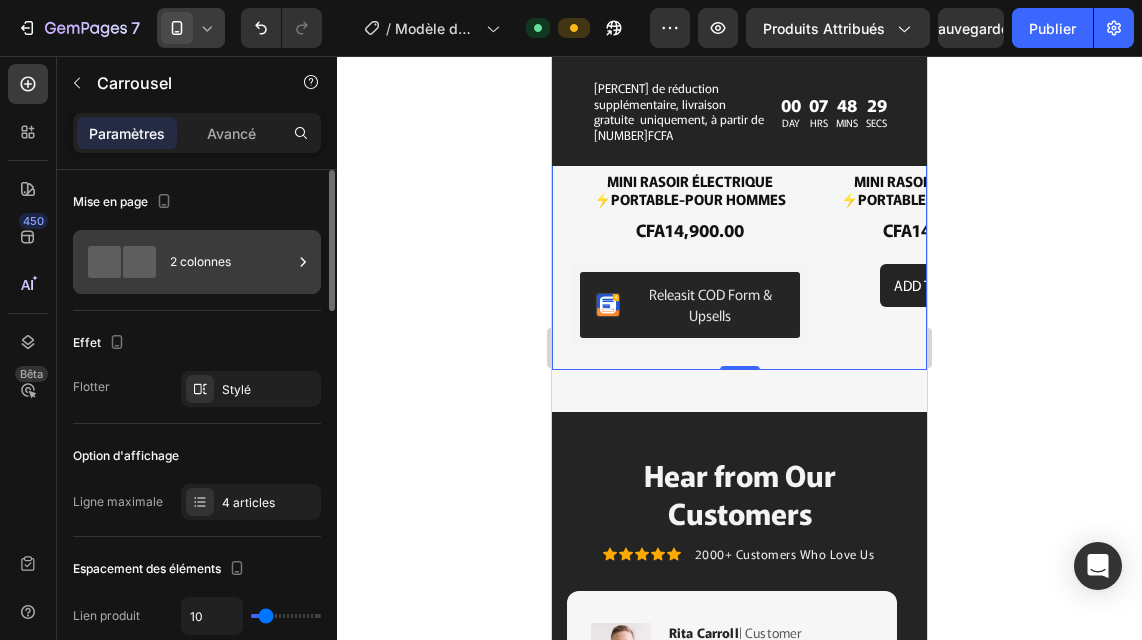 click 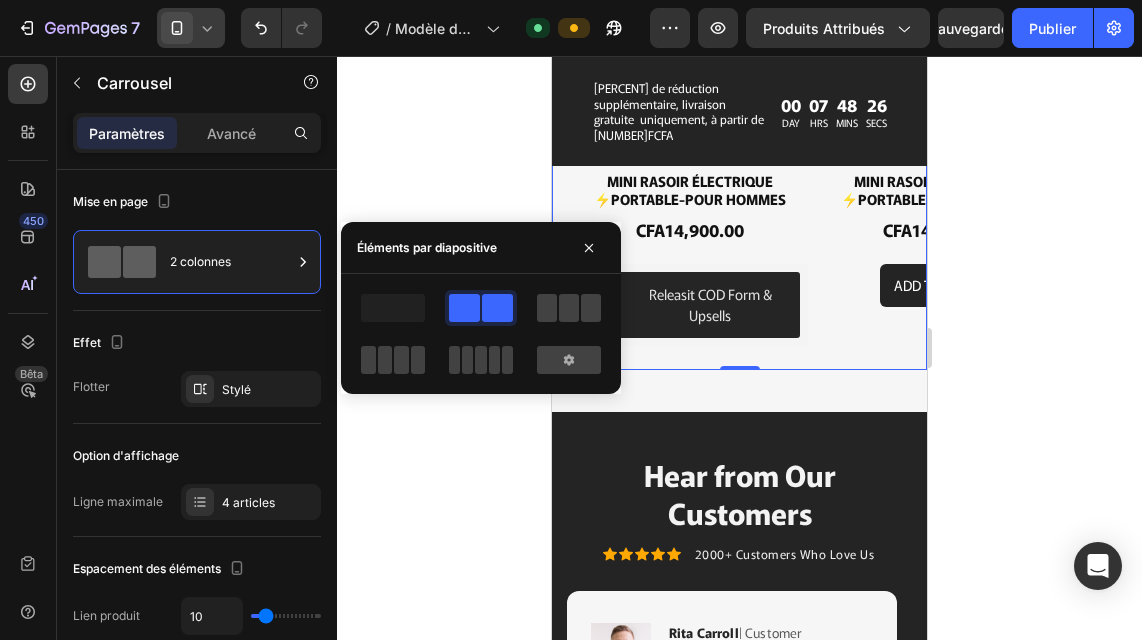 click 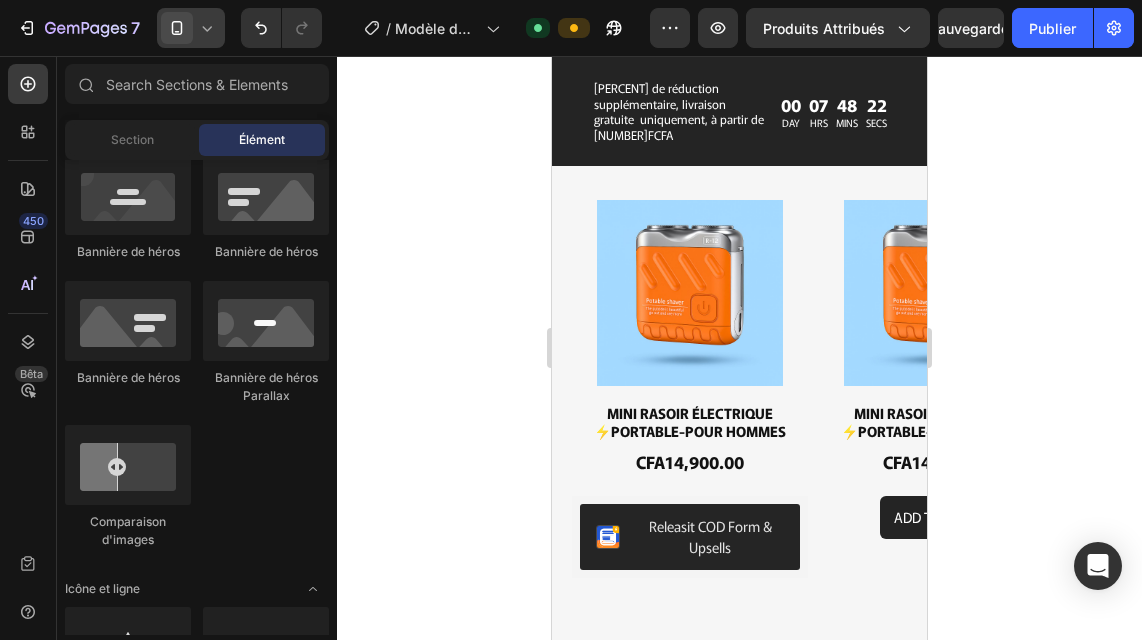 scroll, scrollTop: 3059, scrollLeft: 0, axis: vertical 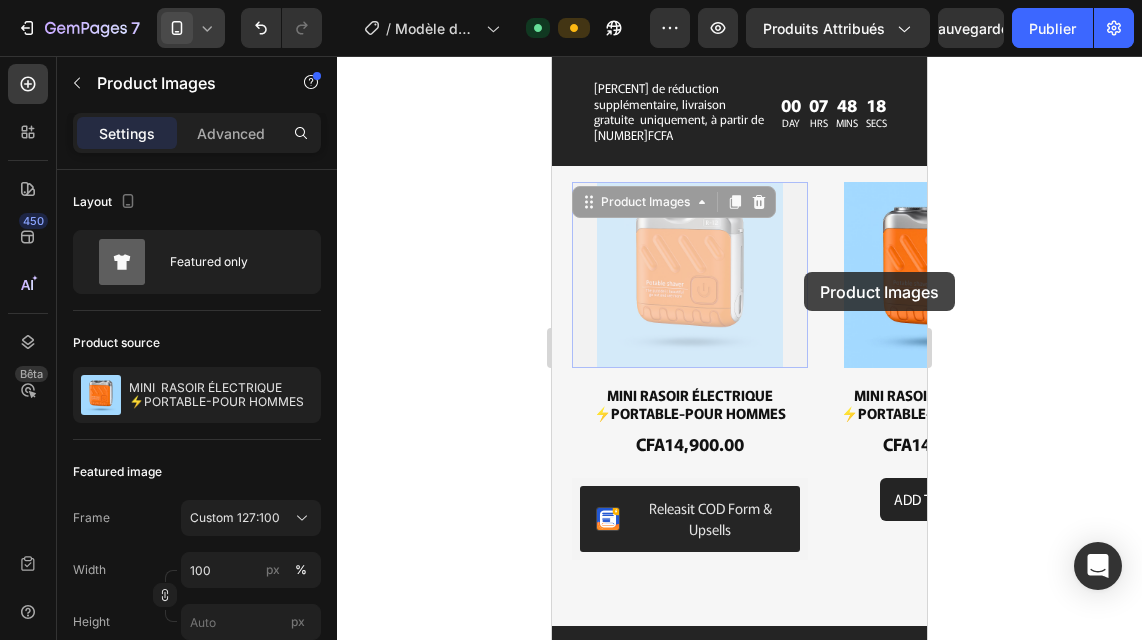 click at bounding box center (936, 275) 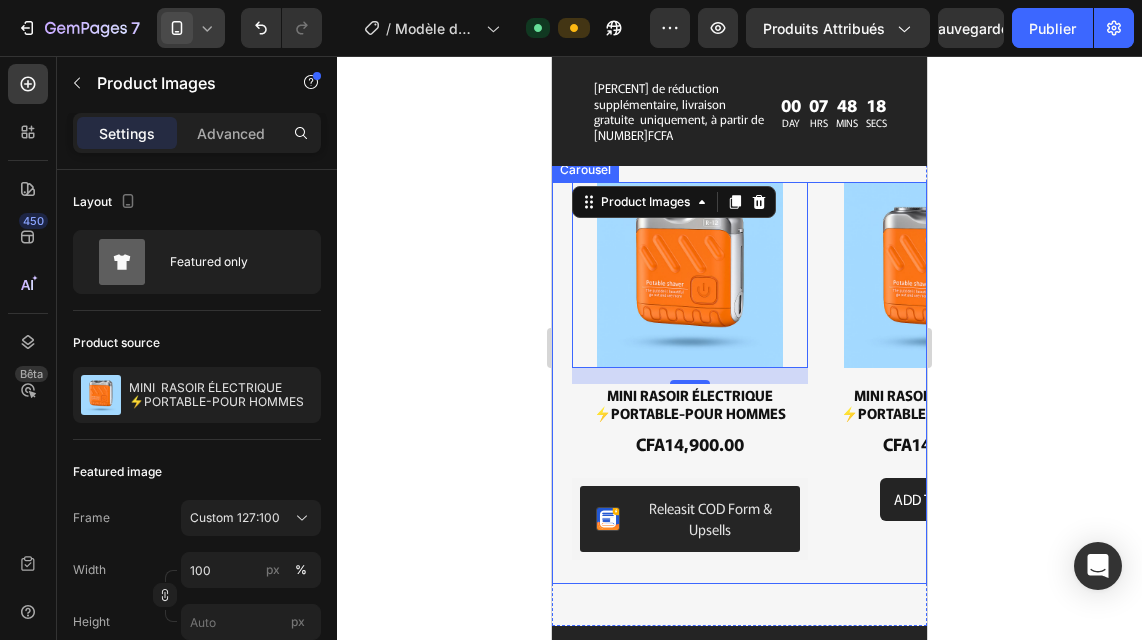scroll, scrollTop: 509, scrollLeft: 0, axis: vertical 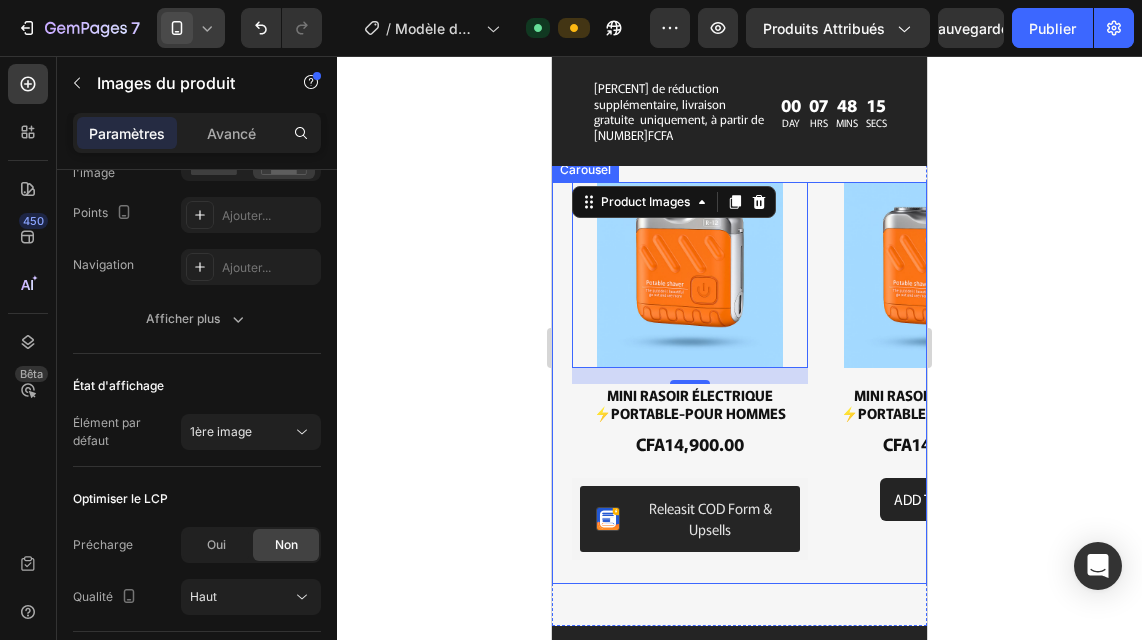 click on "Product Images   0 MINI  RASOIR ÉLECTRIQUE ⚡PORTABLE-POUR HOMMES Product Title CFA14,900.00 Product Price Product Price Releasit COD Form & Upsells Releasit COD Form & Upsells Product Product Images MINI  RASOIR ÉLECTRIQUE ⚡PORTABLE-POUR HOMMES Product Title CFA14,900.00 Product Price Product Price Add to cart Add to Cart Product Product Images MINI  RASOIR ÉLECTRIQUE ⚡PORTABLE-POUR HOMMES Product Title CFA14,900.00 Product Price Product Price Add to cart Add to Cart Product Product Images MINI  RASOIR ÉLECTRIQUE ⚡PORTABLE-POUR HOMMES Product Title CFA14,900.00 Product Price Product Price Add to cart Add to Cart Product" at bounding box center (749, 383) 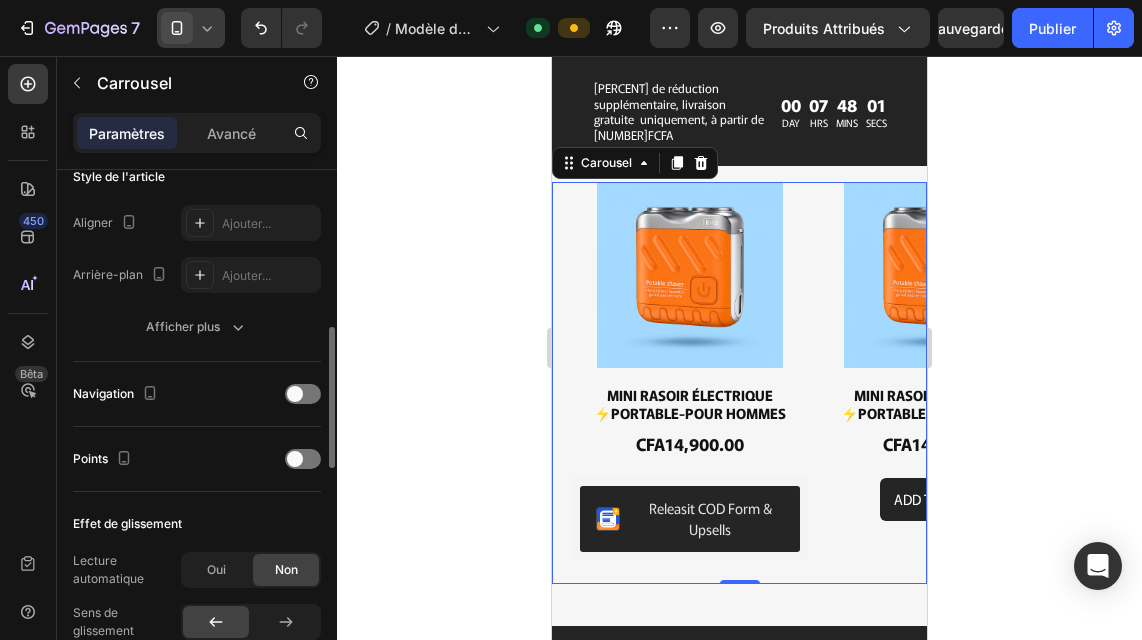 scroll, scrollTop: 523, scrollLeft: 0, axis: vertical 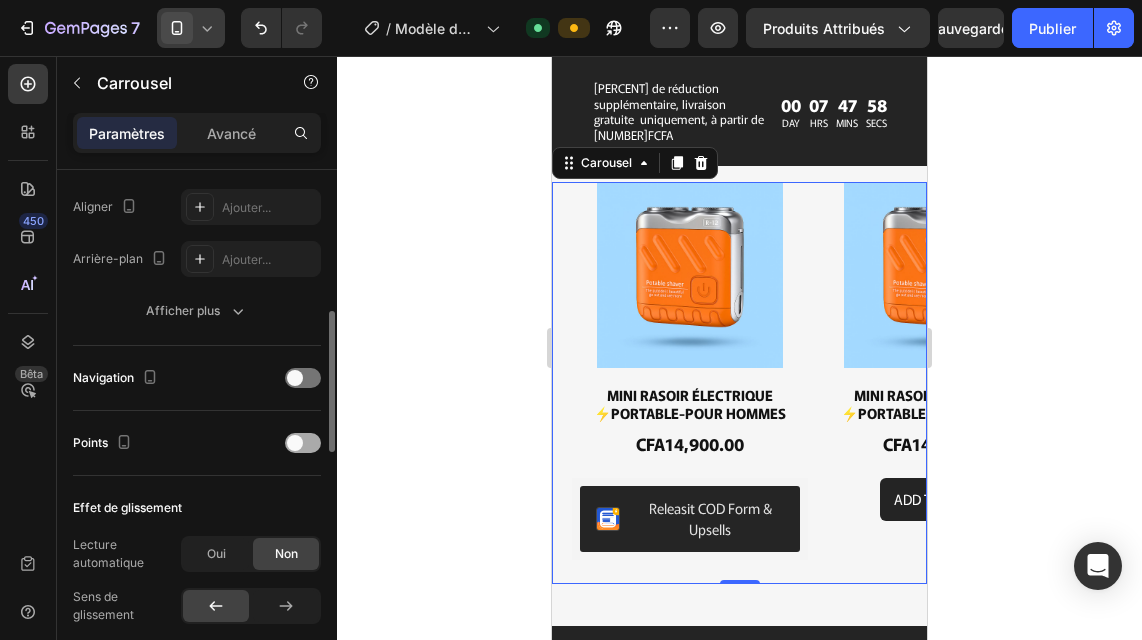 click at bounding box center [295, 443] 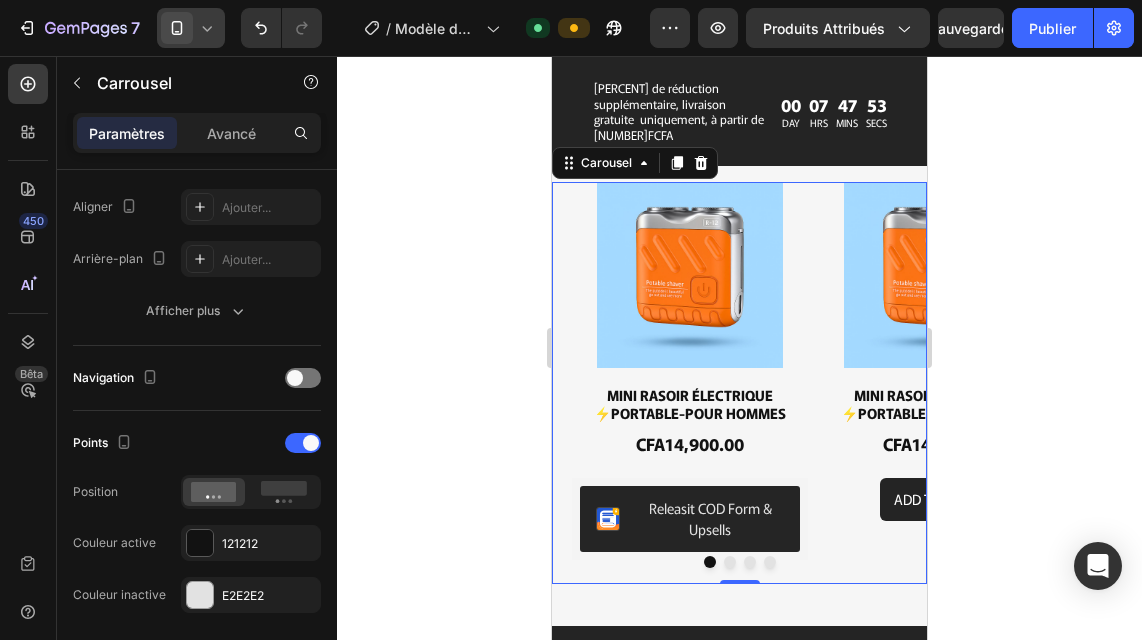 click at bounding box center (730, 562) 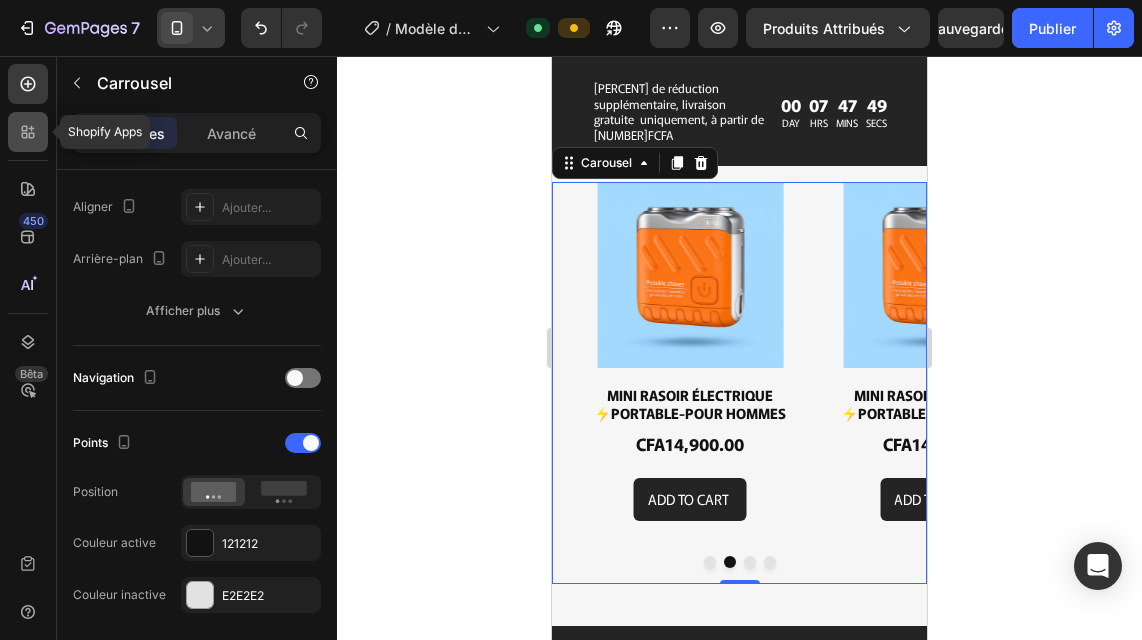 click 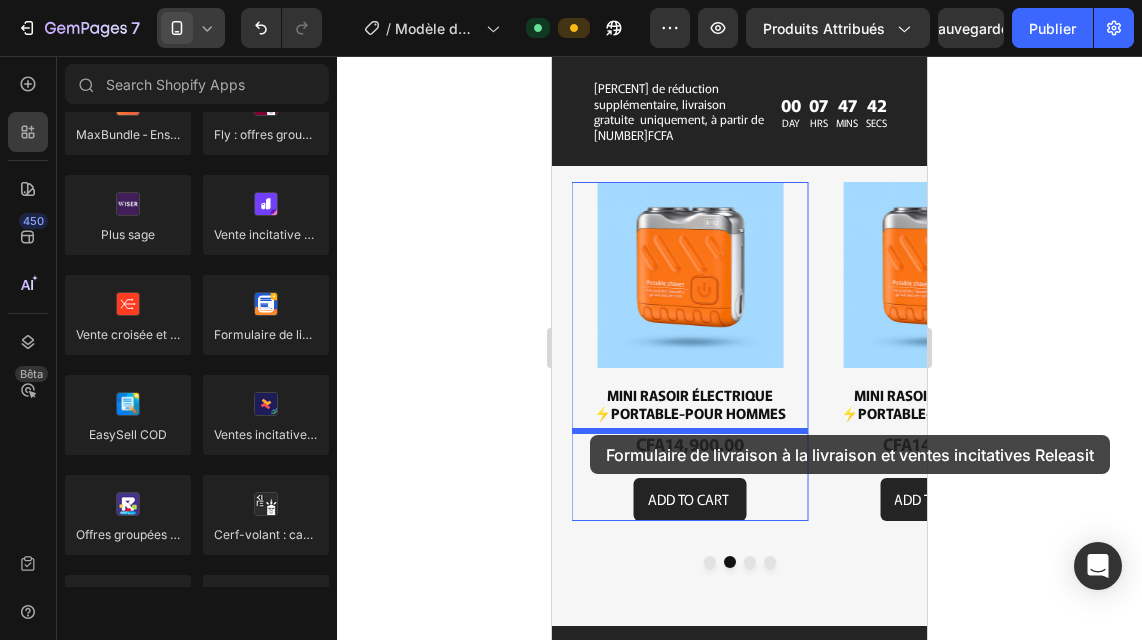 drag, startPoint x: 805, startPoint y: 373, endPoint x: 590, endPoint y: 435, distance: 223.76103 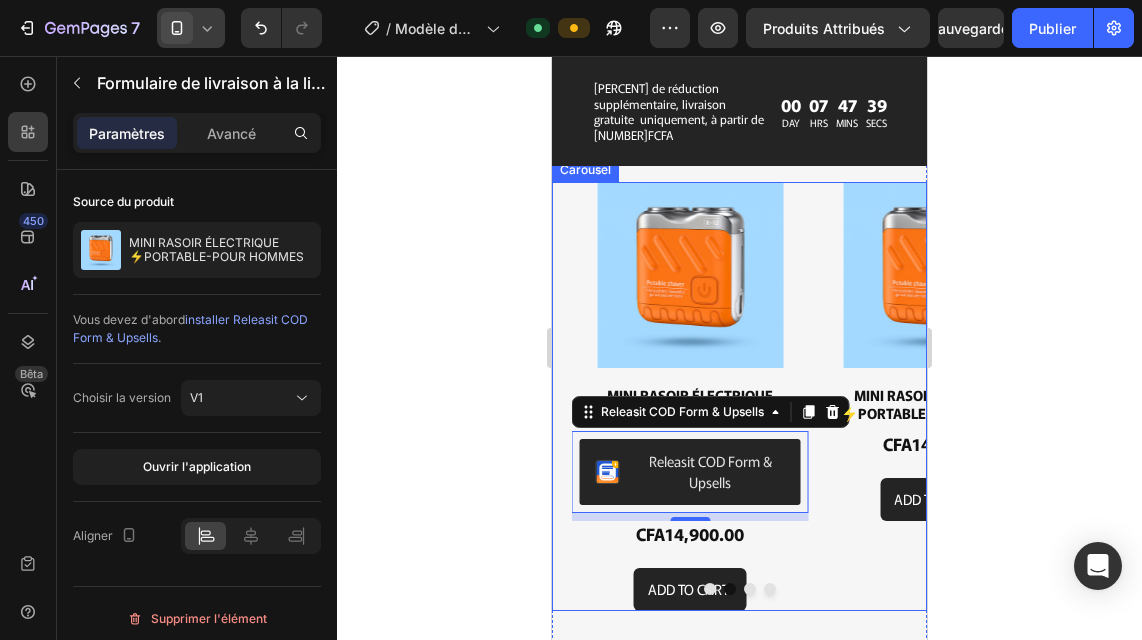 click at bounding box center [739, 589] 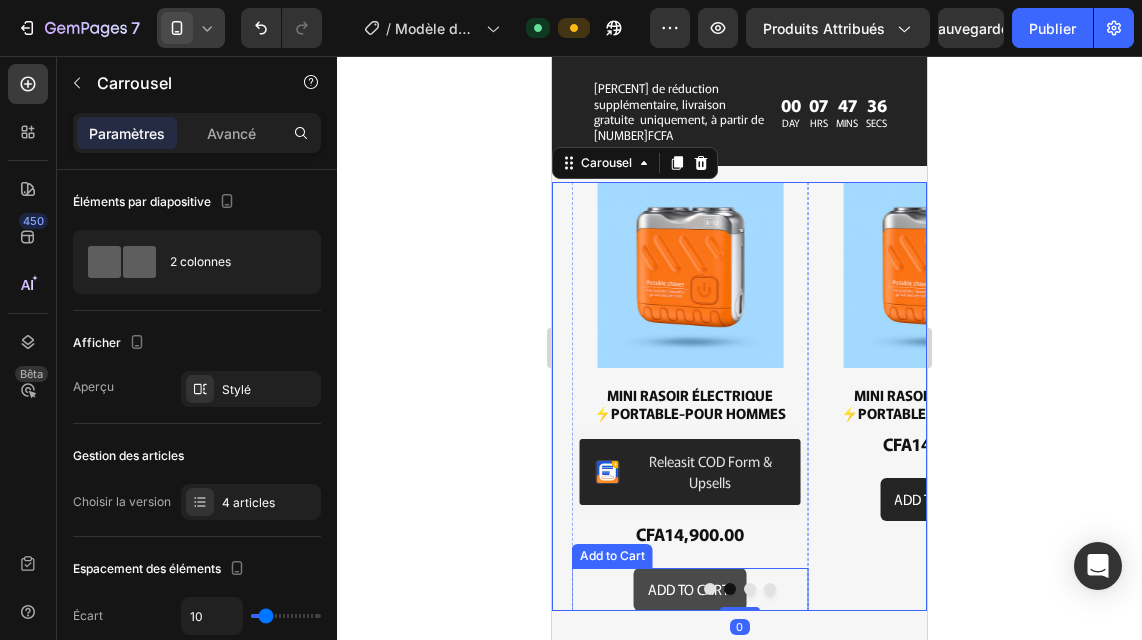 click on "Add to cart" at bounding box center [690, 589] 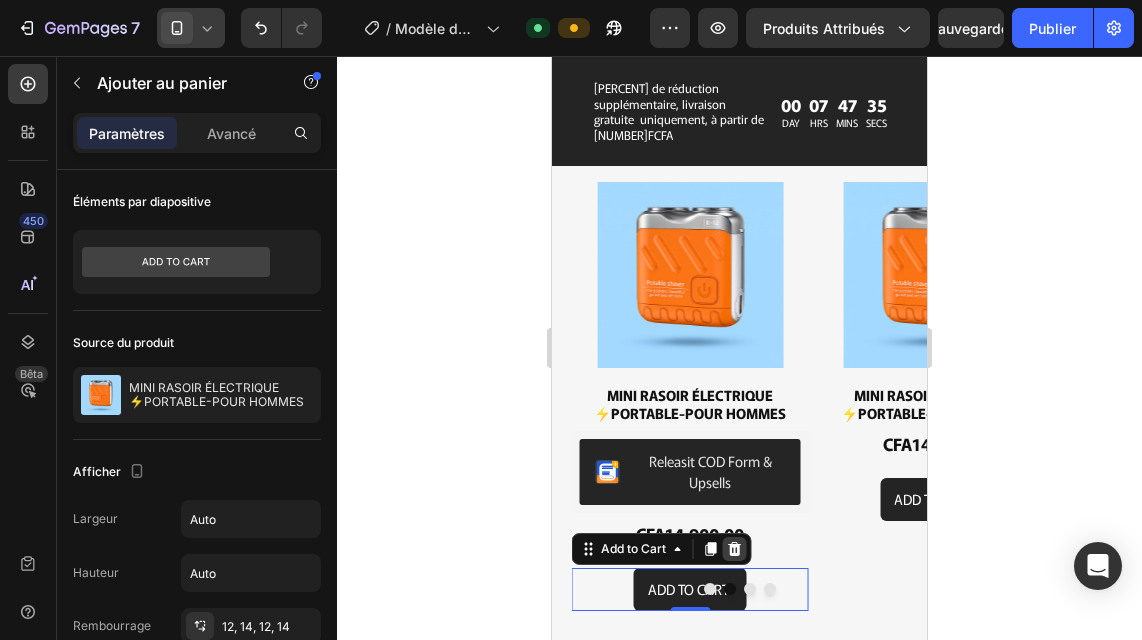 click 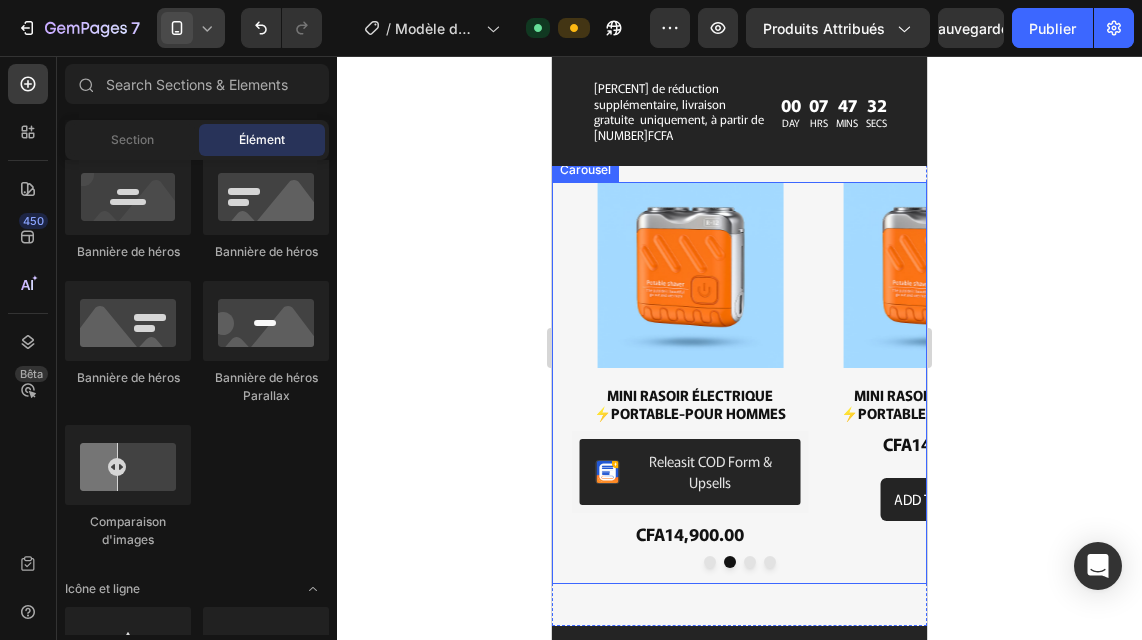click at bounding box center (750, 562) 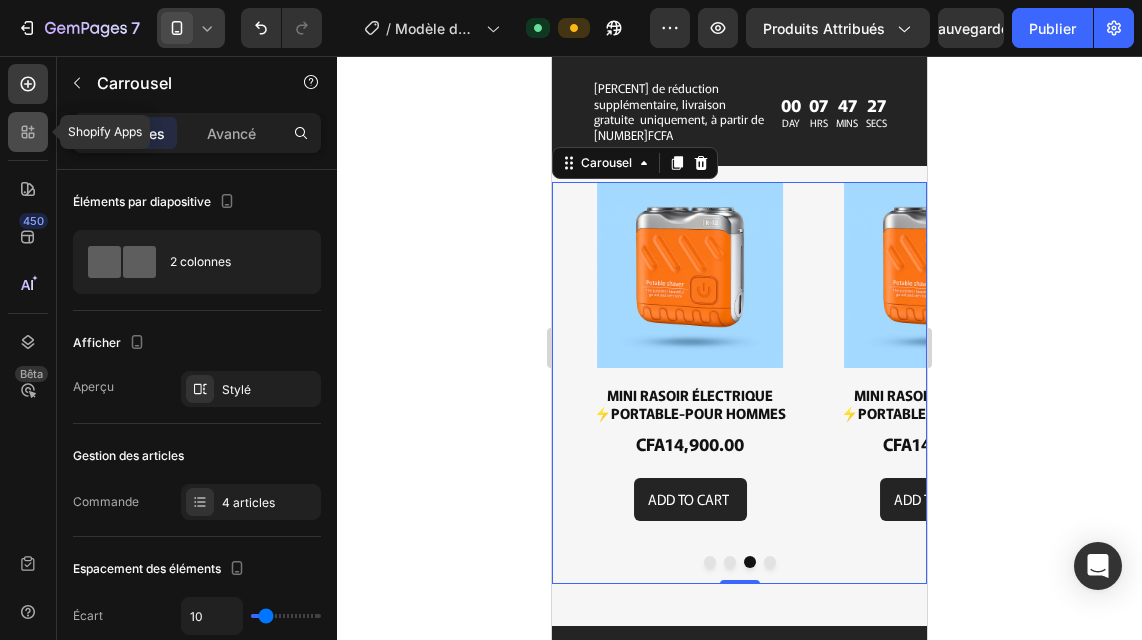 click 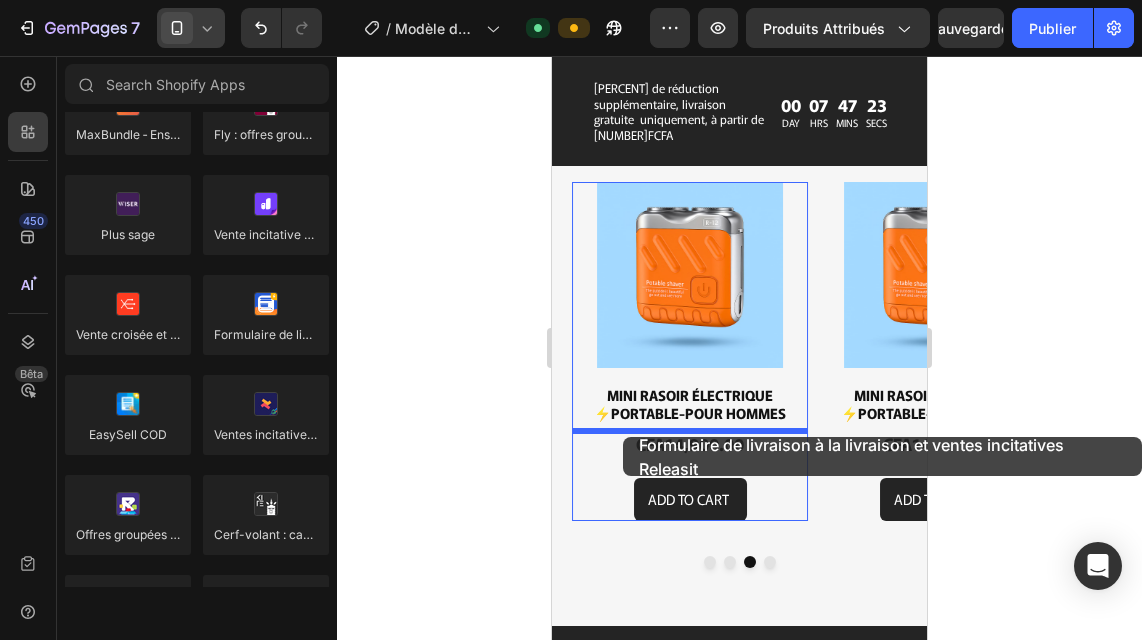 drag, startPoint x: 834, startPoint y: 389, endPoint x: 623, endPoint y: 437, distance: 216.39085 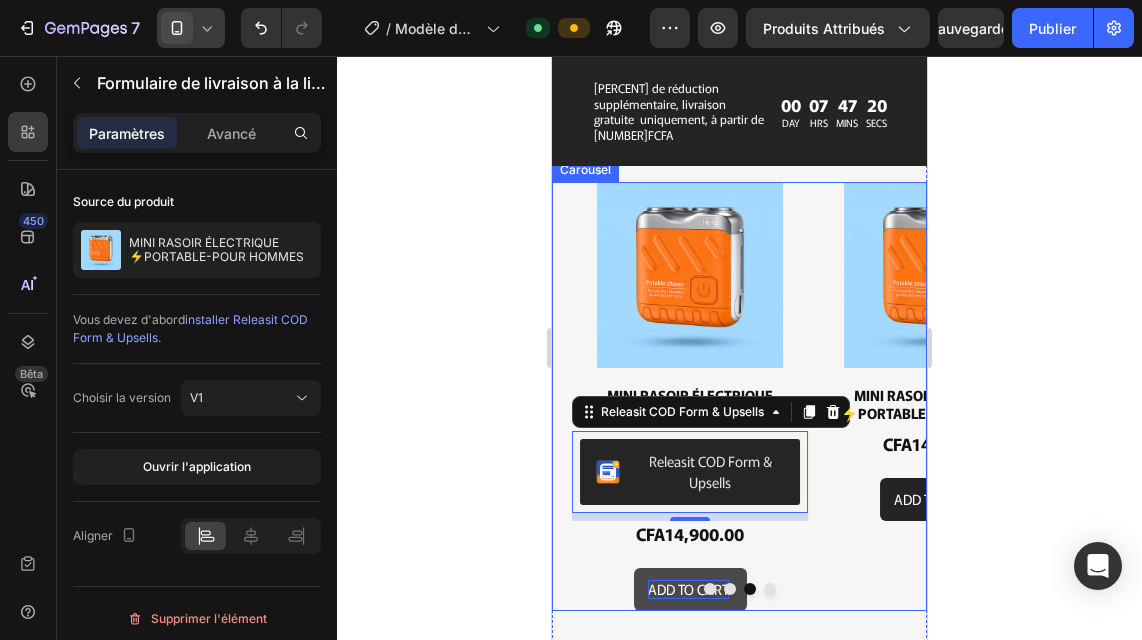 click on "Add to cart" at bounding box center (688, 589) 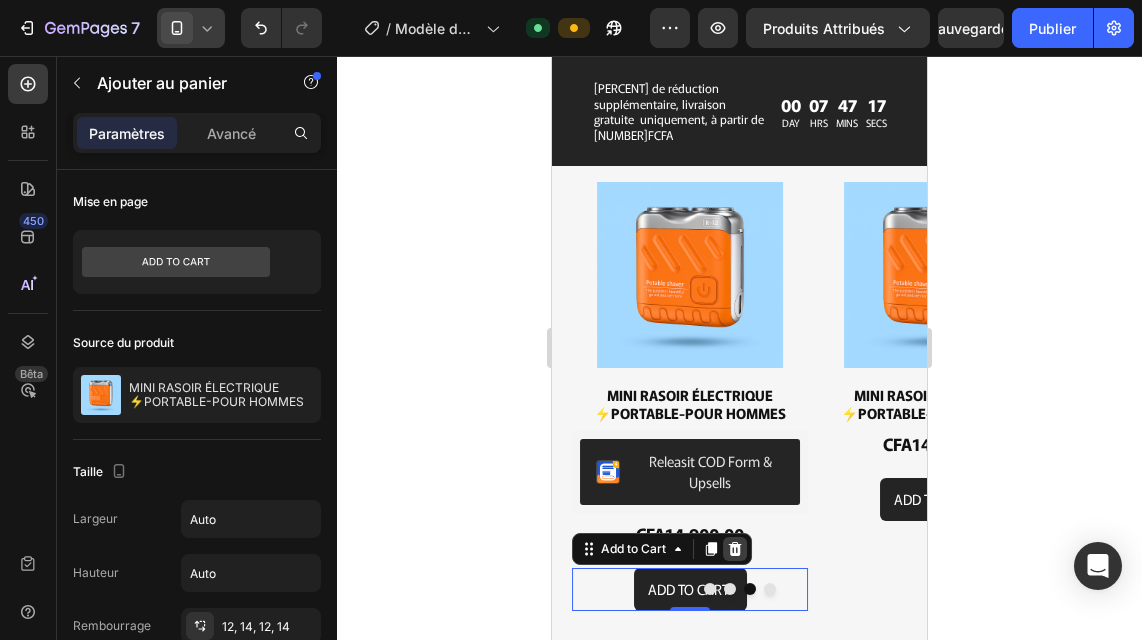 click 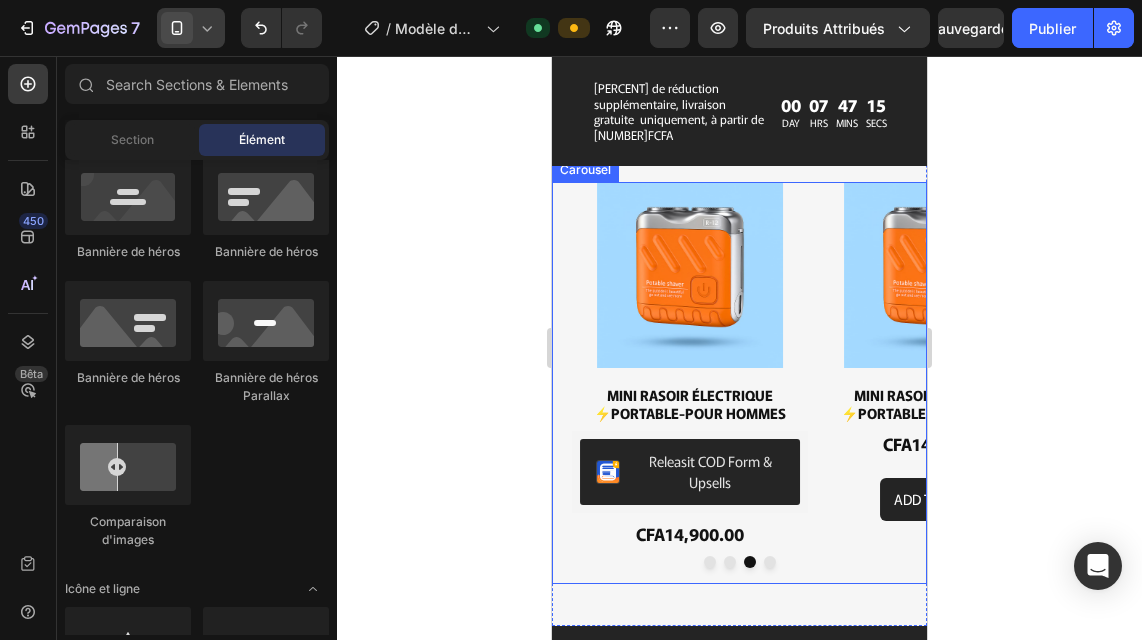 click at bounding box center [770, 562] 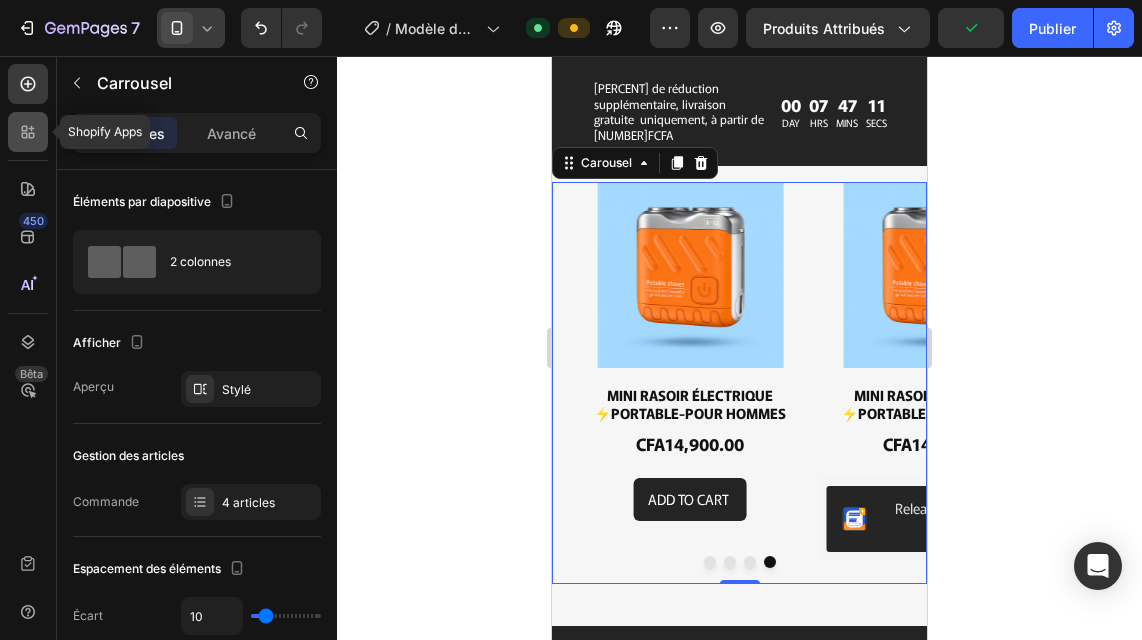 click 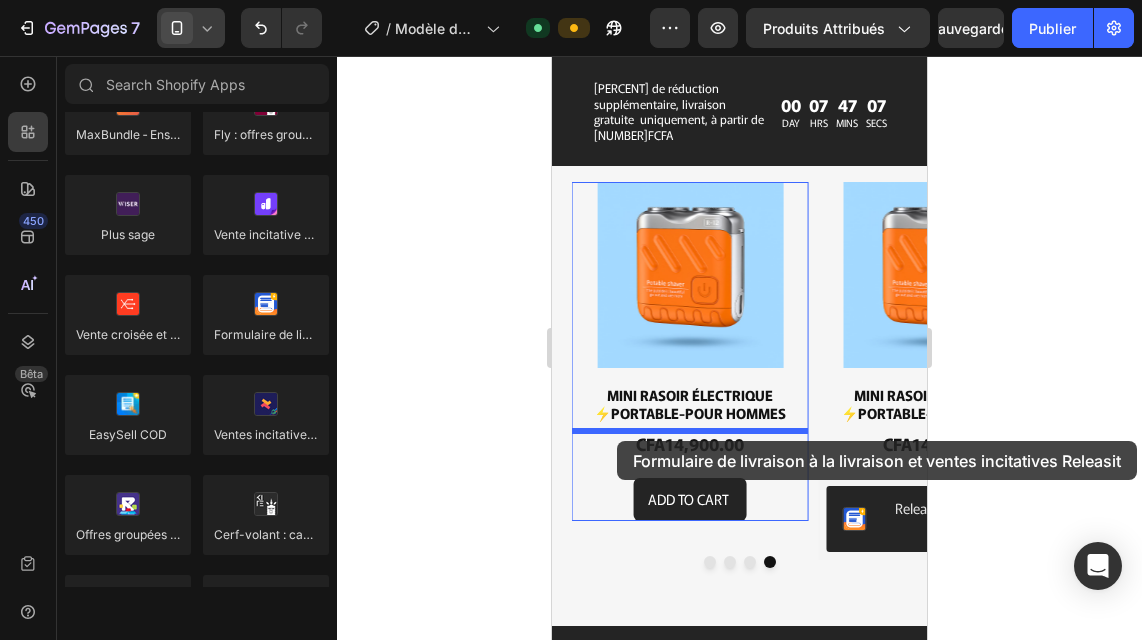 drag, startPoint x: 816, startPoint y: 385, endPoint x: 617, endPoint y: 441, distance: 206.7293 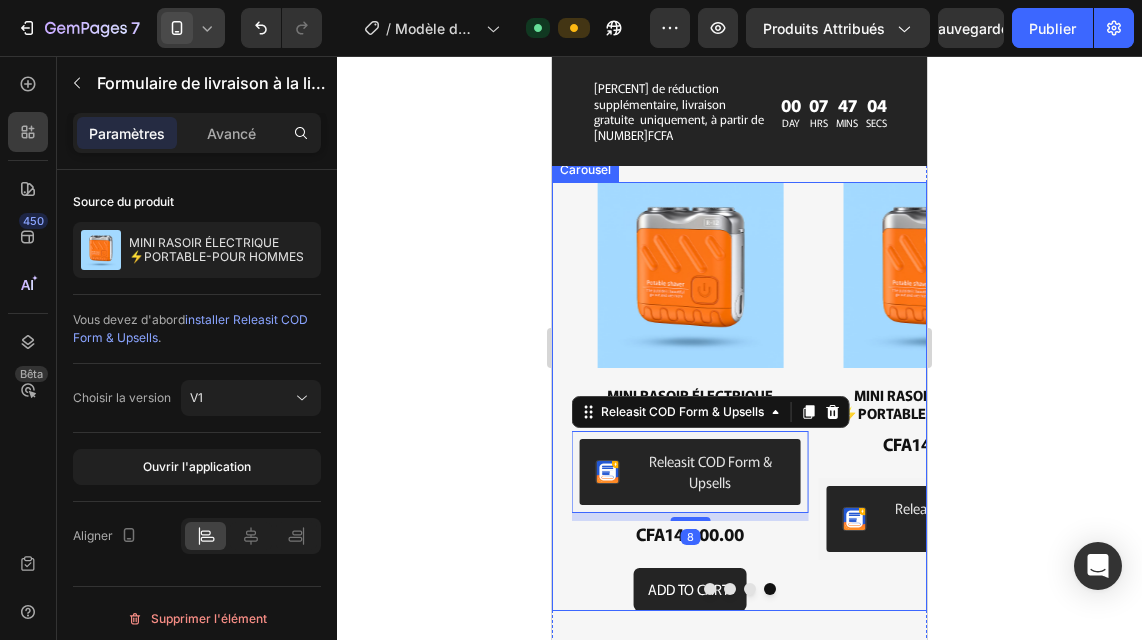 click at bounding box center [739, 589] 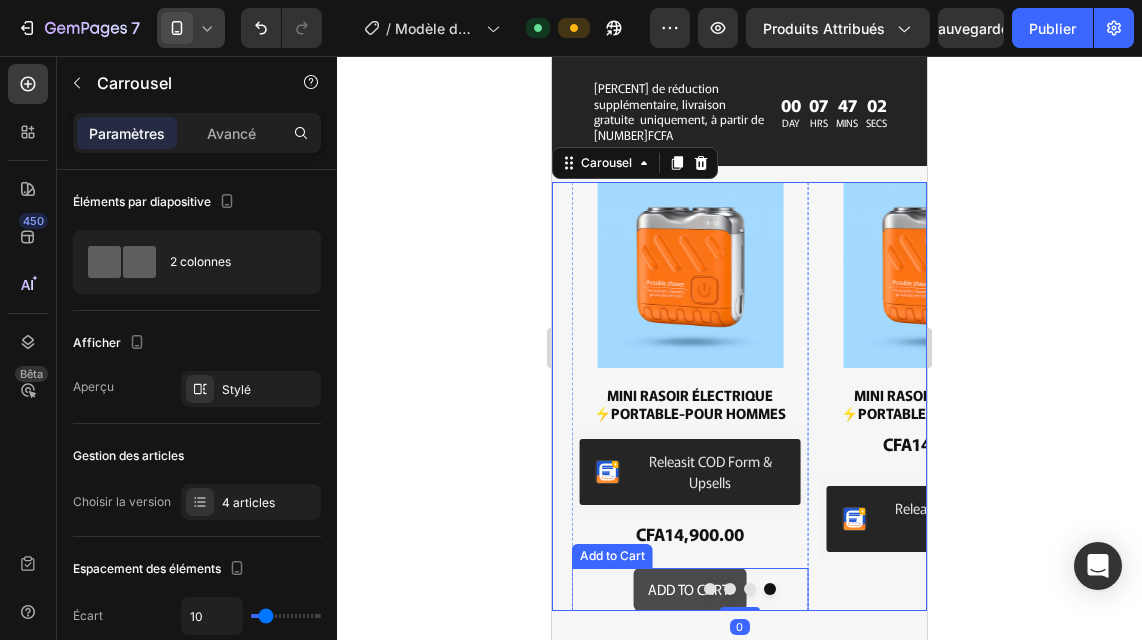 click on "Add to cart" at bounding box center [690, 589] 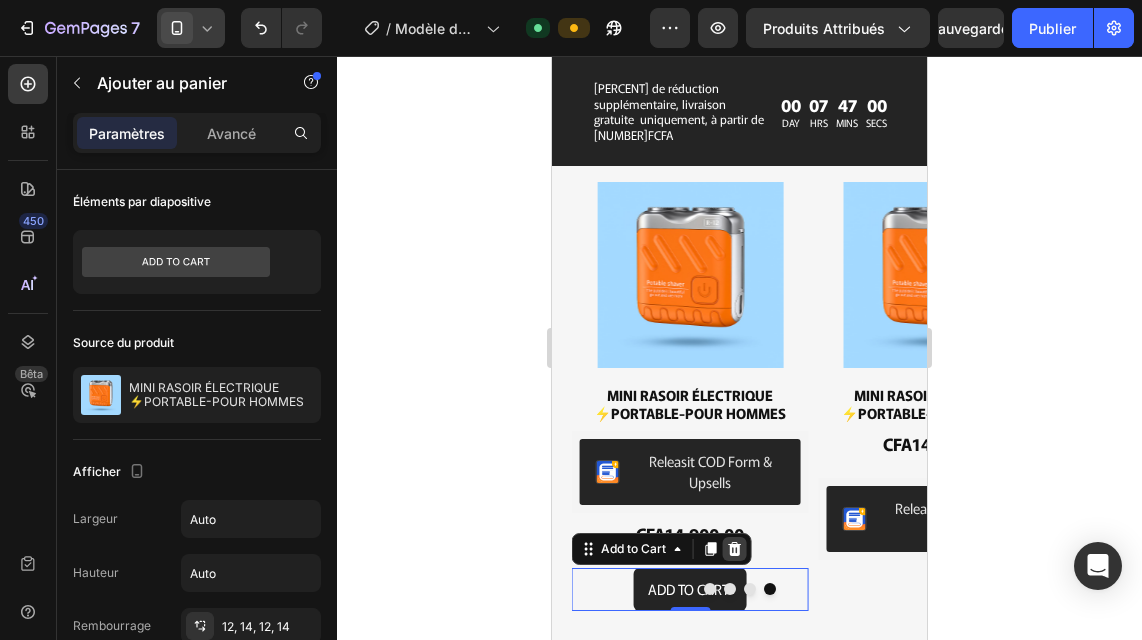 click 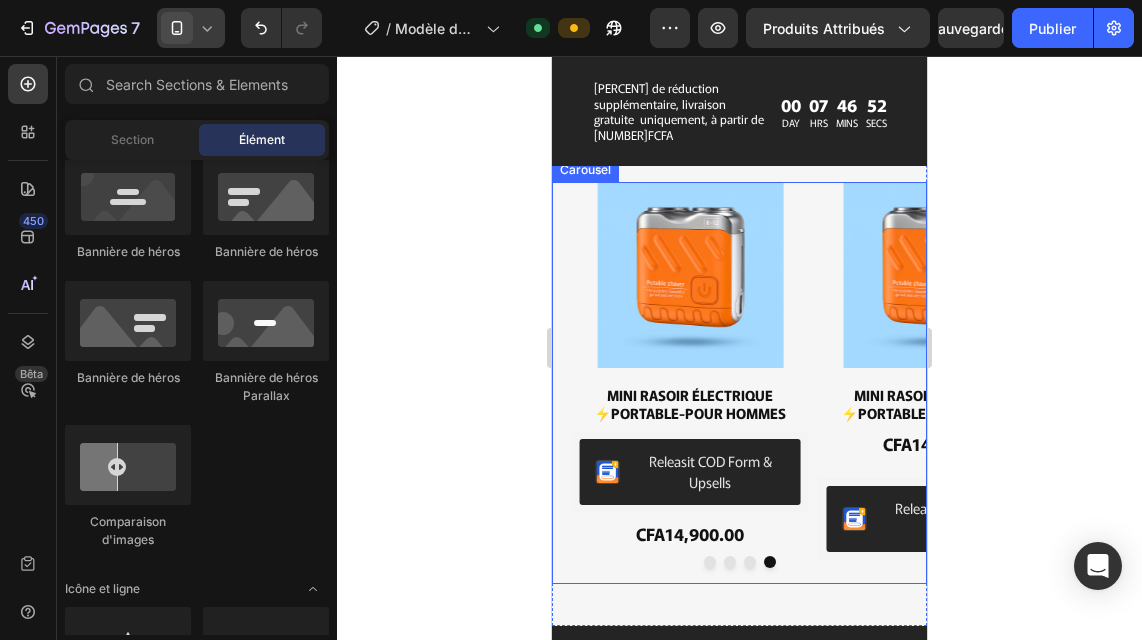 click at bounding box center [750, 562] 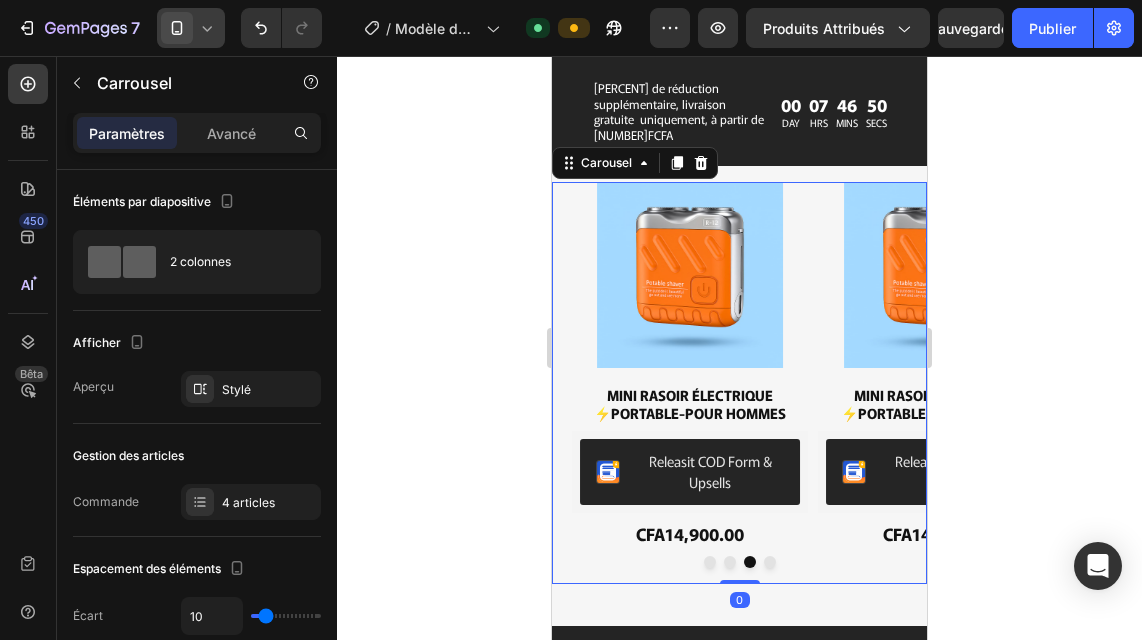 click at bounding box center [730, 562] 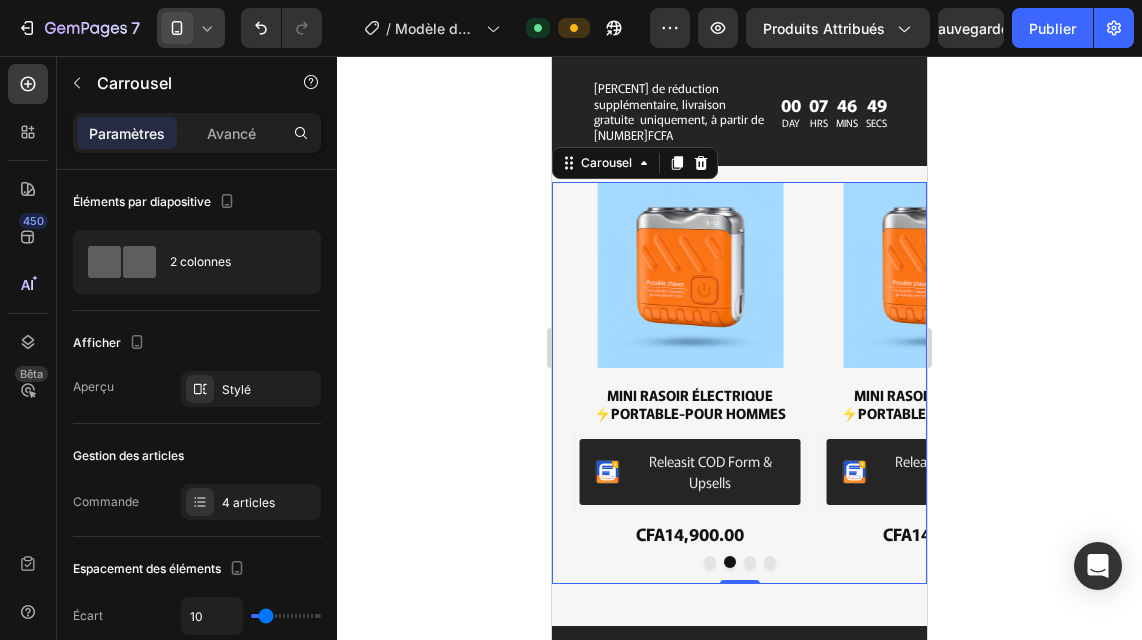 click at bounding box center (710, 562) 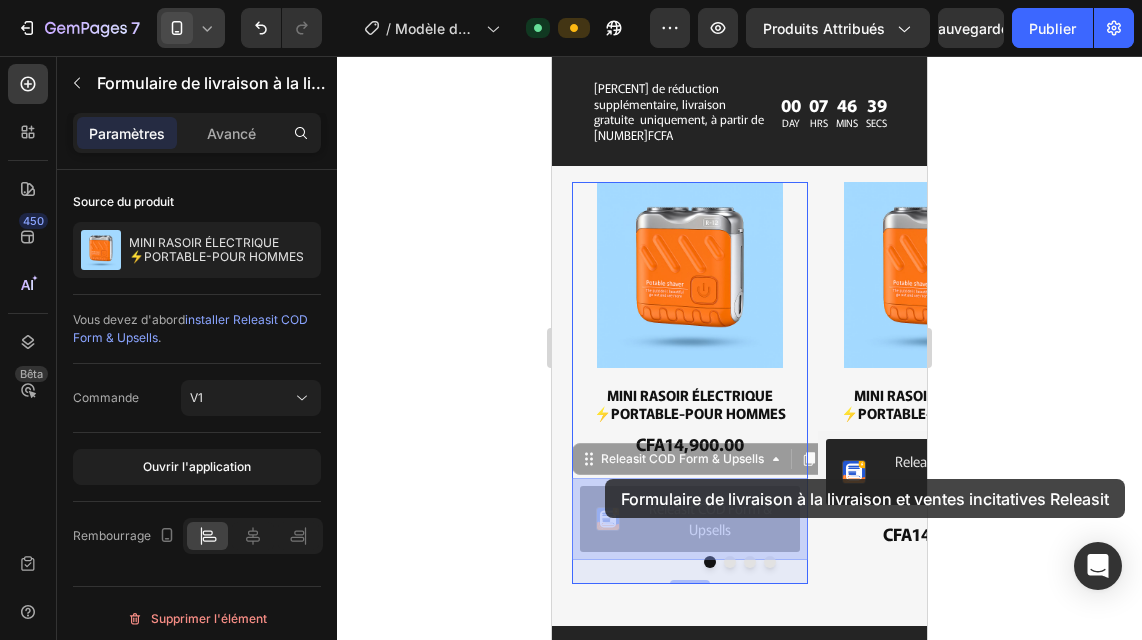 drag, startPoint x: 709, startPoint y: 518, endPoint x: 605, endPoint y: 479, distance: 111.07205 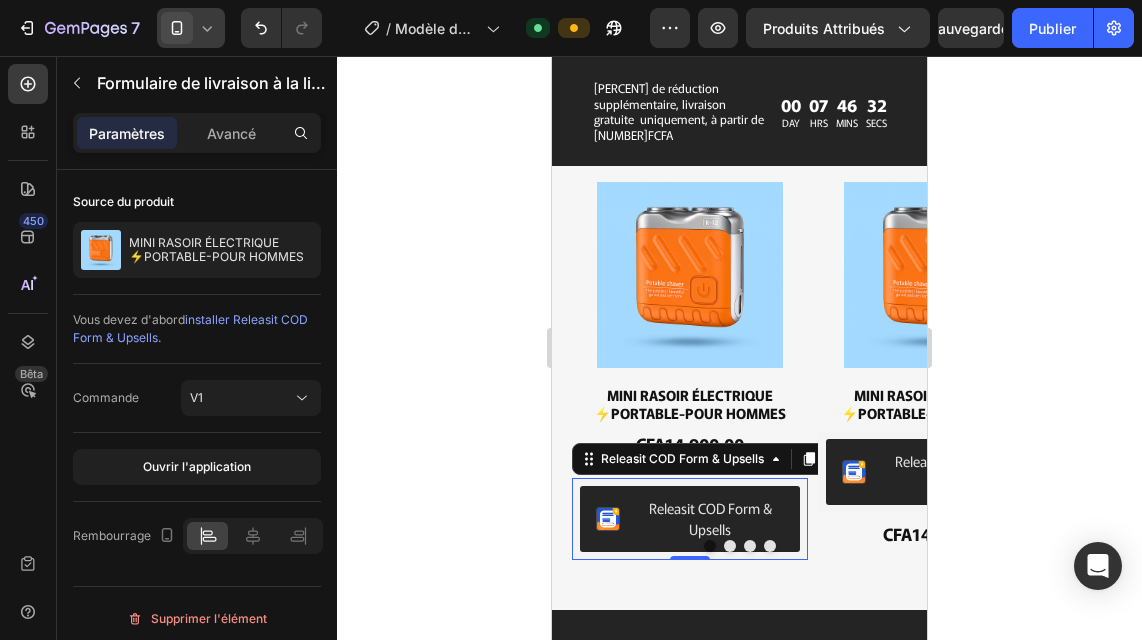 drag, startPoint x: 694, startPoint y: 580, endPoint x: 691, endPoint y: 547, distance: 33.13608 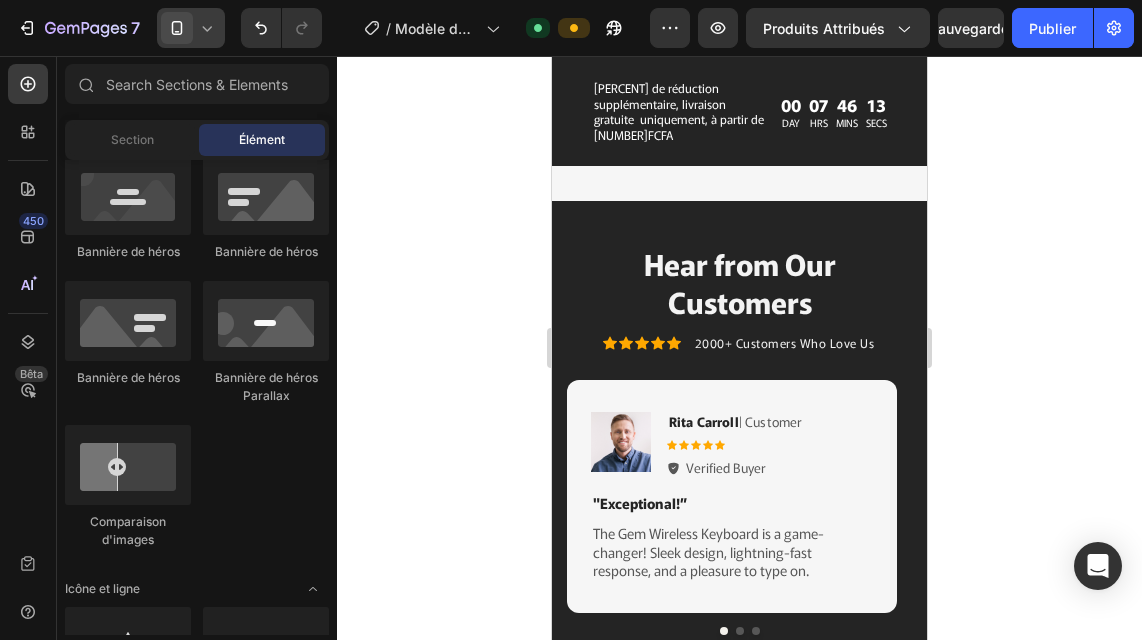 scroll, scrollTop: 3486, scrollLeft: 0, axis: vertical 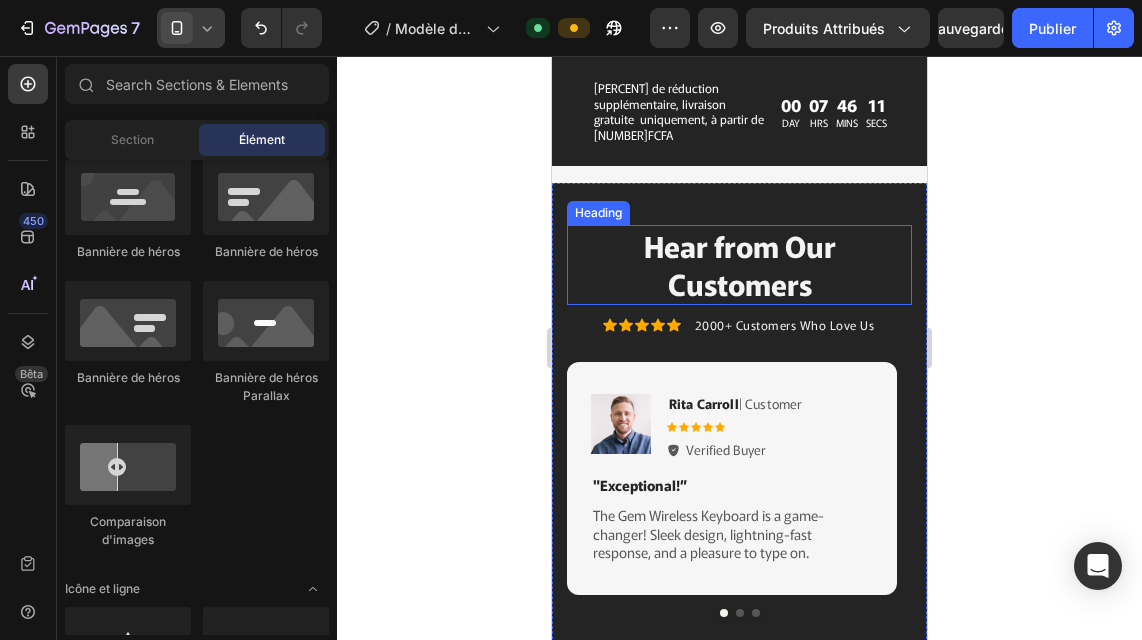 click on "Hear from Our Customers" at bounding box center [739, 264] 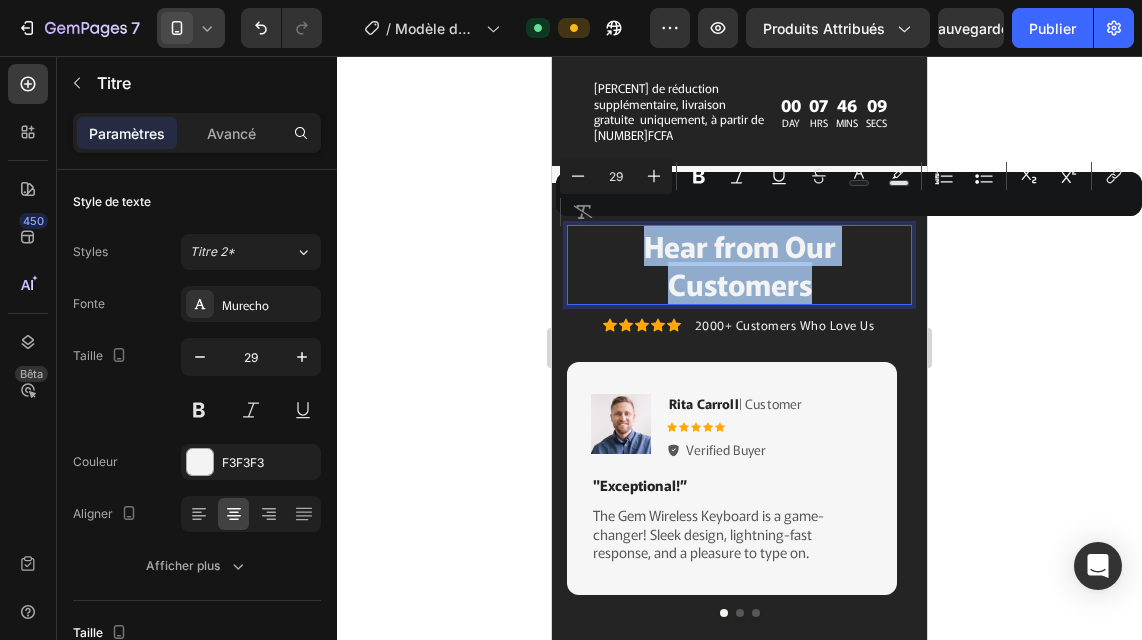 copy on "Hear from Our Customers" 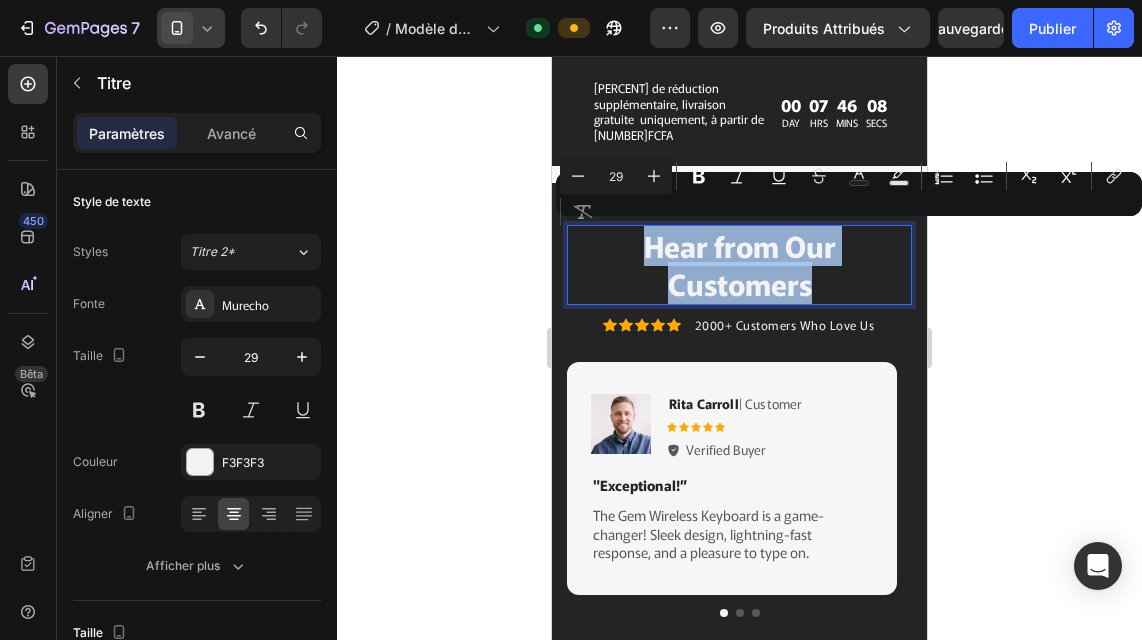 click on "Hear from Our Customers" at bounding box center [739, 264] 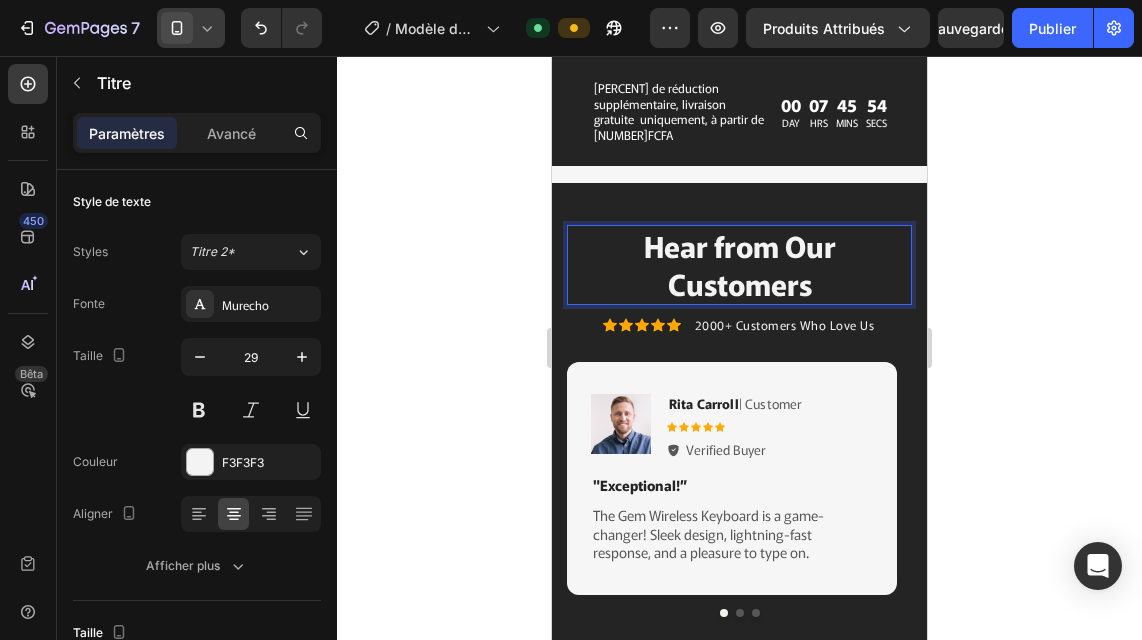 click on "Hear from Our Customers" at bounding box center (739, 264) 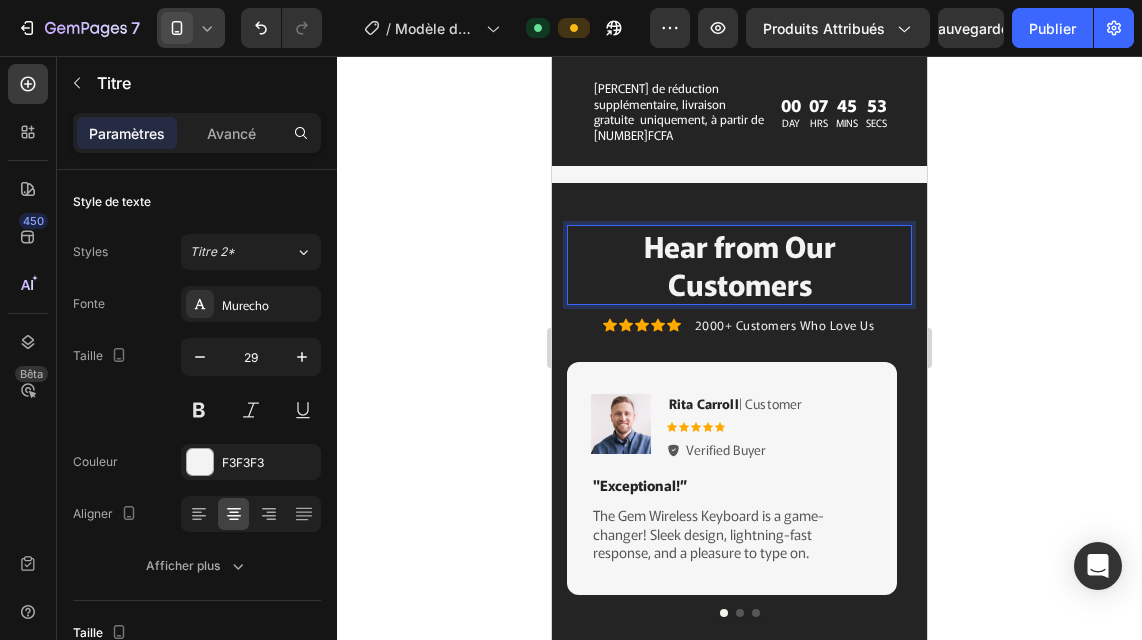 click on "Hear from Our Customers" at bounding box center (739, 264) 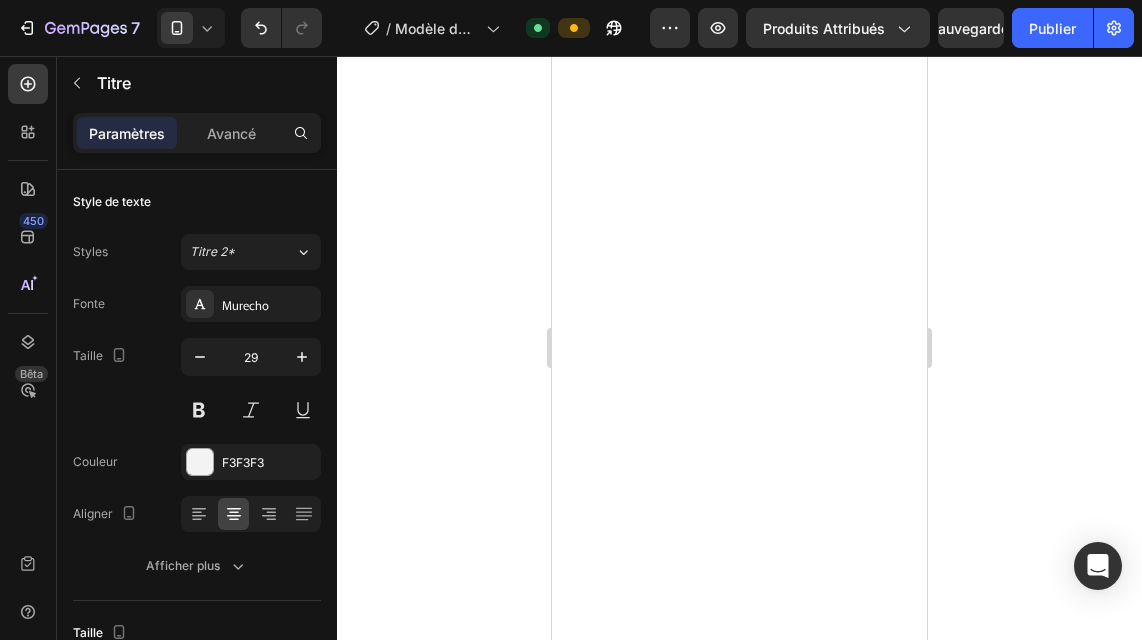 scroll, scrollTop: 0, scrollLeft: 0, axis: both 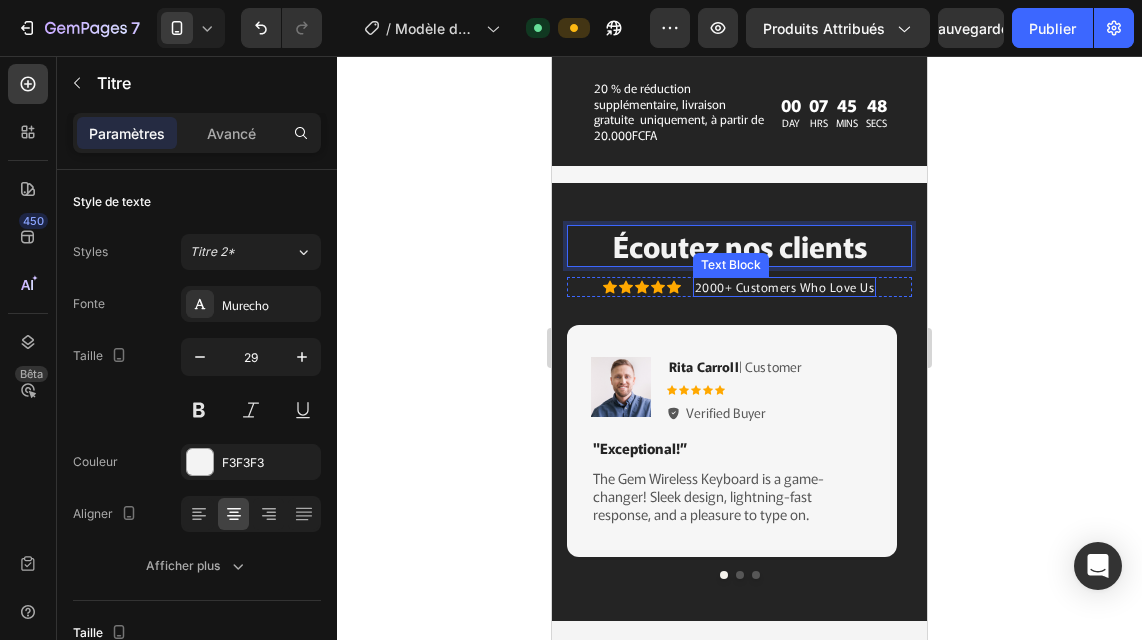 click on "2000+ Customers Who Love Us" at bounding box center [785, 287] 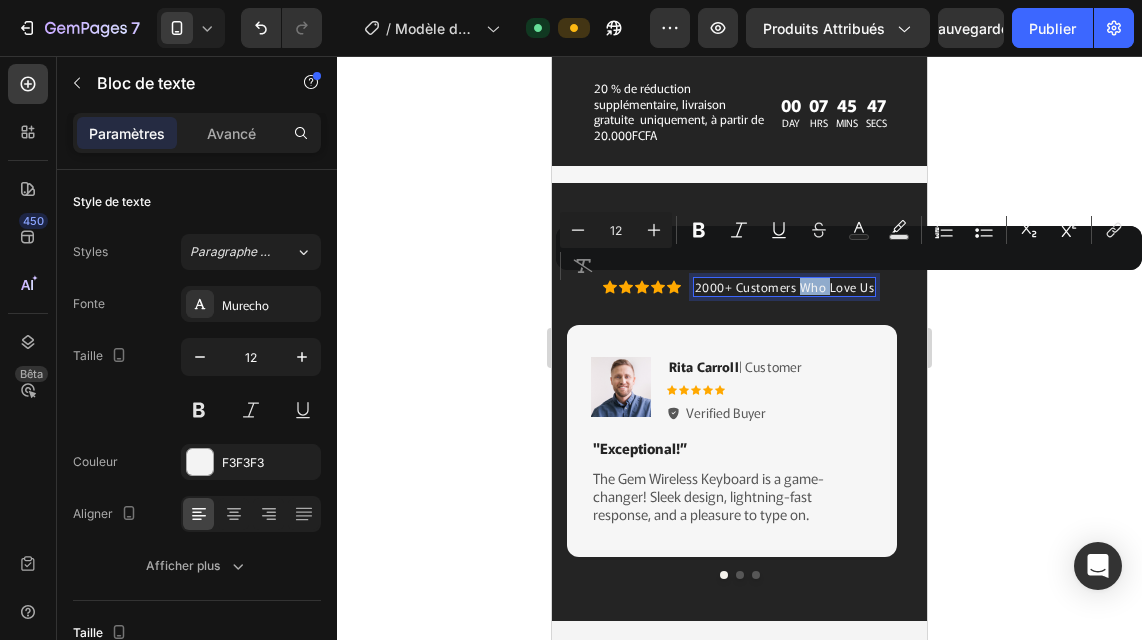 click on "2000+ Customers Who Love Us" at bounding box center [785, 287] 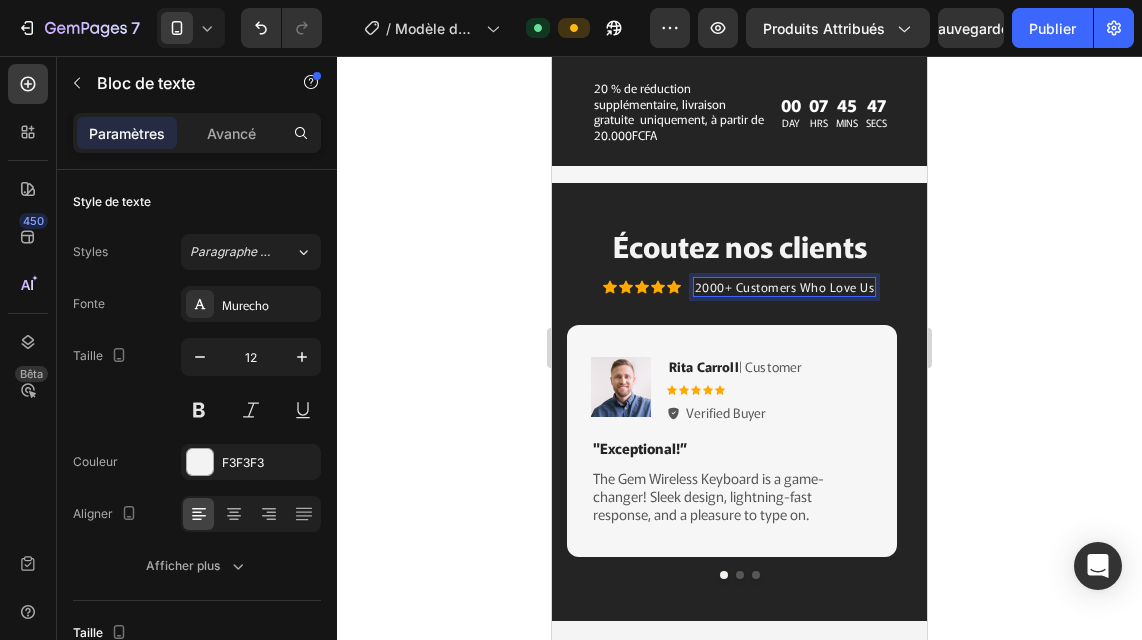 click on "2000+ Customers Who Love Us" at bounding box center [785, 287] 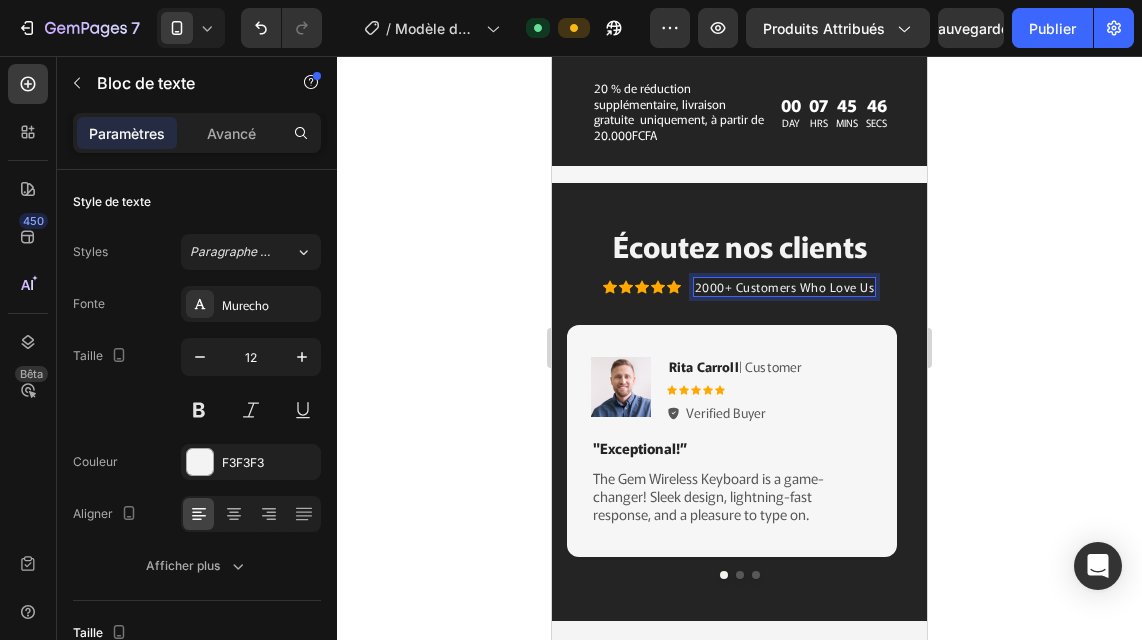 click on "2000+ Customers Who Love Us" at bounding box center (785, 287) 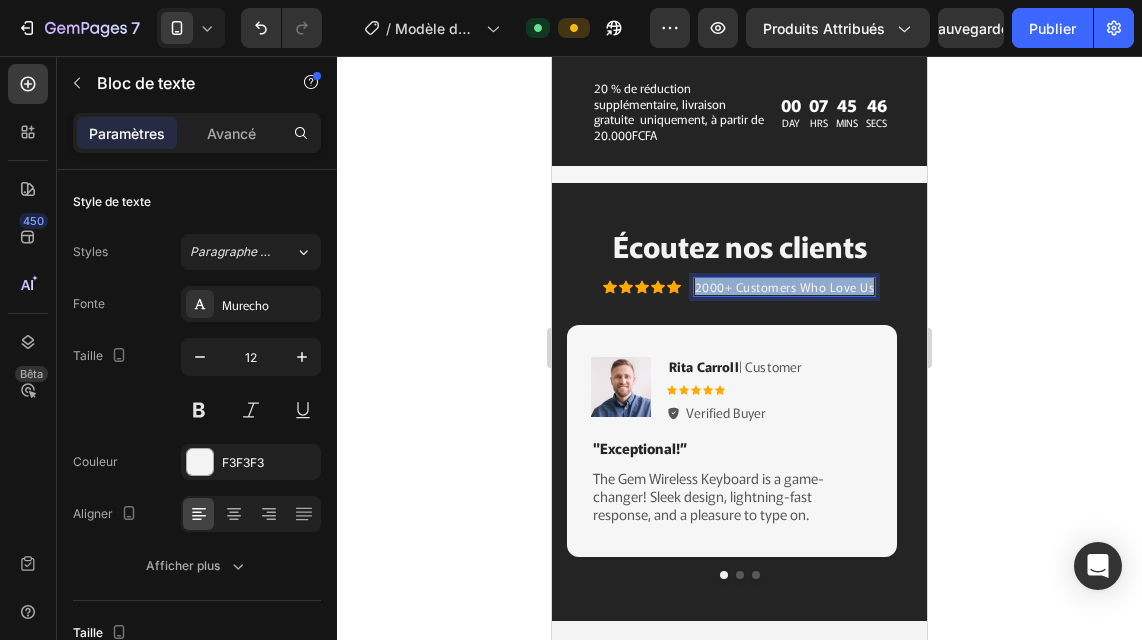 click on "2000+ Customers Who Love Us" at bounding box center [785, 287] 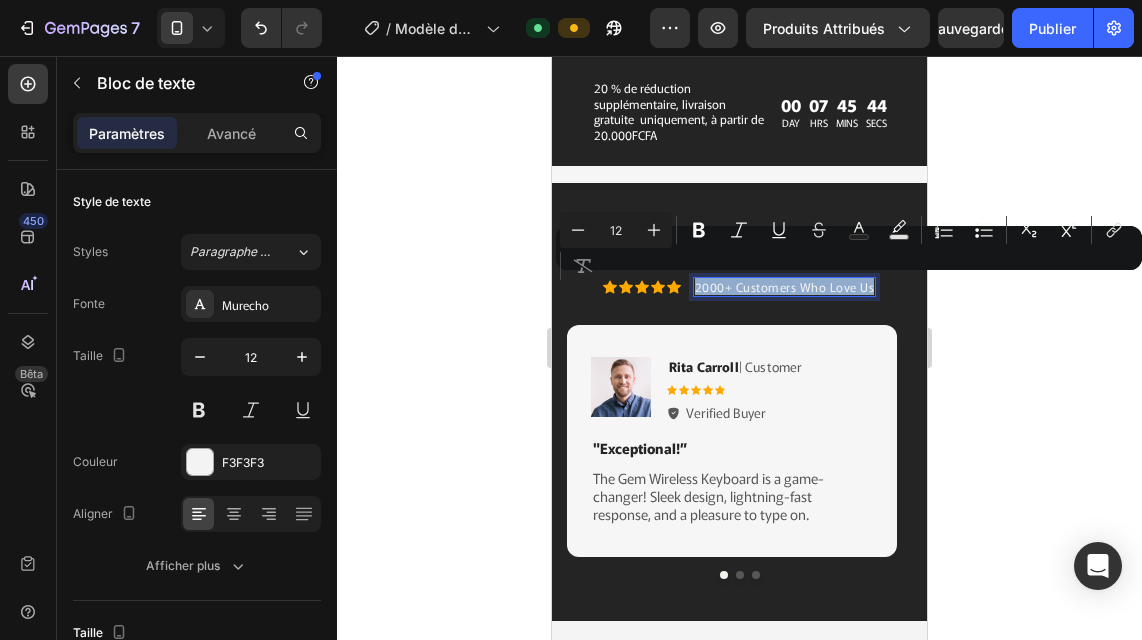 copy on "2000+ Customers Who Love Us" 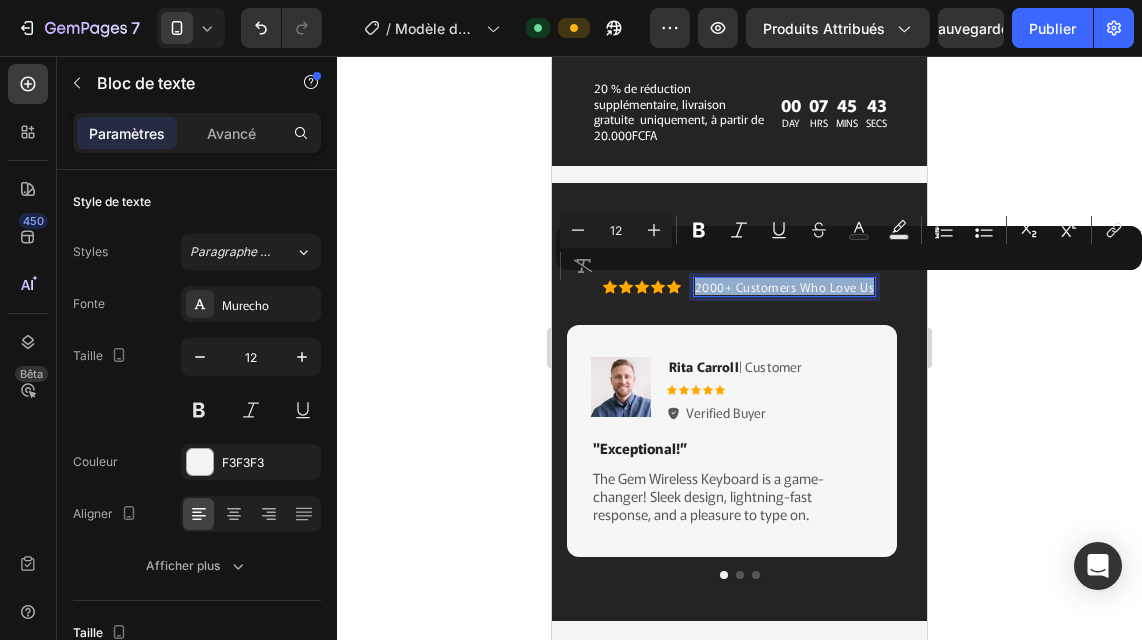 click on "2000+ Customers Who Love Us" at bounding box center (785, 287) 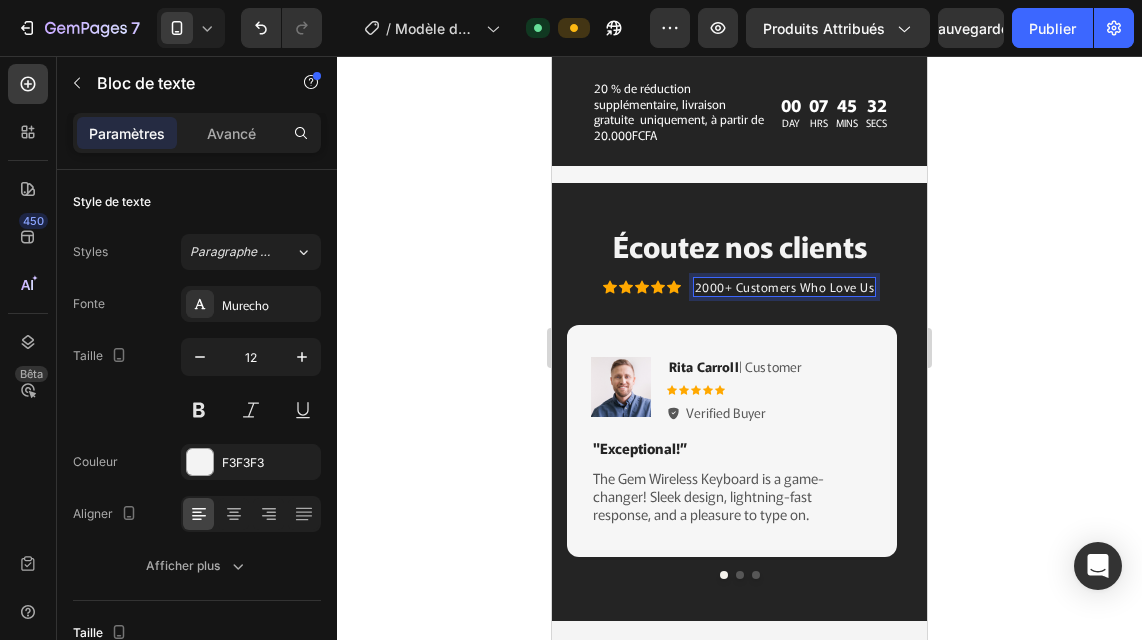 click on "2000+ Customers Who Love Us" at bounding box center [785, 287] 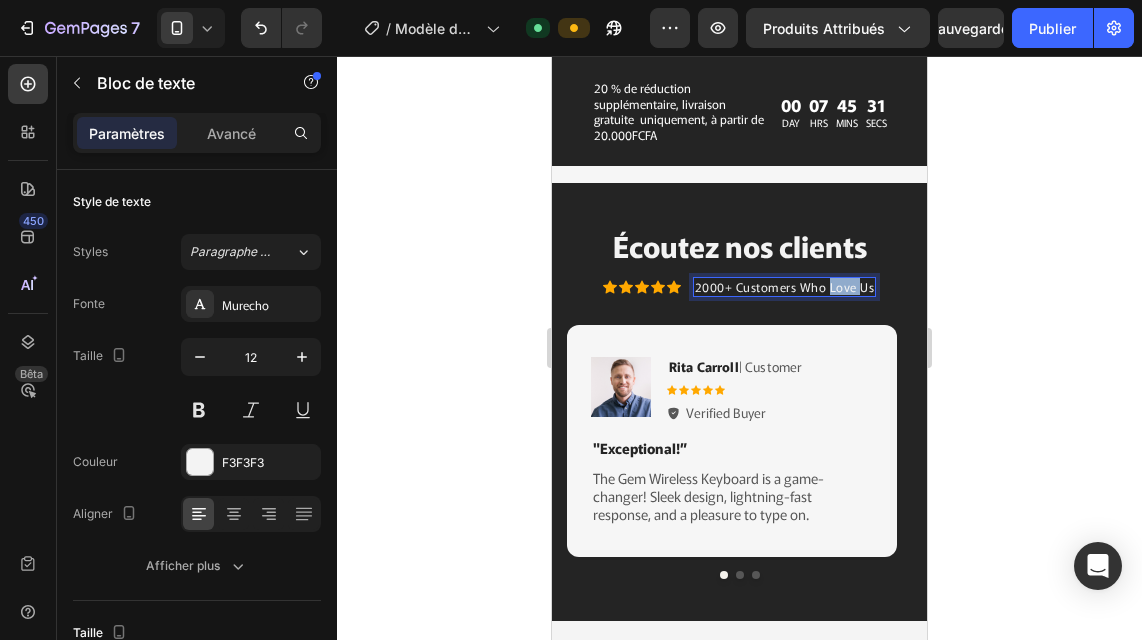 click on "2000+ Customers Who Love Us" at bounding box center [785, 287] 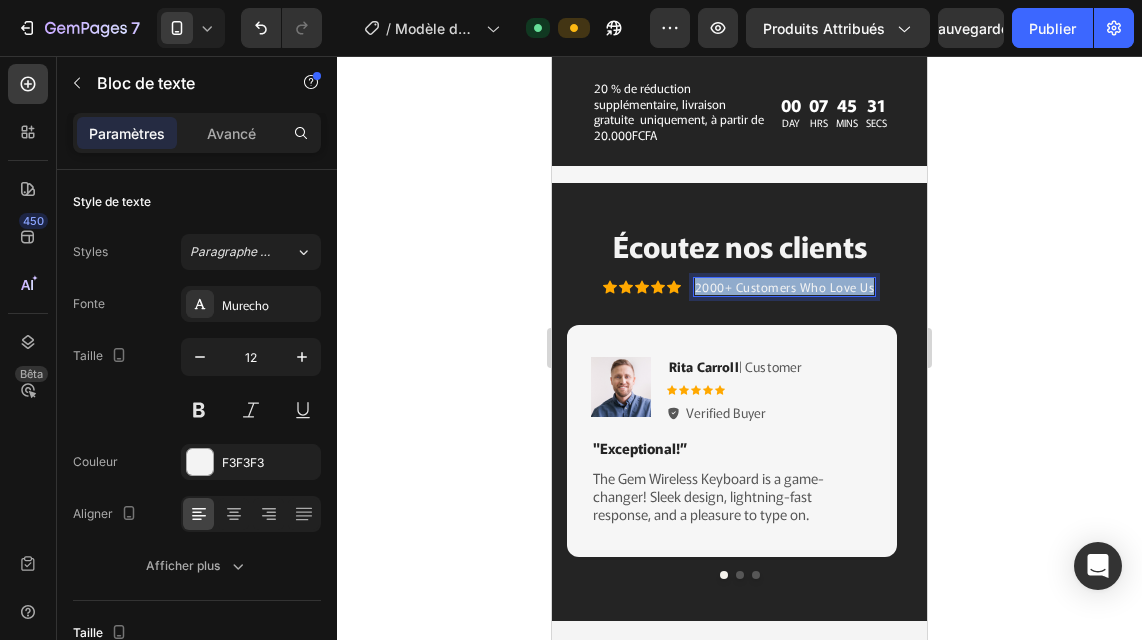 click on "2000+ Customers Who Love Us" at bounding box center [785, 287] 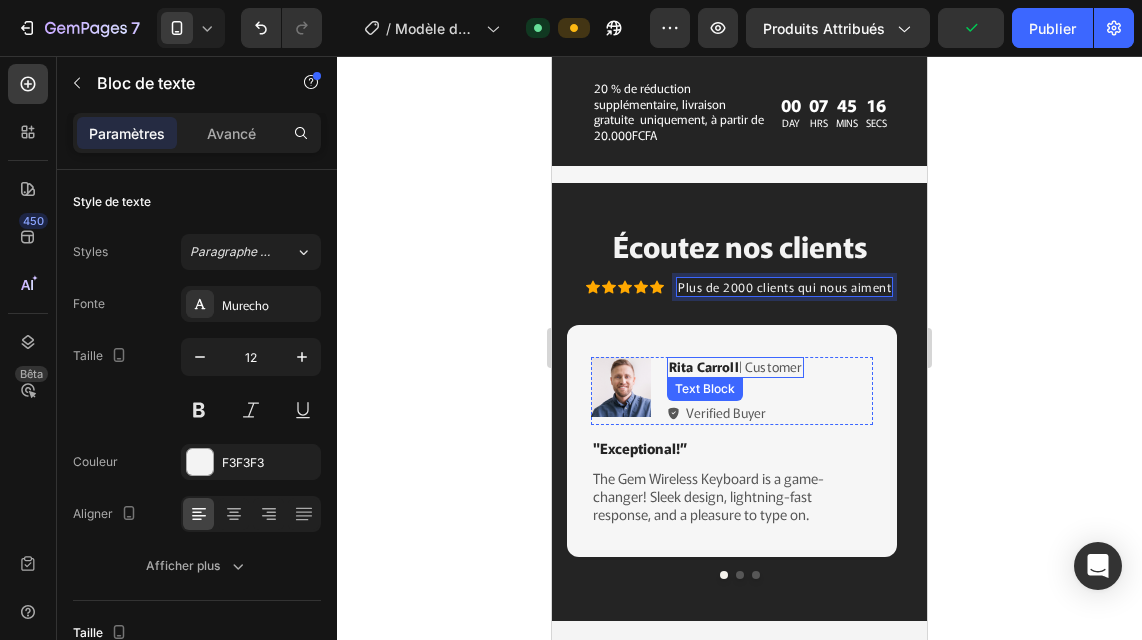 click on "Rita Carroll  | Customer" at bounding box center [735, 367] 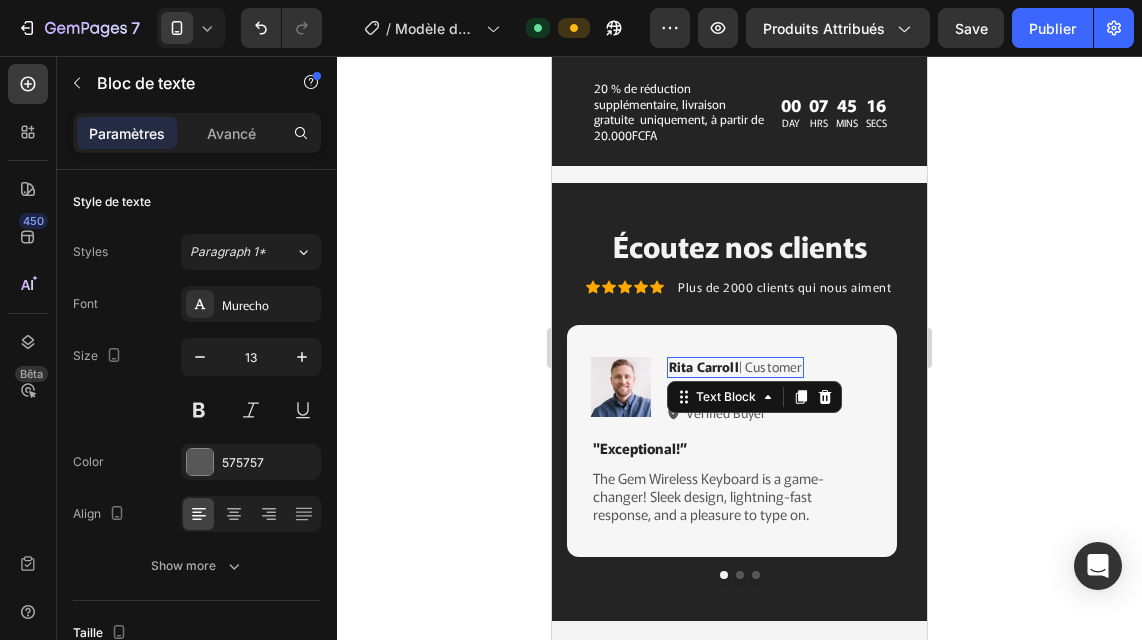 scroll, scrollTop: 523, scrollLeft: 0, axis: vertical 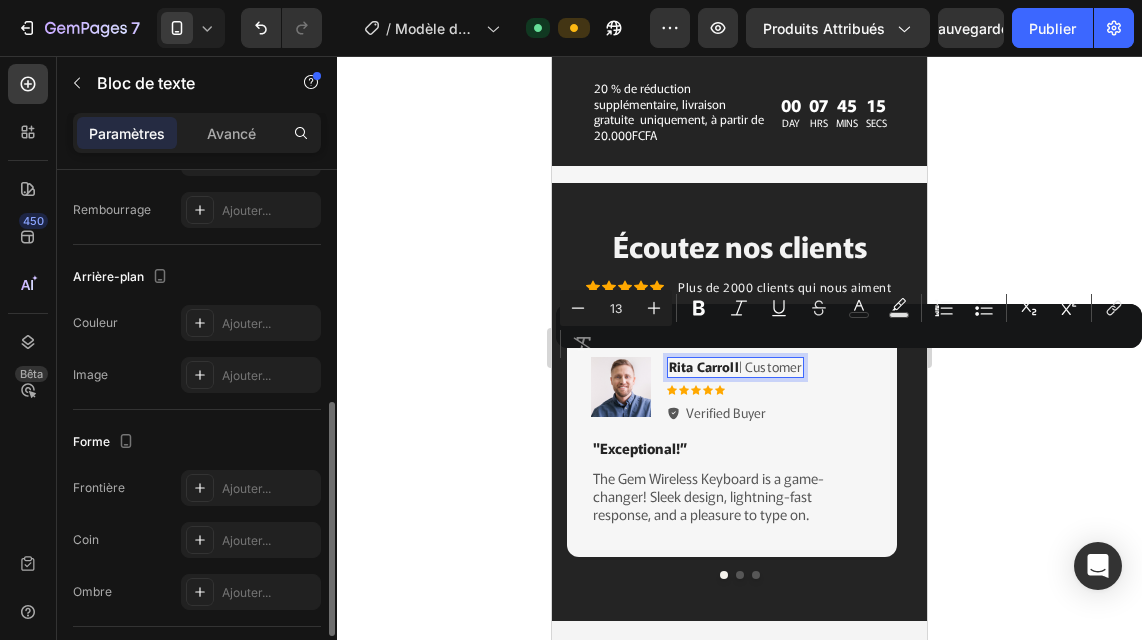 click on "Rita Carroll  | Customer" at bounding box center [735, 367] 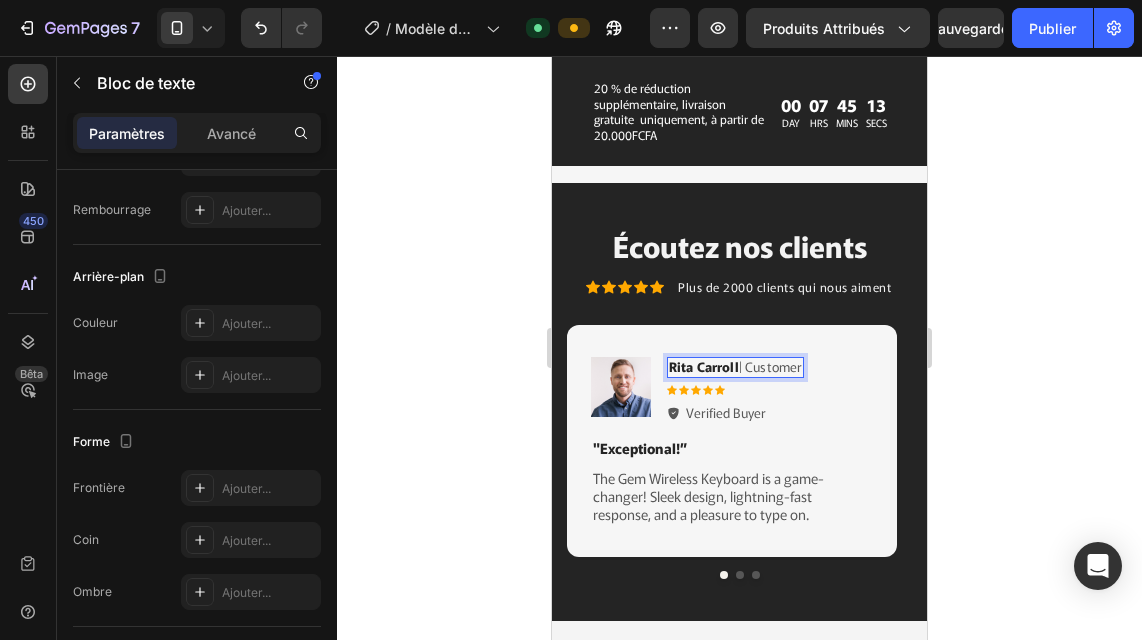 click on "Rita Carroll  | Customer" at bounding box center (735, 367) 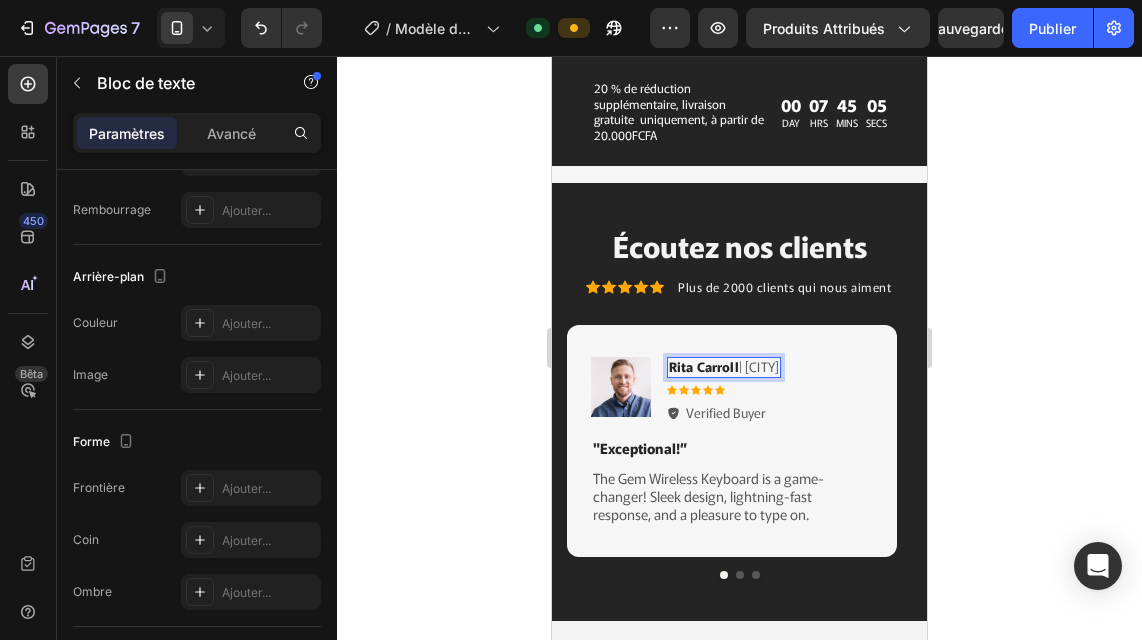 type 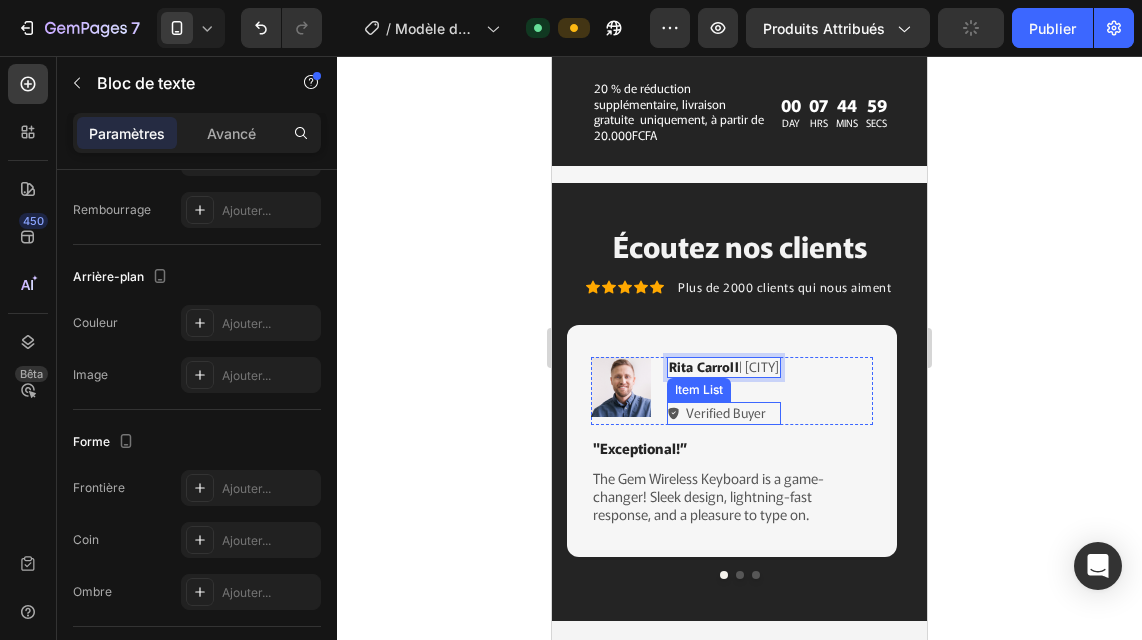 click on "Verified Buyer" at bounding box center [726, 413] 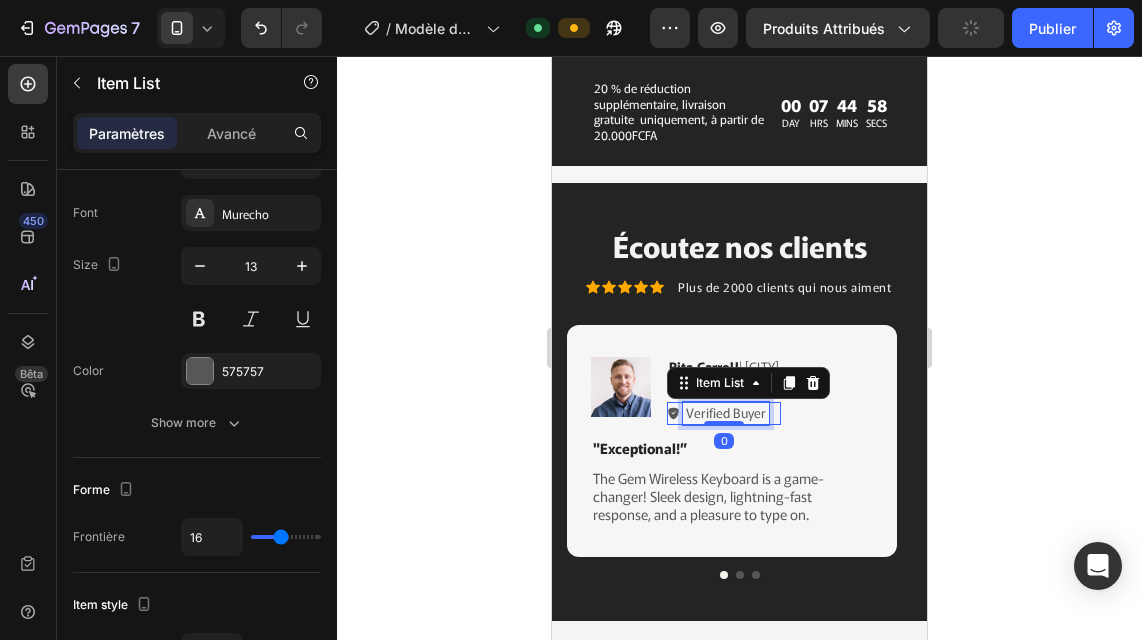 click on "Verified Buyer" at bounding box center [726, 413] 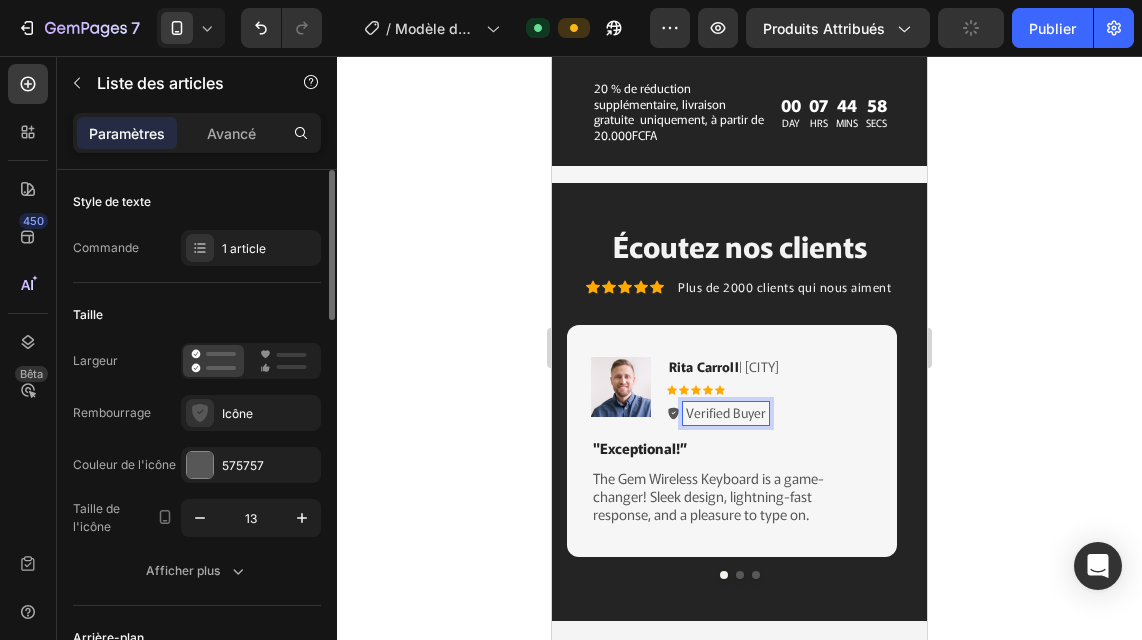 click on "Verified Buyer" at bounding box center [726, 413] 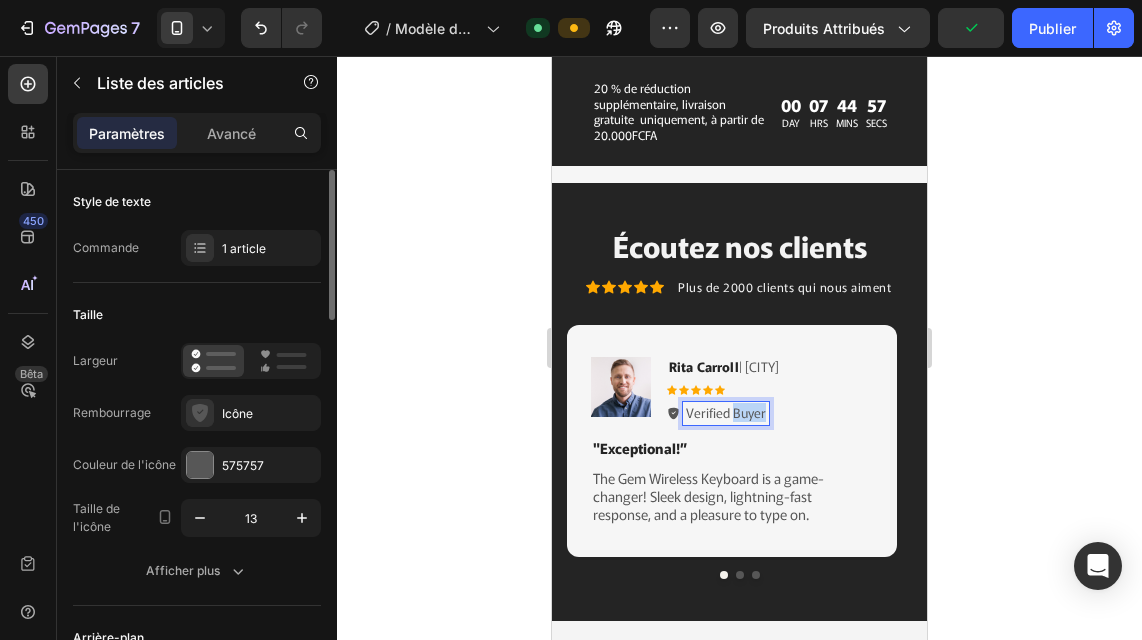 click on "Verified Buyer" at bounding box center [726, 413] 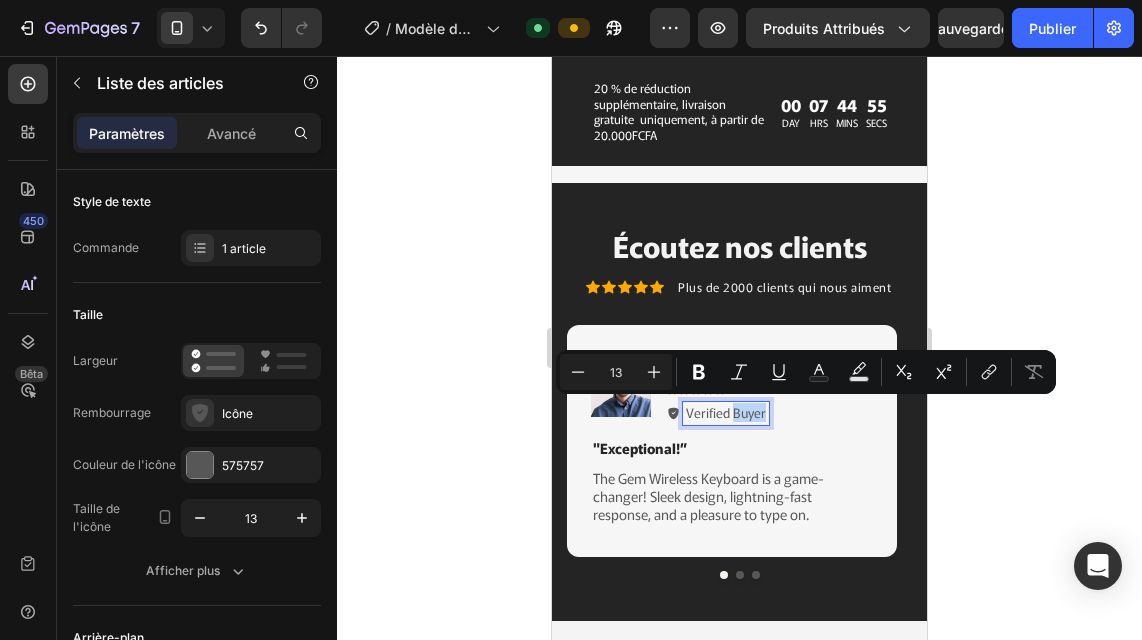 click on "Verified Buyer" at bounding box center [726, 413] 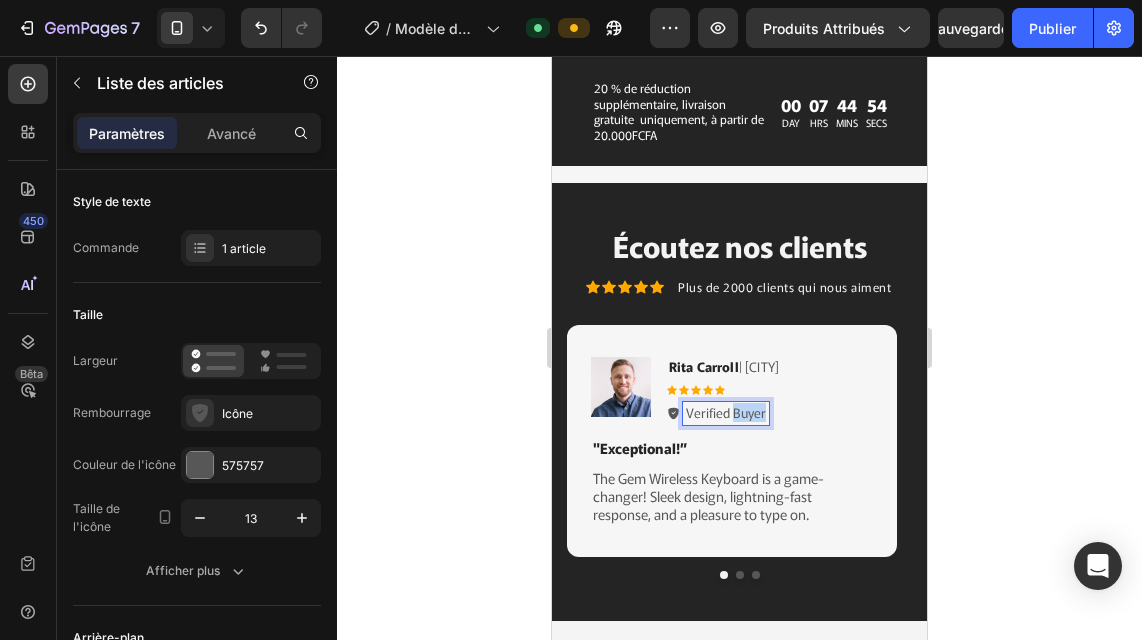 click on "Verified Buyer" at bounding box center [726, 413] 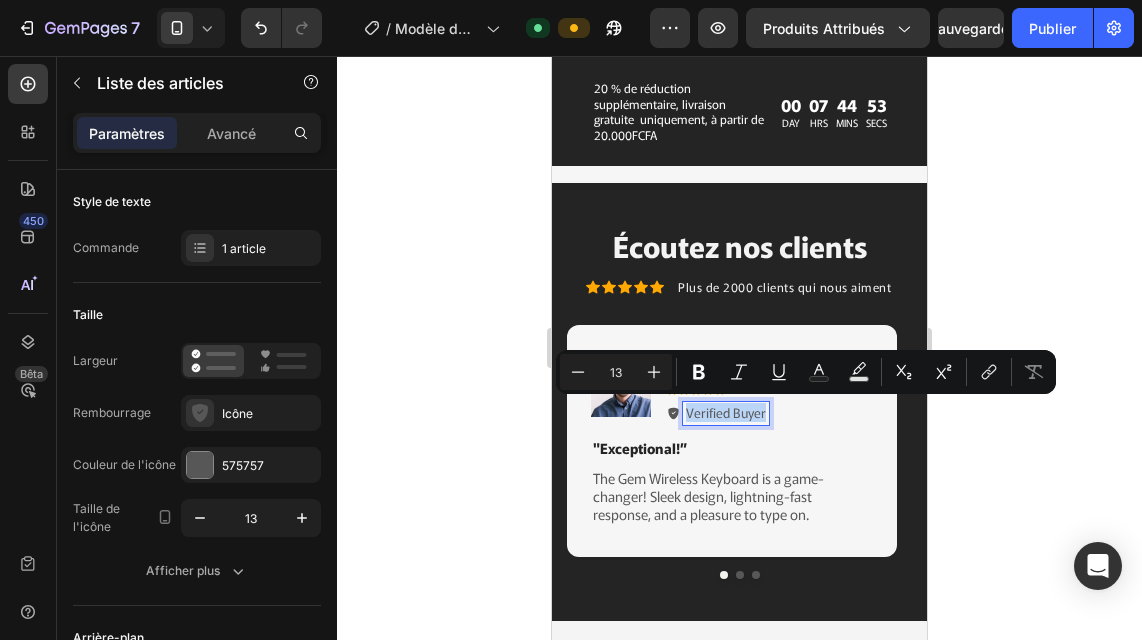 copy on "Verified Buyer" 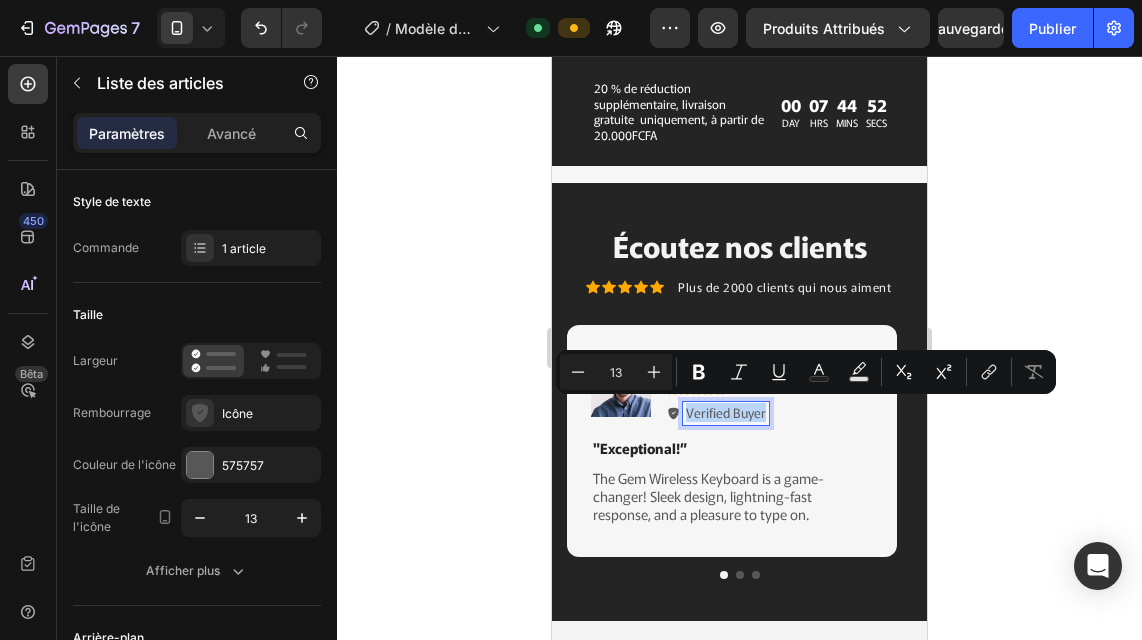 click on "Verified Buyer" at bounding box center [726, 413] 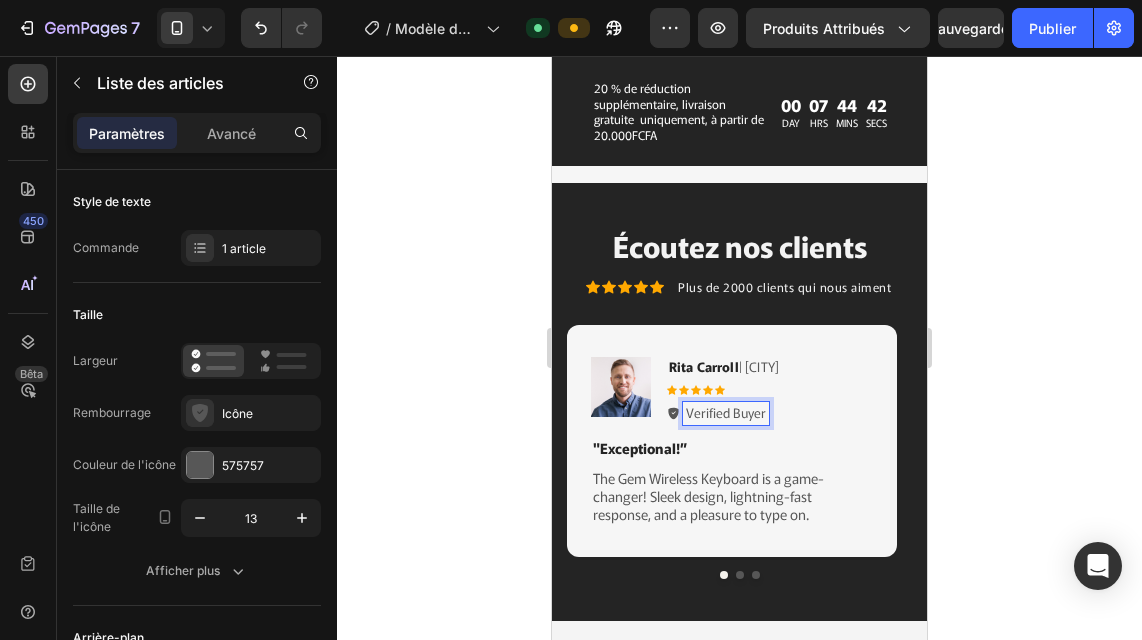 click on "Verified Buyer" at bounding box center (726, 413) 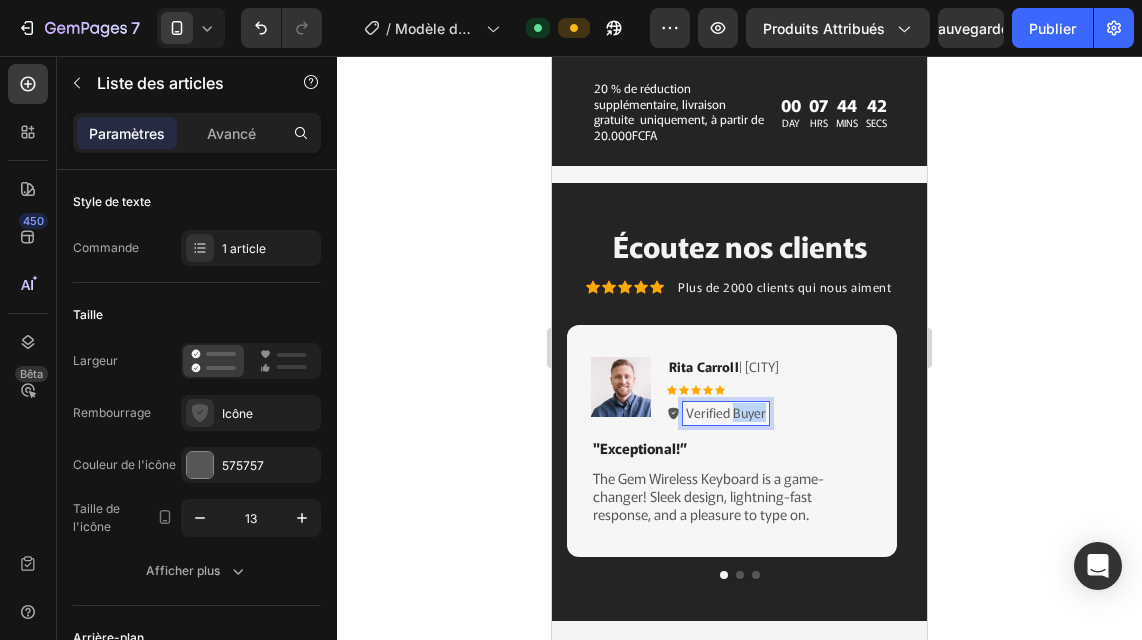 click on "Verified Buyer" at bounding box center (726, 413) 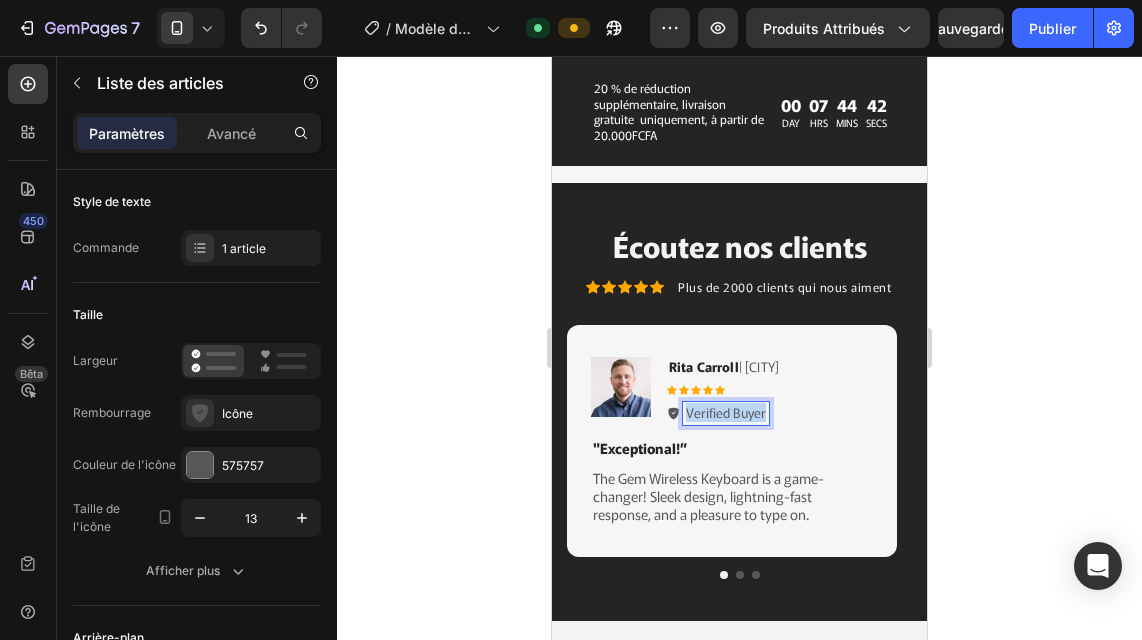 click on "Verified Buyer" at bounding box center (726, 413) 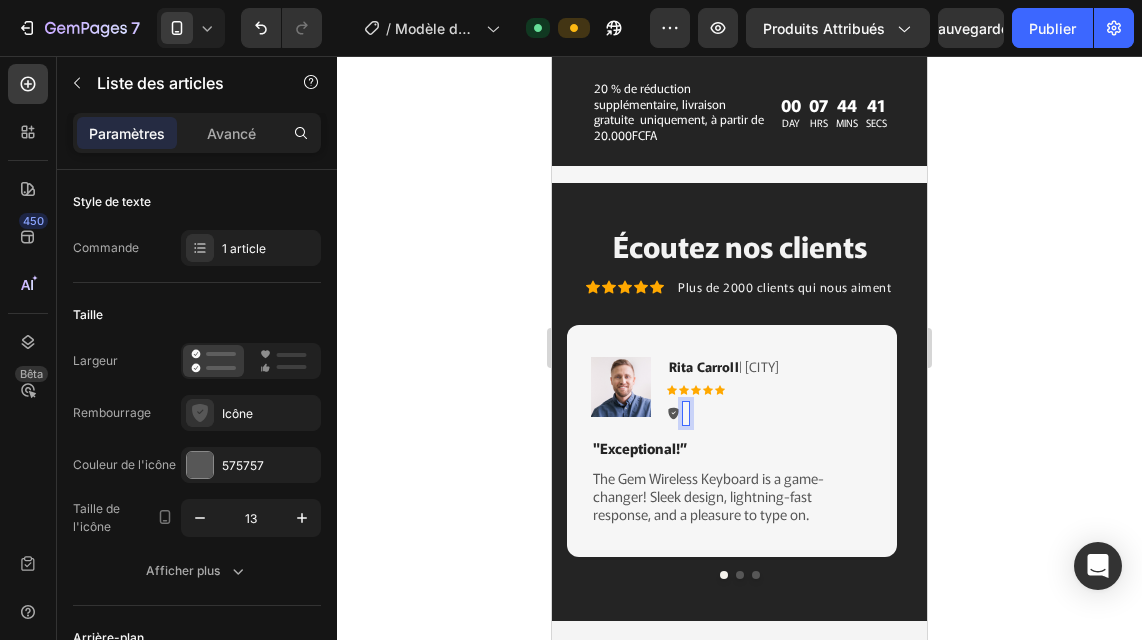 scroll, scrollTop: 3483, scrollLeft: 0, axis: vertical 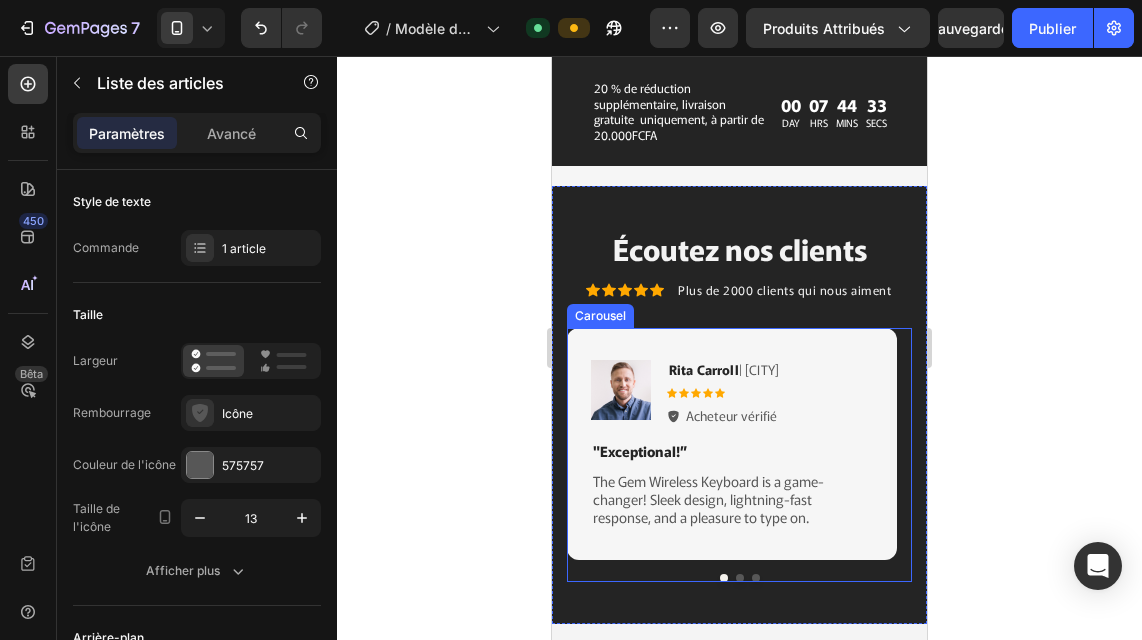 click at bounding box center (740, 578) 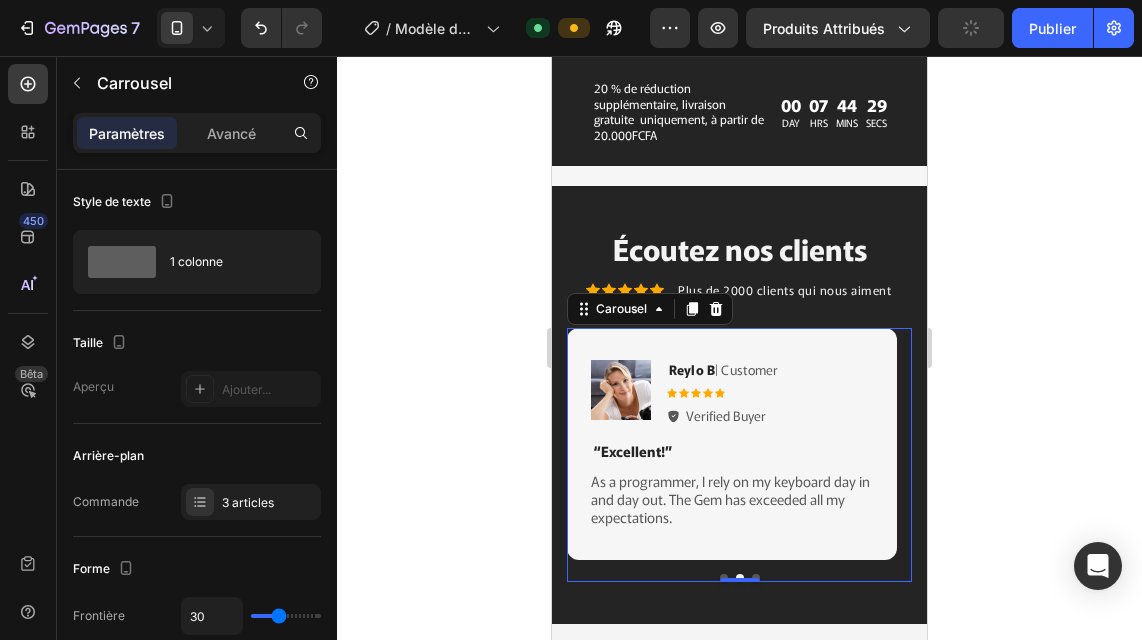 click at bounding box center [756, 578] 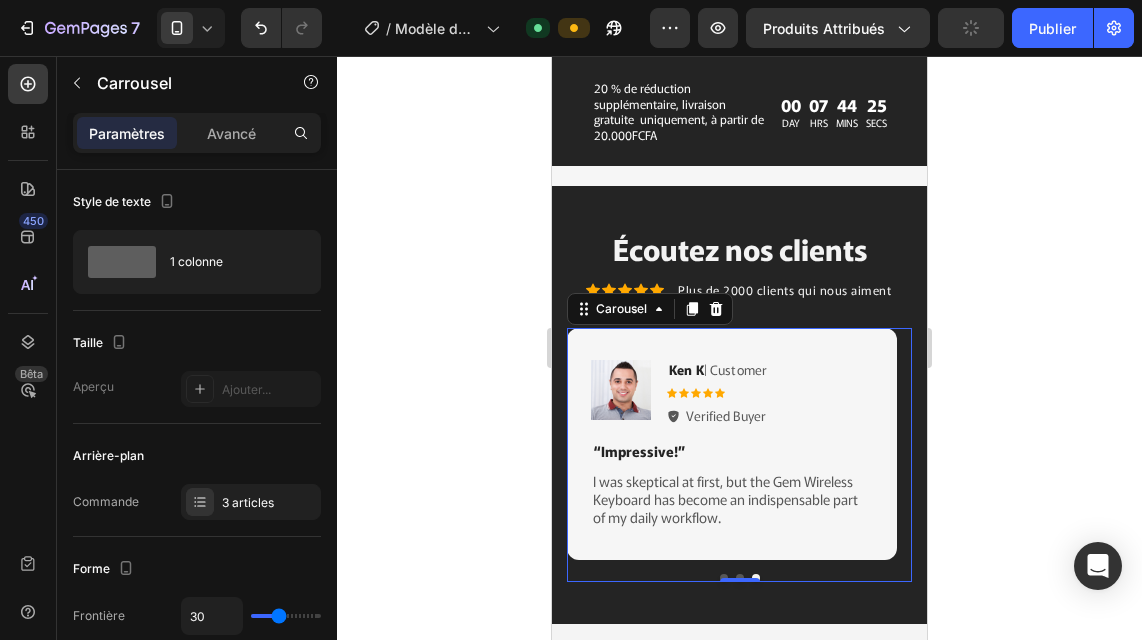 click at bounding box center (740, 578) 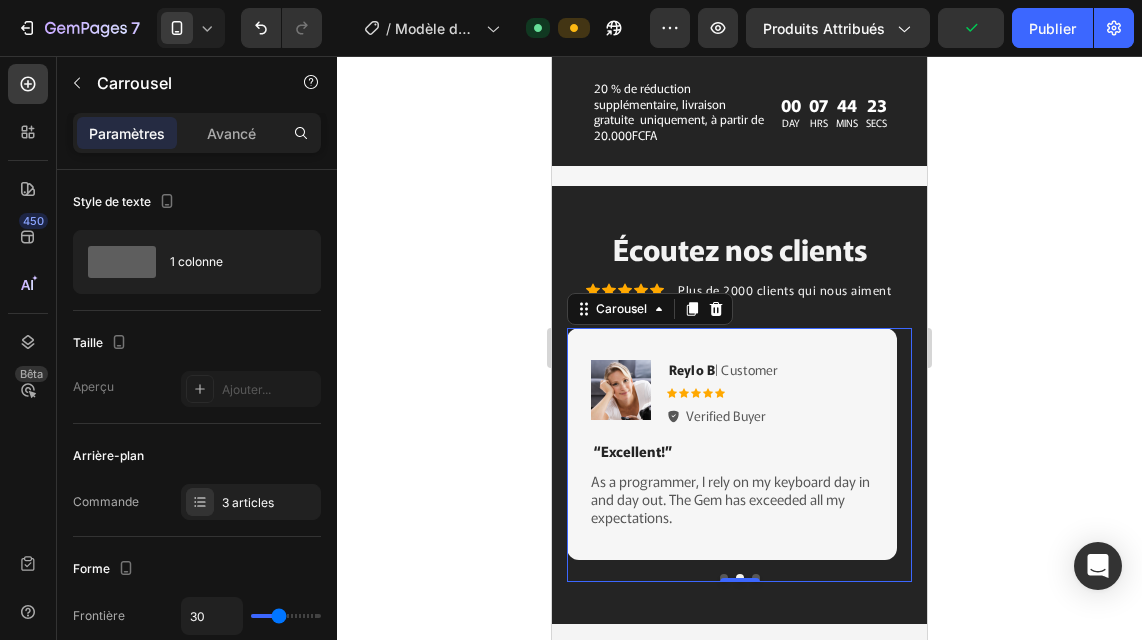 click at bounding box center [724, 578] 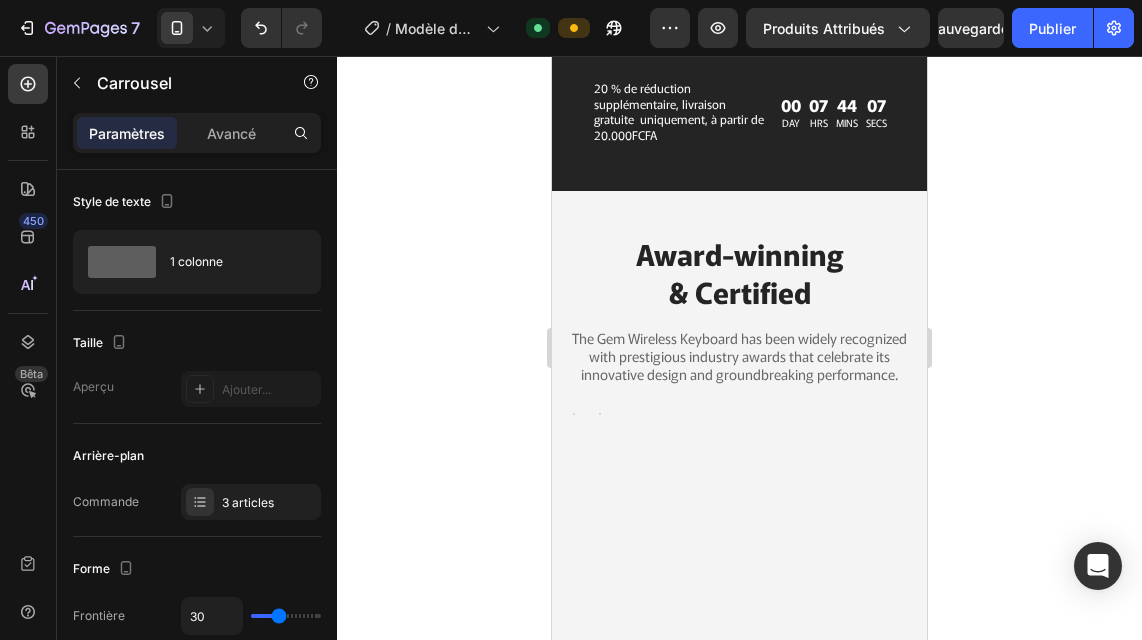 scroll, scrollTop: 3935, scrollLeft: 0, axis: vertical 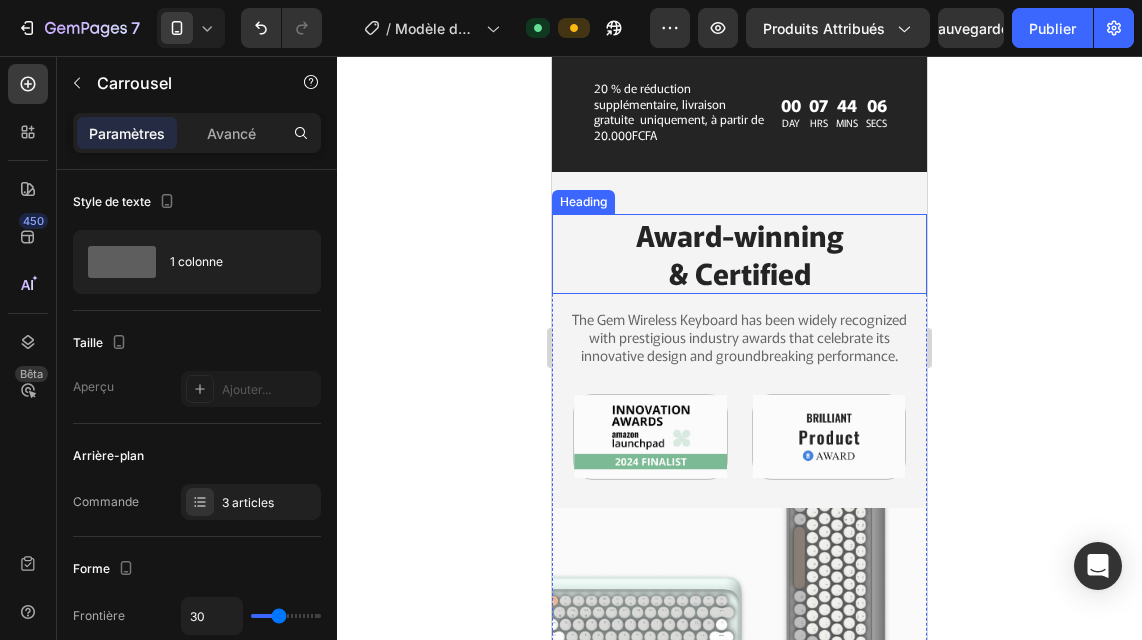 click on "Award-winning & Certified" at bounding box center (740, 253) 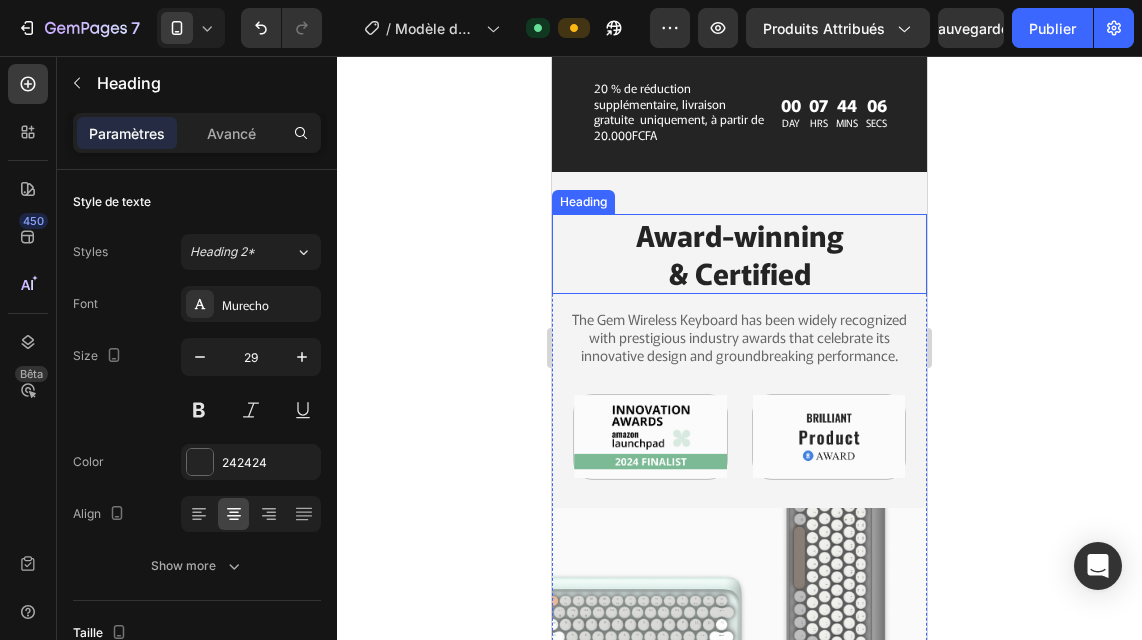 click on "Award-winning & Certified" at bounding box center (740, 253) 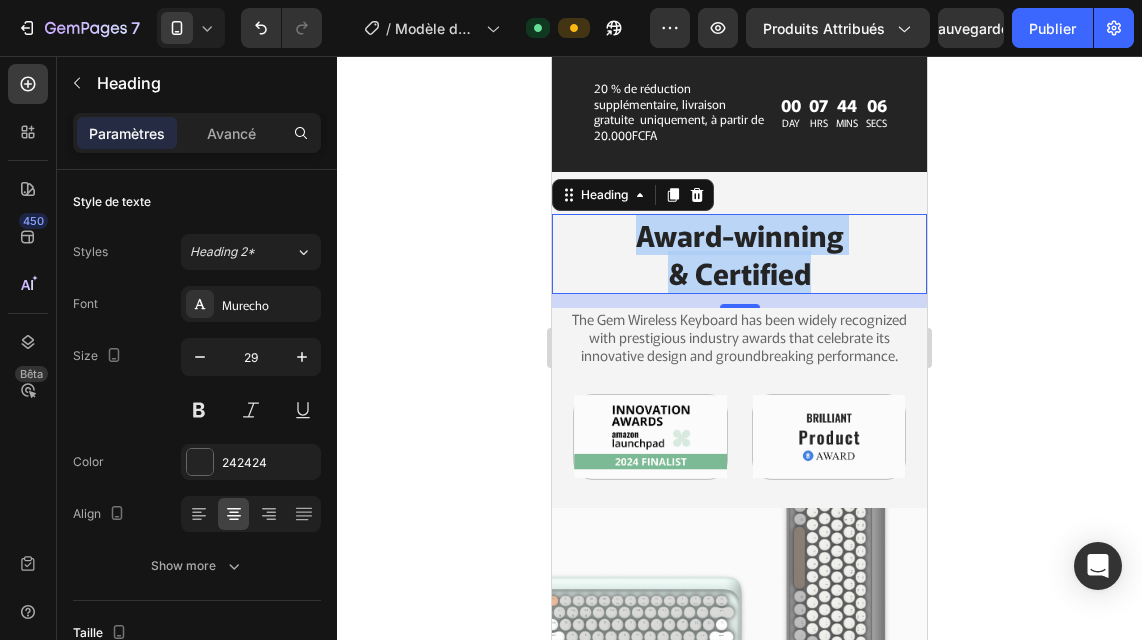 click on "Award-winning & Certified" at bounding box center (740, 253) 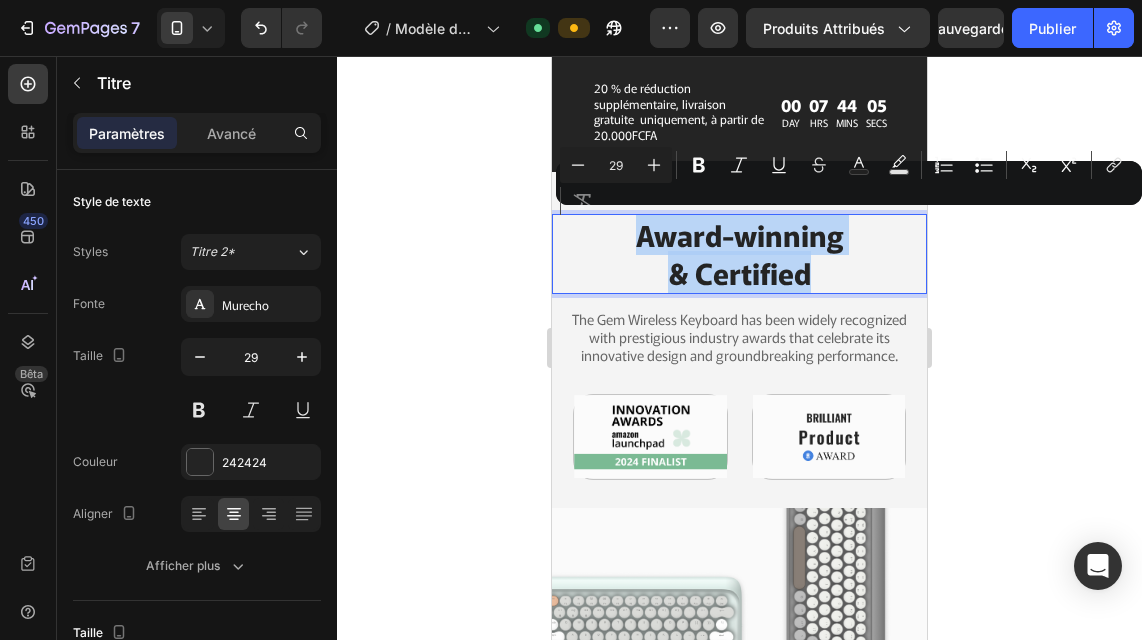copy on "Award-winning & Certified" 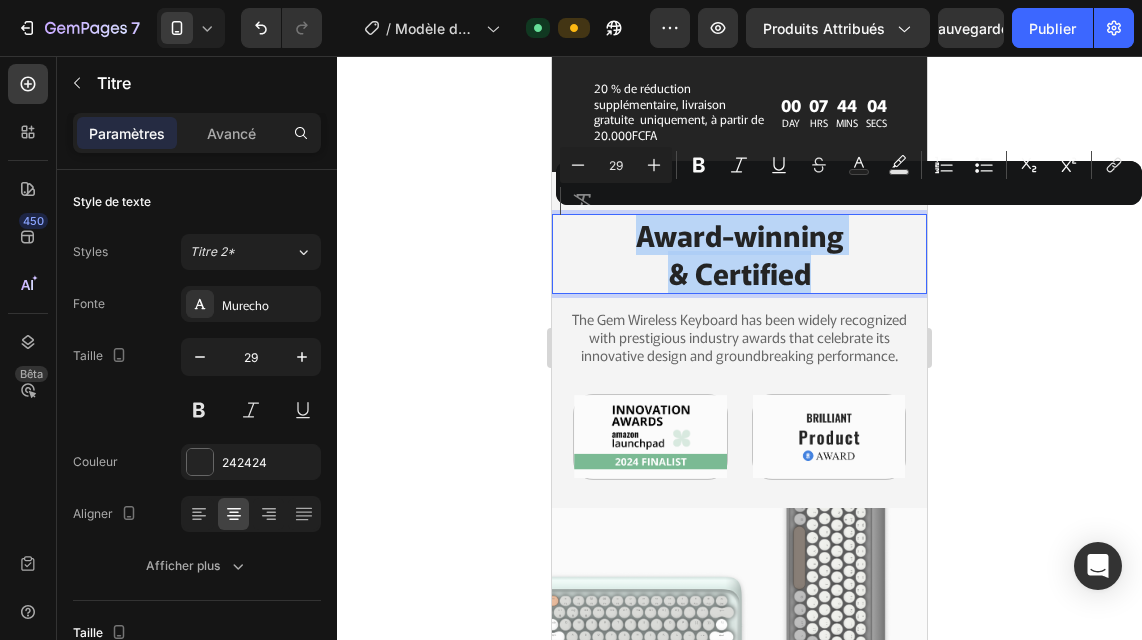 click on "Award-winning & Certified" at bounding box center [740, 253] 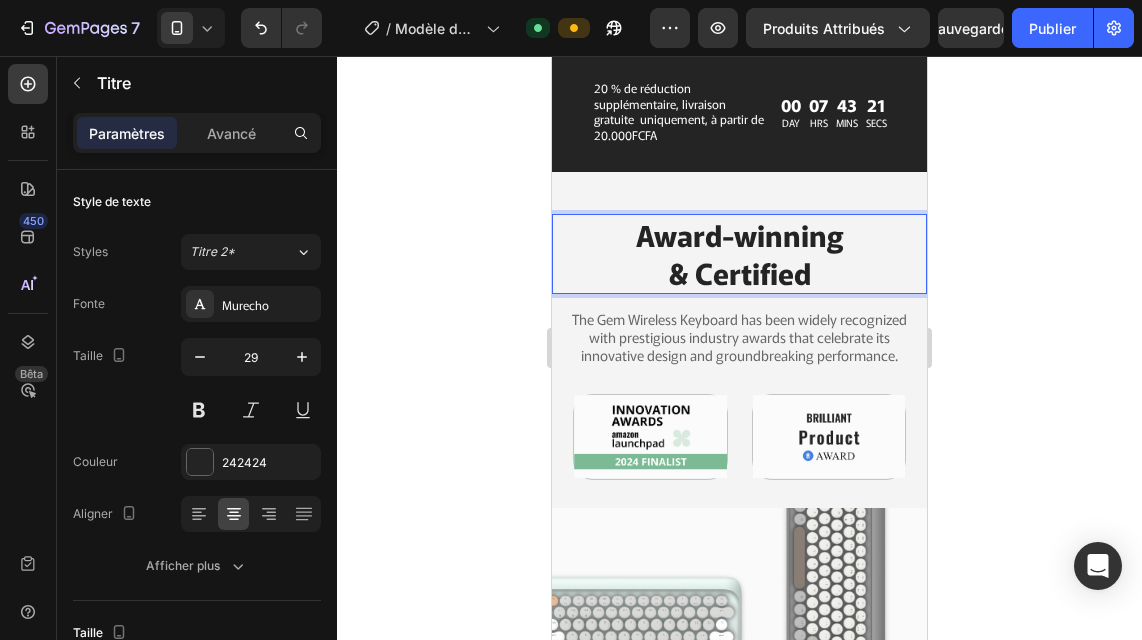 click on "Award-winning & Certified" at bounding box center [740, 253] 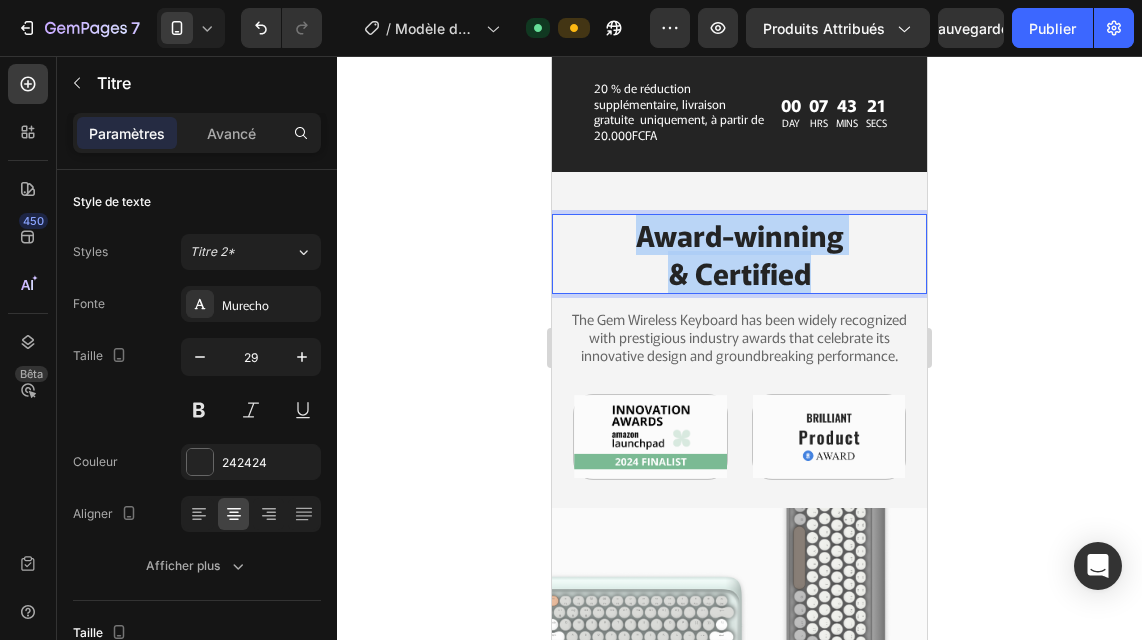 click on "Award-winning & Certified" at bounding box center [740, 253] 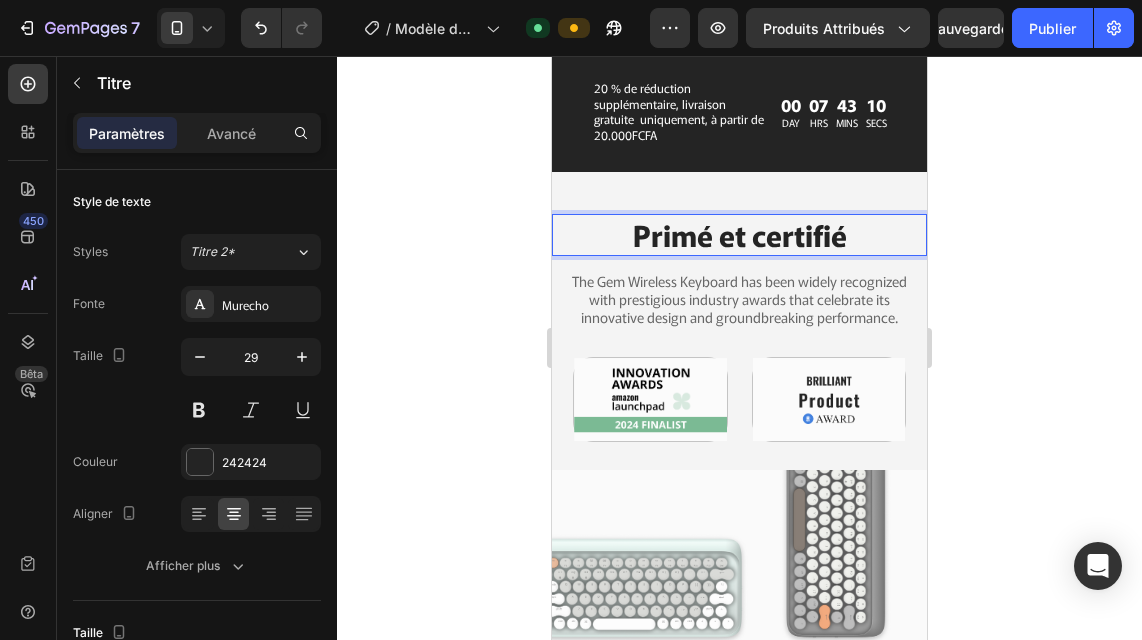 click on "Primé et certifié" at bounding box center [739, 235] 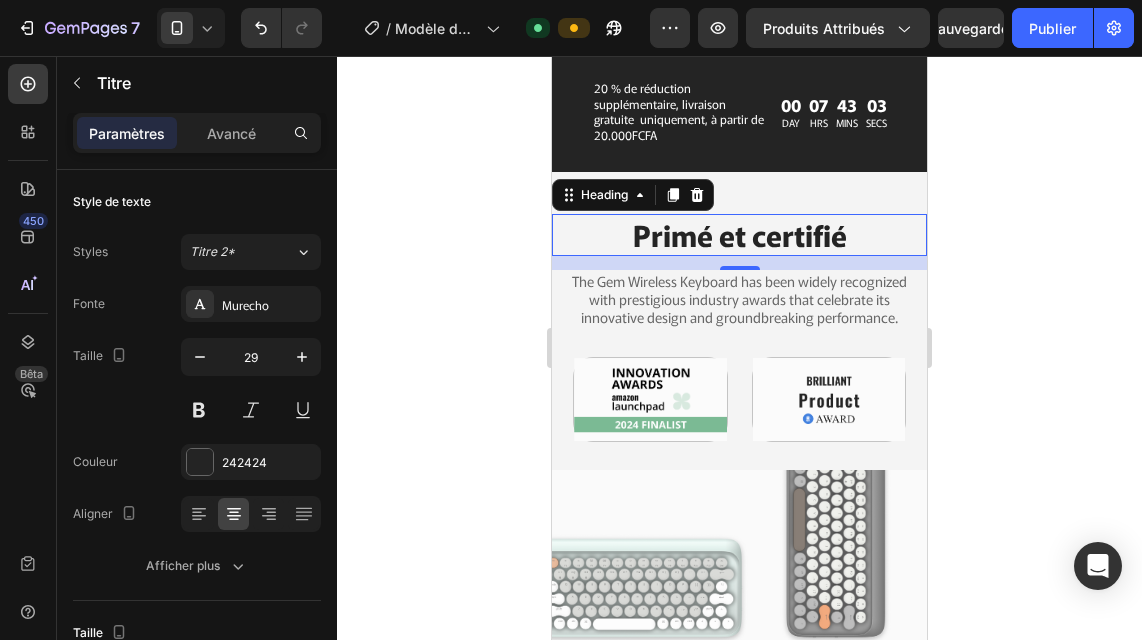 click on "Primé et certifié" at bounding box center (739, 235) 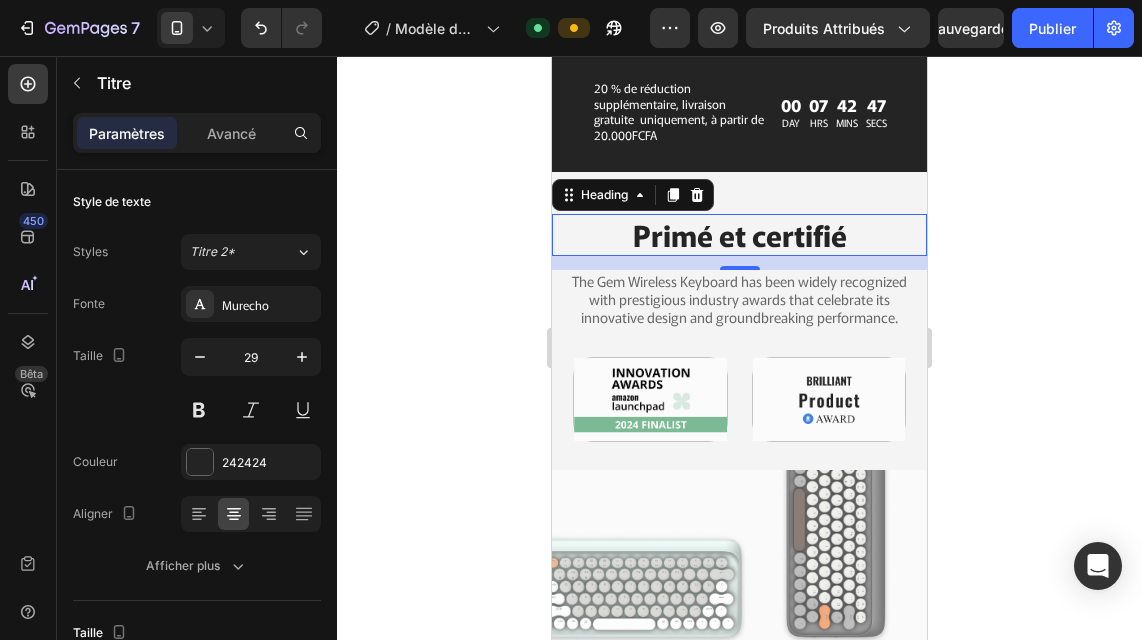 click on "Primé et certifié" at bounding box center (740, 235) 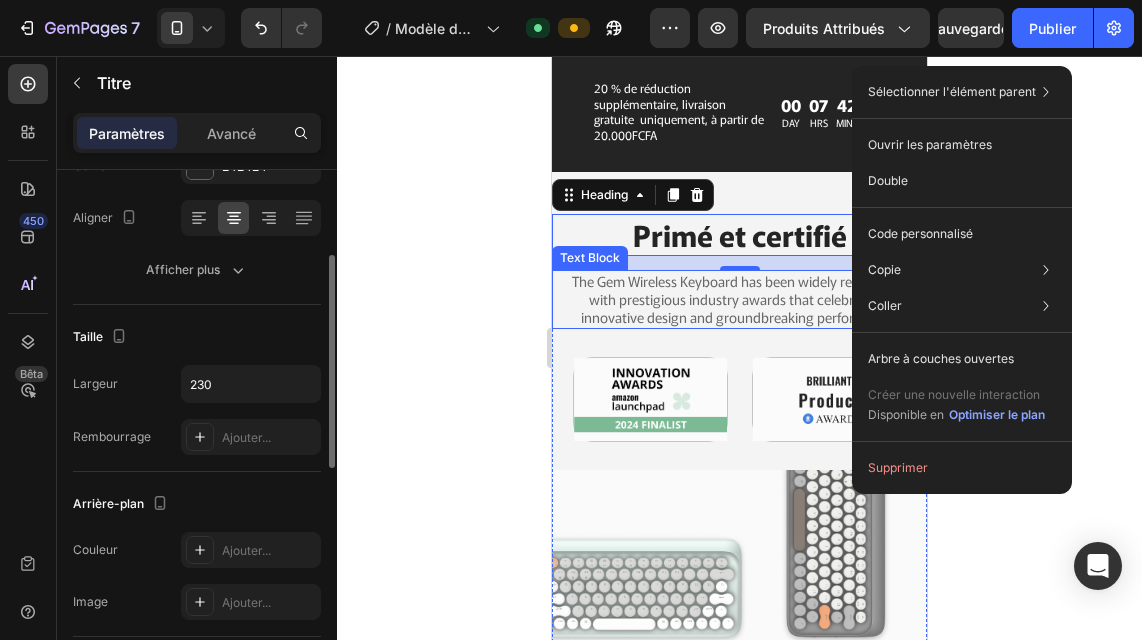 scroll, scrollTop: 271, scrollLeft: 0, axis: vertical 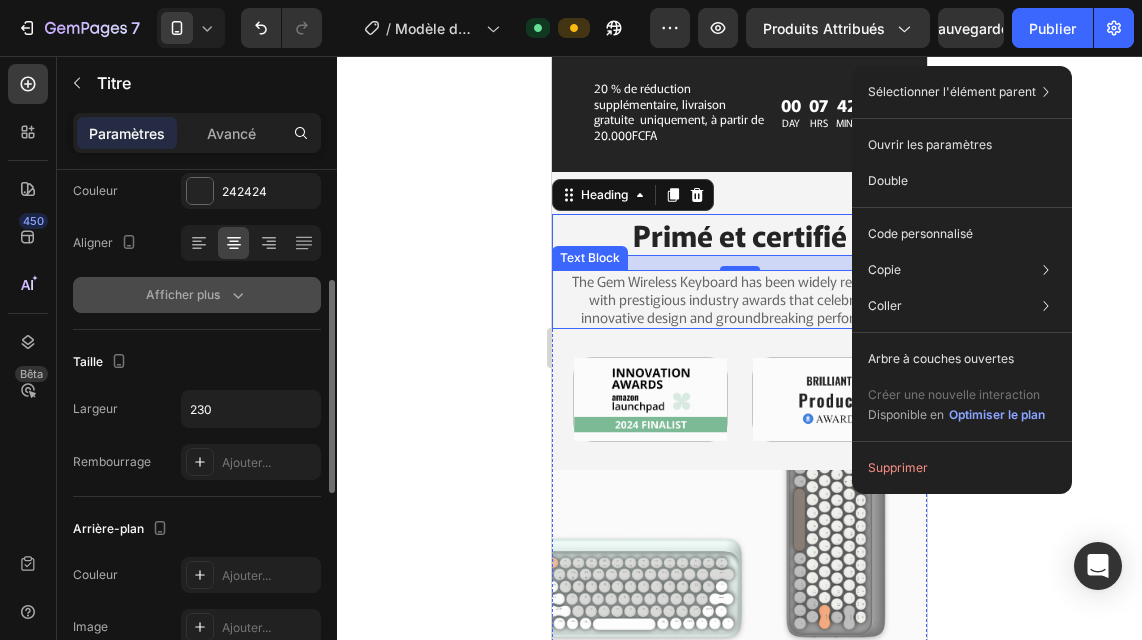 click 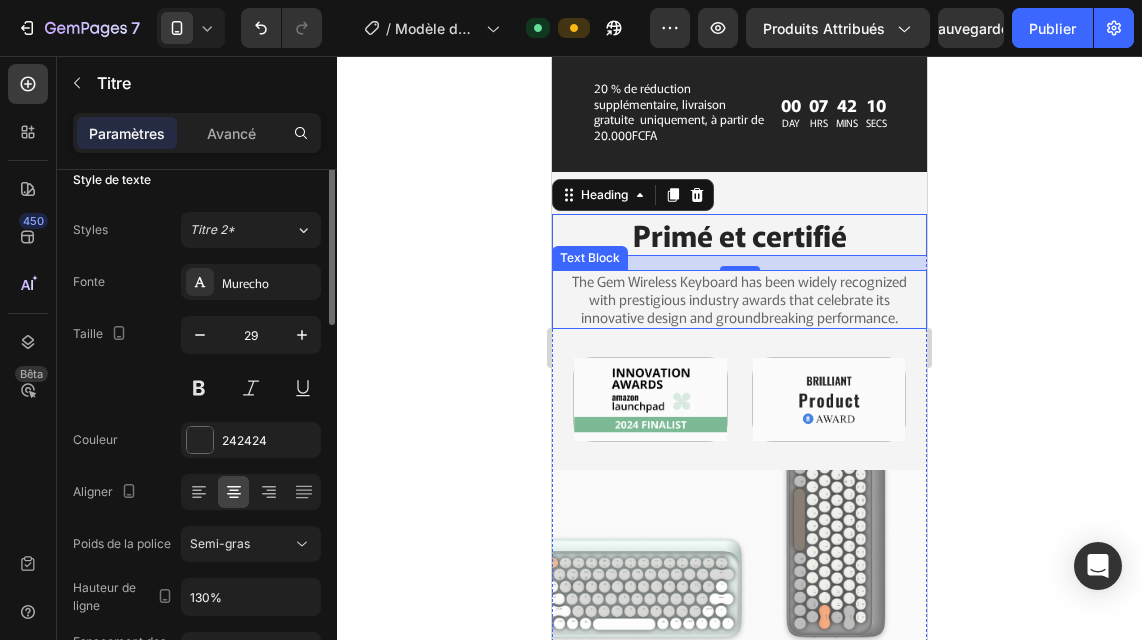 scroll, scrollTop: 0, scrollLeft: 0, axis: both 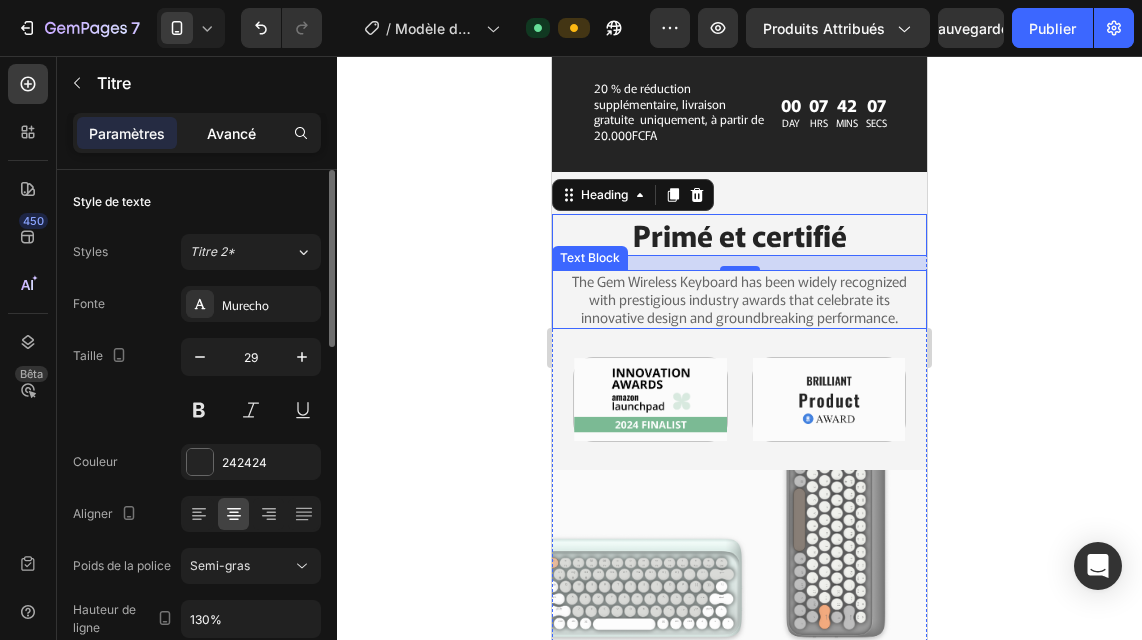 click on "Avancé" 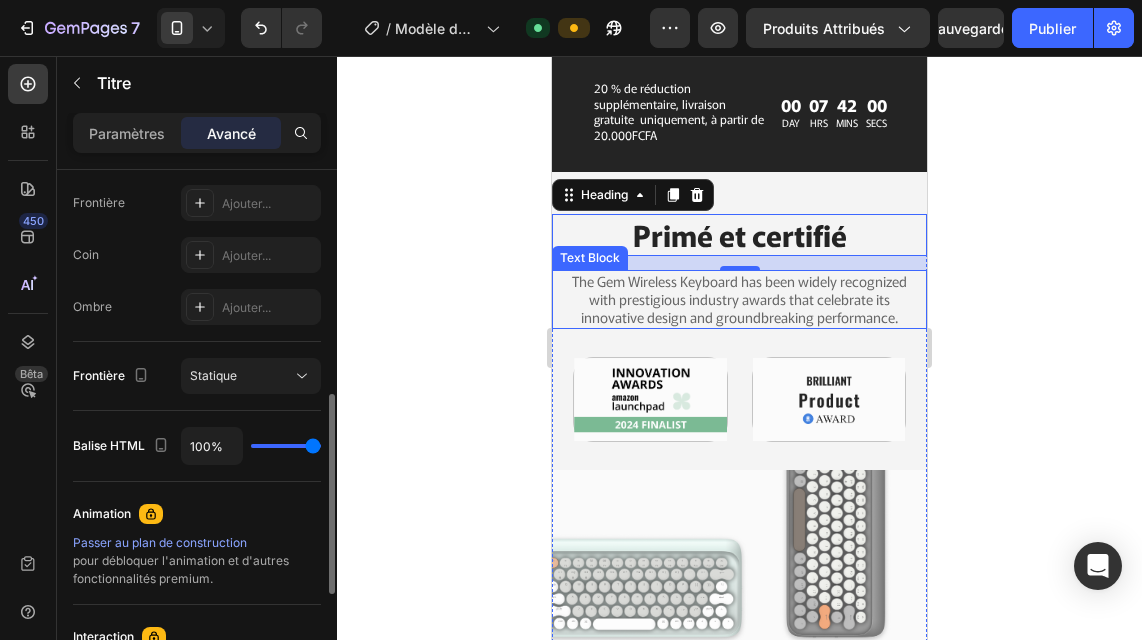 scroll, scrollTop: 569, scrollLeft: 0, axis: vertical 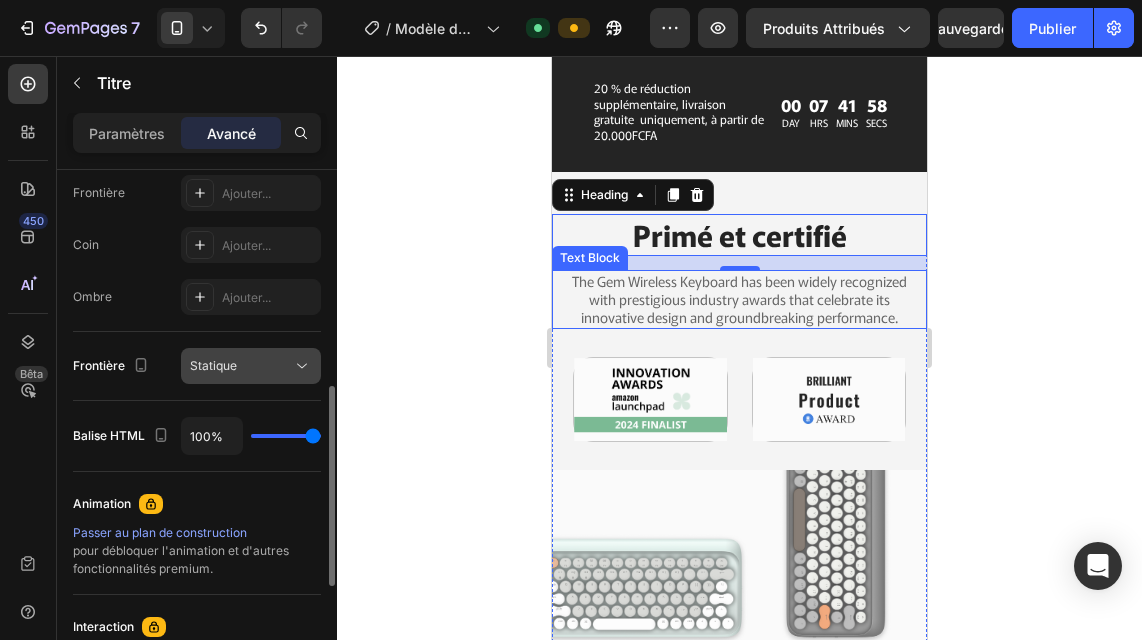 click 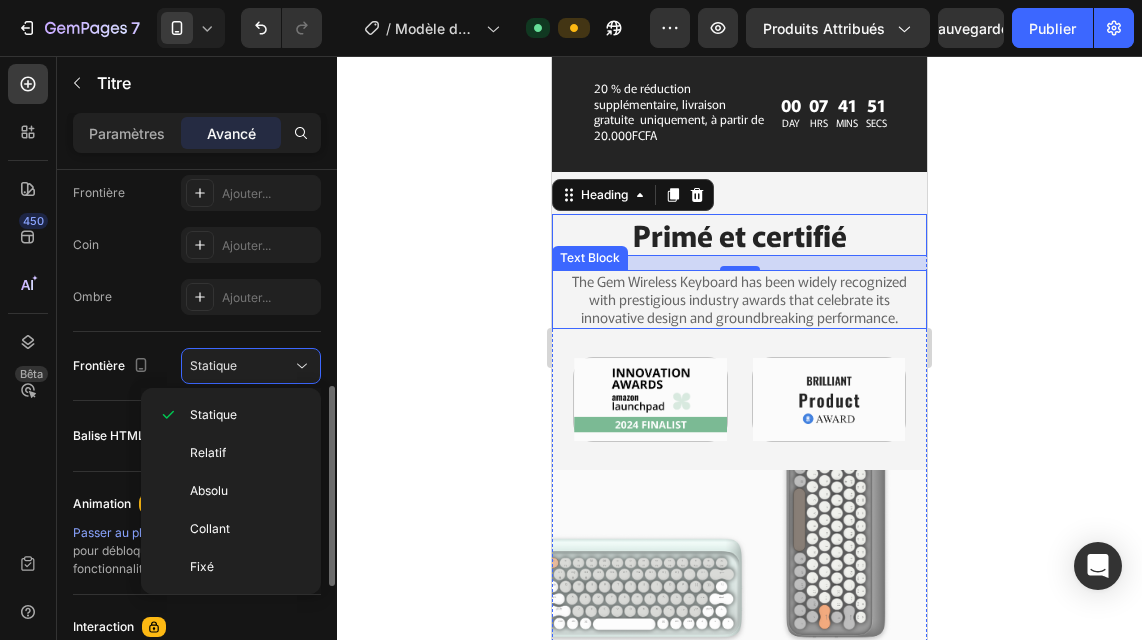 click on "Style de texte Bureau Oui Non Comprimé Oui Non Mobile Oui Non Taille 0 0 14 0 0 20 0 20 Arrière-plan Frontière Ajouter... Coin Ajouter... Ombre Ajouter... Frontière Statique Balise HTML 100% Animation Passer au plan de construction pour débloquer l'animation et d'autres fonctionnalités premium. Interaction Passer au plan Optimize pour débloquer l'interaction et d'autres fonctionnalités premium. classe CSS Supprimer l'élément" at bounding box center (197, 295) 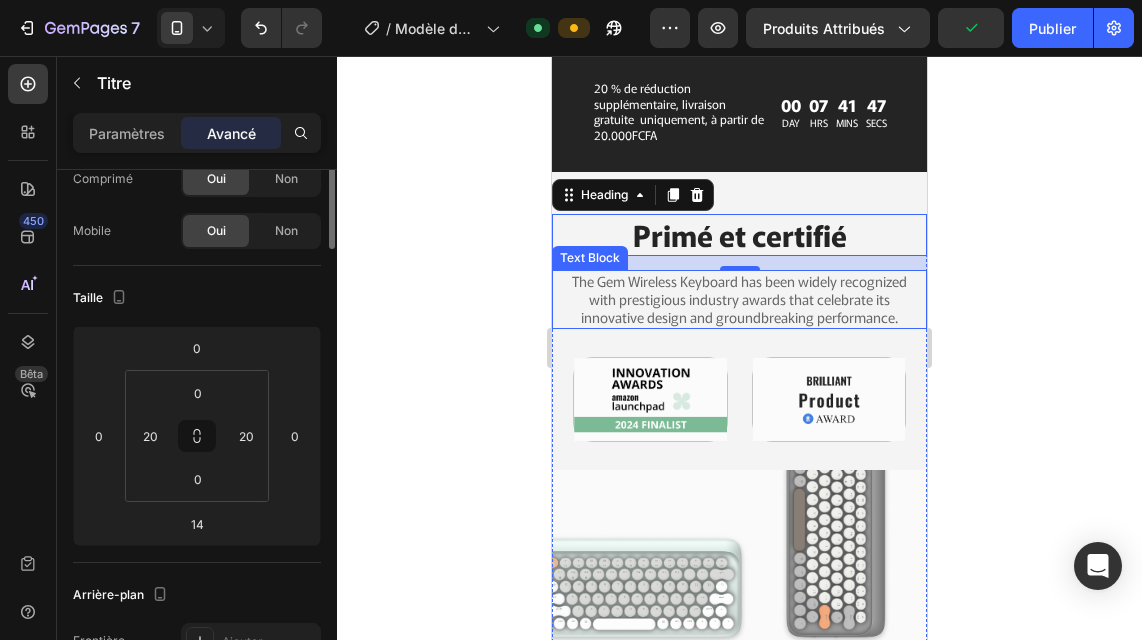 scroll, scrollTop: 0, scrollLeft: 0, axis: both 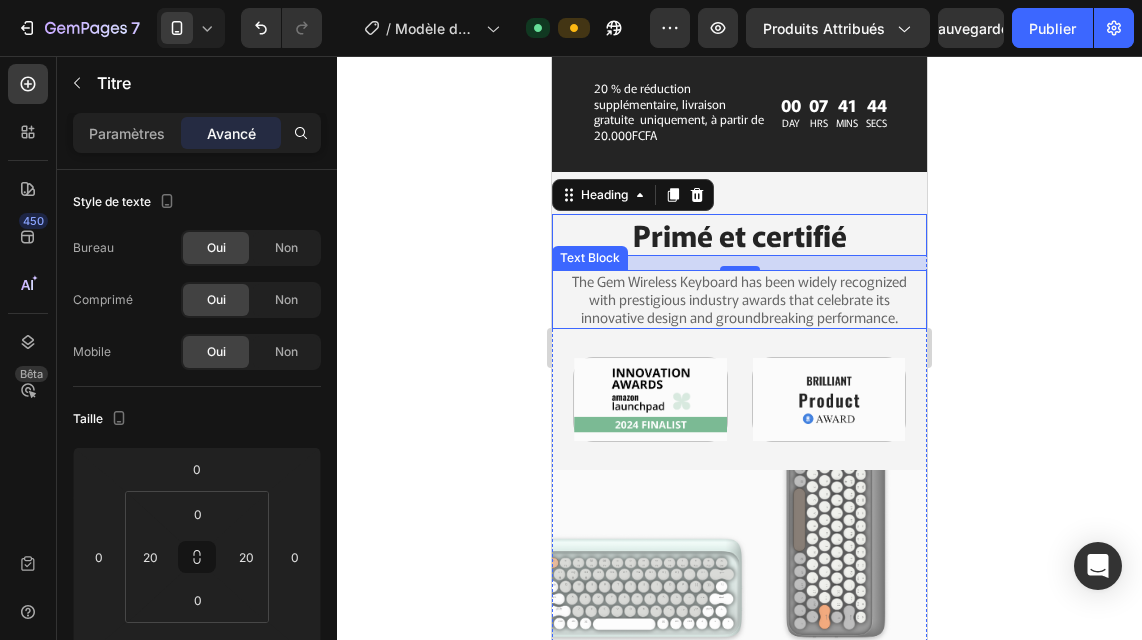 click 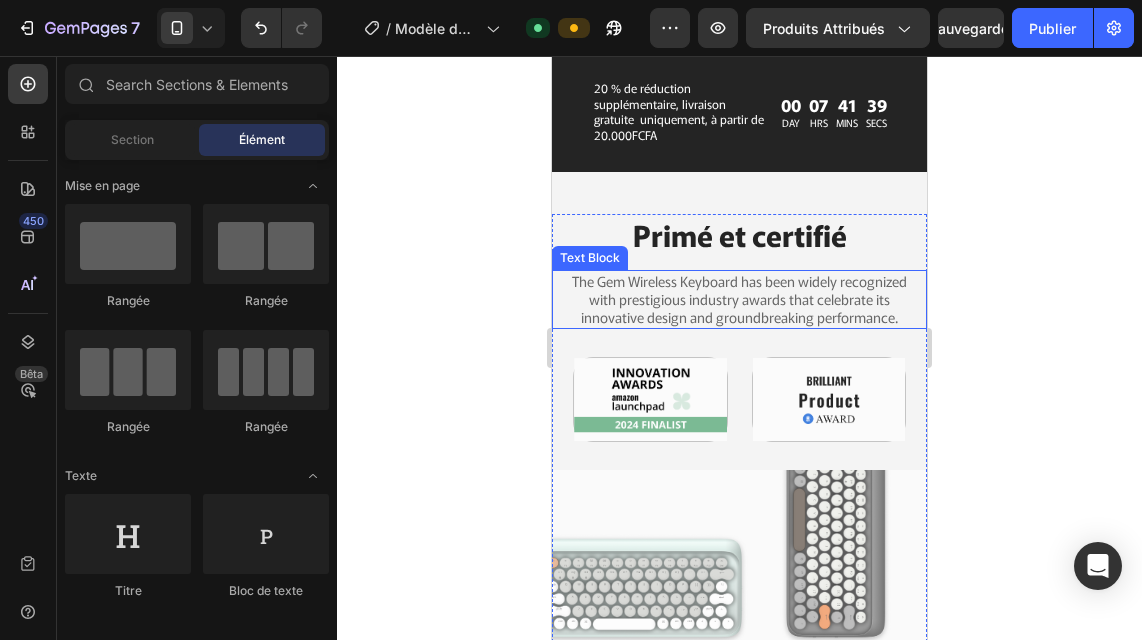 click on "The Gem Wireless Keyboard has been widely recognized with prestigious industry awards that celebrate its innovative design and groundbreaking performance." at bounding box center [739, 299] 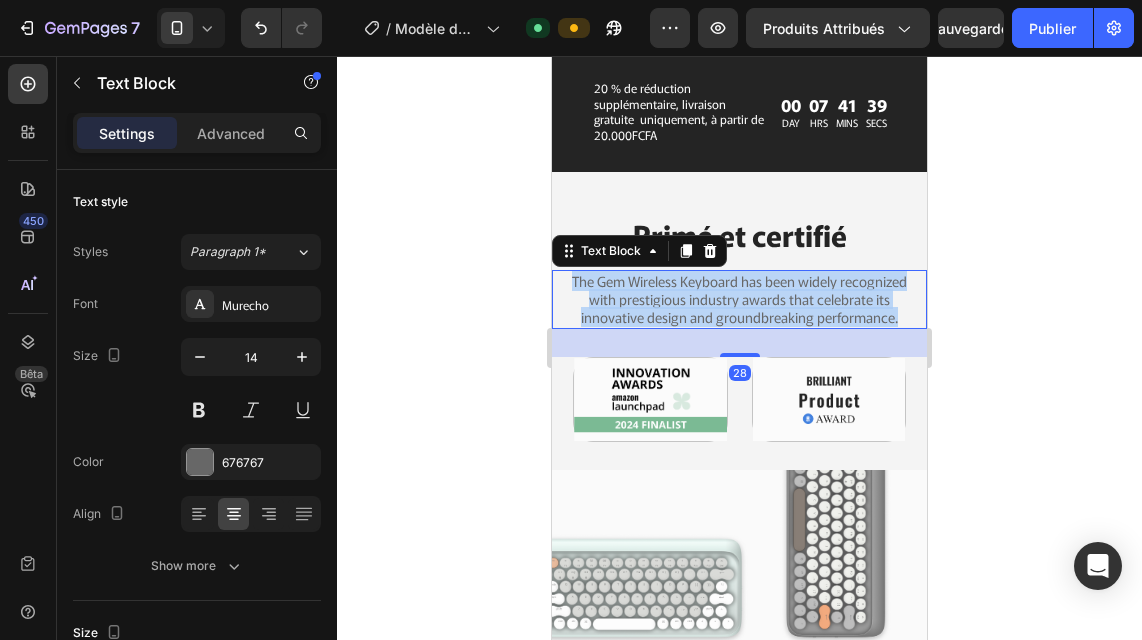 click on "The Gem Wireless Keyboard has been widely recognized with prestigious industry awards that celebrate its innovative design and groundbreaking performance." at bounding box center [739, 299] 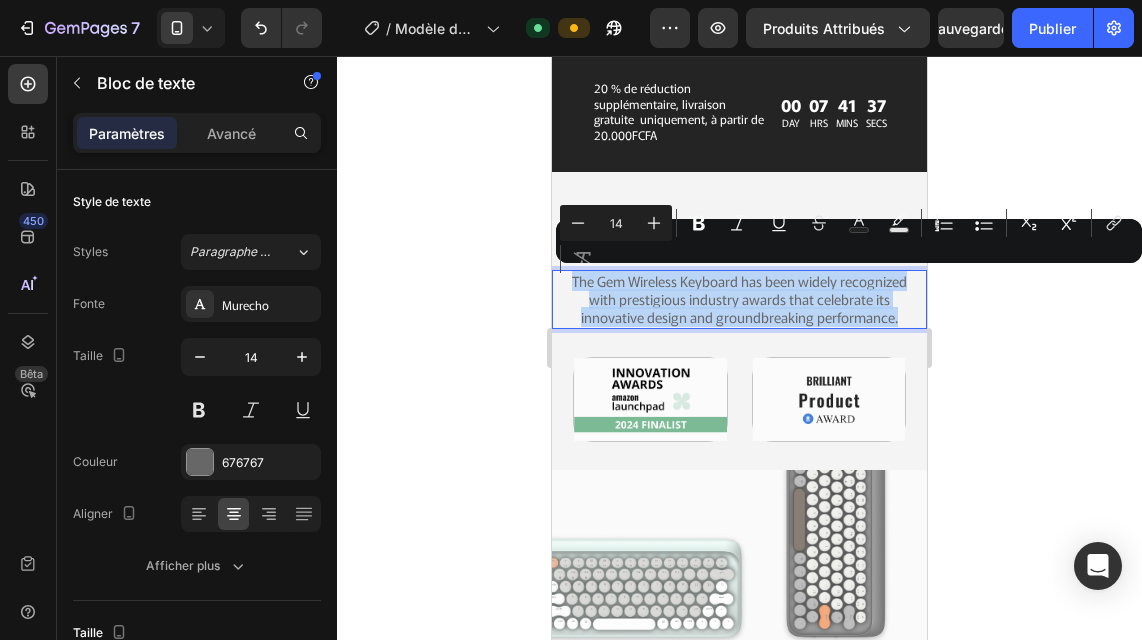 copy on "The Gem Wireless Keyboard has been widely recognized with prestigious industry awards that celebrate its innovative design and groundbreaking performance." 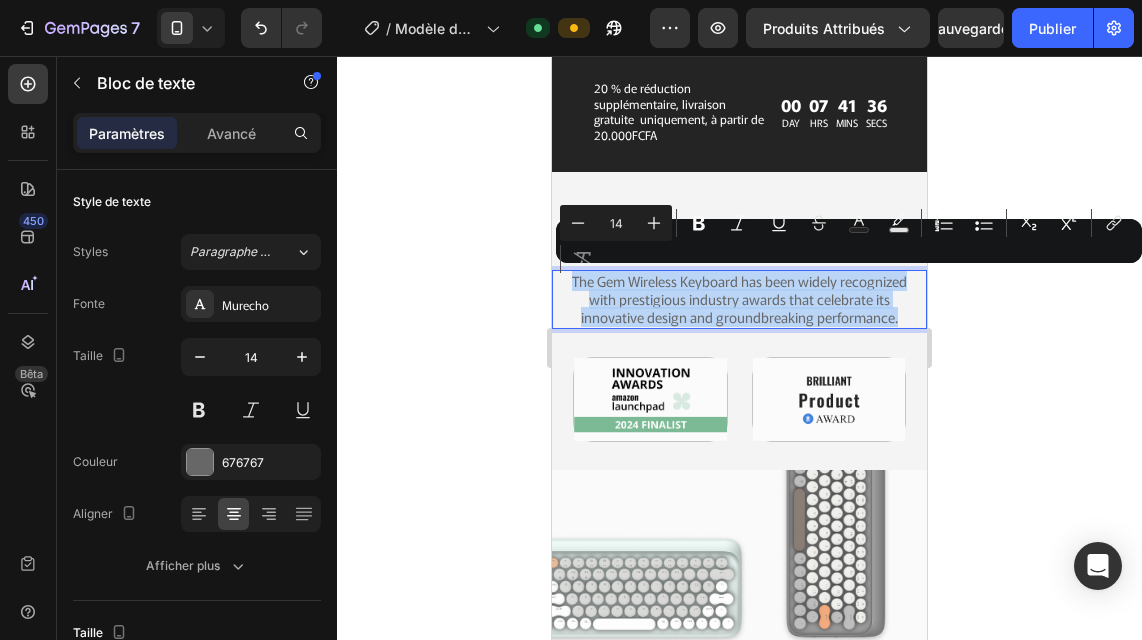 click on "The Gem Wireless Keyboard has been widely recognized with prestigious industry awards that celebrate its innovative design and groundbreaking performance." at bounding box center [739, 299] 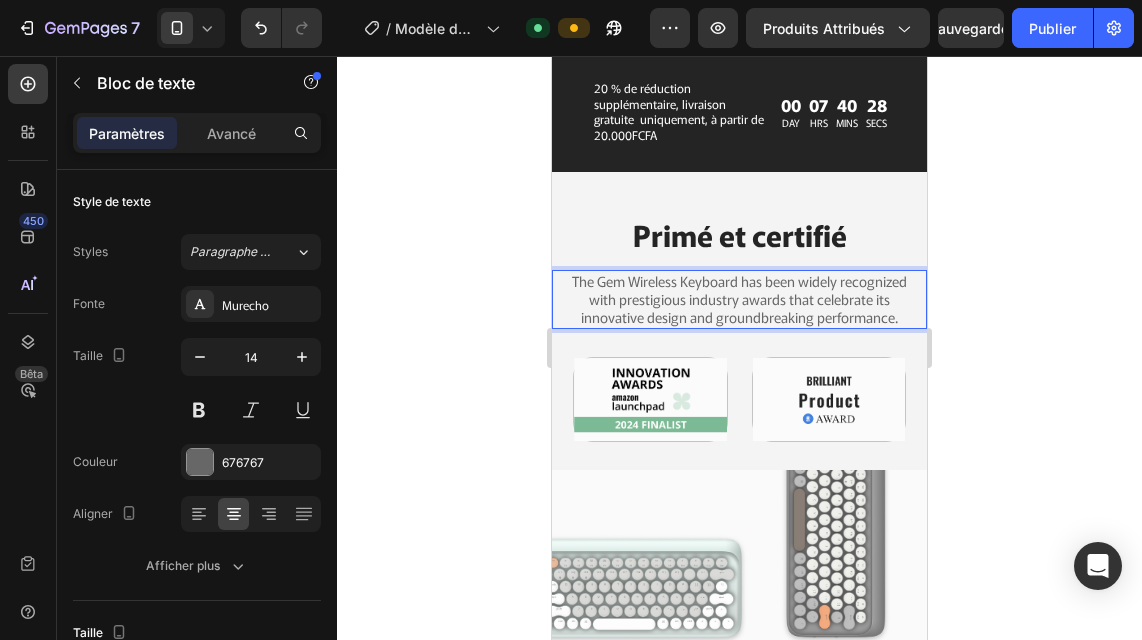 click on "The Gem Wireless Keyboard has been widely recognized with prestigious industry awards that celebrate its innovative design and groundbreaking performance." at bounding box center [739, 299] 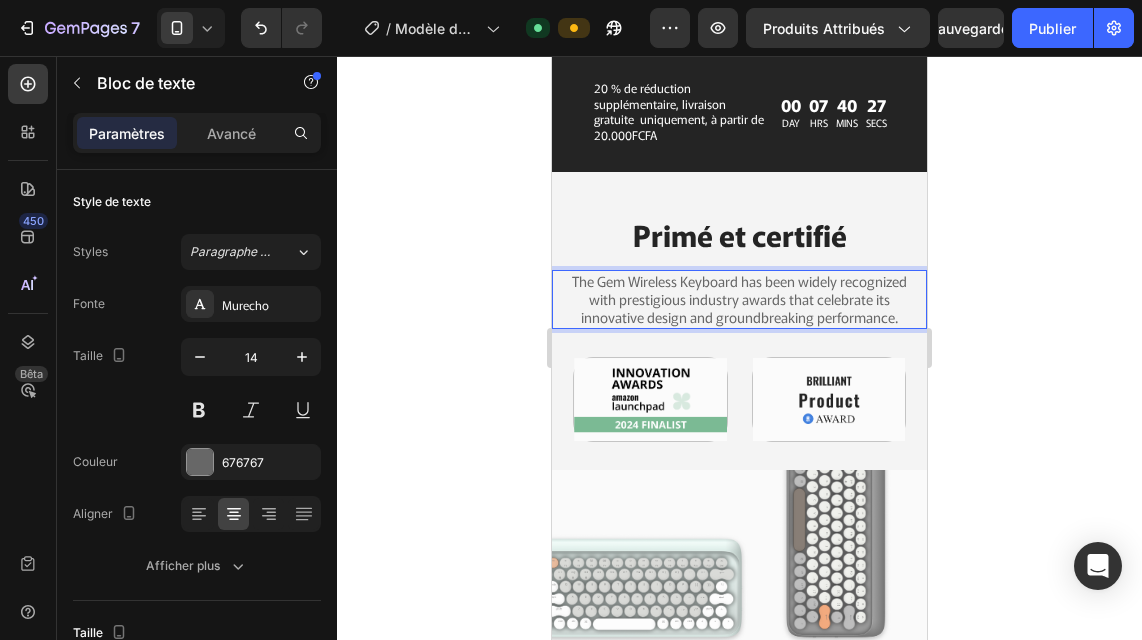 click on "The Gem Wireless Keyboard has been widely recognized with prestigious industry awards that celebrate its innovative design and groundbreaking performance." at bounding box center [739, 299] 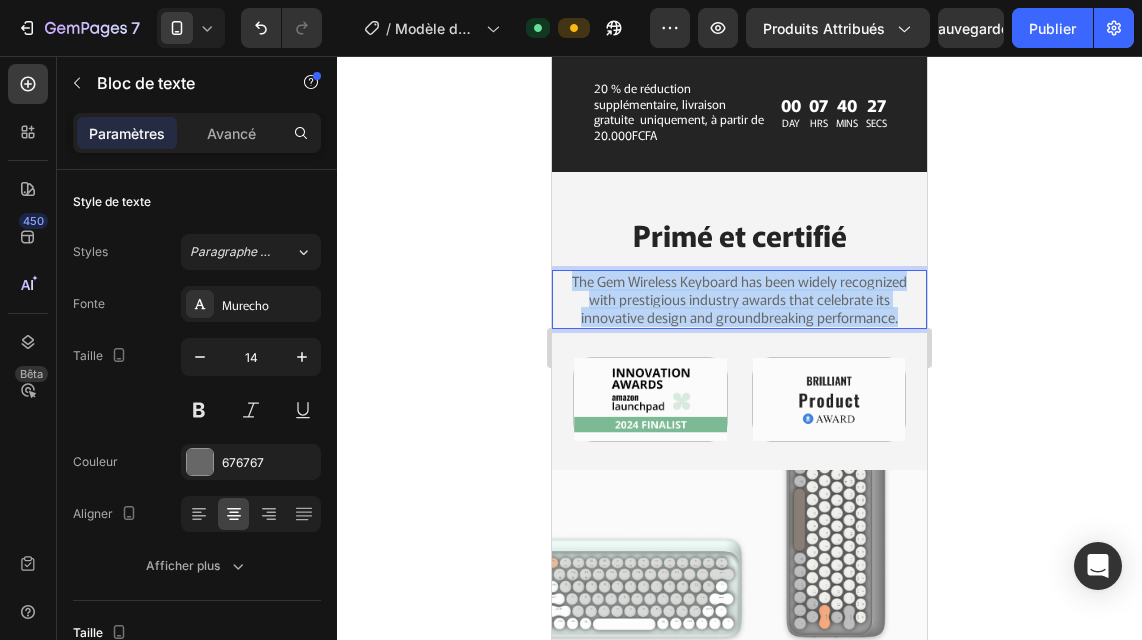 click on "The Gem Wireless Keyboard has been widely recognized with prestigious industry awards that celebrate its innovative design and groundbreaking performance." at bounding box center [739, 299] 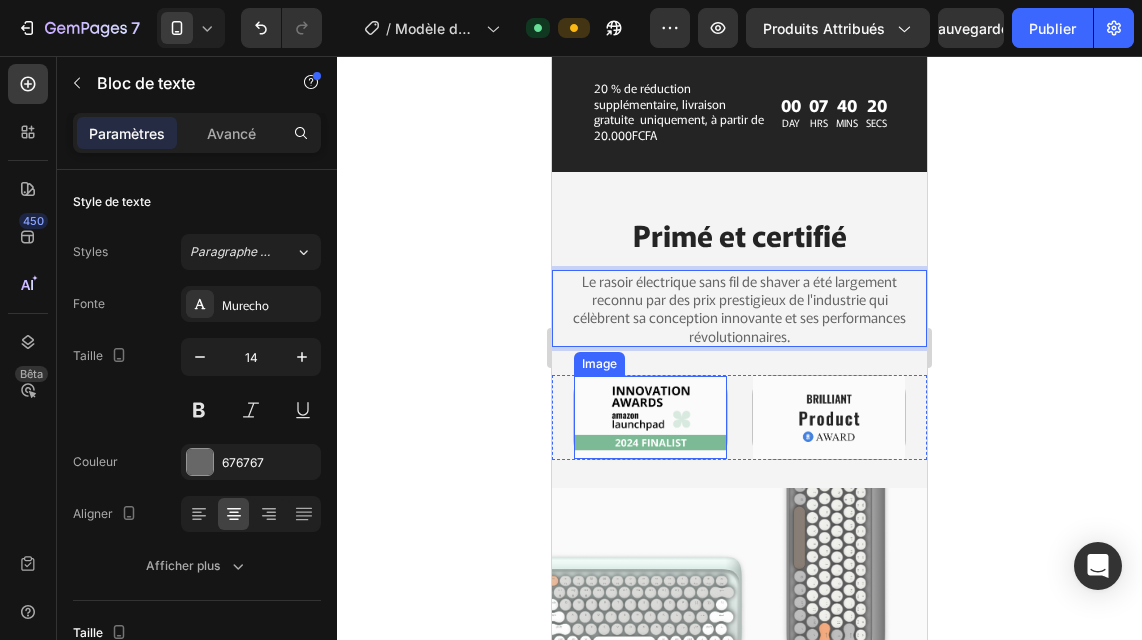 click at bounding box center [650, 417] 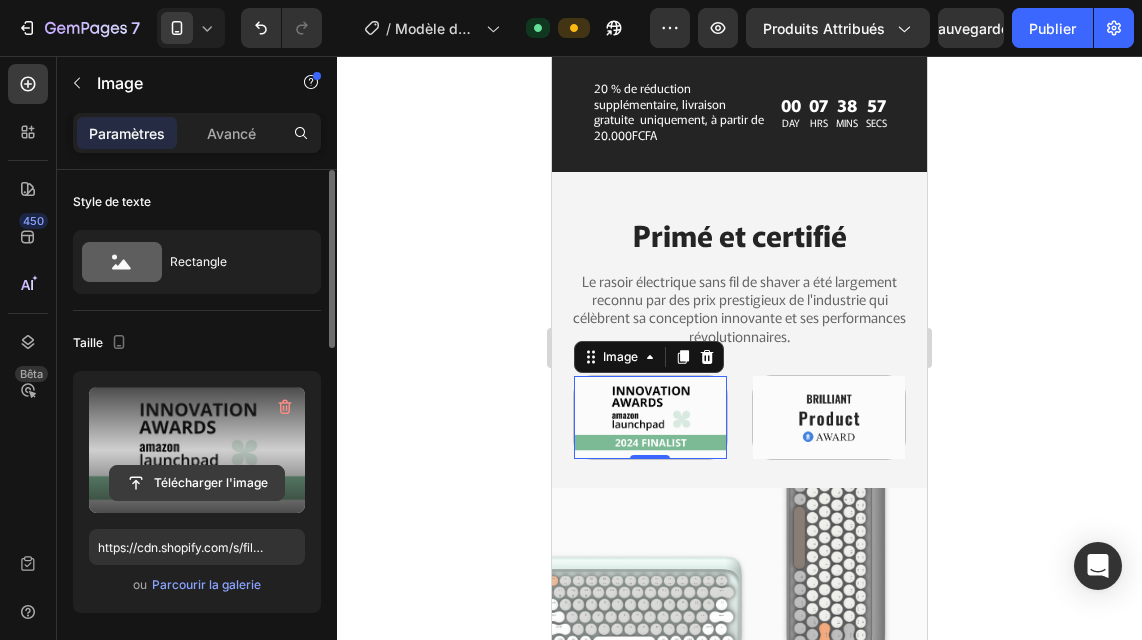 click 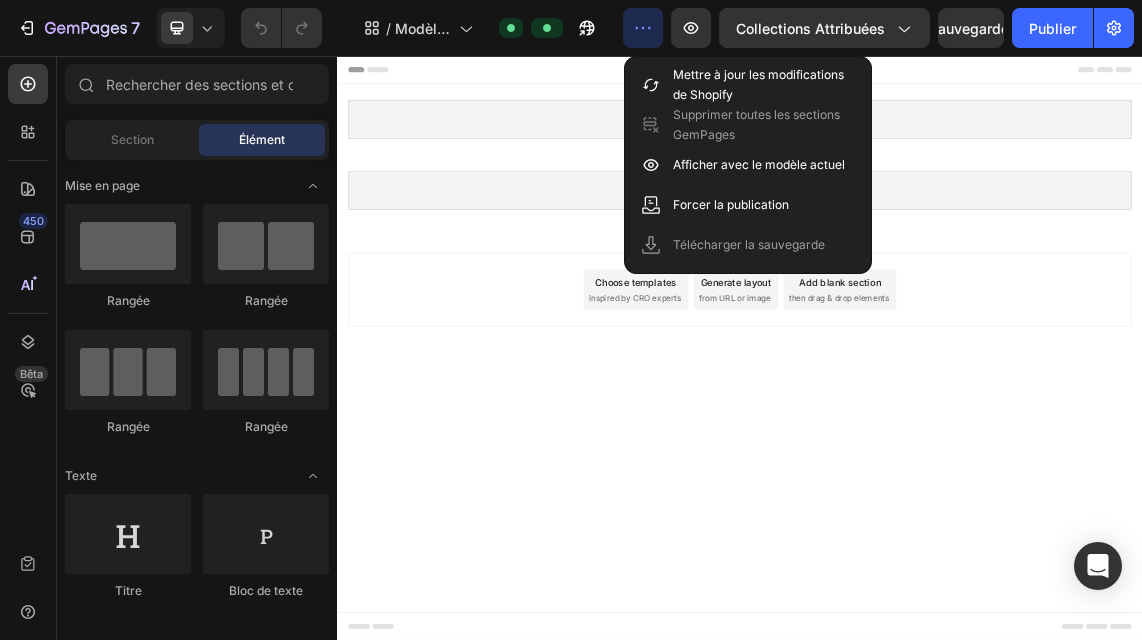 scroll, scrollTop: 0, scrollLeft: 0, axis: both 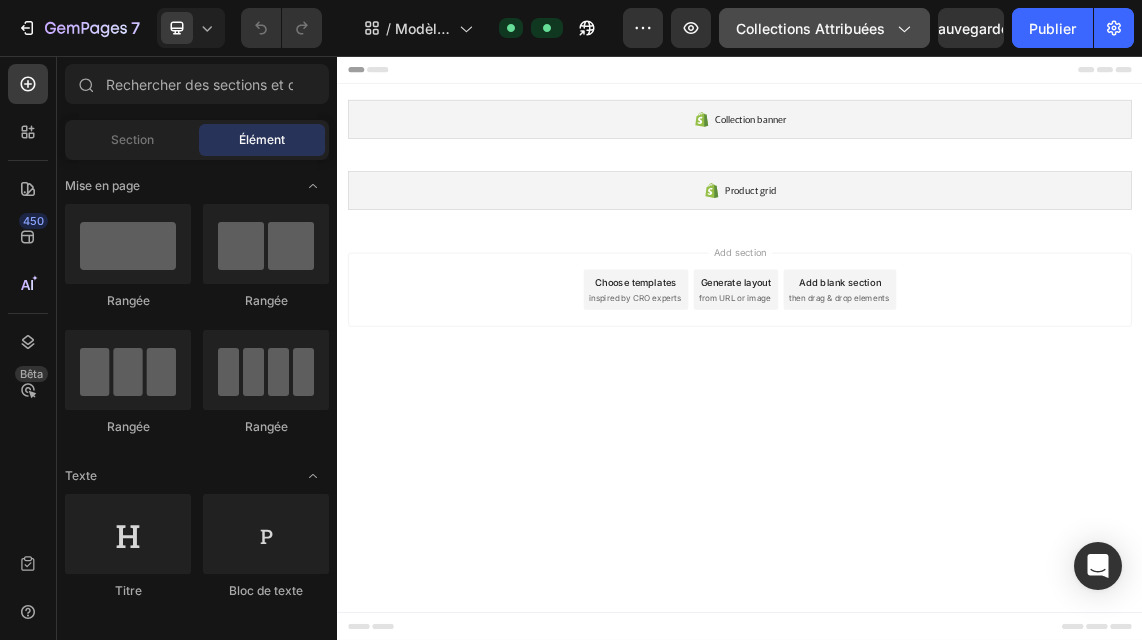 click 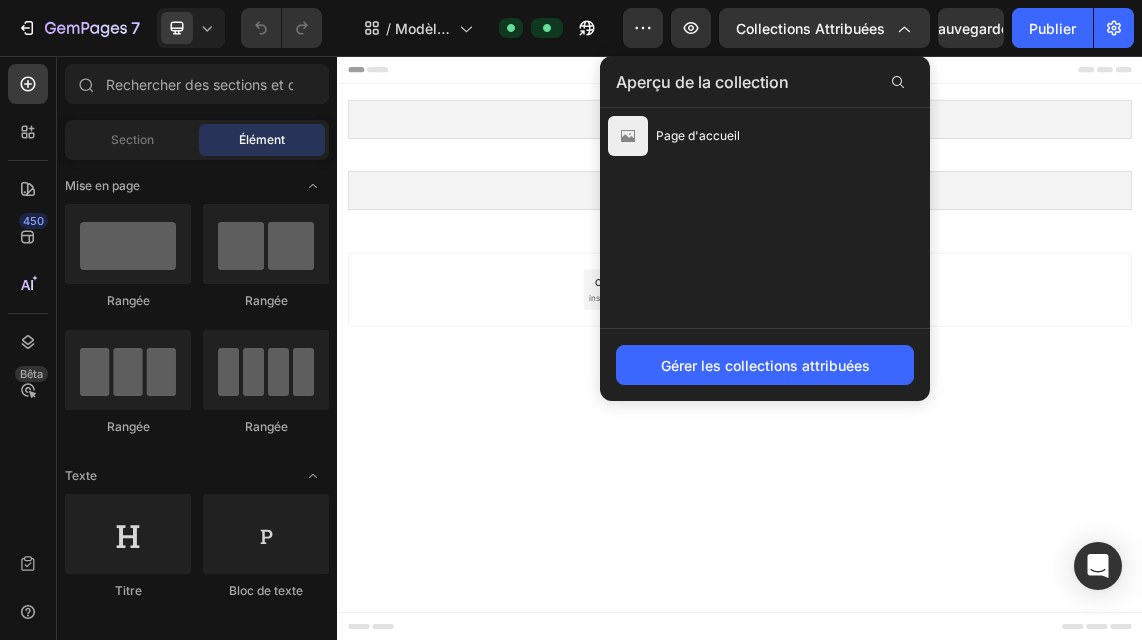 click on "Collection banner Shopify section: Collection banner Product grid Shopify section: Product grid Root Start with Sections from sidebar Add sections Add elements Start with Generating from URL or image Add section Choose templates inspired by CRO experts Generate layout from URL or image Add blank section then drag & drop elements" at bounding box center [937, 491] 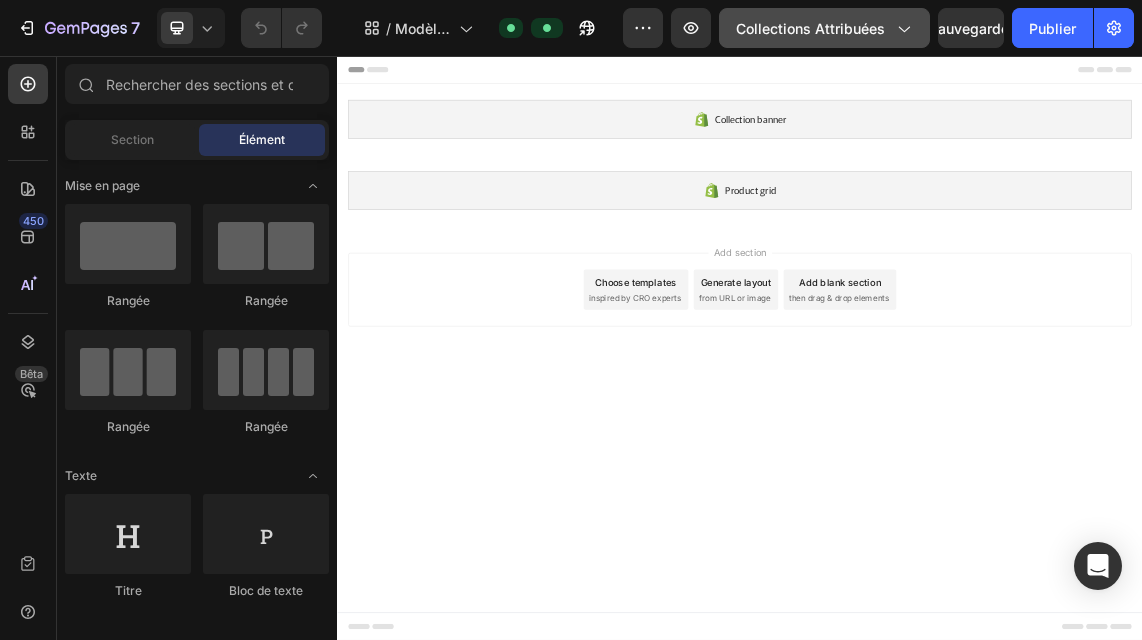 click 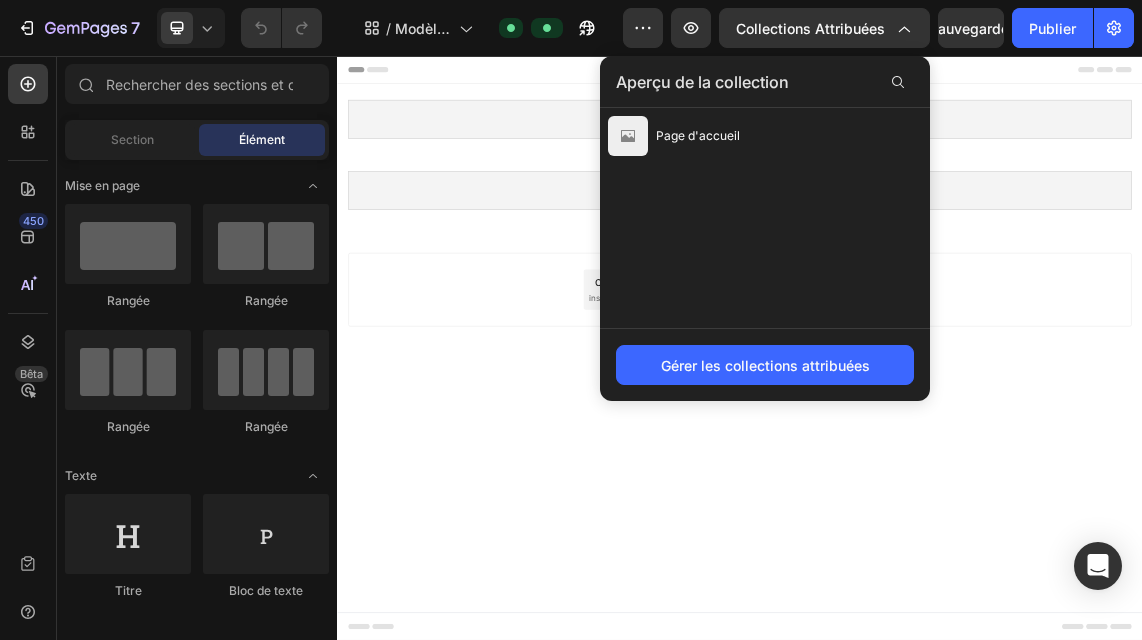 click on "Add section Choose templates inspired by CRO experts Generate layout from URL or image Add blank section then drag & drop elements" at bounding box center [937, 404] 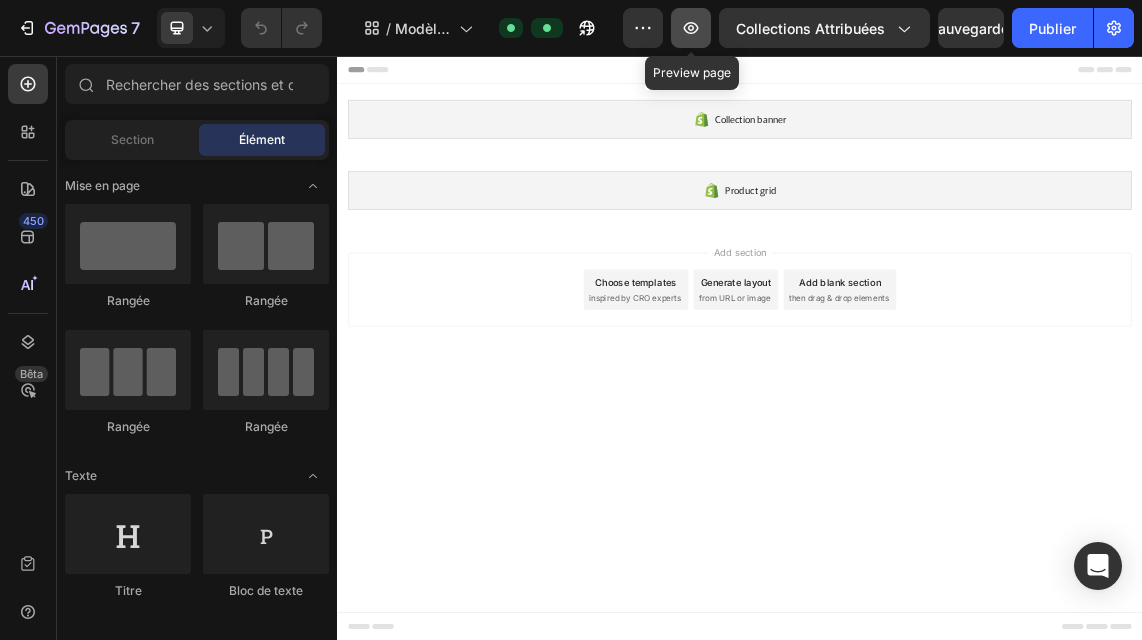 click 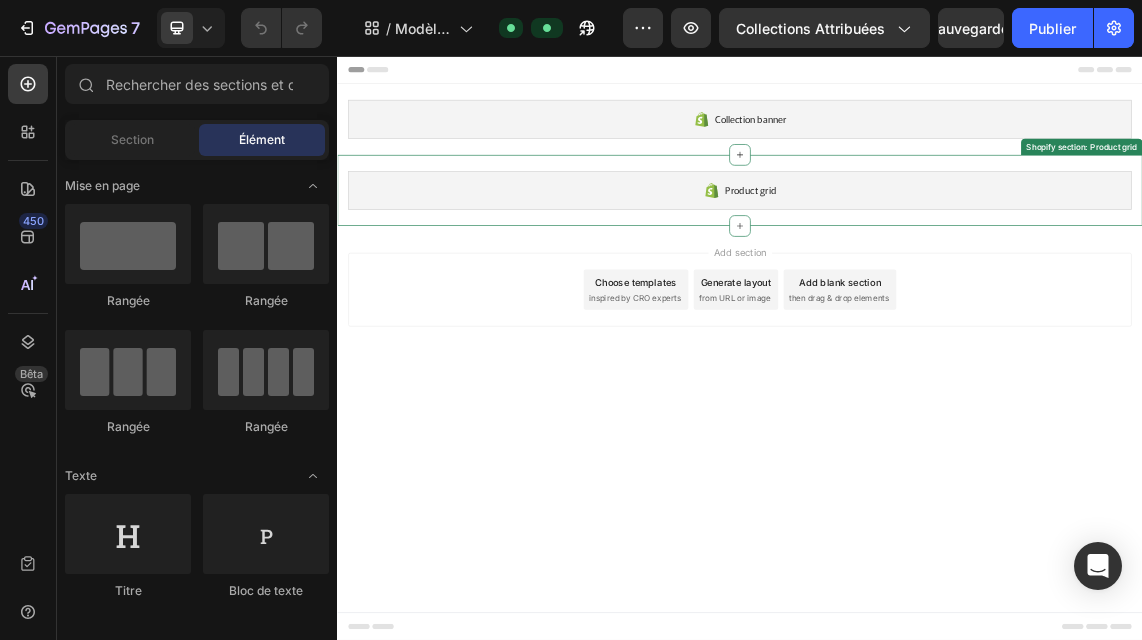 click on "Product grid" at bounding box center (937, 256) 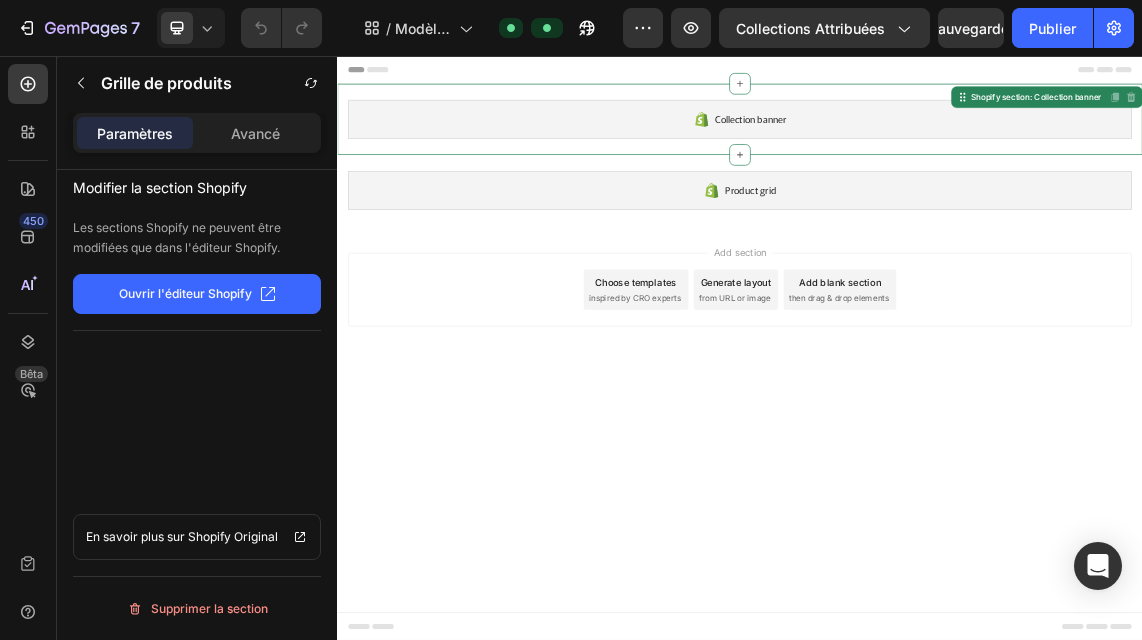 click on "Collection banner" at bounding box center (937, 150) 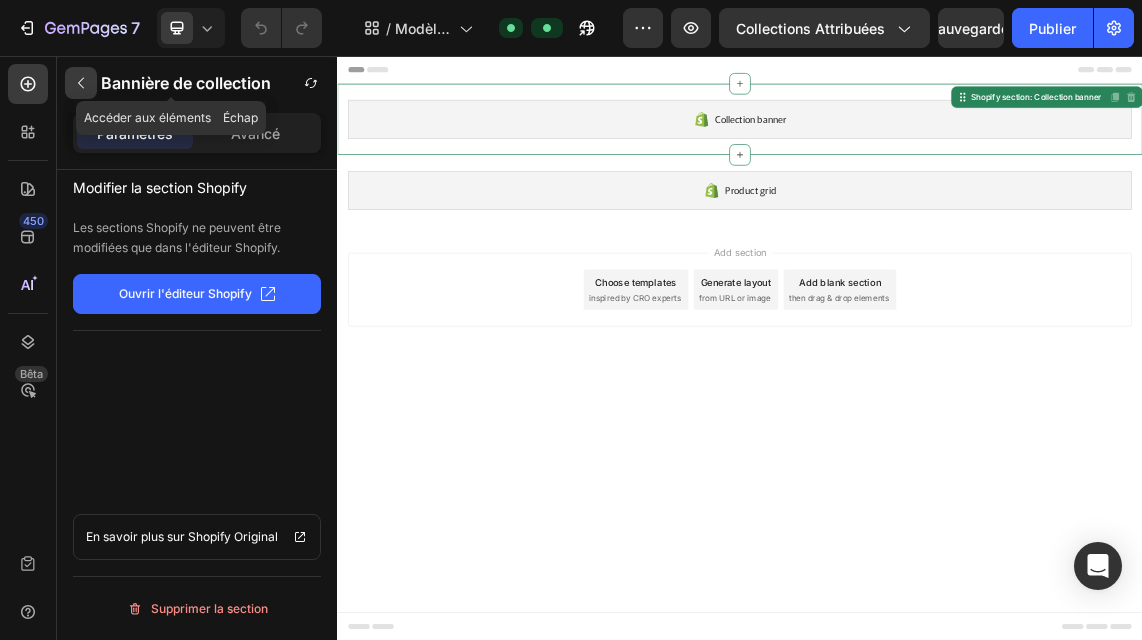 click 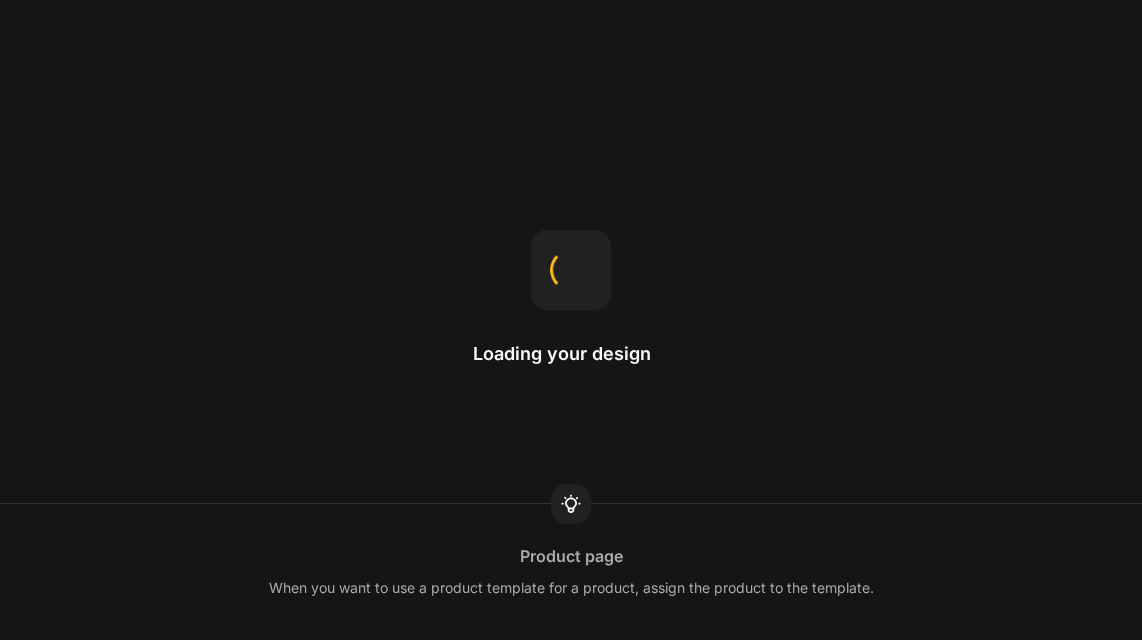 scroll, scrollTop: 0, scrollLeft: 0, axis: both 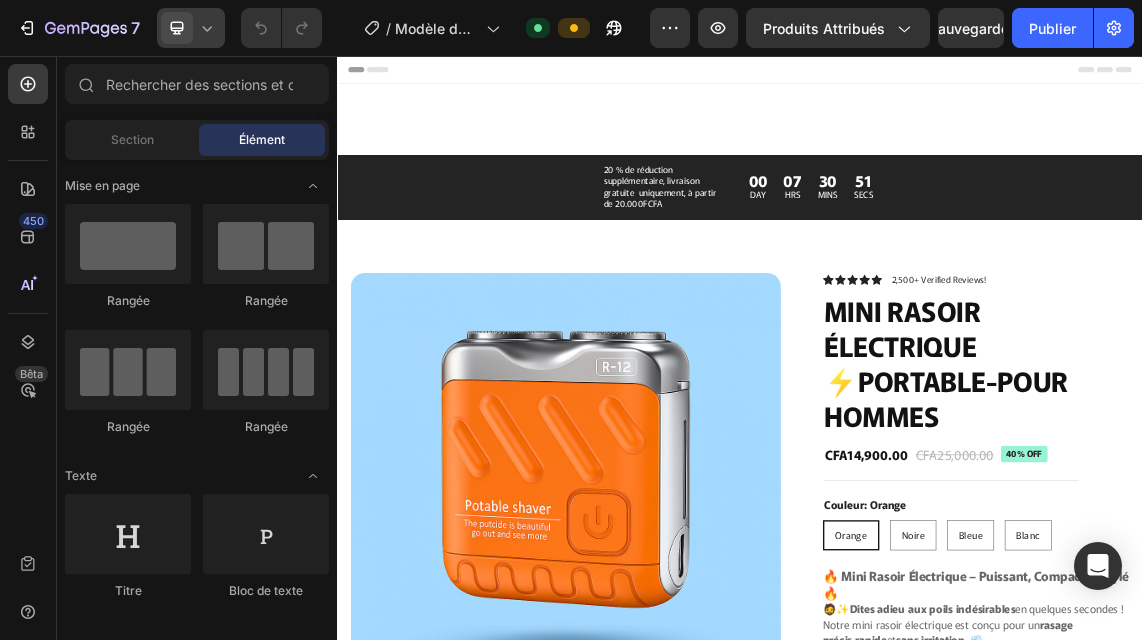 click 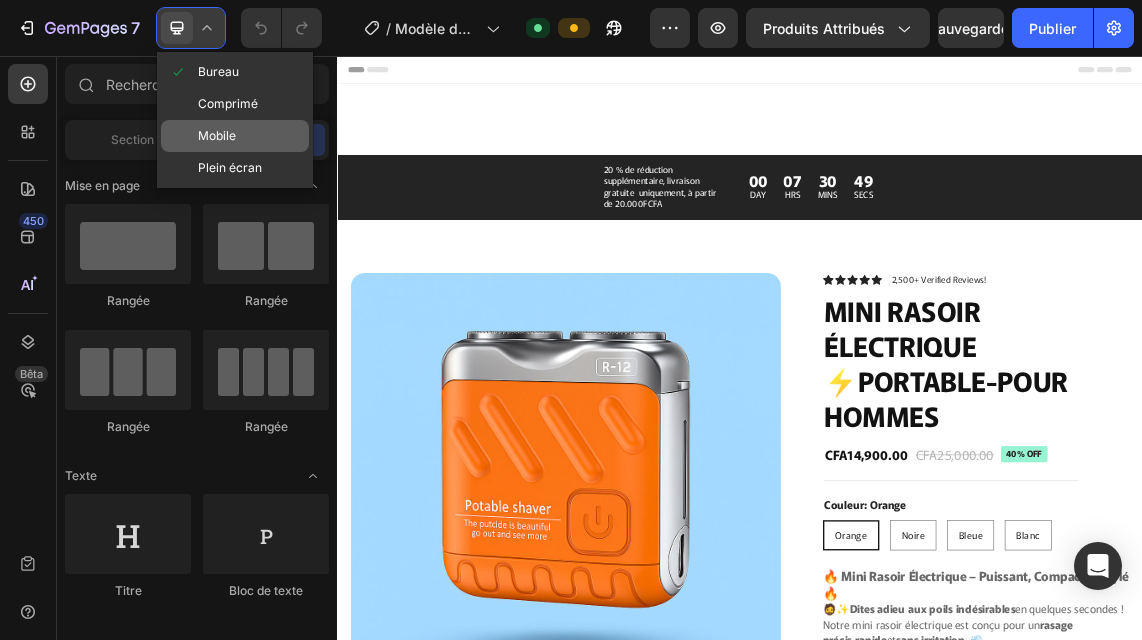 click on "Mobile" at bounding box center [217, 135] 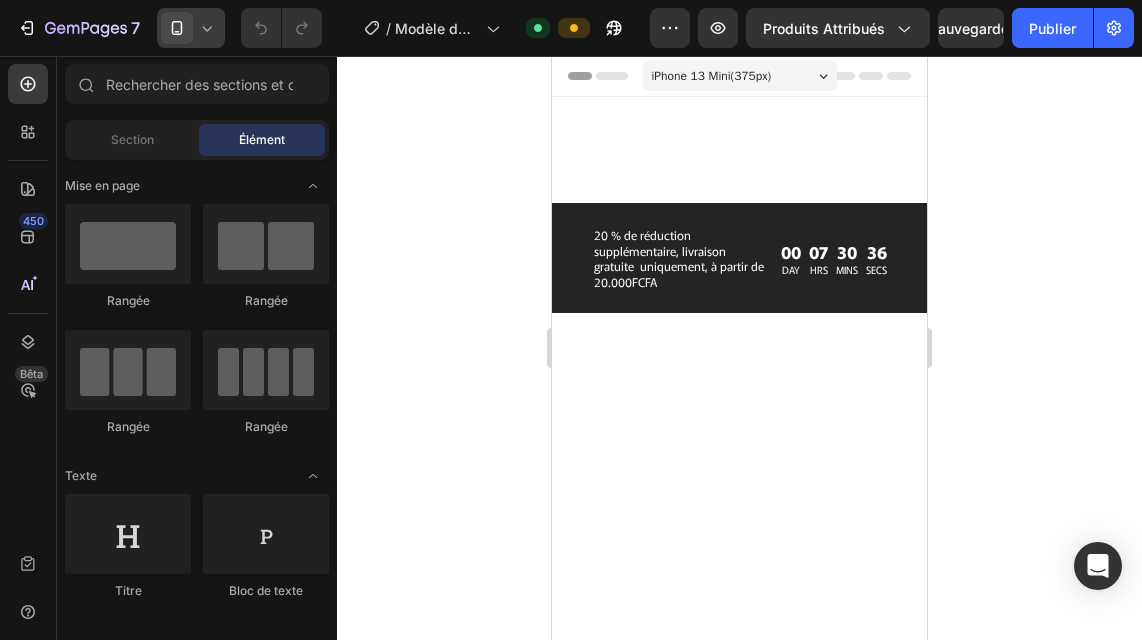 click at bounding box center [739, 3396] 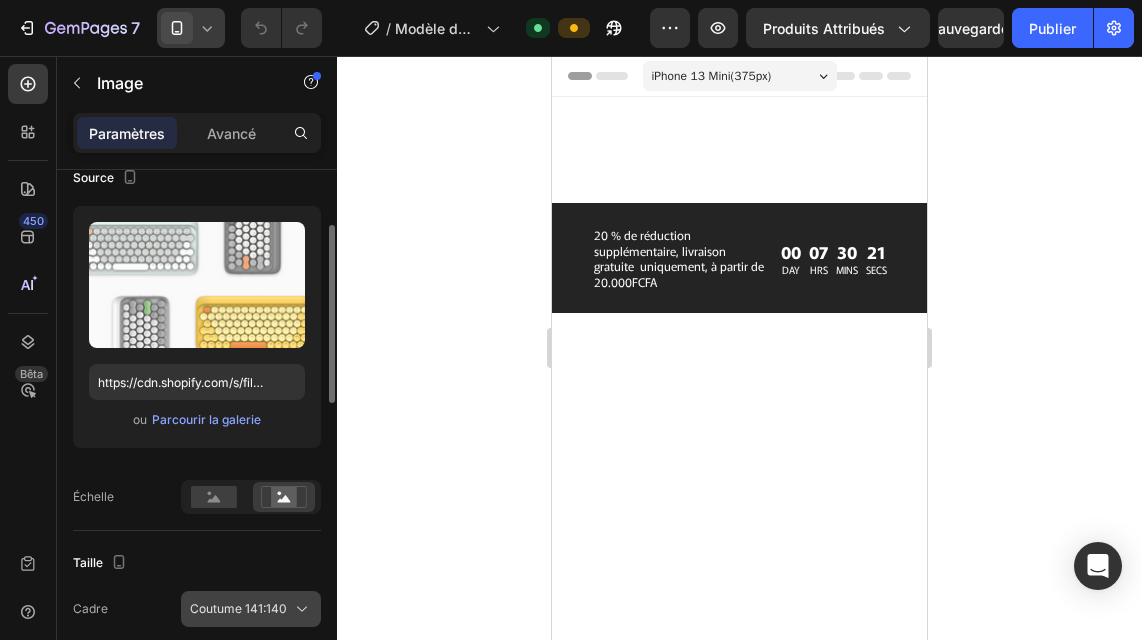 scroll, scrollTop: 164, scrollLeft: 0, axis: vertical 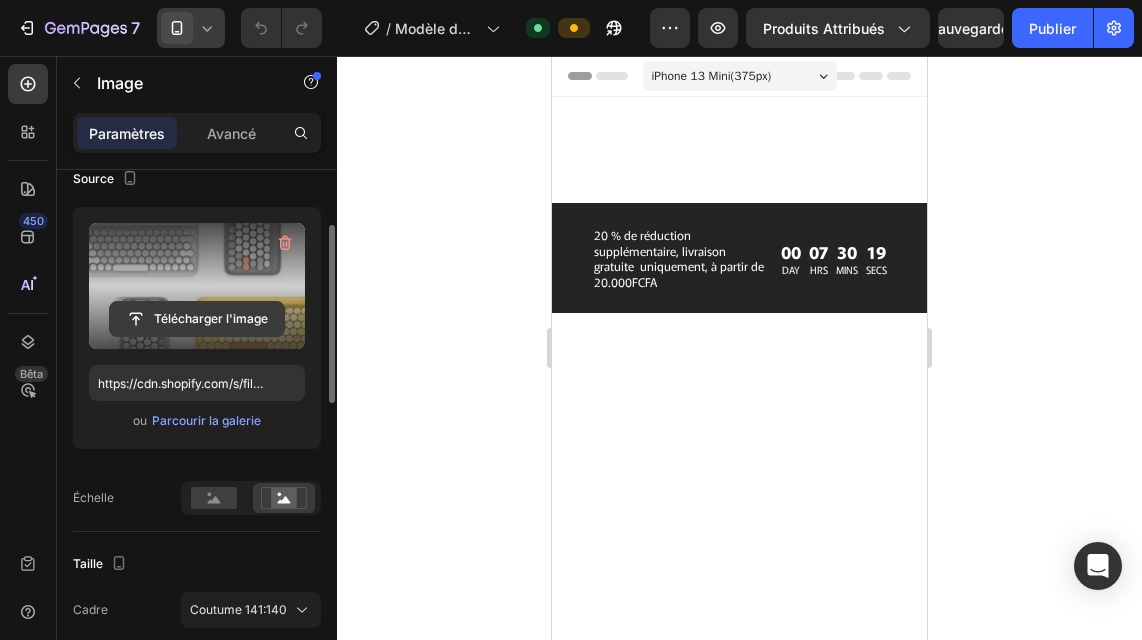 click 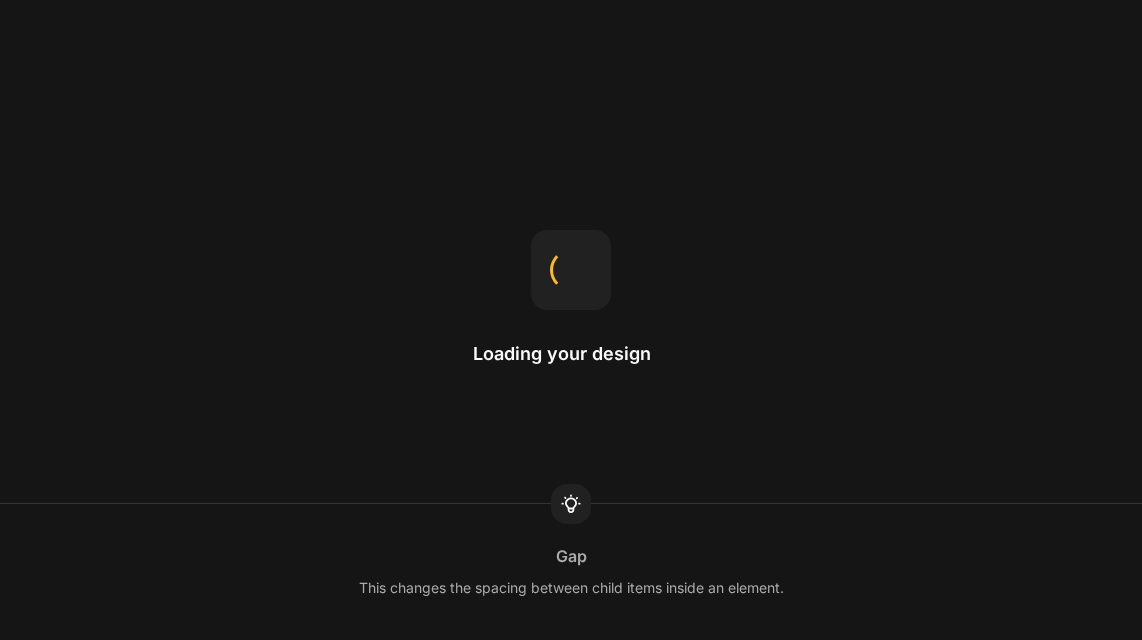 scroll, scrollTop: 0, scrollLeft: 0, axis: both 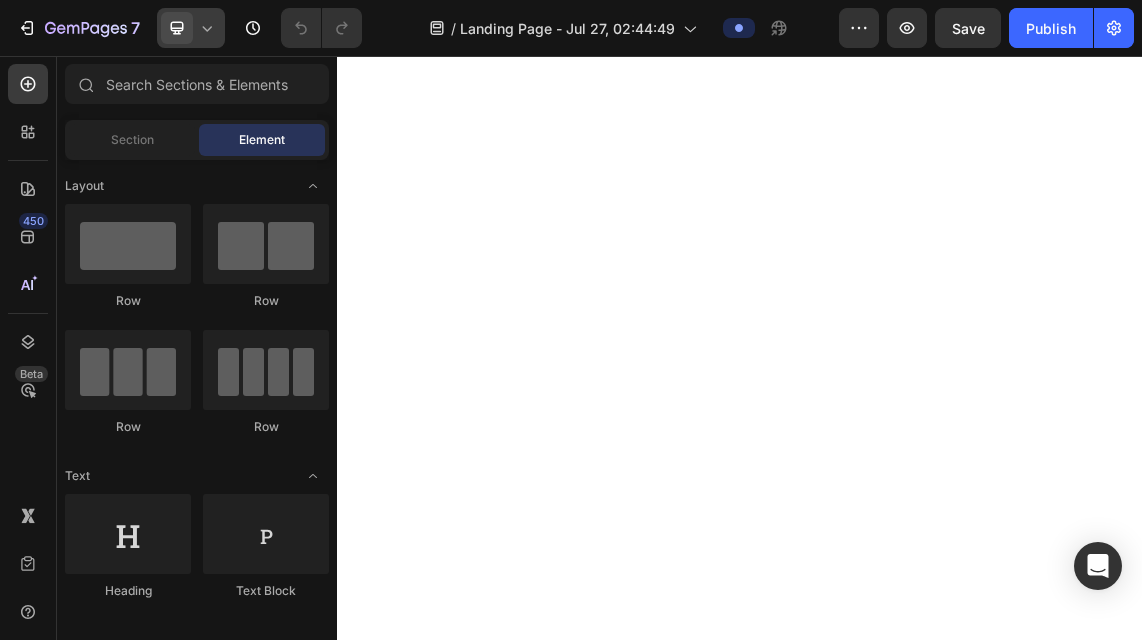 click 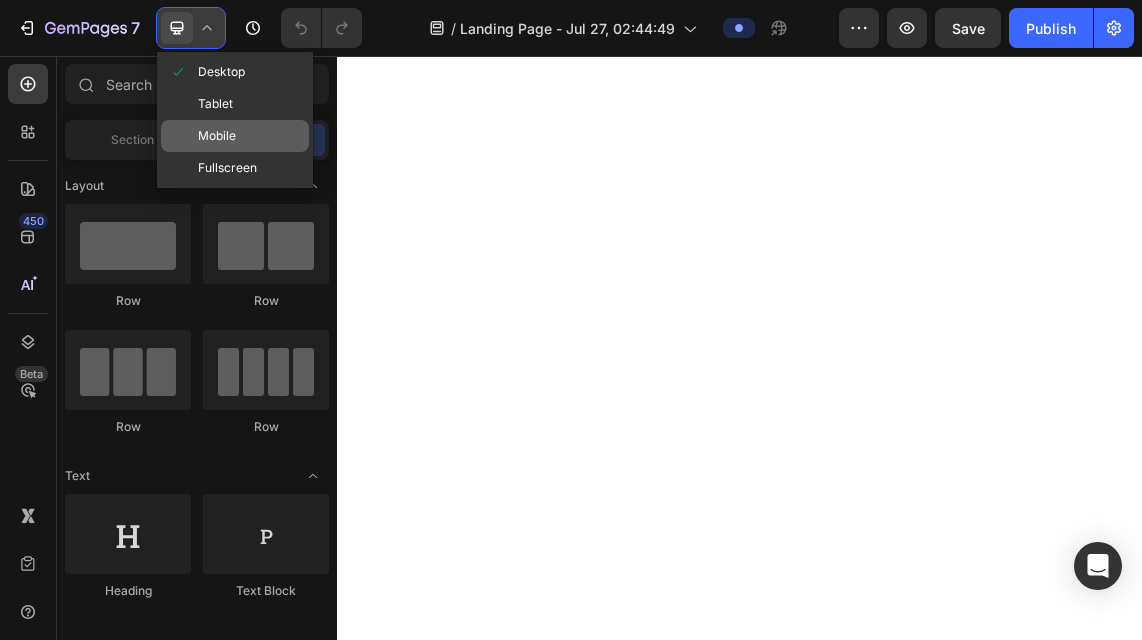 click on "Mobile" at bounding box center [217, 136] 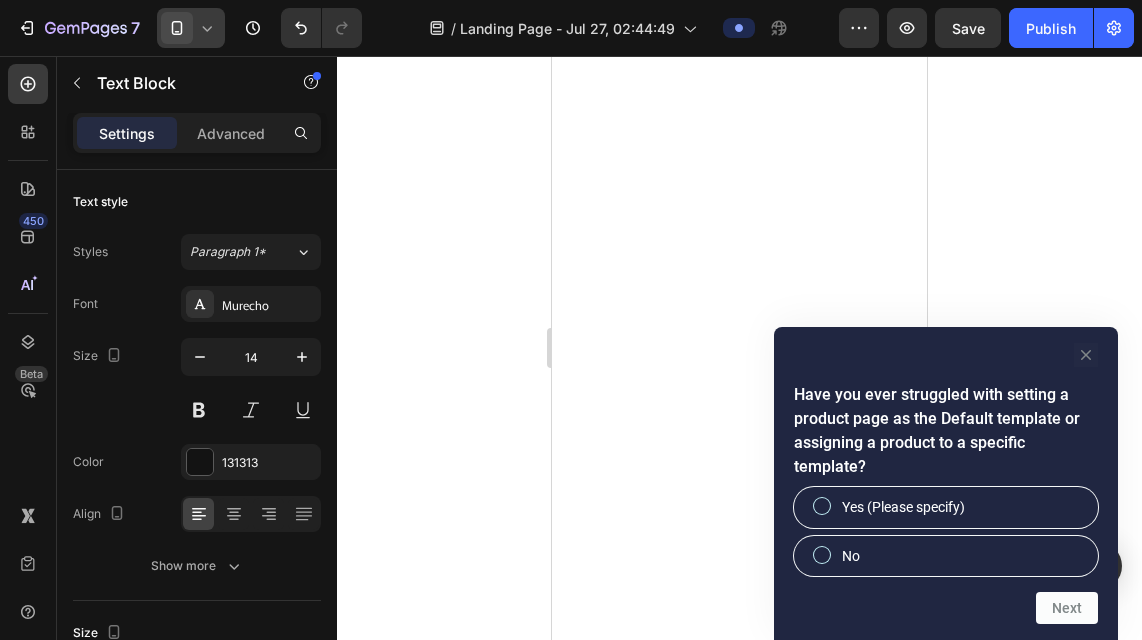 click 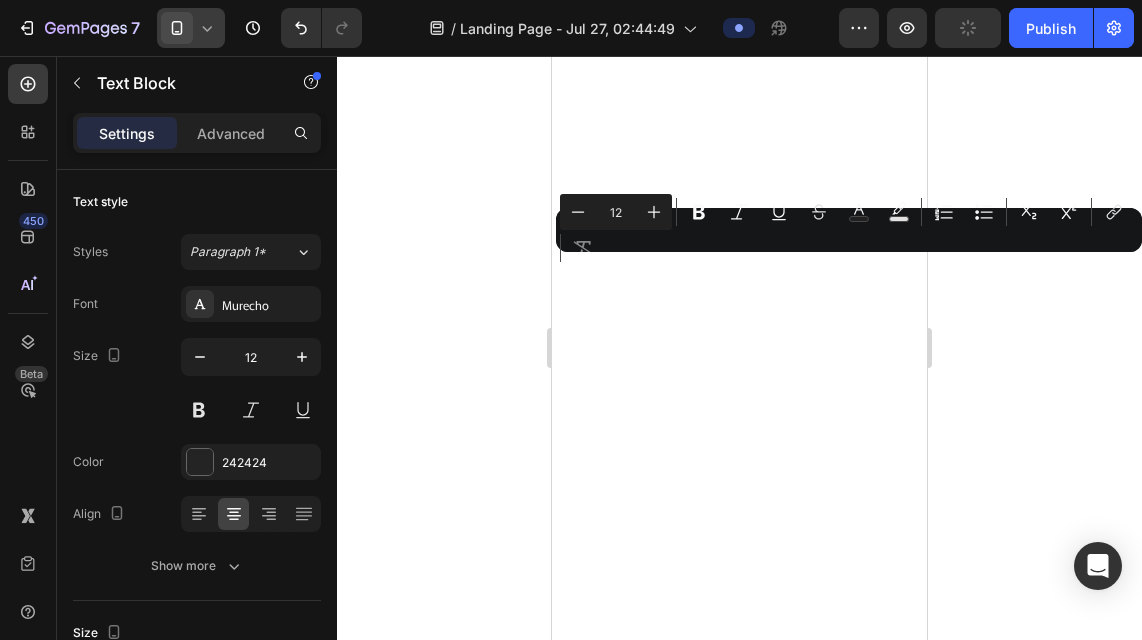 click on "Minus 12 Plus Bold Italic Underline       Strikethrough
Text Color
Text Background Color Numbered List Bulleted List Subscript Superscript       link Remove Format" at bounding box center (849, 230) 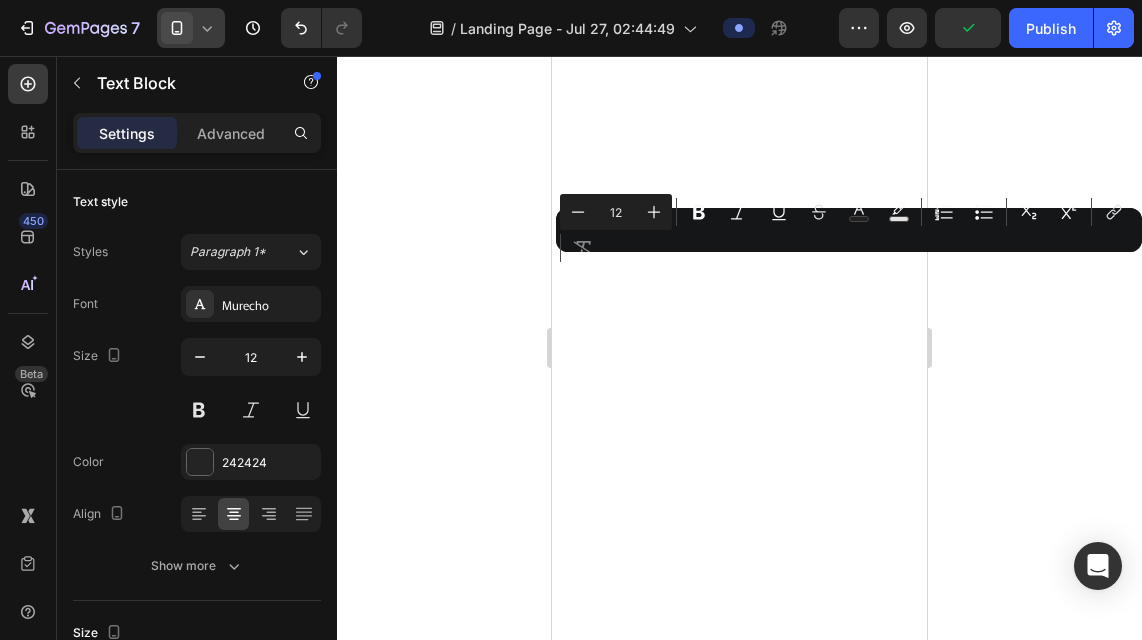 click on "Minus 12 Plus Bold Italic Underline       Strikethrough
Text Color
Text Background Color Numbered List Bulleted List Subscript Superscript       link Remove Format" at bounding box center (849, 230) 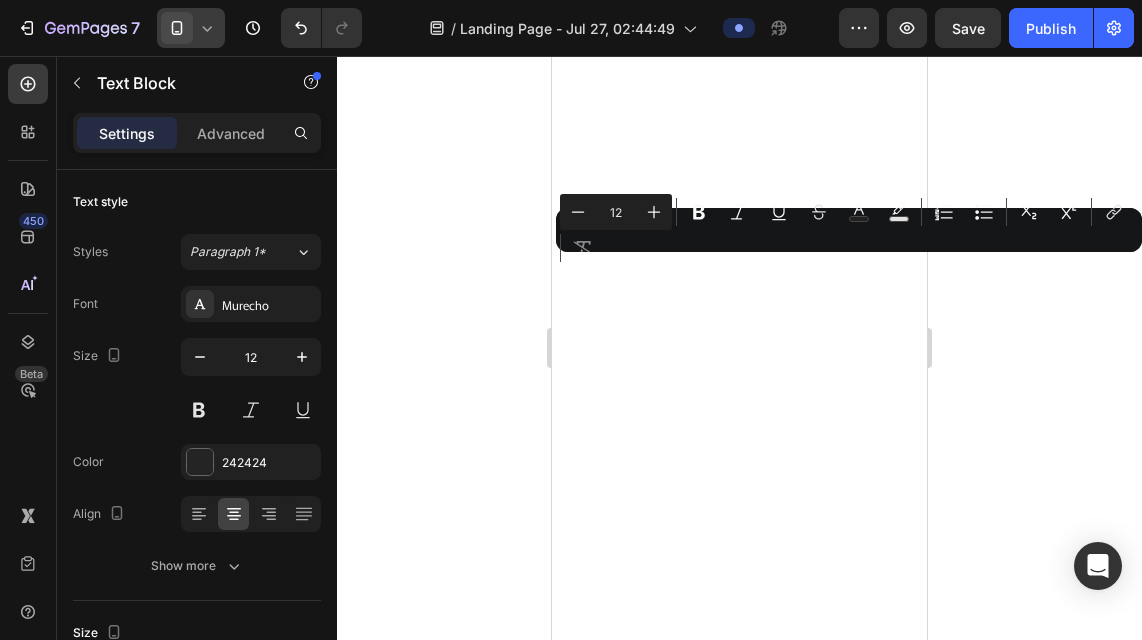 click 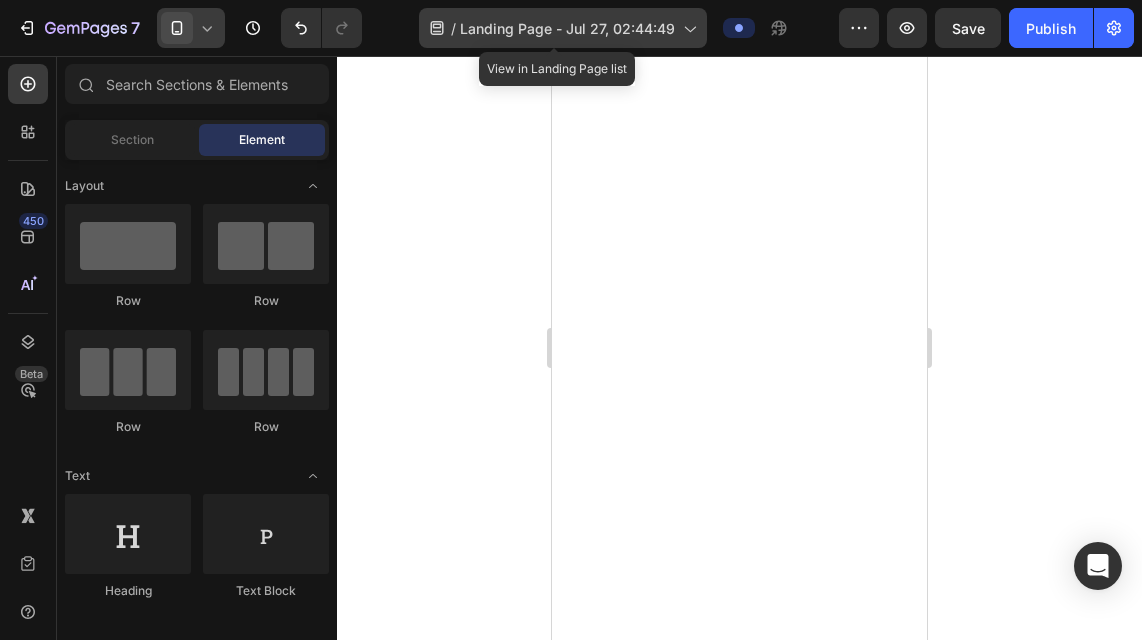 click on "Landing Page - Jul 27, 02:44:49" at bounding box center (567, 28) 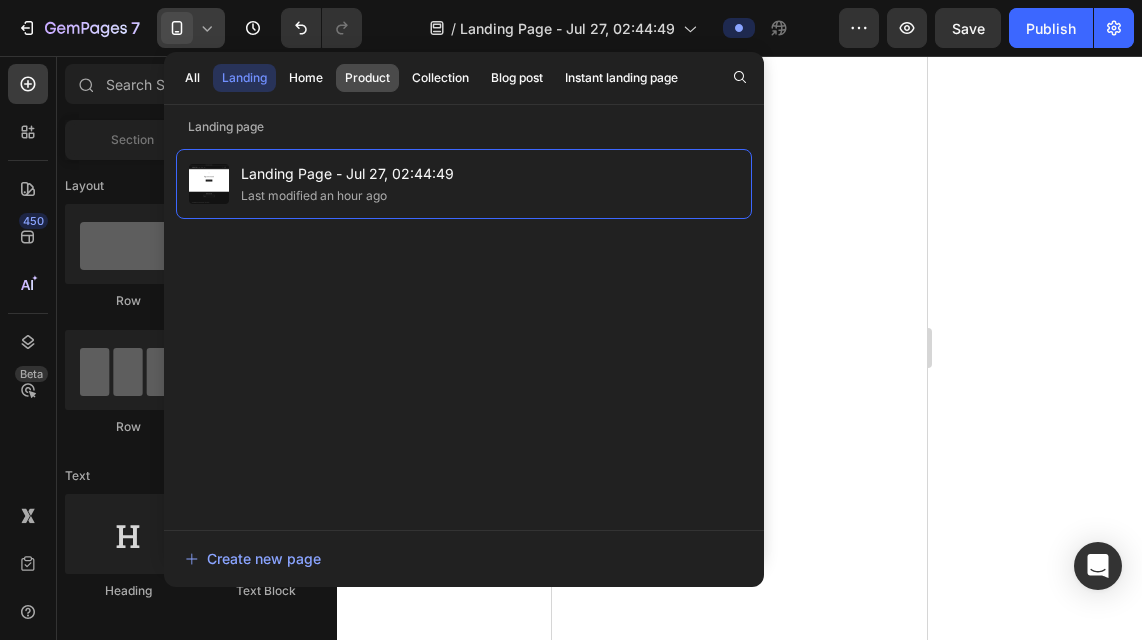 click on "Product" at bounding box center (367, 78) 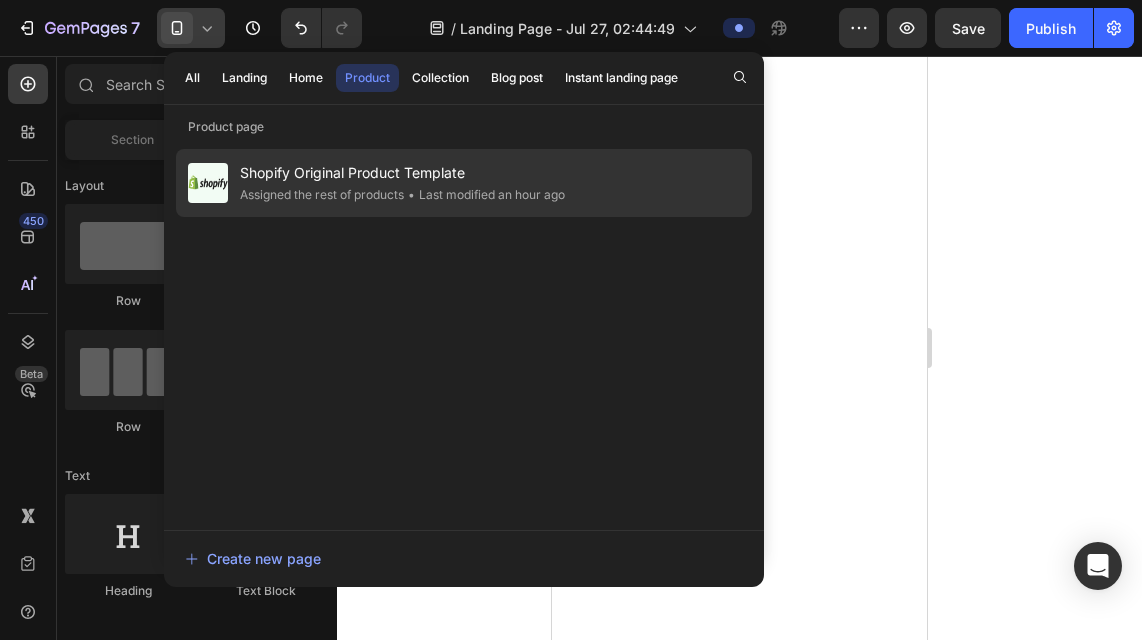 click on "Shopify Original Product Template" at bounding box center (402, 173) 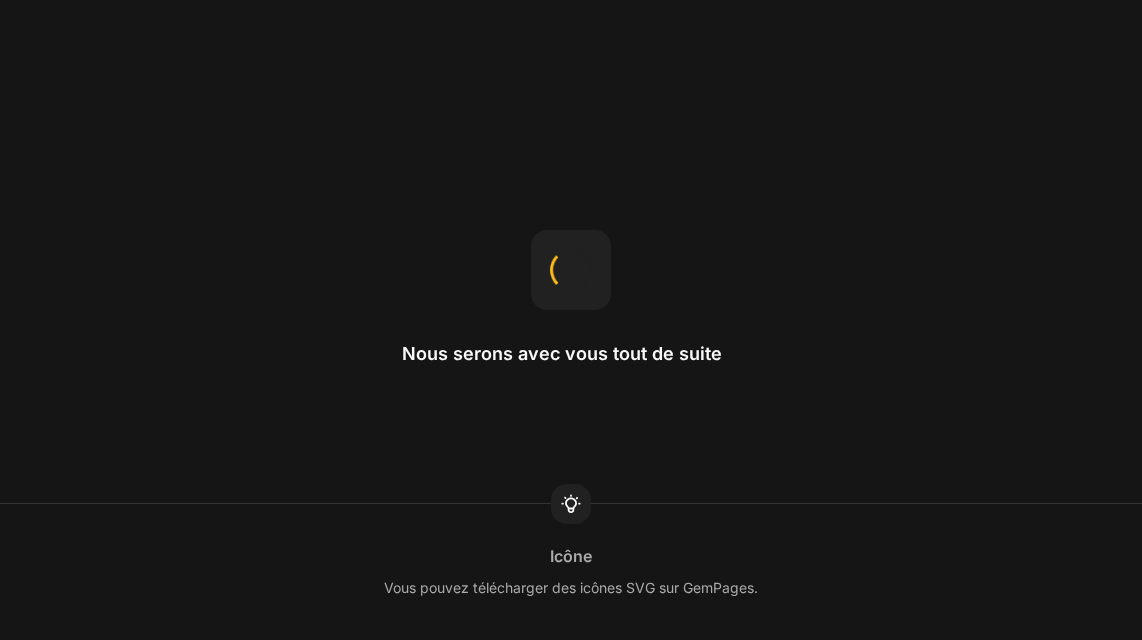 scroll, scrollTop: 0, scrollLeft: 0, axis: both 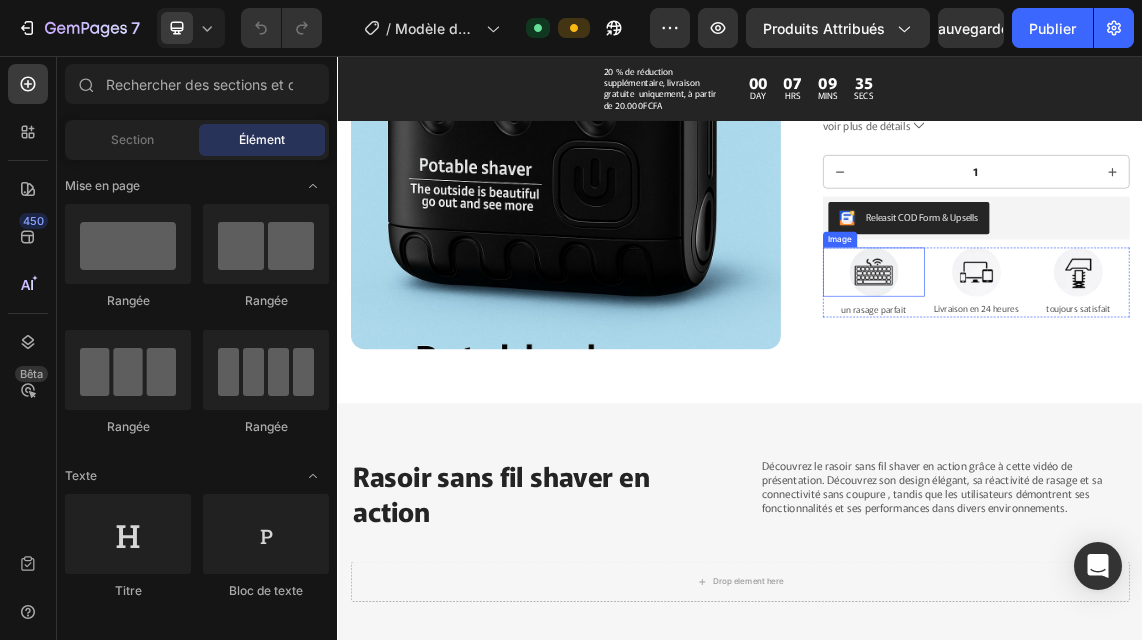 click at bounding box center [1135, 377] 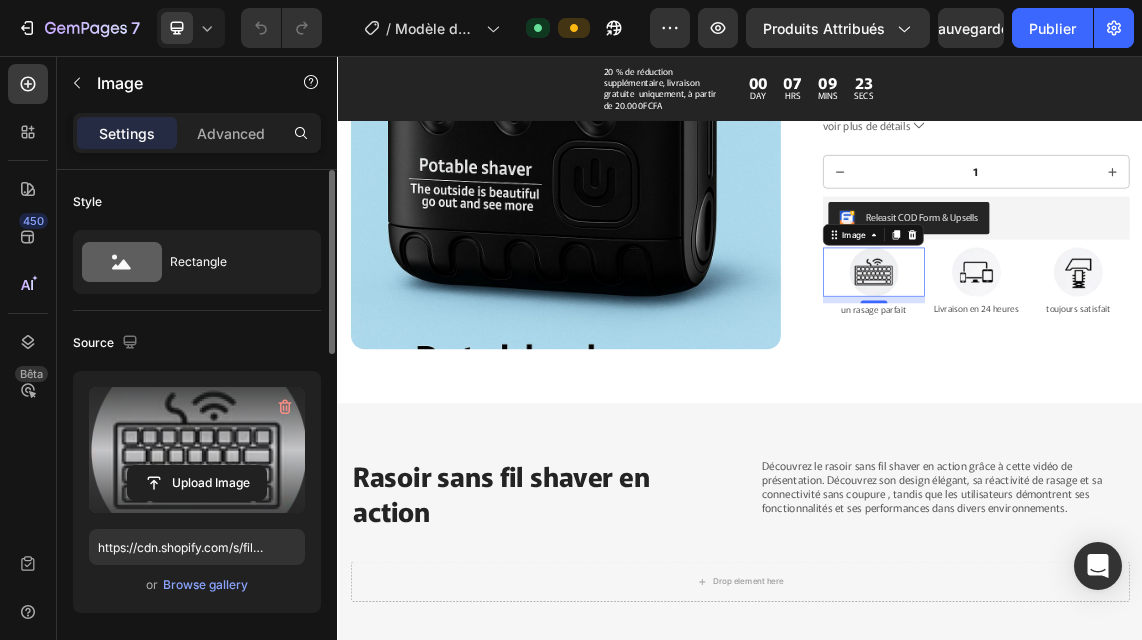 click 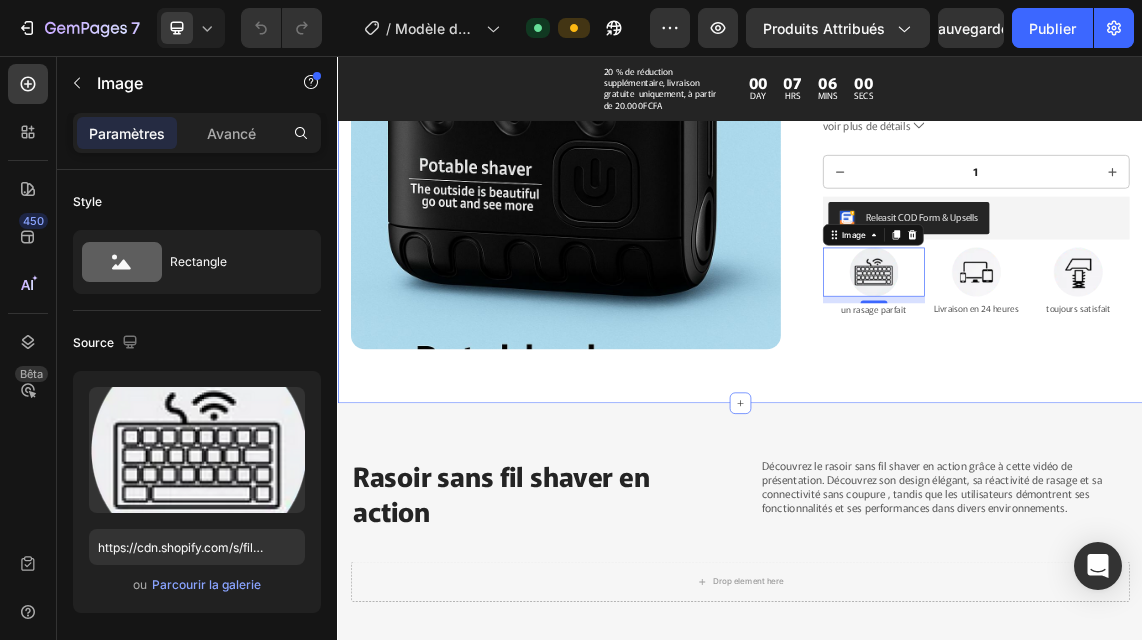 drag, startPoint x: 541, startPoint y: 81, endPoint x: 949, endPoint y: 497, distance: 582.6835 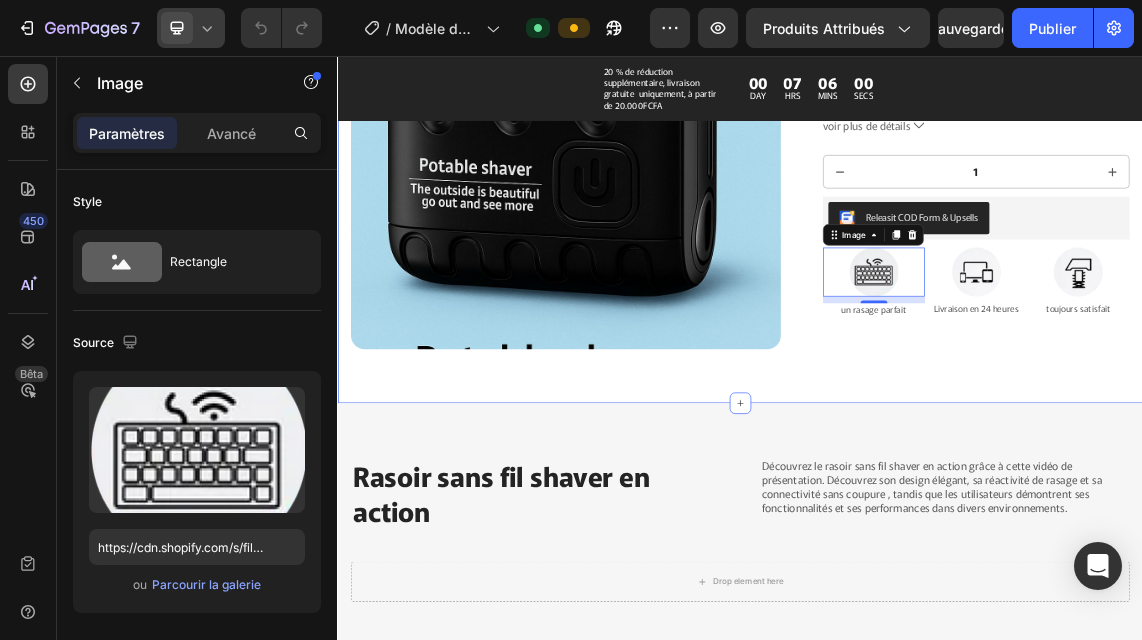 click 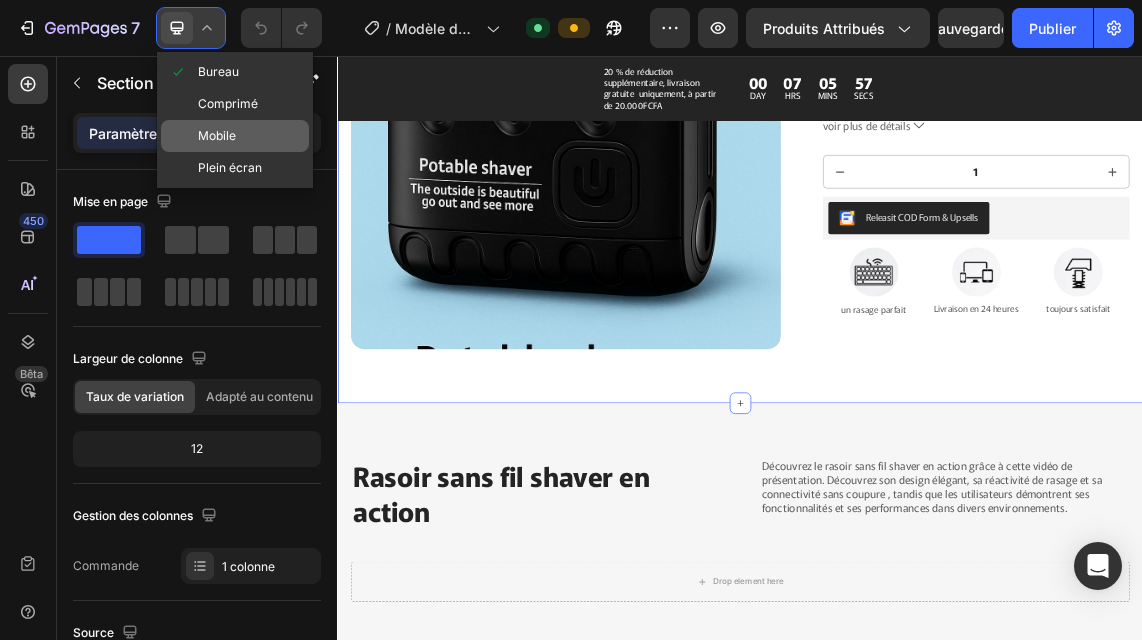 click on "Mobile" at bounding box center (217, 135) 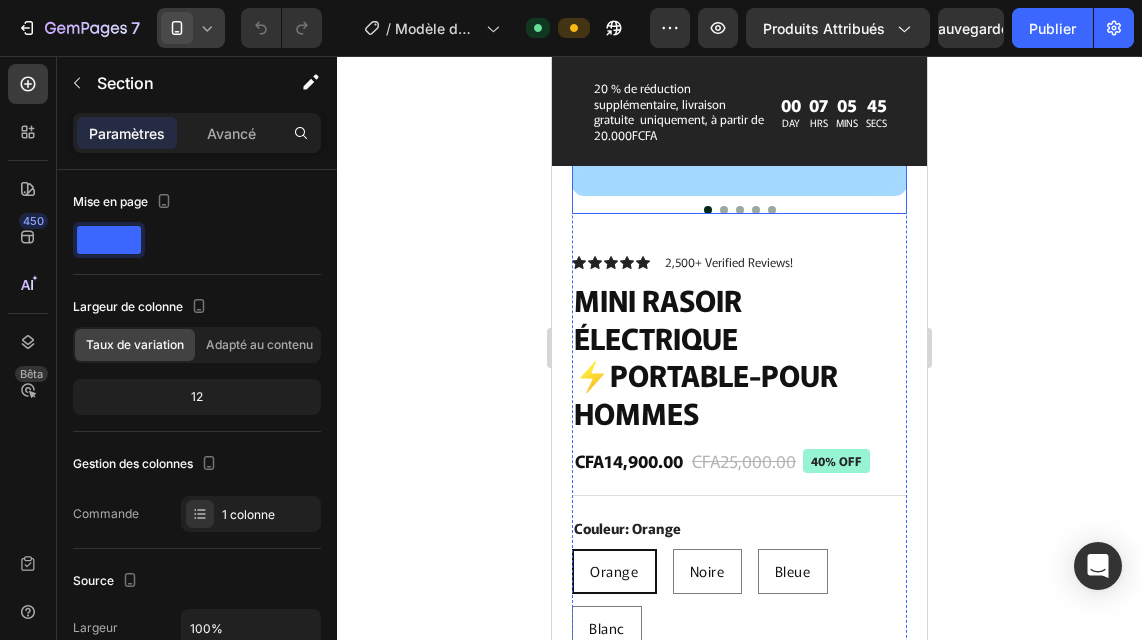 scroll, scrollTop: 504, scrollLeft: 0, axis: vertical 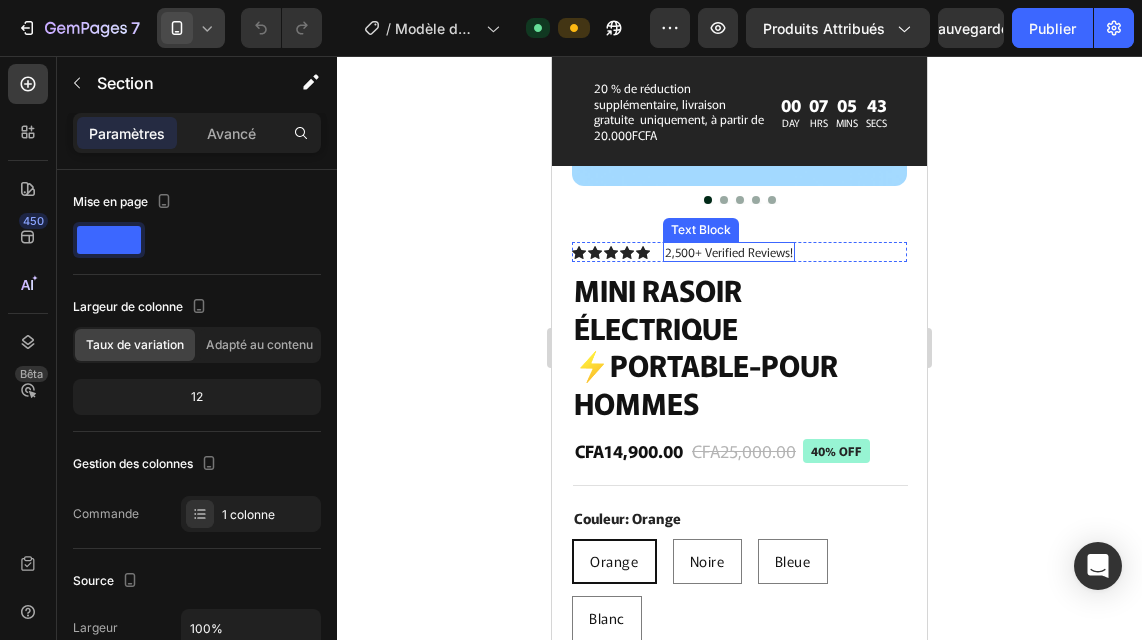 click on "2,500+ Verified Reviews!" at bounding box center [729, 252] 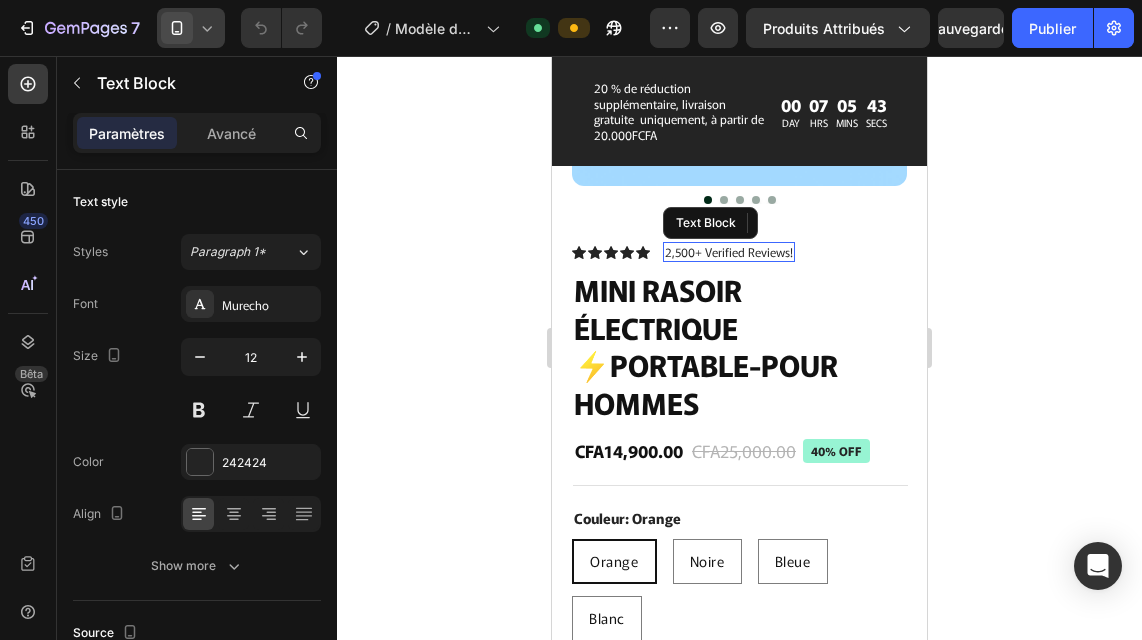 click on "2,500+ Verified Reviews!" at bounding box center [729, 252] 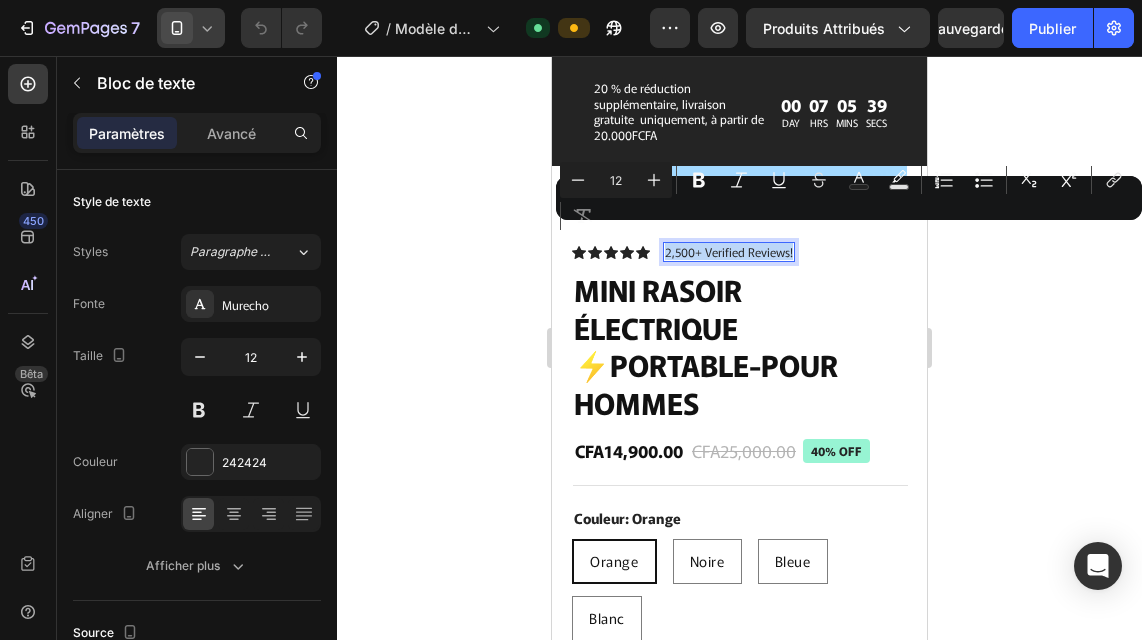click on "2,500+ Verified Reviews!" at bounding box center (729, 252) 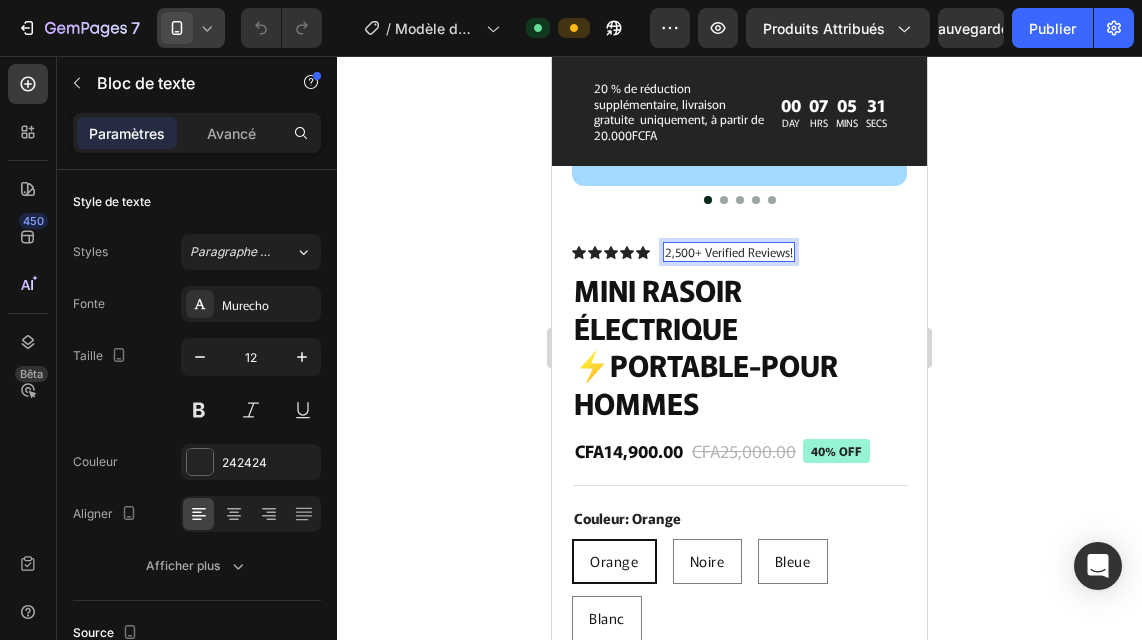 click on "2,500+ Verified Reviews!" at bounding box center (729, 252) 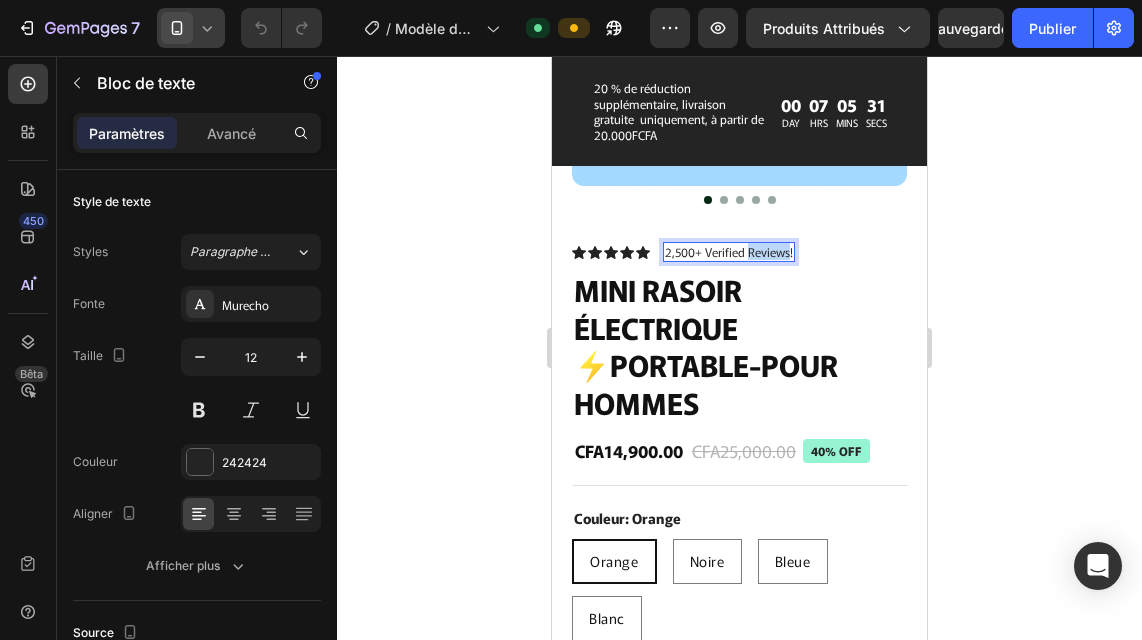 click on "2,500+ Verified Reviews!" at bounding box center (729, 252) 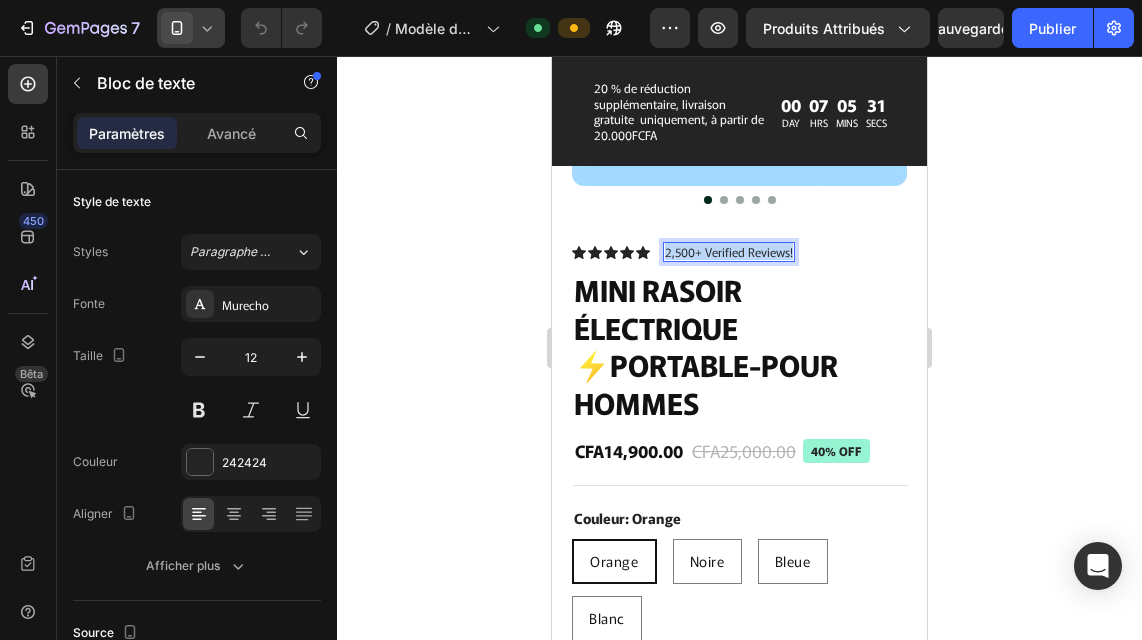 click on "2,500+ Verified Reviews!" at bounding box center (729, 252) 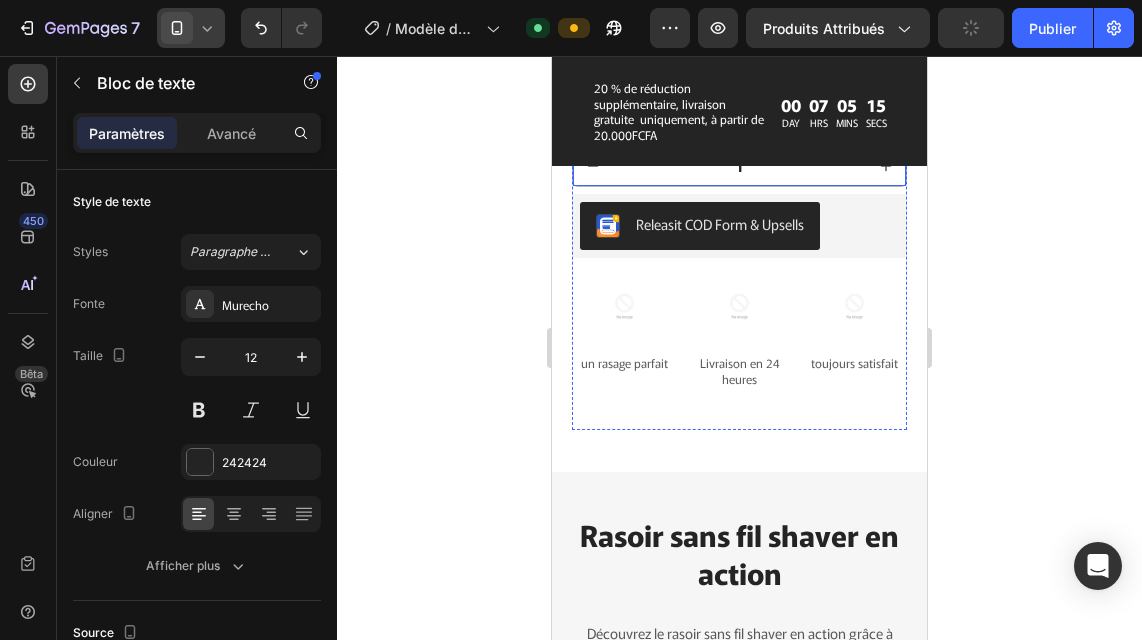 scroll, scrollTop: 1300, scrollLeft: 0, axis: vertical 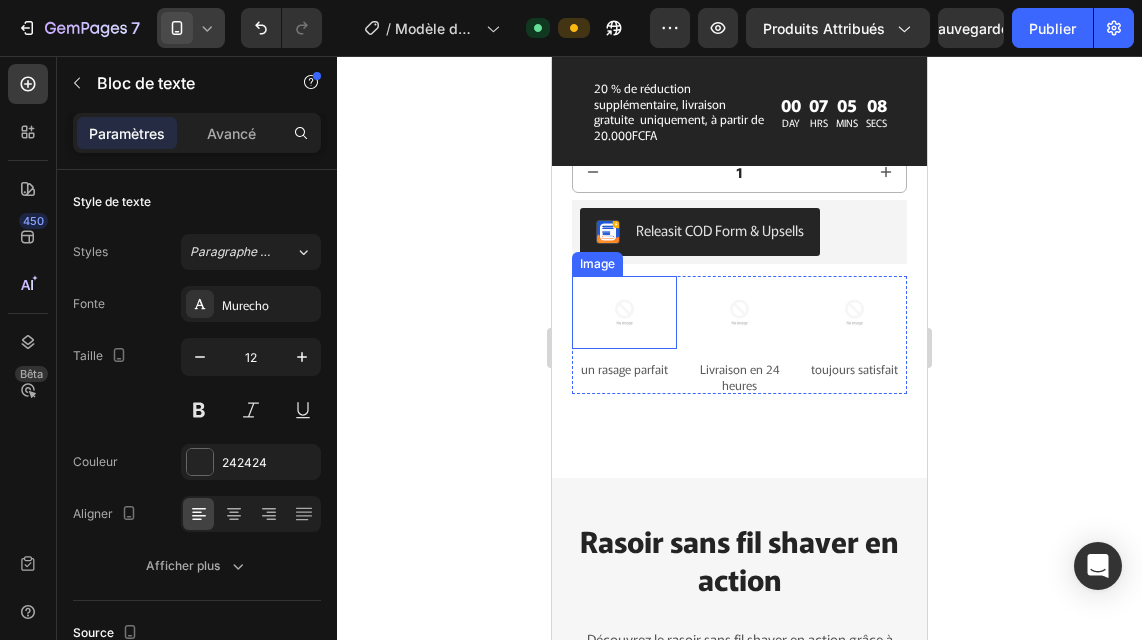 click at bounding box center (624, 312) 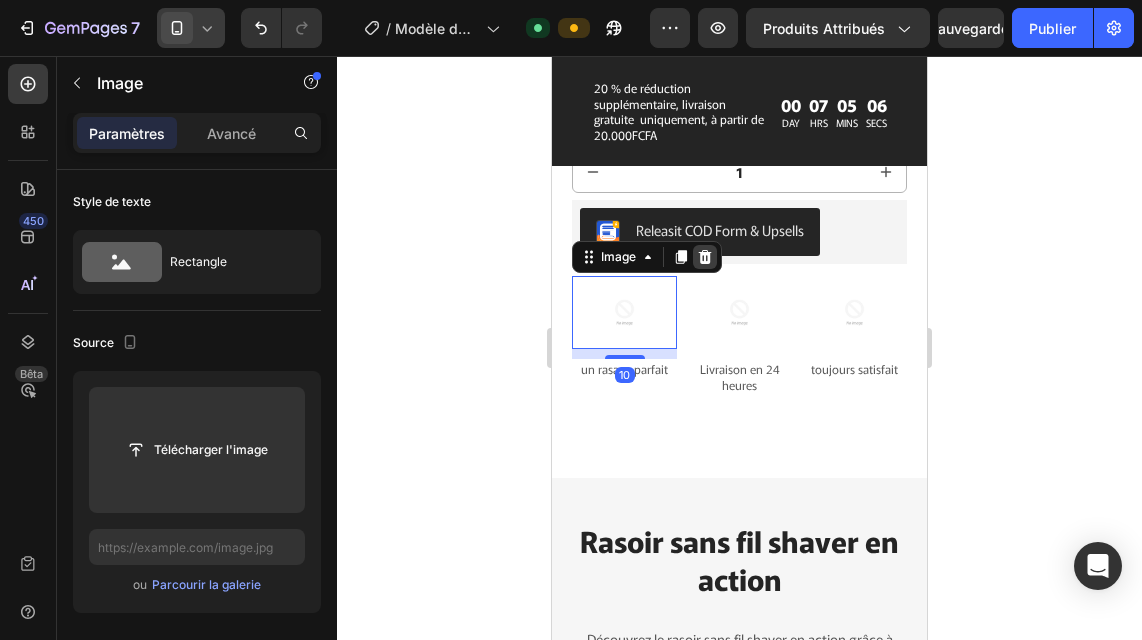 click at bounding box center [705, 257] 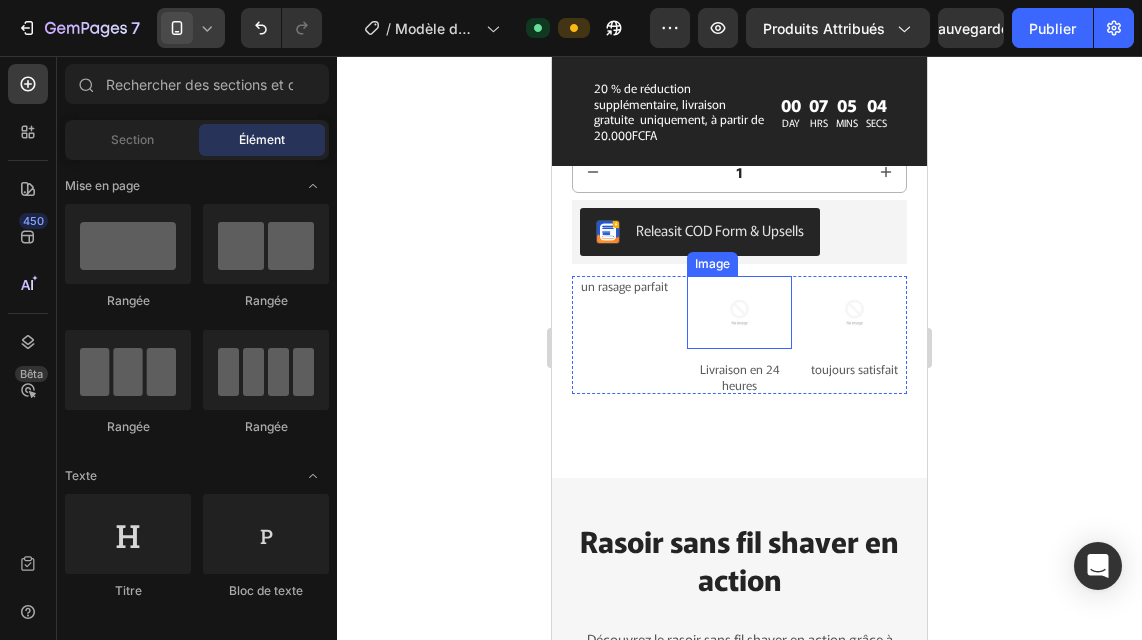click at bounding box center [739, 312] 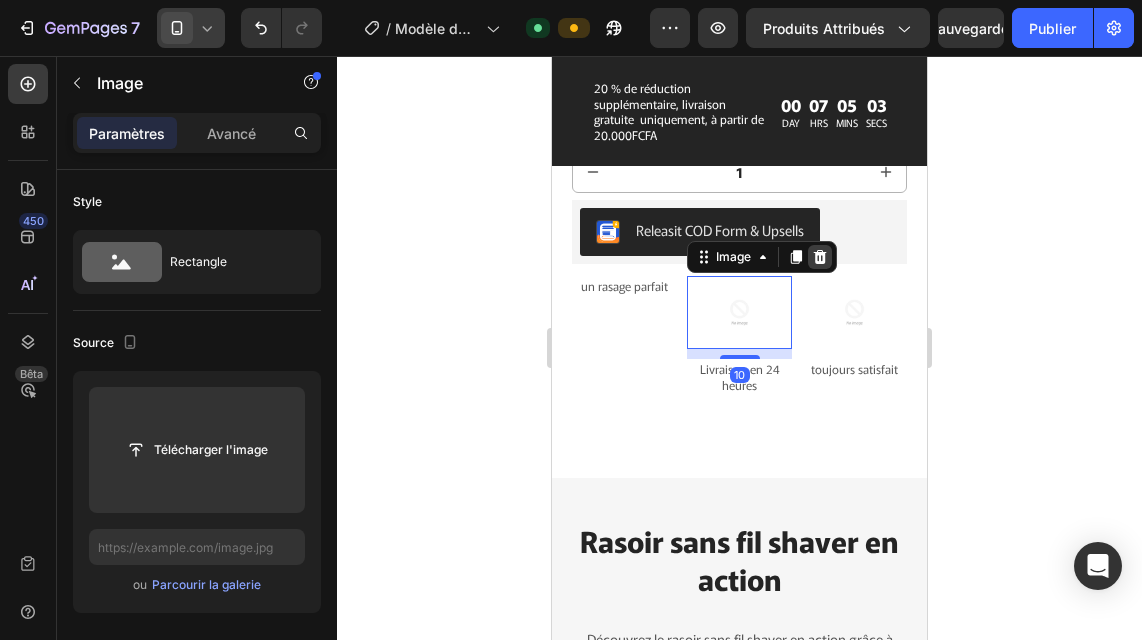 click at bounding box center (820, 257) 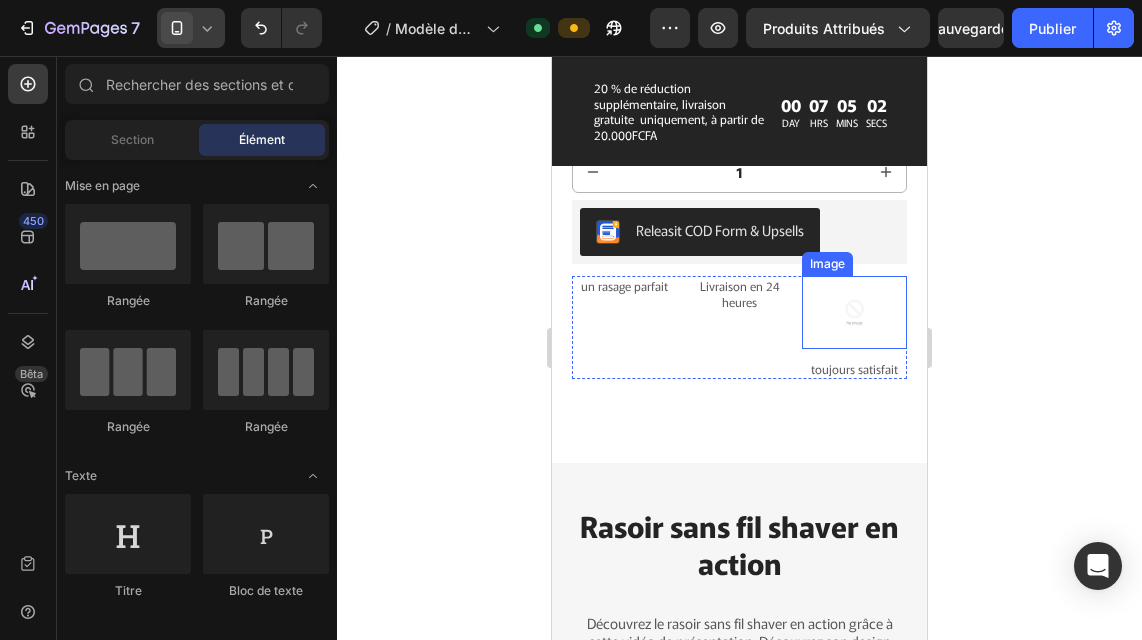 click at bounding box center [854, 312] 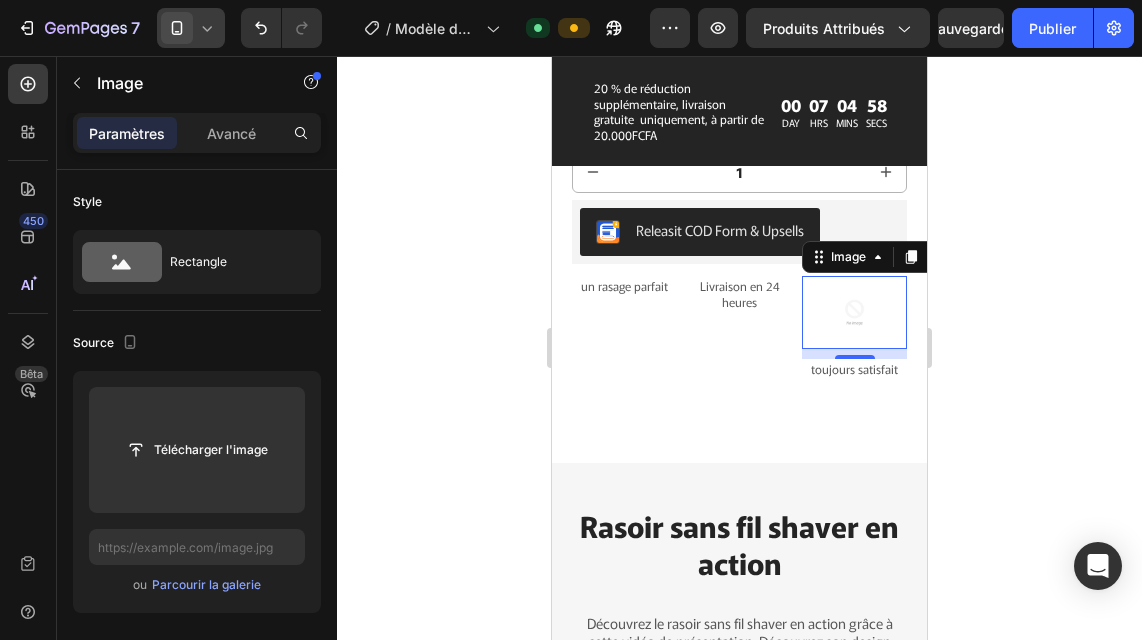 click at bounding box center [854, 312] 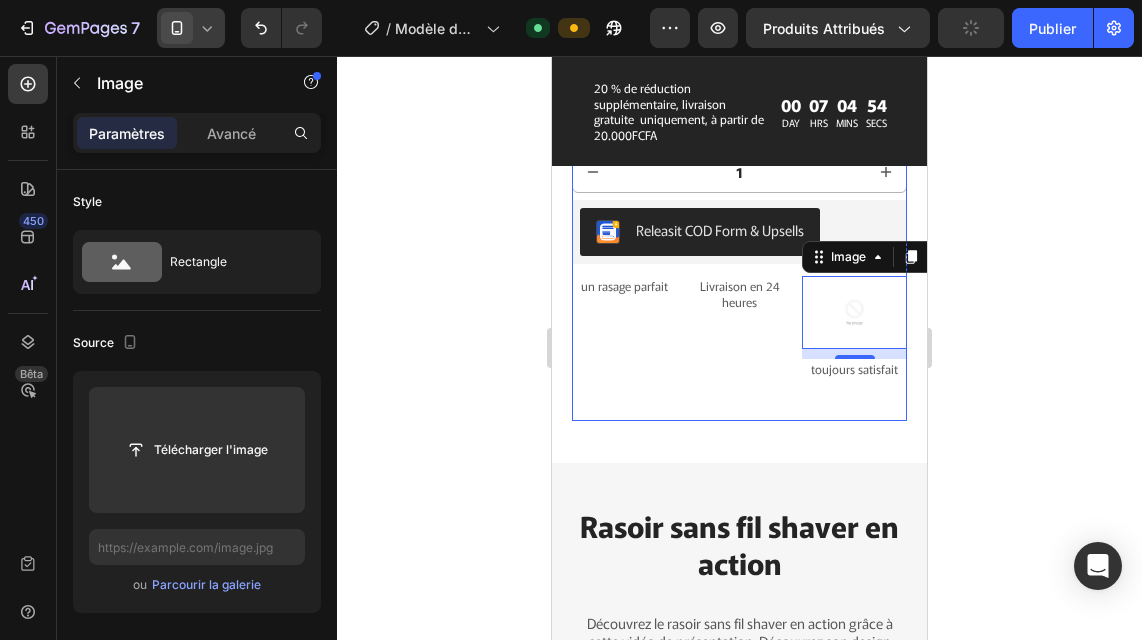 click on "Icon
Icon
Icon
Icon
Icon Icon List Plus de 2 500 avis vérifiés ! Text Block Row MINI  RASOIR ÉLECTRIQUE ⚡PORTABLE-POUR HOMMES Product Title CFA14,900.00 Product Price Product Price CFA25,000.00 Product Price Product Price 40% off Product Badge Row Couleur: Orange Orange Orange Orange Noire Noire Noire Bleue Bleue Bleue Blanc Blanc Blanc Product Variants & Swatches 🔥 Mini Rasoir Électrique – Puissant, Compact & Stylé 🔥
🧔✨  Dites adieu aux poils indésirables  en quelques secondes ! Notre mini rasoir électrique est conçu pour un  rasage précis ,  rapide  et  sans irritation . 💨
✅  Compact & léger  – Parfait pour voyager ✈️ ✅  Rechargeable par USB  🔌 – Jusqu’à 60 minutes d’autonomie ✅  Convient à tous types de peaux ✅  Design moderne  disponible en plusieurs couleurs 🎨 ✅  Silencieux & puissant  – Rasage en profondeur 🧼
BENEFICE DU PRODUITS" at bounding box center [739, -67] 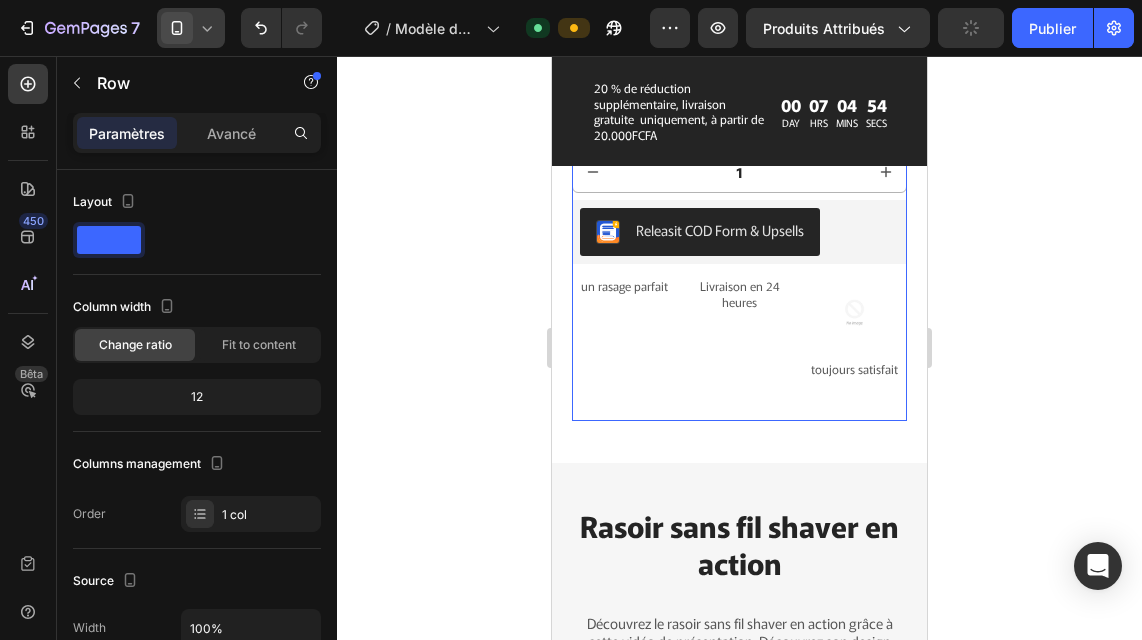 click on "Icon
Icon
Icon
Icon
Icon Icon List Plus de 2 500 avis vérifiés ! Text Block Row MINI  RASOIR ÉLECTRIQUE ⚡PORTABLE-POUR HOMMES Product Title CFA14,900.00 Product Price Product Price CFA25,000.00 Product Price Product Price 40% off Product Badge Row Couleur: Orange Orange Orange Orange Noire Noire Noire Bleue Bleue Bleue Blanc Blanc Blanc Product Variants & Swatches 🔥 Mini Rasoir Électrique – Puissant, Compact & Stylé 🔥
🧔✨  Dites adieu aux poils indésirables  en quelques secondes ! Notre mini rasoir électrique est conçu pour un  rasage précis ,  rapide  et  sans irritation . 💨
✅  Compact & léger  – Parfait pour voyager ✈️ ✅  Rechargeable par USB  🔌 – Jusqu’à 60 minutes d’autonomie ✅  Convient à tous types de peaux ✅  Design moderne  disponible en plusieurs couleurs 🎨 ✅  Silencieux & puissant  – Rasage en profondeur 🧼
BENEFICE DU PRODUITS" at bounding box center [739, -67] 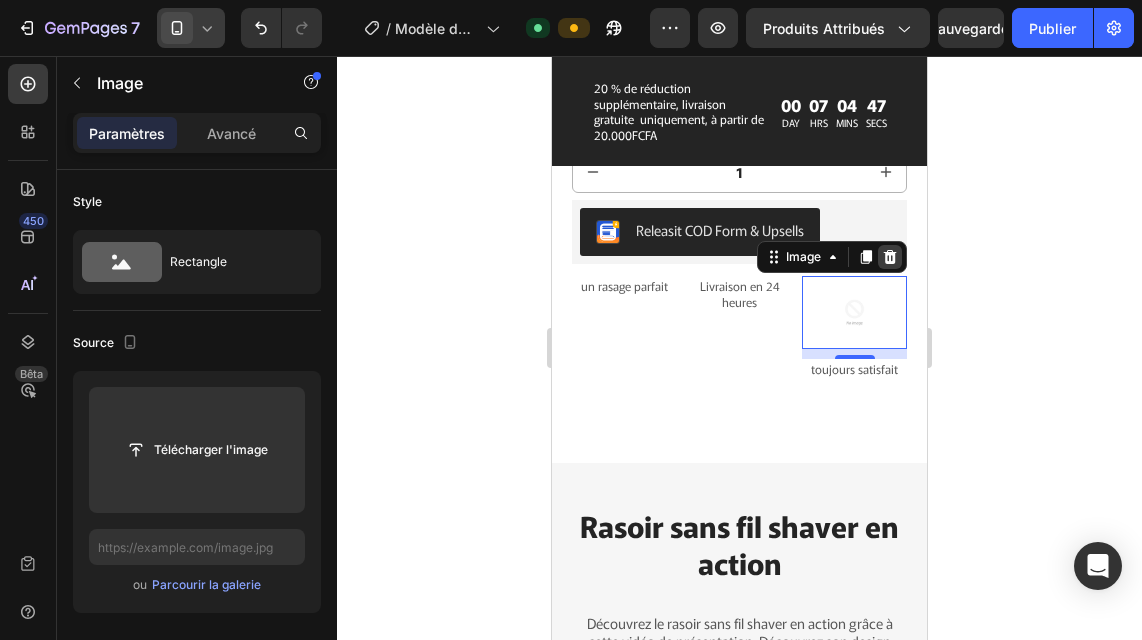click 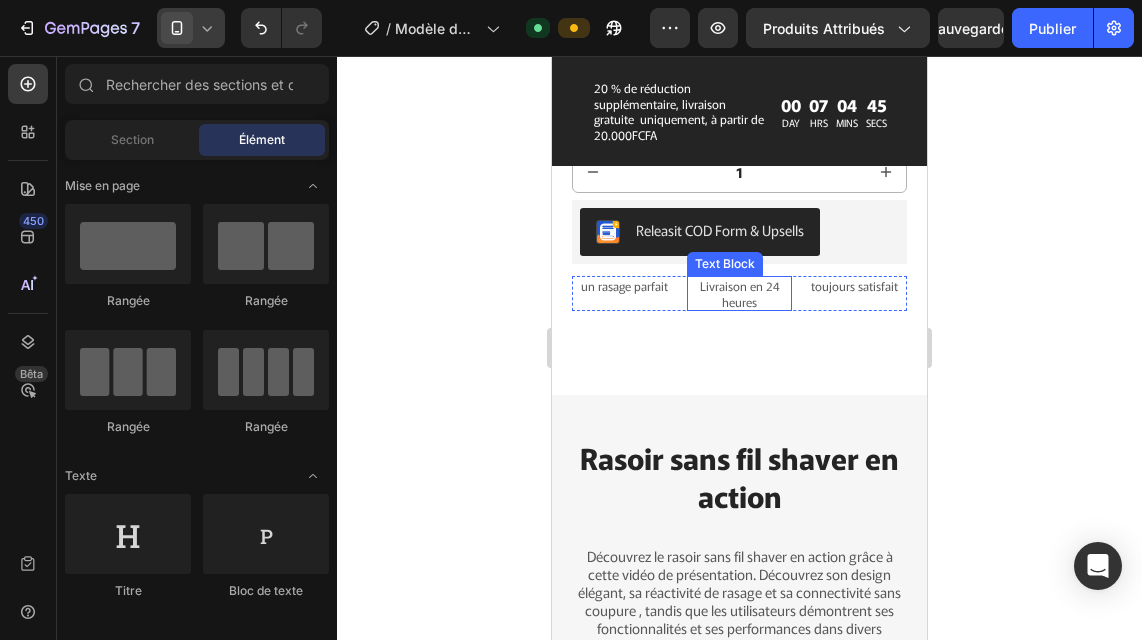 click on "Livraison en 24 heures" at bounding box center (739, 293) 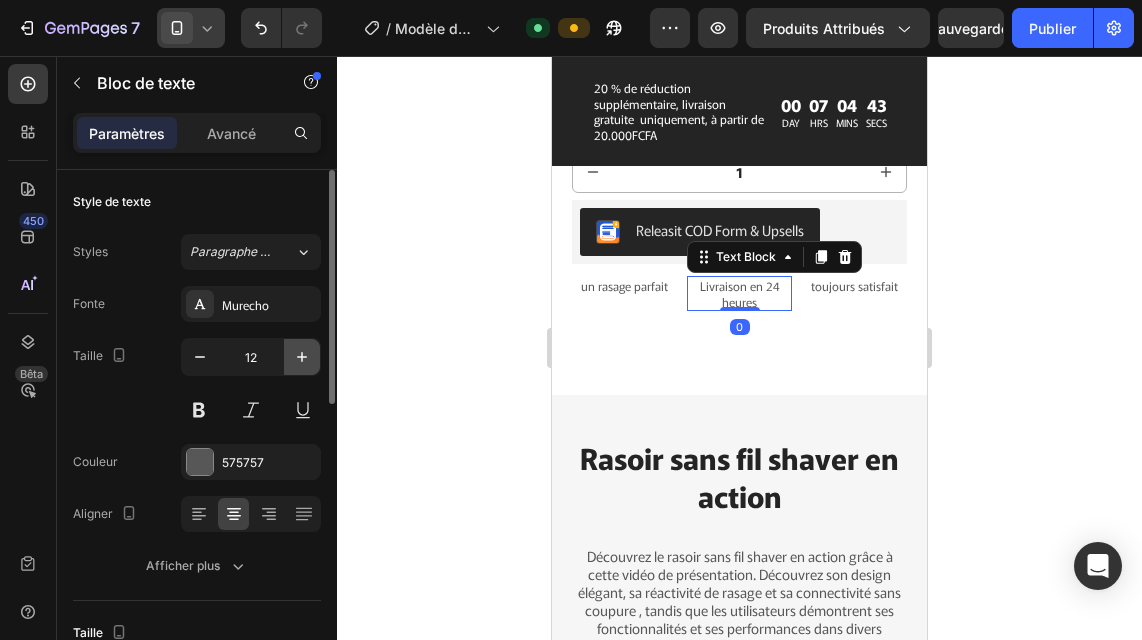 click 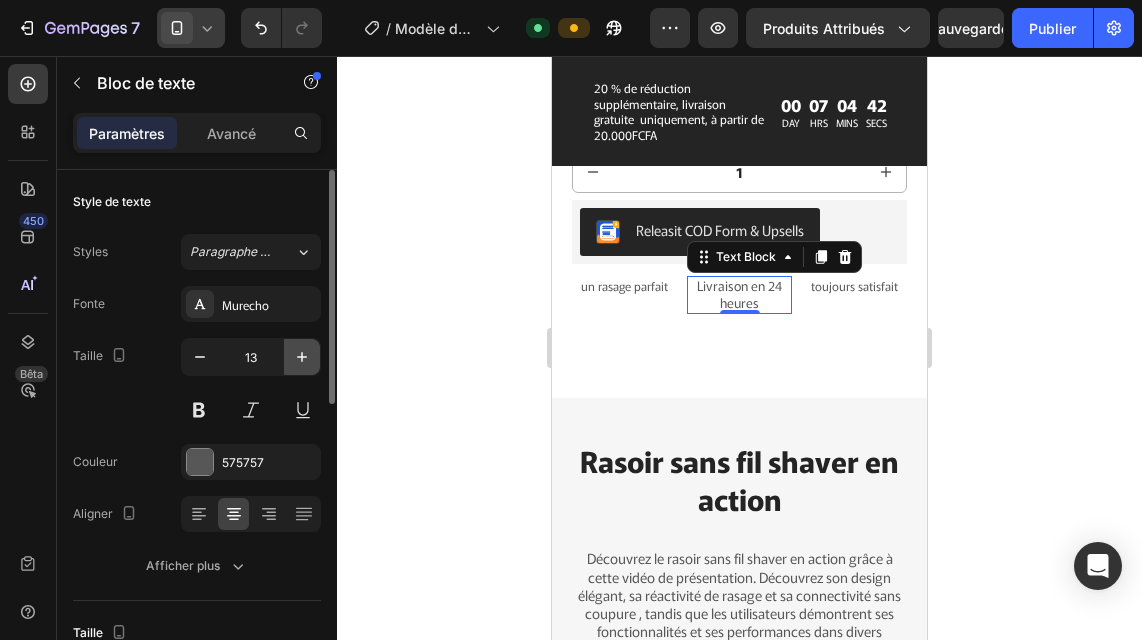 click 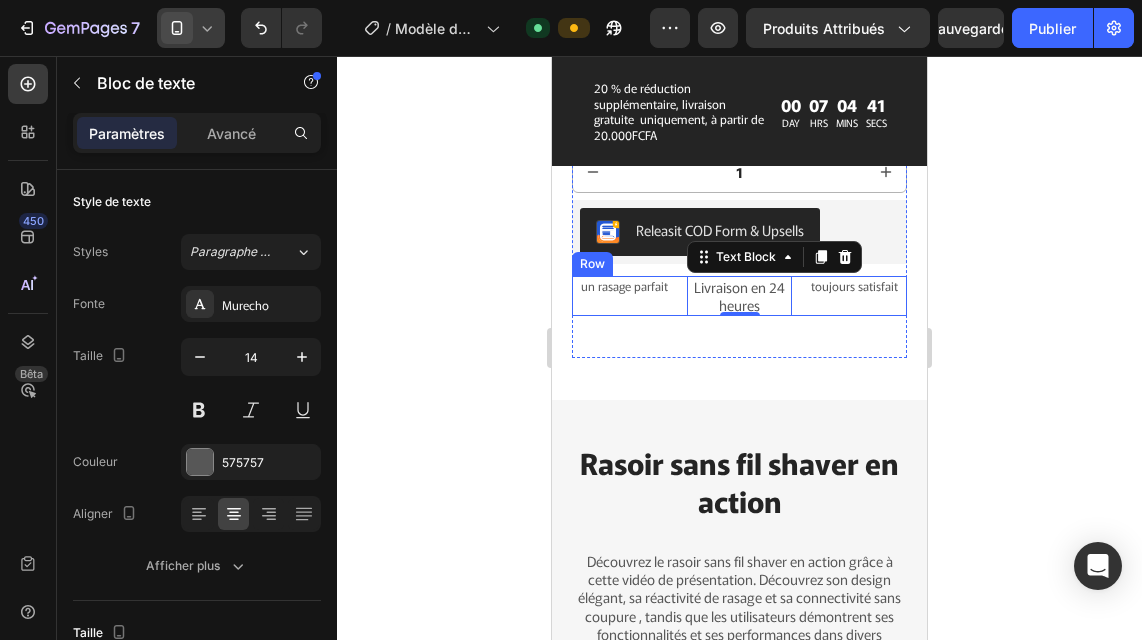 click on "un rasage parfait Text Block" at bounding box center [624, 296] 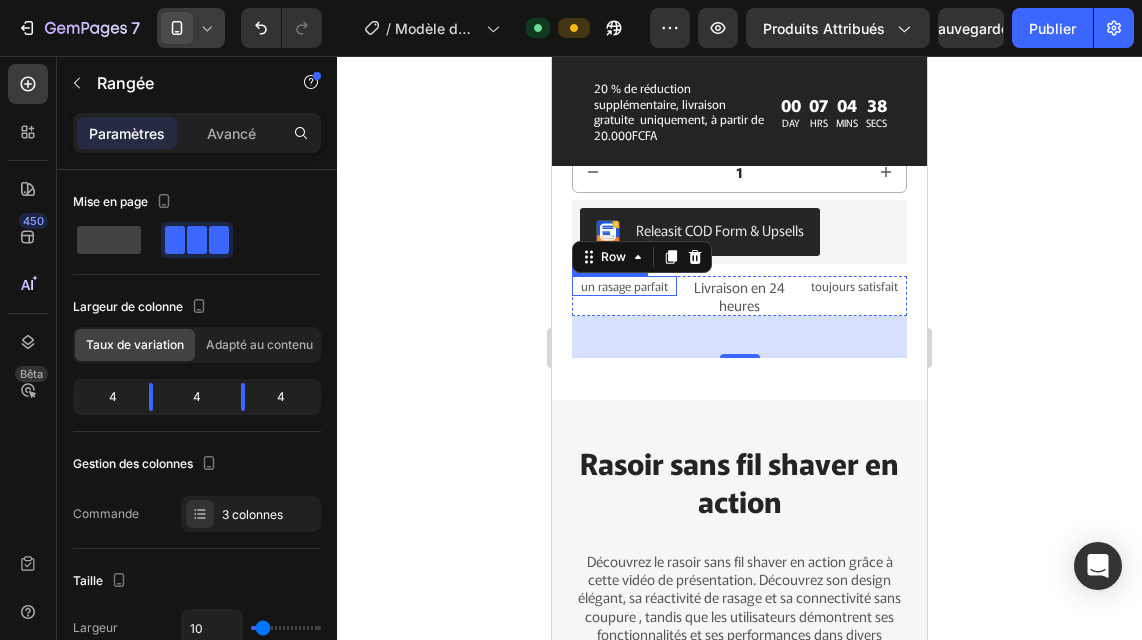 click on "un rasage parfait" at bounding box center (624, 286) 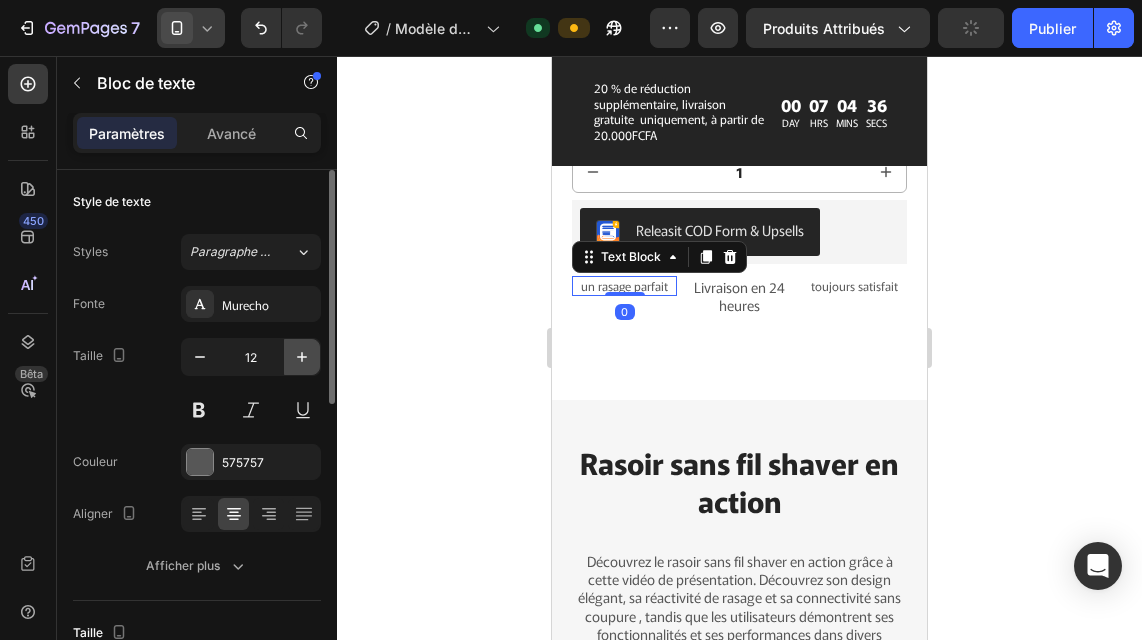 click 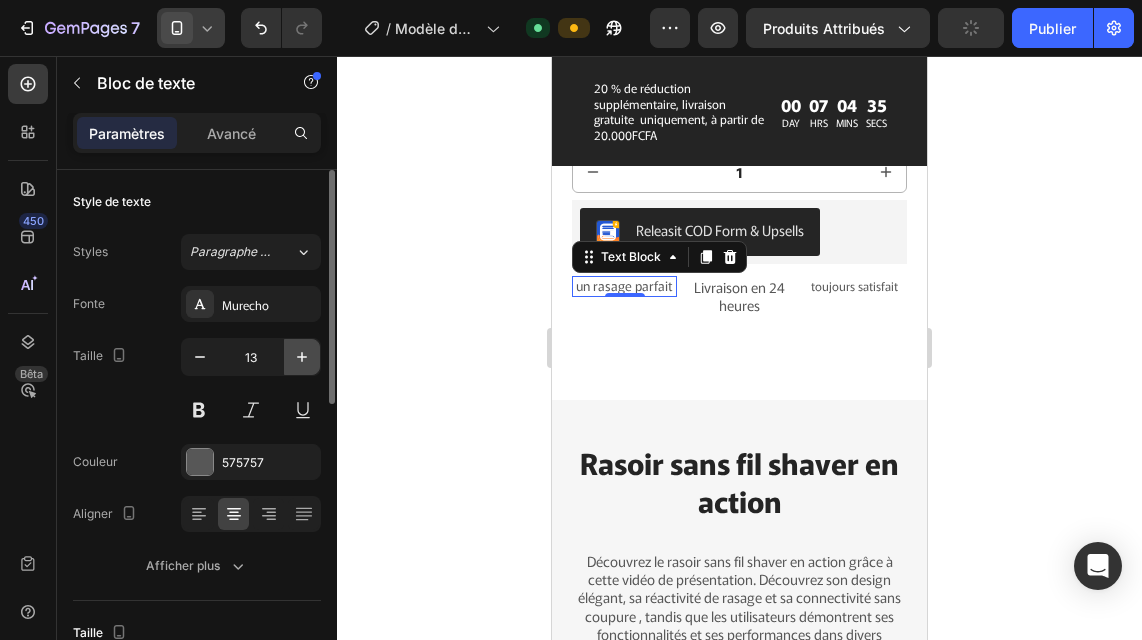 click 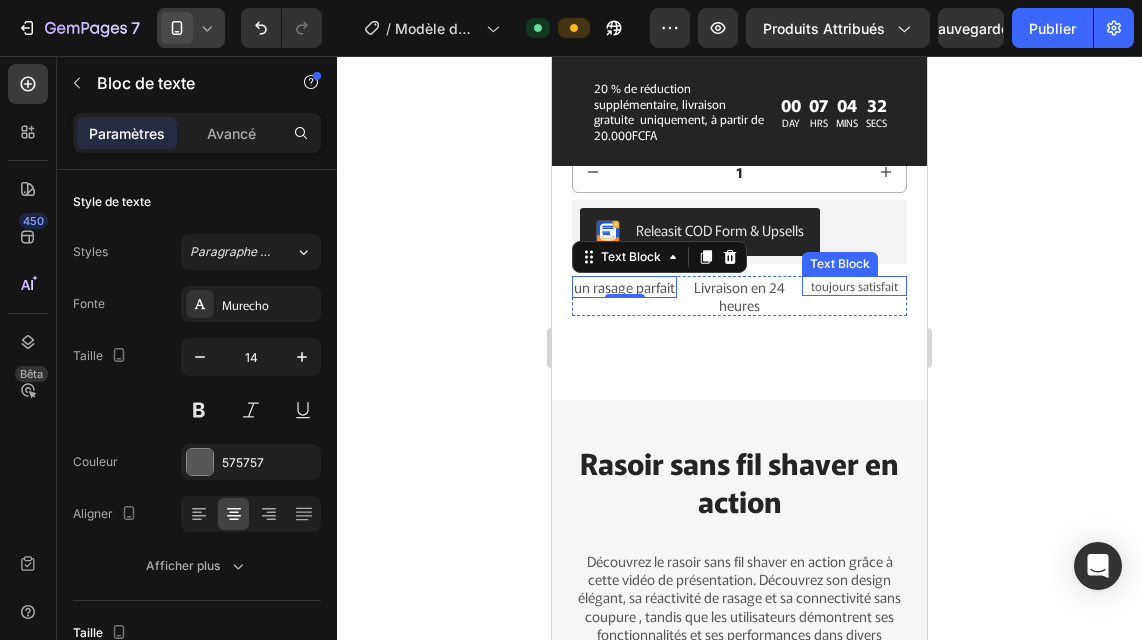 click on "toujours satisfait" at bounding box center [854, 286] 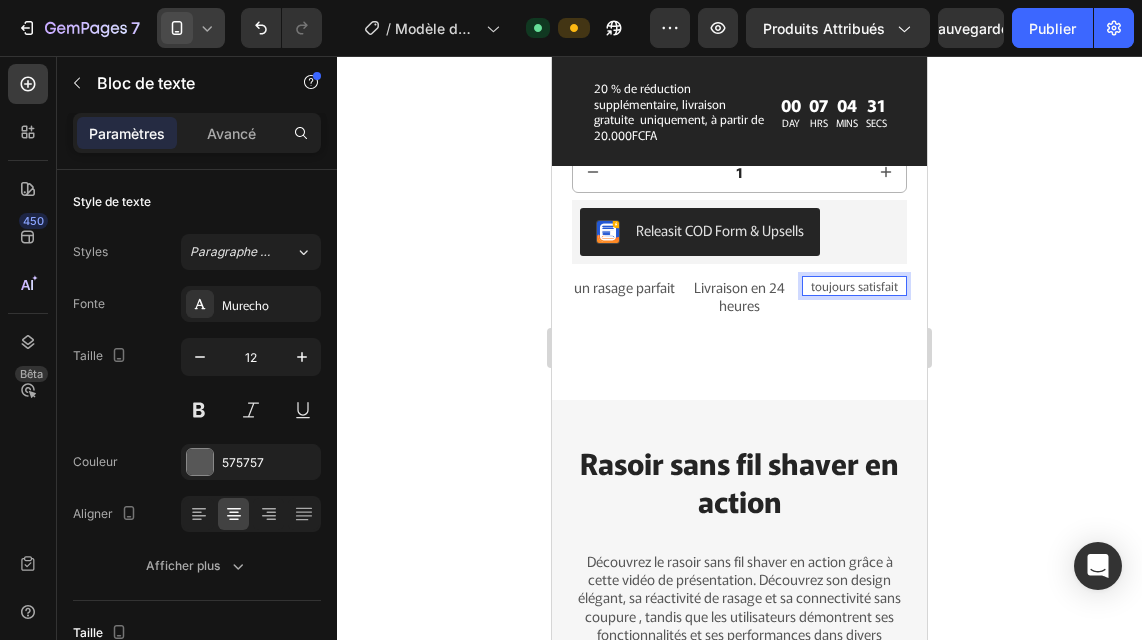 click on "toujours satisfait" at bounding box center [854, 286] 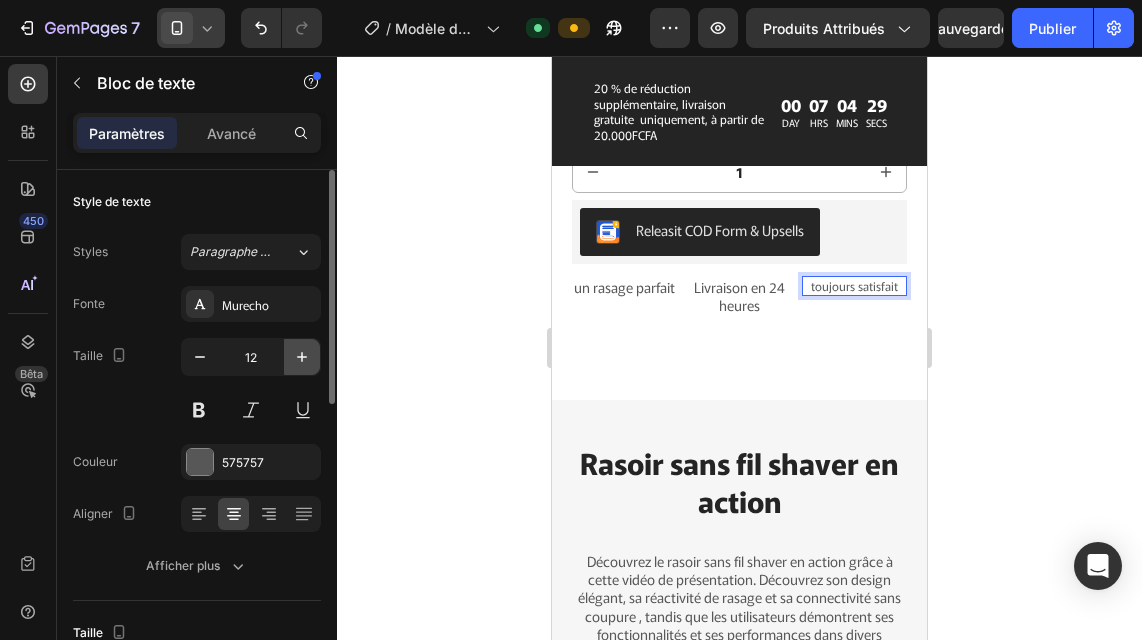 click 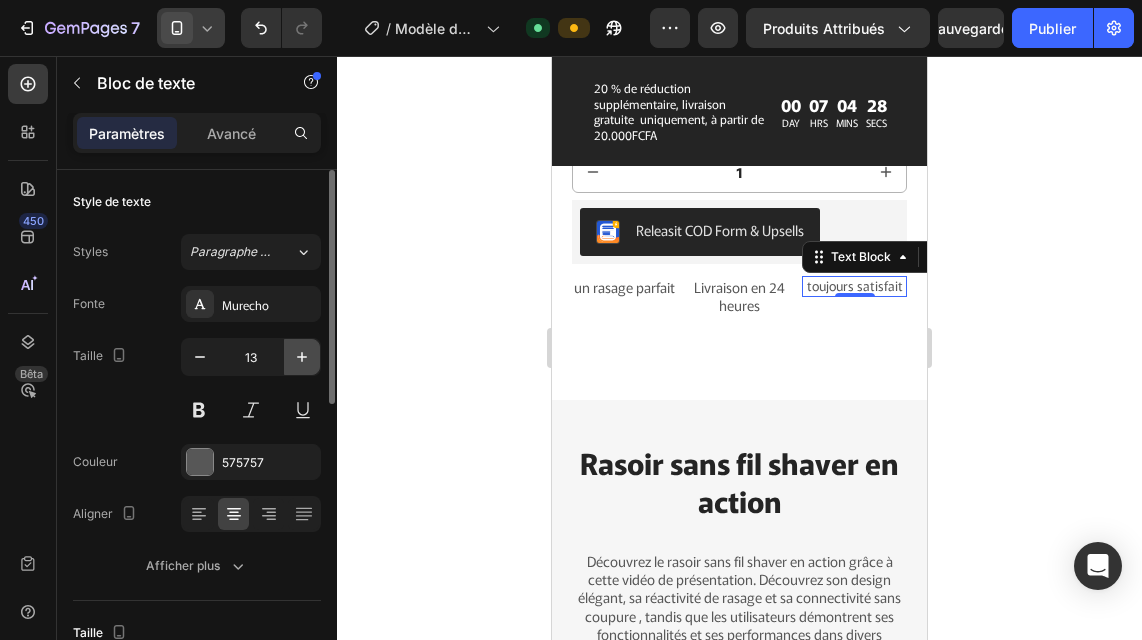 click 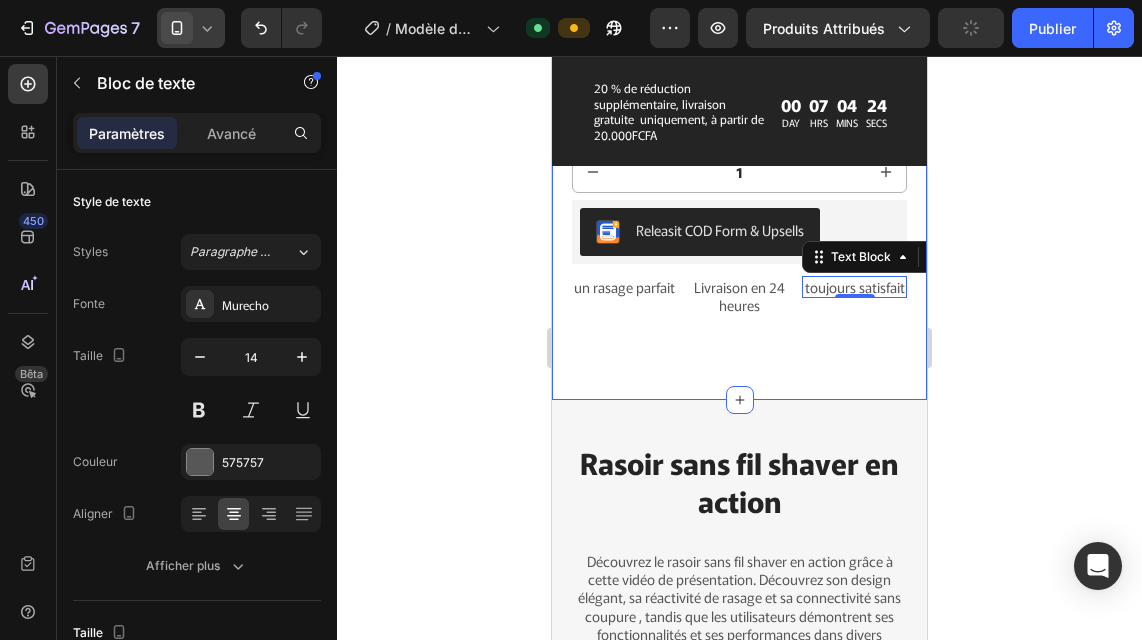 click on "Product Images
Icon
Icon
Icon
Icon
Icon Icon List Plus de 2 500 avis vérifiés ! Text Block Row MINI  RASOIR ÉLECTRIQUE ⚡PORTABLE-POUR HOMMES Product Title CFA14,900.00 Product Price Product Price CFA25,000.00 Product Price Product Price 40% off Product Badge Row Couleur: Orange Orange Orange Orange Noire Noire Noire Bleue Bleue Bleue Blanc Blanc Blanc Product Variants & Swatches 🔥 Mini Rasoir Électrique – Puissant, Compact & Stylé 🔥
🧔✨  Dites adieu aux poils indésirables  en quelques secondes ! Notre mini rasoir électrique est conçu pour un  rasage précis ,  rapide  et  sans irritation . 💨
✅  Compact & léger  – Parfait pour voyager ✈️ ✅  Rechargeable par USB  🔌 – Jusqu’à 60 minutes d’autonomie ✅  Convient à tous types de peaux ✅  Design moderne  disponible en plusieurs couleurs 🎨 ✅  Silencieux & puissant  – Rasage en profondeur 🧼" at bounding box center (739, -294) 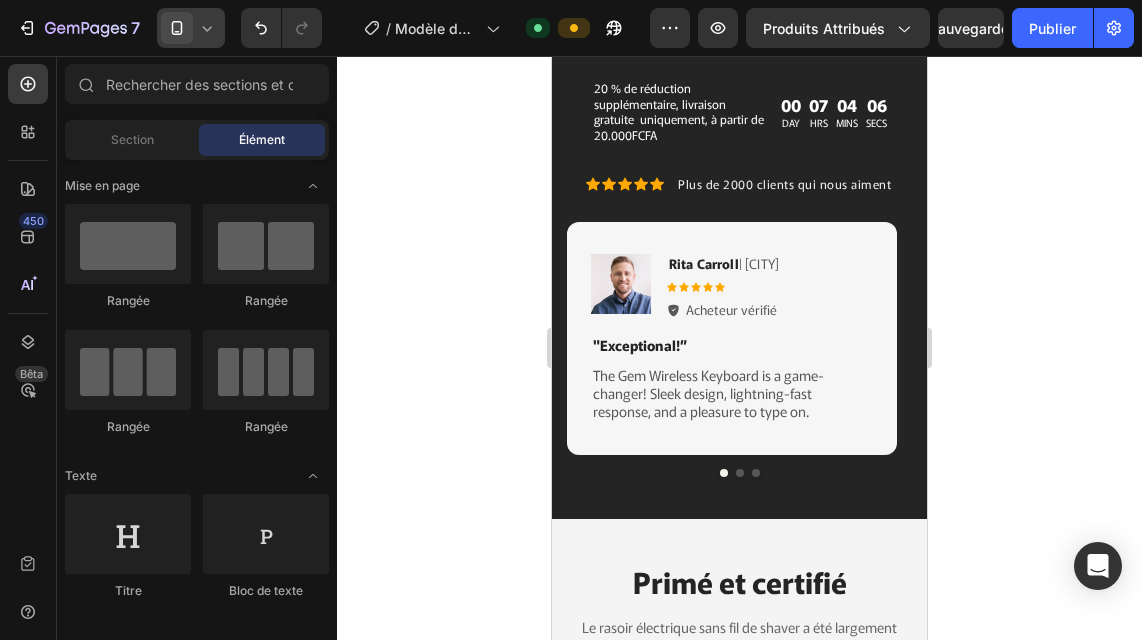 scroll, scrollTop: 3540, scrollLeft: 0, axis: vertical 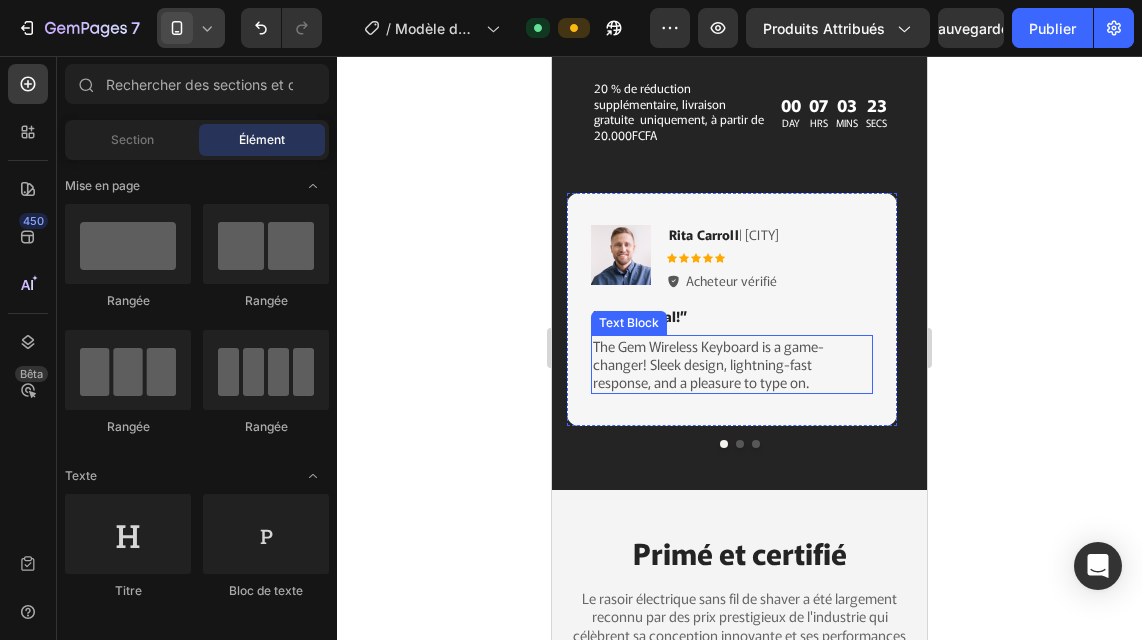 click on "The Gem Wireless Keyboard is a game-changer! Sleek design, lightning-fast response, and a pleasure to type on." at bounding box center (732, 364) 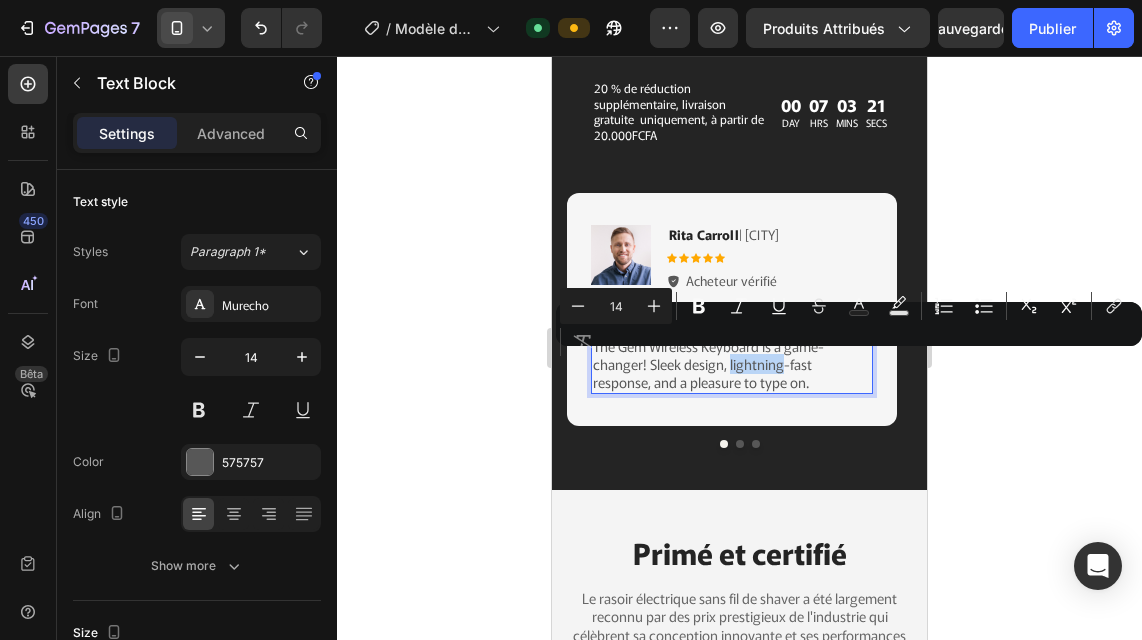 click on "The Gem Wireless Keyboard is a game-changer! Sleek design, lightning-fast response, and a pleasure to type on." at bounding box center (732, 364) 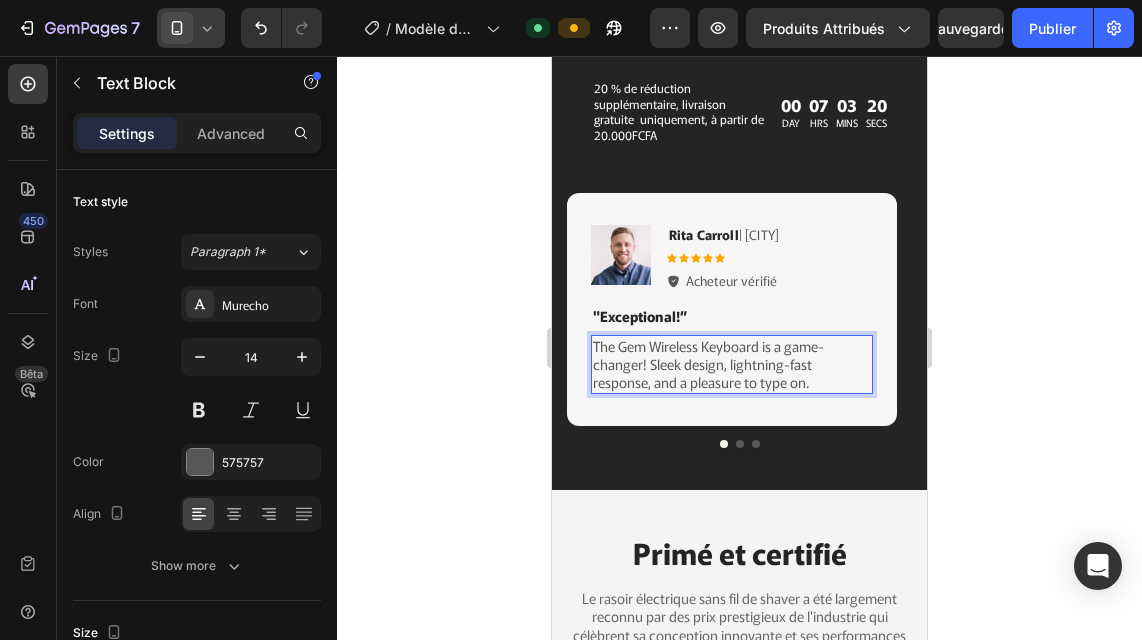 click on "The Gem Wireless Keyboard is a game-changer! Sleek design, lightning-fast response, and a pleasure to type on." at bounding box center (732, 364) 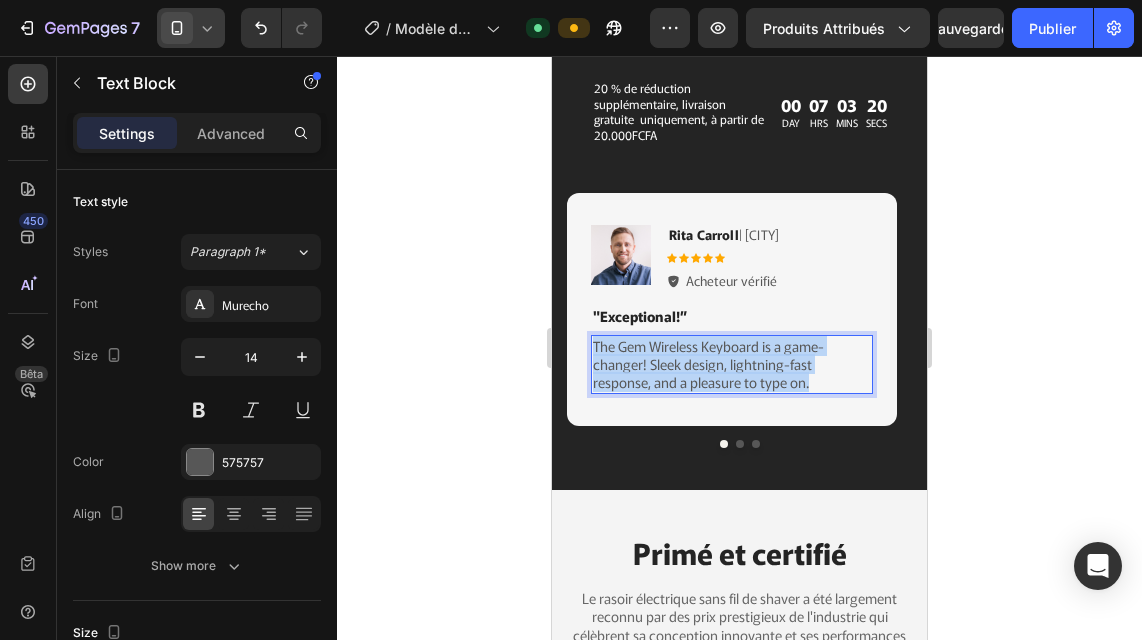click on "The Gem Wireless Keyboard is a game-changer! Sleek design, lightning-fast response, and a pleasure to type on." at bounding box center [732, 364] 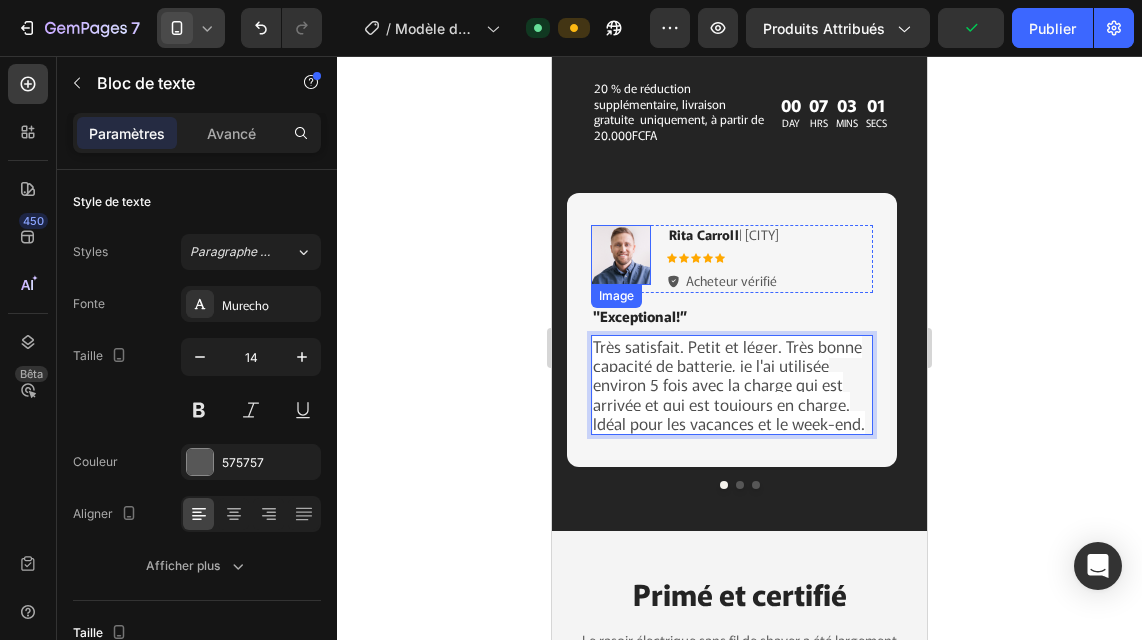 click at bounding box center [621, 255] 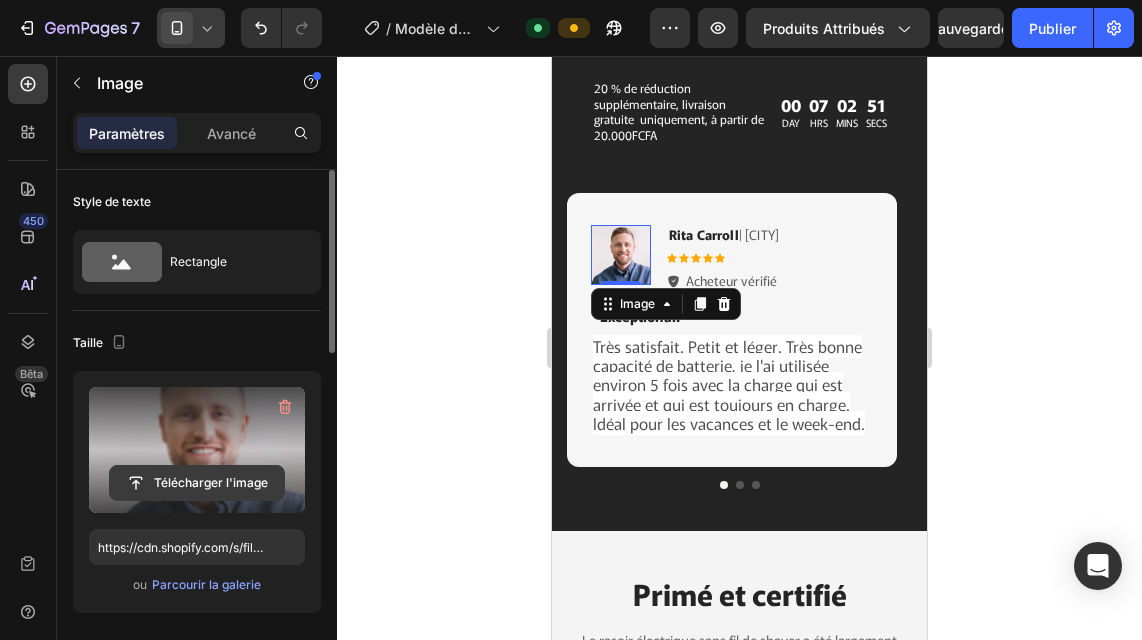 click 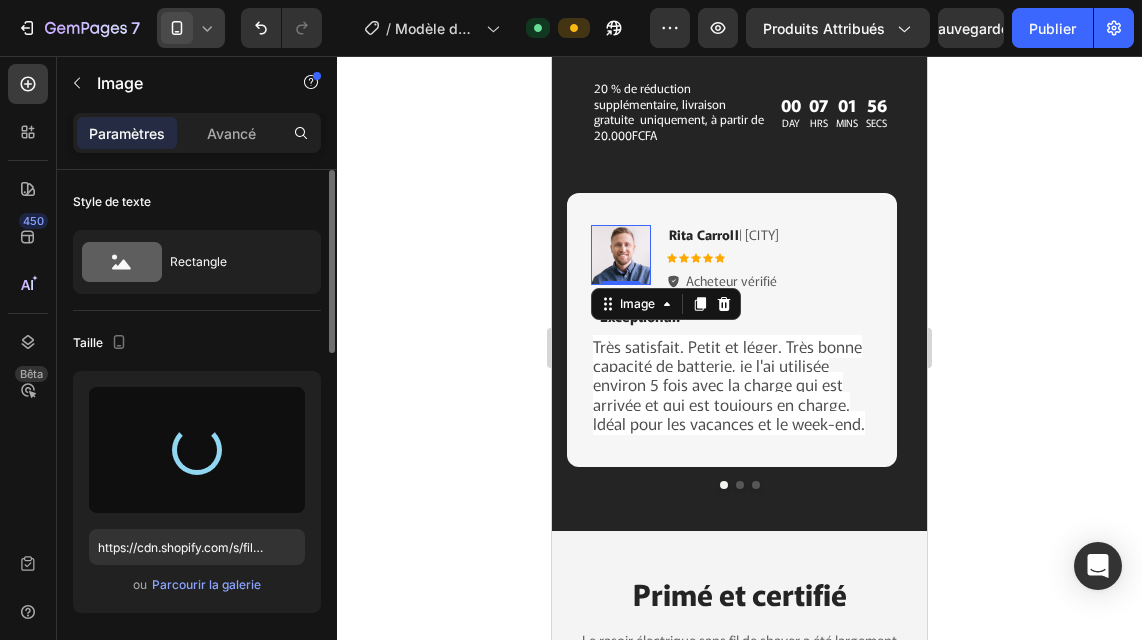 type on "https://cdn.shopify.com/s/files/1/0770/1794/0224/files/gempages_577077367487333364-16862df6-9f2d-4964-8208-6af68a5044bb.png" 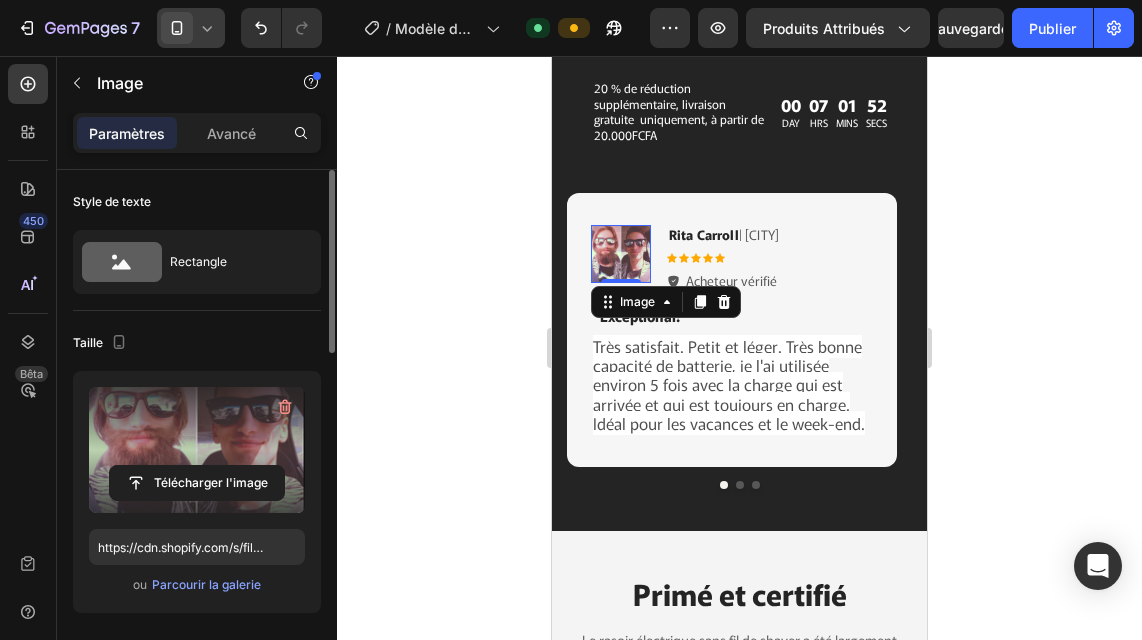 click 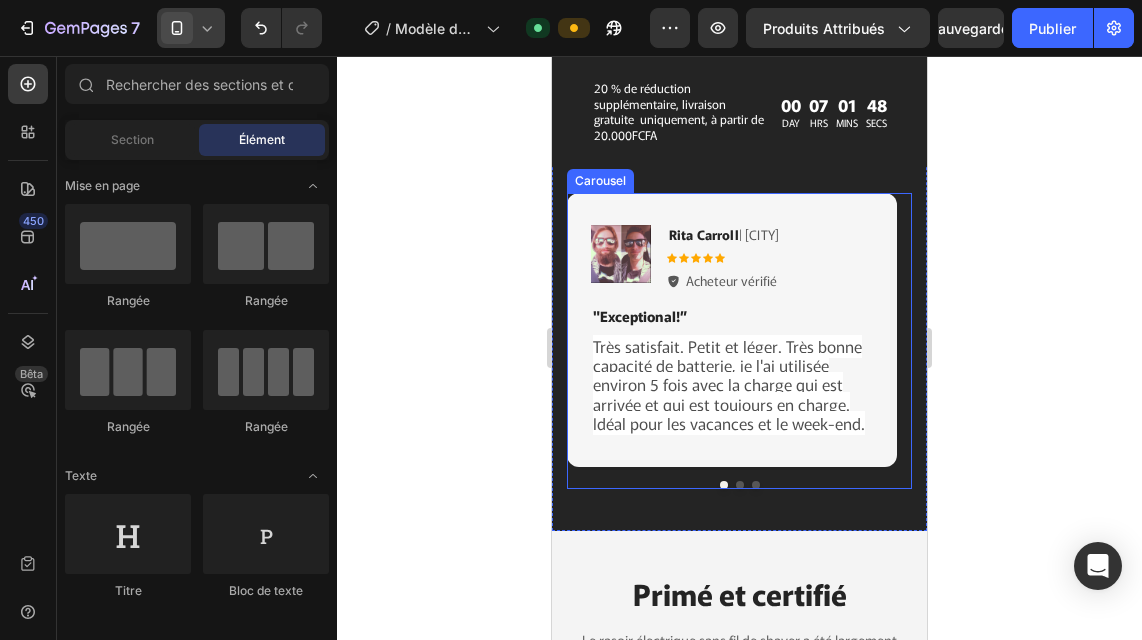 click on "Image [LAST] [LAST]  | [CITY]   Text Block Icon Icon Icon Icon Icon Icon List
Acheteur vérifié Item List Row “Exceptional!” Text Block Très satisfait. Petit et léger. Très bonne capacité de batterie, je l'ai utilisée environ 5 fois avec la charge qui est arrivée et qui est toujours en charge. Idéal pour les vacances et le week-end. Text Block Row Image [LAST] [LAST]  | Customer   Text Block Icon Icon Icon Icon Icon Icon List
Verified Buyer Item List Row “Excellent!” Text Block As a programmer, I rely on my keyboard day in and day out. The Gem has exceeded all my expectations. Text Block Row Image [LAST] [LAST]  | Customer   Text Block Icon Icon Icon Icon Icon Icon List
Verified Buyer Item List Row “Impressive!” Text Block I was skeptical at first, but the Gem Wireless Keyboard has become an indispensable part of my daily workflow. Text Block Row Carousel" at bounding box center (739, 341) 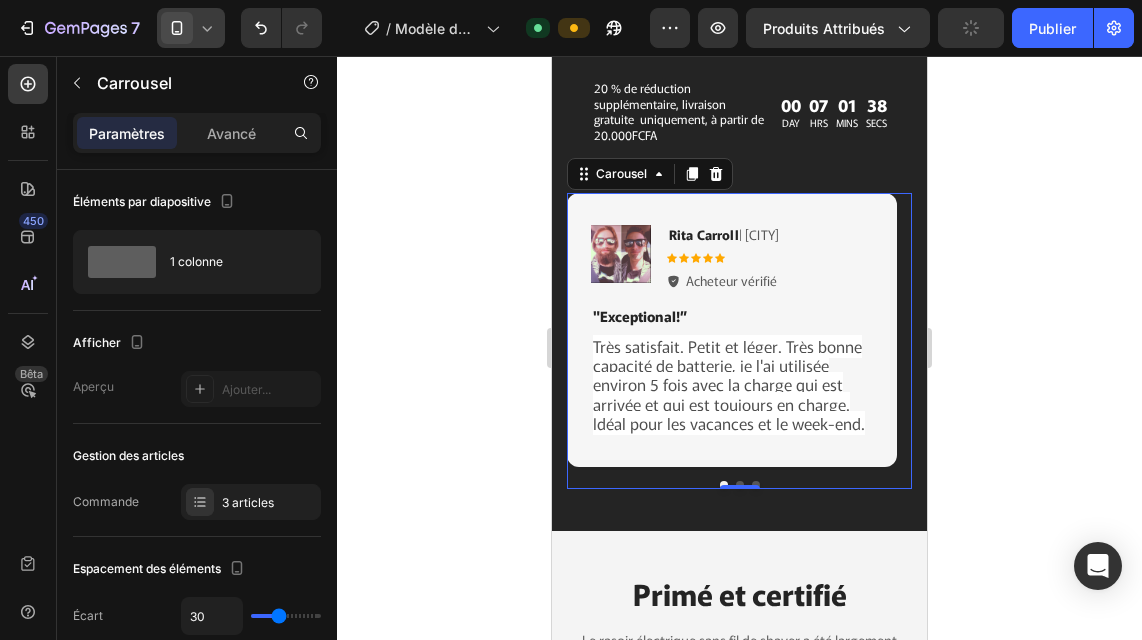 click on "Image [LAST] [LAST]  | [CITY]   Text Block Icon Icon Icon Icon Icon Icon List
Acheteur vérifié Item List Row “Exceptional!” Text Block Très satisfait. Petit et léger. Très bonne capacité de batterie, je l'ai utilisée environ 5 fois avec la charge qui est arrivée et qui est toujours en charge. Idéal pour les vacances et le week-end. Text Block Row Image [LAST] [LAST]  | Customer   Text Block Icon Icon Icon Icon Icon Icon List
Verified Buyer Item List Row “Excellent!” Text Block As a programmer, I rely on my keyboard day in and day out. The Gem has exceeded all my expectations. Text Block Row Image [LAST] [LAST]  | Customer   Text Block Icon Icon Icon Icon Icon Icon List
Verified Buyer Item List Row “Impressive!” Text Block I was skeptical at first, but the Gem Wireless Keyboard has become an indispensable part of my daily workflow. Text Block Row Carousel   0" at bounding box center [739, 341] 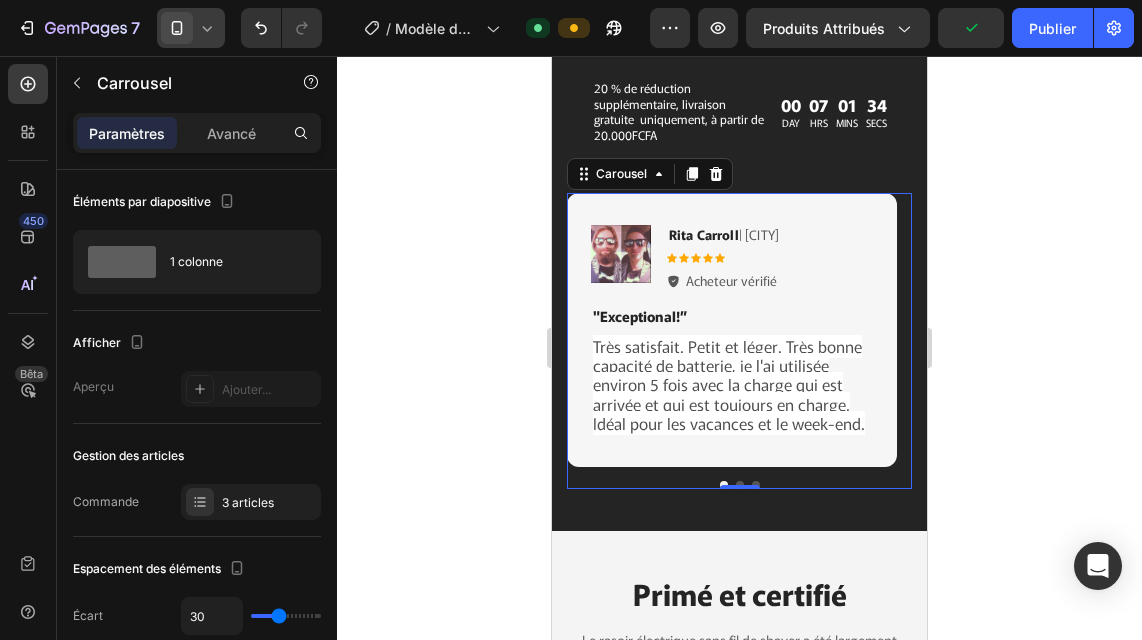 click at bounding box center [740, 485] 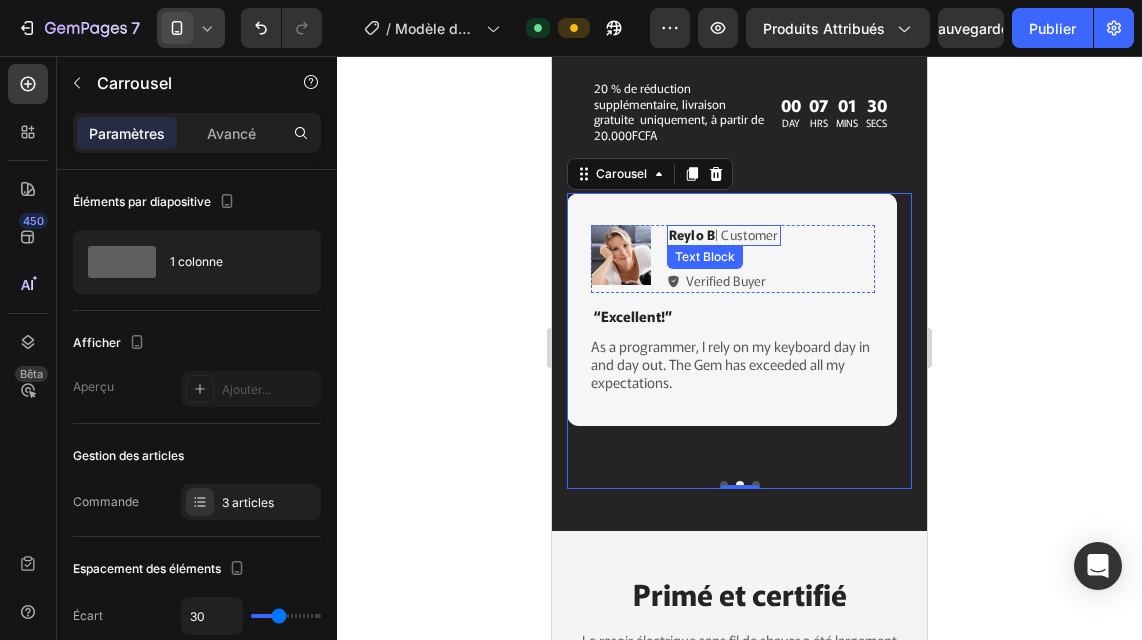 click on "Reylo B  | Customer" at bounding box center (724, 235) 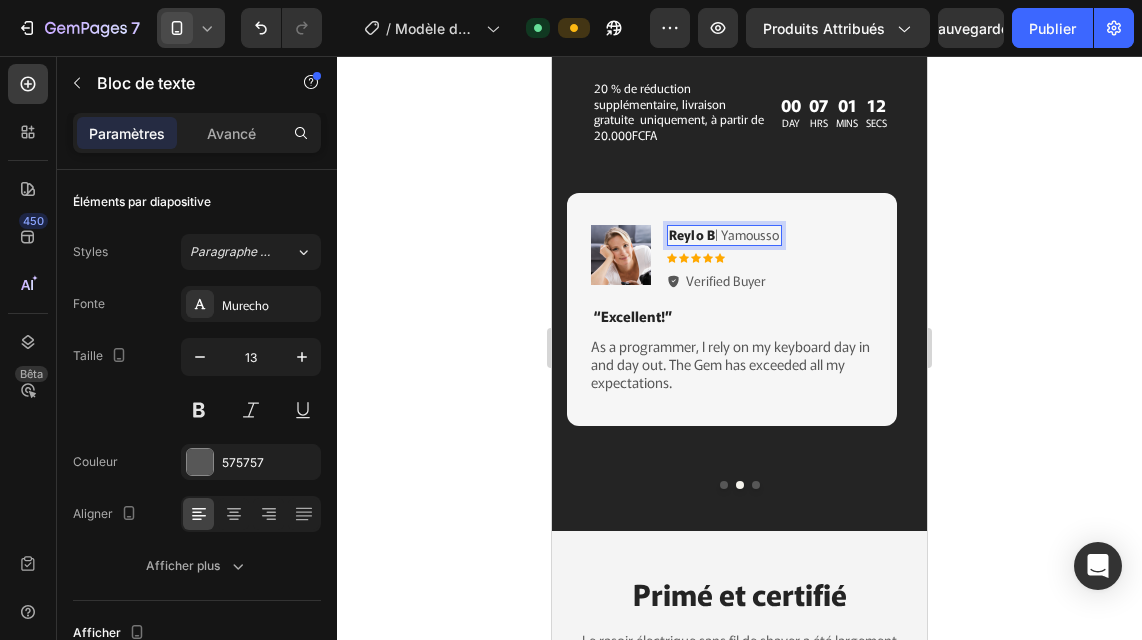 type 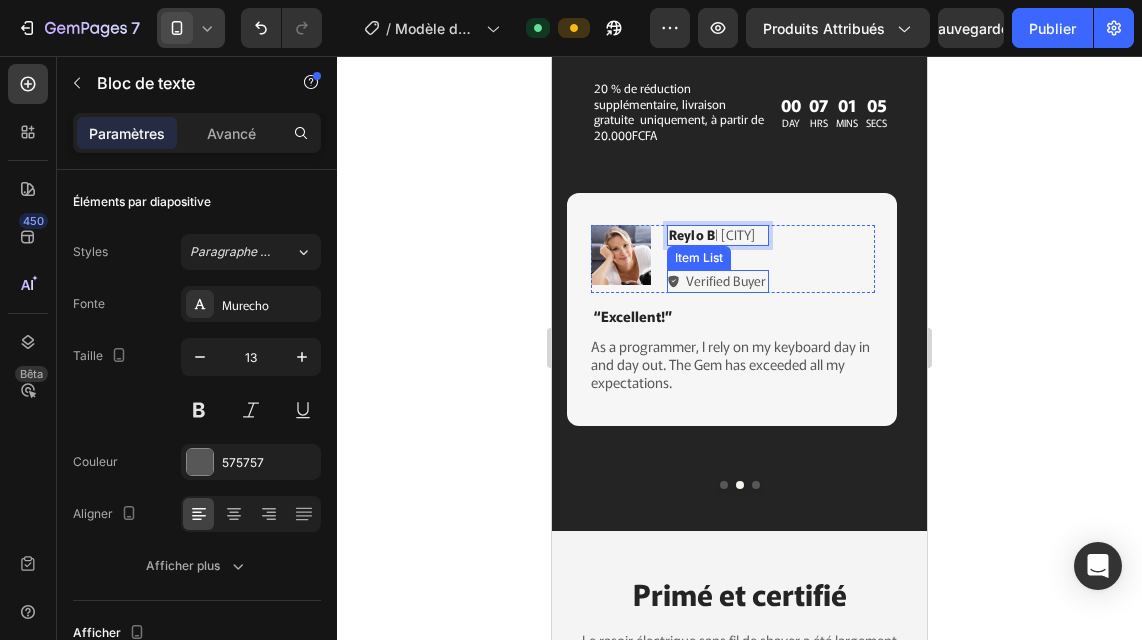 click on "Verified Buyer" at bounding box center (726, 281) 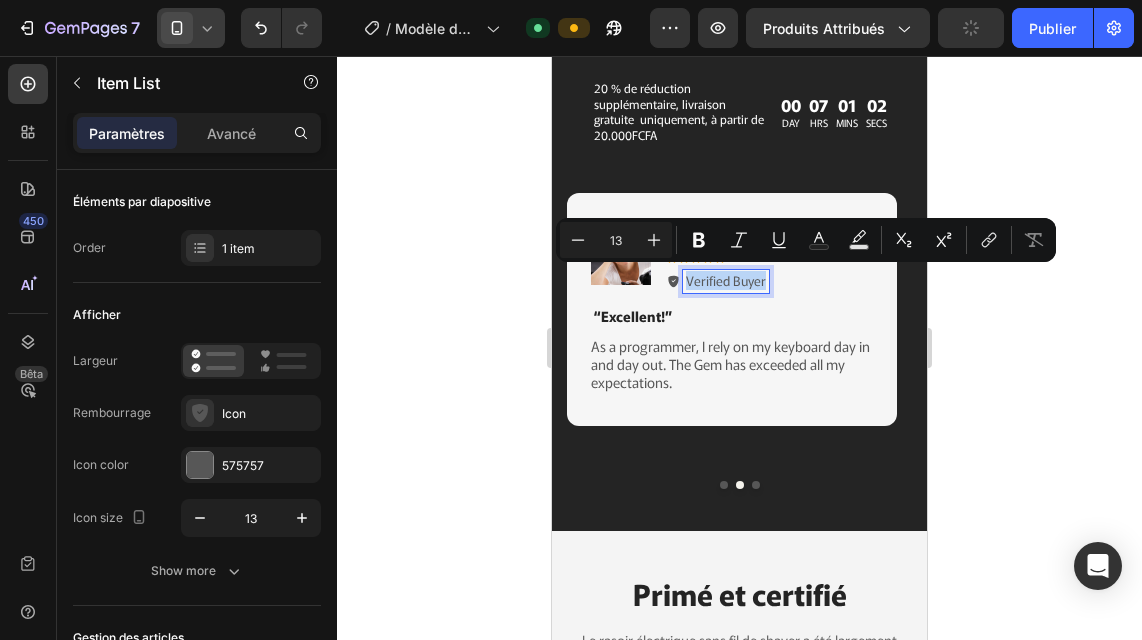copy on "Verified Buyer" 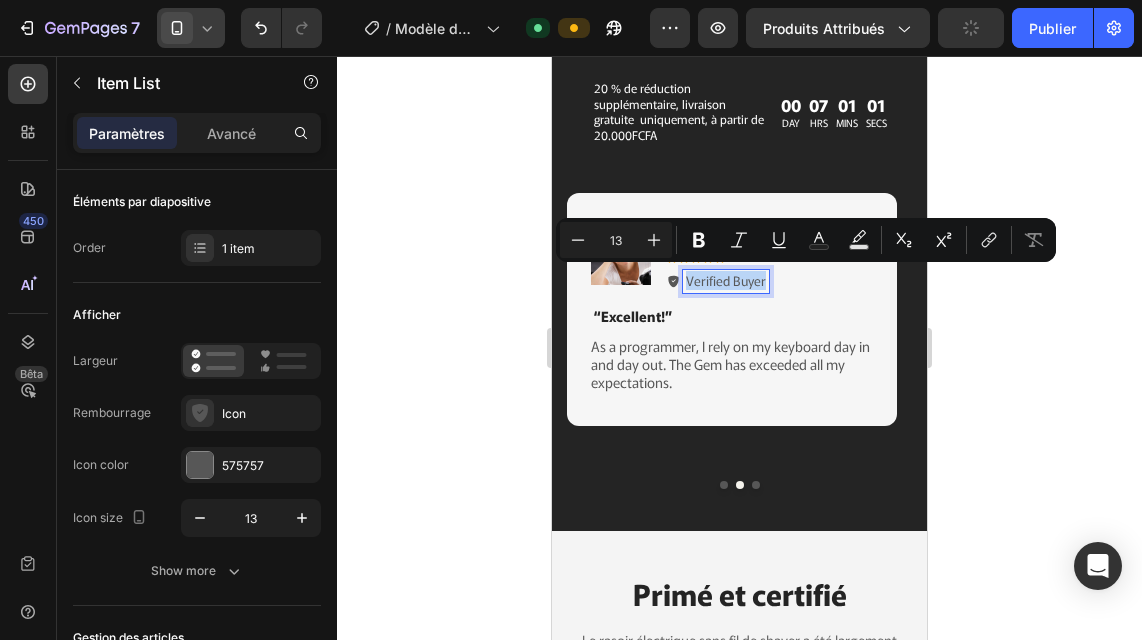 click on "Verified Buyer" at bounding box center [726, 281] 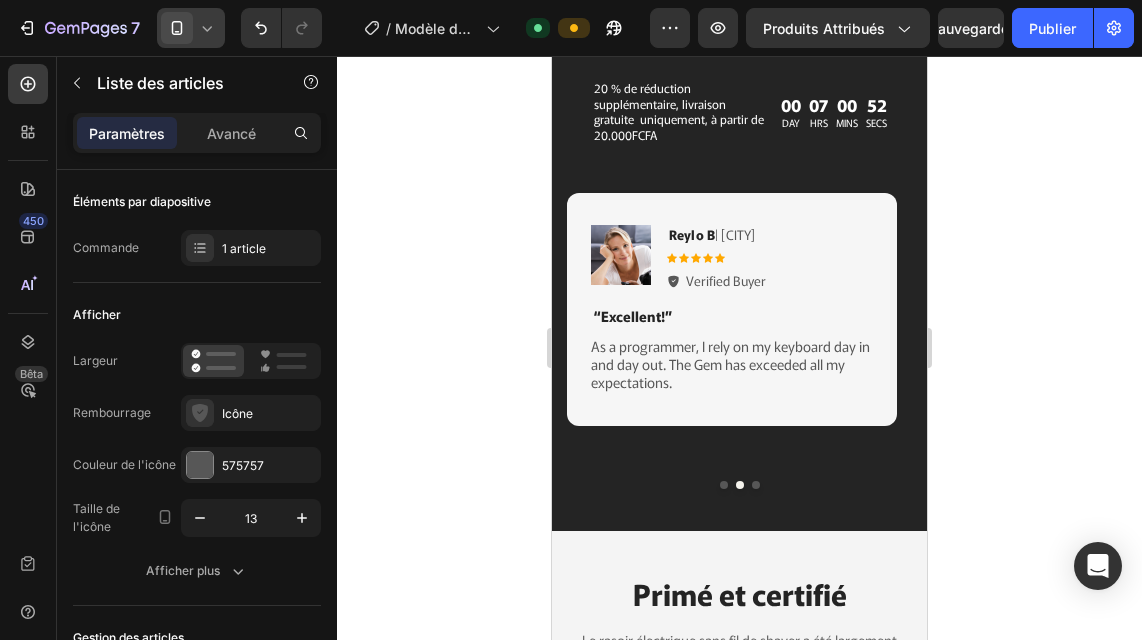click 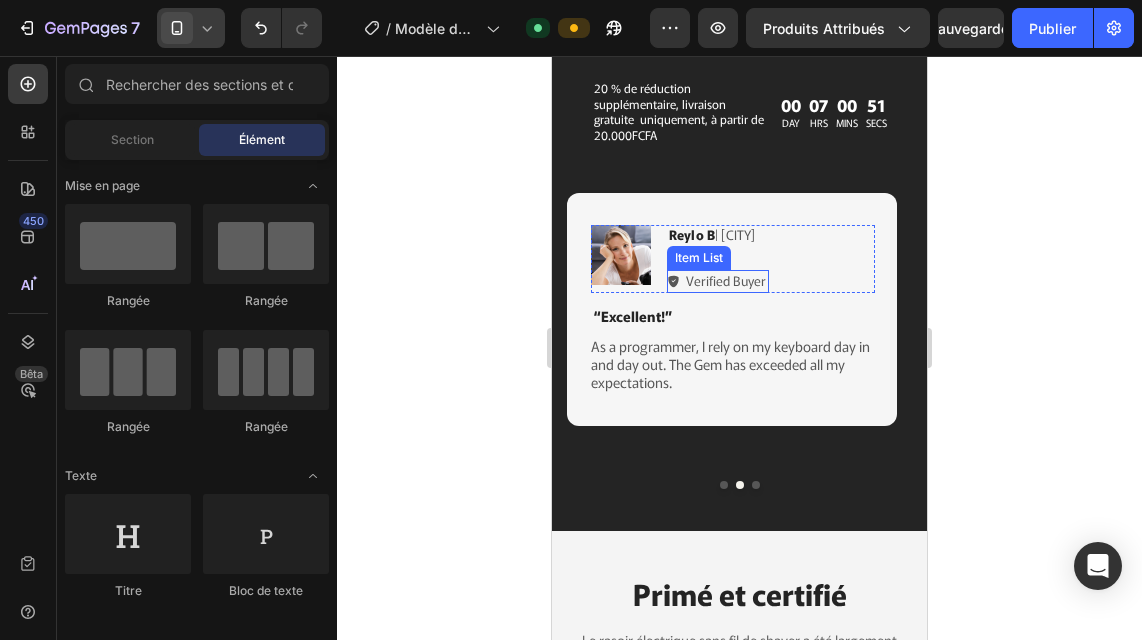 click on "Verified Buyer" at bounding box center (726, 281) 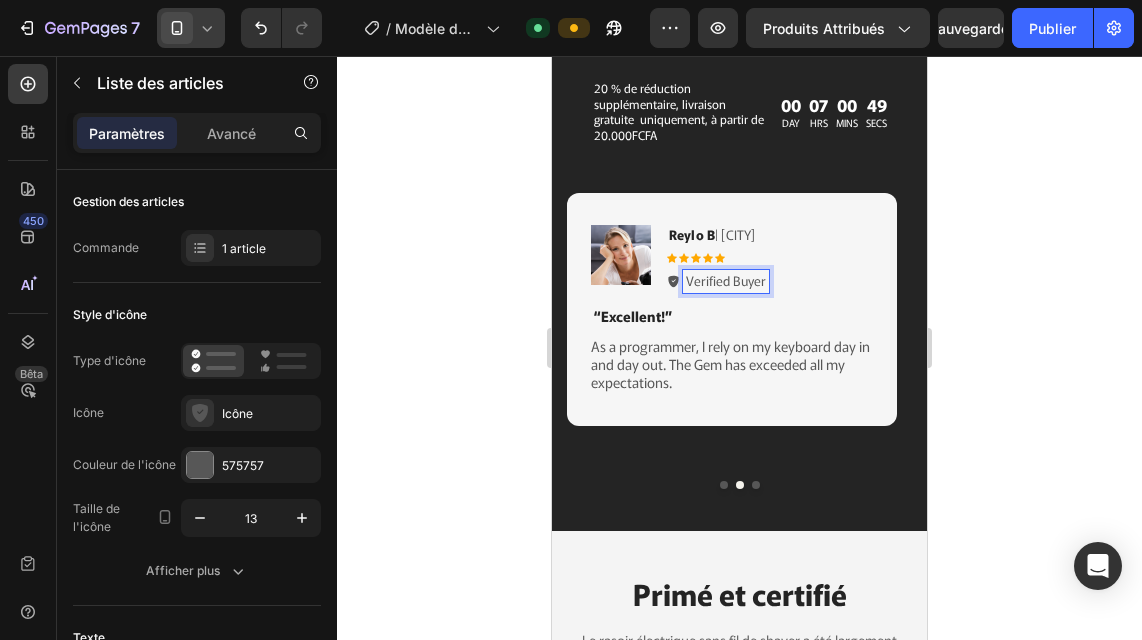 click on "Verified Buyer" at bounding box center (726, 281) 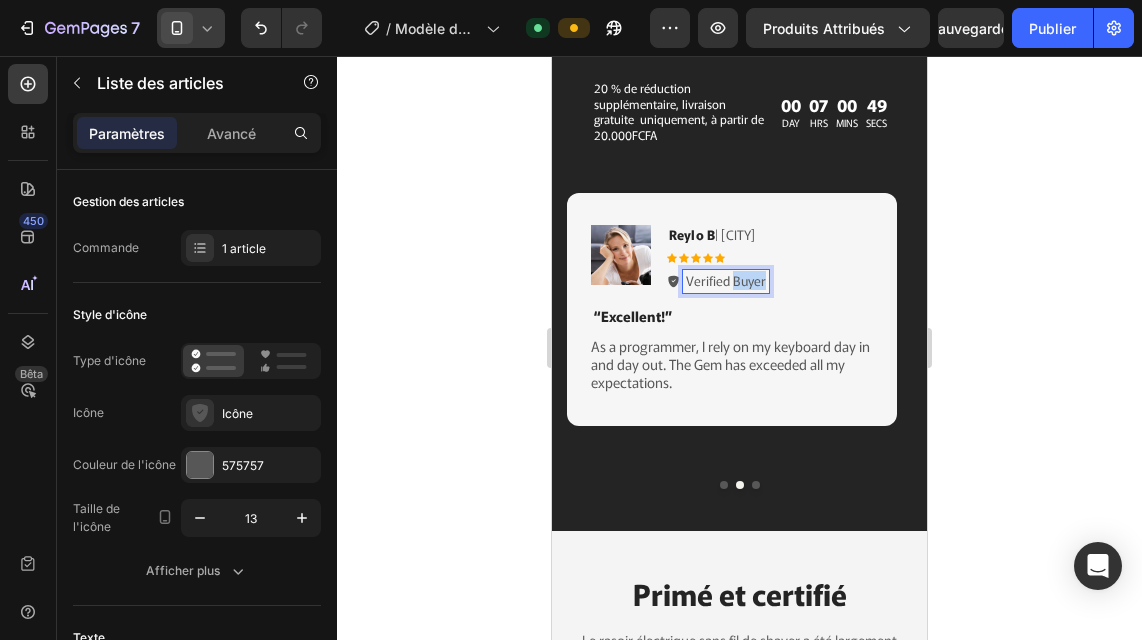 click on "Verified Buyer" at bounding box center (726, 281) 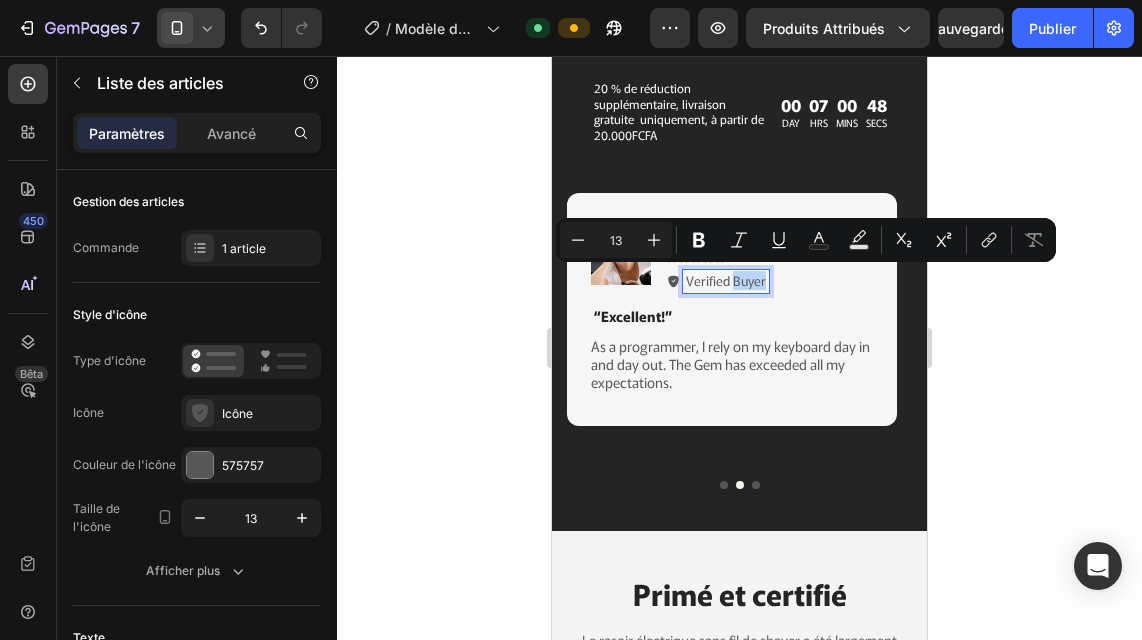 click on "Verified Buyer" at bounding box center [726, 281] 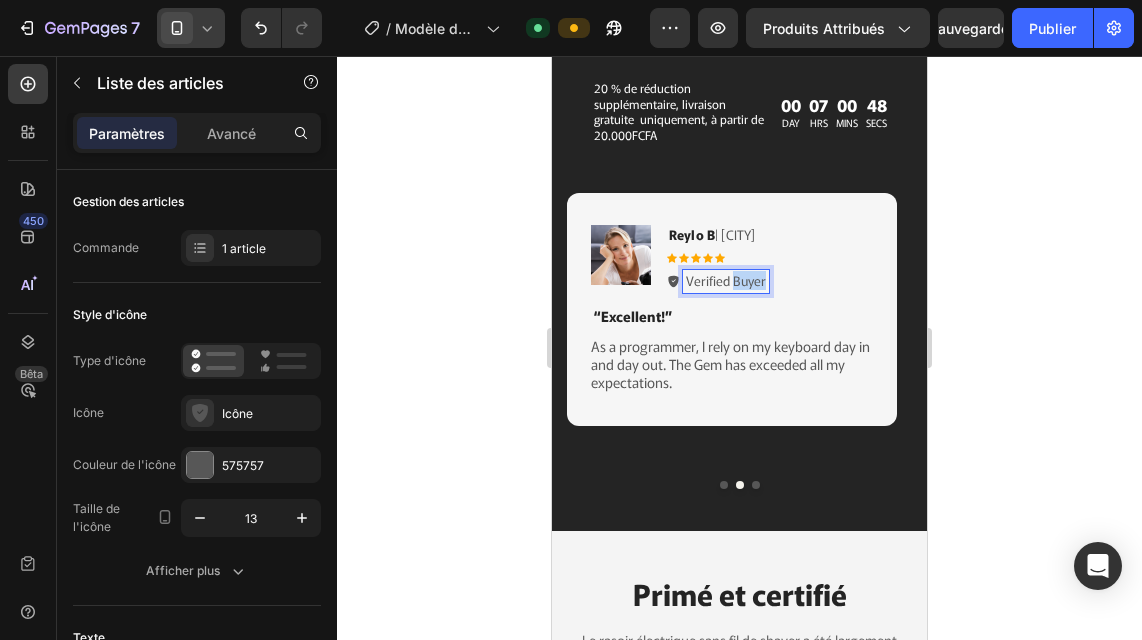 click on "Verified Buyer" at bounding box center [726, 281] 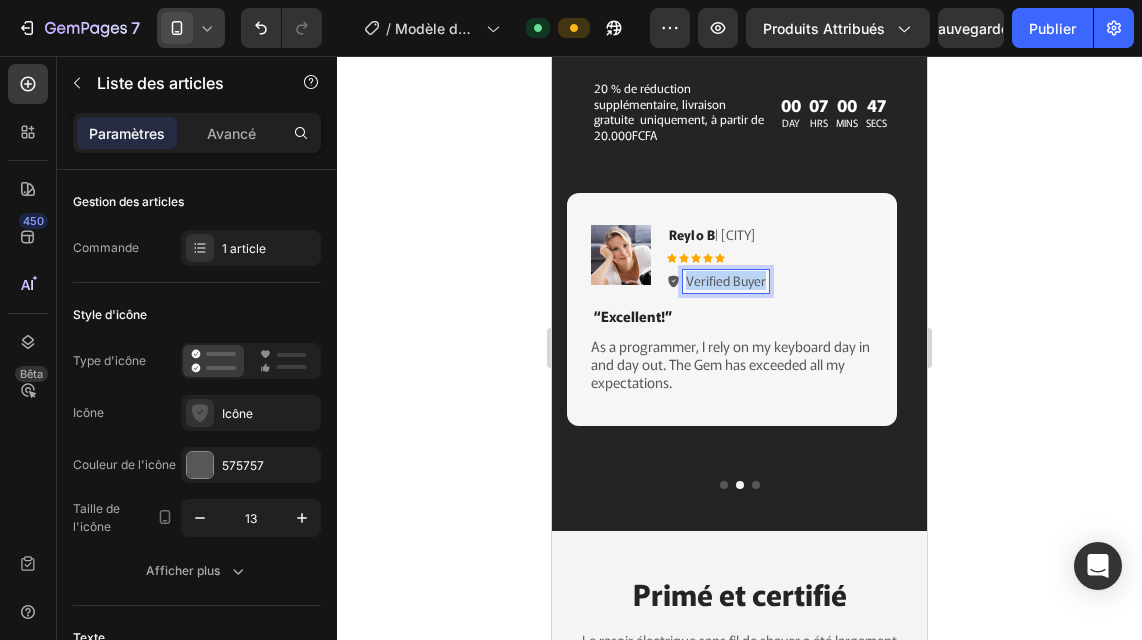 click on "Verified Buyer" at bounding box center [726, 281] 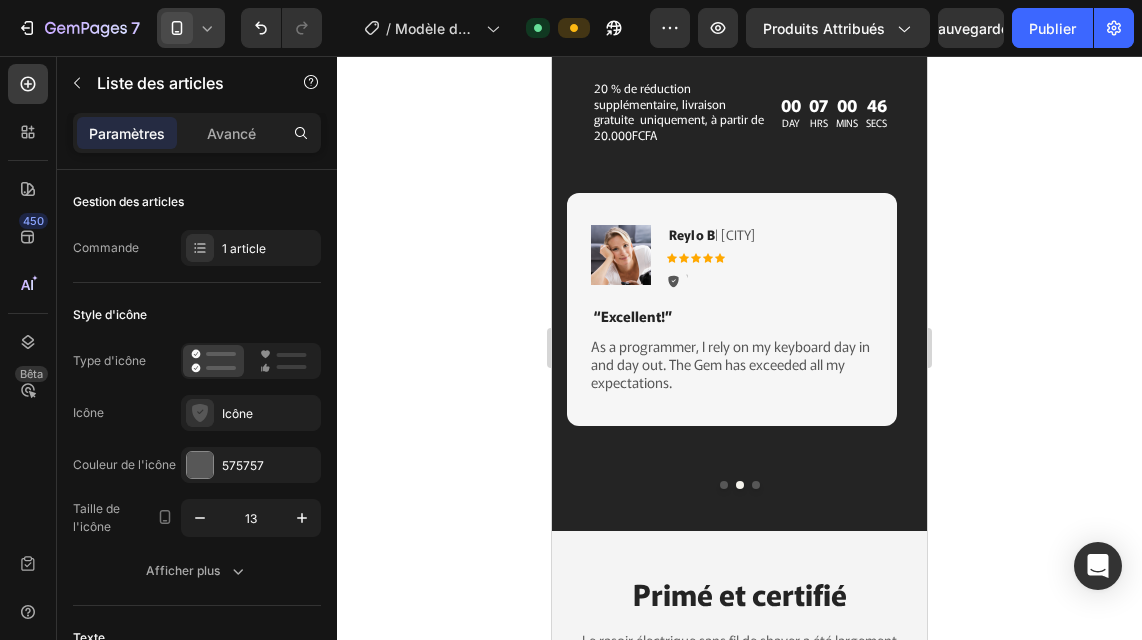 scroll, scrollTop: 3537, scrollLeft: 0, axis: vertical 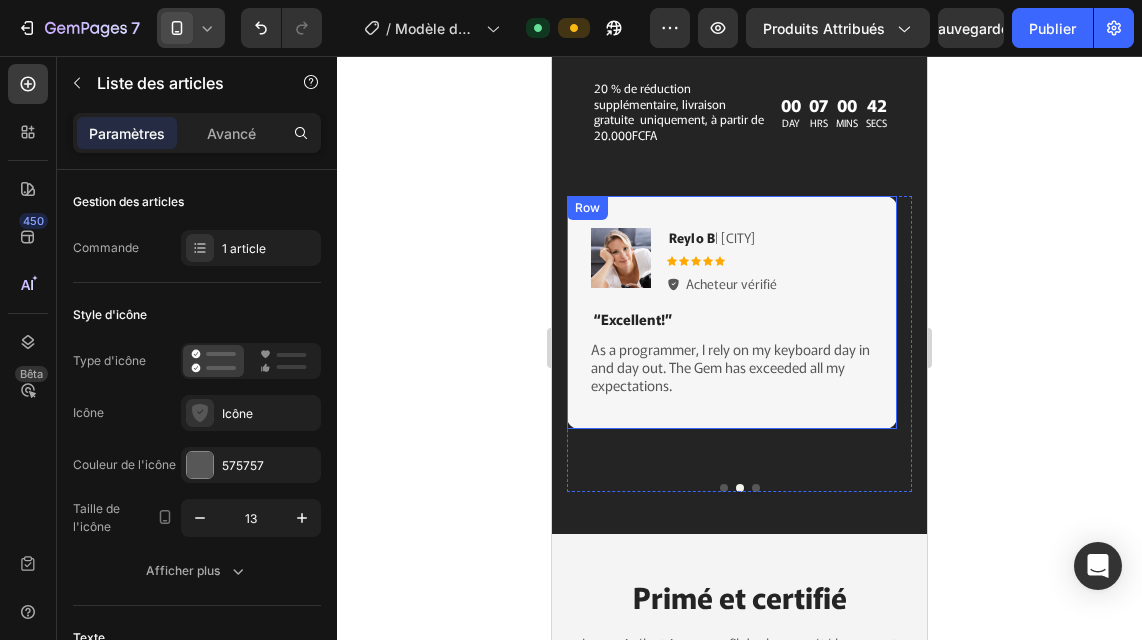 click on "Image Reylo B  | Yamoussoukro  Text Block Icon Icon Icon Icon Icon Icon List
Acheteur vérifié Item List   0 Row “Excellent!” Text Block As a programmer, I rely on my keyboard day in and day out. The Gem has exceeded all my expectations. Text Block Row" at bounding box center [732, 312] 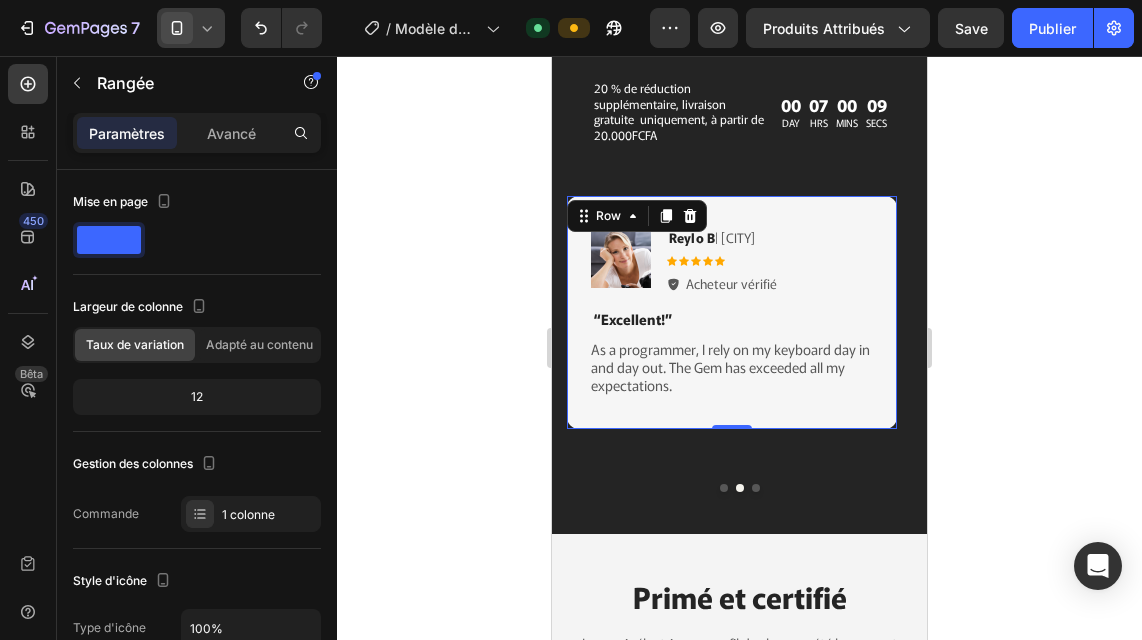 click on "As a programmer, I rely on my keyboard day in and day out. The Gem has exceeded all my expectations." at bounding box center [733, 367] 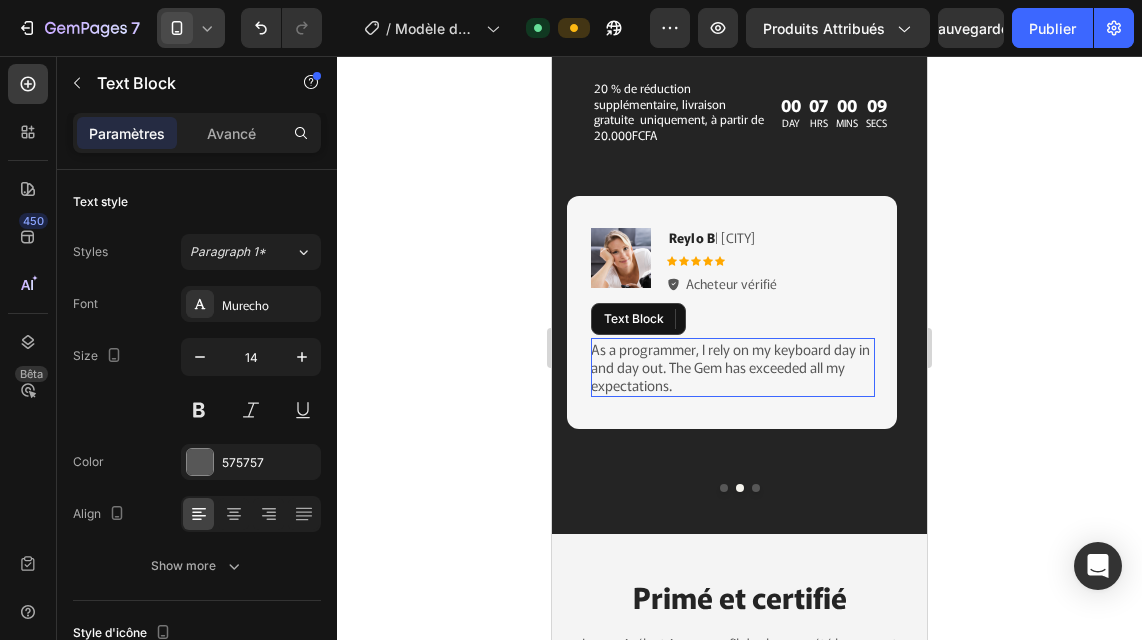 click on "As a programmer, I rely on my keyboard day in and day out. The Gem has exceeded all my expectations." at bounding box center (733, 367) 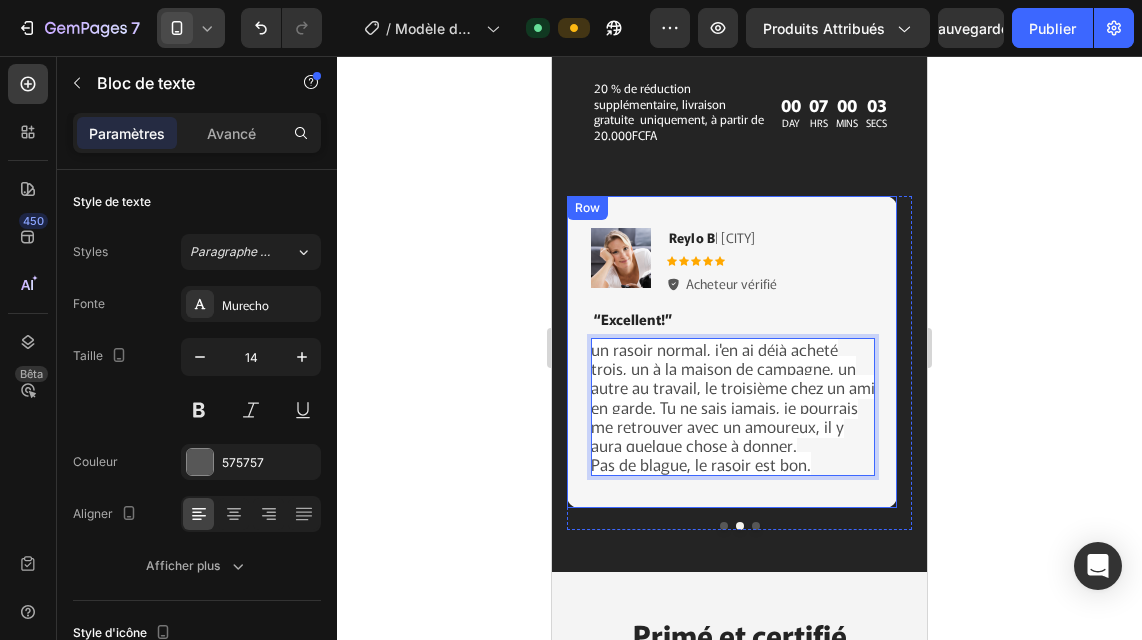 click on "Image Reylo B  | Yamoussoukro  Text Block Icon Icon Icon Icon Icon Icon List
Acheteur vérifié Item List Row “Excellent!” Text Block un rasoir normal, j'en ai déjà acheté trois, un à la maison de campagne, un autre au travail, le troisième chez un ami en garde. Tu ne sais jamais, je pourrais me retrouver avec un amoureux, il y aura quelque chose à donner. Pas de blague, le rasoir est bon. Text Block   0 Row" at bounding box center [732, 352] 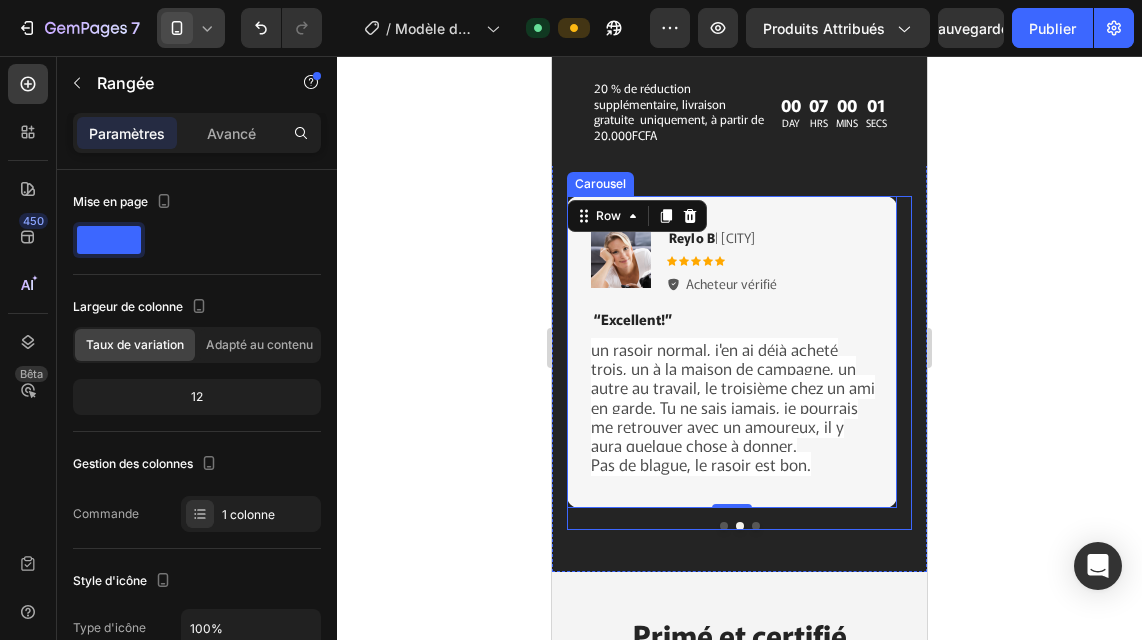 click at bounding box center [739, 526] 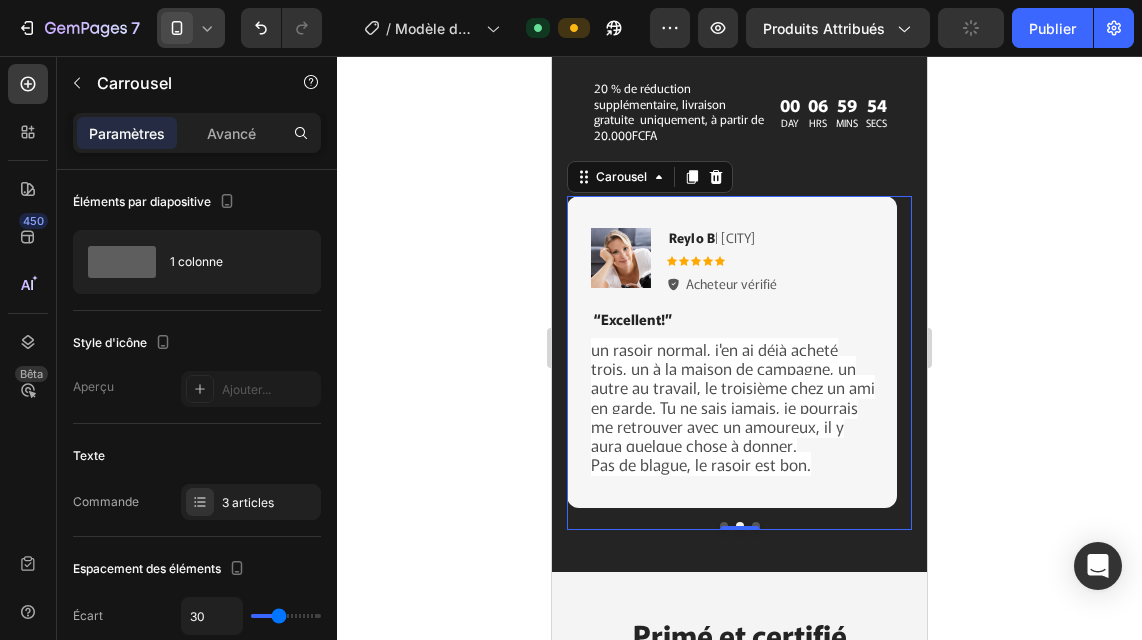 click at bounding box center [724, 526] 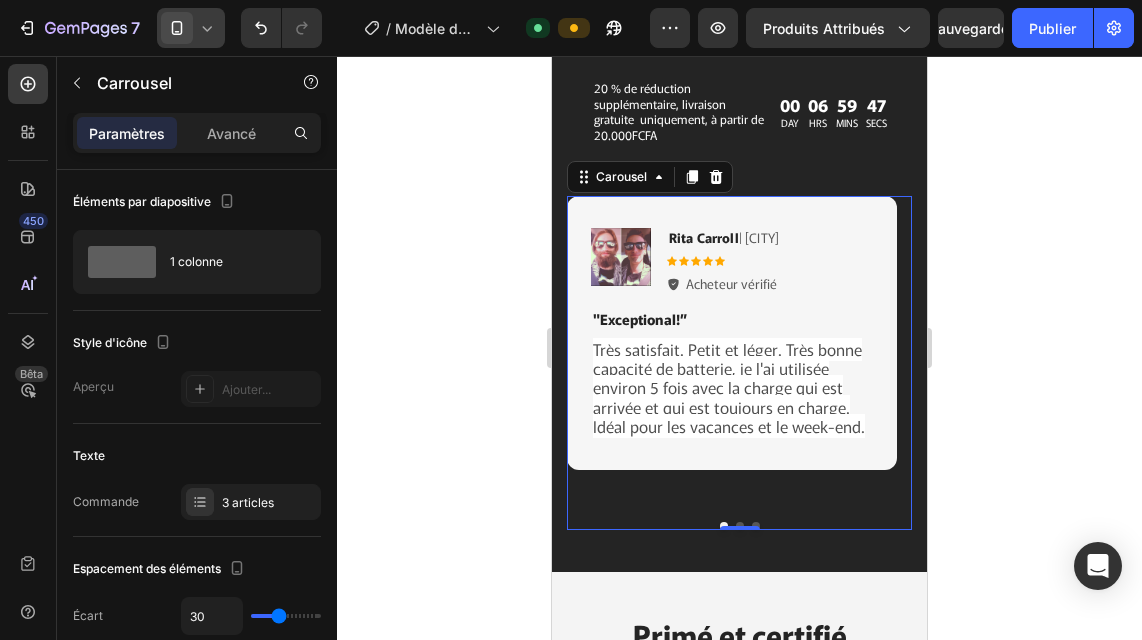 click at bounding box center [756, 526] 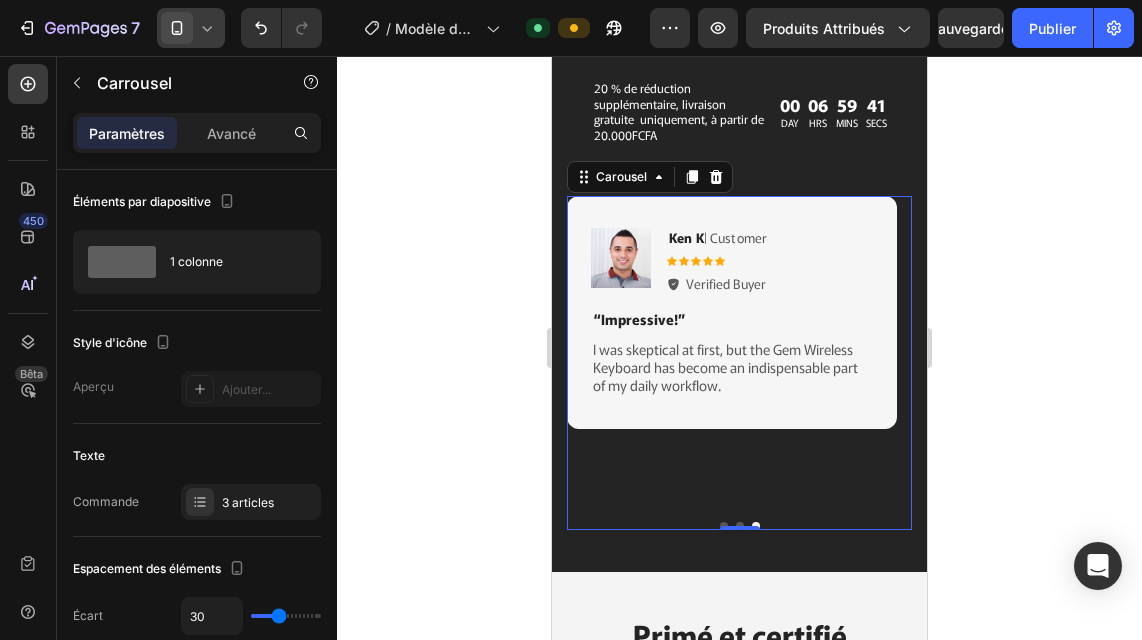 click at bounding box center [740, 526] 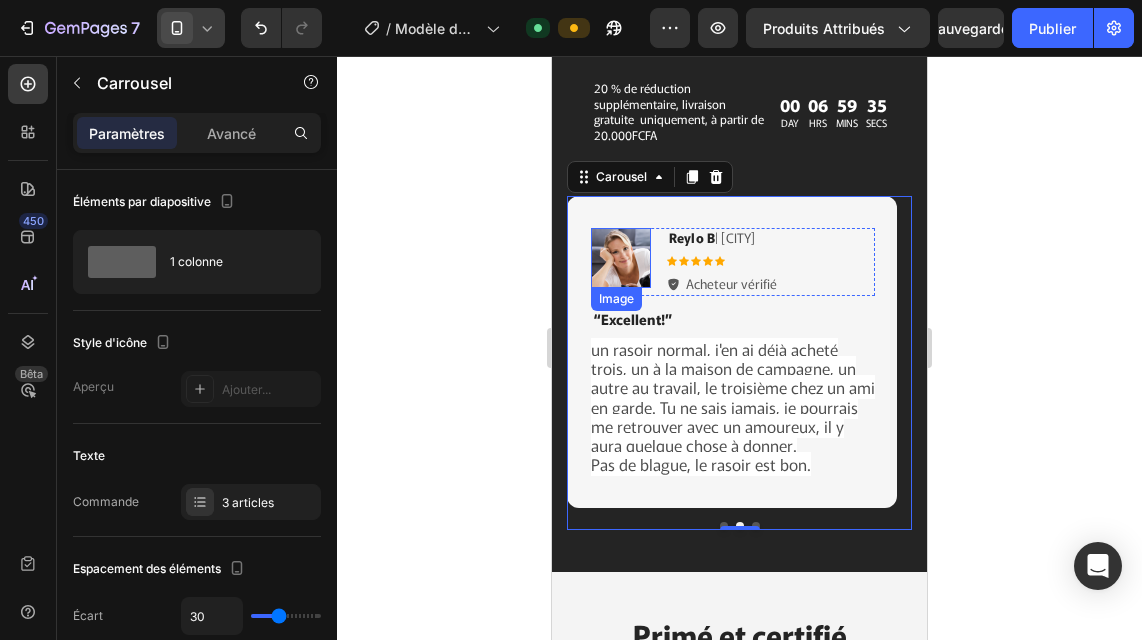 click at bounding box center [621, 258] 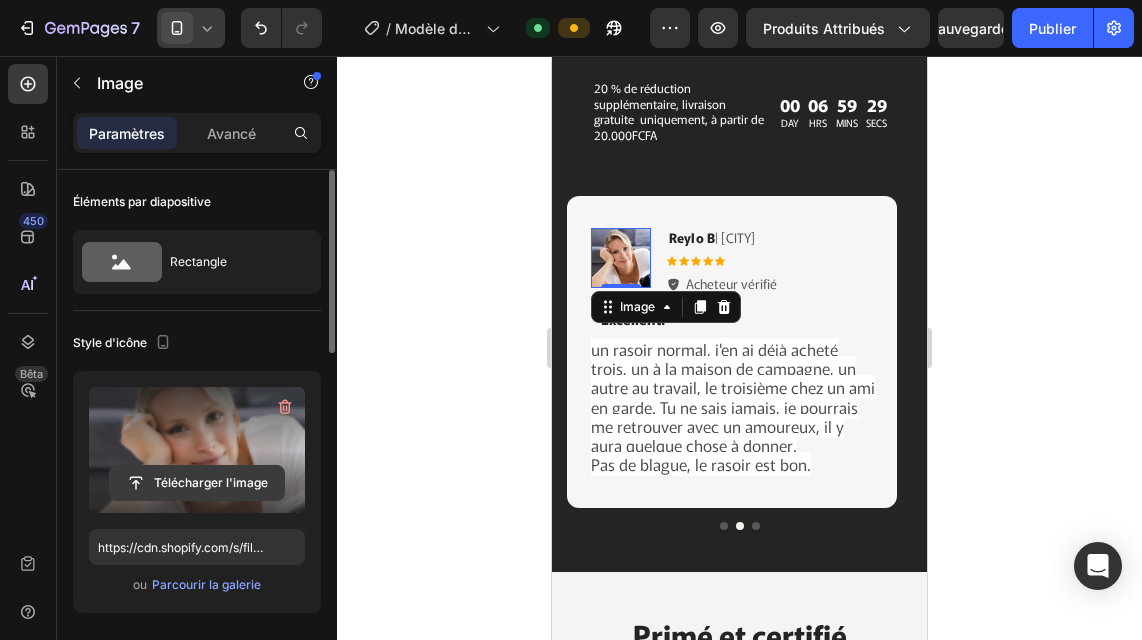 click 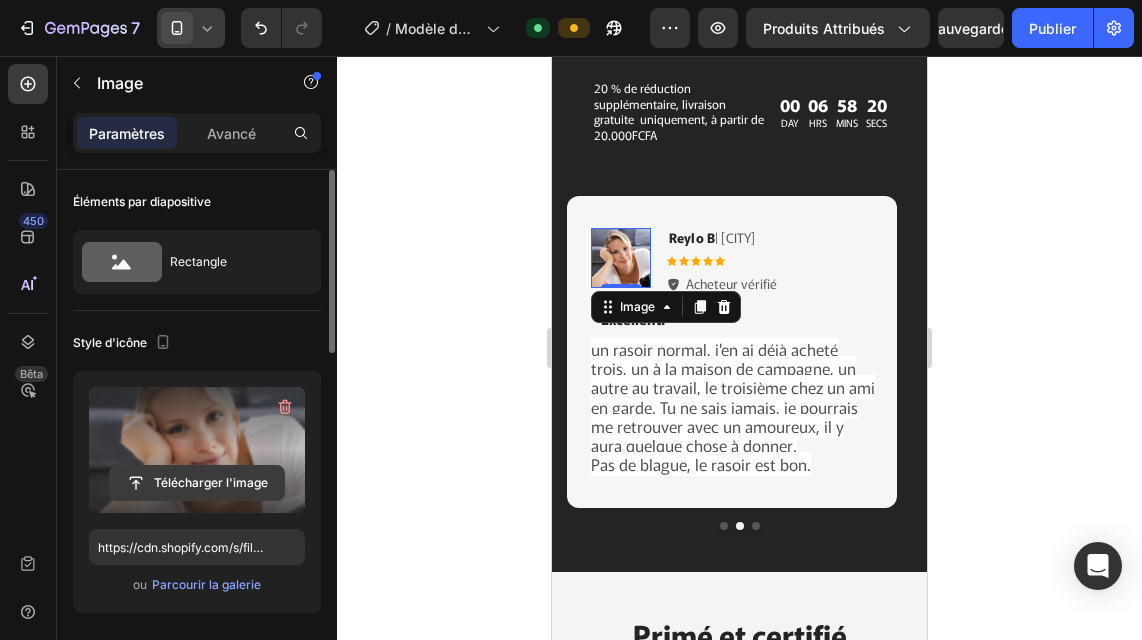 click 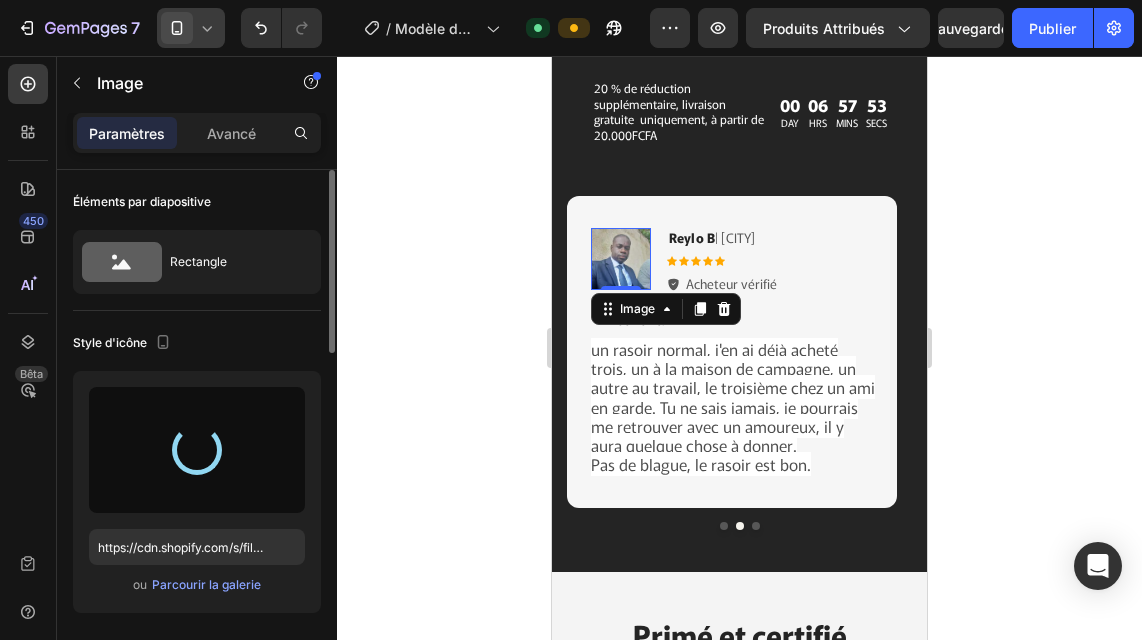 type on "https://cdn.shopify.com/s/files/1/0770/1794/0224/files/gempages_577077367487333364-2be61952-1869-49f7-bd3a-be6e9edcbfc3.png" 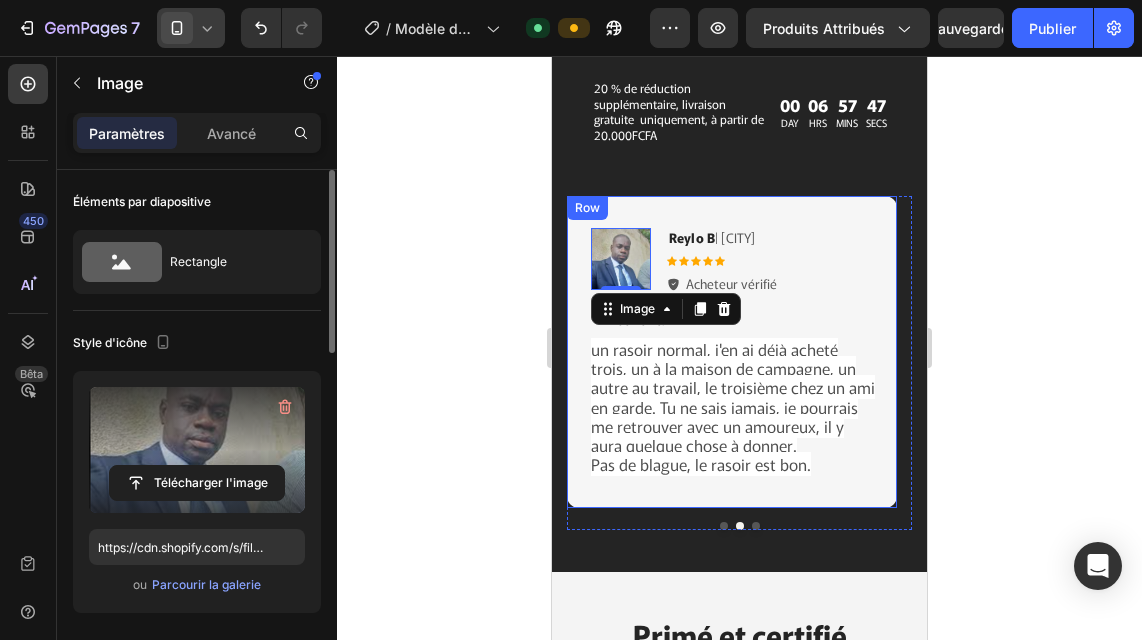 click on "Image   0 Reylo B  | Yamoussoukro  Text Block Icon Icon Icon Icon Icon Icon List
Acheteur vérifié Item List Row “Excellent!” Text Block un rasoir normal, j'en ai déjà acheté trois, un à la maison de campagne, un autre au travail, le troisième chez un ami en garde. Tu ne sais jamais, je pourrais me retrouver avec un amoureux, il y aura quelque chose à donner. Pas de blague, le rasoir est bon. Text Block Row" at bounding box center [732, 352] 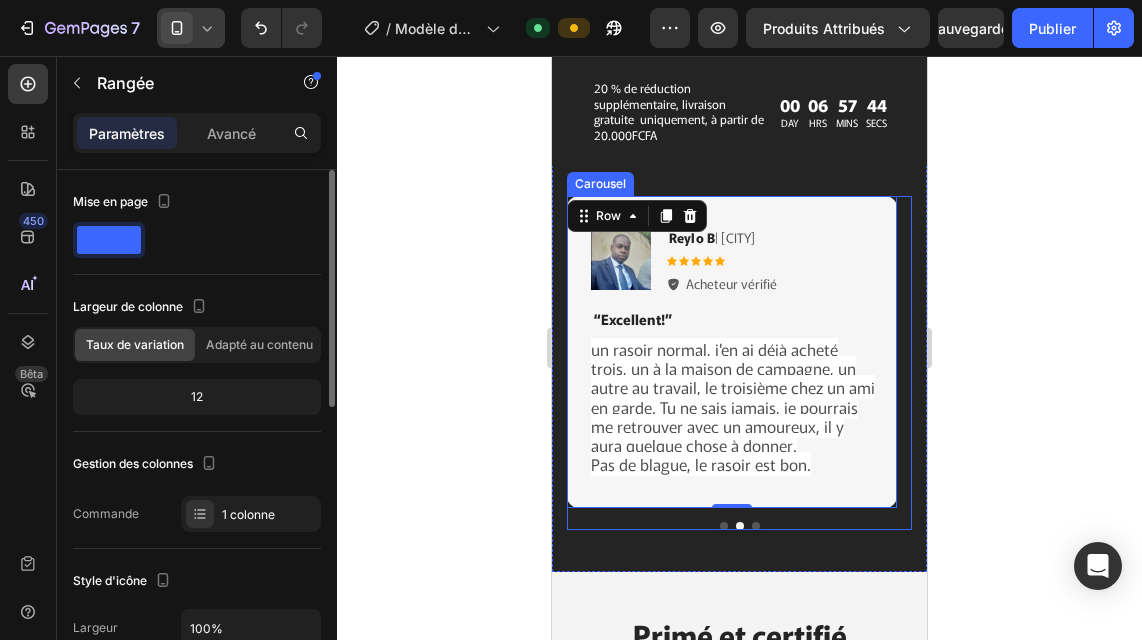 click at bounding box center [756, 526] 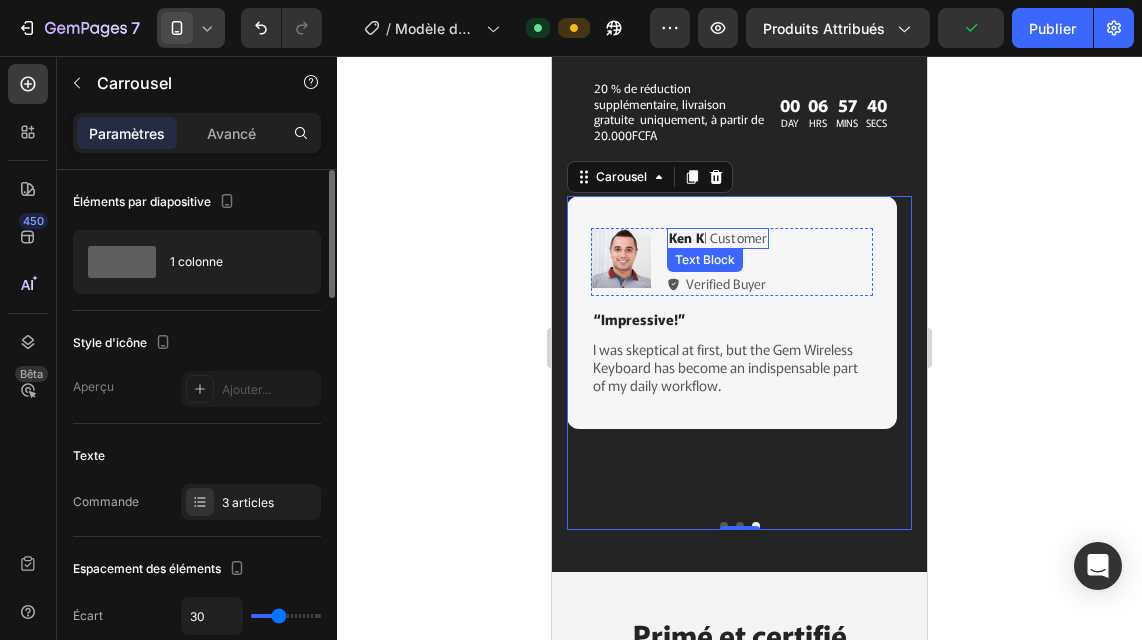 click on "Ken K  | Customer" at bounding box center [718, 238] 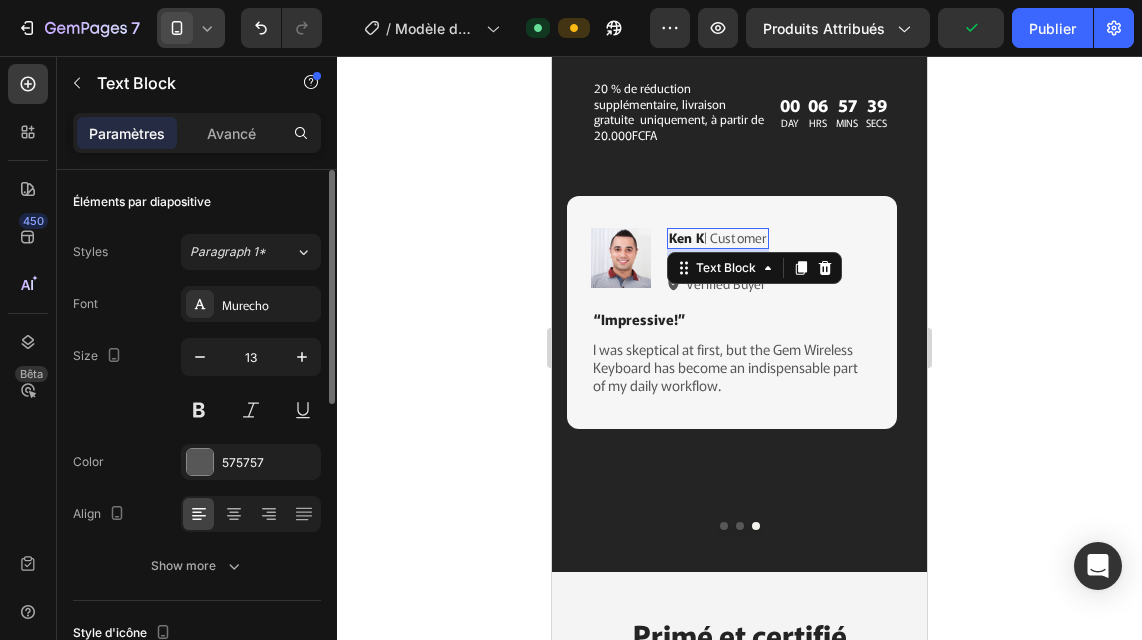 click on "Ken K  | Customer" at bounding box center [718, 238] 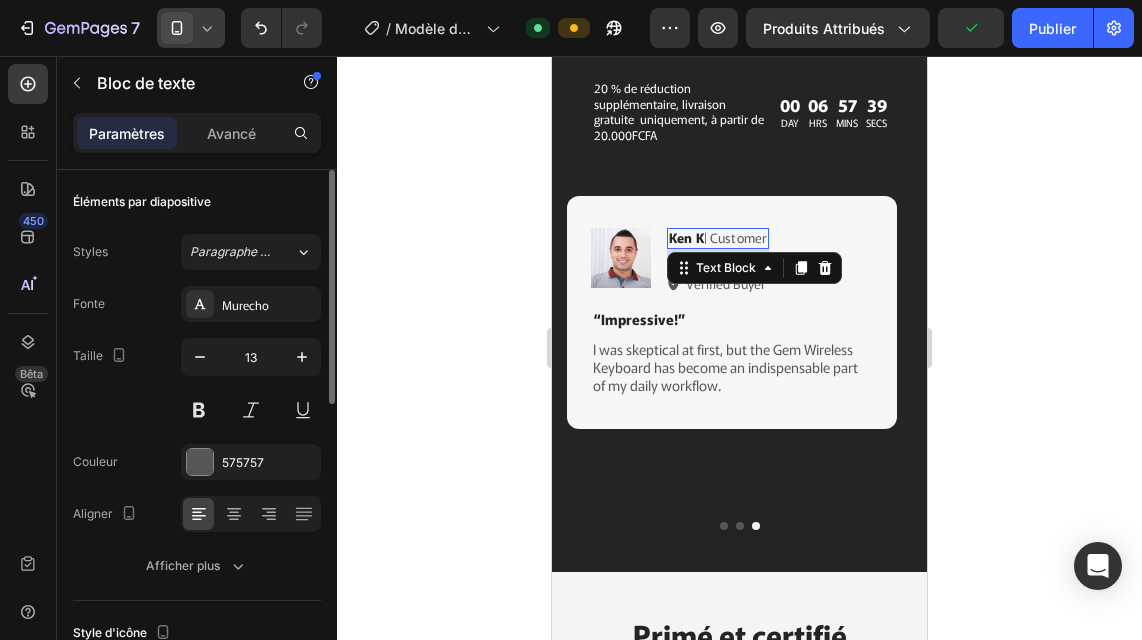 click on "Ken K  | Customer" at bounding box center [718, 238] 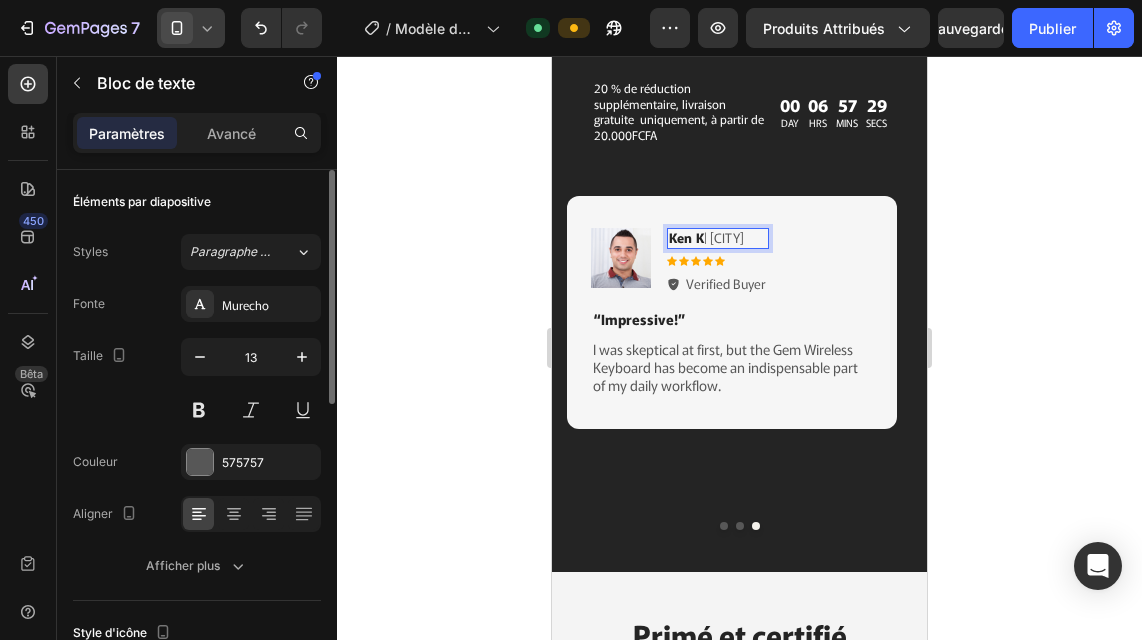 type 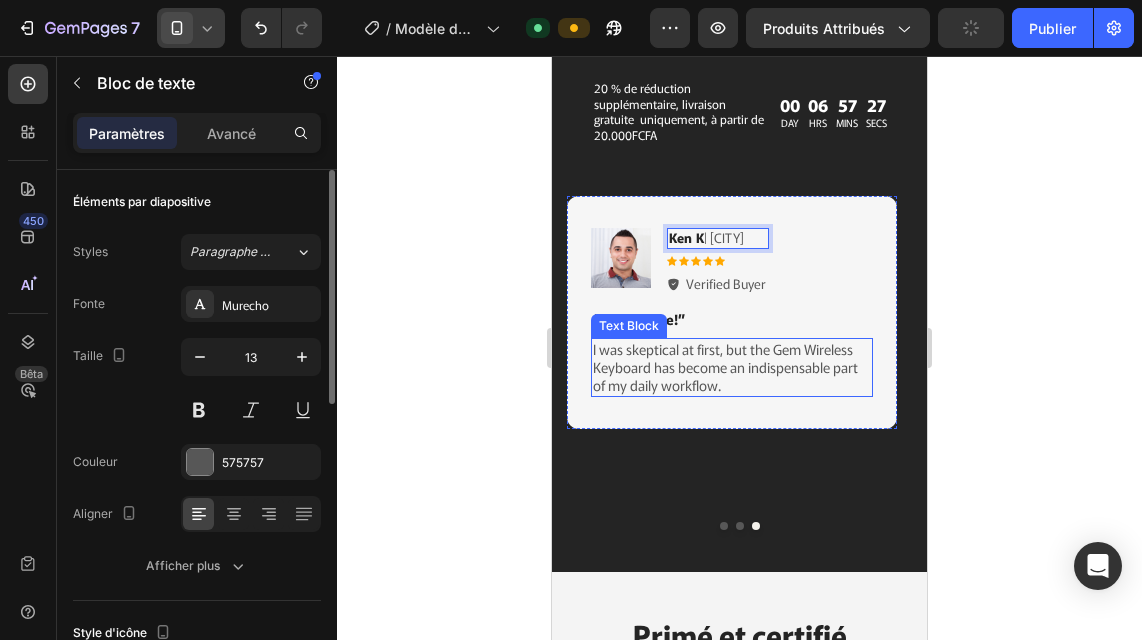 click on "I was skeptical at first, but the Gem Wireless Keyboard has become an indispensable part of my daily workflow." at bounding box center (732, 367) 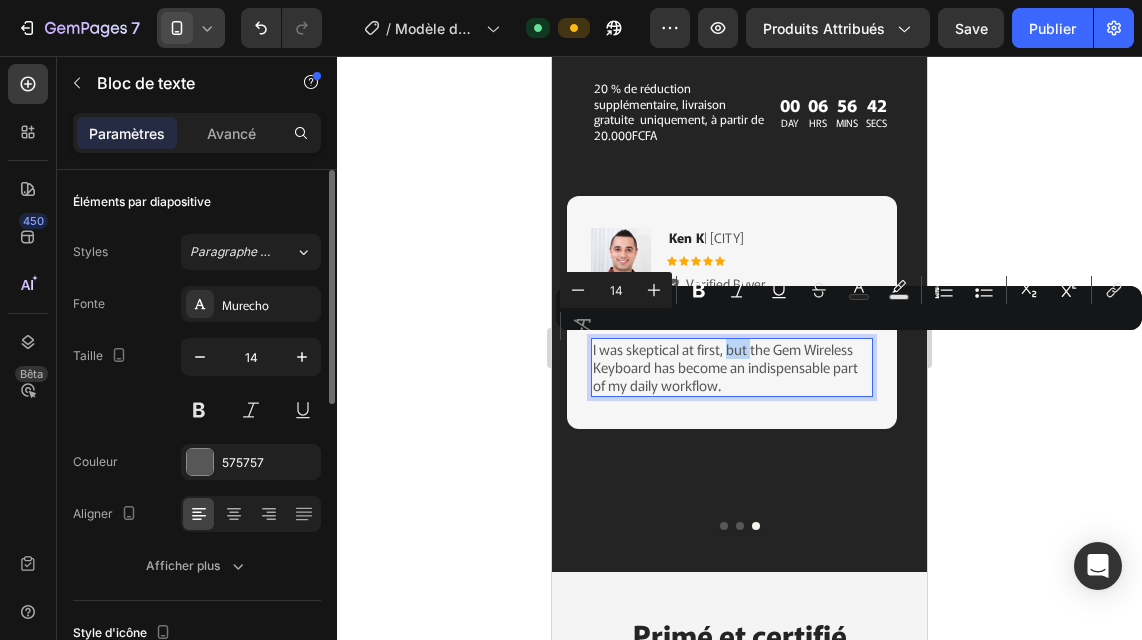 click on "I was skeptical at first, but the Gem Wireless Keyboard has become an indispensable part of my daily workflow." at bounding box center [732, 367] 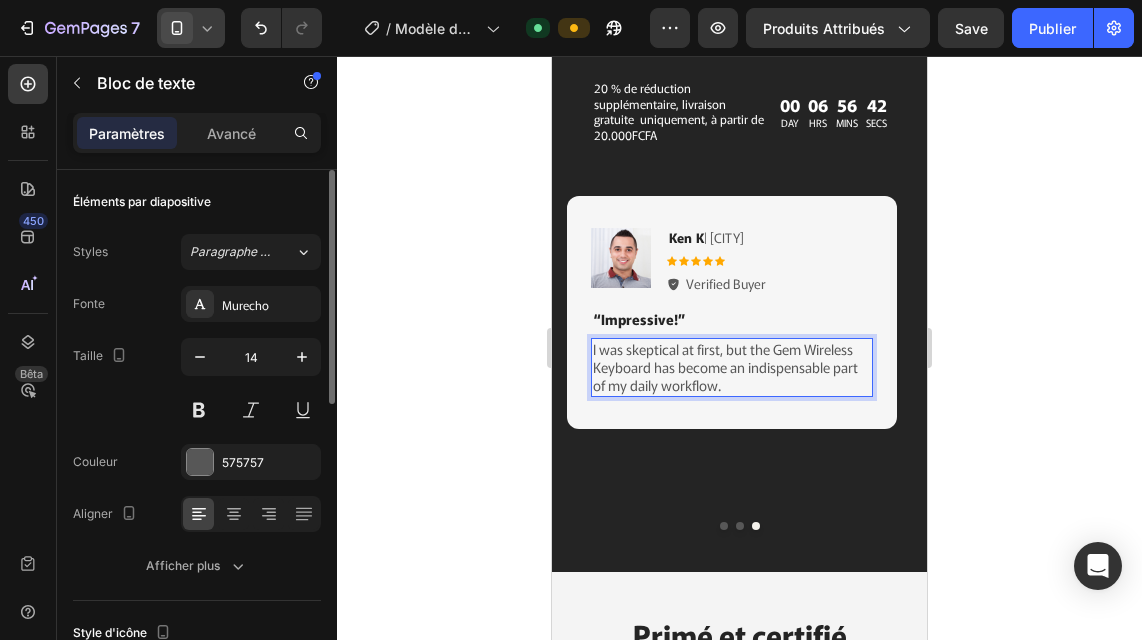 click on "I was skeptical at first, but the Gem Wireless Keyboard has become an indispensable part of my daily workflow." at bounding box center (732, 367) 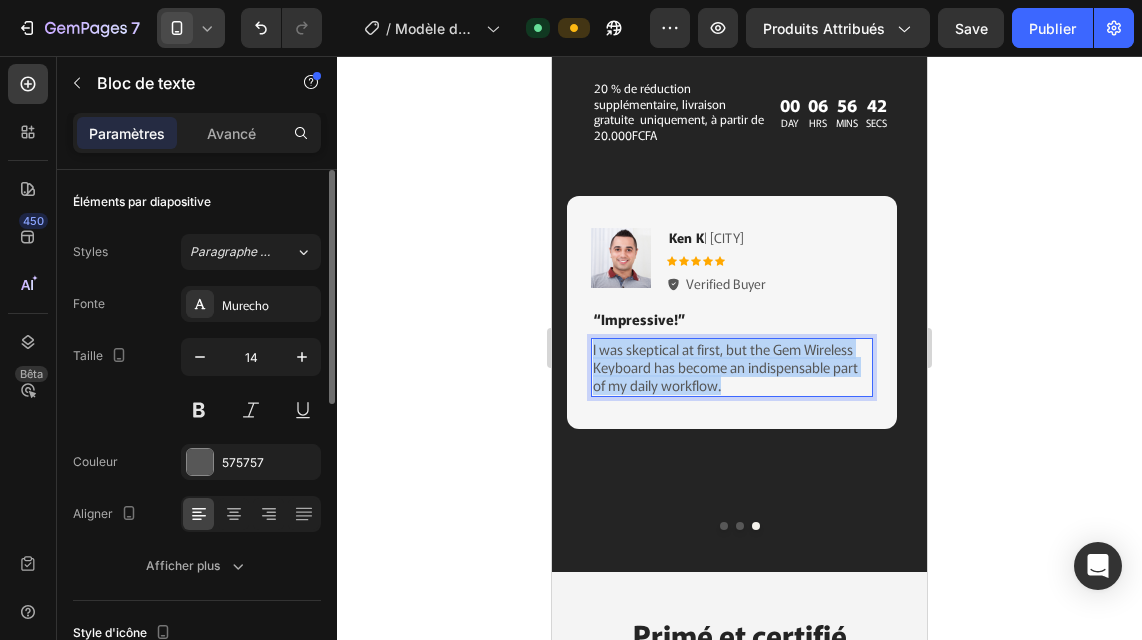 click on "I was skeptical at first, but the Gem Wireless Keyboard has become an indispensable part of my daily workflow." at bounding box center [732, 367] 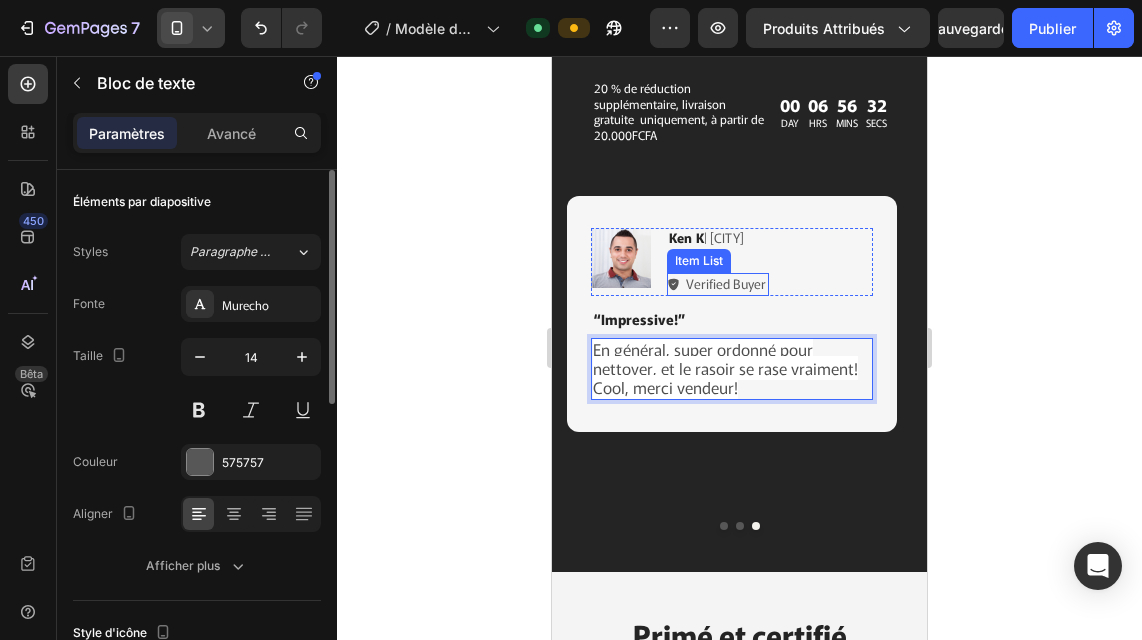 click on "Verified Buyer" at bounding box center (726, 284) 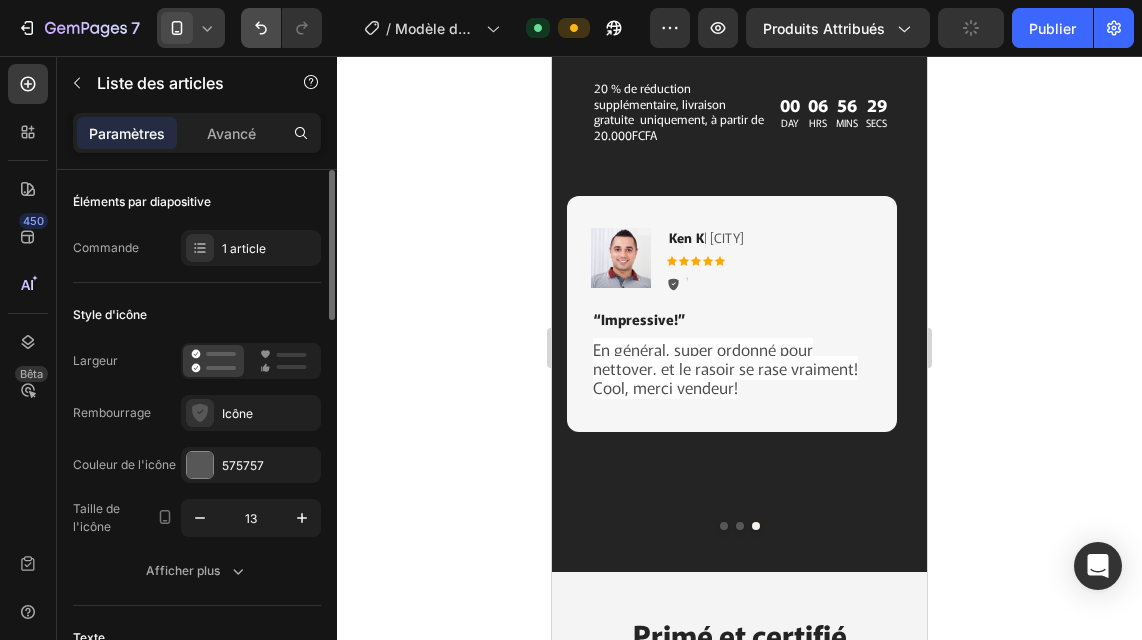click 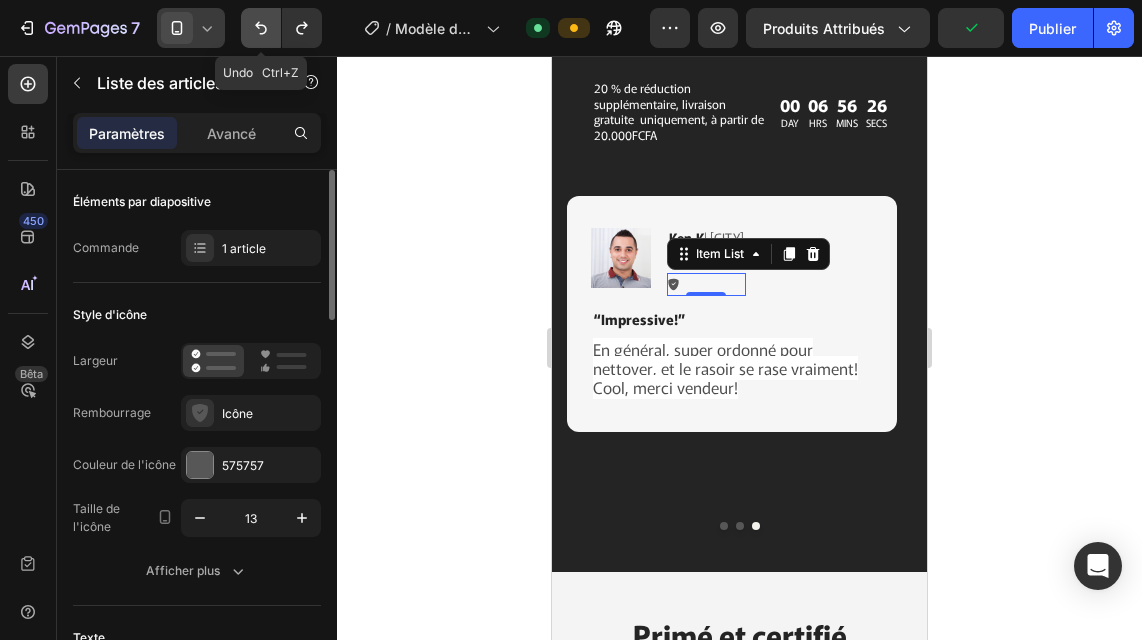 click 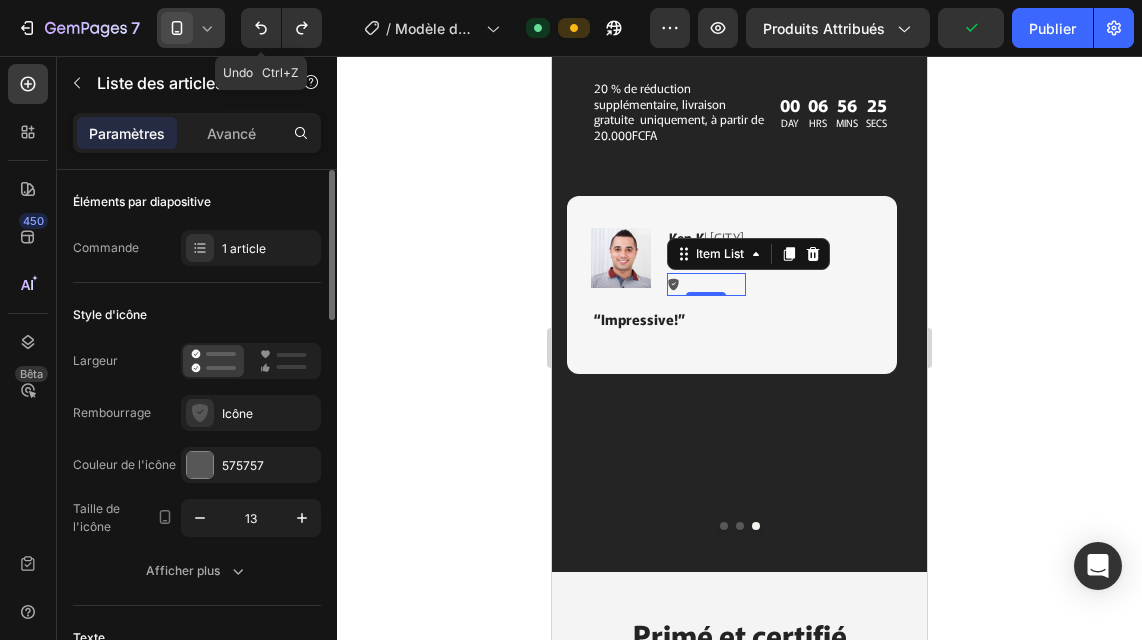 click 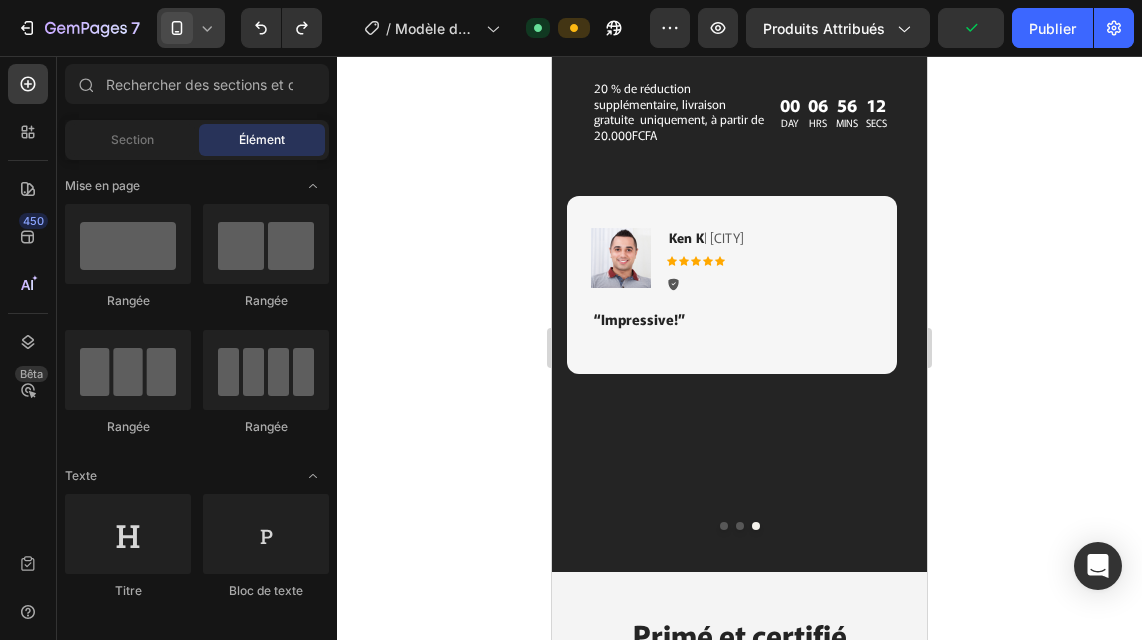 scroll, scrollTop: 3548, scrollLeft: 0, axis: vertical 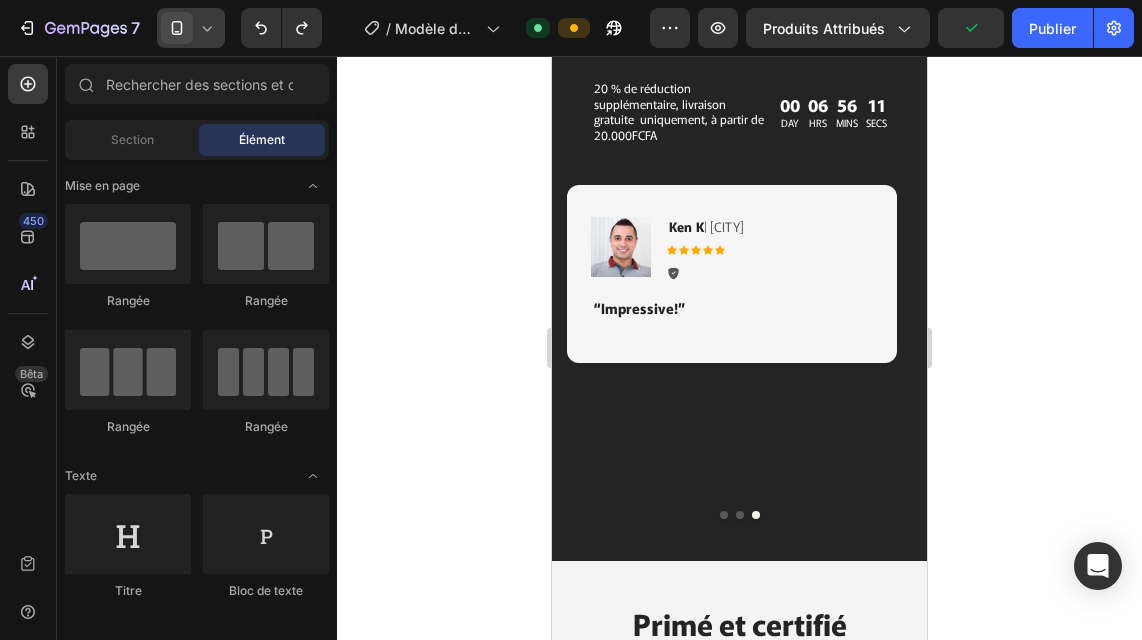 click 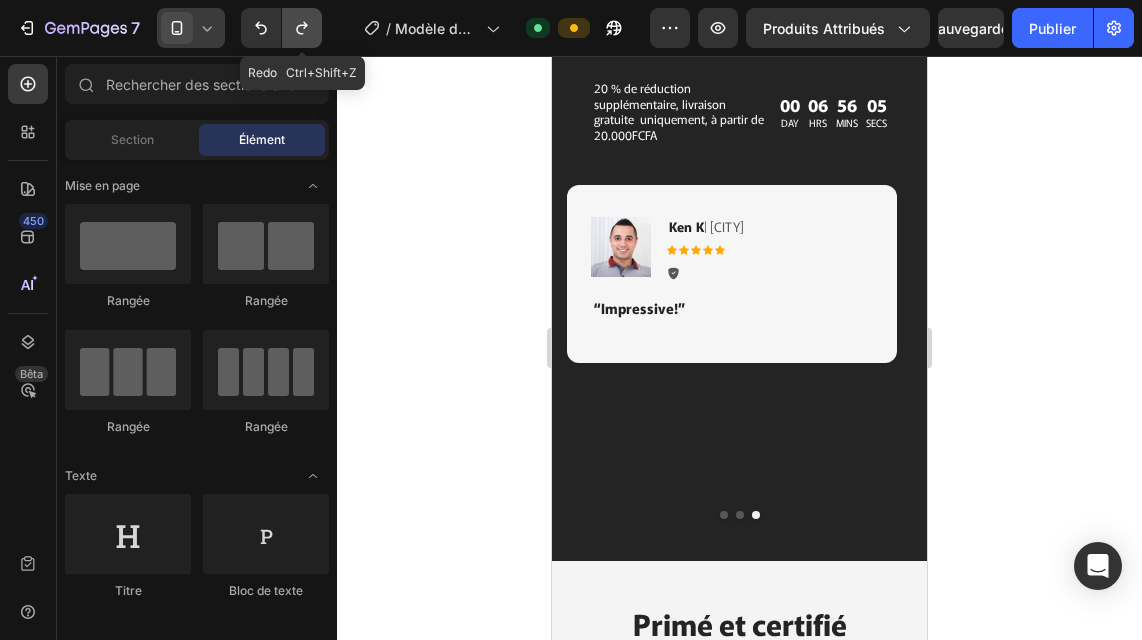 click 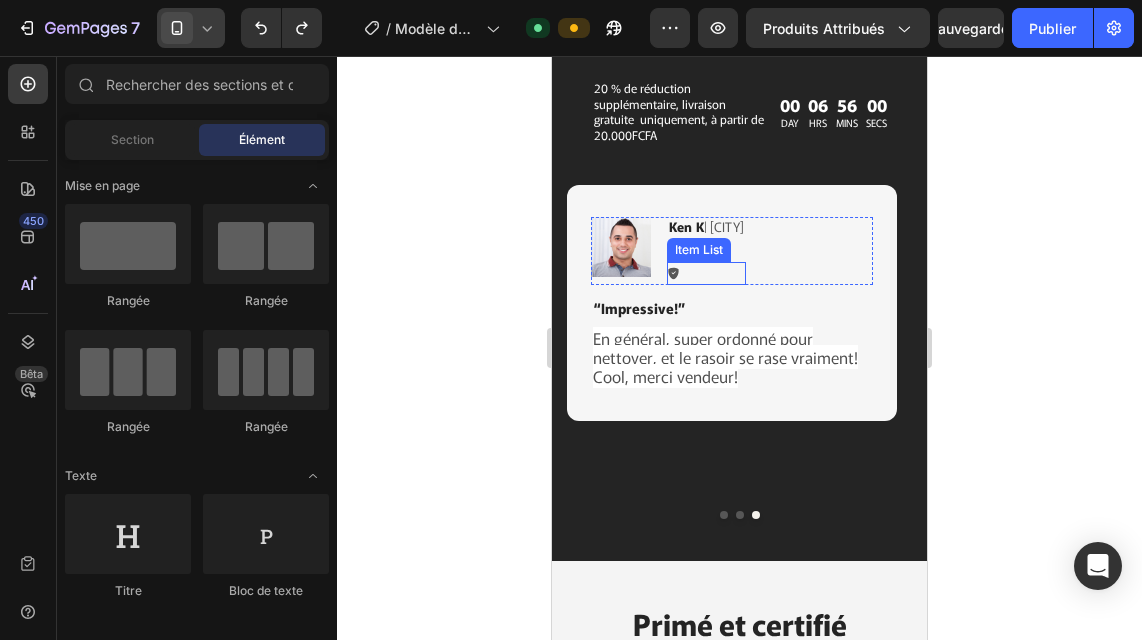 click at bounding box center (706, 273) 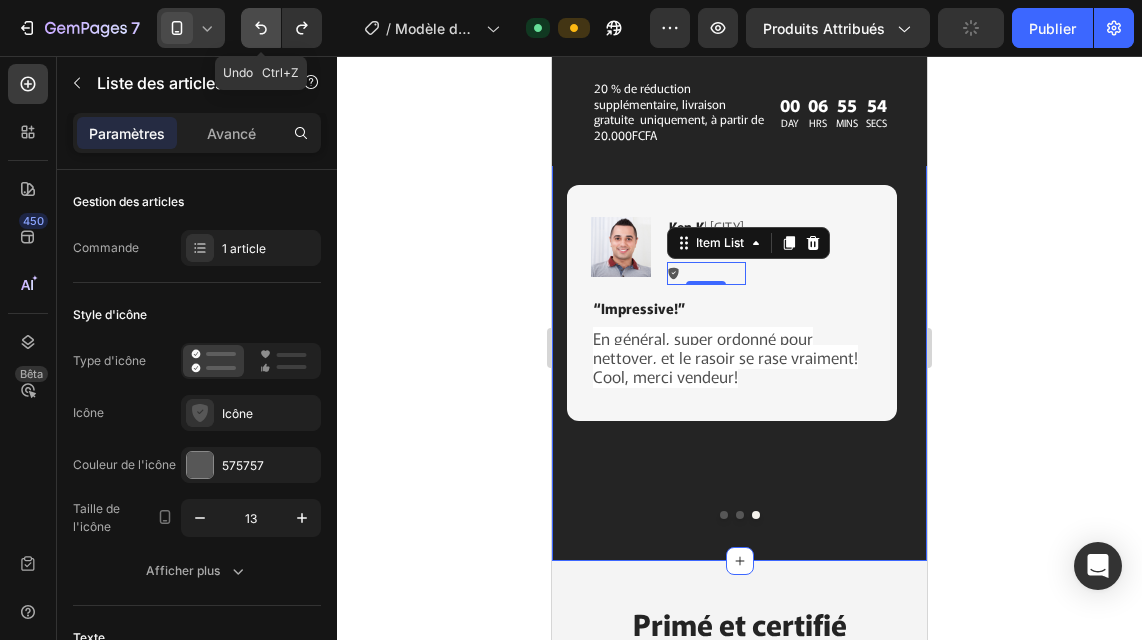 click 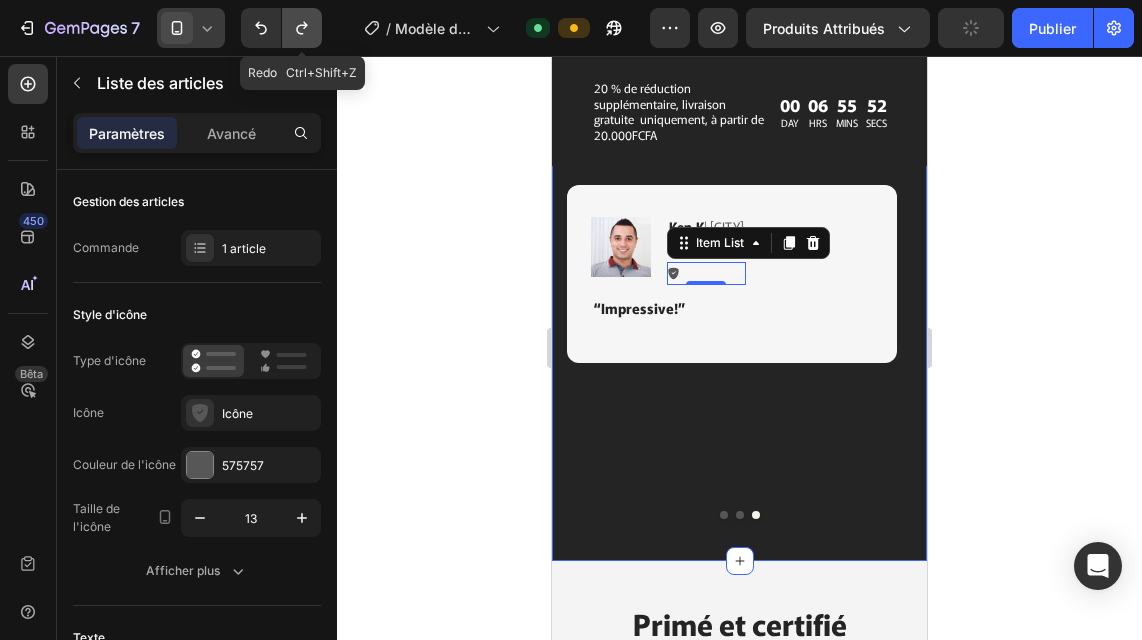 click 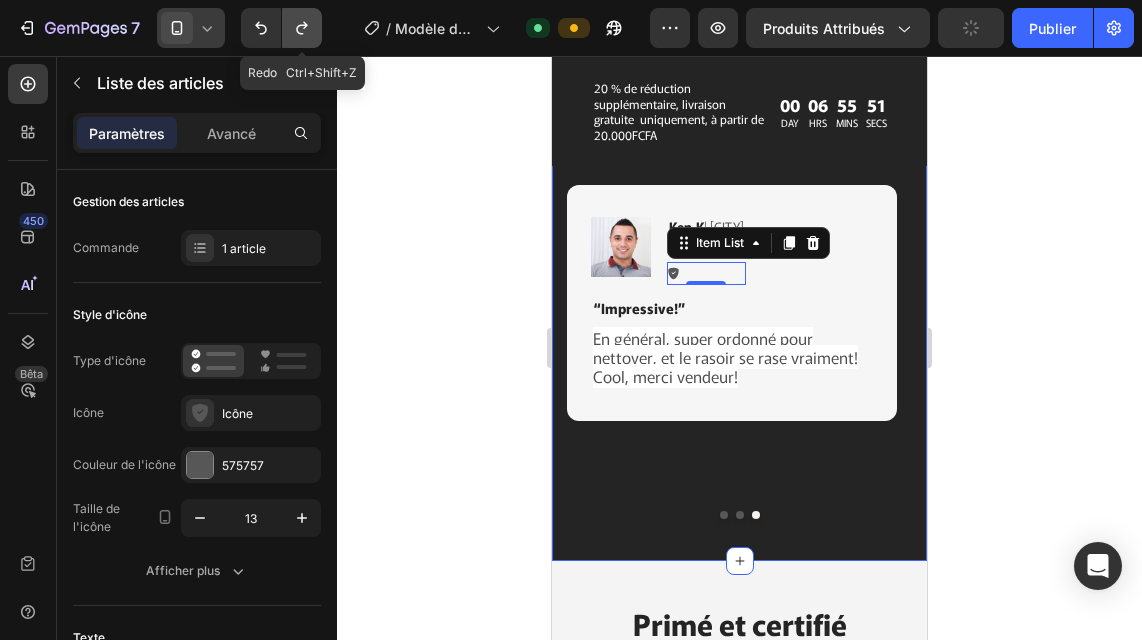 click 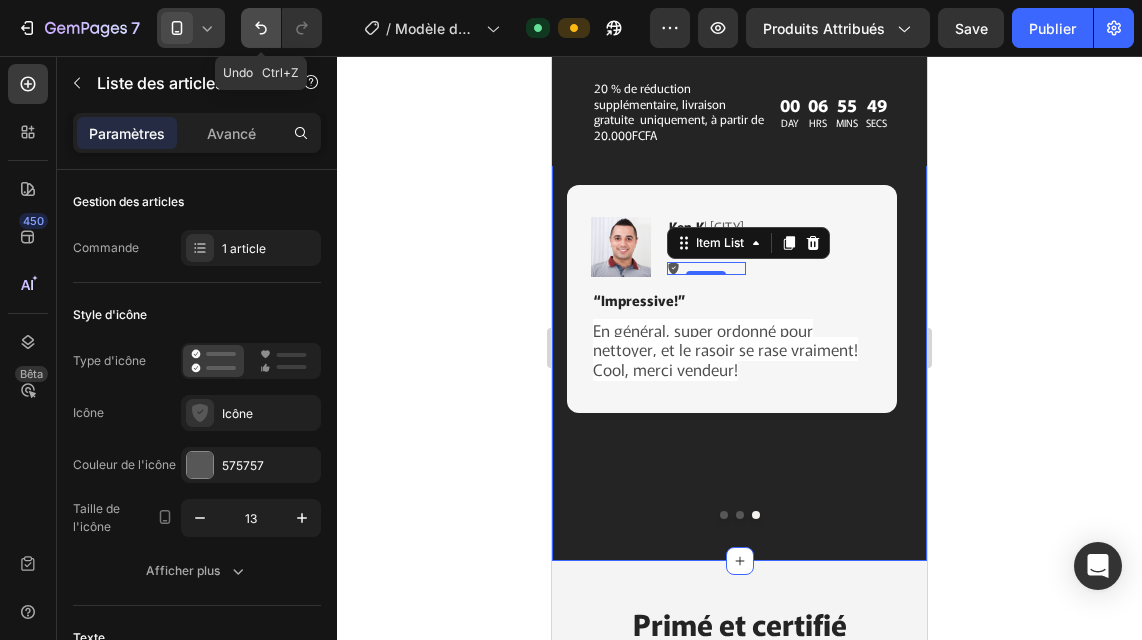 click 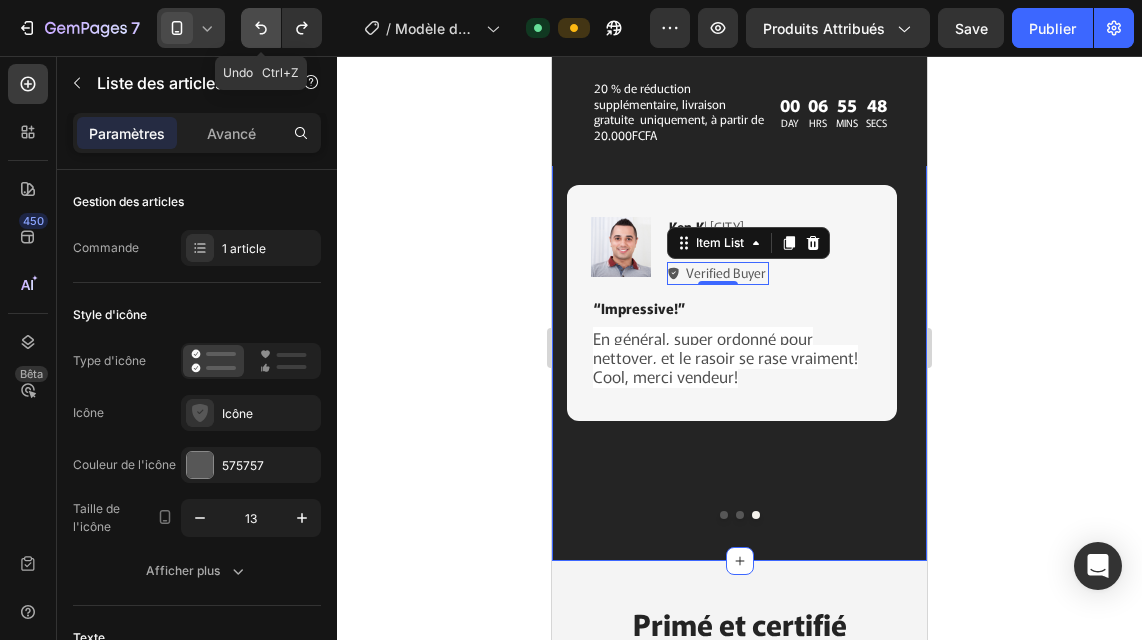 click 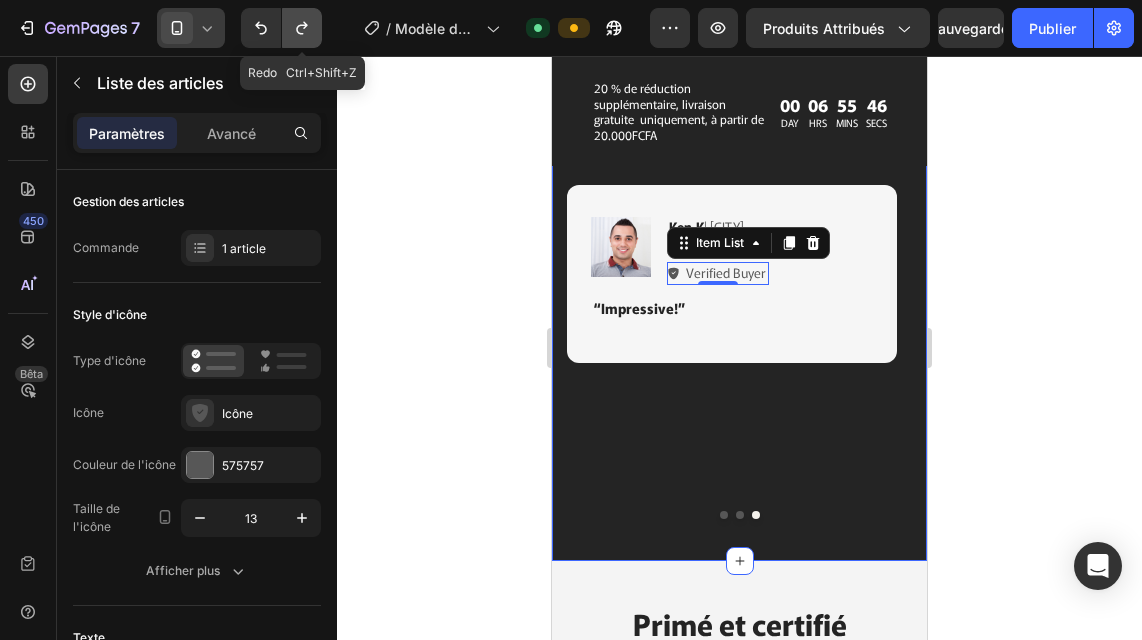 click 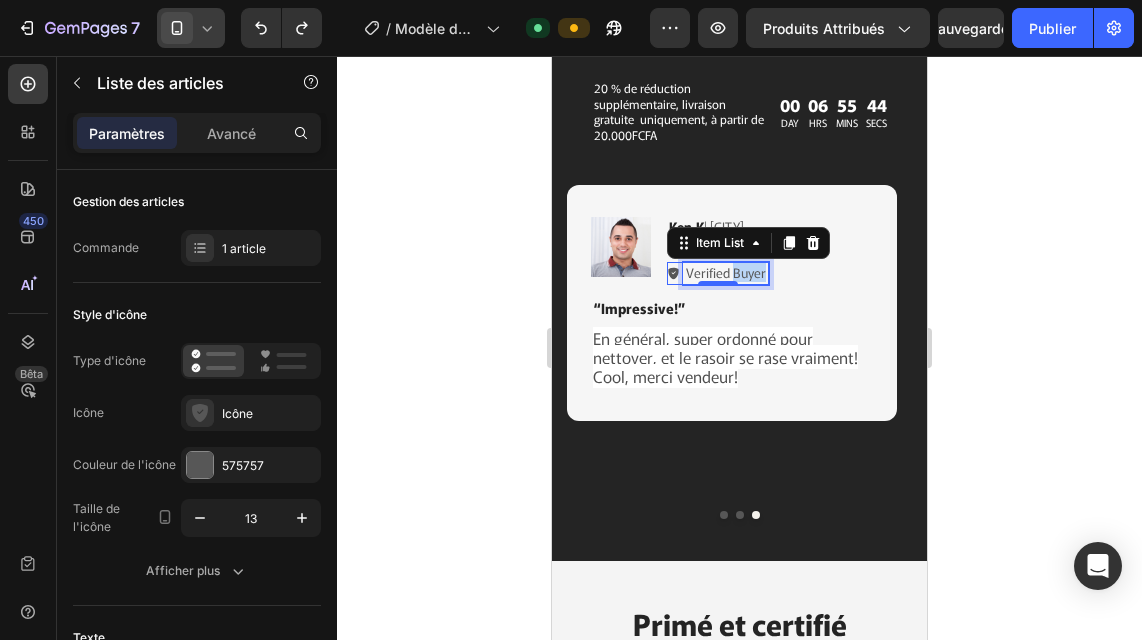 click on "Verified Buyer" at bounding box center [726, 273] 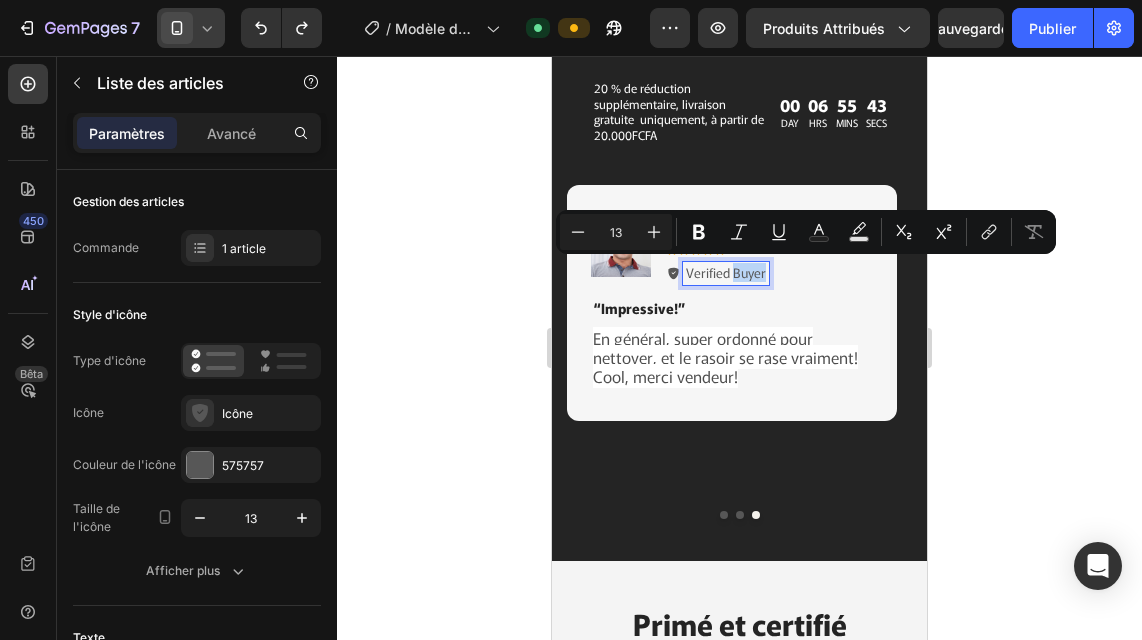 click on "Verified Buyer" at bounding box center (726, 273) 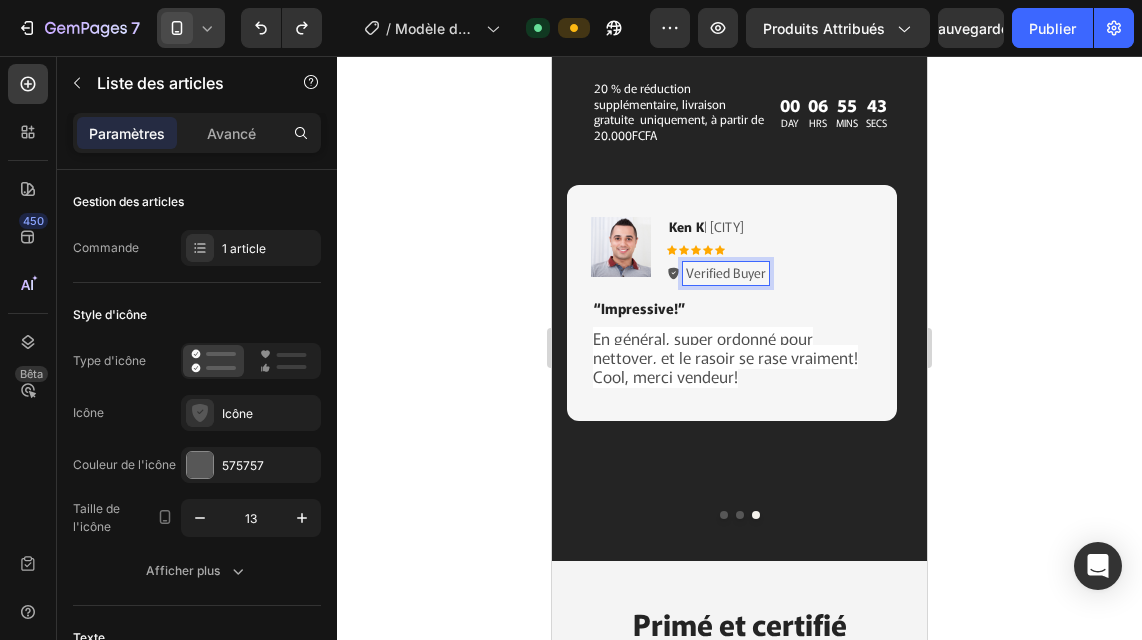 click on "Verified Buyer" at bounding box center [726, 273] 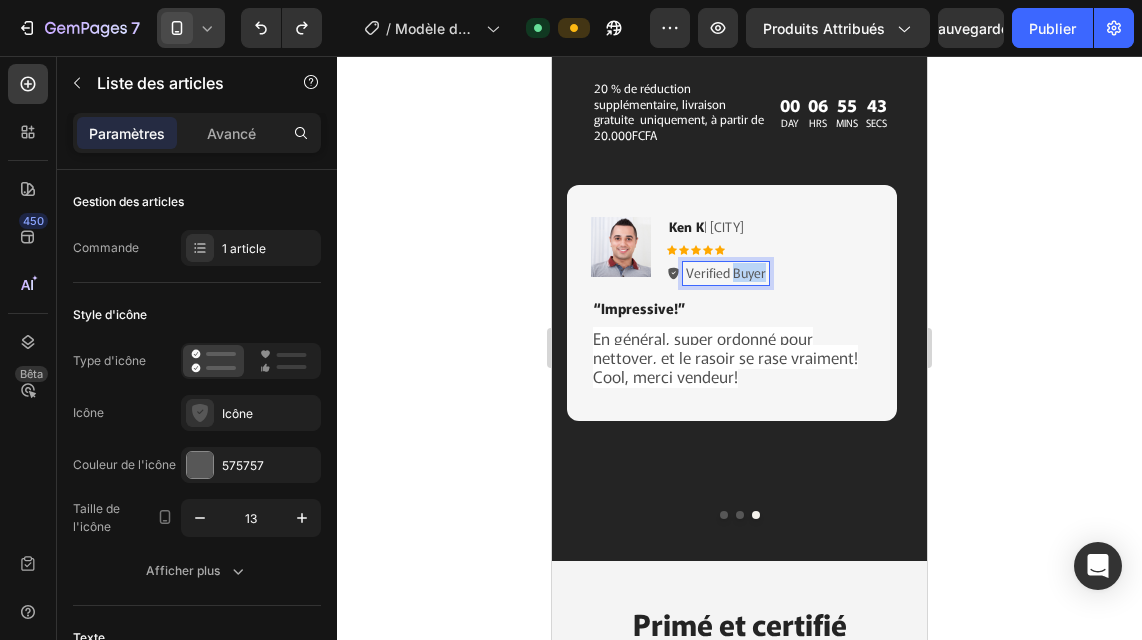 click on "Verified Buyer" at bounding box center (726, 273) 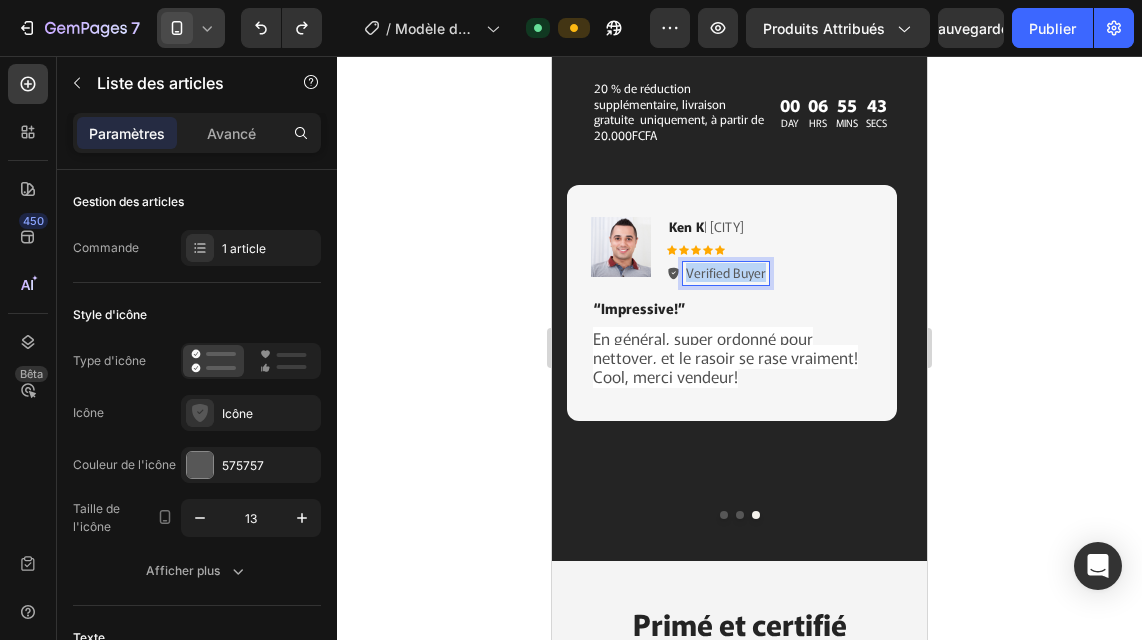 click on "Verified Buyer" at bounding box center (726, 273) 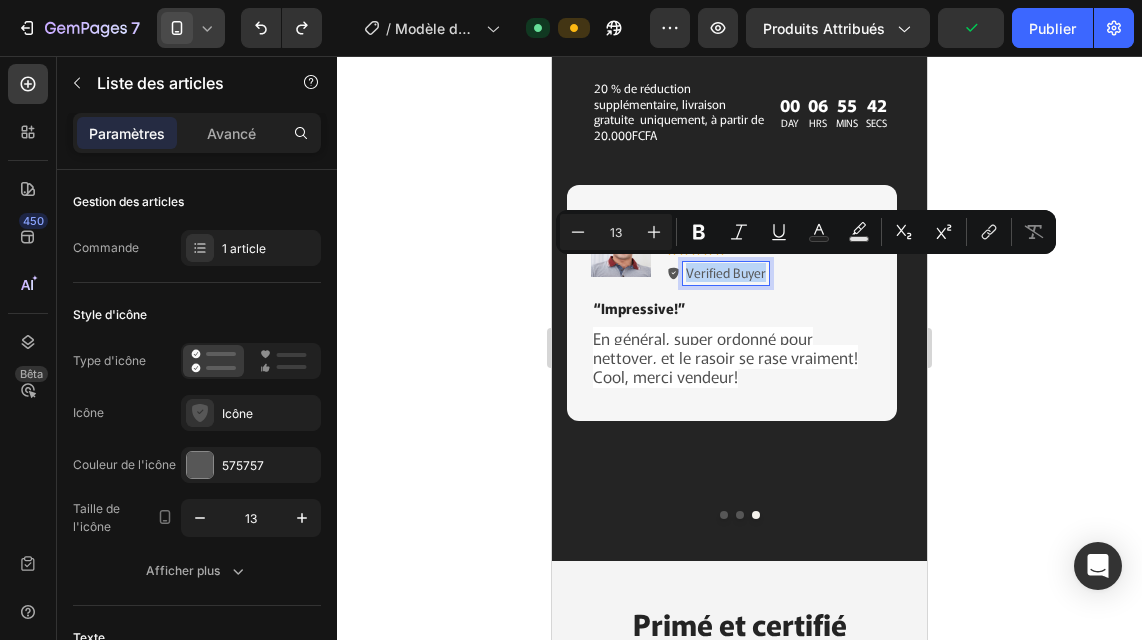 copy on "Verified Buyer" 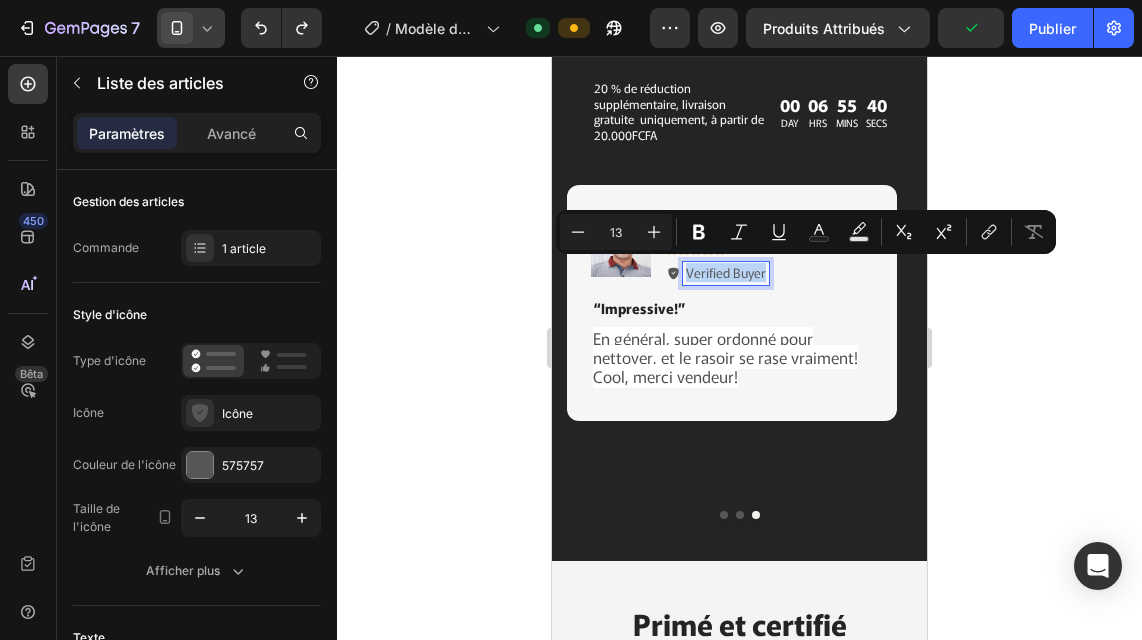 click on "Verified Buyer" at bounding box center (726, 273) 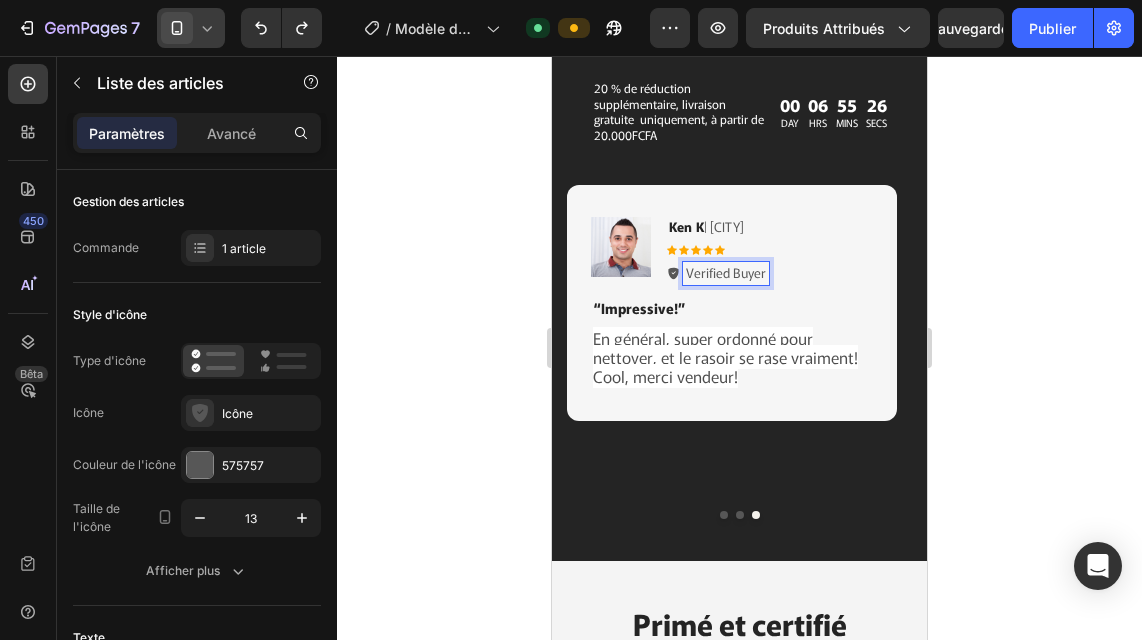 click on "Verified Buyer" at bounding box center (726, 273) 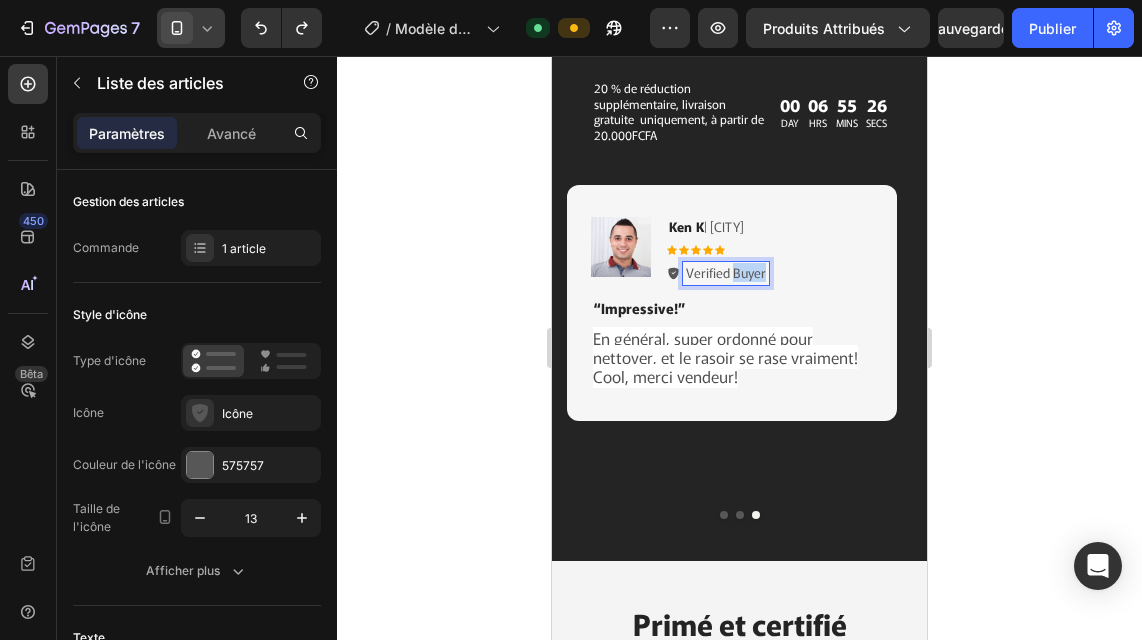 click on "Verified Buyer" at bounding box center [726, 273] 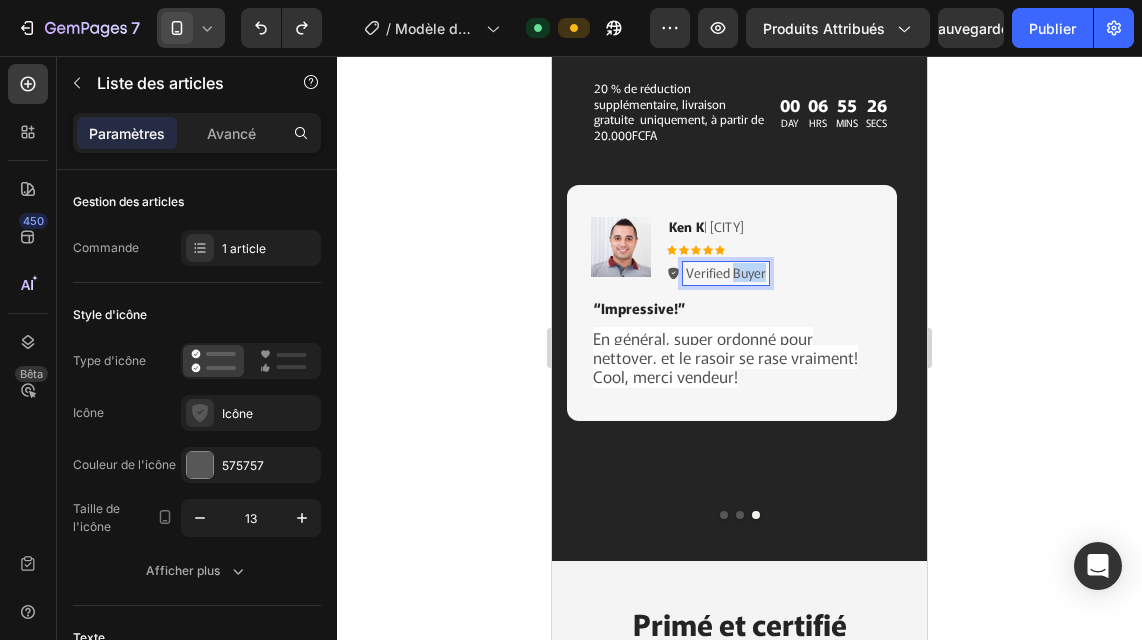 click on "Verified Buyer" at bounding box center [726, 273] 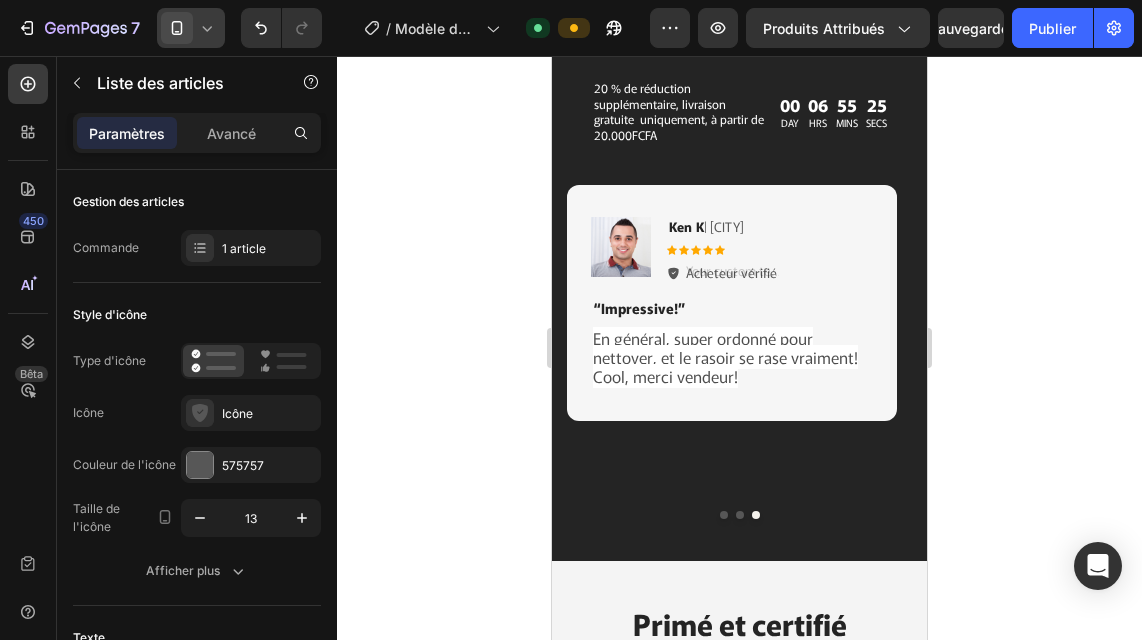 scroll, scrollTop: 3545, scrollLeft: 0, axis: vertical 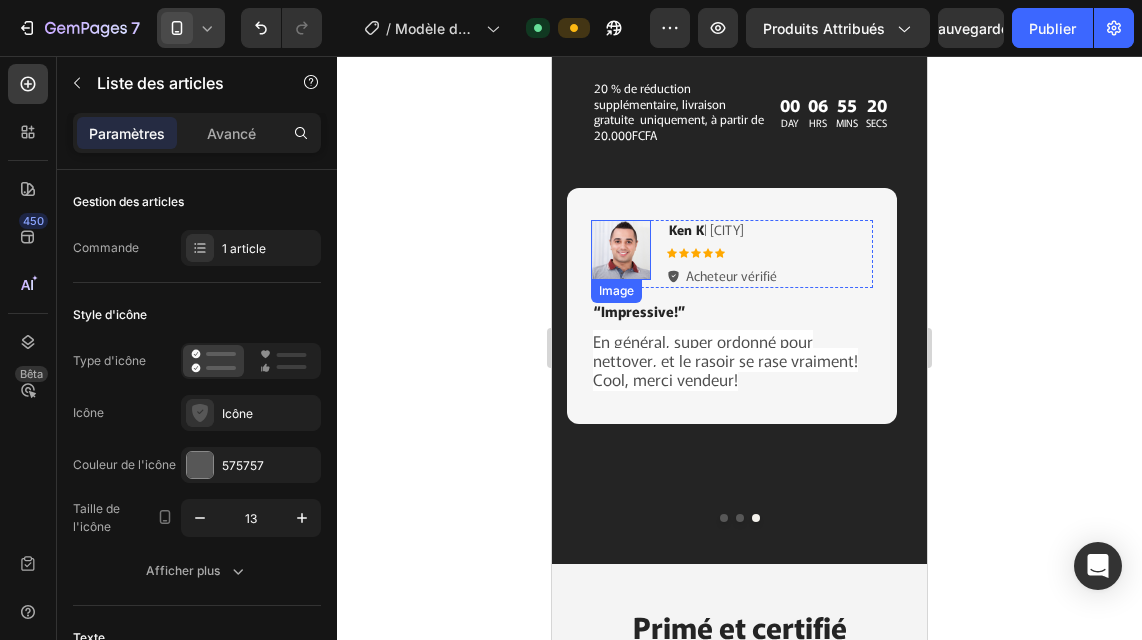 click at bounding box center [621, 250] 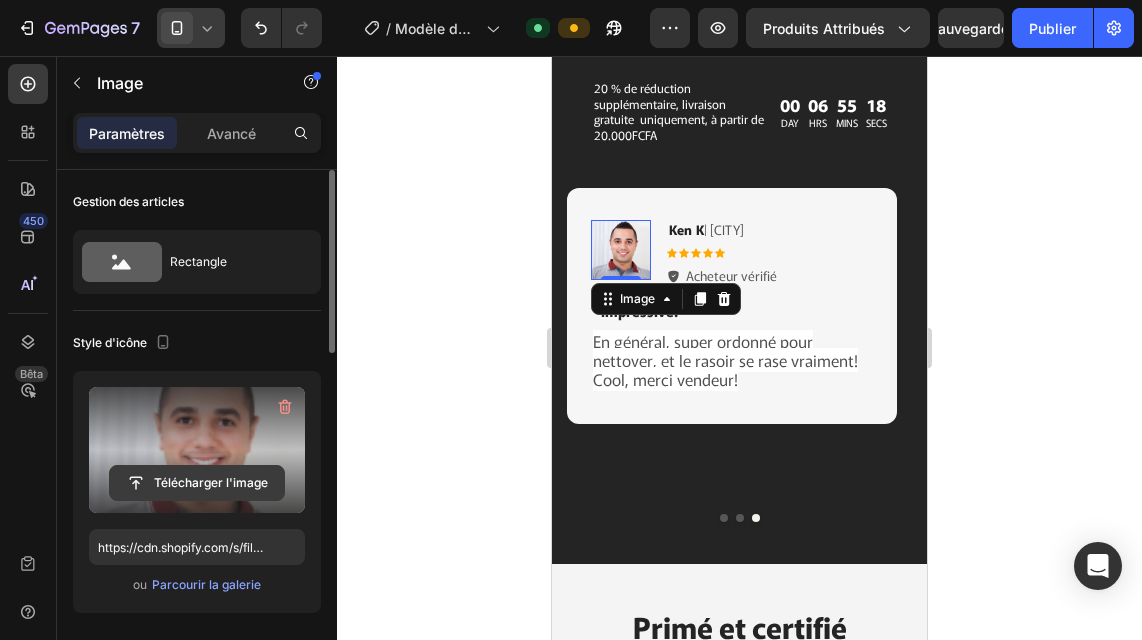 click 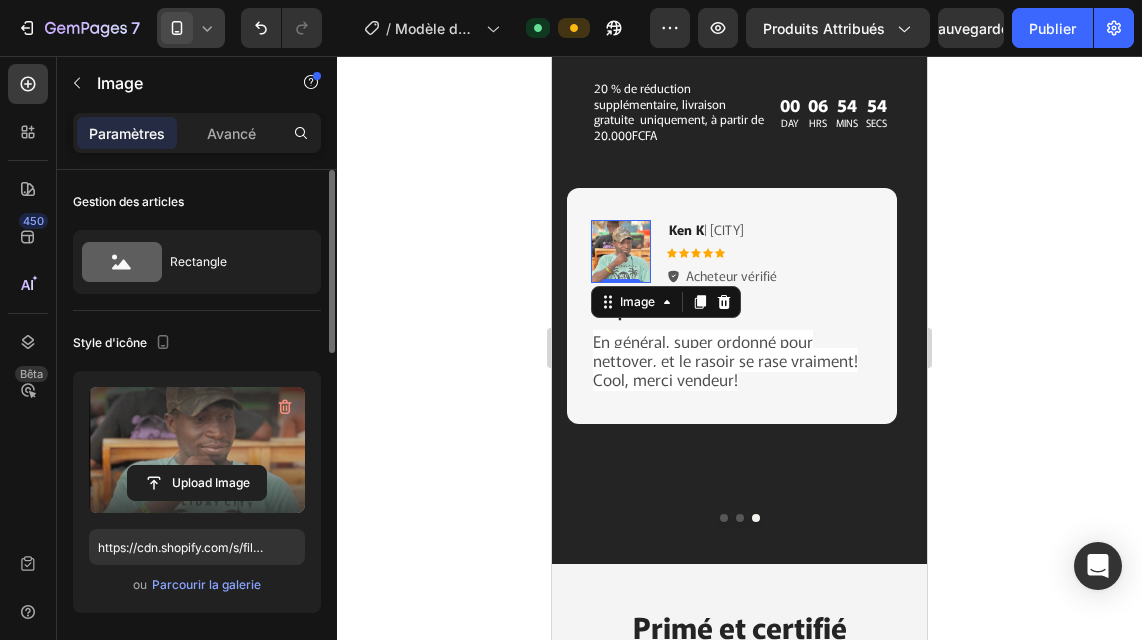 type on "https://cdn.shopify.com/s/files/1/0770/1794/0224/files/gempages_577077367487333364-561b6a7d-08d1-4190-9b89-3ea16bd90c72.png" 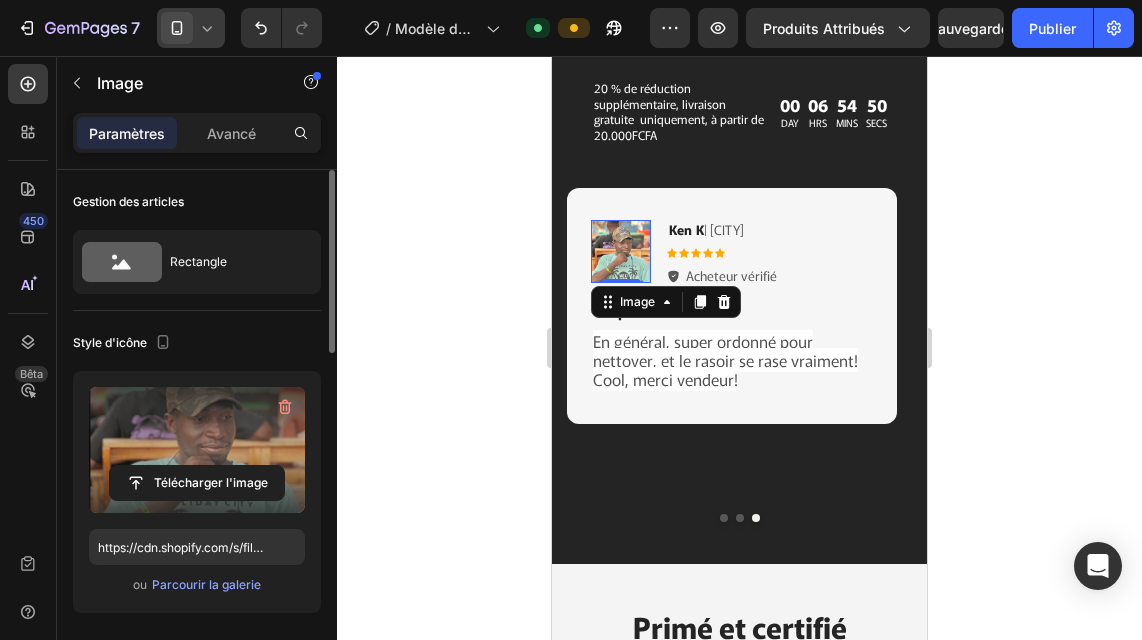 click 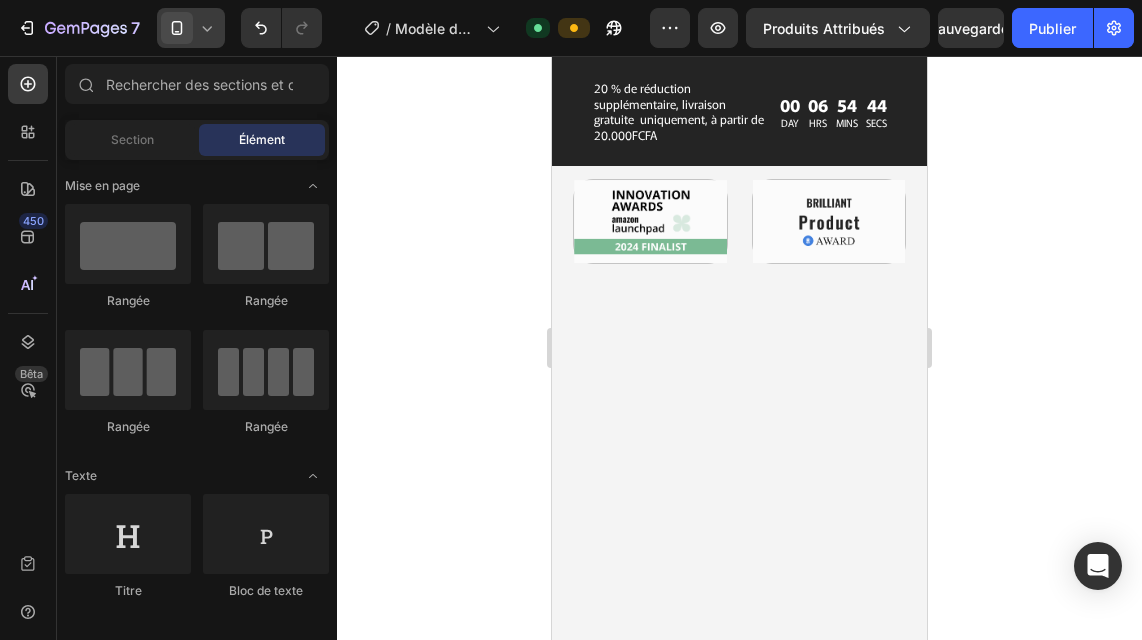 scroll, scrollTop: 4148, scrollLeft: 0, axis: vertical 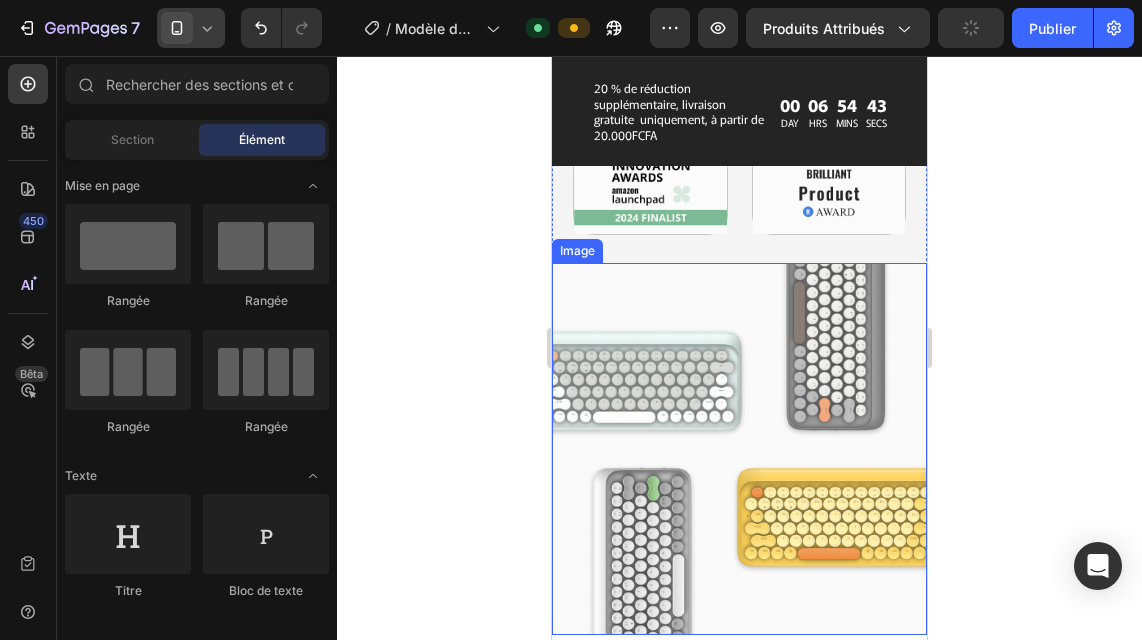 click at bounding box center [739, 449] 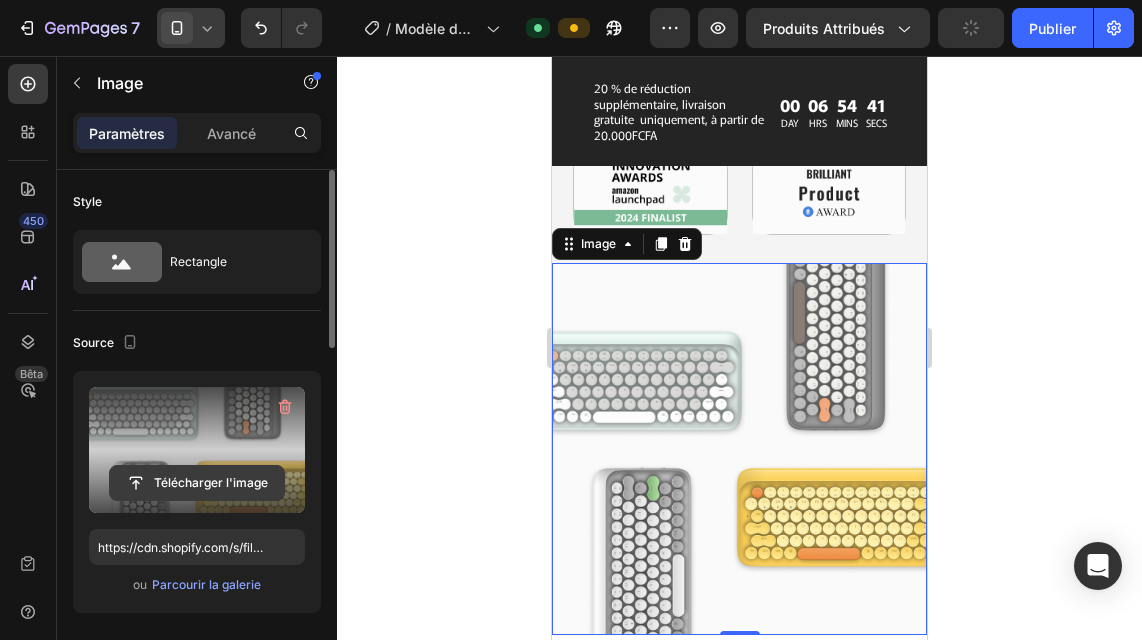 click 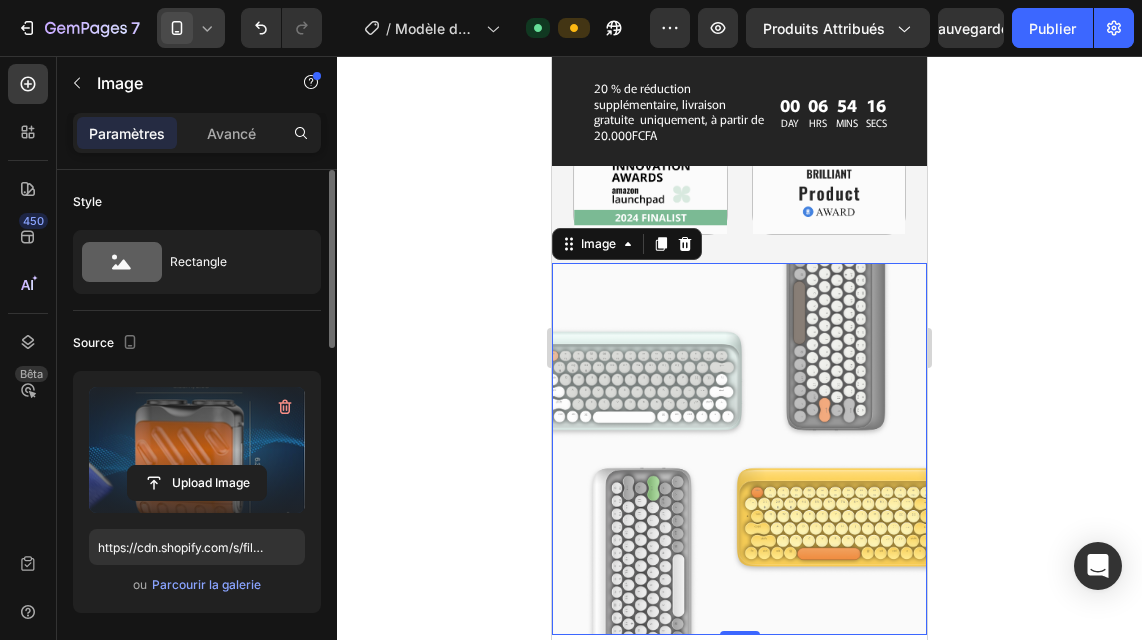 type on "https://cdn.shopify.com/s/files/1/0770/1794/0224/files/gempages_577077367487333364-c1c7e401-48ba-4ba0-b0d9-1532680adb41.png" 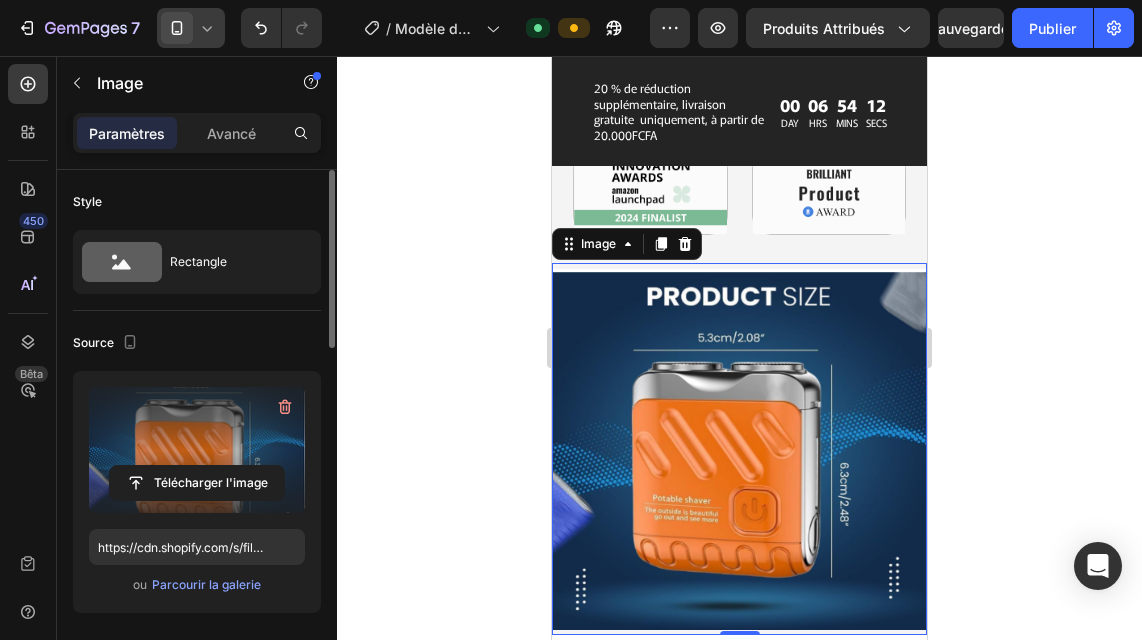 click 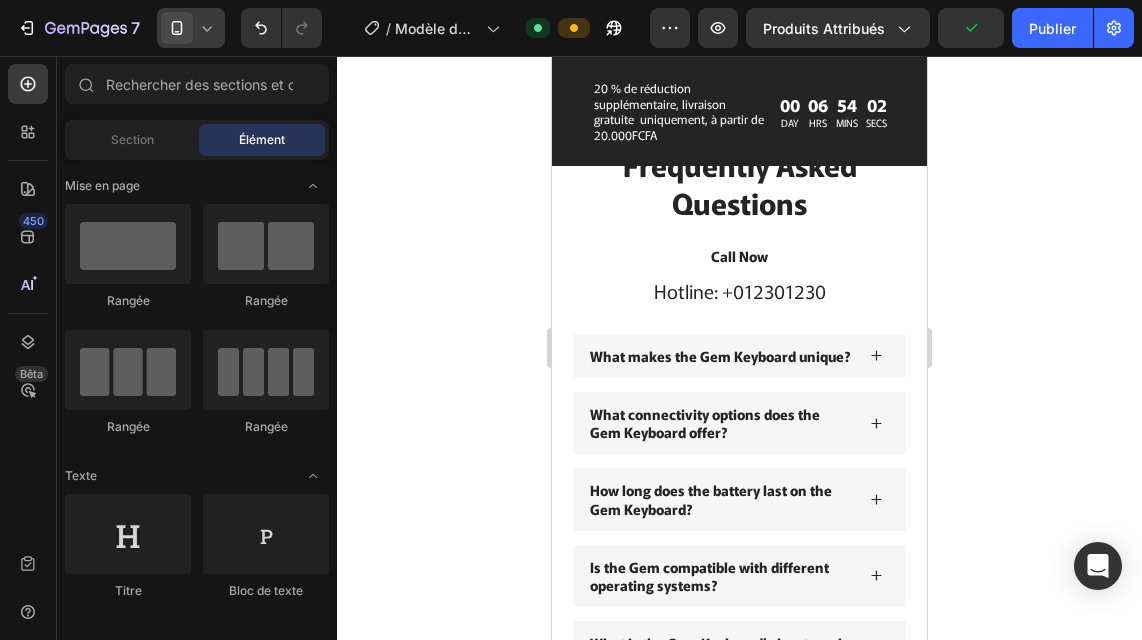 scroll, scrollTop: 4715, scrollLeft: 0, axis: vertical 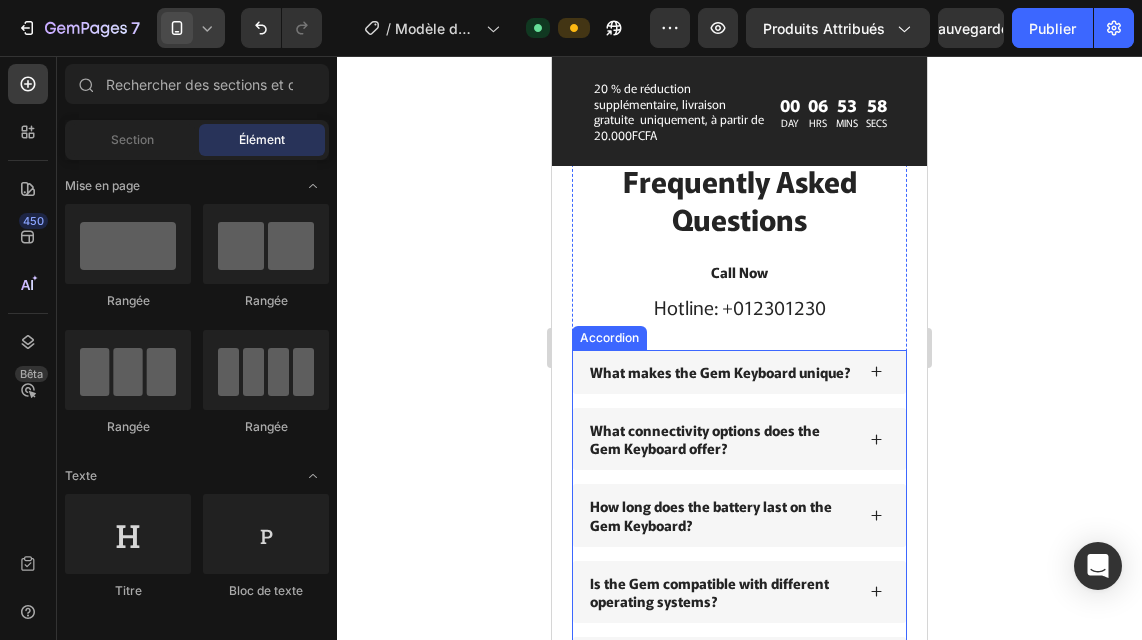 click on "What makes the Gem Keyboard unique?" at bounding box center [720, 372] 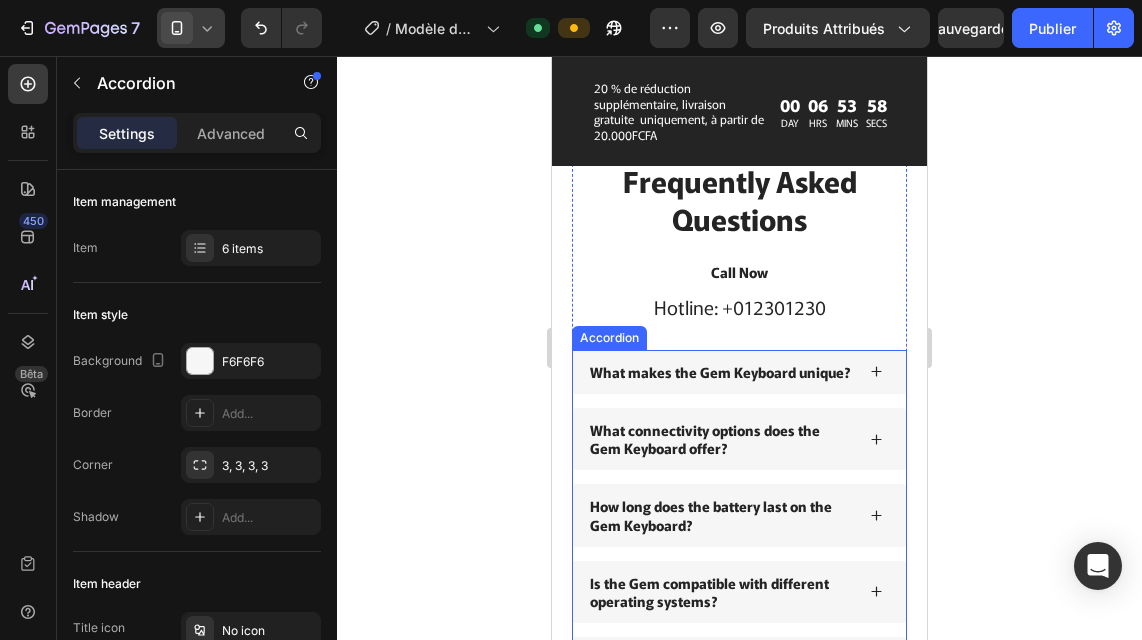 click on "What makes the Gem Keyboard unique?" at bounding box center [720, 372] 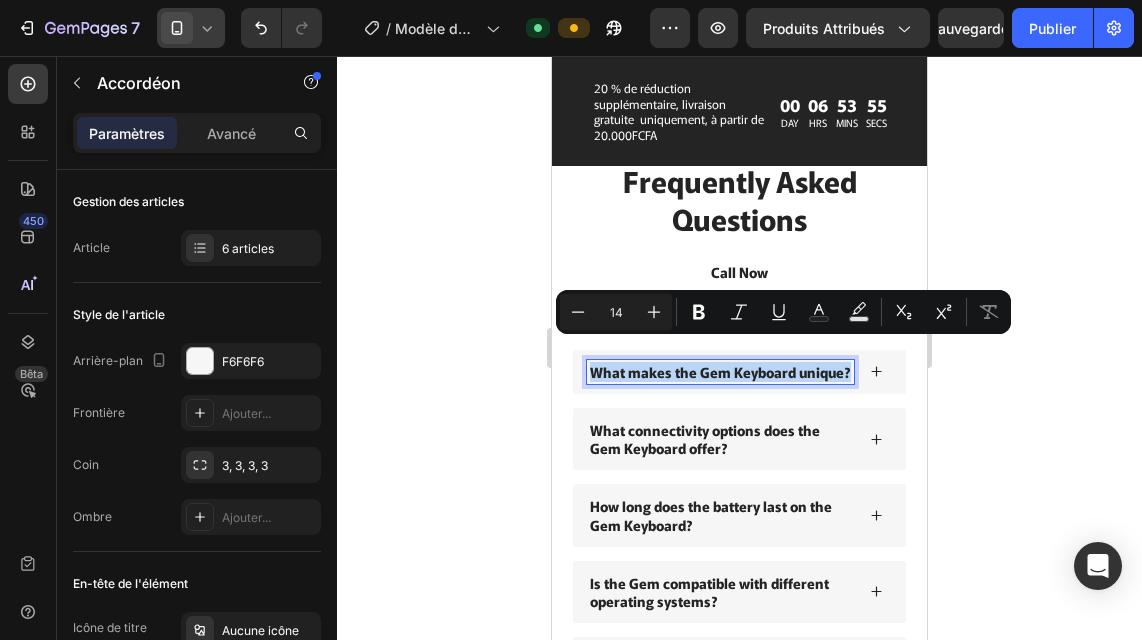 copy on "What makes the Gem Keyboard unique?" 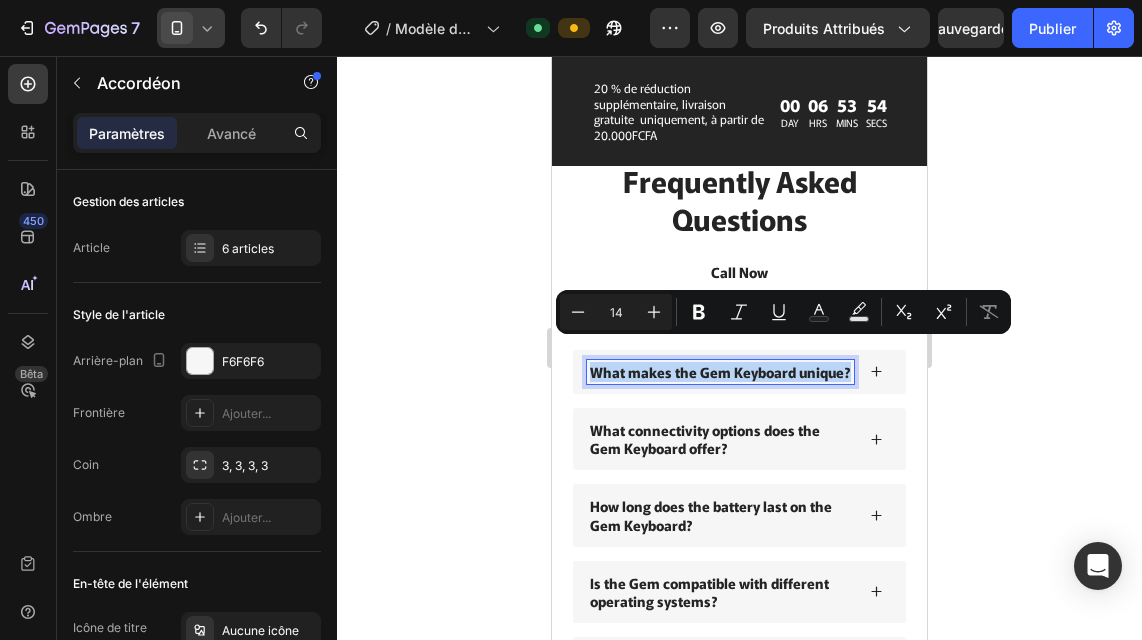 click on "What makes the Gem Keyboard unique?" at bounding box center (720, 372) 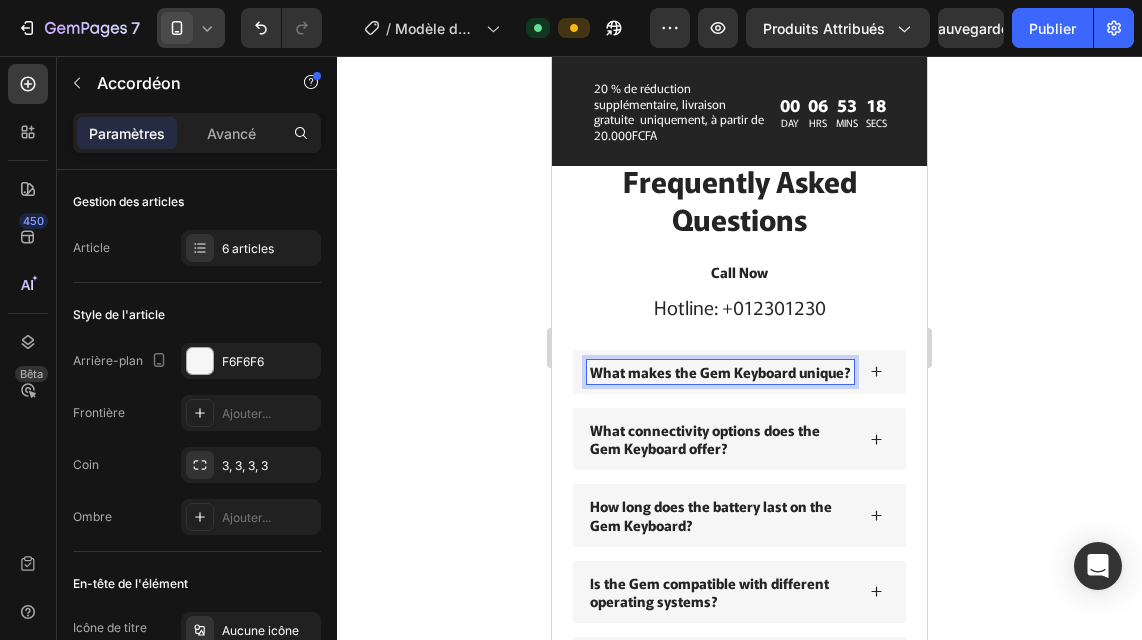 click on "What makes the Gem Keyboard unique?" at bounding box center [720, 372] 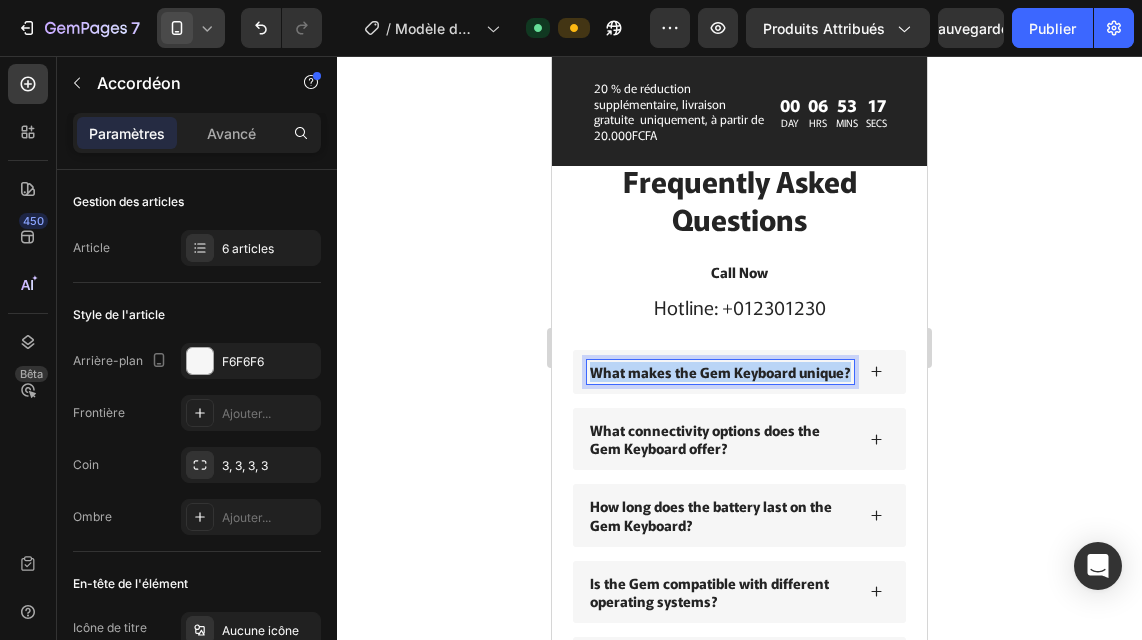 click on "What makes the Gem Keyboard unique?" at bounding box center [720, 372] 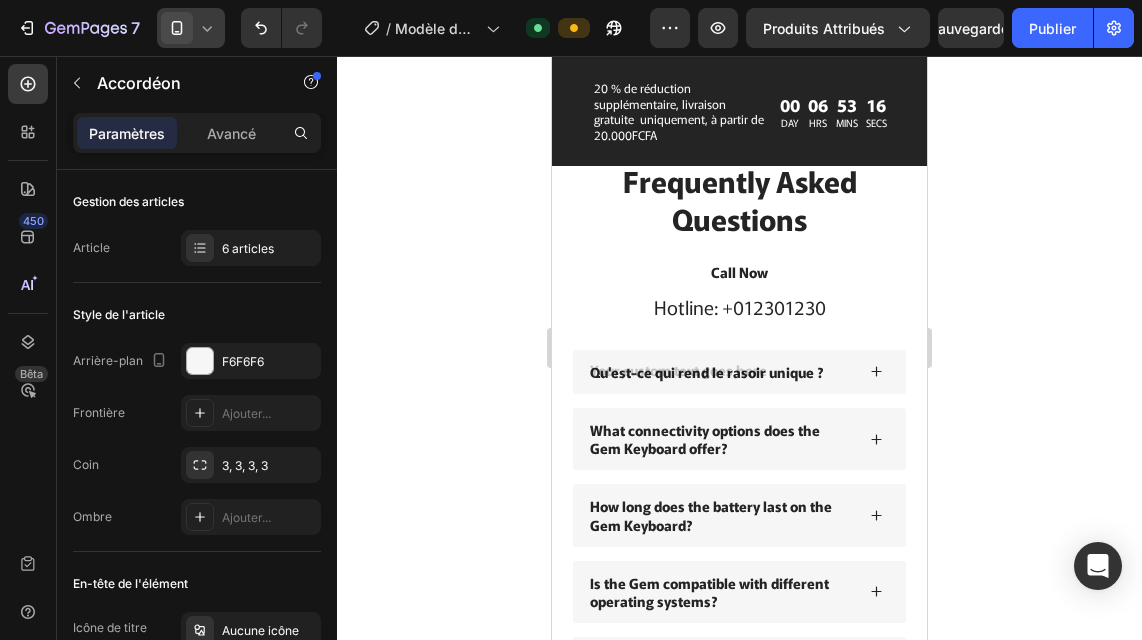 scroll, scrollTop: 4712, scrollLeft: 0, axis: vertical 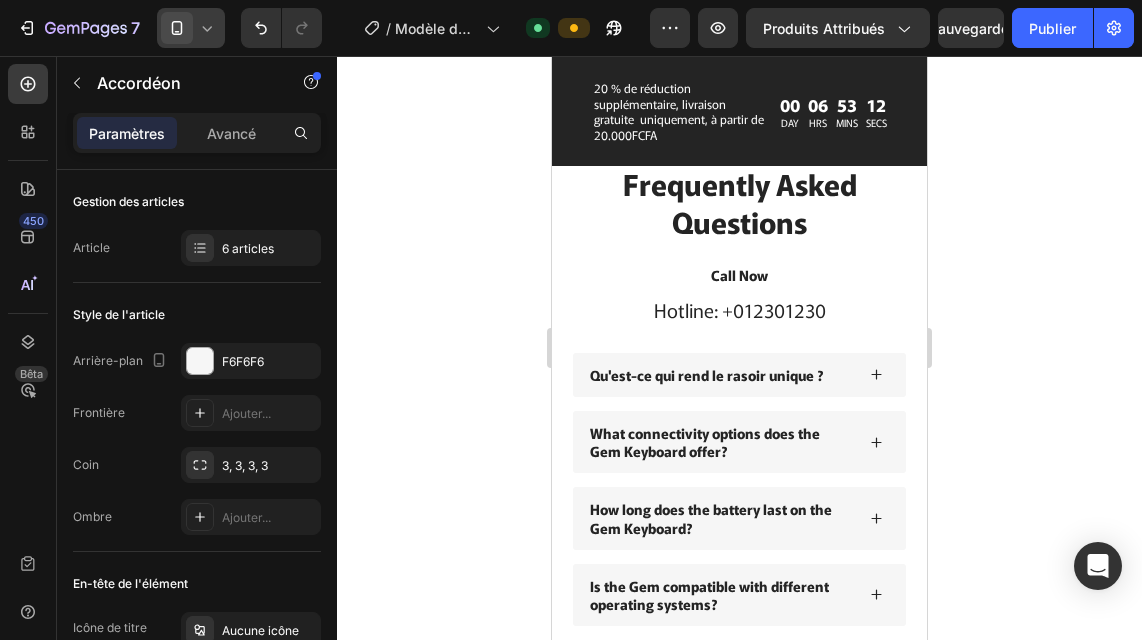 click 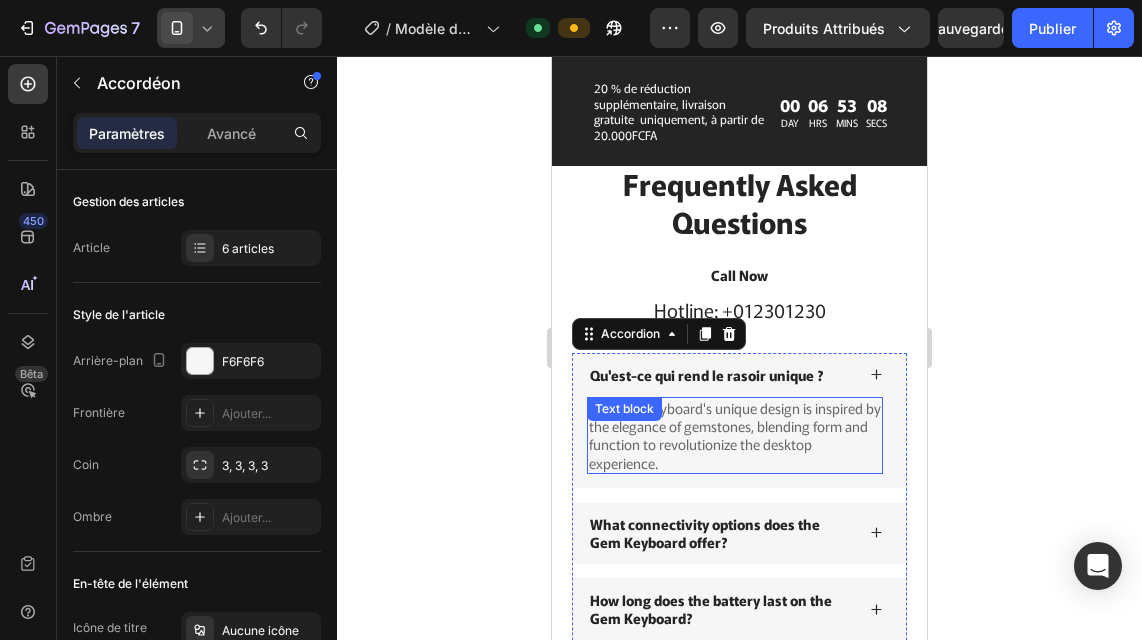 click on "The Gem Keyboard's unique design is inspired by the elegance of gemstones, blending form and function to revolutionize the desktop experience." at bounding box center [735, 435] 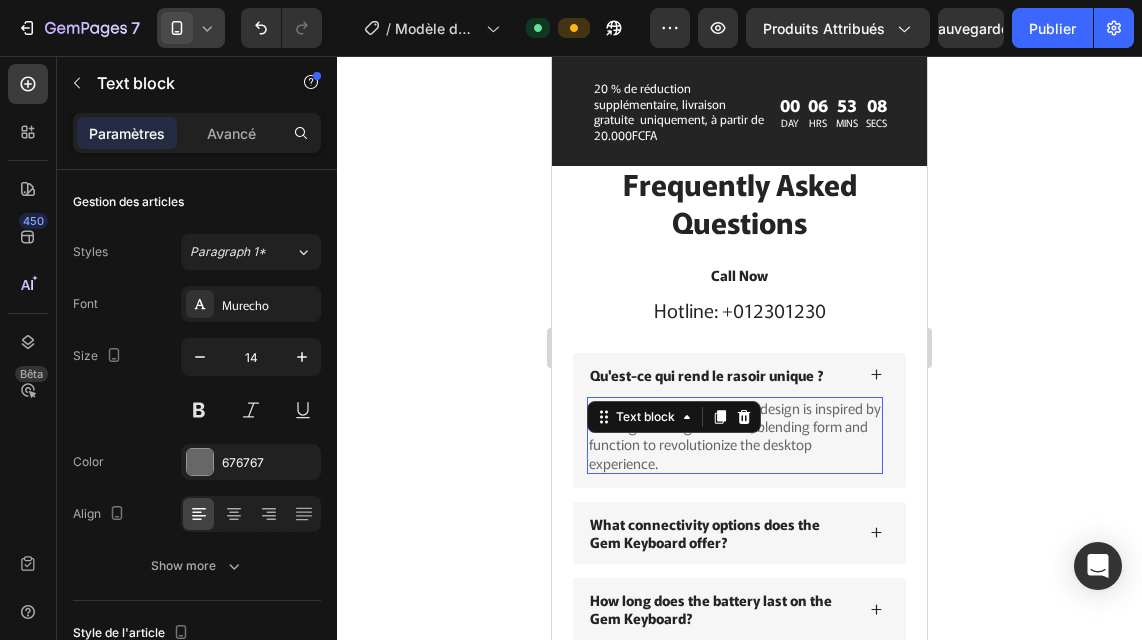 click on "The Gem Keyboard's unique design is inspired by the elegance of gemstones, blending form and function to revolutionize the desktop experience." at bounding box center [735, 435] 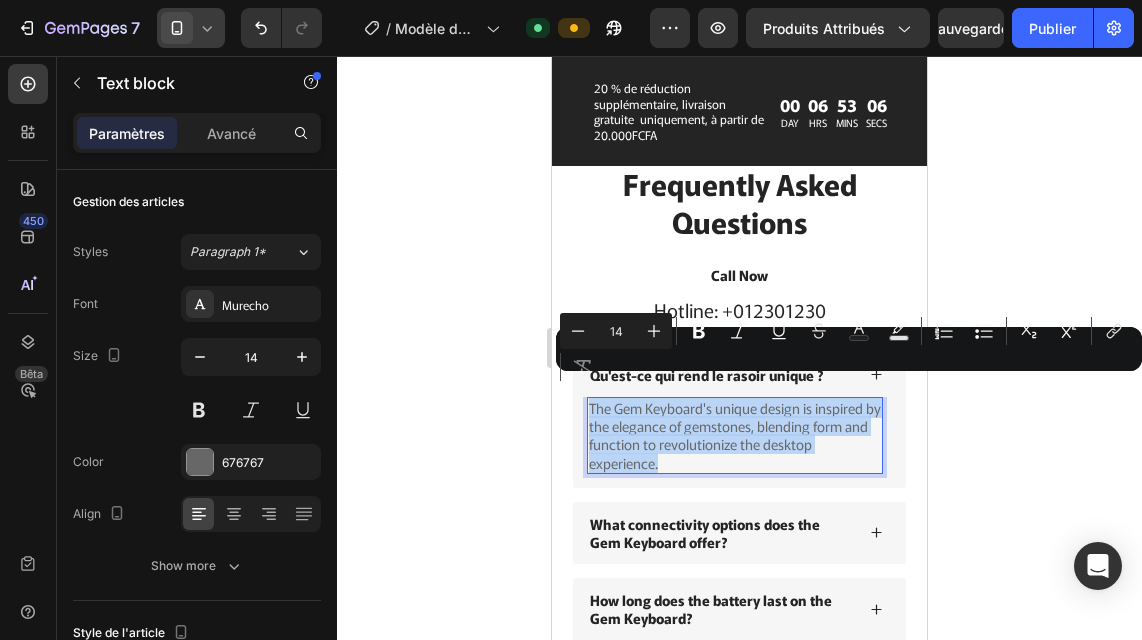 copy on "The Gem Keyboard's unique design is inspired by the elegance of gemstones, blending form and function to revolutionize the desktop experience." 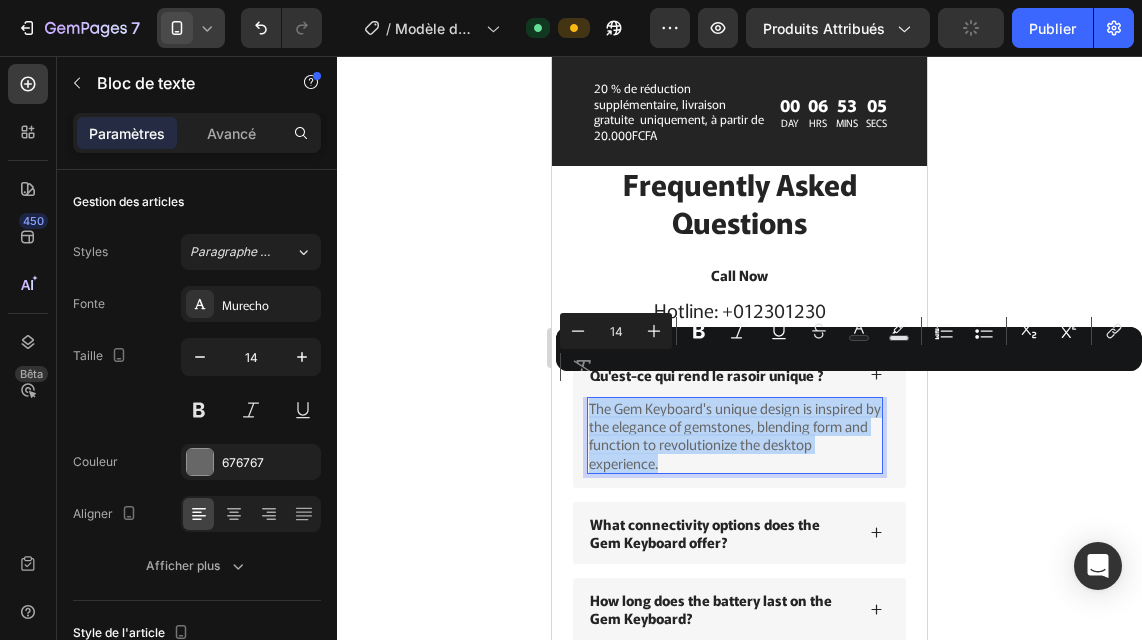 click on "The Gem Keyboard's unique design is inspired by the elegance of gemstones, blending form and function to revolutionize the desktop experience." at bounding box center [735, 435] 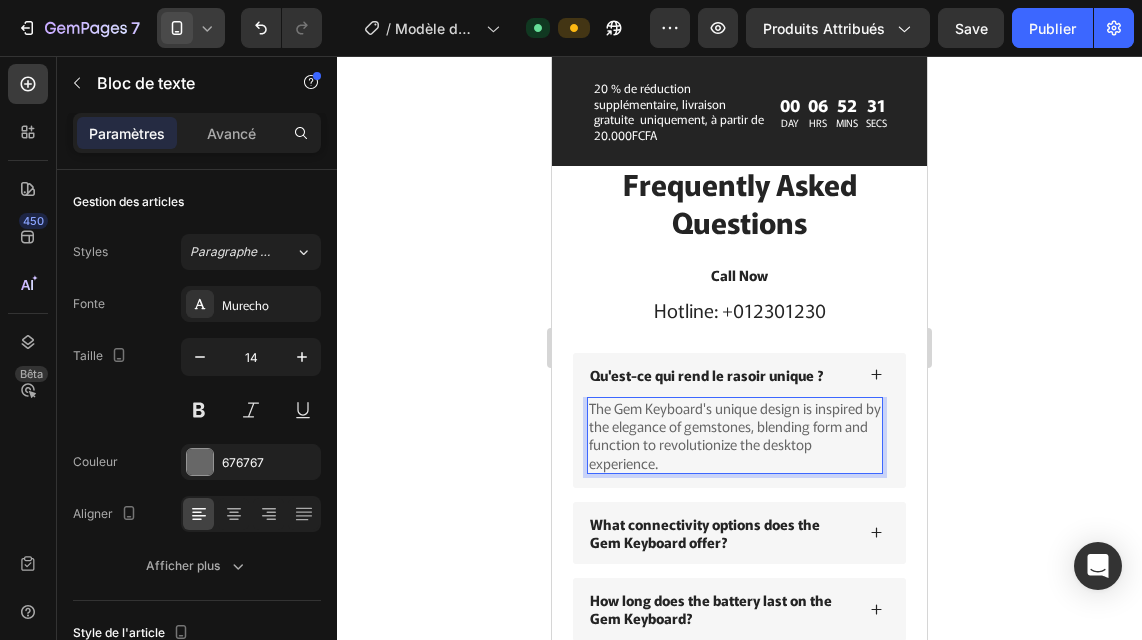 click on "The Gem Keyboard's unique design is inspired by the elegance of gemstones, blending form and function to revolutionize the desktop experience." at bounding box center (735, 435) 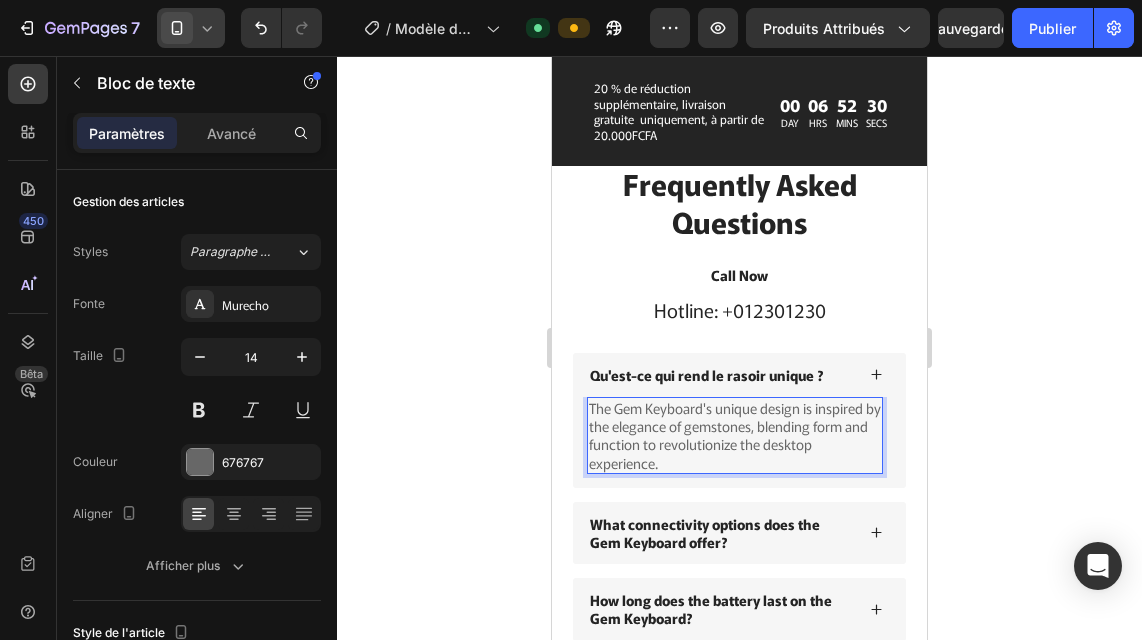 click on "The Gem Keyboard's unique design is inspired by the elegance of gemstones, blending form and function to revolutionize the desktop experience." at bounding box center (735, 435) 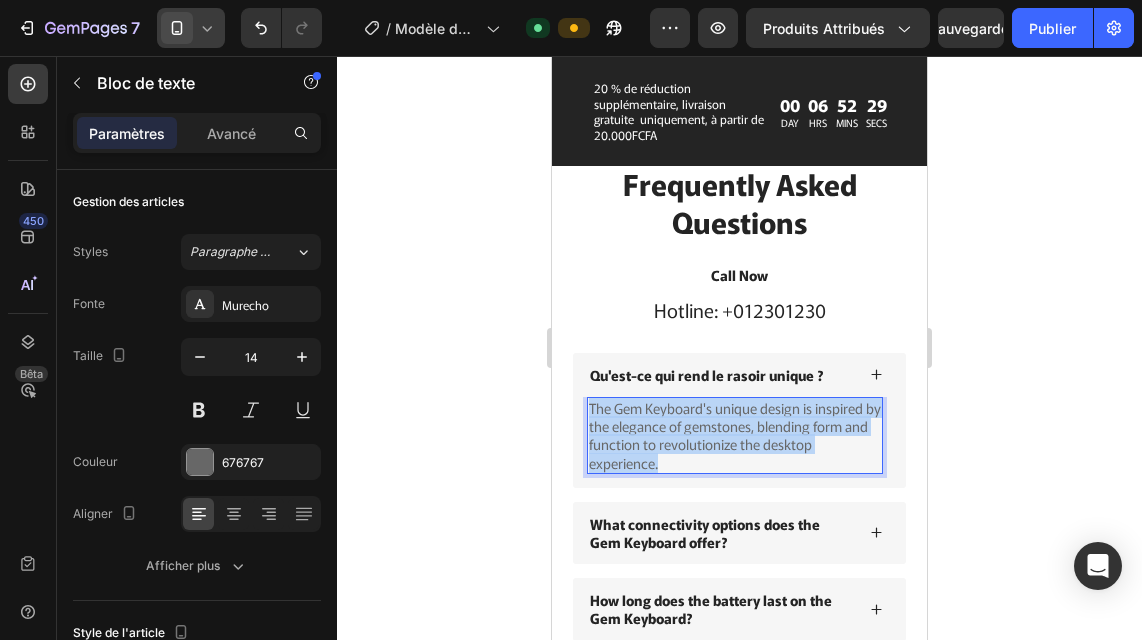 click on "The Gem Keyboard's unique design is inspired by the elegance of gemstones, blending form and function to revolutionize the desktop experience." at bounding box center (735, 435) 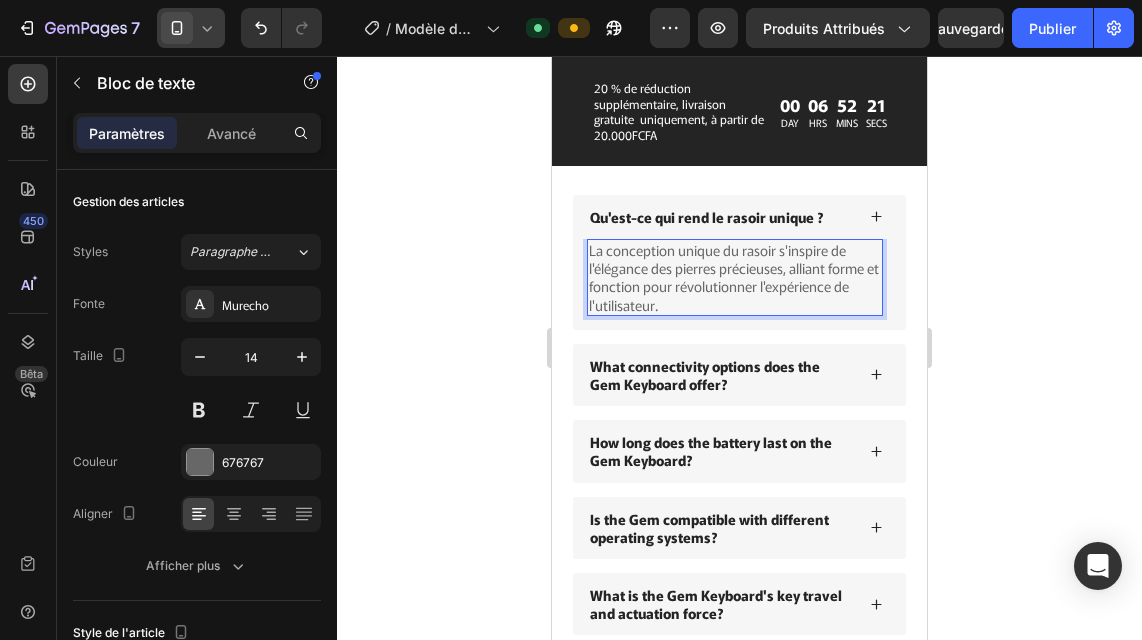 scroll, scrollTop: 4861, scrollLeft: 0, axis: vertical 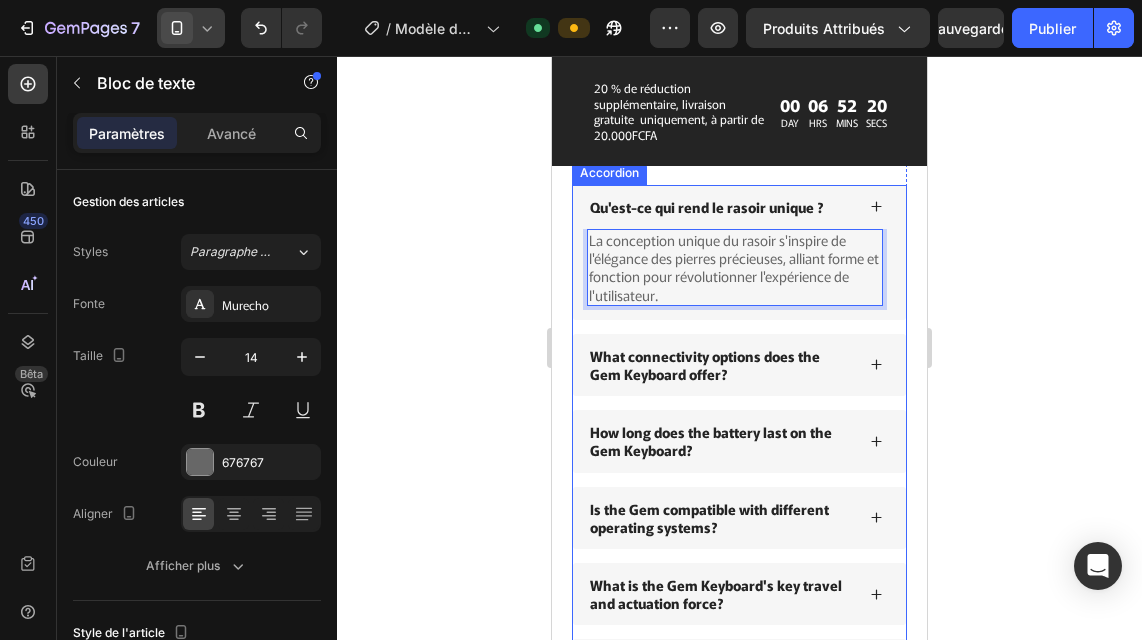 click on "What connectivity options does the Gem Keyboard offer?" at bounding box center [720, 365] 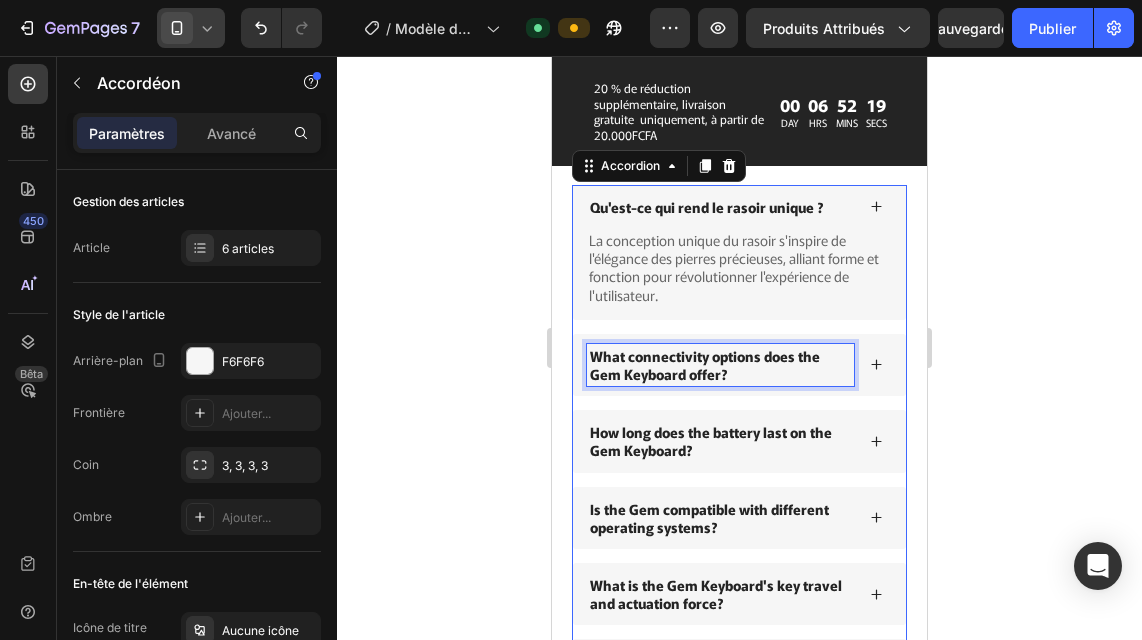 click on "What connectivity options does the Gem Keyboard offer?" at bounding box center [720, 365] 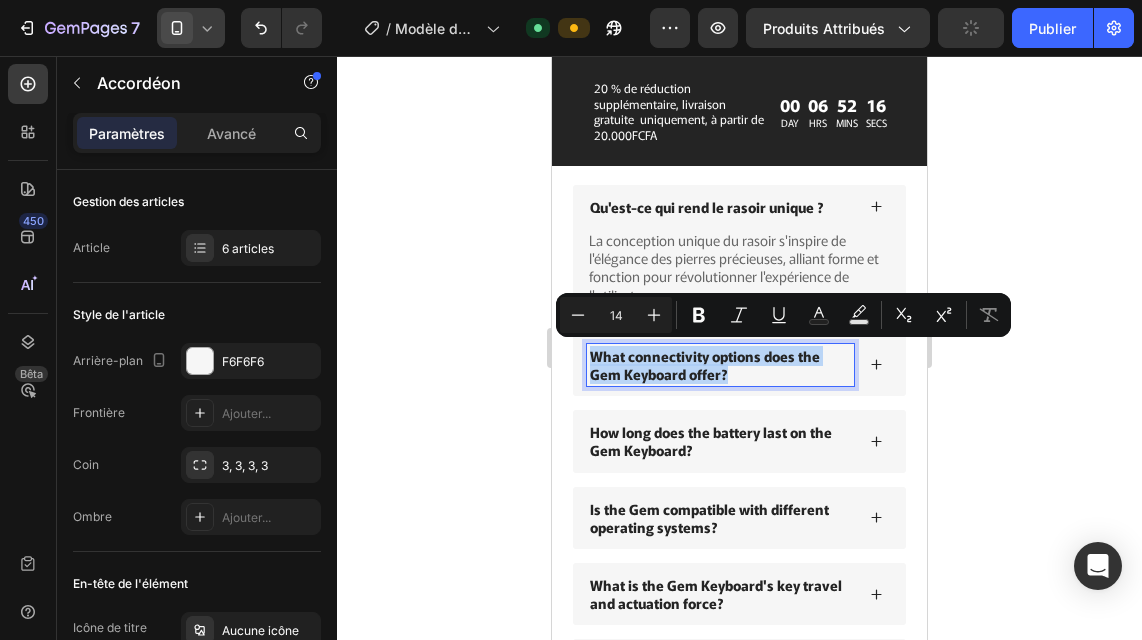 copy on "What connectivity options does the Gem Keyboard offer?" 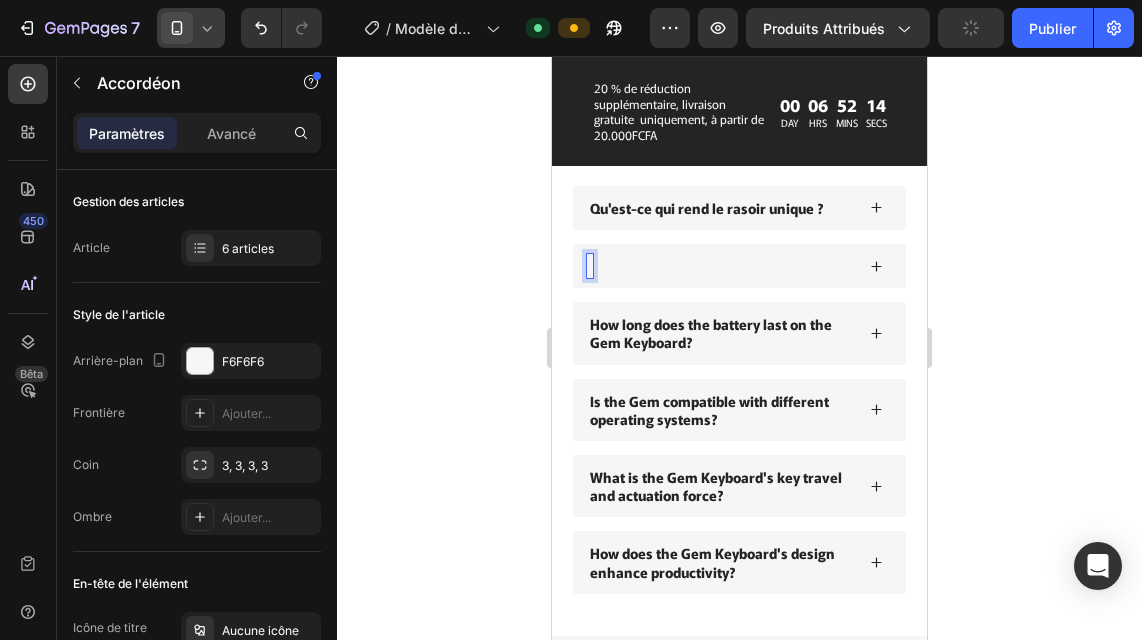scroll, scrollTop: 4792, scrollLeft: 0, axis: vertical 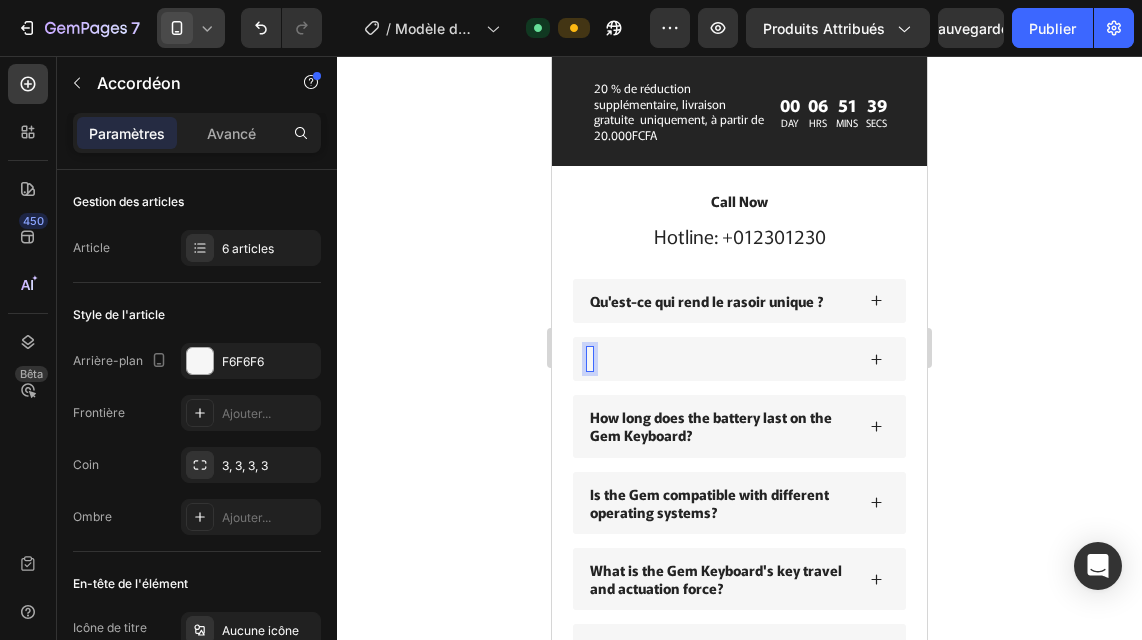 click at bounding box center (590, 359) 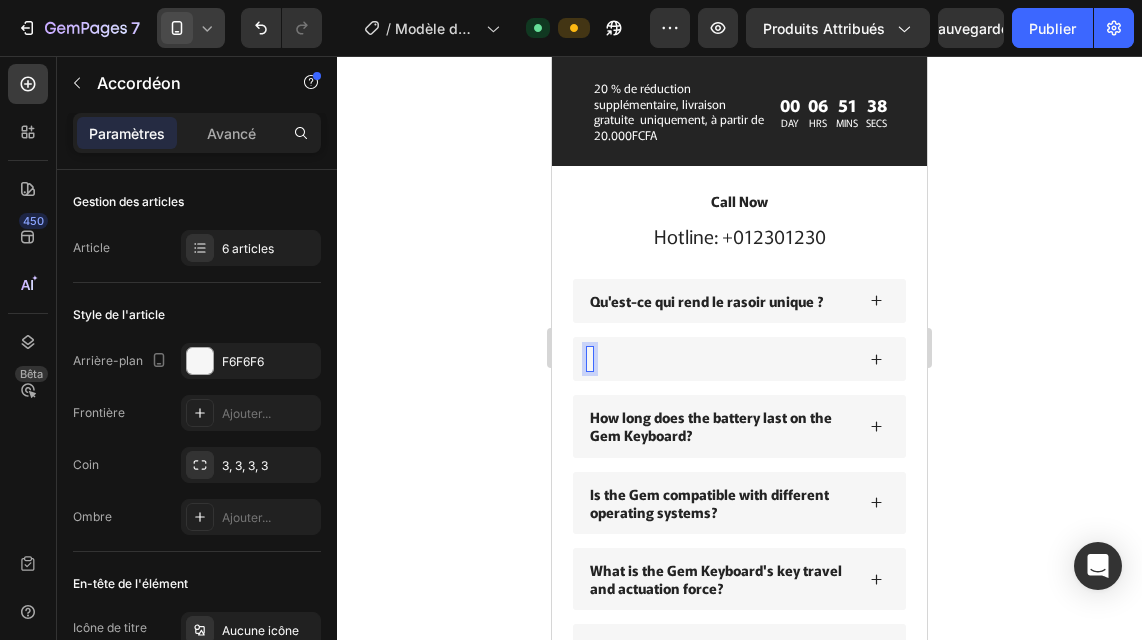 click at bounding box center (590, 359) 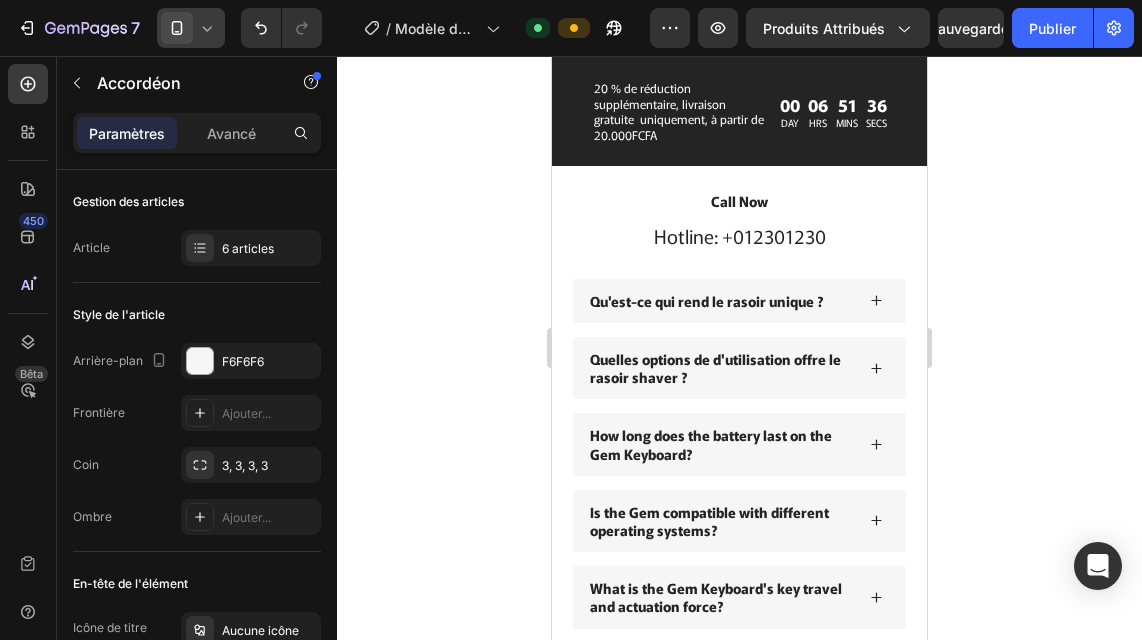 click 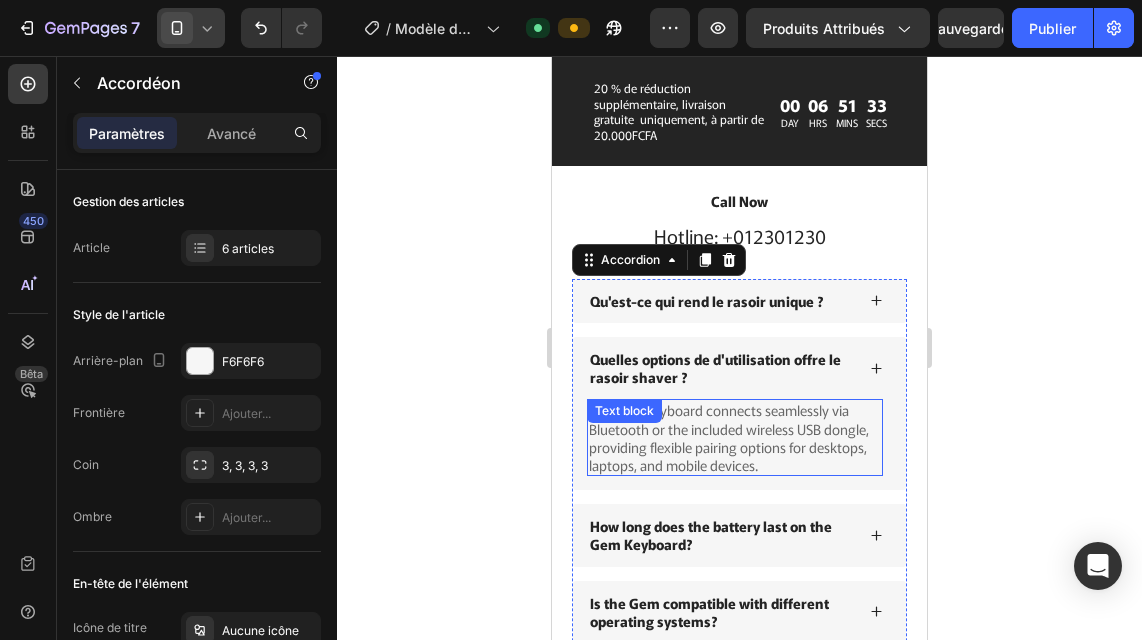 click on "The Gem Keyboard connects seamlessly via Bluetooth or the included wireless USB dongle, providing flexible pairing options for desktops, laptops, and mobile devices." at bounding box center [735, 437] 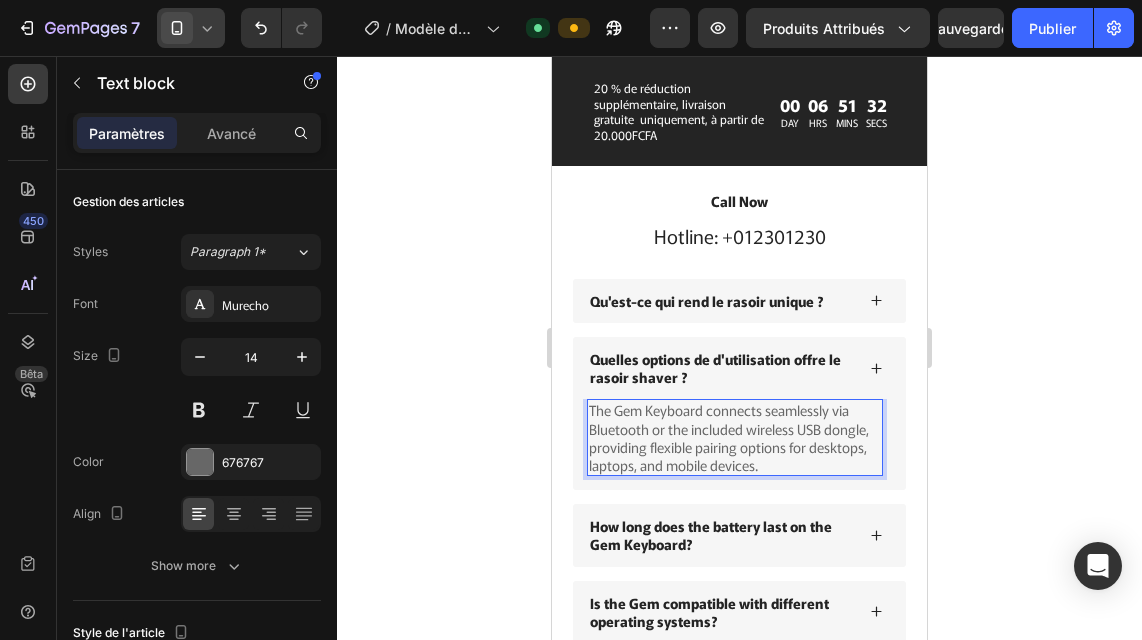 click on "The Gem Keyboard connects seamlessly via Bluetooth or the included wireless USB dongle, providing flexible pairing options for desktops, laptops, and mobile devices." at bounding box center (735, 437) 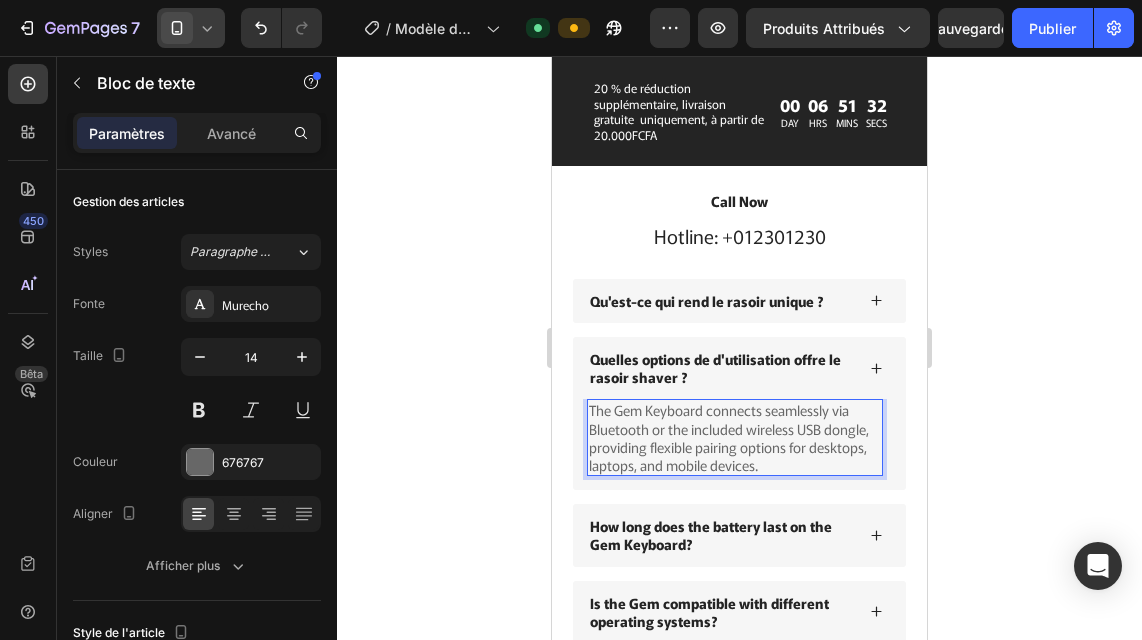 click on "The Gem Keyboard connects seamlessly via Bluetooth or the included wireless USB dongle, providing flexible pairing options for desktops, laptops, and mobile devices." at bounding box center [735, 437] 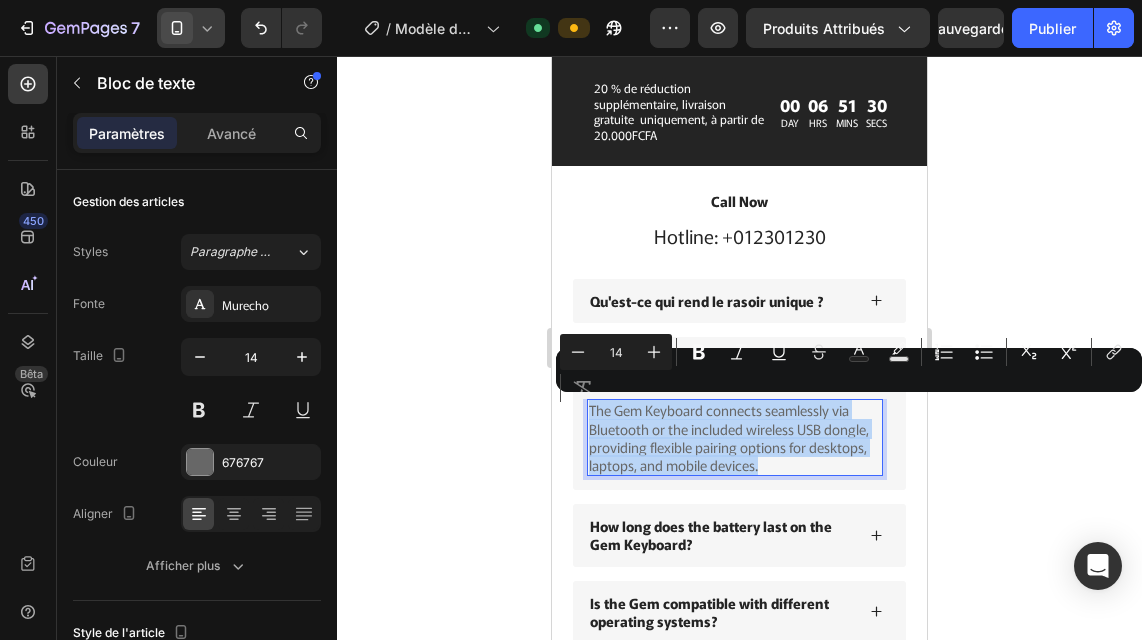 copy on "The Gem Keyboard connects seamlessly via Bluetooth or the included wireless USB dongle, providing flexible pairing options for desktops, laptops, and mobile devices." 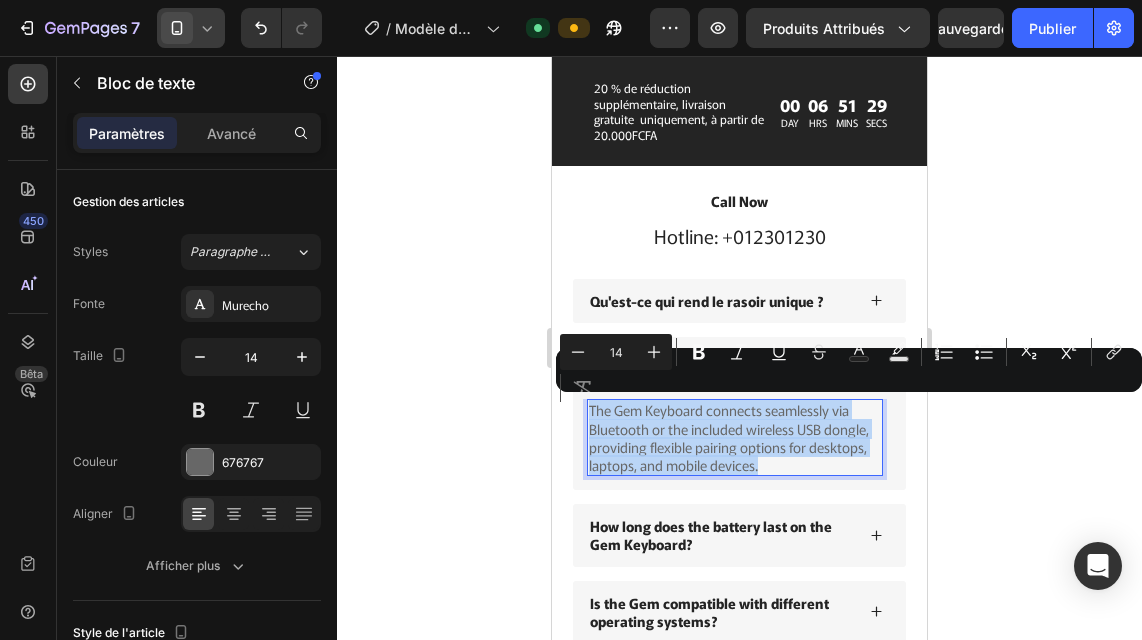 click on "The Gem Keyboard connects seamlessly via Bluetooth or the included wireless USB dongle, providing flexible pairing options for desktops, laptops, and mobile devices." at bounding box center (735, 437) 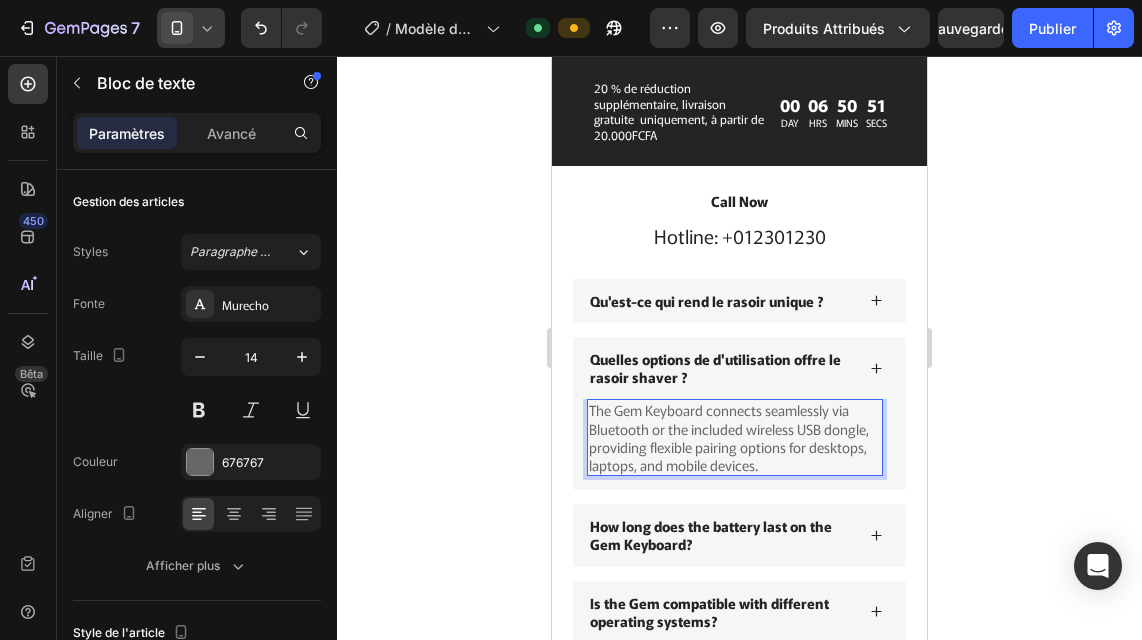click on "The Gem Keyboard connects seamlessly via Bluetooth or the included wireless USB dongle, providing flexible pairing options for desktops, laptops, and mobile devices." at bounding box center (735, 437) 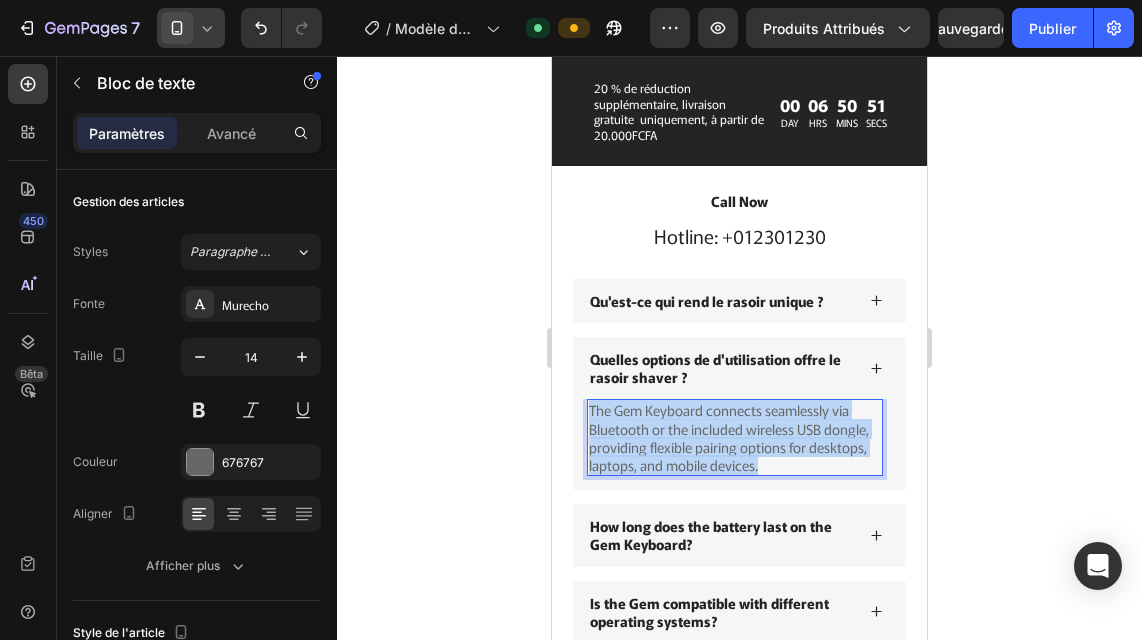 click on "The Gem Keyboard connects seamlessly via Bluetooth or the included wireless USB dongle, providing flexible pairing options for desktops, laptops, and mobile devices." at bounding box center (735, 437) 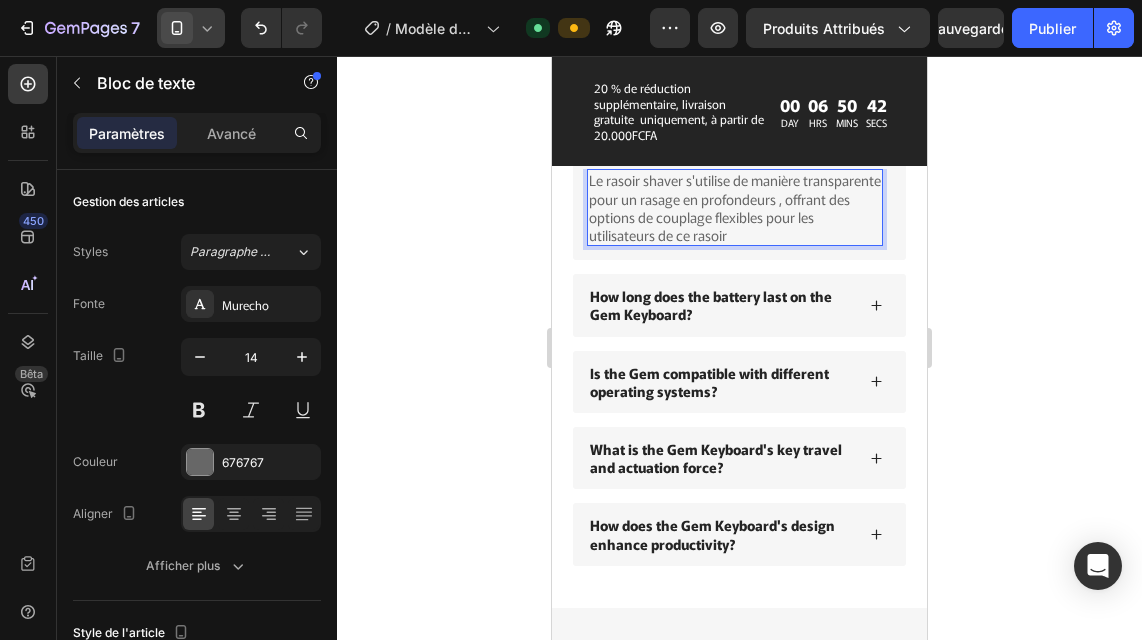 scroll, scrollTop: 5009, scrollLeft: 0, axis: vertical 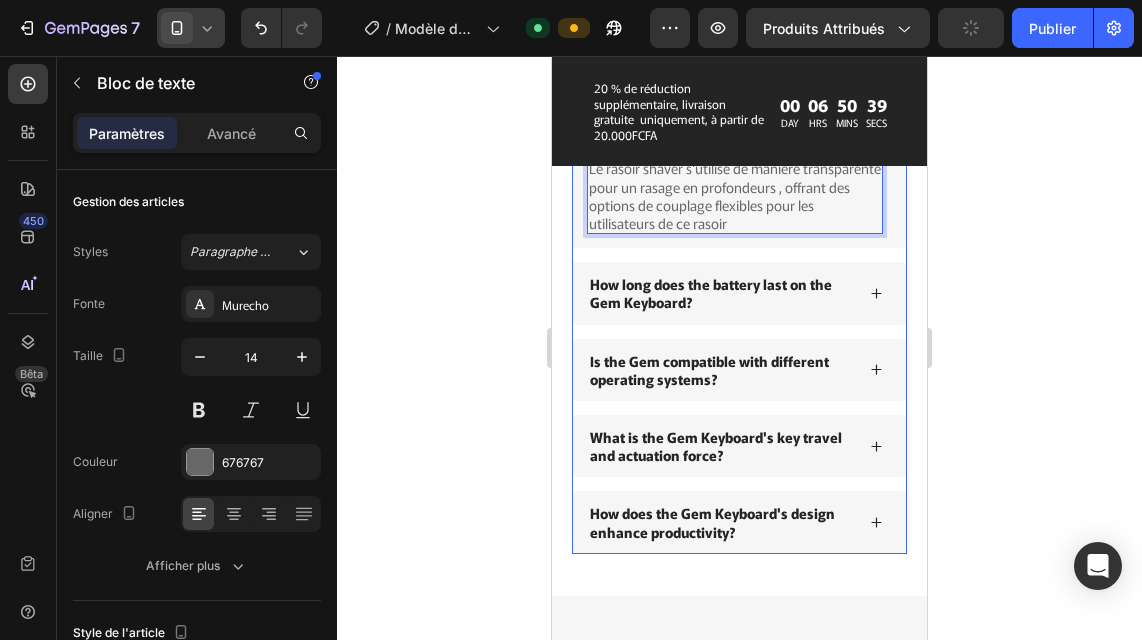 click on "How long does the battery last on the Gem Keyboard?" at bounding box center [720, 293] 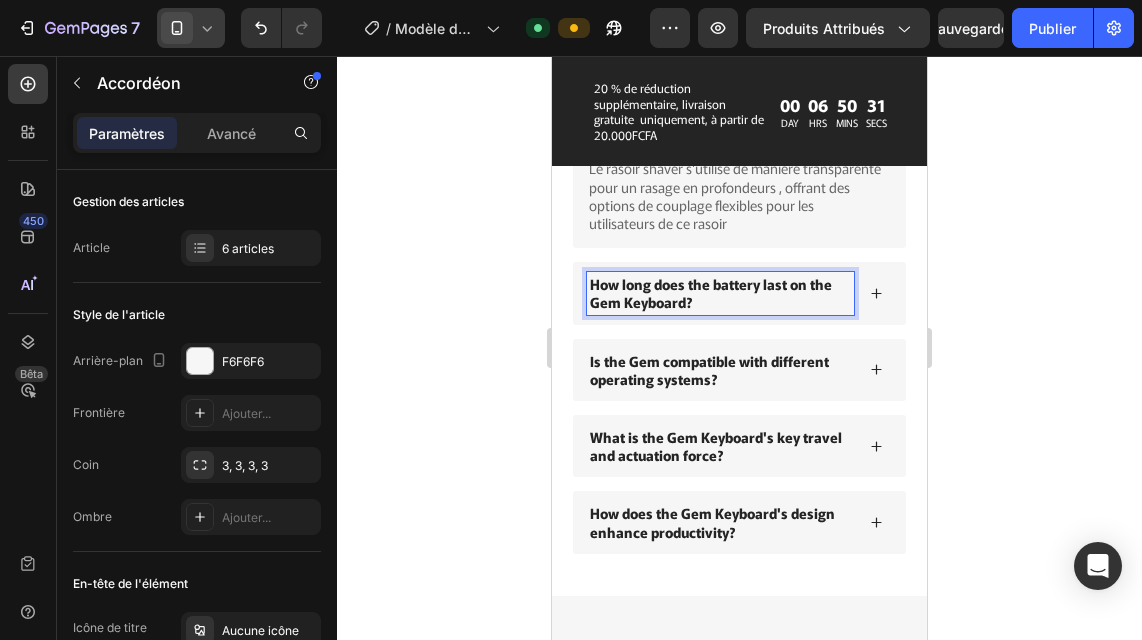 click on "How long does the battery last on the Gem Keyboard?" at bounding box center (739, 293) 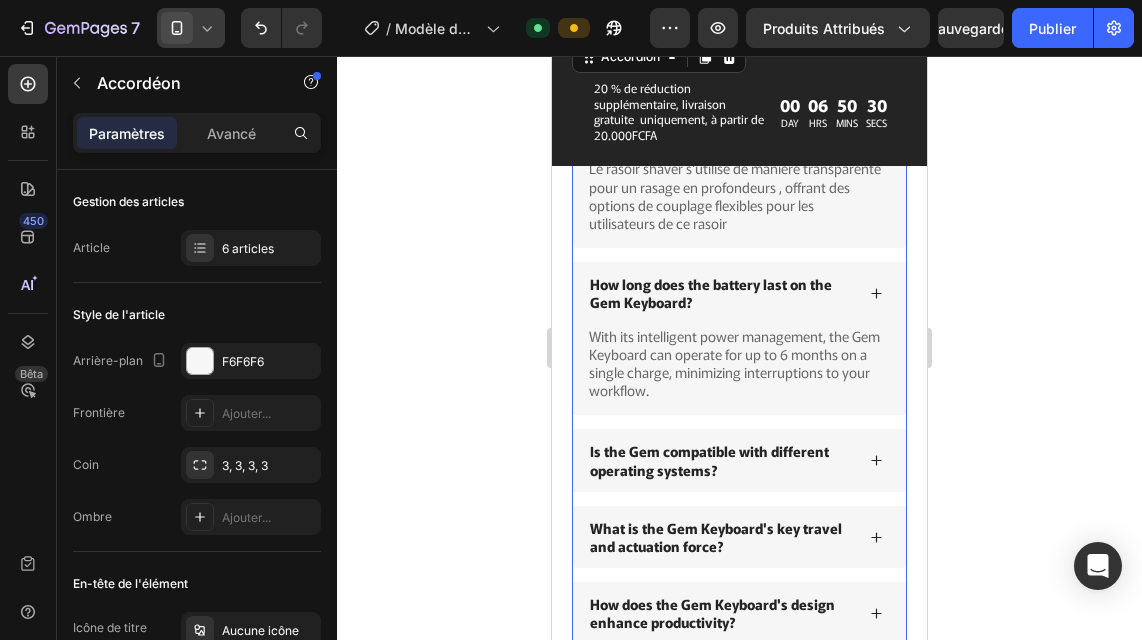 click on "How long does the battery last on the Gem Keyboard?" at bounding box center [739, 293] 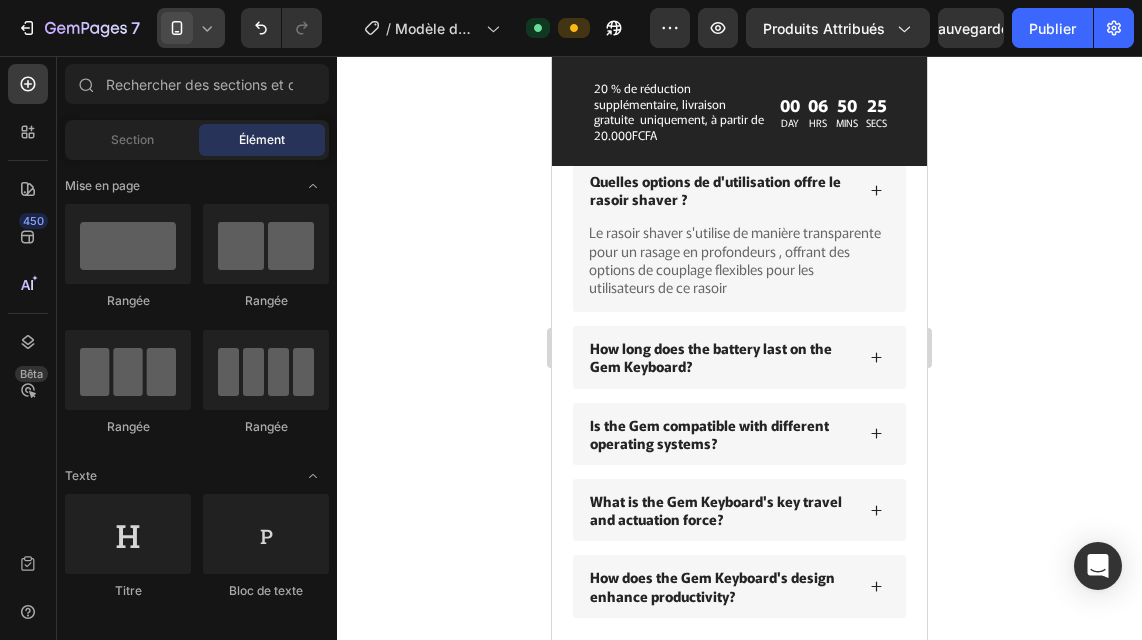 scroll, scrollTop: 4961, scrollLeft: 0, axis: vertical 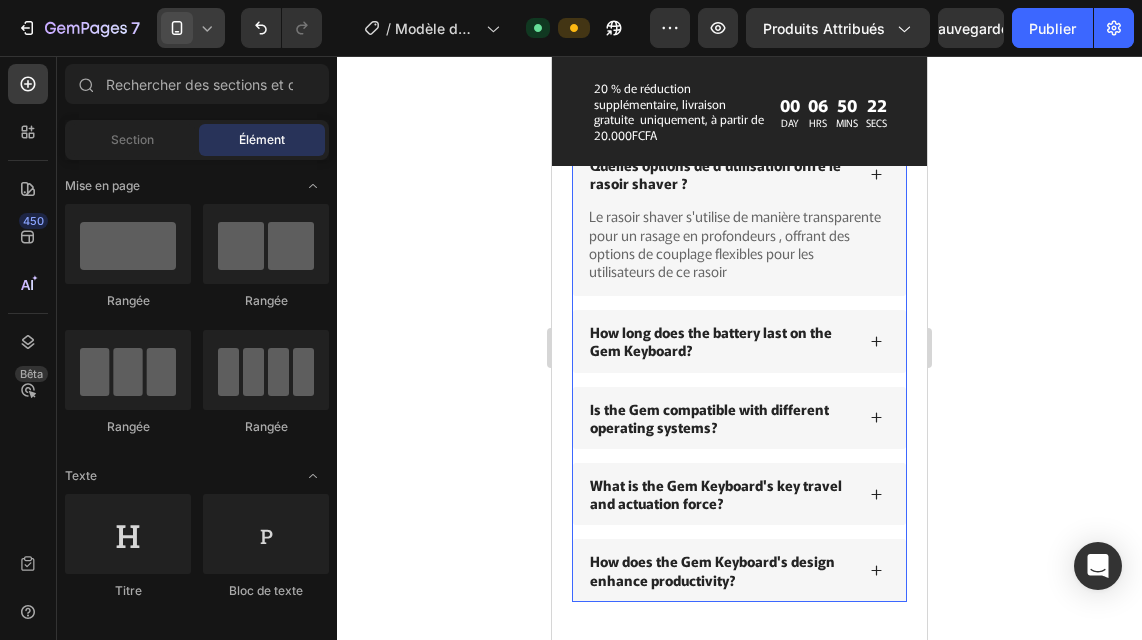 click on "Qu'est-ce qui rend le rasoir unique ?
Quelles options de d'utilisation offre le rasoir shaver ? Le rasoir shaver s'utilise de manière transparente pour un rasage en profondeurs , offrant des options de couplage flexibles pour les utilisateurs de ce rasoir Text block
How long does the battery last on the Gem Keyboard?
Is the Gem compatible with different operating systems?
What is the Gem Keyboard's key travel and actuation force?
How does the Gem Keyboard's design enhance productivity?" at bounding box center (739, 343) 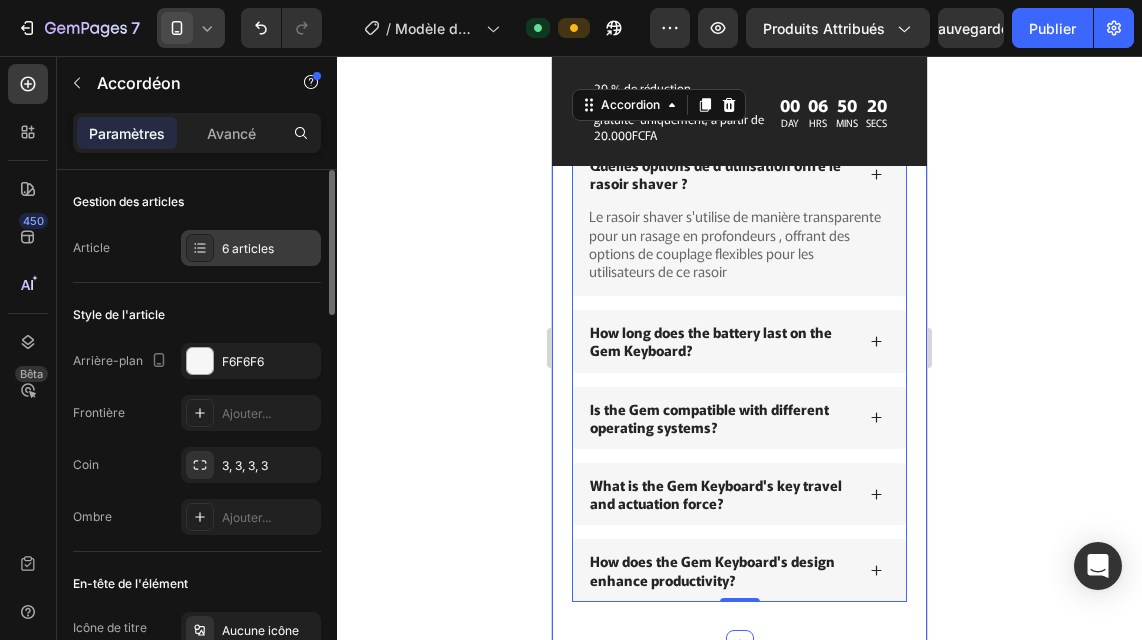 click 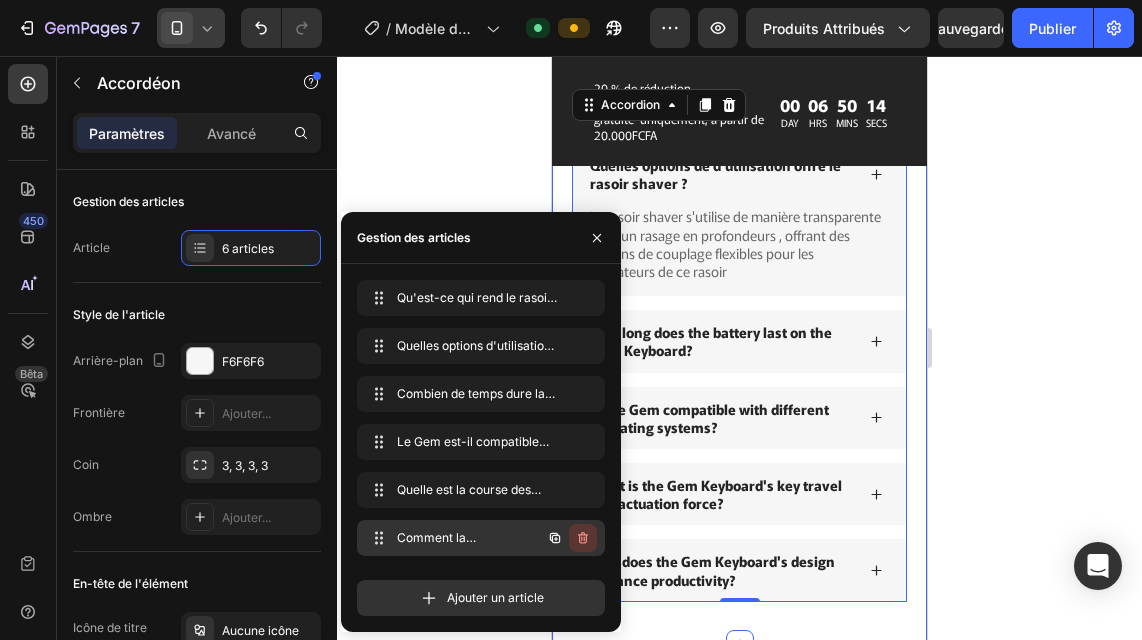click 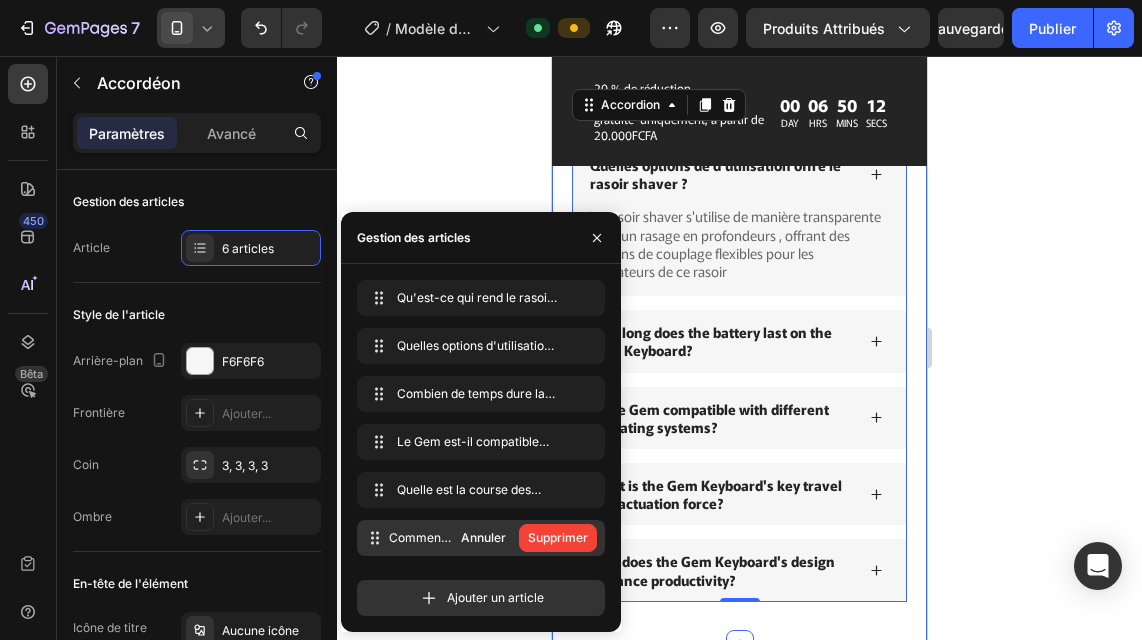 click on "Supprimer" at bounding box center [558, 537] 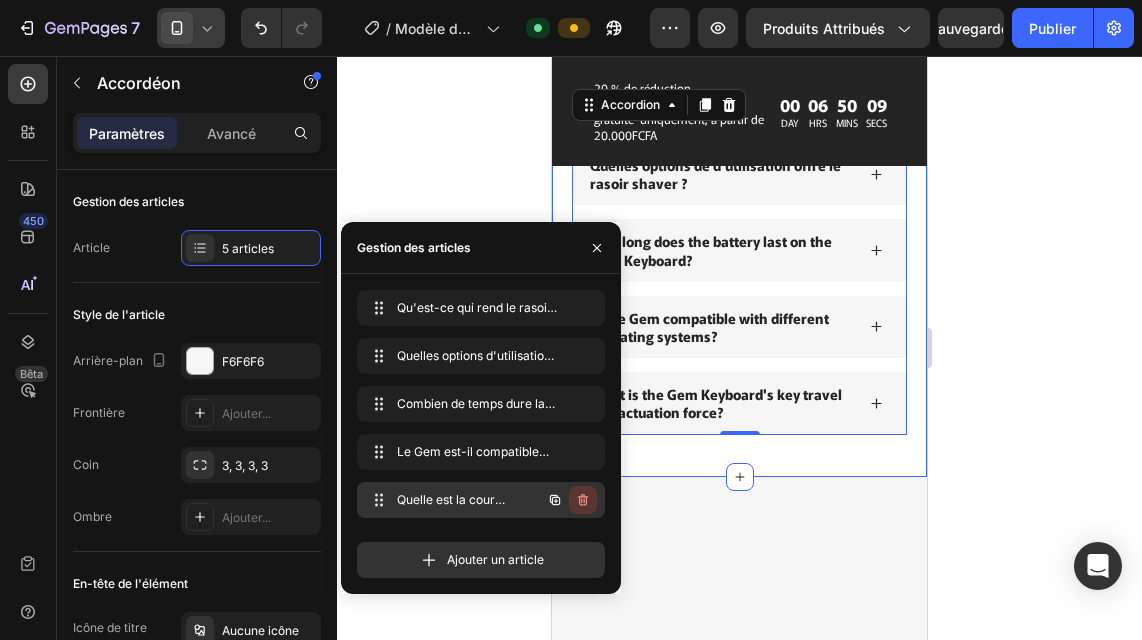 click 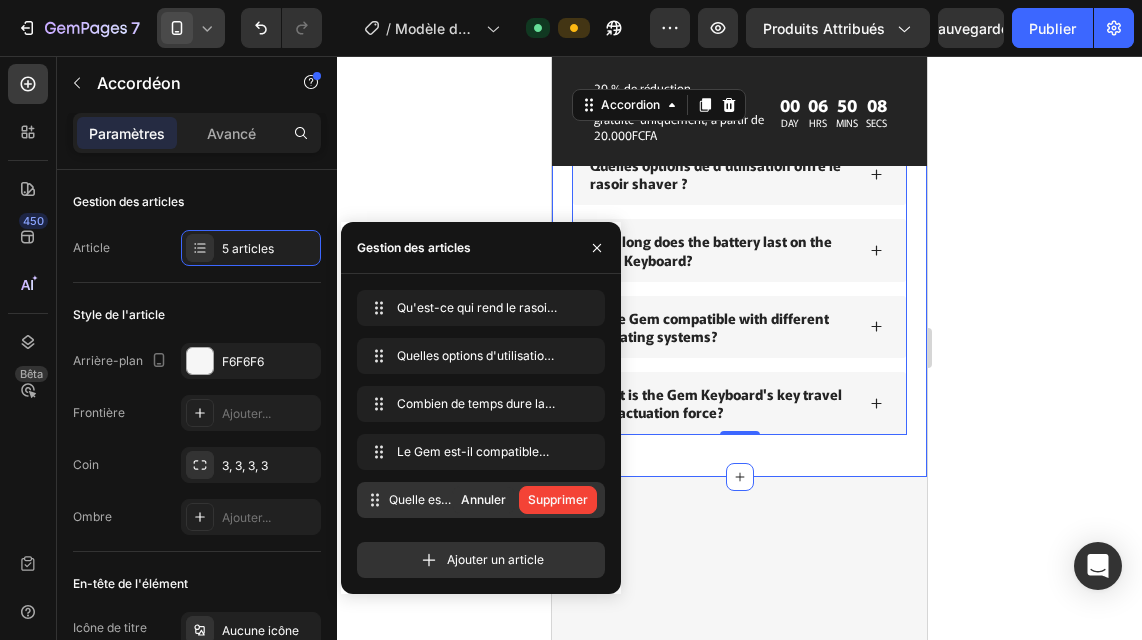 click on "Supprimer" at bounding box center (558, 499) 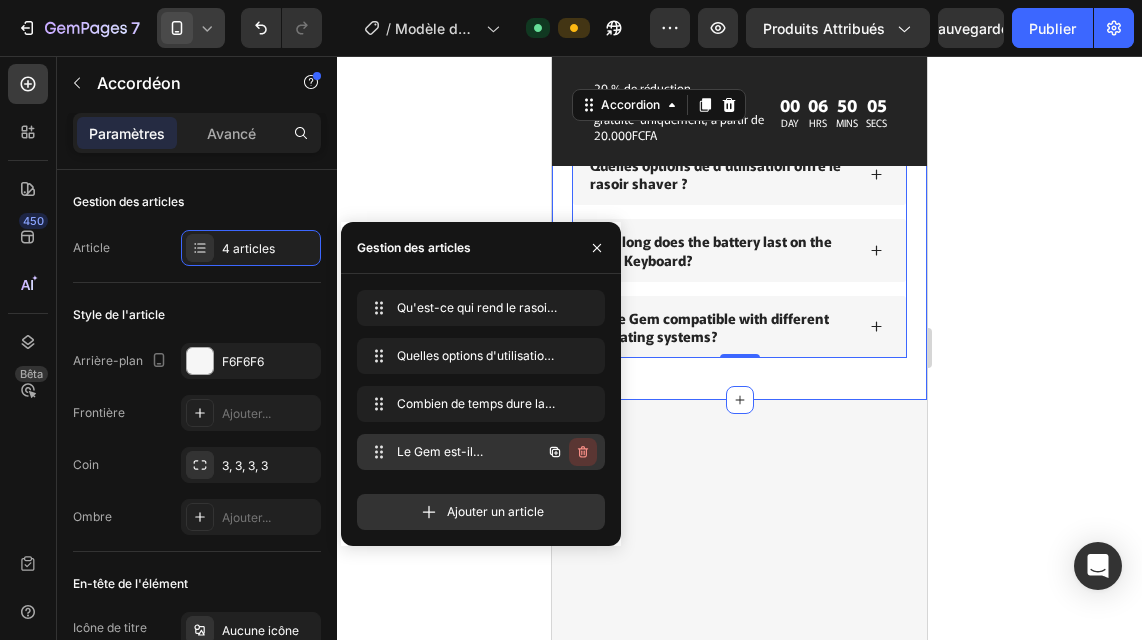 click 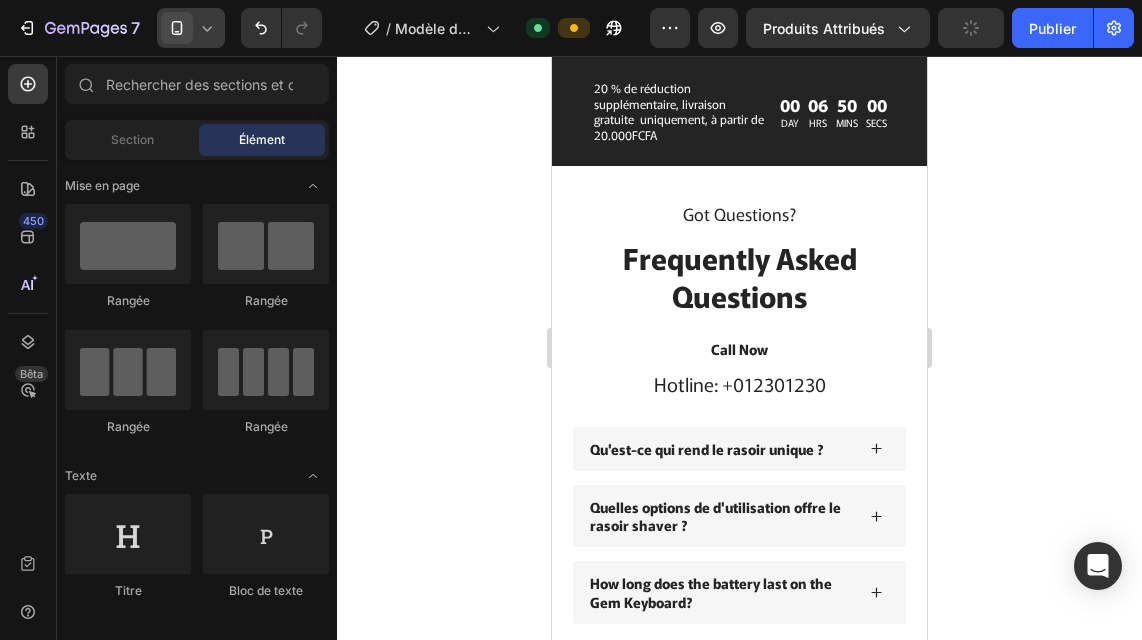 scroll, scrollTop: 4961, scrollLeft: 0, axis: vertical 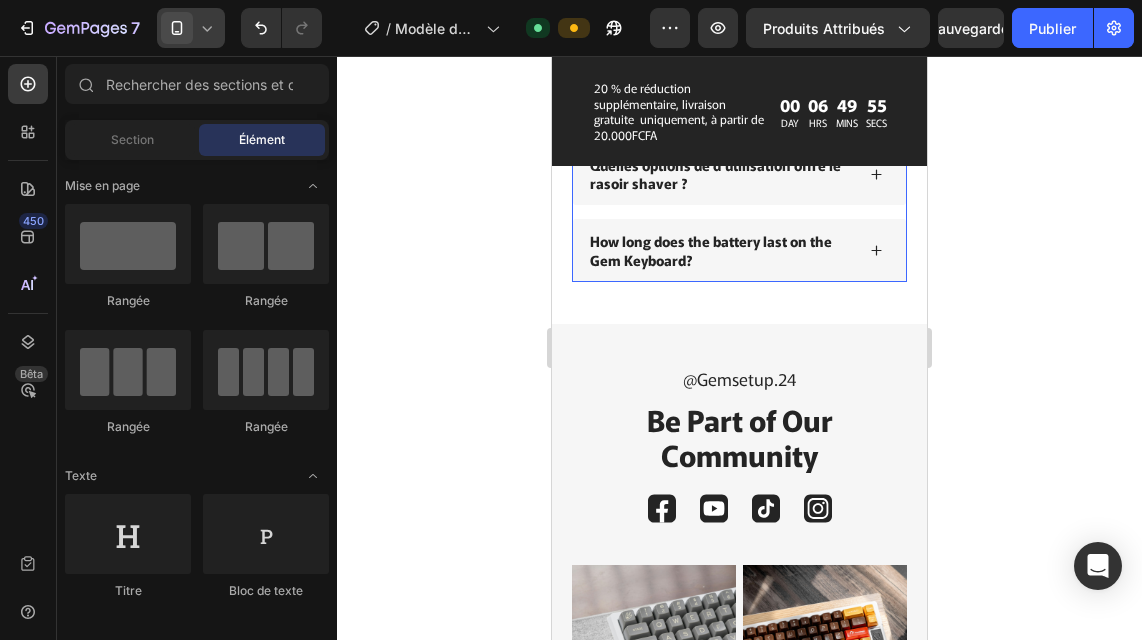 click on "How long does the battery last on the Gem Keyboard?" at bounding box center [720, 250] 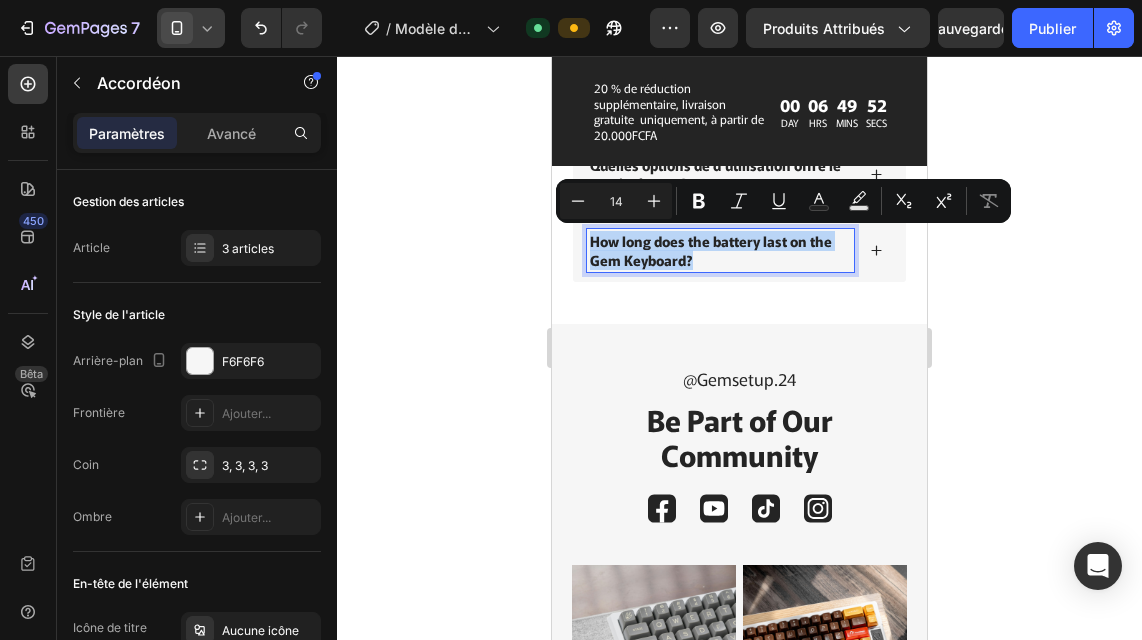 click on "How long does the battery last on the Gem Keyboard?" at bounding box center (720, 250) 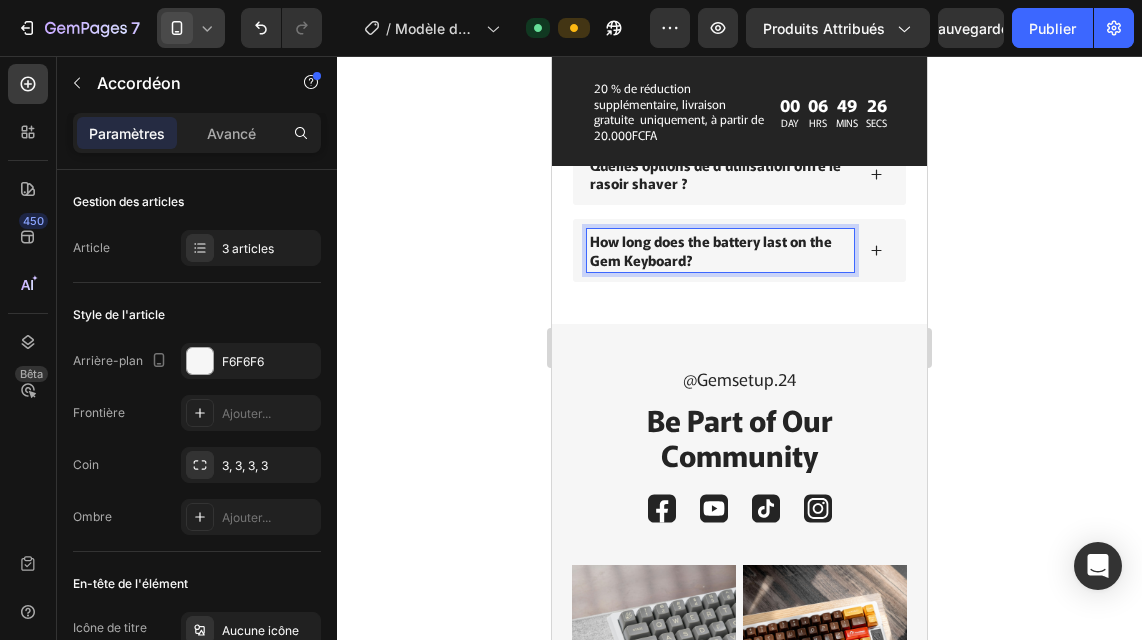 click on "How long does the battery last on the Gem Keyboard?" at bounding box center (720, 250) 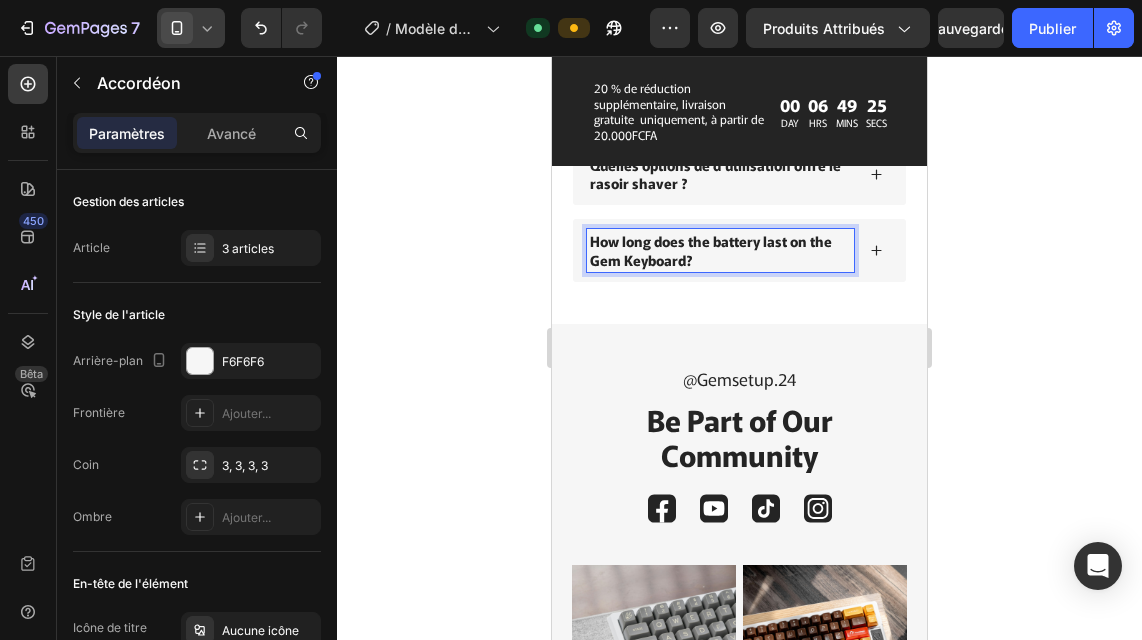 click on "How long does the battery last on the Gem Keyboard?" at bounding box center [720, 250] 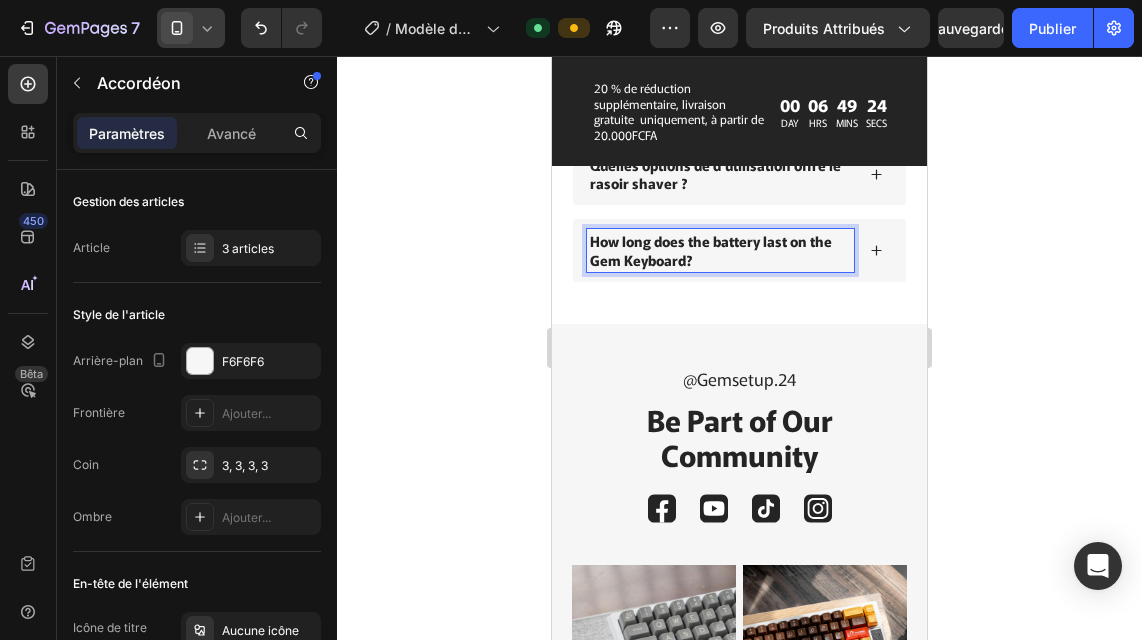 click on "How long does the battery last on the Gem Keyboard?" at bounding box center (720, 250) 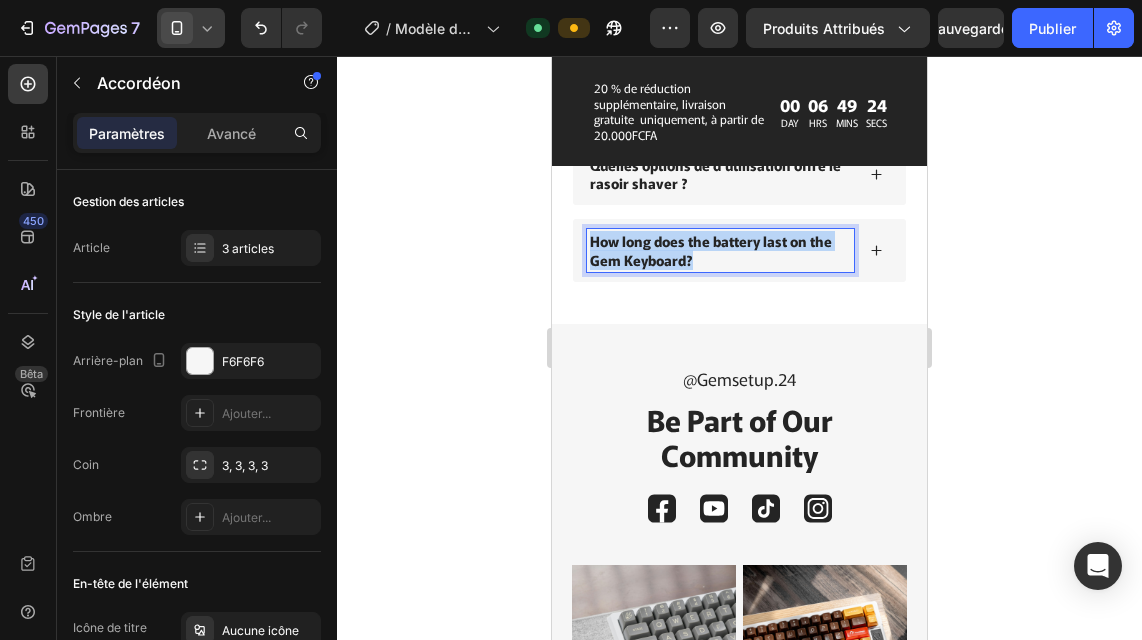click on "How long does the battery last on the Gem Keyboard?" at bounding box center (720, 250) 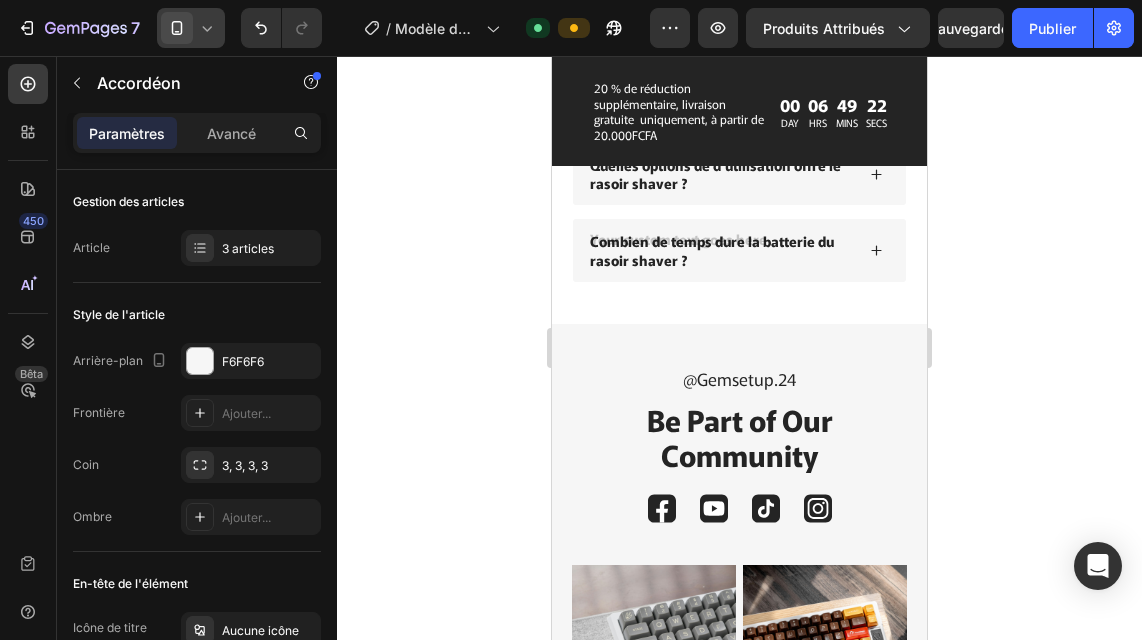 scroll, scrollTop: 4957, scrollLeft: 0, axis: vertical 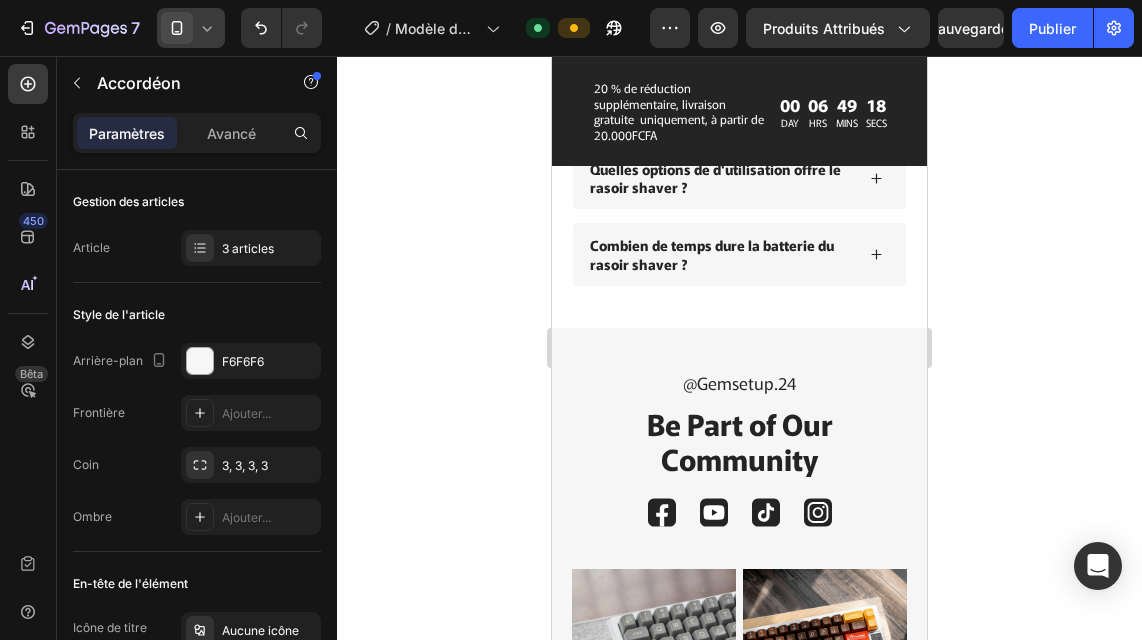 click on "Combien de temps dure la batterie du rasoir shaver ?" at bounding box center [739, 254] 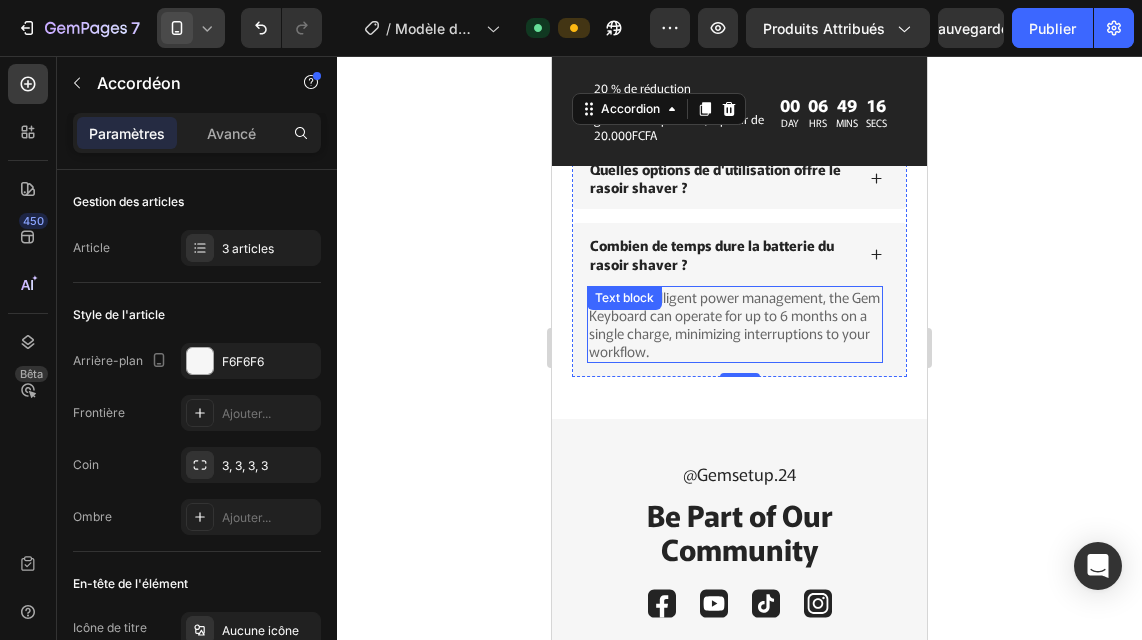 click on "With its intelligent power management, the Gem Keyboard can operate for up to 6 months on a single charge, minimizing interruptions to your workflow." at bounding box center [735, 324] 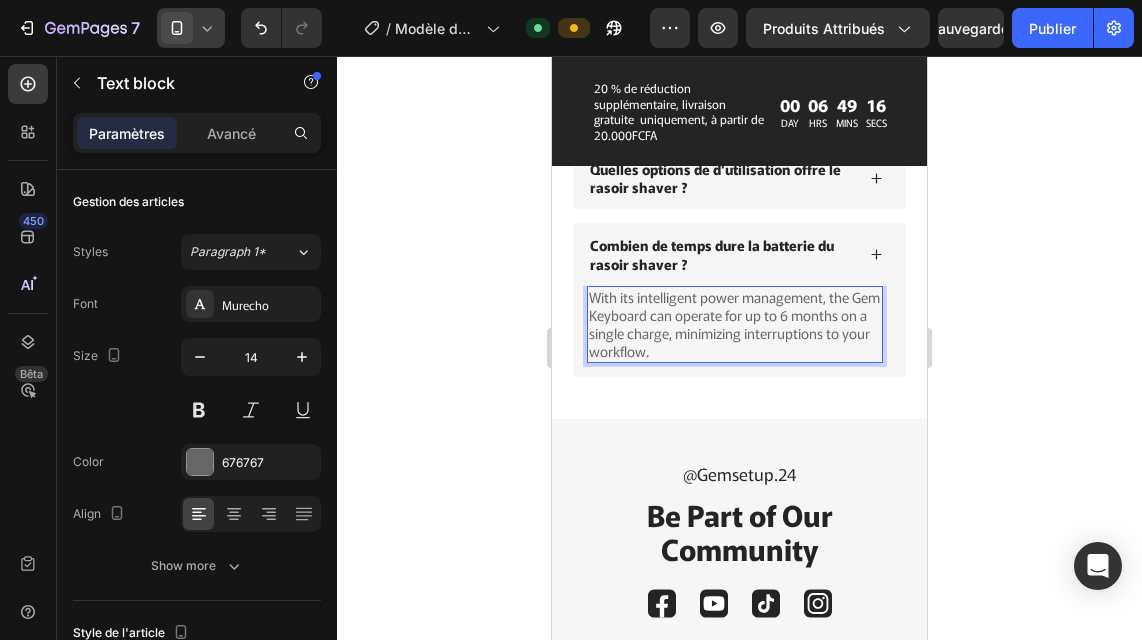 click on "With its intelligent power management, the Gem Keyboard can operate for up to 6 months on a single charge, minimizing interruptions to your workflow." at bounding box center [735, 324] 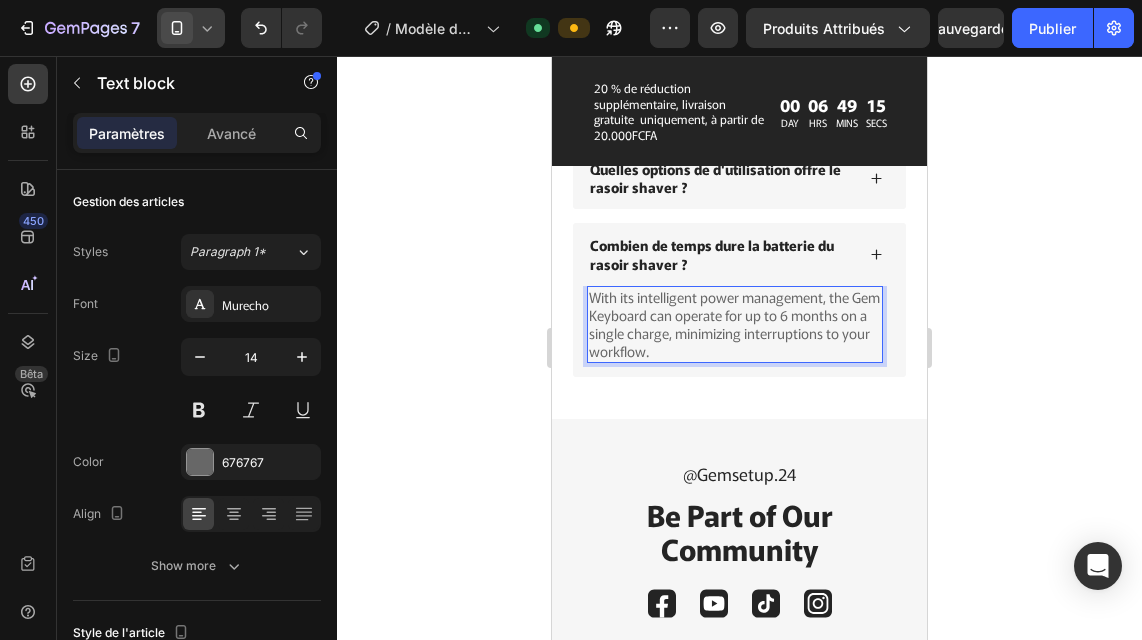 click on "With its intelligent power management, the Gem Keyboard can operate for up to 6 months on a single charge, minimizing interruptions to your workflow." at bounding box center (735, 324) 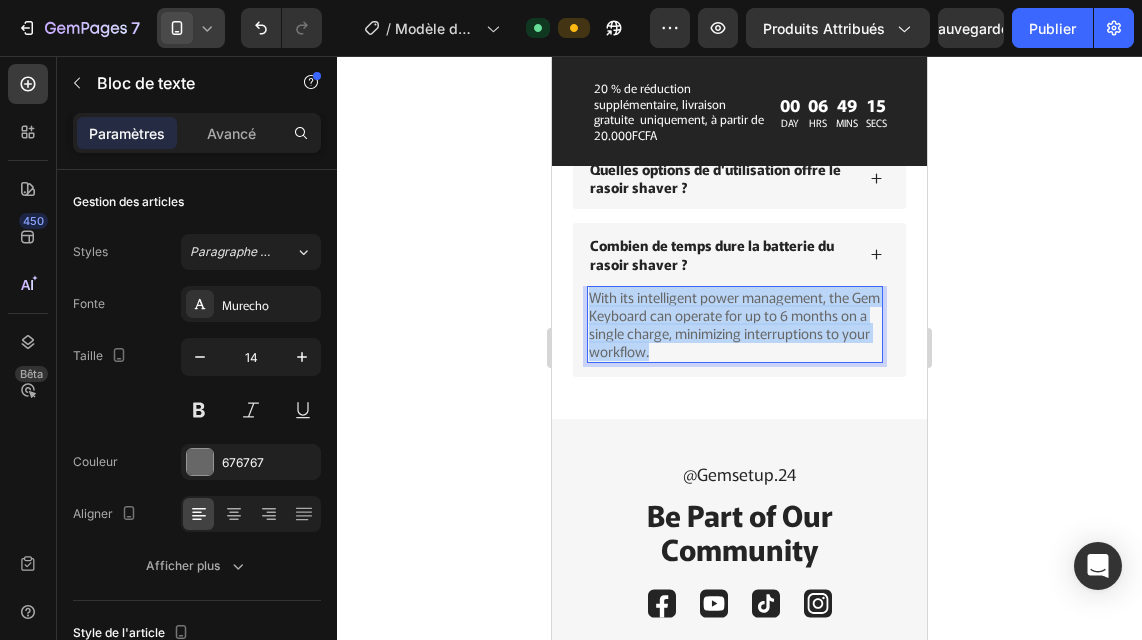 click on "With its intelligent power management, the Gem Keyboard can operate for up to 6 months on a single charge, minimizing interruptions to your workflow." at bounding box center [735, 324] 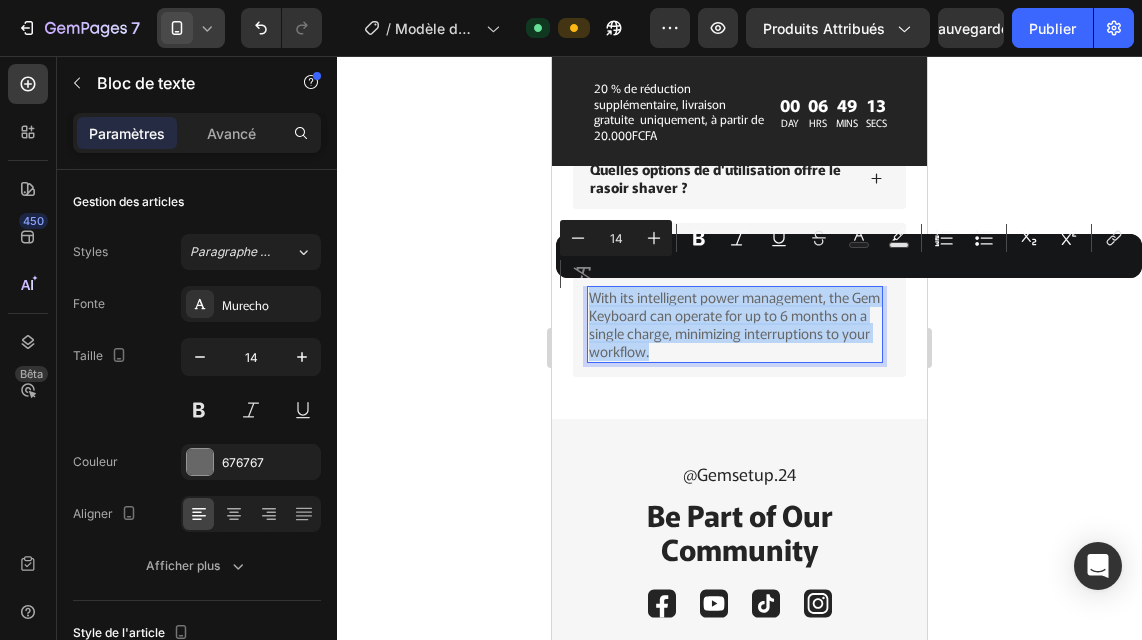 copy on "With its intelligent power management, the Gem Keyboard can operate for up to 6 months on a single charge, minimizing interruptions to your workflow." 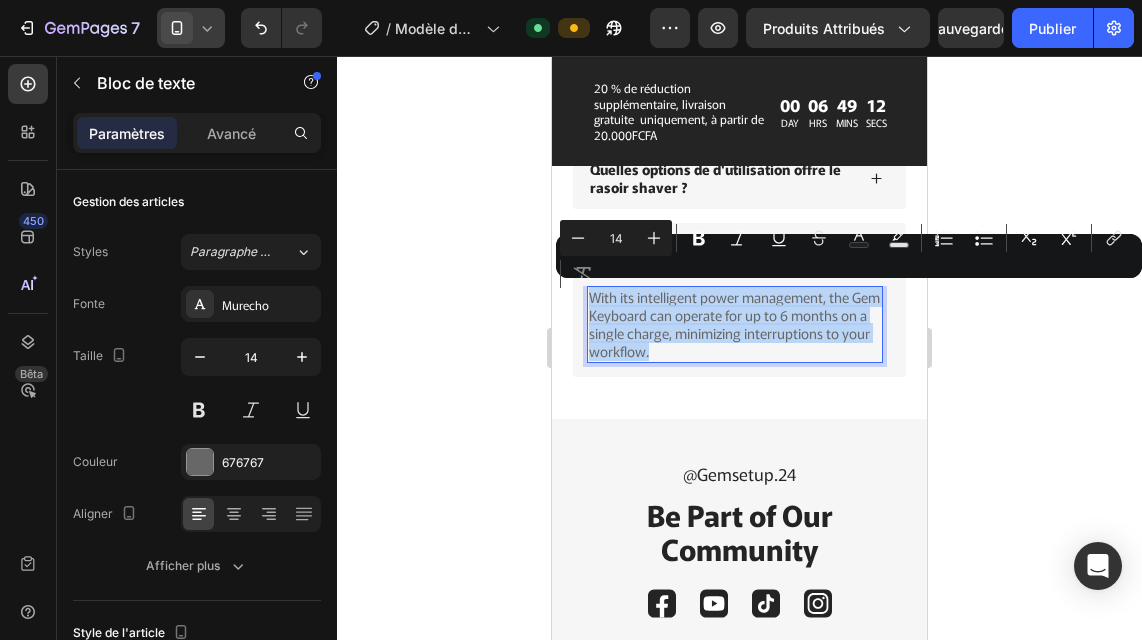 click on "With its intelligent power management, the Gem Keyboard can operate for up to 6 months on a single charge, minimizing interruptions to your workflow." at bounding box center [735, 324] 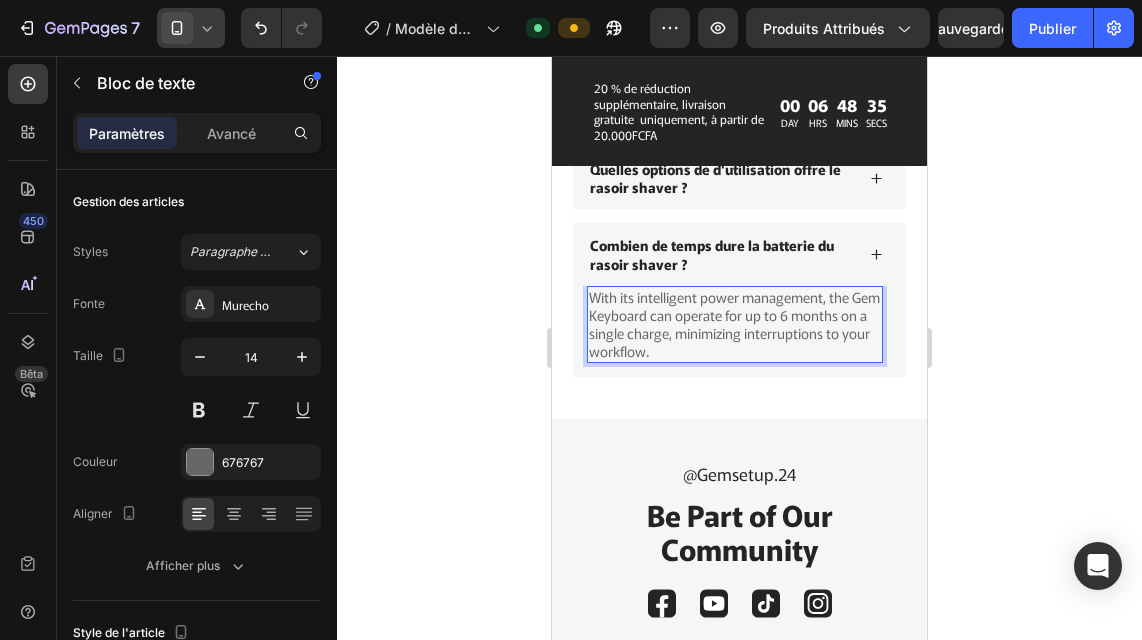 click on "With its intelligent power management, the Gem Keyboard can operate for up to 6 months on a single charge, minimizing interruptions to your workflow." at bounding box center (735, 324) 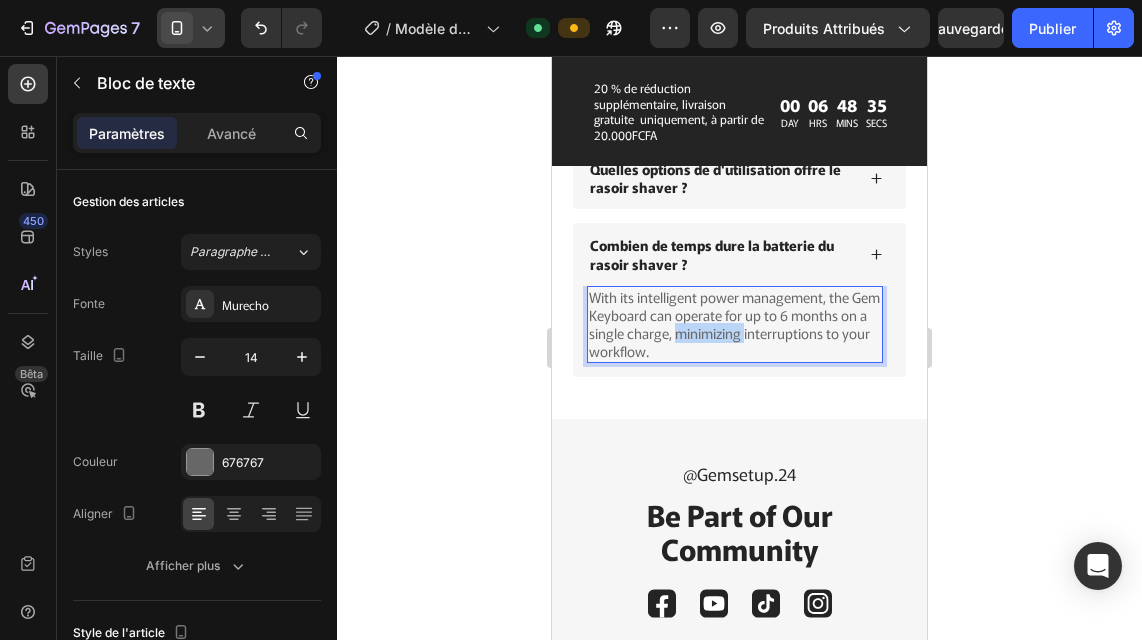 click on "With its intelligent power management, the Gem Keyboard can operate for up to 6 months on a single charge, minimizing interruptions to your workflow." at bounding box center [735, 324] 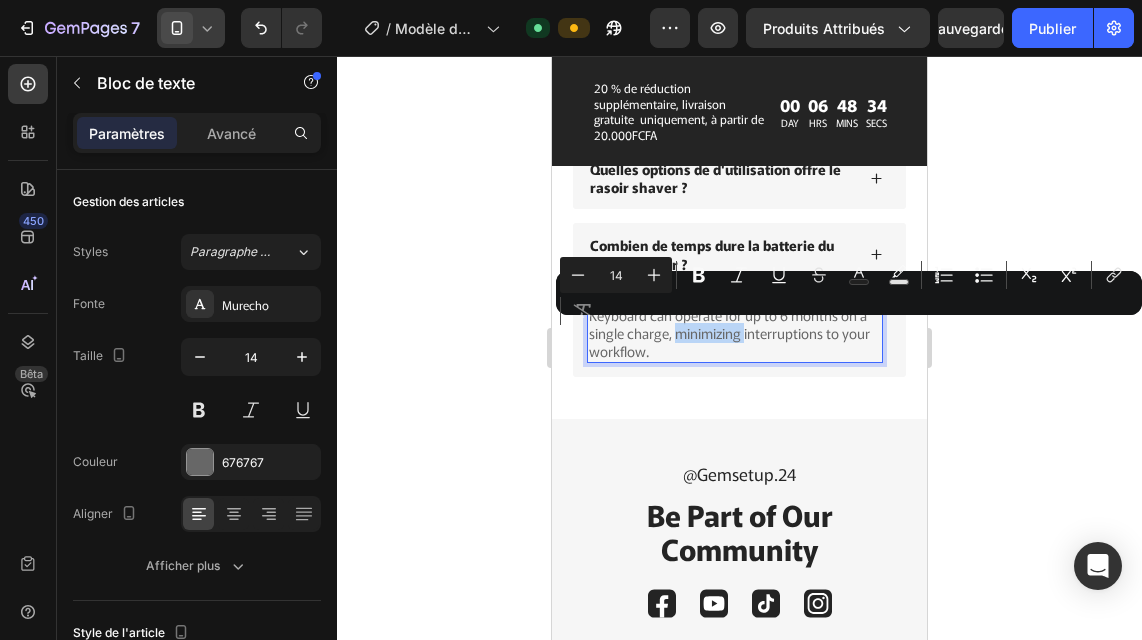 click on "With its intelligent power management, the Gem Keyboard can operate for up to 6 months on a single charge, minimizing interruptions to your workflow." at bounding box center [735, 324] 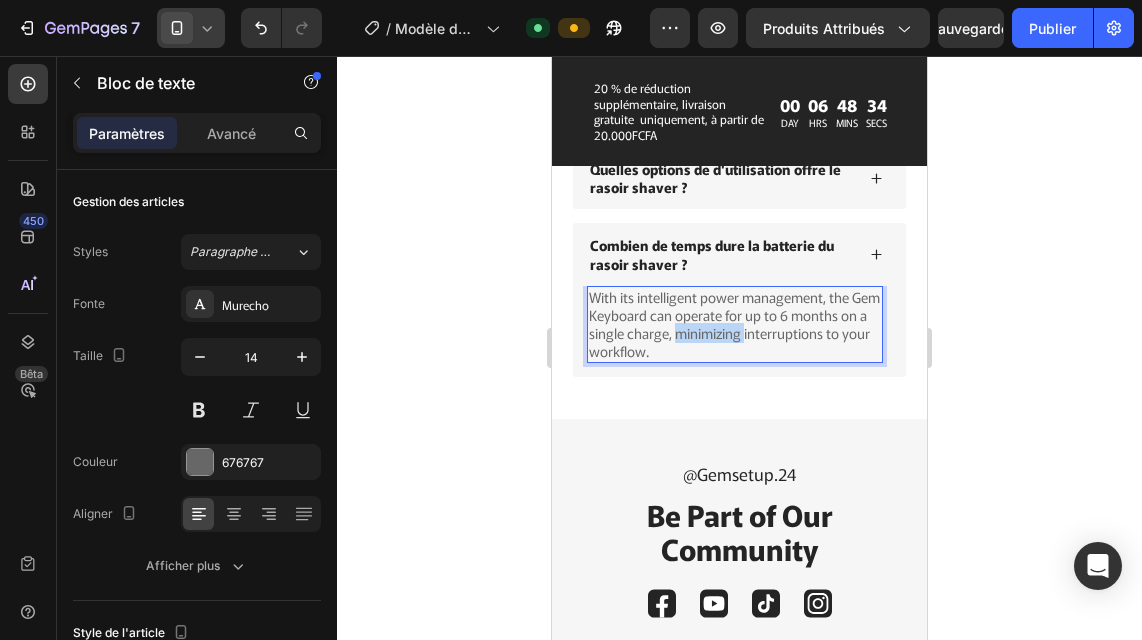 click on "With its intelligent power management, the Gem Keyboard can operate for up to 6 months on a single charge, minimizing interruptions to your workflow." at bounding box center [735, 324] 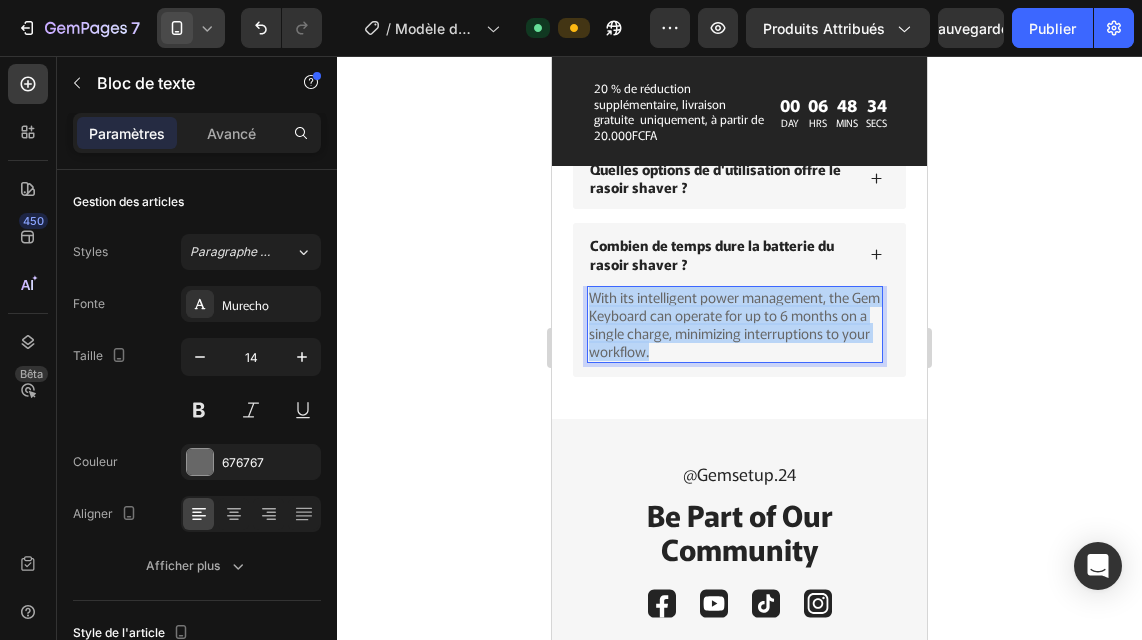 click on "With its intelligent power management, the Gem Keyboard can operate for up to 6 months on a single charge, minimizing interruptions to your workflow." at bounding box center (735, 324) 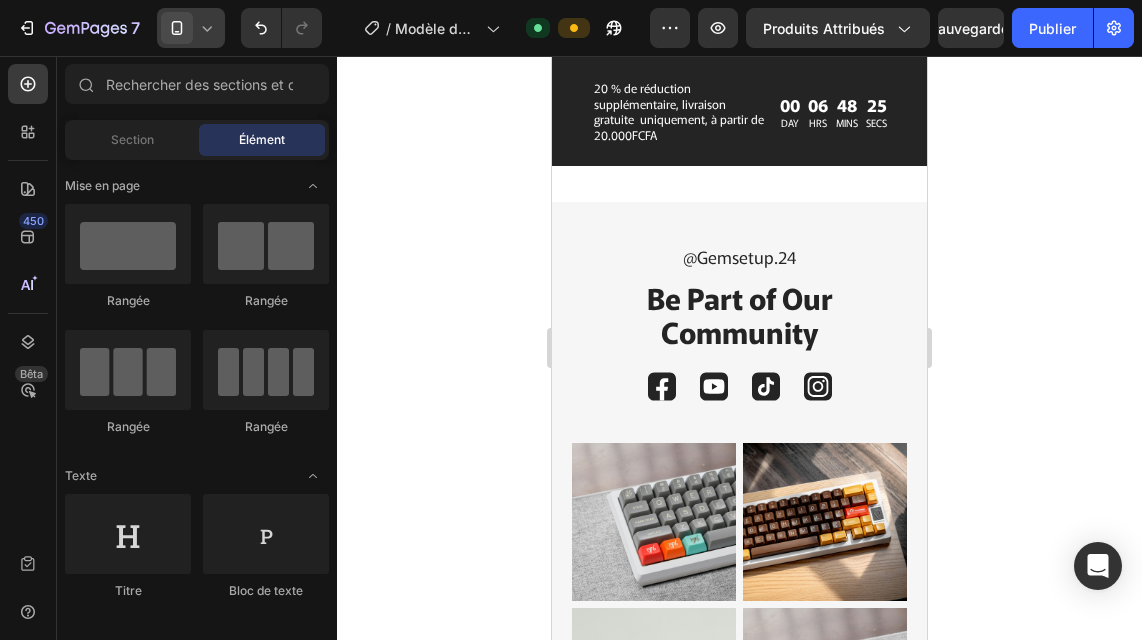 scroll, scrollTop: 5206, scrollLeft: 0, axis: vertical 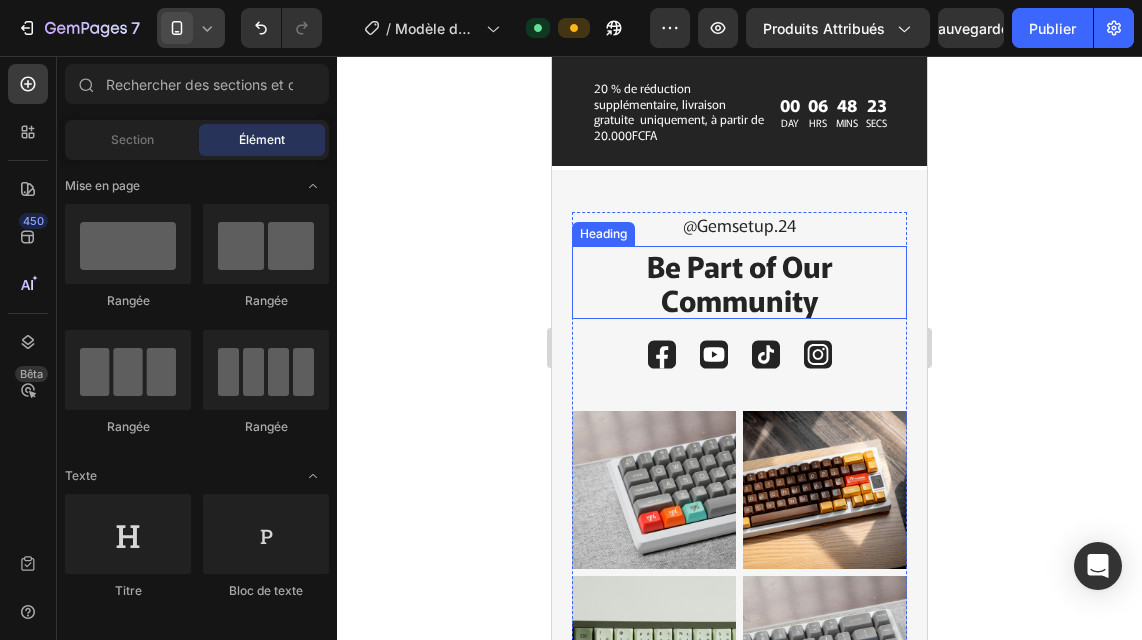 click on "Be Part of Our Community" at bounding box center (739, 283) 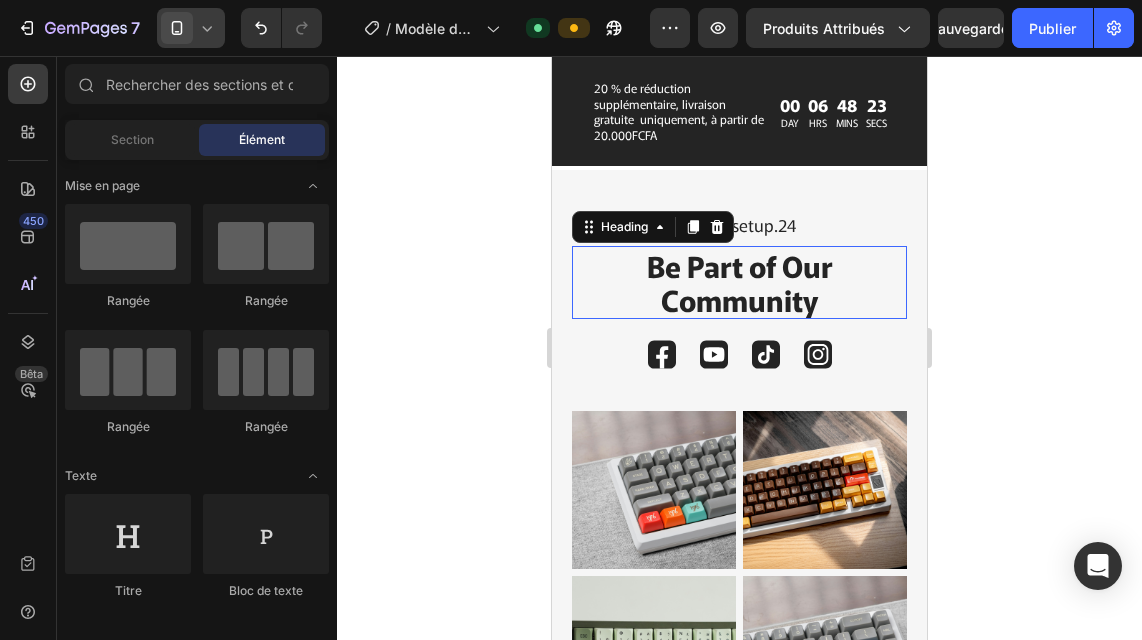 click on "Be Part of Our Community" at bounding box center [739, 283] 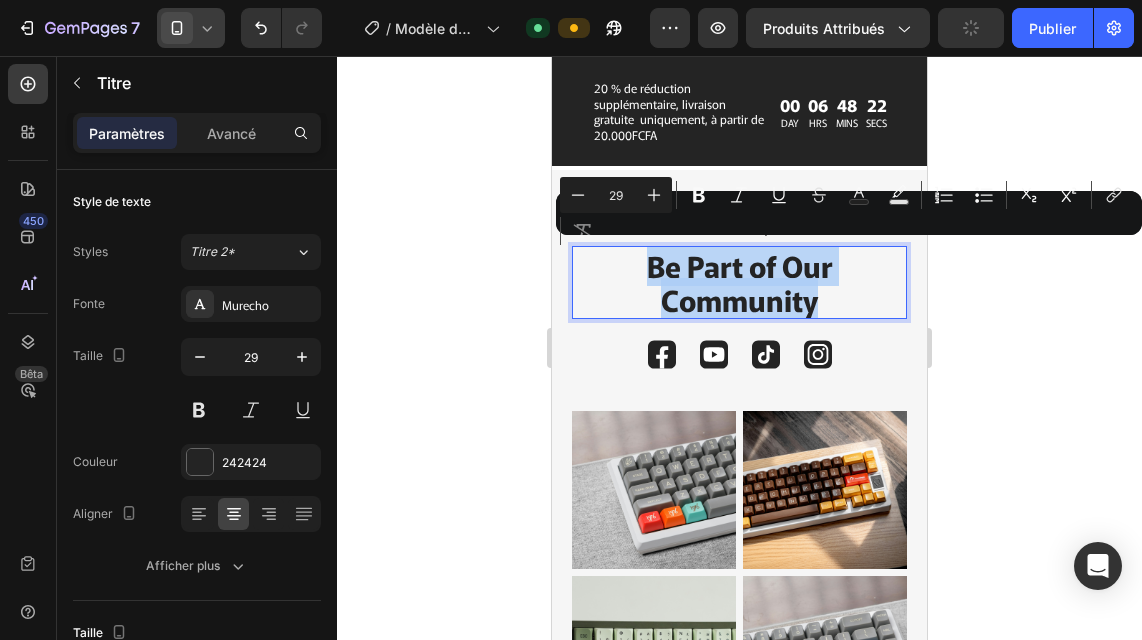 copy on "Be Part of Our Community" 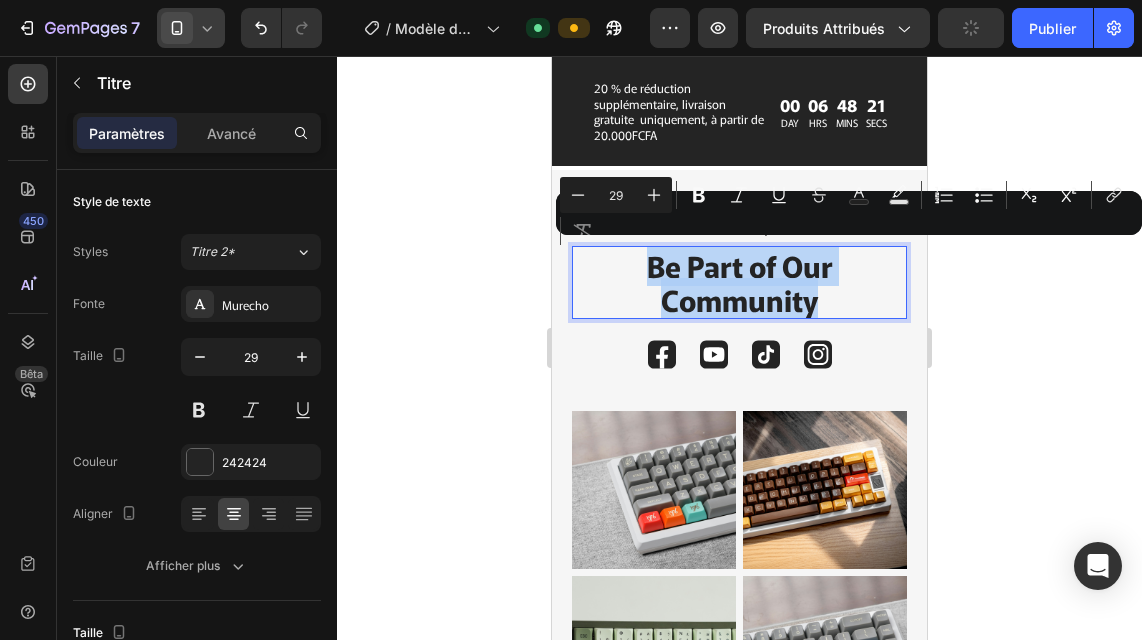click on "Be Part of Our Community" at bounding box center (739, 283) 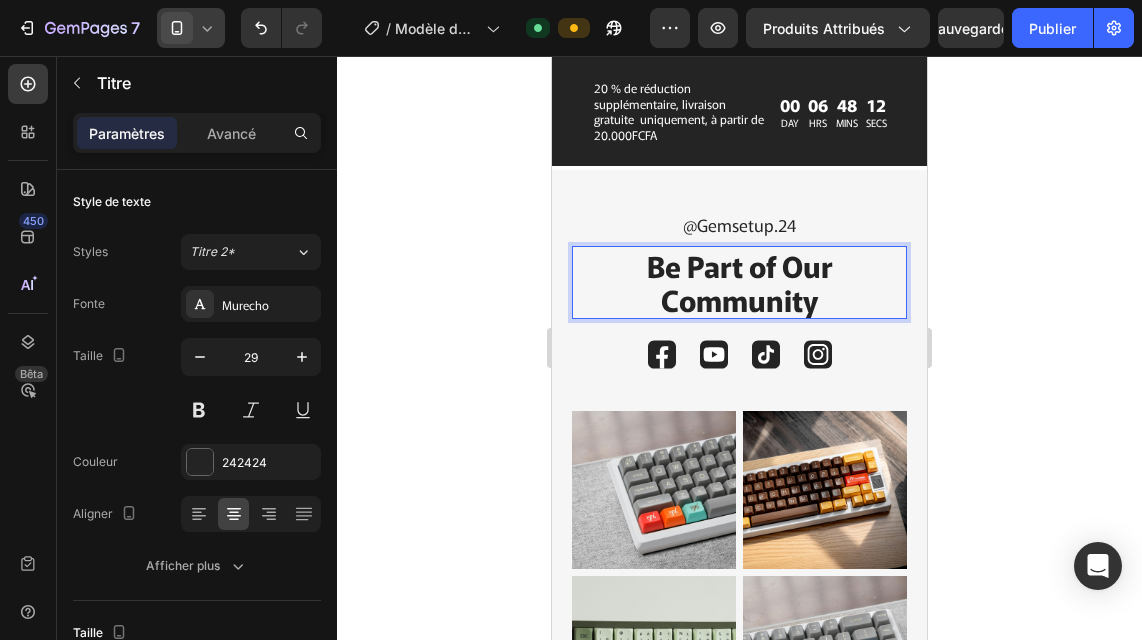 click on "Be Part of Our Community" at bounding box center (739, 283) 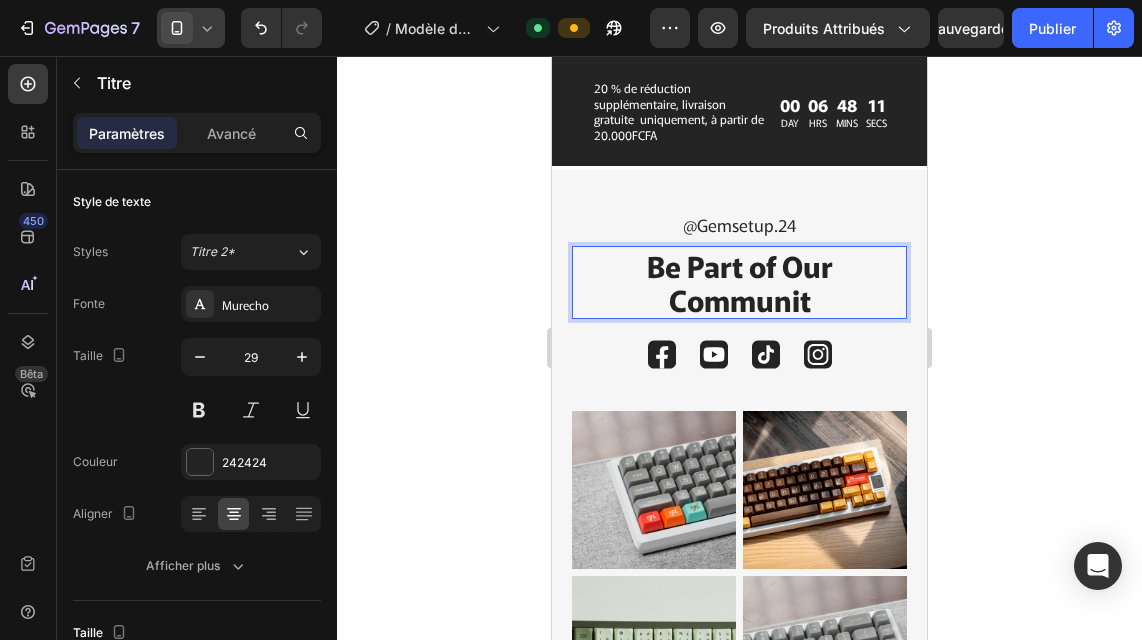 scroll, scrollTop: 1, scrollLeft: 0, axis: vertical 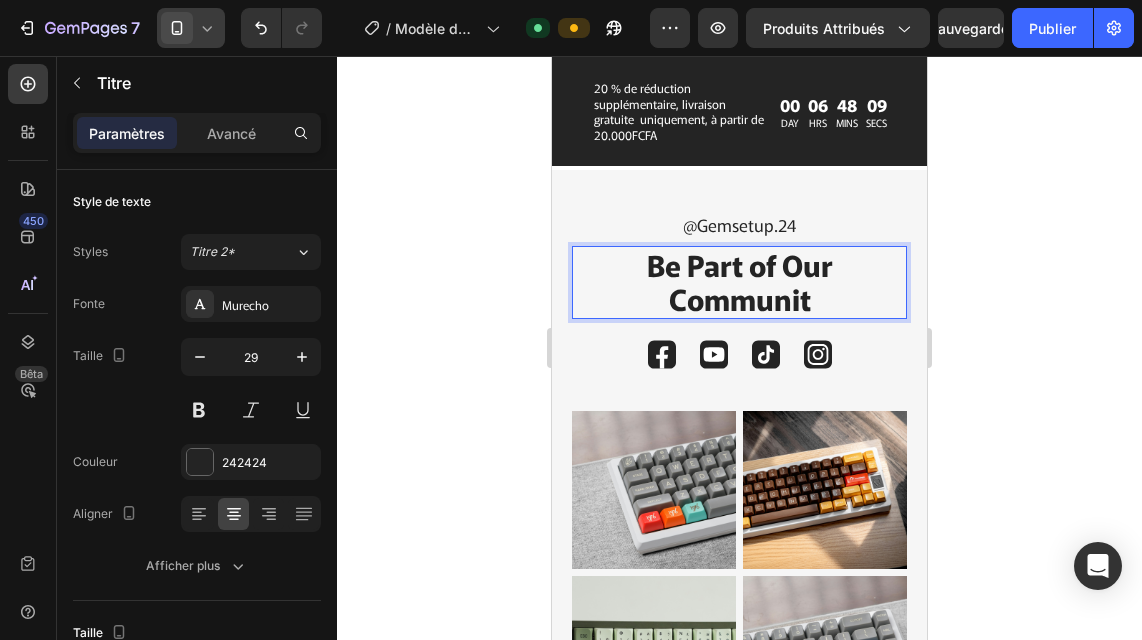 click on "Be Part of Our Communit" at bounding box center [739, 282] 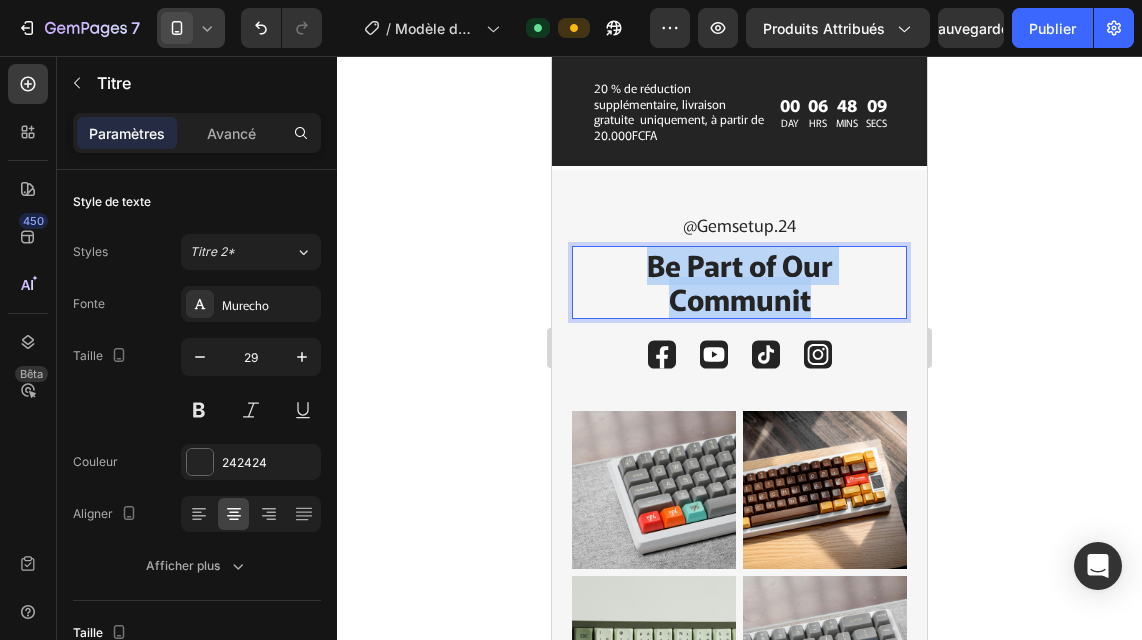 click on "Be Part of Our Communit" at bounding box center (739, 282) 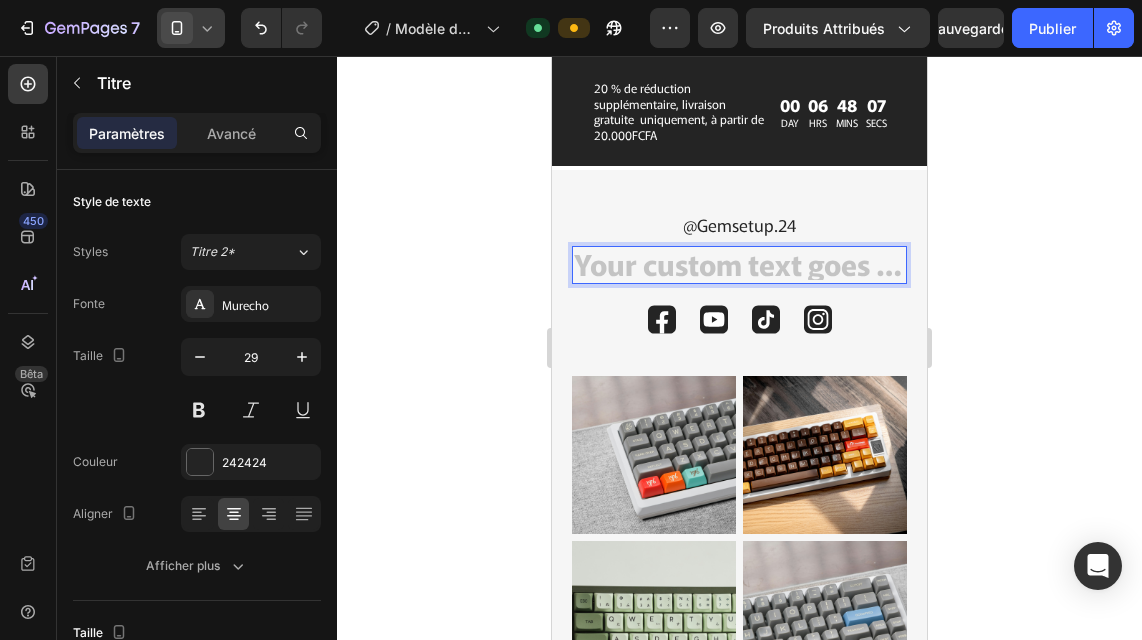 scroll, scrollTop: 1, scrollLeft: 0, axis: vertical 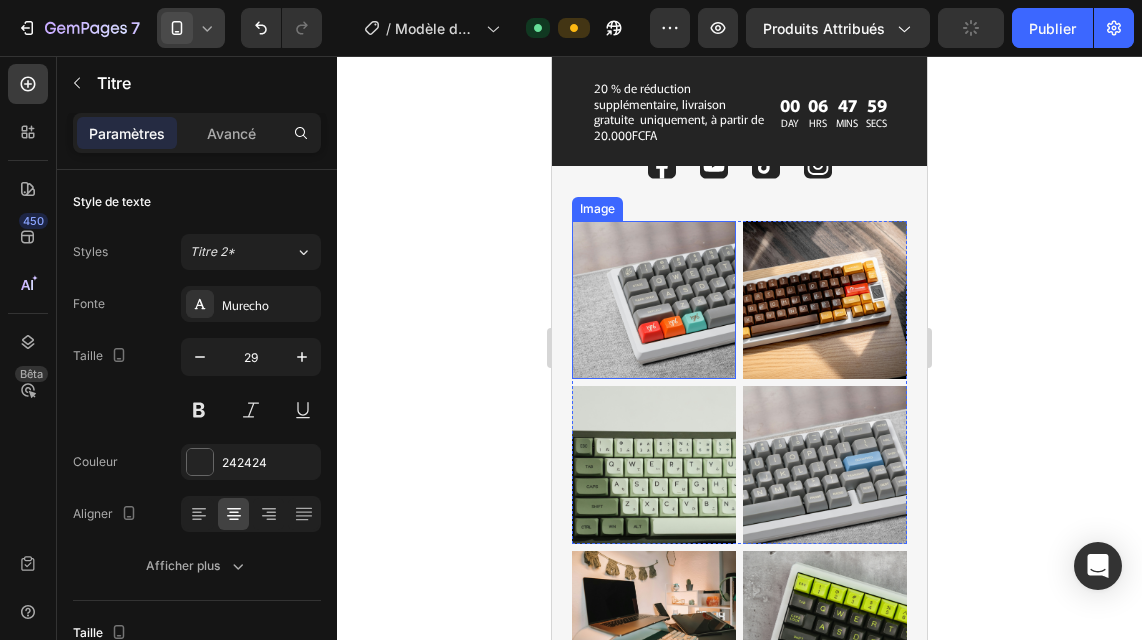 click at bounding box center (654, 300) 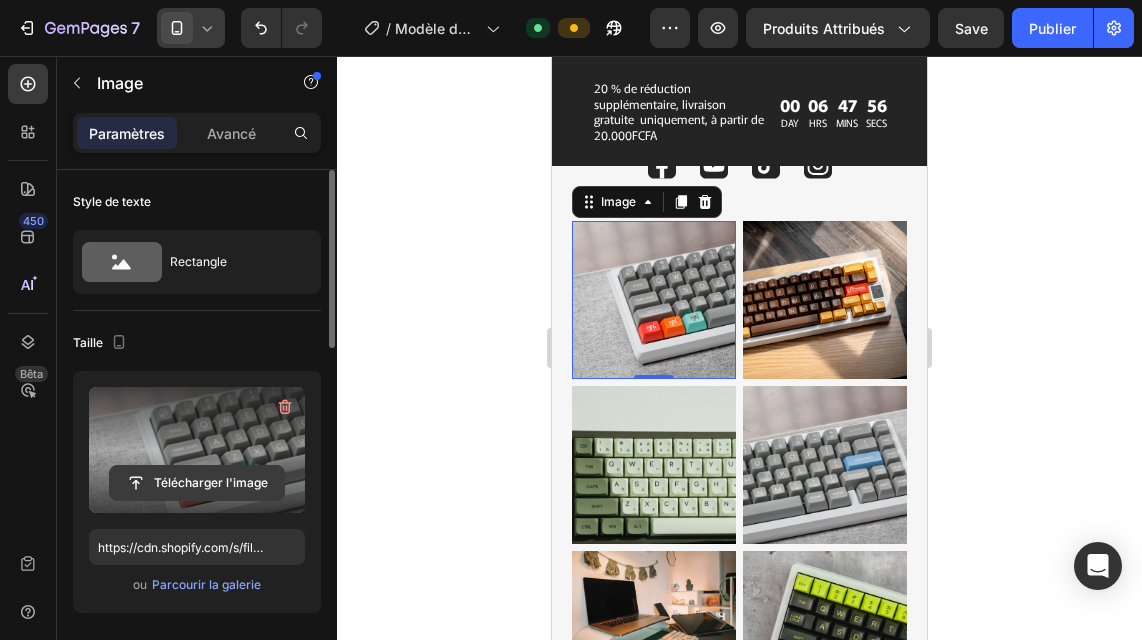 click 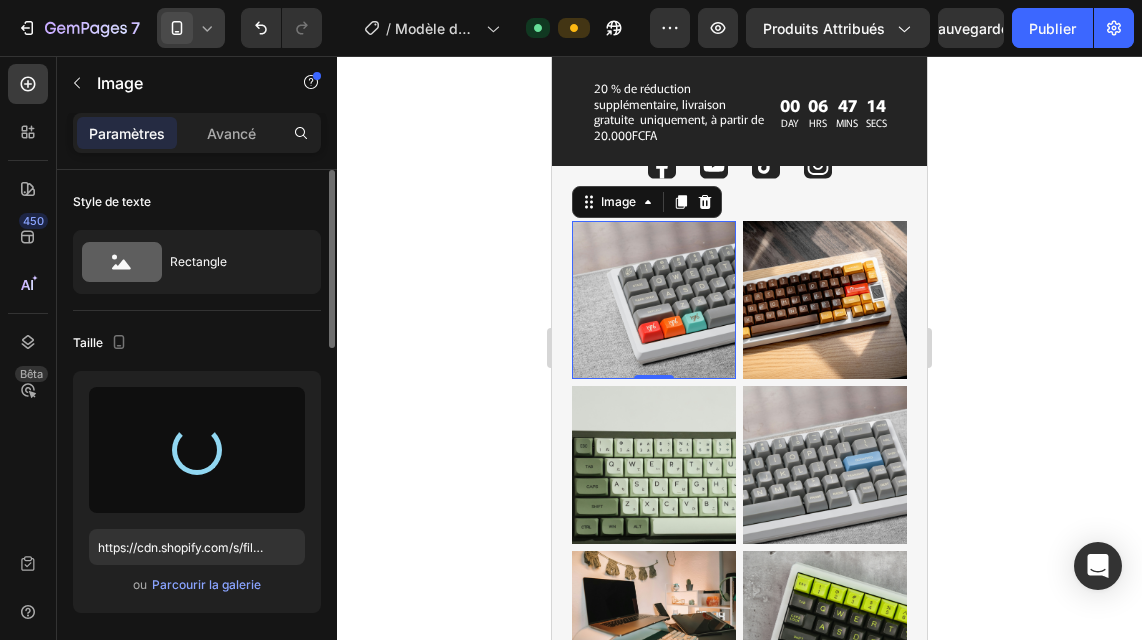 type on "https://cdn.shopify.com/s/files/1/0770/1794/0224/files/gempages_577077367487333364-e02bdaf7-86ac-4636-af5c-a25b3d1ebe65.png" 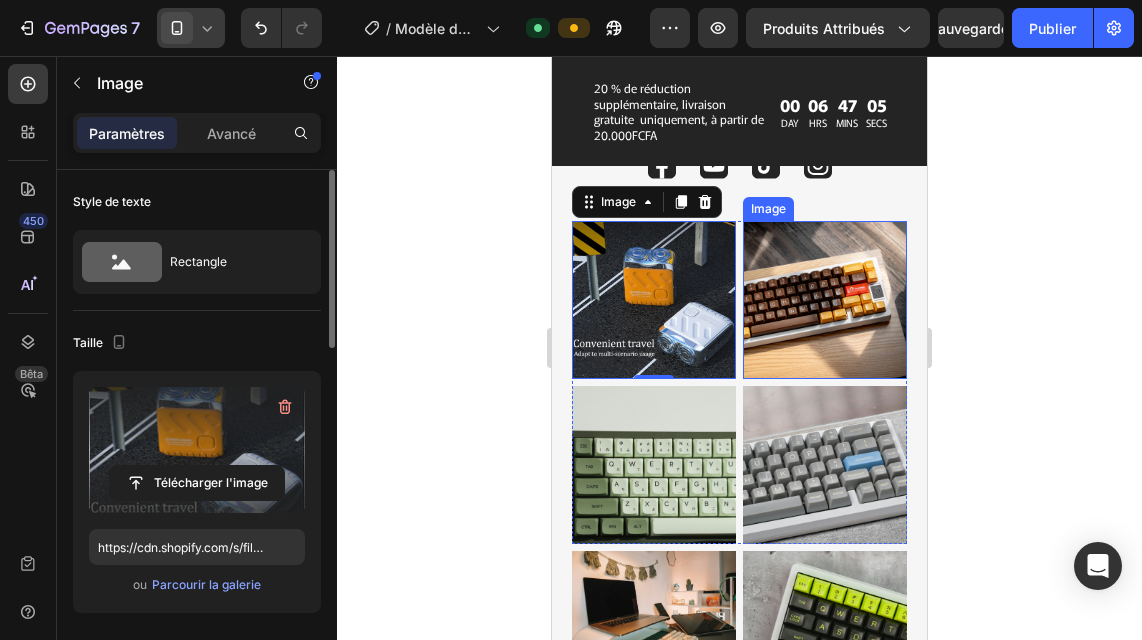click at bounding box center (825, 300) 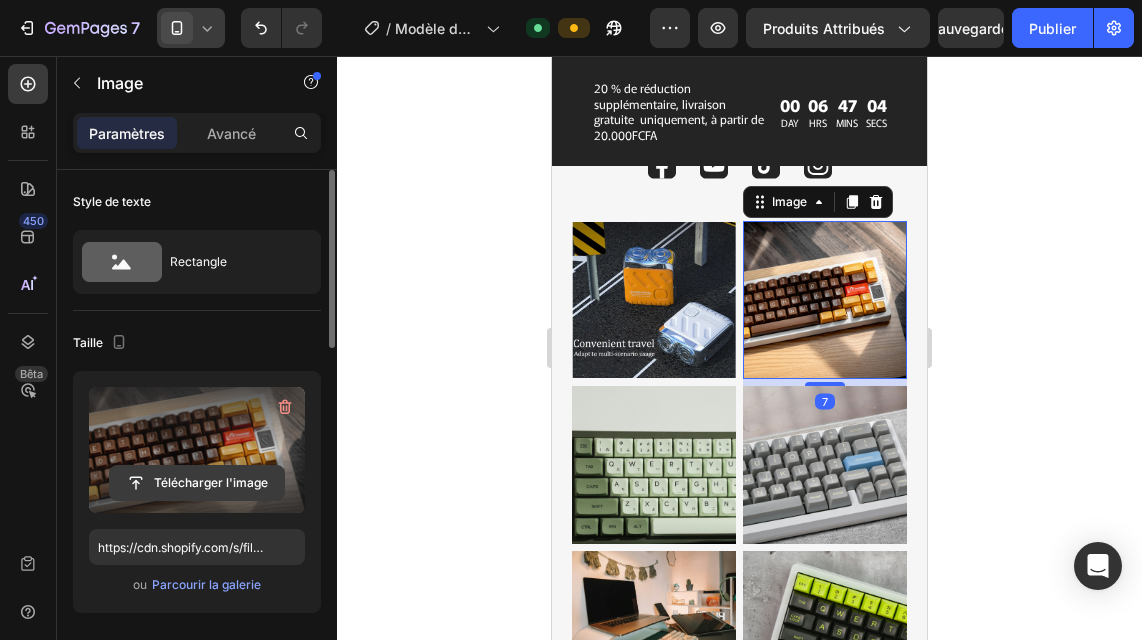 click 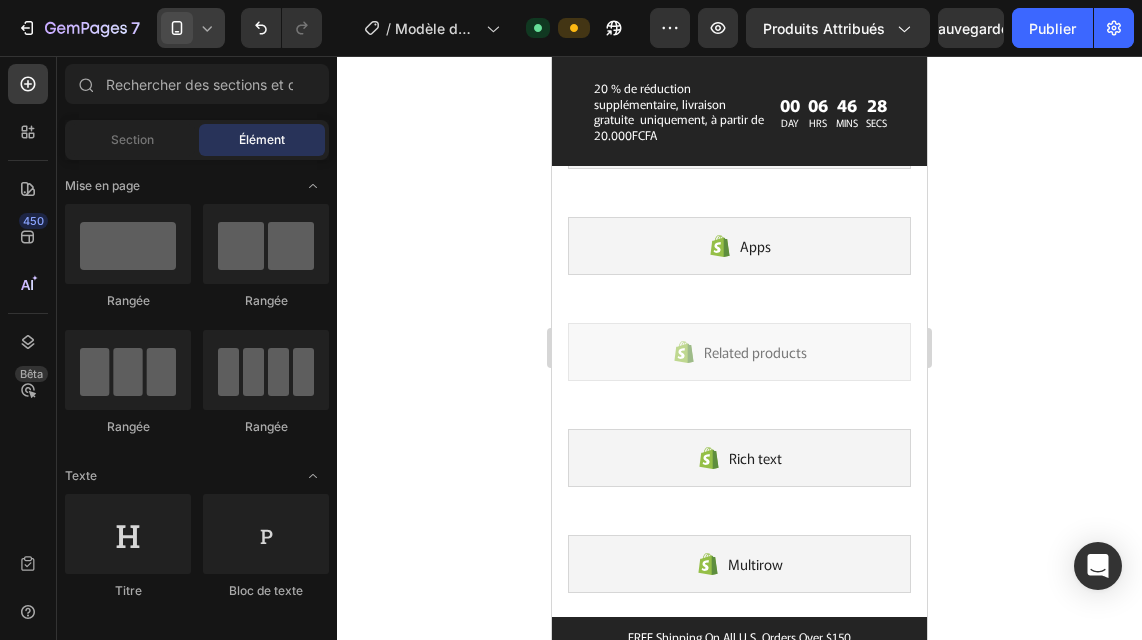 scroll, scrollTop: 6577, scrollLeft: 0, axis: vertical 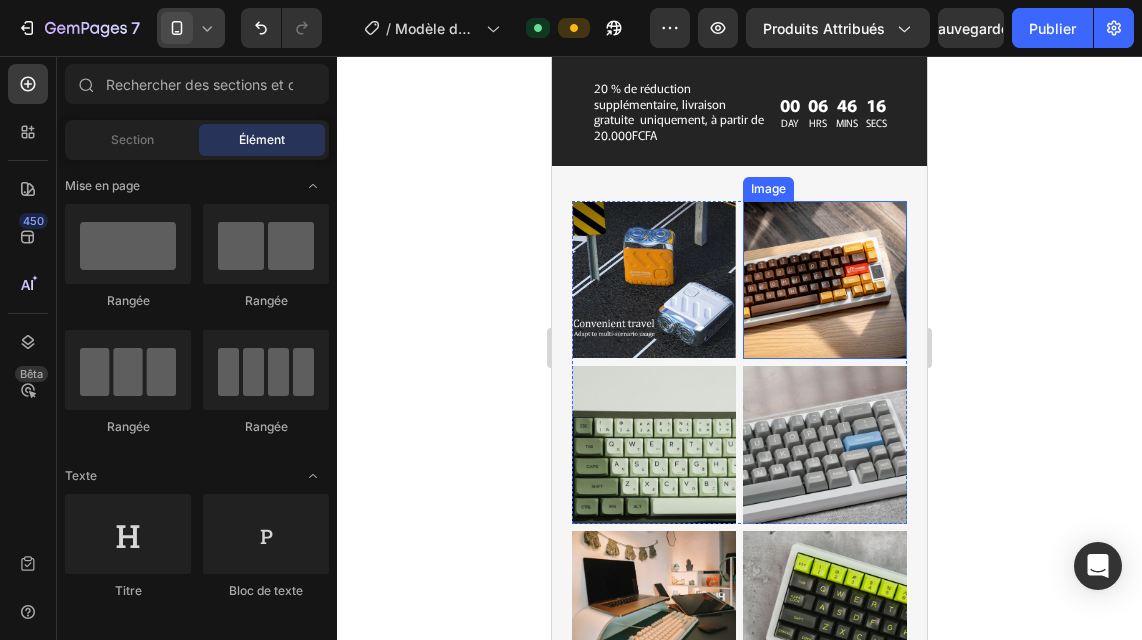 click at bounding box center (825, 280) 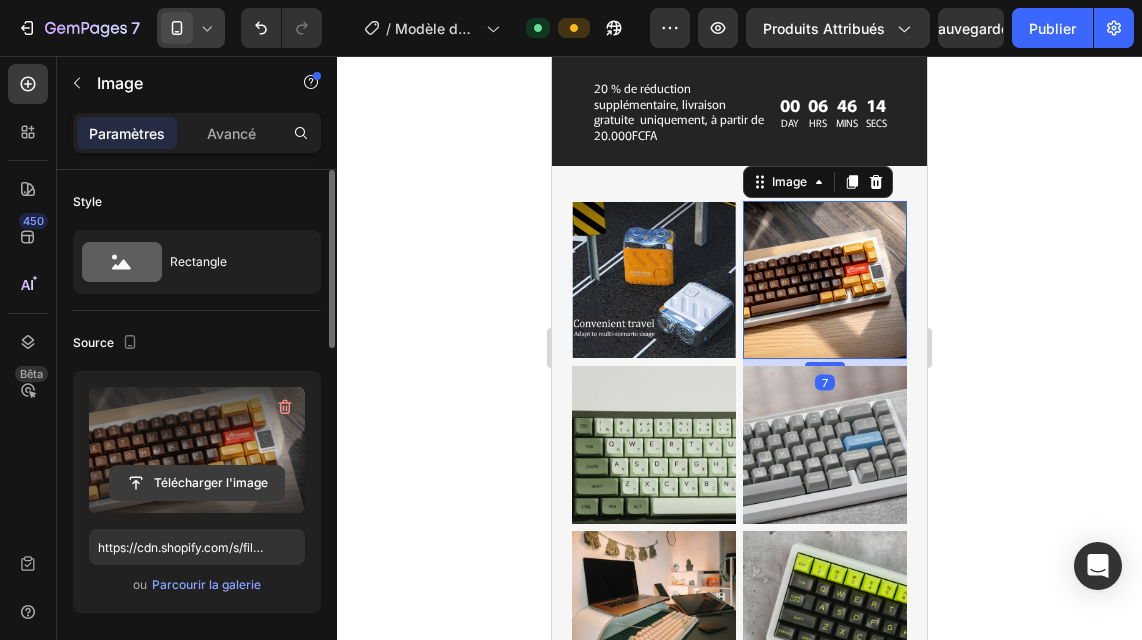 click 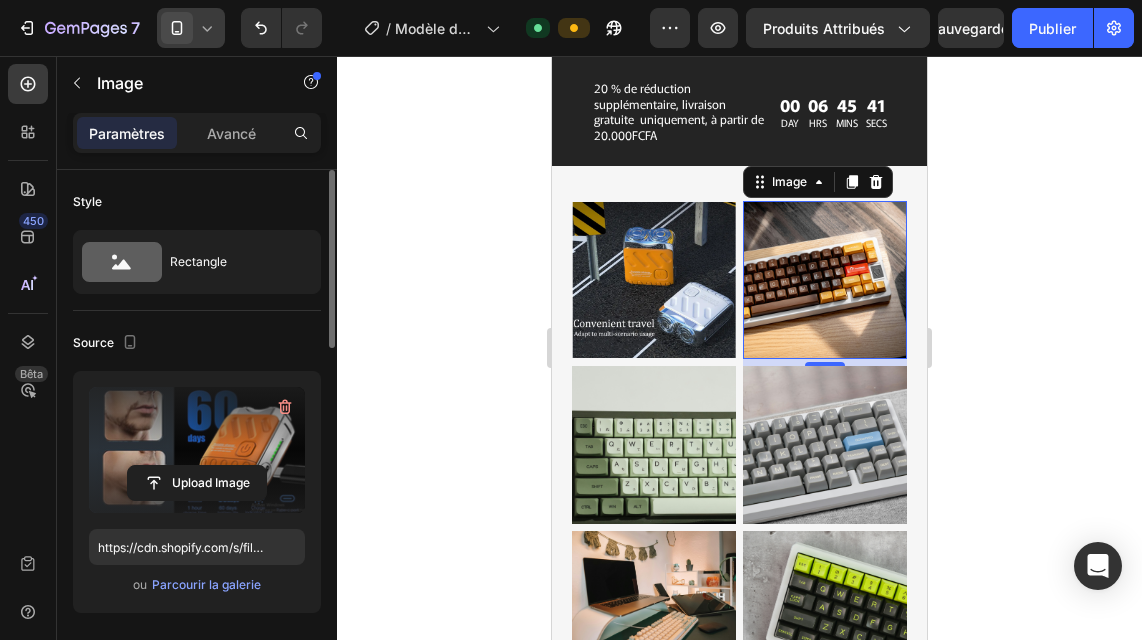 type on "https://cdn.shopify.com/s/files/1/0770/1794/0224/files/gempages_577077367487333364-e2f221e5-4560-4bb7-897d-d77f5c9c0ecd.png" 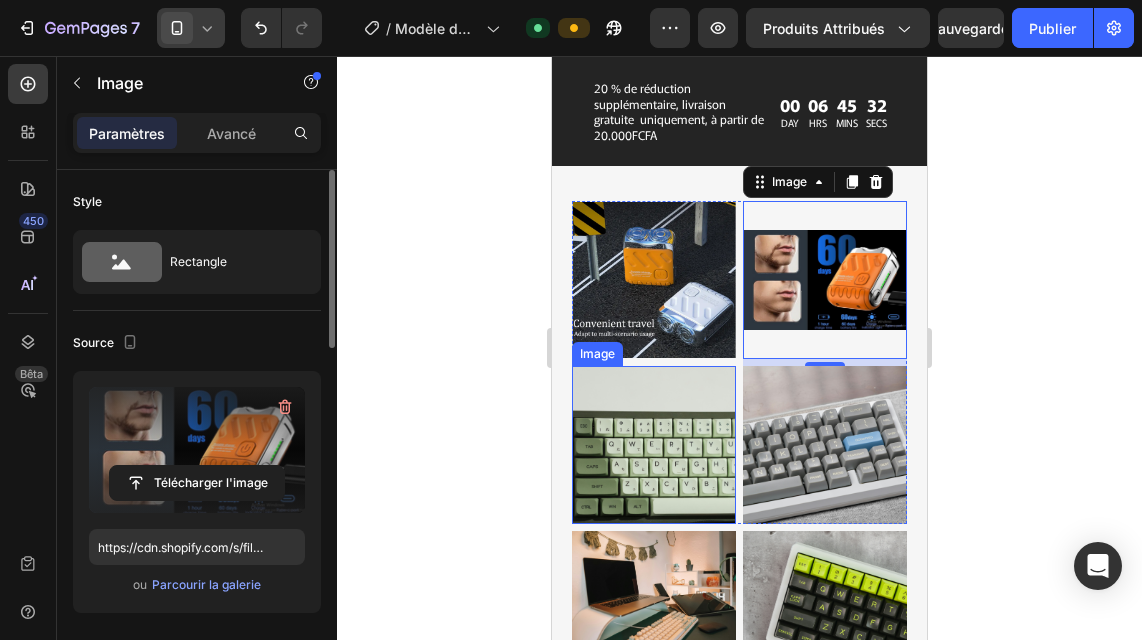 click at bounding box center (654, 445) 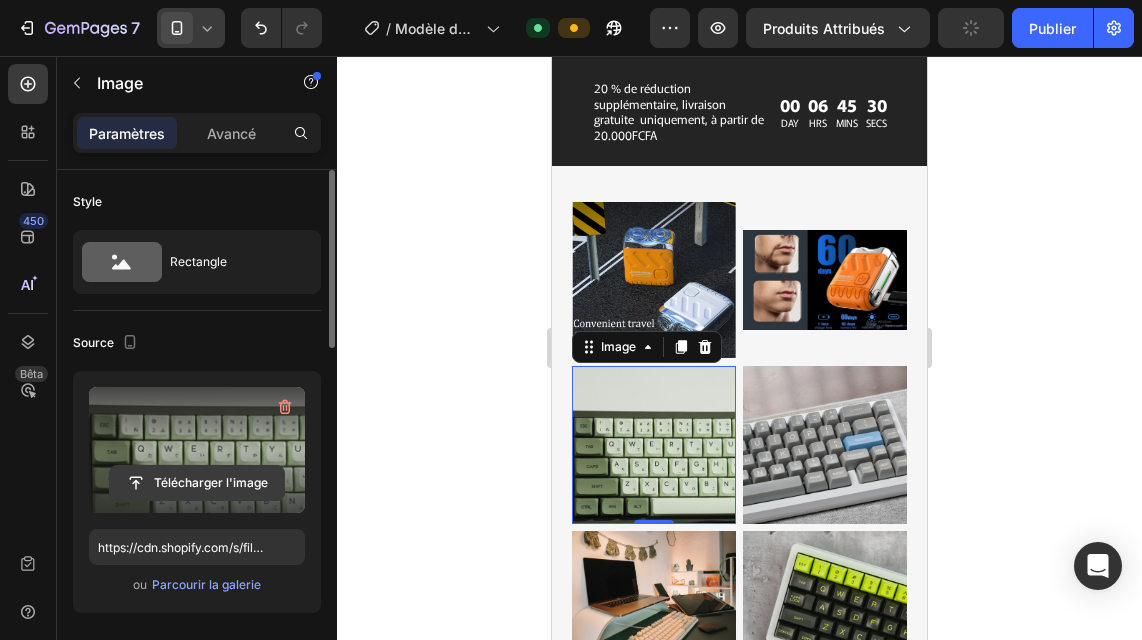 click 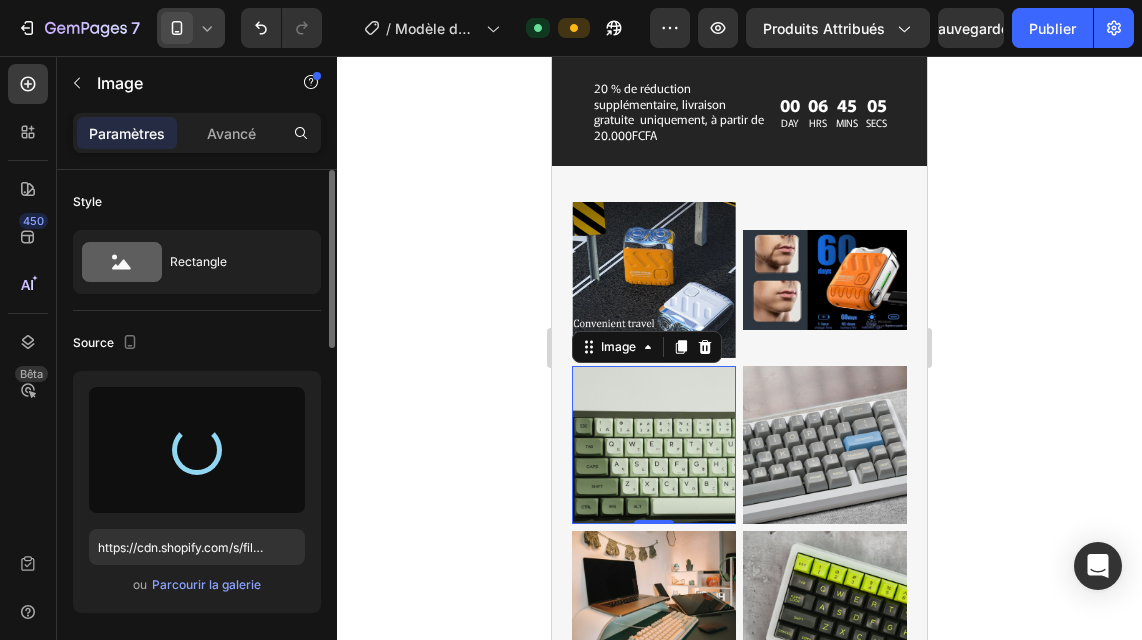 type on "https://cdn.shopify.com/s/files/1/0770/1794/0224/files/gempages_577077367487333364-a8541328-84de-42e8-945e-eea55c7e520c.png" 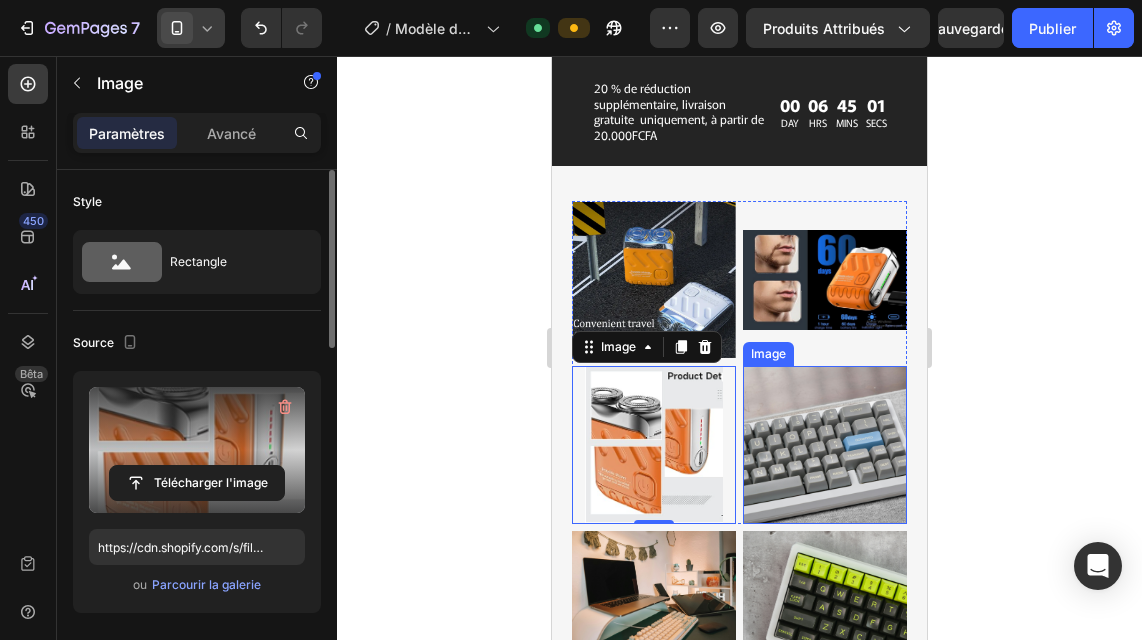 click at bounding box center (825, 445) 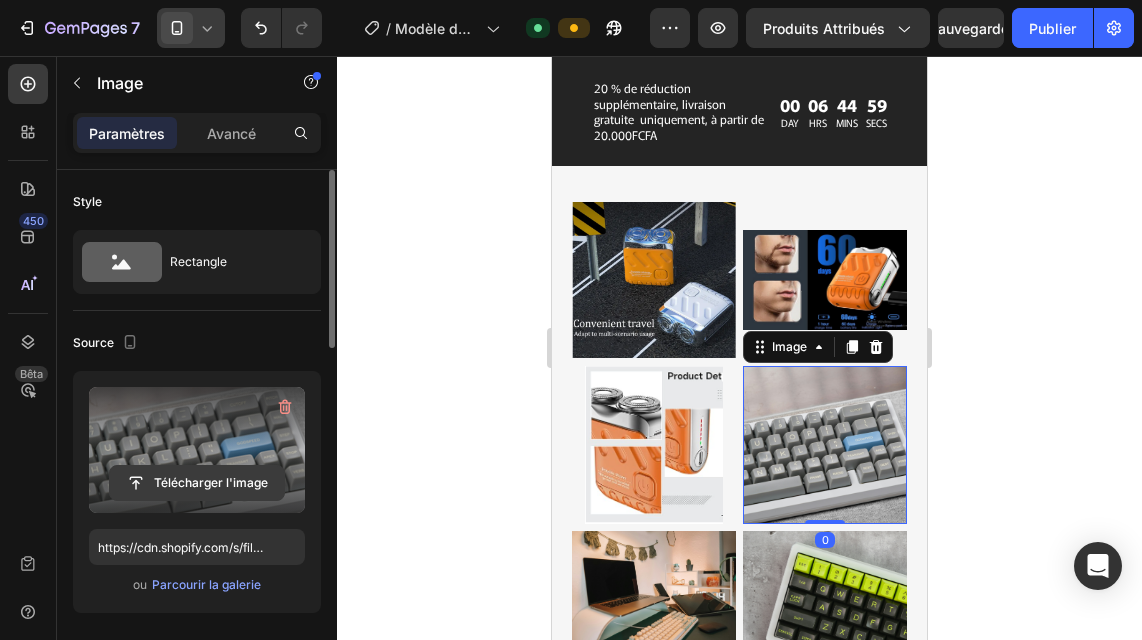 click 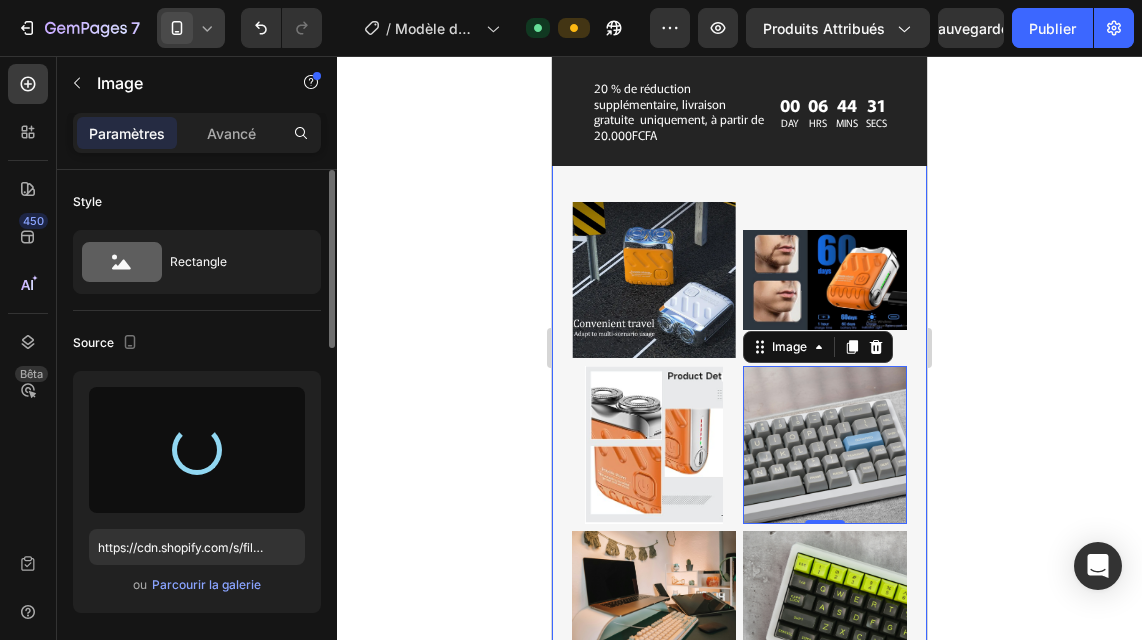 click on "@Gemsetup.24 Text Block Faites partie de notre communauté Heading Image Image Image Image Row Image Image Image Image   0 Row Image Image Image Image Row Row Section 10/25" at bounding box center (739, 427) 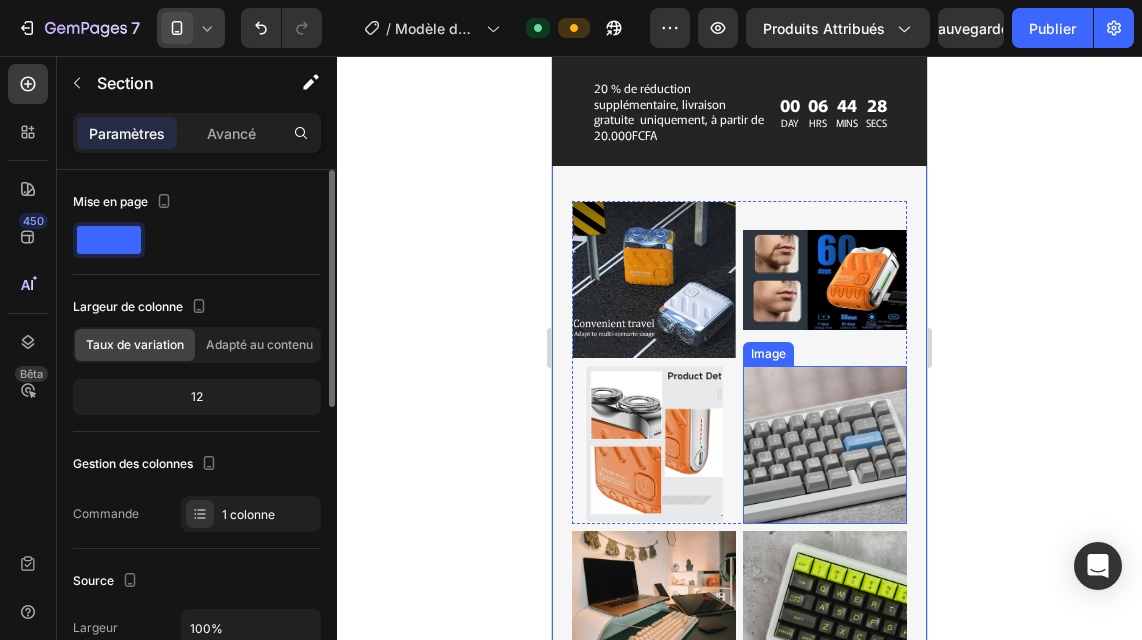 click at bounding box center (825, 445) 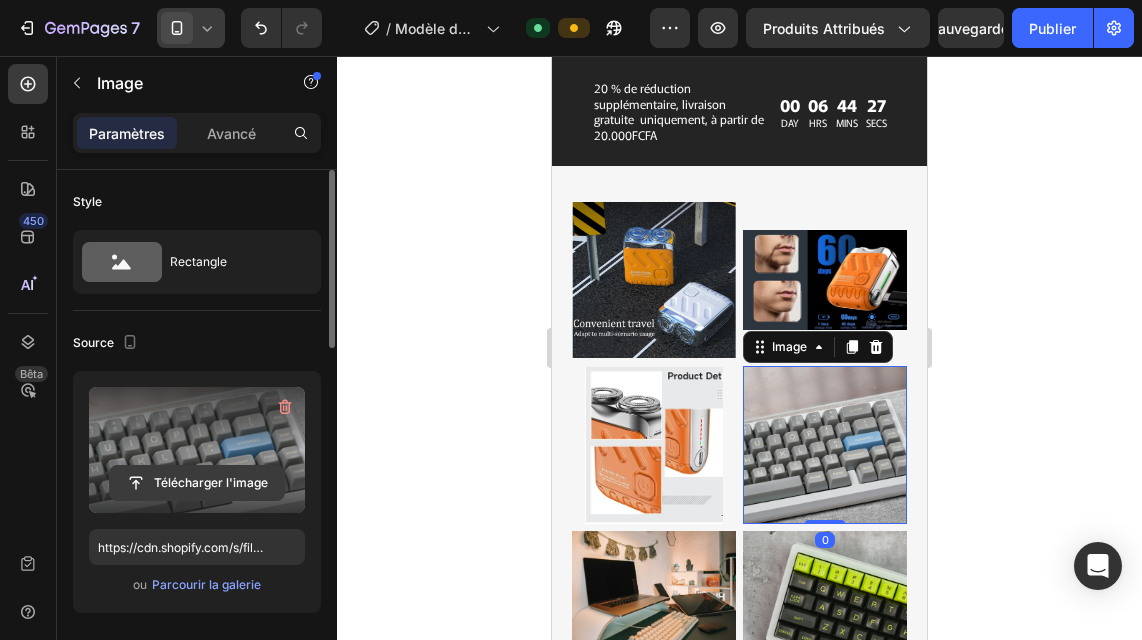 click 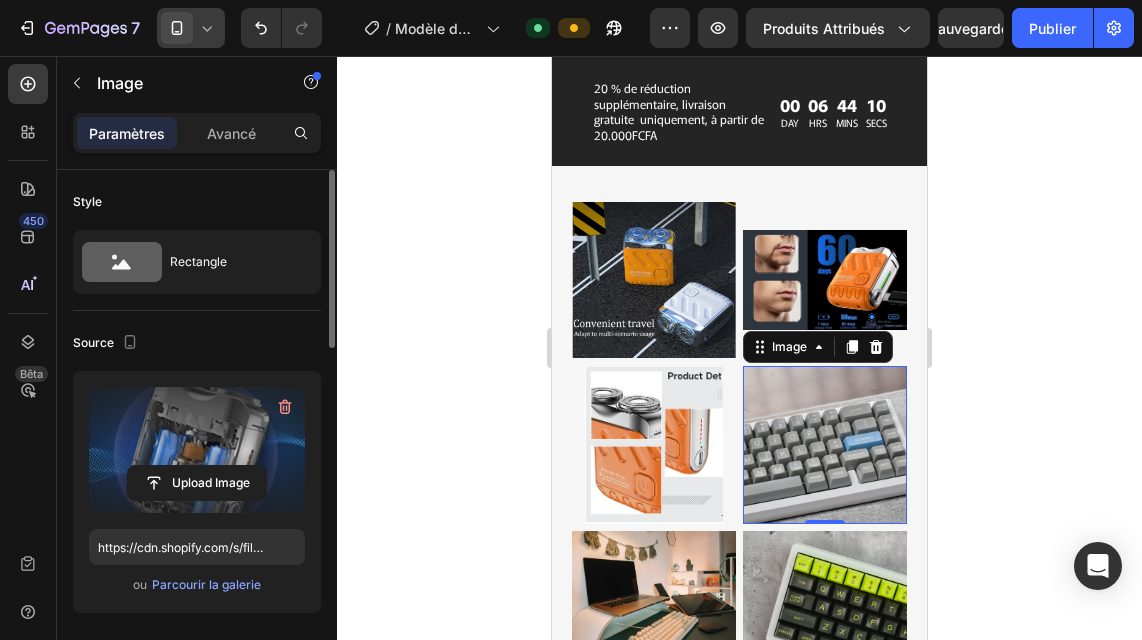 type on "https://cdn.shopify.com/s/files/1/0770/1794/0224/files/gempages_577077367487333364-de68fcc8-74f6-4f95-ac19-831e7b3b5aa7.png" 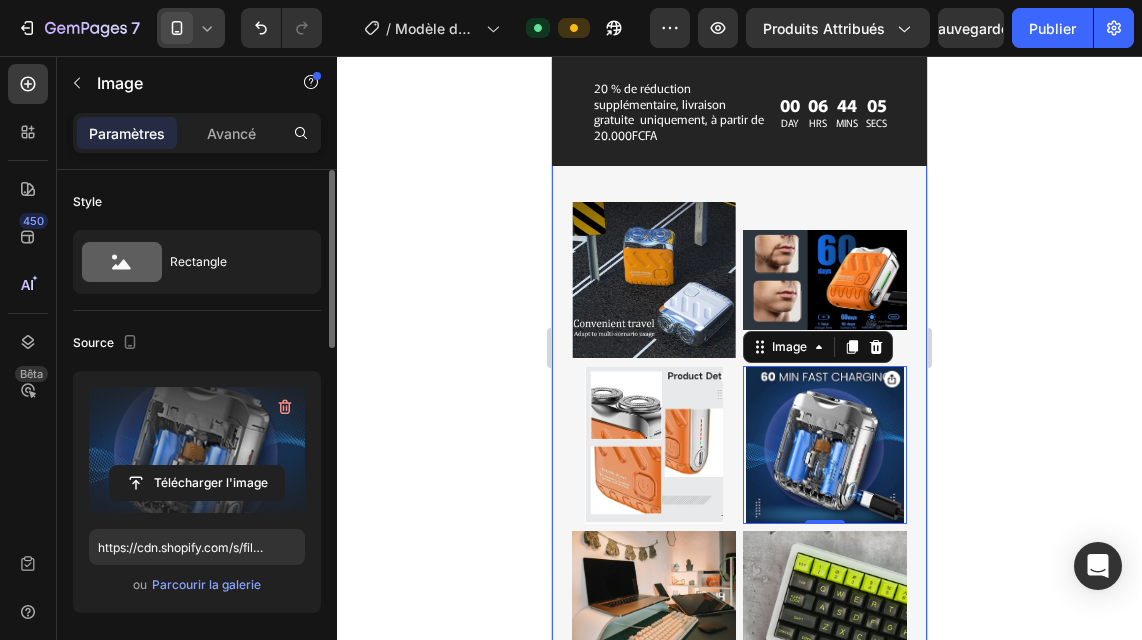 click on "@Gemsetup.24 Text Block Faites partie de notre communauté Heading Image Image Image Image Row Image Image Image Image   0 Row Image Image Image Image Row Row Section 10/25" at bounding box center [739, 427] 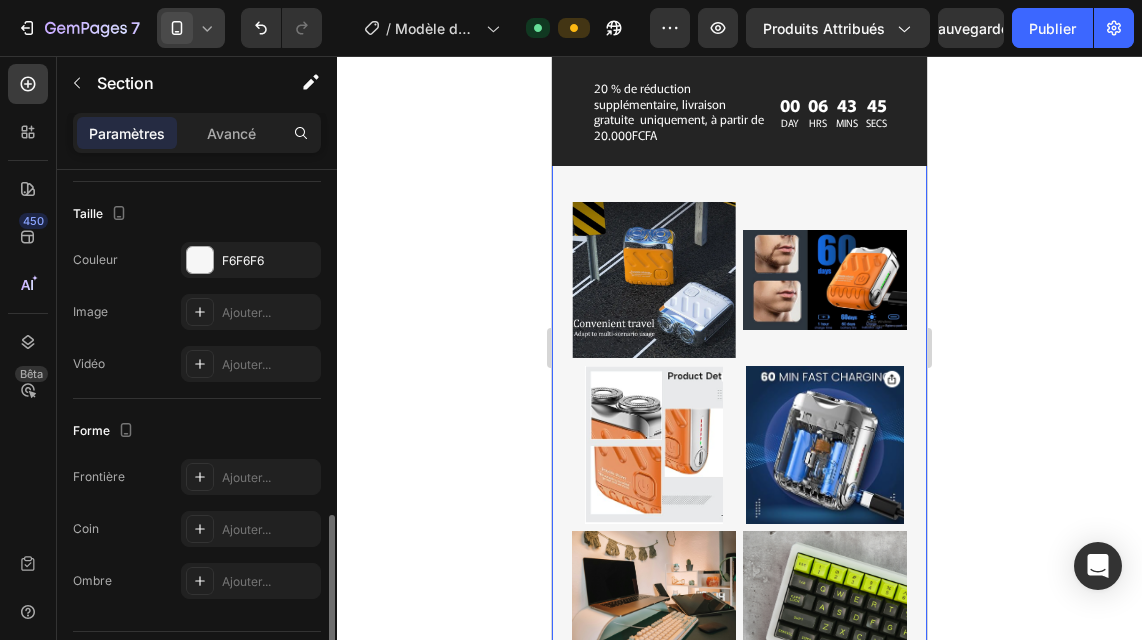 scroll, scrollTop: 641, scrollLeft: 0, axis: vertical 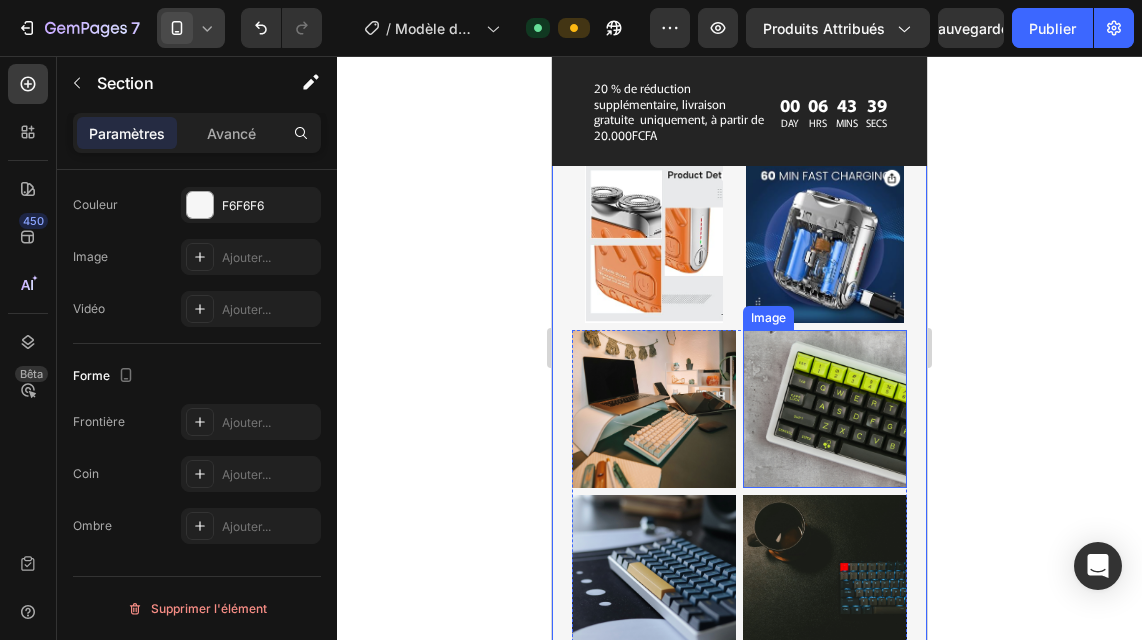 click at bounding box center (825, 409) 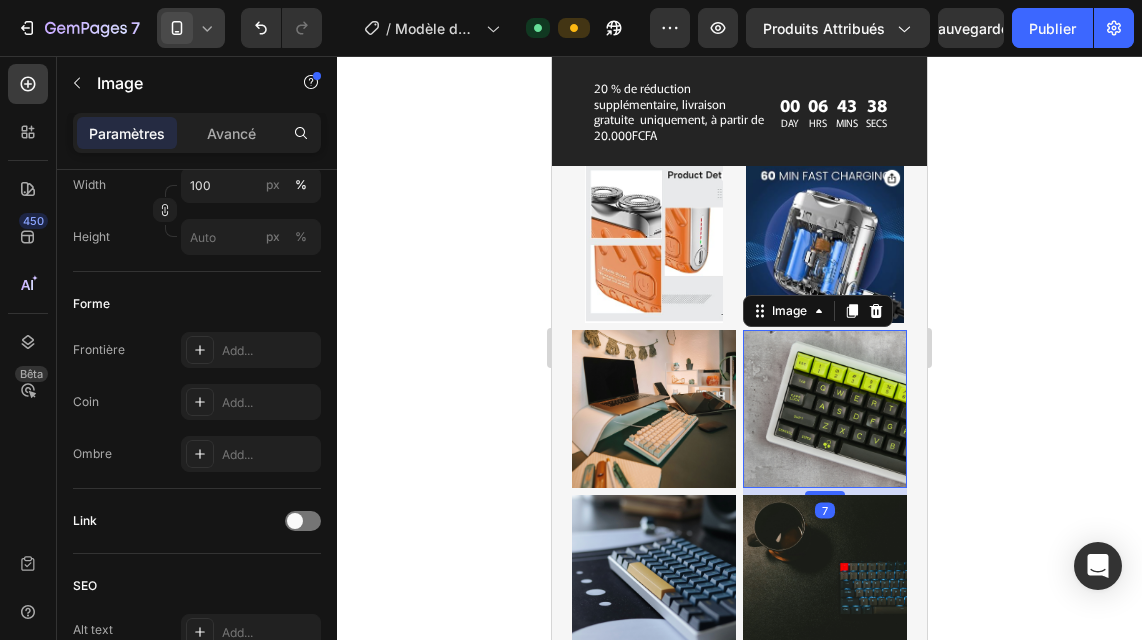 scroll, scrollTop: 0, scrollLeft: 0, axis: both 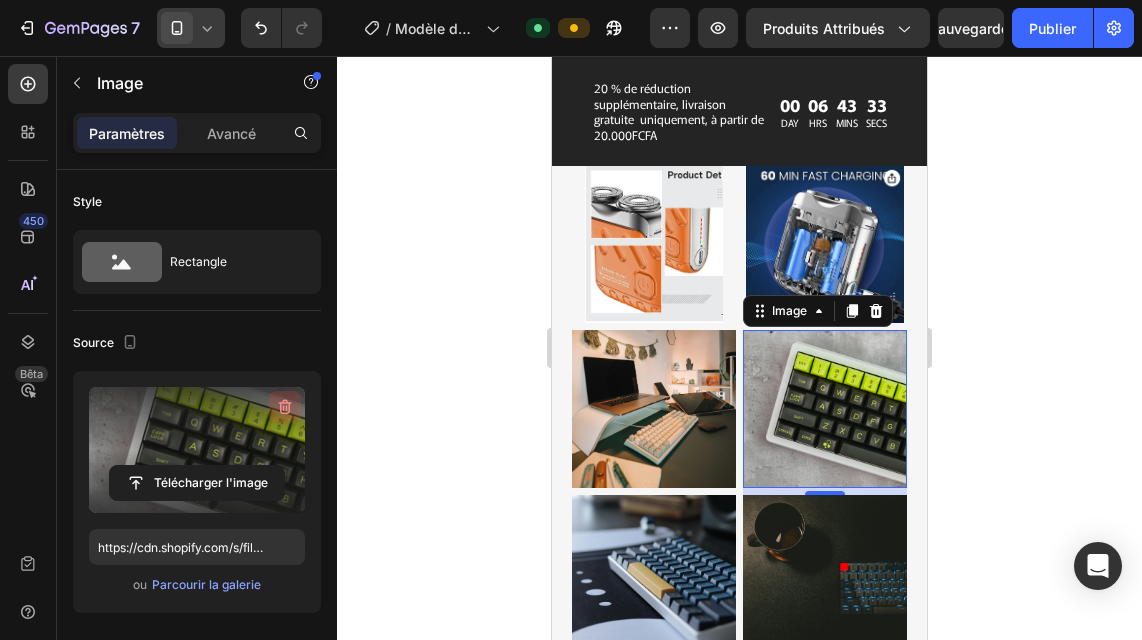 click 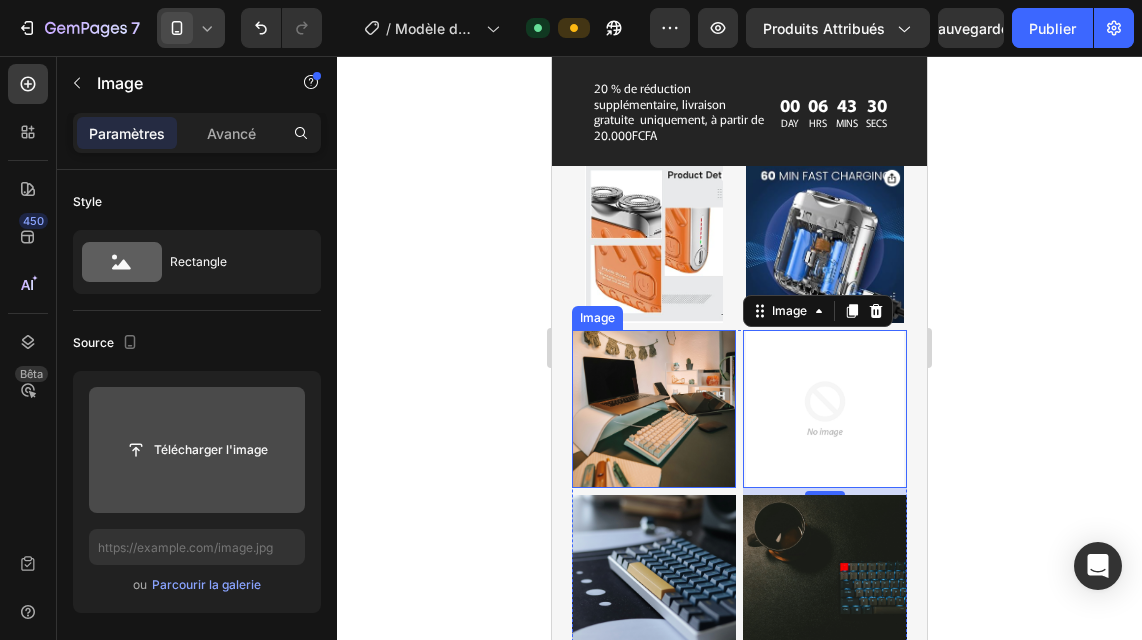 click at bounding box center [654, 409] 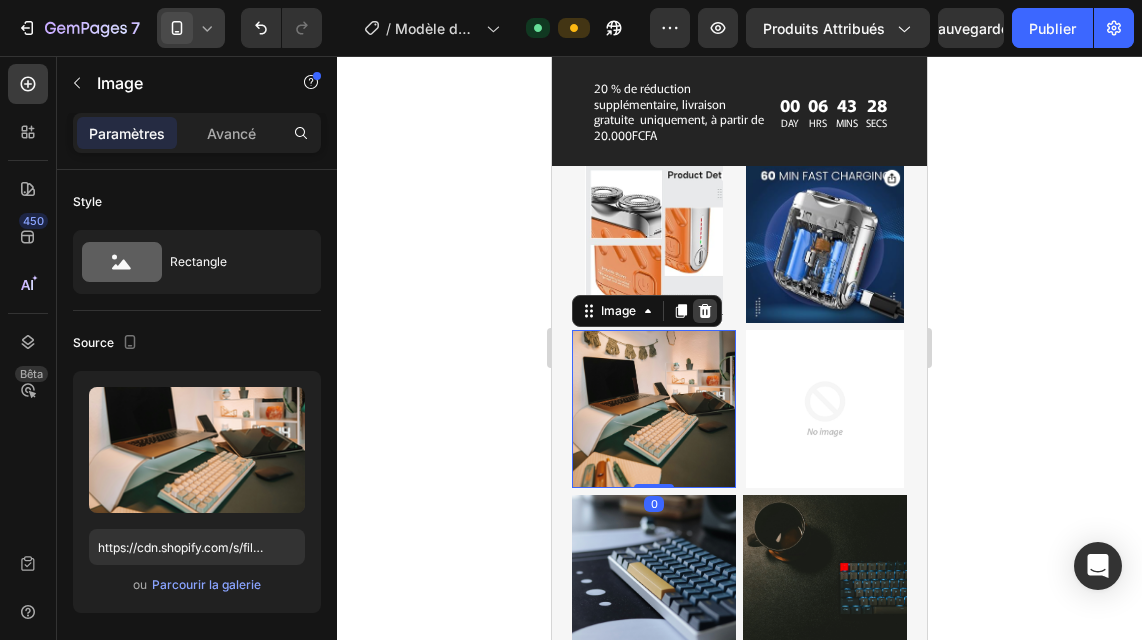 click 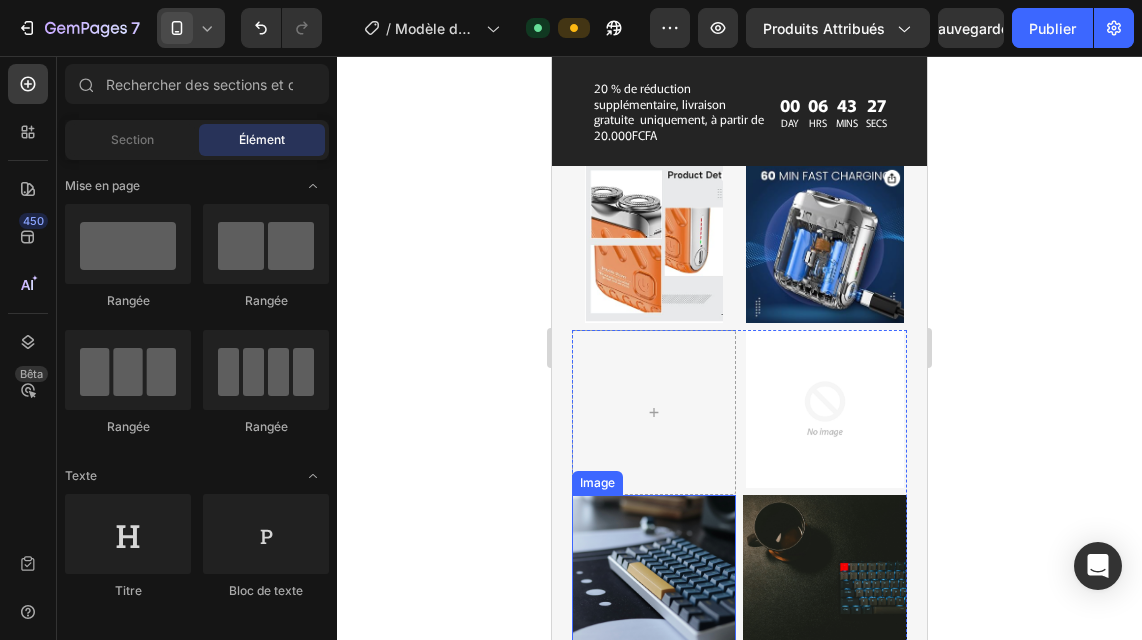 click at bounding box center (654, 574) 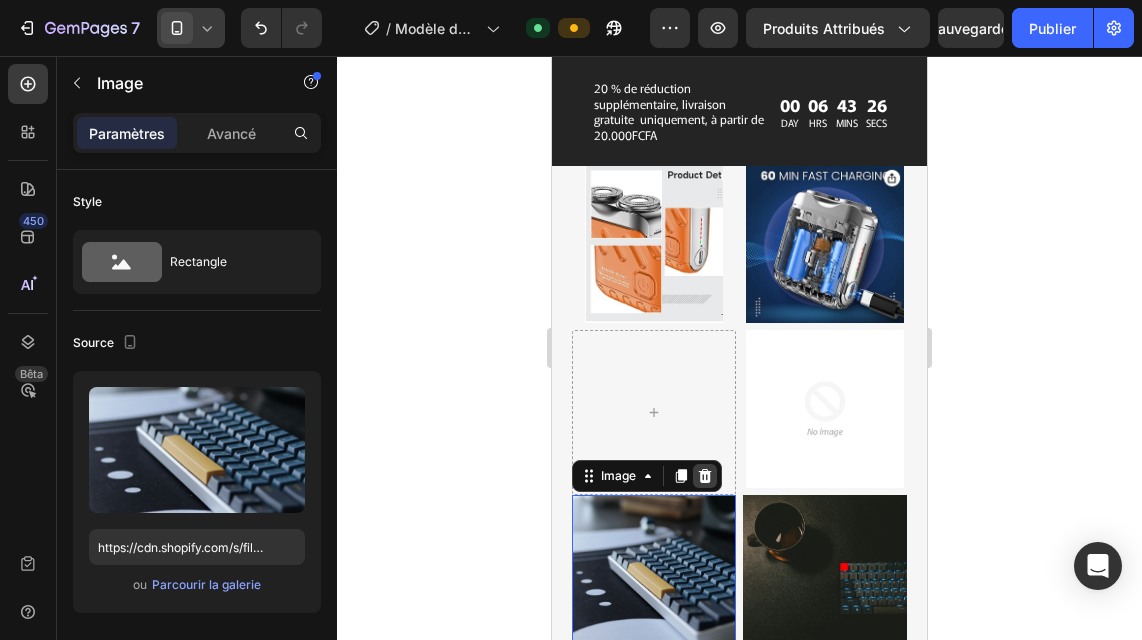 click 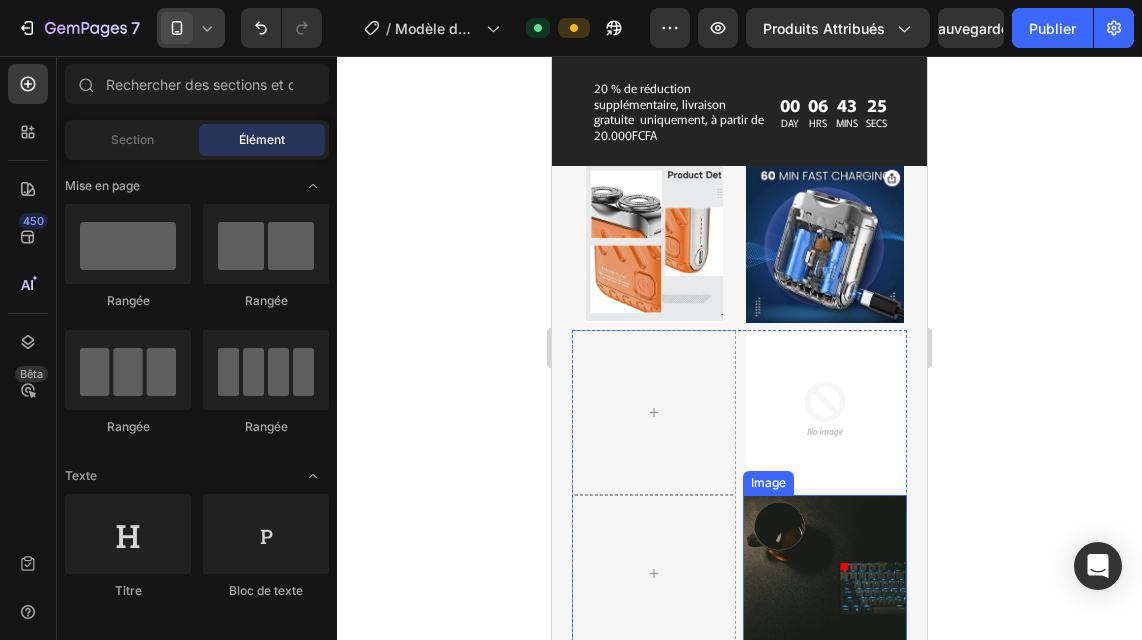 click at bounding box center (825, 574) 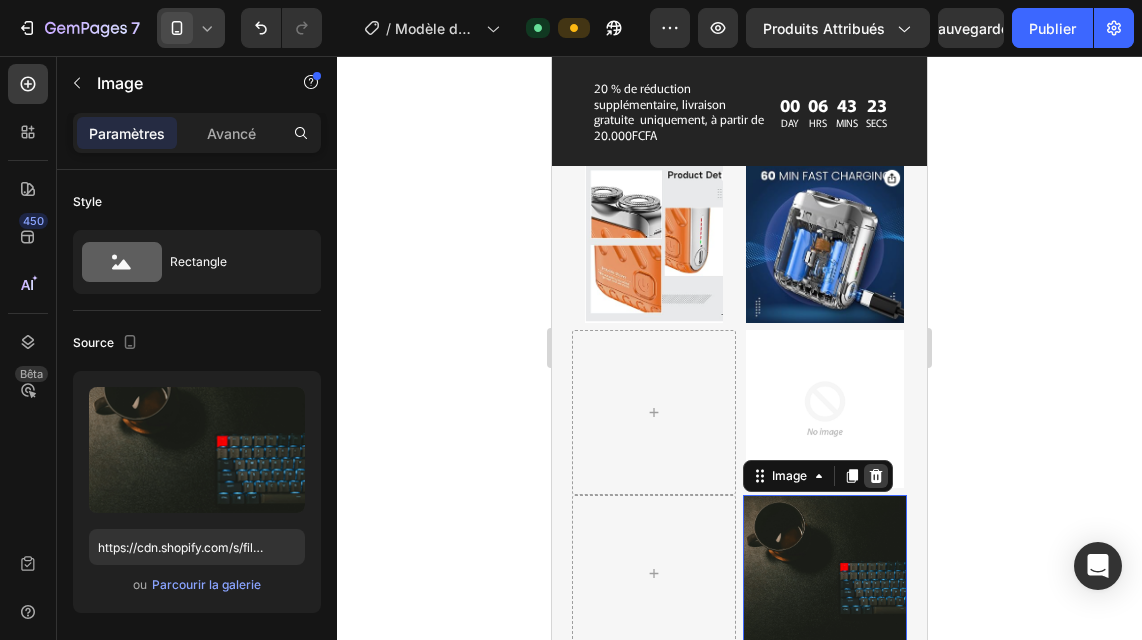 click at bounding box center [876, 476] 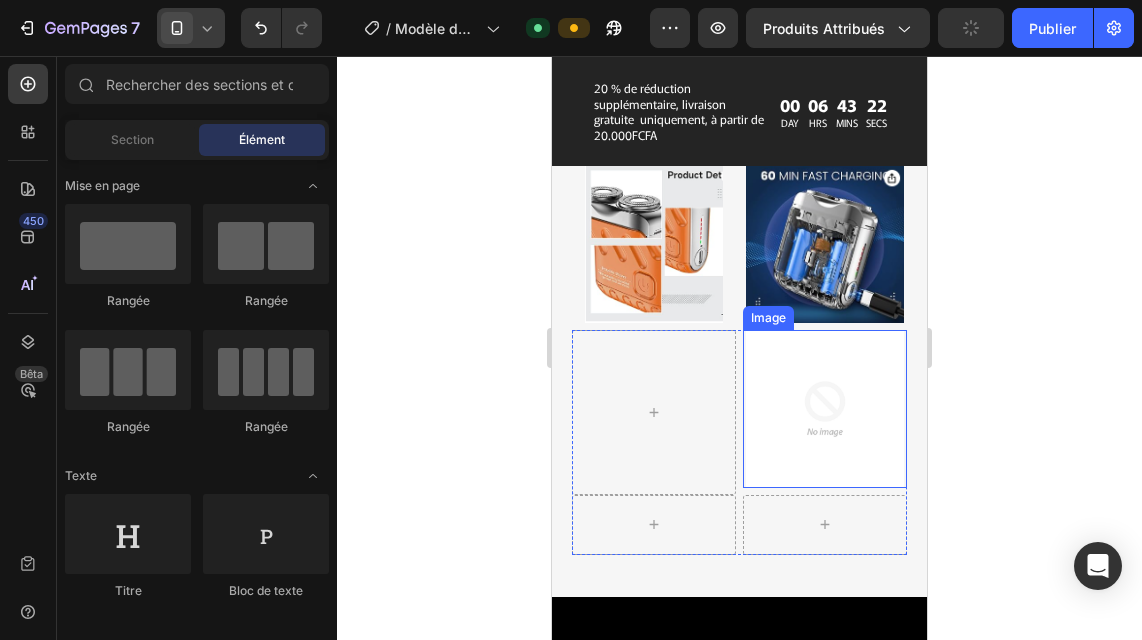 click at bounding box center [825, 409] 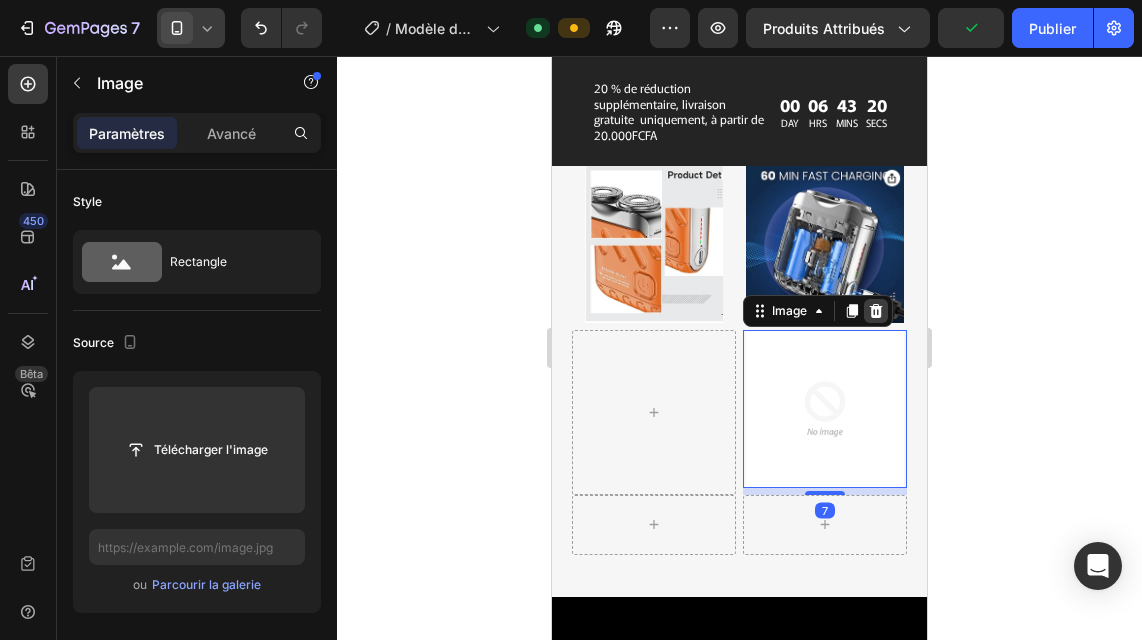 click 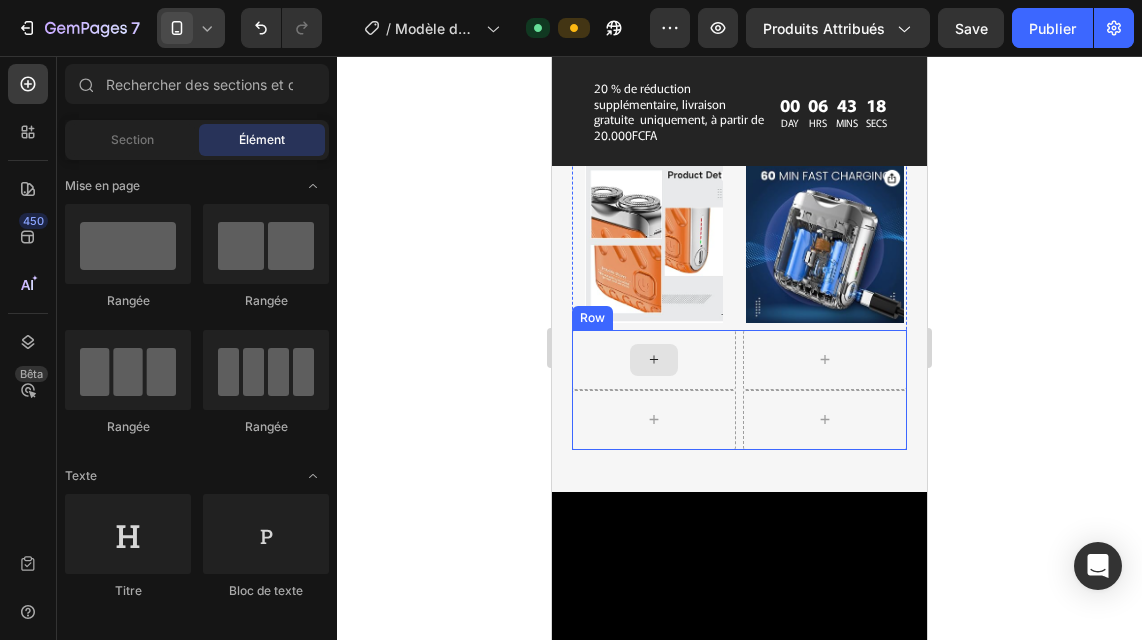 click at bounding box center [654, 360] 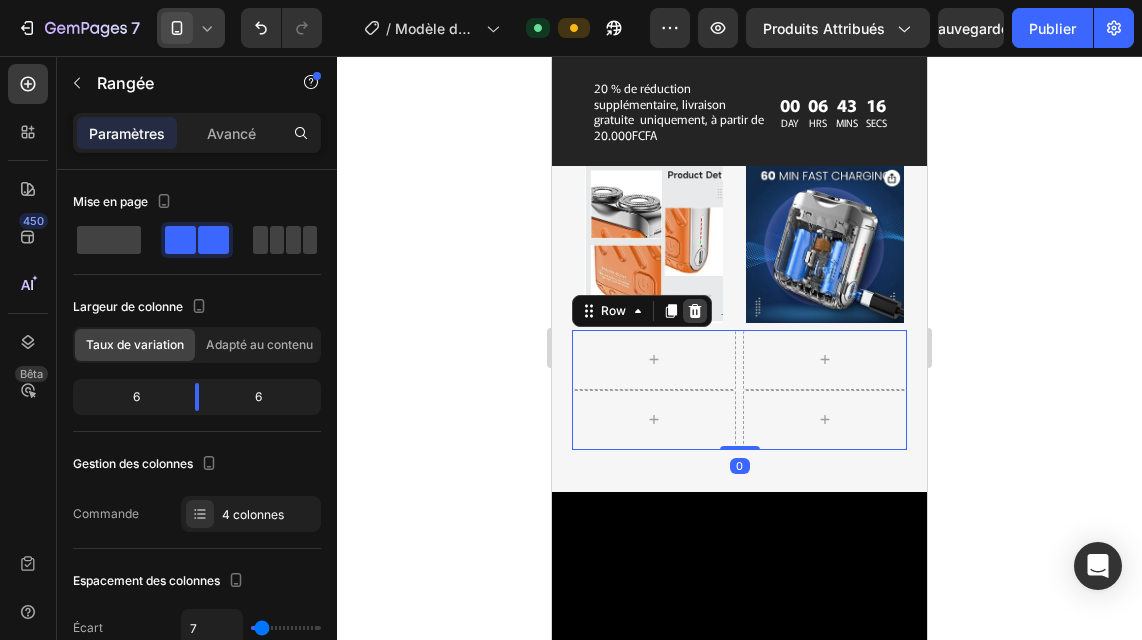 click 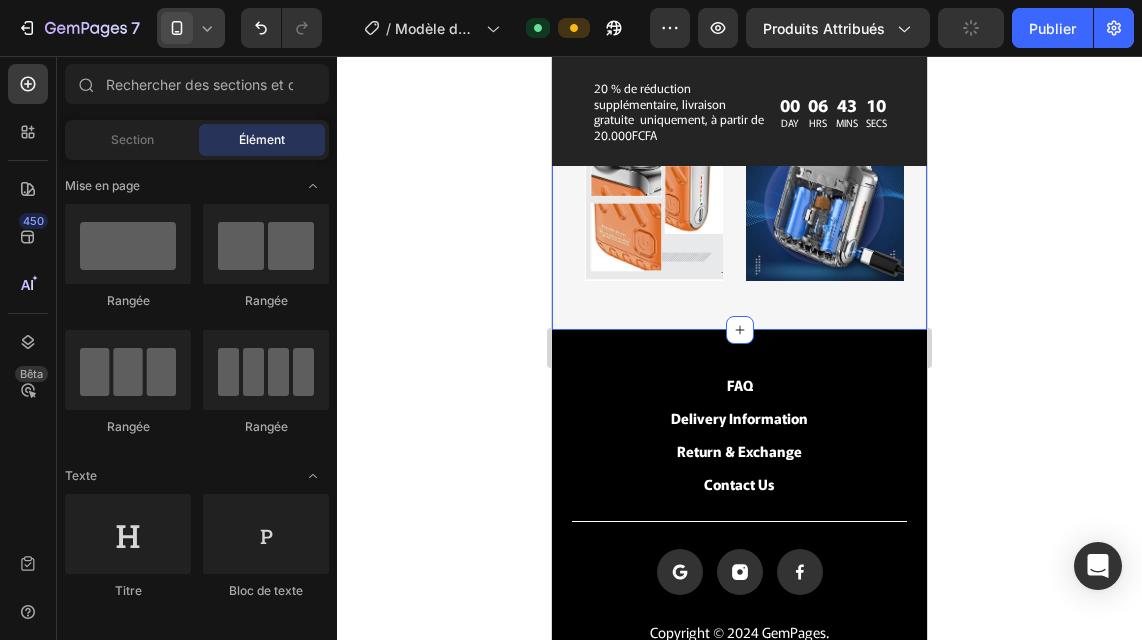 scroll, scrollTop: 5570, scrollLeft: 0, axis: vertical 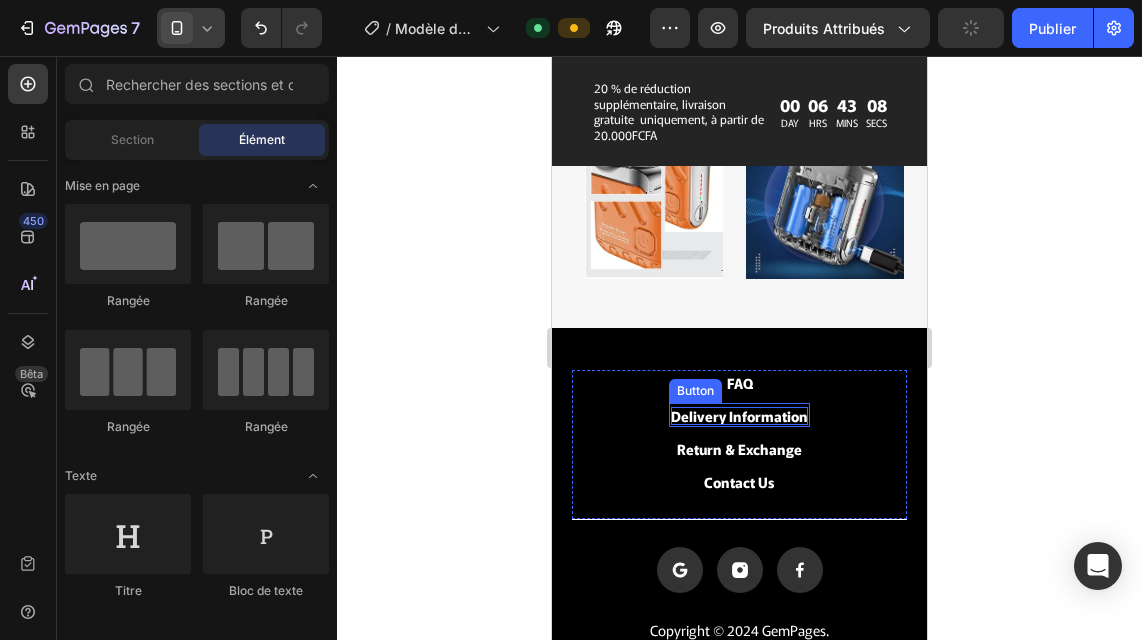 click on "Delivery Information" at bounding box center (739, 416) 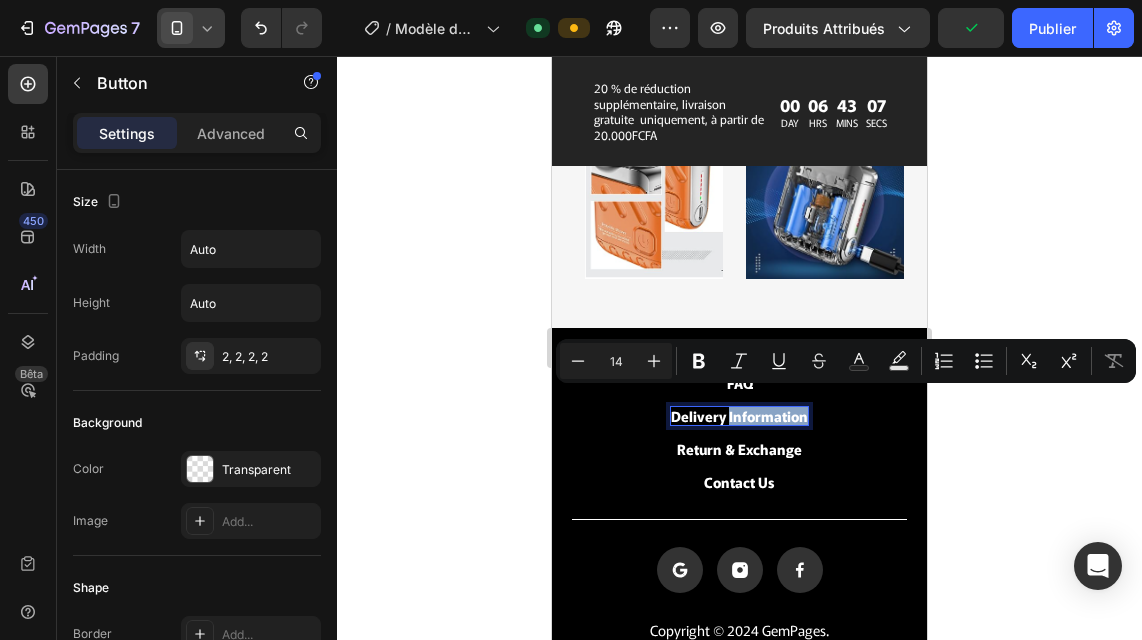 click on "Delivery Information" at bounding box center (739, 416) 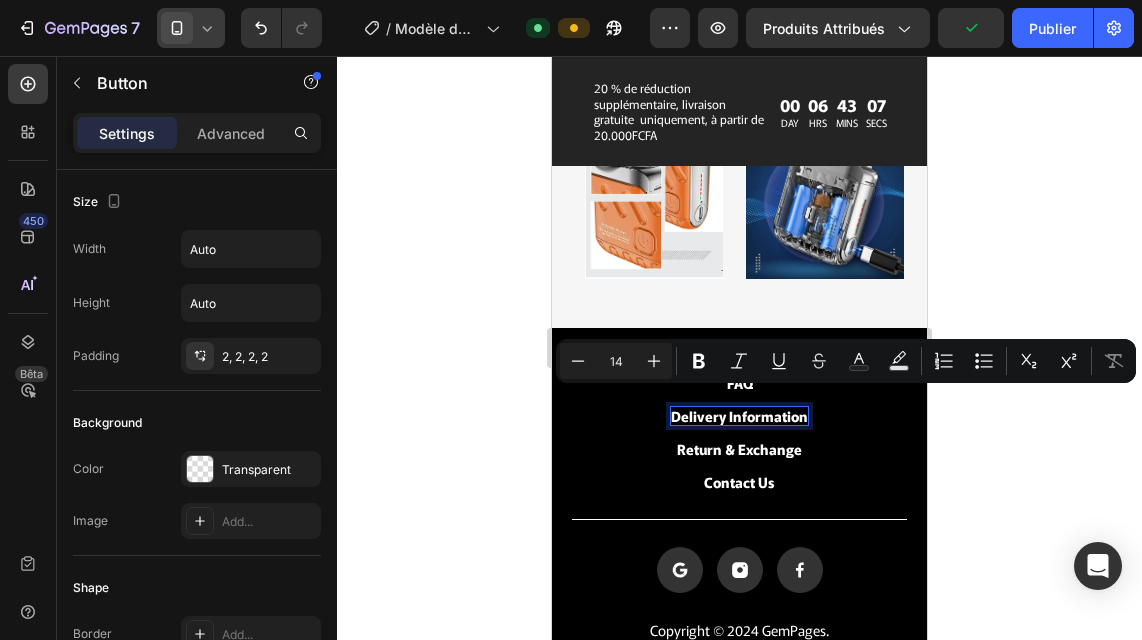 click on "Delivery Information" at bounding box center [739, 416] 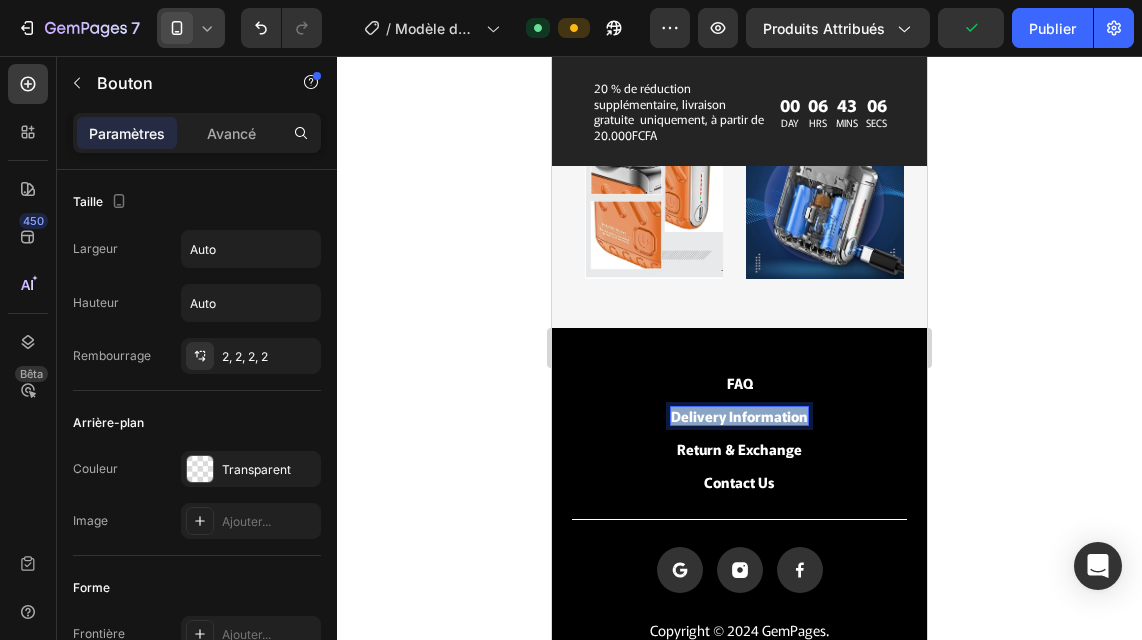 click on "Delivery Information" at bounding box center [739, 416] 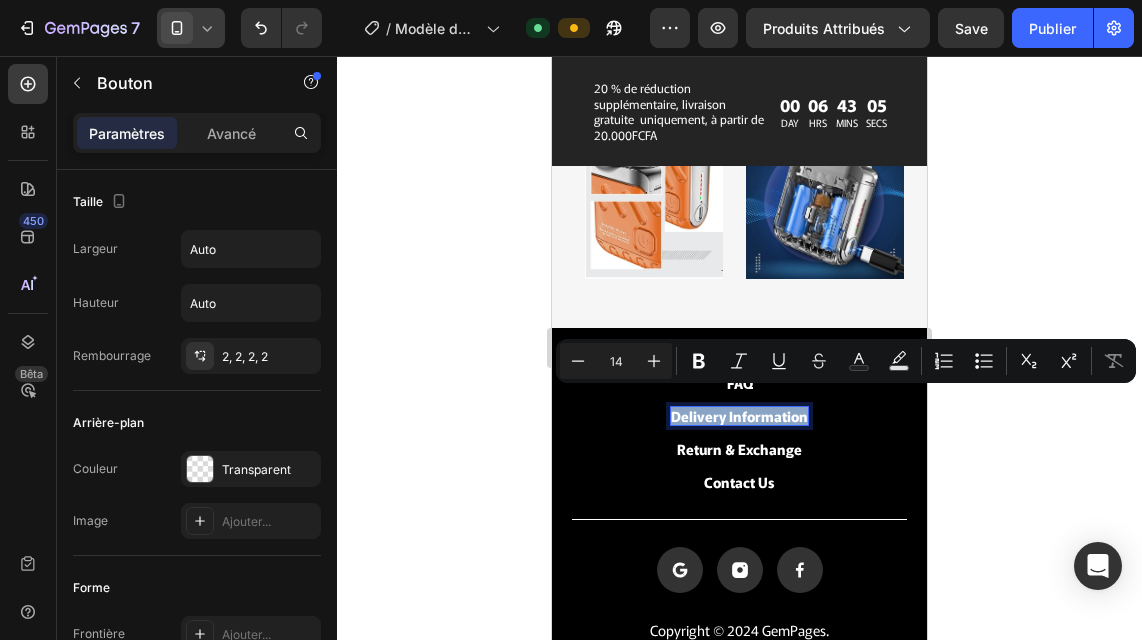 copy on "Delivery Information" 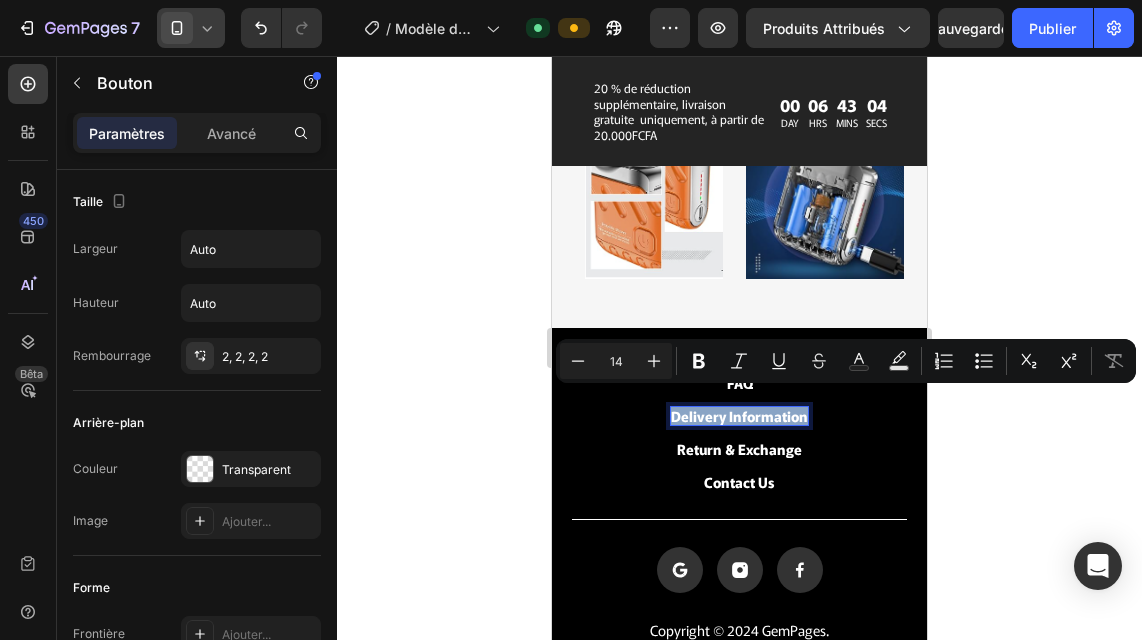 click on "Delivery Information" at bounding box center [739, 416] 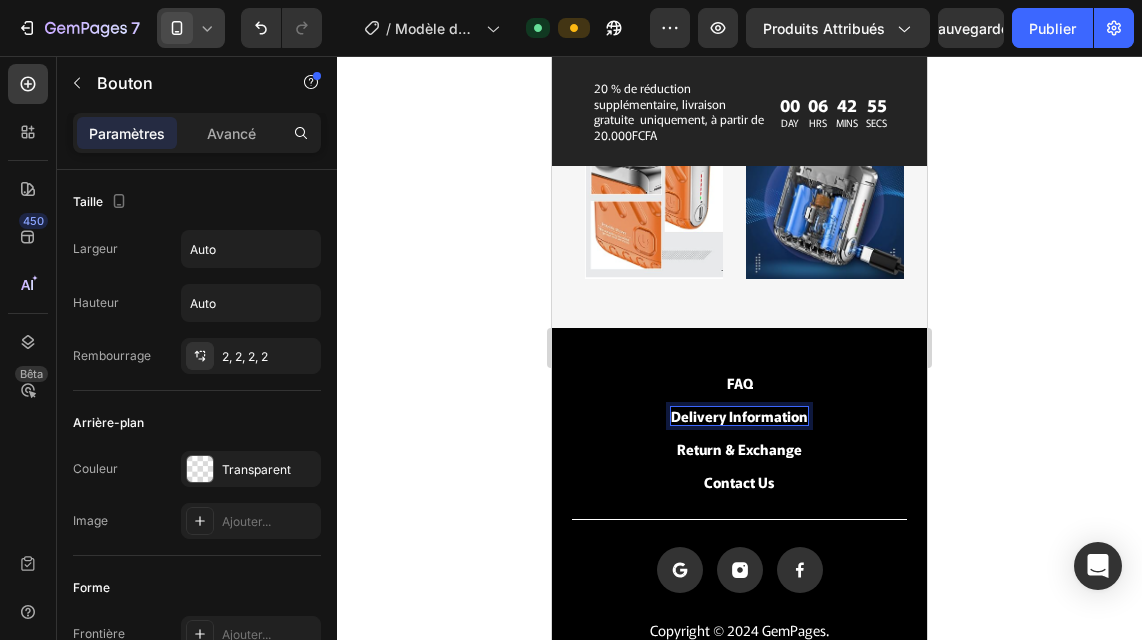 click on "Delivery Information" at bounding box center [739, 416] 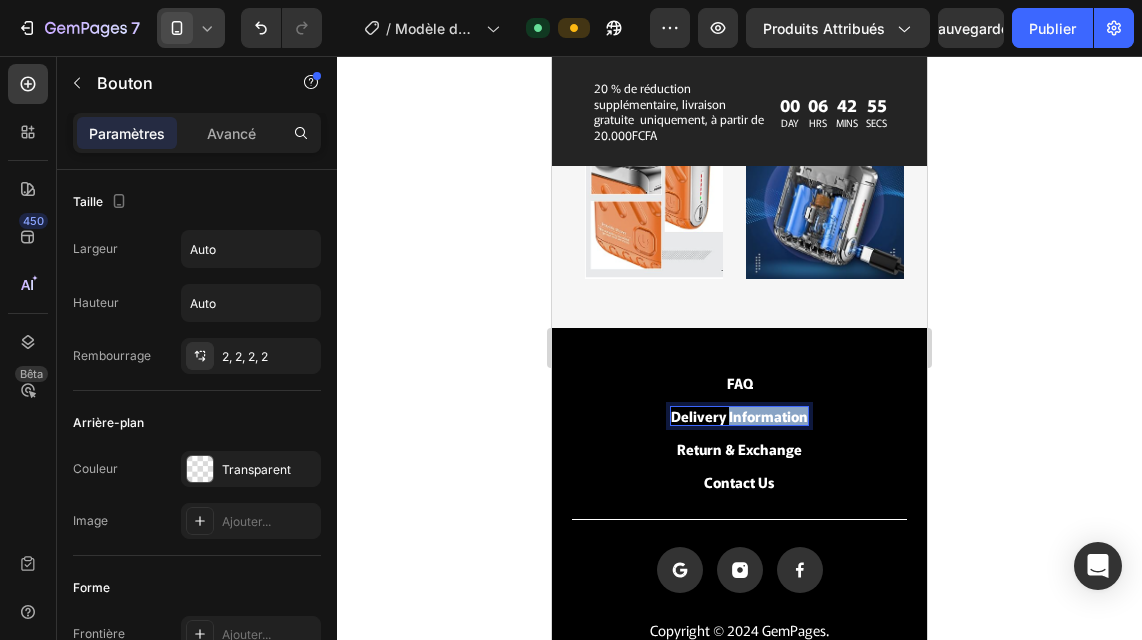 click on "Delivery Information" at bounding box center [739, 416] 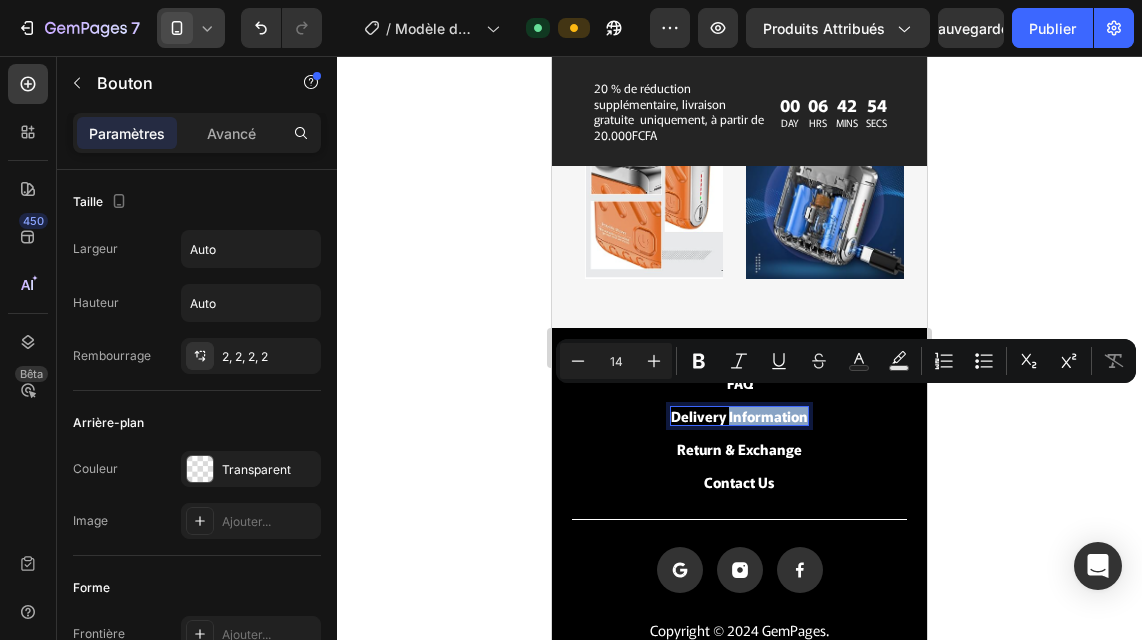 click on "Delivery Information" at bounding box center (739, 416) 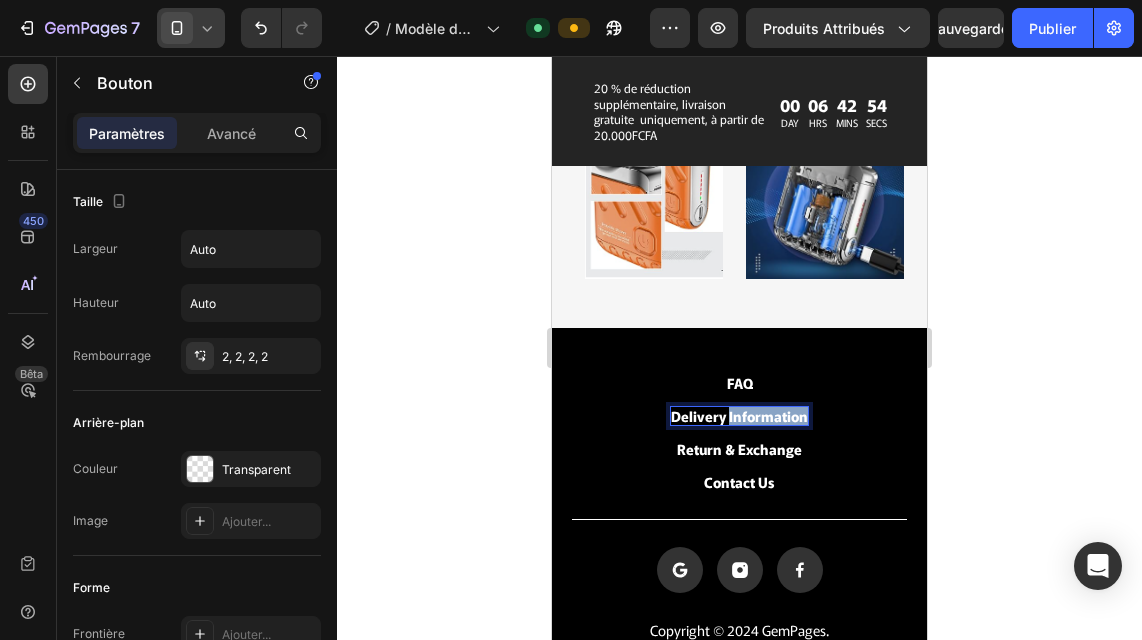 click on "Delivery Information" at bounding box center [739, 416] 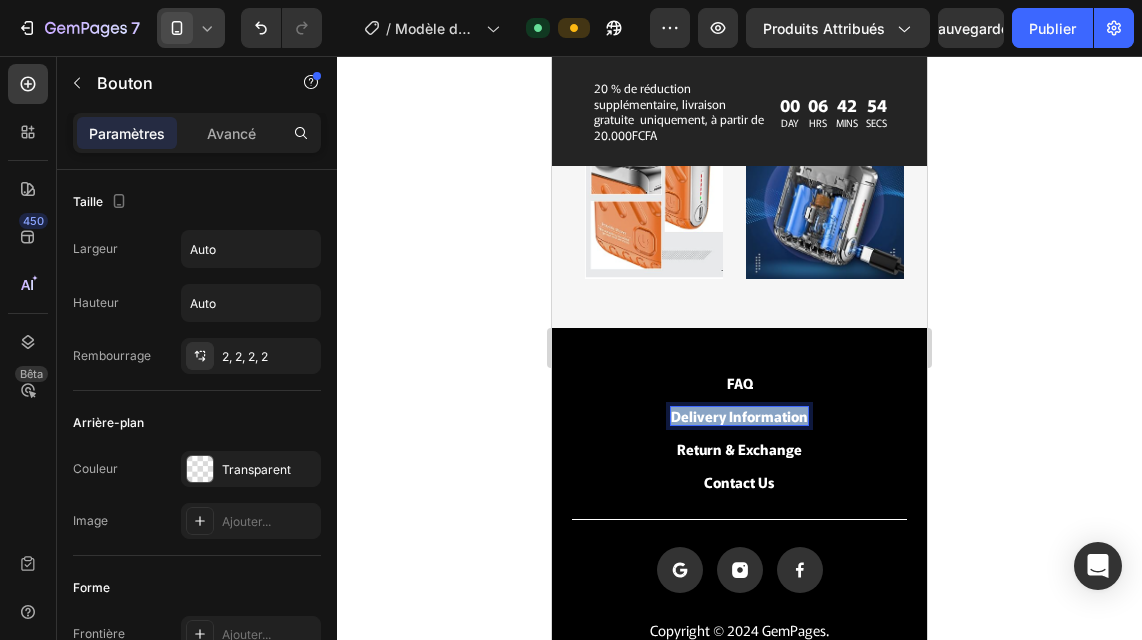 click on "Delivery Information" at bounding box center (739, 416) 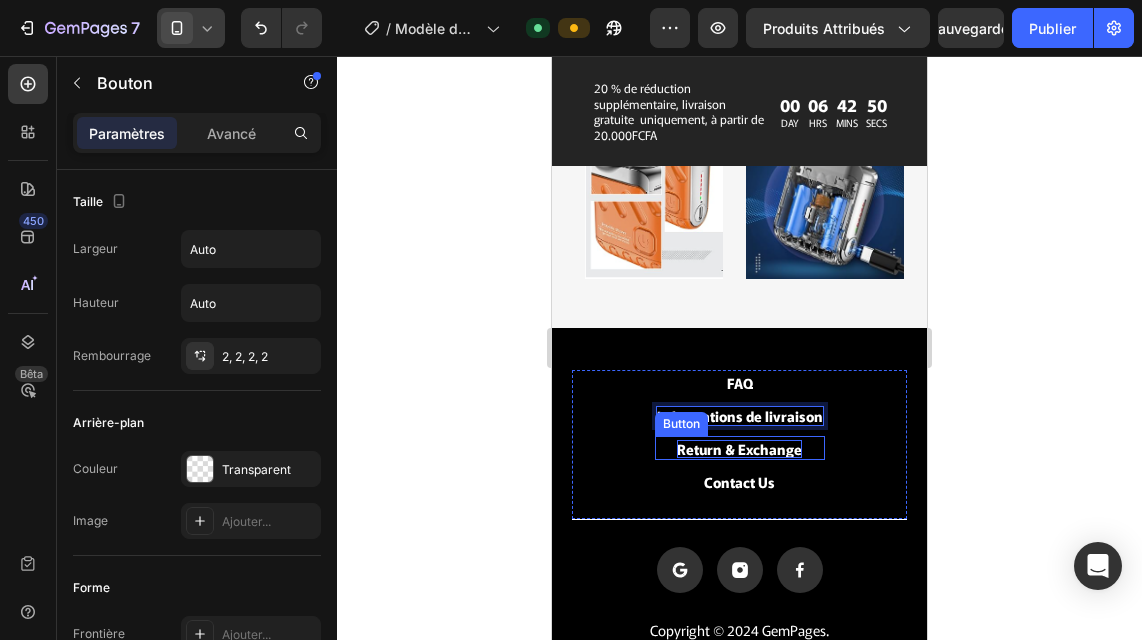 click on "Return & Exchange" at bounding box center [739, 449] 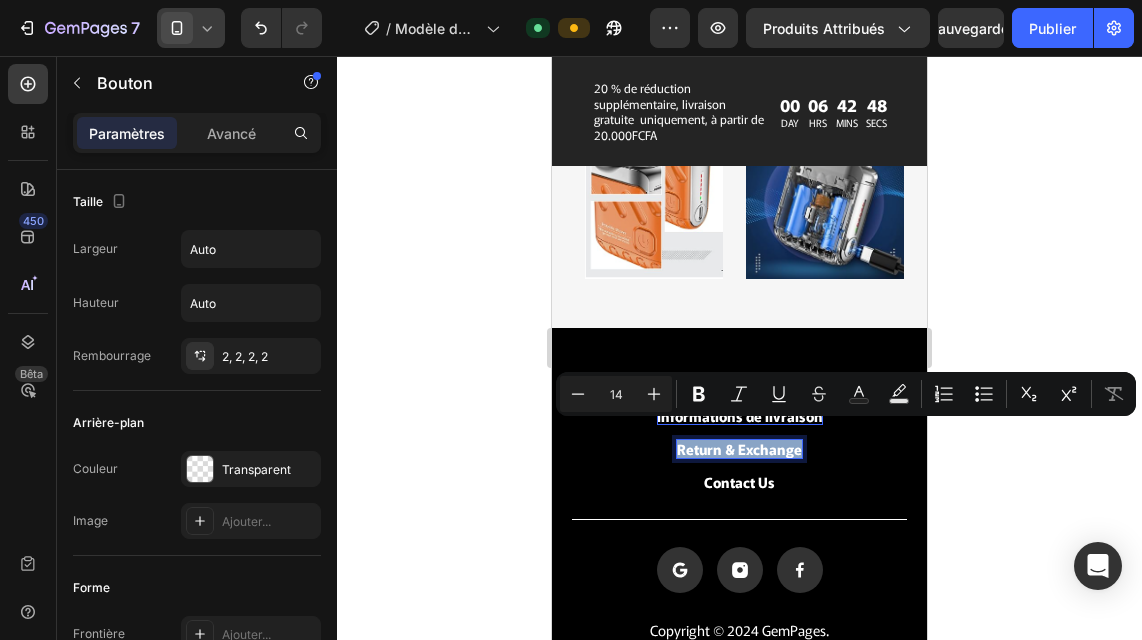 copy on "Return & Exchange" 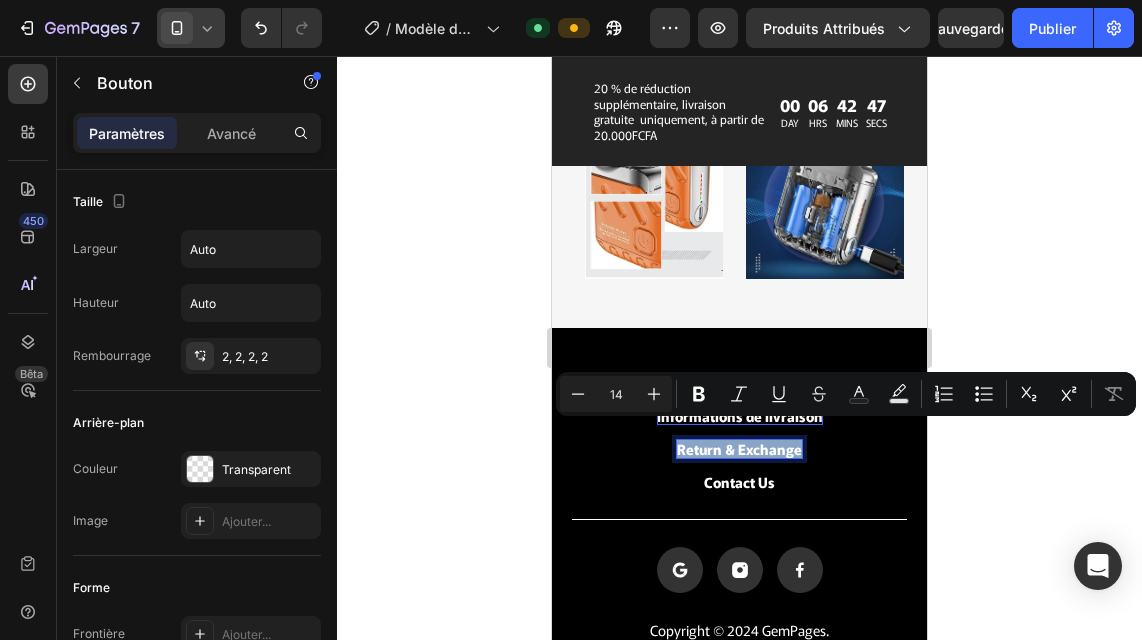 click on "Return & Exchange" at bounding box center (739, 449) 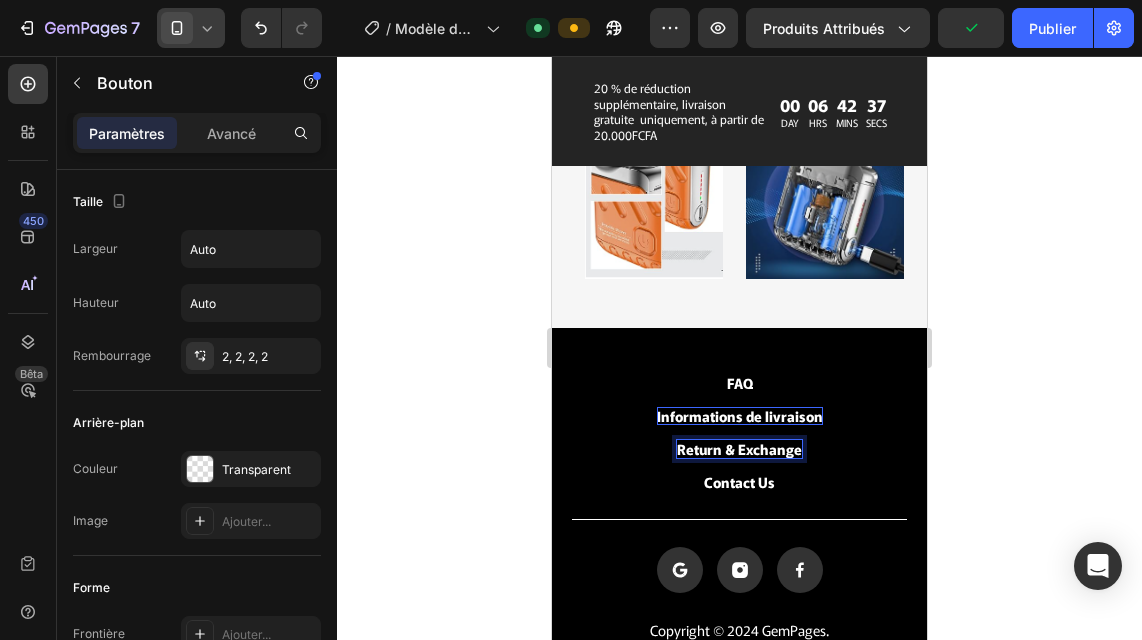 click on "Return & Exchange" at bounding box center (739, 449) 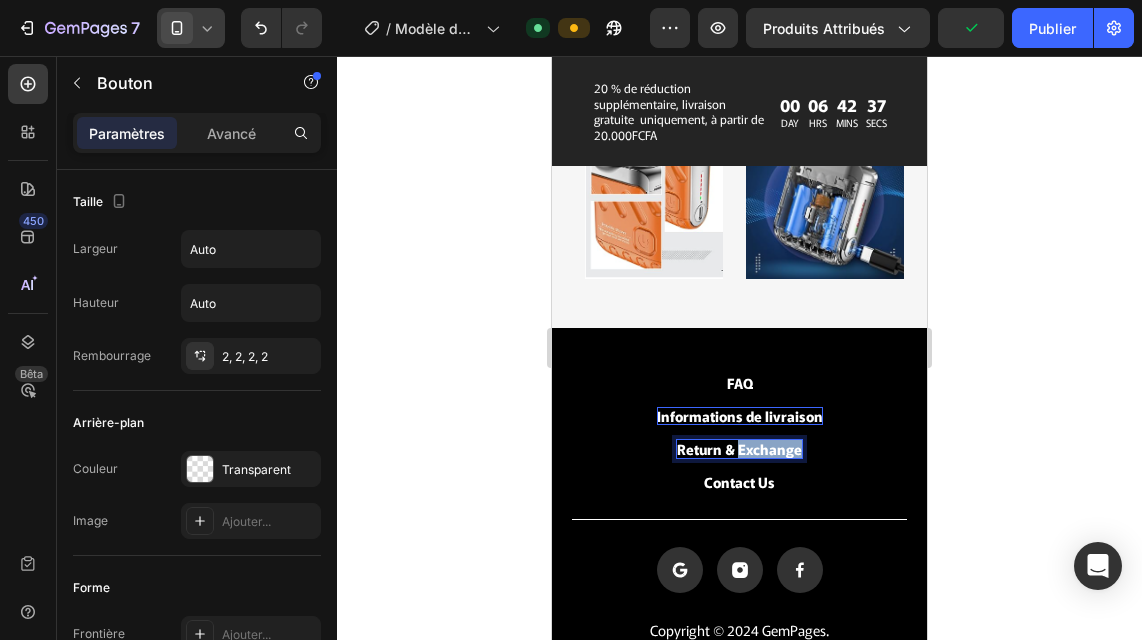 click on "Return & Exchange" at bounding box center [739, 449] 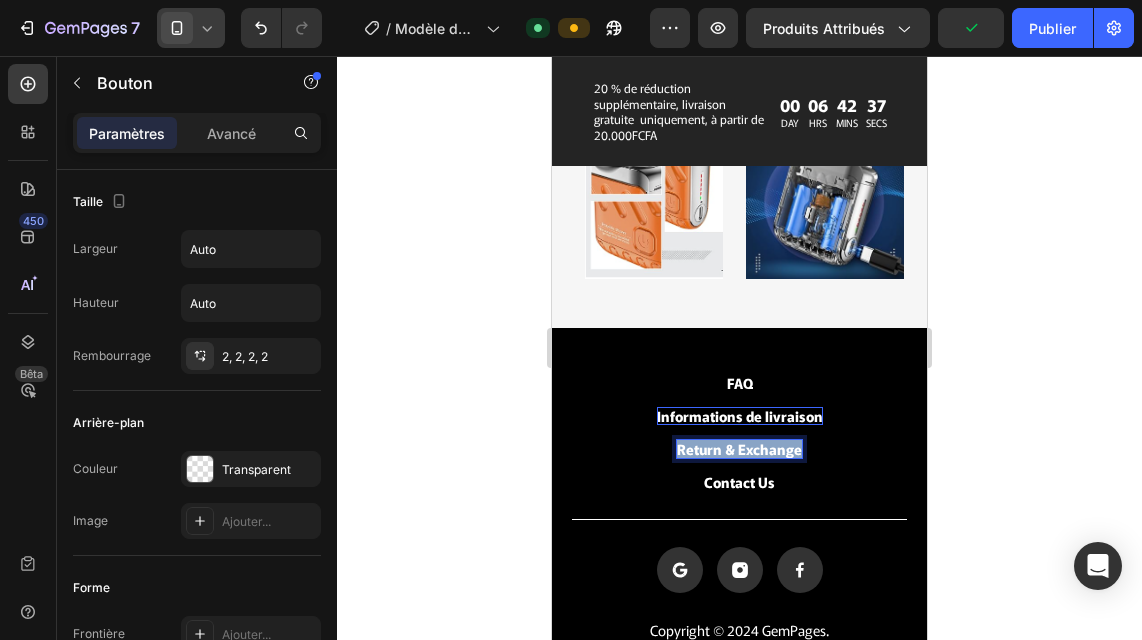 click on "Return & Exchange" at bounding box center [739, 449] 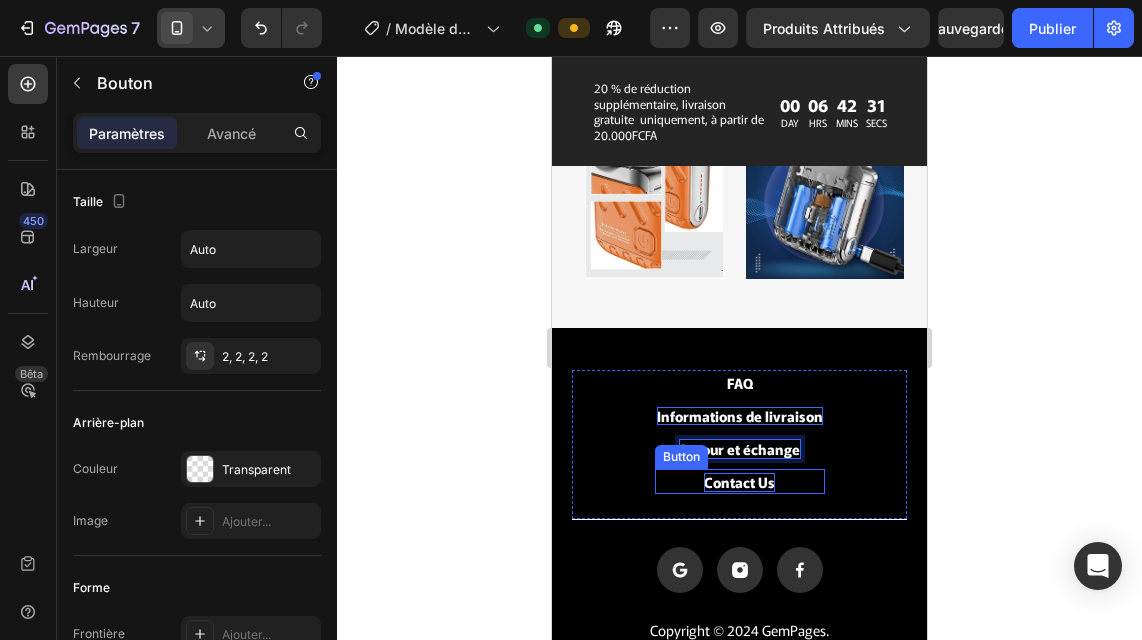 click on "Contact Us" at bounding box center [739, 482] 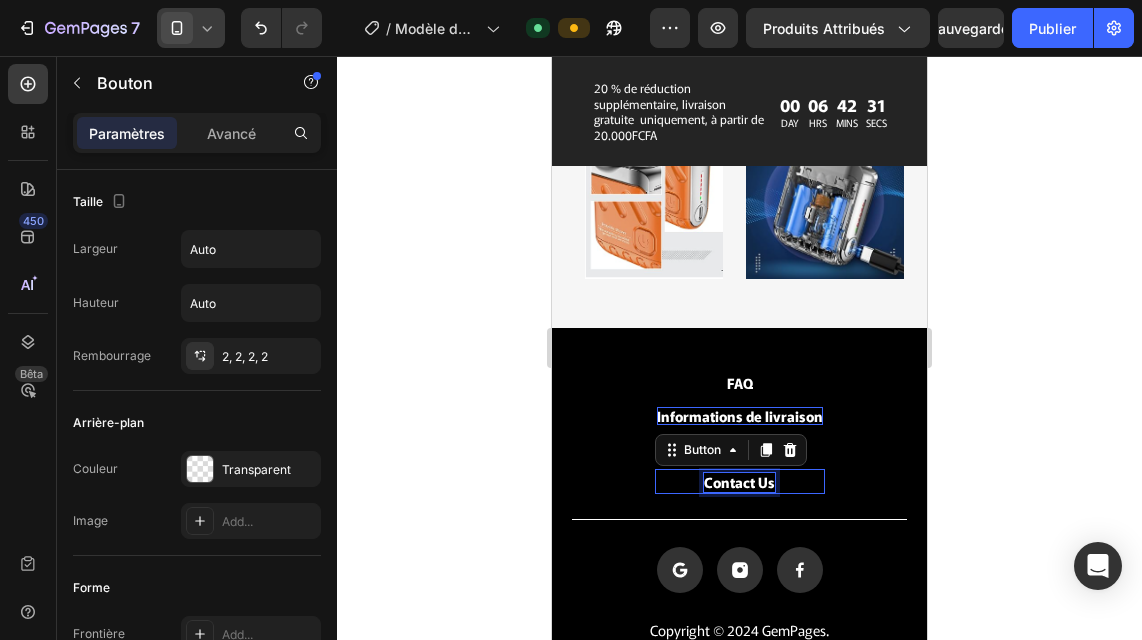 click on "Contact Us" at bounding box center (739, 482) 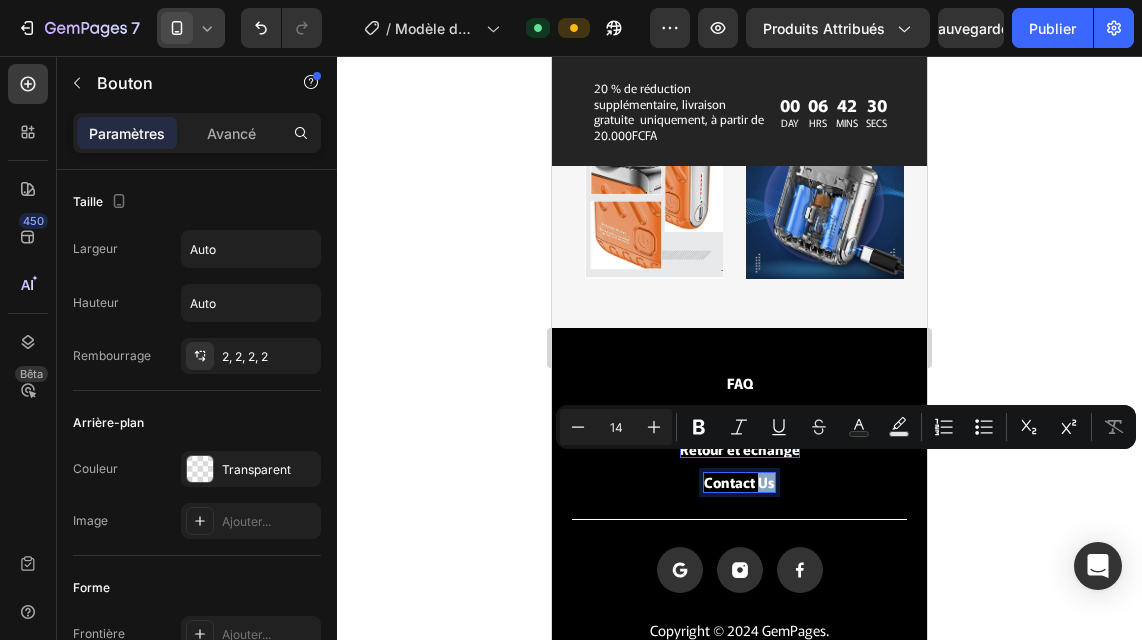 click on "Contact Us" at bounding box center (739, 482) 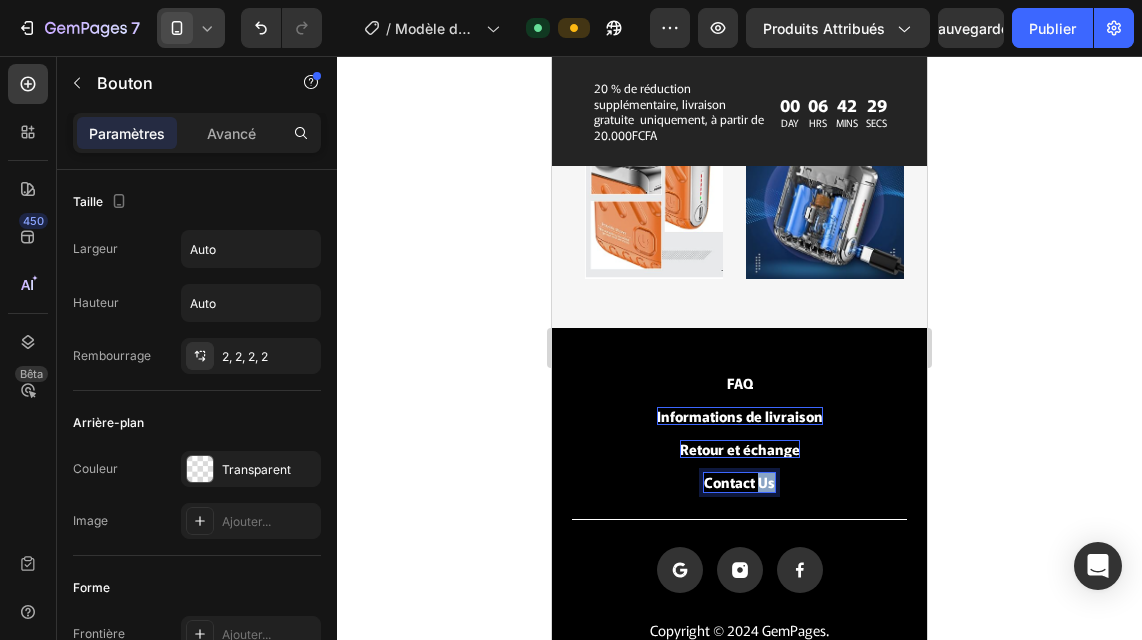 click on "Contact Us" at bounding box center [739, 482] 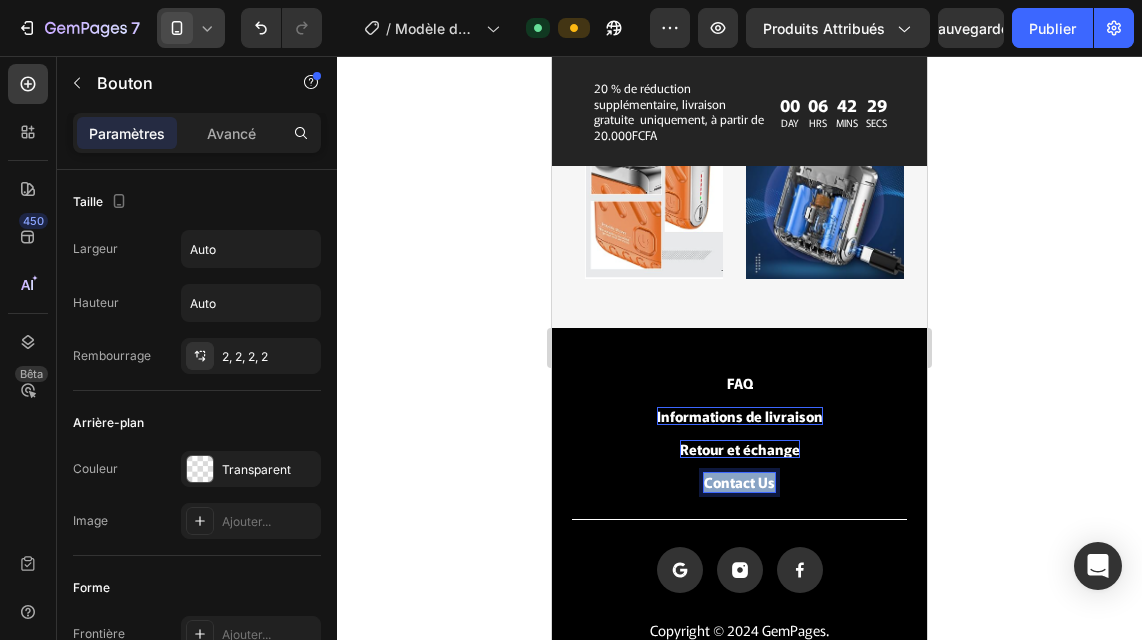 click on "Contact Us" at bounding box center [739, 482] 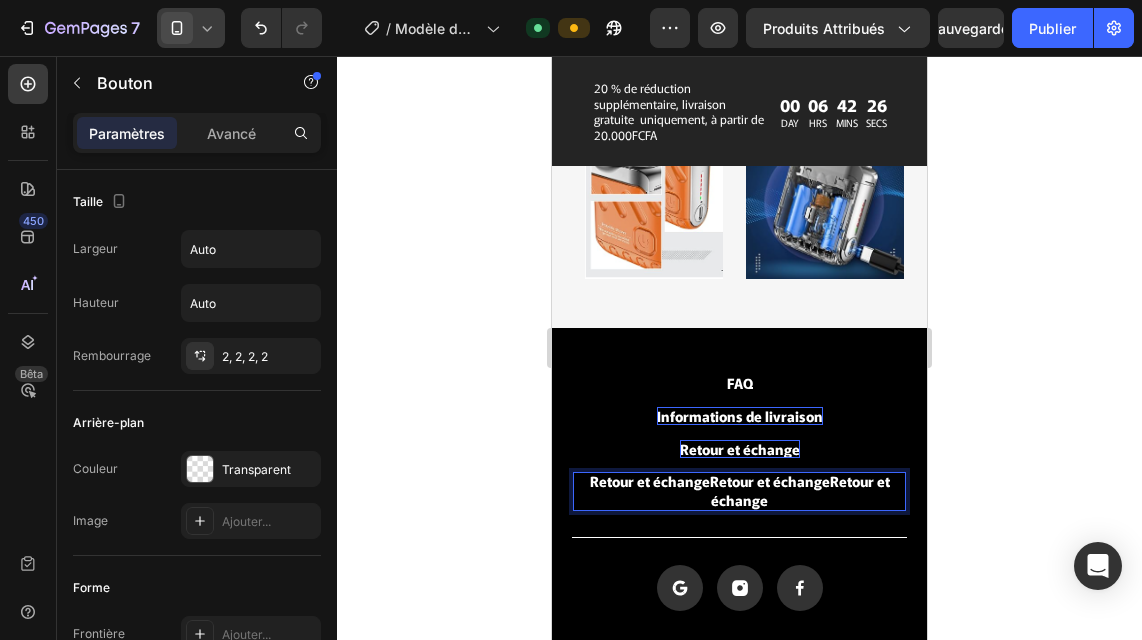 scroll, scrollTop: 0, scrollLeft: 0, axis: both 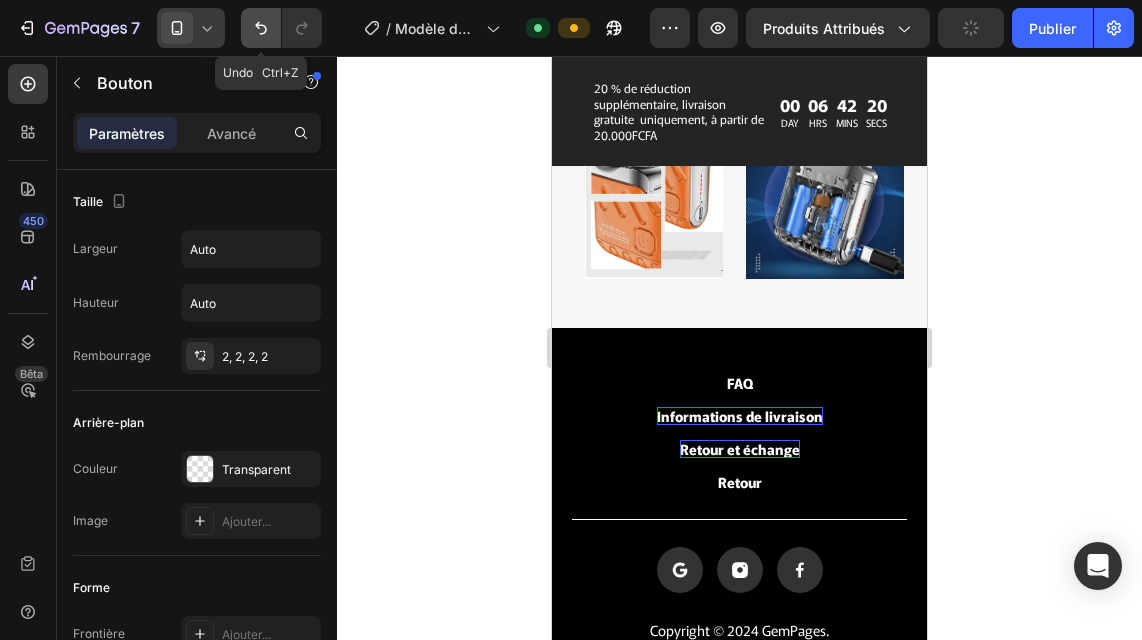 click 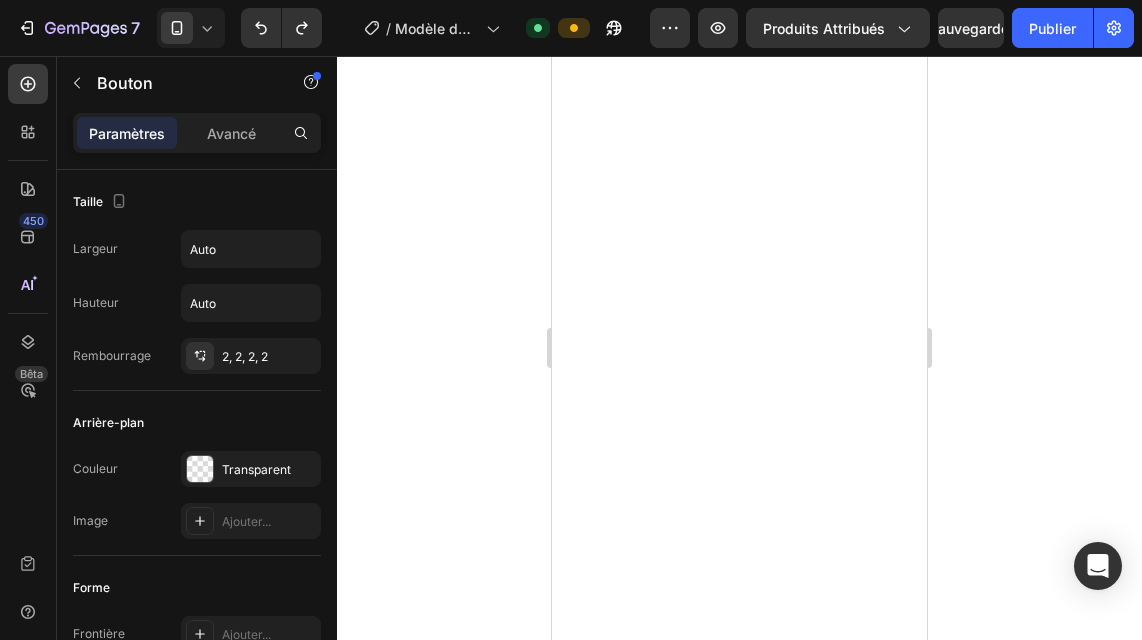scroll, scrollTop: 0, scrollLeft: 0, axis: both 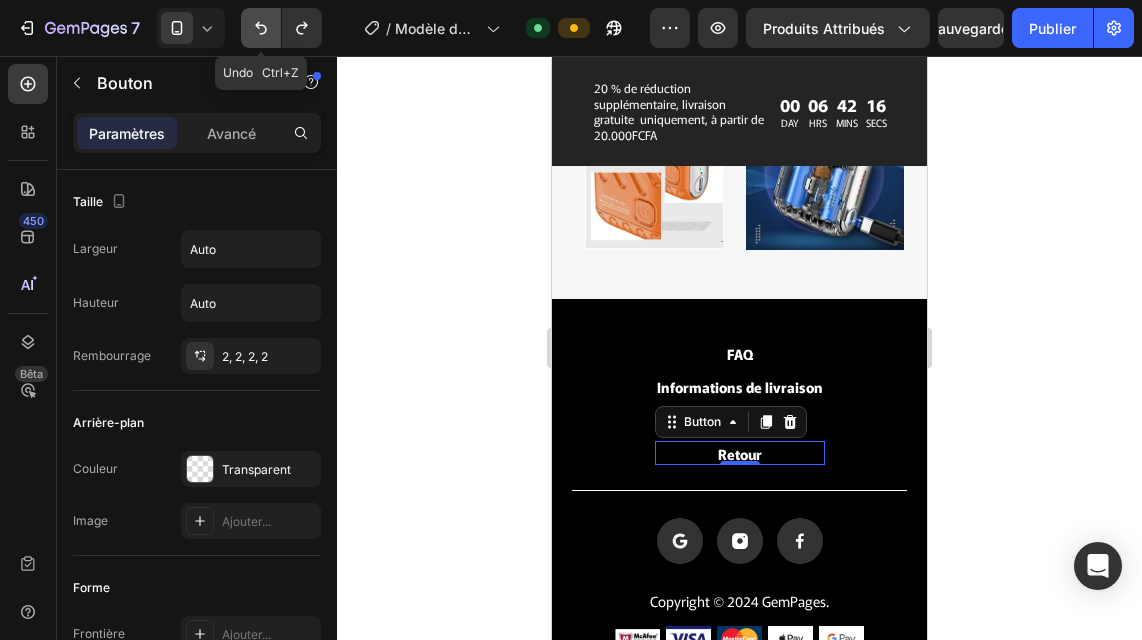 click 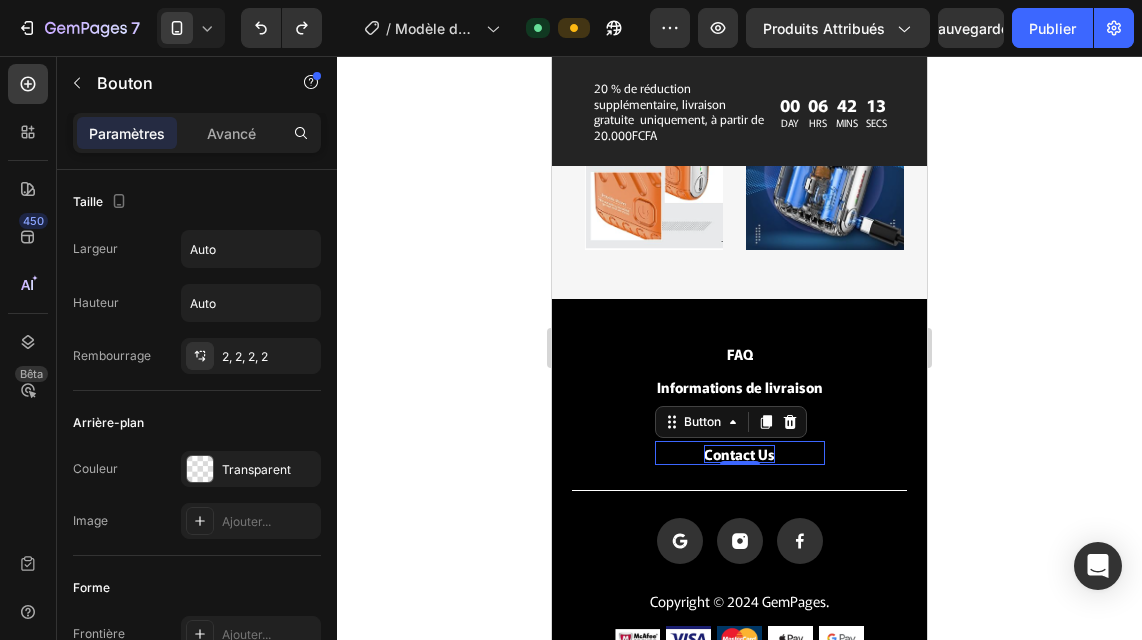 click on "Contact Us" at bounding box center [739, 454] 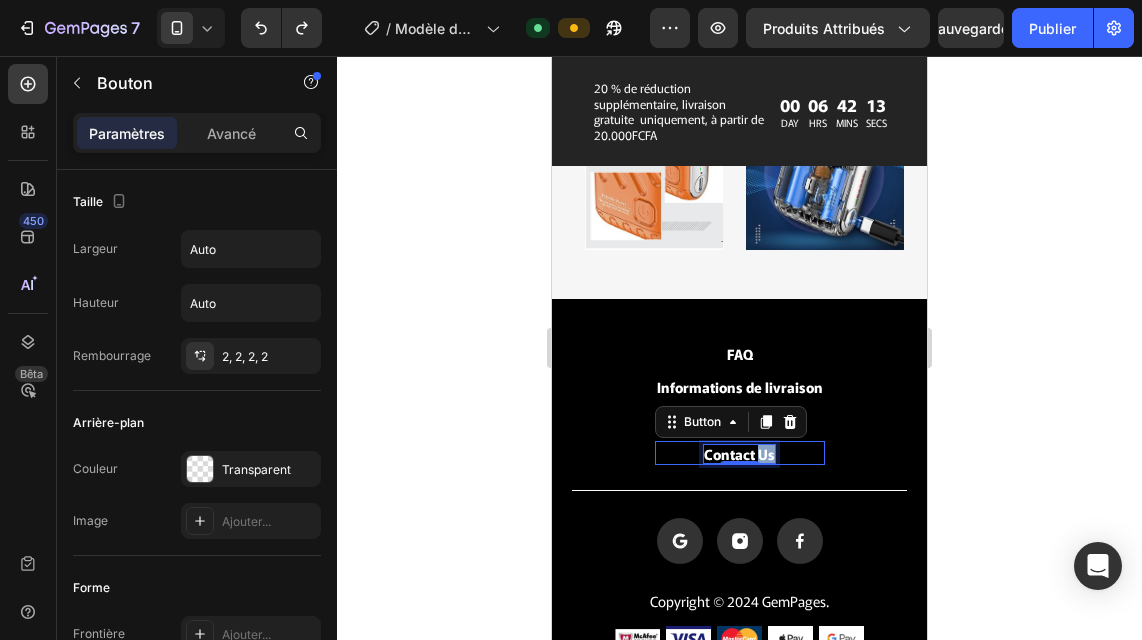 click on "Contact Us" at bounding box center [739, 454] 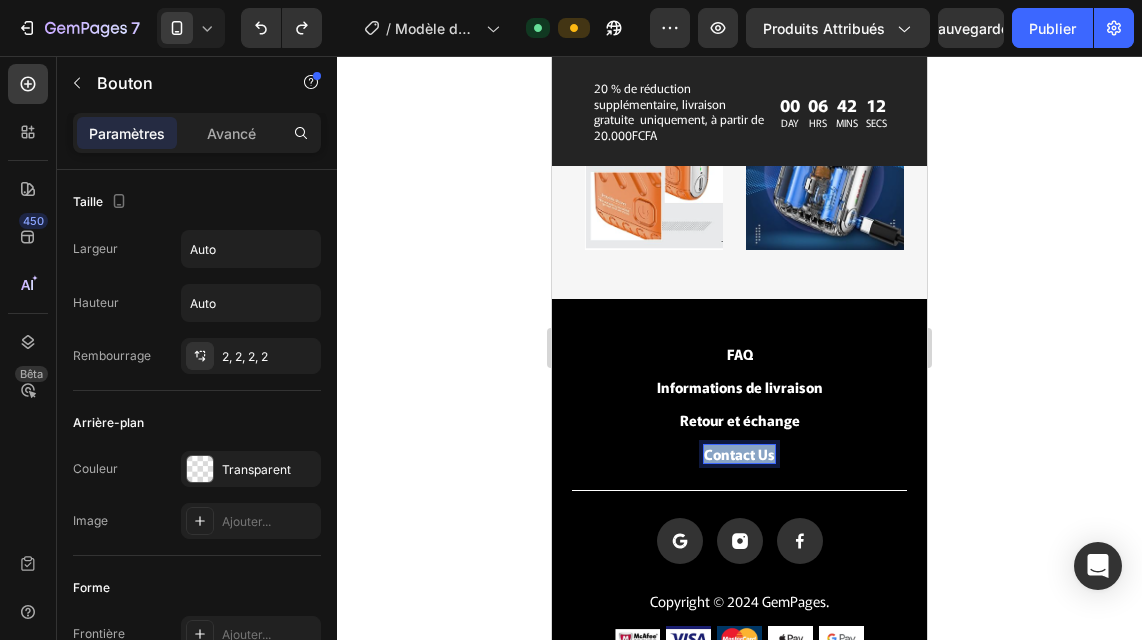 click on "Contact Us" at bounding box center [739, 454] 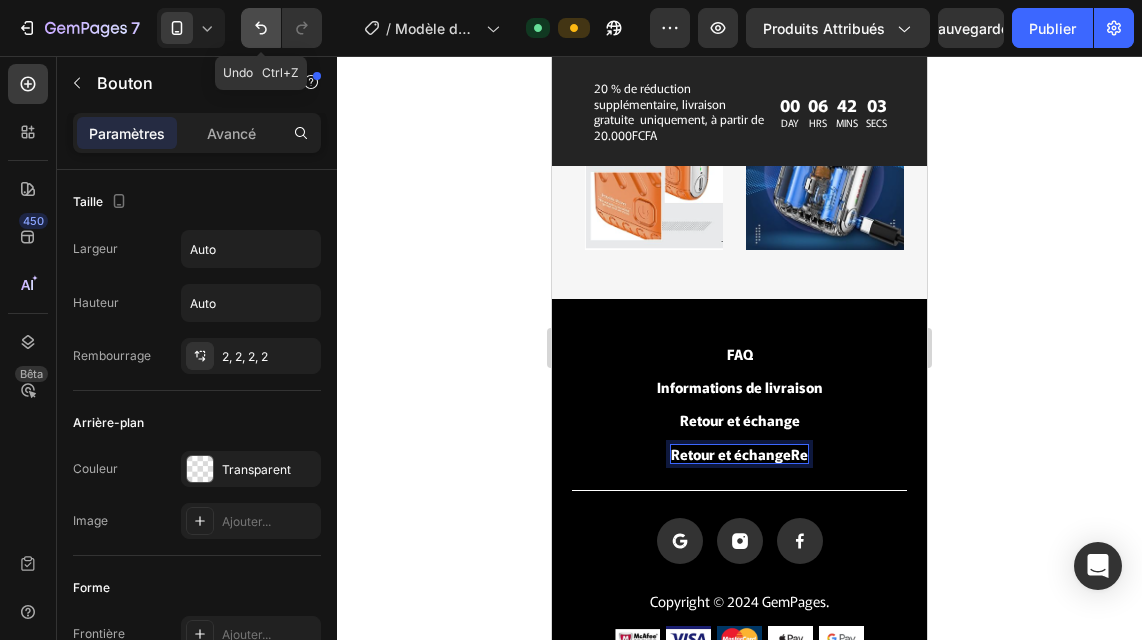 click 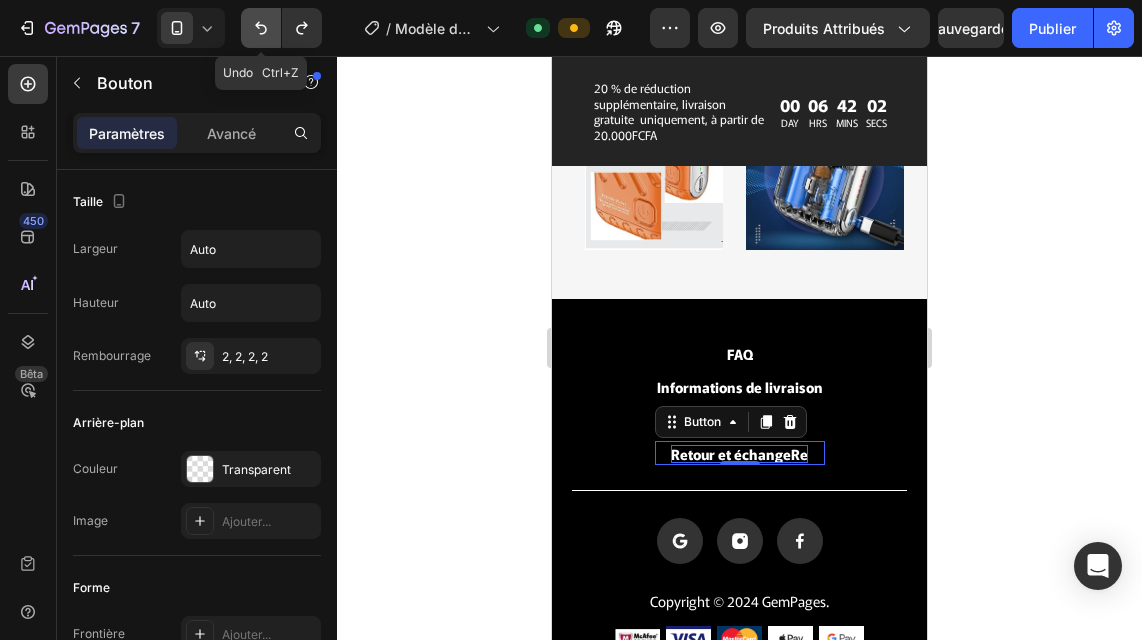 click 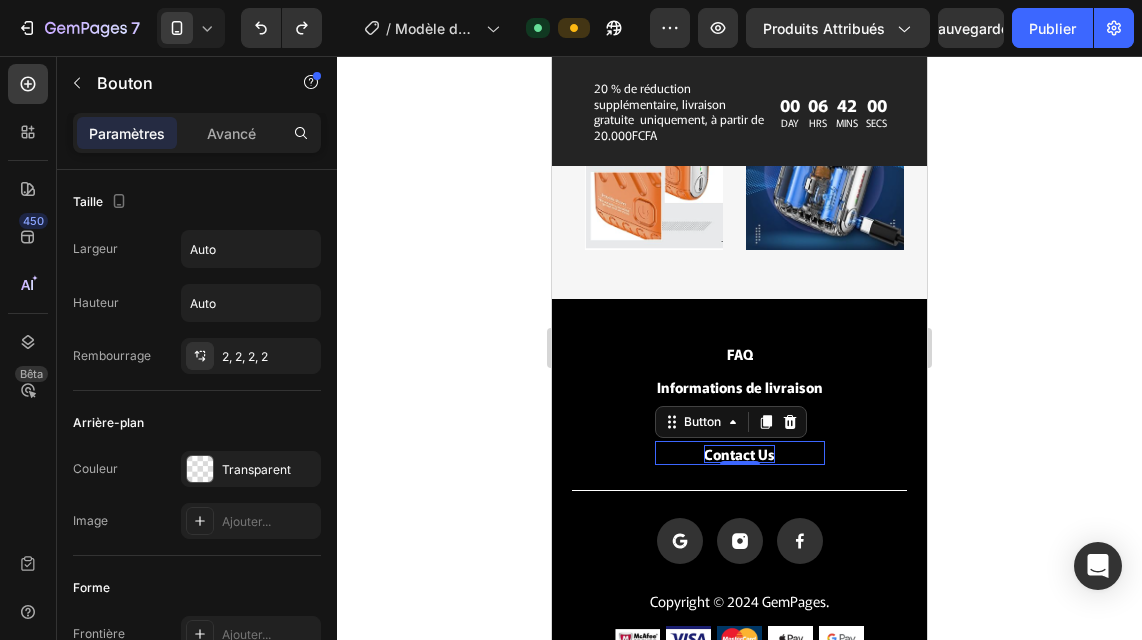 click on "Contact Us" at bounding box center [739, 454] 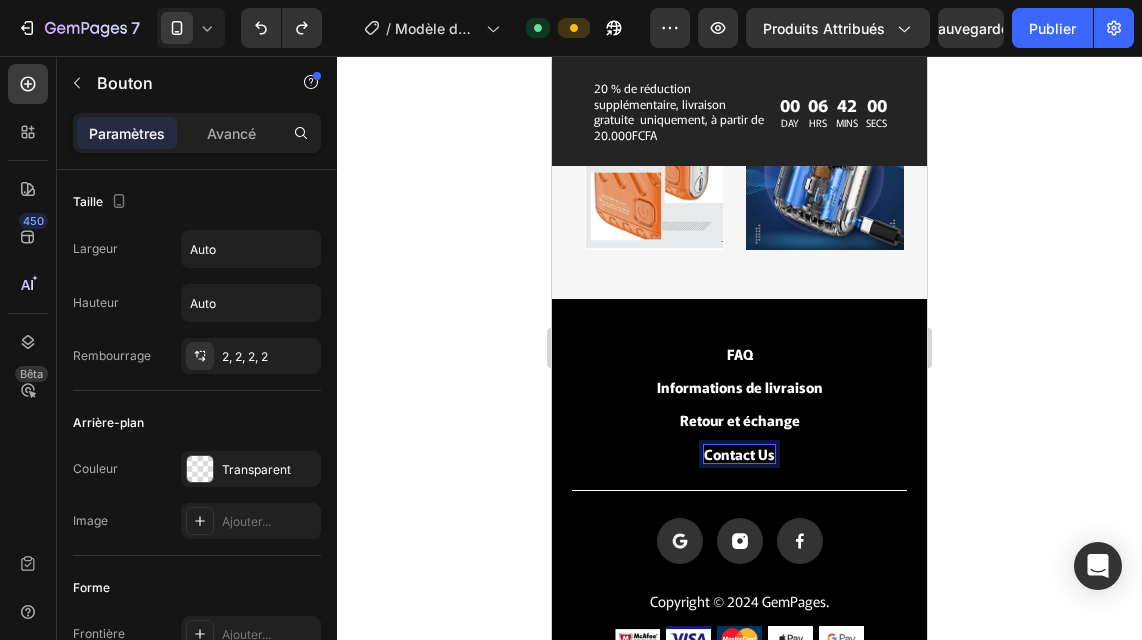 click on "Contact Us" at bounding box center (739, 454) 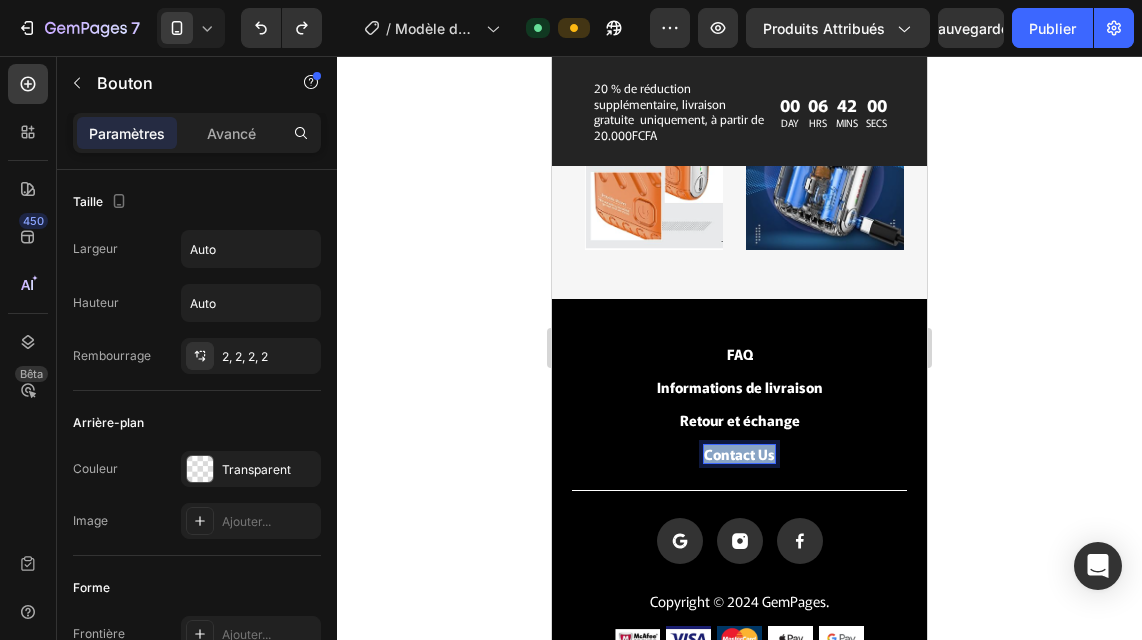 click on "Contact Us" at bounding box center (739, 454) 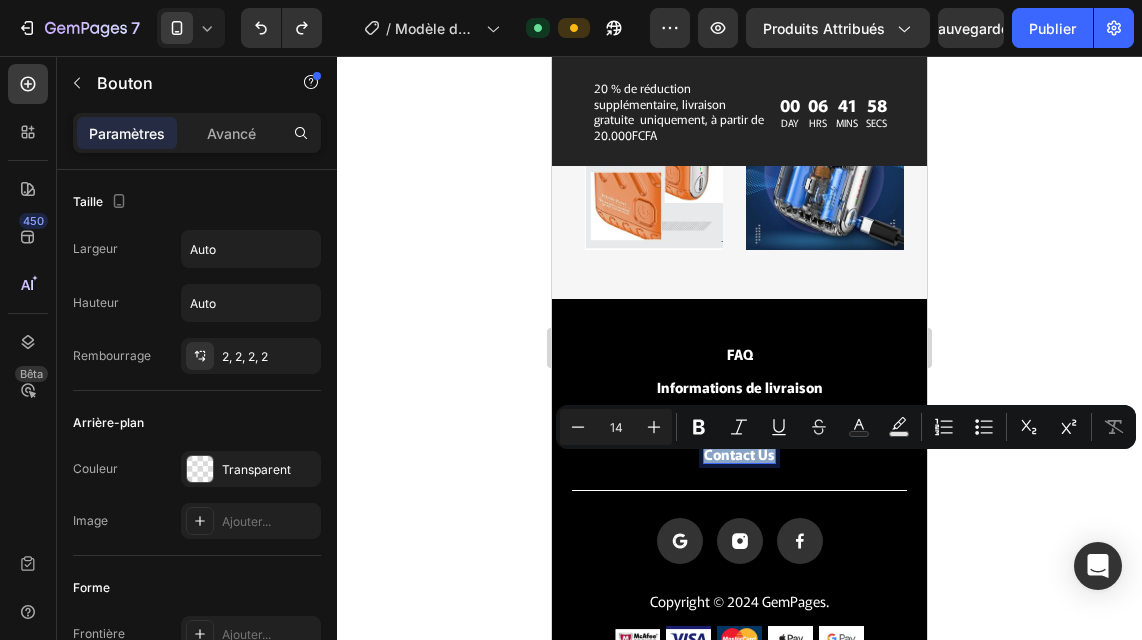 click on "Contact Us" at bounding box center (739, 454) 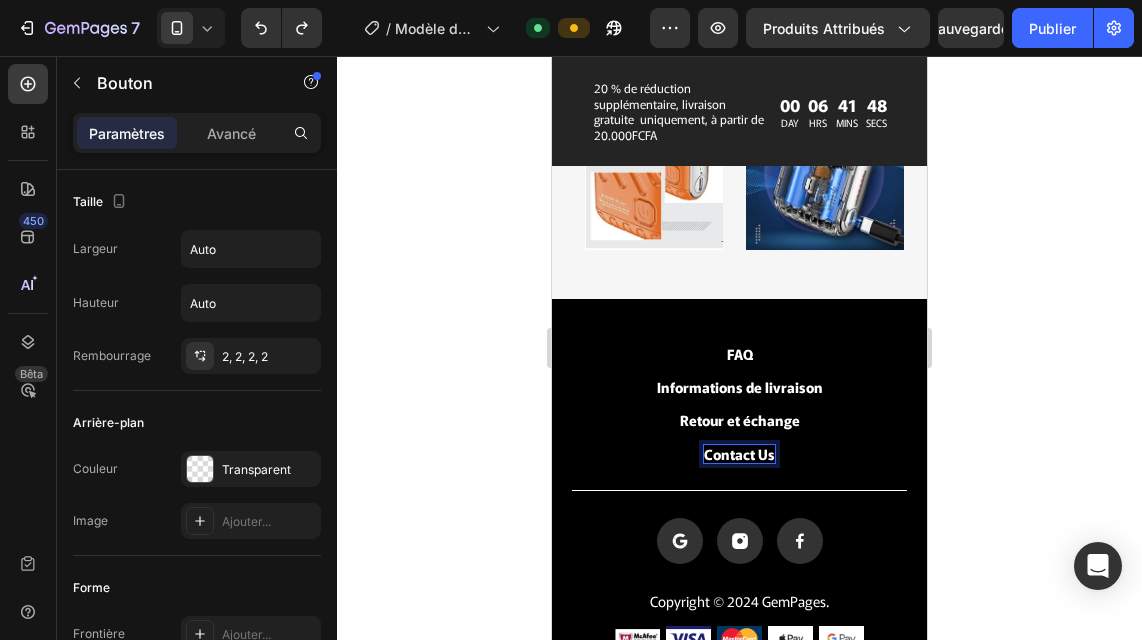 click on "Contact Us" at bounding box center (739, 454) 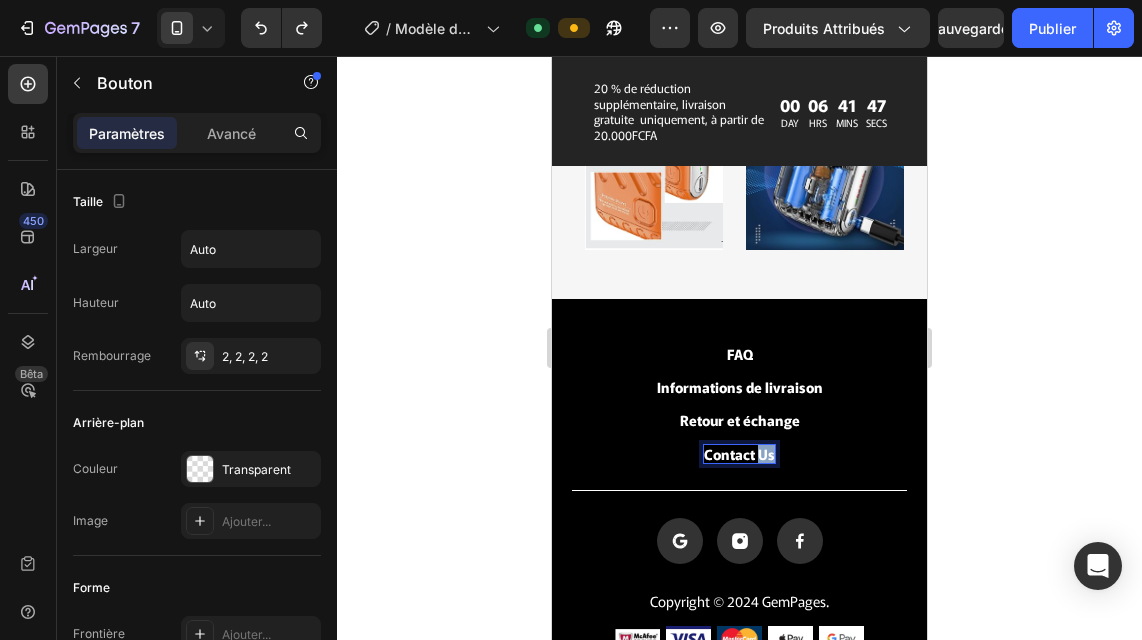 click on "Contact Us" at bounding box center [739, 454] 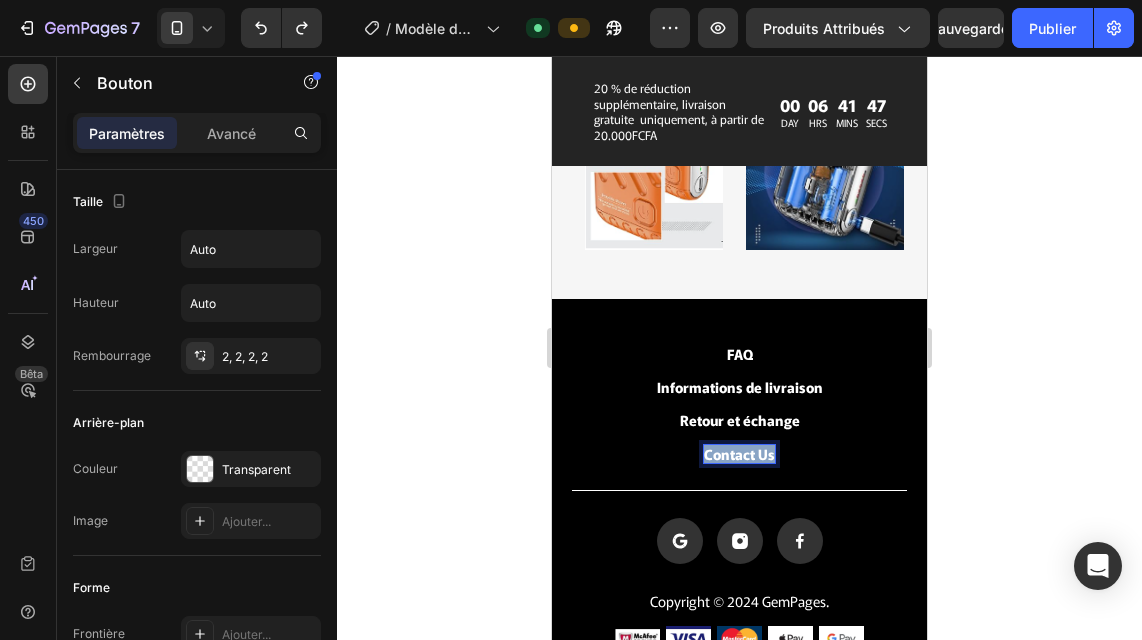 click on "Contact Us" at bounding box center (739, 454) 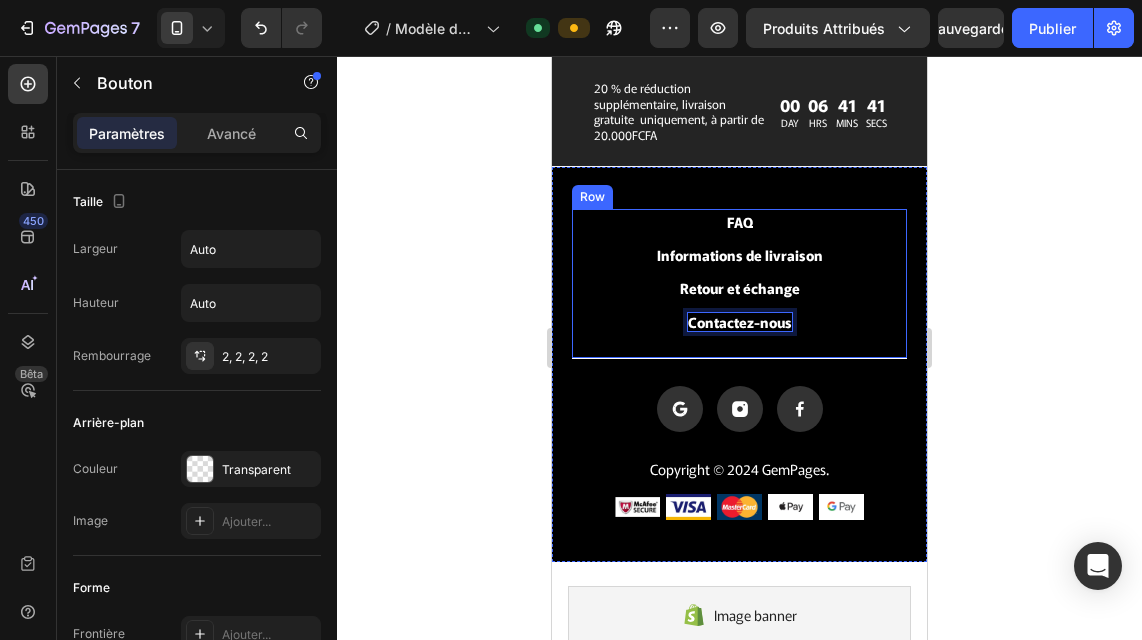 scroll, scrollTop: 5749, scrollLeft: 0, axis: vertical 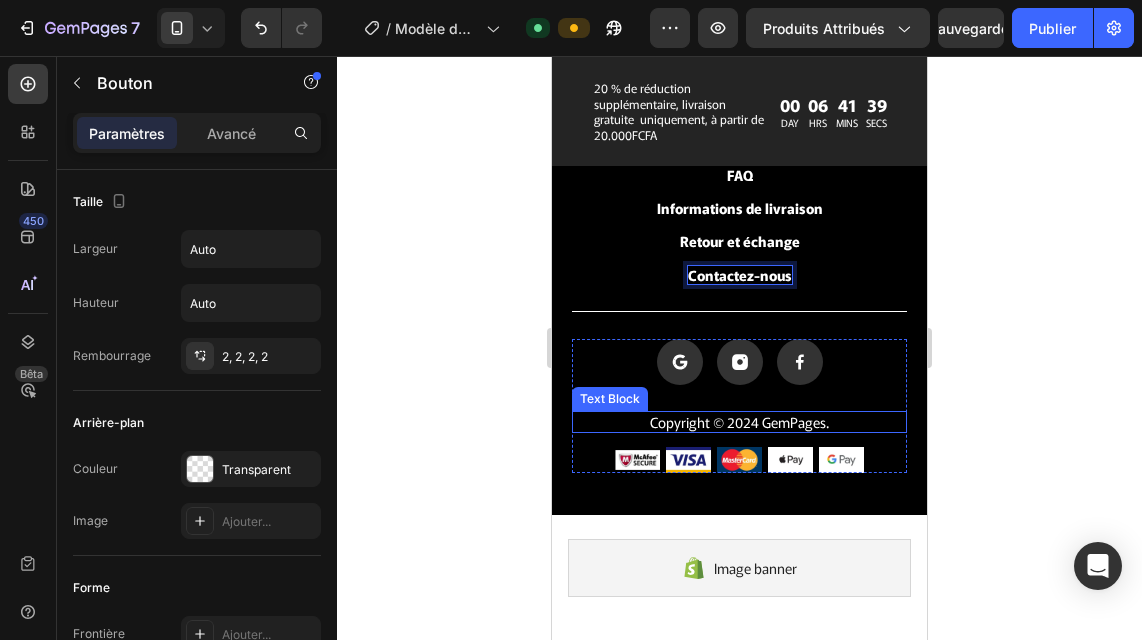 click on "Copyright © 2024 GemPages." at bounding box center (739, 422) 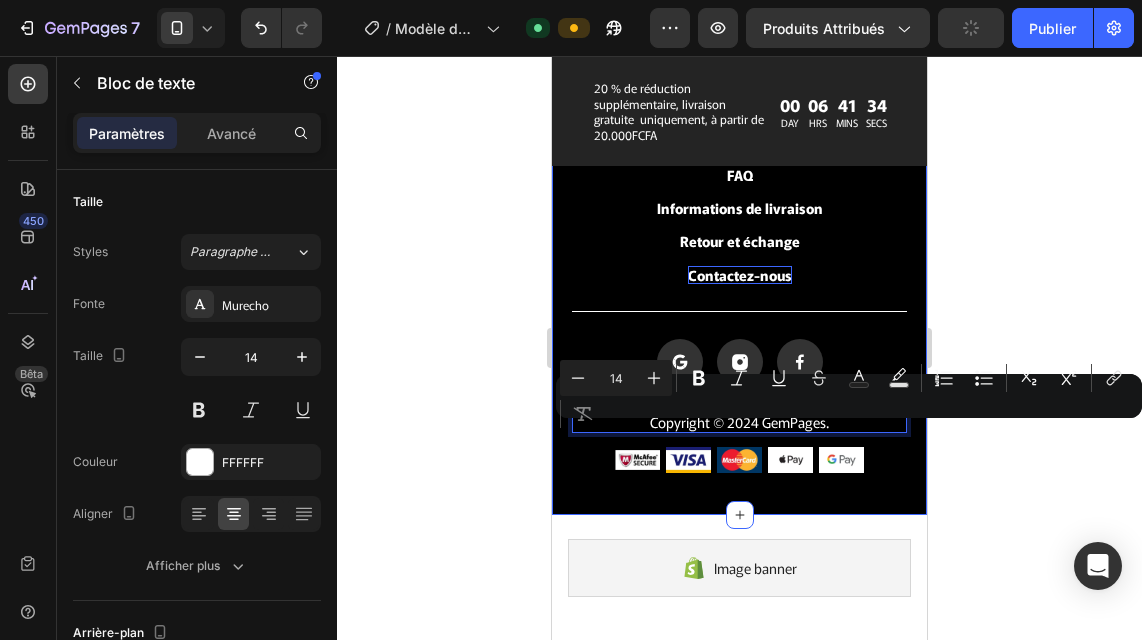 click on "FAQ Button Informations de livraison Button Retour et échange Button Contactez-nous Button Row
Icon
Icon
Icon Icon List Copyright © 2024 GemPages.  Text Block   14 Image Image Image Image Image Row Row Section 11/25" at bounding box center (739, 317) 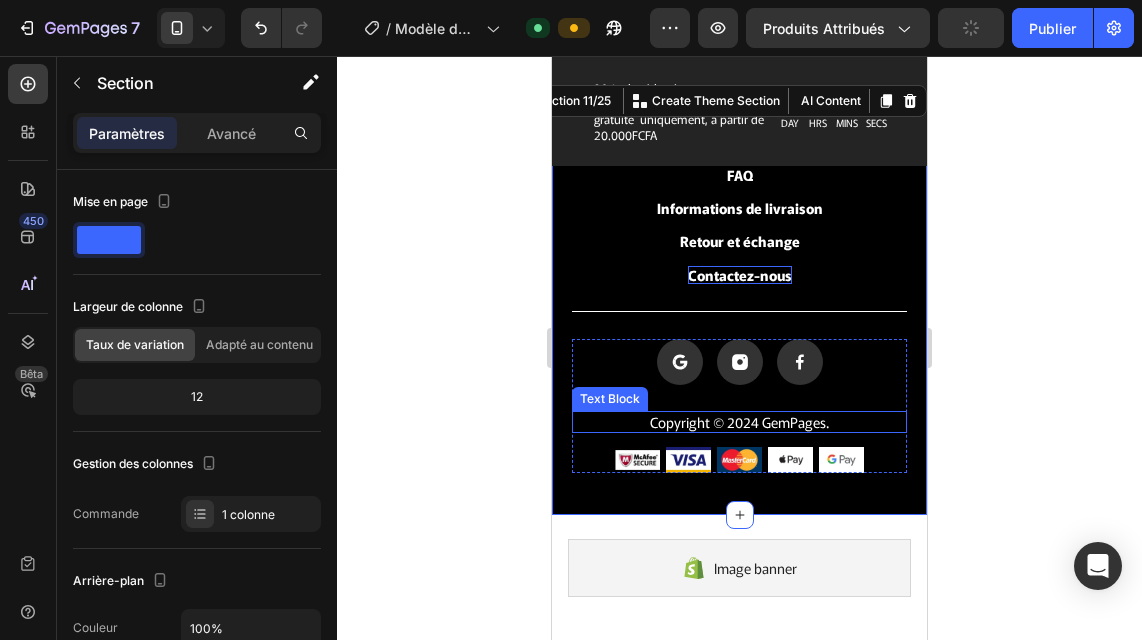 click on "Copyright © 2024 GemPages." at bounding box center [739, 422] 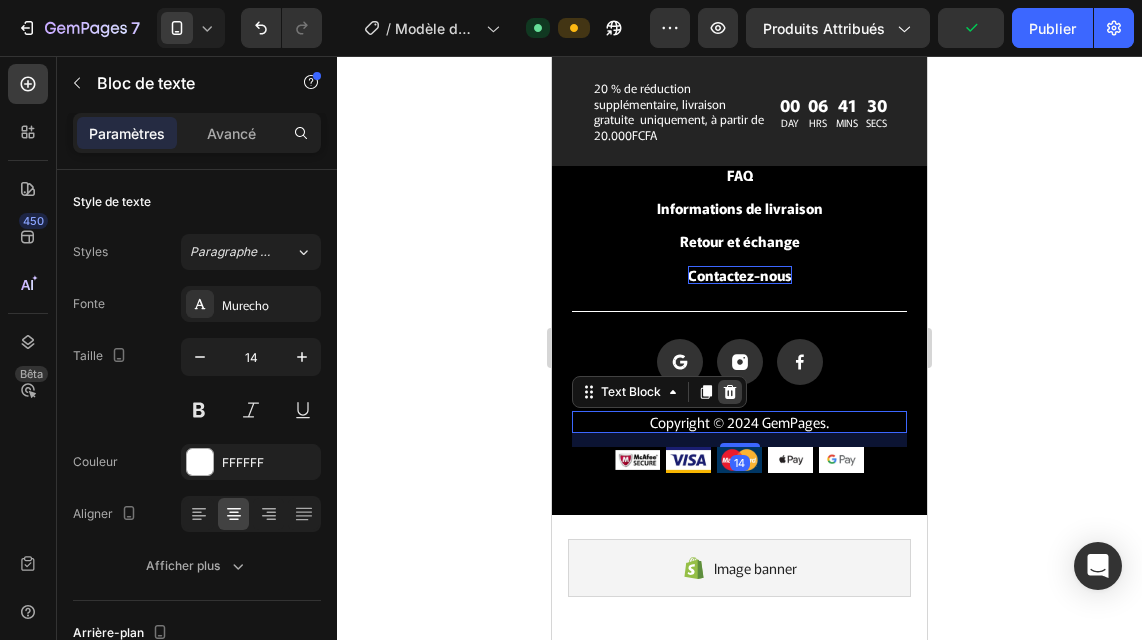 click 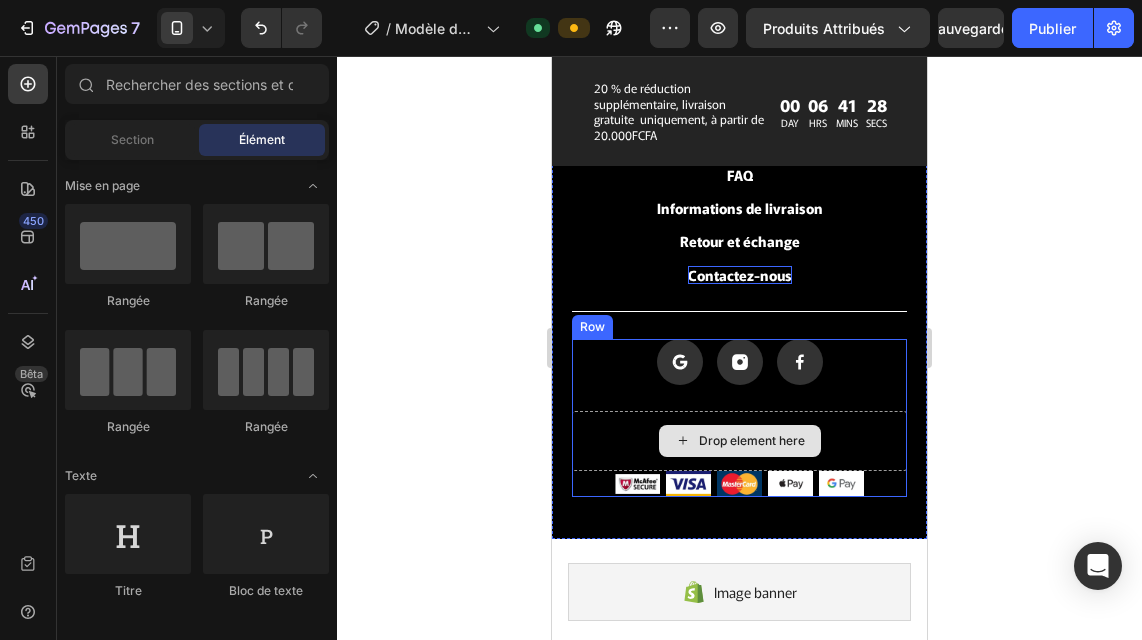 click on "Drop element here" at bounding box center (739, 441) 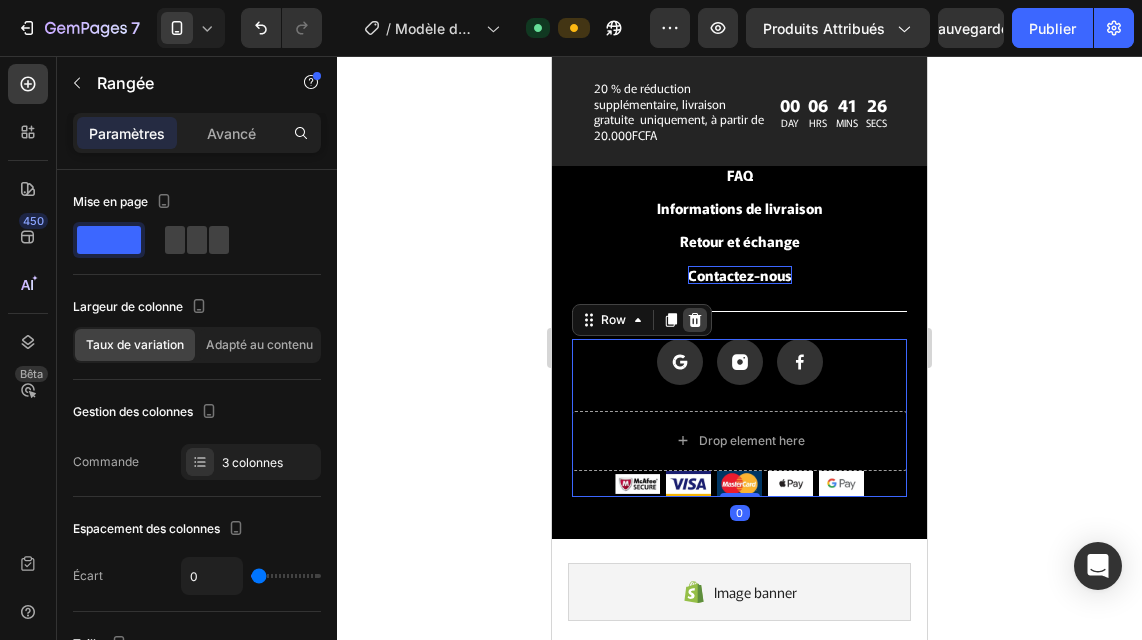 click 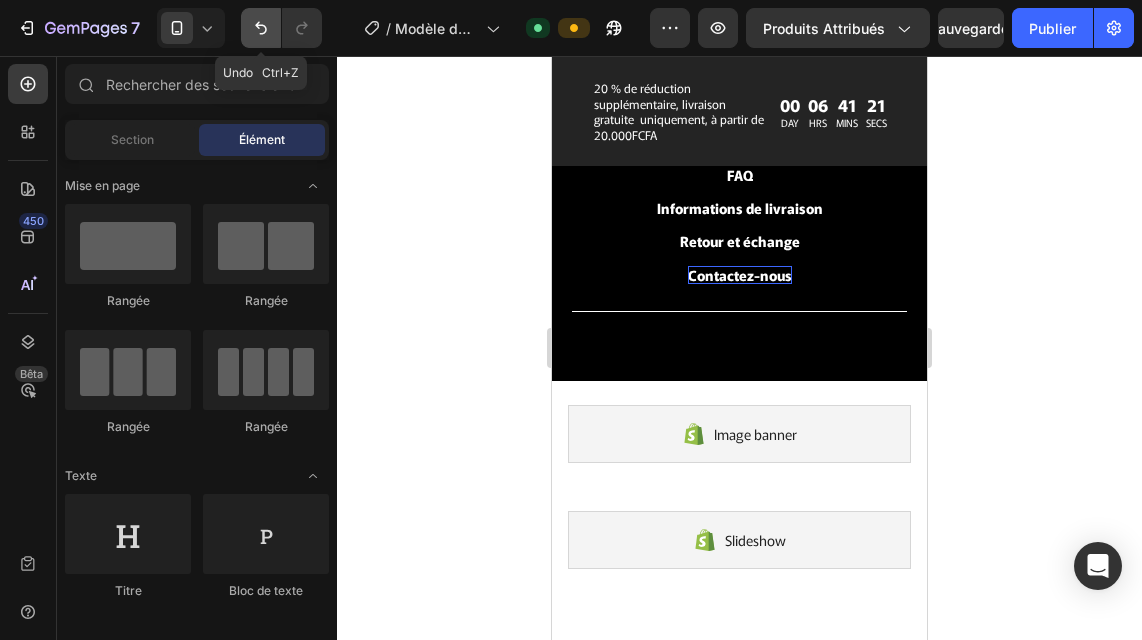 click 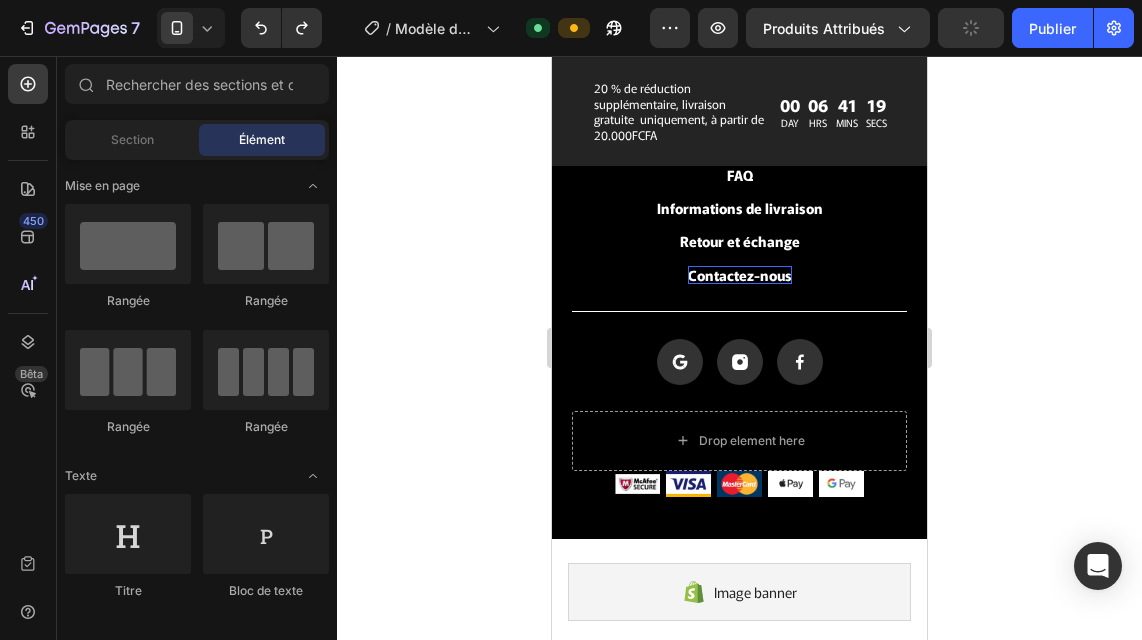 click 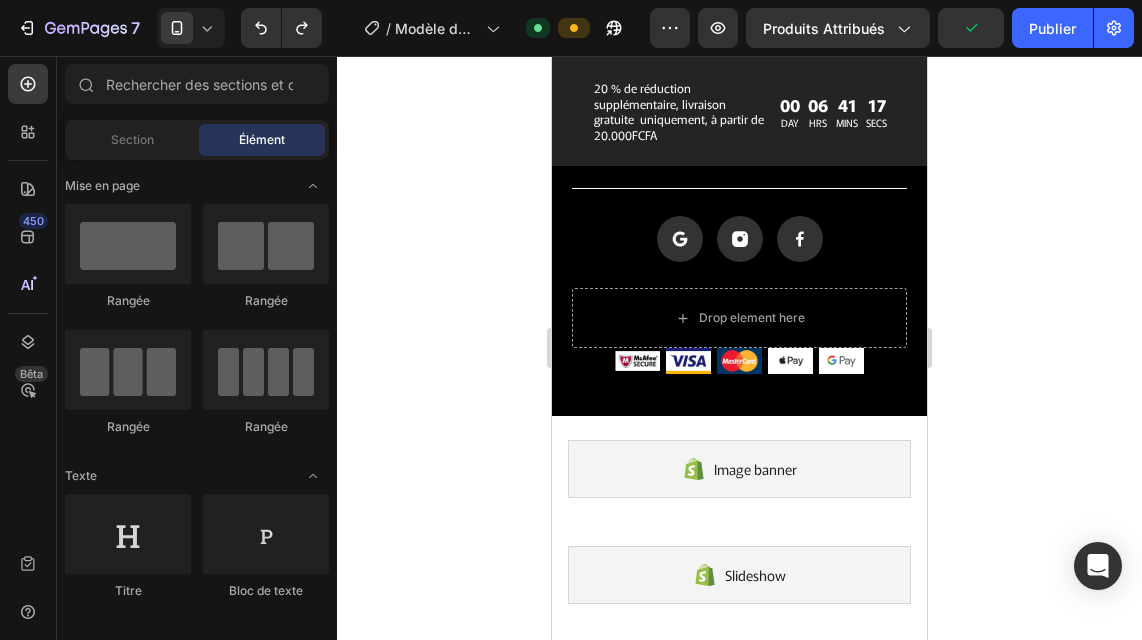 scroll, scrollTop: 6268, scrollLeft: 0, axis: vertical 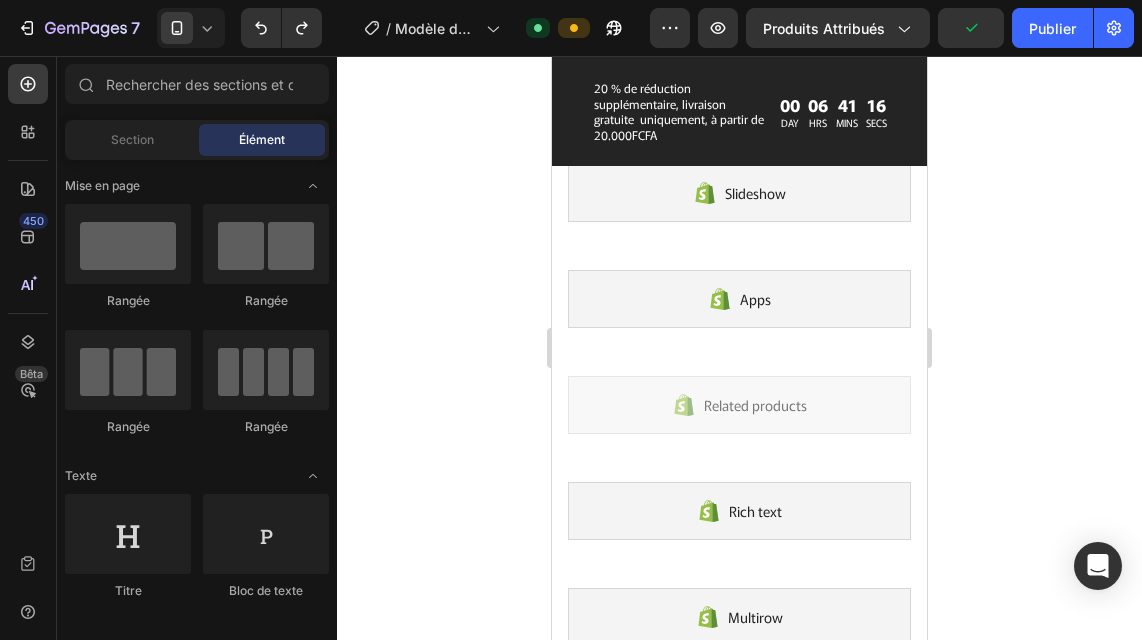 drag, startPoint x: 916, startPoint y: 475, endPoint x: 1291, endPoint y: 86, distance: 540.32025 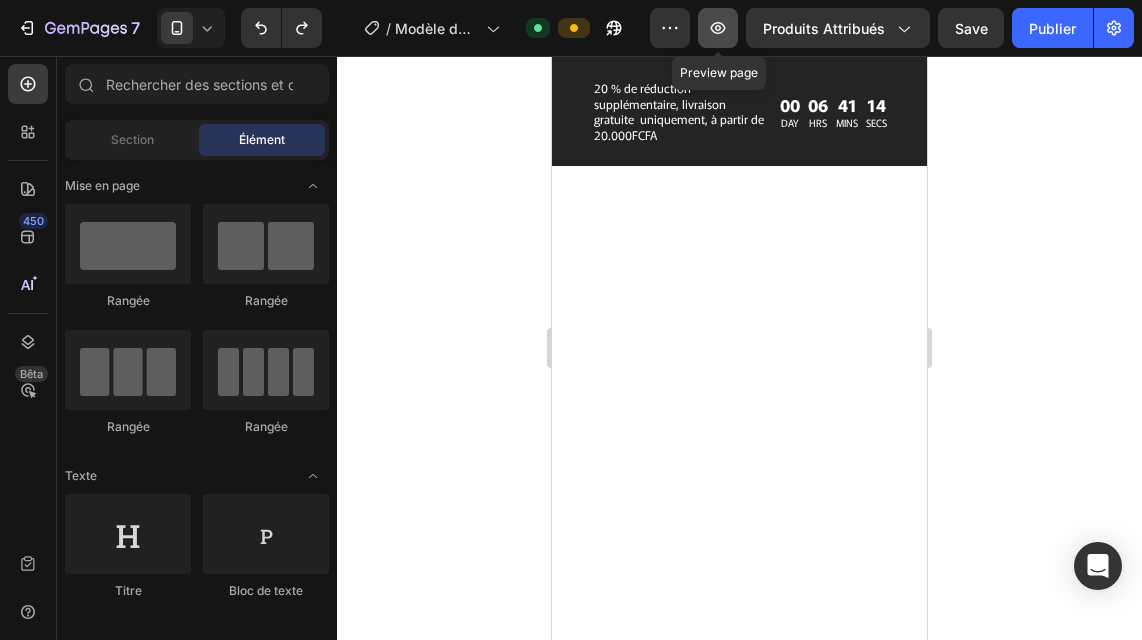 scroll, scrollTop: 7456, scrollLeft: 0, axis: vertical 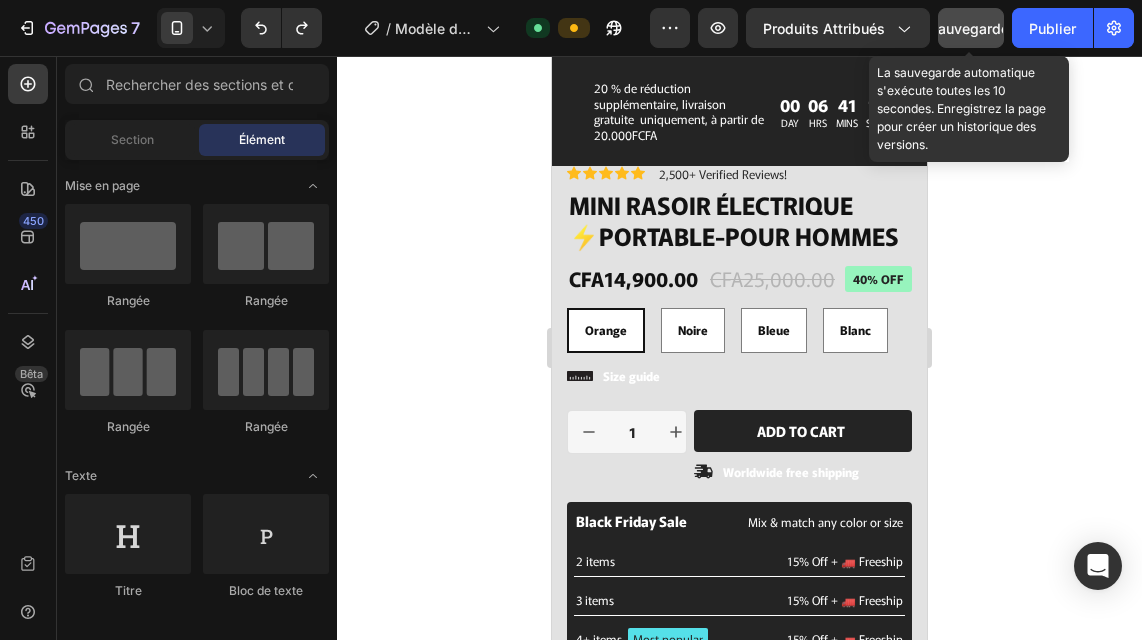 click on "Sauvegarder" 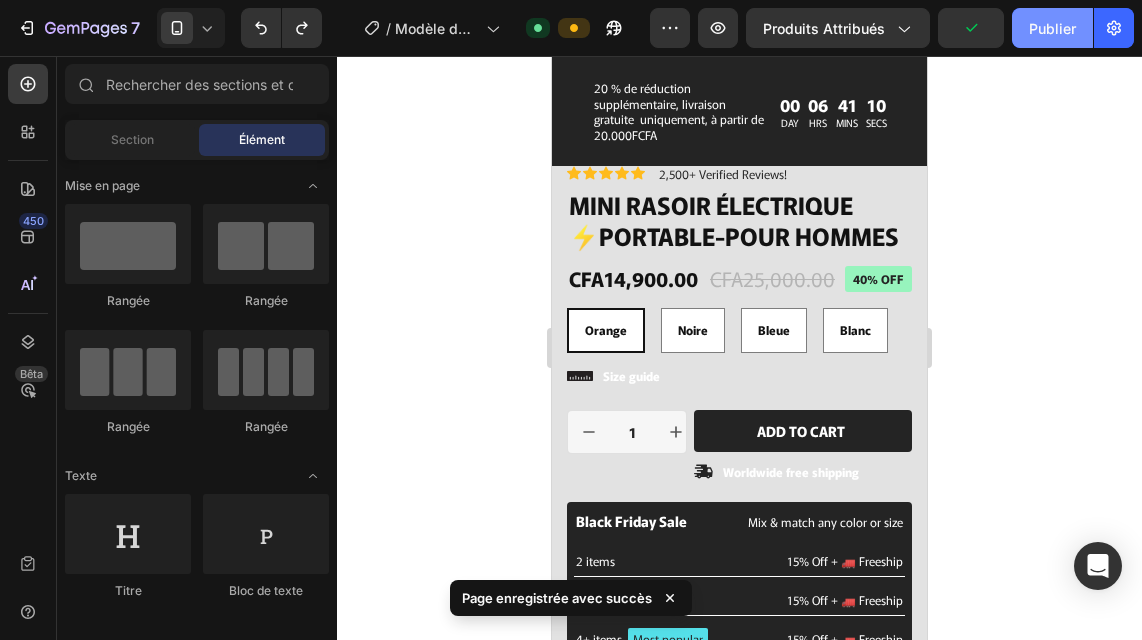click on "Publier" 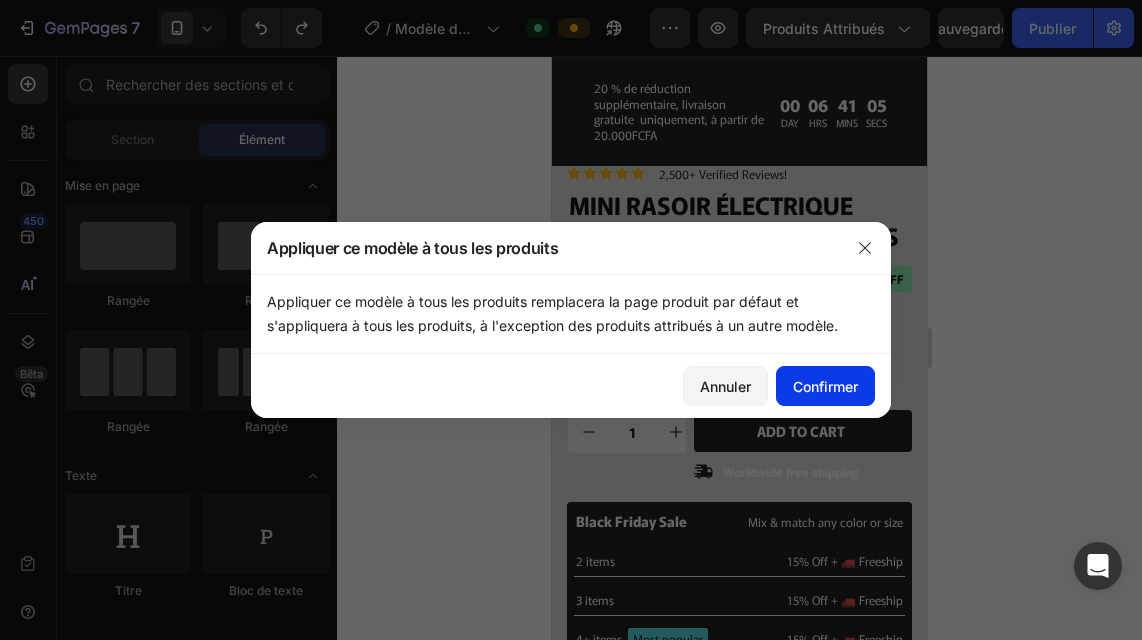 click on "Confirmer" at bounding box center [825, 386] 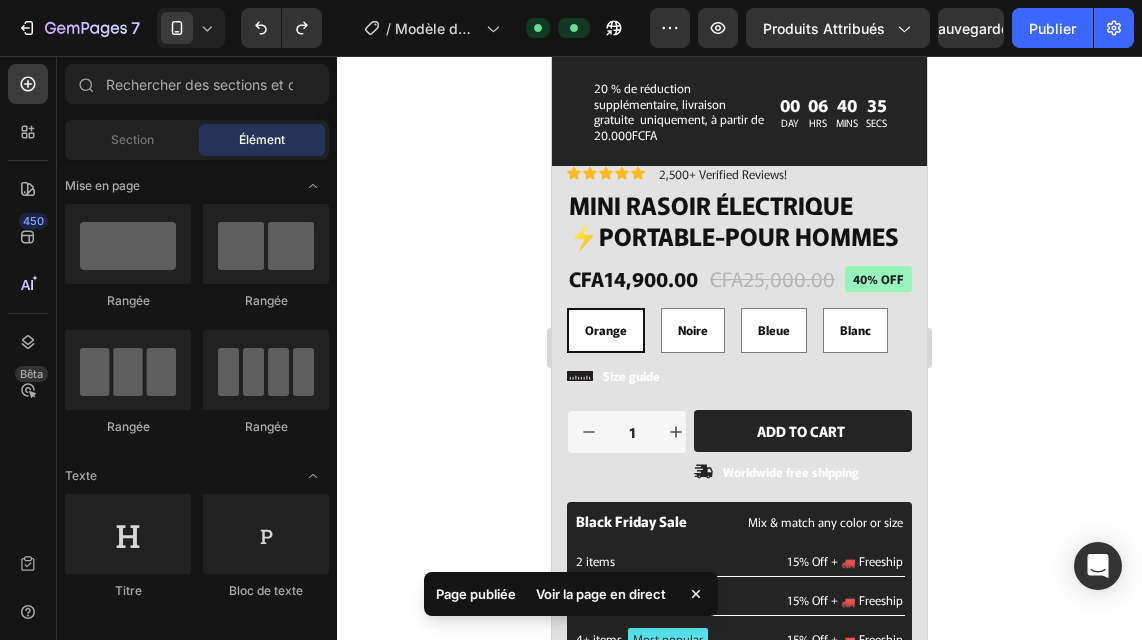 click on "Voir la page en direct" at bounding box center [601, 594] 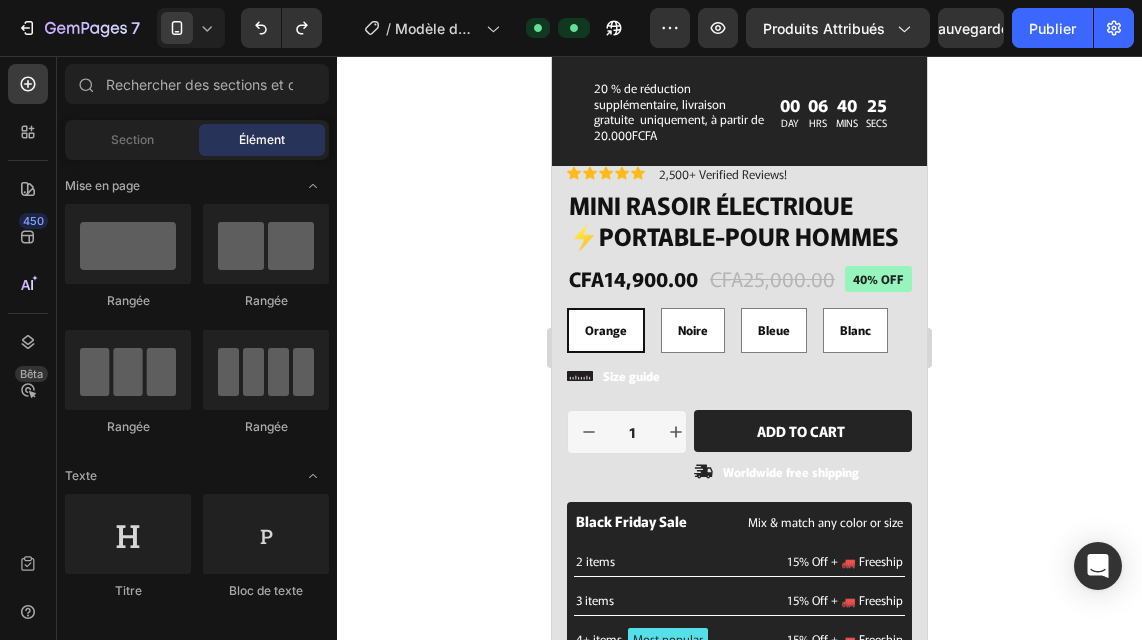click 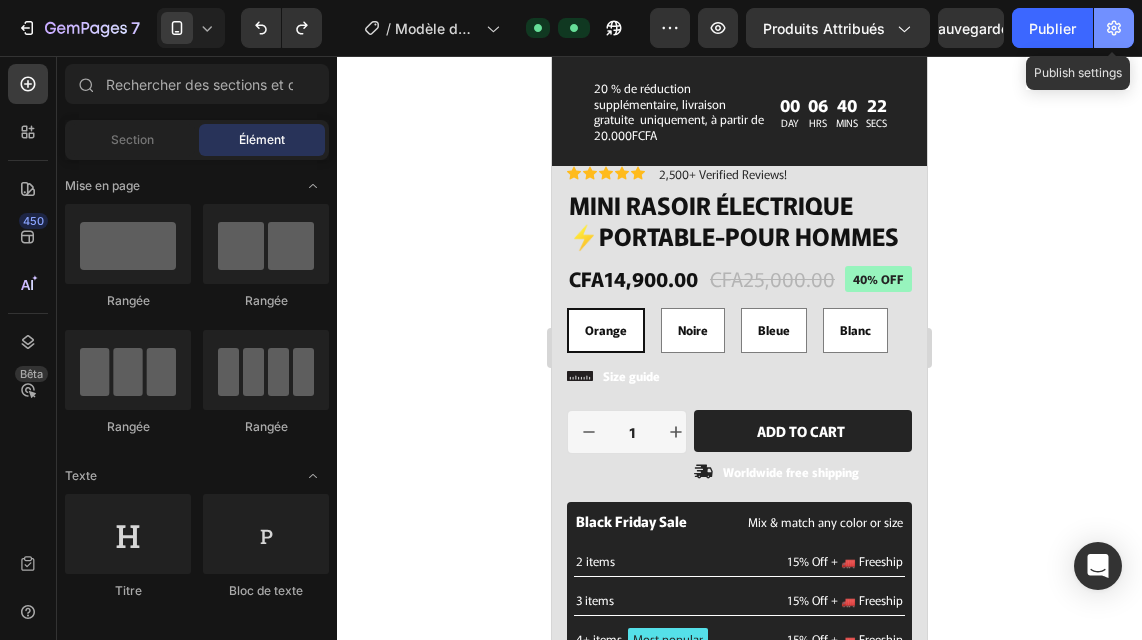 click 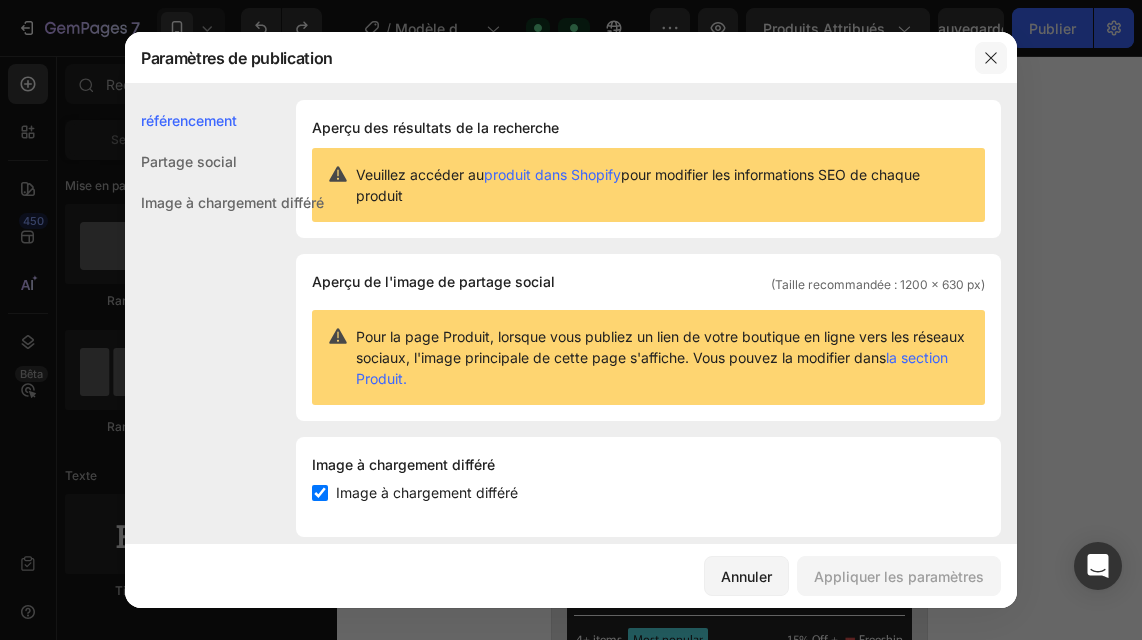 click 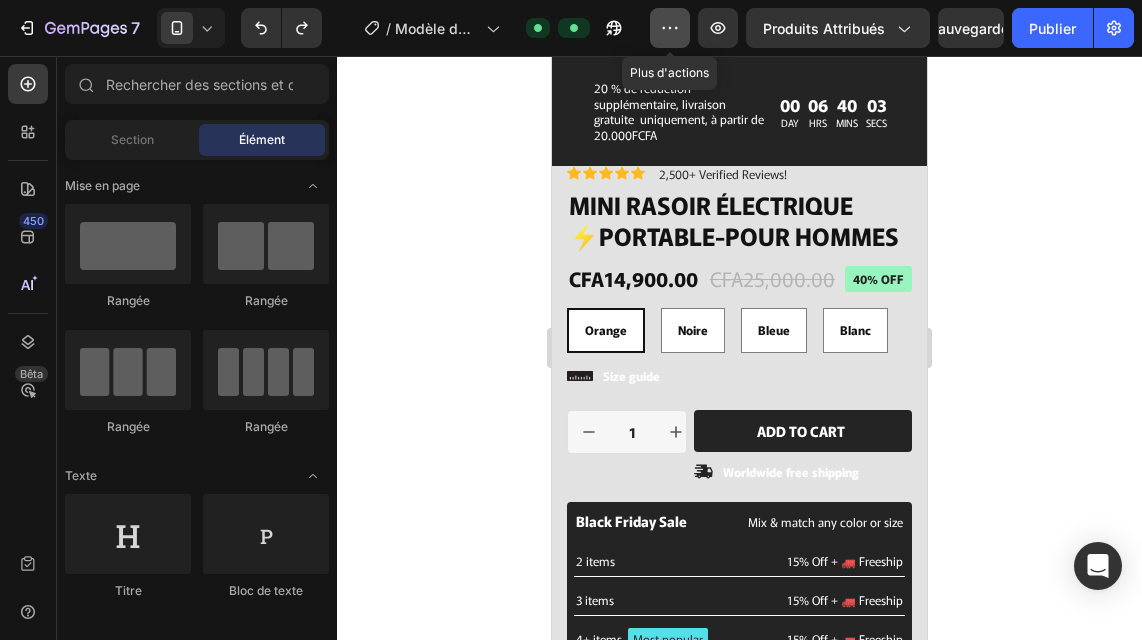 click 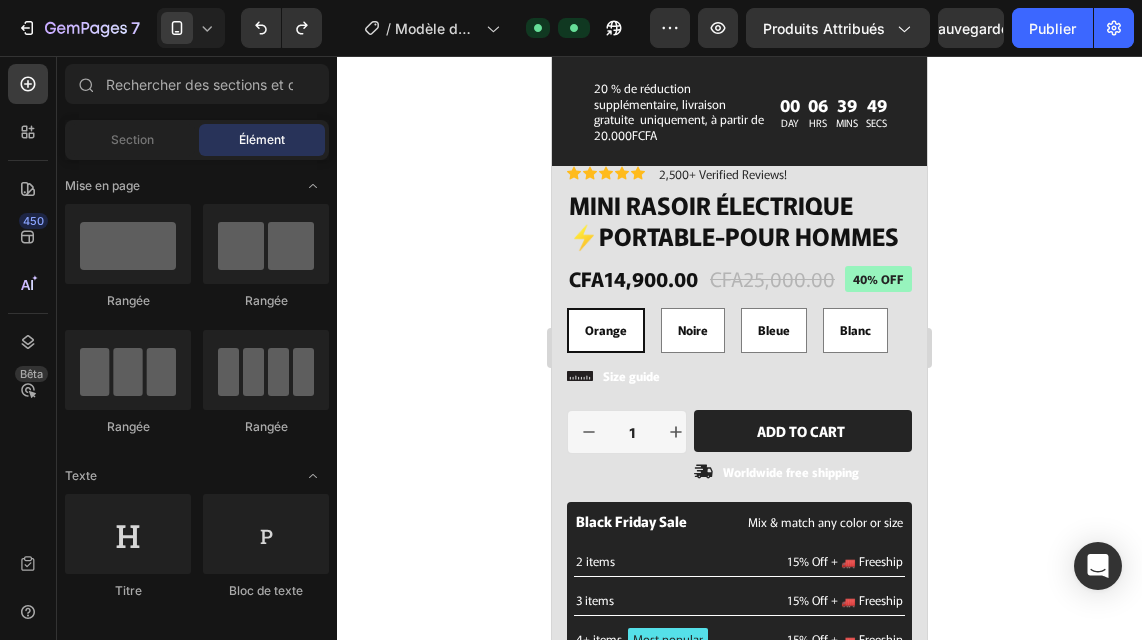 click 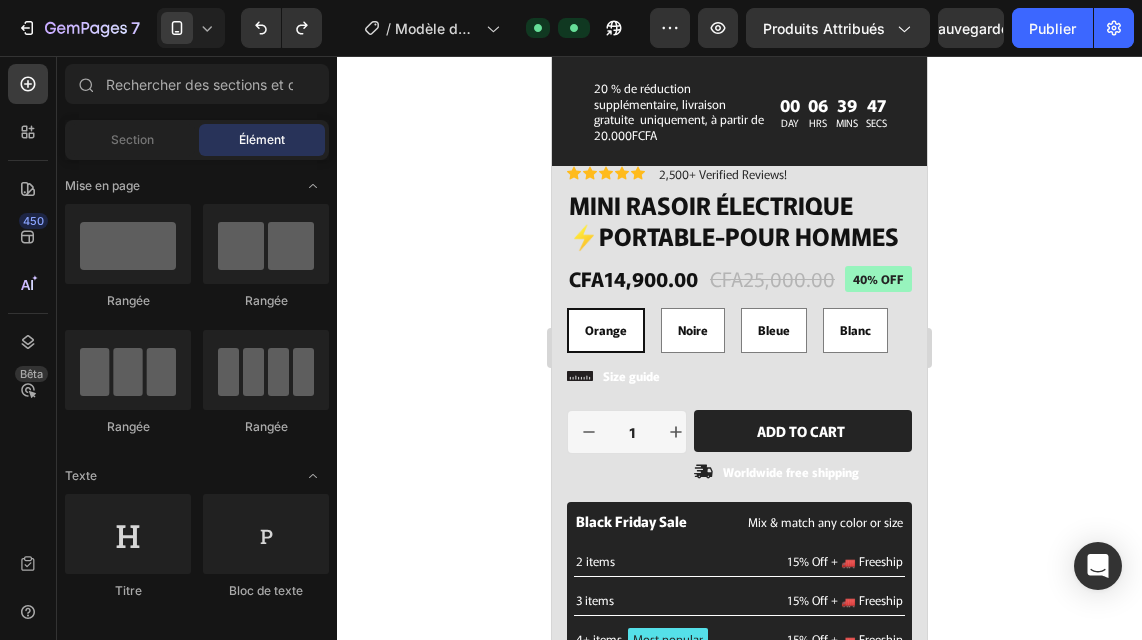 click 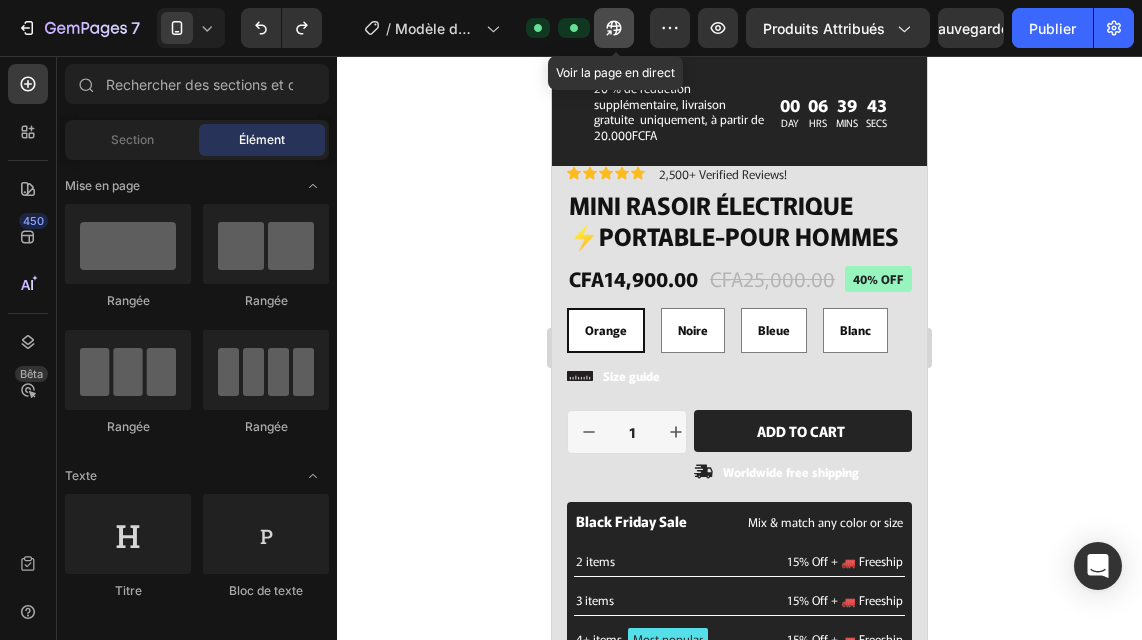 click 